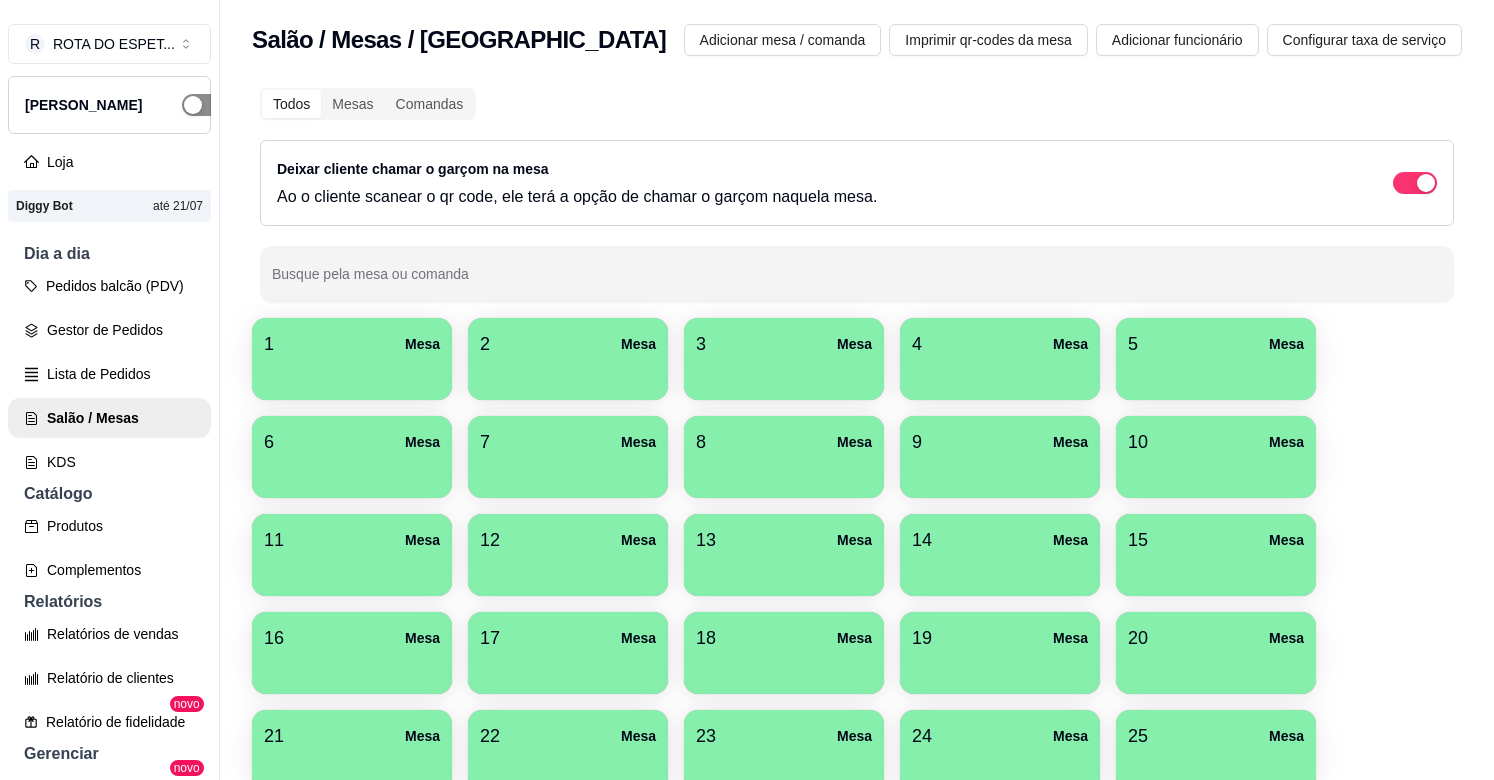 scroll, scrollTop: 0, scrollLeft: 0, axis: both 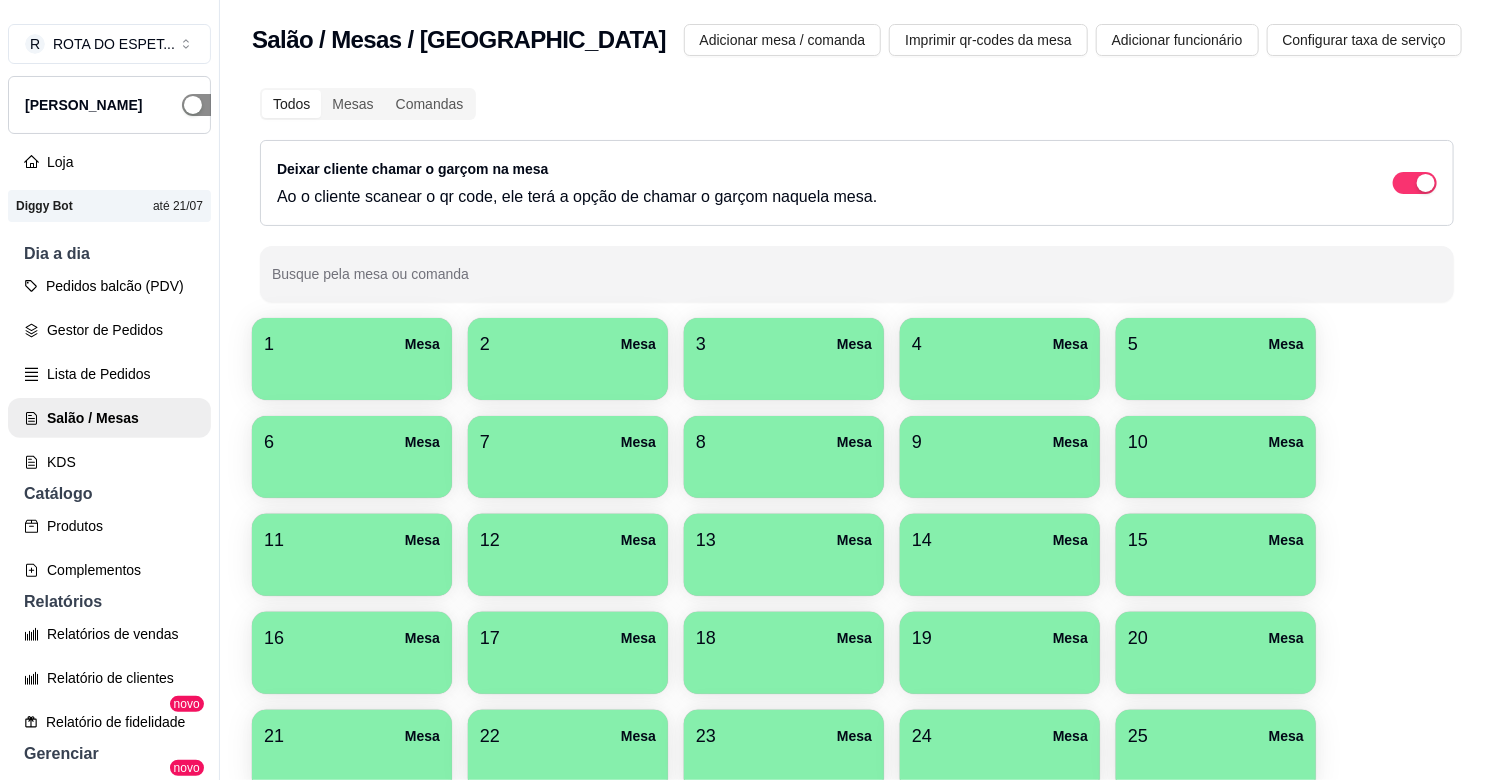 click at bounding box center (204, 105) 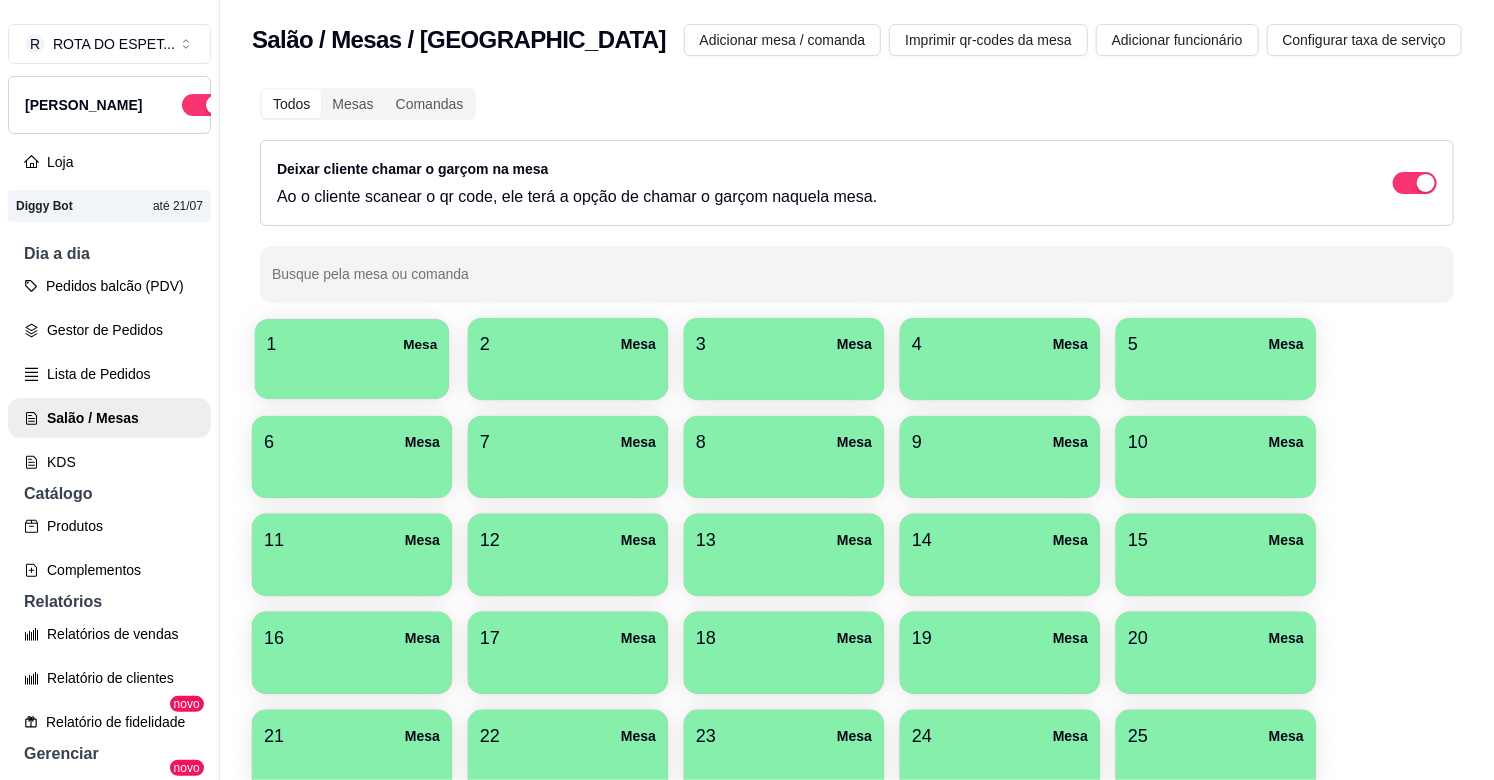 click at bounding box center [352, 372] 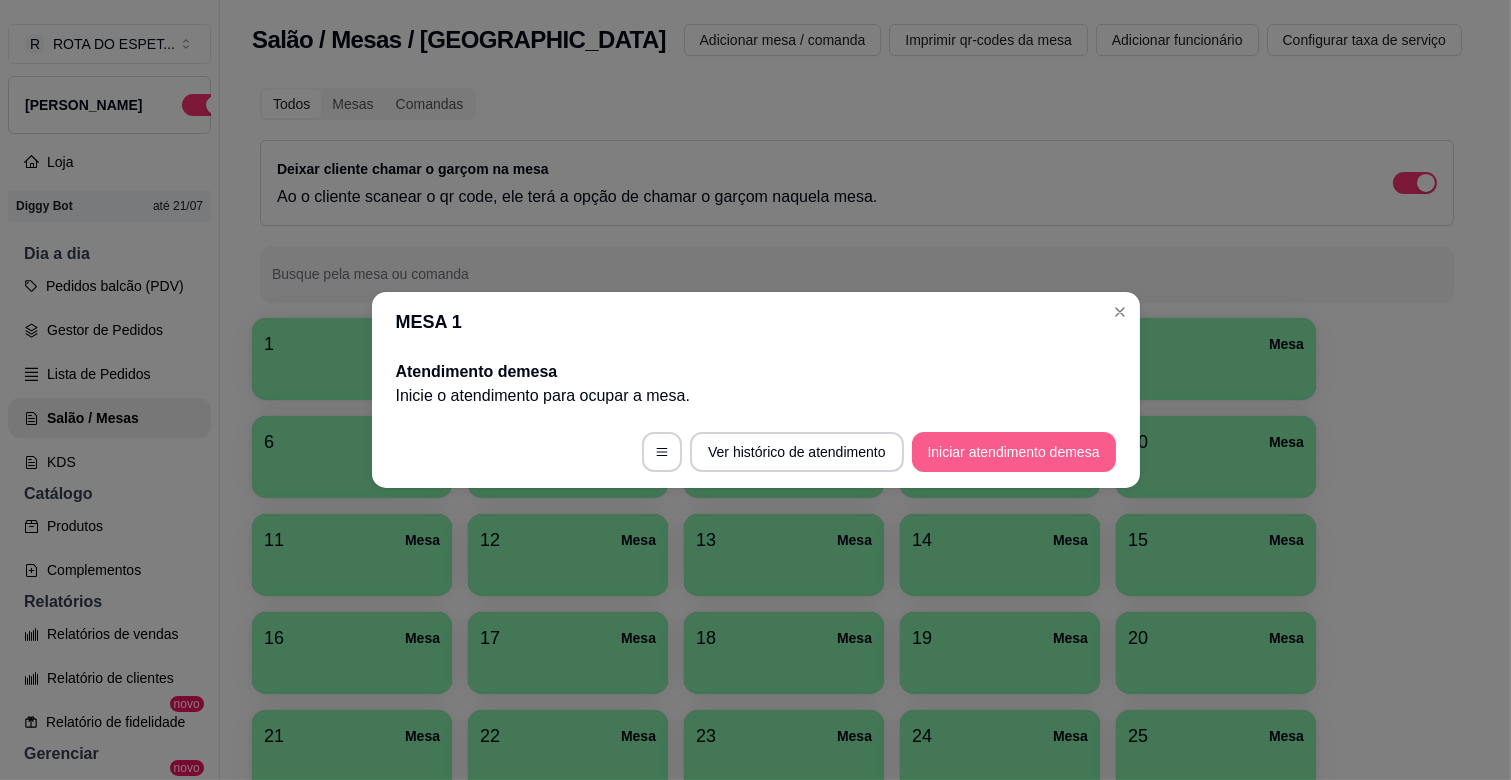 click on "Iniciar atendimento de  mesa" at bounding box center [1014, 452] 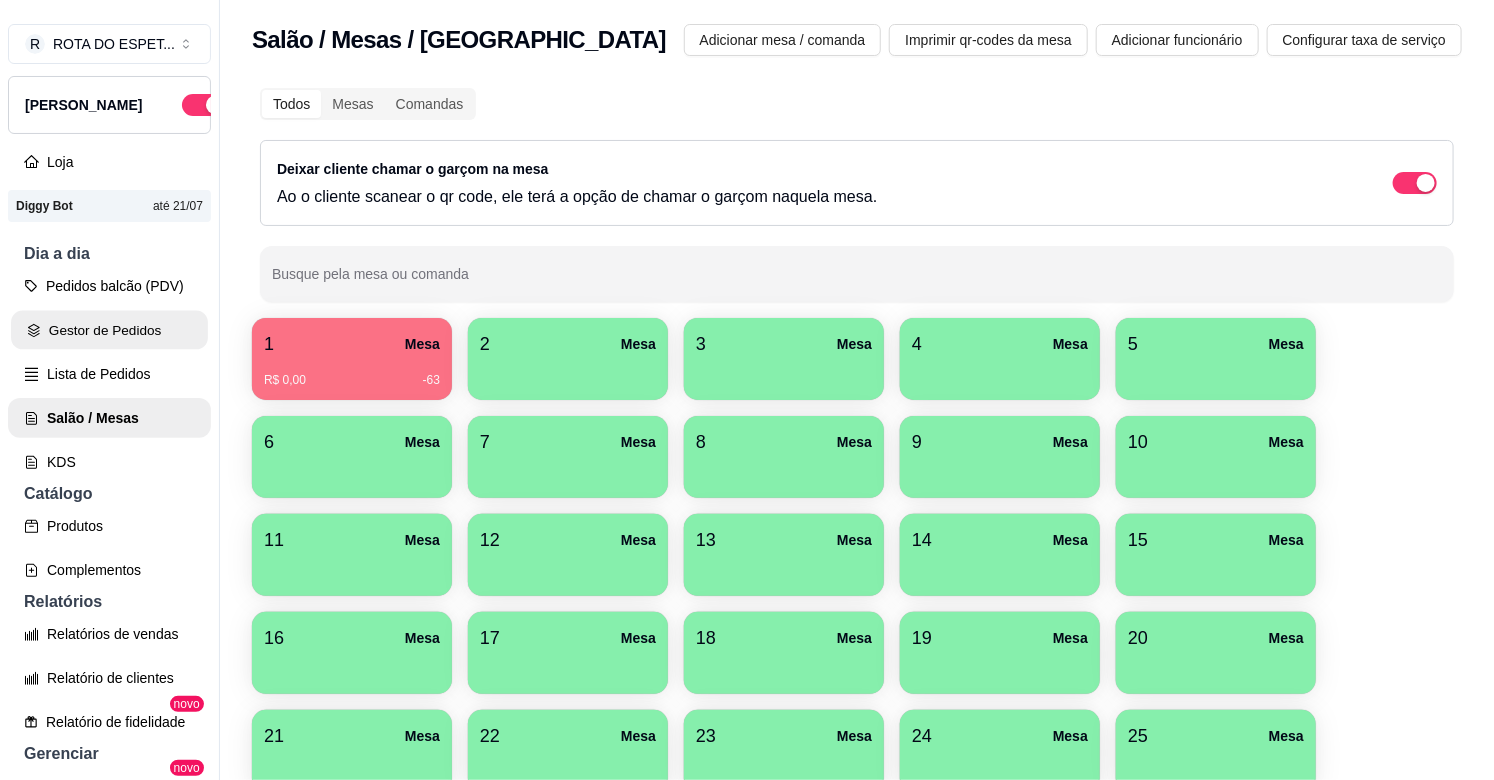 click on "Gestor de Pedidos" at bounding box center [109, 330] 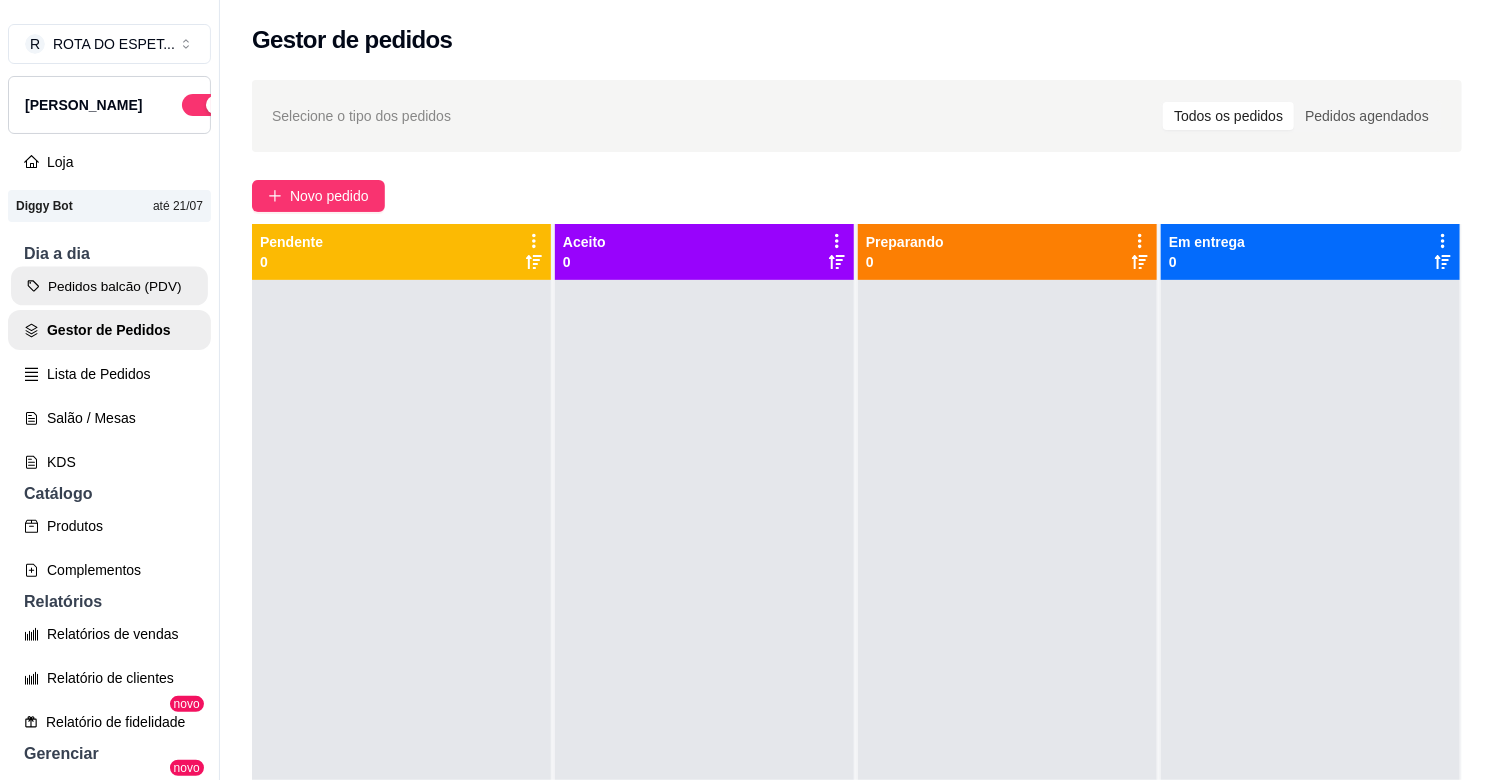 click on "Pedidos balcão (PDV)" at bounding box center (109, 286) 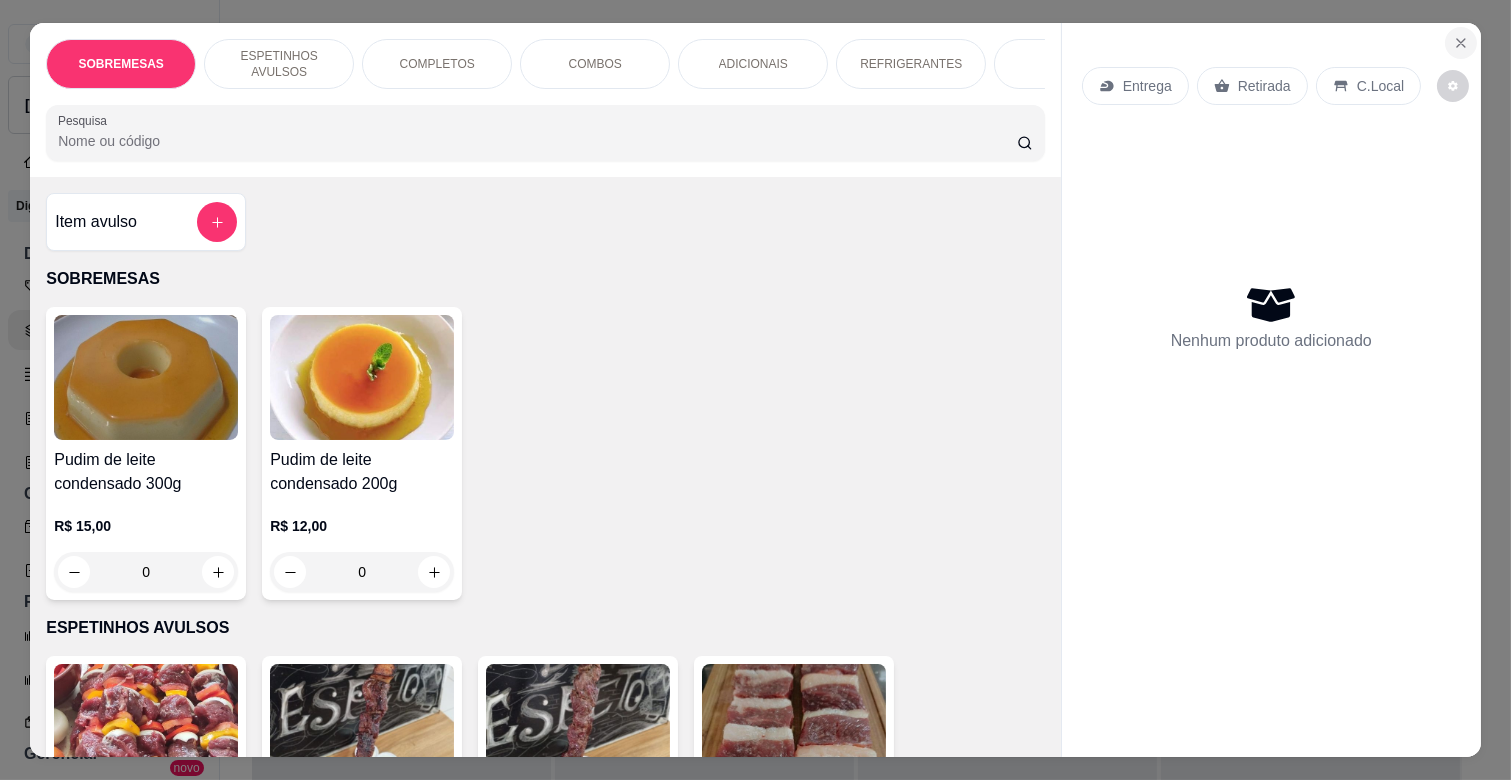 click at bounding box center (1461, 43) 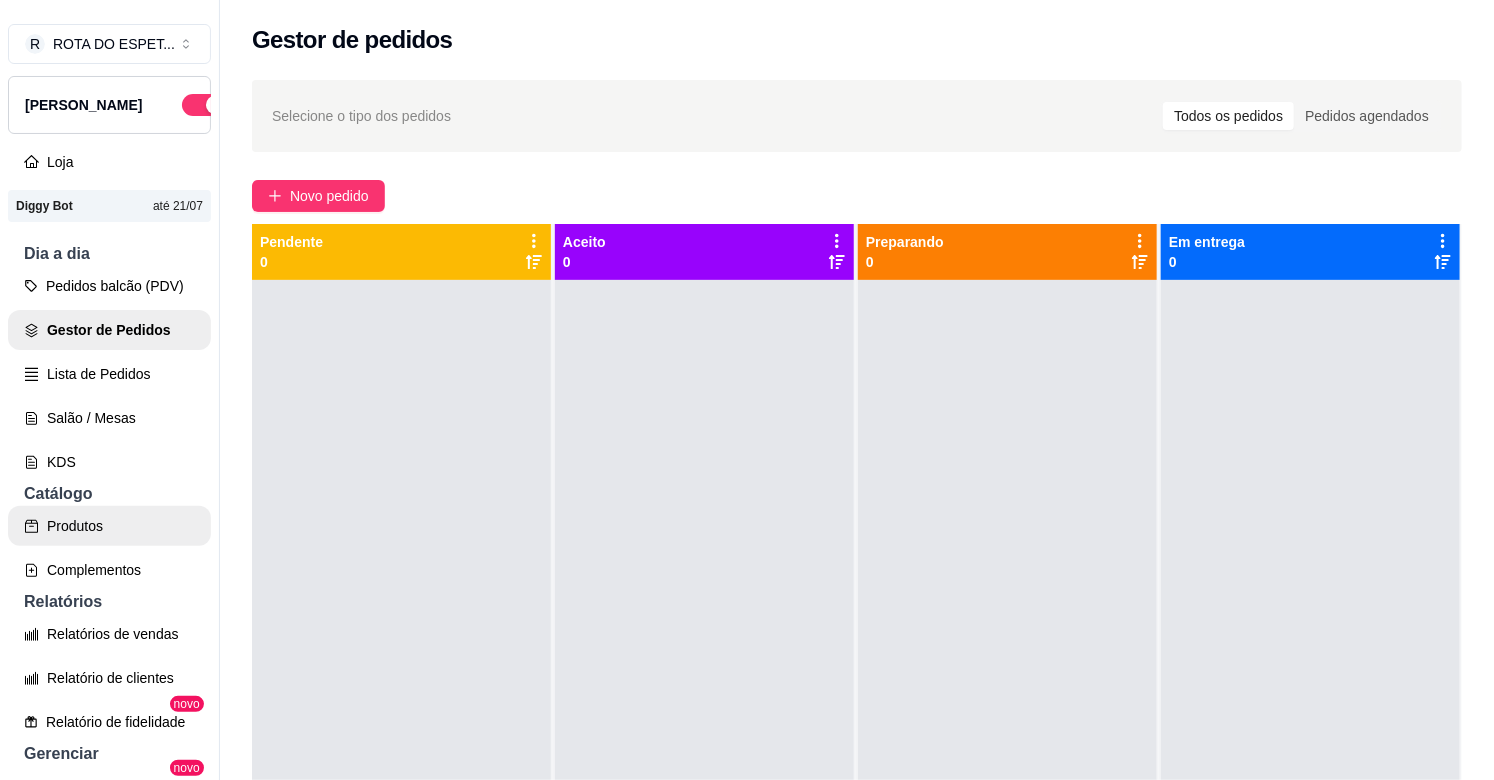 click on "Produtos" at bounding box center (109, 526) 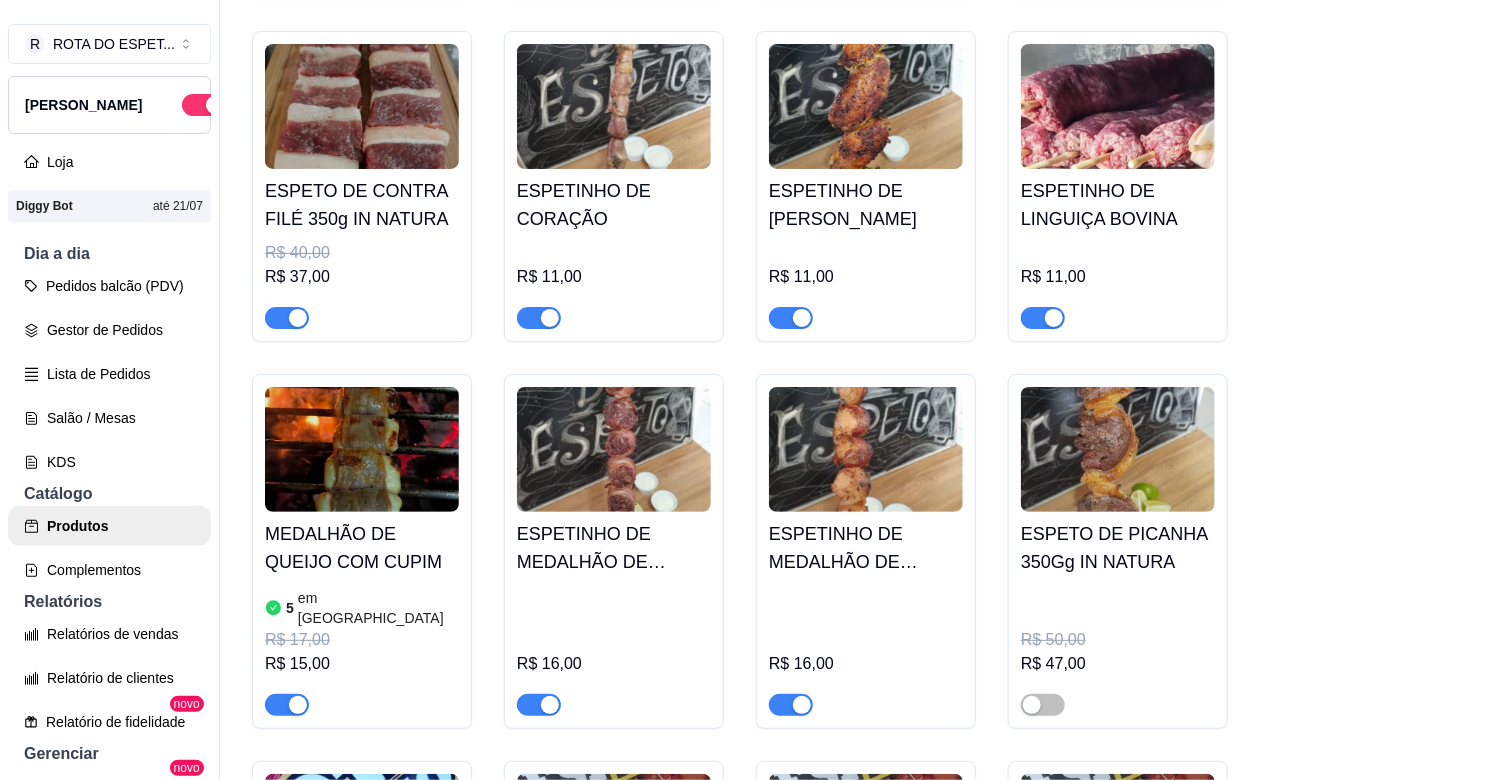 scroll, scrollTop: 1555, scrollLeft: 0, axis: vertical 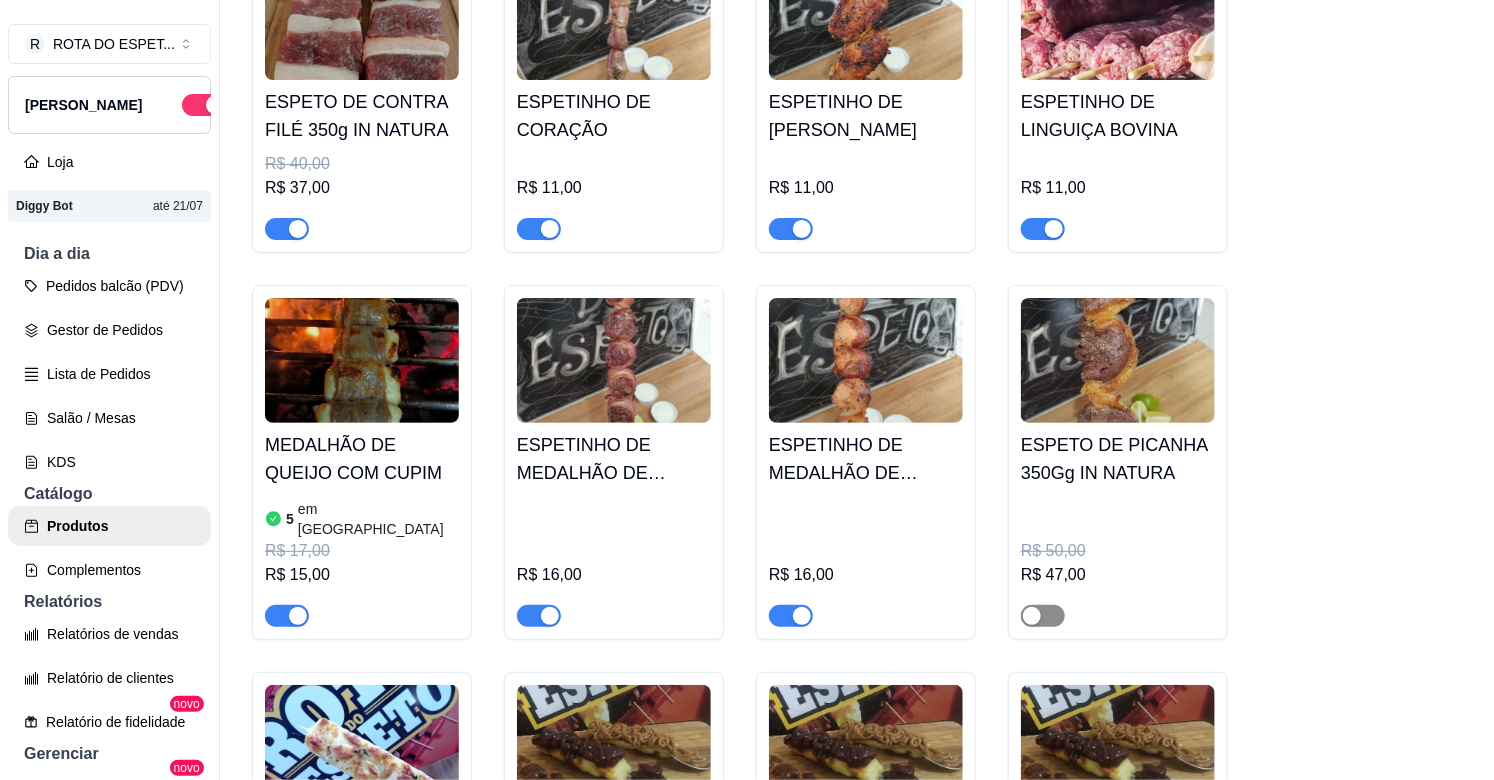 click at bounding box center [1043, 616] 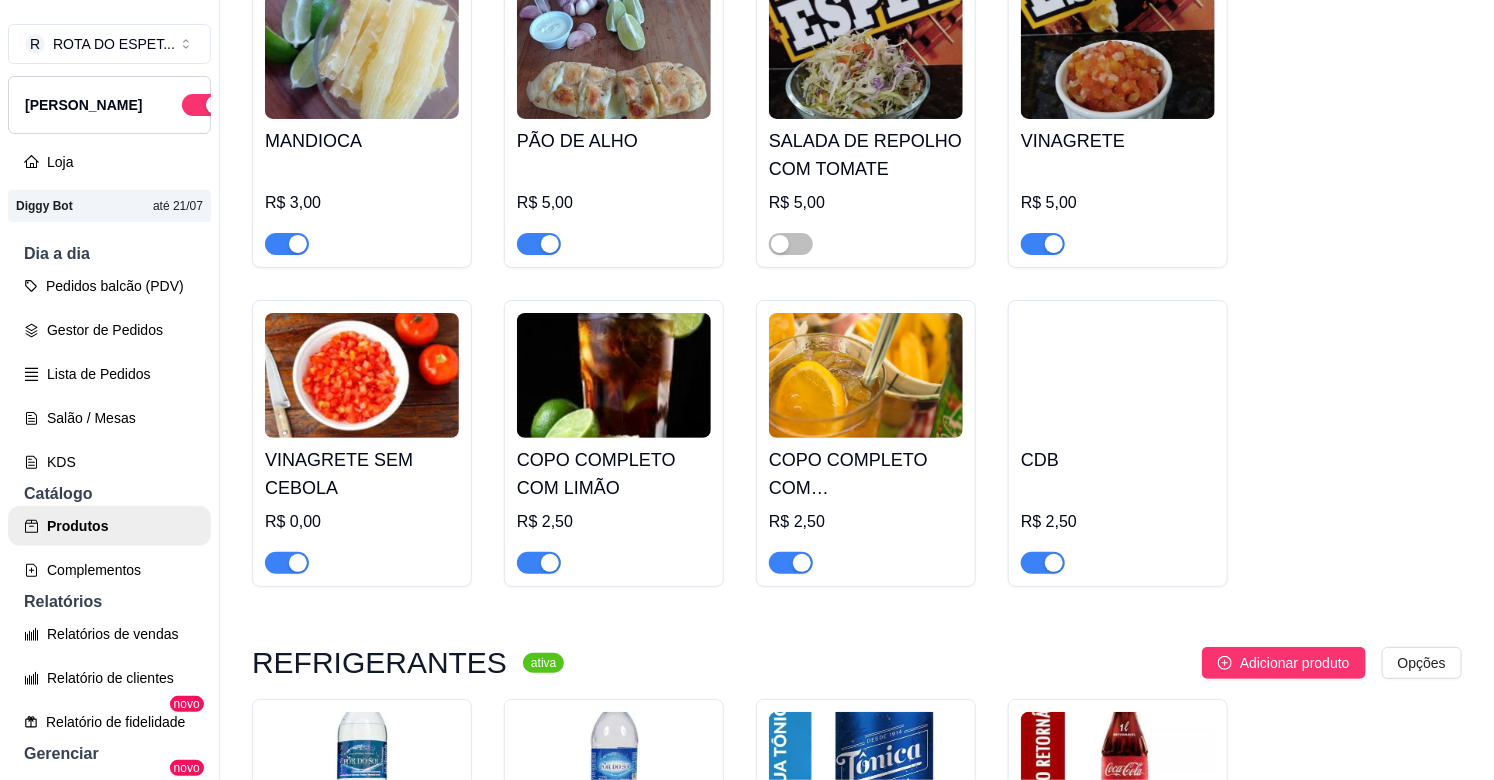 scroll, scrollTop: 4333, scrollLeft: 0, axis: vertical 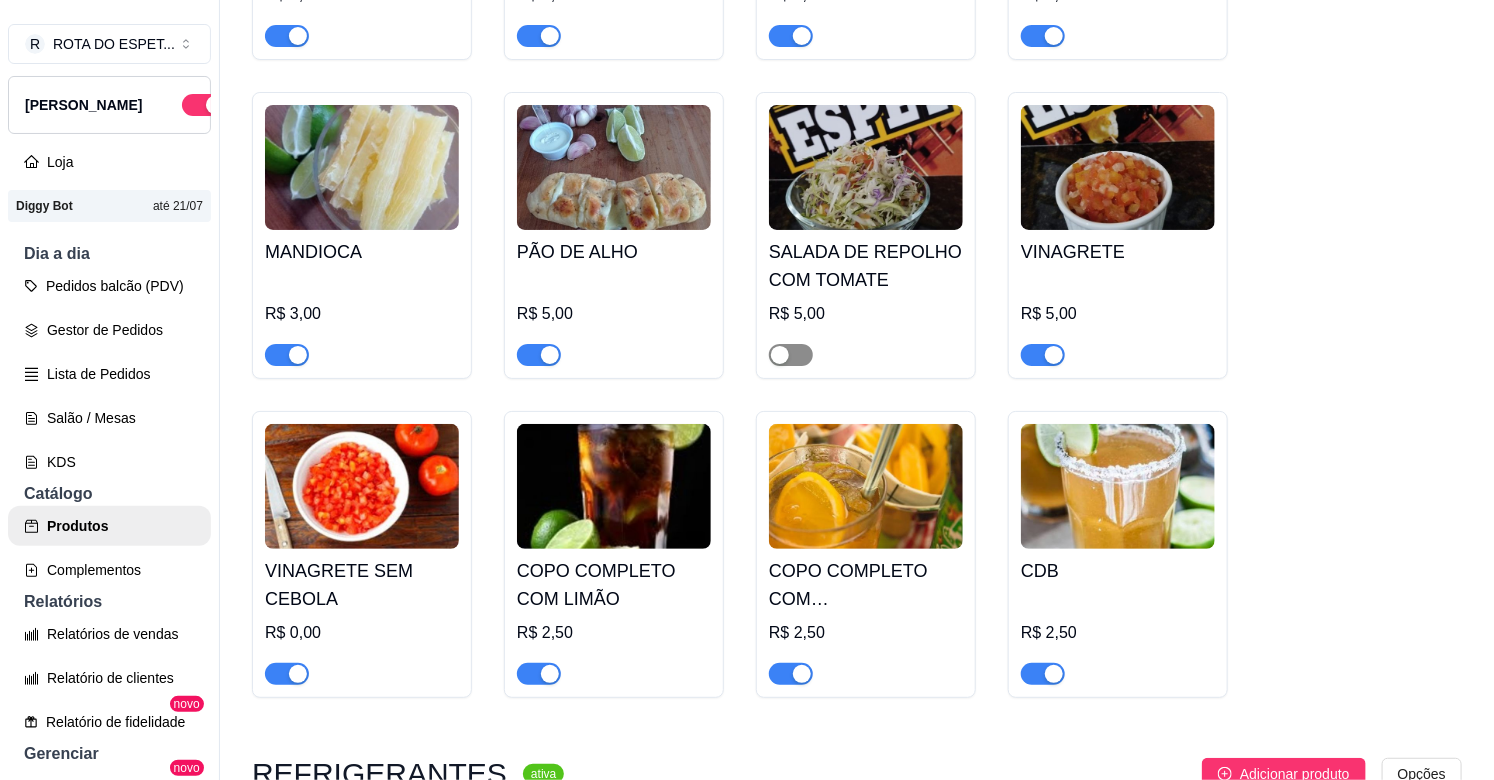 click at bounding box center [791, 355] 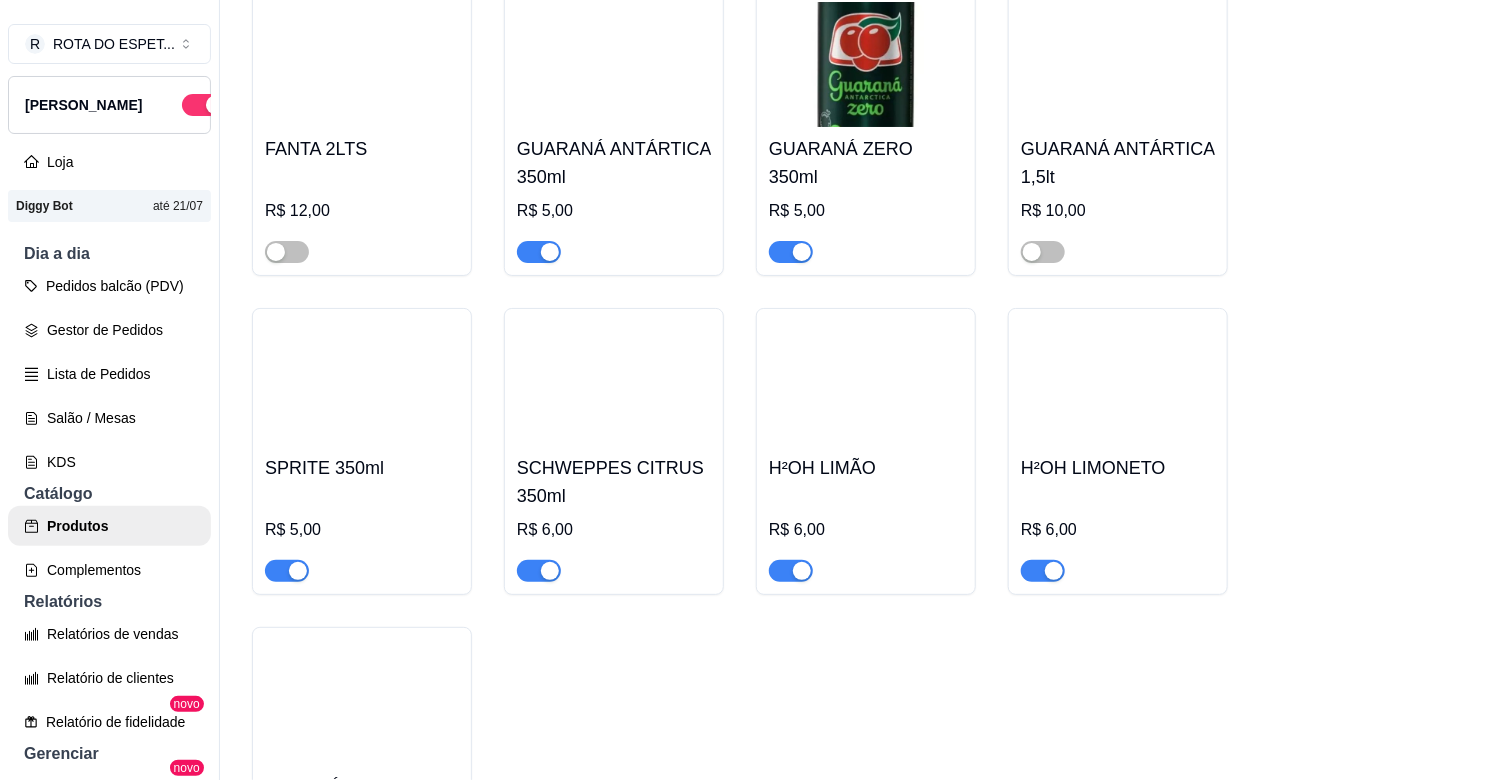 scroll, scrollTop: 6555, scrollLeft: 0, axis: vertical 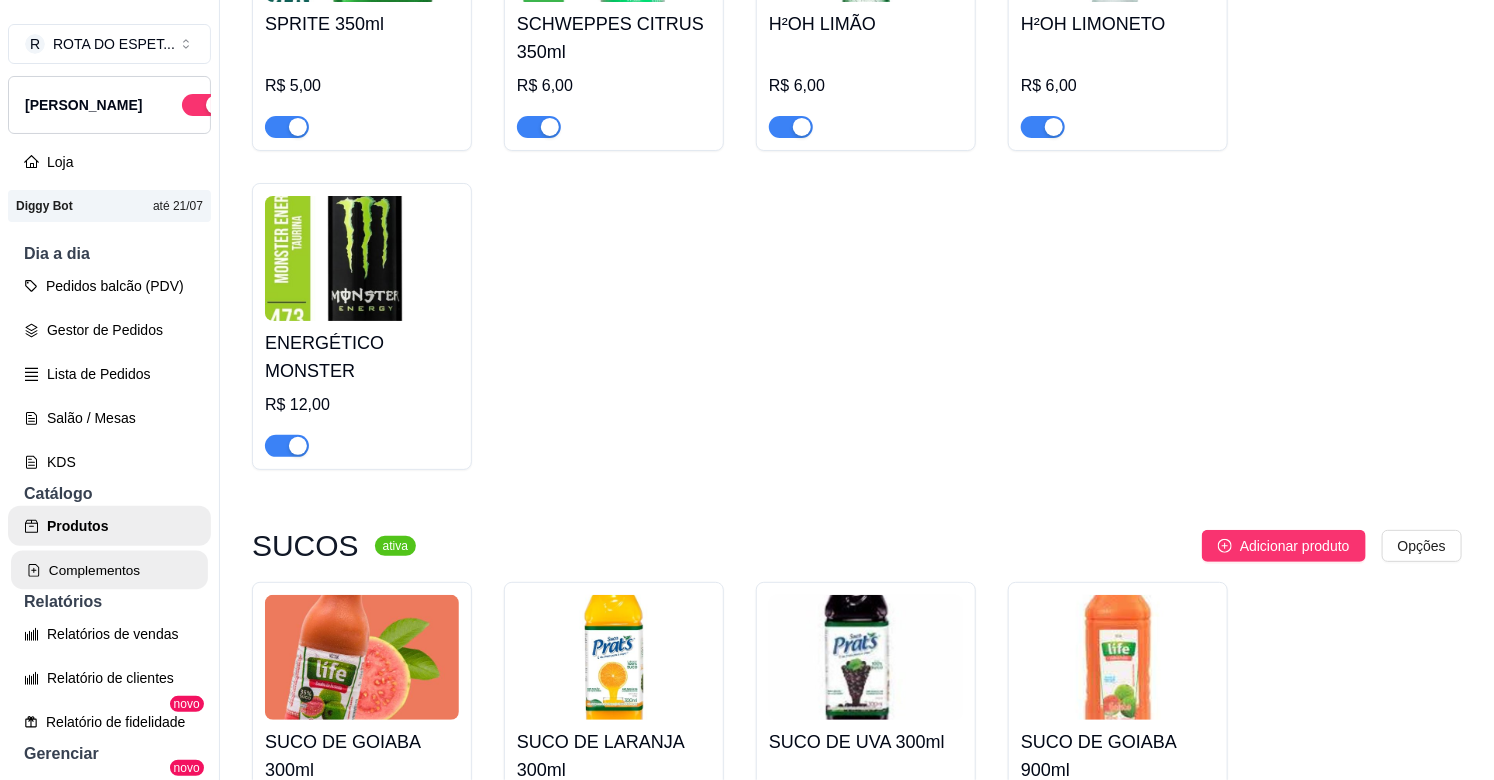 click on "Complementos" at bounding box center [109, 570] 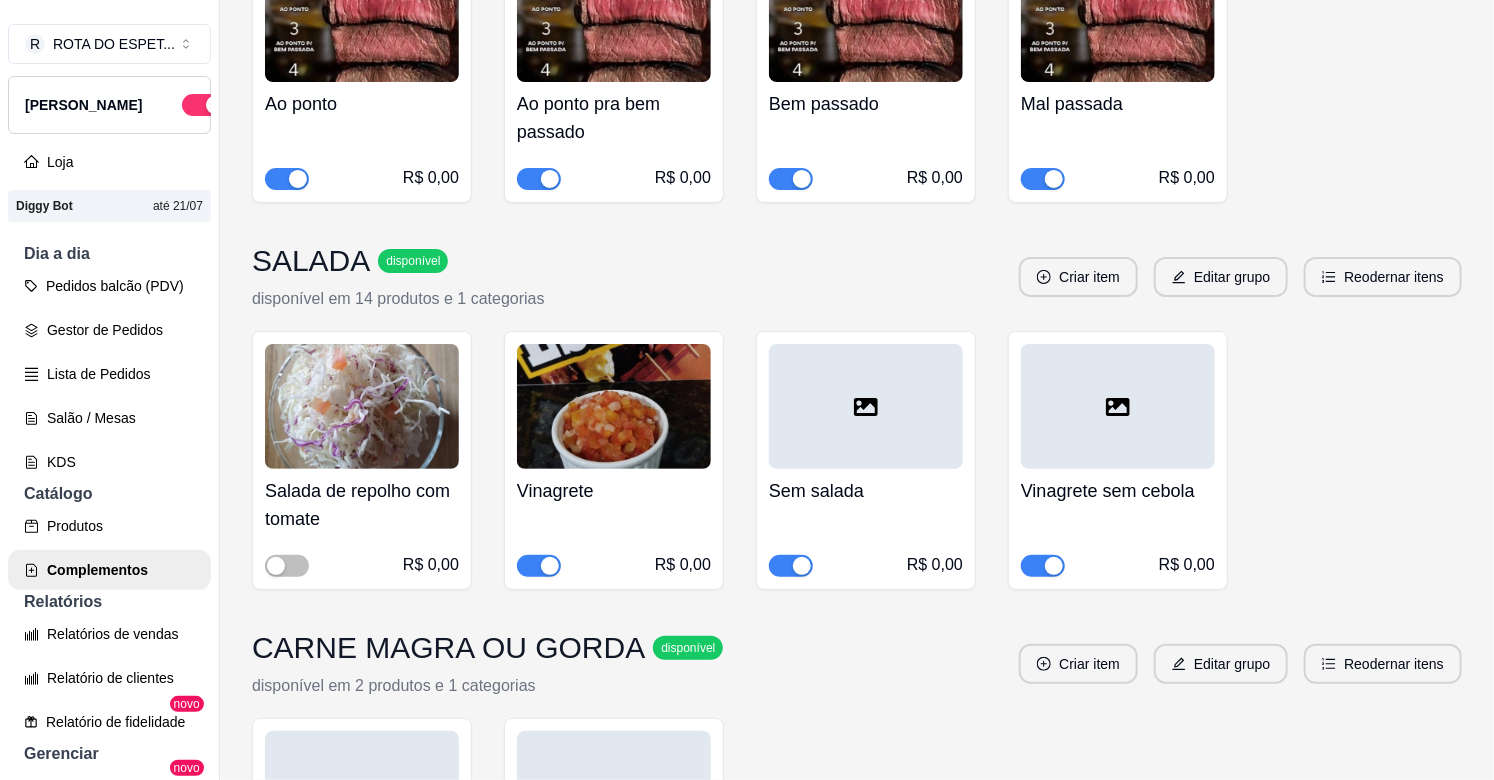 scroll, scrollTop: 555, scrollLeft: 0, axis: vertical 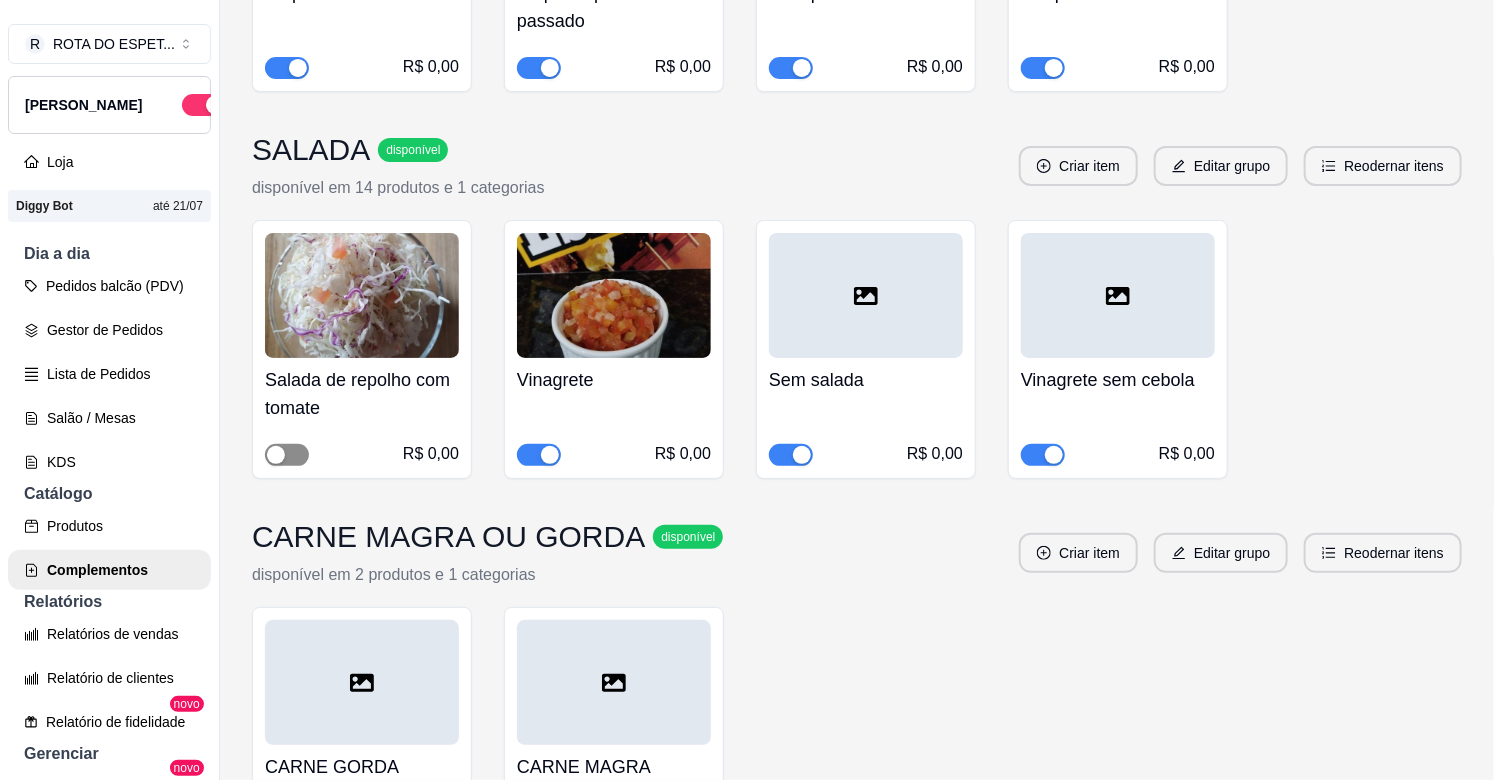 click at bounding box center [287, 455] 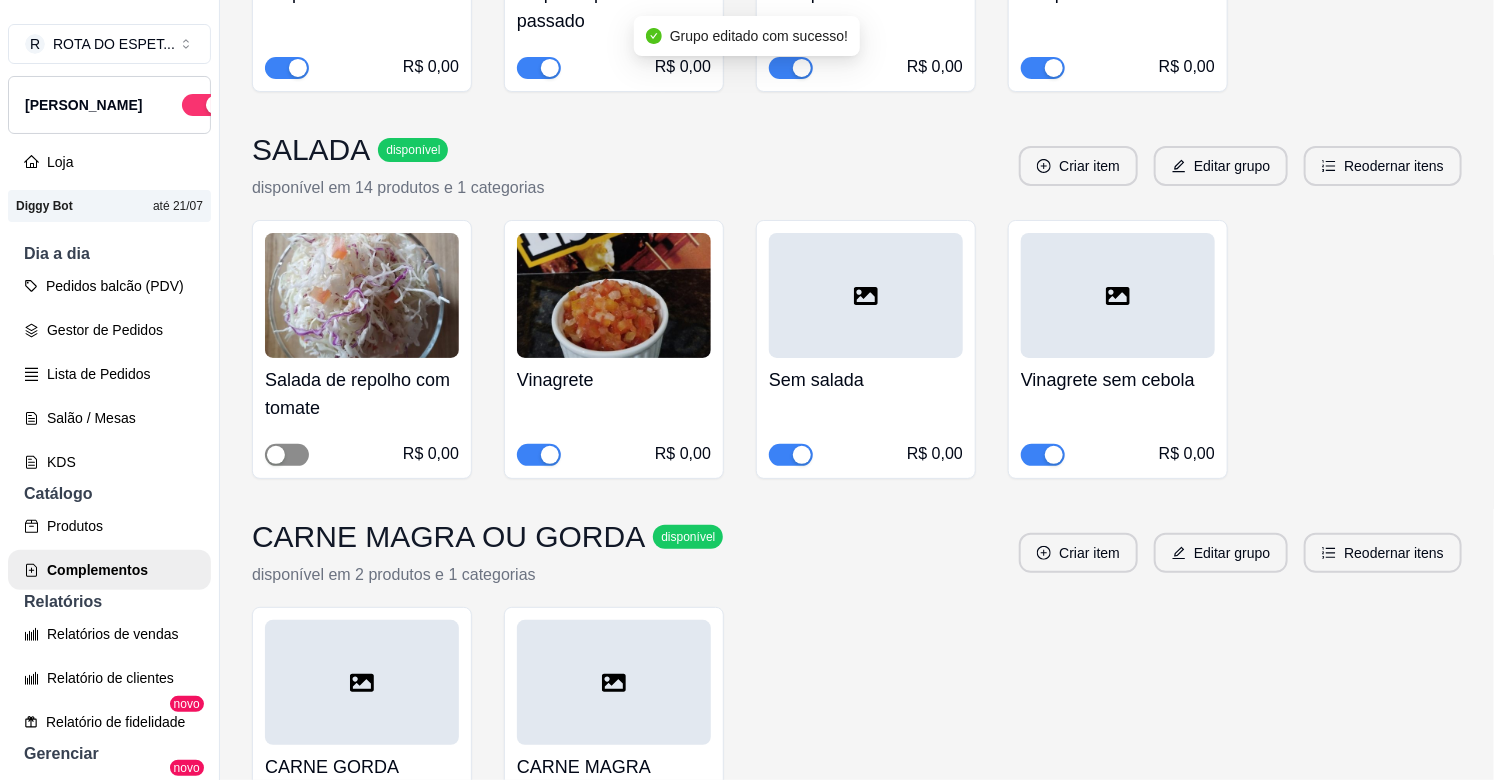 click at bounding box center (276, 455) 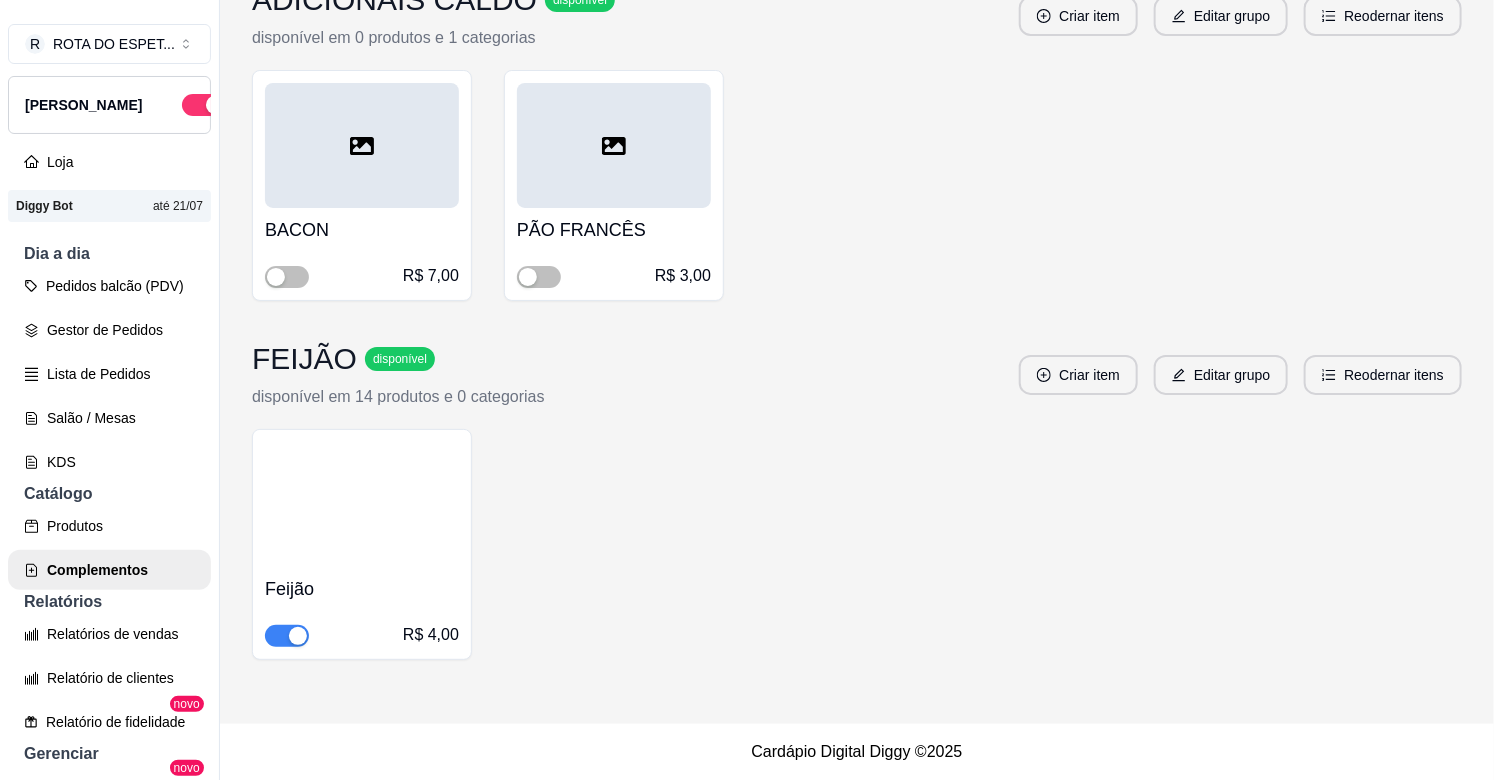 scroll, scrollTop: 1472, scrollLeft: 0, axis: vertical 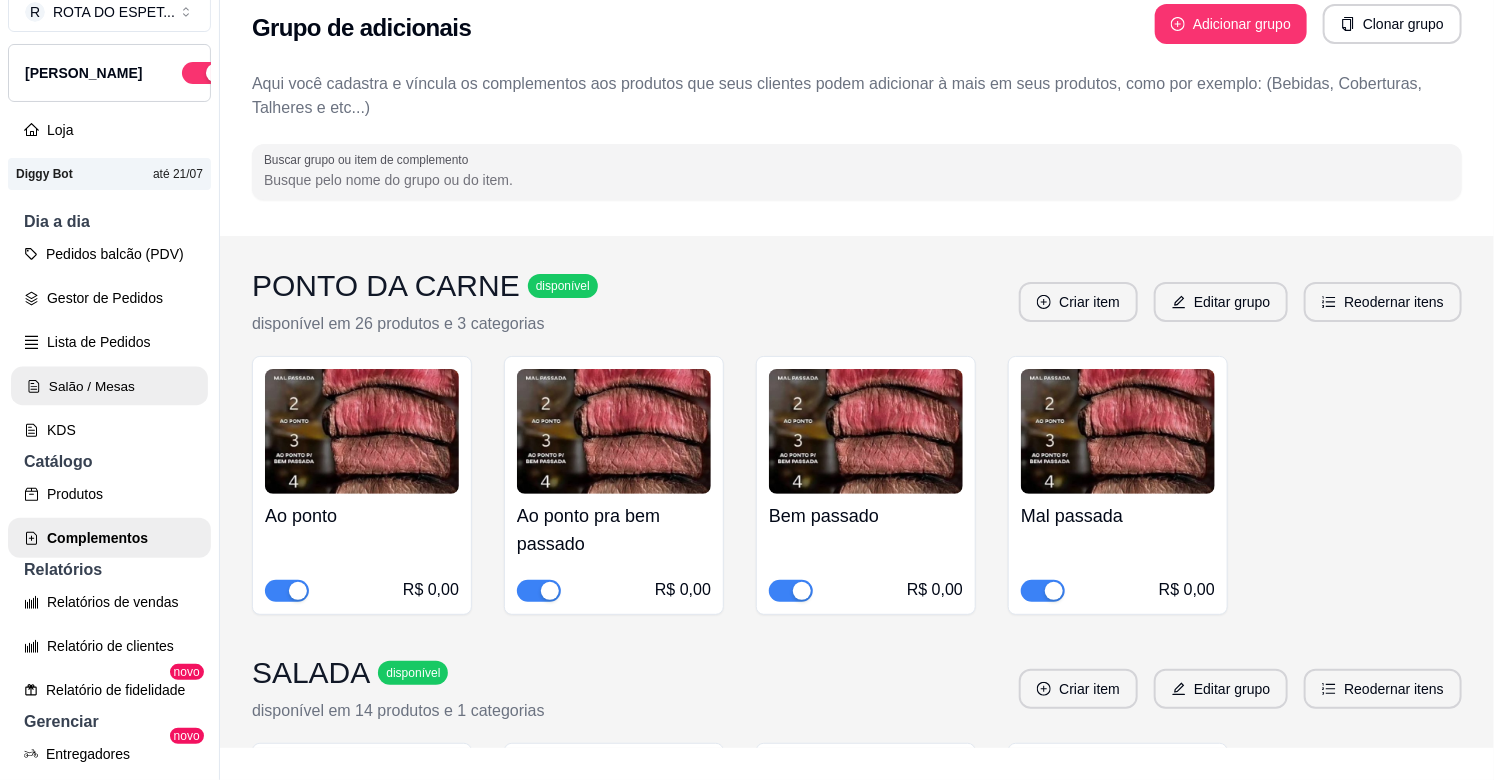 click on "Salão / Mesas" at bounding box center (109, 386) 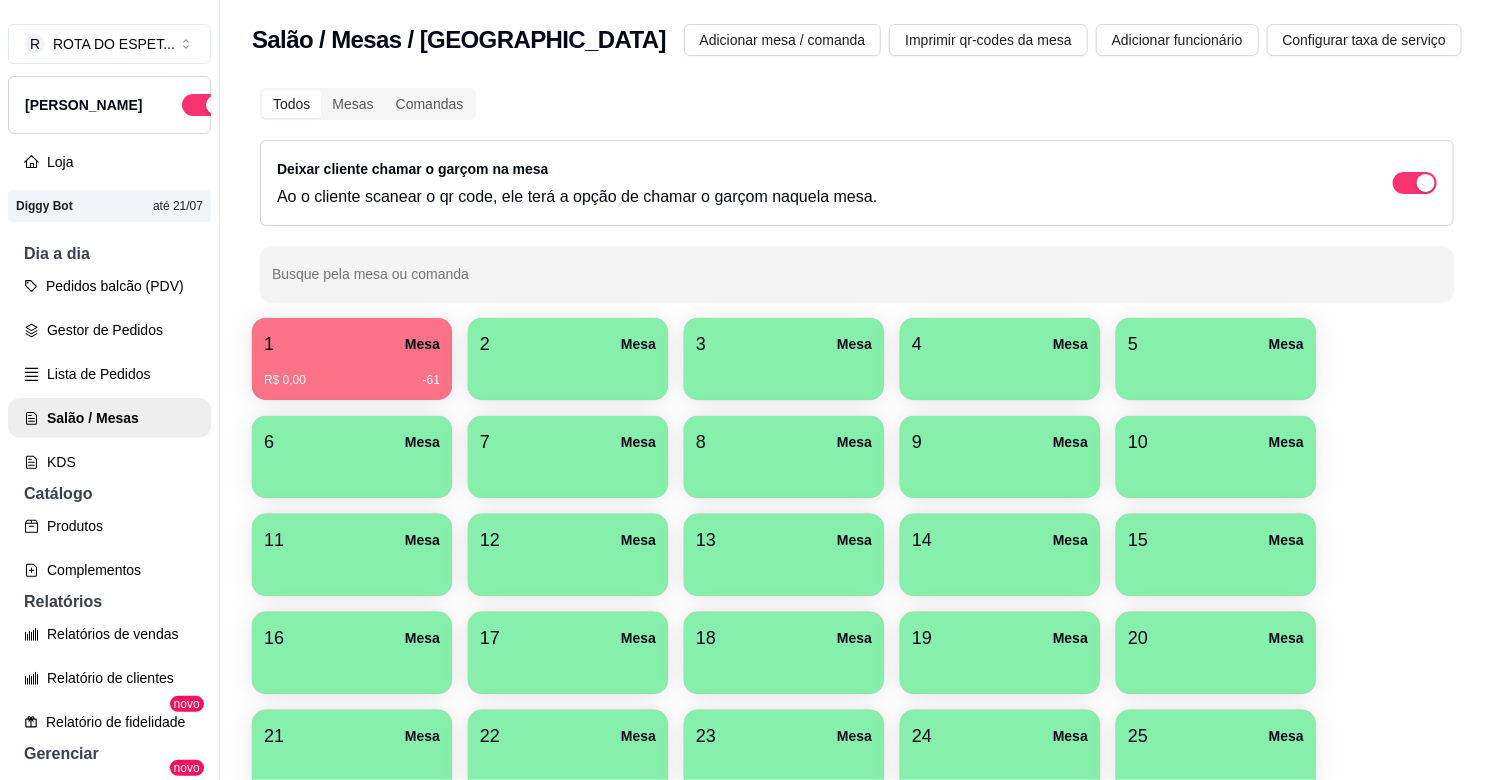 click on "1 Mesa" at bounding box center (352, 344) 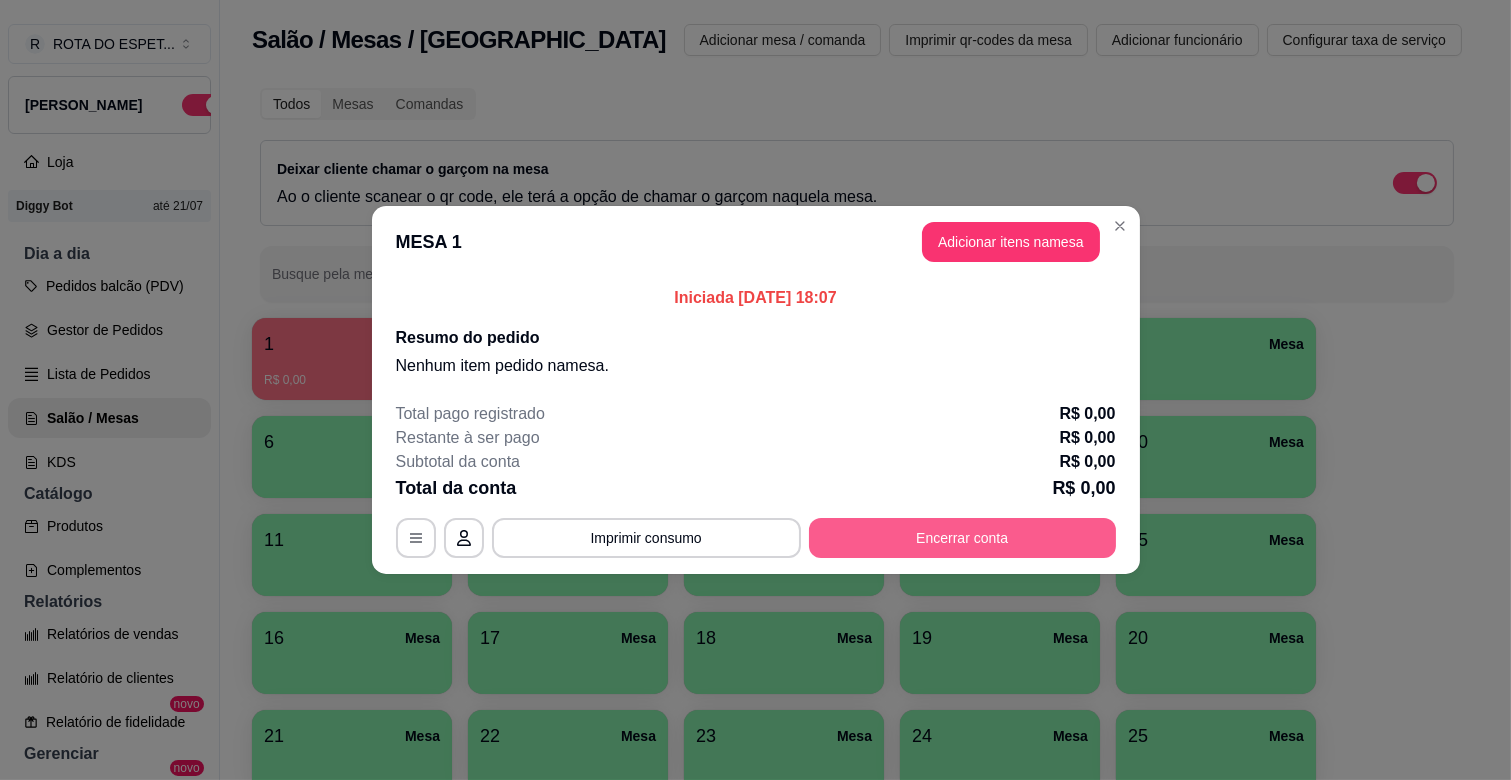 click on "Encerrar conta" at bounding box center (962, 538) 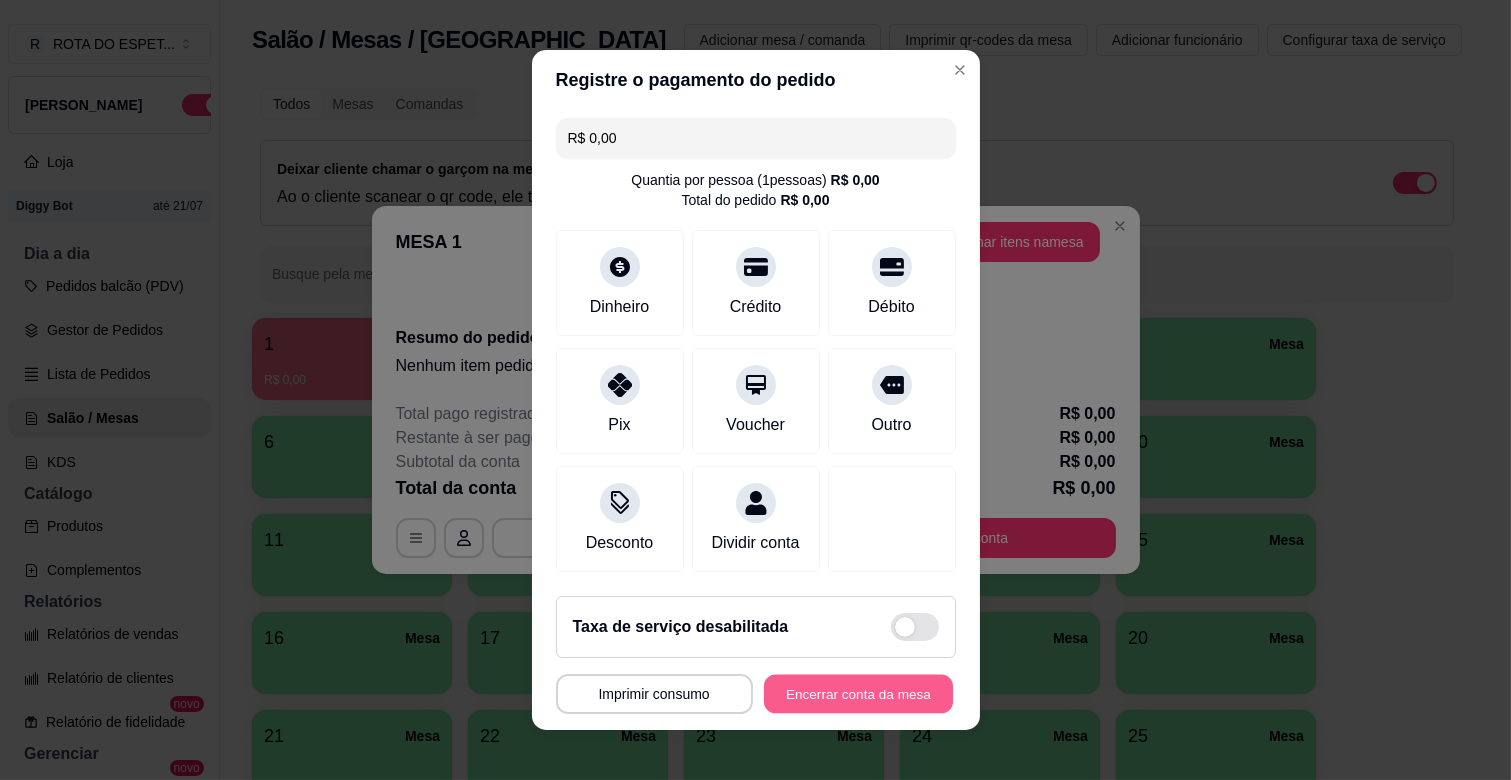 click on "Encerrar conta da mesa" at bounding box center (858, 694) 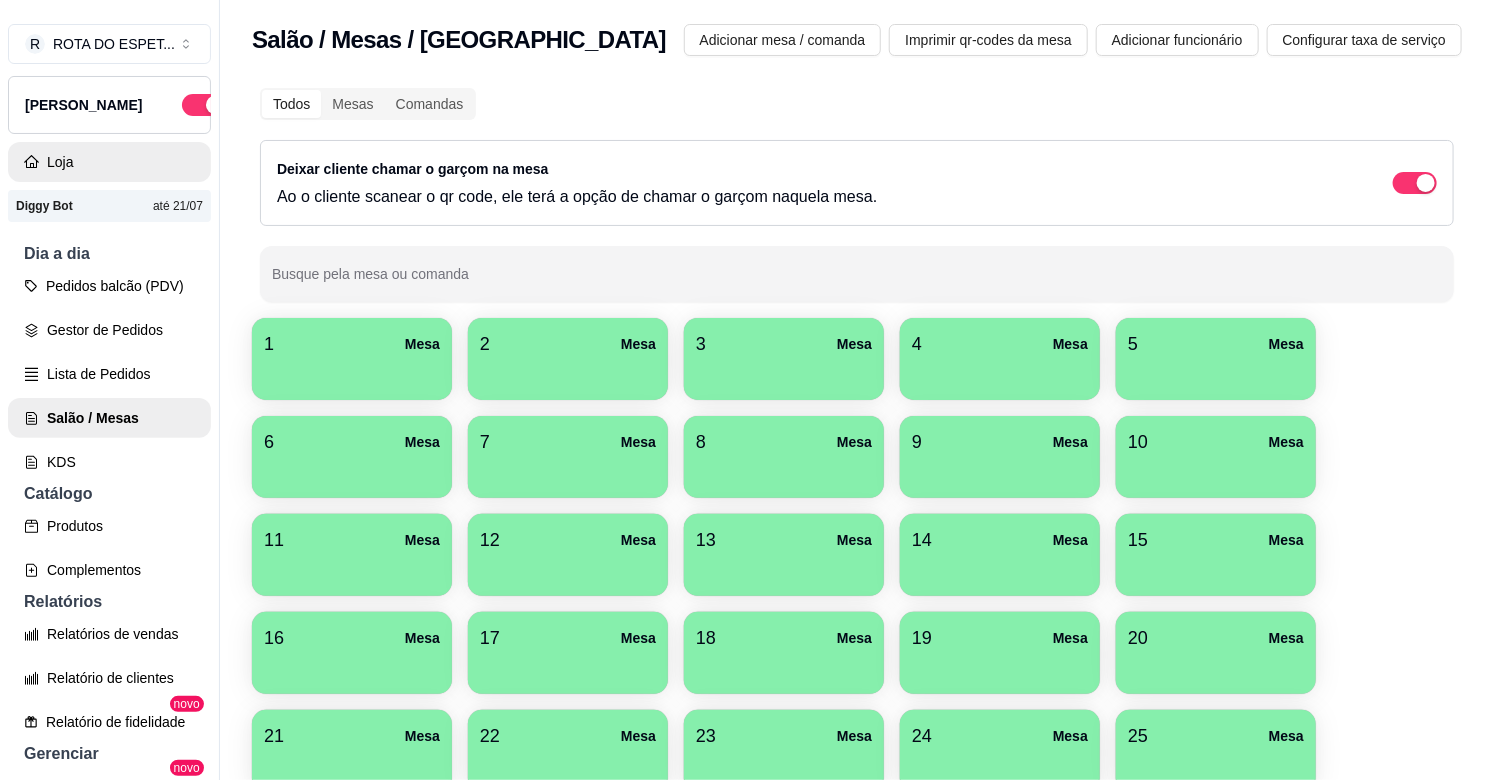 click on "Loja" at bounding box center [109, 162] 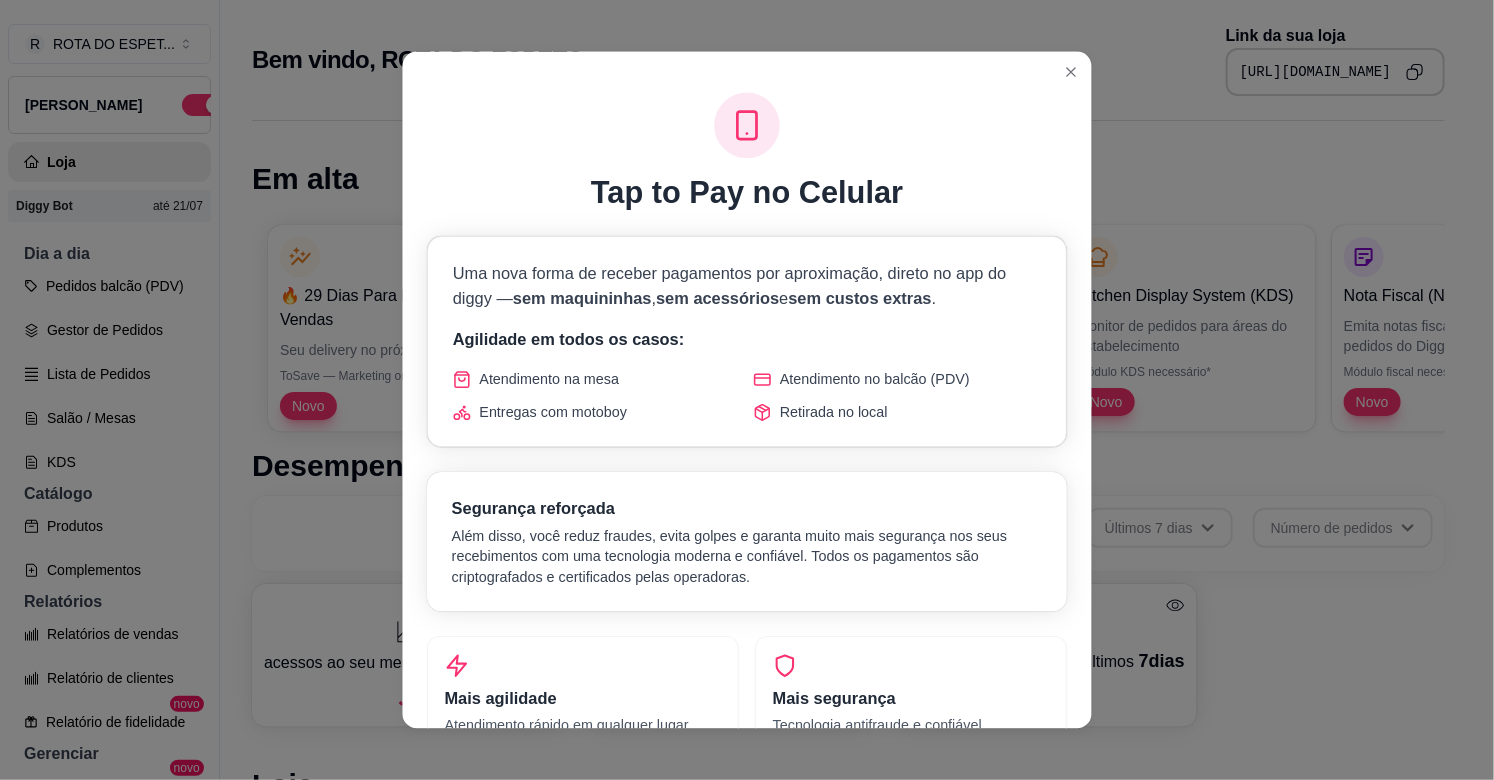 scroll, scrollTop: 32, scrollLeft: 0, axis: vertical 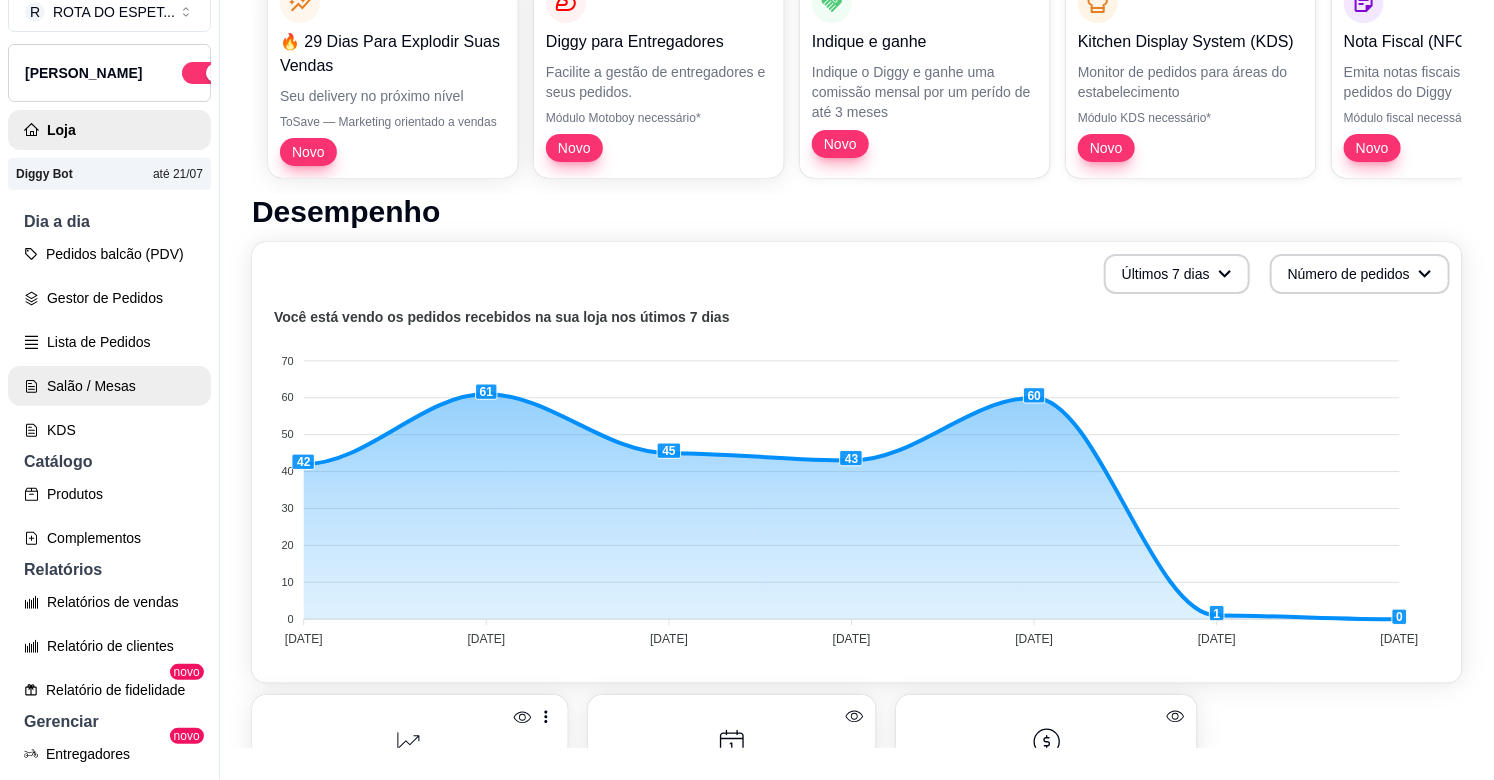 click on "Salão / Mesas" at bounding box center (109, 386) 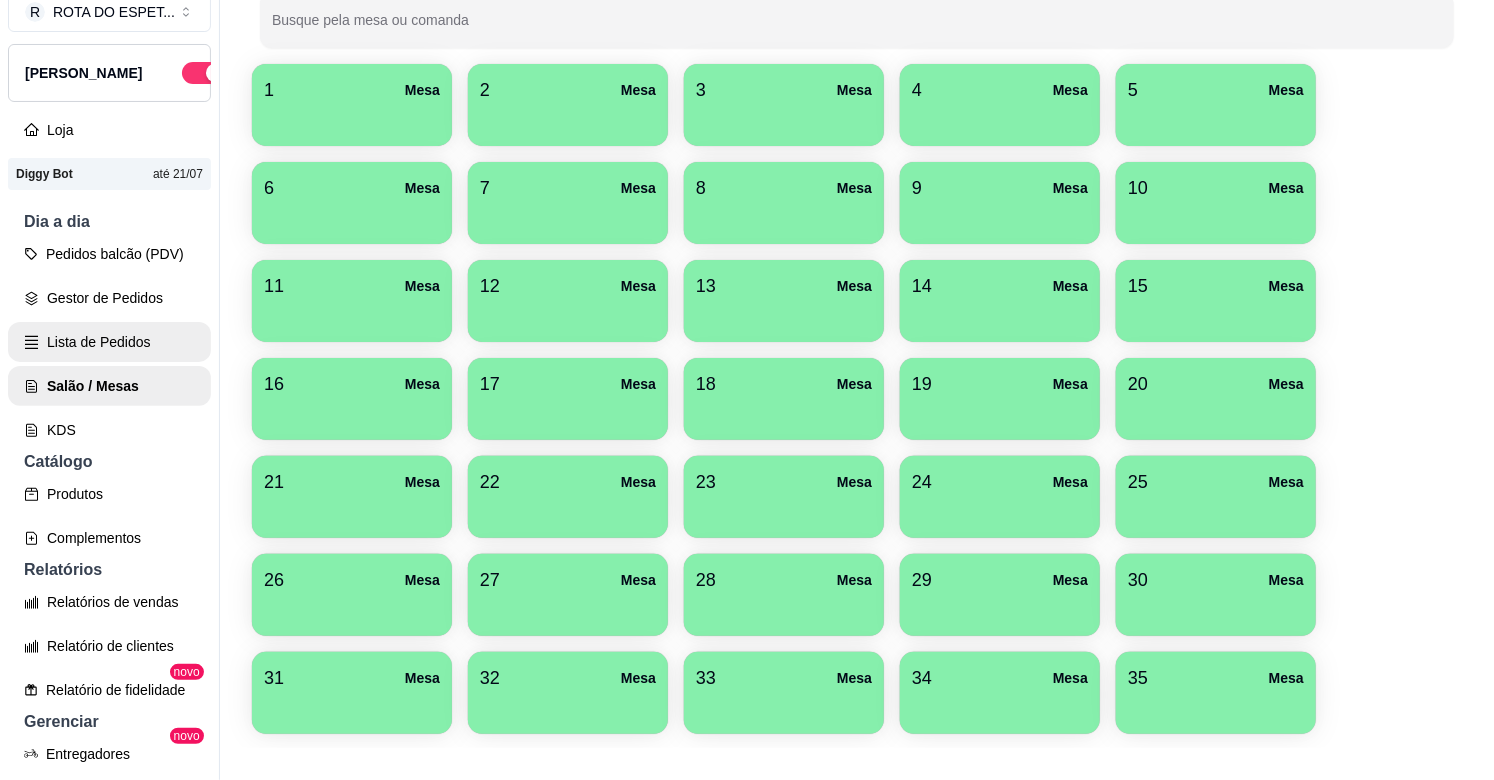 scroll, scrollTop: 0, scrollLeft: 0, axis: both 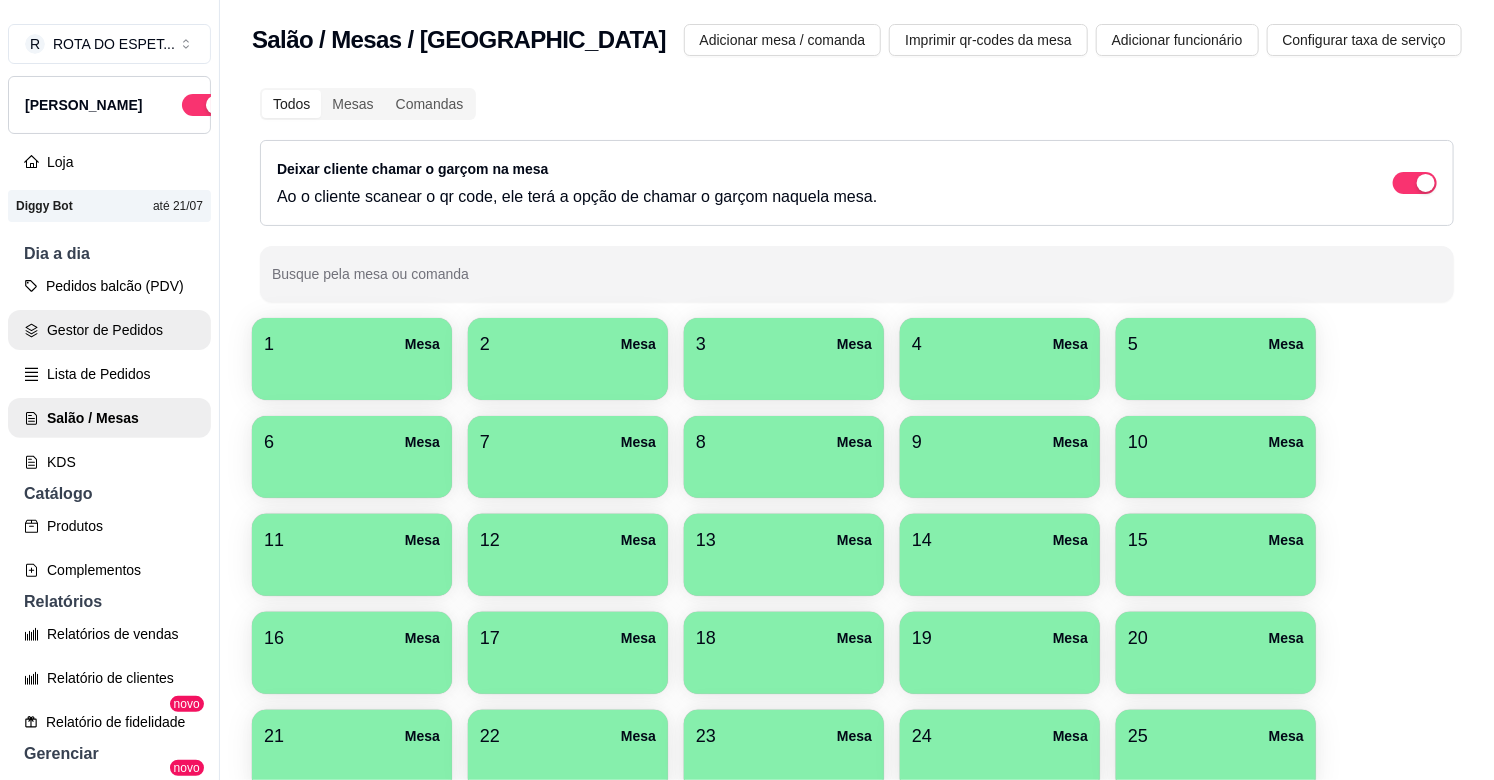 click on "Gestor de Pedidos" at bounding box center [109, 330] 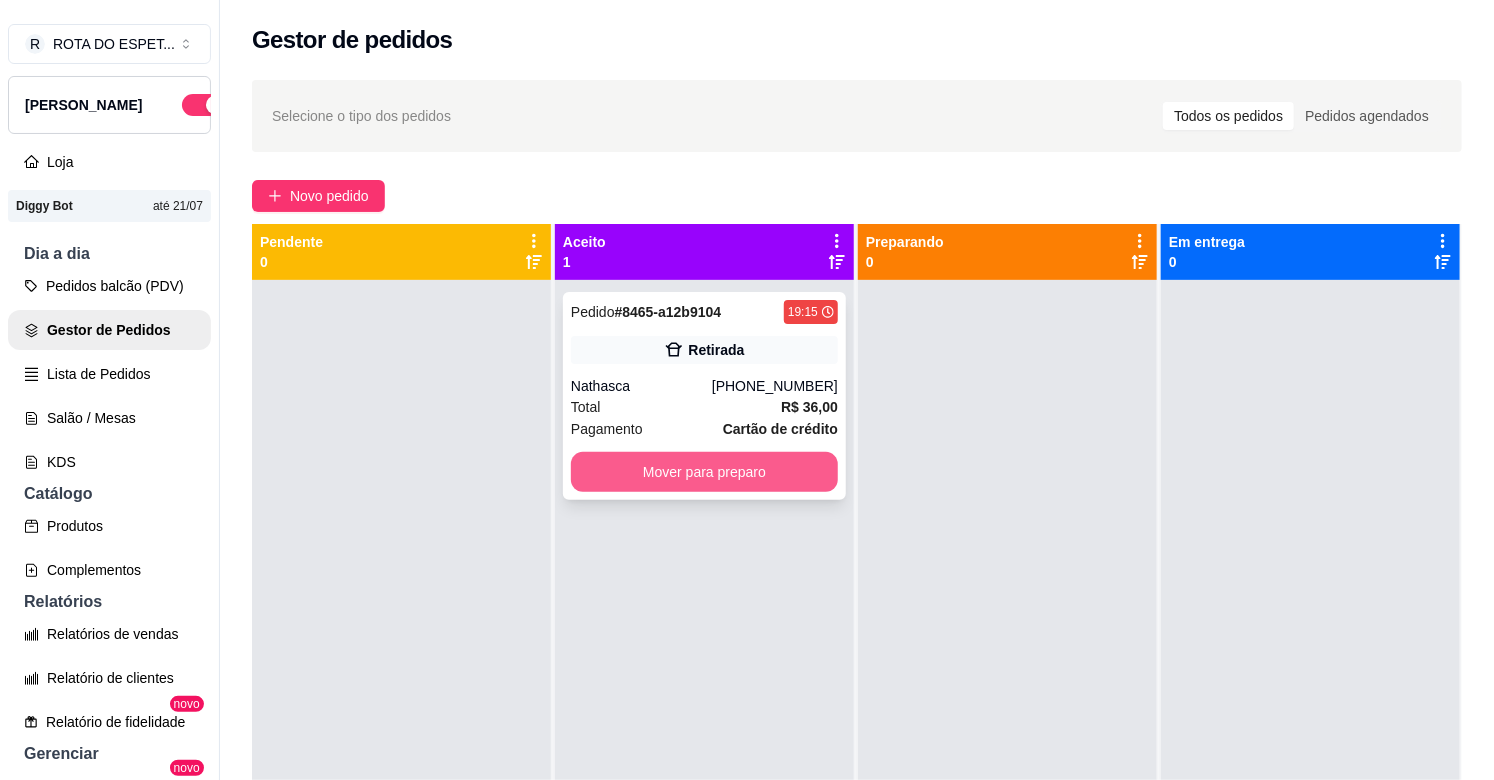 click on "Mover para preparo" at bounding box center (704, 472) 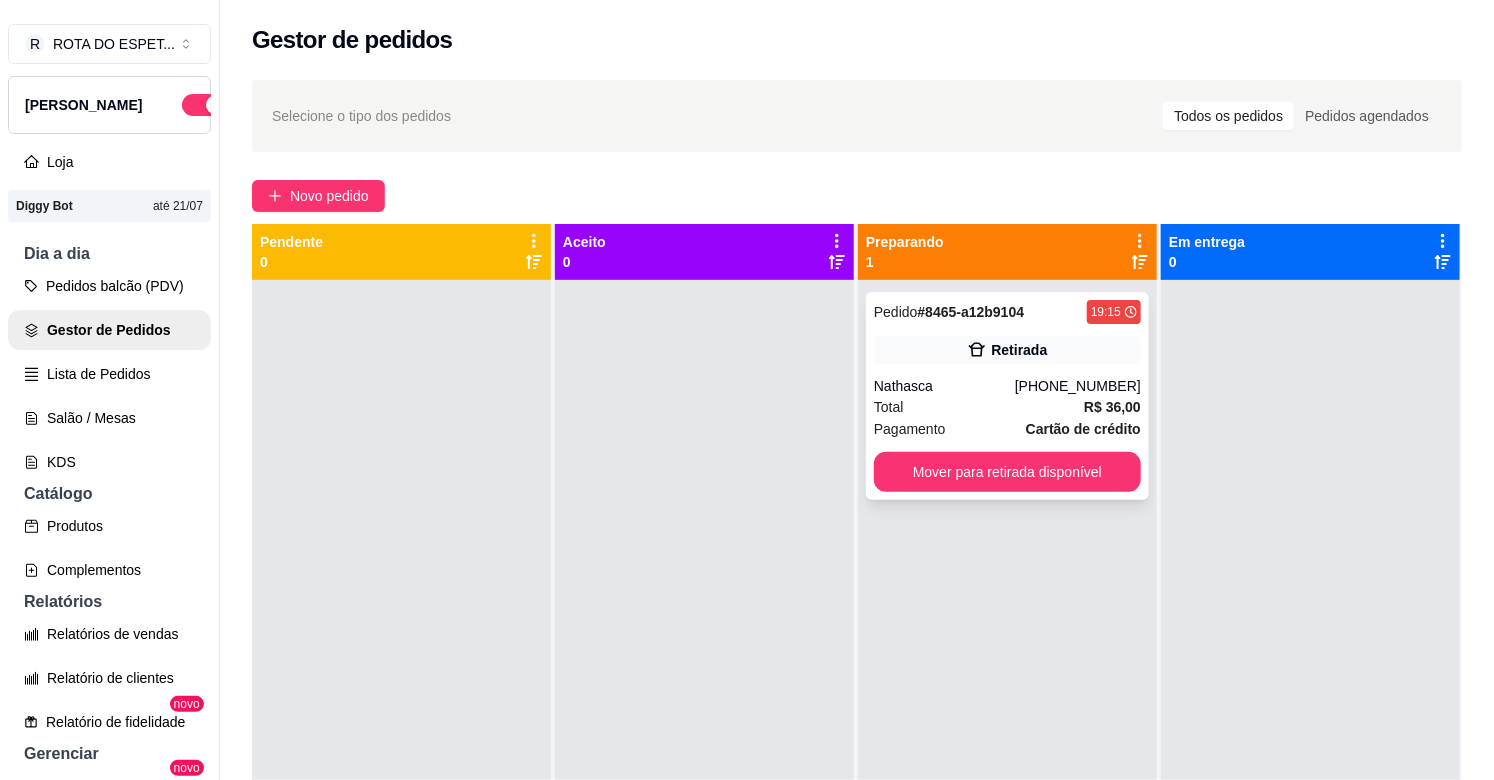 click on "Total R$ 36,00" at bounding box center (1007, 407) 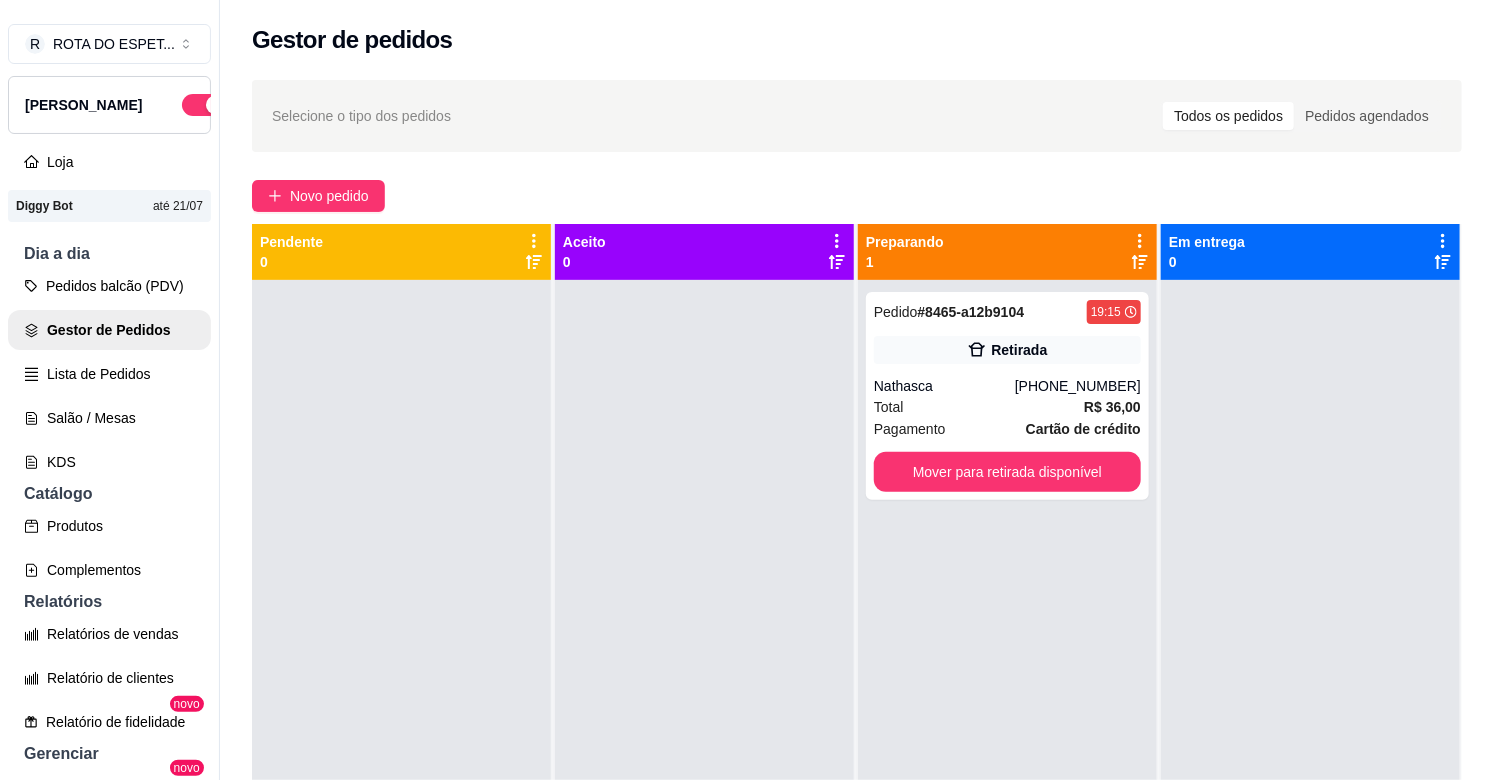 click at bounding box center [704, 670] 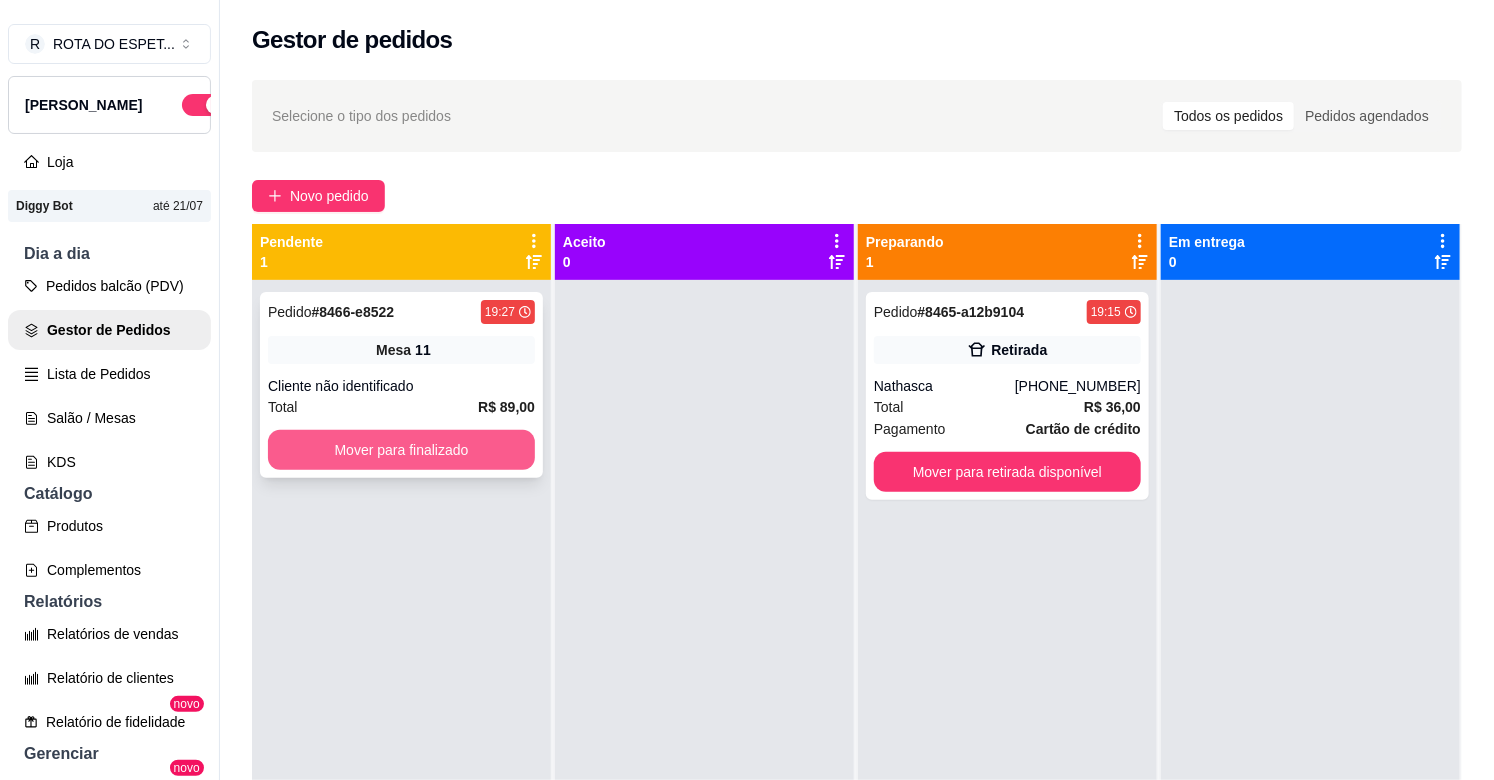 click on "Mover para finalizado" at bounding box center [401, 450] 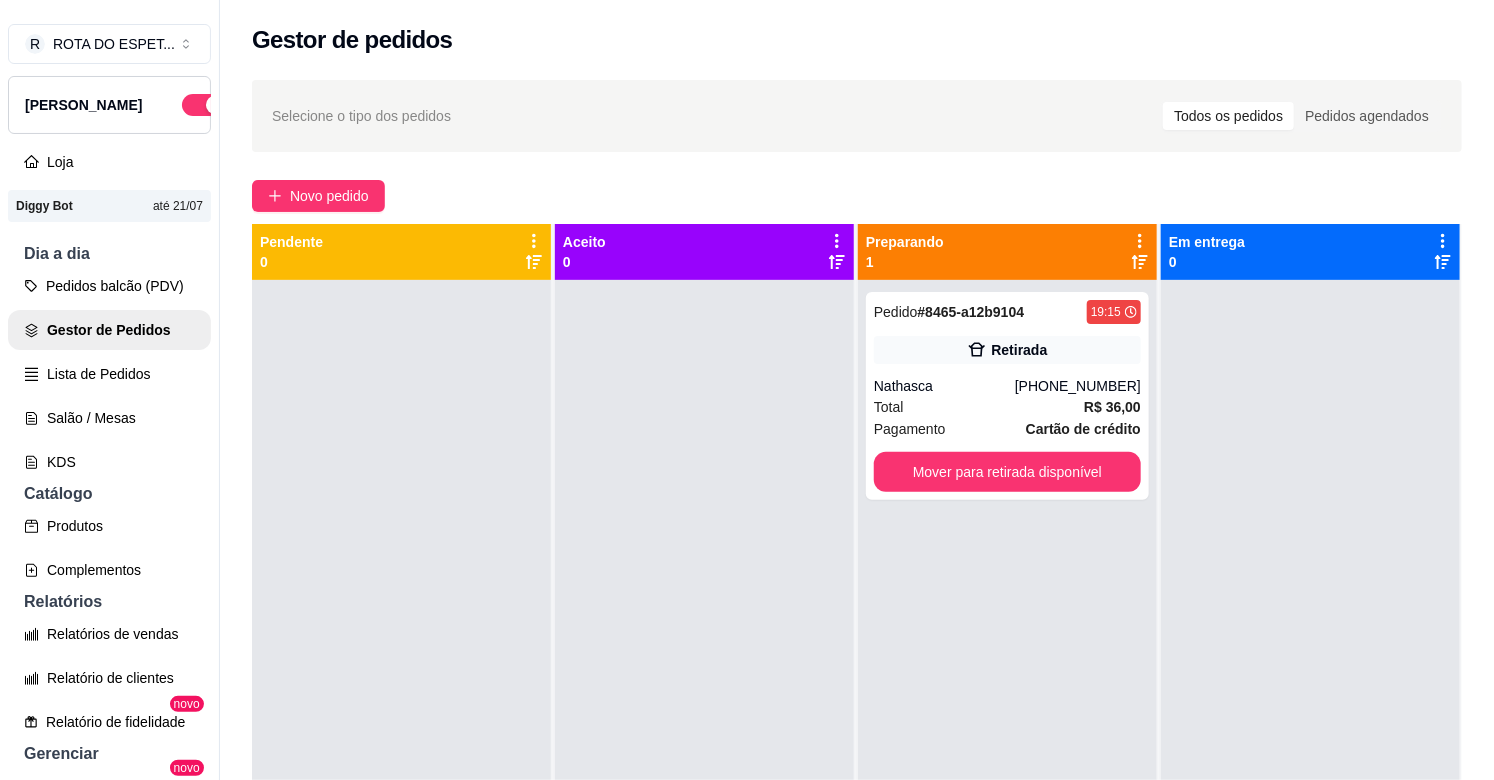 click at bounding box center (704, 670) 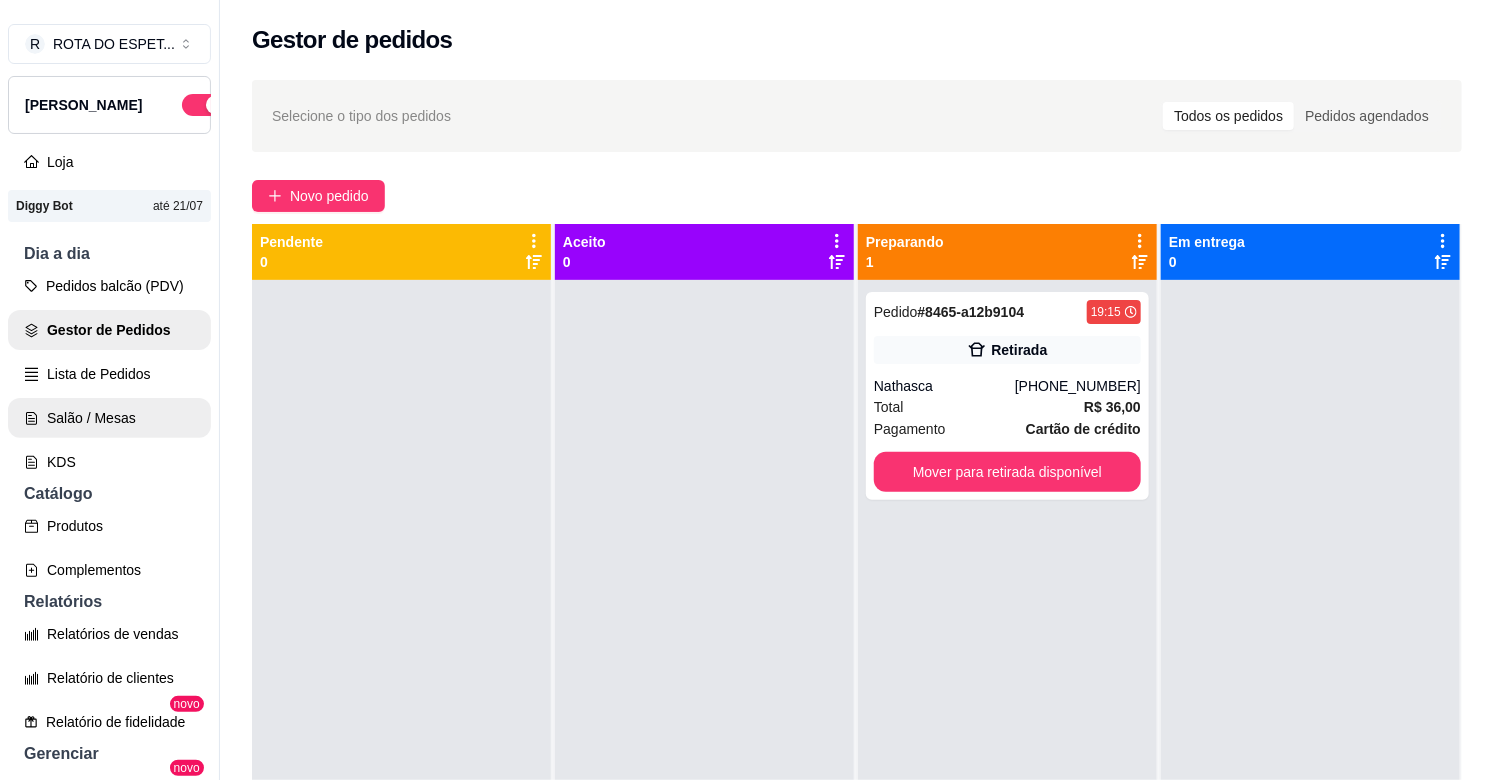click on "Salão / Mesas" at bounding box center (109, 418) 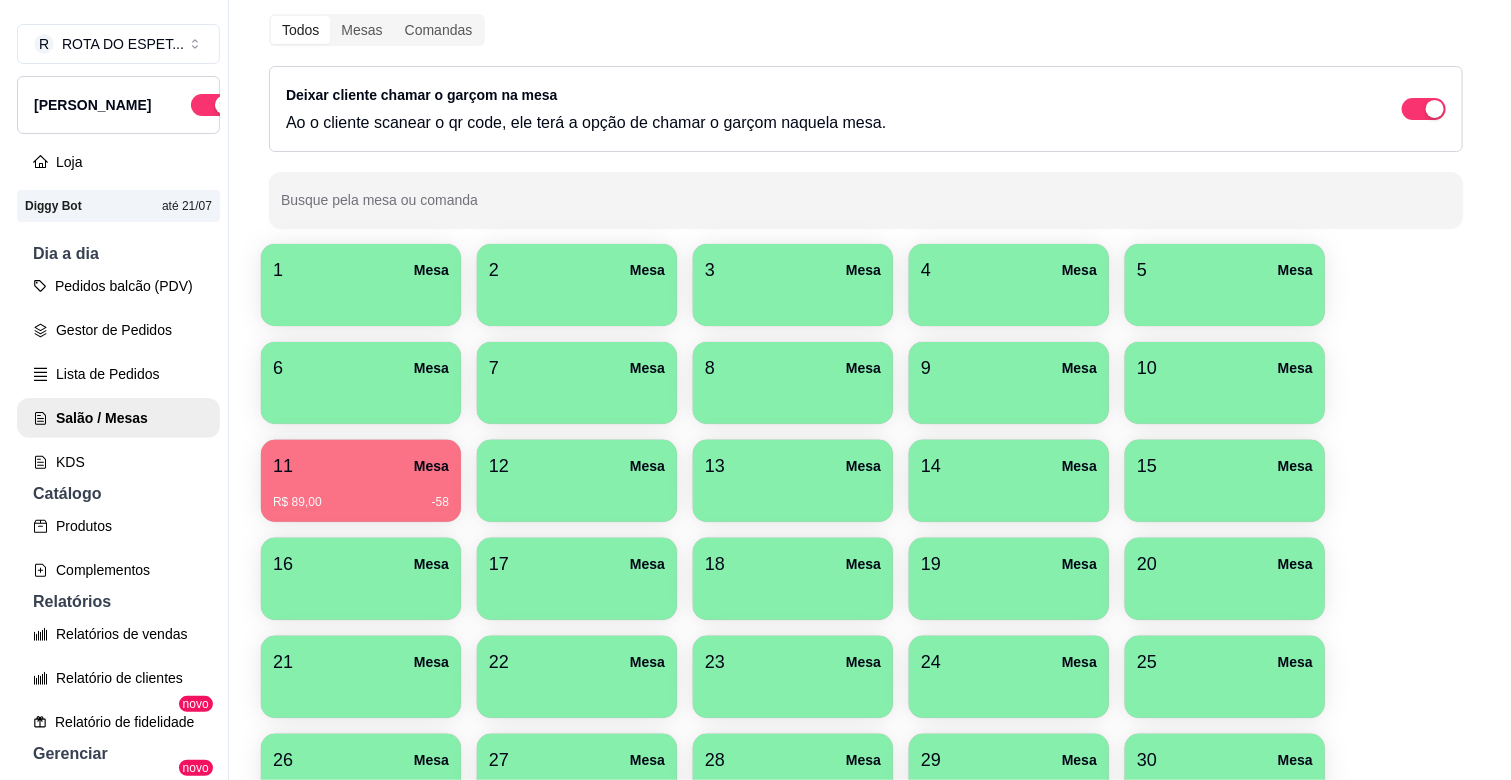scroll, scrollTop: 111, scrollLeft: 0, axis: vertical 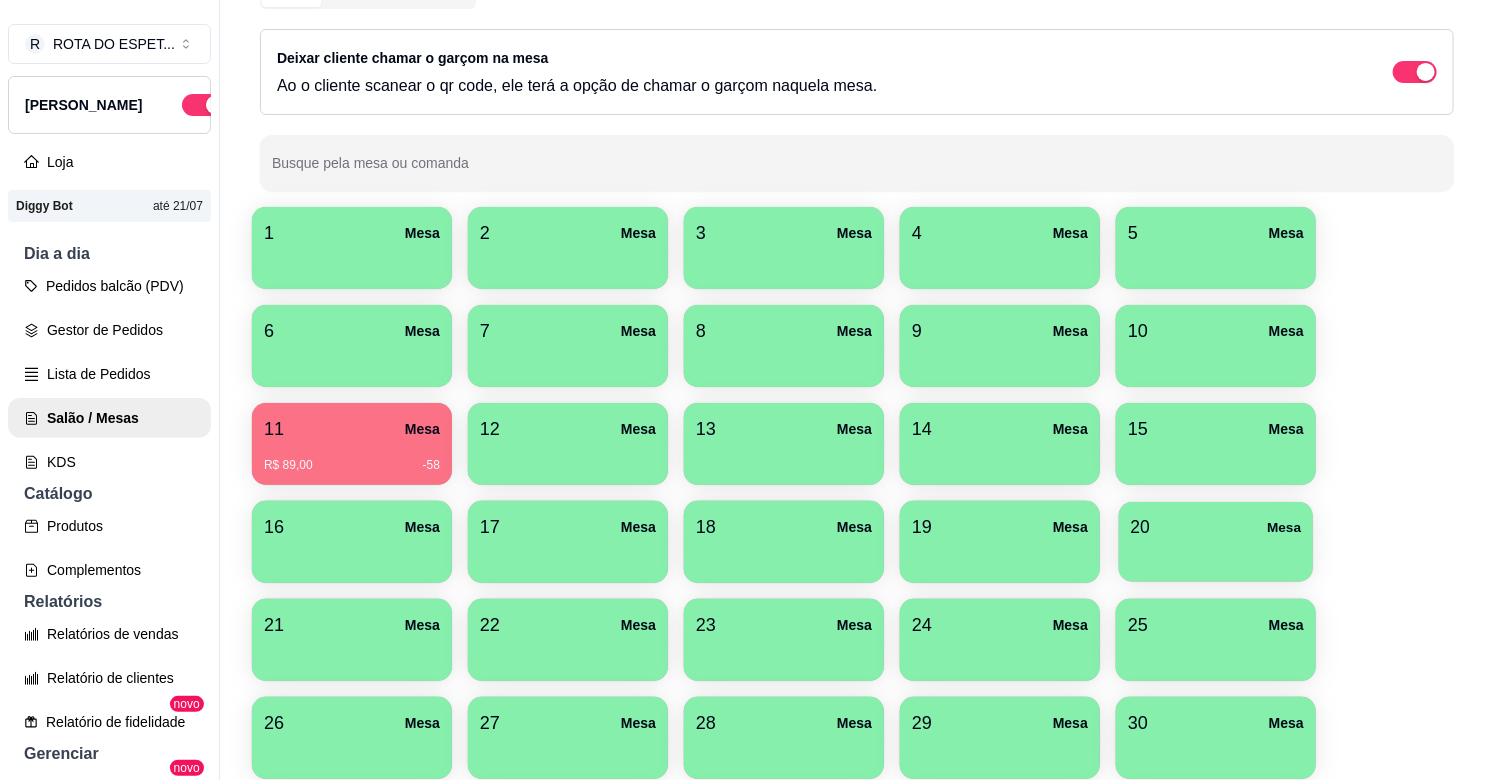 click at bounding box center [1216, 555] 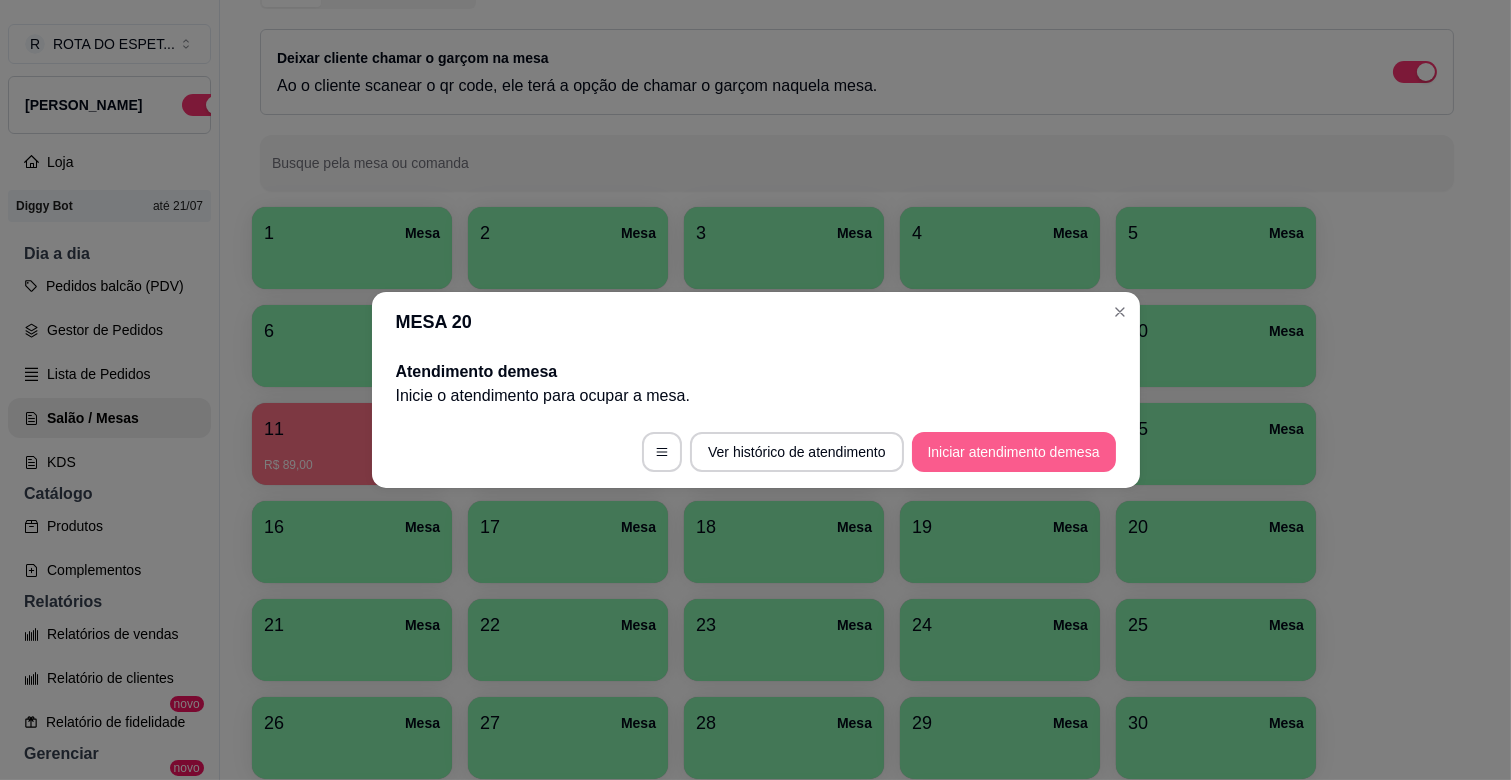 click on "Iniciar atendimento de  mesa" at bounding box center [1014, 452] 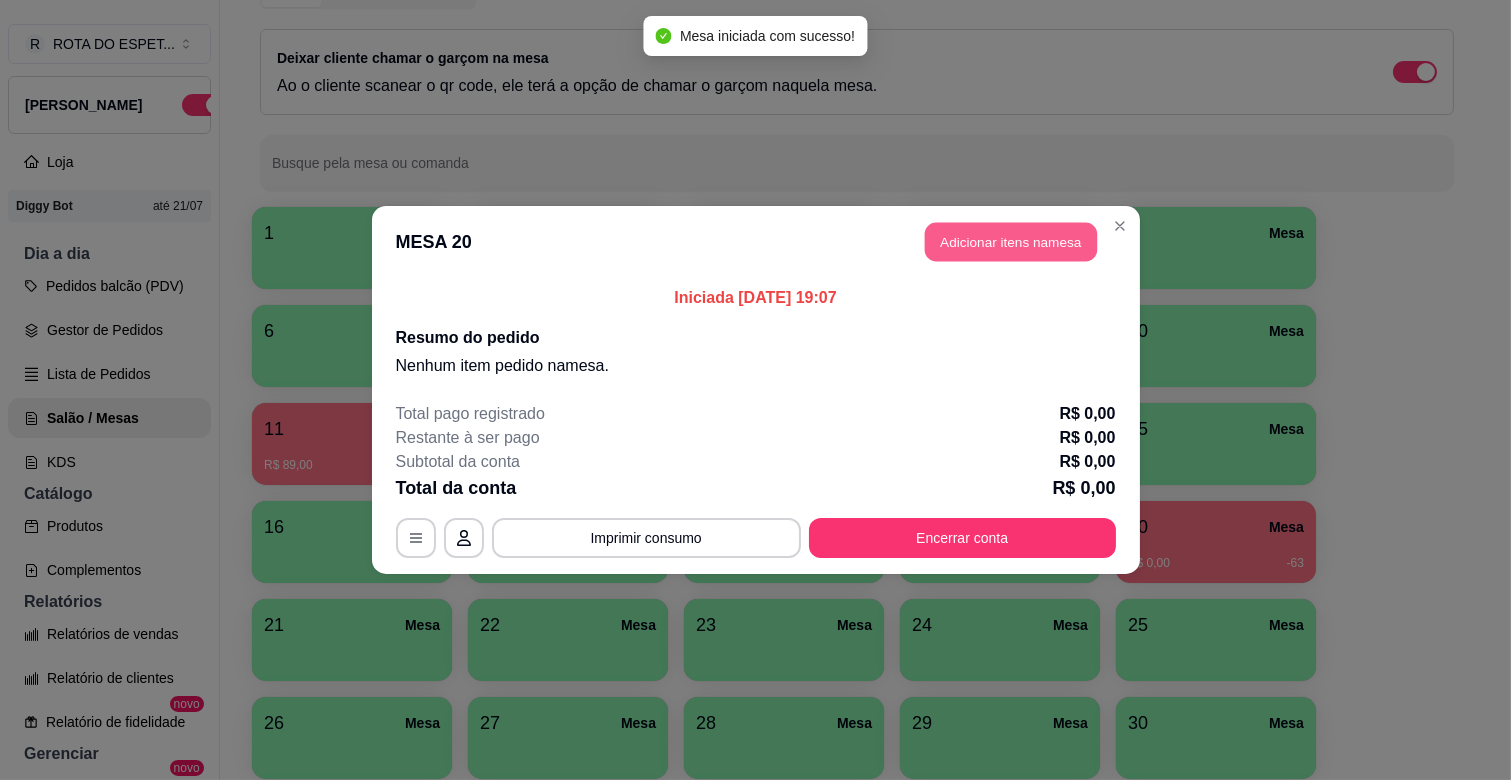 click on "Adicionar itens na  mesa" at bounding box center (1011, 242) 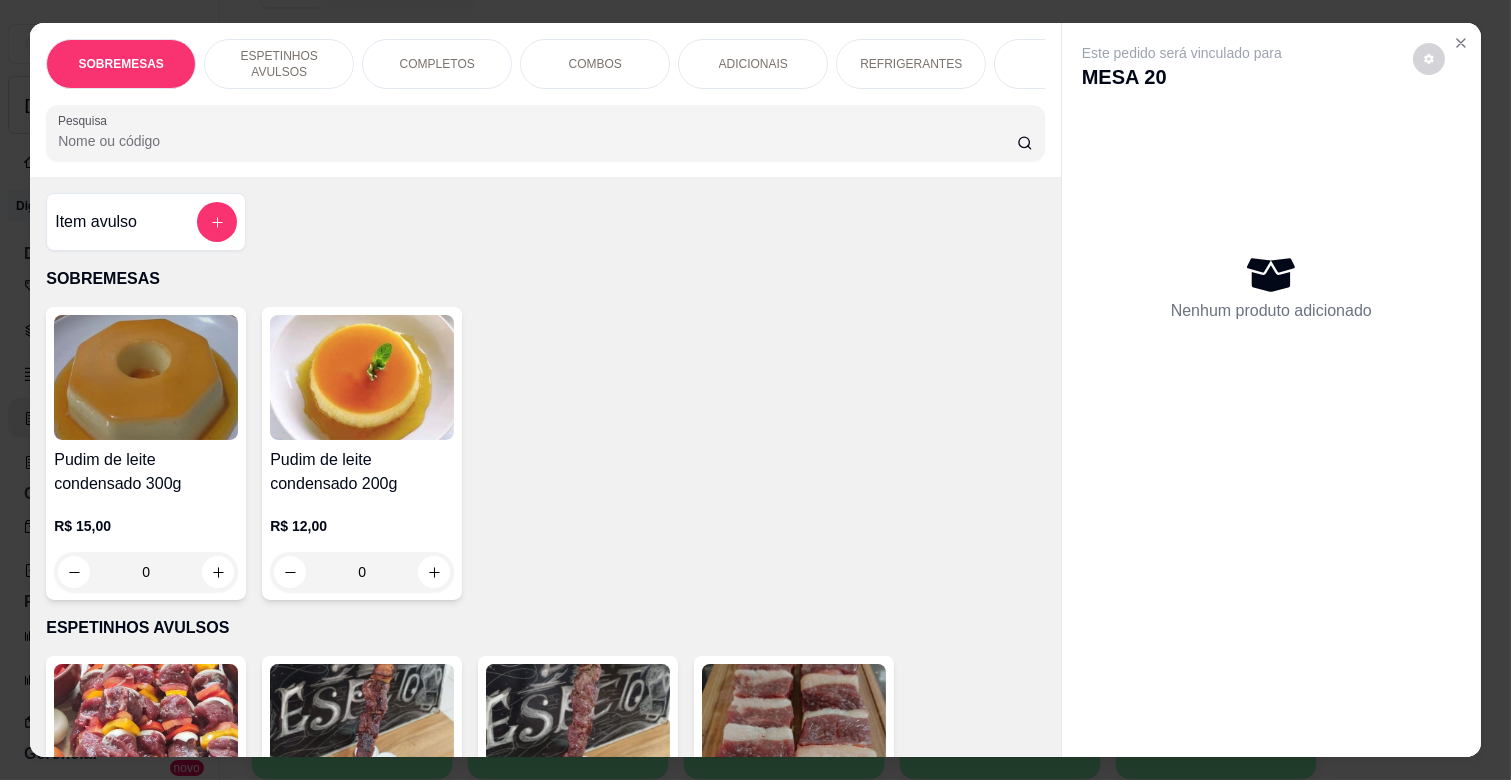 click on "ESPETINHOS AVULSOS" at bounding box center [279, 64] 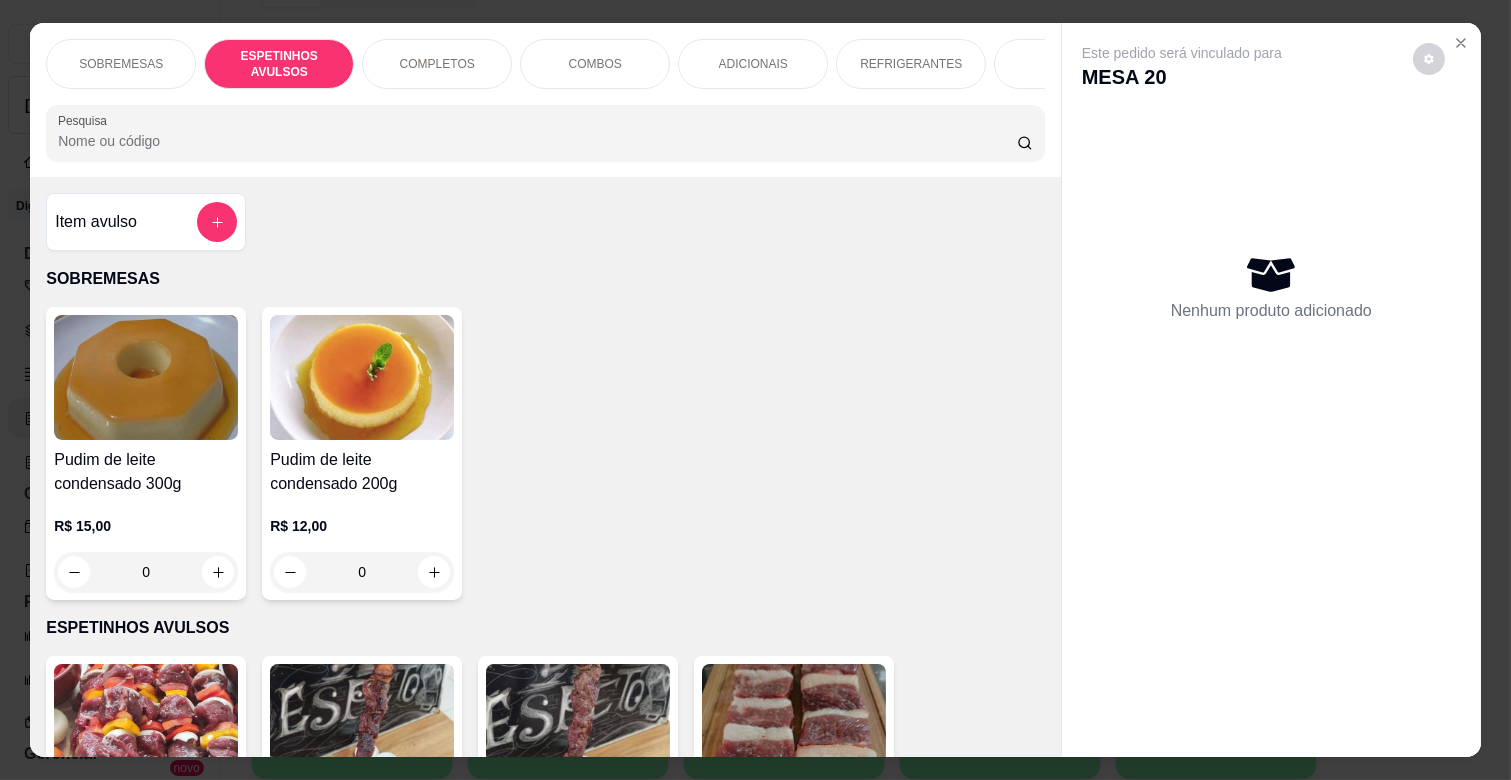 scroll, scrollTop: 438, scrollLeft: 0, axis: vertical 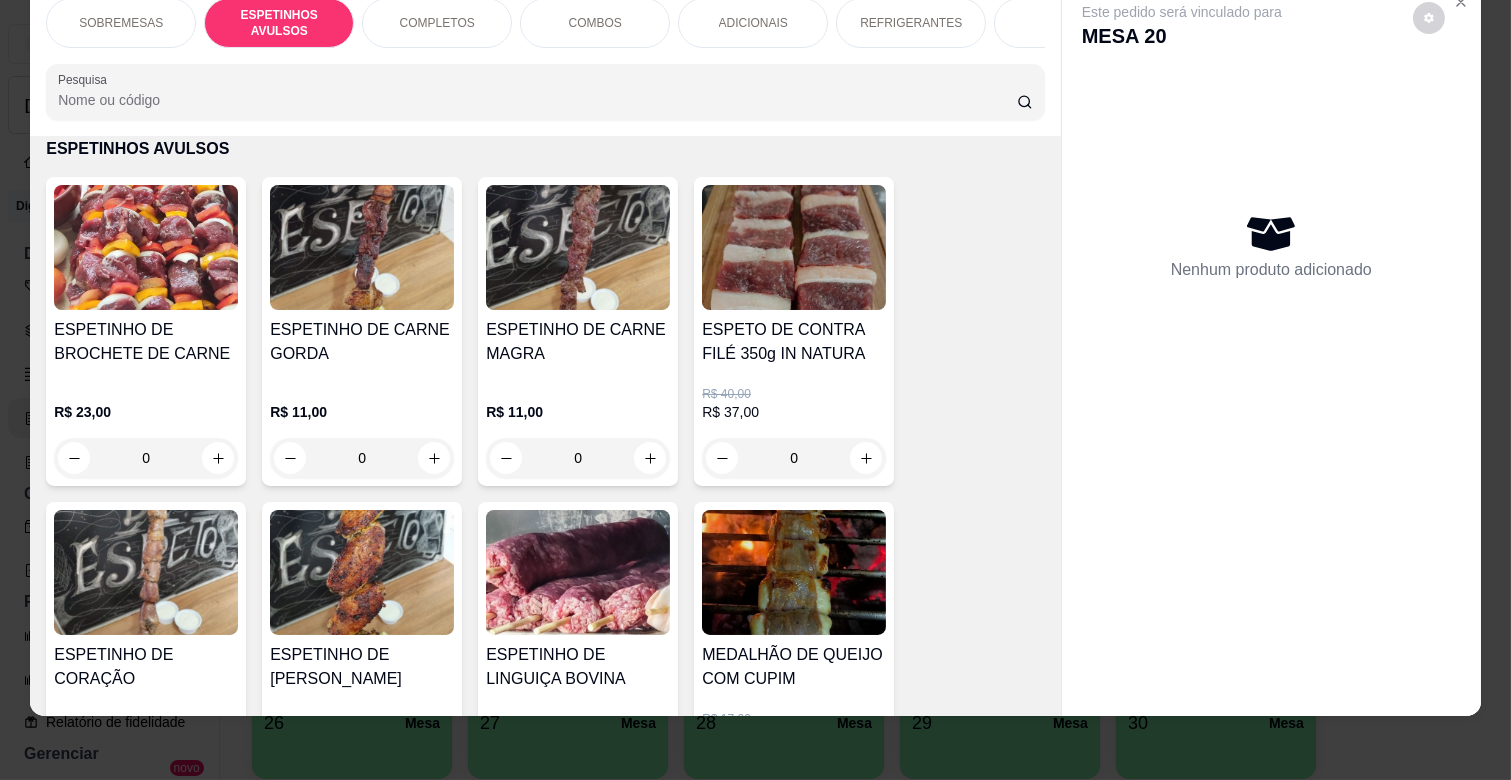 click on "0" at bounding box center (578, 458) 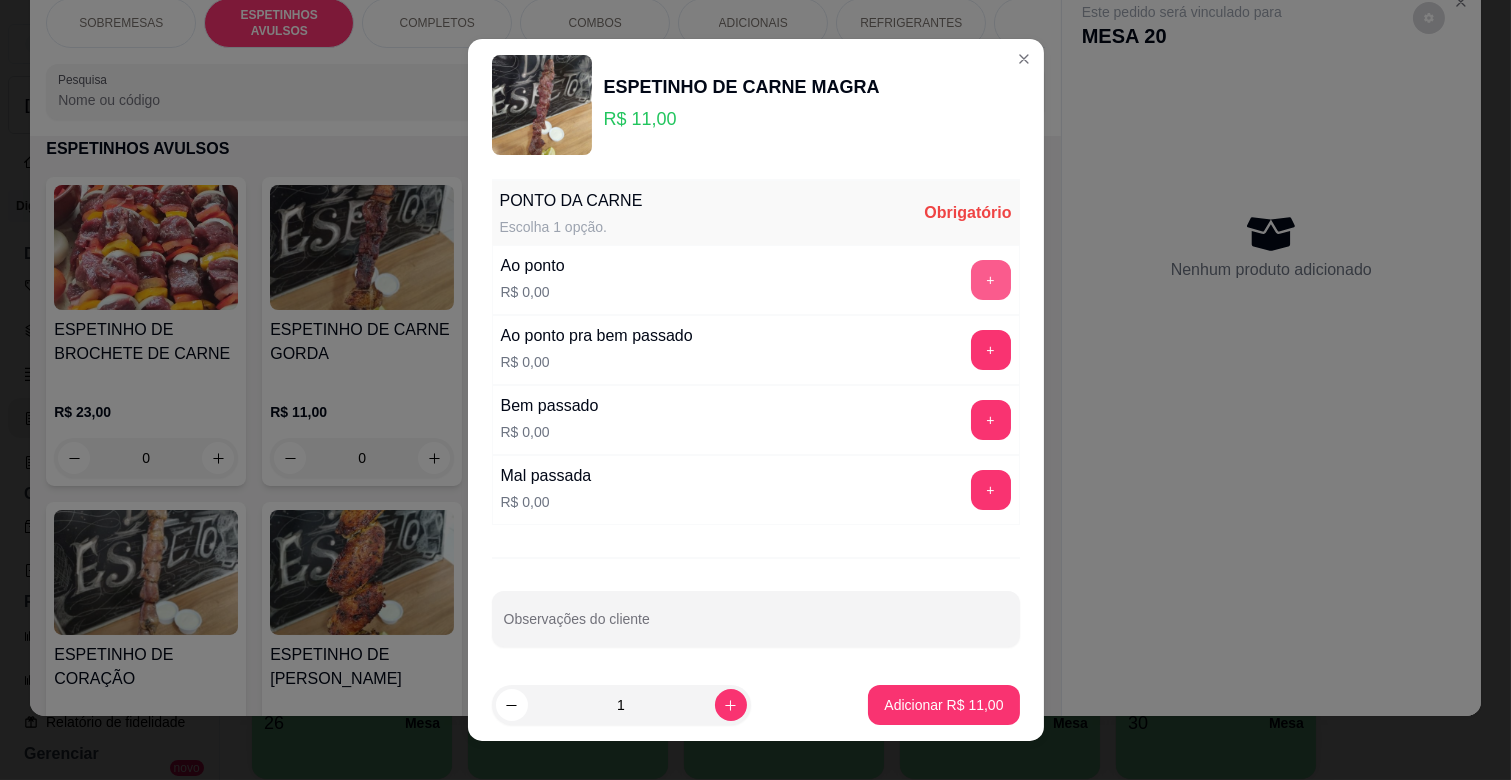 click on "+" at bounding box center [991, 280] 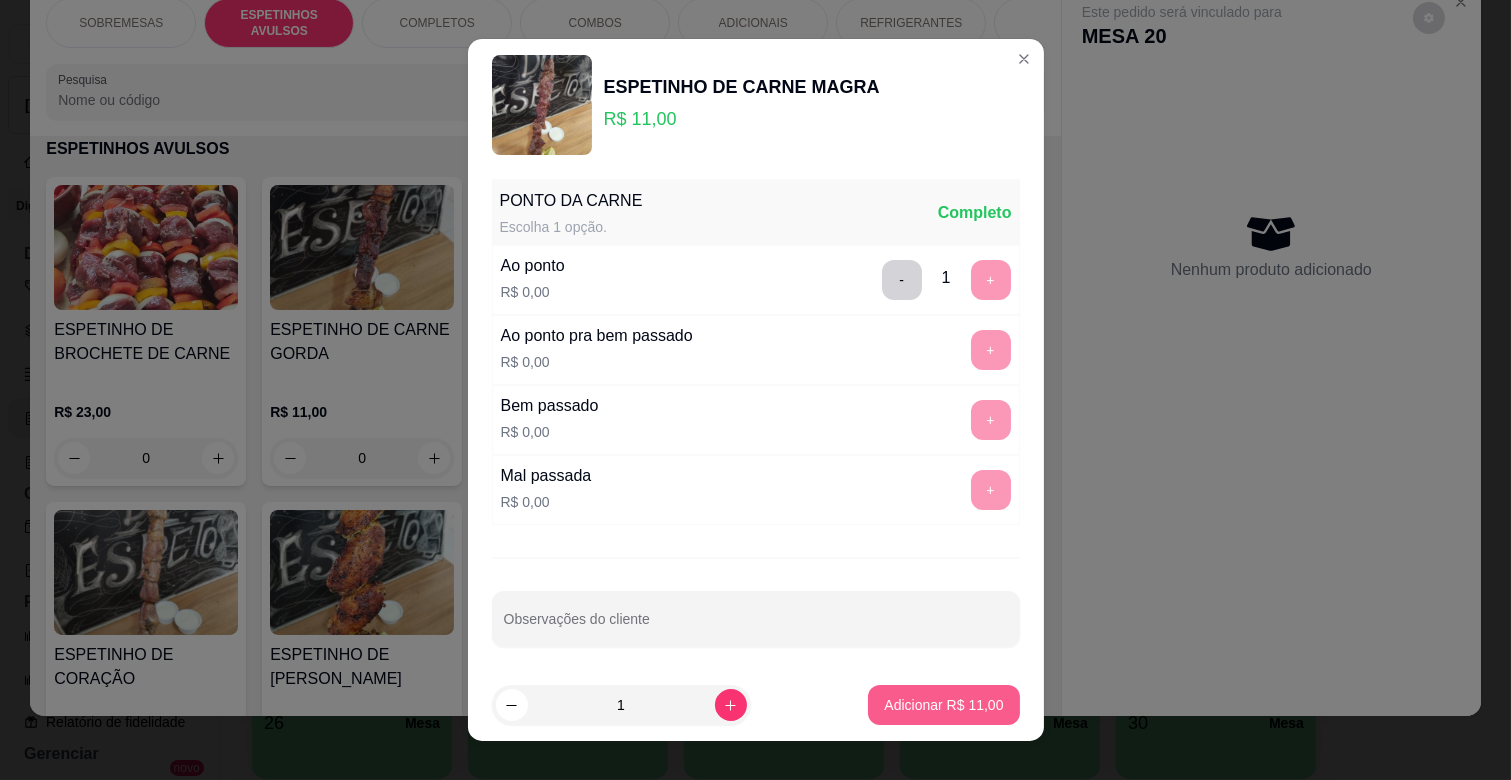 click on "Adicionar   R$ 11,00" at bounding box center (943, 705) 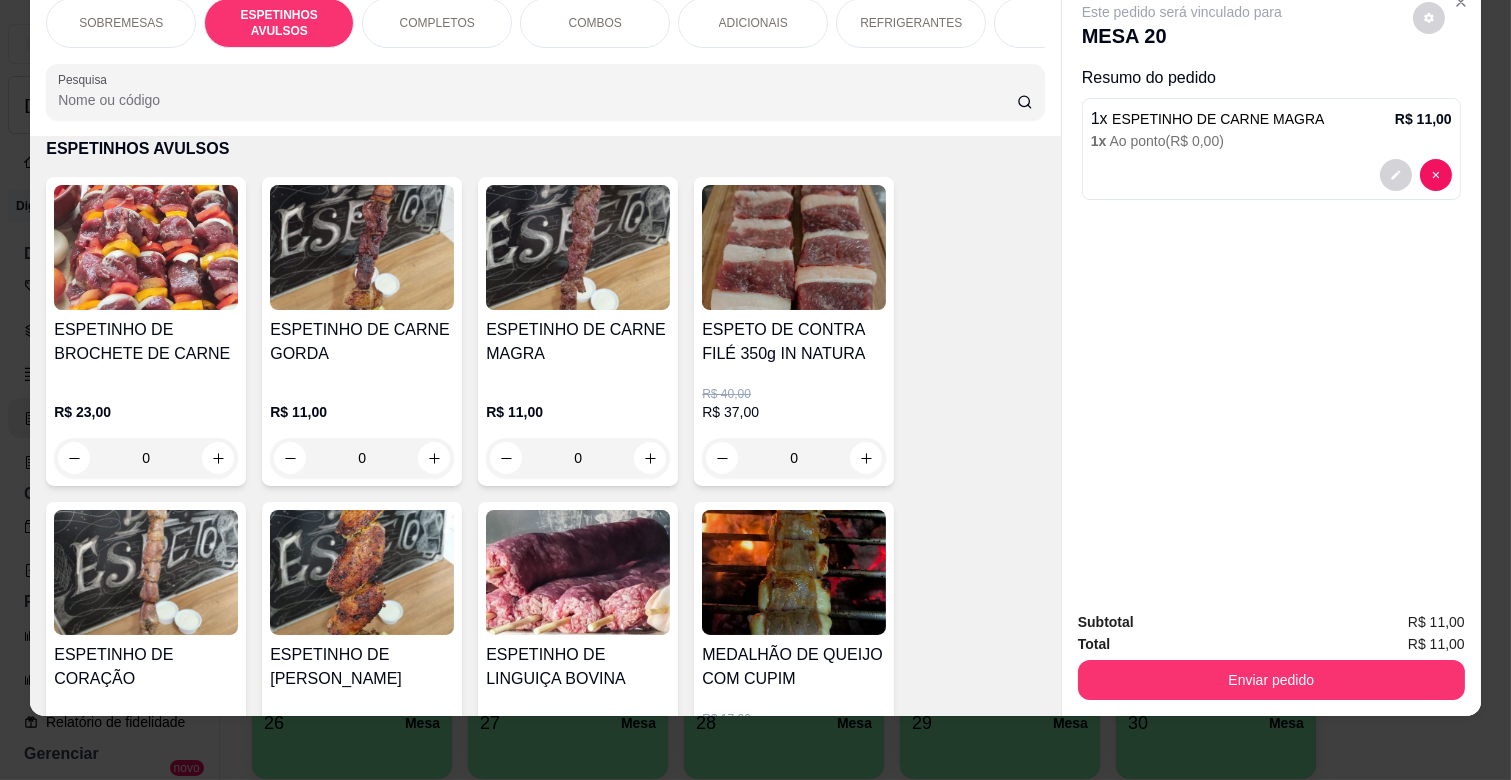 click on "COMPLETOS" at bounding box center (437, 23) 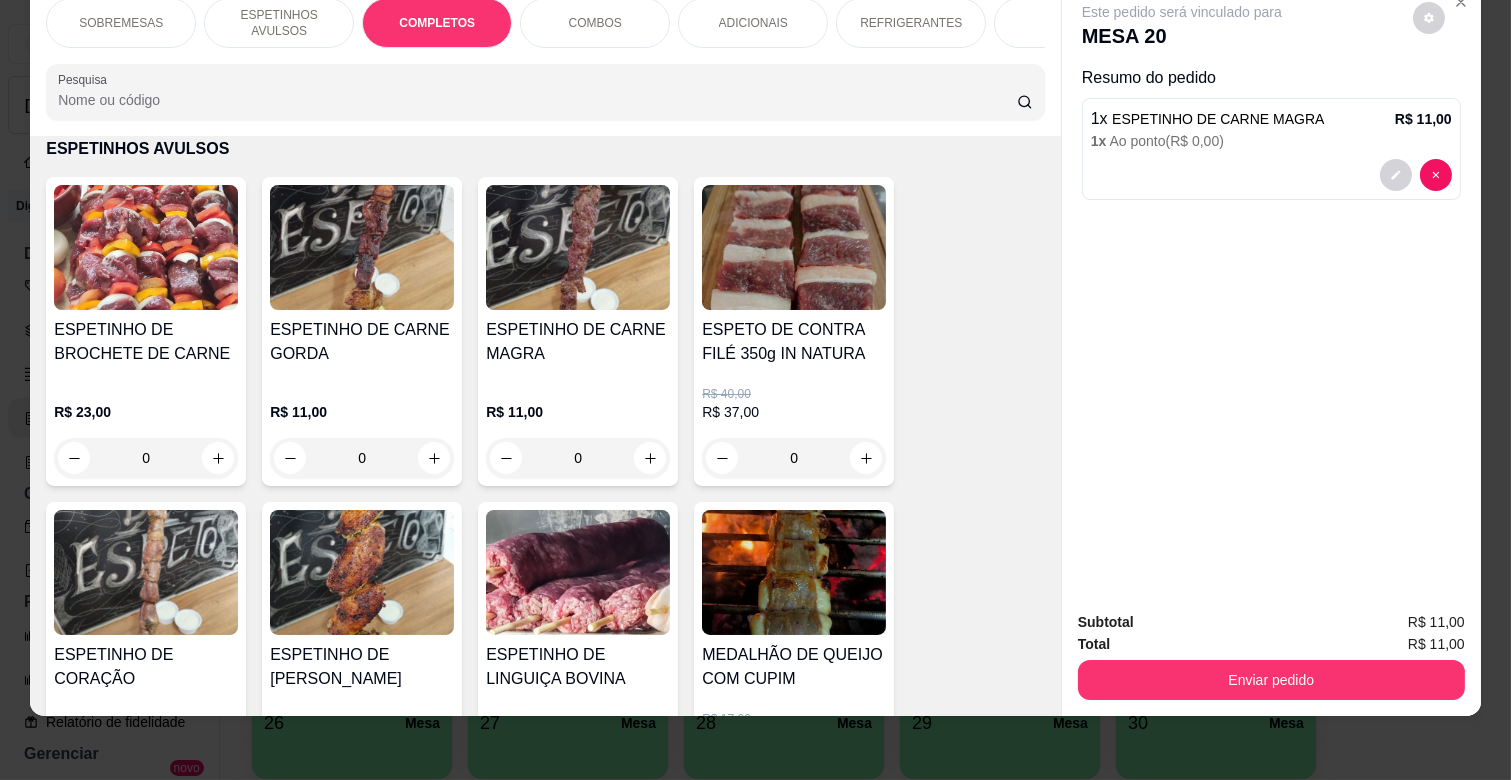 scroll, scrollTop: 1763, scrollLeft: 0, axis: vertical 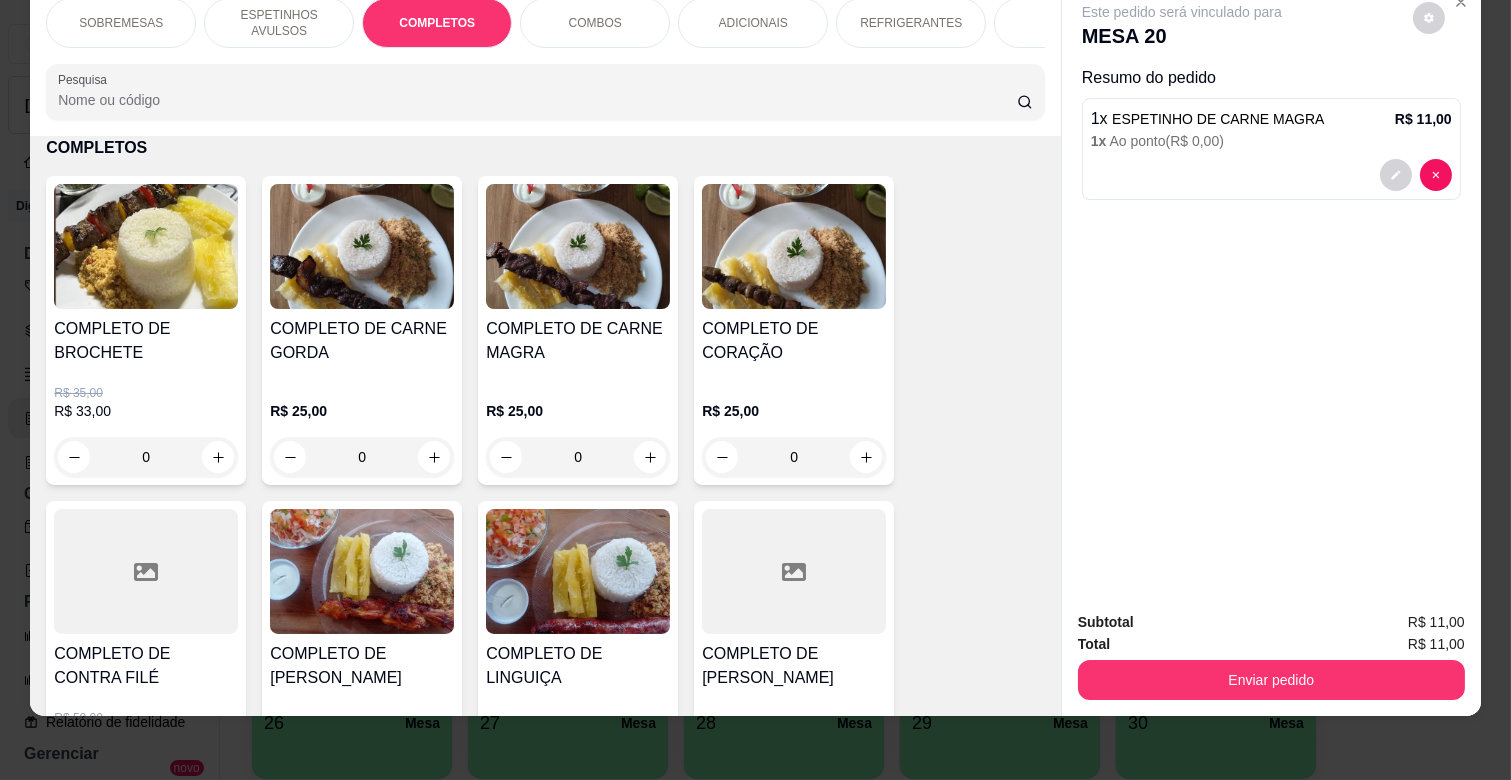 click on "0" at bounding box center (362, 457) 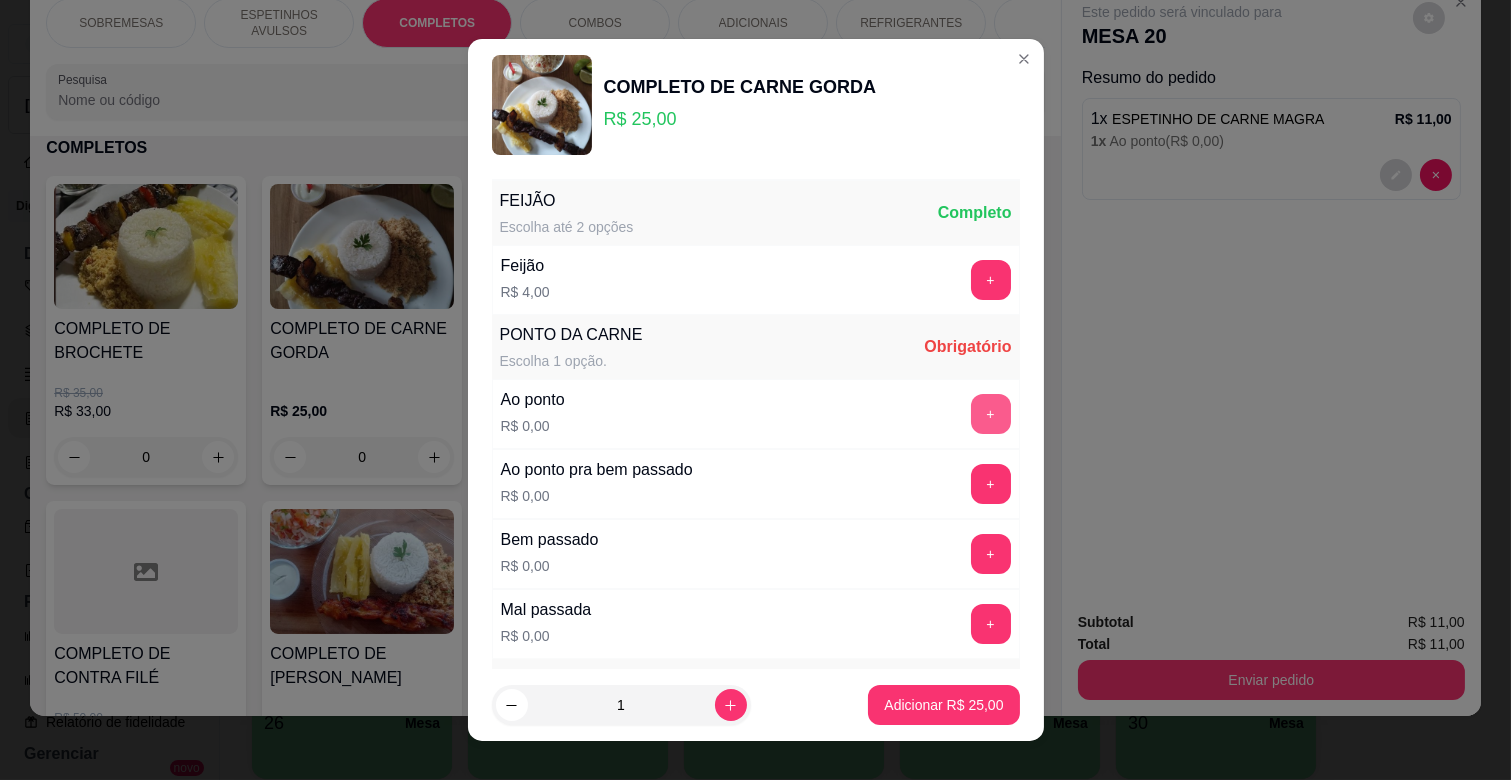click on "+" at bounding box center (991, 414) 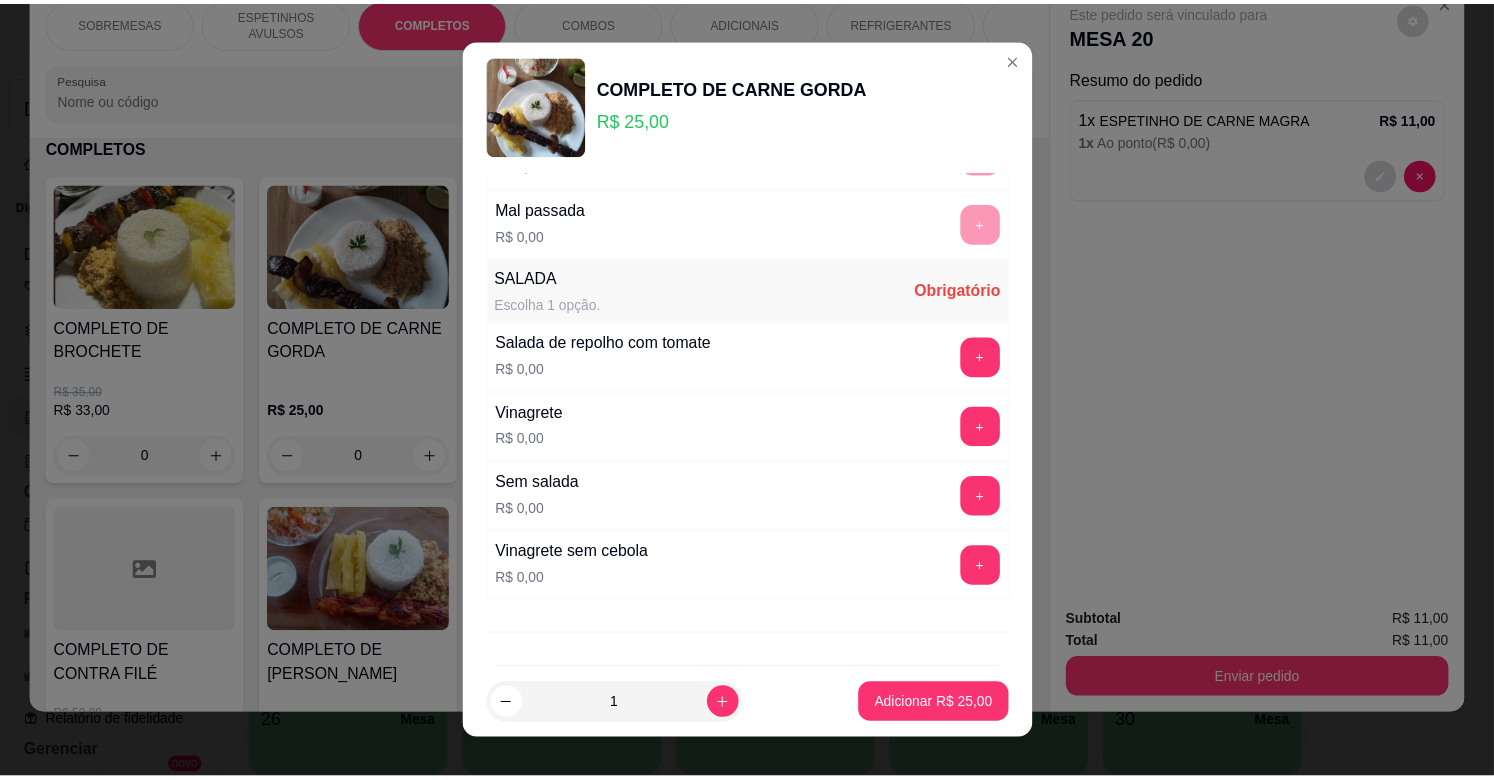 scroll, scrollTop: 486, scrollLeft: 0, axis: vertical 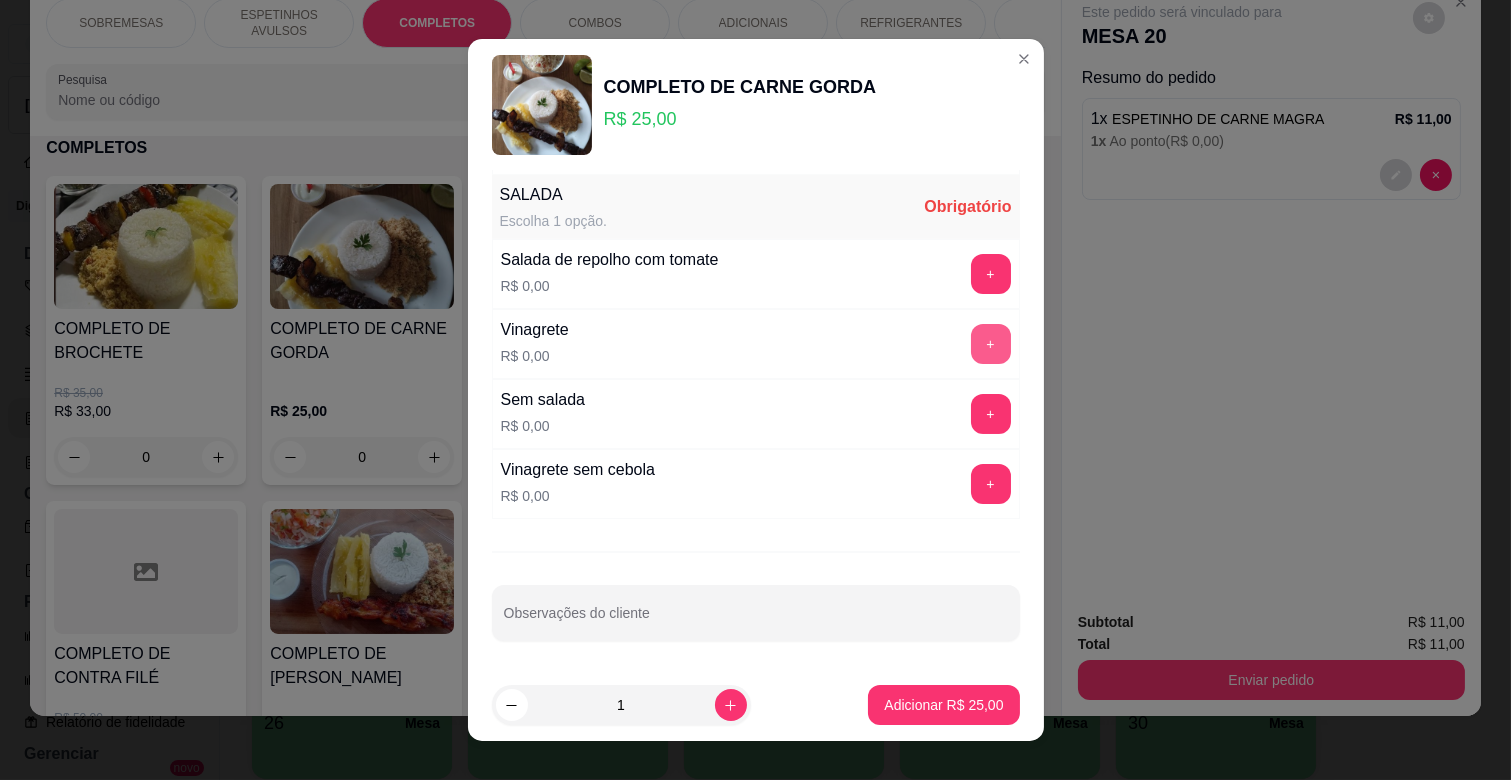 click on "+" at bounding box center (991, 344) 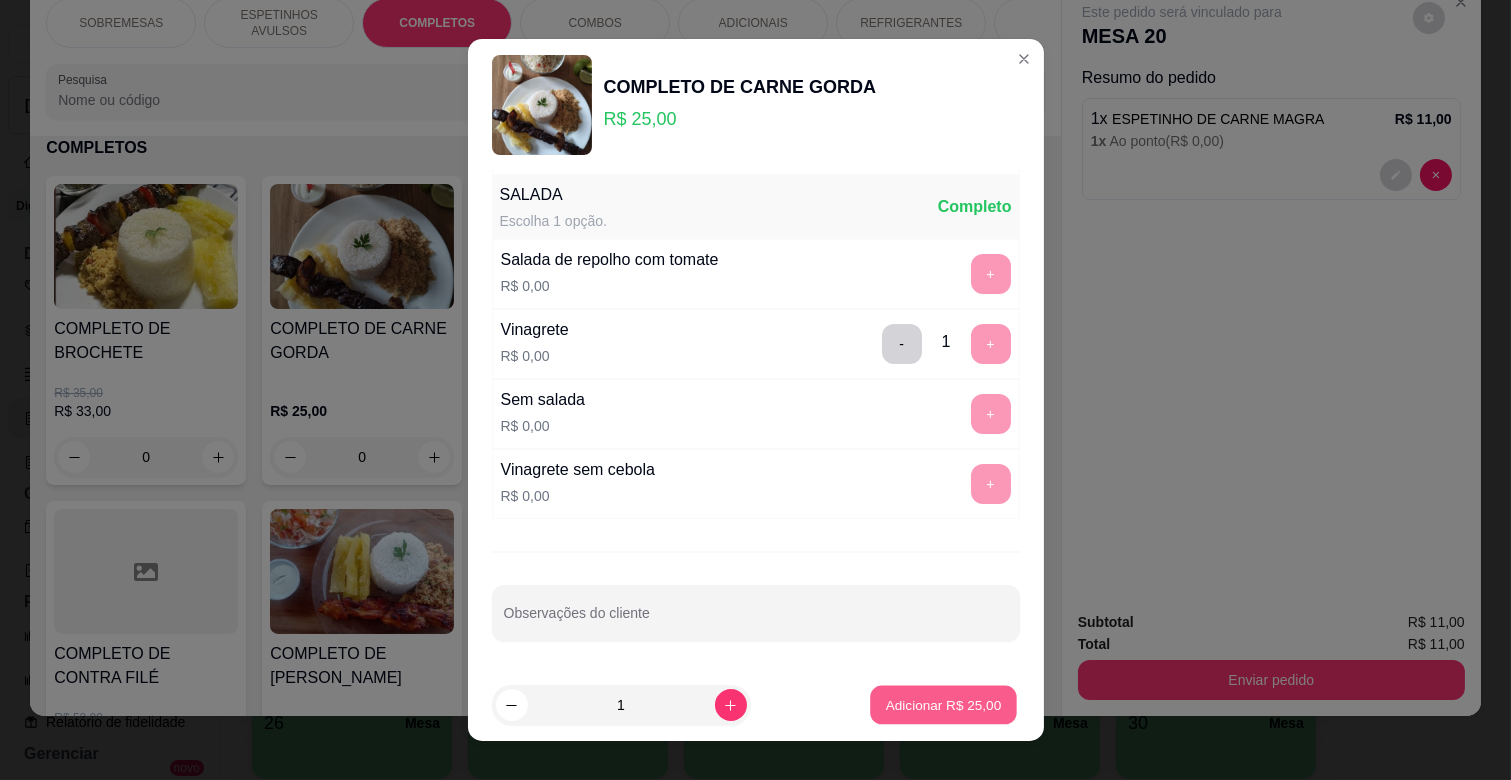 click on "Adicionar   R$ 25,00" at bounding box center [944, 704] 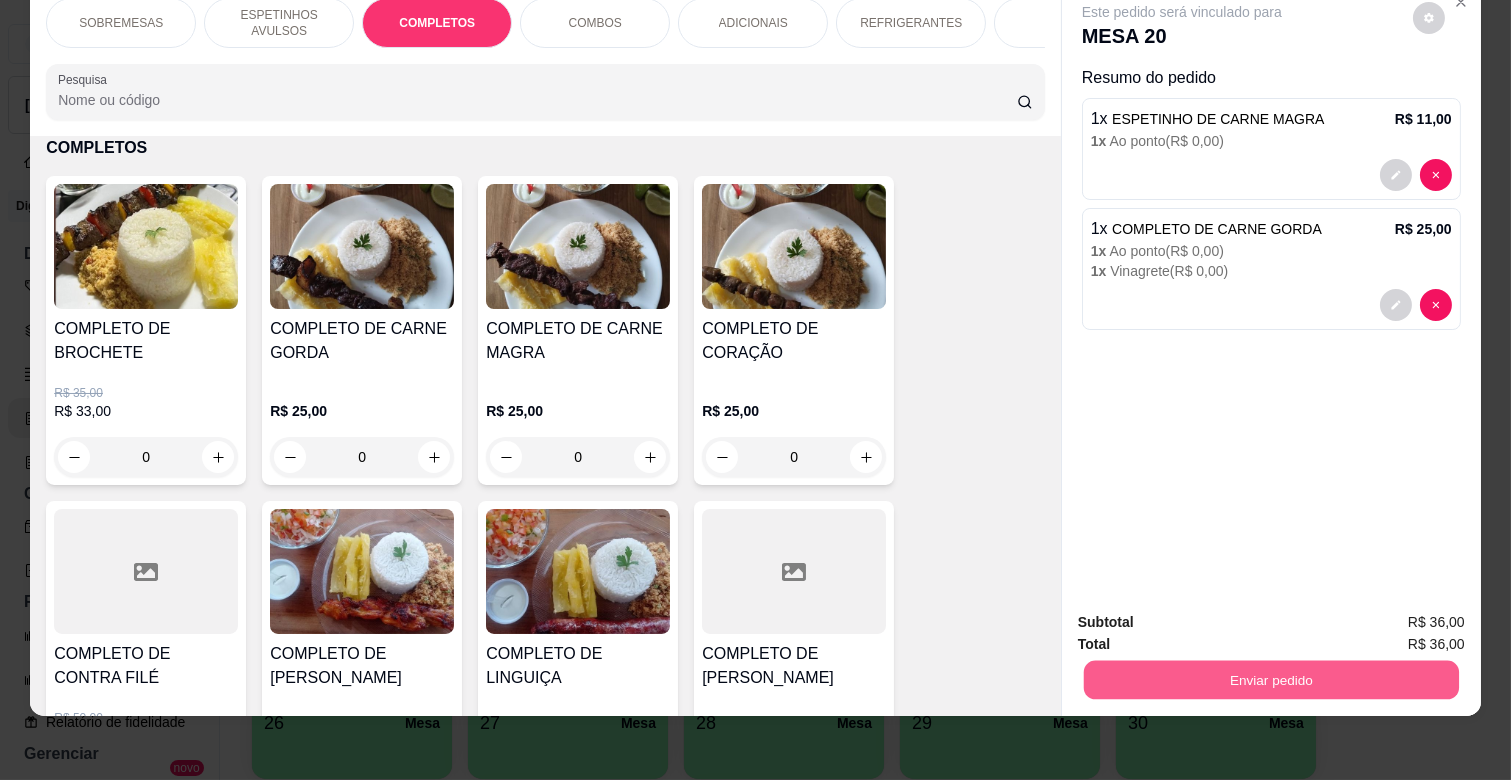 click on "Enviar pedido" at bounding box center [1271, 679] 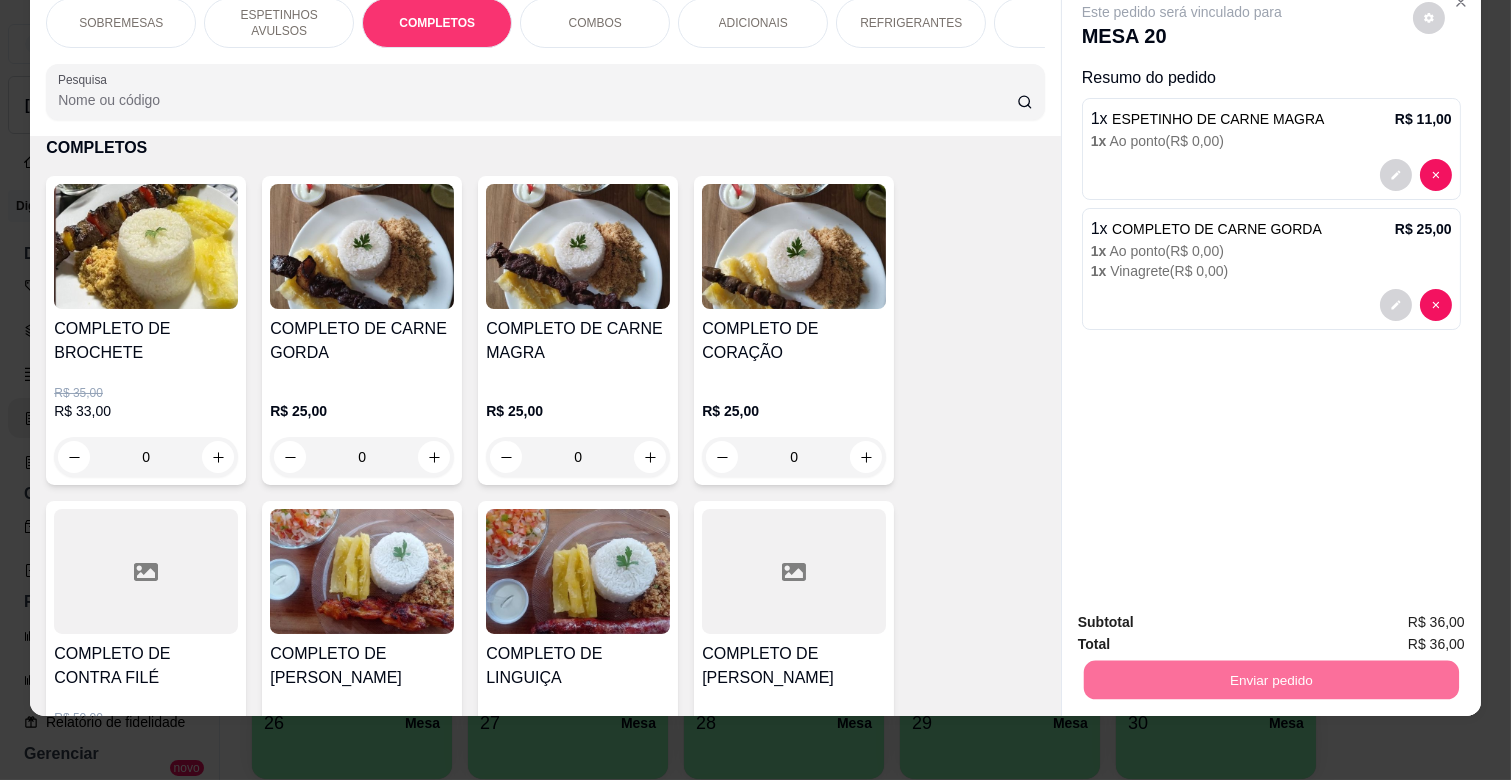 click on "Não registrar e enviar pedido" at bounding box center (1204, 614) 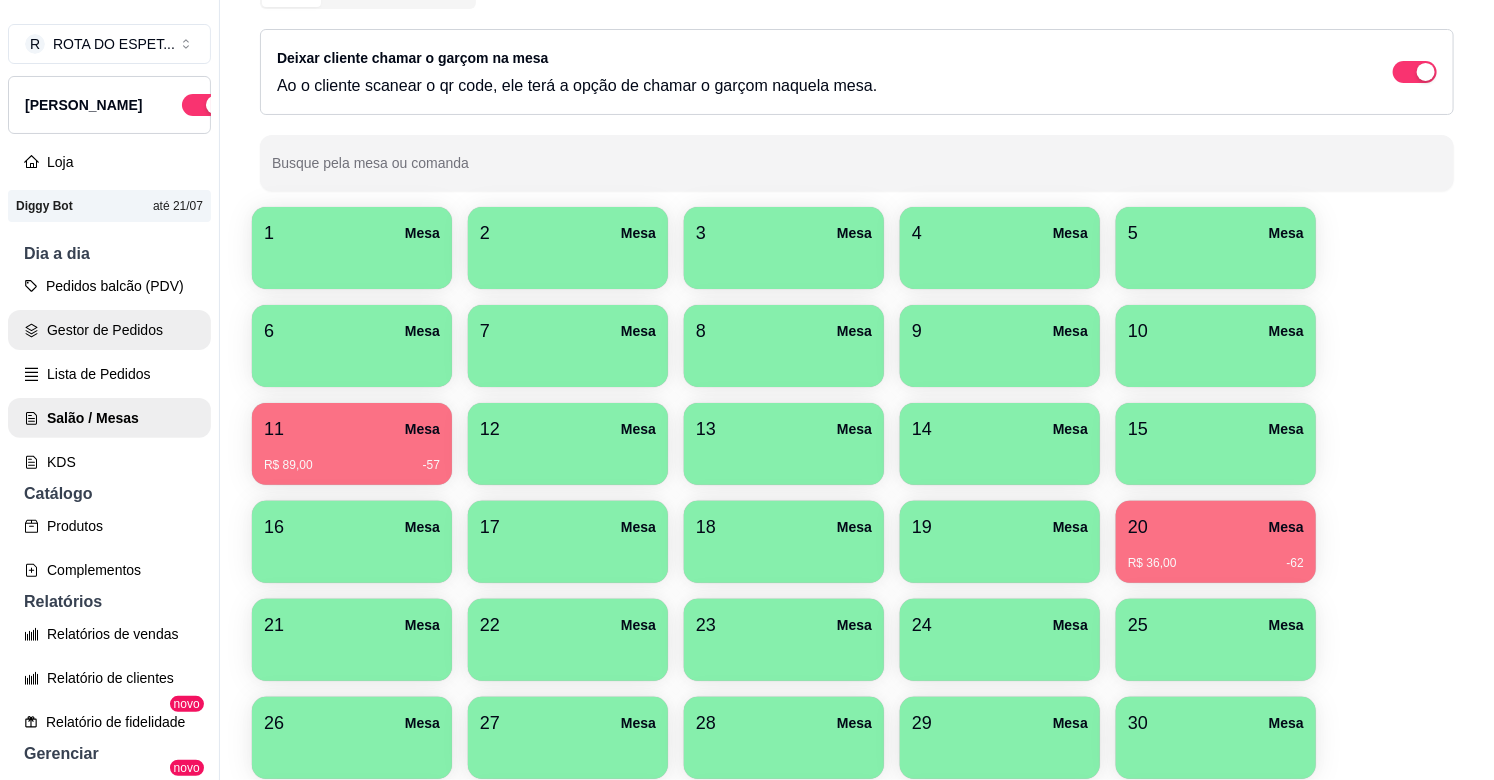 click on "Gestor de Pedidos" at bounding box center (109, 330) 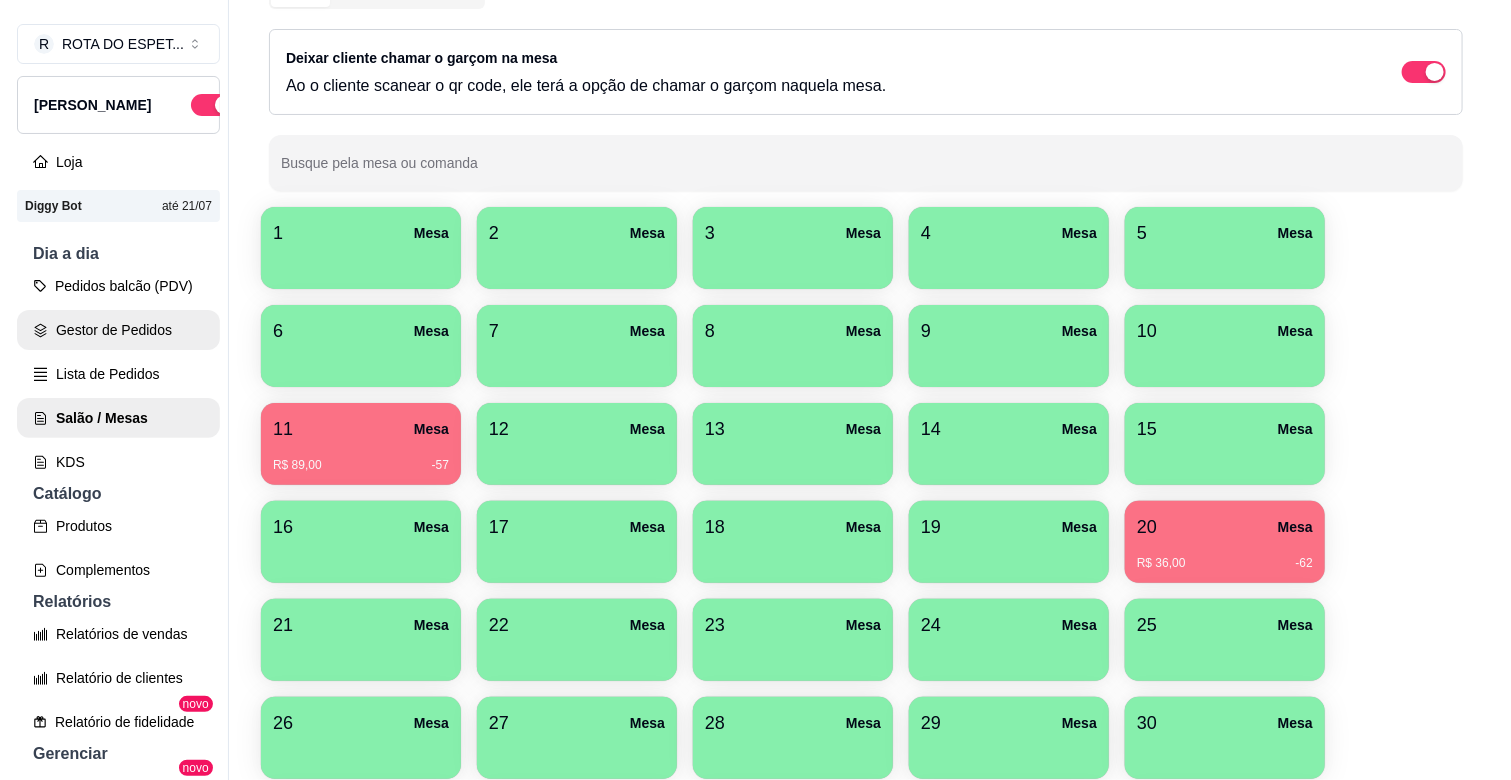 scroll, scrollTop: 0, scrollLeft: 0, axis: both 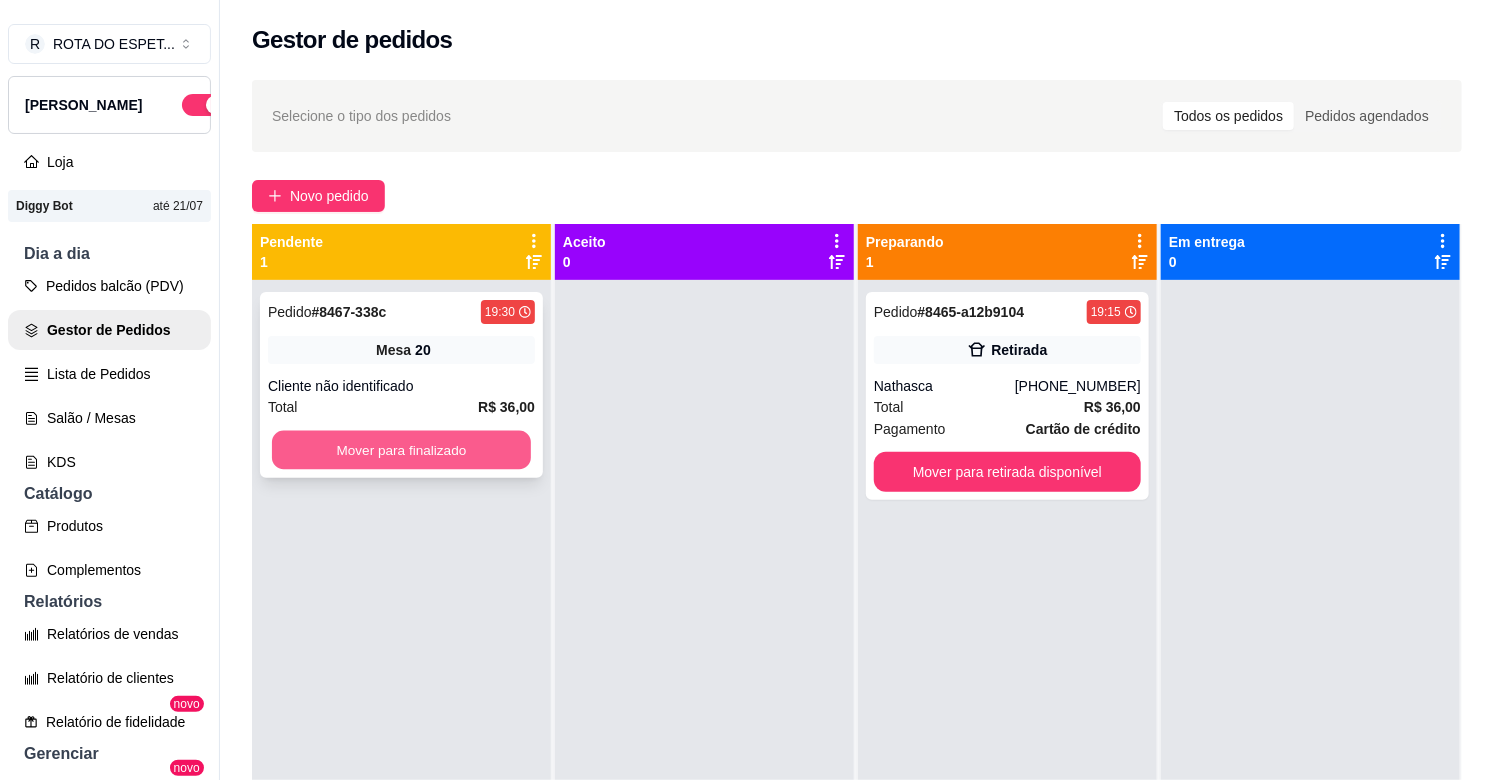 click on "Mover para finalizado" at bounding box center [401, 450] 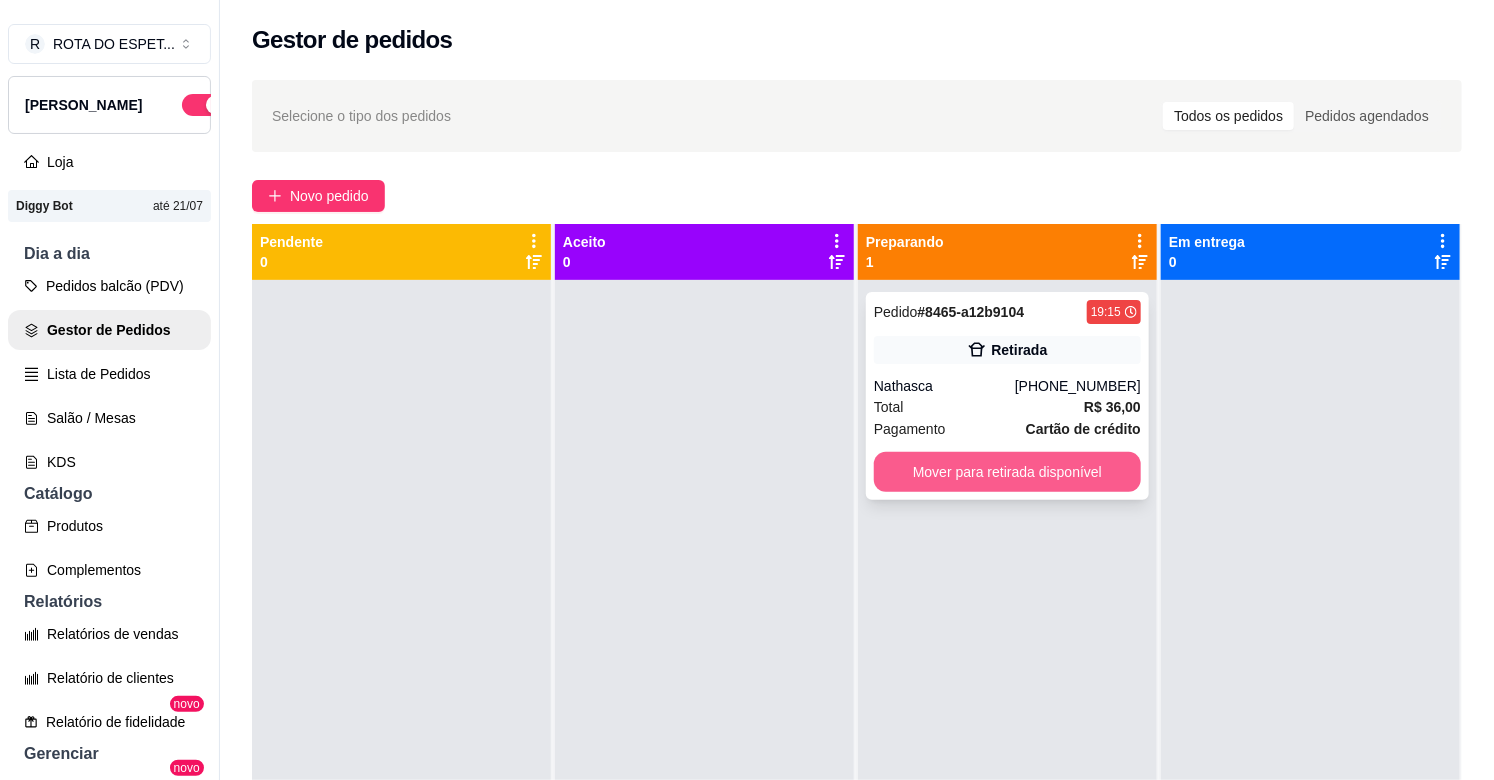 click on "Mover para retirada disponível" at bounding box center (1007, 472) 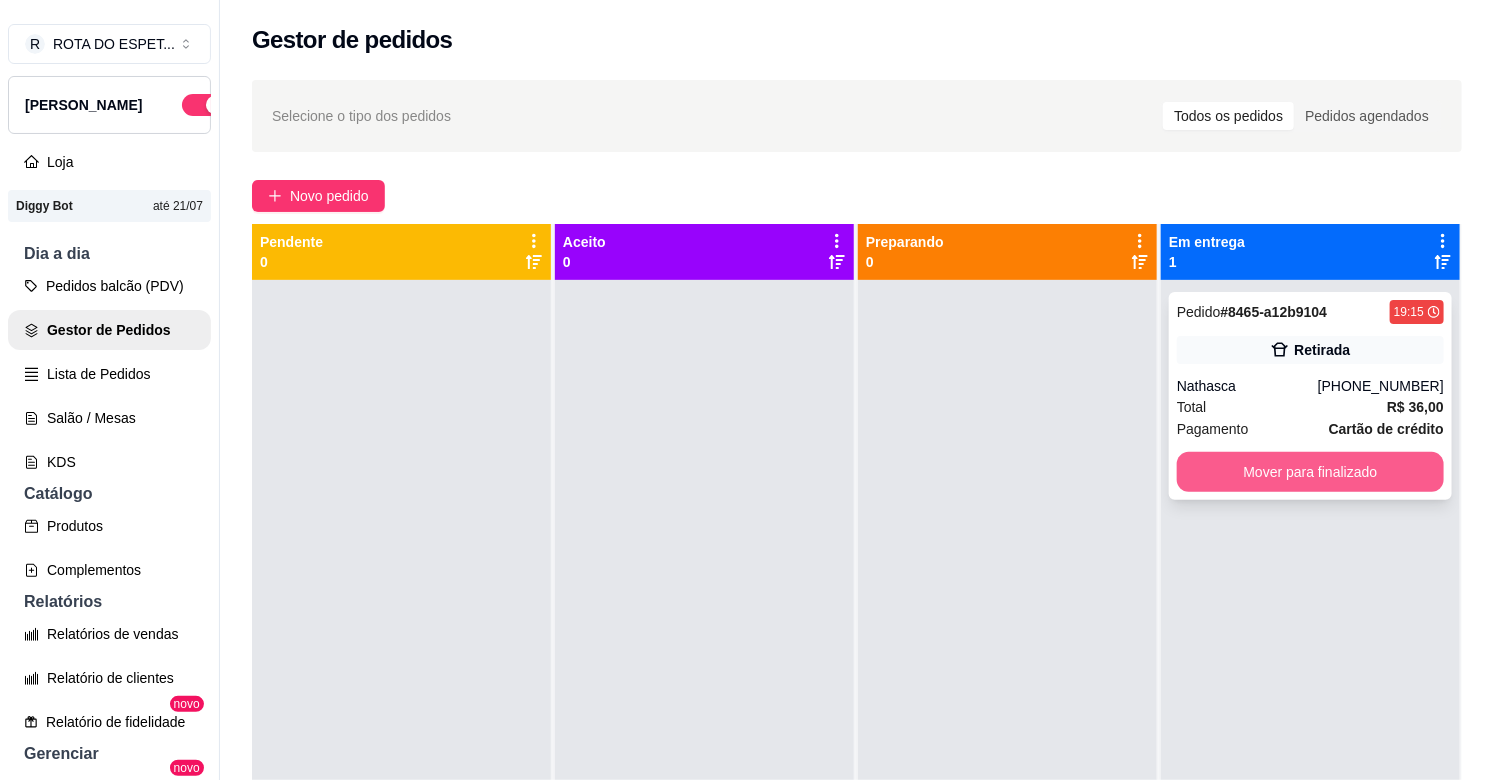 click on "Mover para finalizado" at bounding box center (1310, 472) 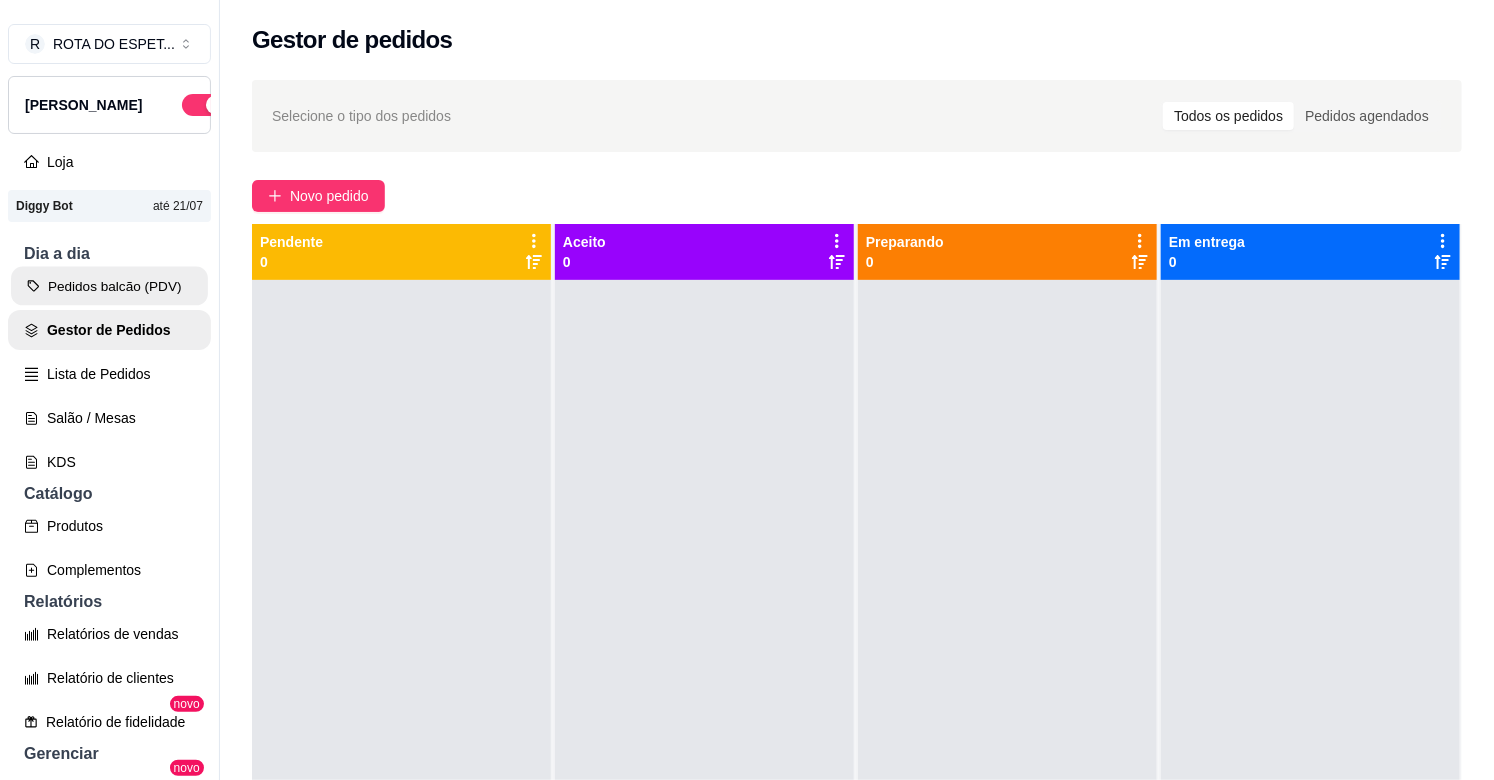 click on "Pedidos balcão (PDV)" at bounding box center [109, 286] 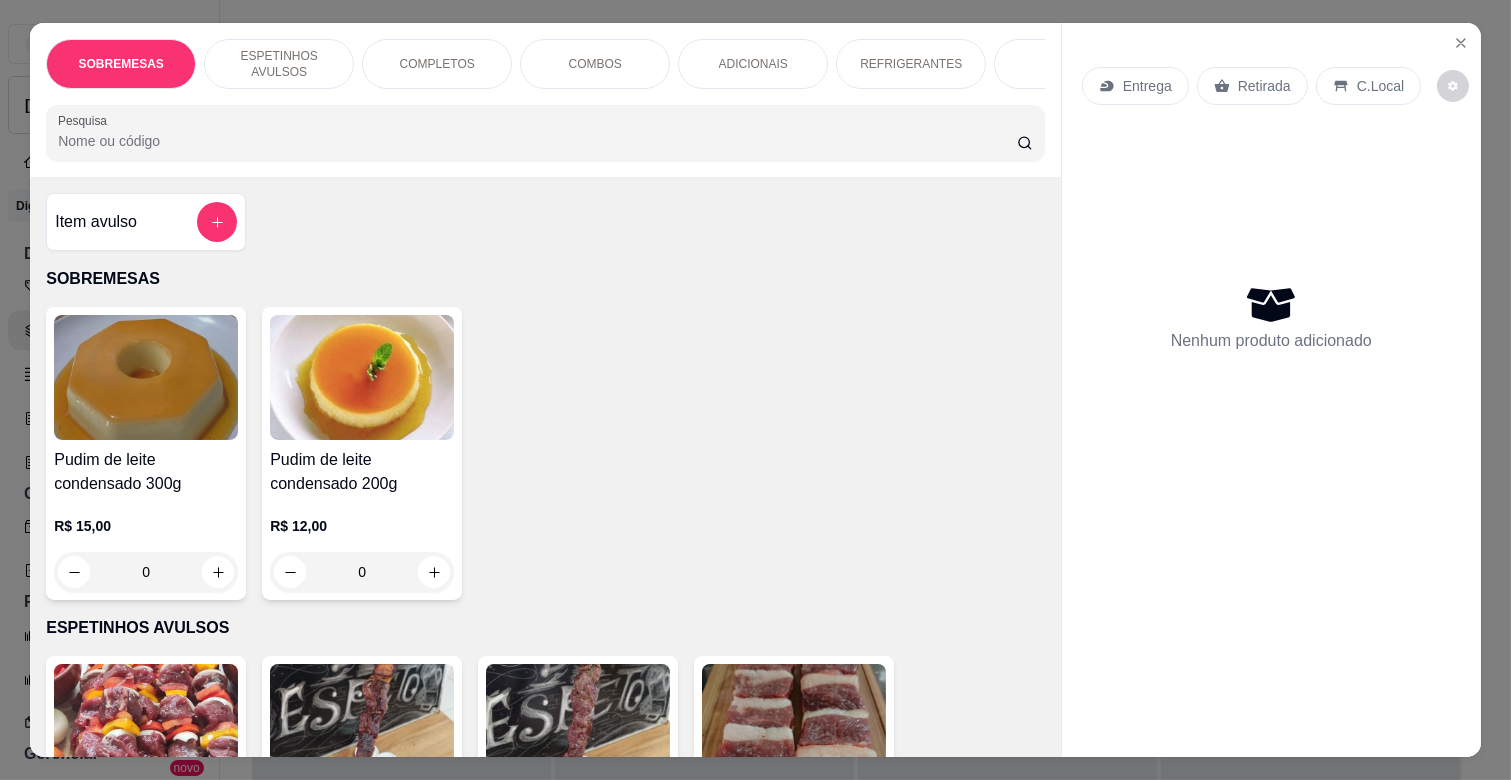 click on "COMPLETOS" at bounding box center [437, 64] 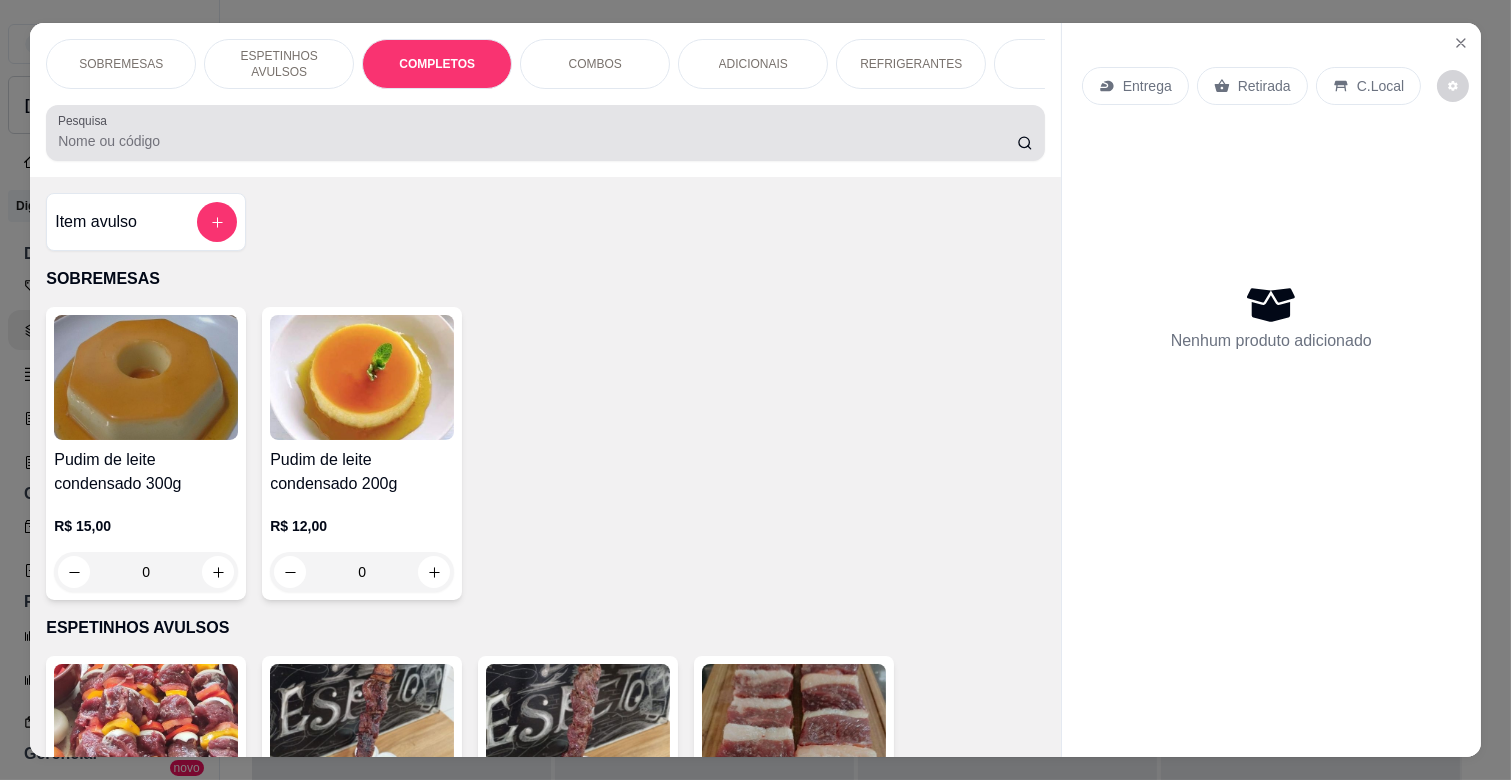 scroll, scrollTop: 1763, scrollLeft: 0, axis: vertical 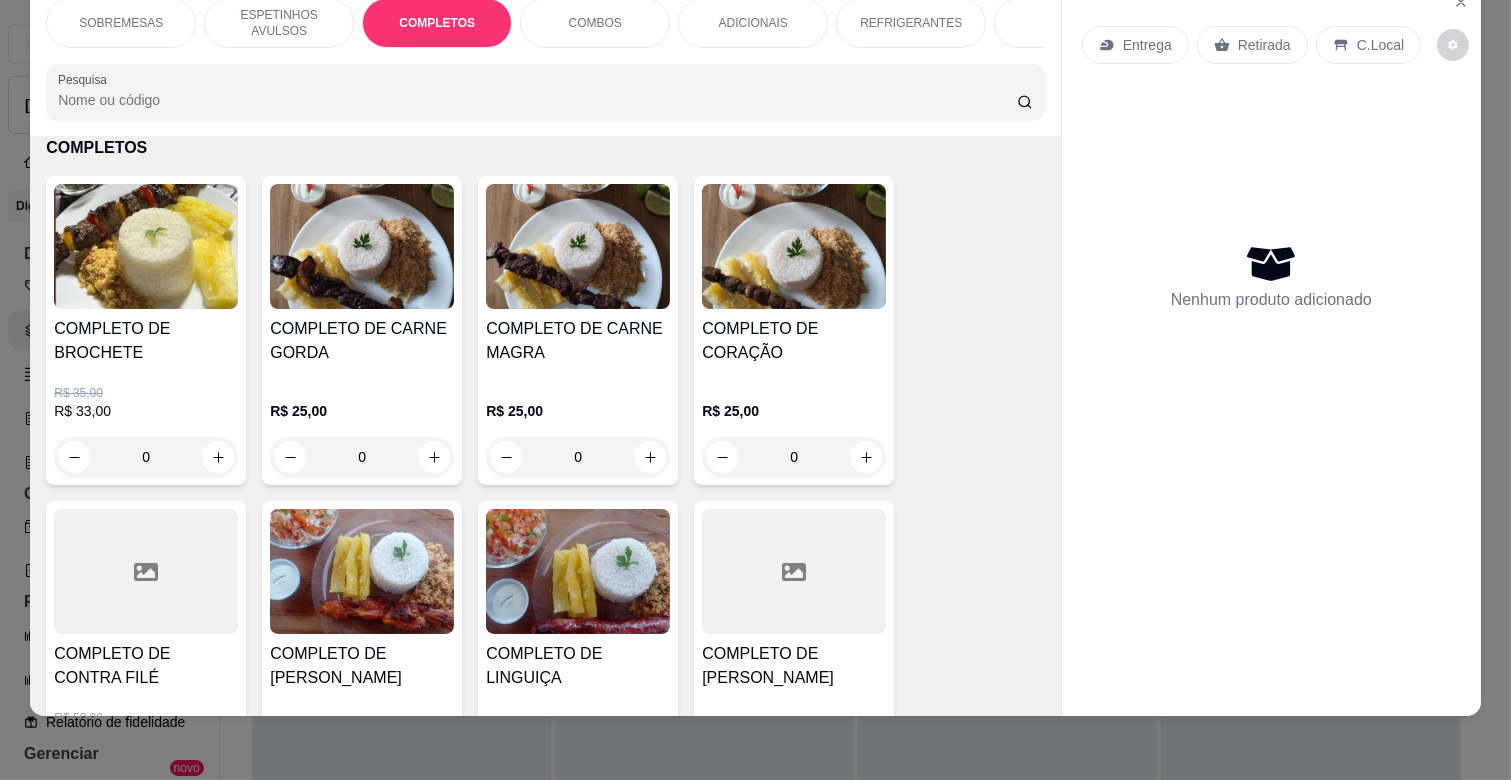 click on "0" at bounding box center (578, 457) 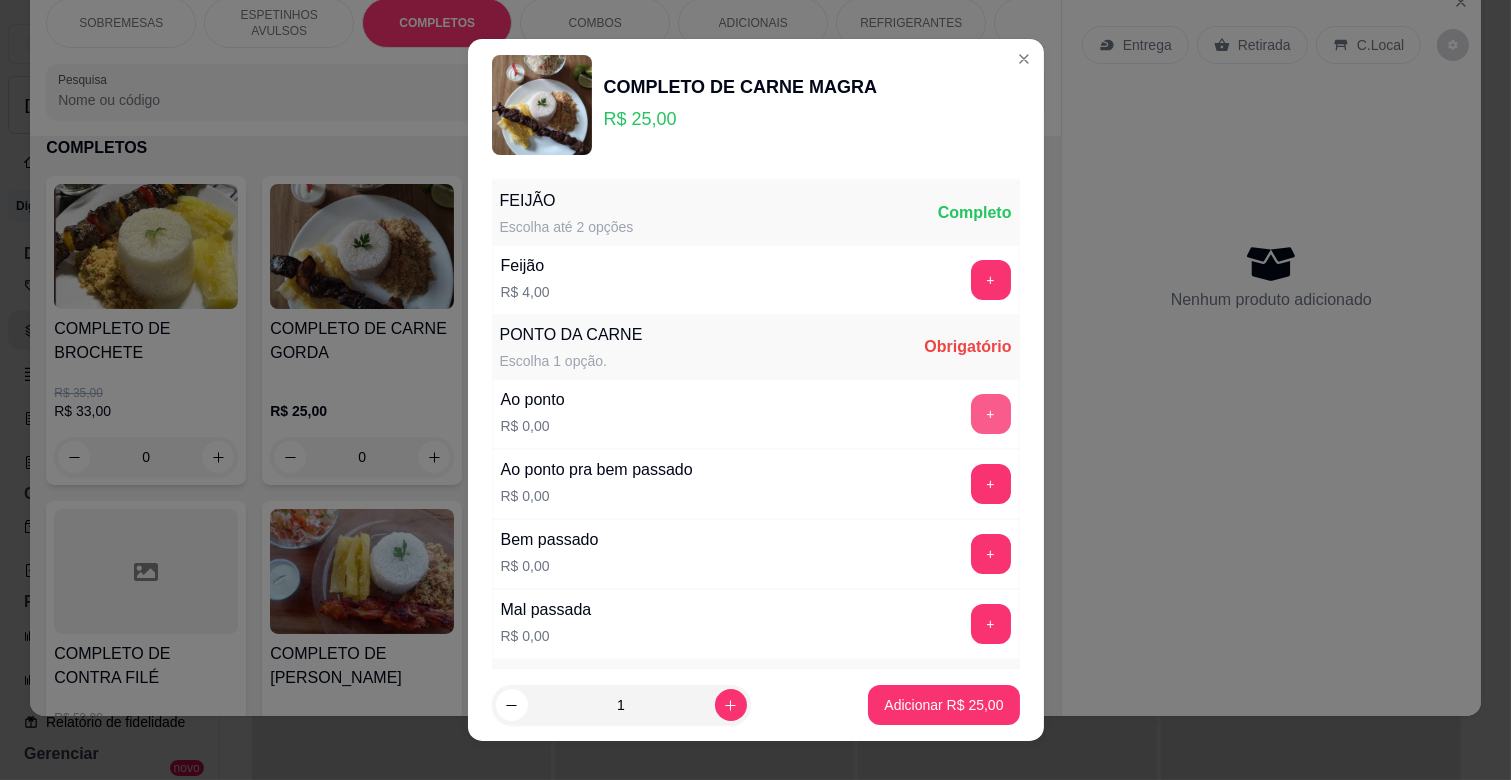click on "+" at bounding box center [991, 414] 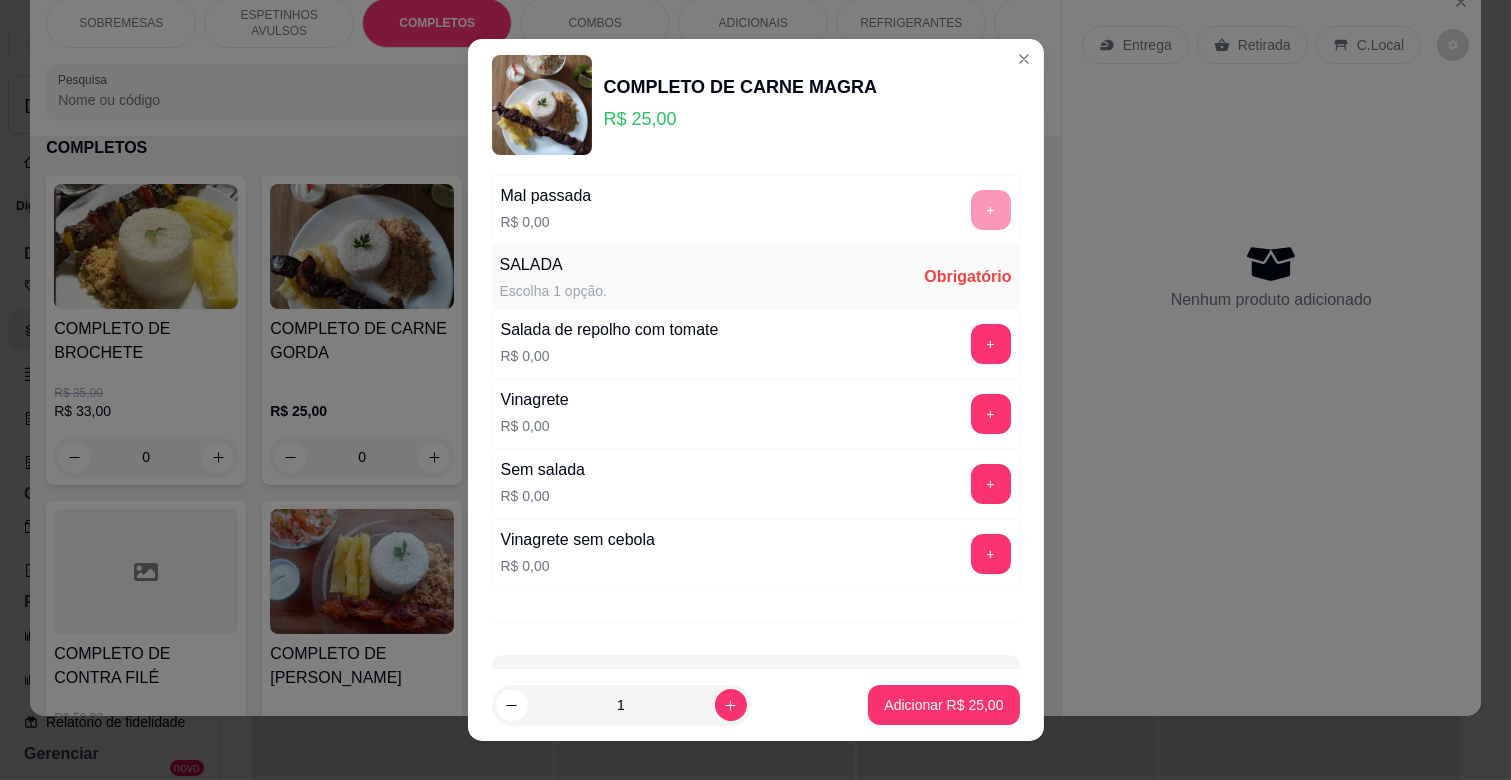 scroll, scrollTop: 486, scrollLeft: 0, axis: vertical 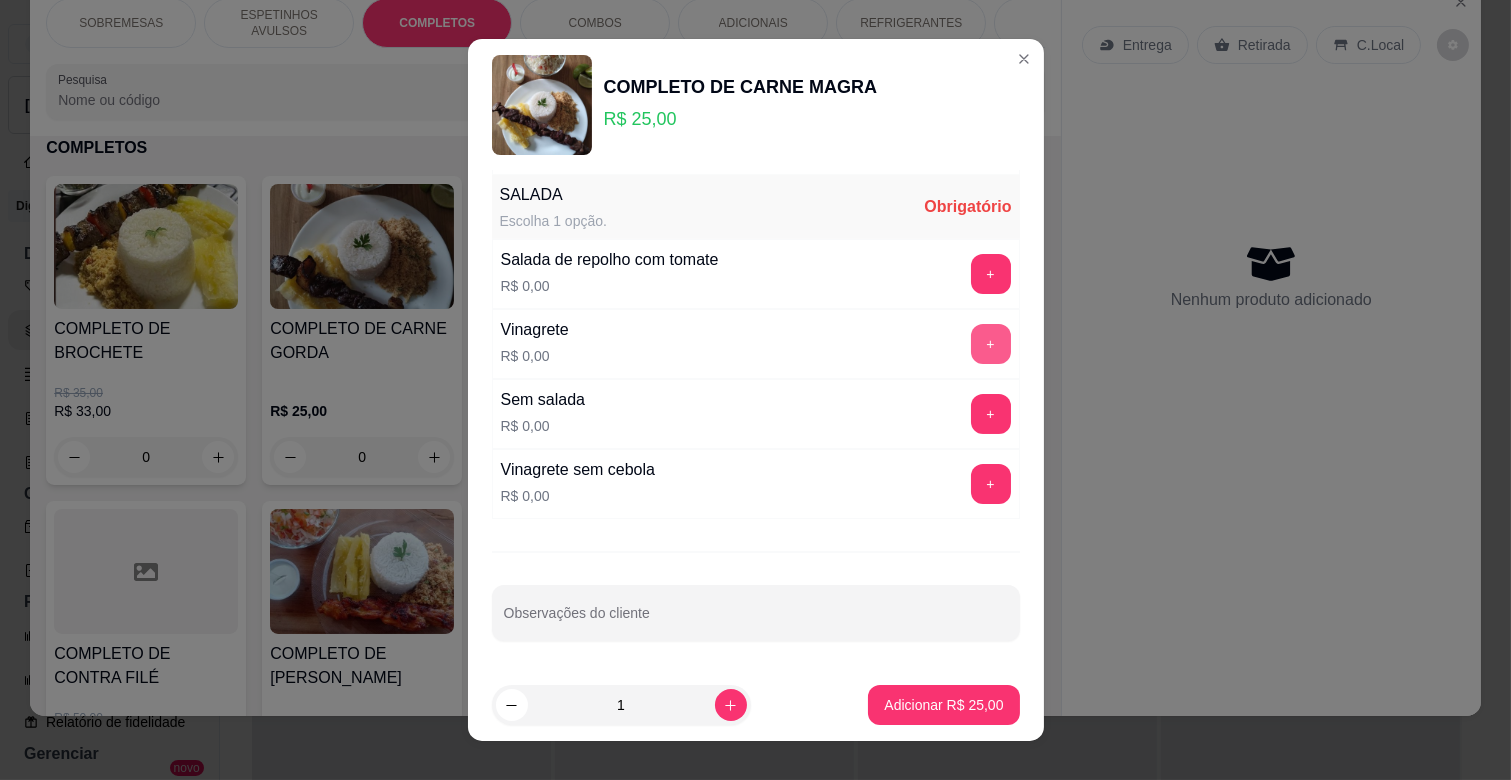 click on "+" at bounding box center [991, 344] 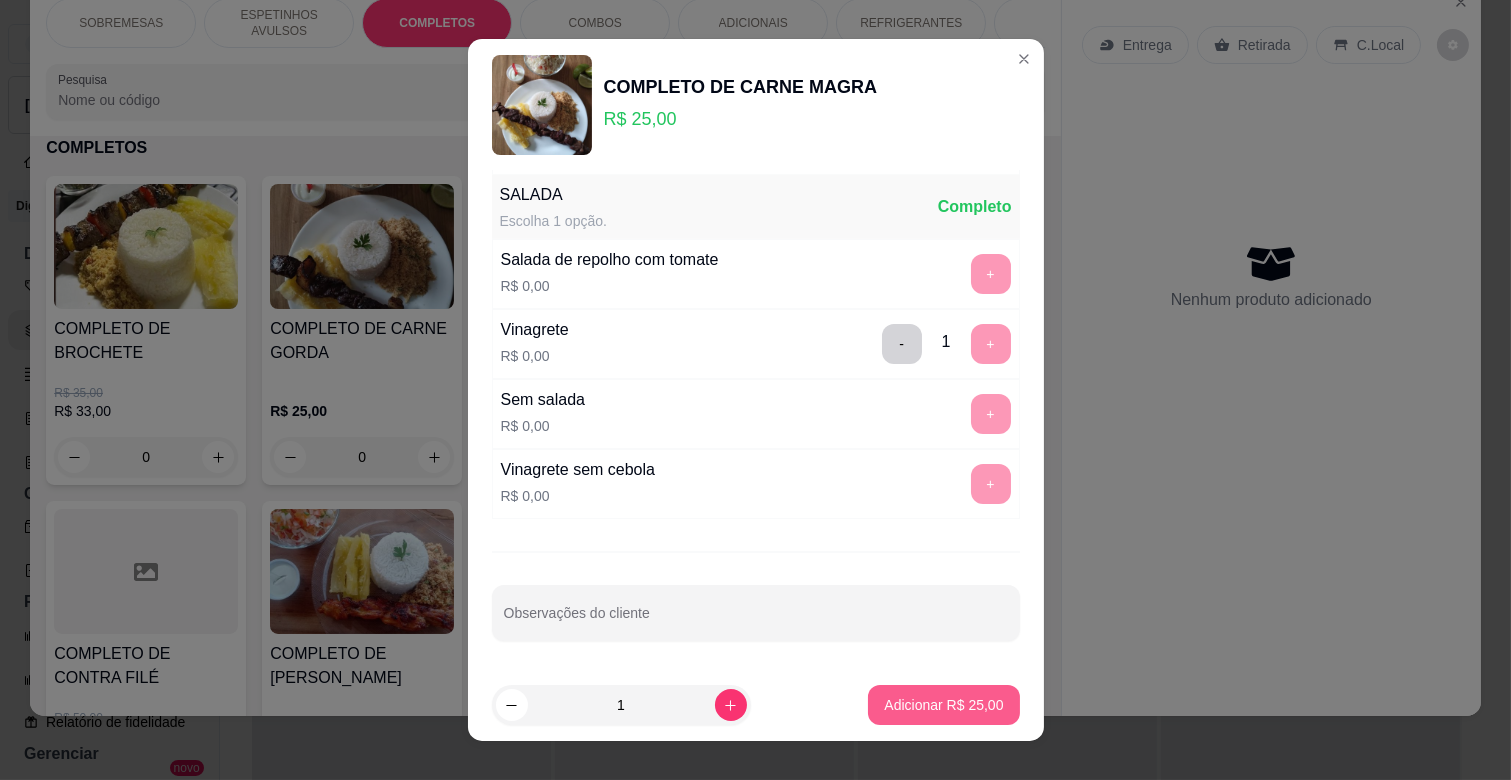 click on "Adicionar   R$ 25,00" at bounding box center (943, 705) 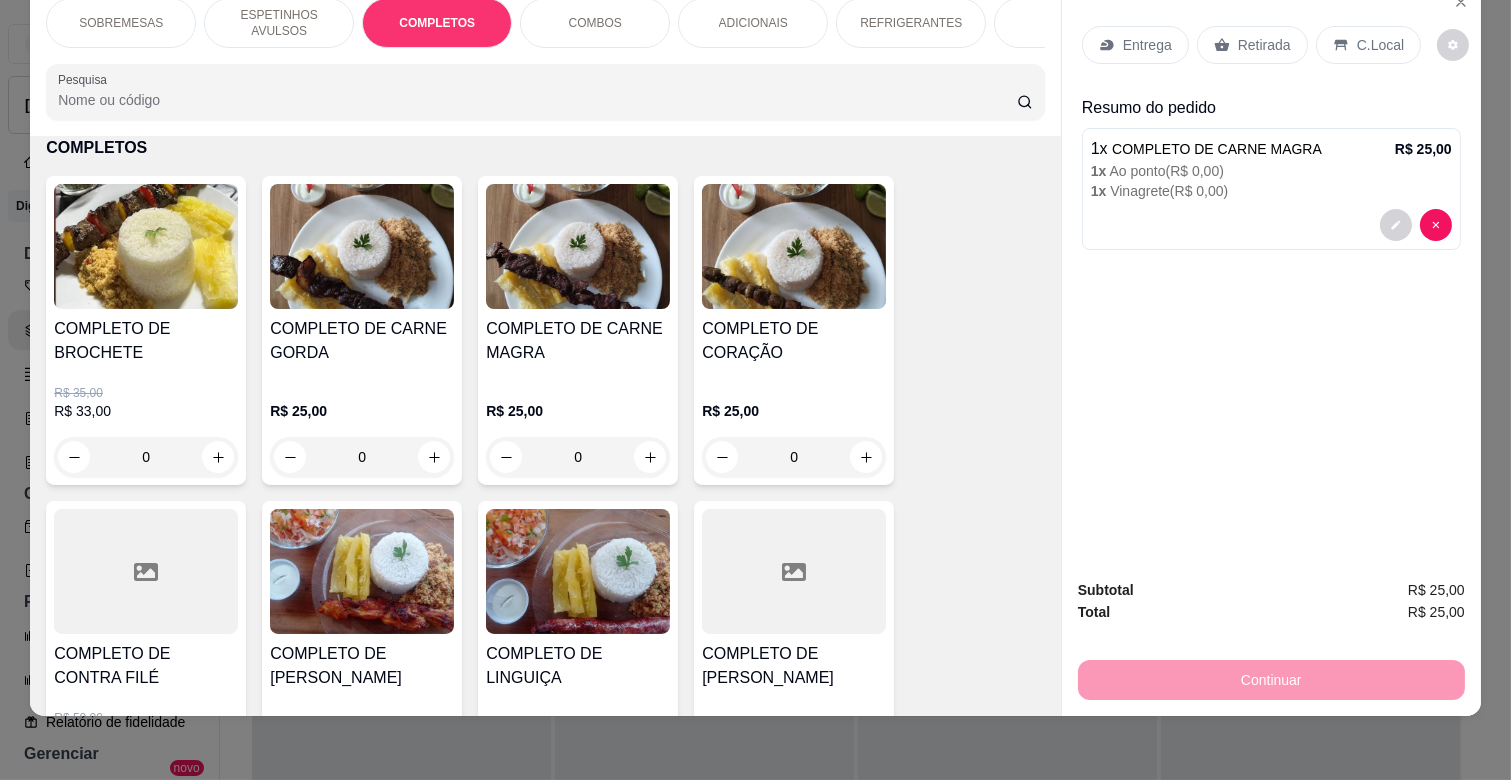 click on "Entrega" at bounding box center (1147, 45) 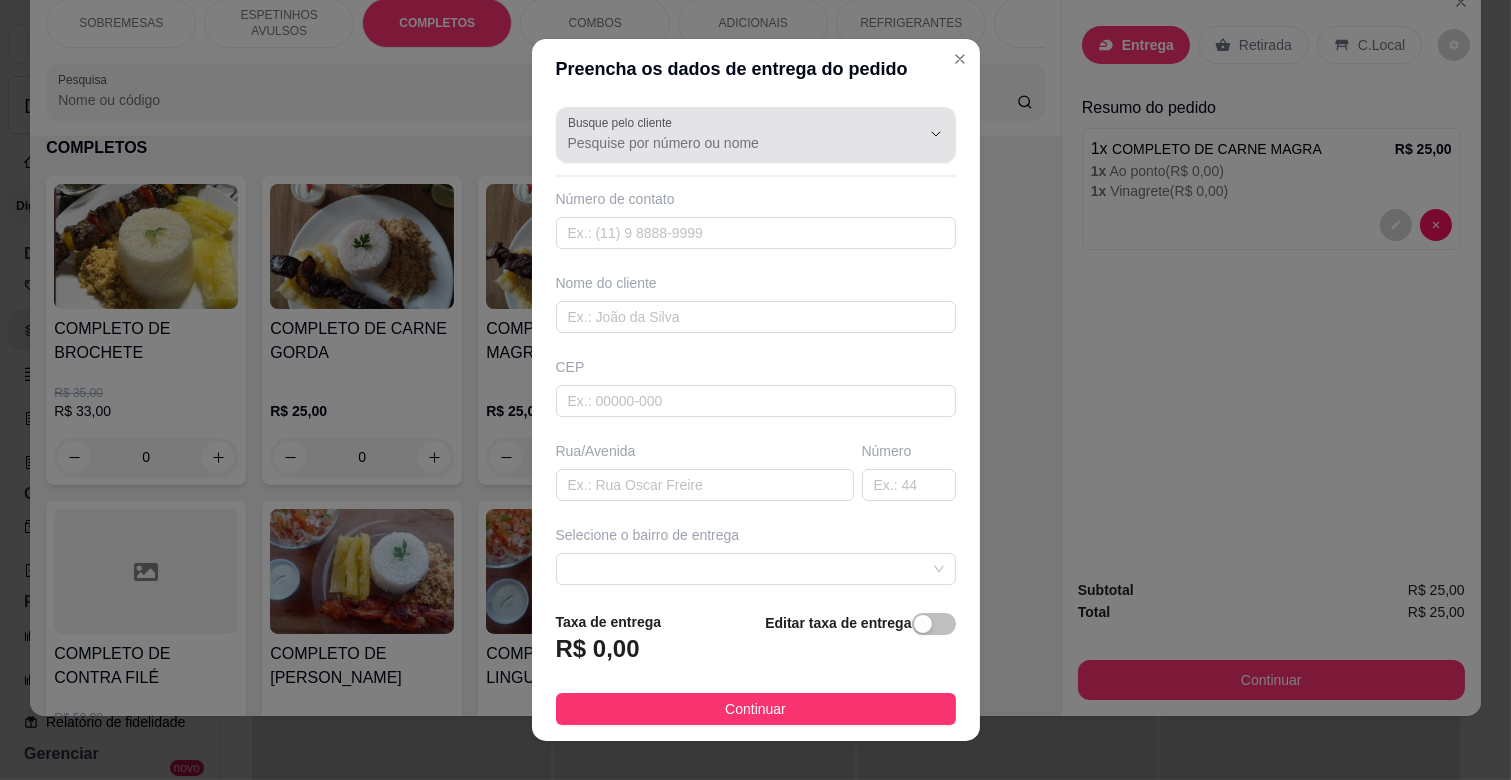 click on "Busque pelo cliente" at bounding box center (728, 143) 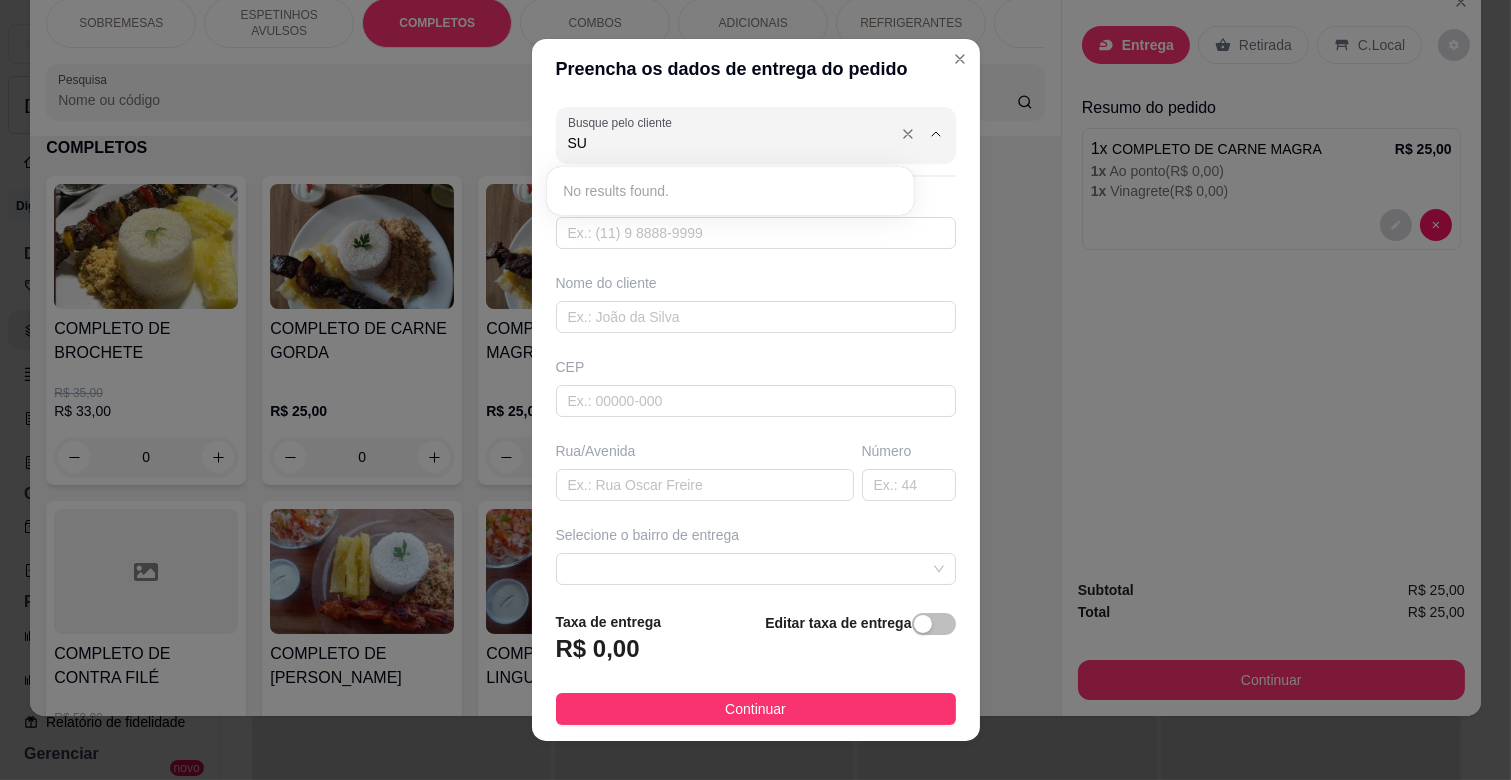 type on "S" 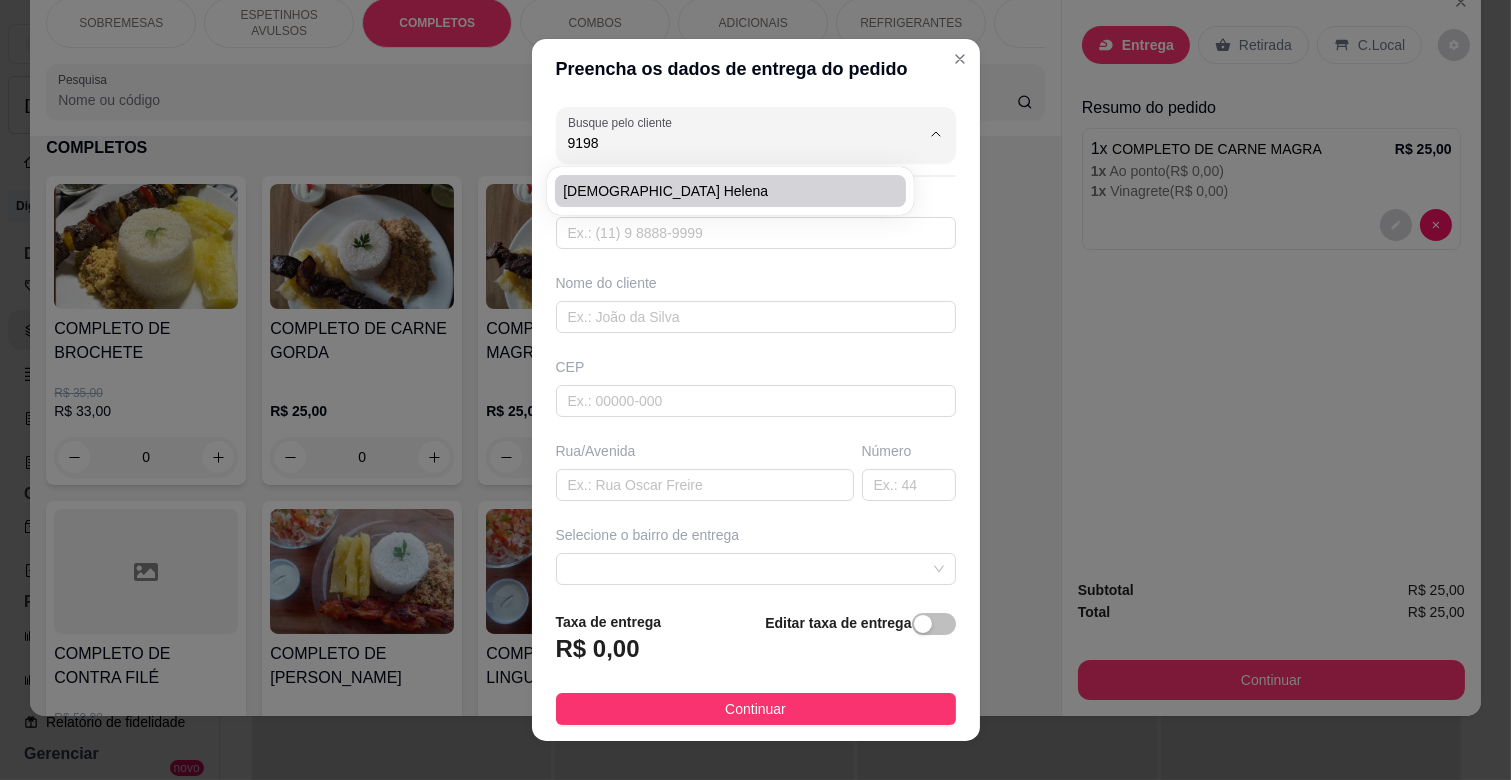 click on "[DEMOGRAPHIC_DATA] Helena" at bounding box center (720, 191) 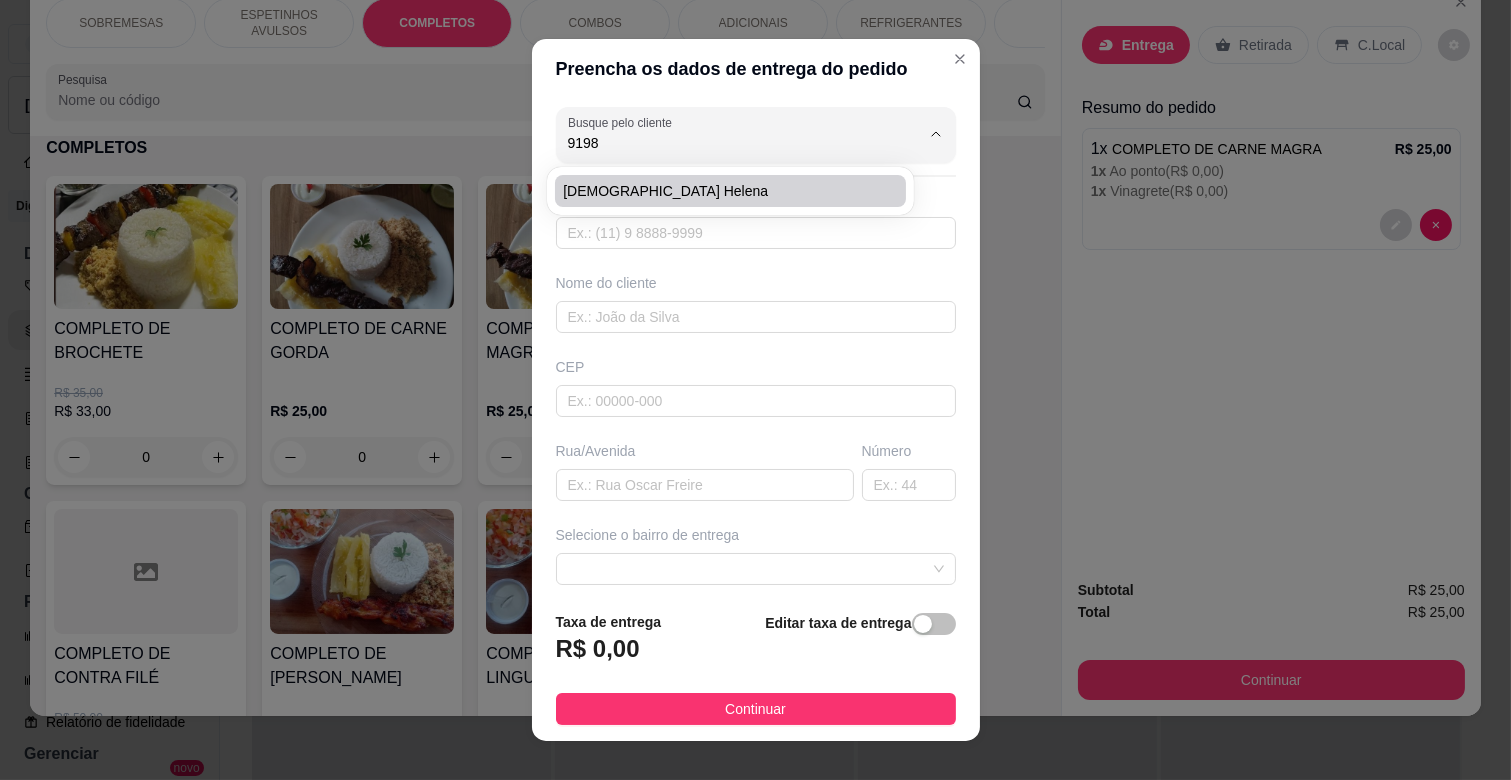 type on "[DEMOGRAPHIC_DATA] Helena" 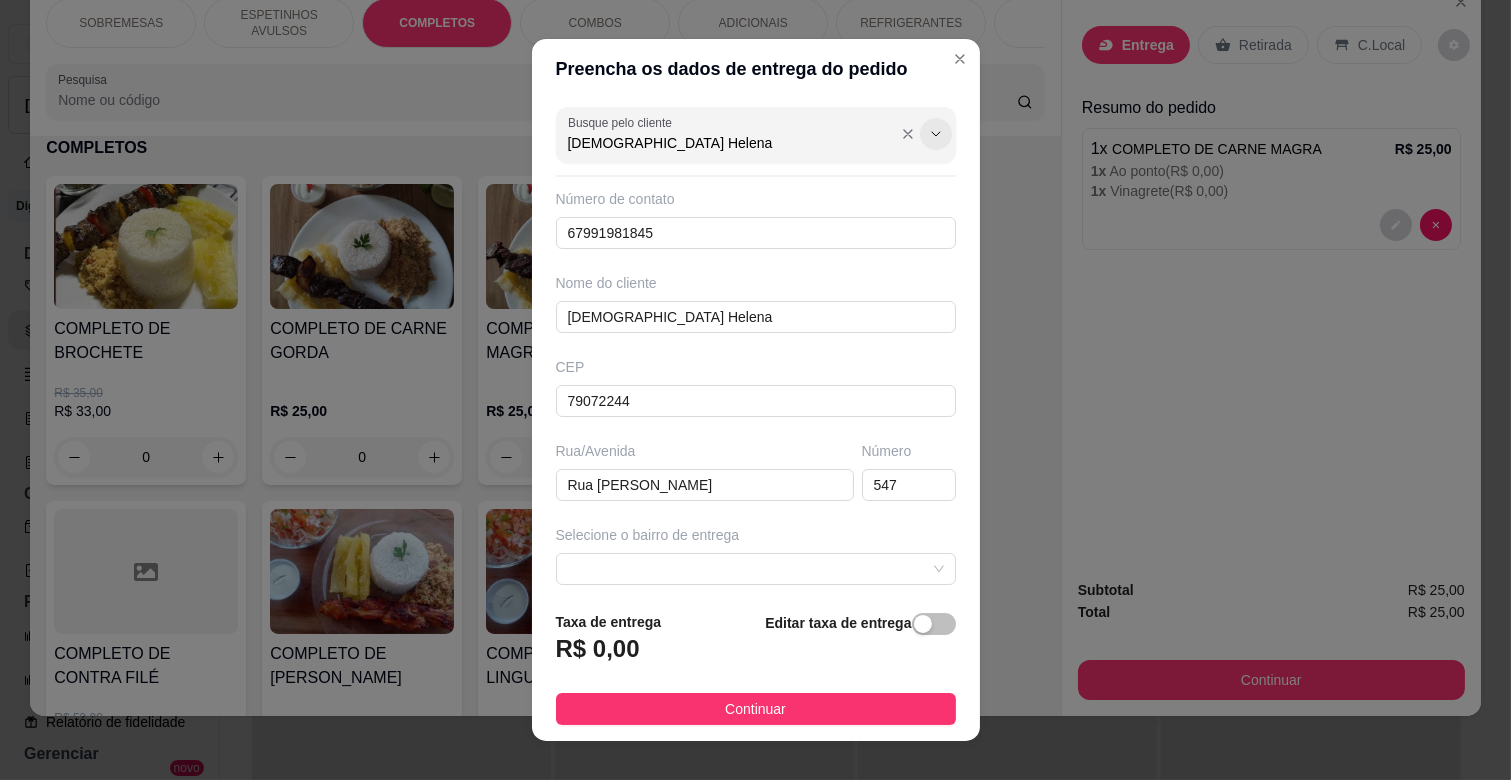 type on "[DEMOGRAPHIC_DATA] Helena" 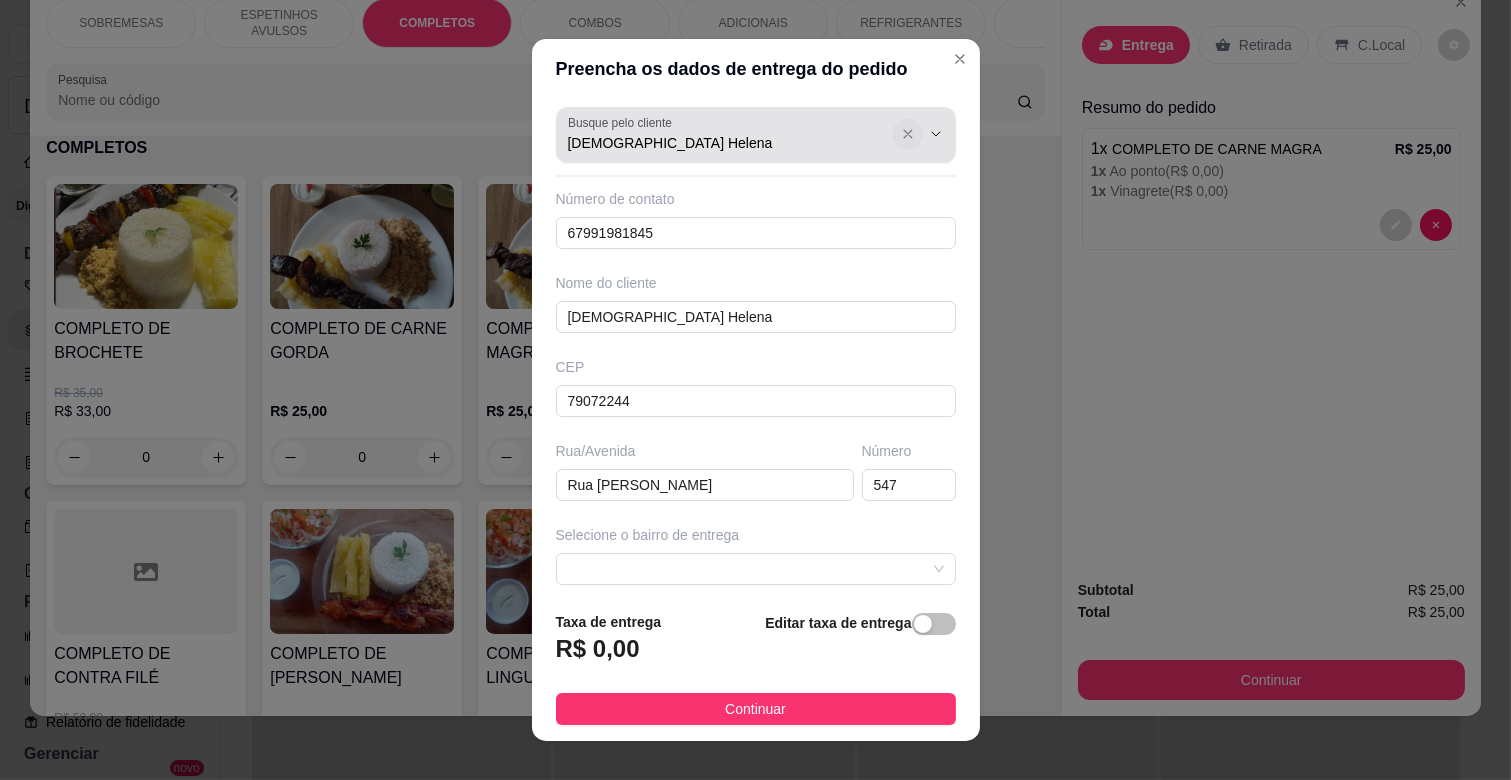 click 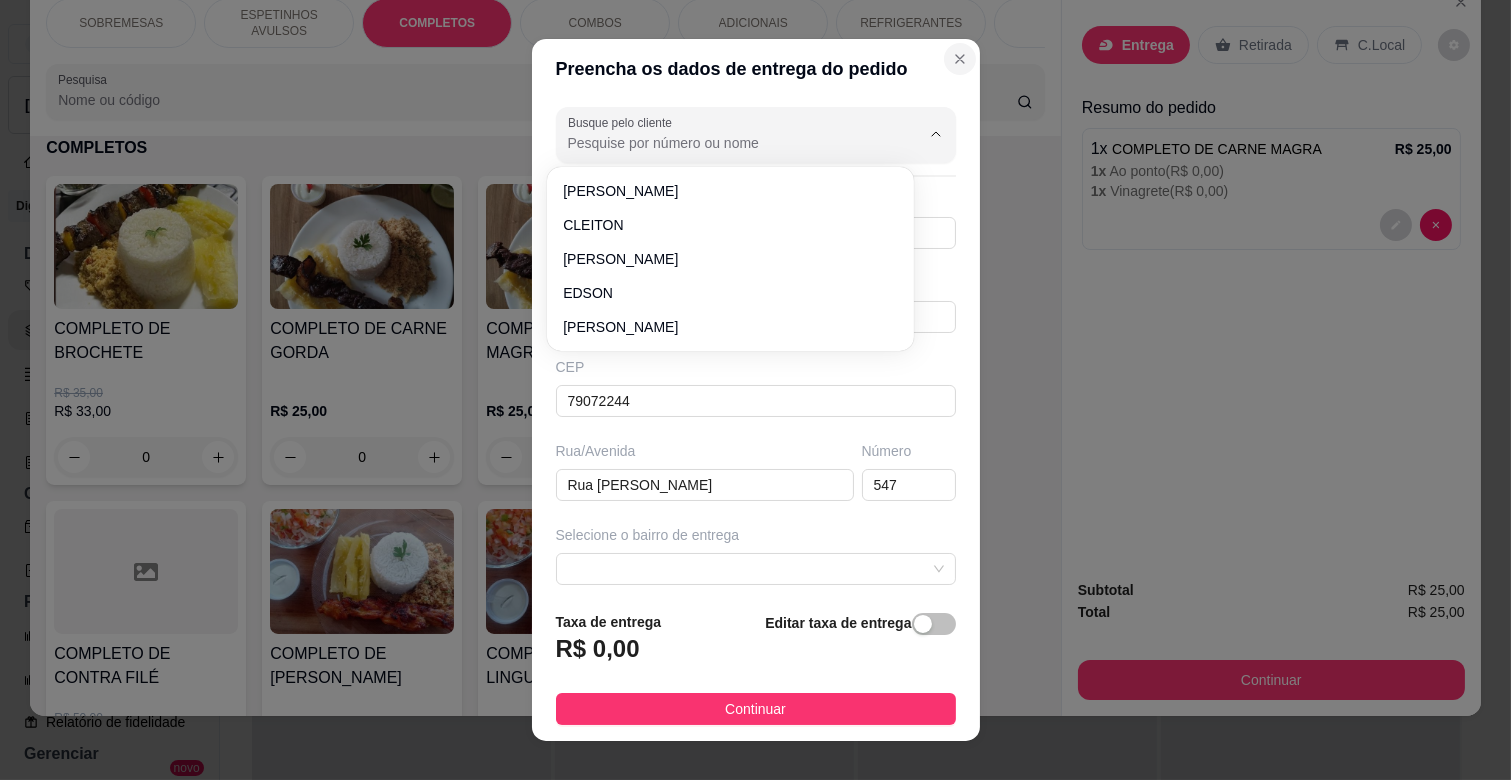 click 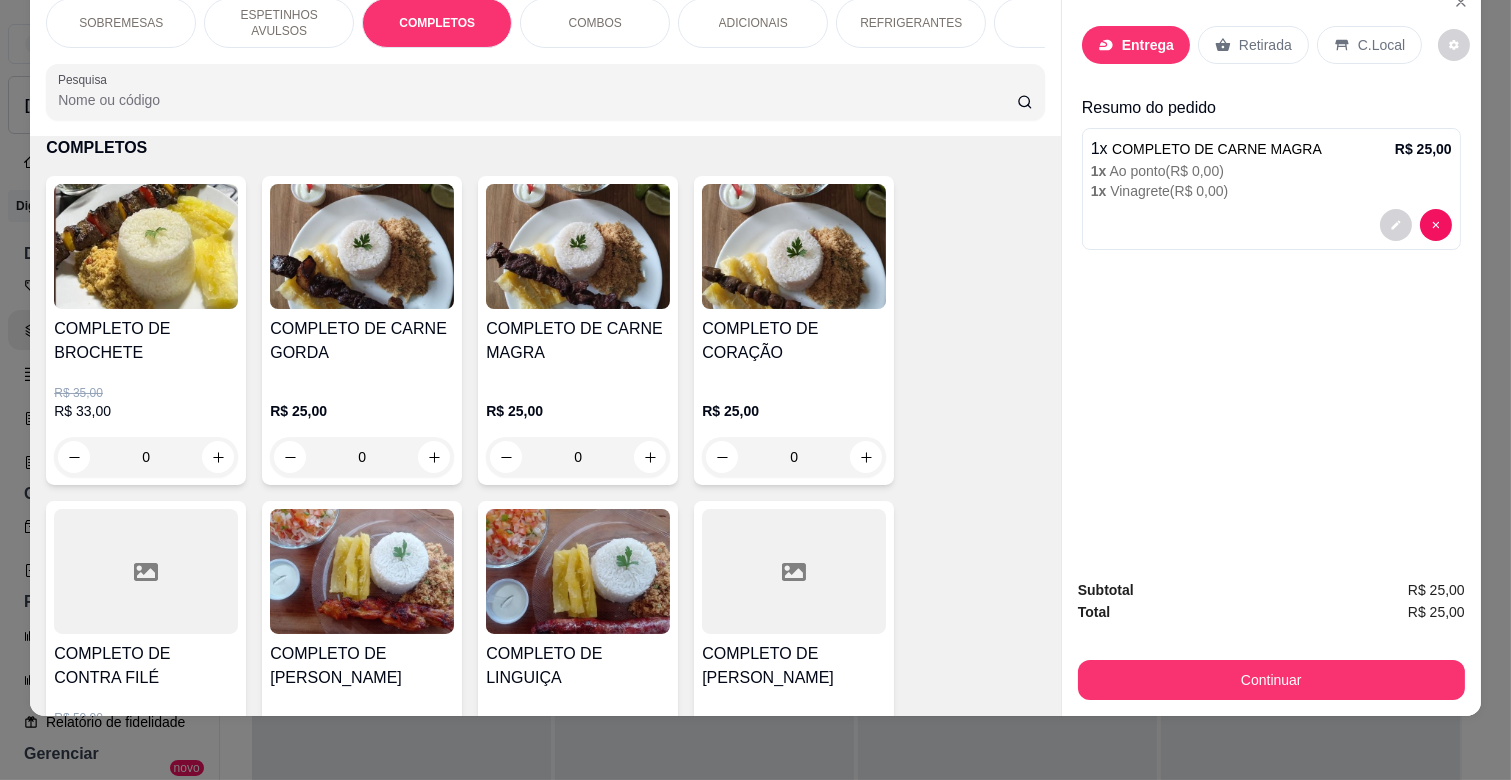 click on "Entrega" at bounding box center [1148, 45] 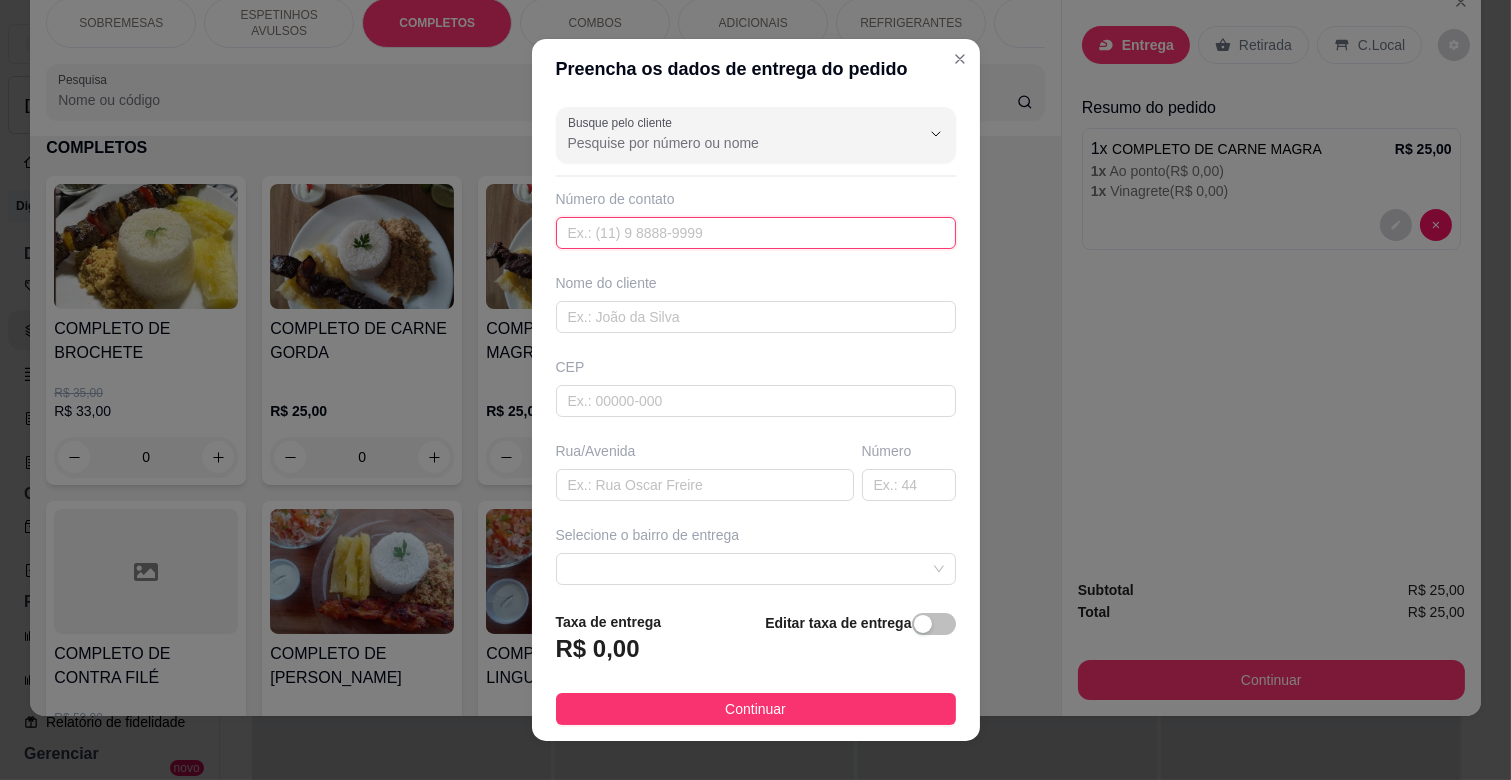 click at bounding box center (756, 233) 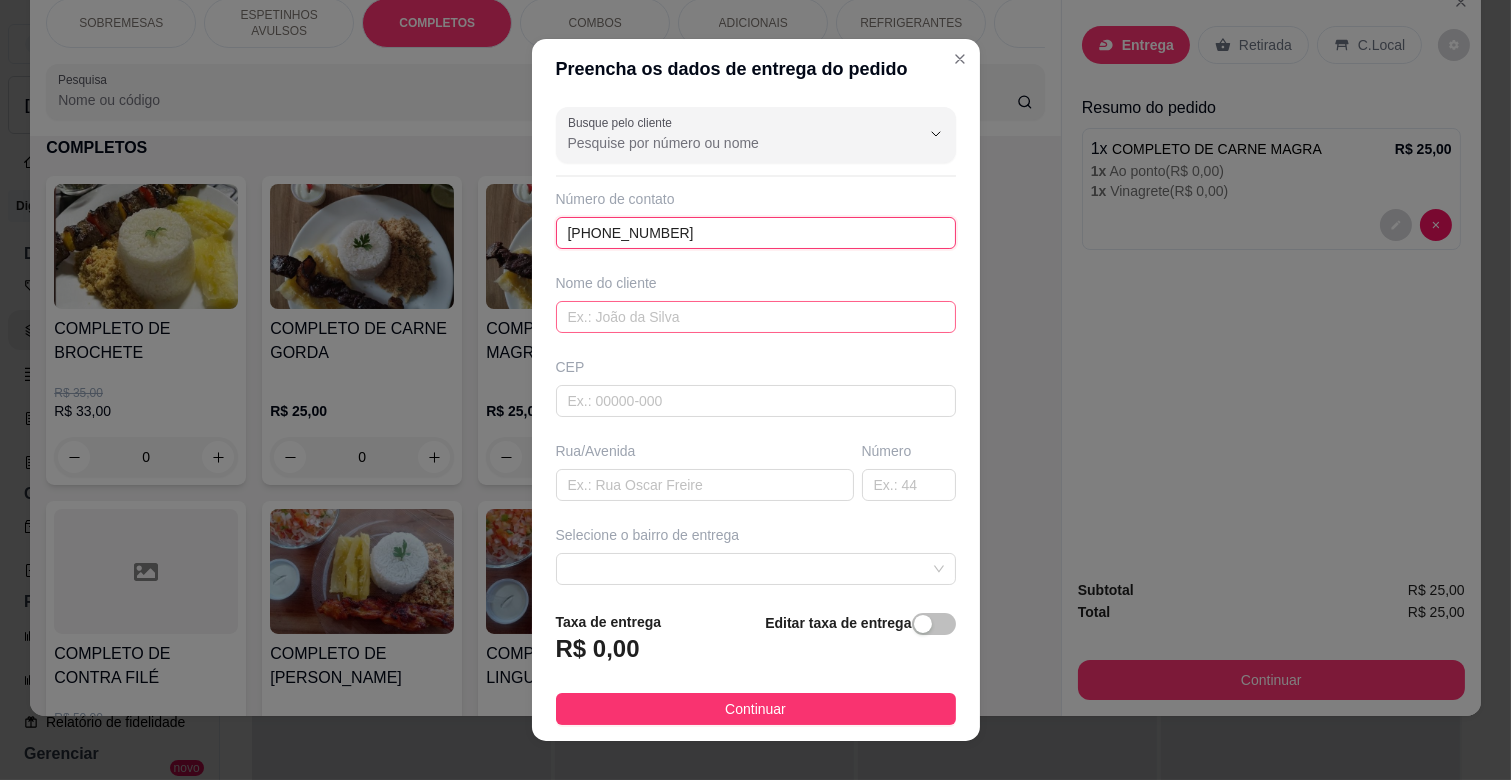 type on "[PHONE_NUMBER]" 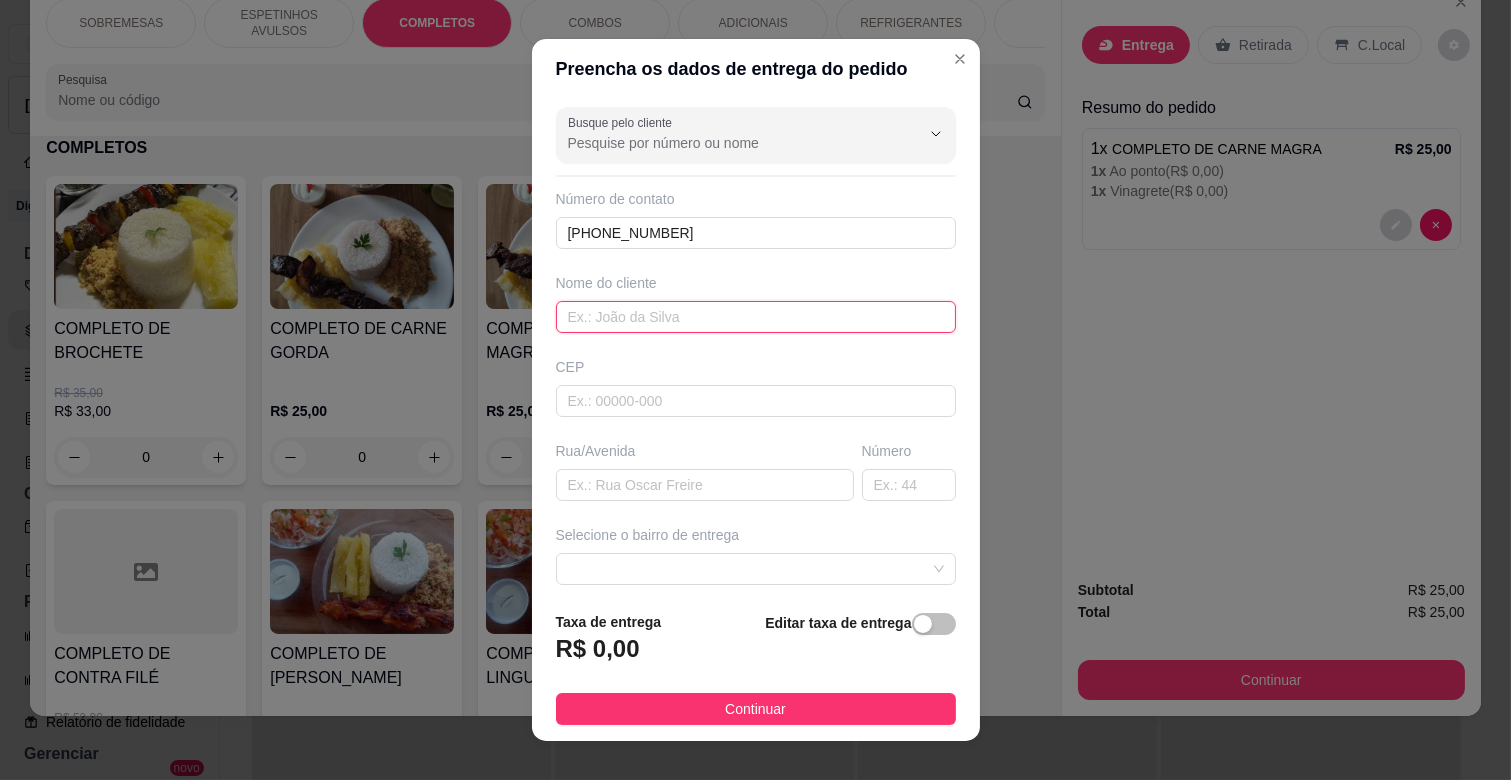click at bounding box center [756, 317] 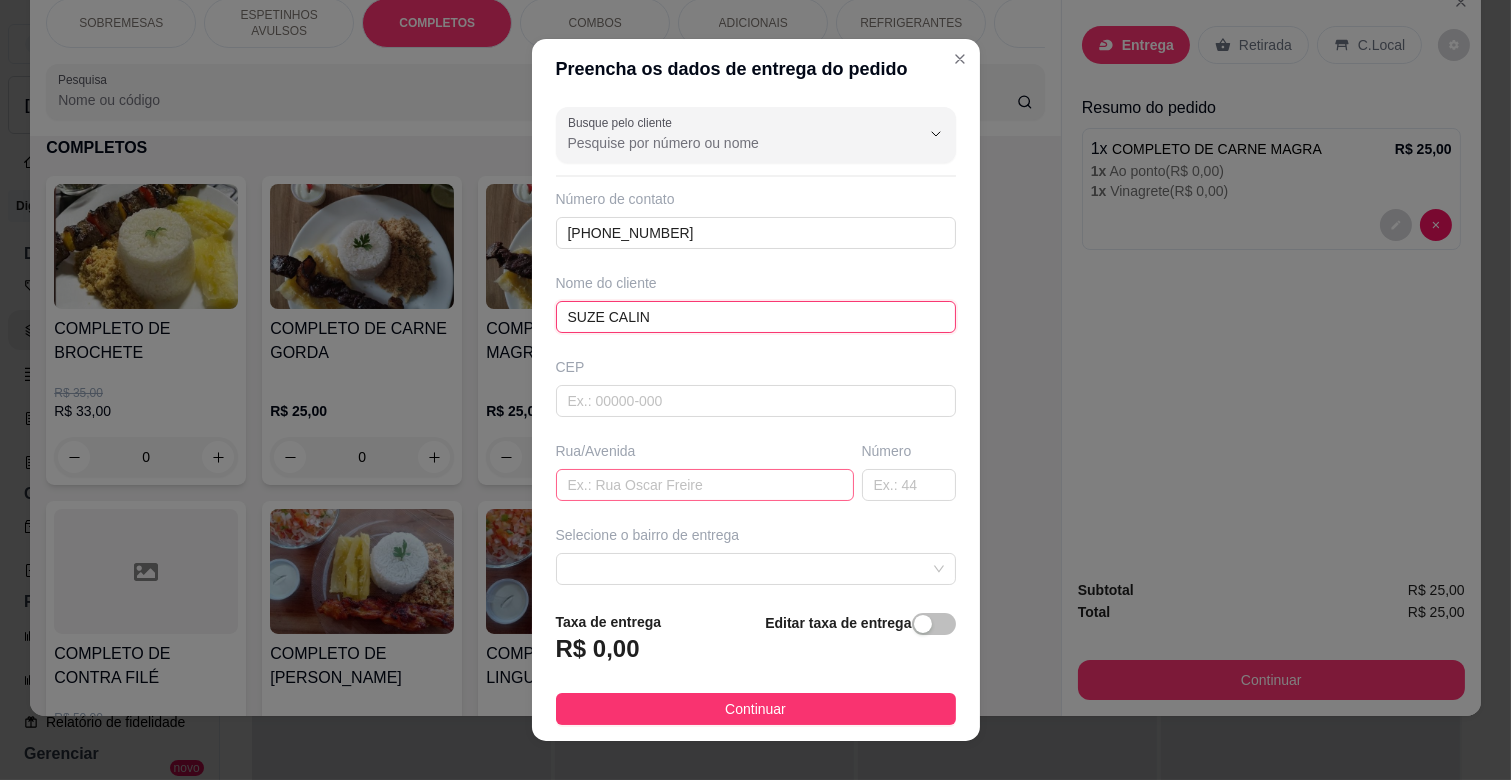 type on "SUZE CALIN" 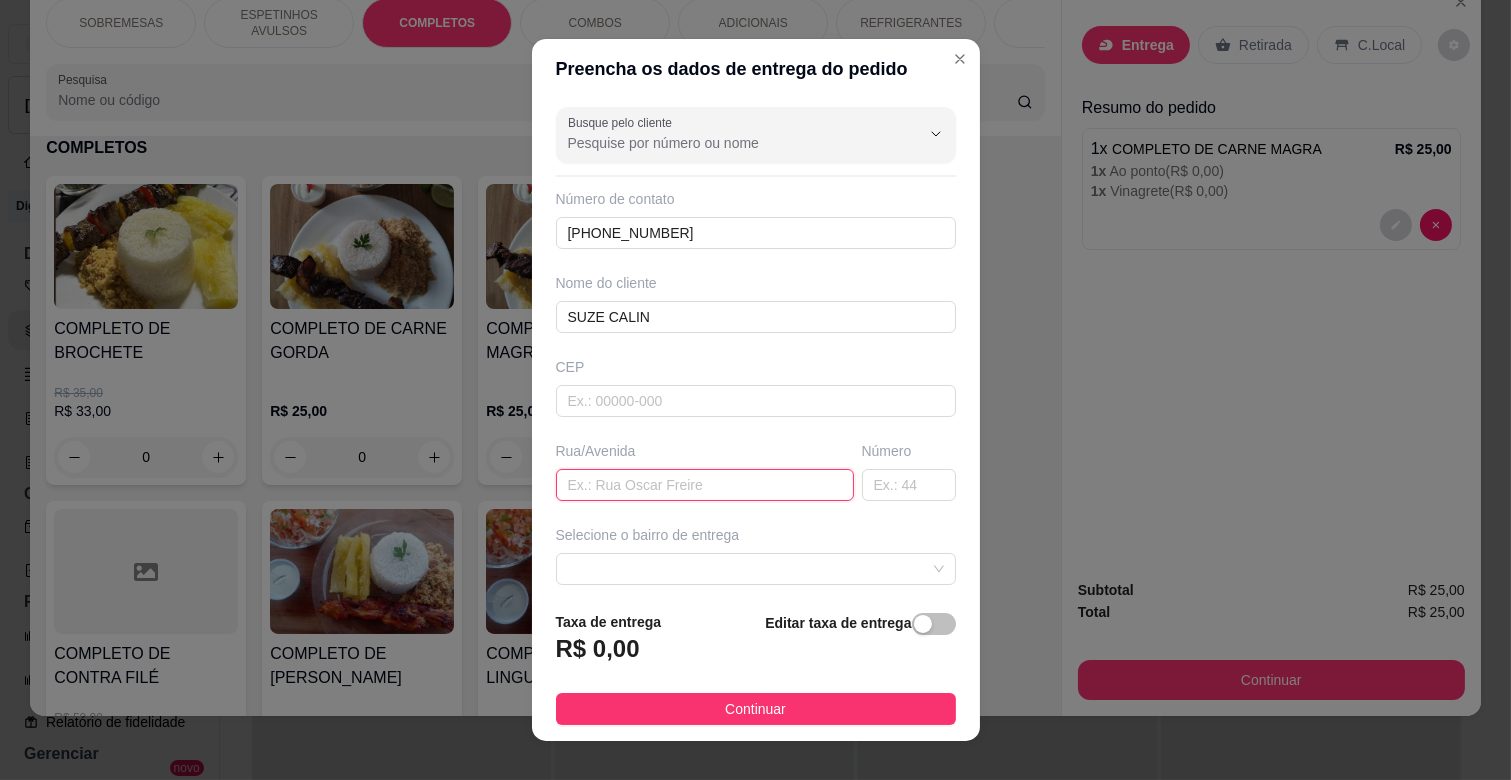 click at bounding box center [705, 485] 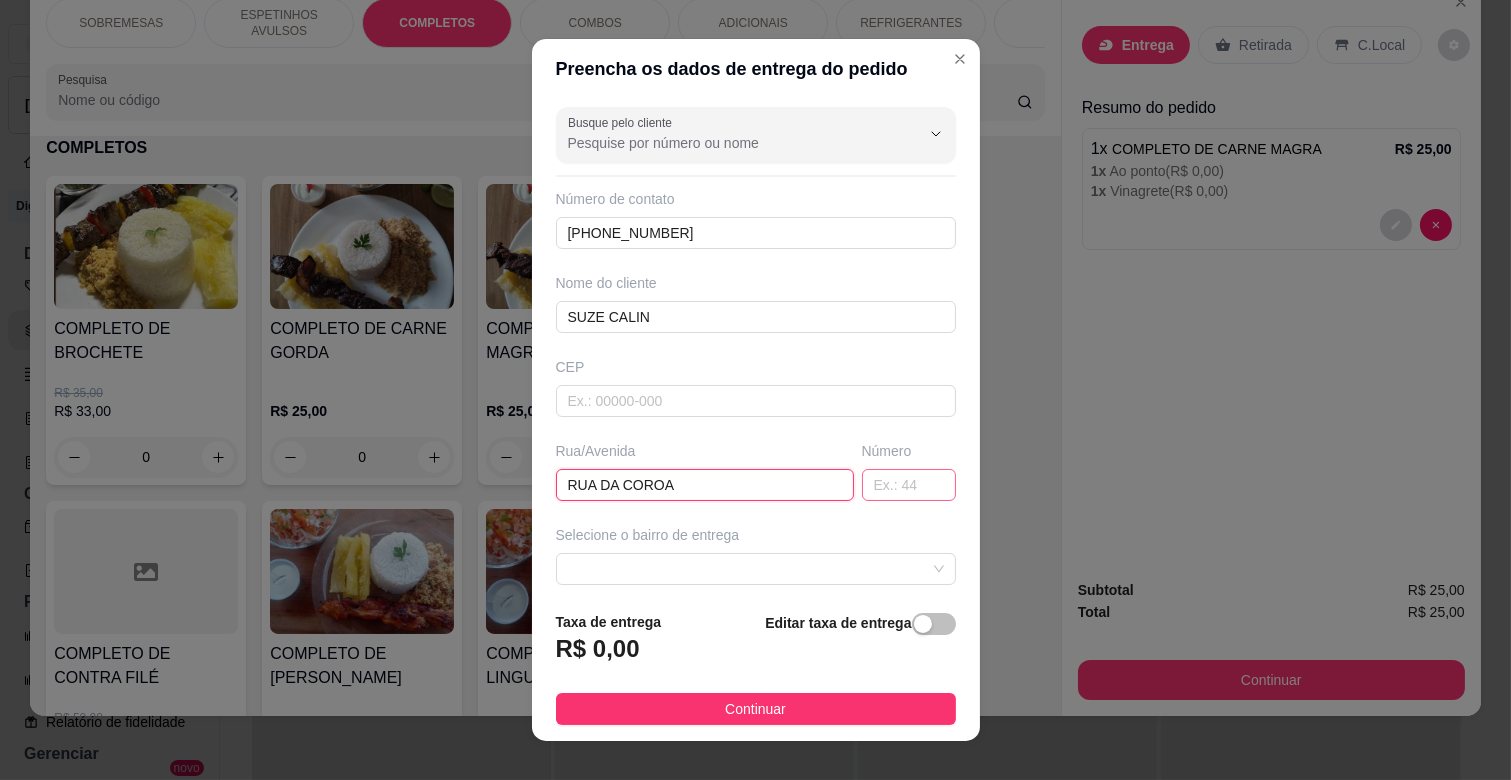 type on "RUA DA COROA" 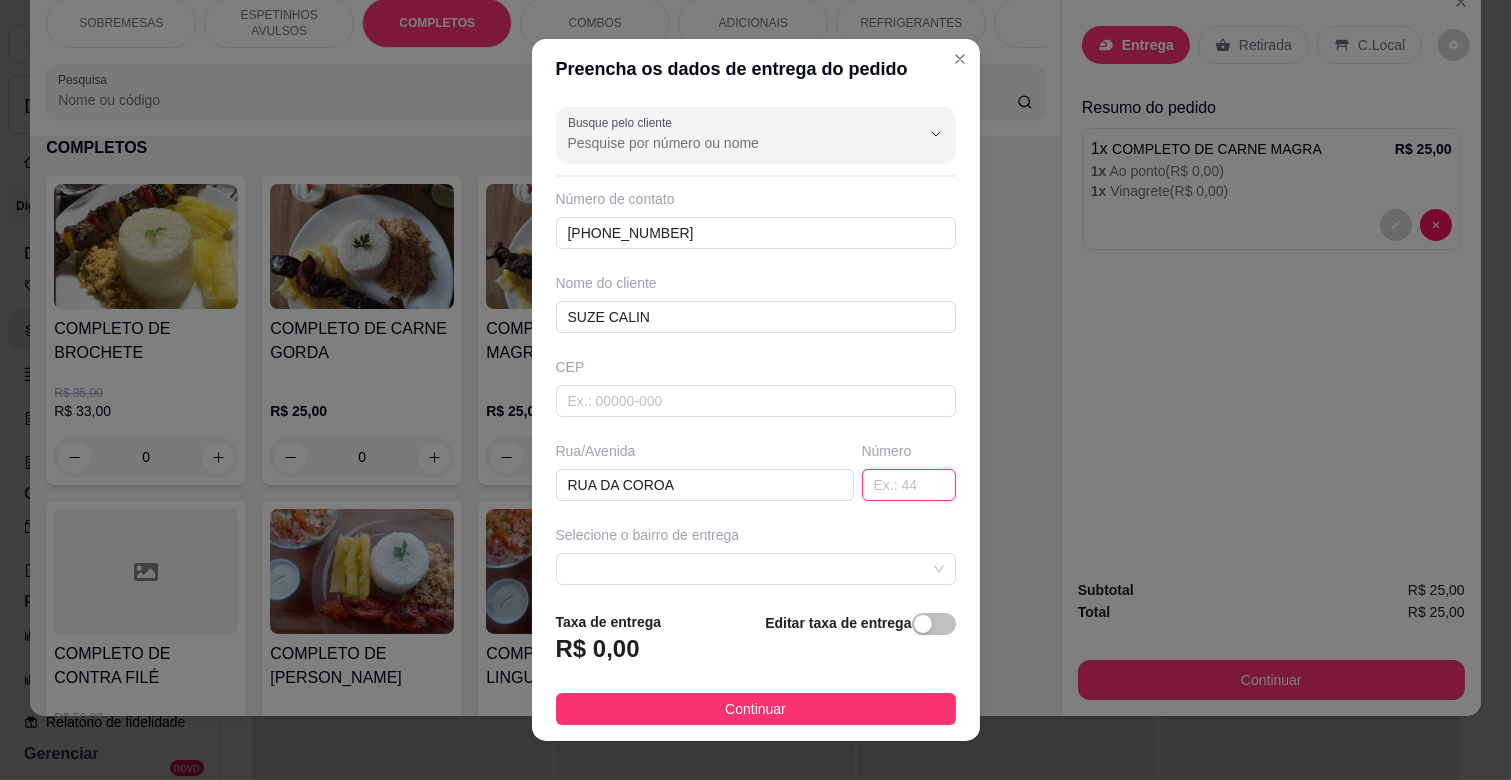 click at bounding box center (909, 485) 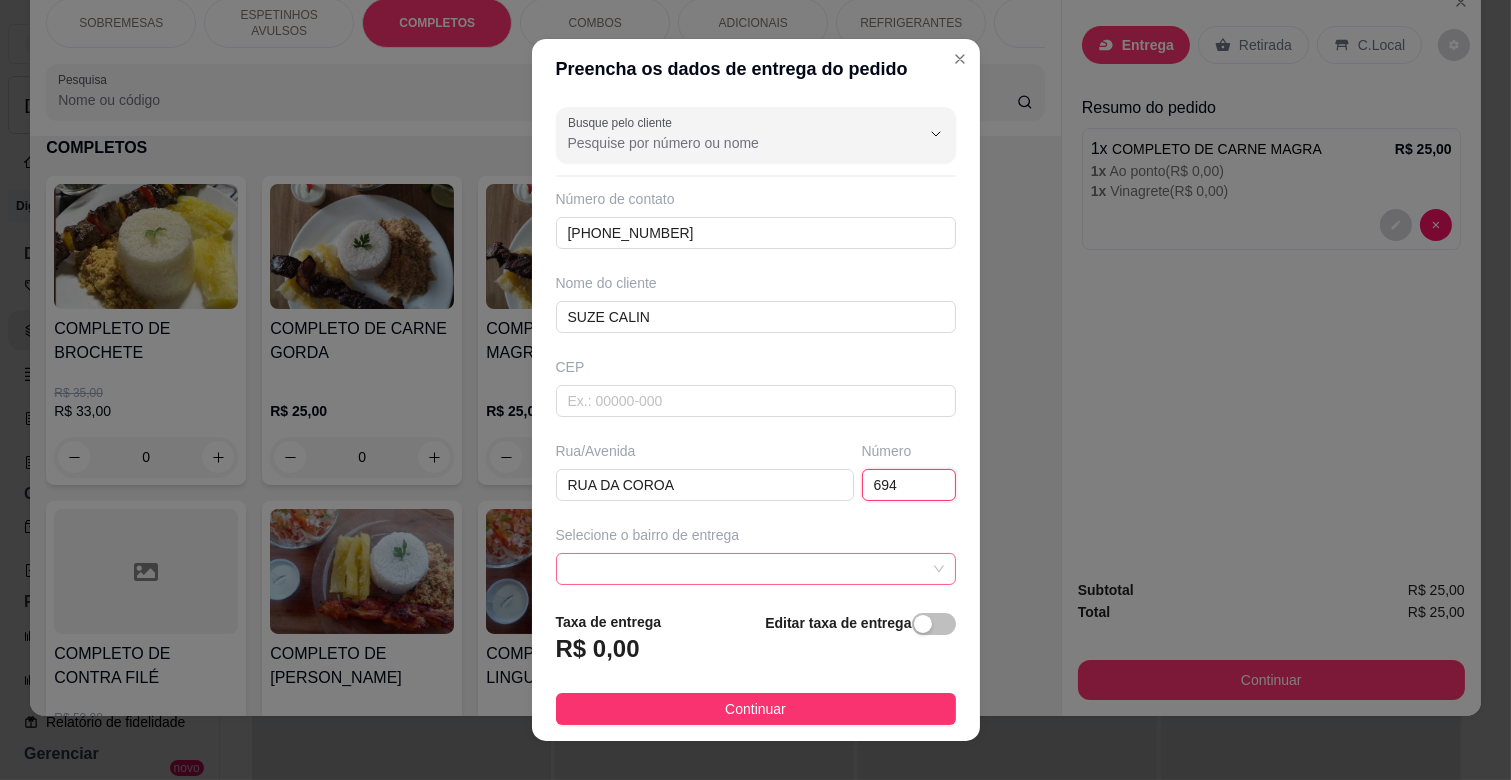 click at bounding box center (756, 569) 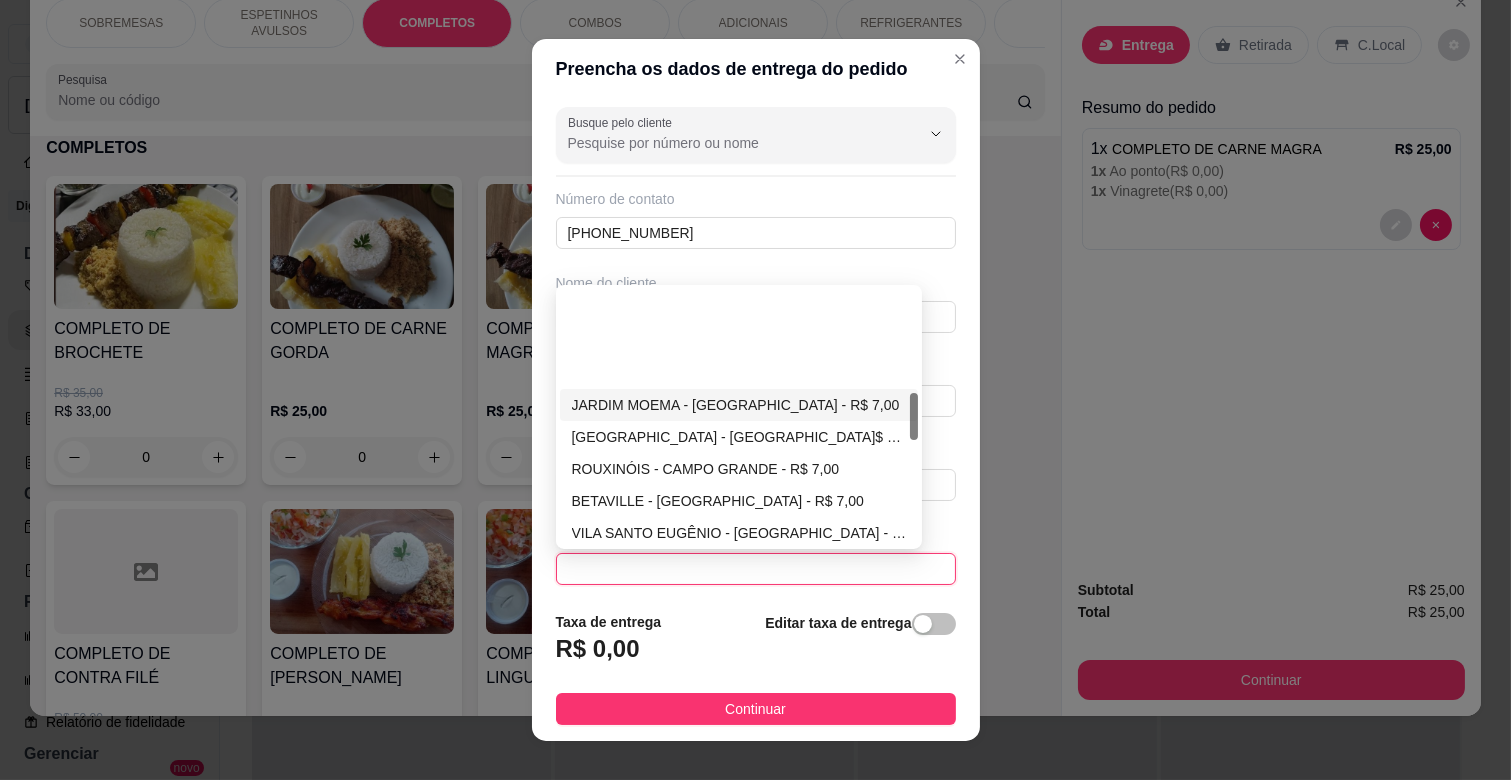 scroll, scrollTop: 555, scrollLeft: 0, axis: vertical 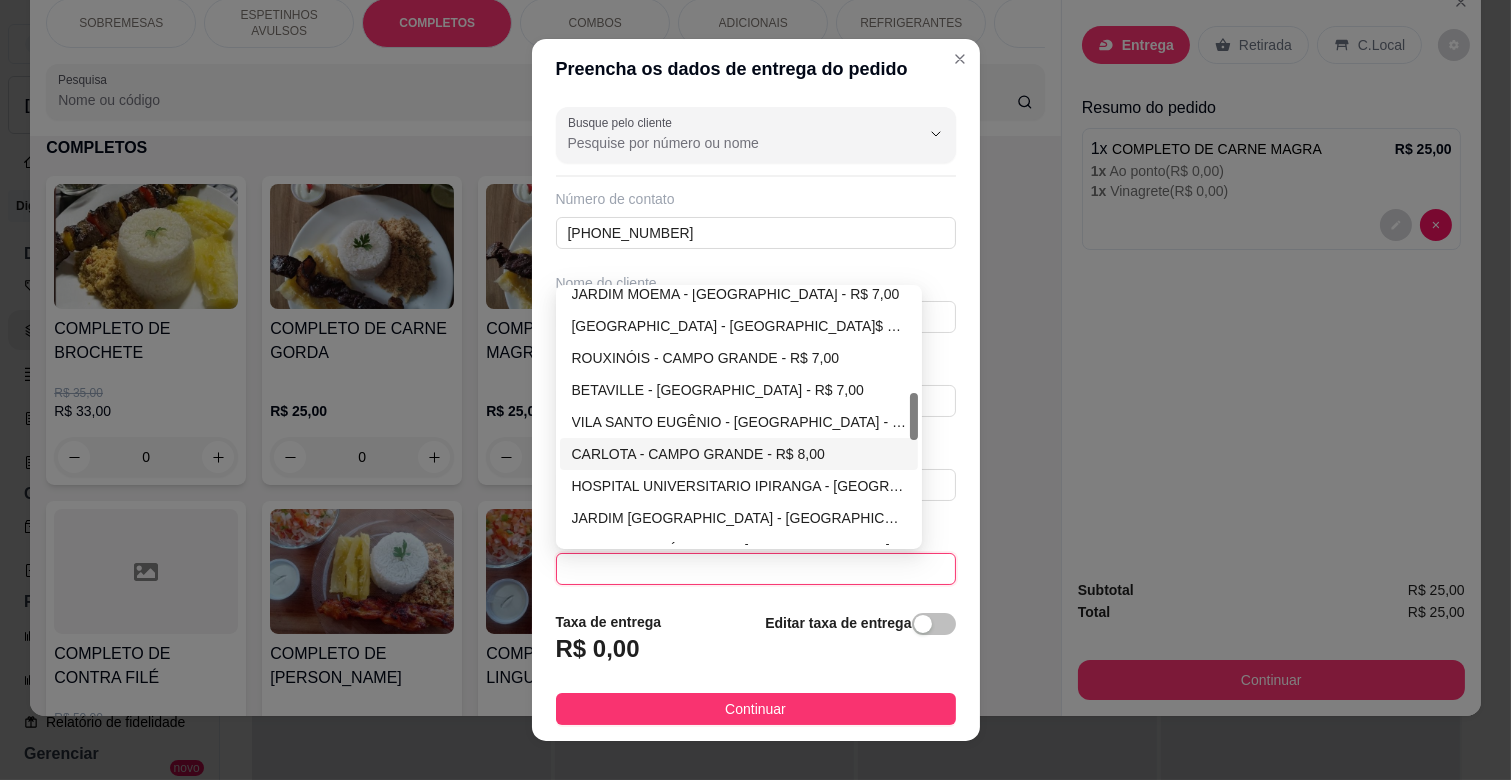 click on "CARLOTA - CAMPO GRANDE  -  R$ 8,00" at bounding box center (739, 454) 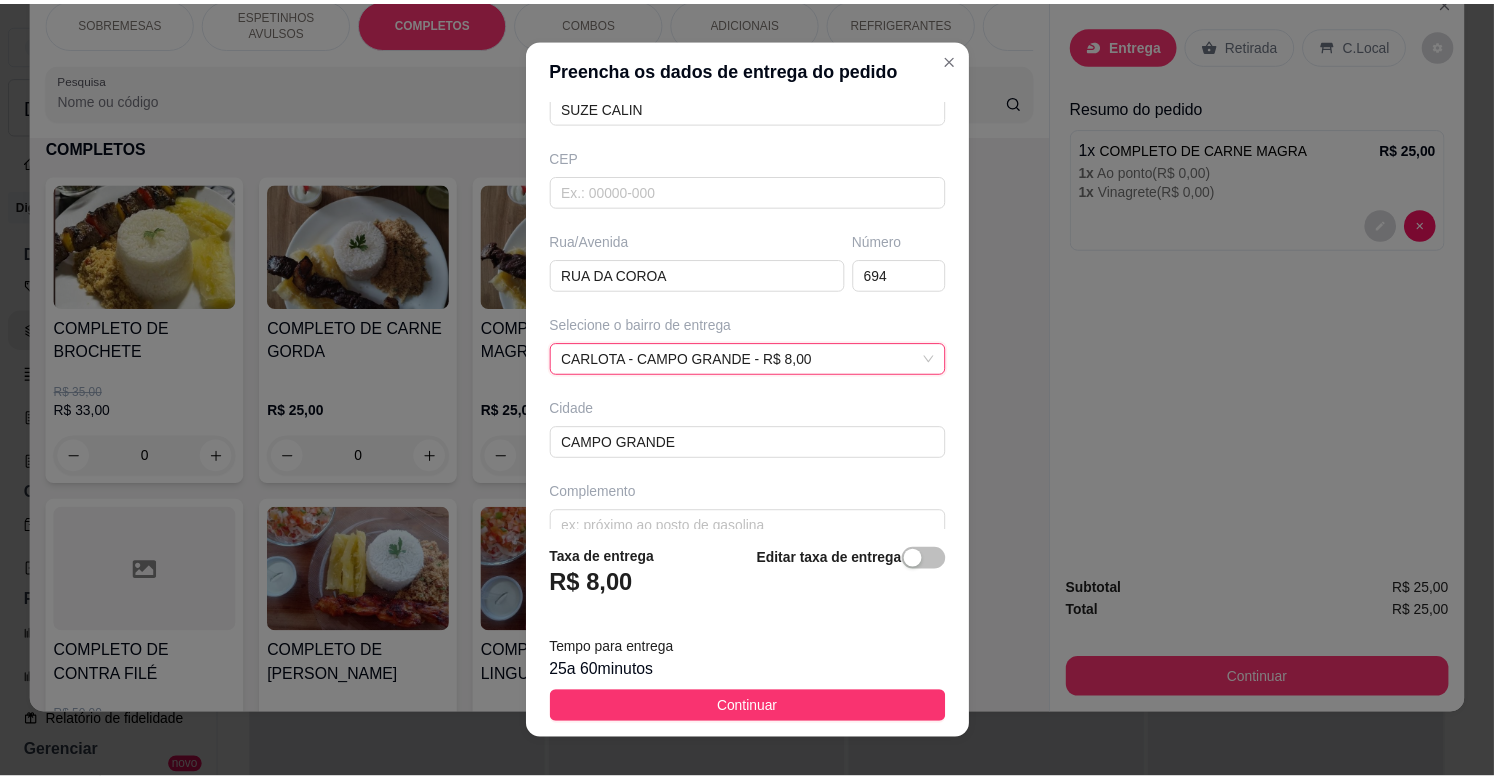 scroll, scrollTop: 243, scrollLeft: 0, axis: vertical 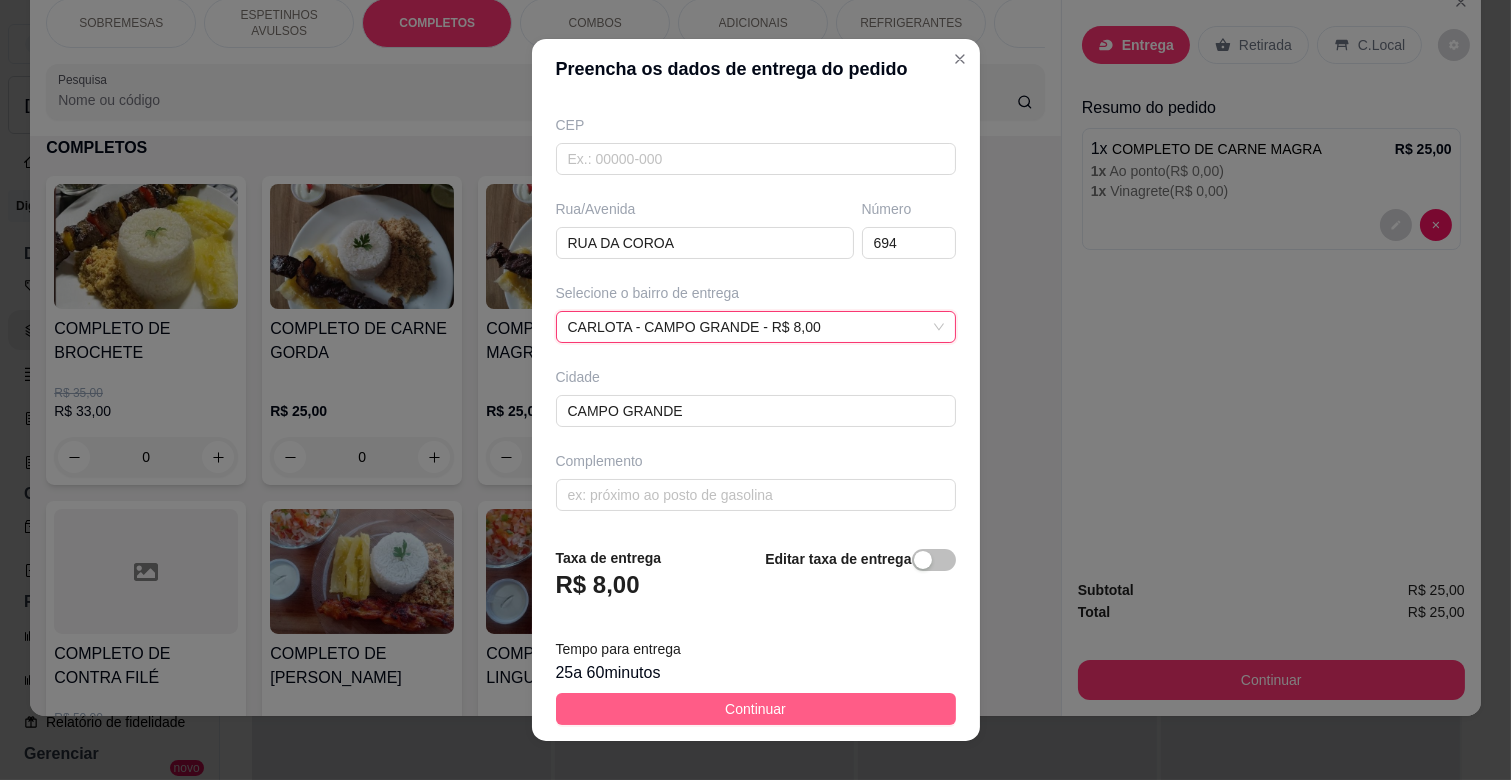 click on "Continuar" at bounding box center [756, 709] 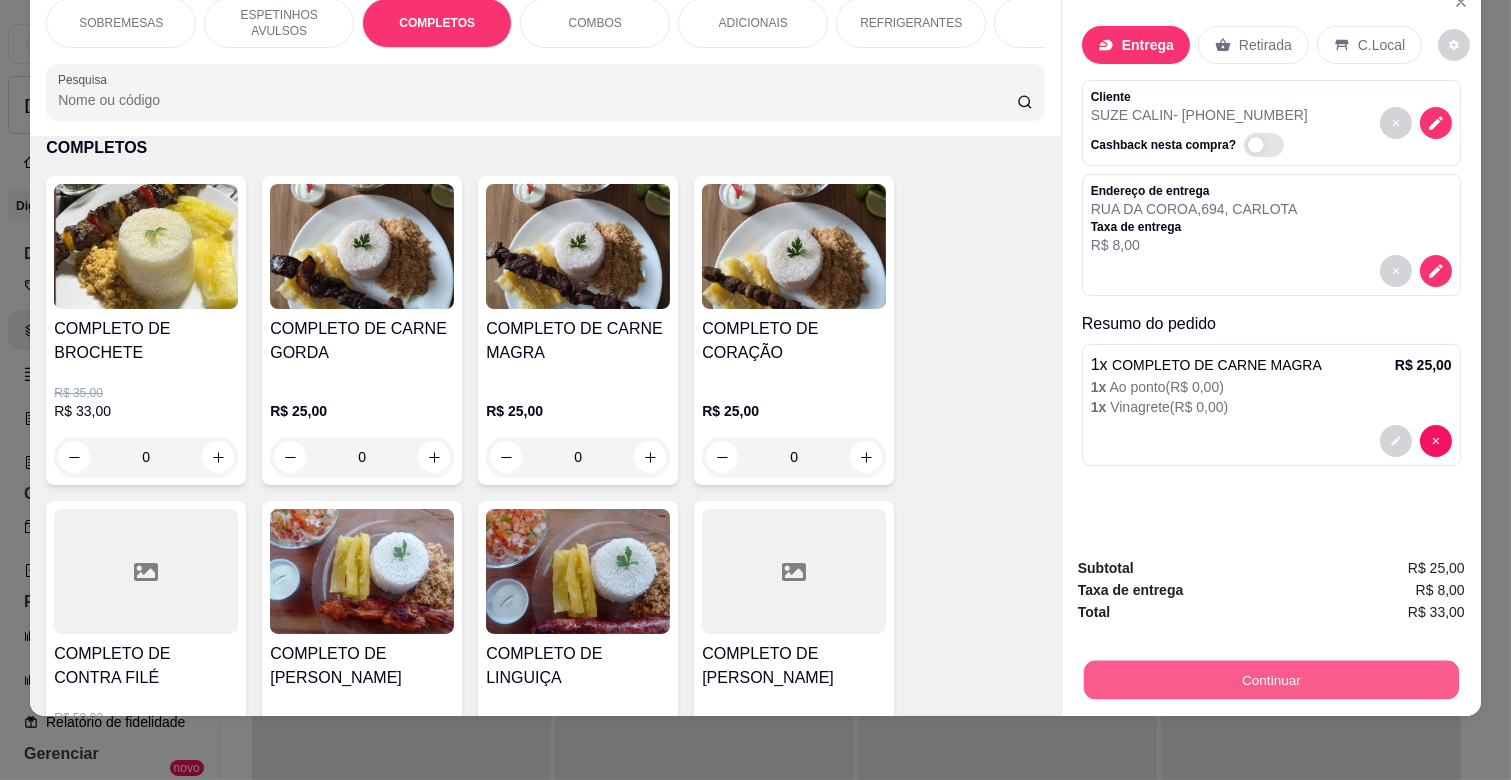 click on "Continuar" at bounding box center [1271, 679] 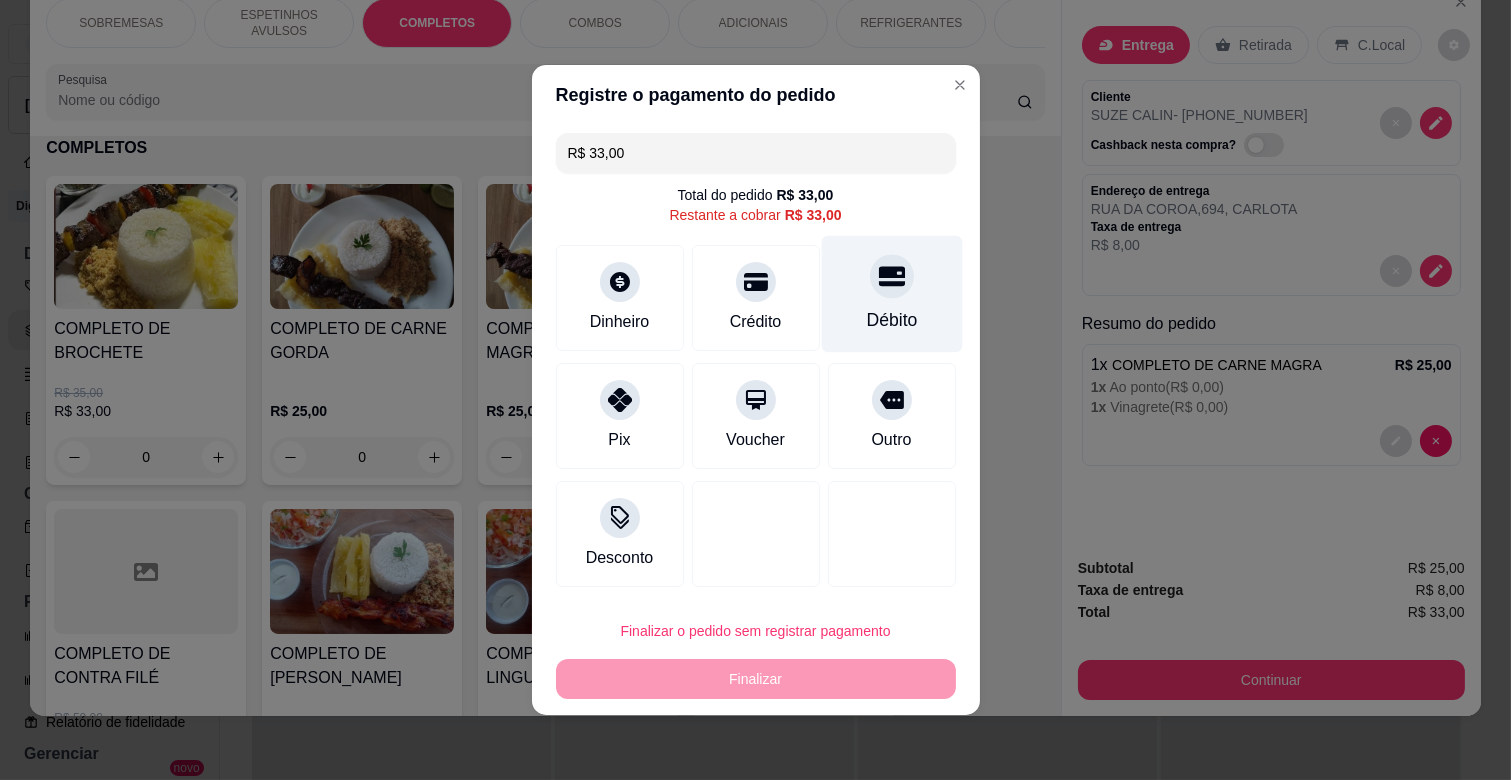 click at bounding box center (892, 276) 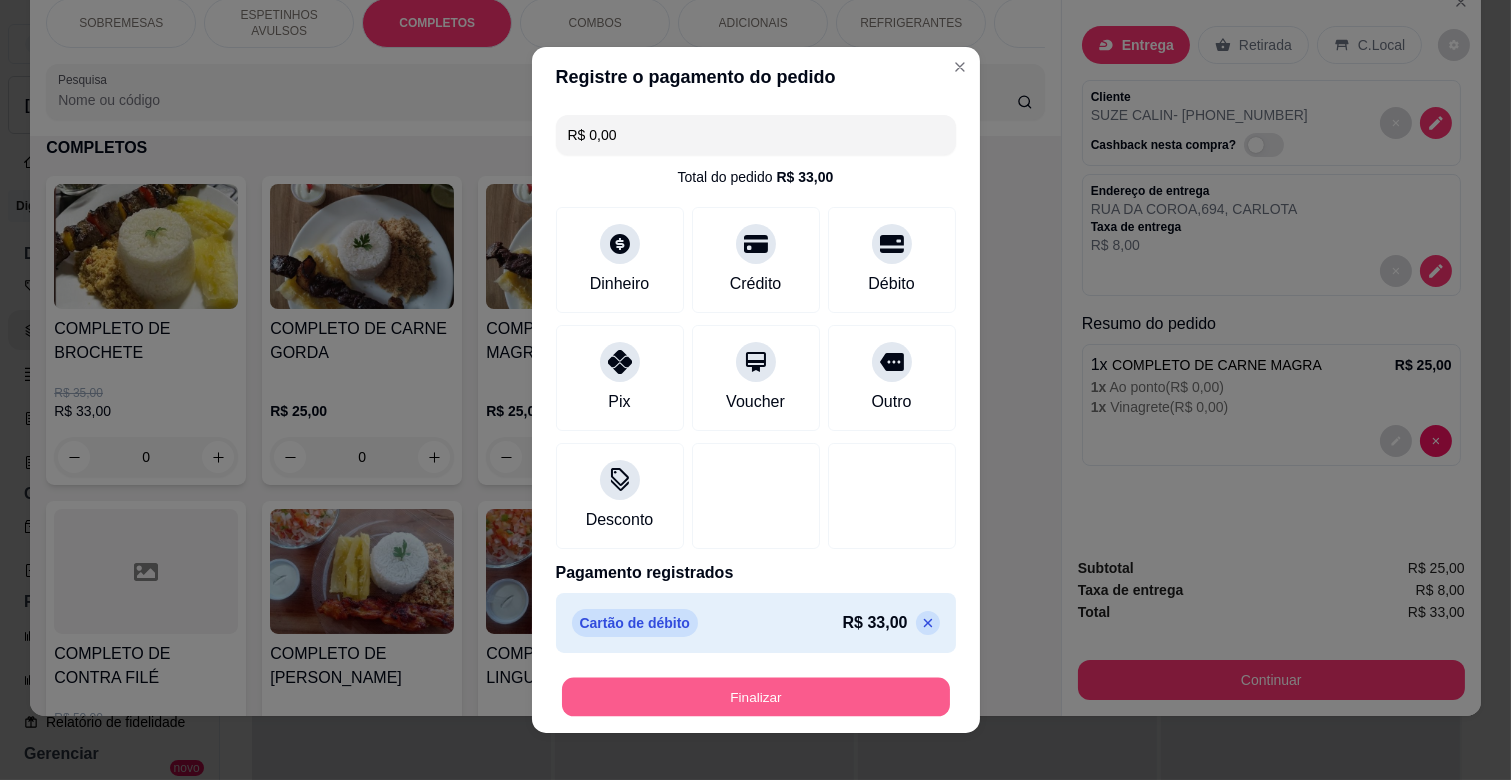 click on "Finalizar" at bounding box center (756, 697) 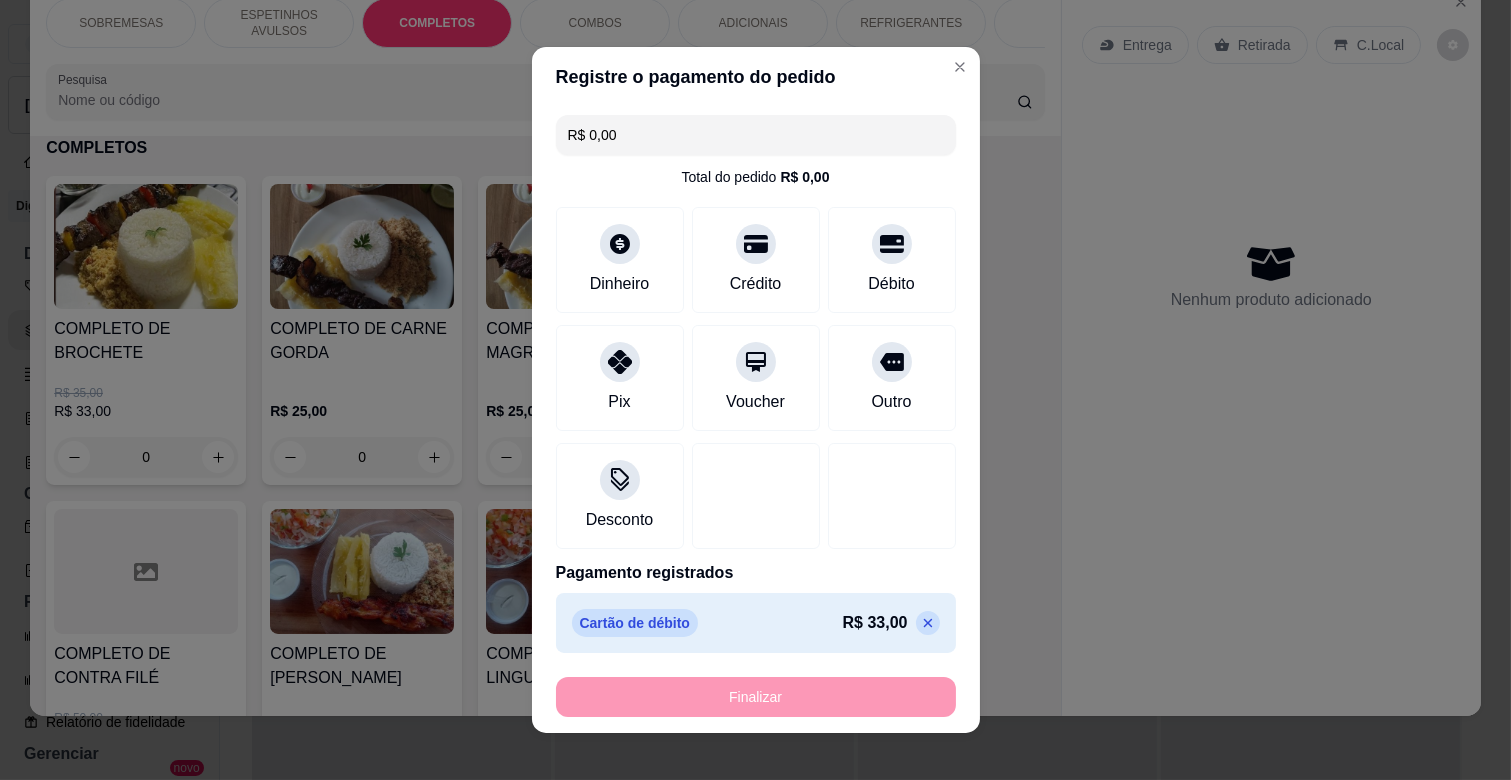 type on "-R$ 33,00" 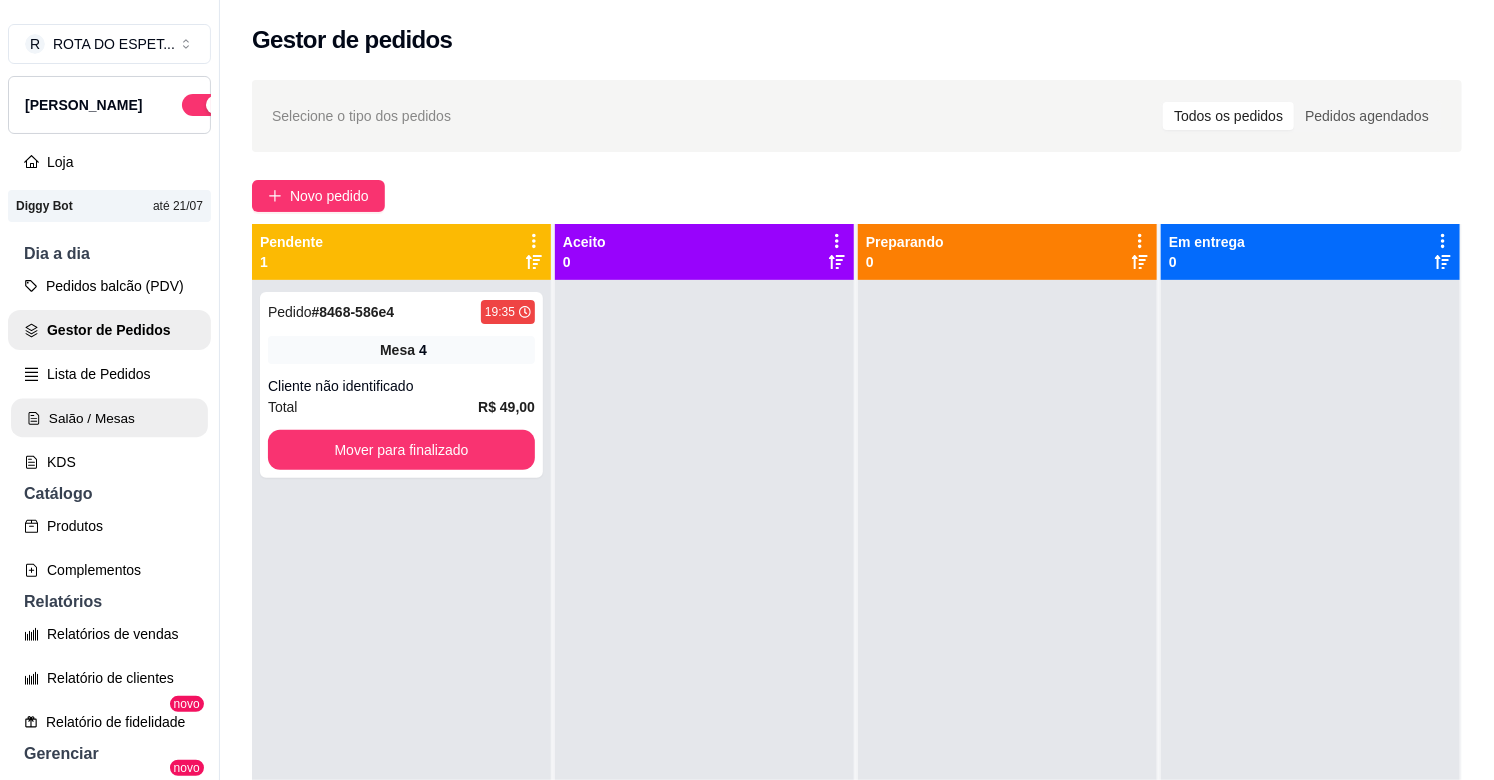 click on "Salão / Mesas" at bounding box center (109, 418) 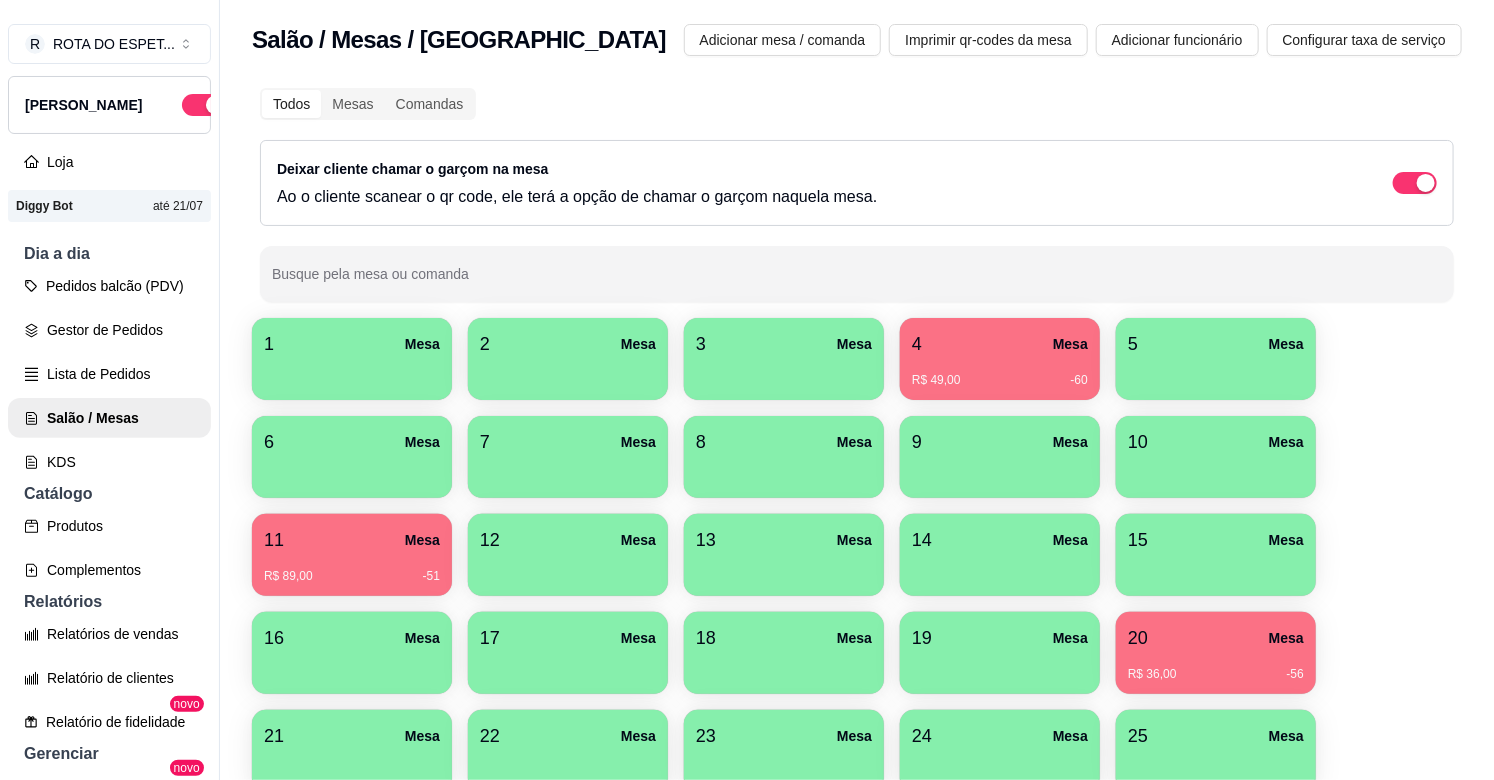 click on "Pedidos balcão (PDV) Gestor de Pedidos Lista de Pedidos Salão / Mesas KDS" at bounding box center (109, 374) 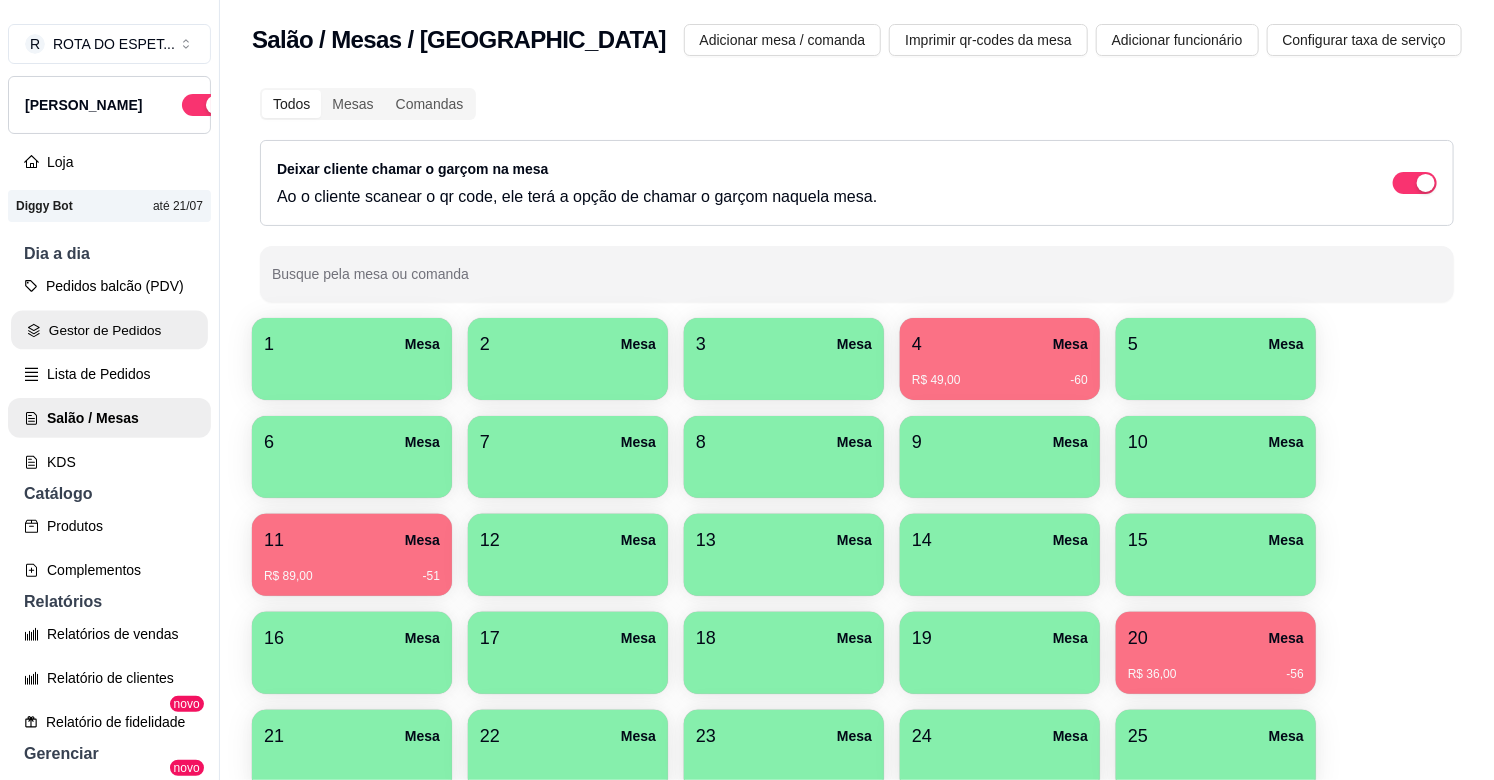 click on "Gestor de Pedidos" at bounding box center [109, 330] 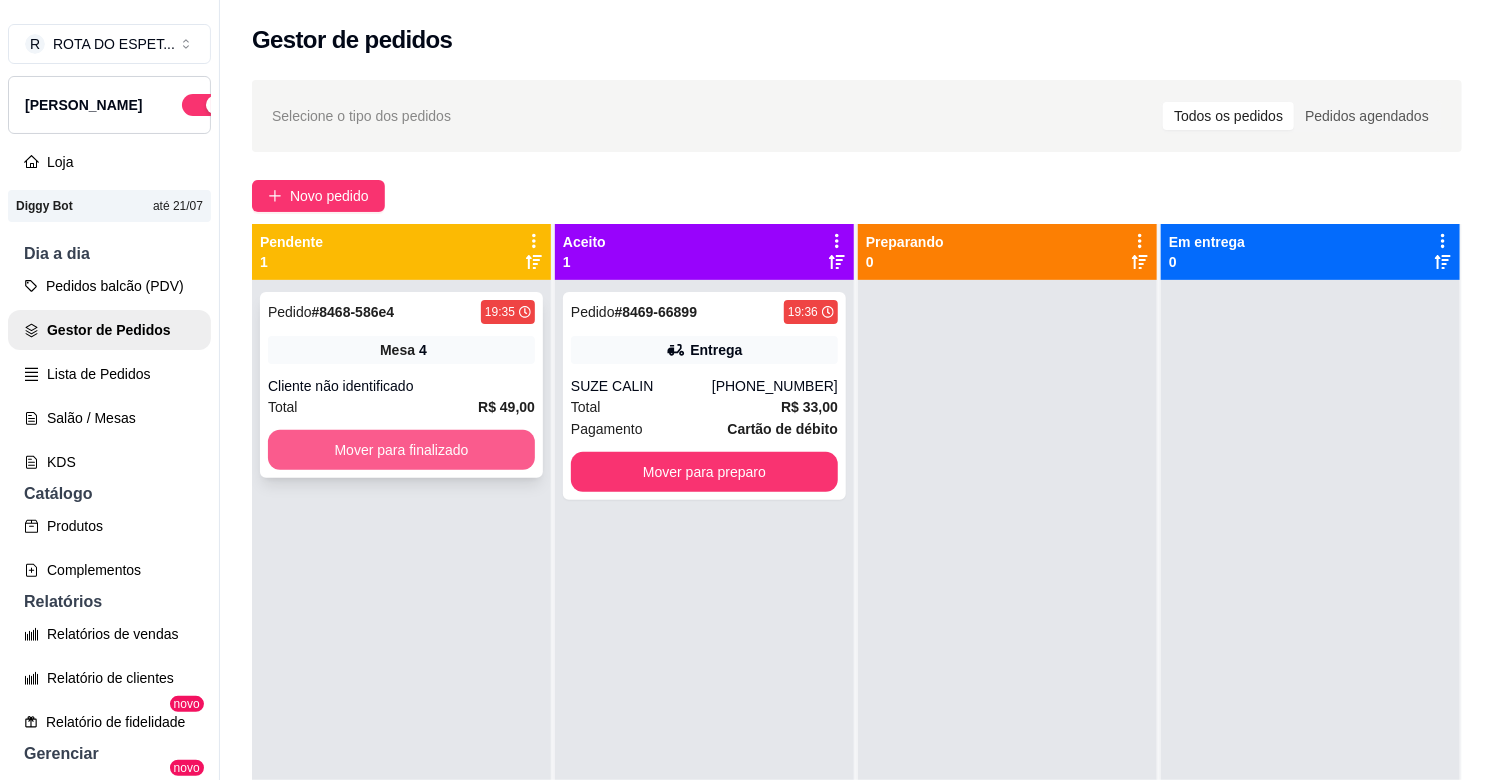click on "Mover para finalizado" at bounding box center [401, 450] 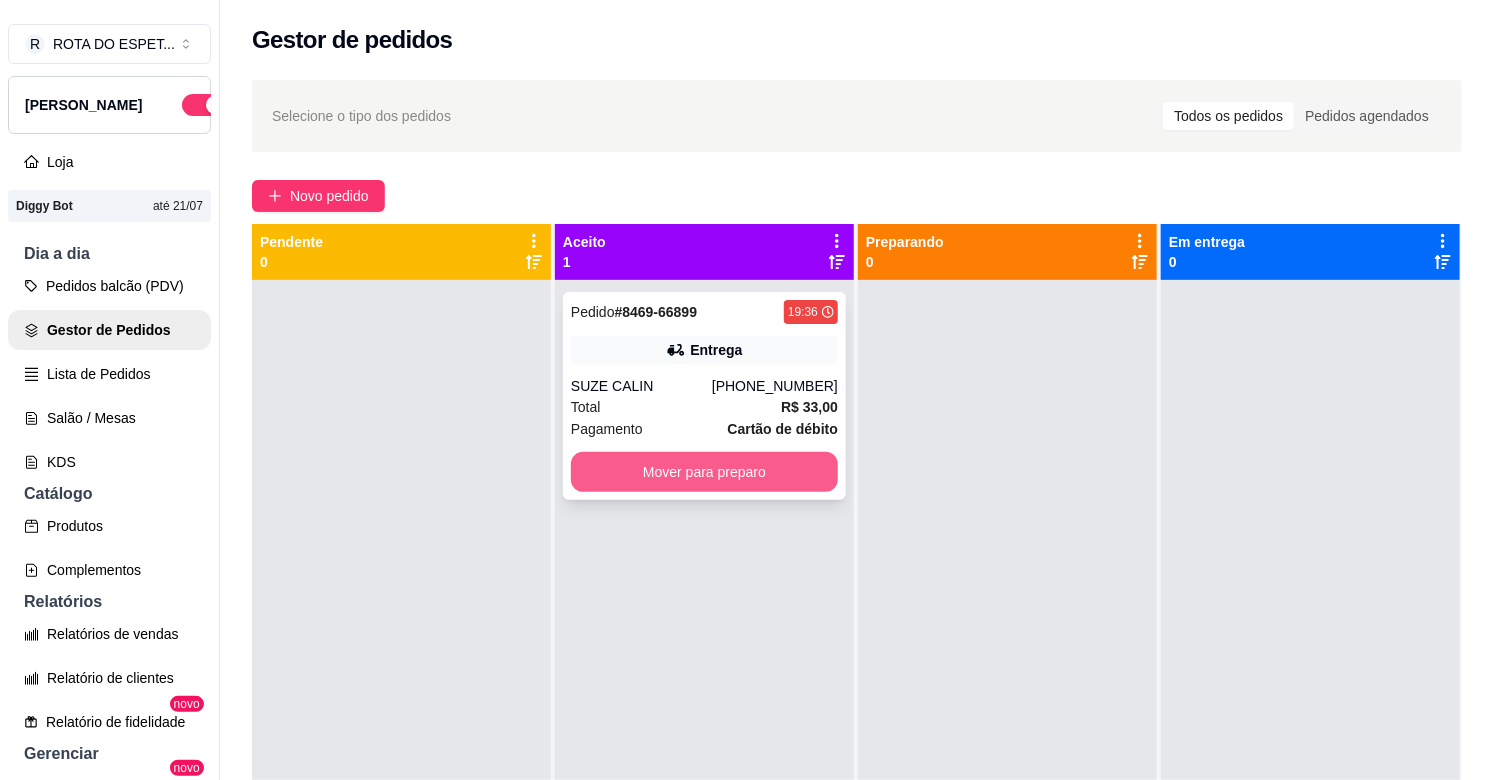 click on "Mover para preparo" at bounding box center [704, 472] 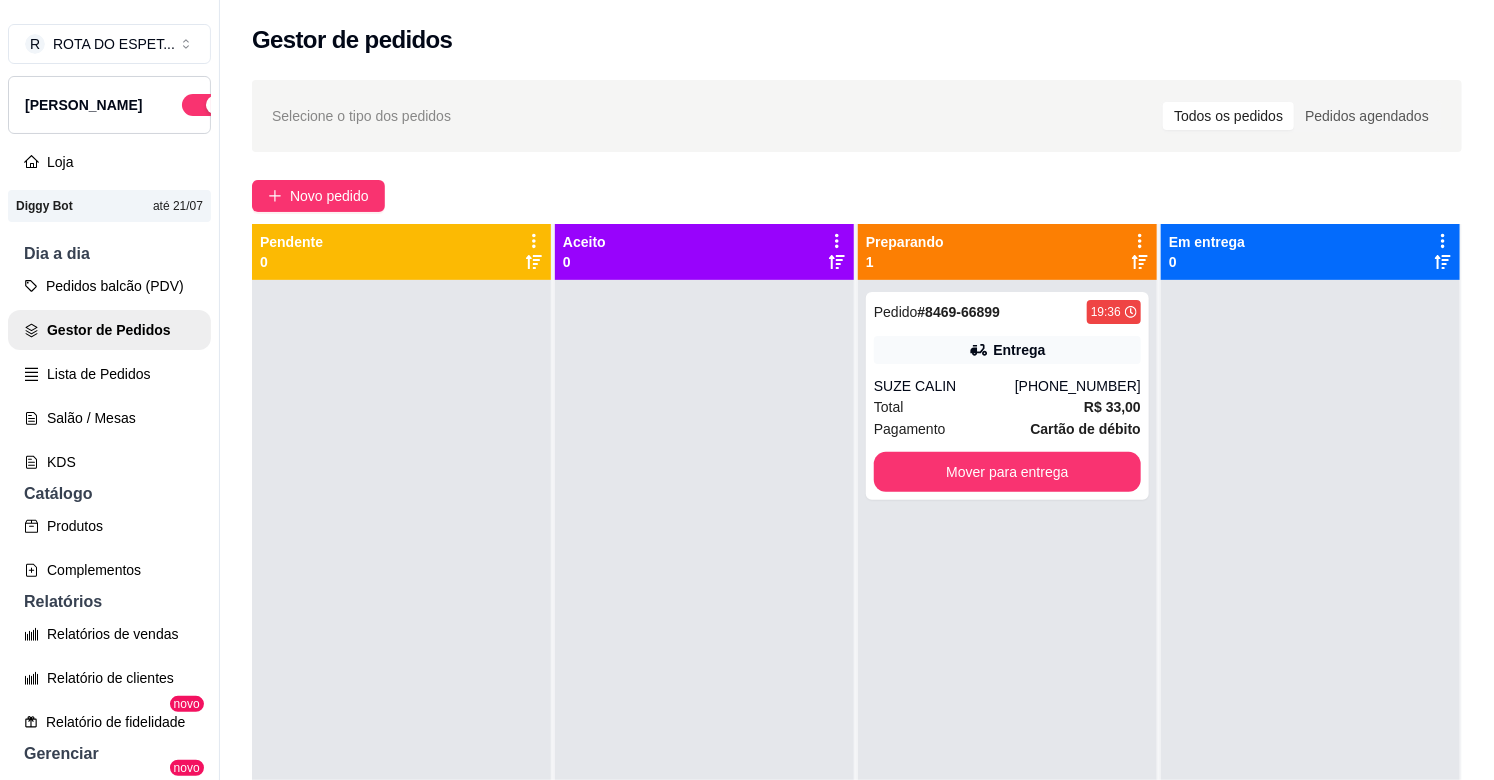 click at bounding box center (704, 670) 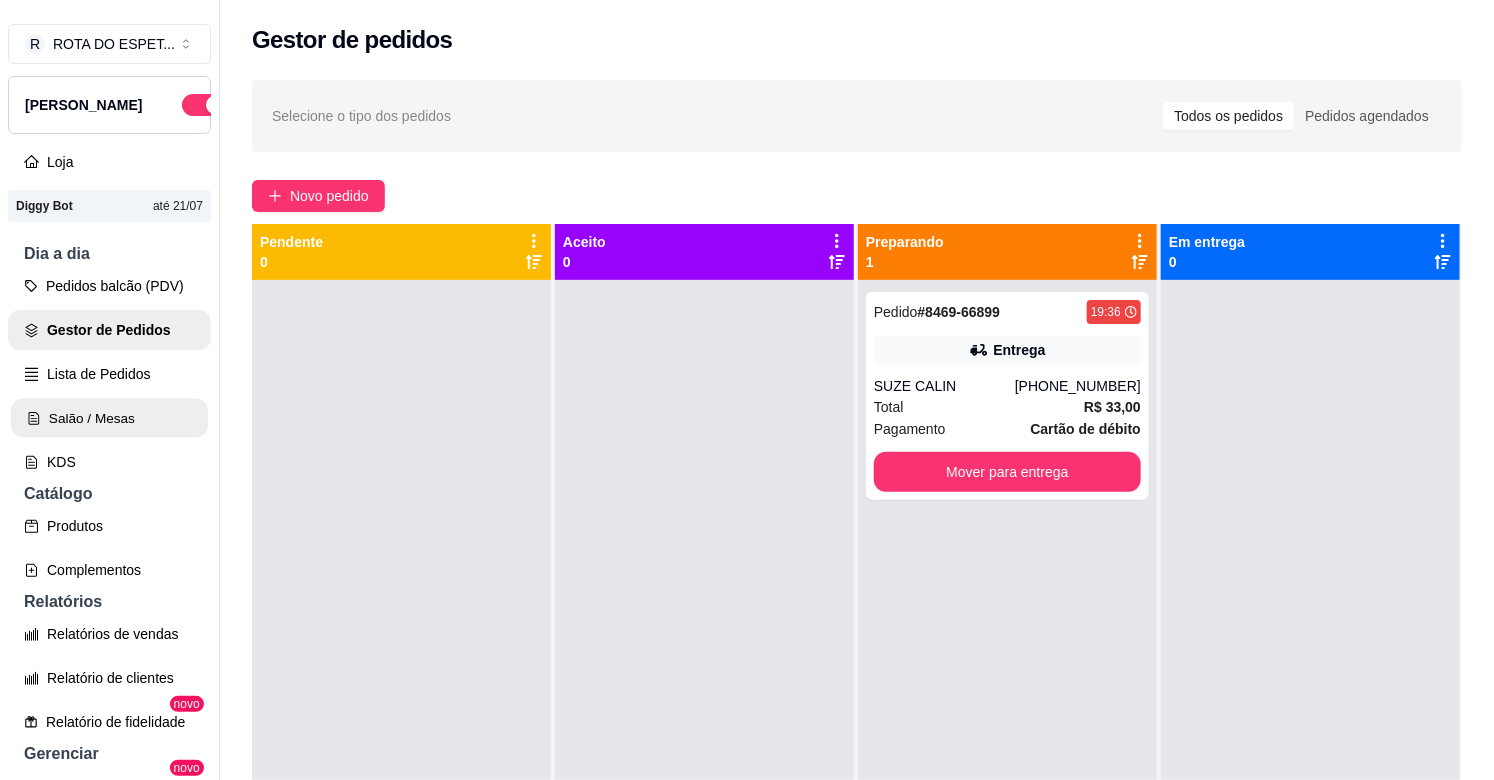click on "Salão / Mesas" at bounding box center (109, 418) 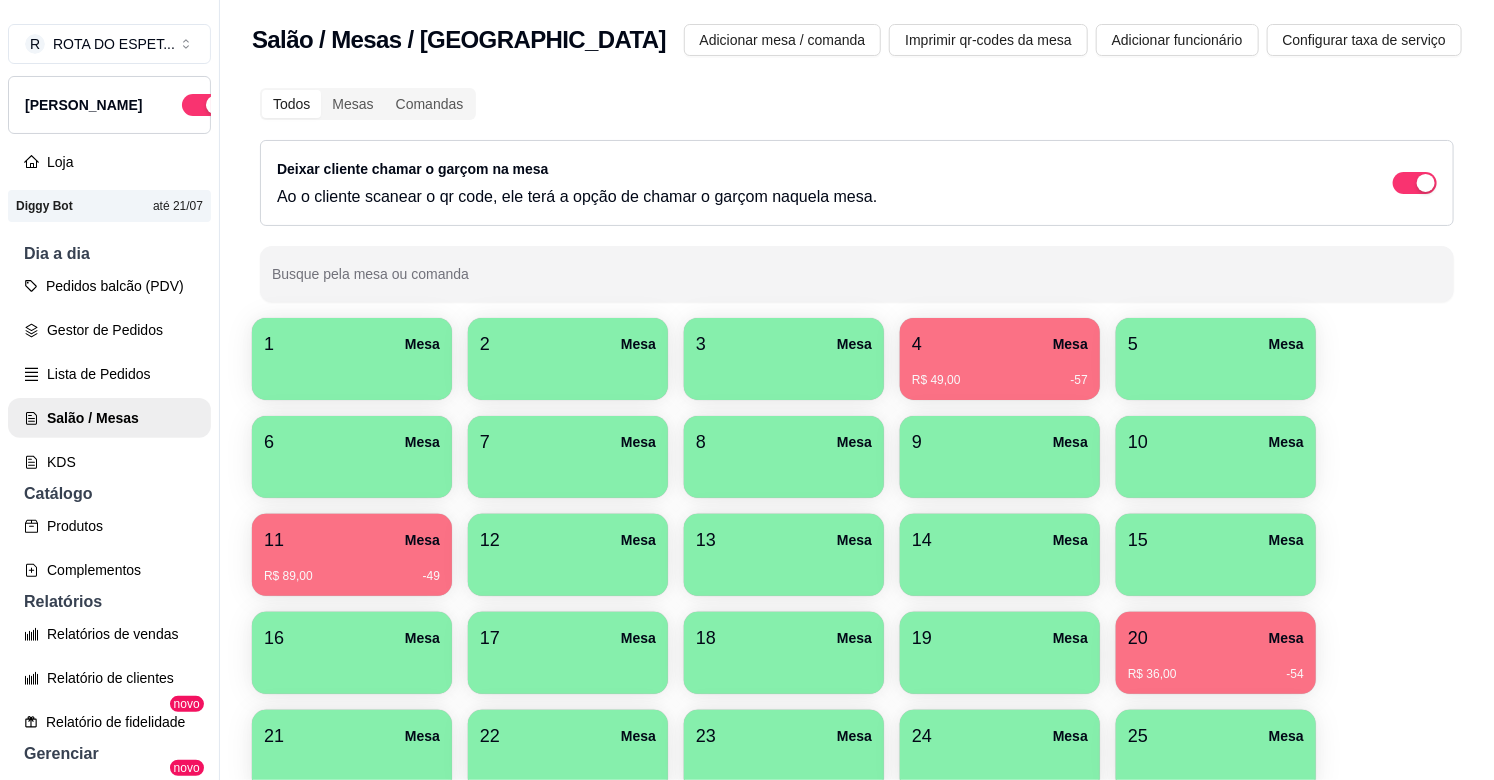 click on "R$ 36,00 -54" at bounding box center [1216, 667] 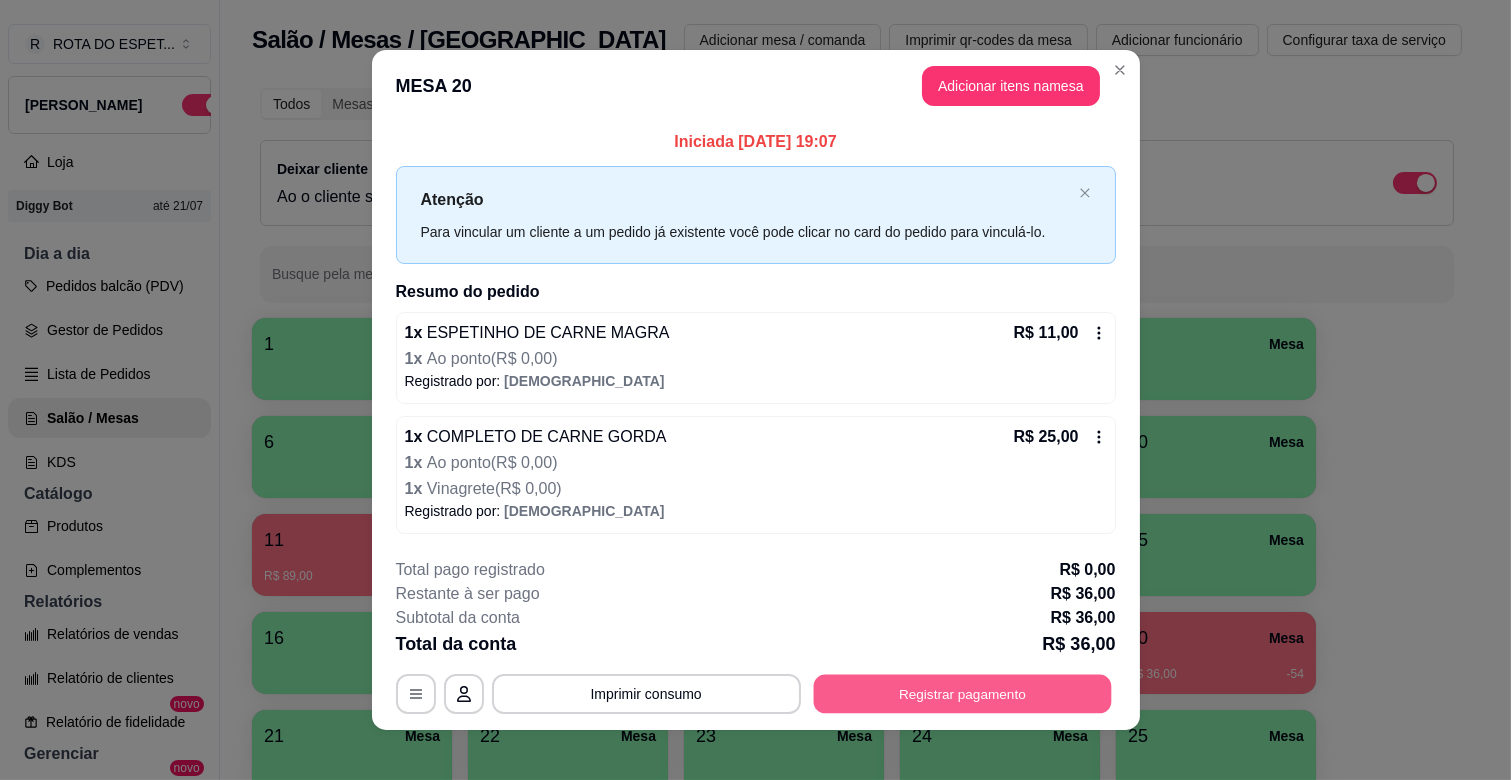 click on "Registrar pagamento" at bounding box center (962, 693) 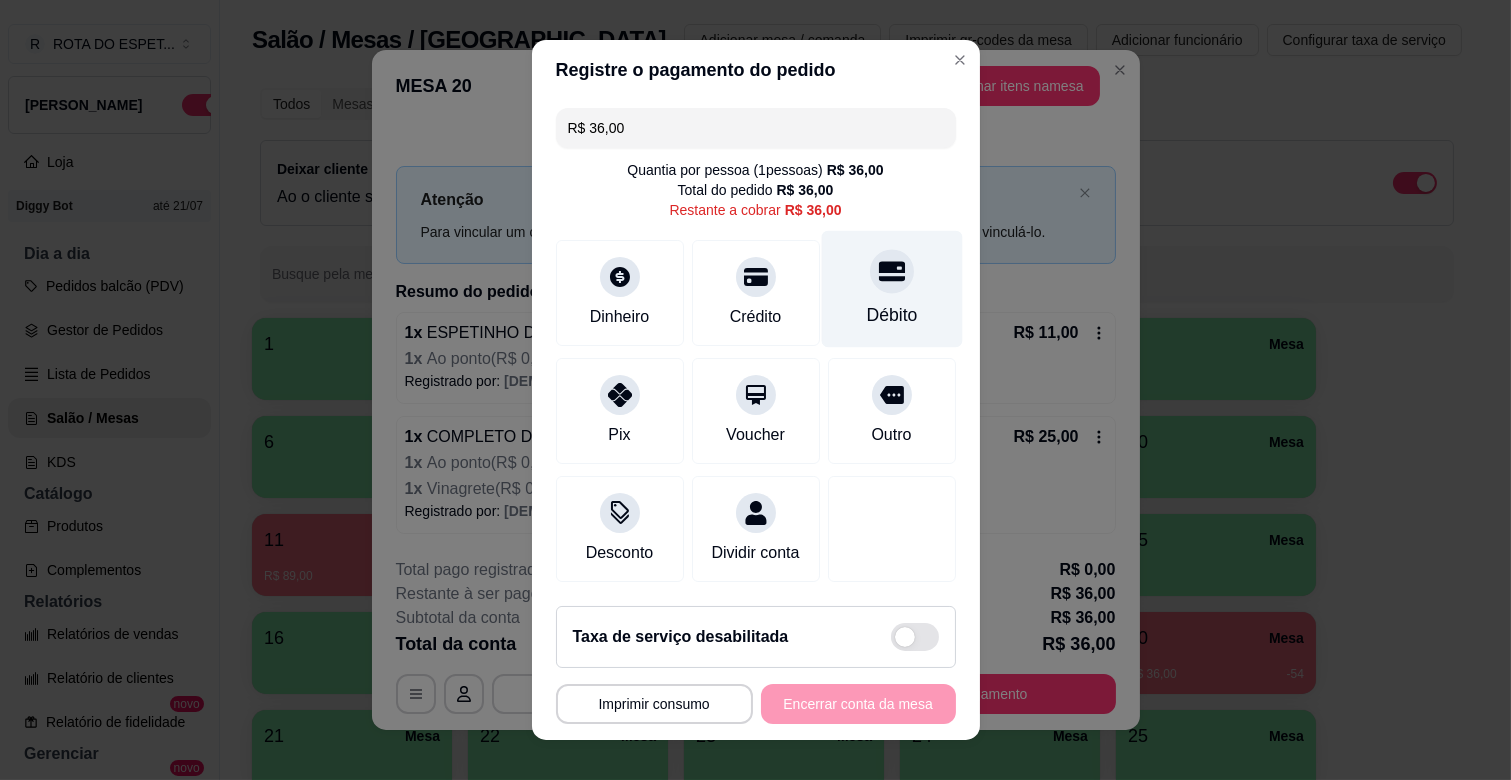 click on "Débito" at bounding box center [891, 289] 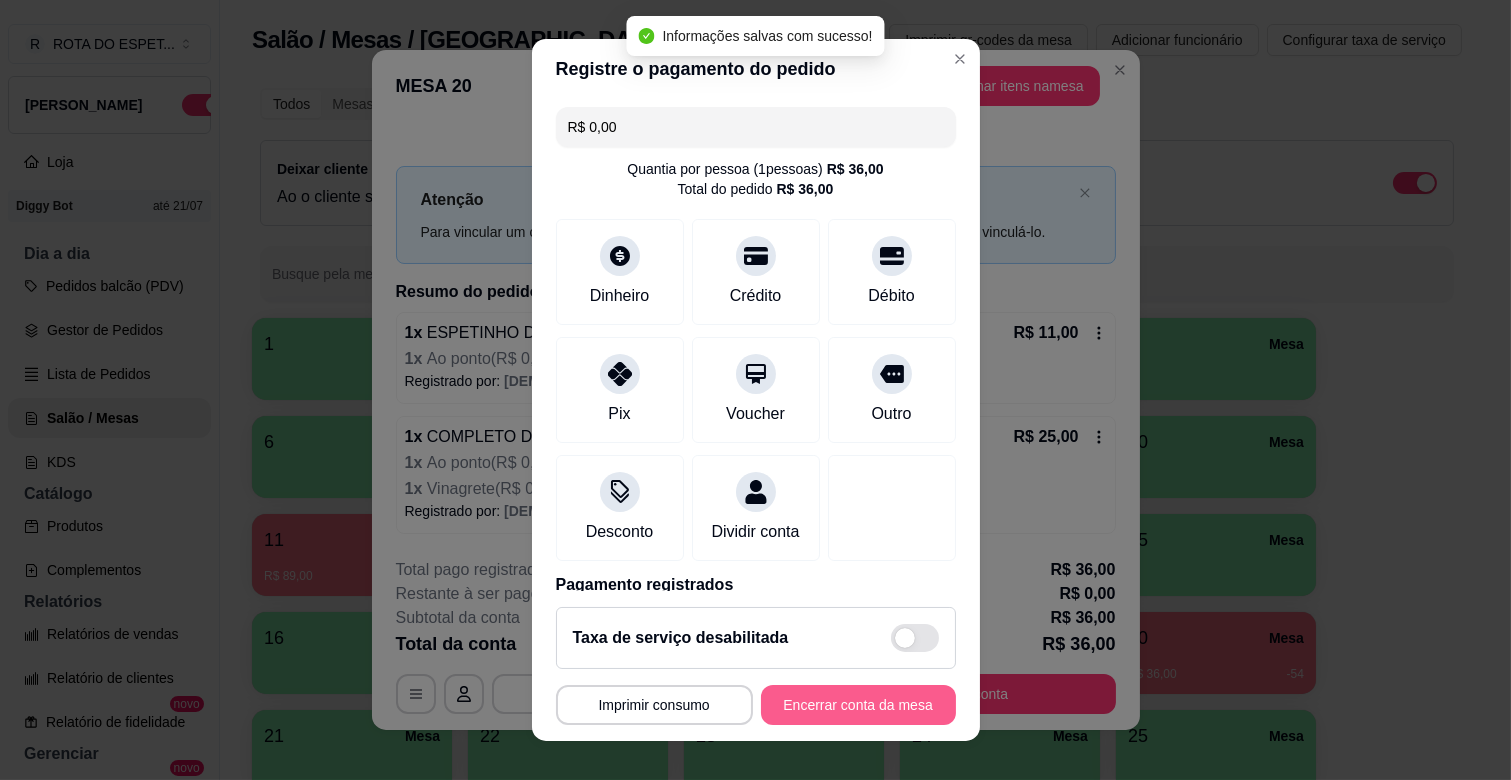 type on "R$ 0,00" 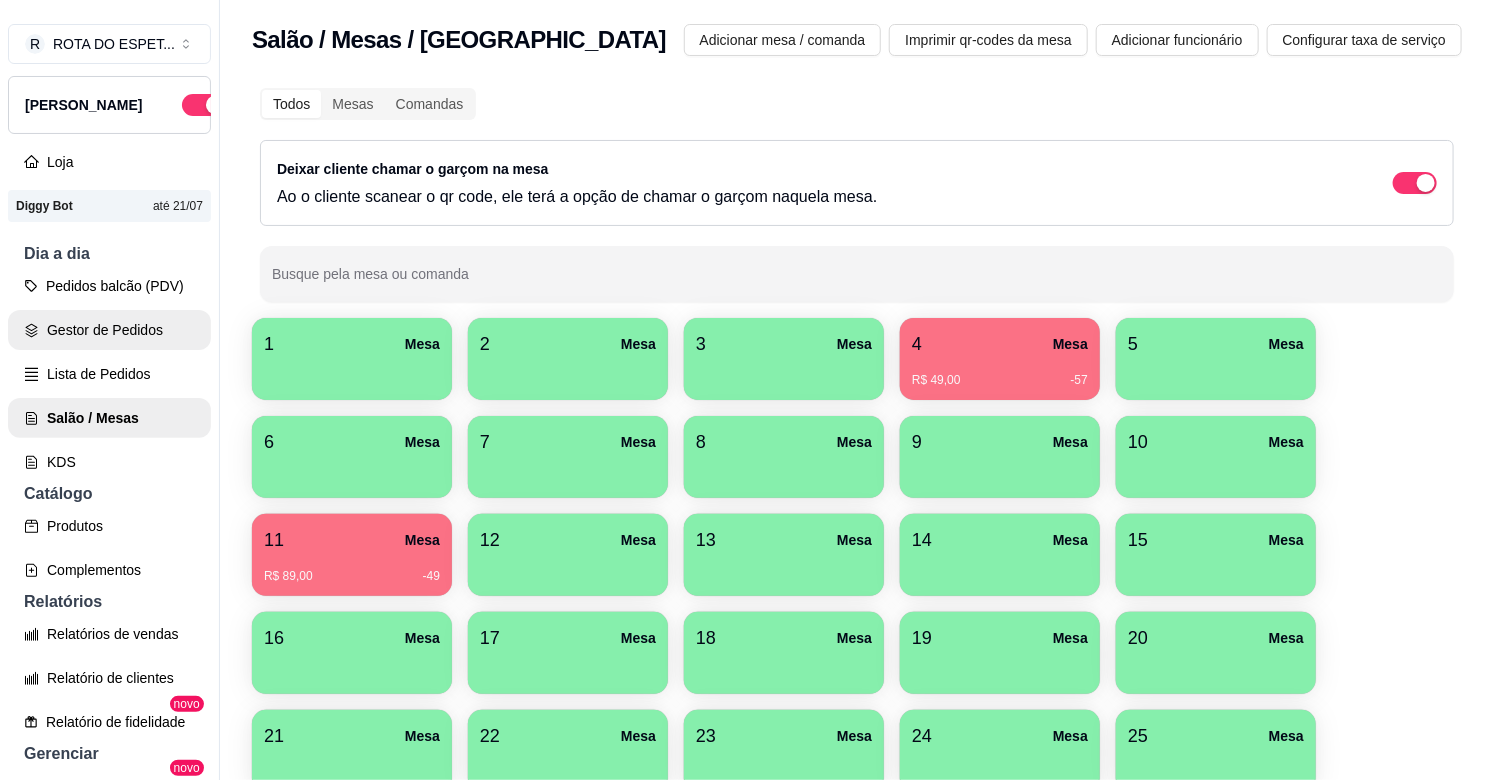 click on "Gestor de Pedidos" at bounding box center [109, 330] 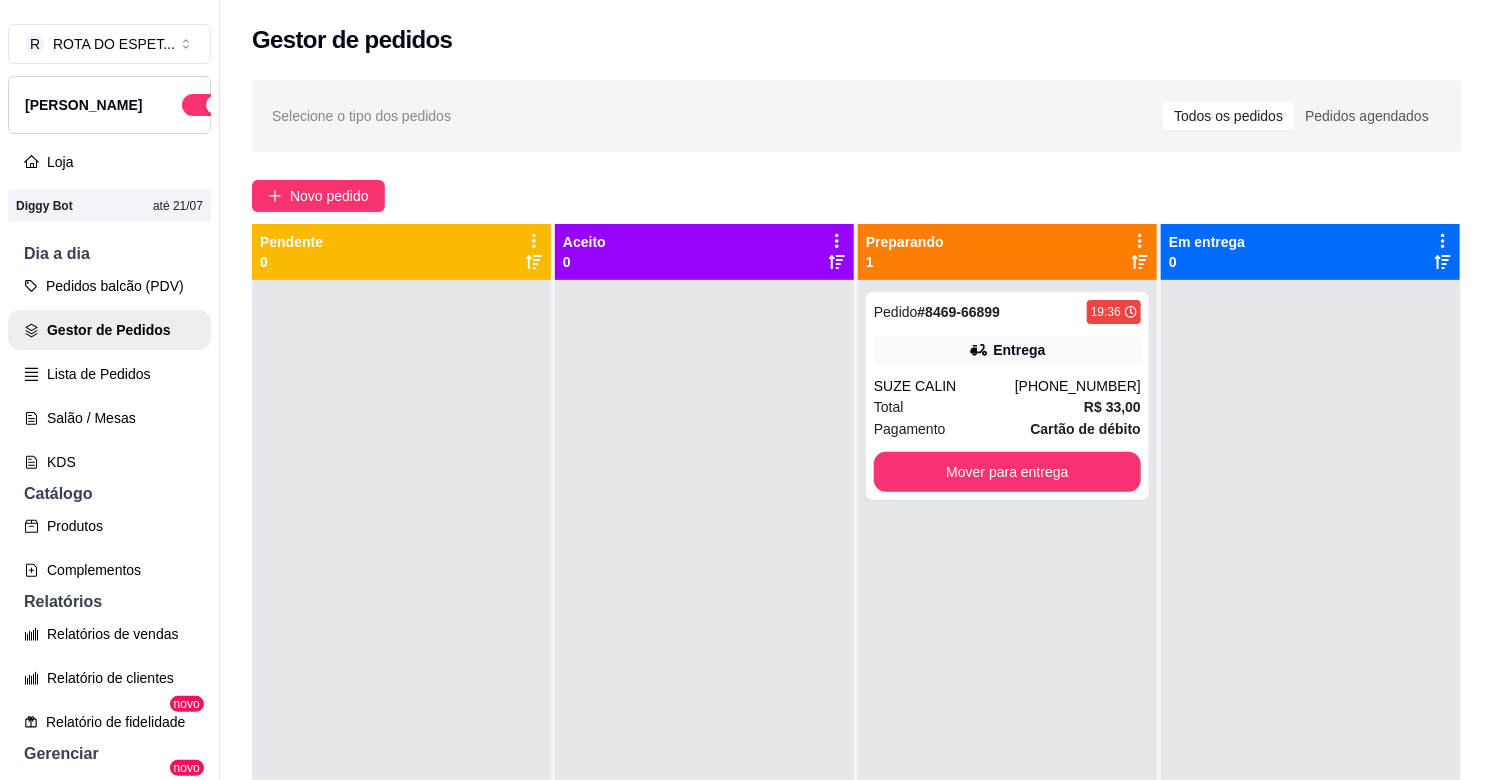 click at bounding box center (704, 670) 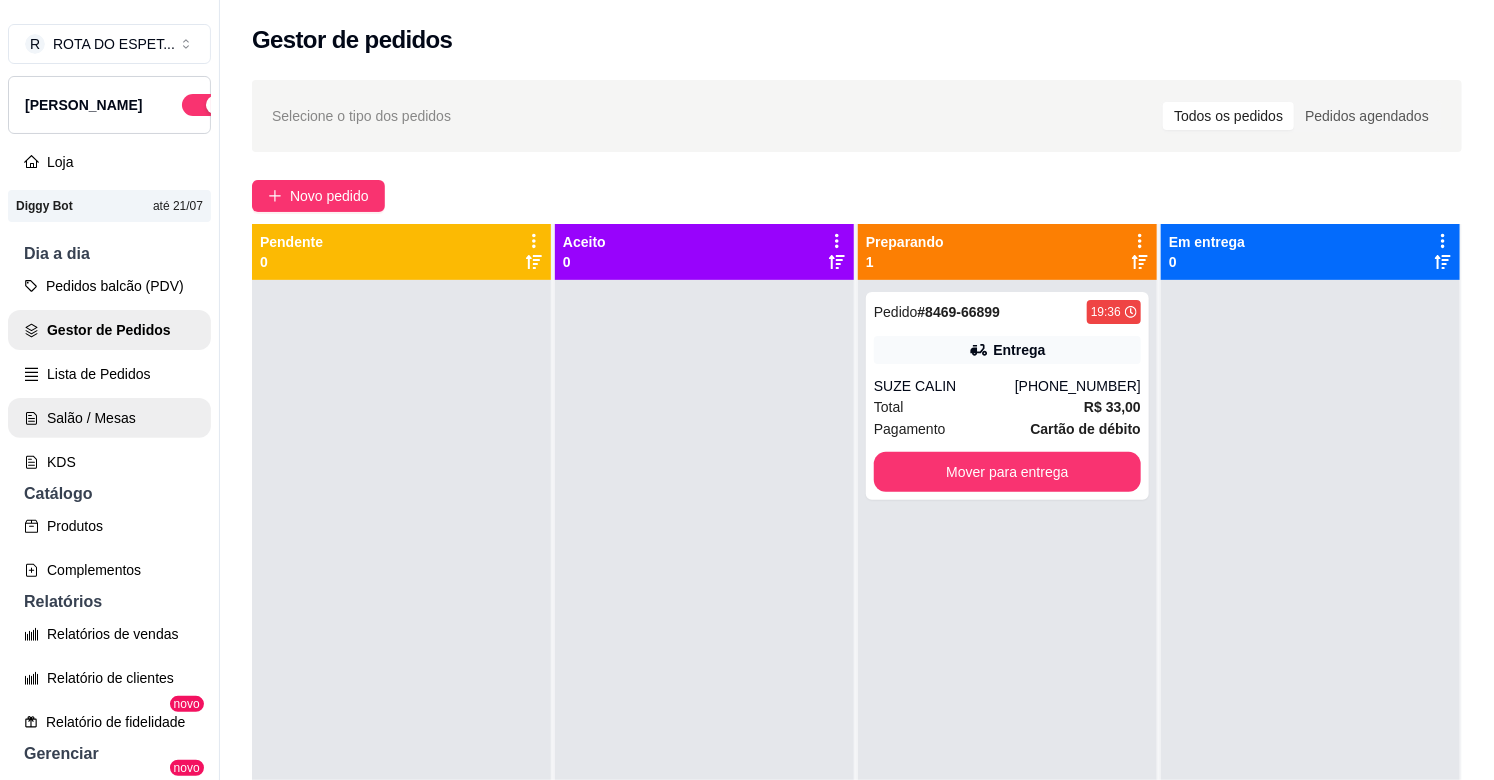click on "Salão / Mesas" at bounding box center (109, 418) 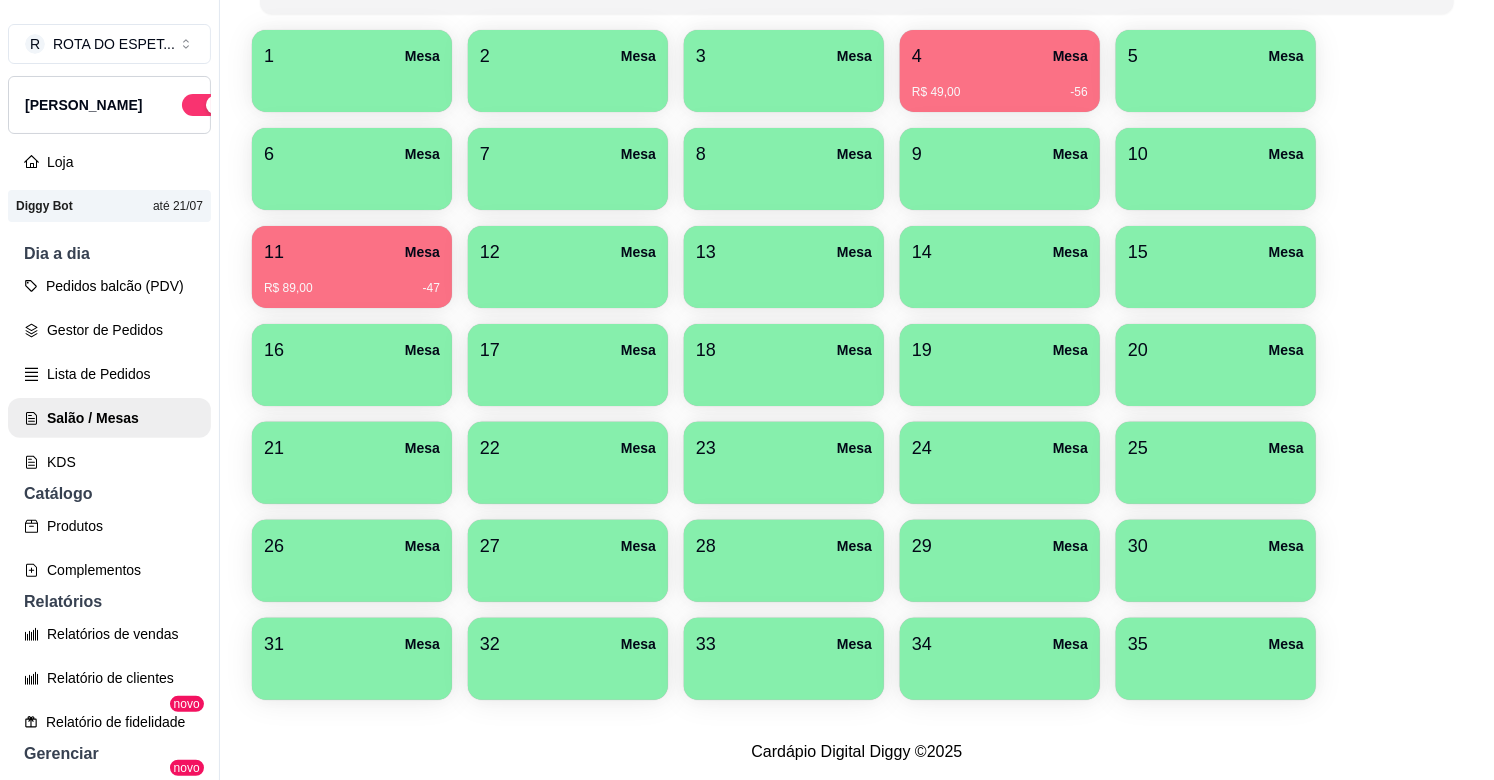 scroll, scrollTop: 304, scrollLeft: 0, axis: vertical 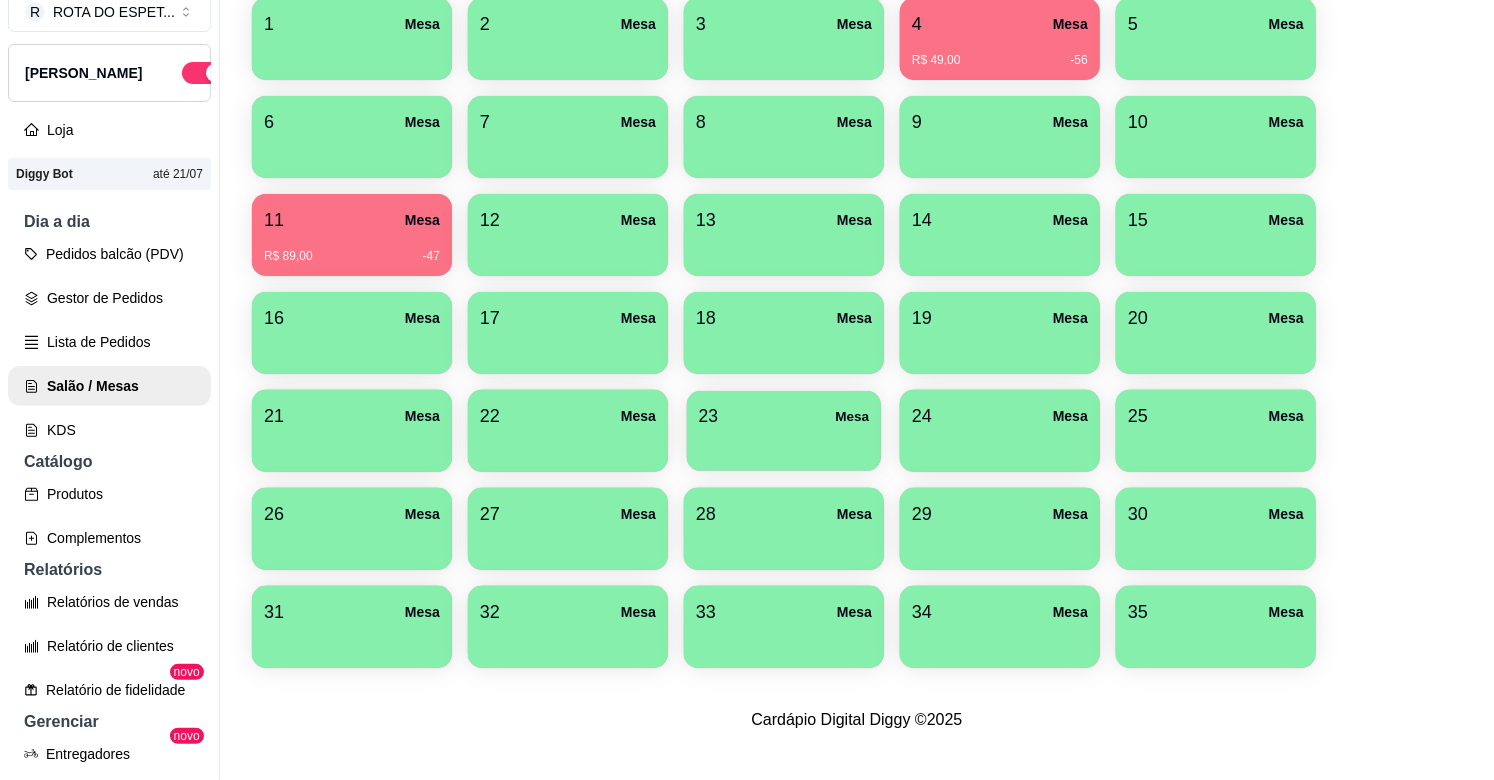 click at bounding box center (784, 444) 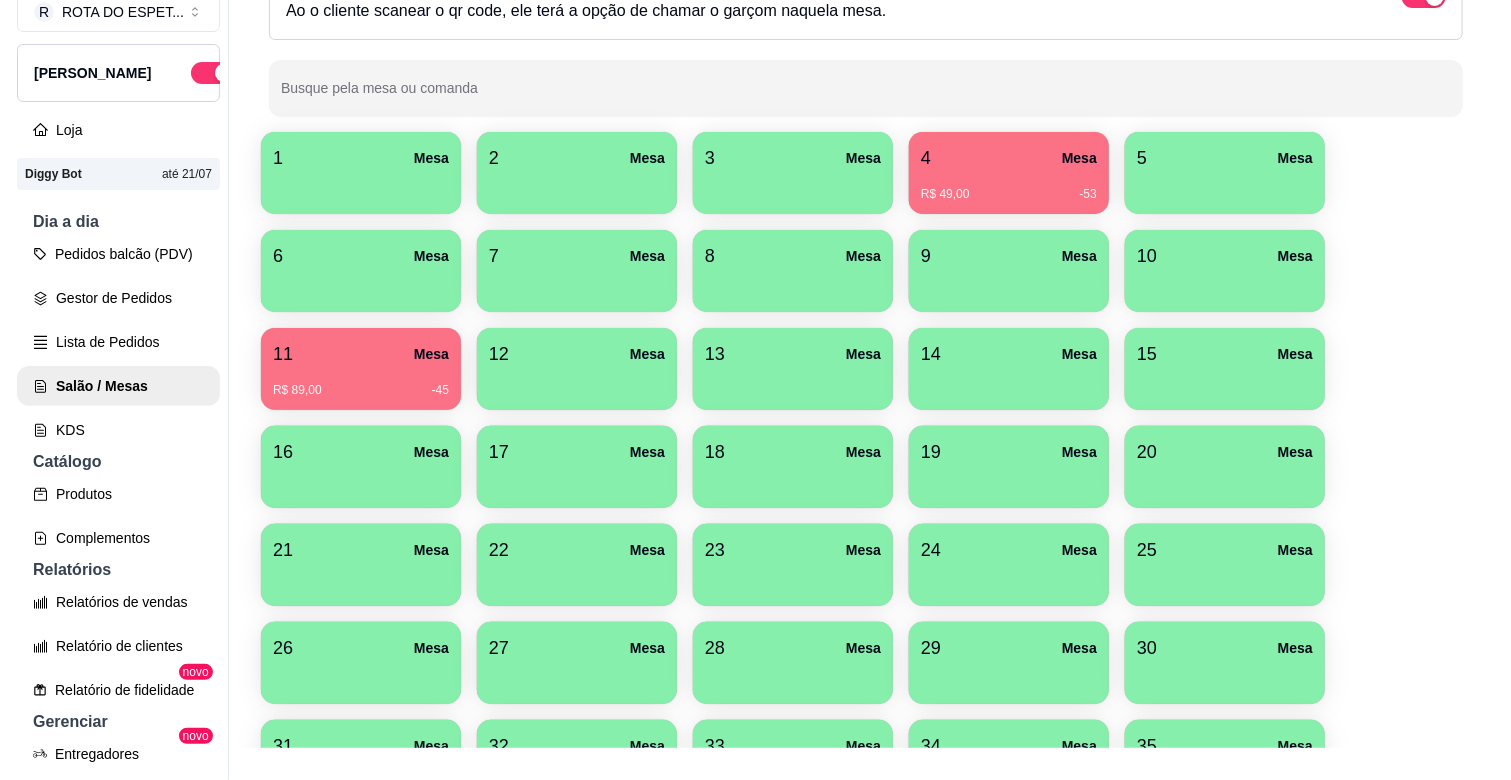 scroll, scrollTop: 82, scrollLeft: 0, axis: vertical 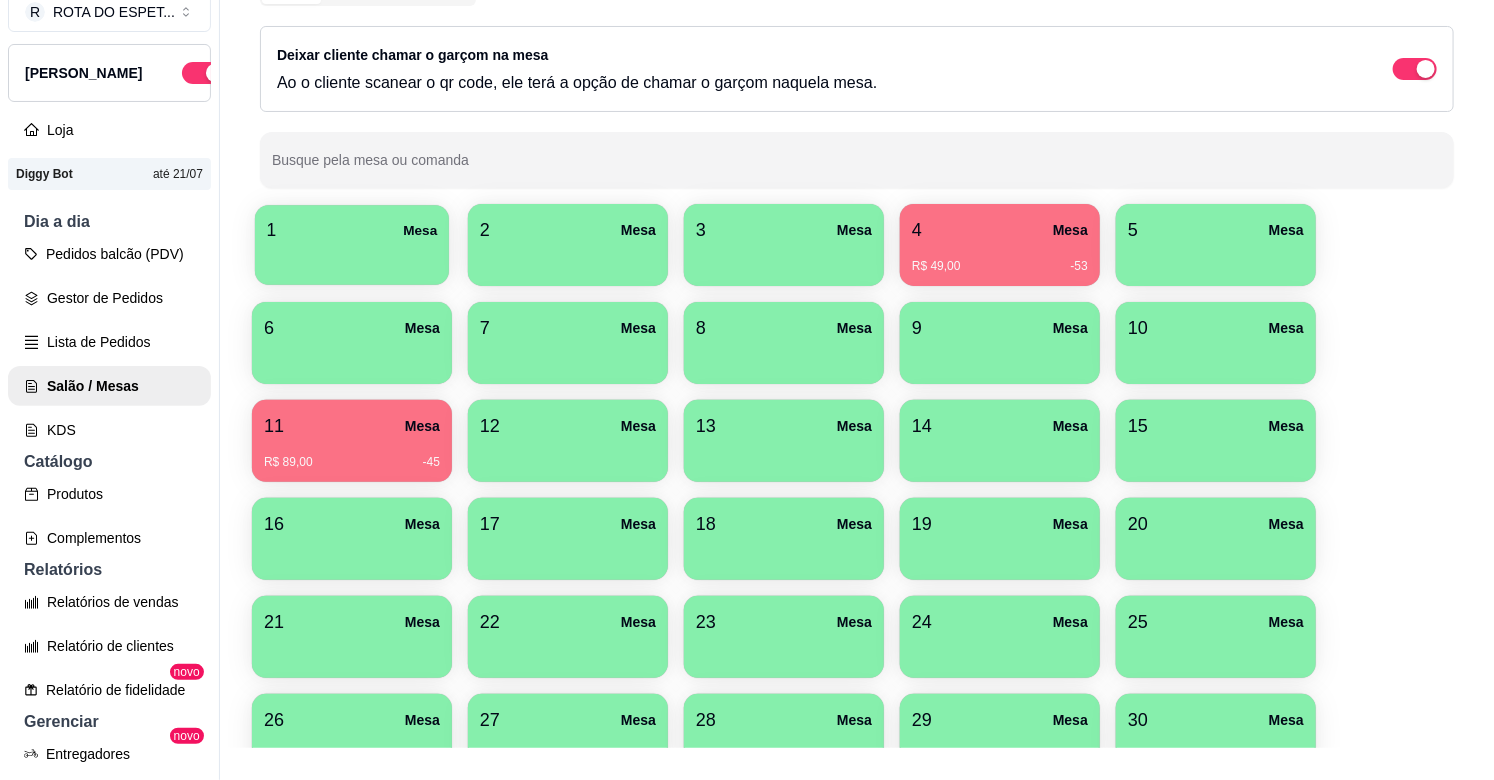 click on "1 Mesa" at bounding box center [352, 230] 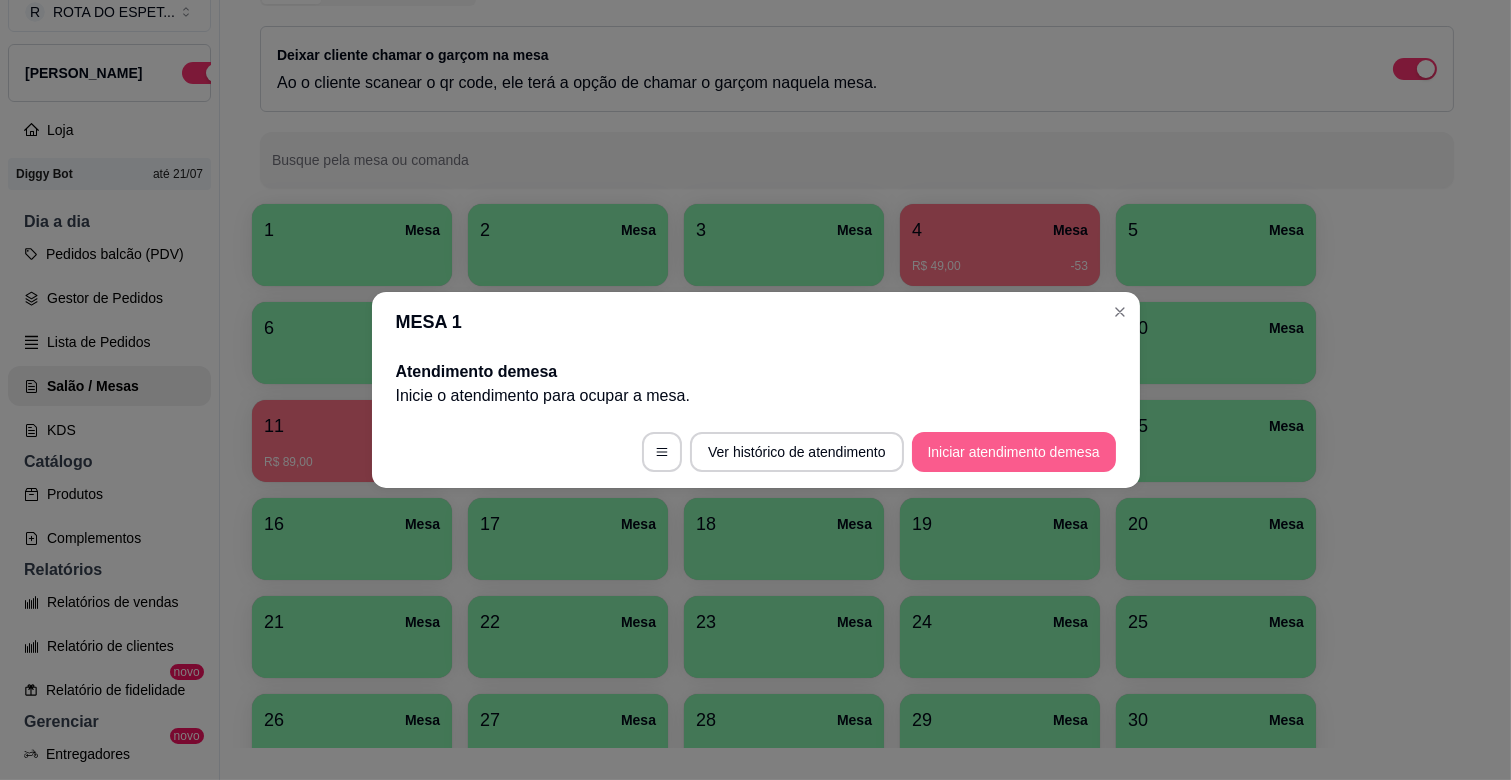 click on "Iniciar atendimento de  mesa" at bounding box center [1014, 452] 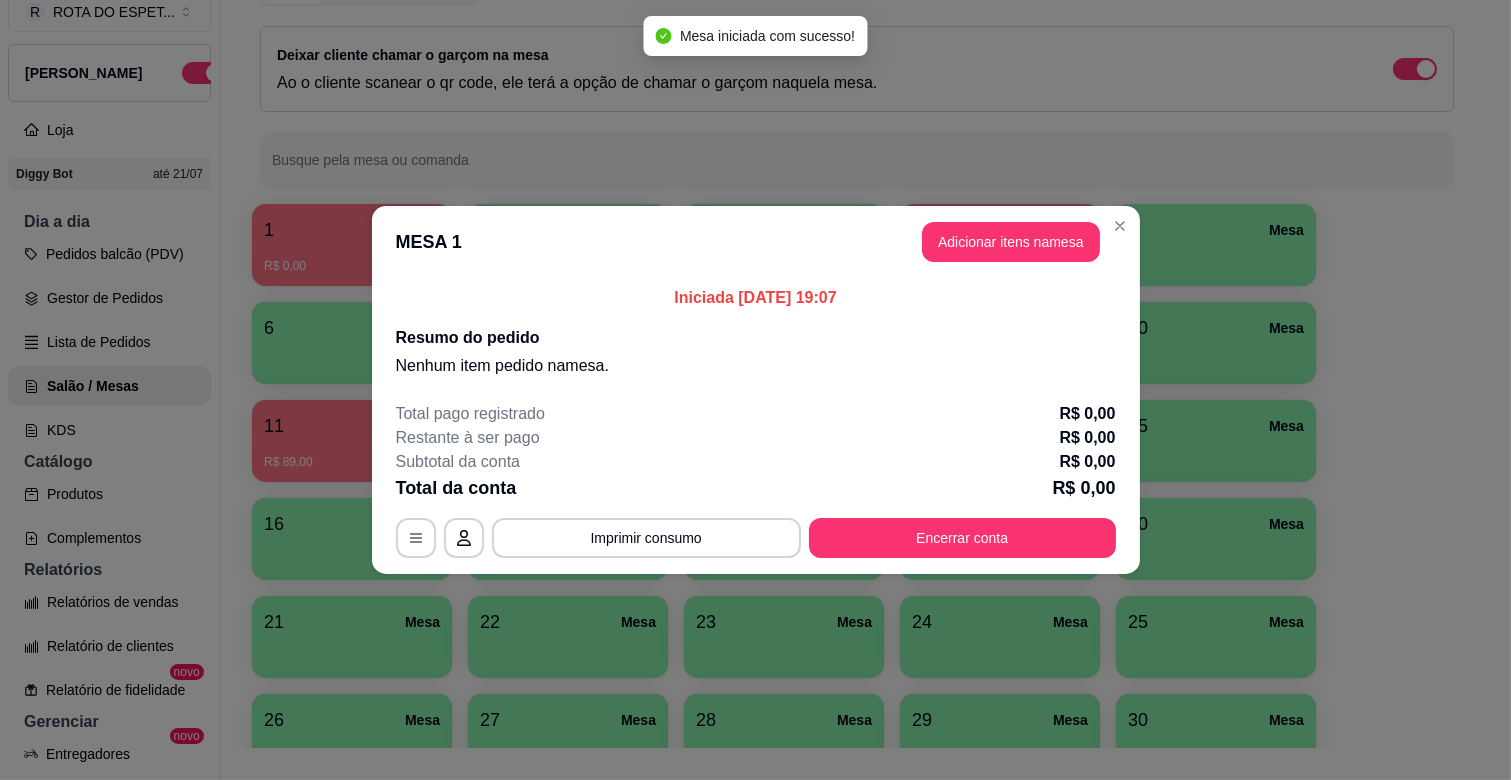 click on "MESA 1 Adicionar itens na  mesa" at bounding box center [756, 242] 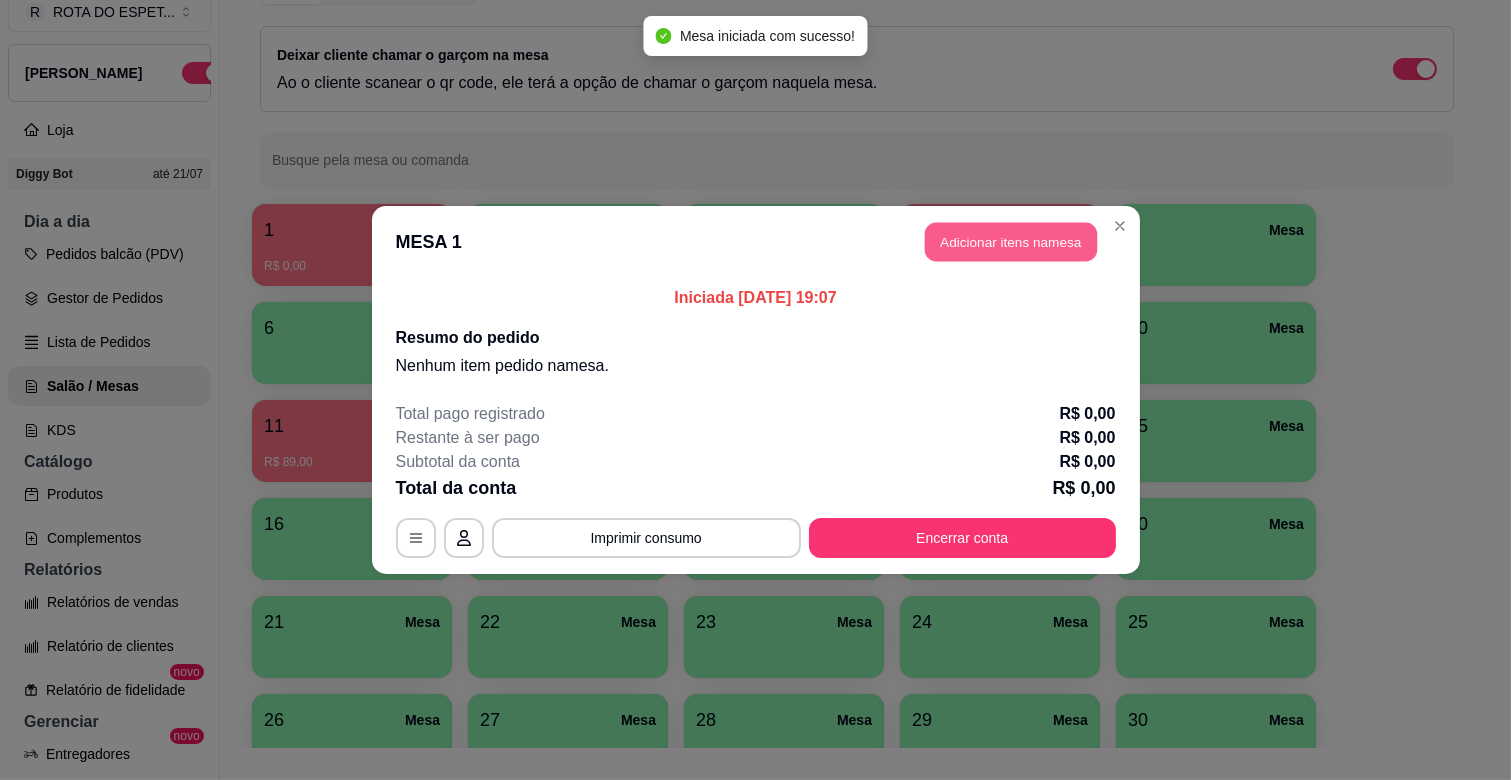 click on "Adicionar itens na  mesa" at bounding box center [1011, 242] 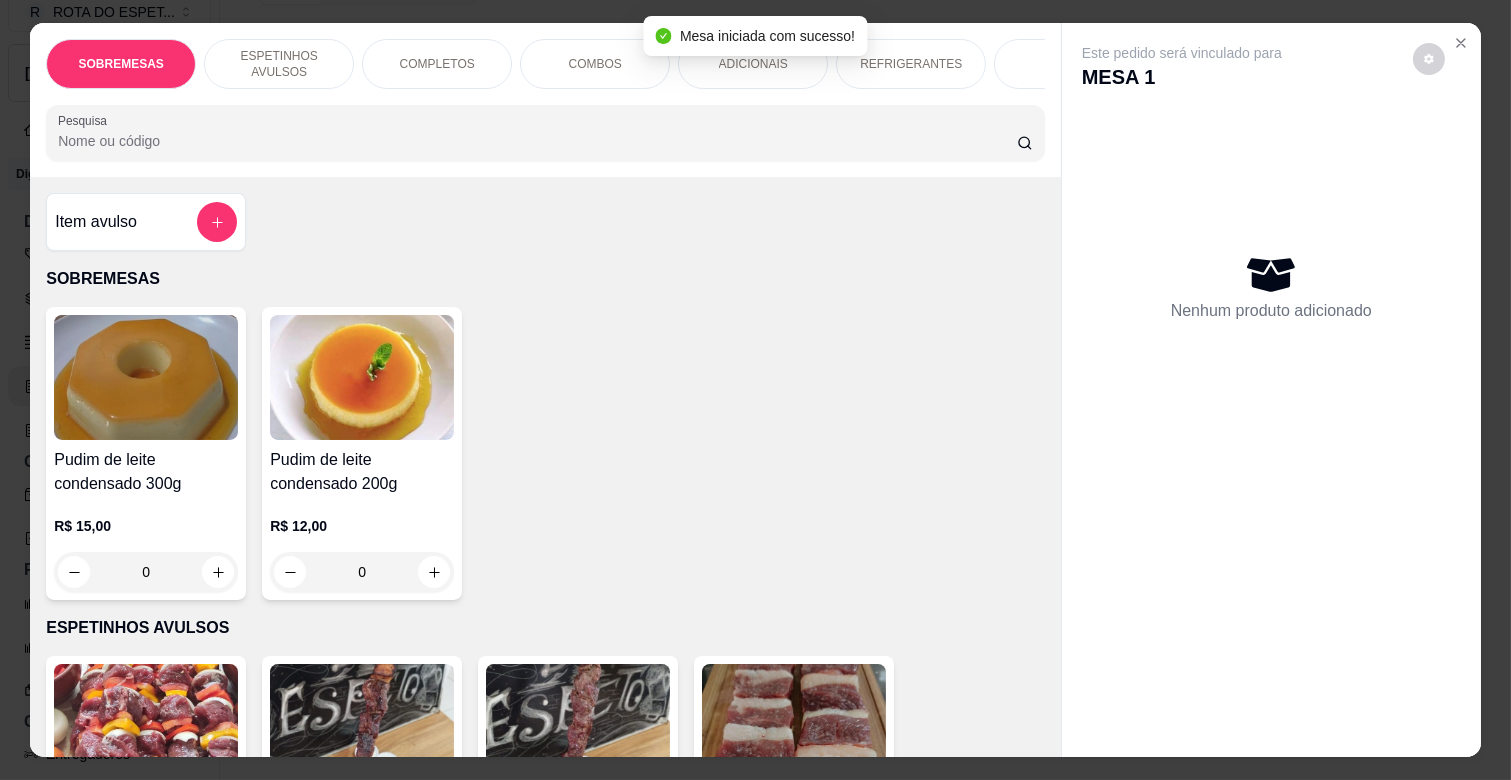 click on "COMPLETOS" at bounding box center [437, 64] 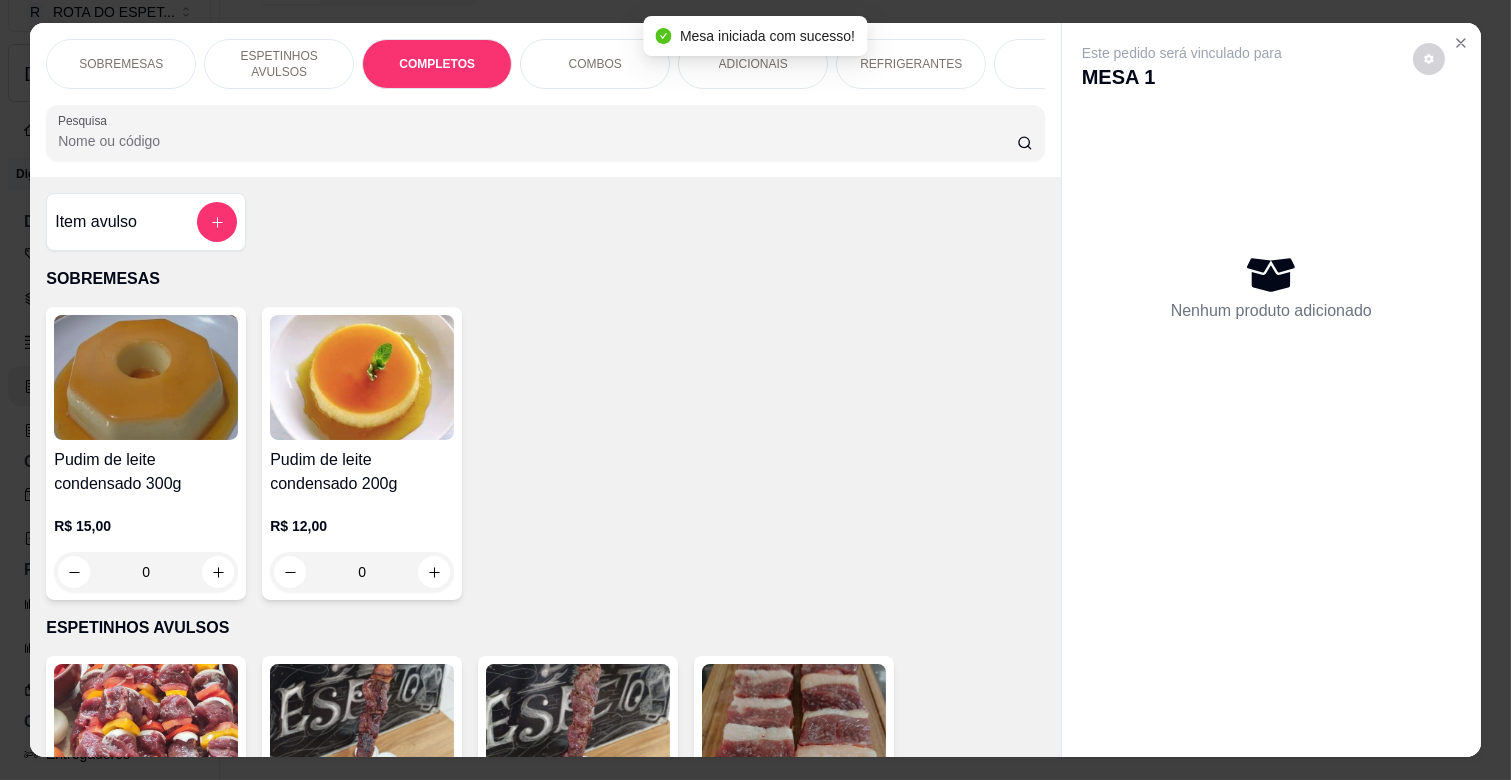scroll, scrollTop: 1763, scrollLeft: 0, axis: vertical 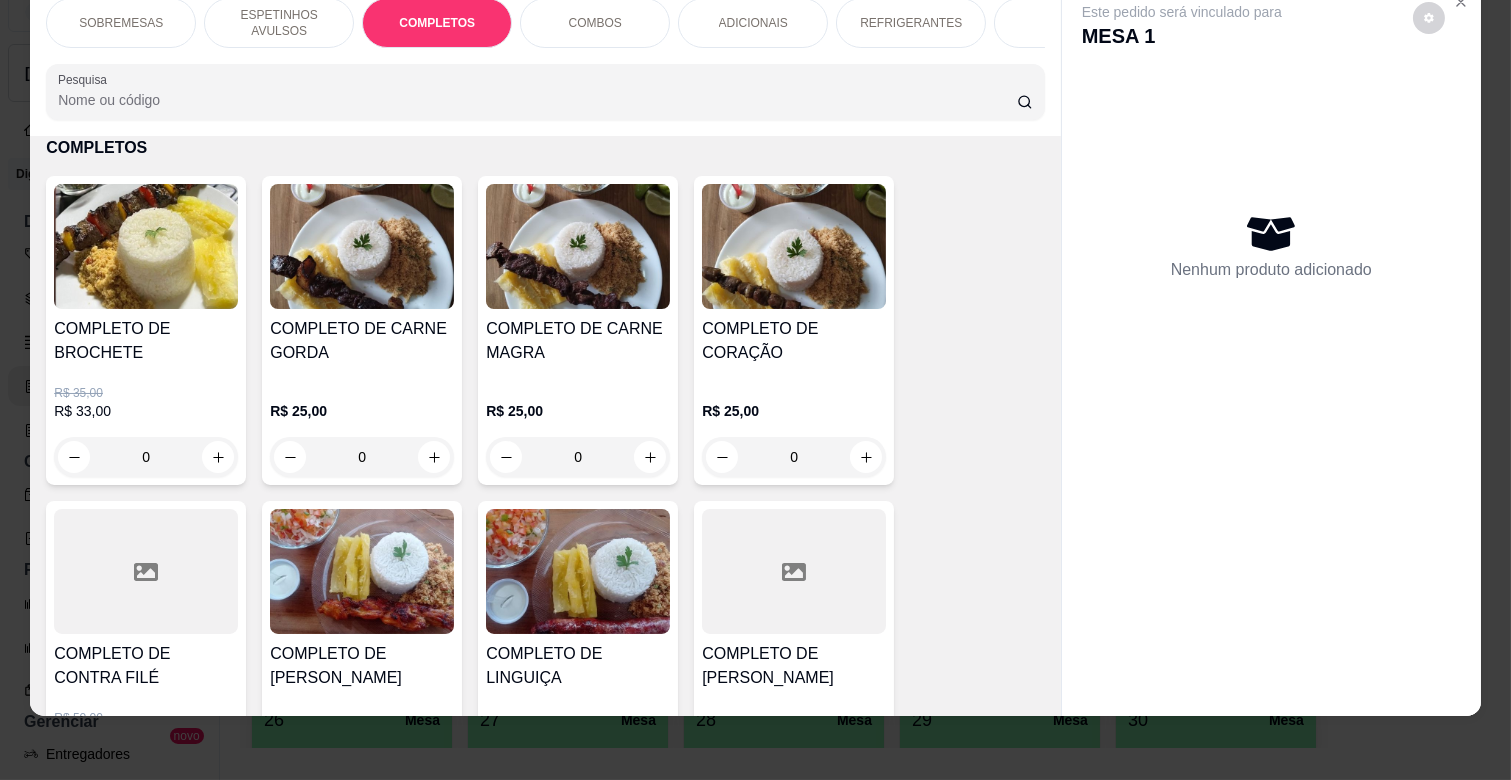 click on "0" at bounding box center [362, 457] 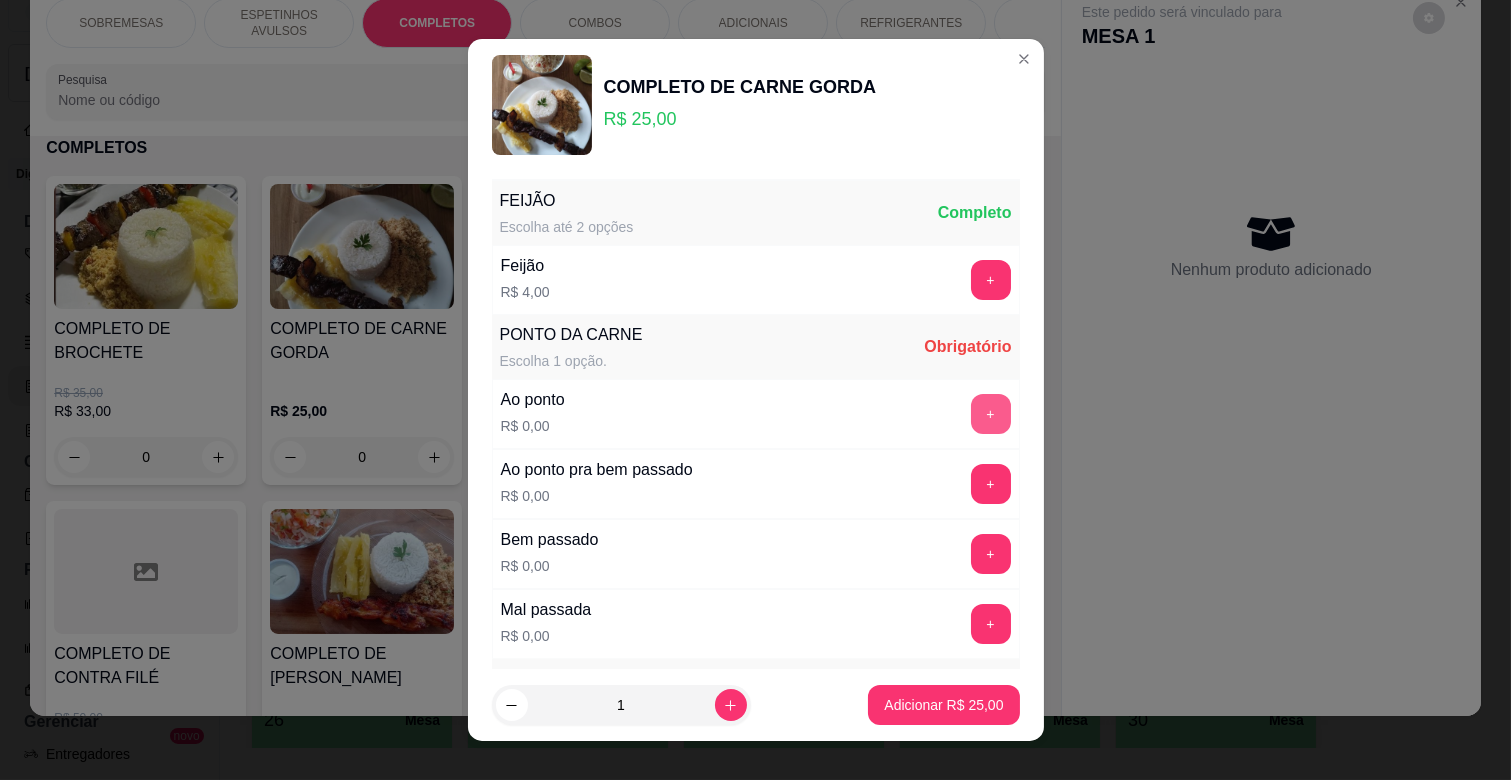 click on "+" at bounding box center [991, 414] 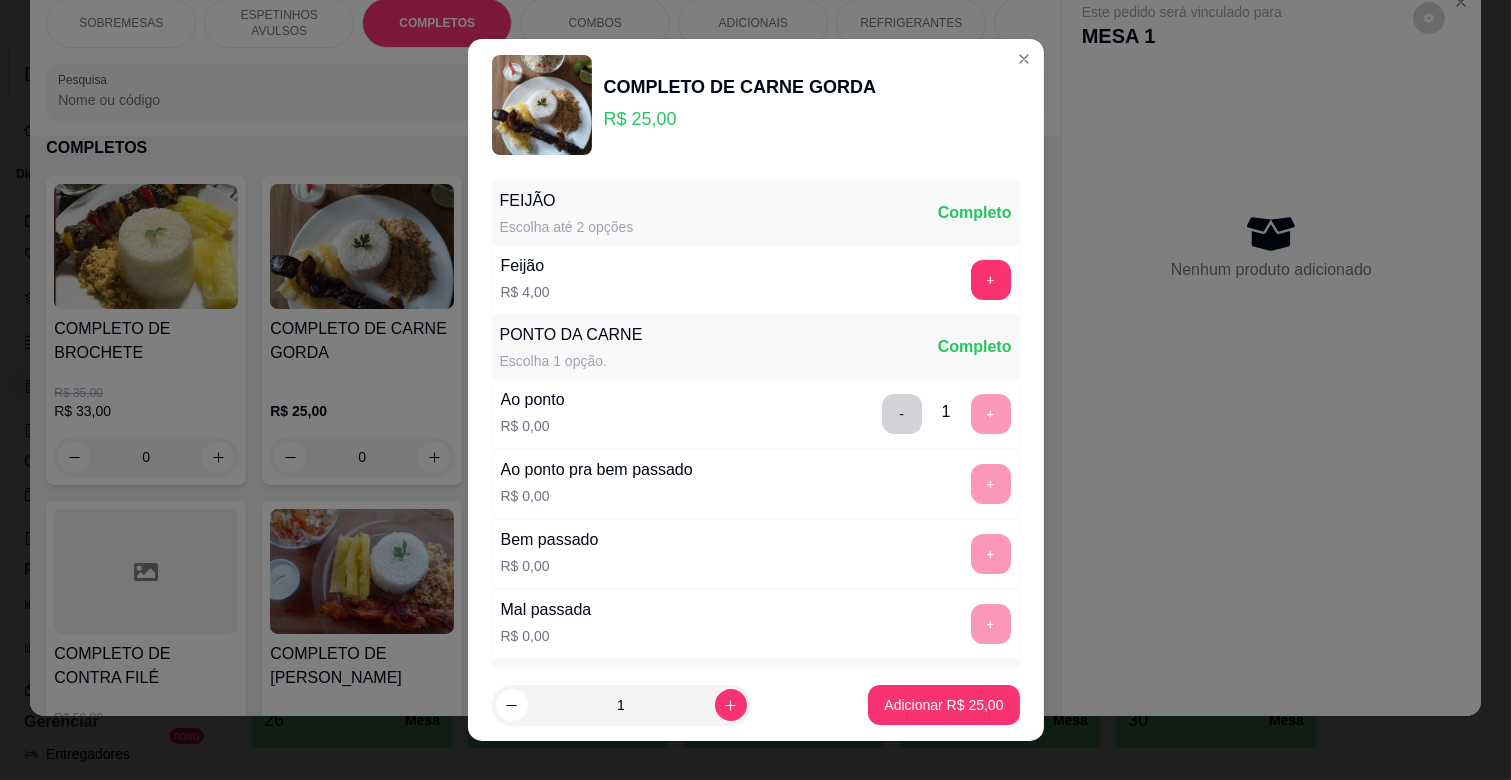 scroll, scrollTop: 444, scrollLeft: 0, axis: vertical 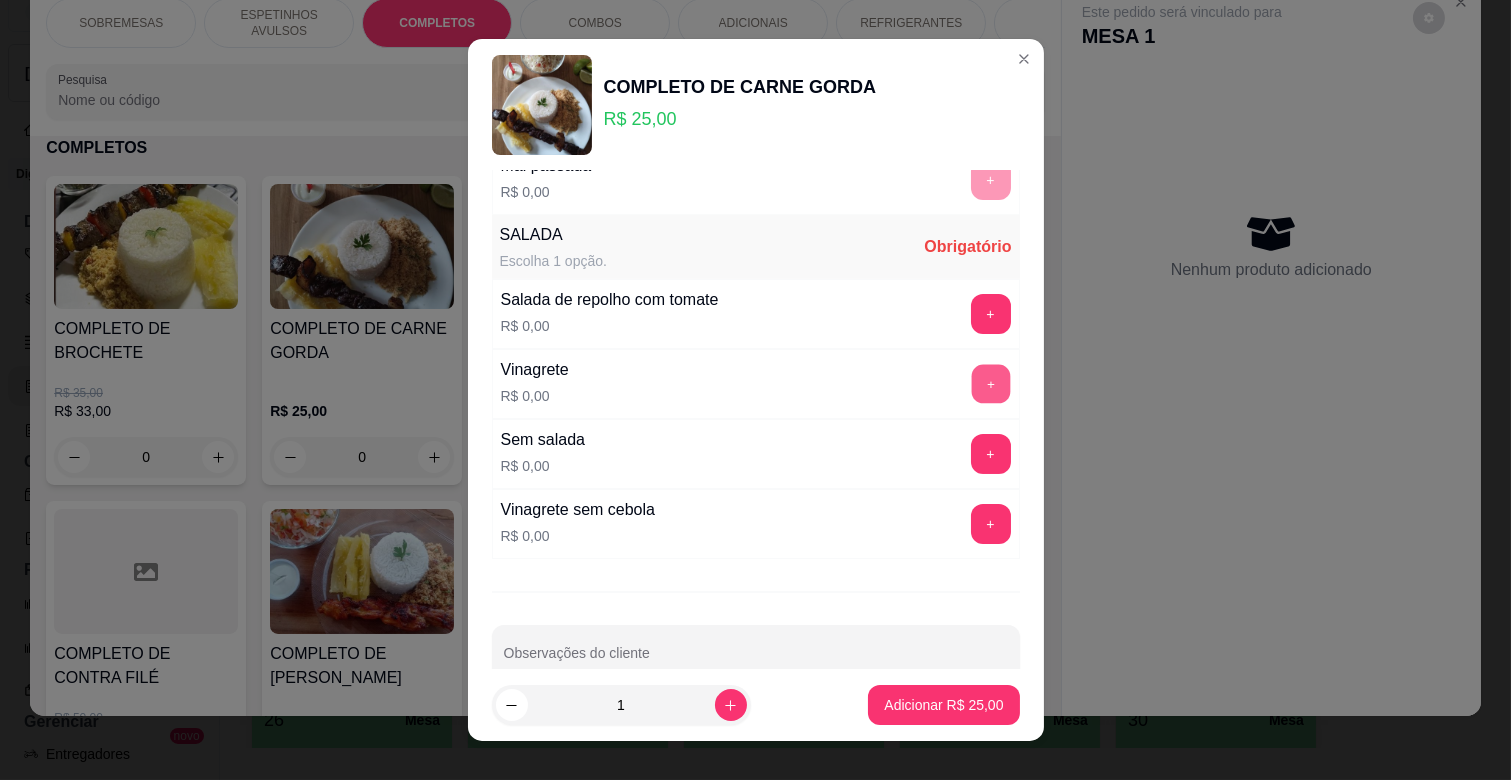 click on "+" at bounding box center (990, 384) 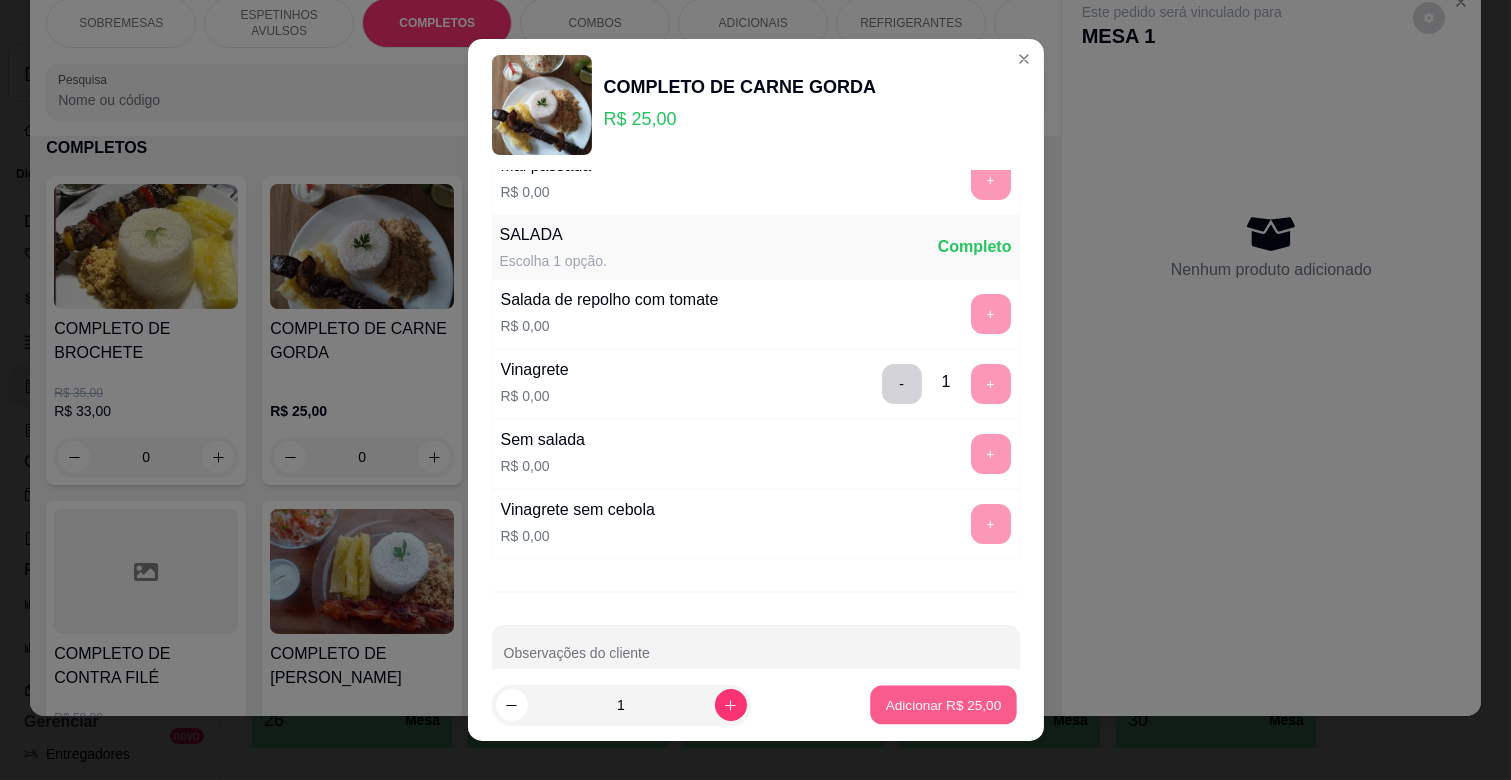 click on "Adicionar   R$ 25,00" at bounding box center [944, 705] 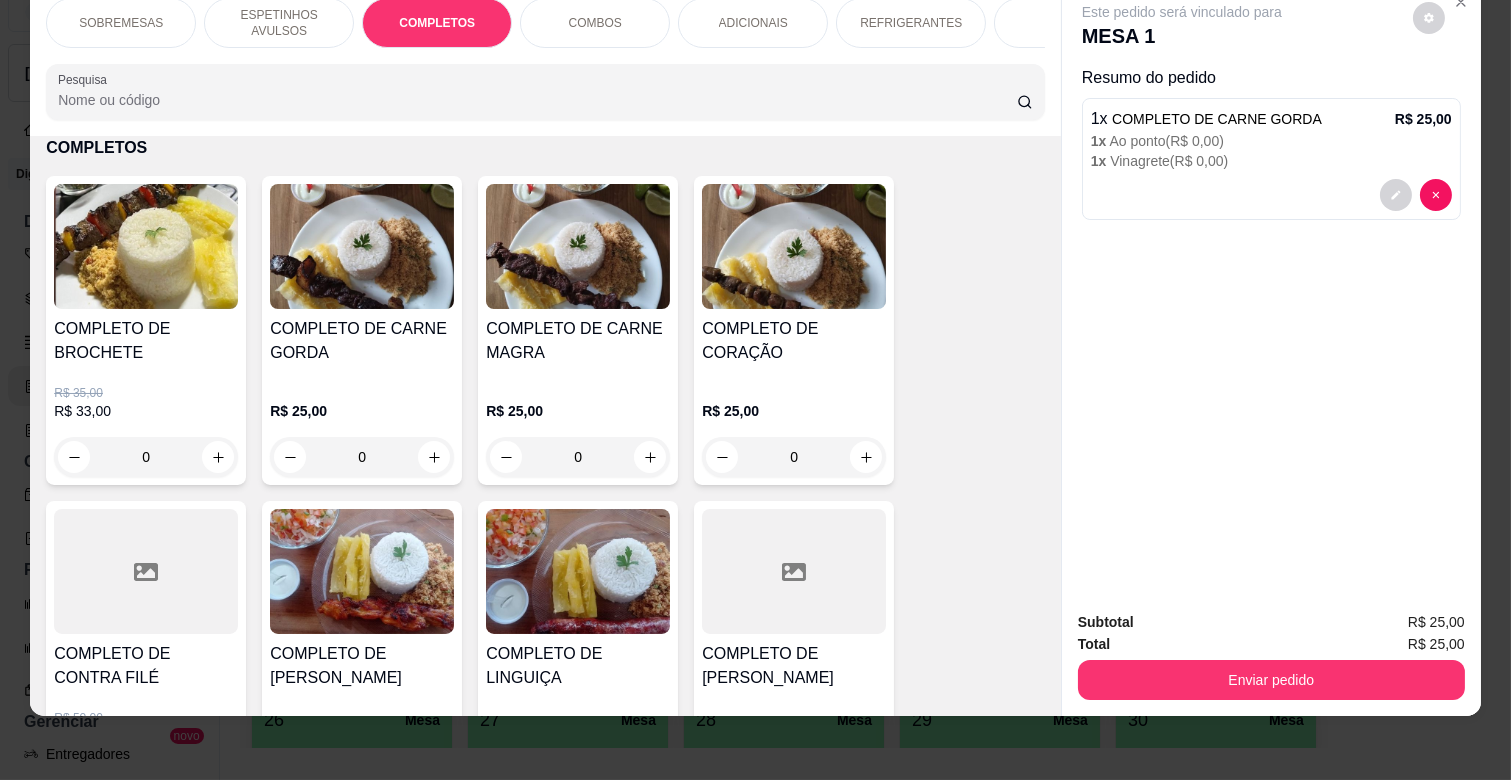 click on "0" at bounding box center [578, 457] 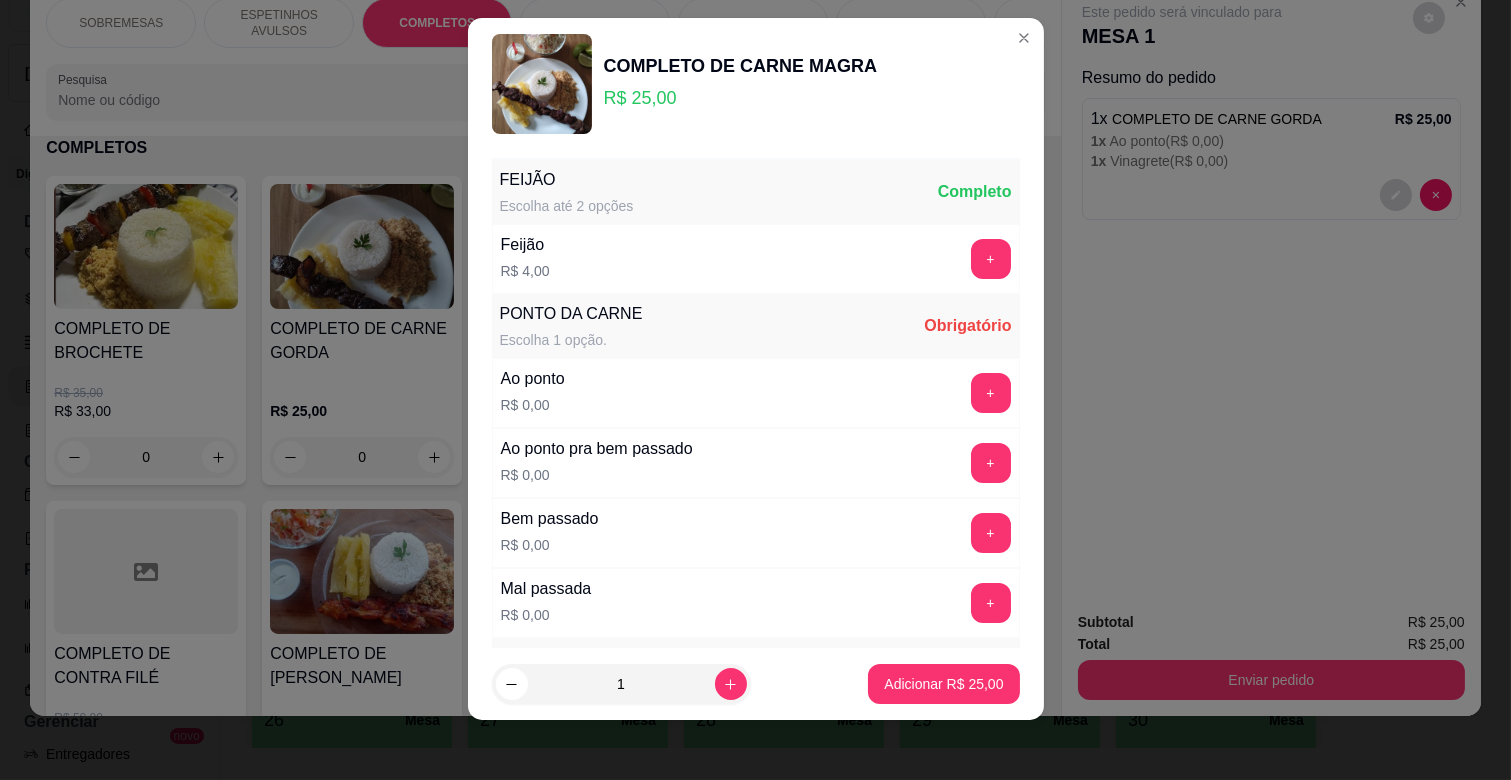 scroll, scrollTop: 25, scrollLeft: 0, axis: vertical 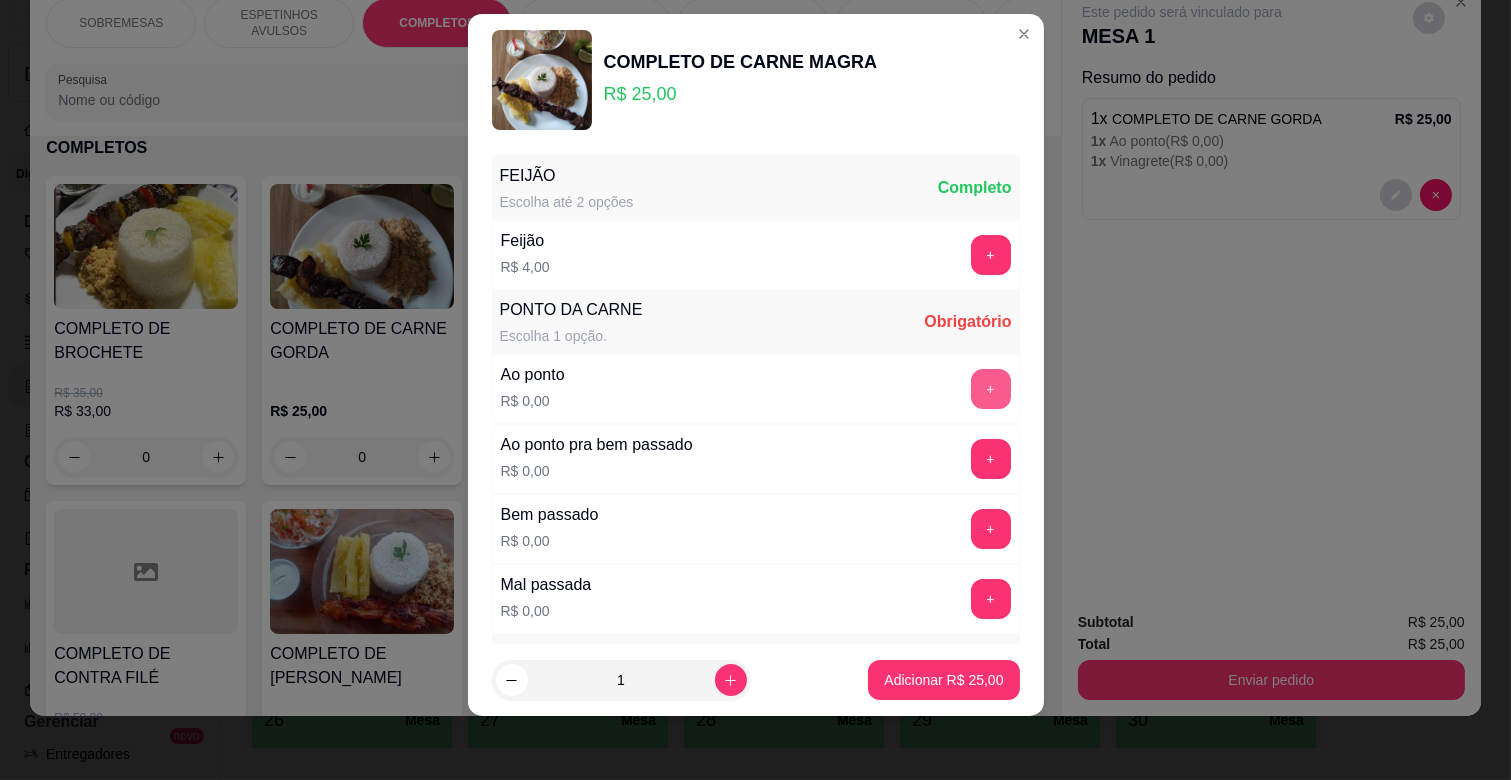 click on "+" at bounding box center (991, 389) 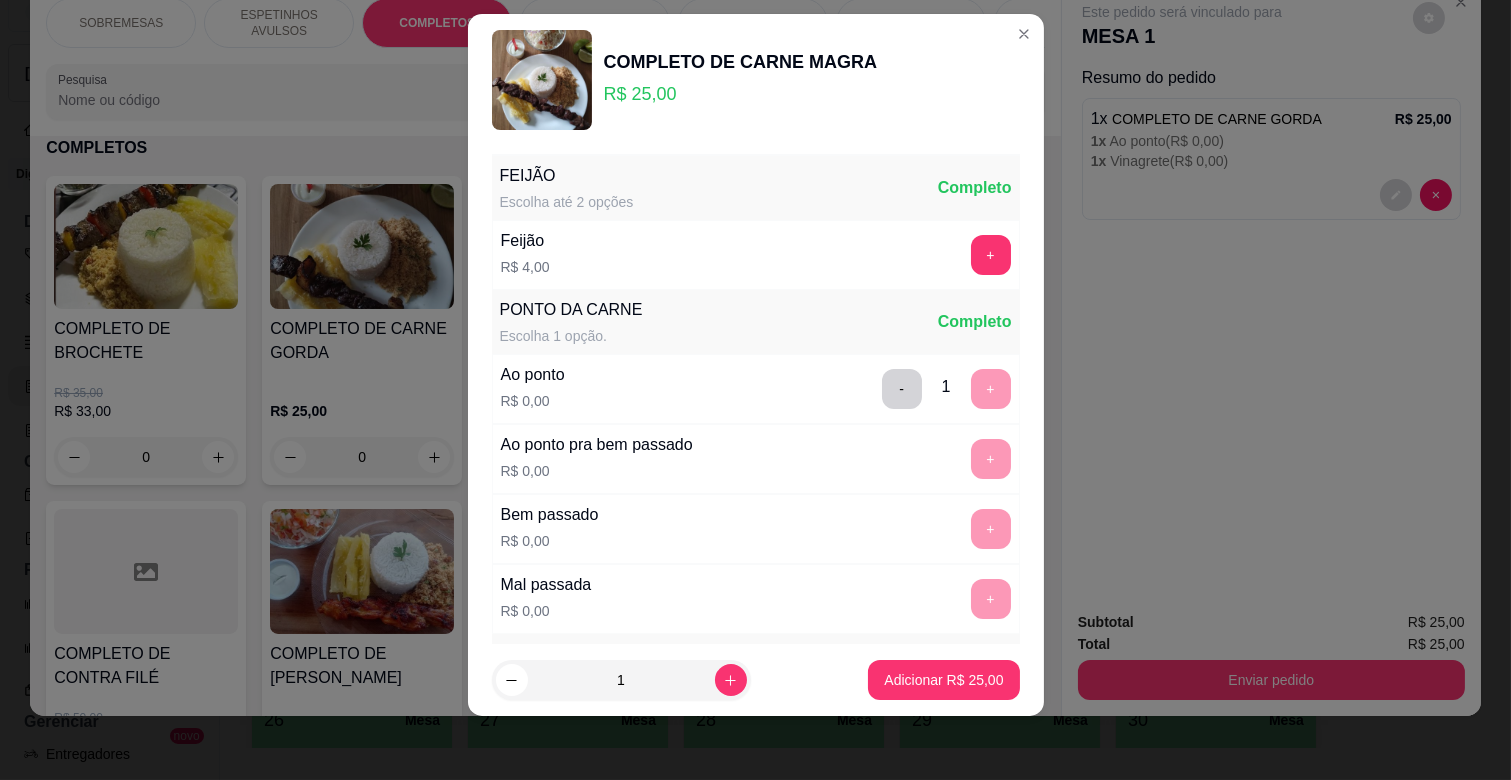 scroll, scrollTop: 486, scrollLeft: 0, axis: vertical 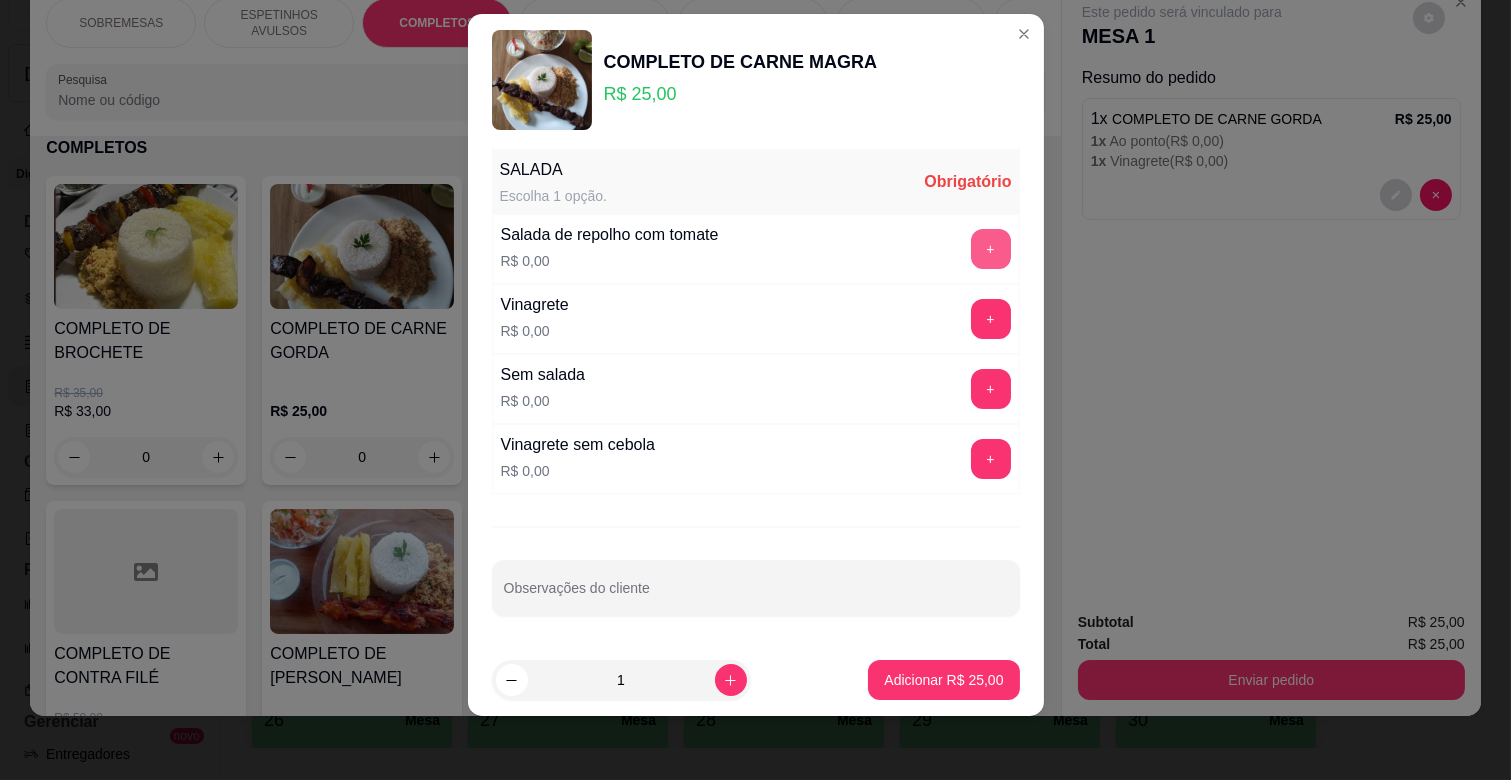 click on "+" at bounding box center [991, 249] 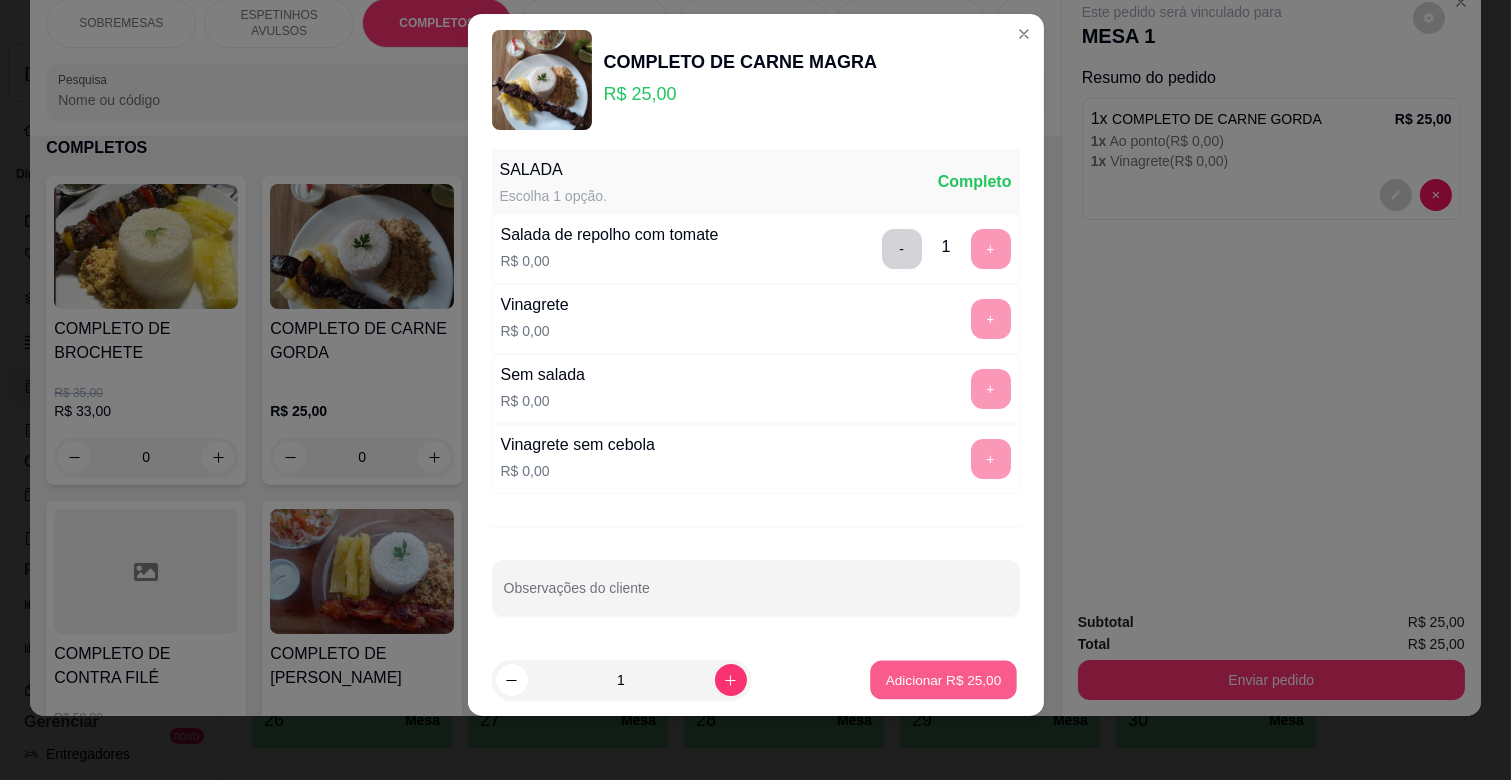 click on "Adicionar   R$ 25,00" at bounding box center [944, 680] 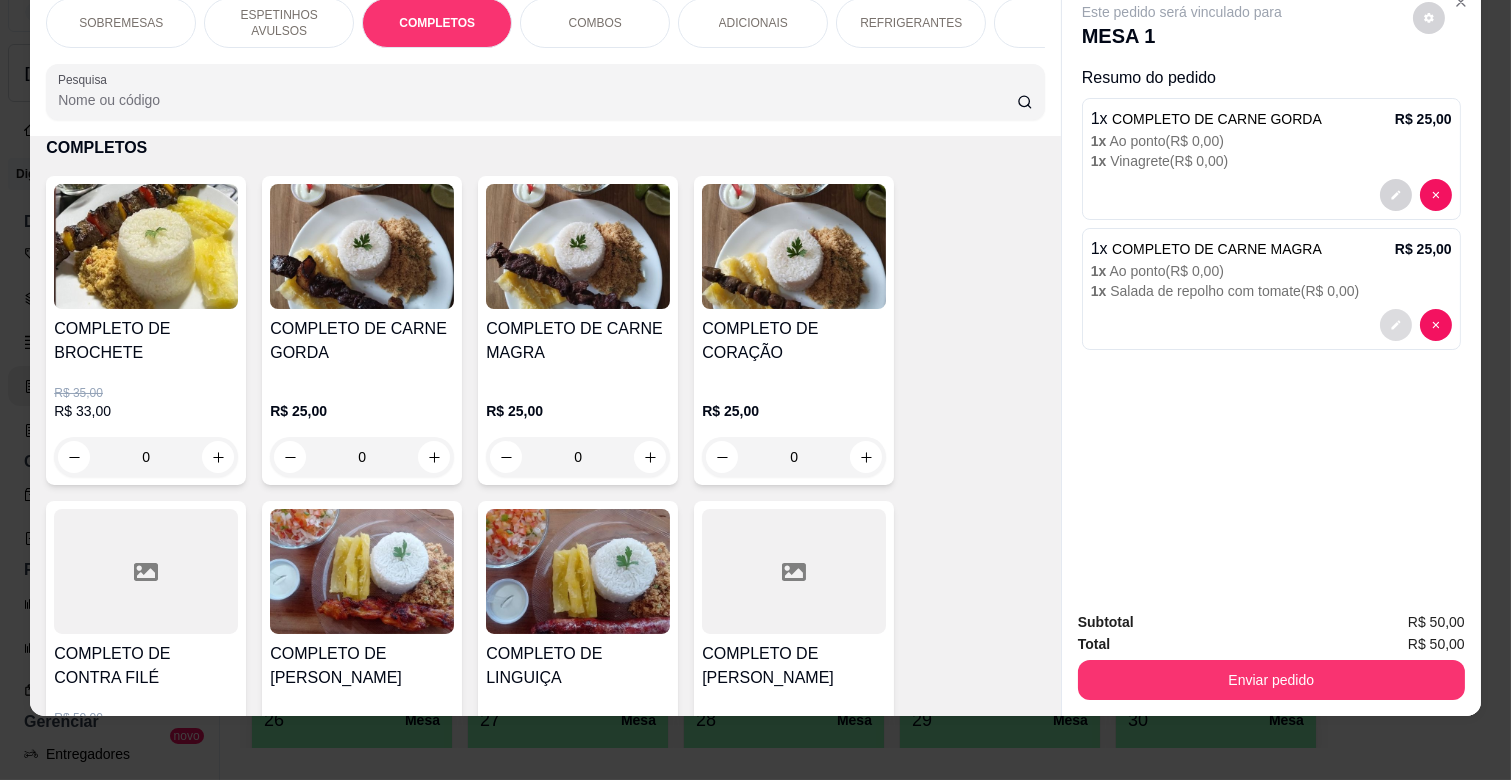 click at bounding box center [1396, 325] 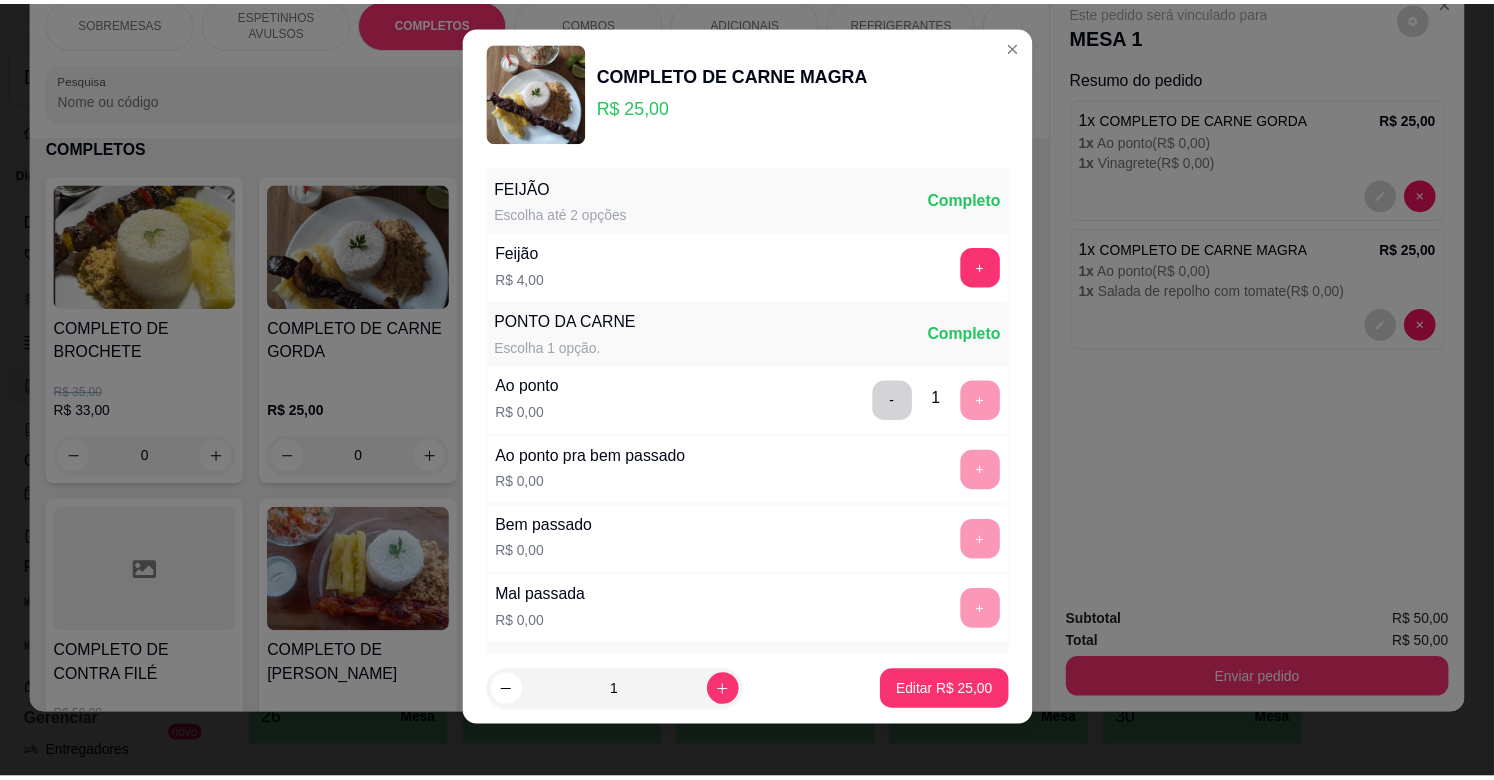 scroll, scrollTop: 25, scrollLeft: 0, axis: vertical 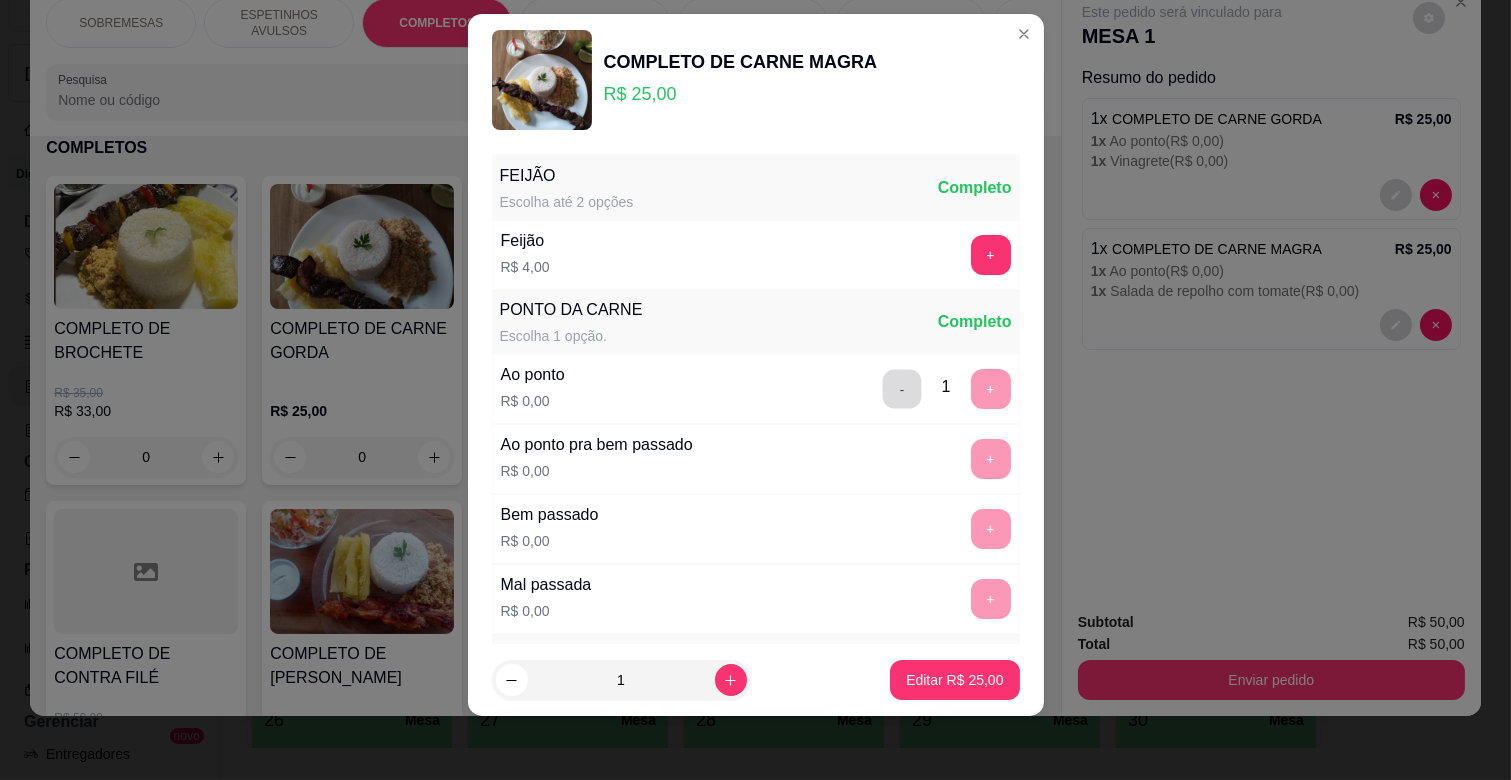 click on "-" at bounding box center (901, 389) 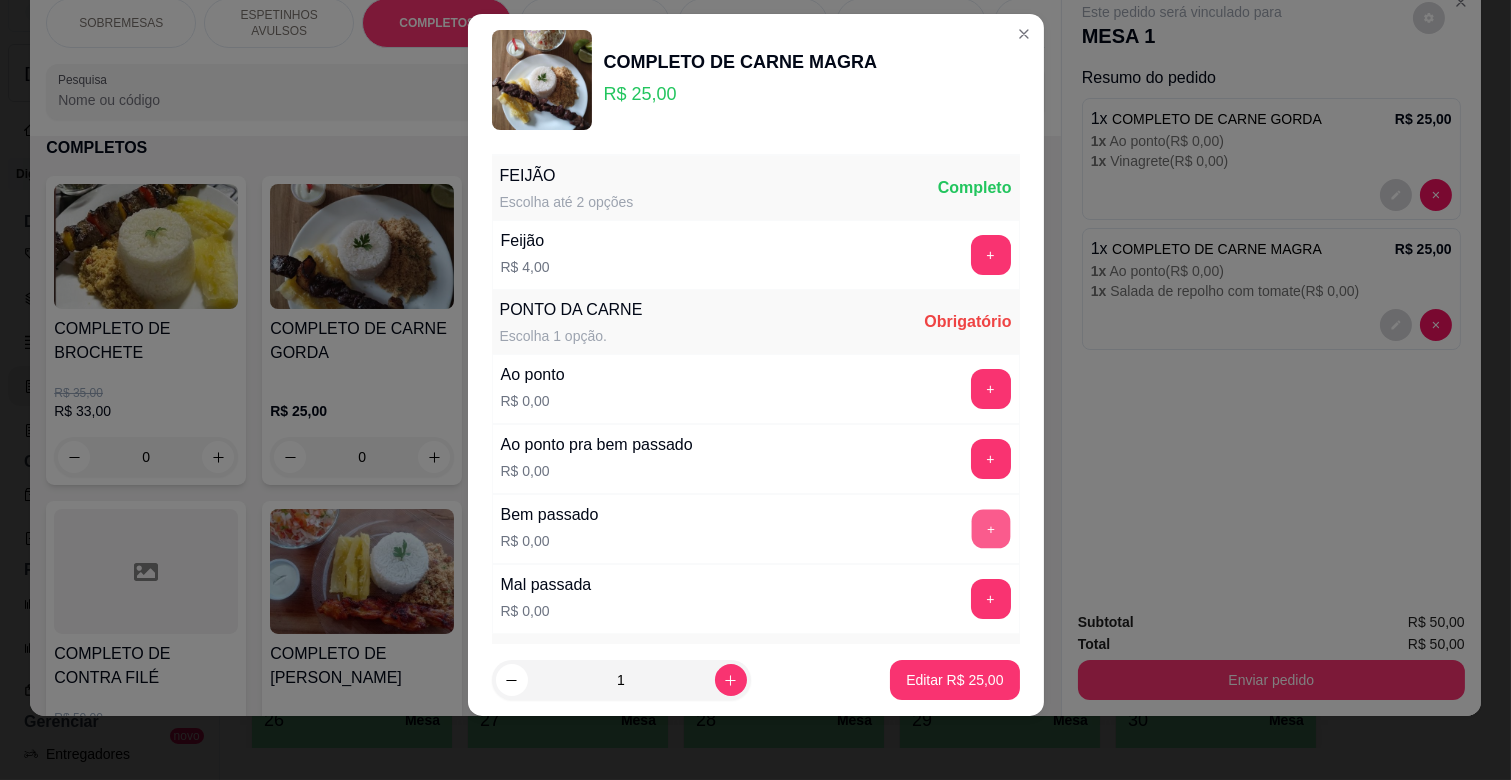click on "+" at bounding box center (990, 529) 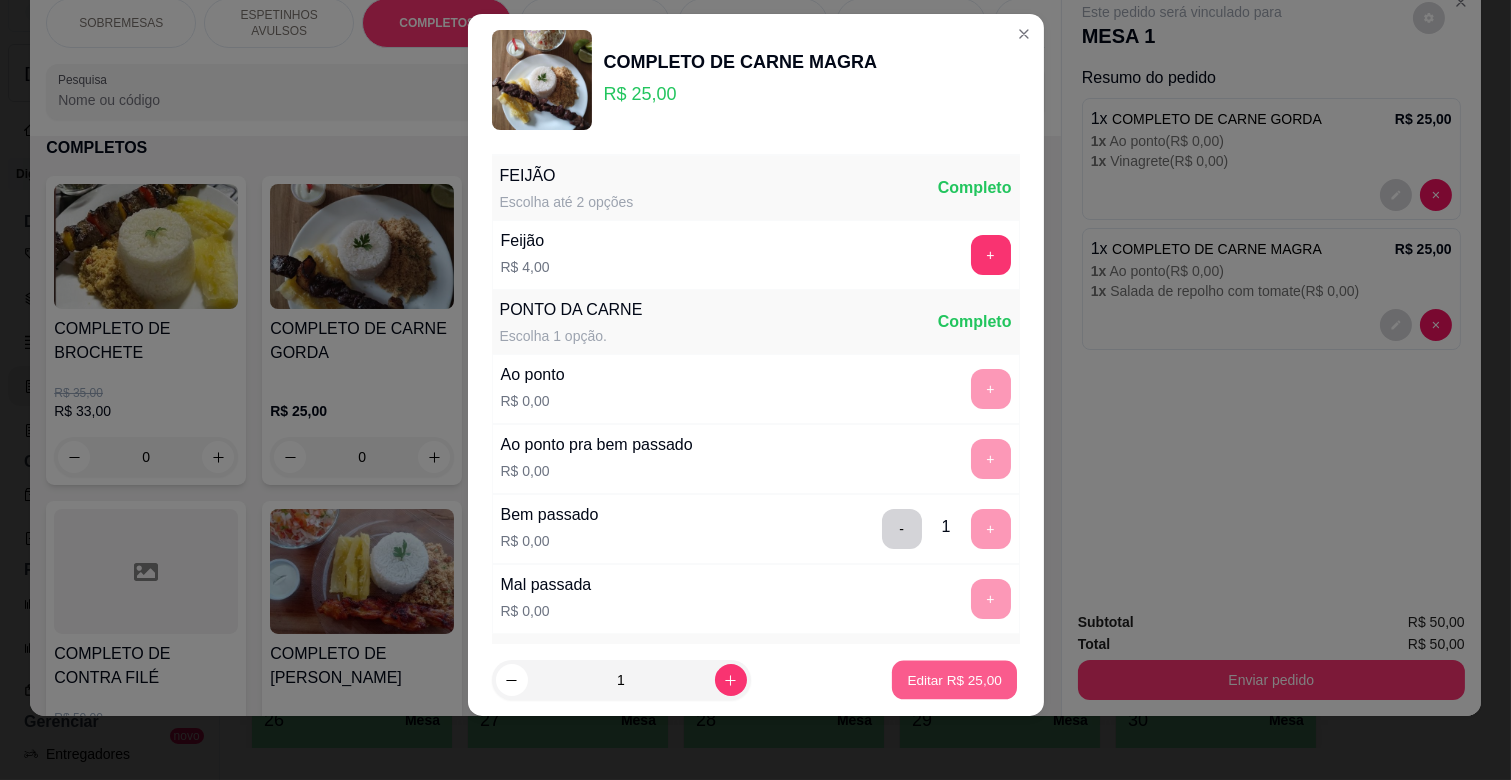 click on "Editar   R$ 25,00" at bounding box center [955, 679] 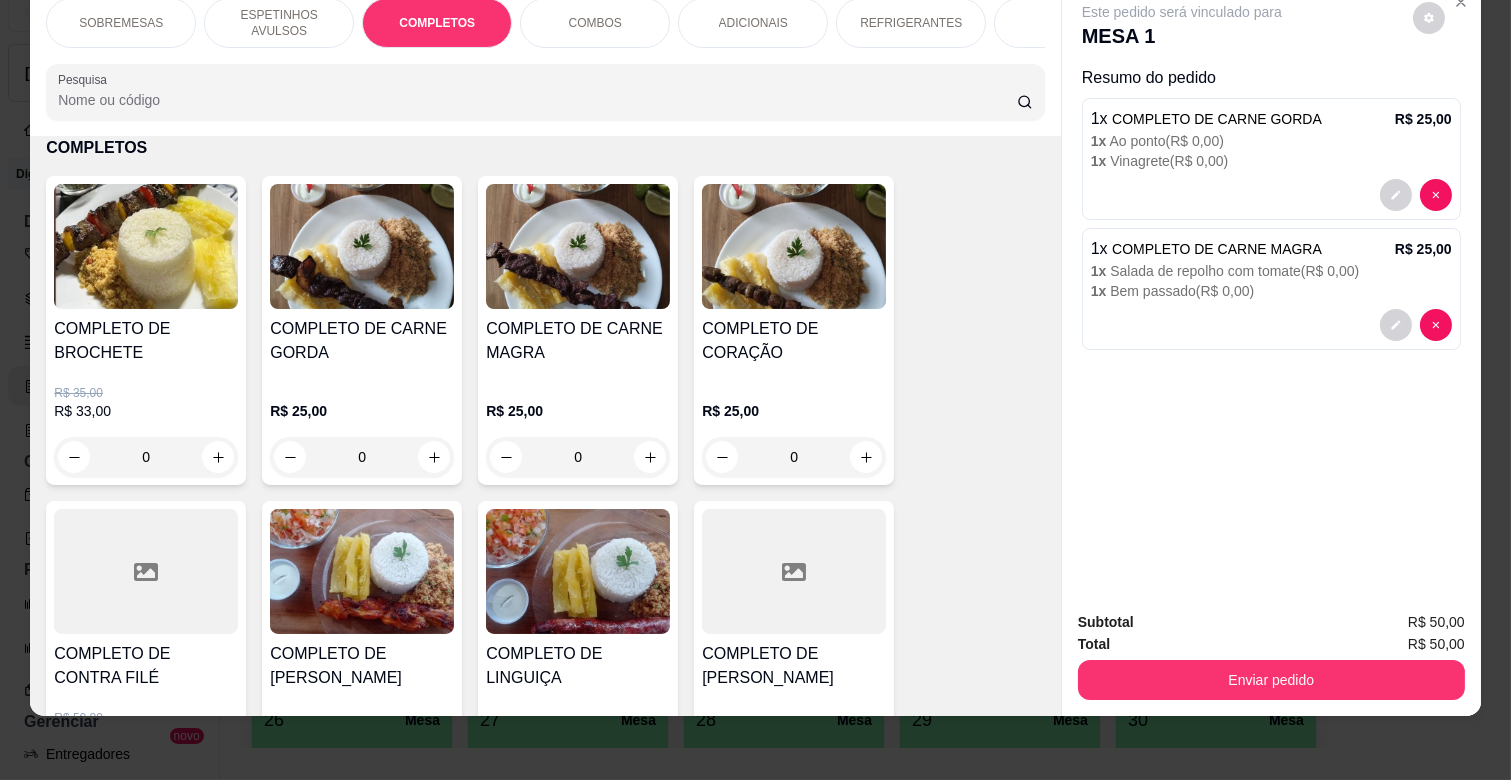 click on "Subtotal R$ 50,00 Total R$ 50,00 Enviar pedido" at bounding box center (1271, 655) 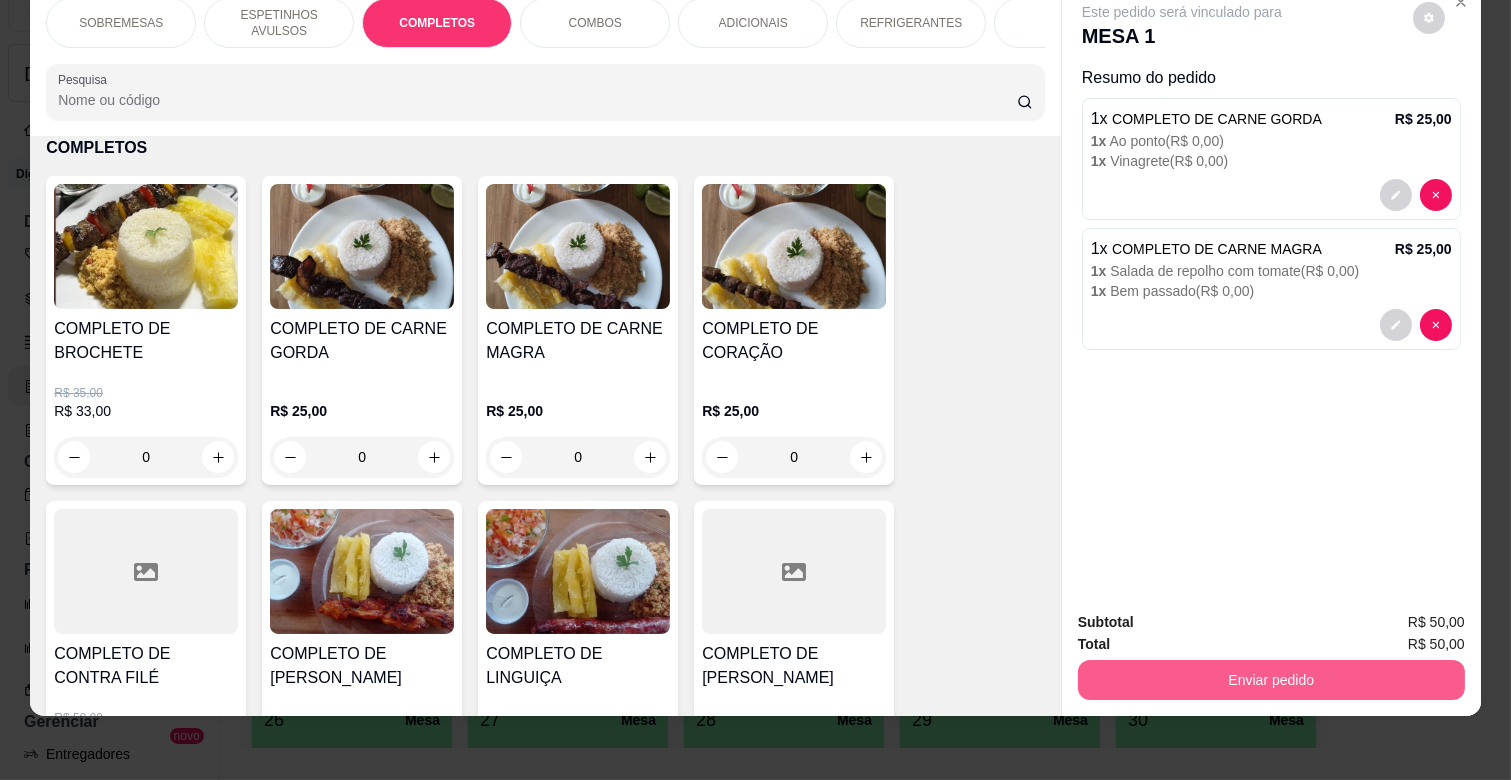 click on "Enviar pedido" at bounding box center (1271, 680) 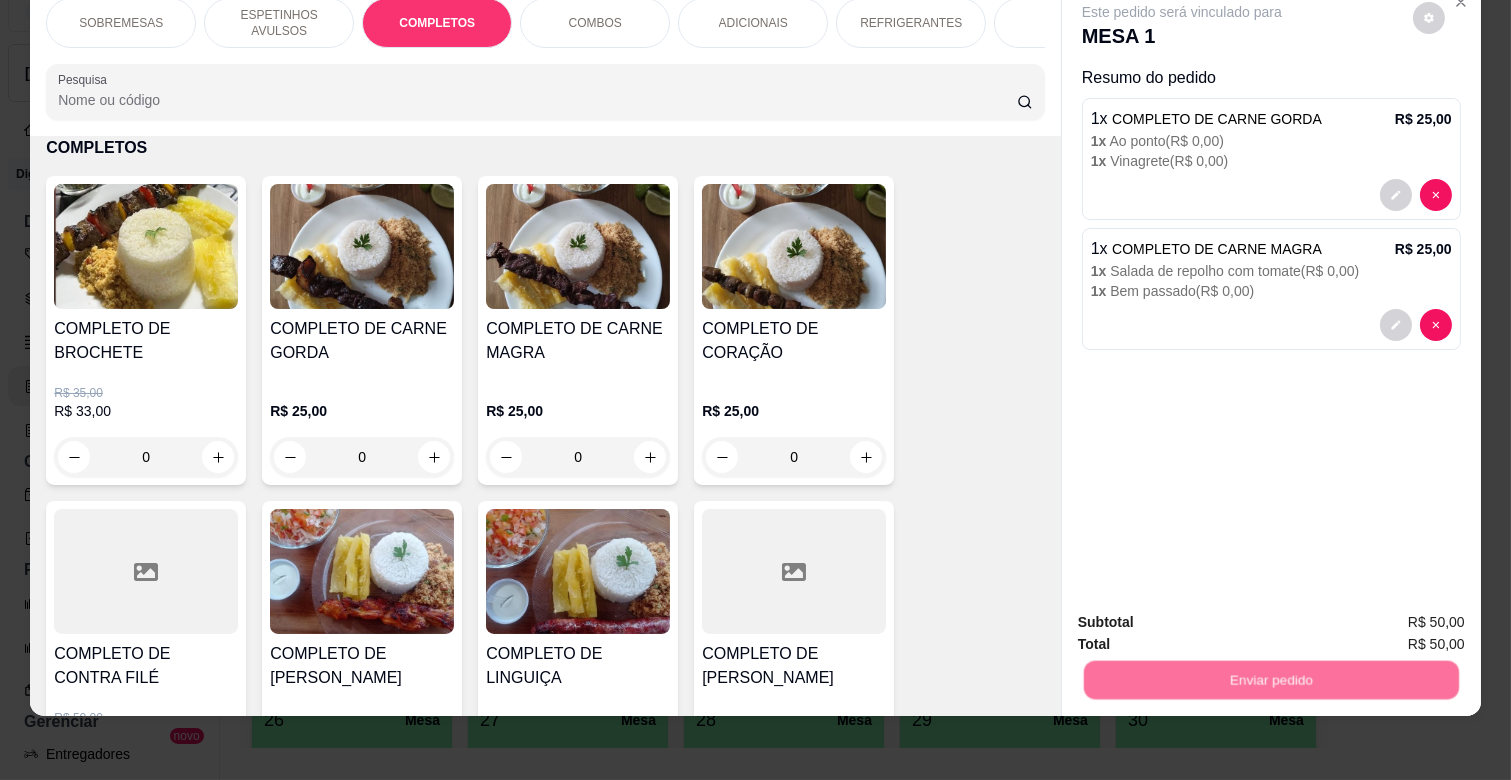 click on "Não registrar e enviar pedido" at bounding box center [1204, 615] 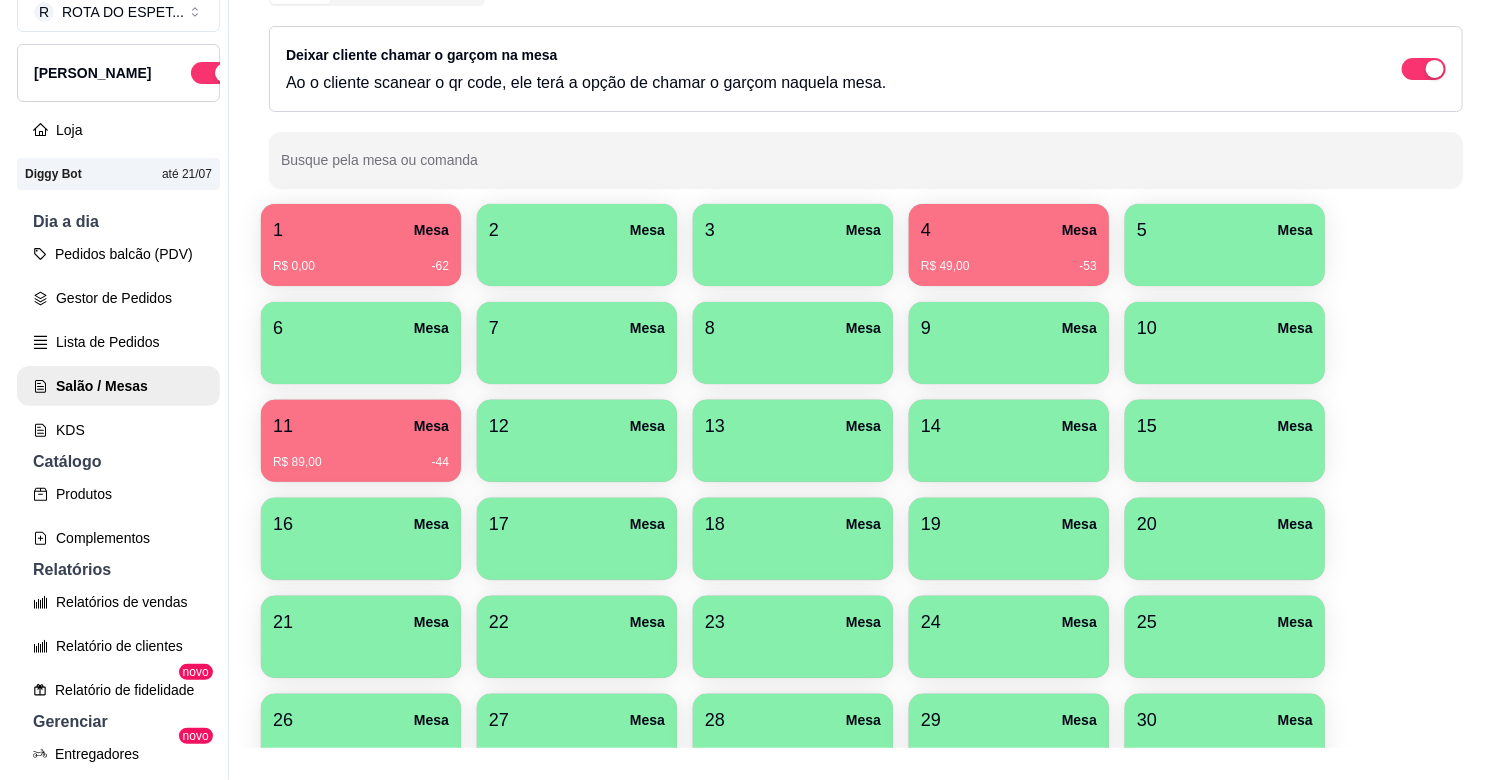 scroll, scrollTop: 0, scrollLeft: 0, axis: both 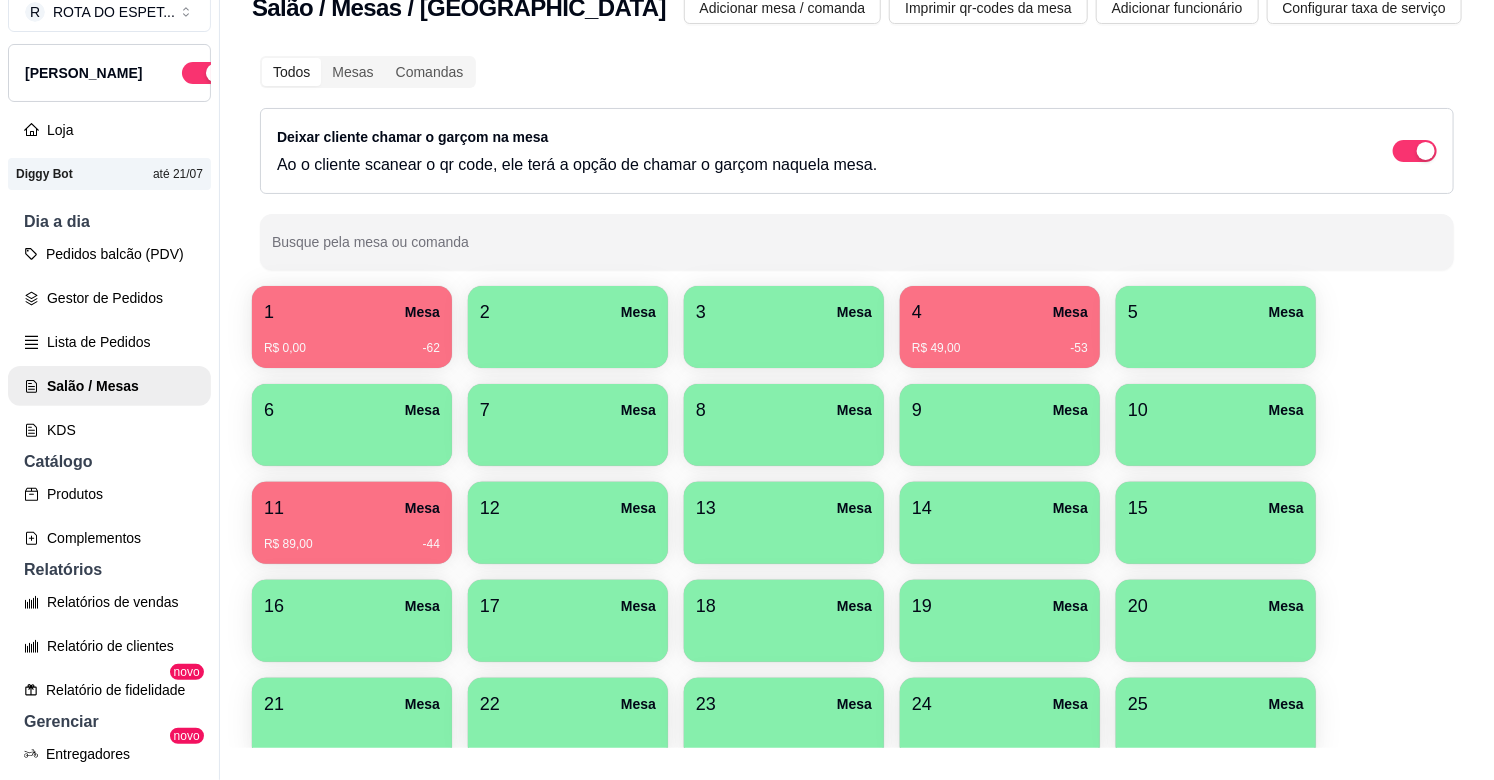 click on "11 Mesa R$ 89,00 -44" at bounding box center (352, 523) 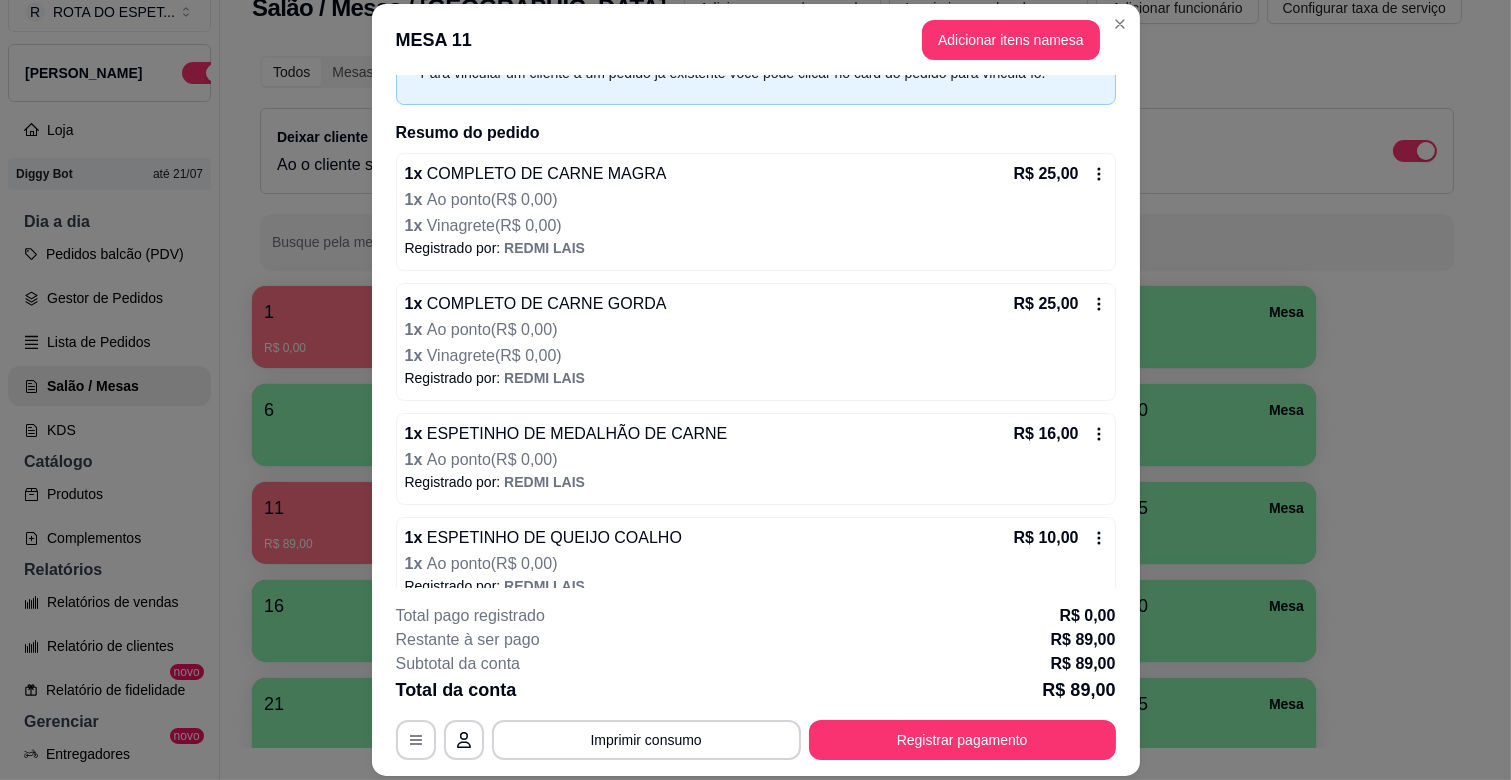 scroll, scrollTop: 220, scrollLeft: 0, axis: vertical 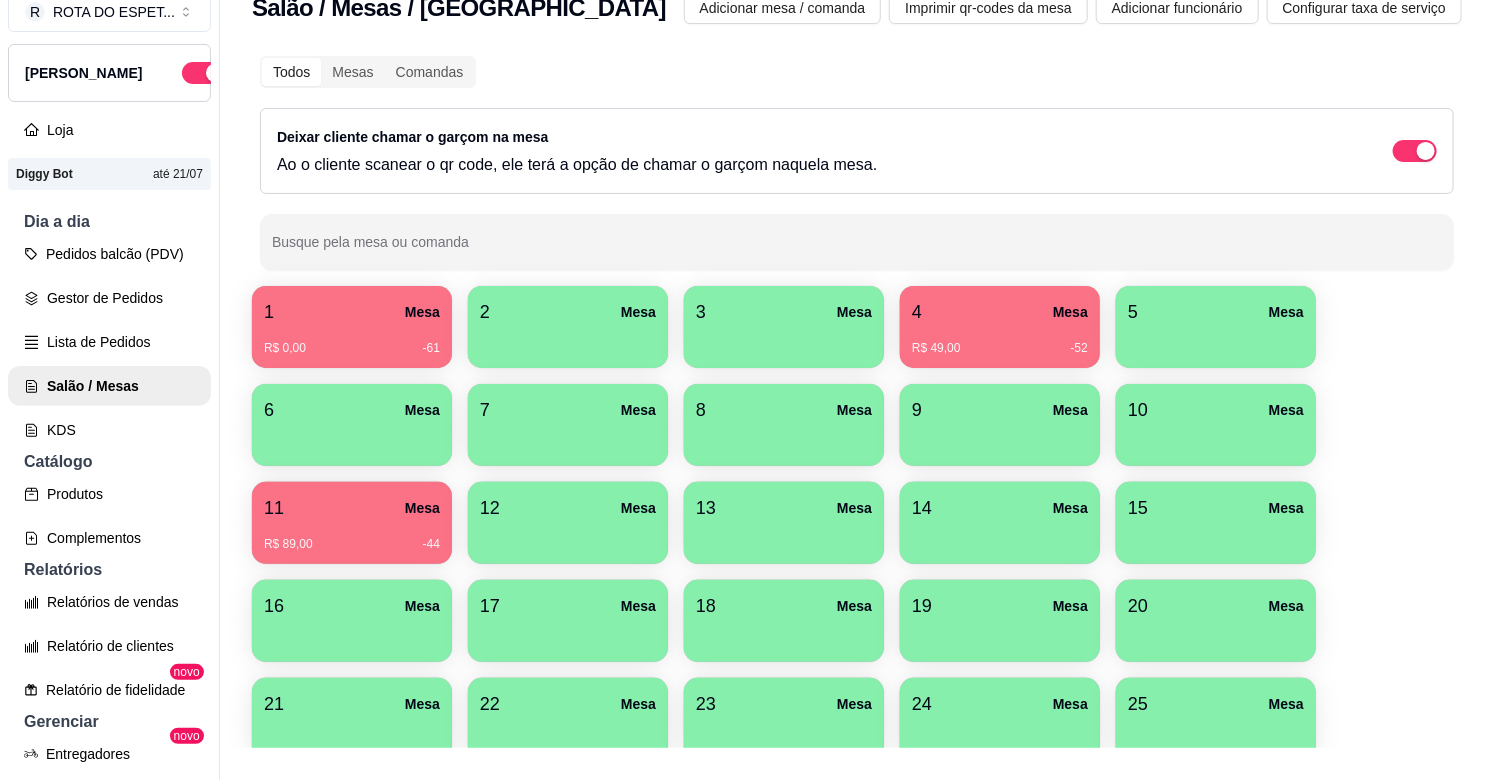 click on "R$ 0,00 -61" at bounding box center [352, 341] 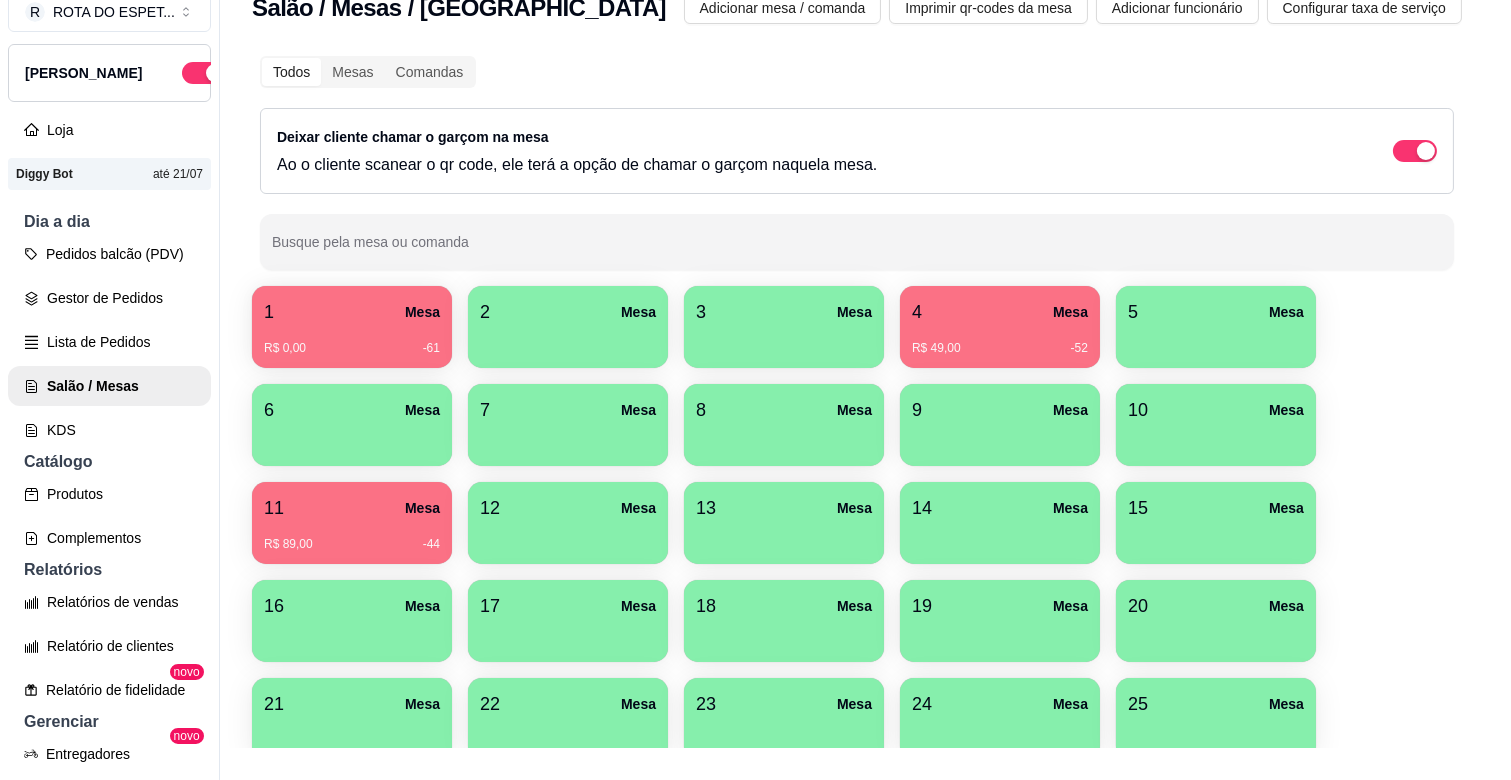 scroll, scrollTop: 26, scrollLeft: 0, axis: vertical 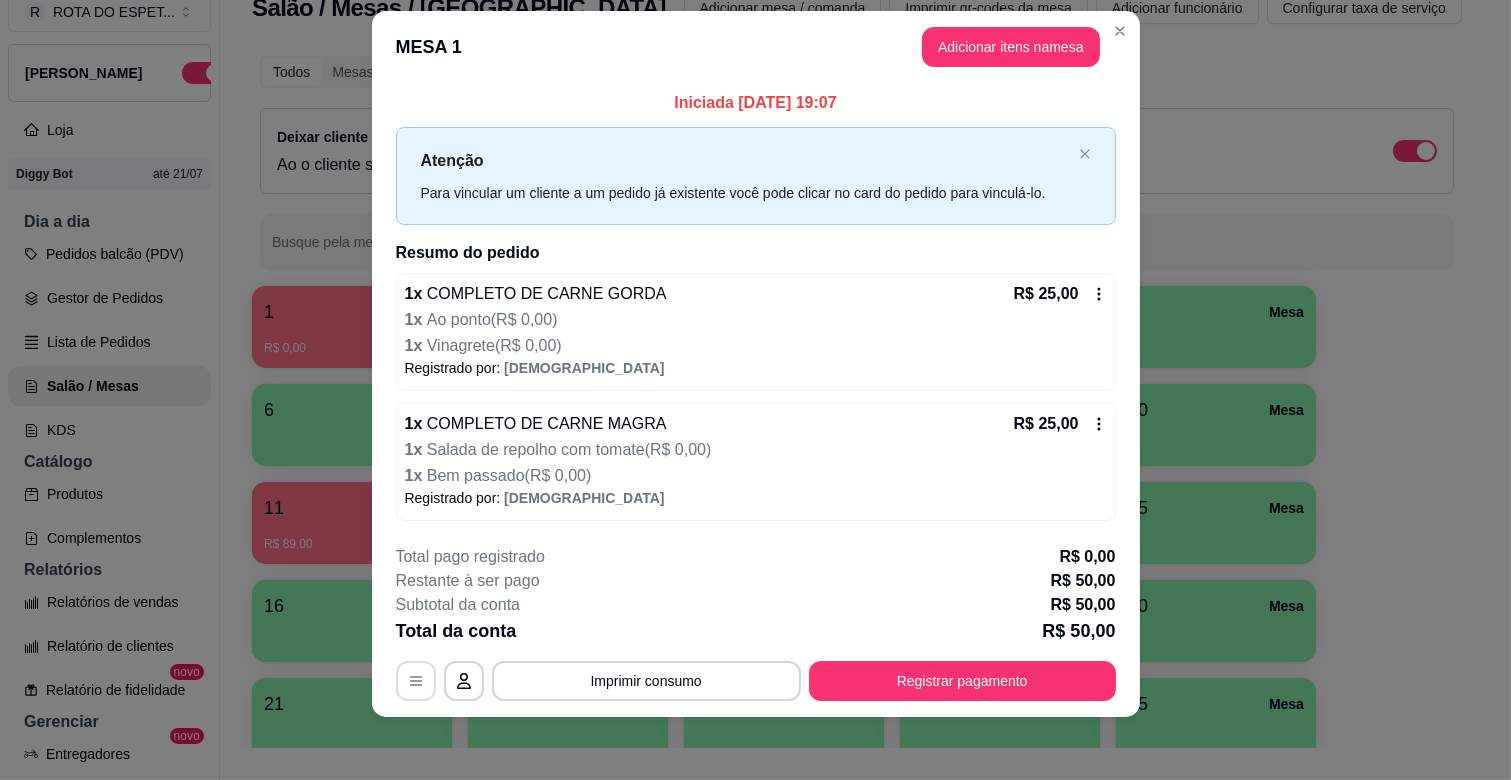 click 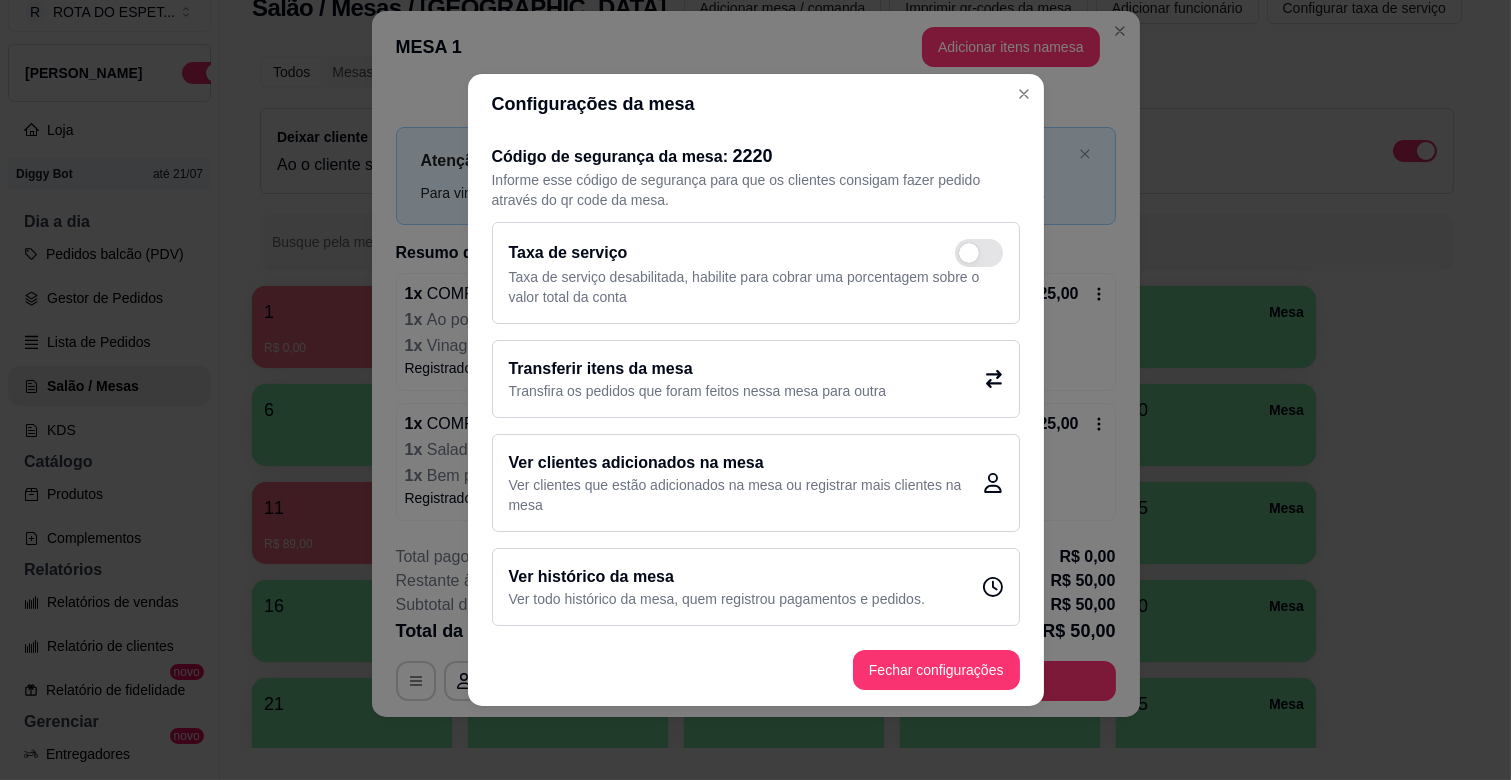 click on "Transferir itens da mesa" at bounding box center [698, 369] 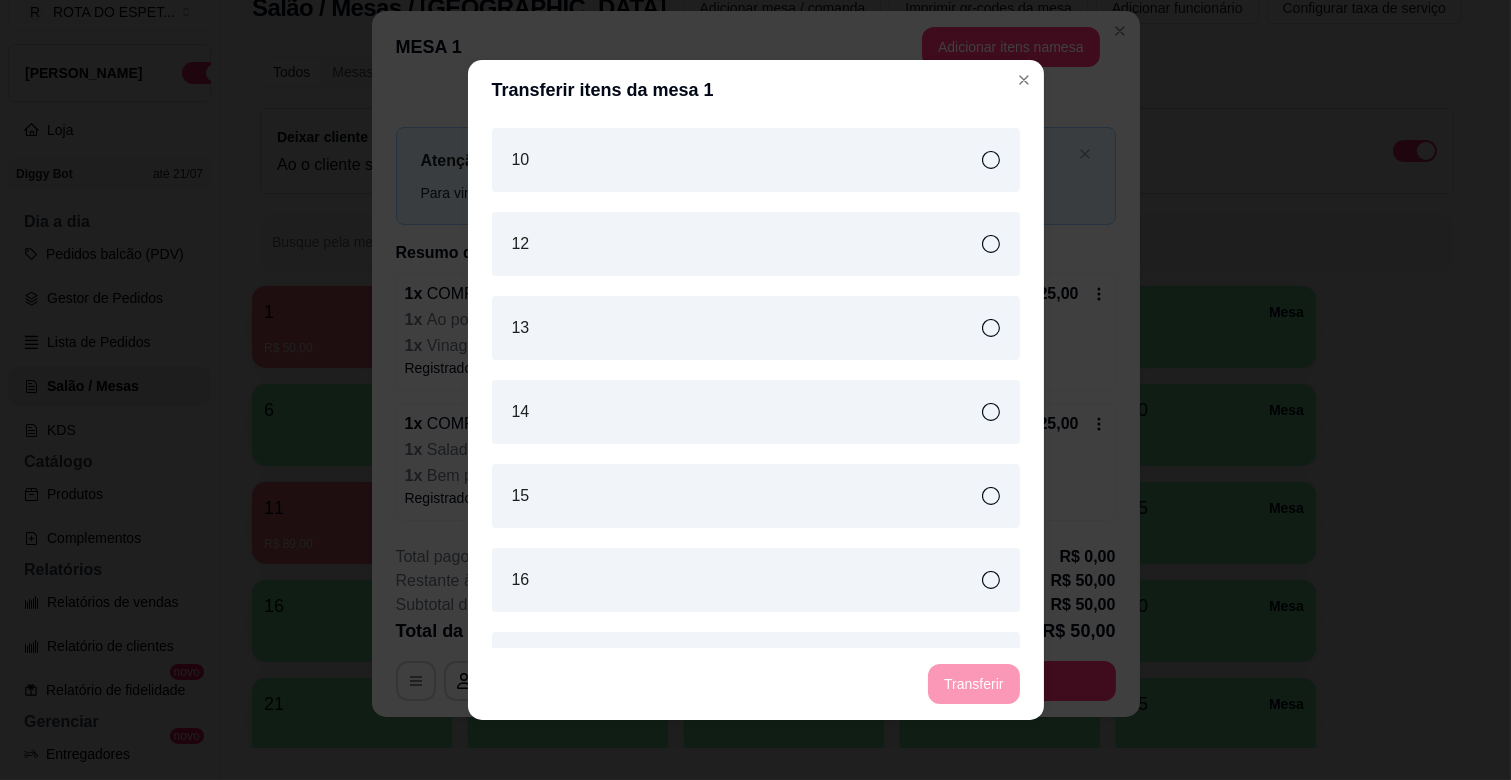 click on "12" at bounding box center (756, 244) 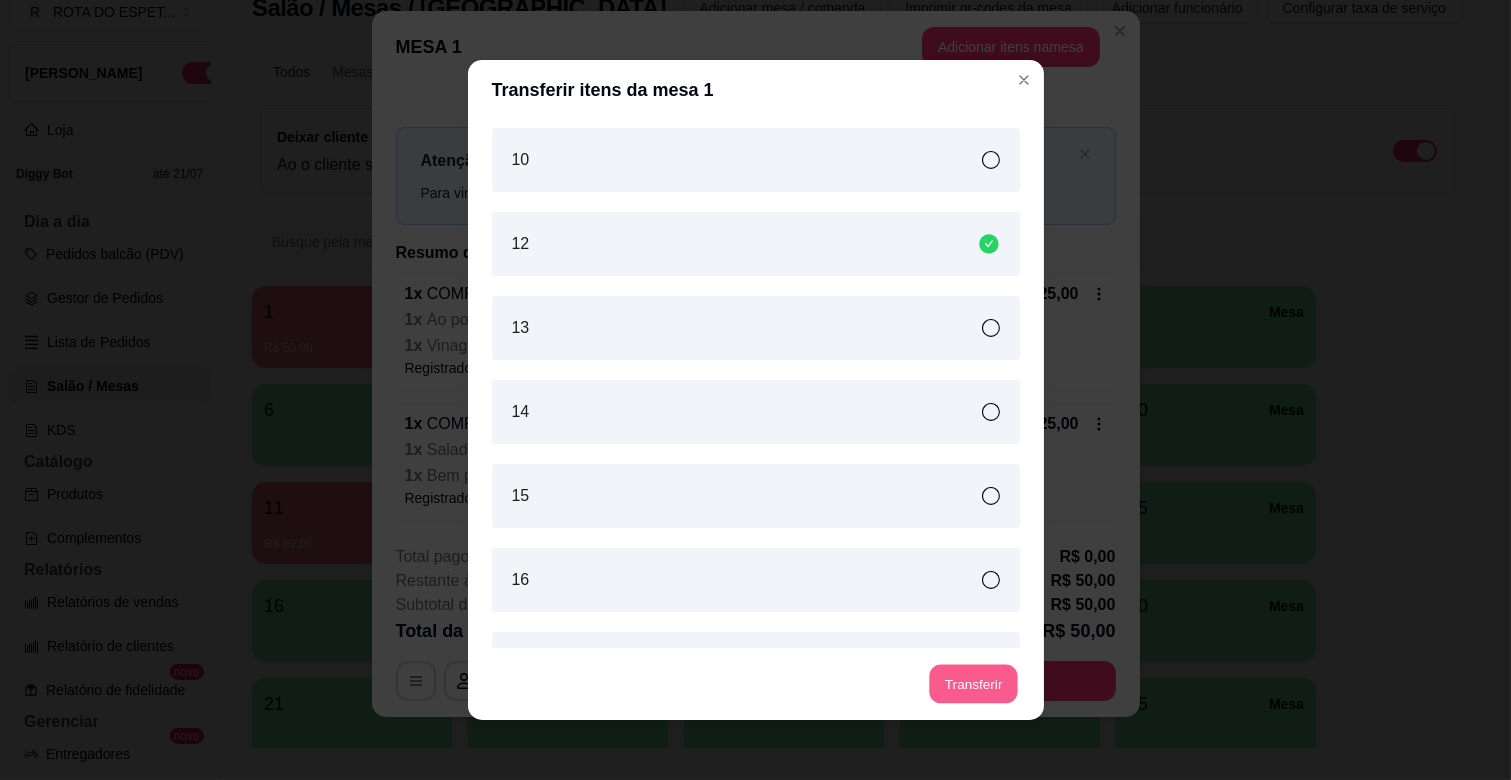 click on "Transferir" at bounding box center (973, 684) 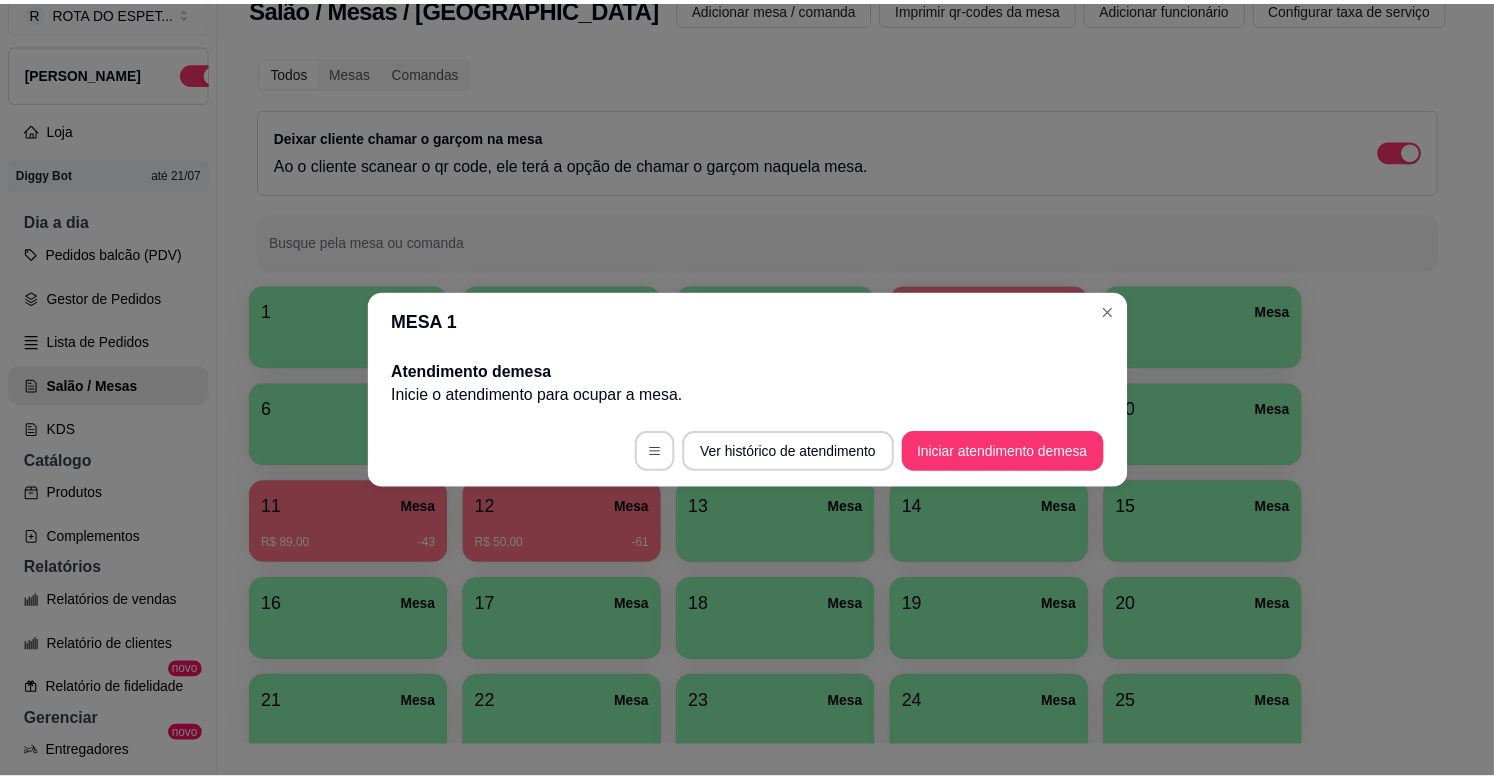 scroll, scrollTop: 0, scrollLeft: 0, axis: both 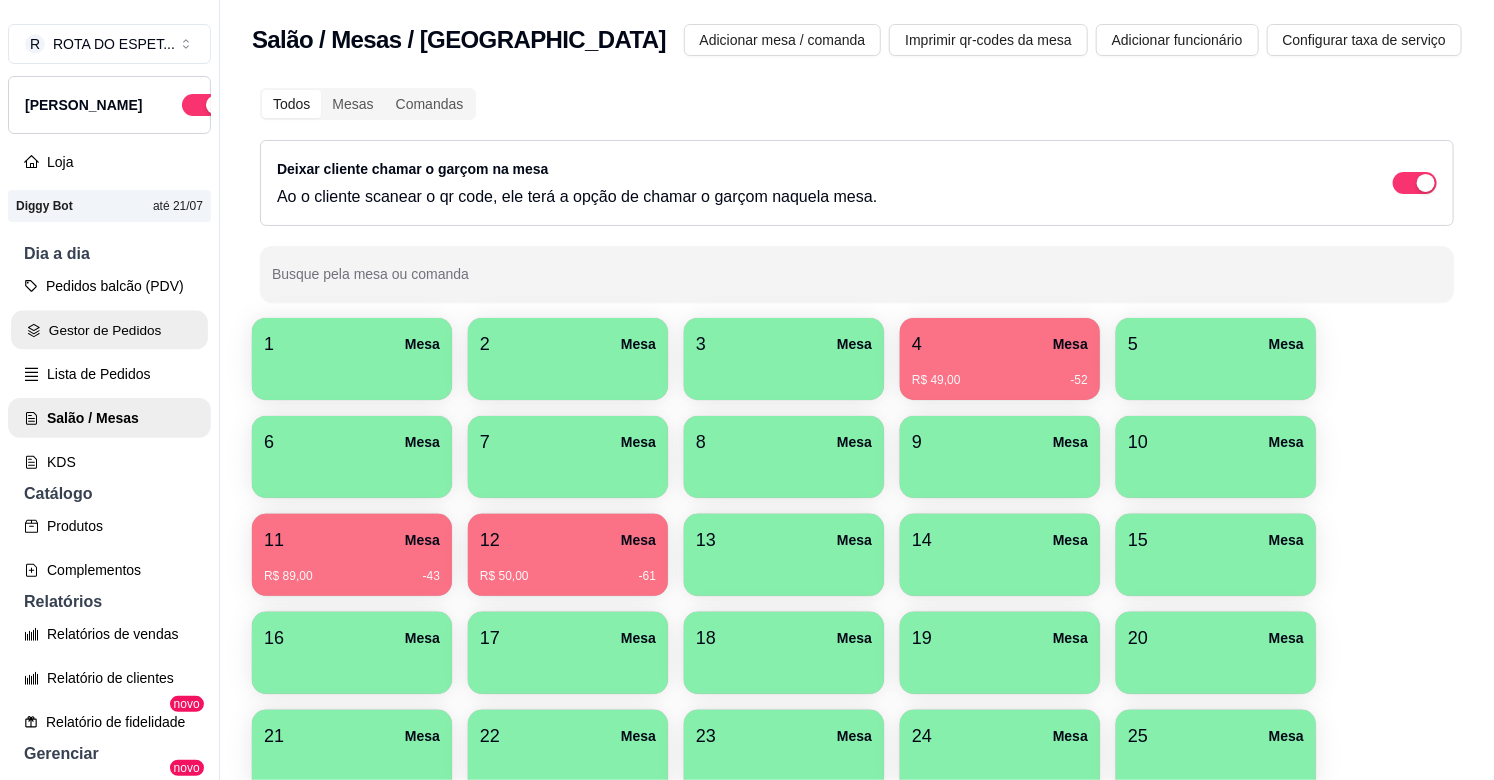 click on "Gestor de Pedidos" at bounding box center [109, 330] 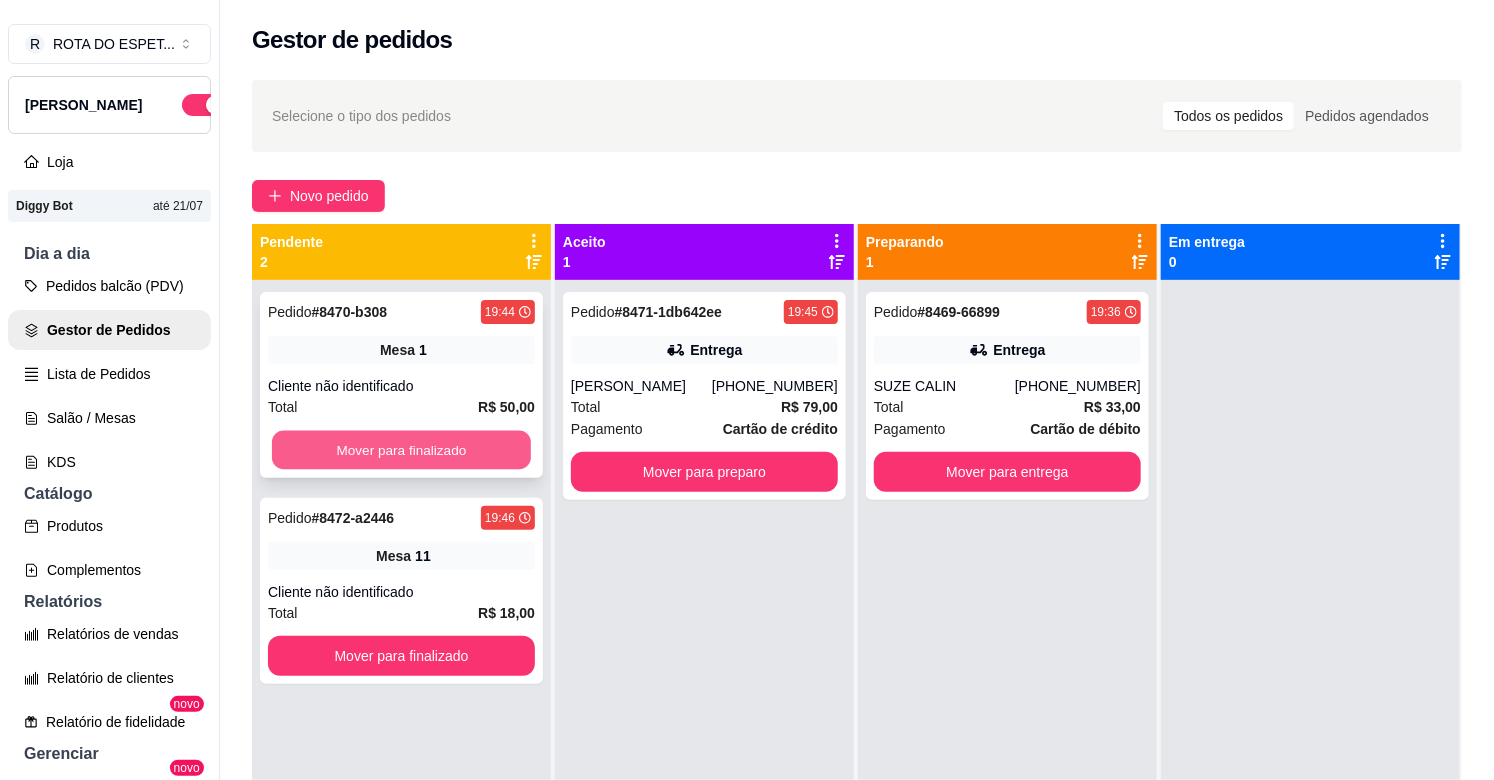 click on "Mover para finalizado" at bounding box center (401, 450) 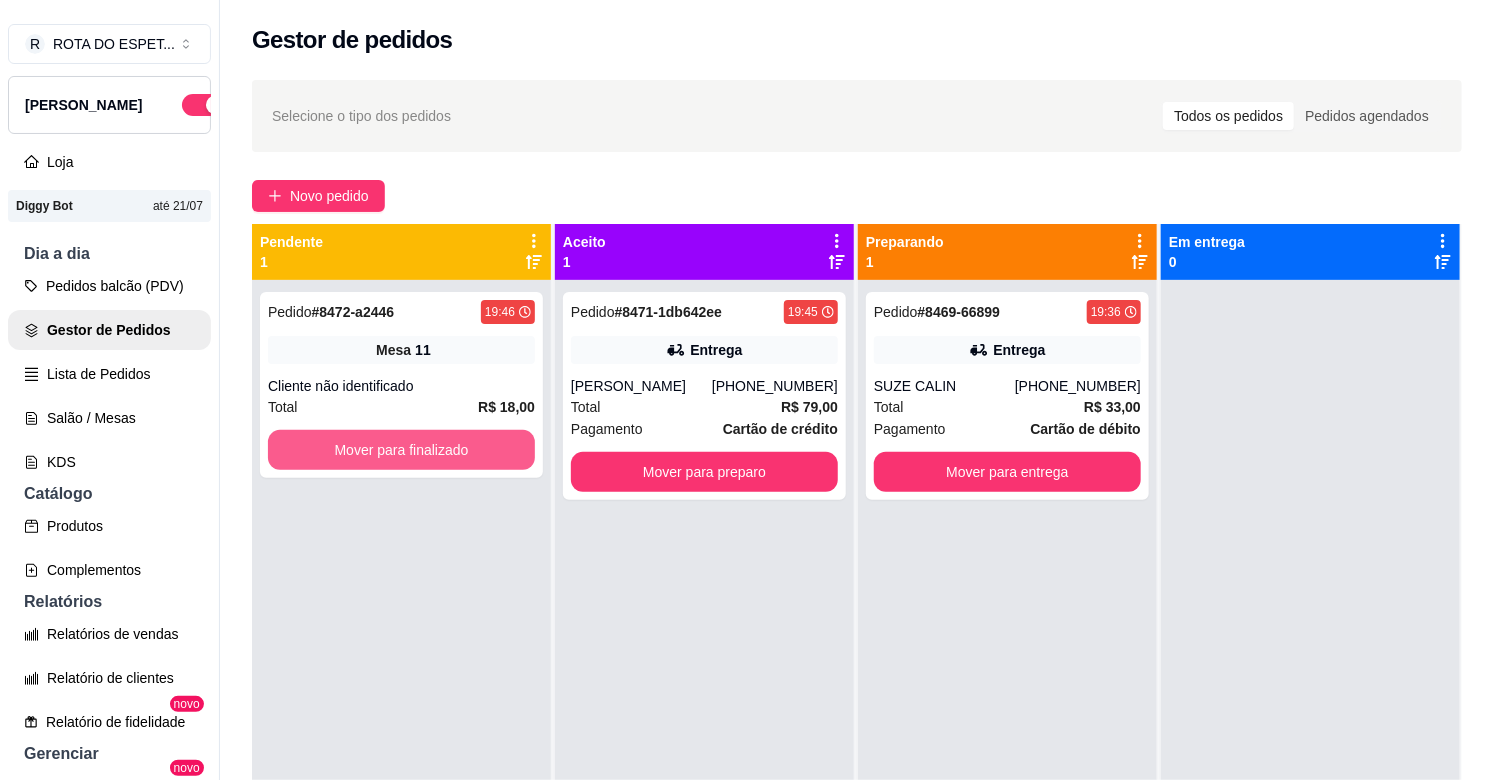click on "Mover para finalizado" at bounding box center (401, 450) 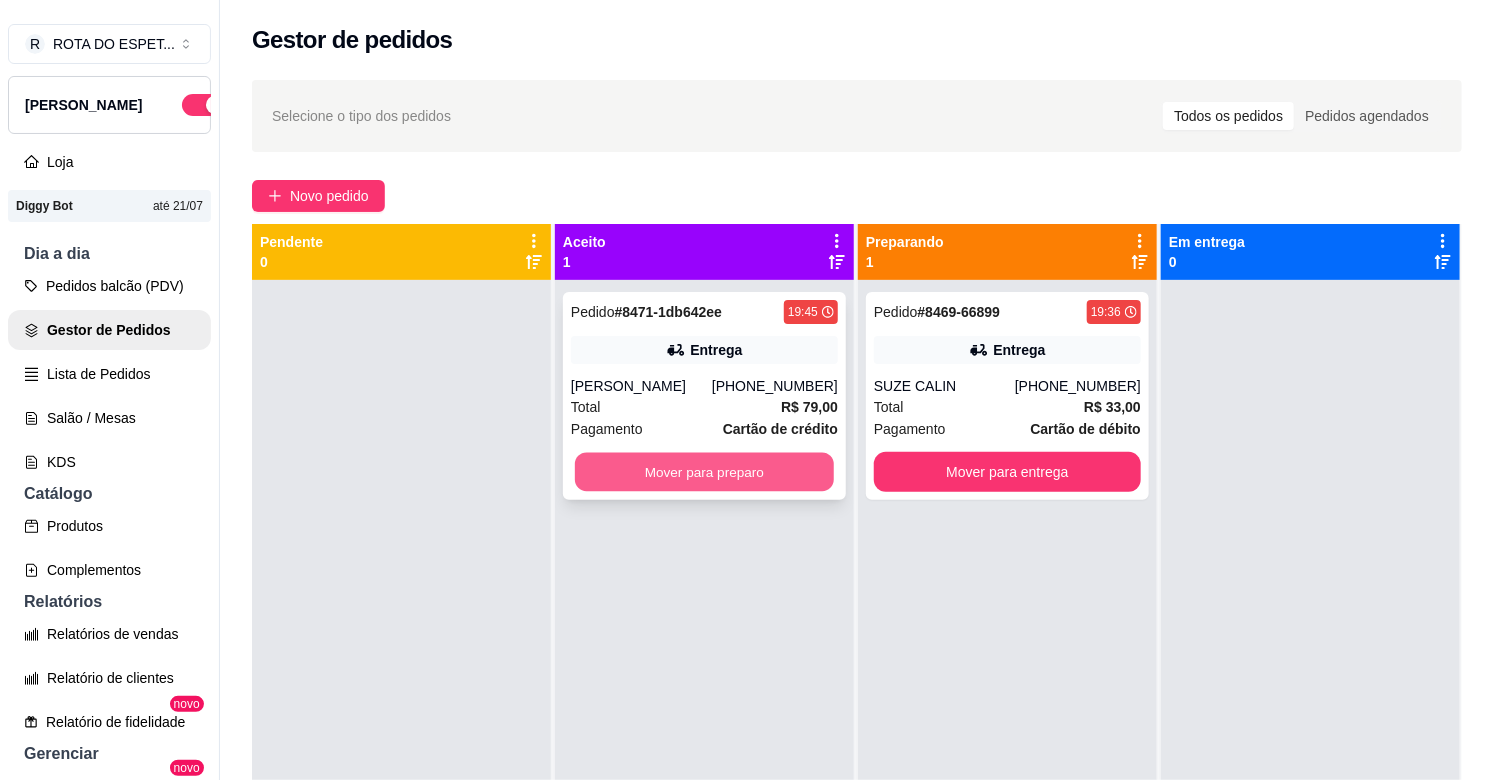 click on "Mover para preparo" at bounding box center (704, 472) 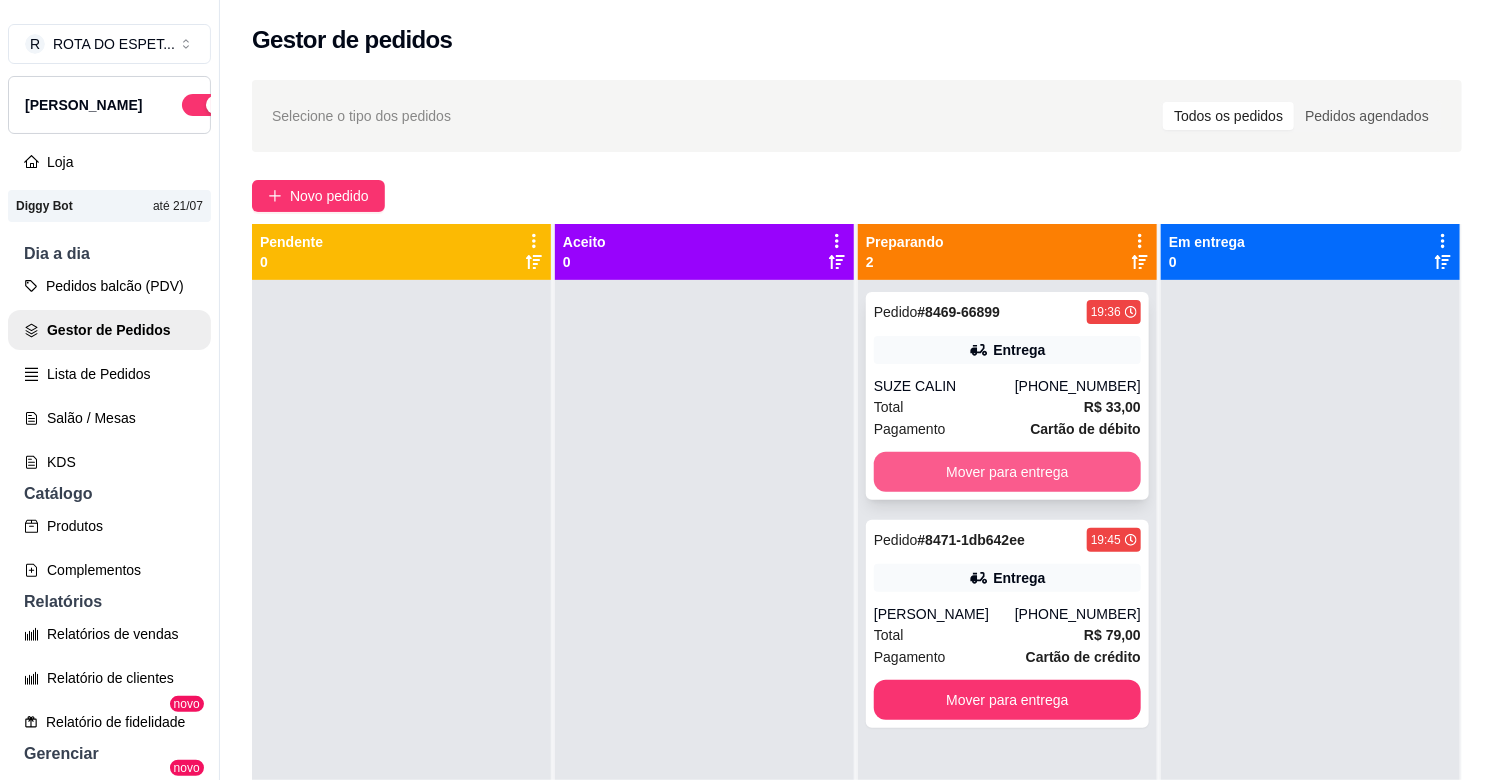 click on "Mover para entrega" at bounding box center [1007, 472] 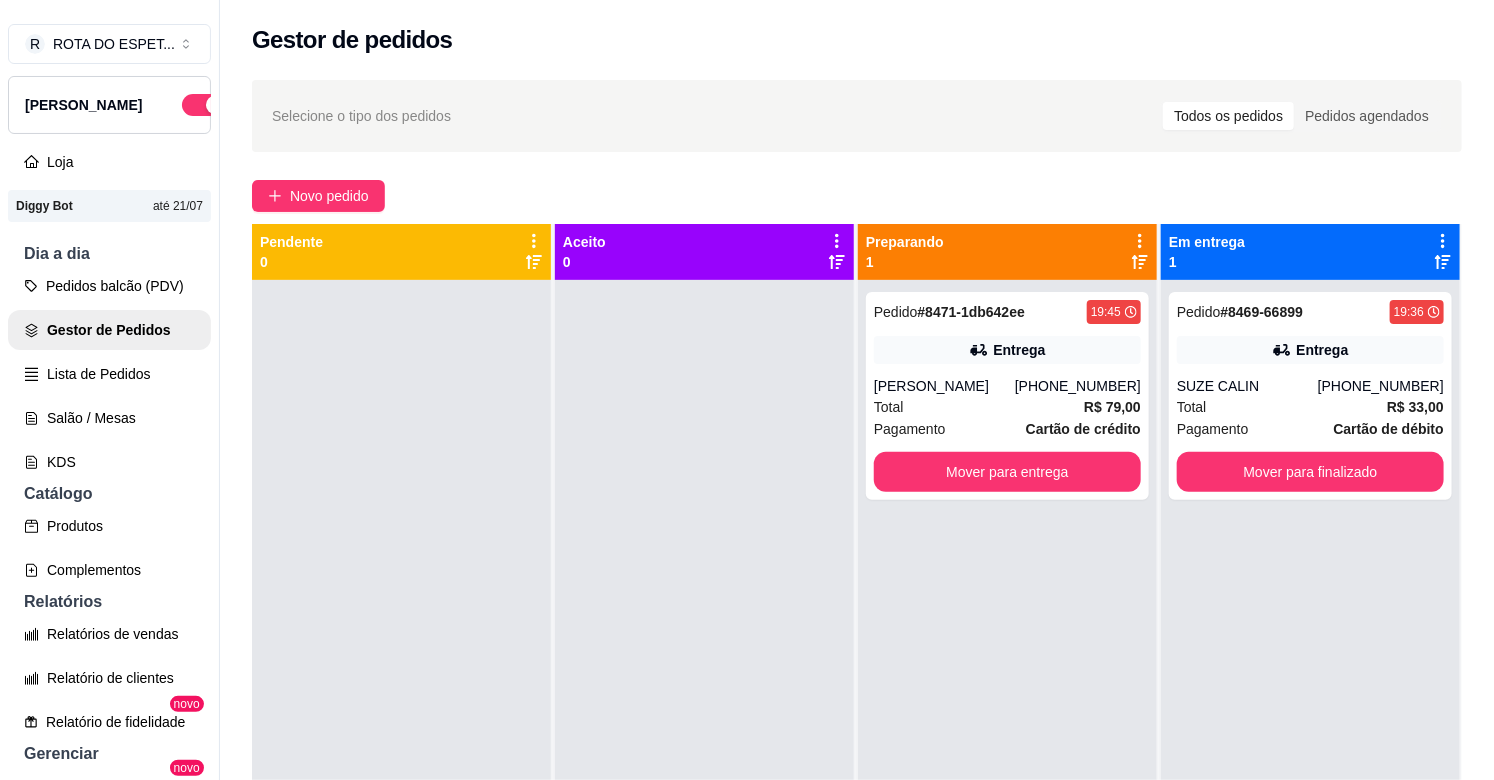 click at bounding box center (704, 670) 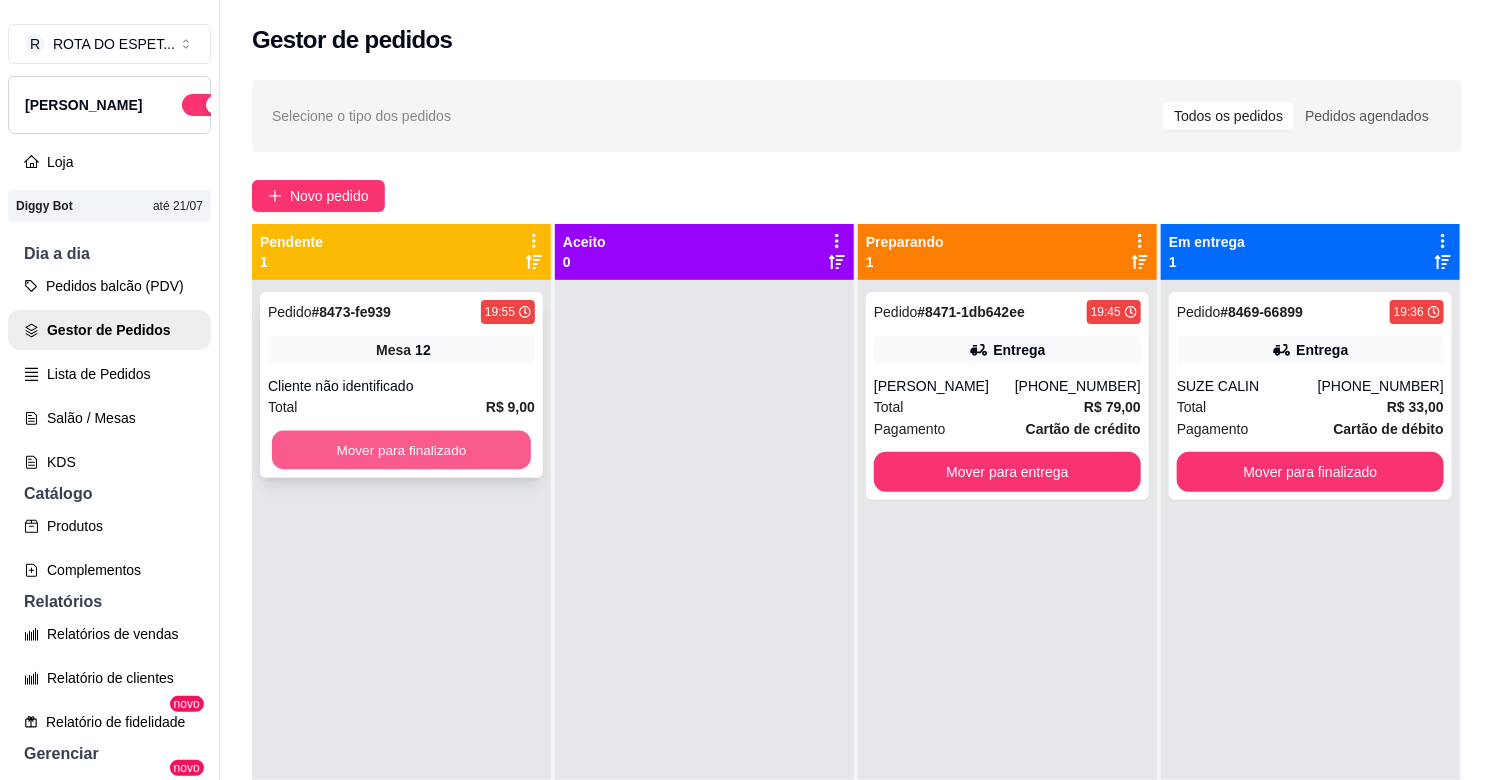 click on "Mover para finalizado" at bounding box center (401, 450) 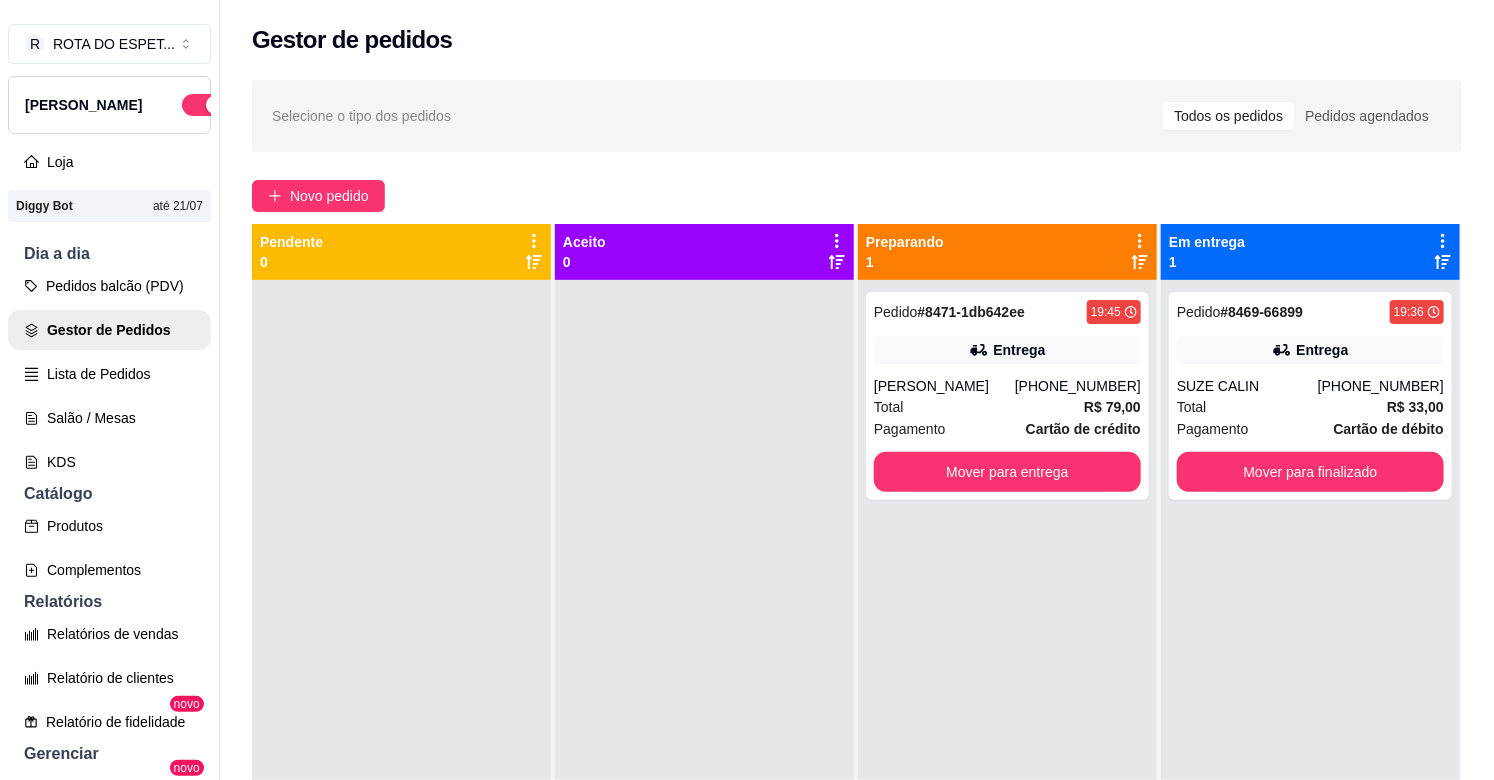 click at bounding box center (704, 670) 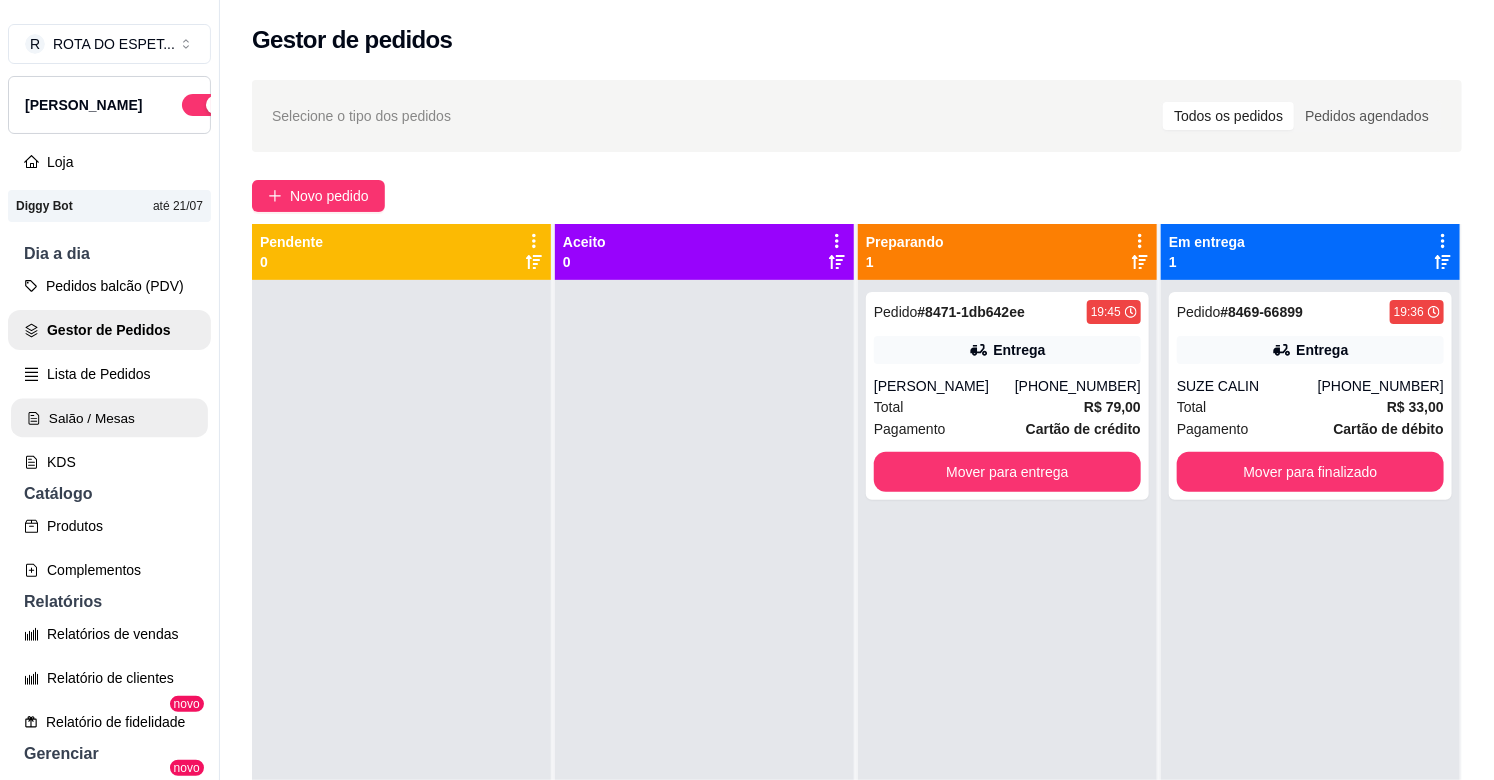 click on "Salão / Mesas" at bounding box center [109, 418] 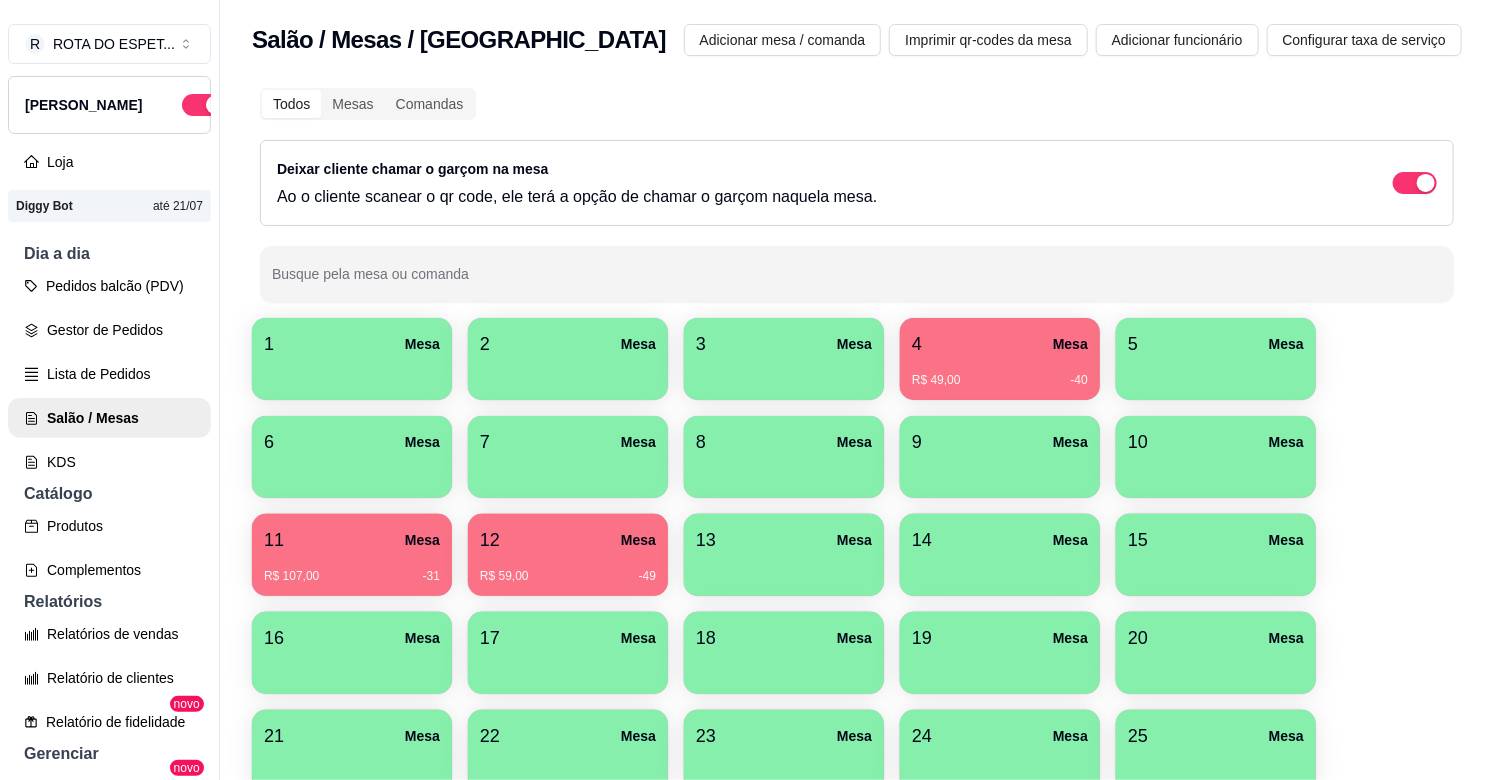 click at bounding box center [352, 373] 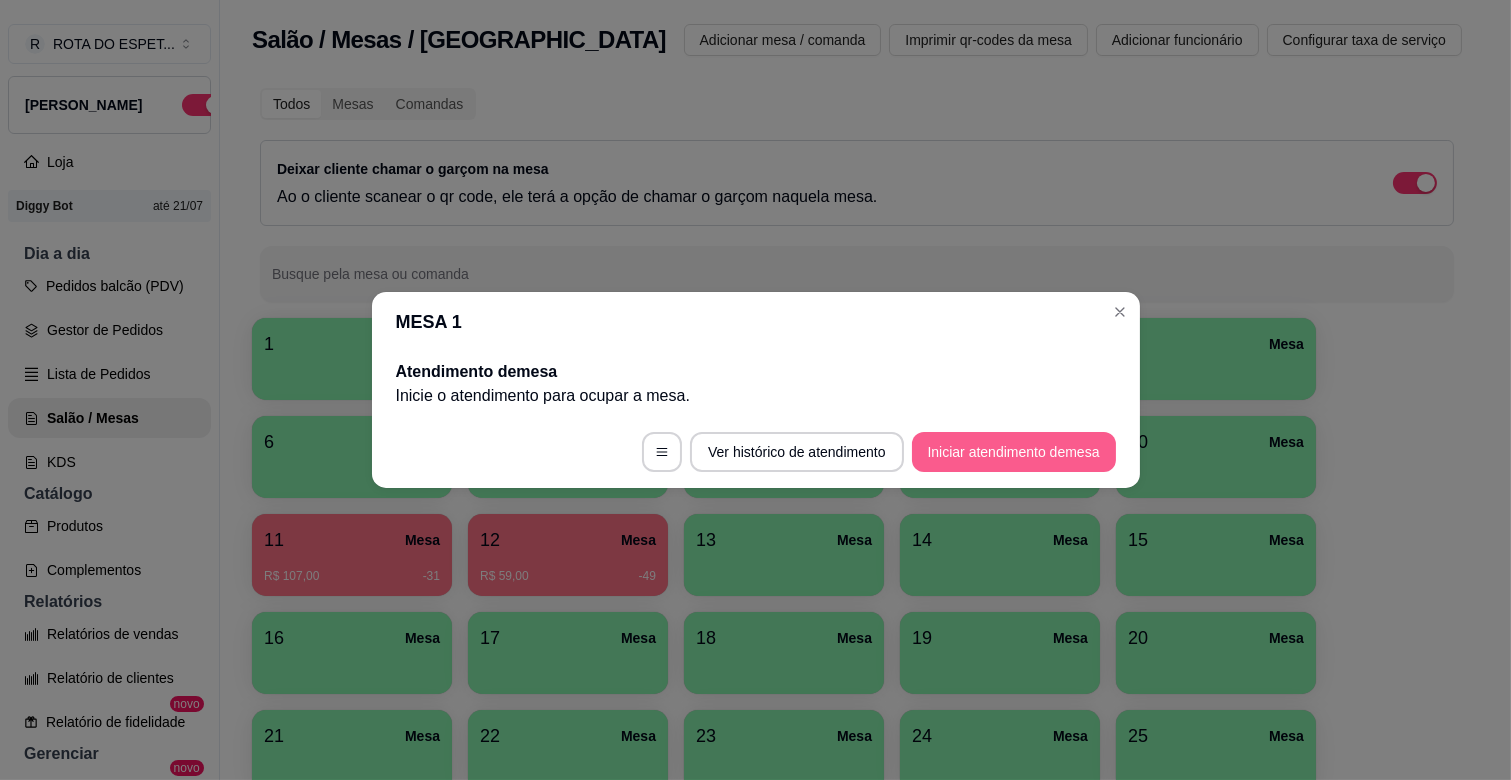 click on "Iniciar atendimento de  mesa" at bounding box center [1014, 452] 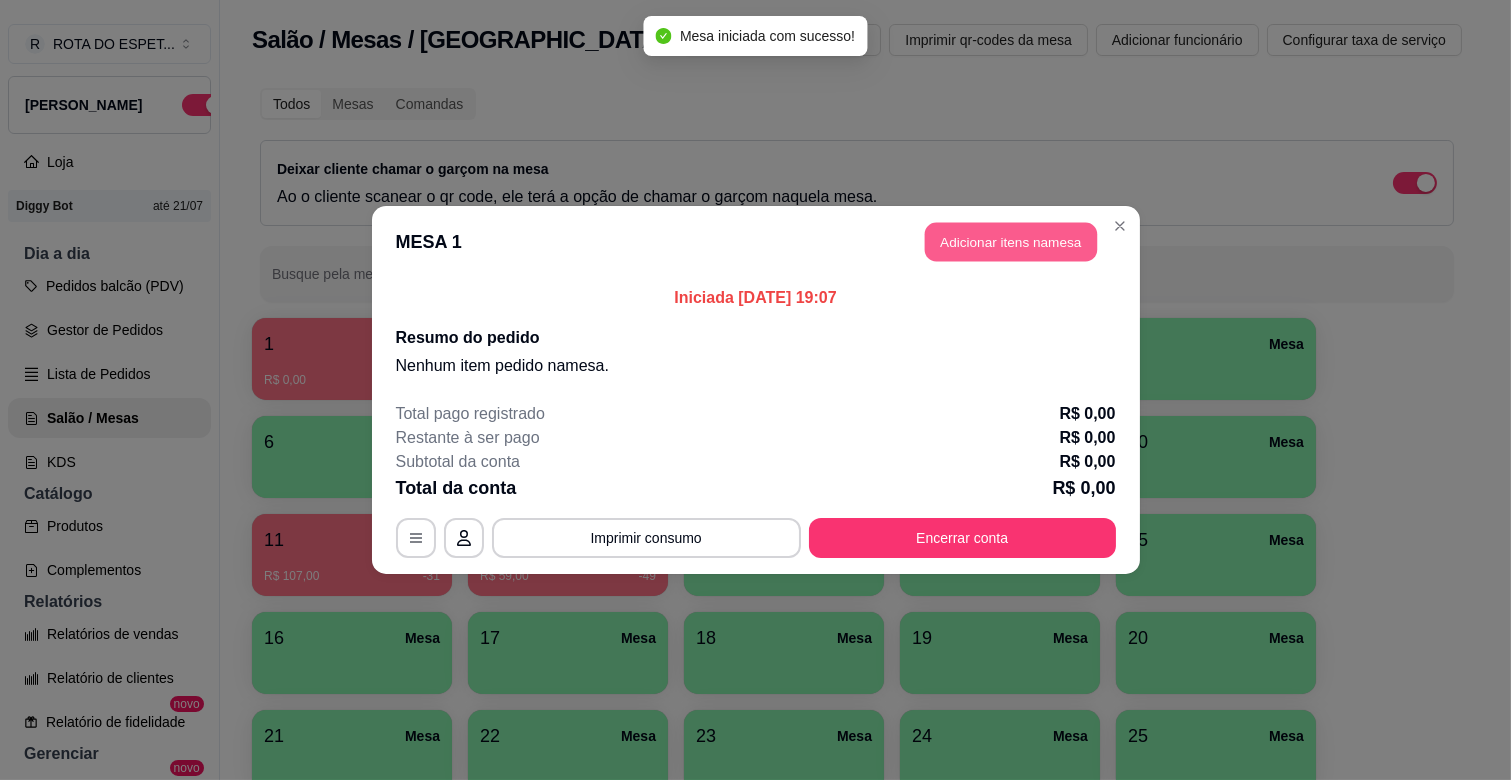 click on "Adicionar itens na  mesa" at bounding box center (1011, 242) 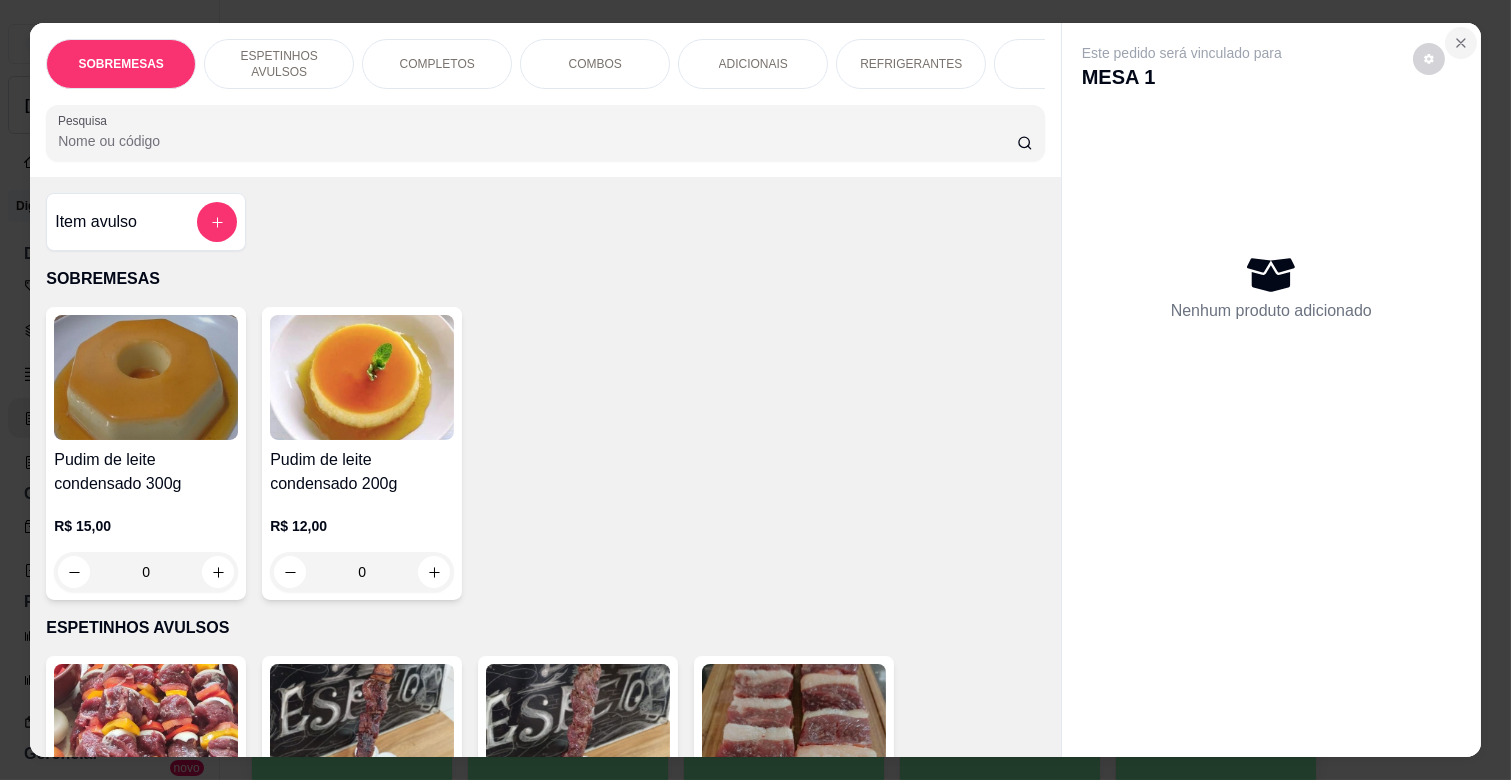 click 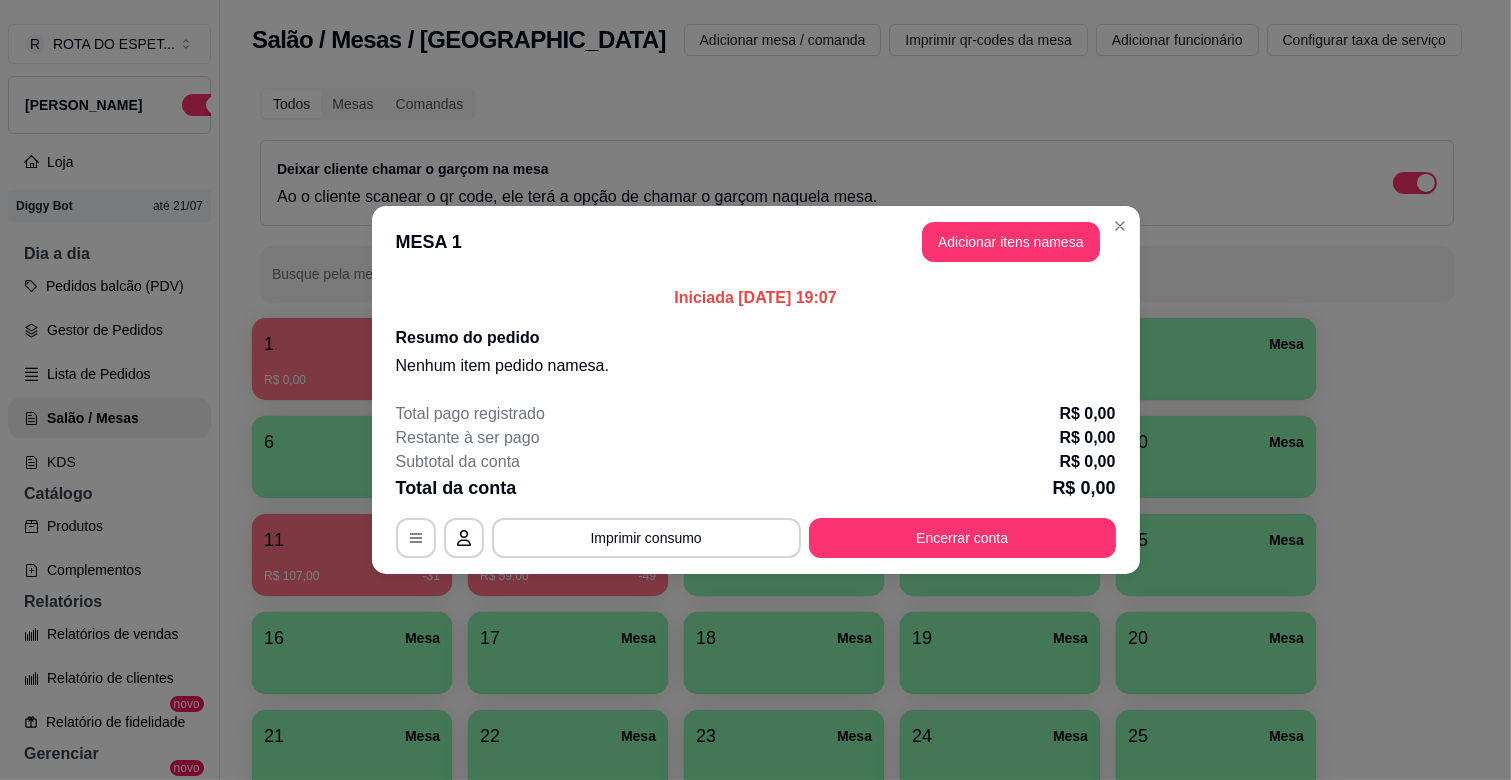 click on "Encerrar conta" at bounding box center (962, 538) 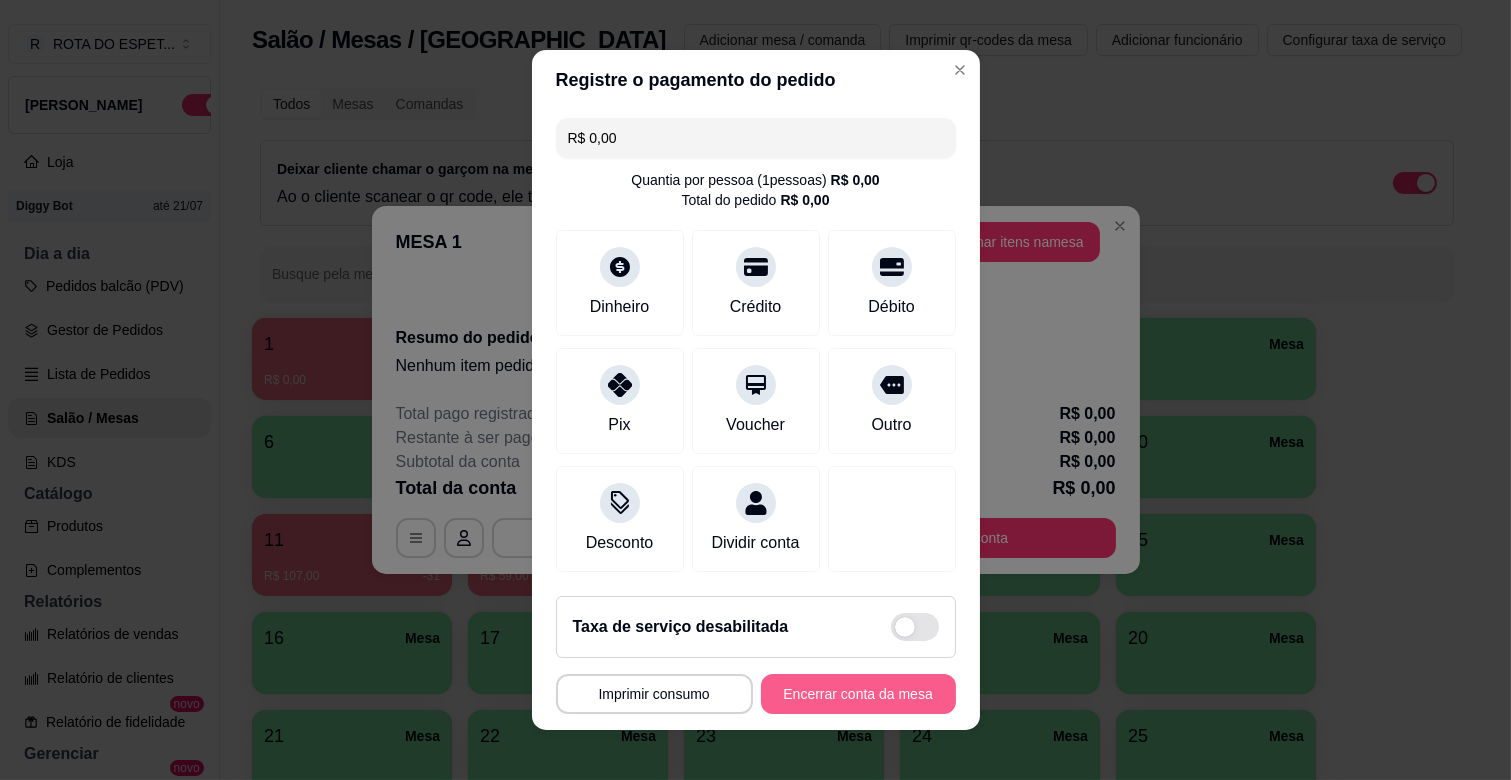 click on "Encerrar conta da mesa" at bounding box center [858, 694] 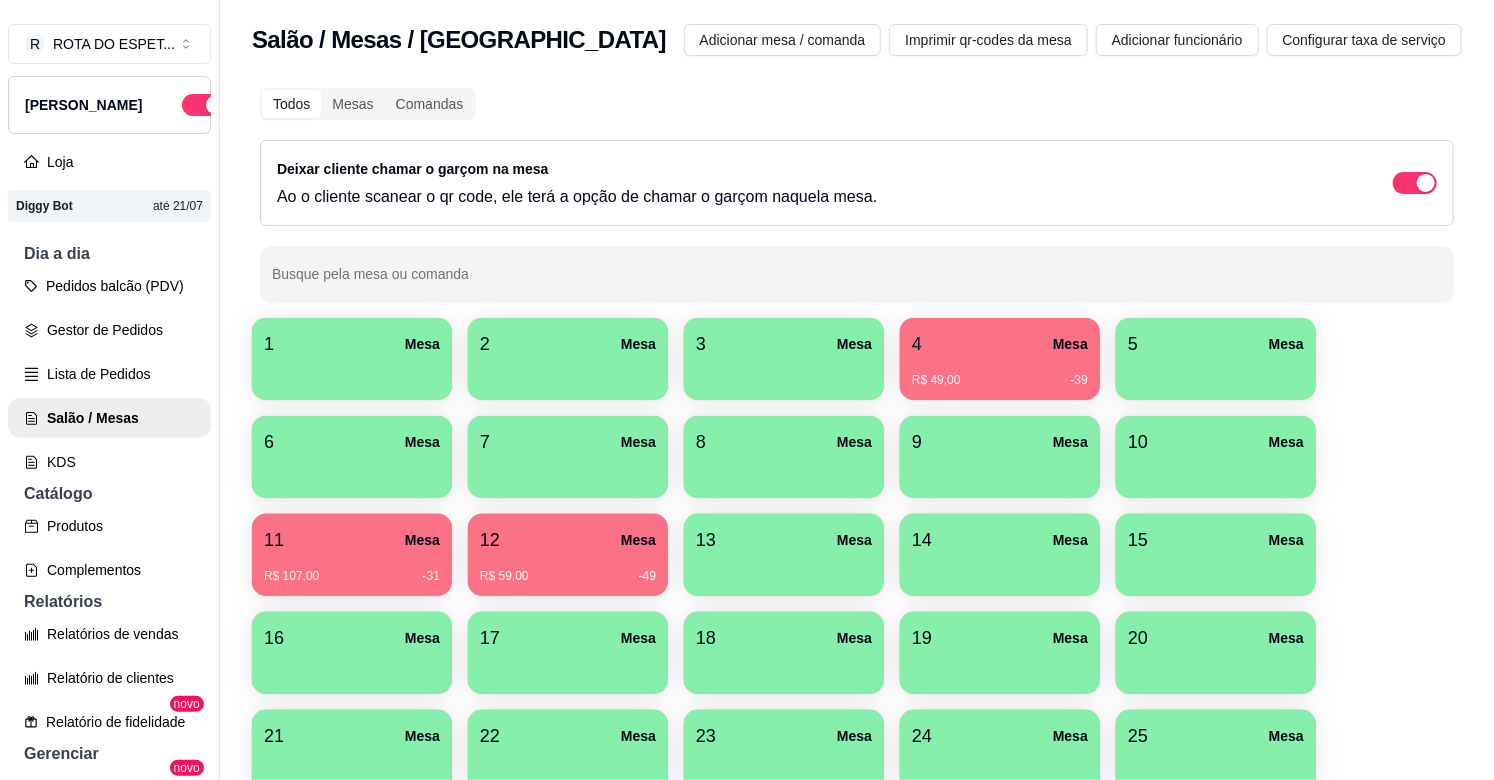 click at bounding box center (784, 569) 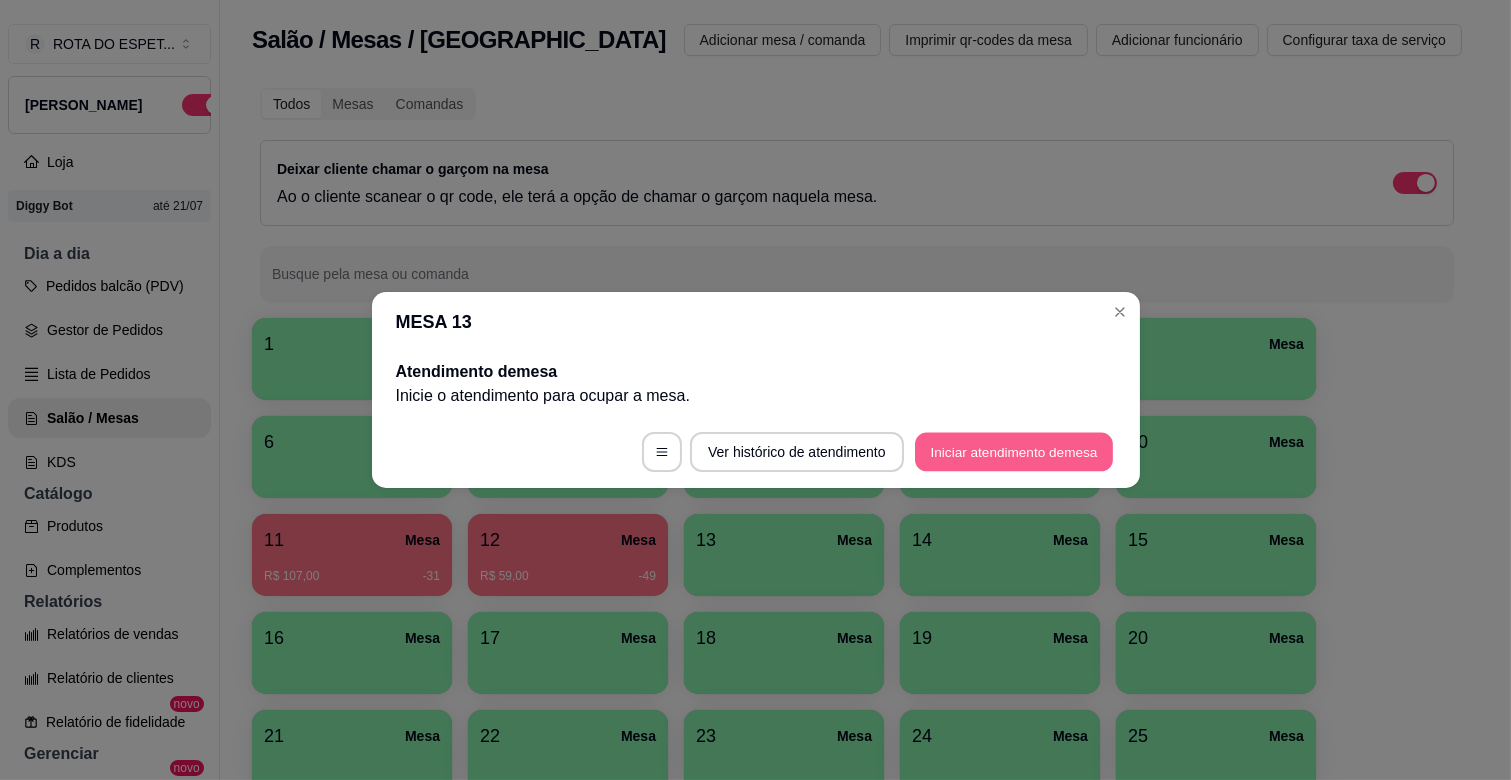 click on "Iniciar atendimento de  mesa" at bounding box center [1014, 452] 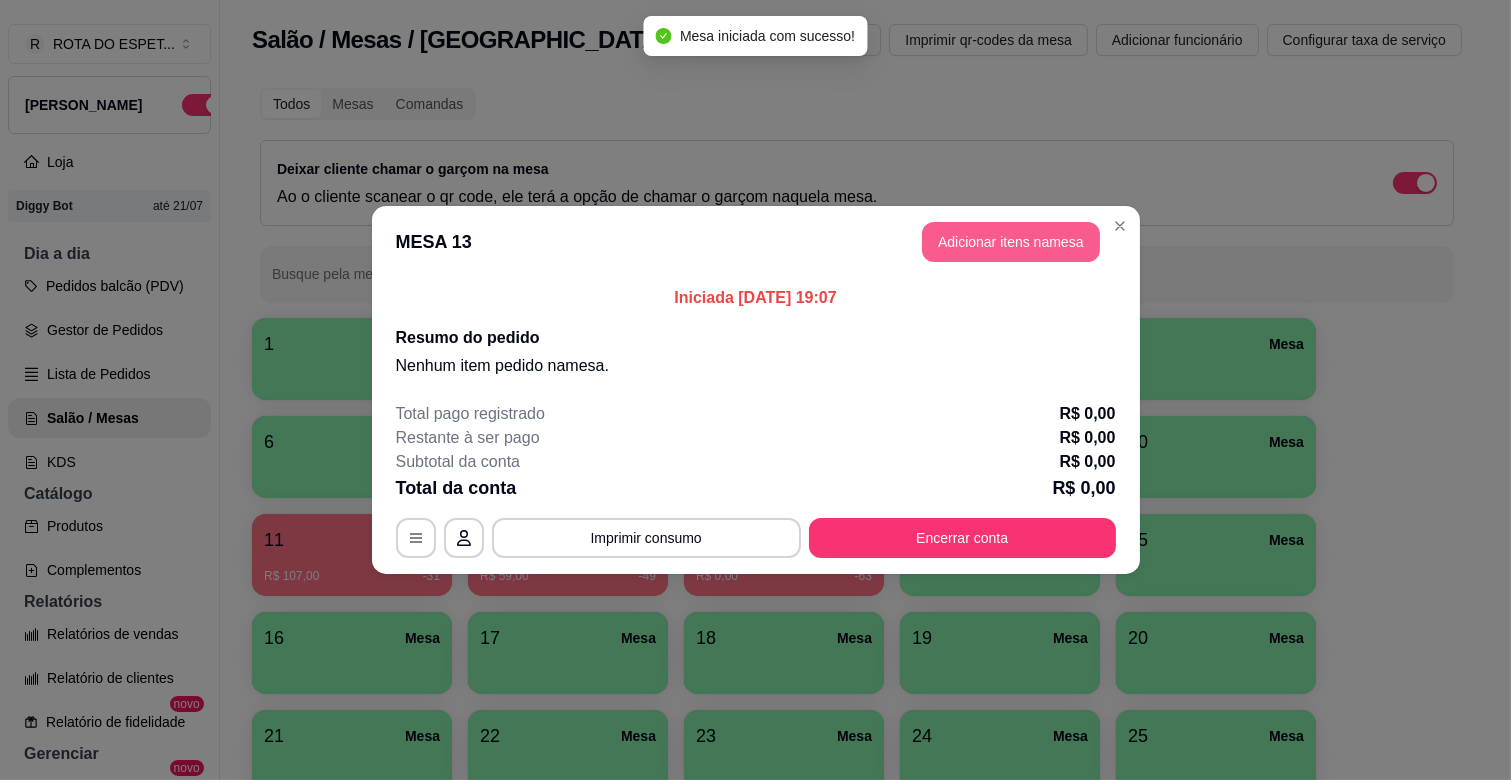 click on "Adicionar itens na  mesa" at bounding box center [1011, 242] 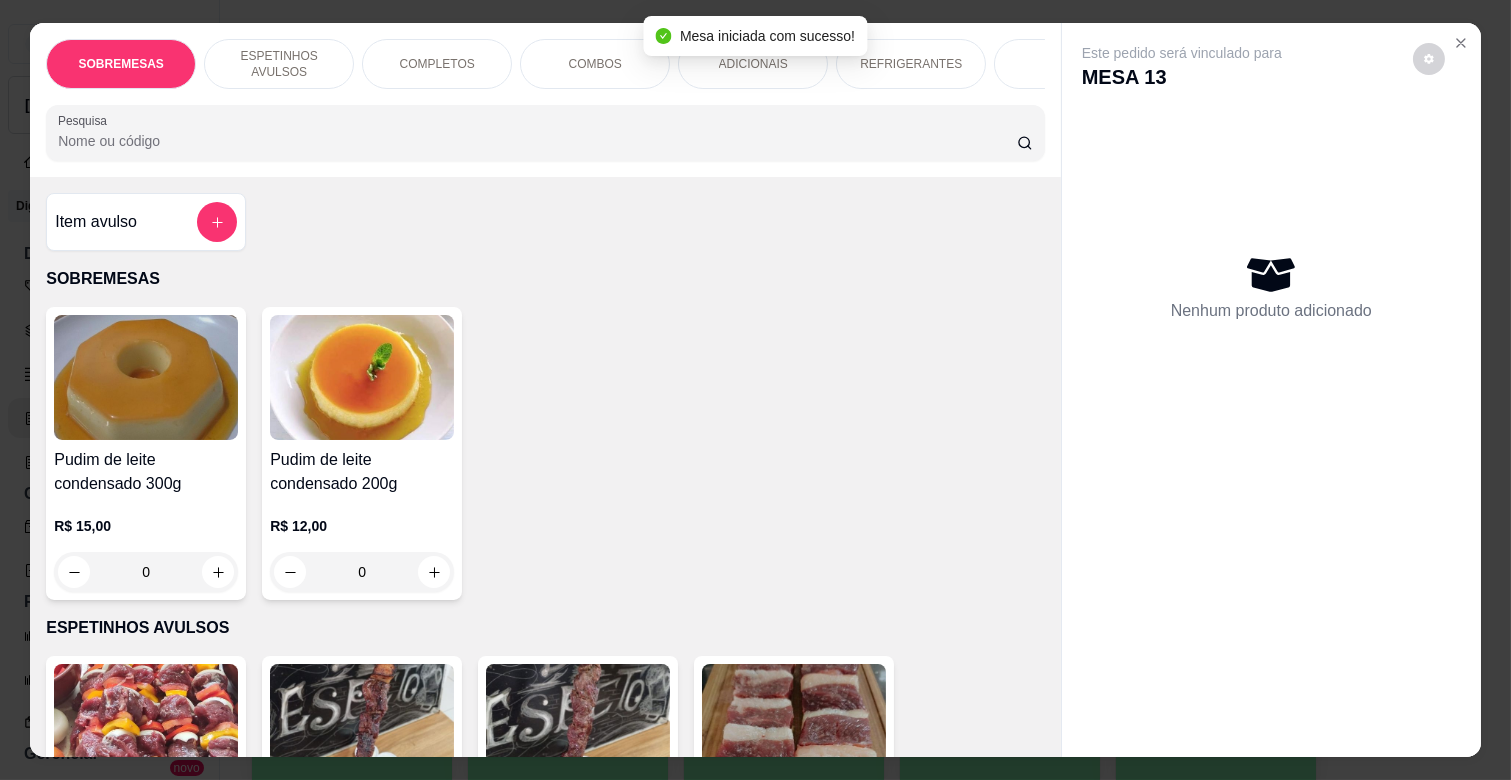 click on "ESPETINHOS AVULSOS" at bounding box center [279, 64] 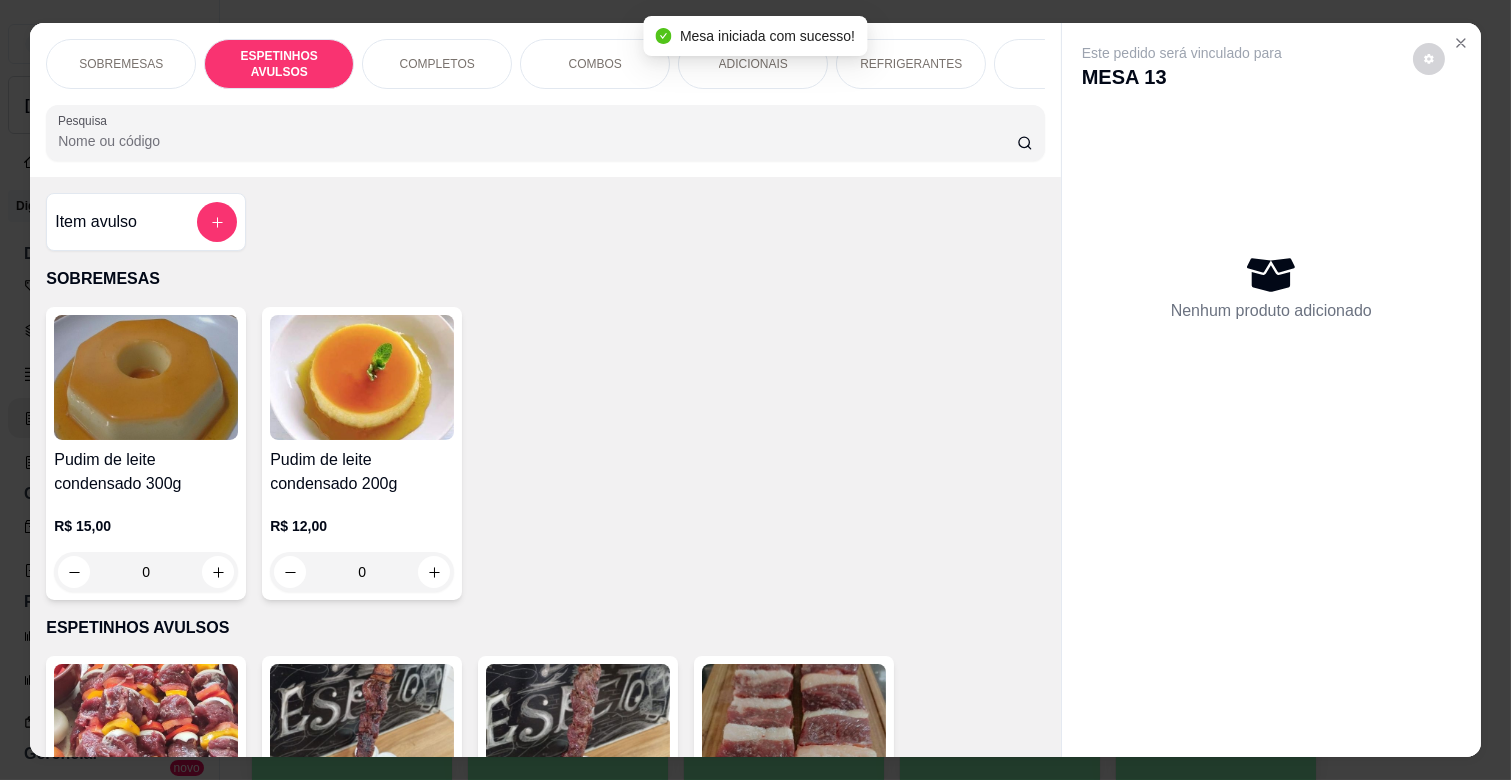 scroll, scrollTop: 438, scrollLeft: 0, axis: vertical 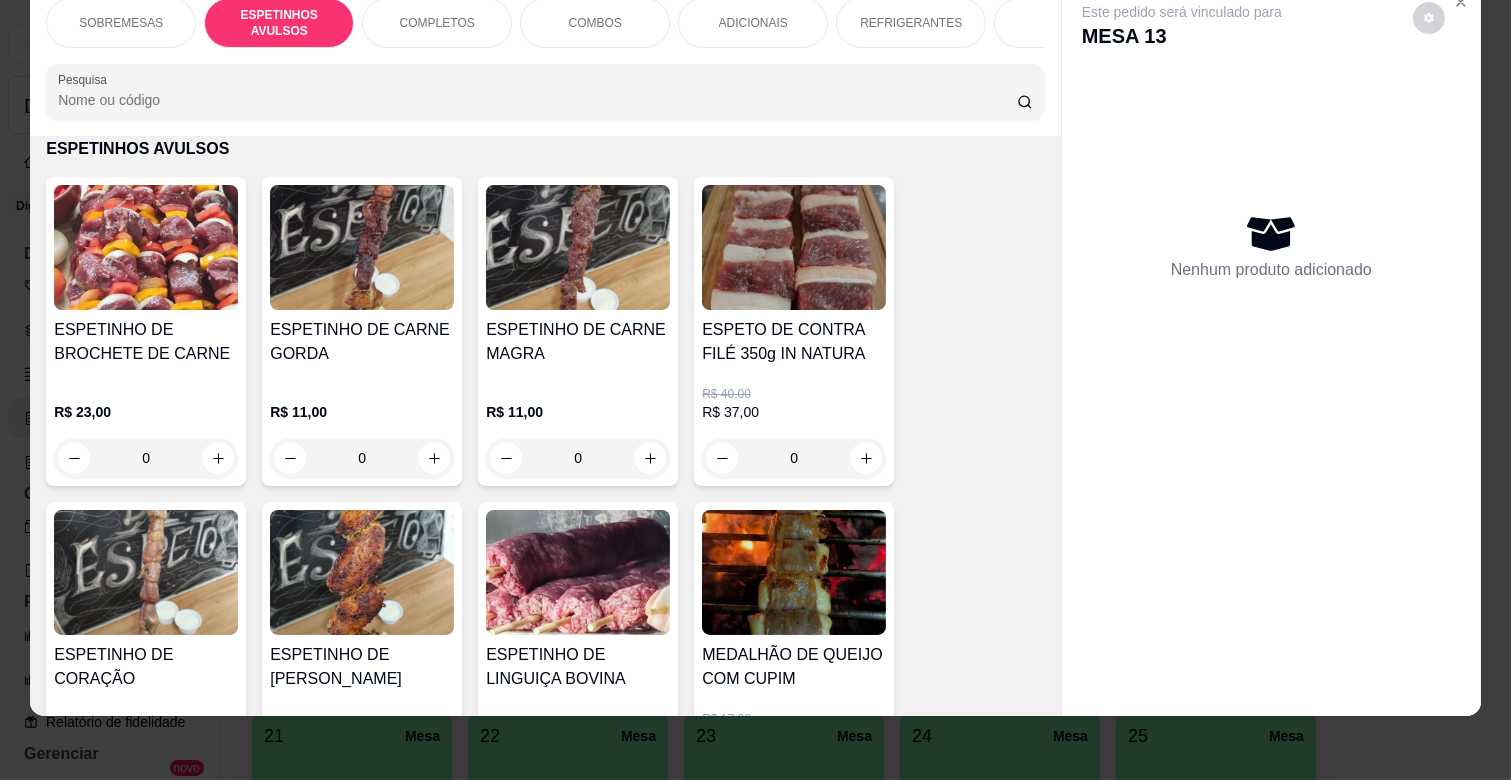 click on "0" at bounding box center [578, 458] 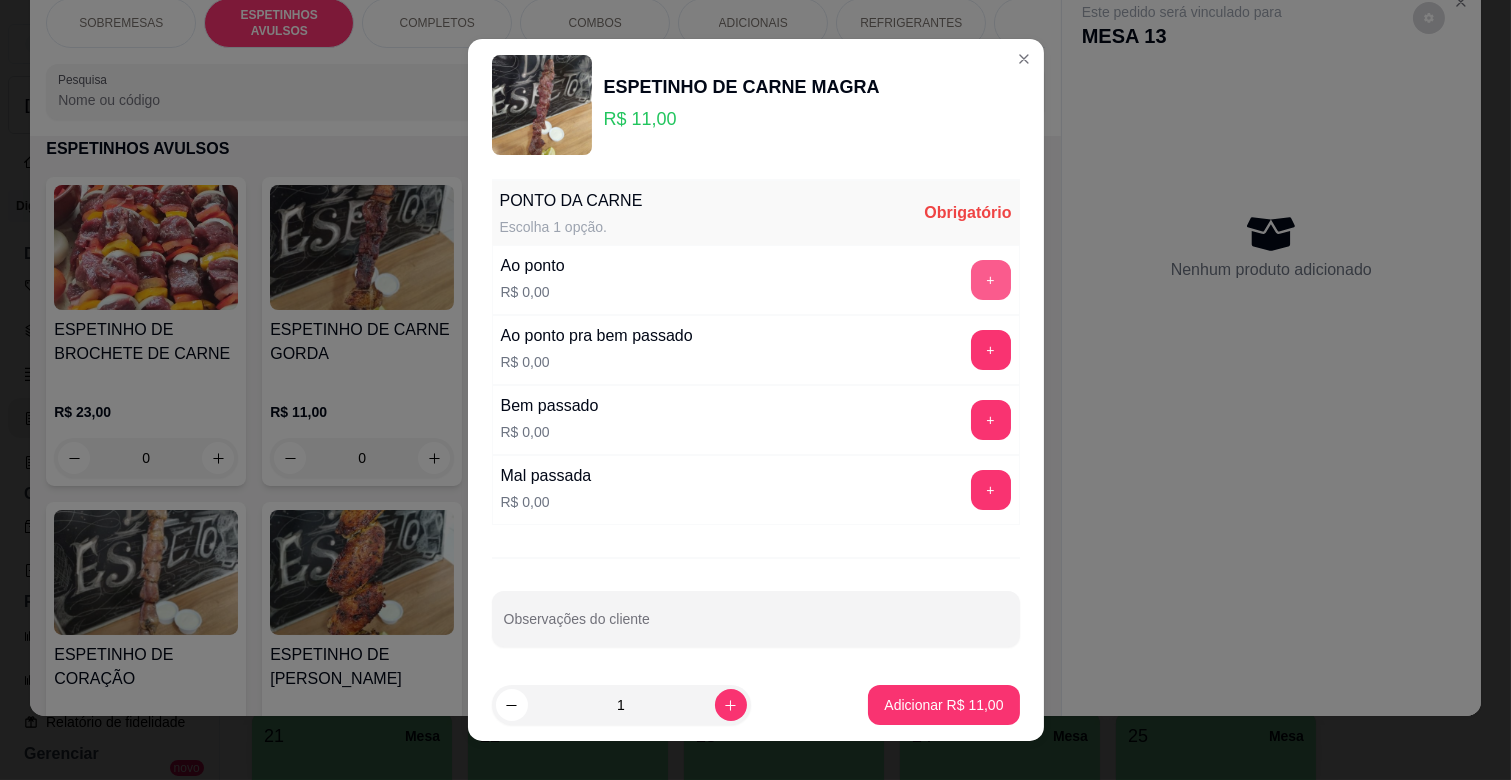 click on "+" at bounding box center [991, 280] 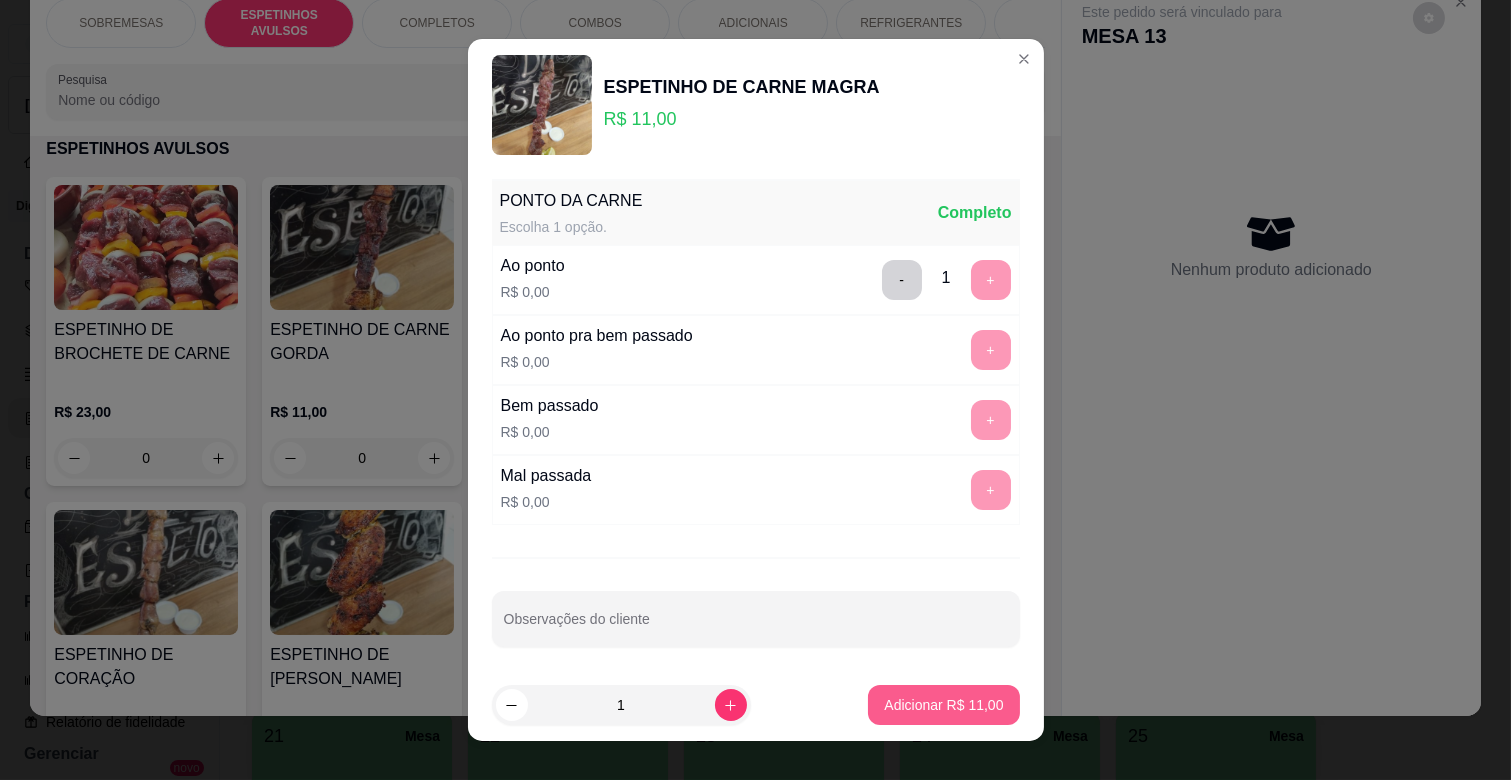 click on "Adicionar   R$ 11,00" at bounding box center [943, 705] 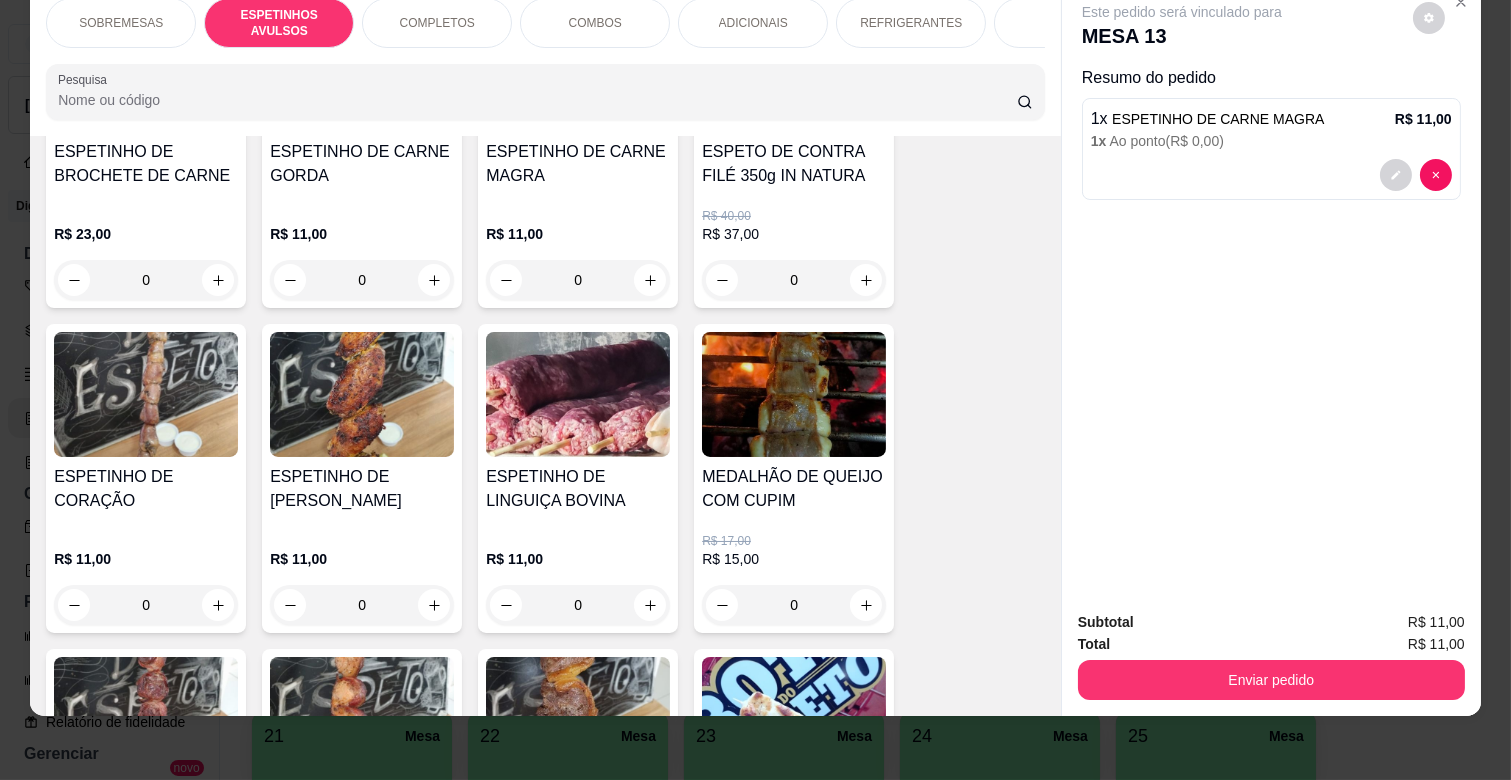 scroll, scrollTop: 661, scrollLeft: 0, axis: vertical 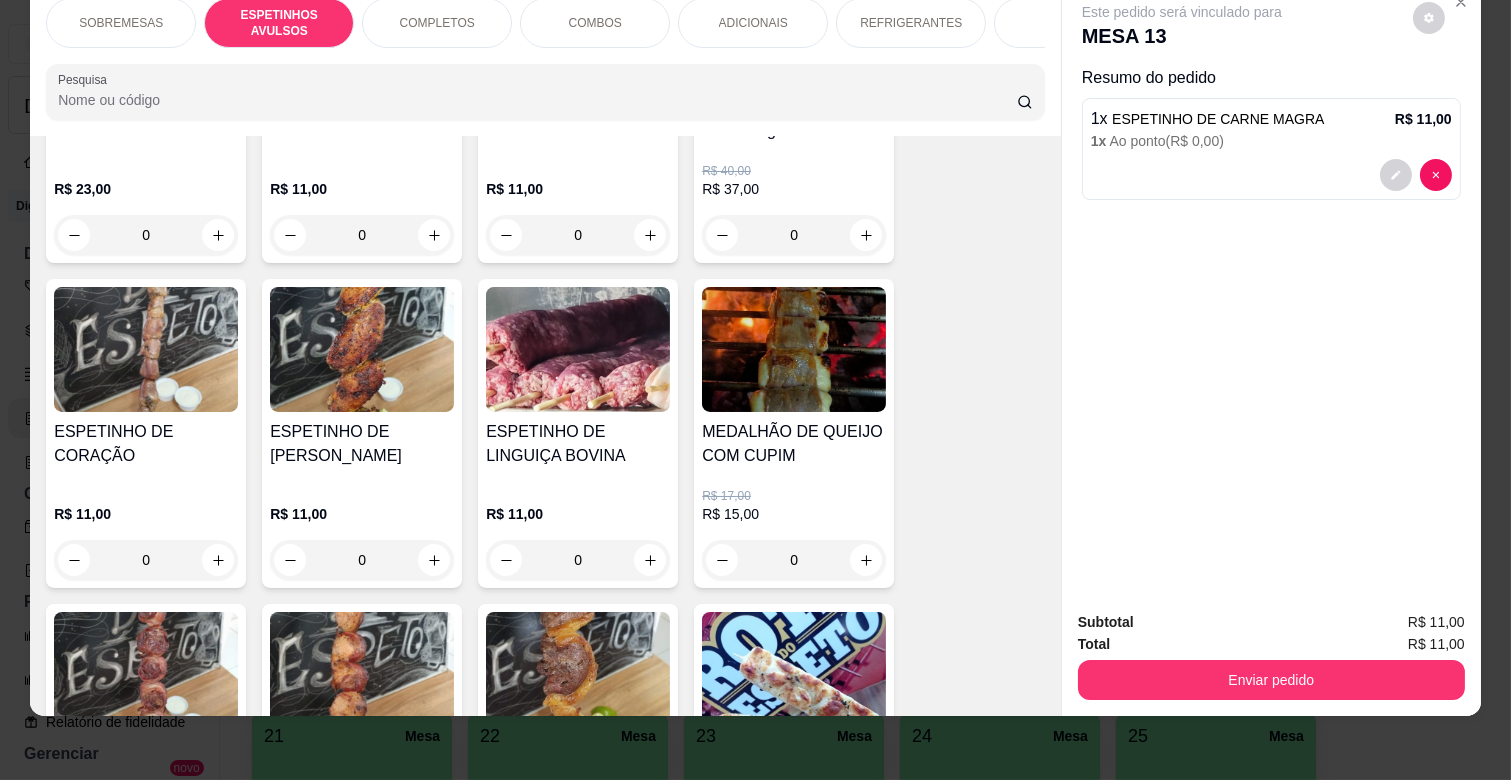 click on "0" at bounding box center [146, 560] 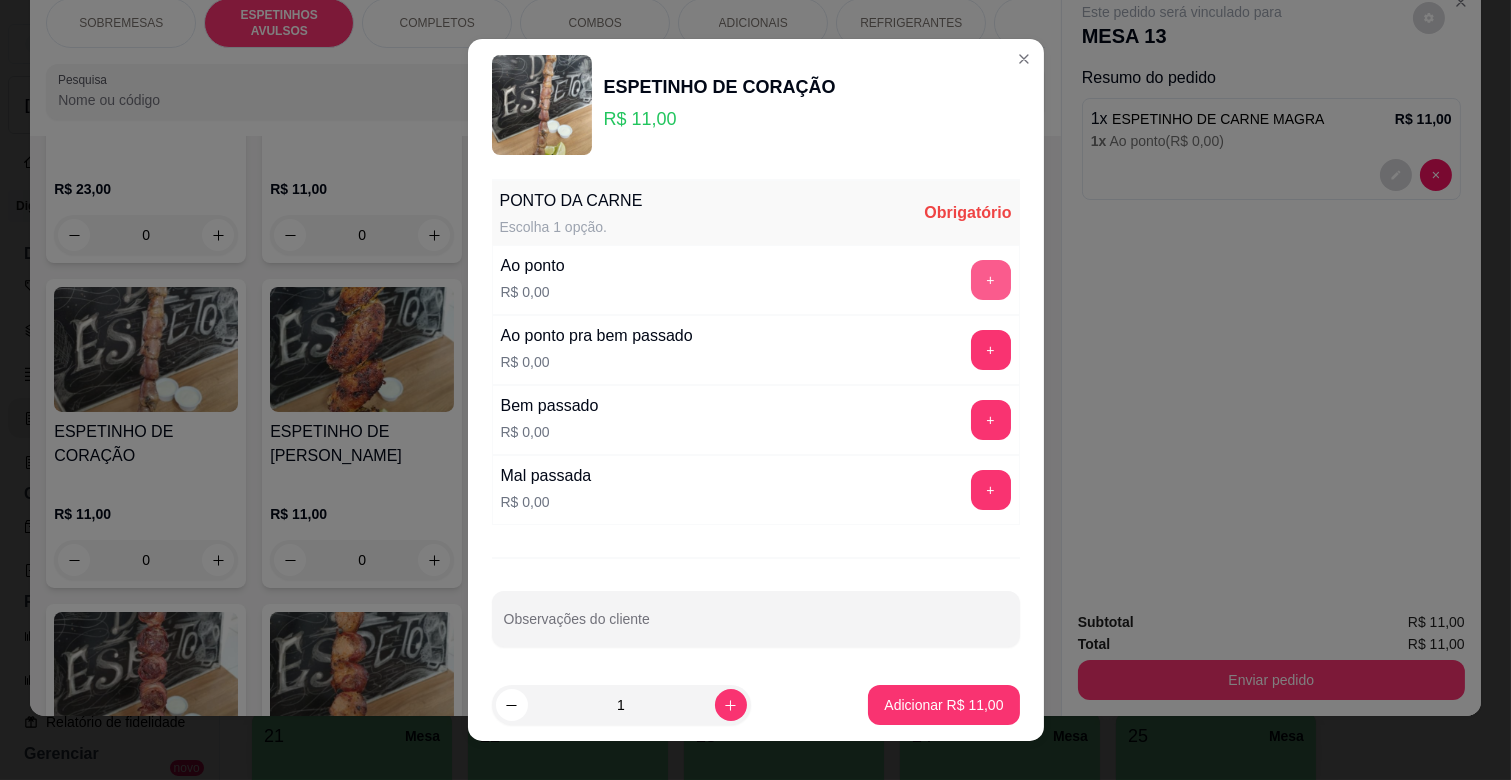 click on "+" at bounding box center [991, 280] 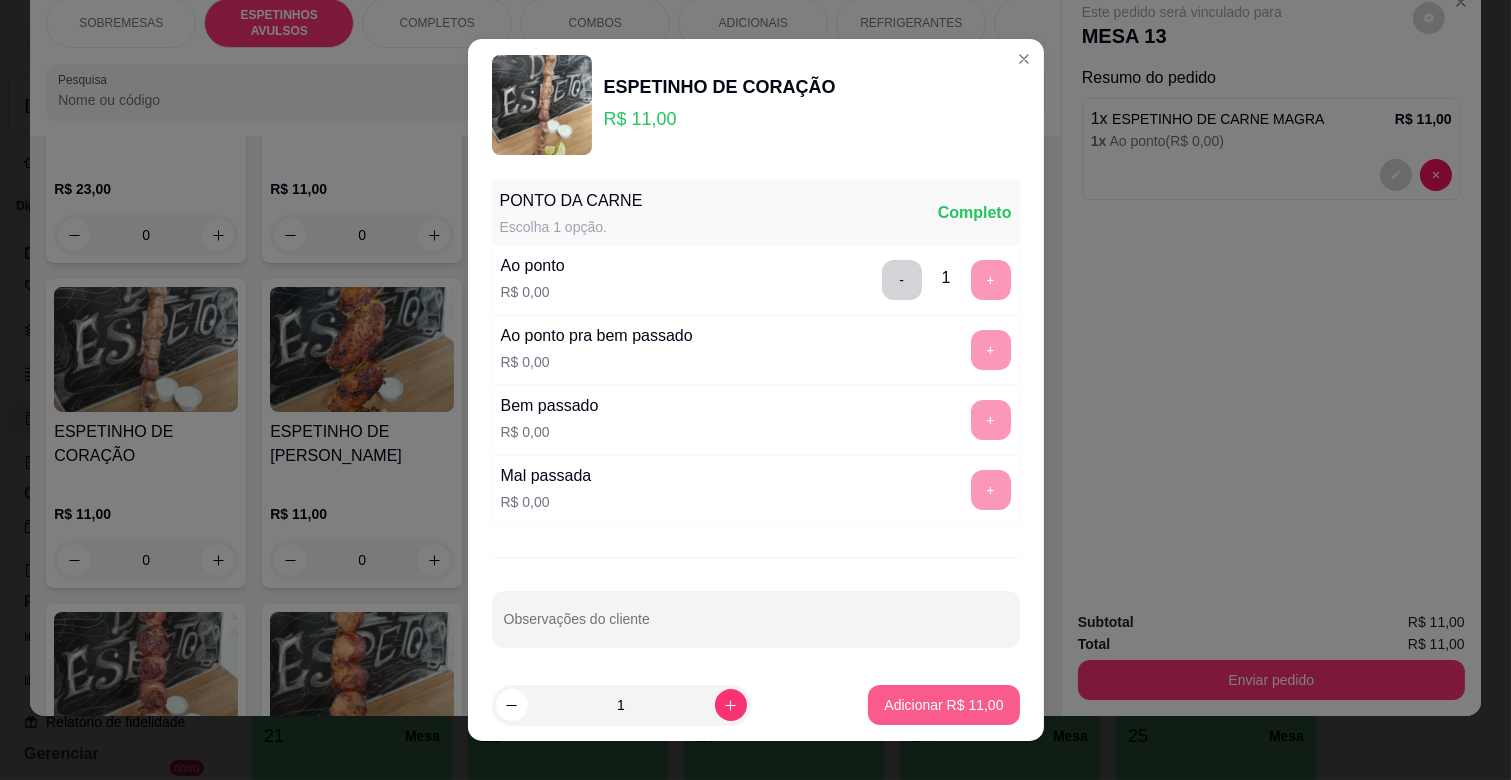 click on "Adicionar   R$ 11,00" at bounding box center (943, 705) 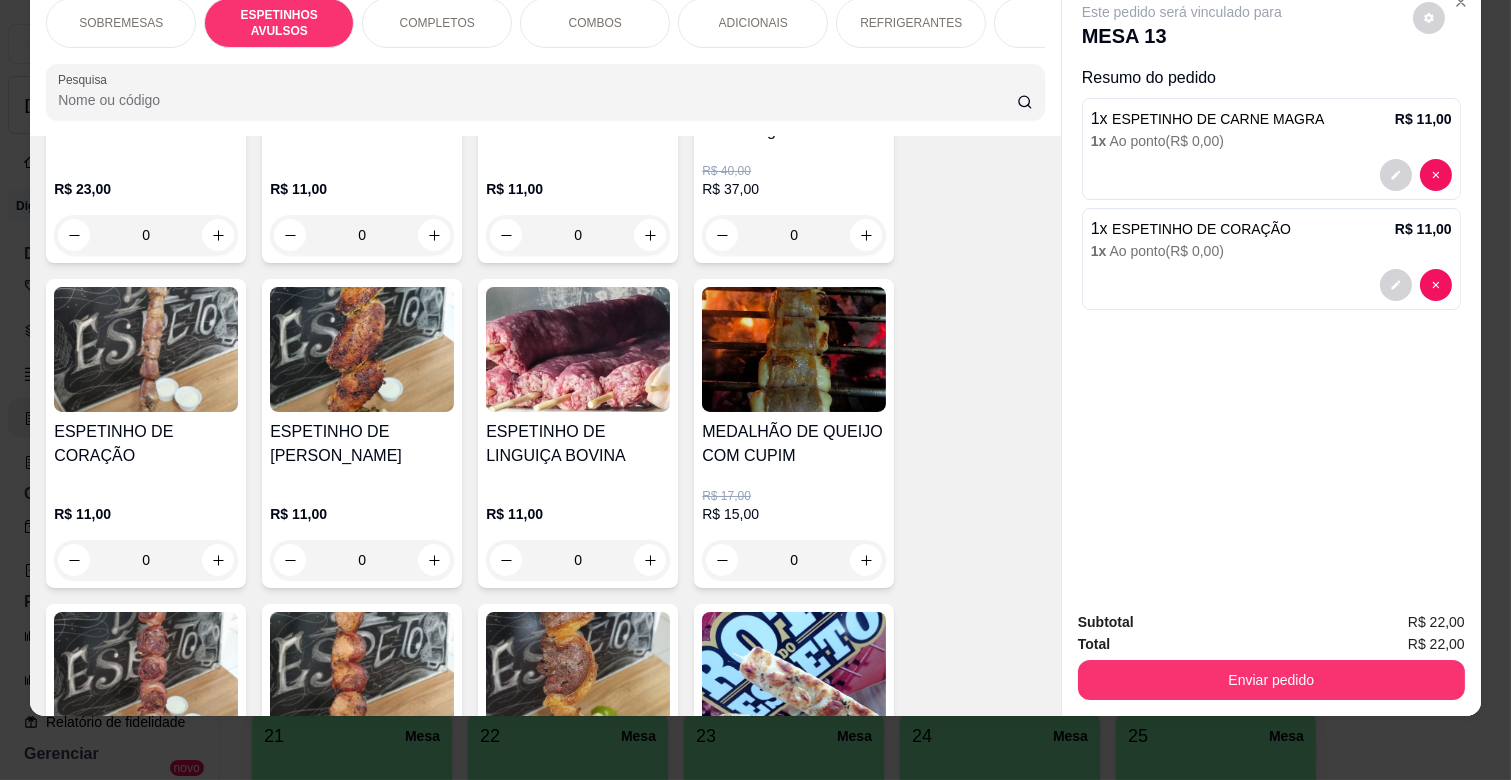click on "ADICIONAIS" at bounding box center (753, 23) 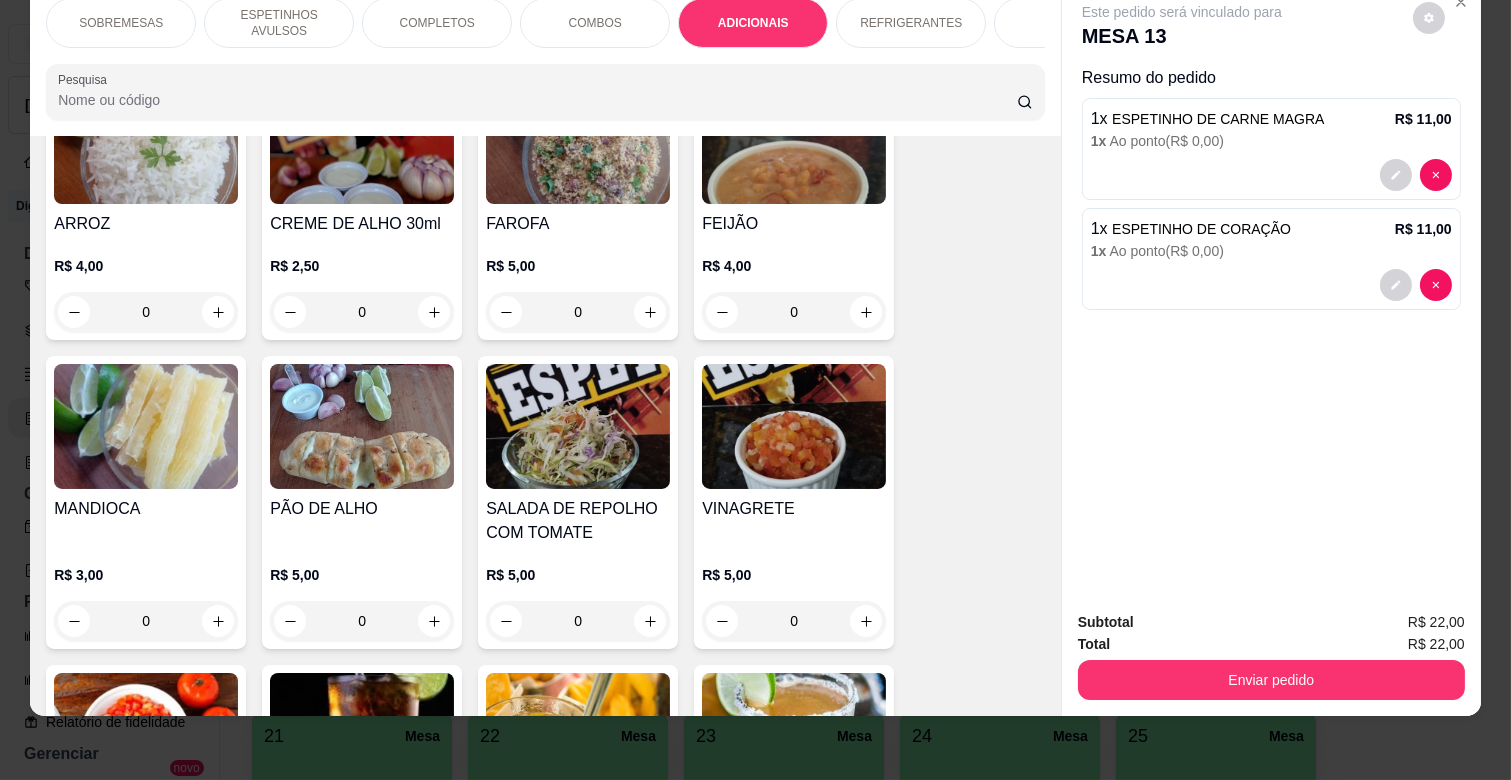 scroll, scrollTop: 3333, scrollLeft: 0, axis: vertical 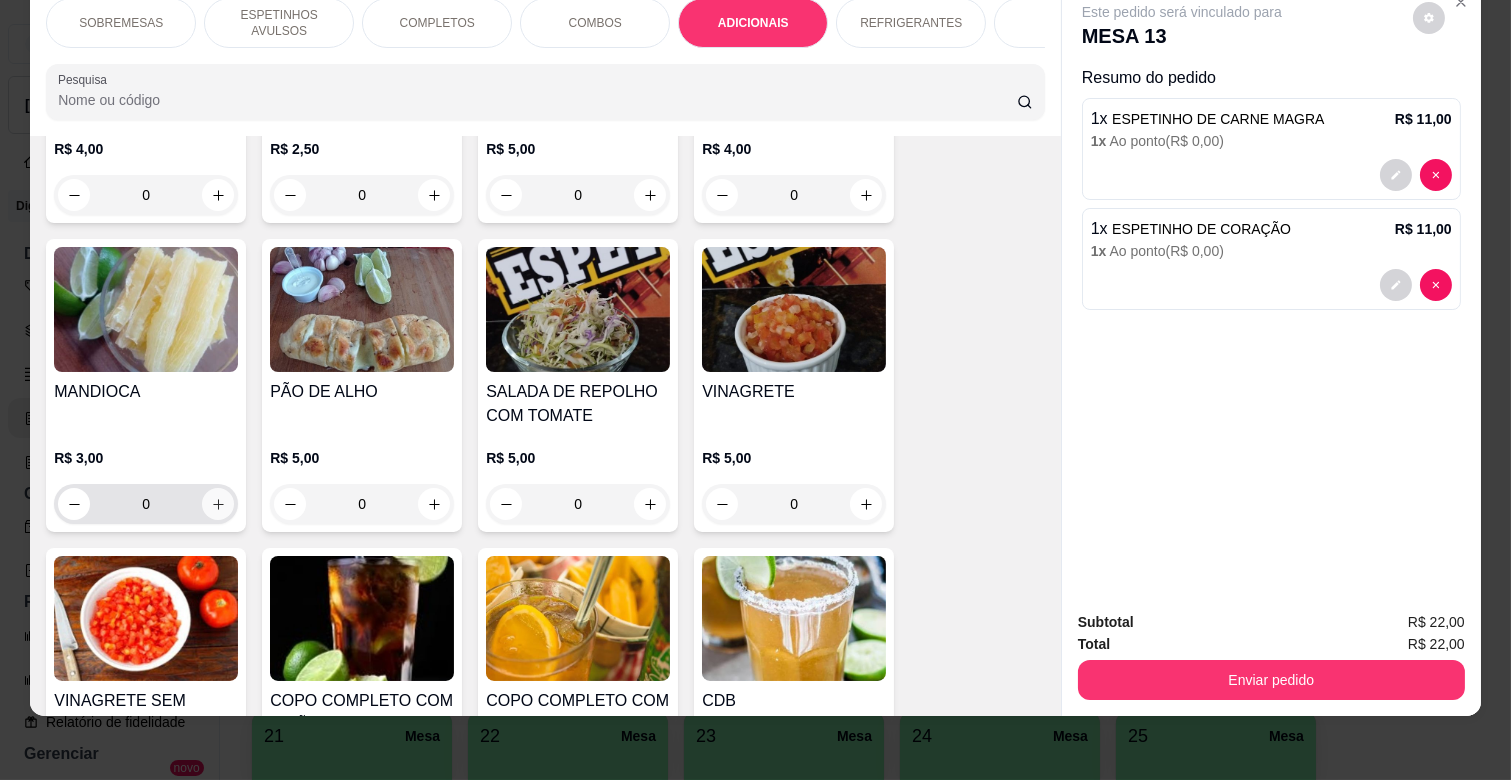click at bounding box center (218, 504) 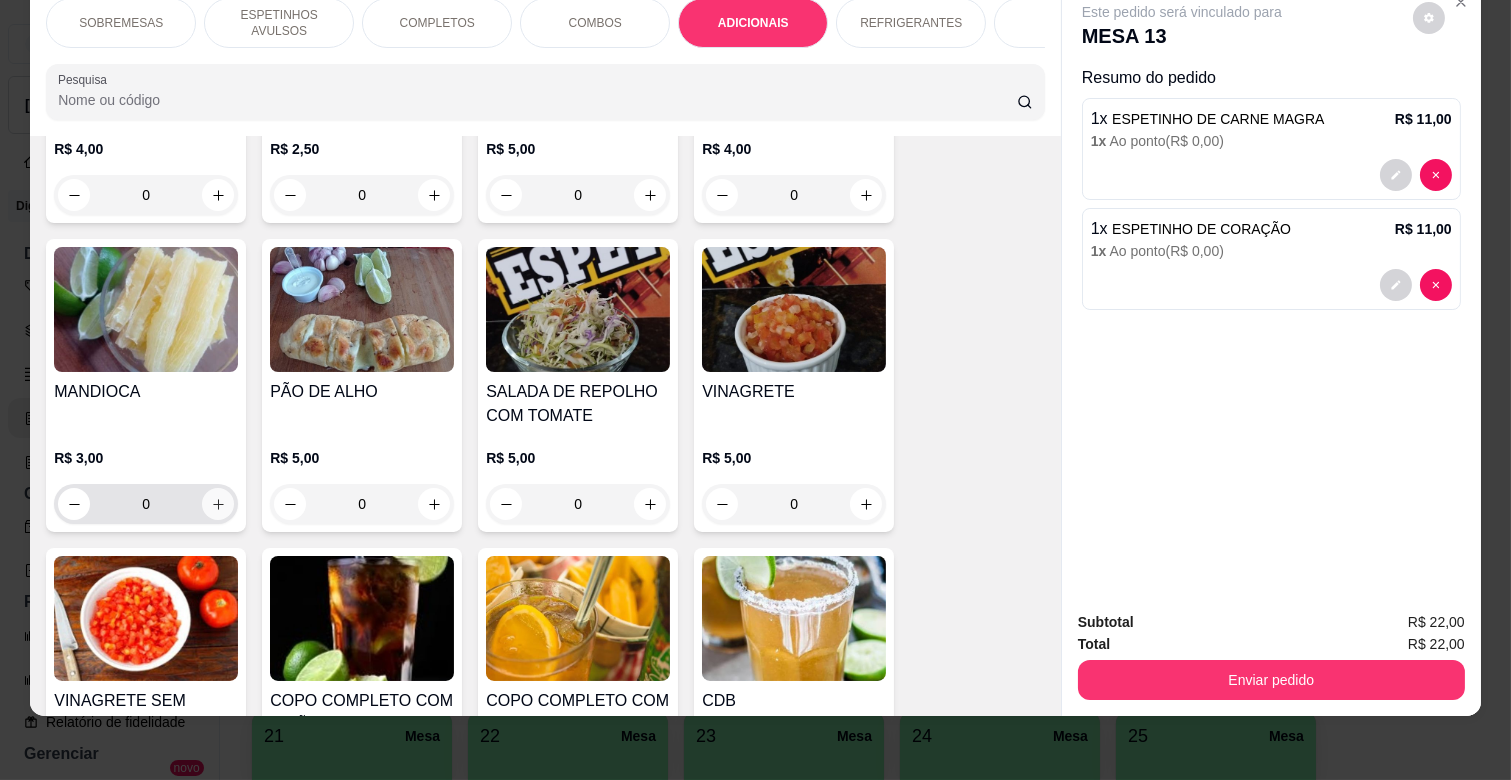type on "1" 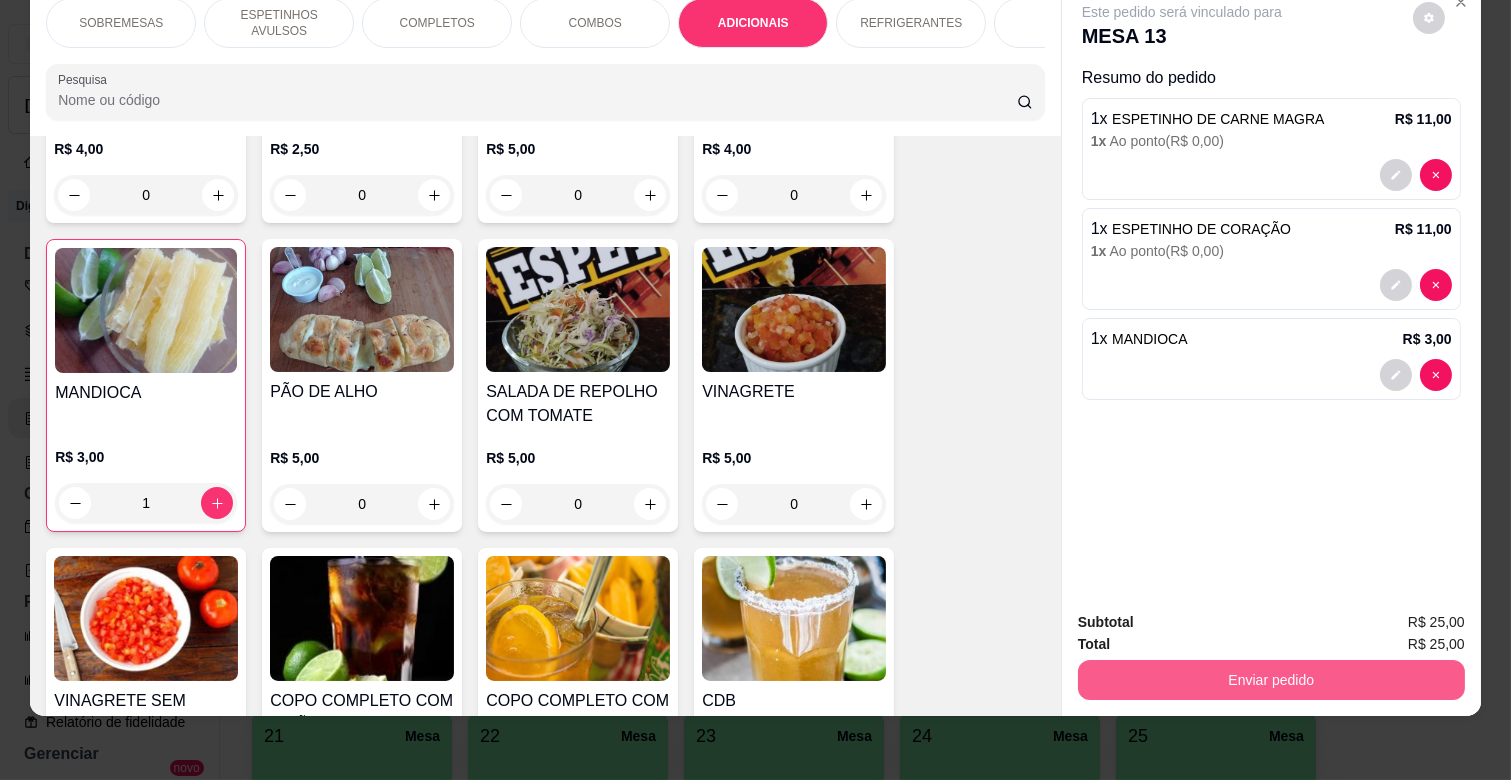 click on "Enviar pedido" at bounding box center (1271, 680) 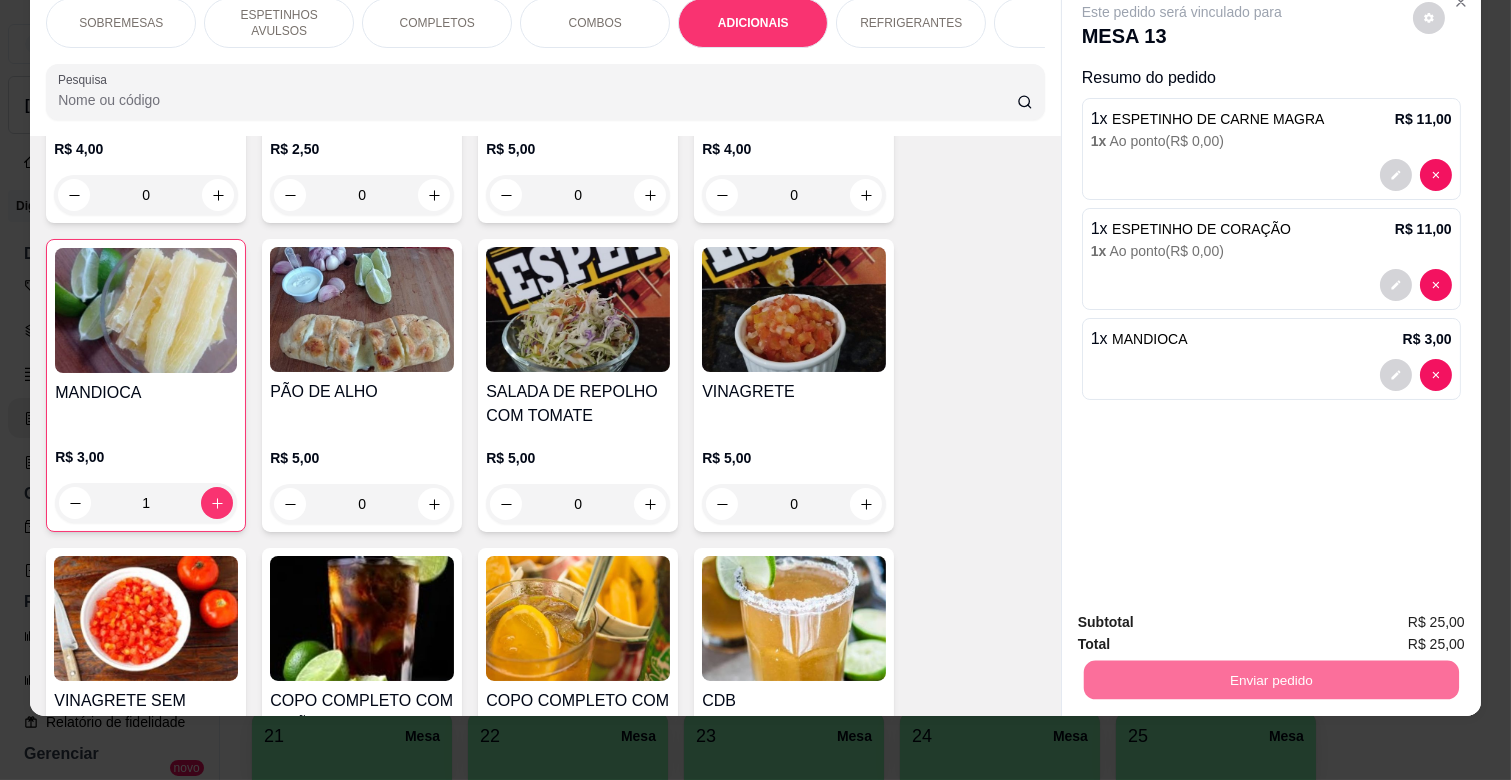 click on "Não registrar e enviar pedido" at bounding box center (1204, 614) 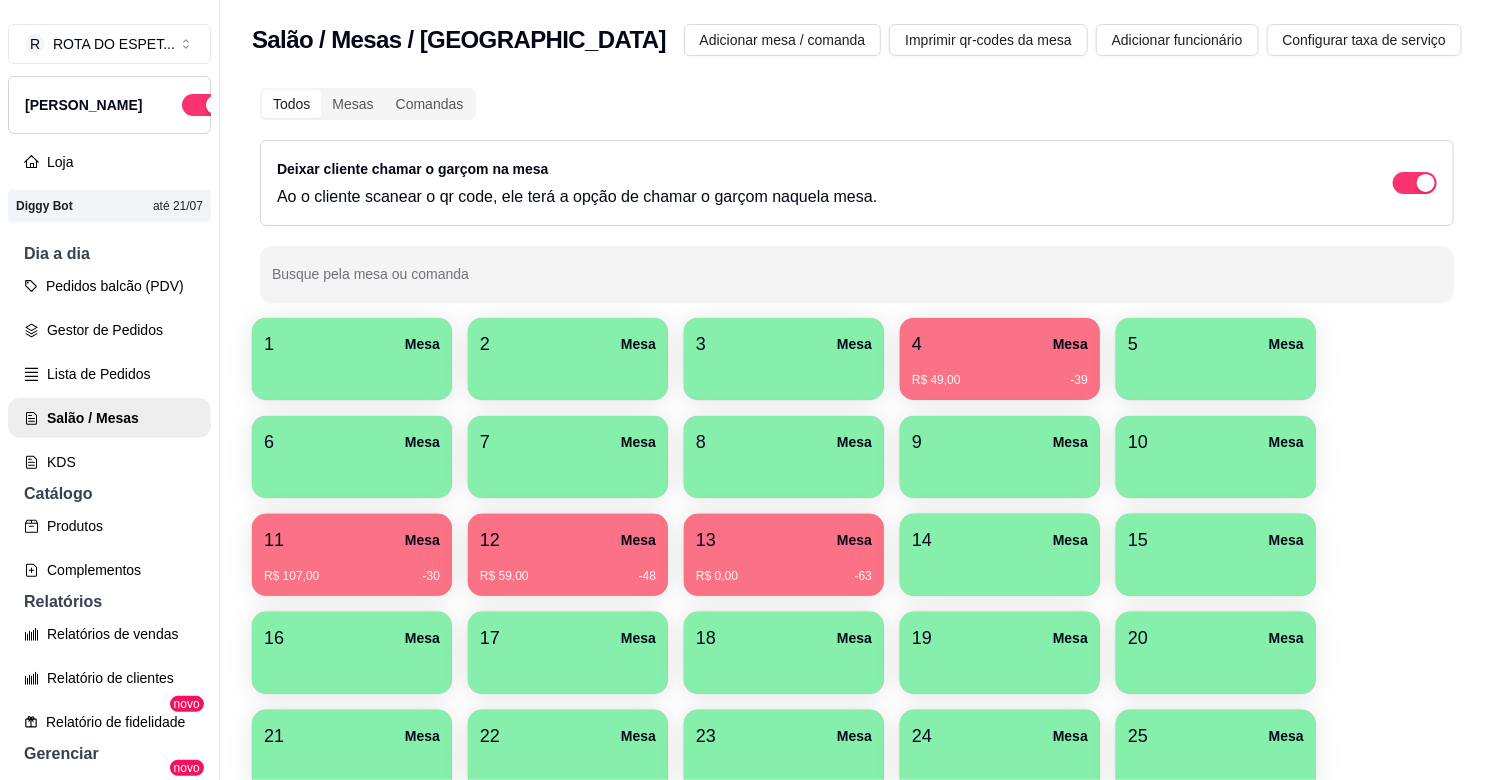 click on "13 Mesa" at bounding box center [784, 540] 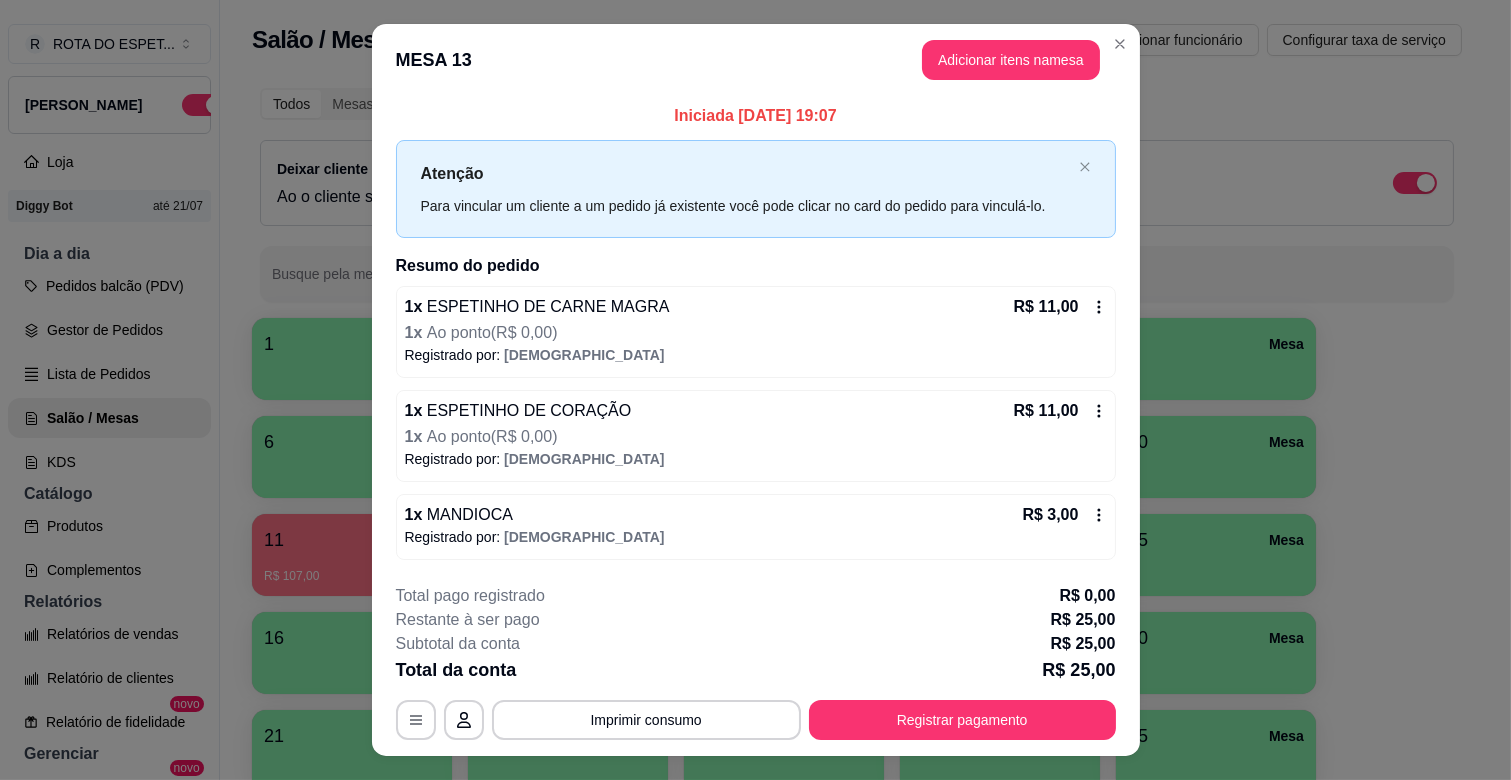 scroll, scrollTop: 40, scrollLeft: 0, axis: vertical 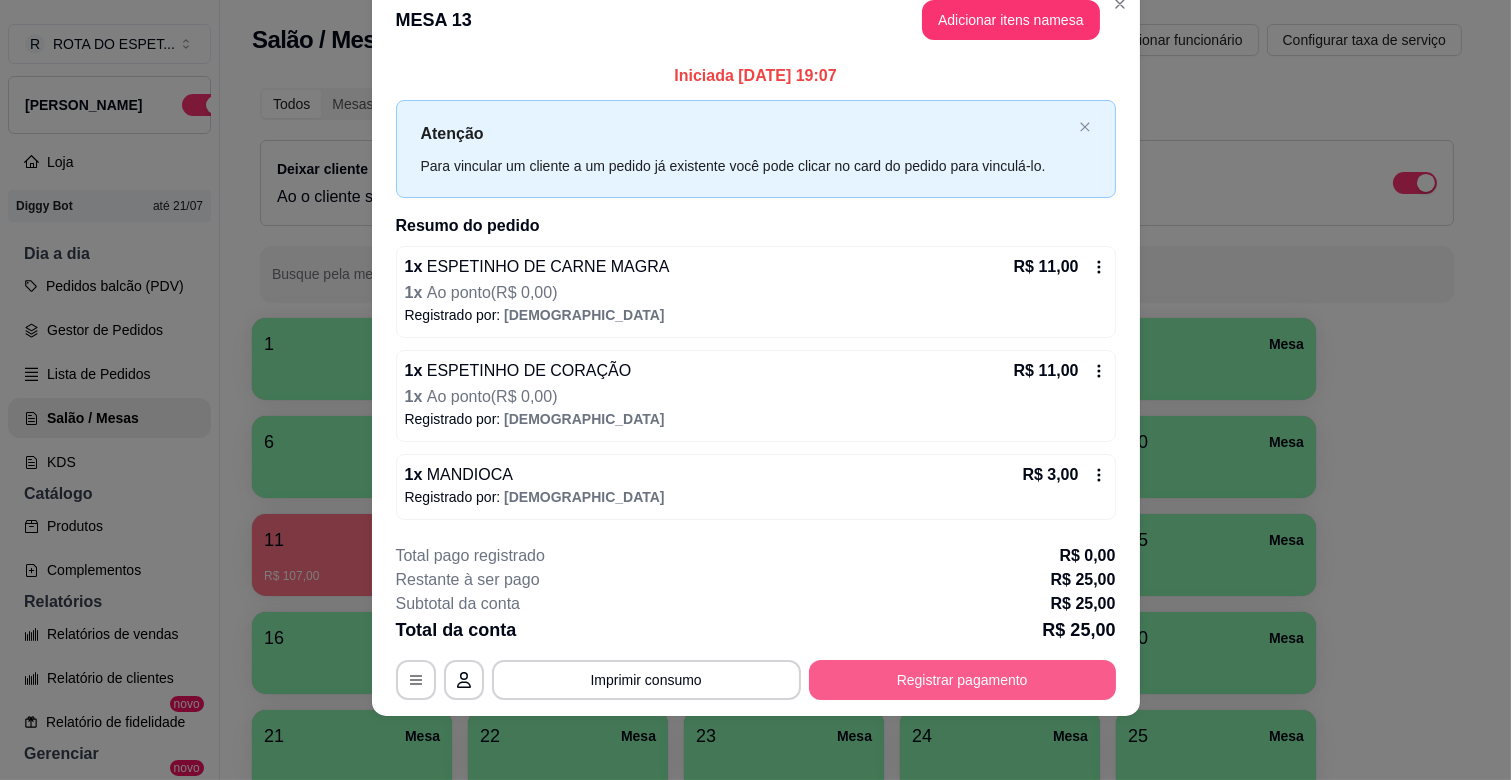 click on "Registrar pagamento" at bounding box center [962, 680] 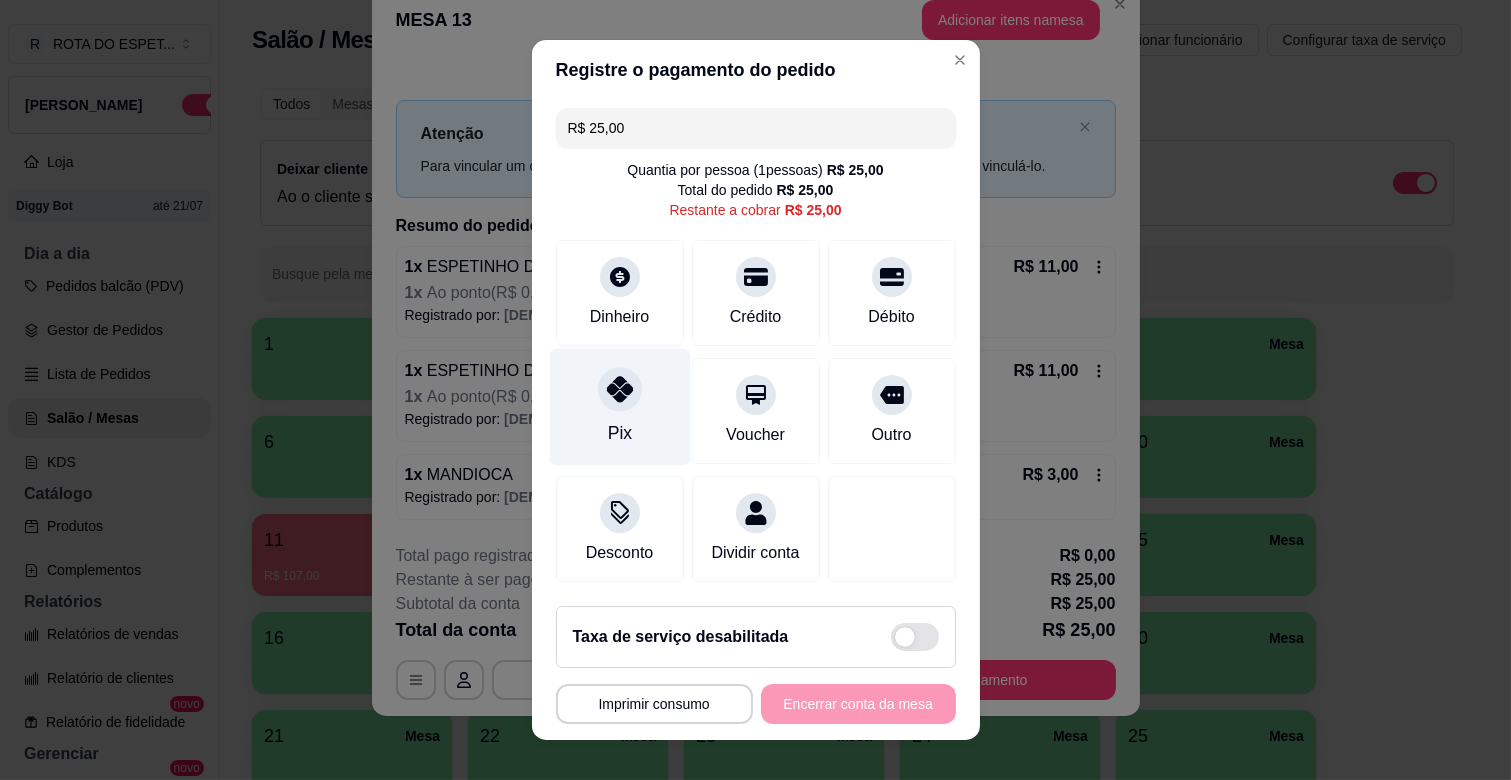 click at bounding box center [620, 389] 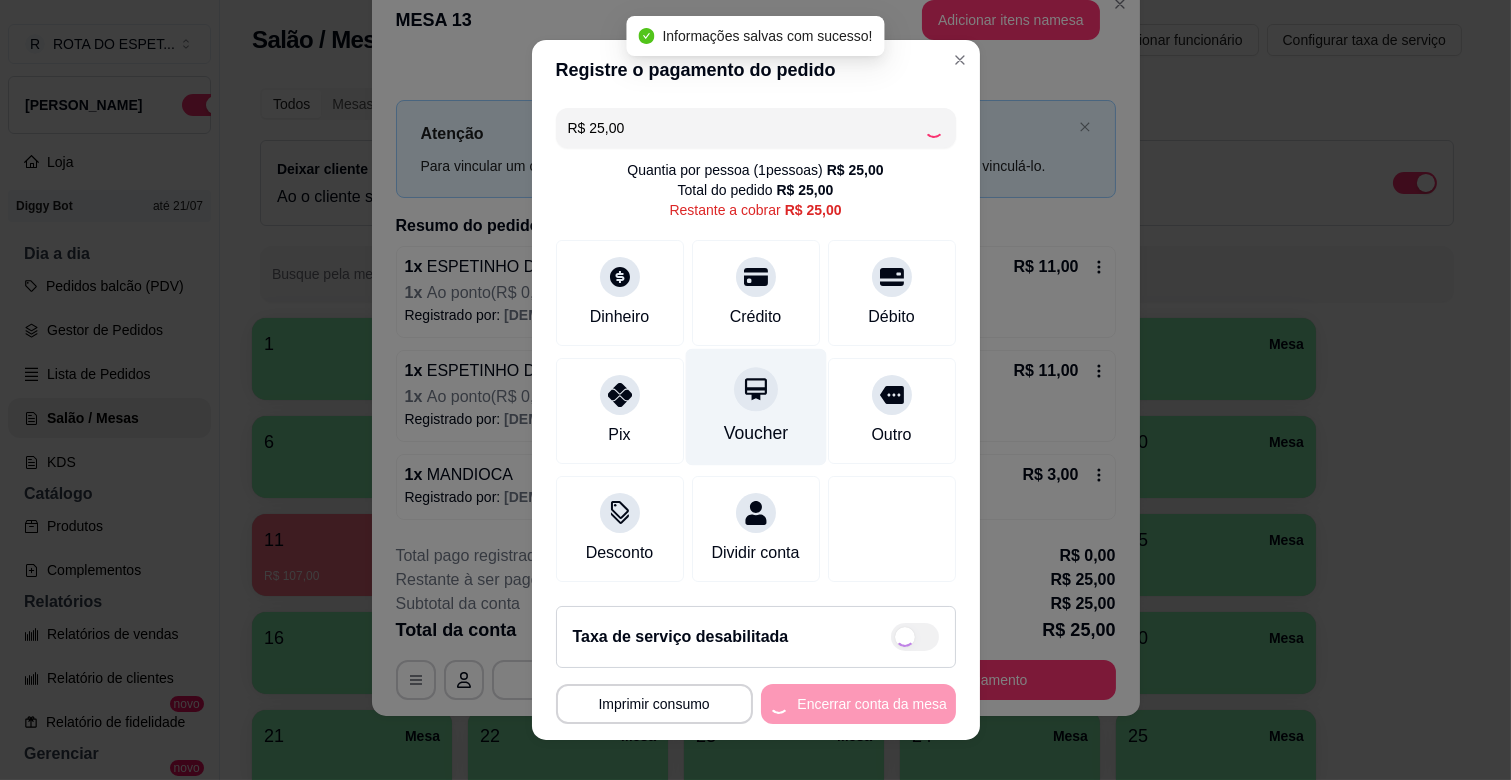 type on "R$ 0,00" 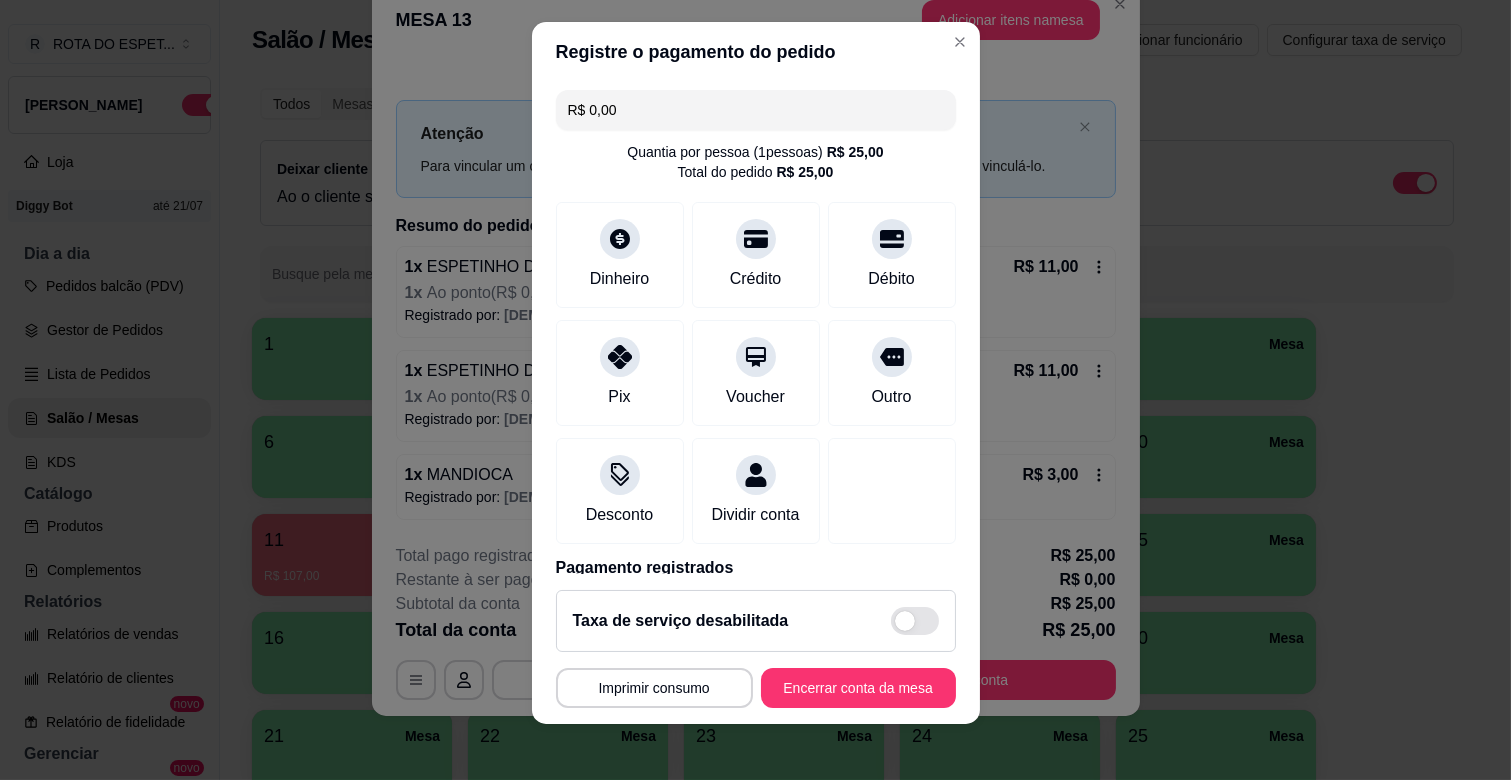scroll, scrollTop: 25, scrollLeft: 0, axis: vertical 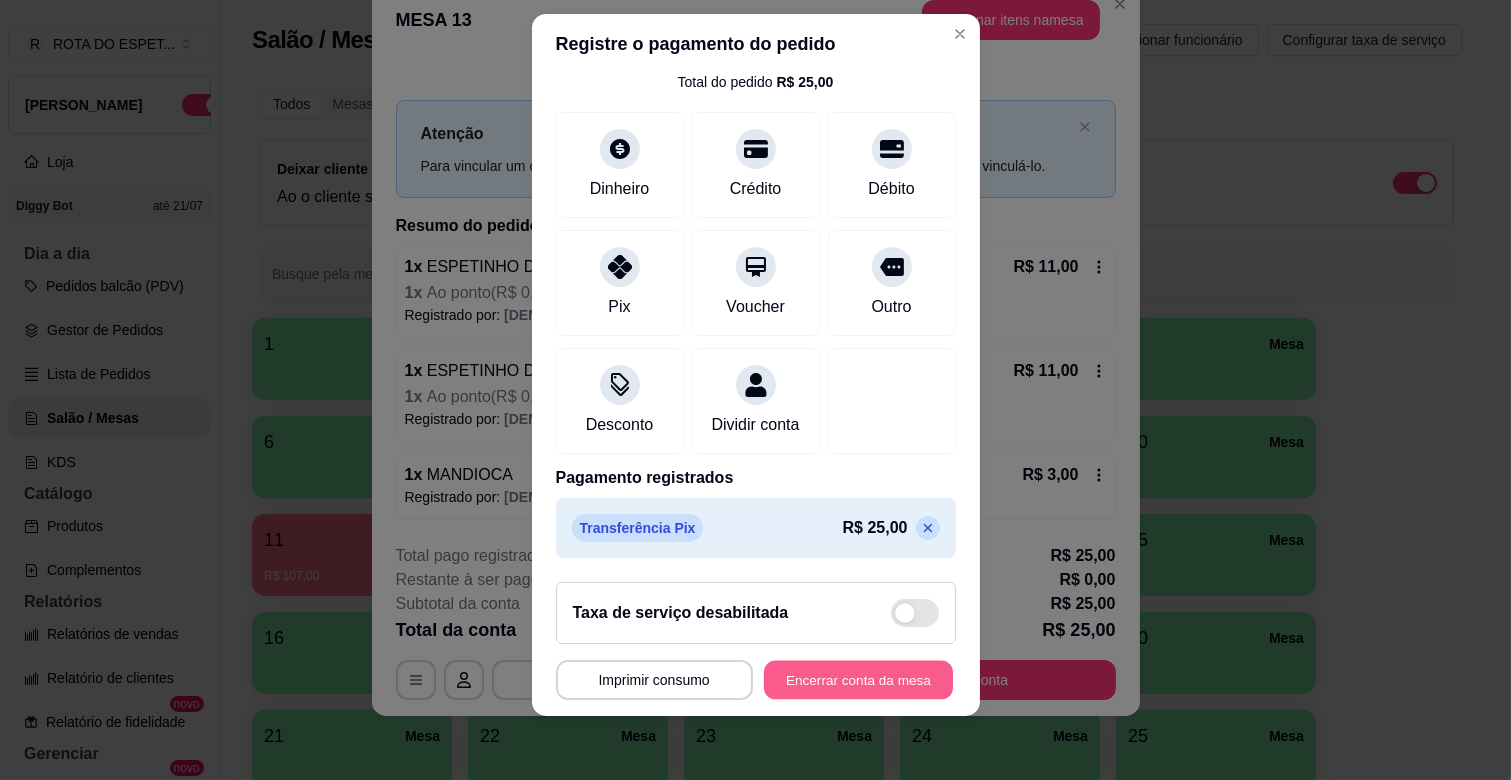 click on "Encerrar conta da mesa" at bounding box center [858, 680] 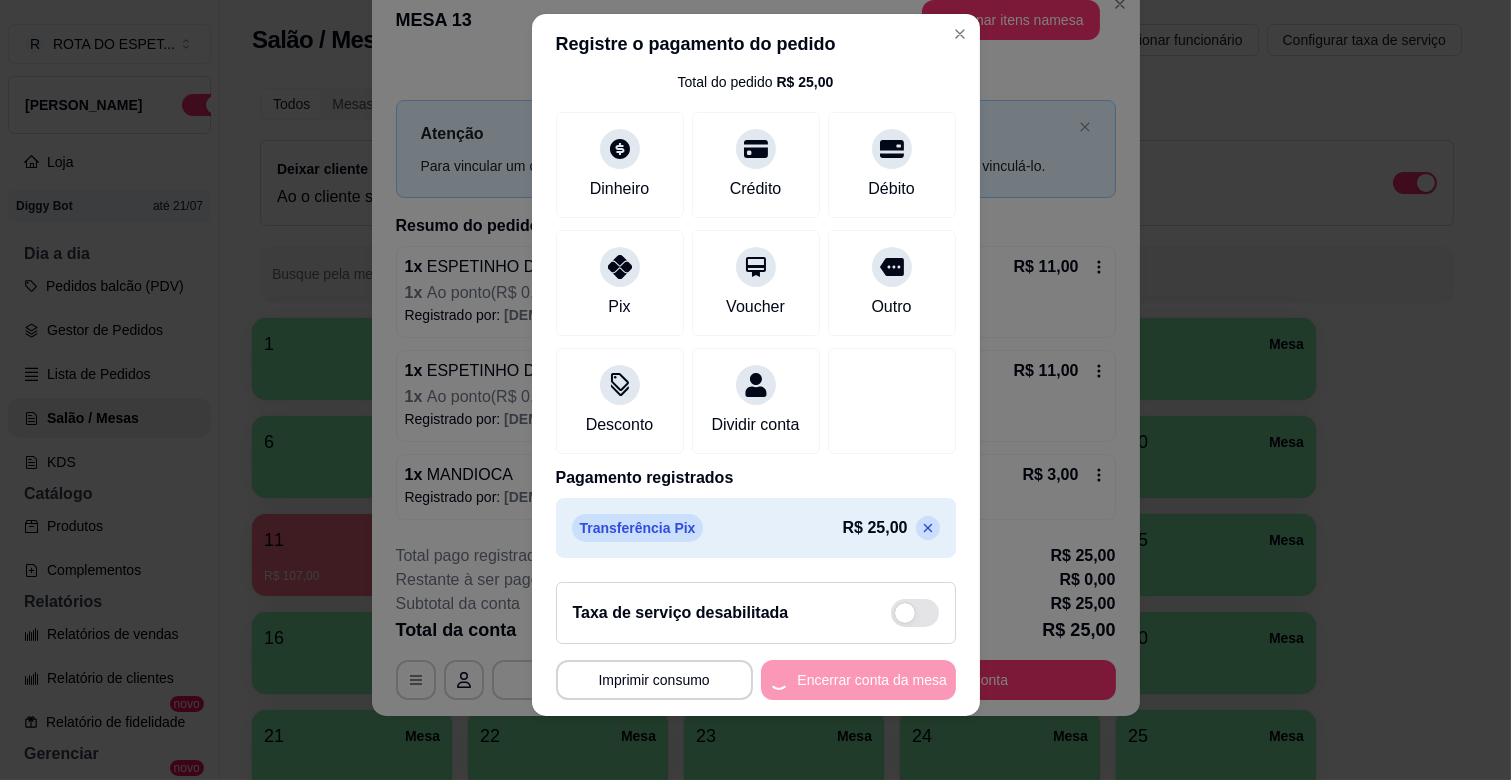 scroll, scrollTop: 0, scrollLeft: 0, axis: both 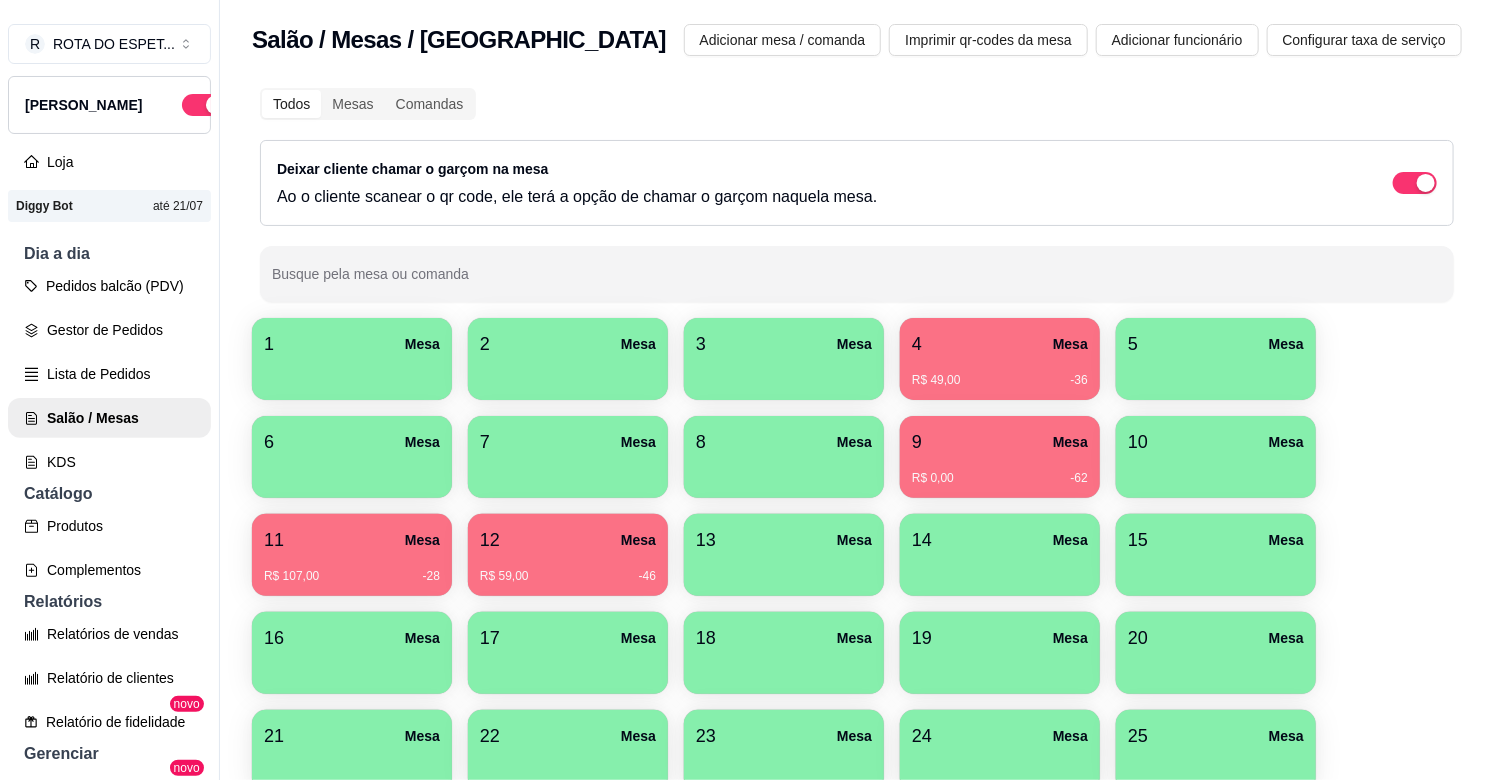 click on "1 Mesa 2 Mesa 3 [GEOGRAPHIC_DATA]$ 49,00 -36 5 [GEOGRAPHIC_DATA] R$ 0,00 -62 [GEOGRAPHIC_DATA]$ 107,00 -28 [GEOGRAPHIC_DATA]$ 59,00 -46 13 [GEOGRAPHIC_DATA] 14 [GEOGRAPHIC_DATA] 16 [GEOGRAPHIC_DATA] 18 [GEOGRAPHIC_DATA] 19 [GEOGRAPHIC_DATA] 20 [GEOGRAPHIC_DATA] 22 [GEOGRAPHIC_DATA] 23 [GEOGRAPHIC_DATA] 24 [GEOGRAPHIC_DATA] 25 [GEOGRAPHIC_DATA] 26 [GEOGRAPHIC_DATA] 27 [GEOGRAPHIC_DATA] 28 [GEOGRAPHIC_DATA] 29 [GEOGRAPHIC_DATA] 30 [GEOGRAPHIC_DATA] 31 [GEOGRAPHIC_DATA] [GEOGRAPHIC_DATA] 34 [GEOGRAPHIC_DATA]" at bounding box center [857, 653] 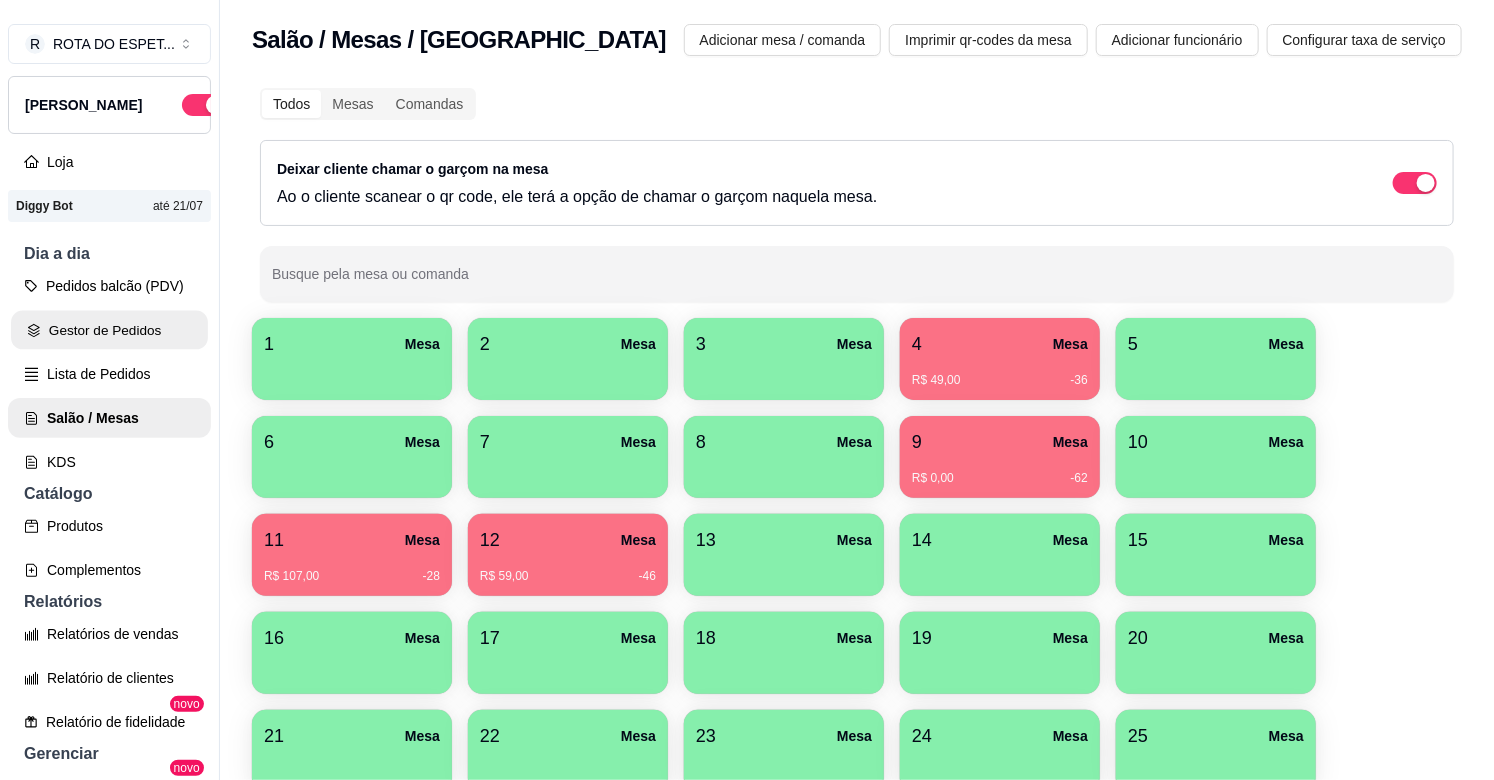 click on "Gestor de Pedidos" at bounding box center (109, 330) 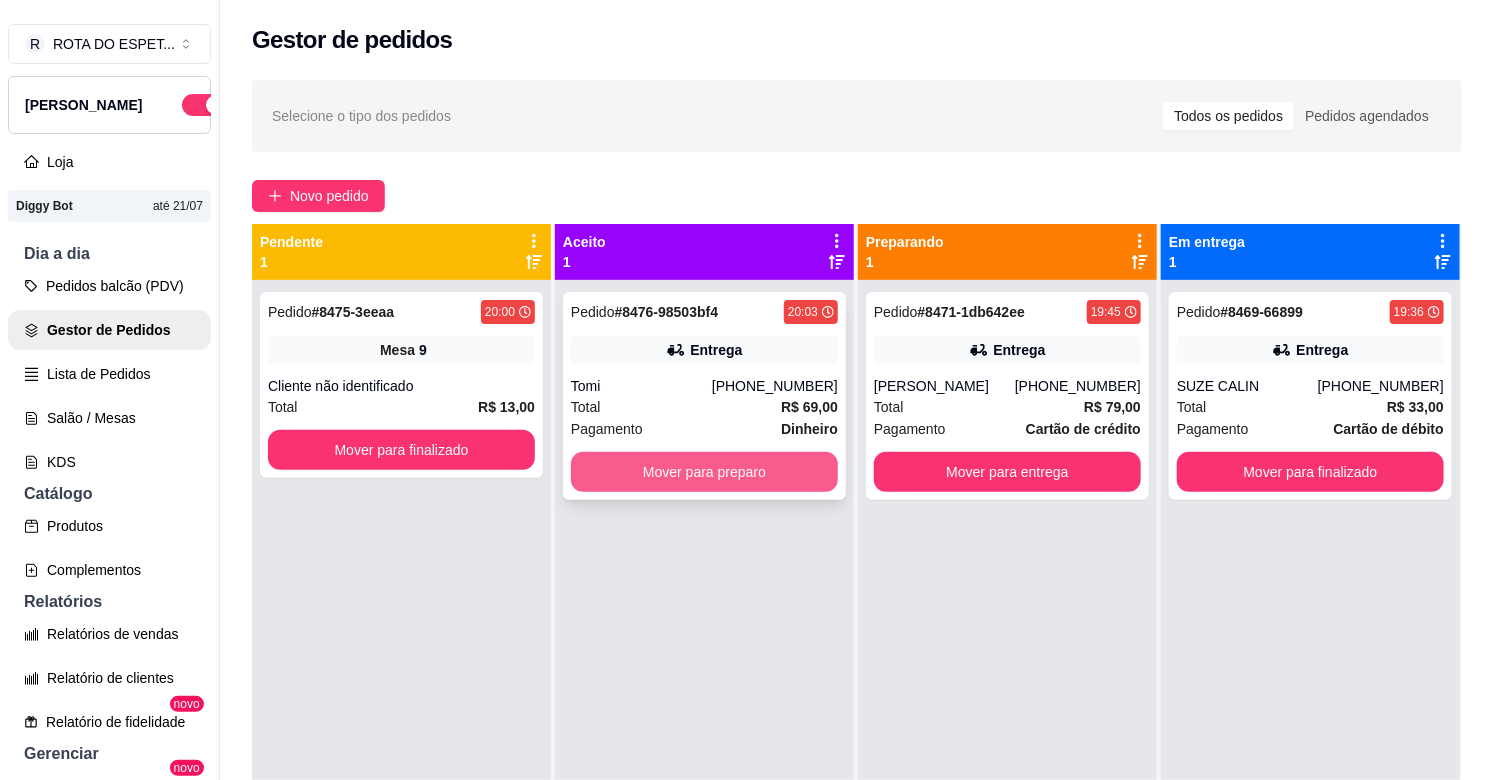 click on "Mover para preparo" at bounding box center [704, 472] 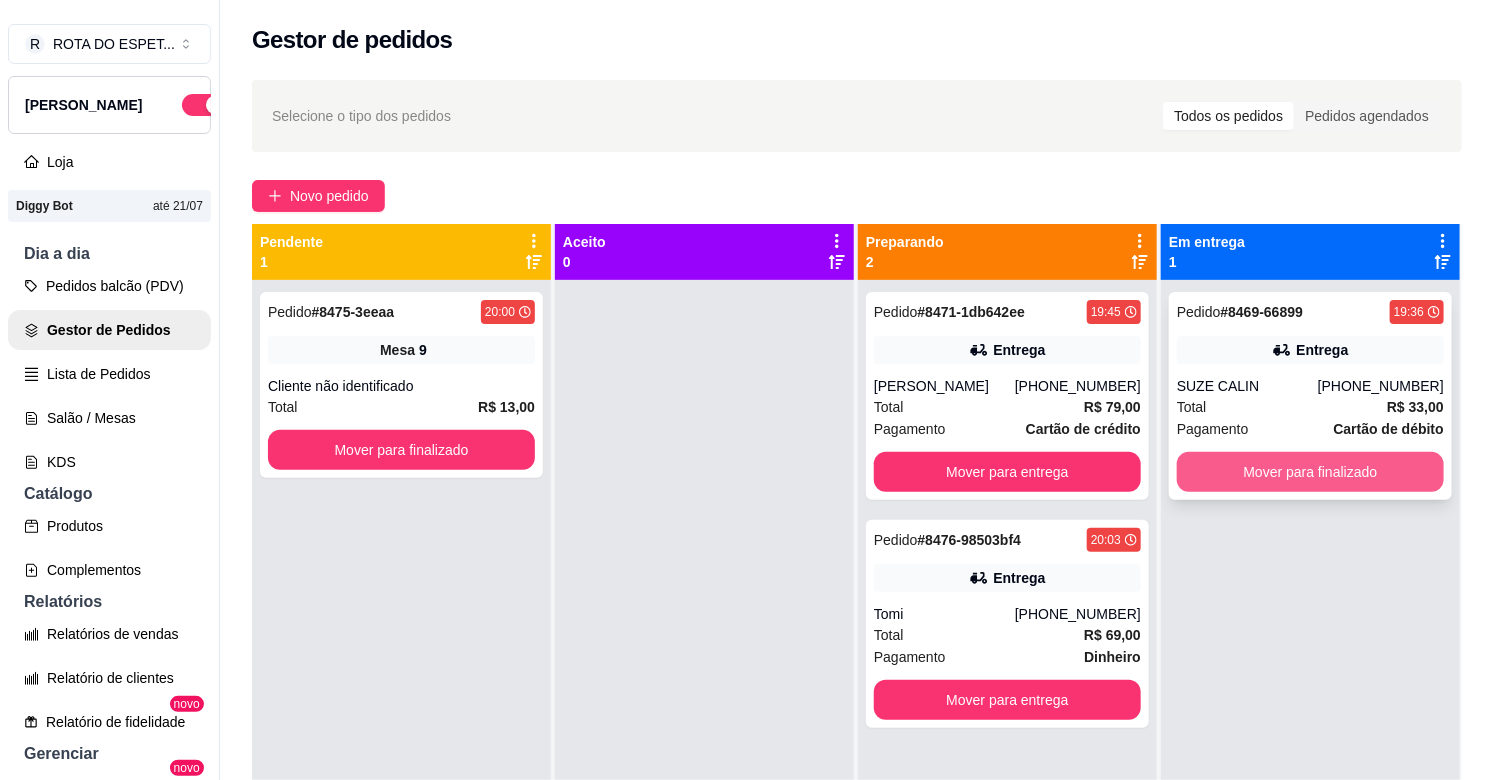 click on "Mover para finalizado" at bounding box center (1310, 472) 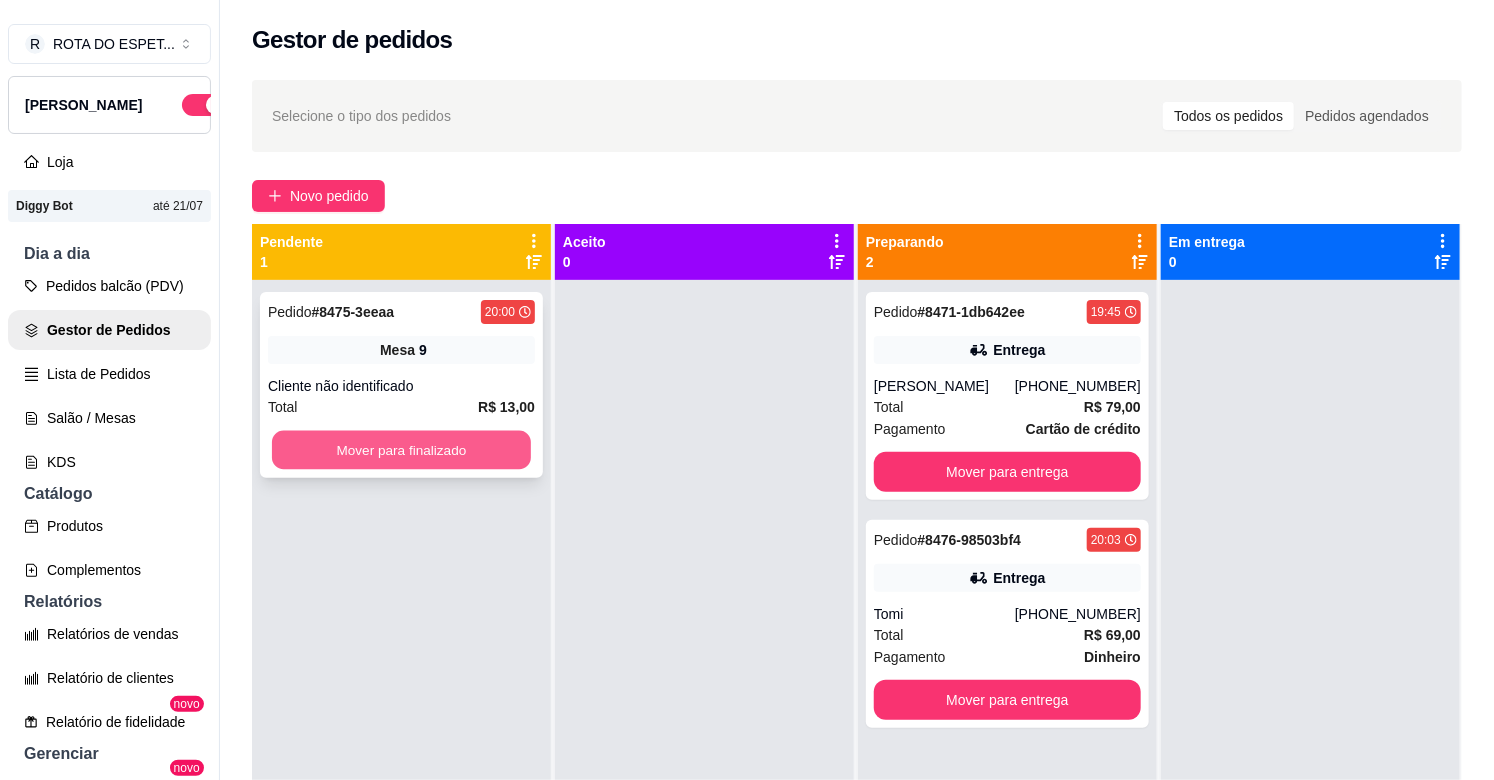 click on "Mover para finalizado" at bounding box center [401, 450] 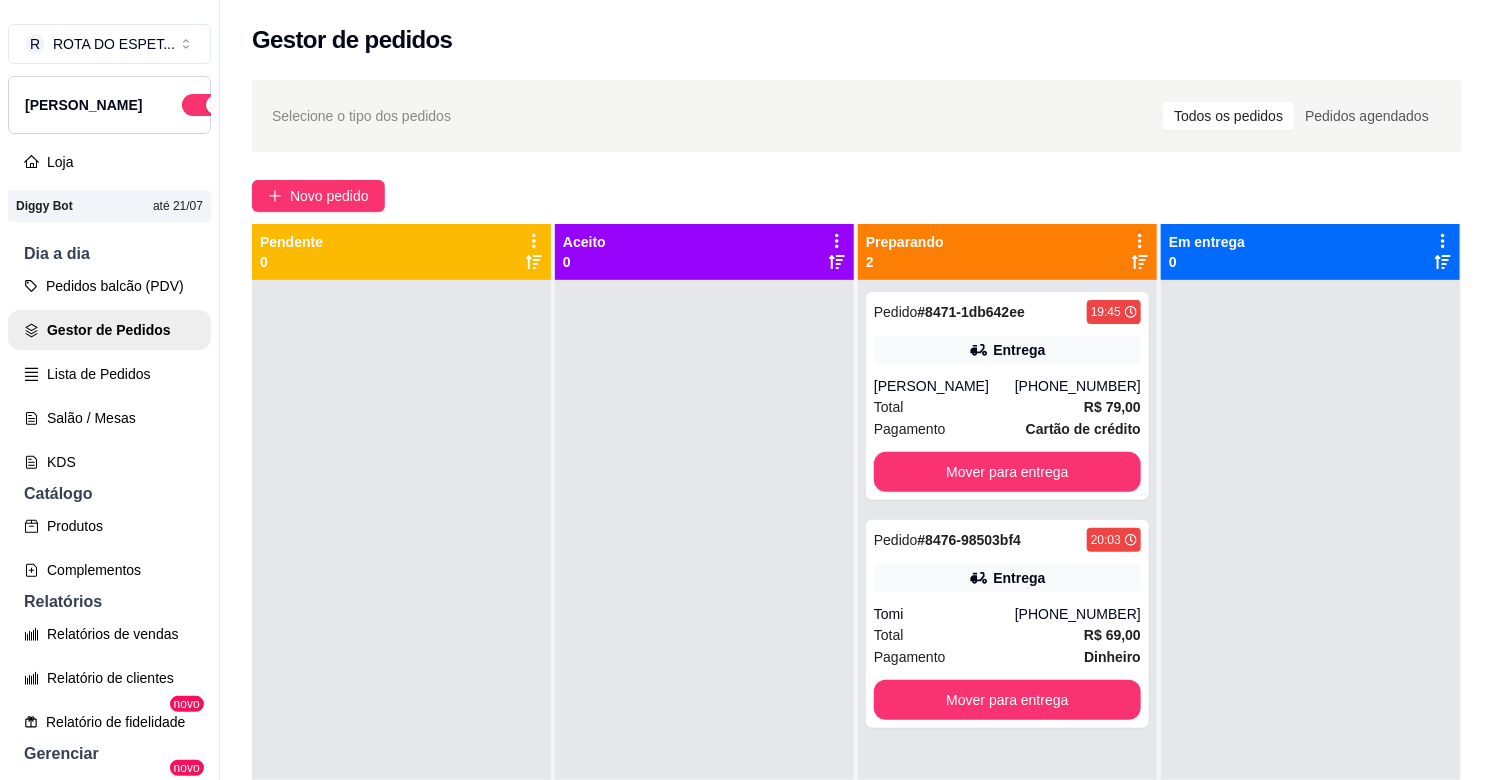 click at bounding box center (704, 670) 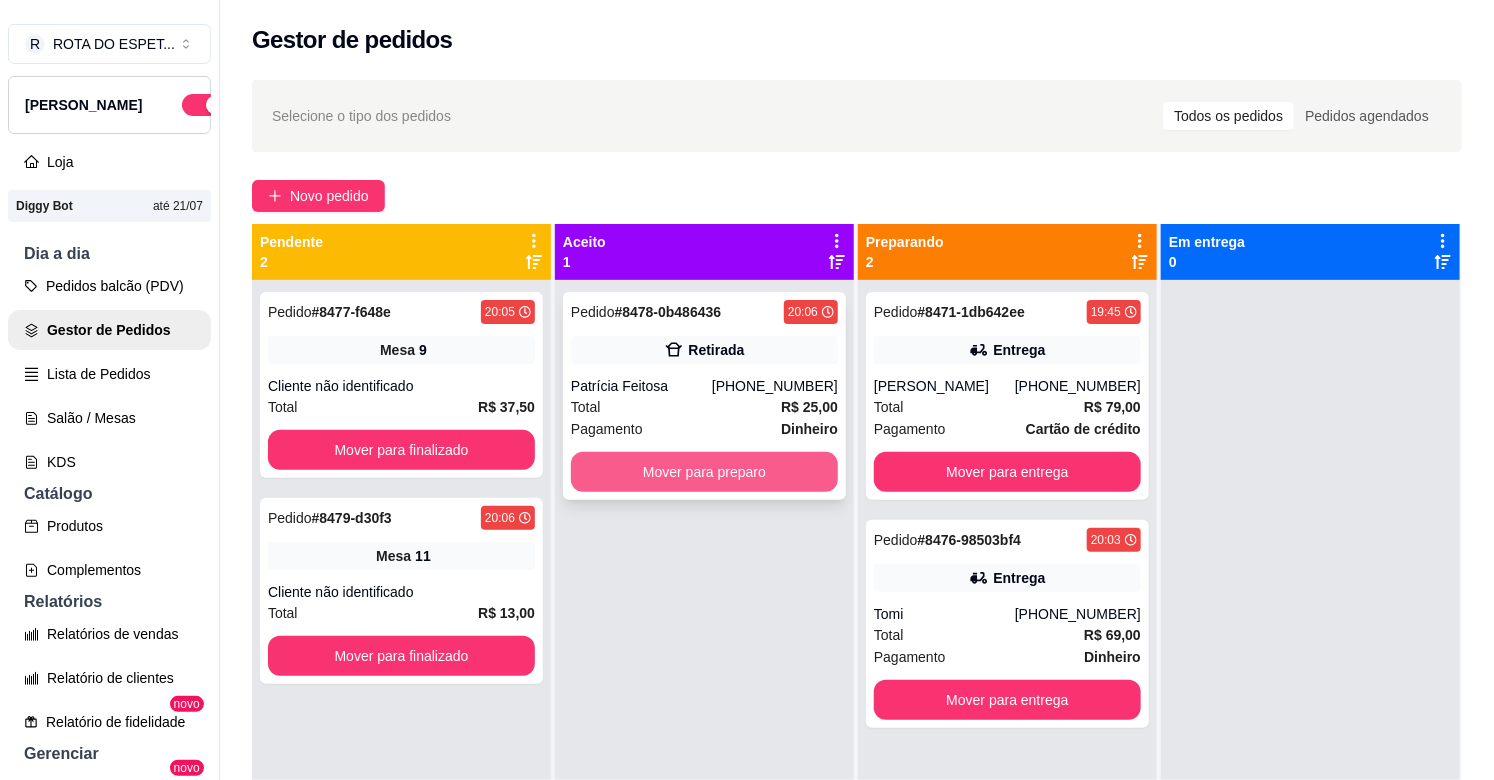 click on "Mover para preparo" at bounding box center [704, 472] 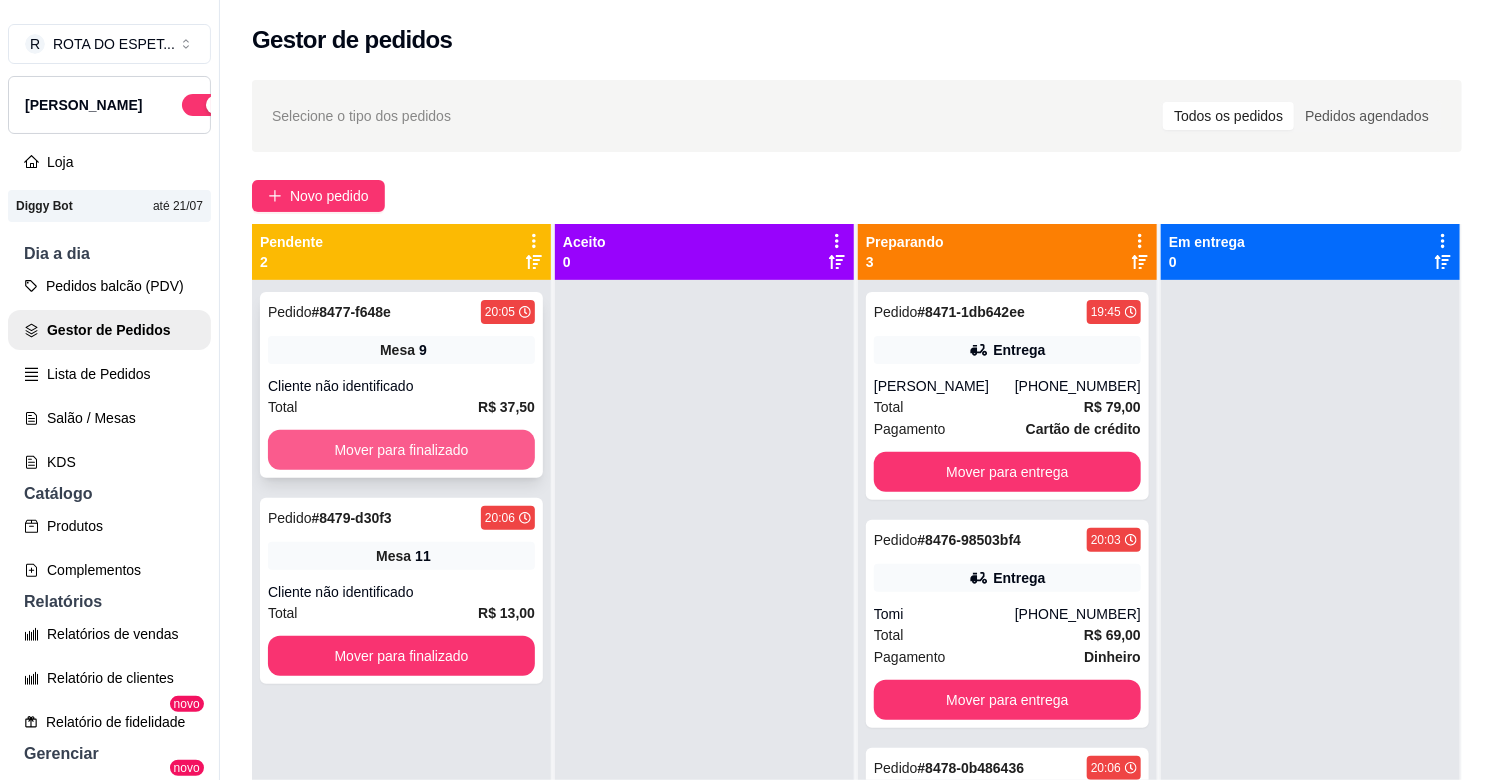 click on "Mover para finalizado" at bounding box center [401, 450] 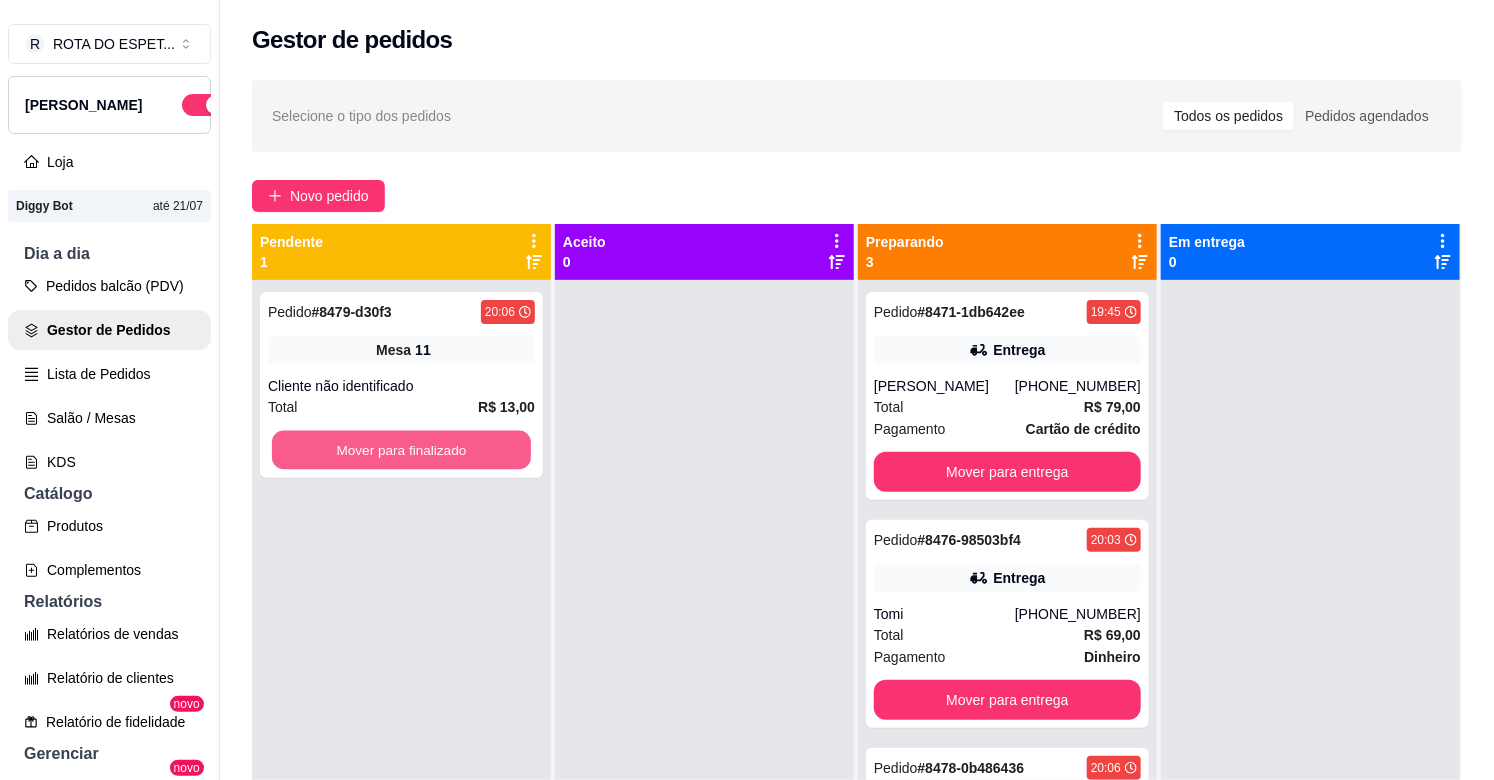 click on "Mover para finalizado" at bounding box center (401, 450) 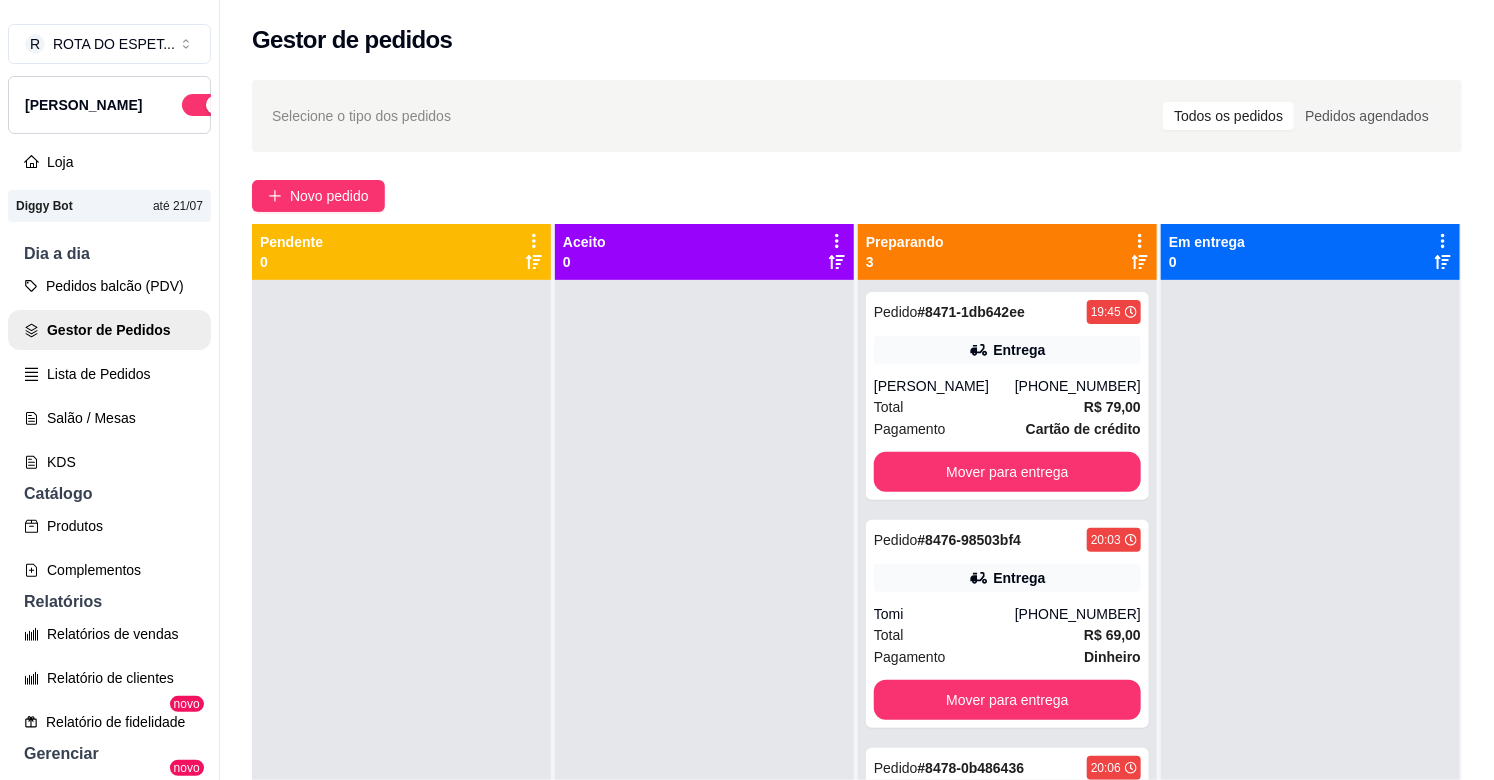 click at bounding box center (704, 670) 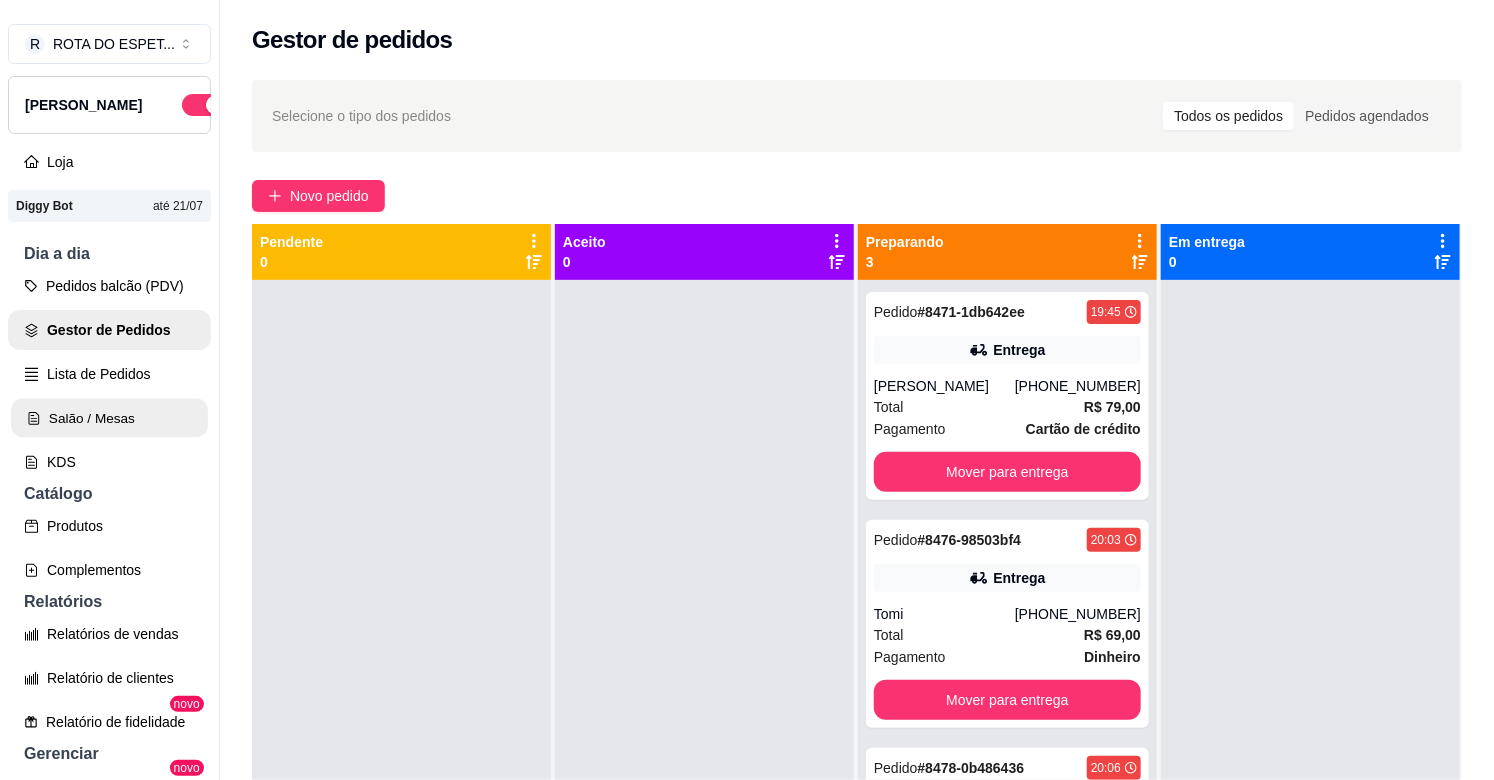 click on "Salão / Mesas" at bounding box center (109, 418) 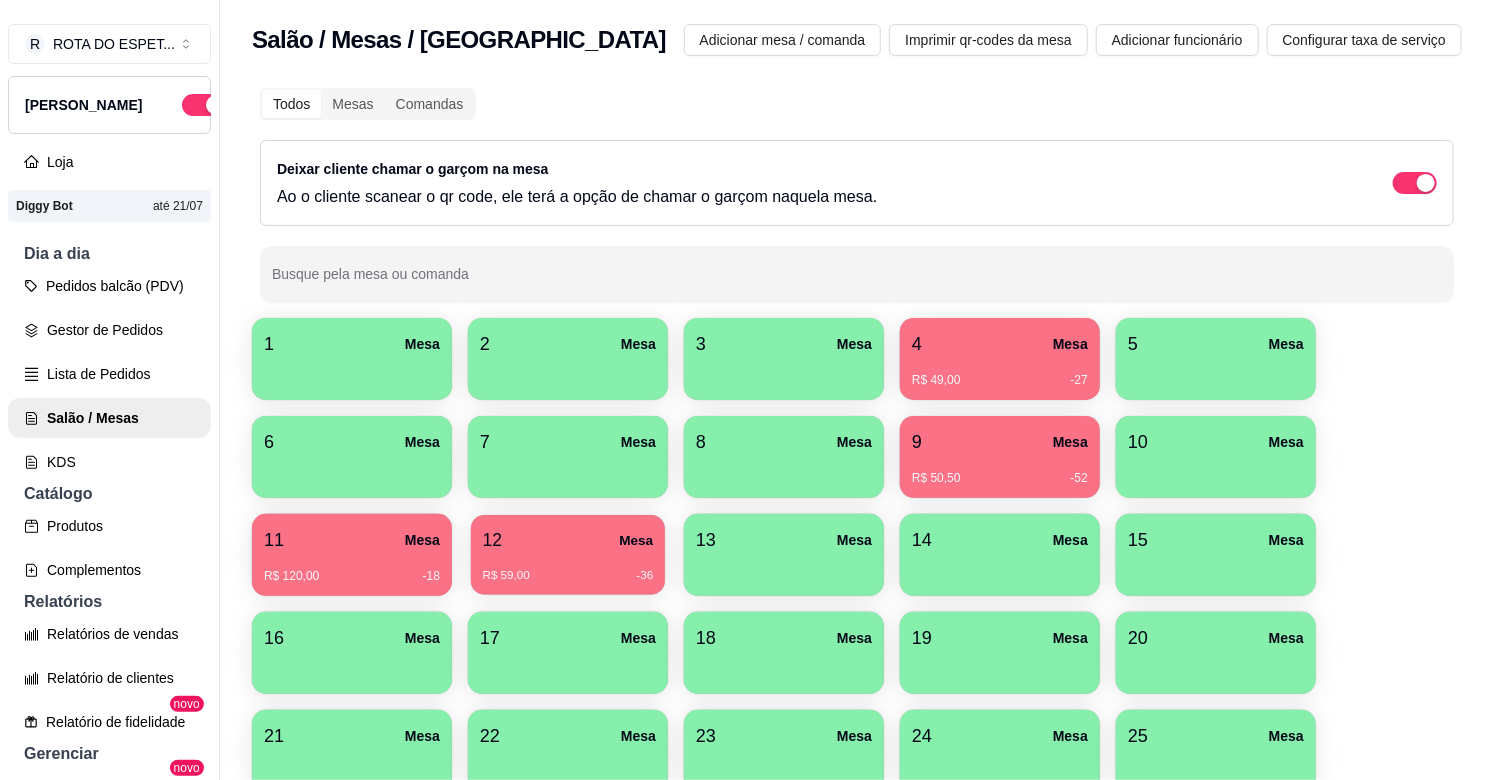 click on "R$ 59,00 -36" at bounding box center (568, 568) 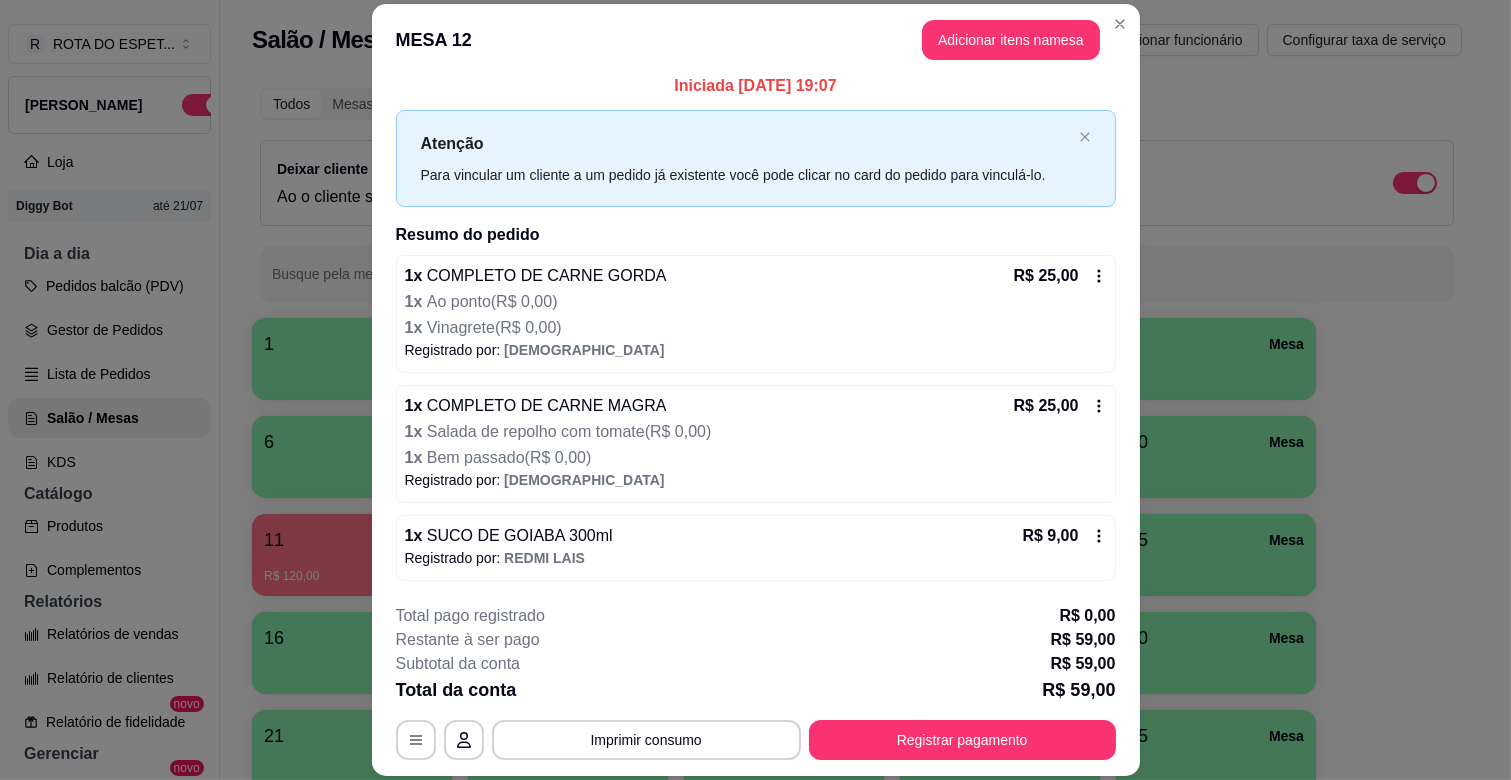 scroll, scrollTop: 12, scrollLeft: 0, axis: vertical 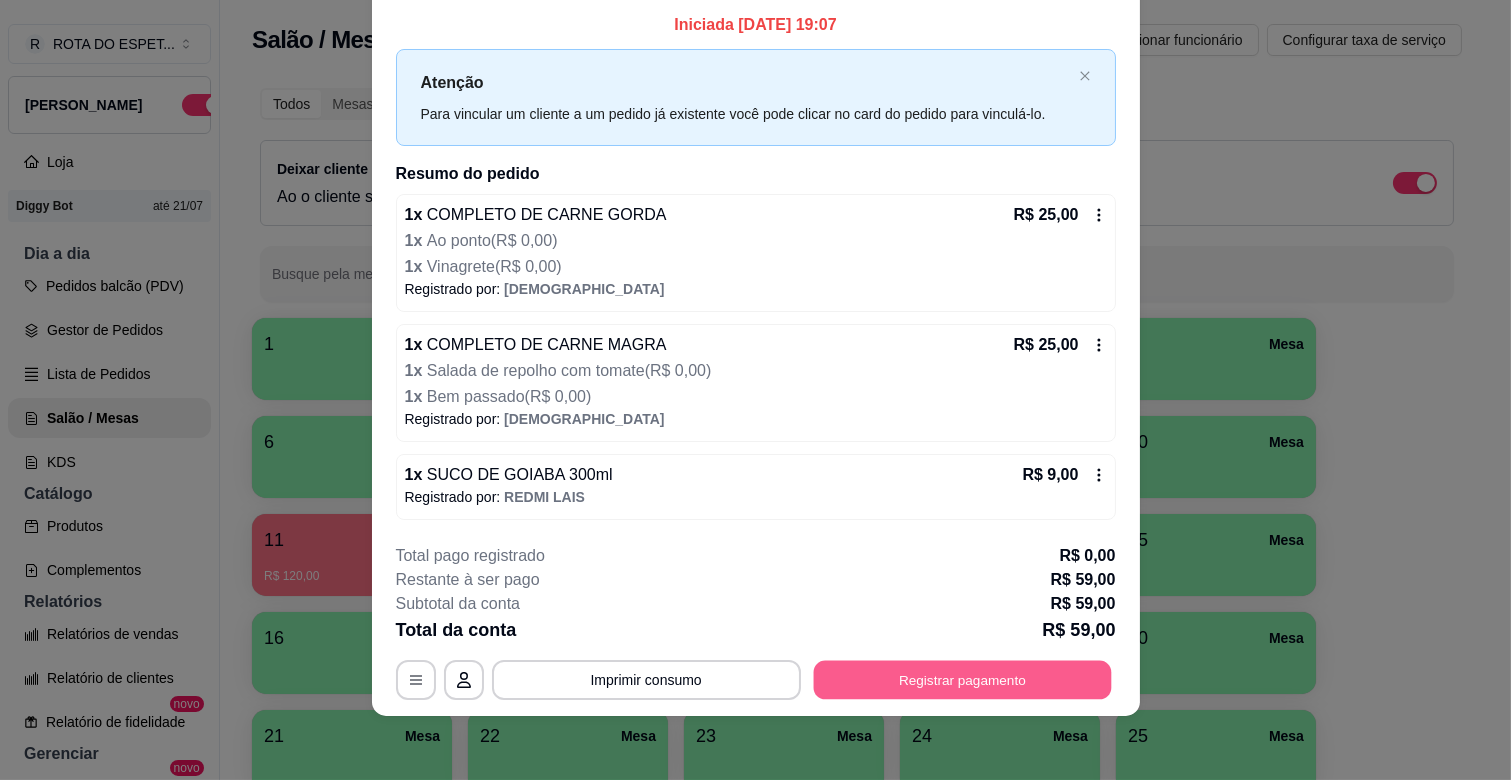 click on "Registrar pagamento" at bounding box center [962, 680] 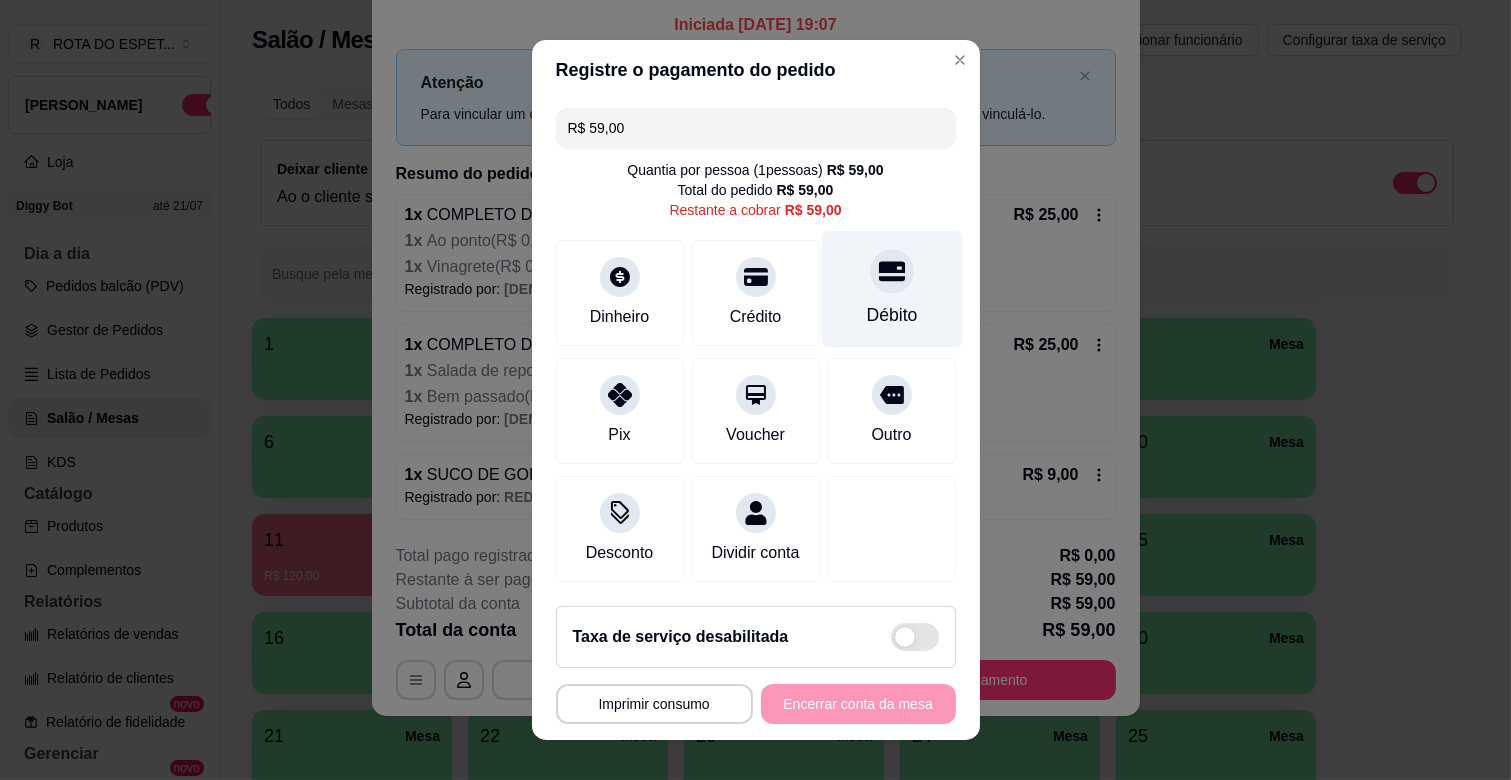 click on "Débito" at bounding box center (891, 289) 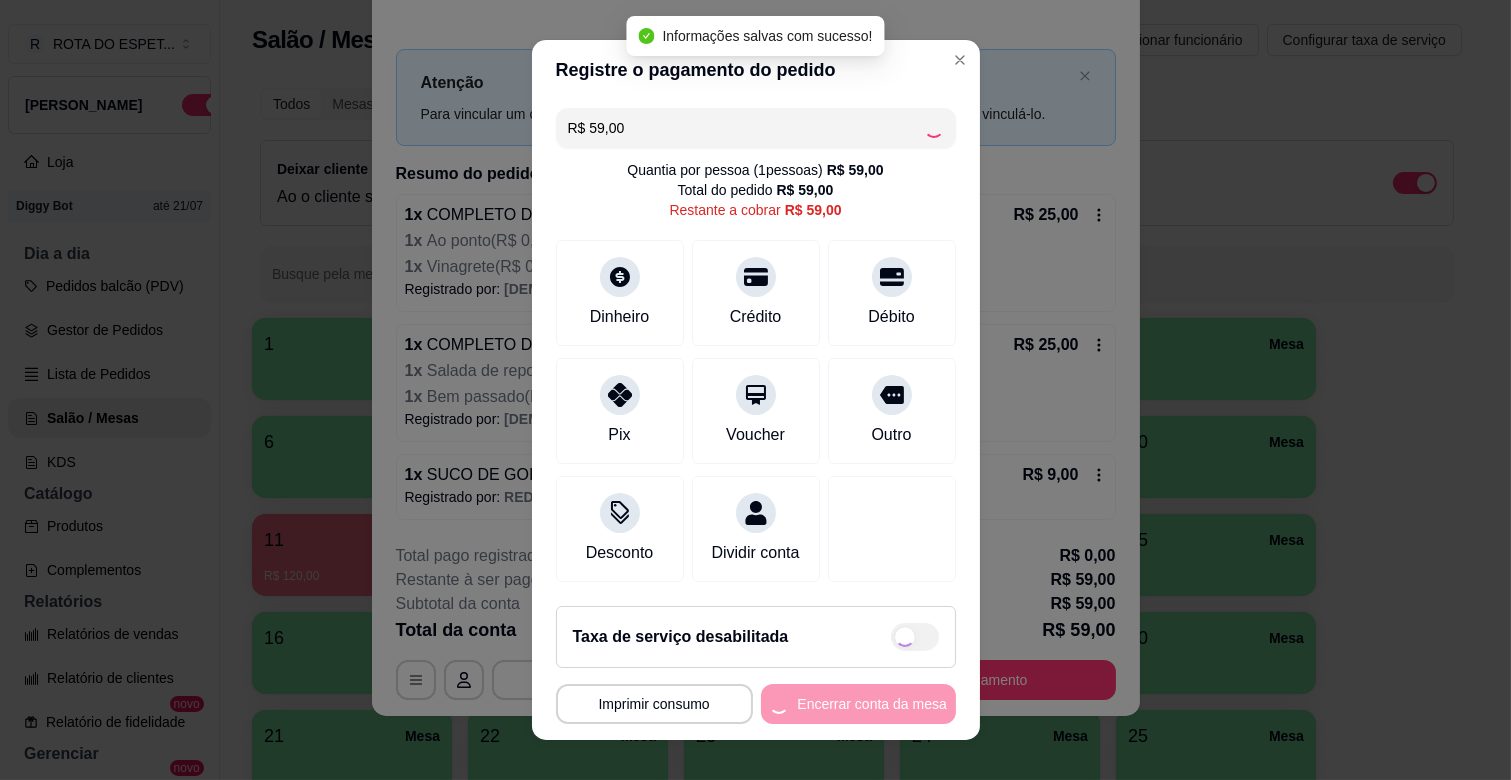 type on "R$ 0,00" 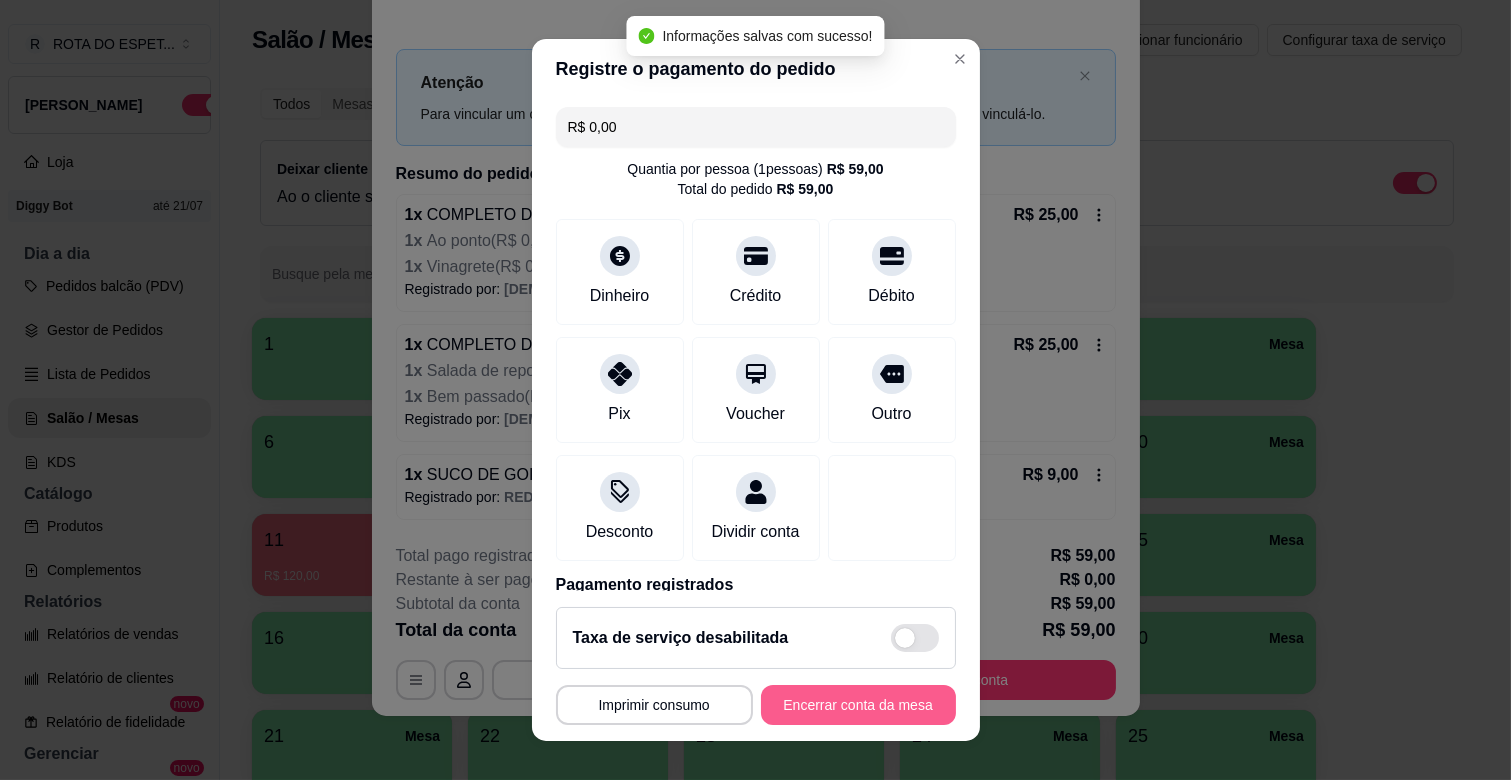 click on "Encerrar conta da mesa" at bounding box center [858, 705] 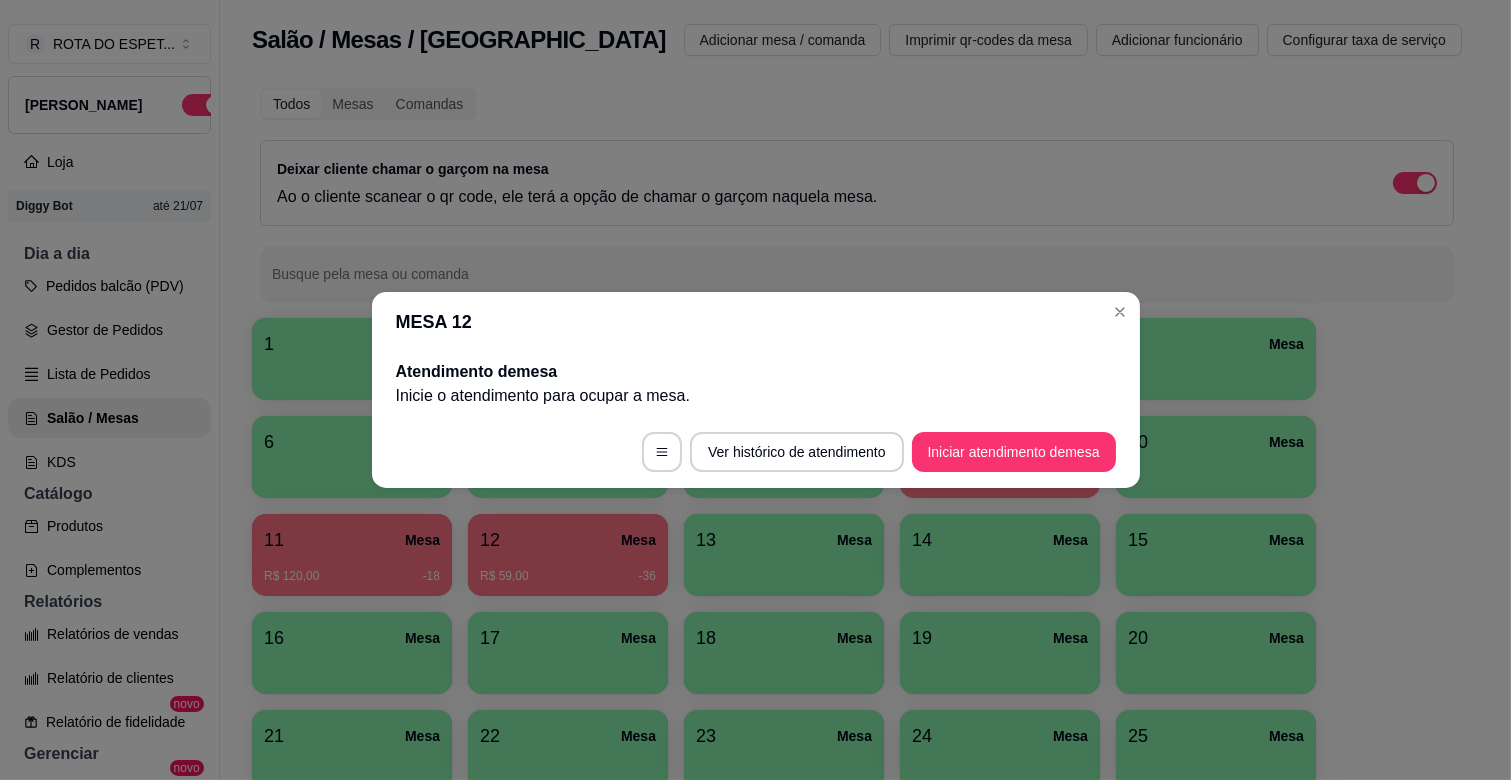 scroll, scrollTop: 0, scrollLeft: 0, axis: both 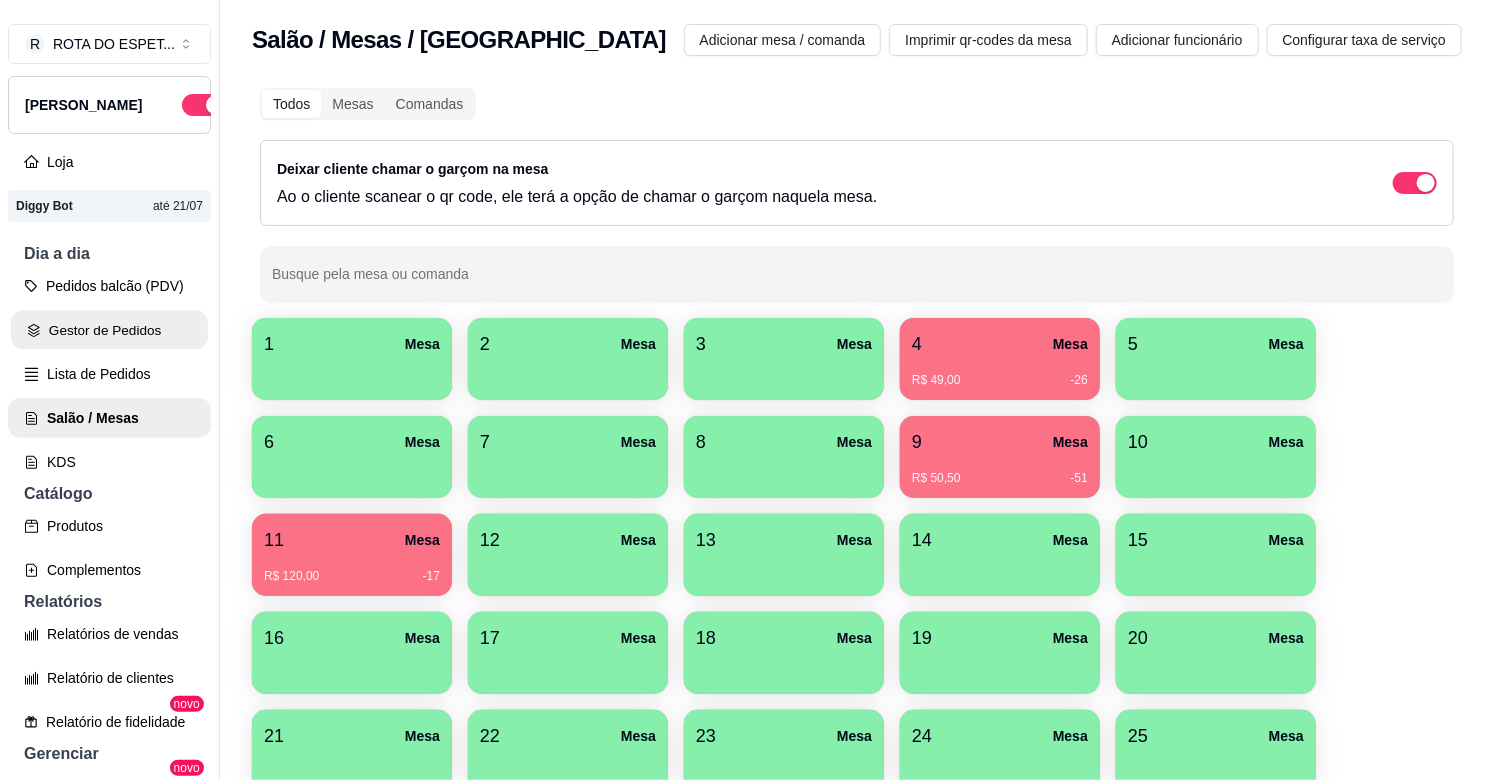 click on "Gestor de Pedidos" at bounding box center [109, 330] 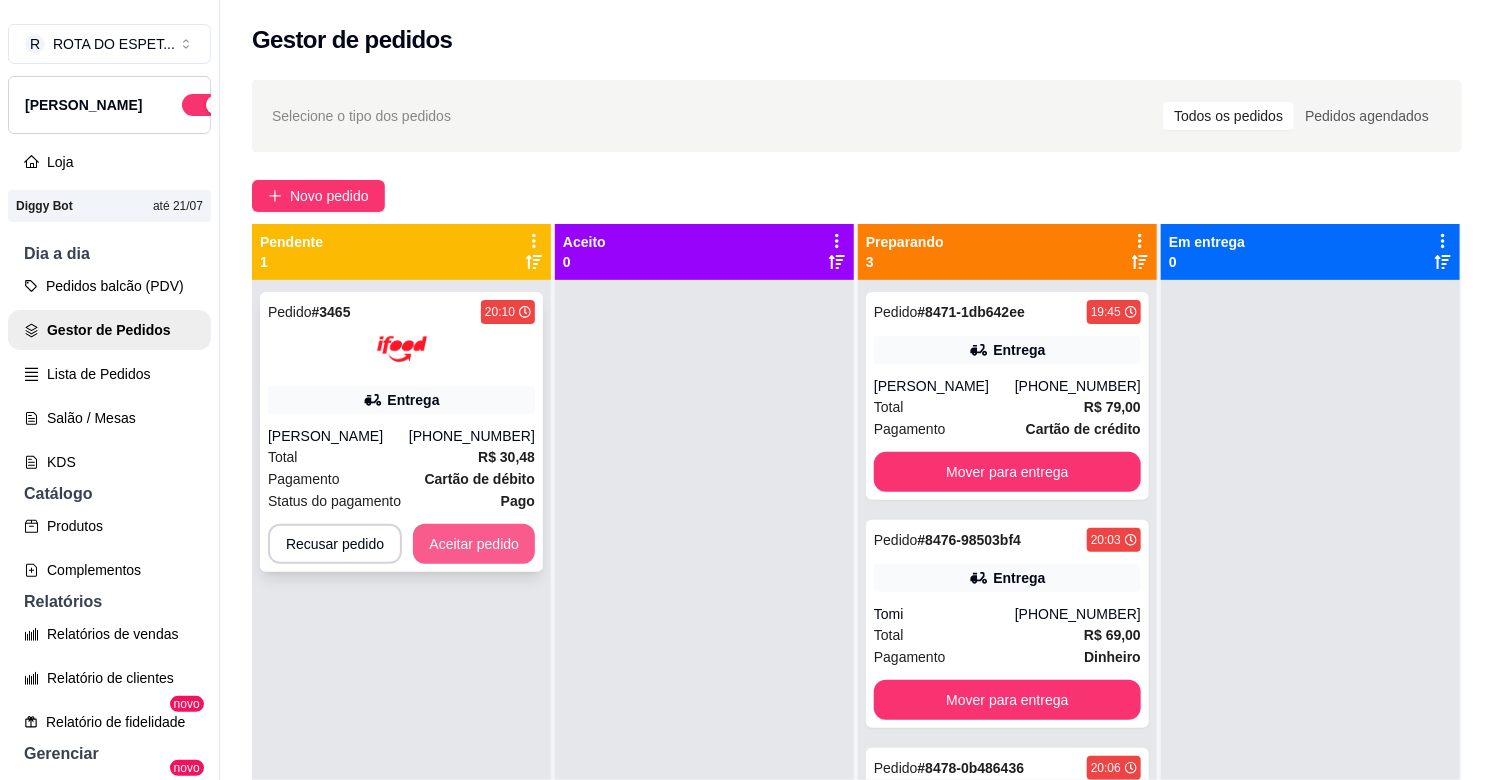 click on "Aceitar pedido" at bounding box center (474, 544) 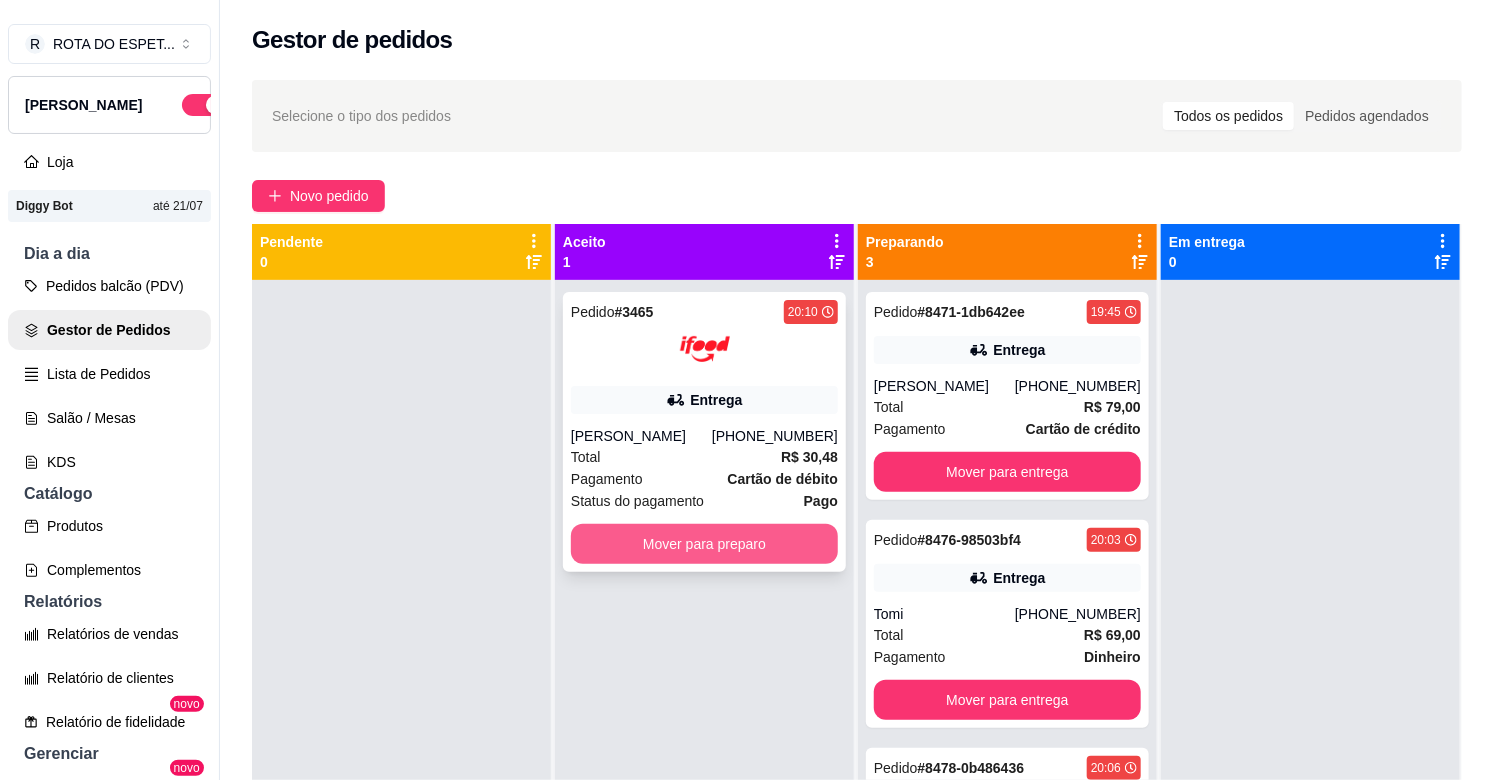 click on "Mover para preparo" at bounding box center [704, 544] 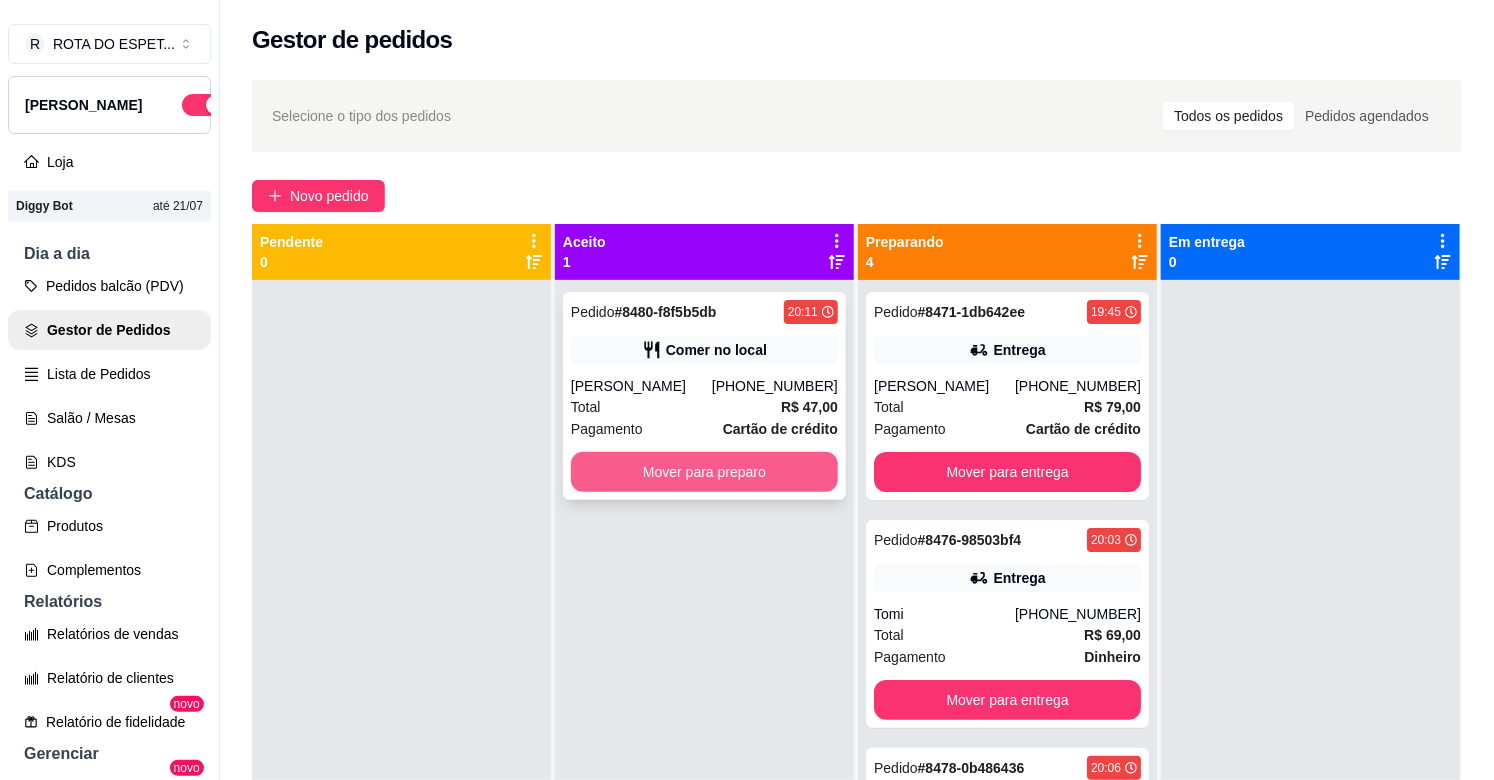 click on "Mover para preparo" at bounding box center [704, 472] 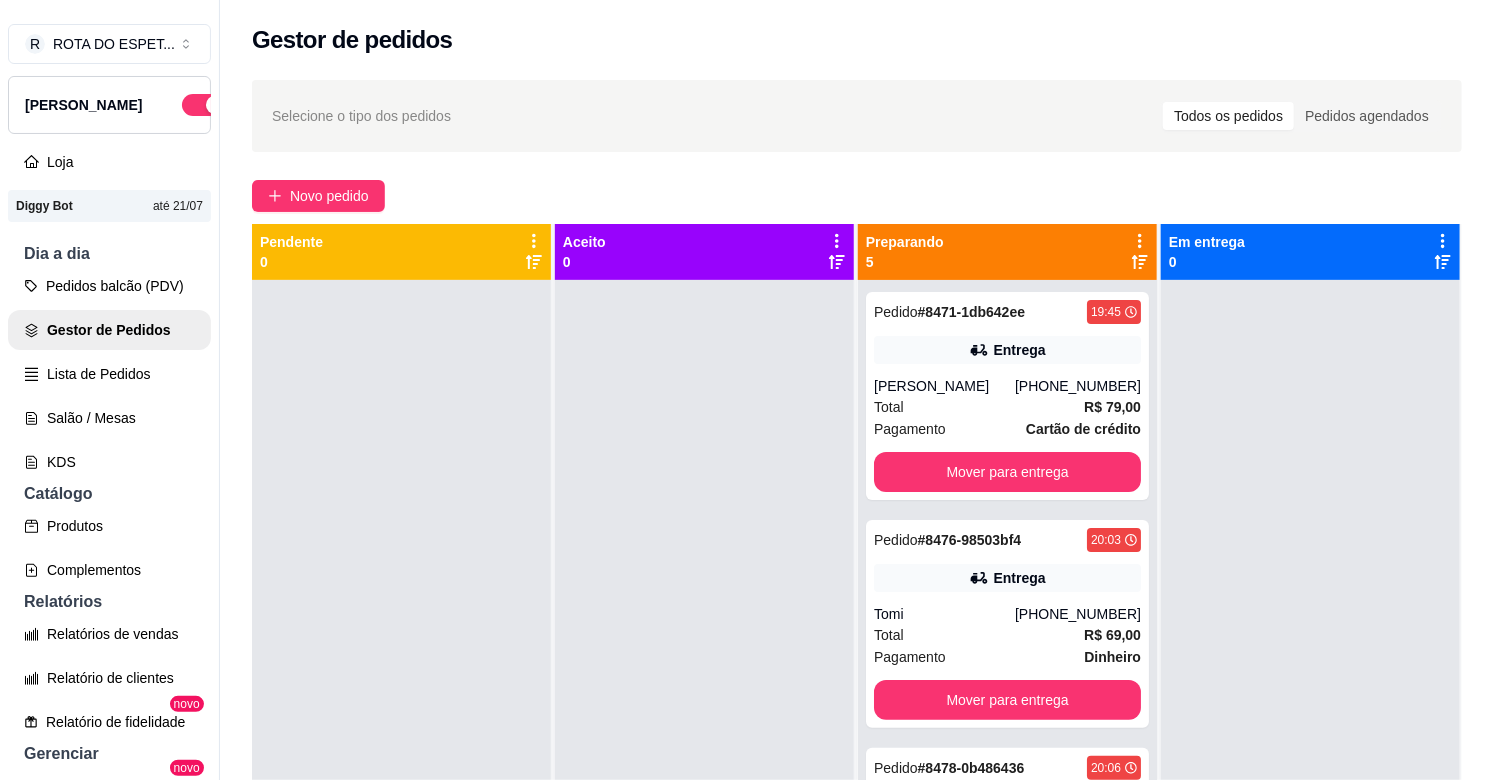 click at bounding box center [1310, 670] 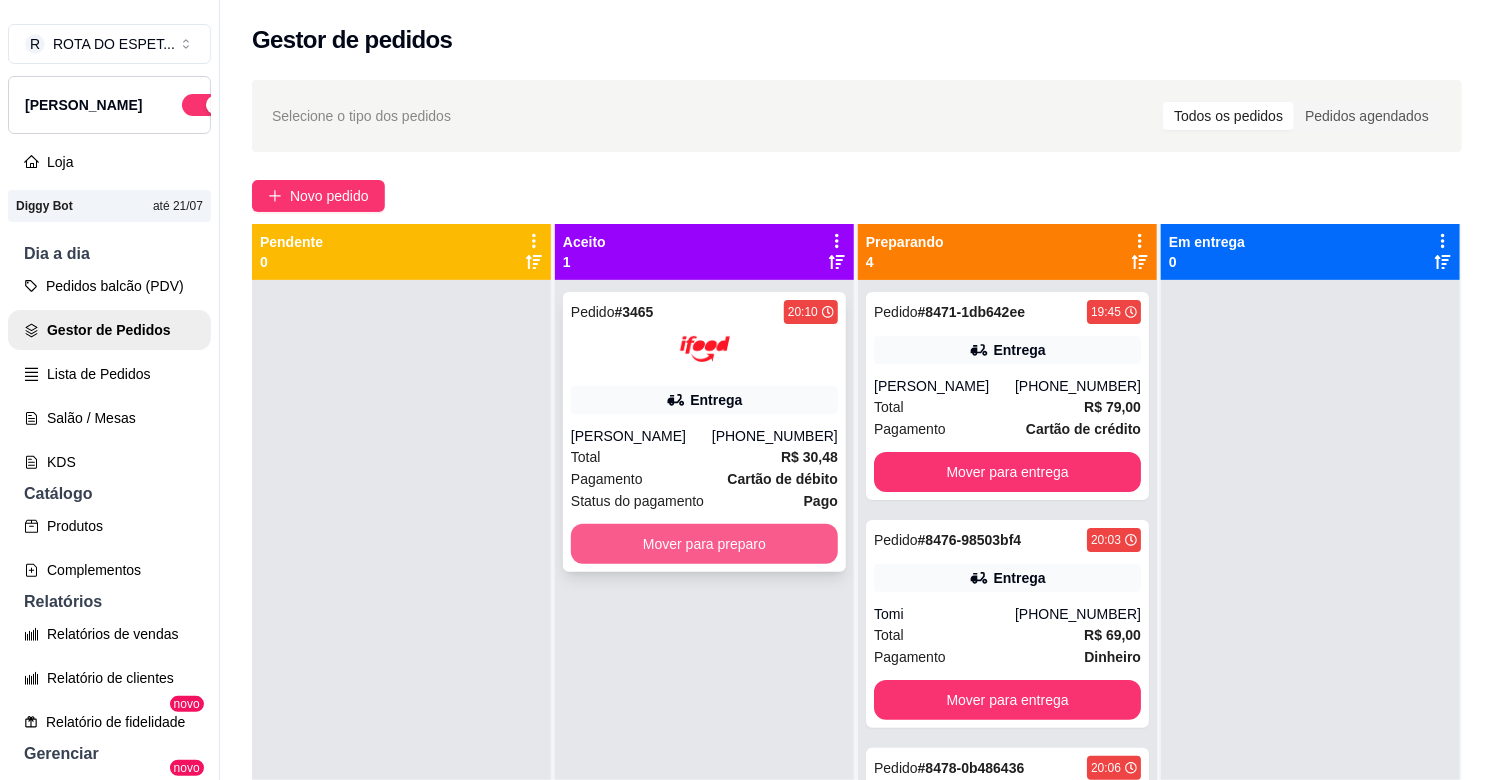 click on "Mover para preparo" at bounding box center [704, 544] 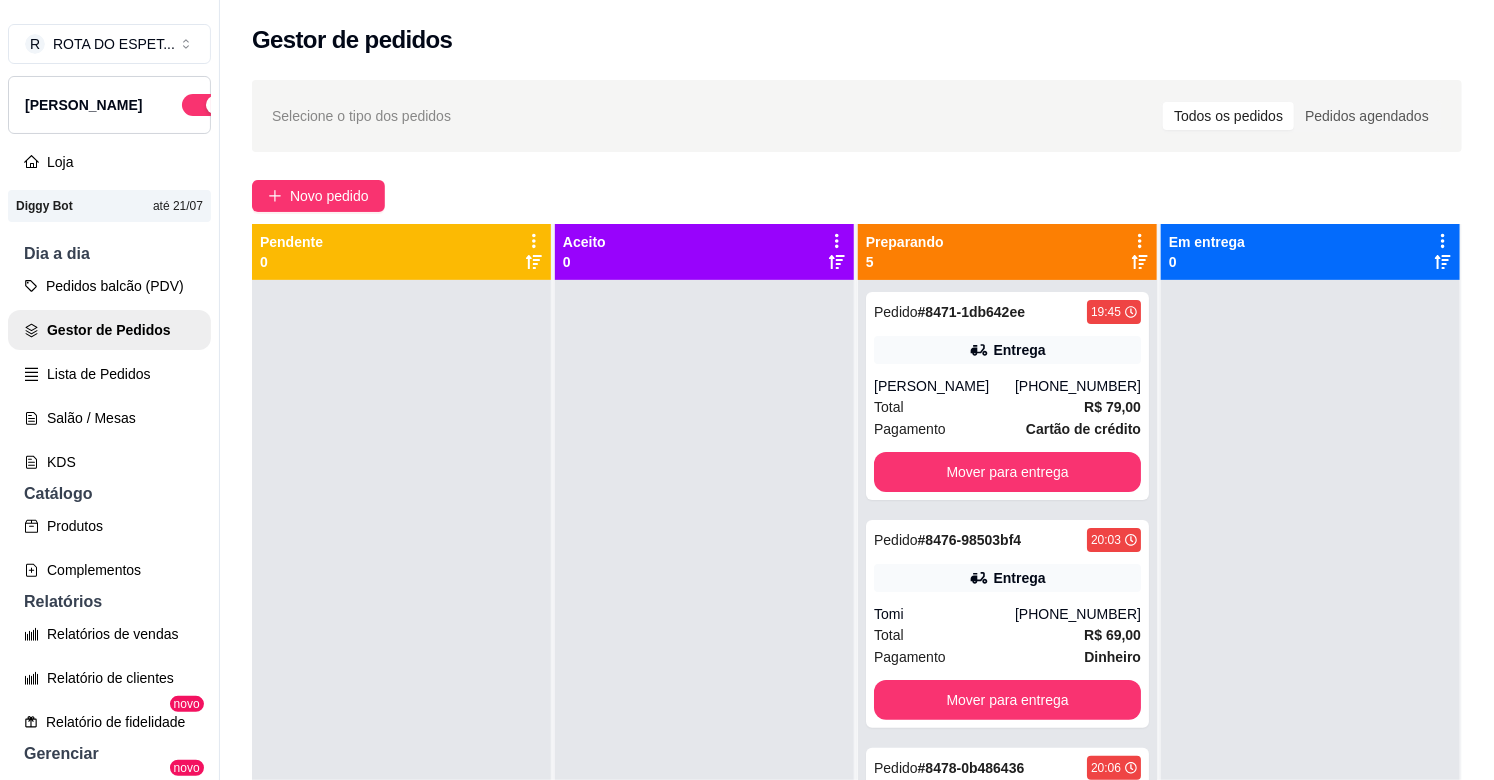 click at bounding box center [401, 670] 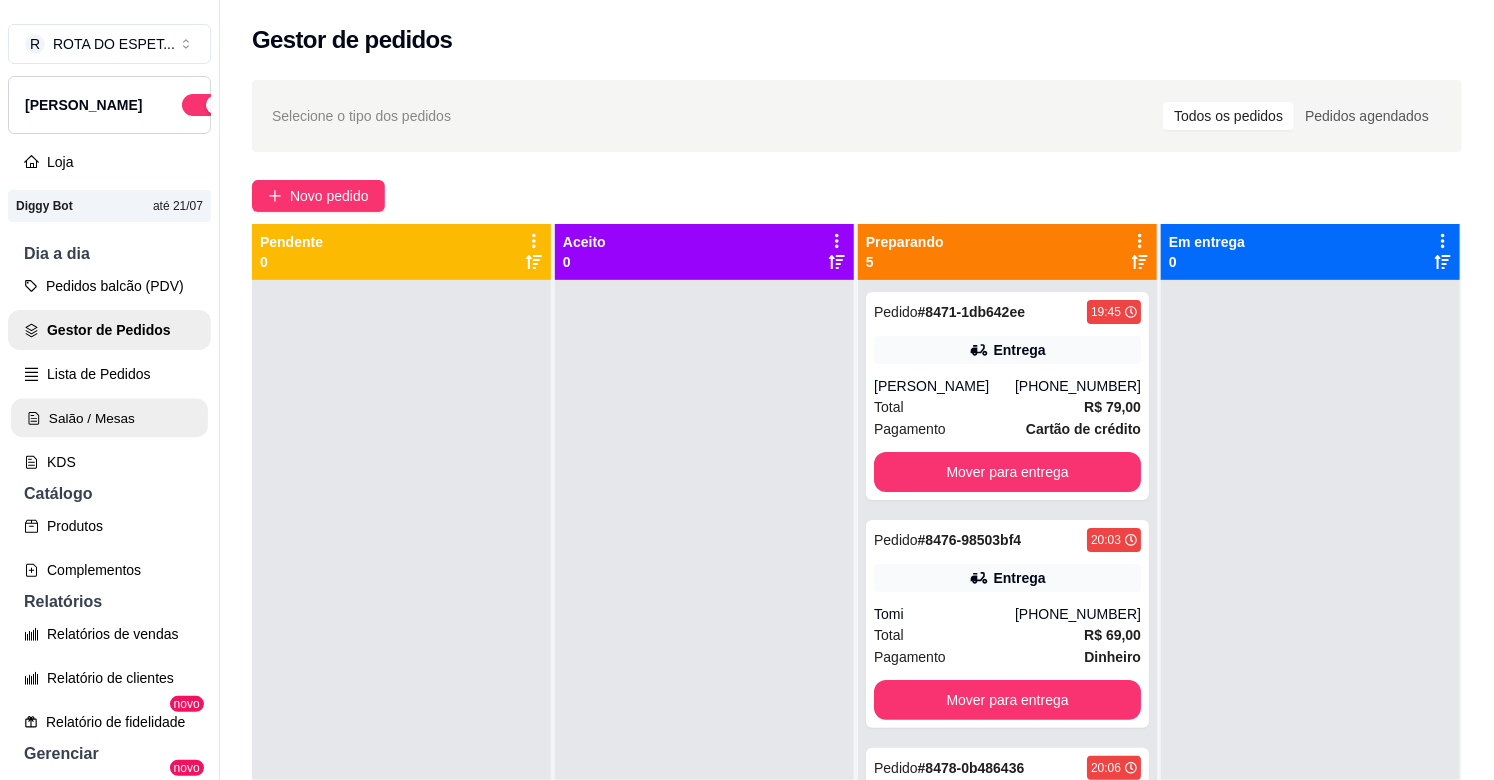 click on "Salão / Mesas" at bounding box center (109, 418) 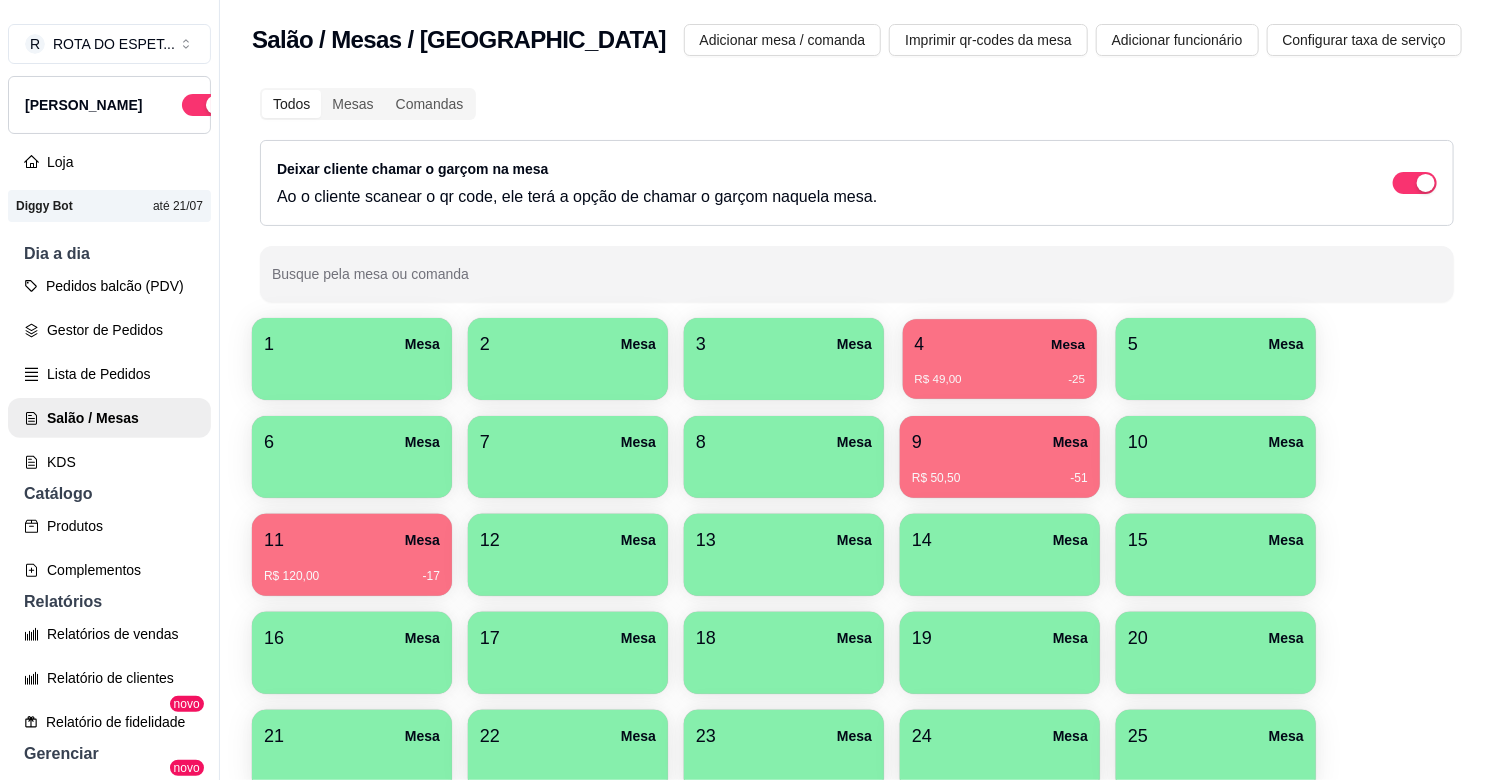 click on "4 Mesa" at bounding box center (1000, 344) 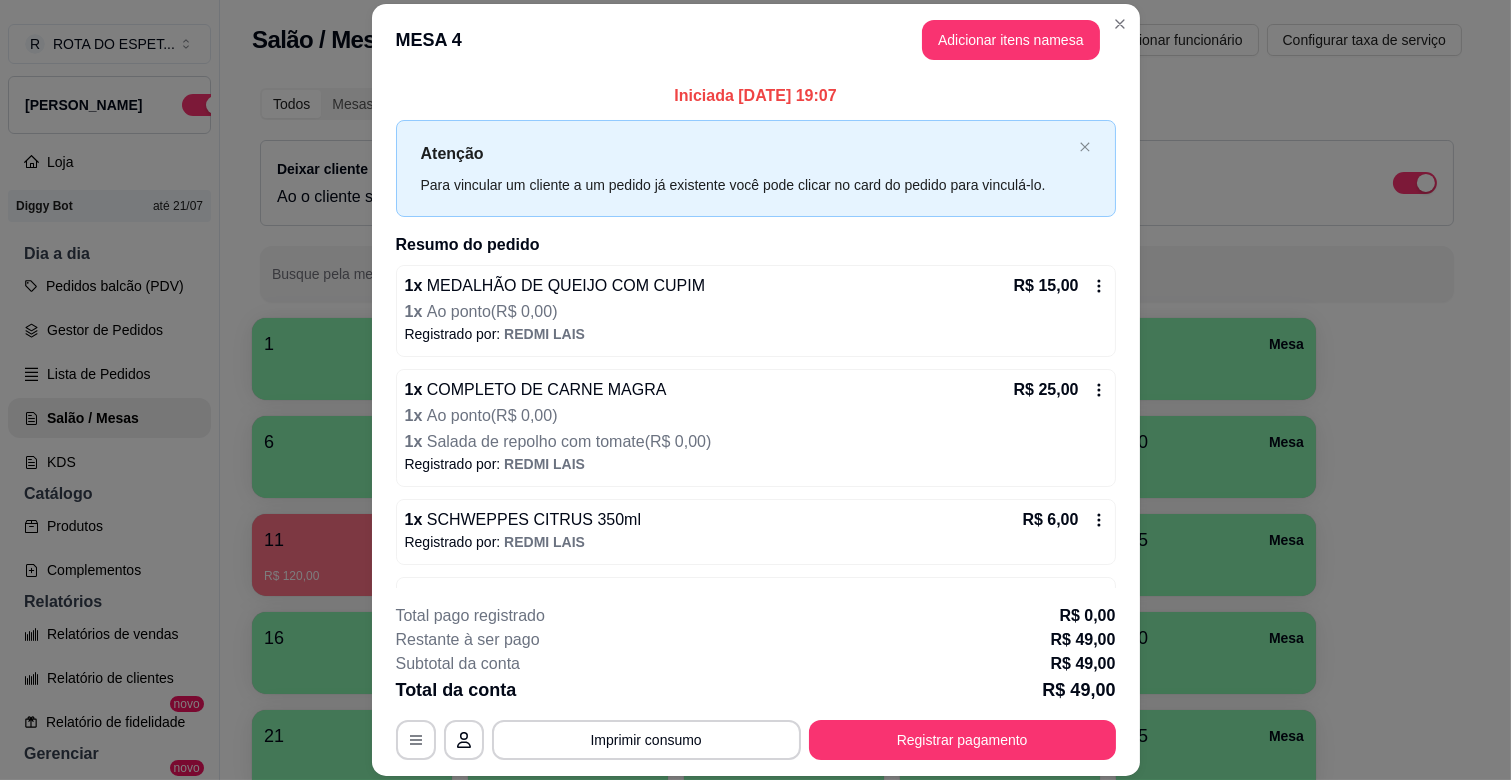 scroll, scrollTop: 63, scrollLeft: 0, axis: vertical 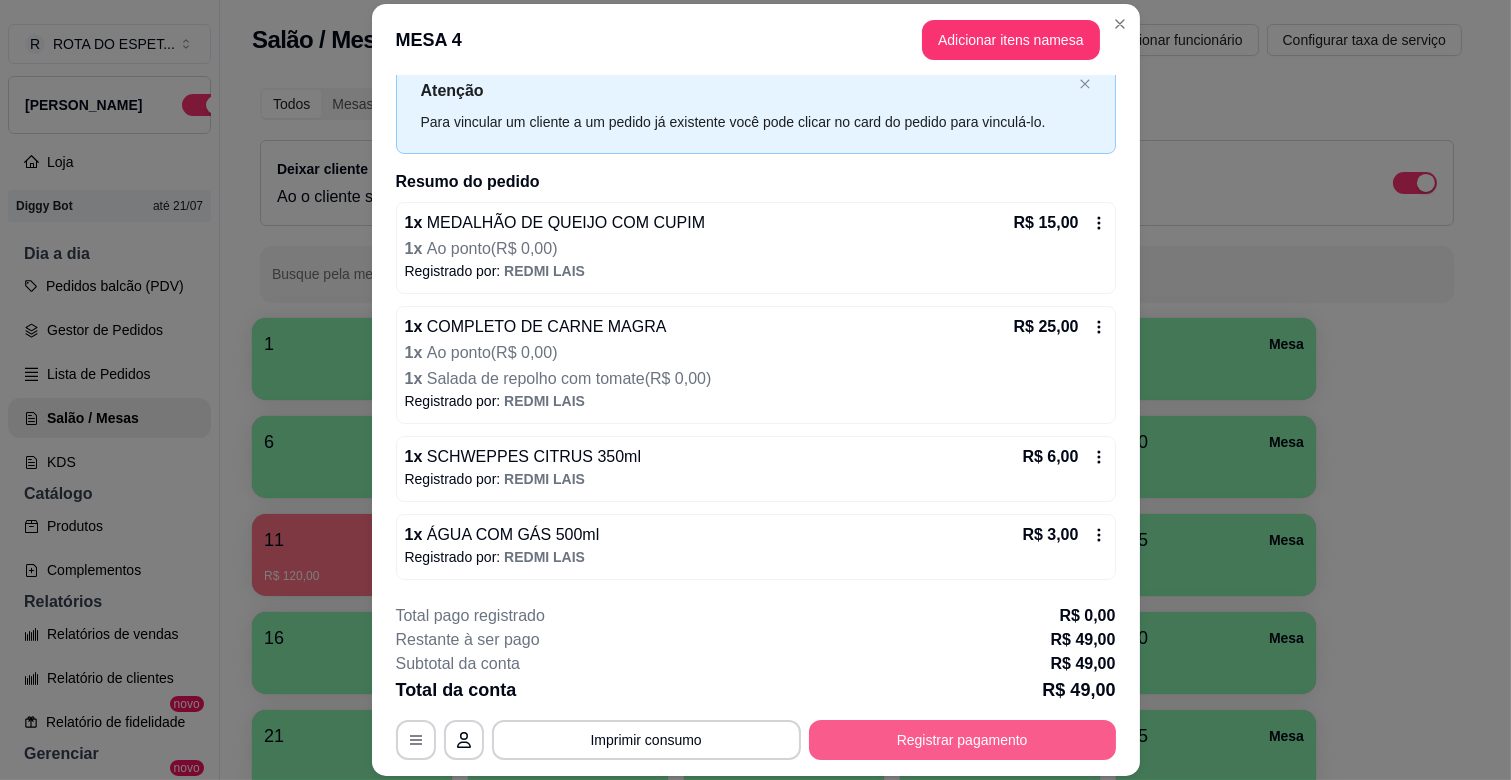click on "Registrar pagamento" at bounding box center (962, 740) 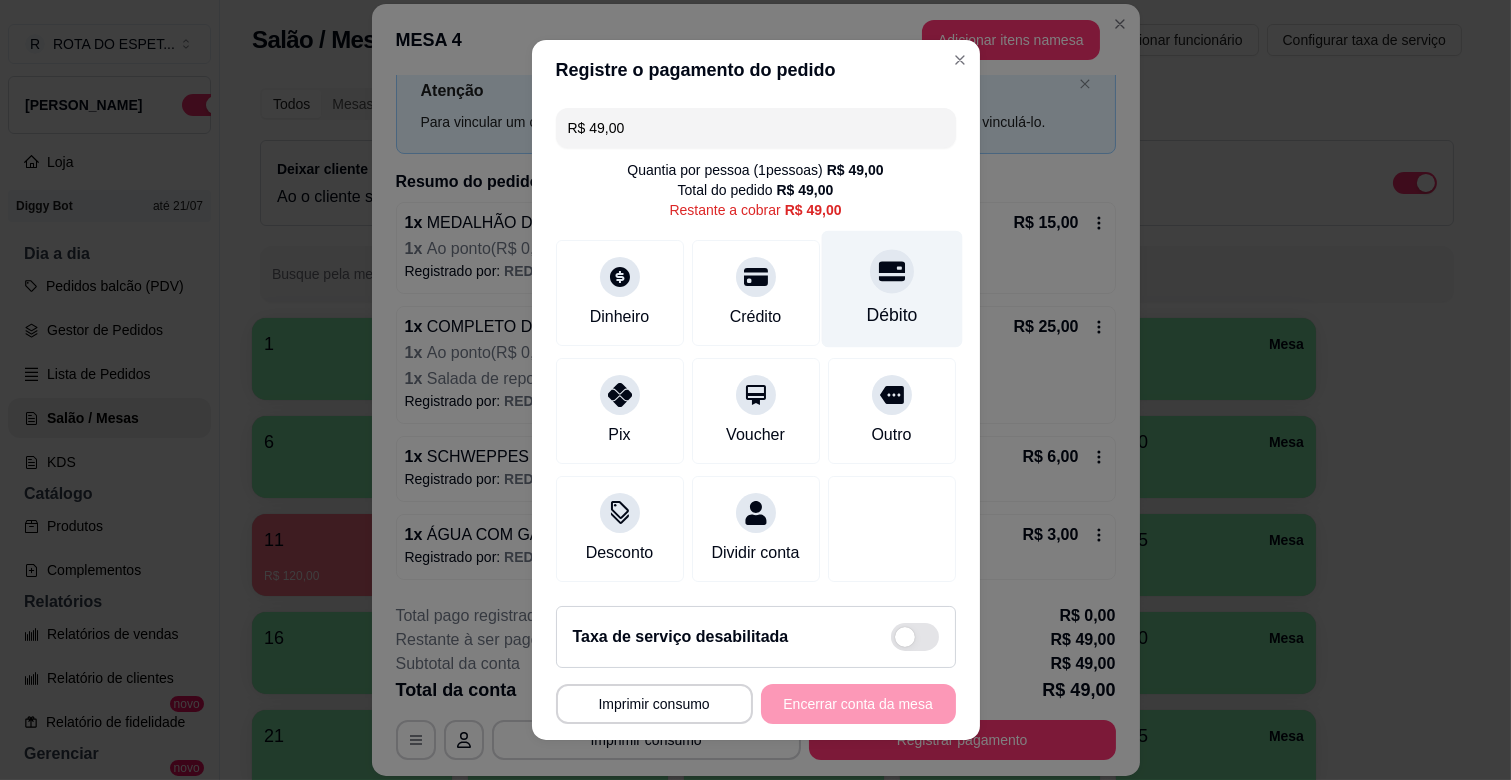 click on "Débito" at bounding box center (891, 289) 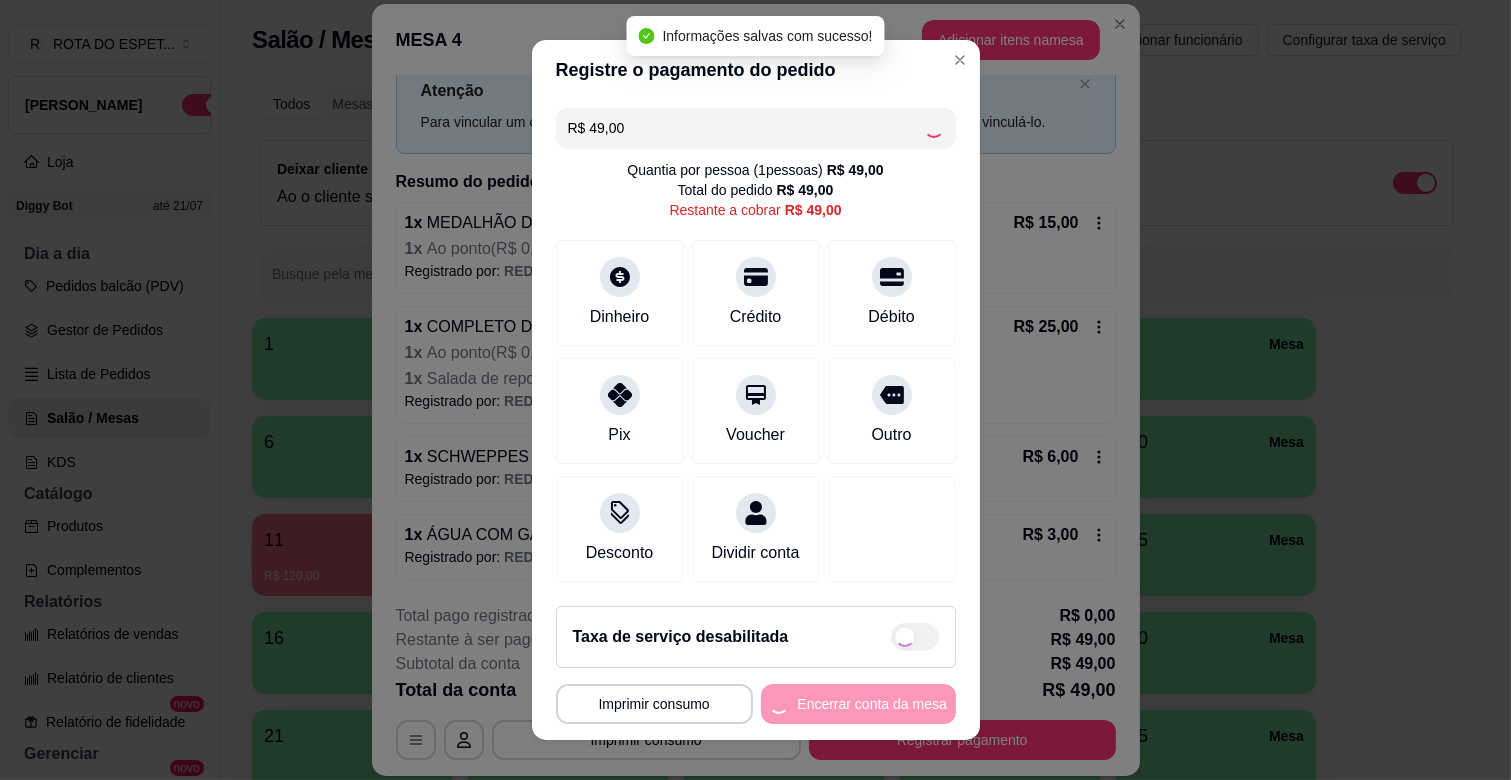 type on "R$ 0,00" 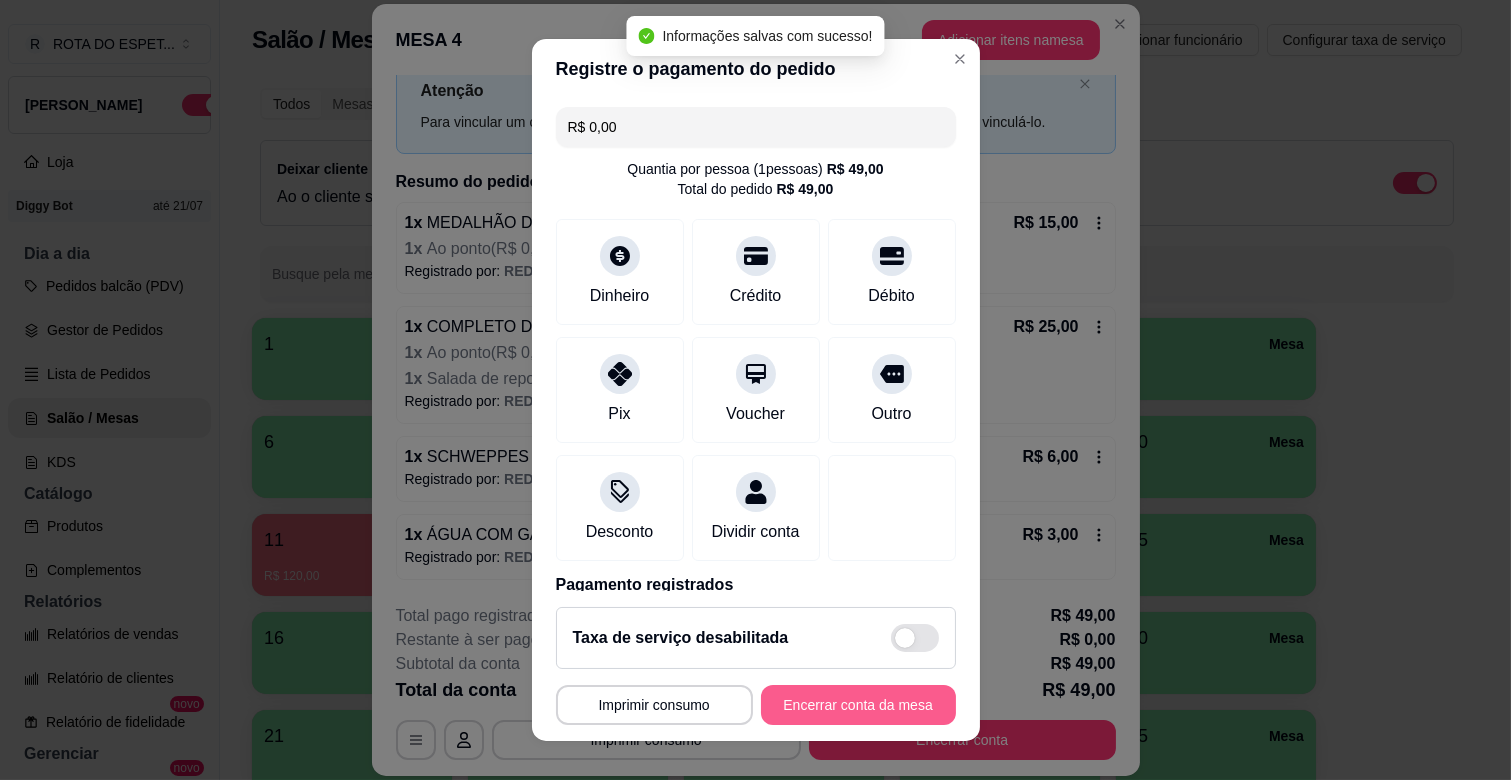 click on "Encerrar conta da mesa" at bounding box center (858, 705) 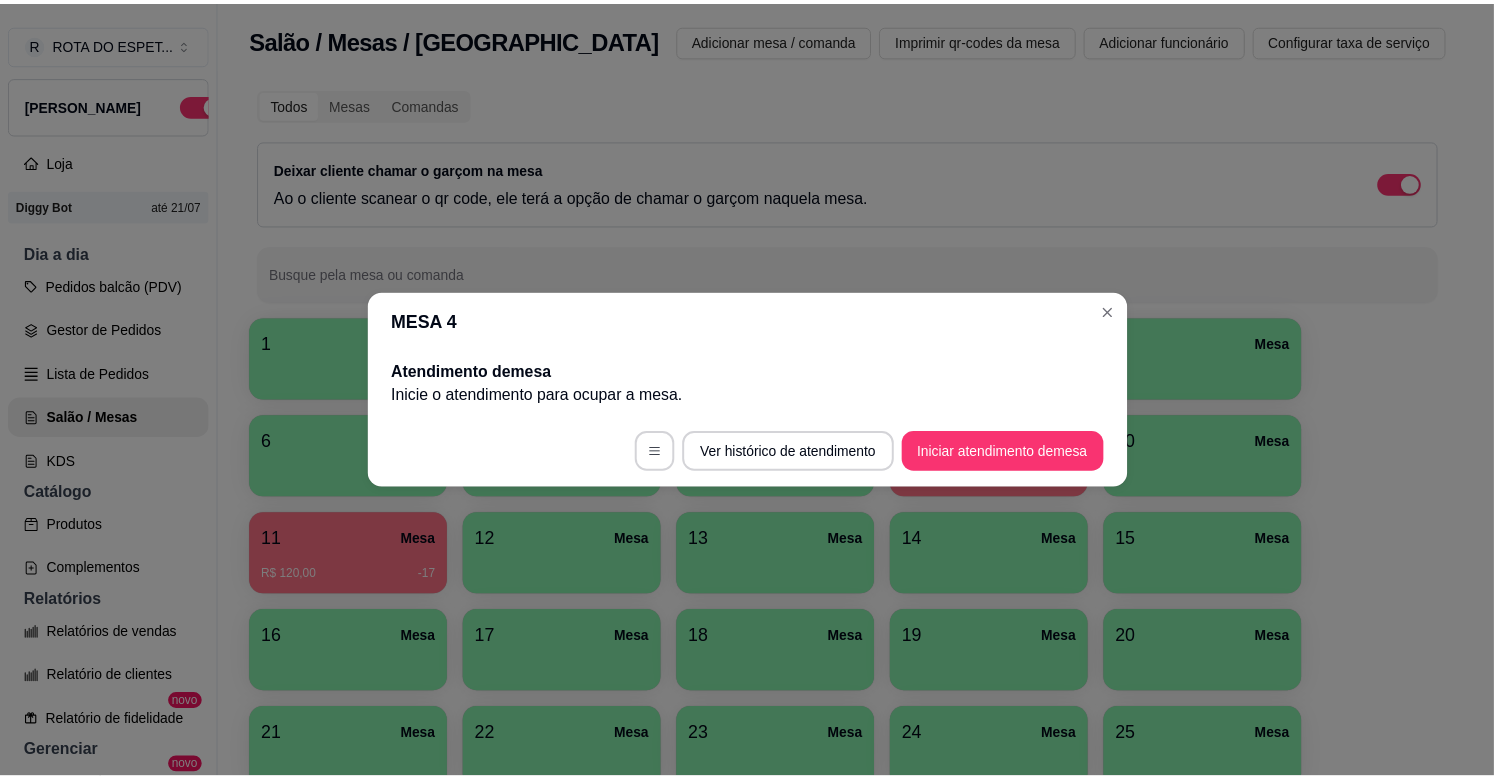 scroll, scrollTop: 0, scrollLeft: 0, axis: both 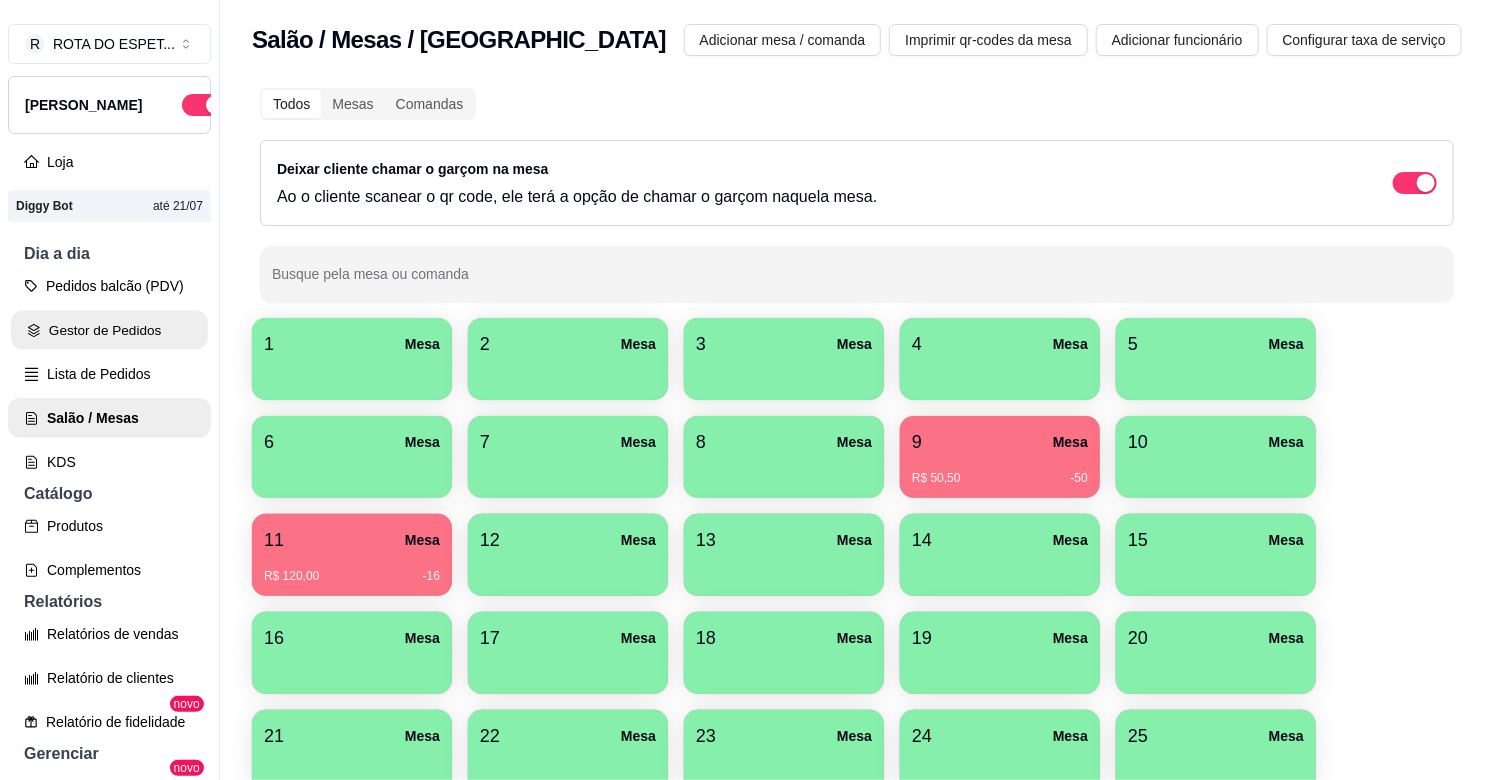 click on "Gestor de Pedidos" at bounding box center [109, 330] 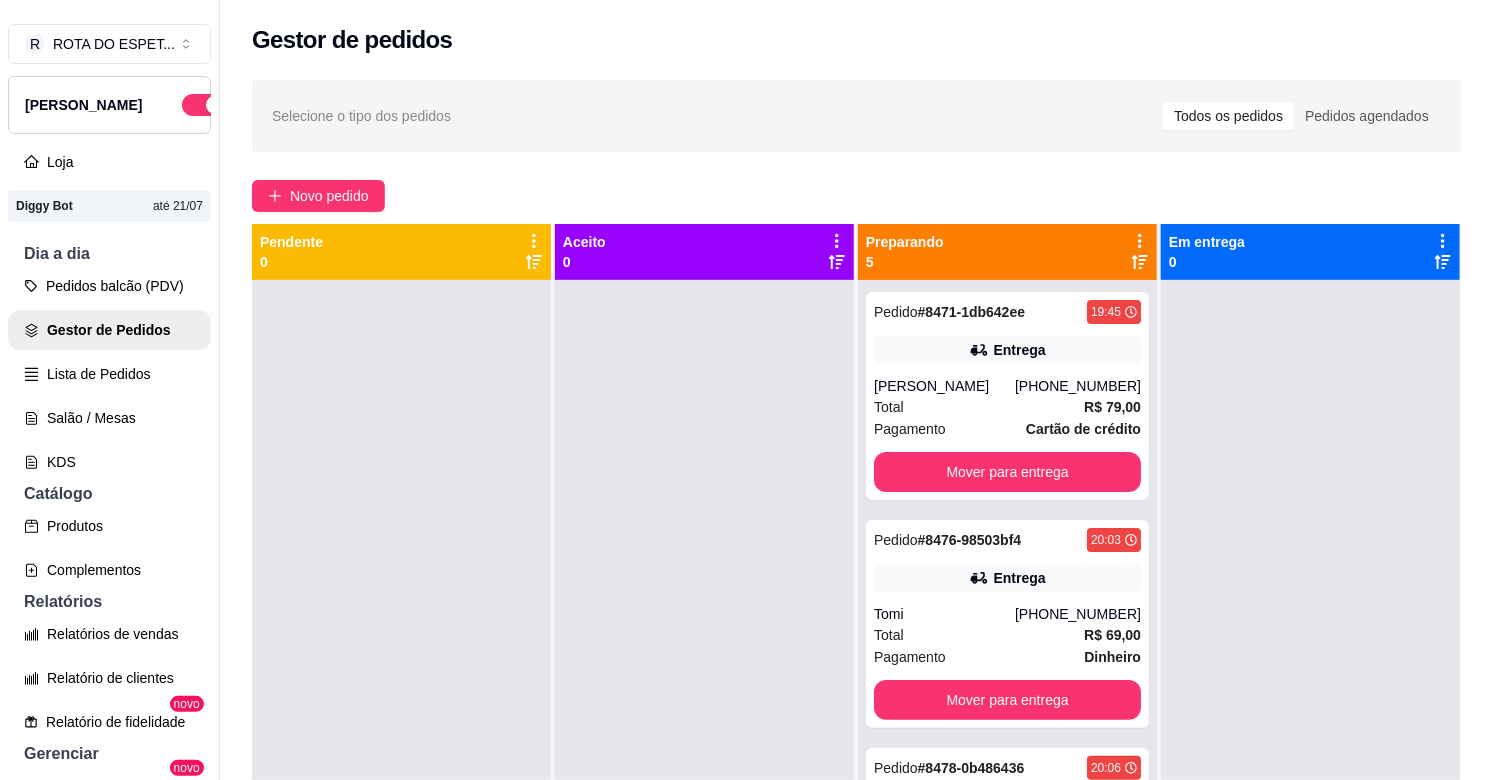 click at bounding box center (704, 670) 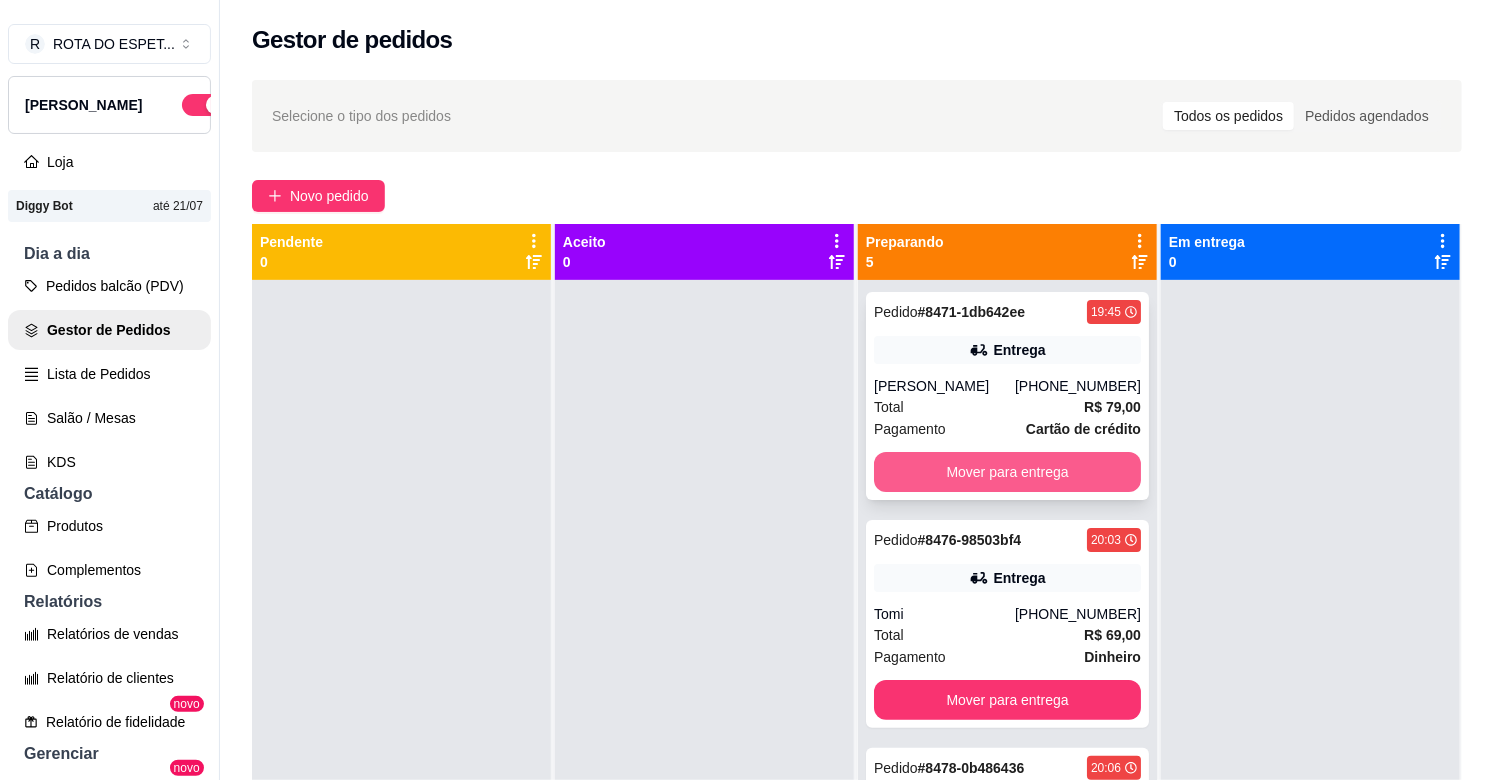 click on "Mover para entrega" at bounding box center [1007, 472] 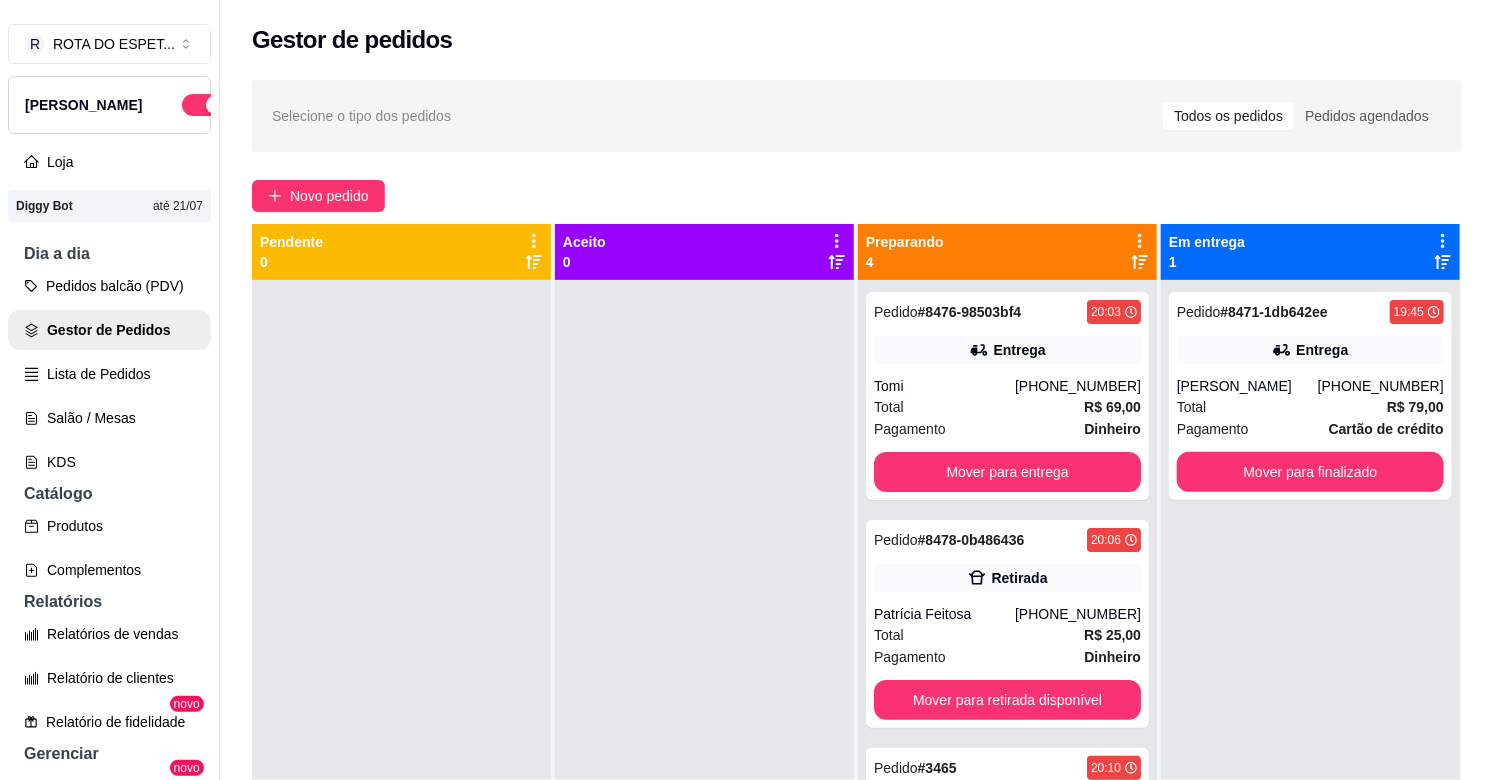 click at bounding box center (704, 670) 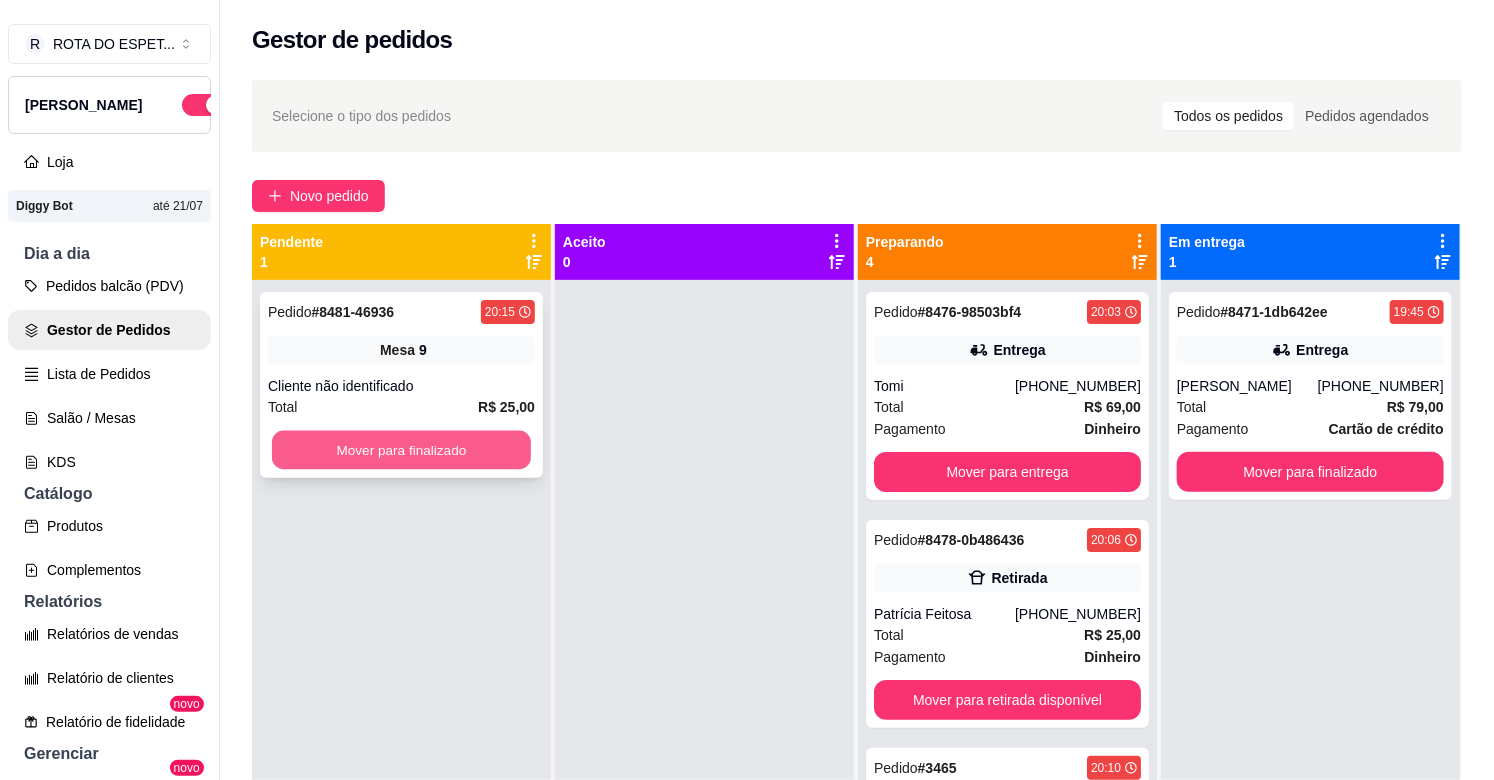 click on "Mover para finalizado" at bounding box center (401, 450) 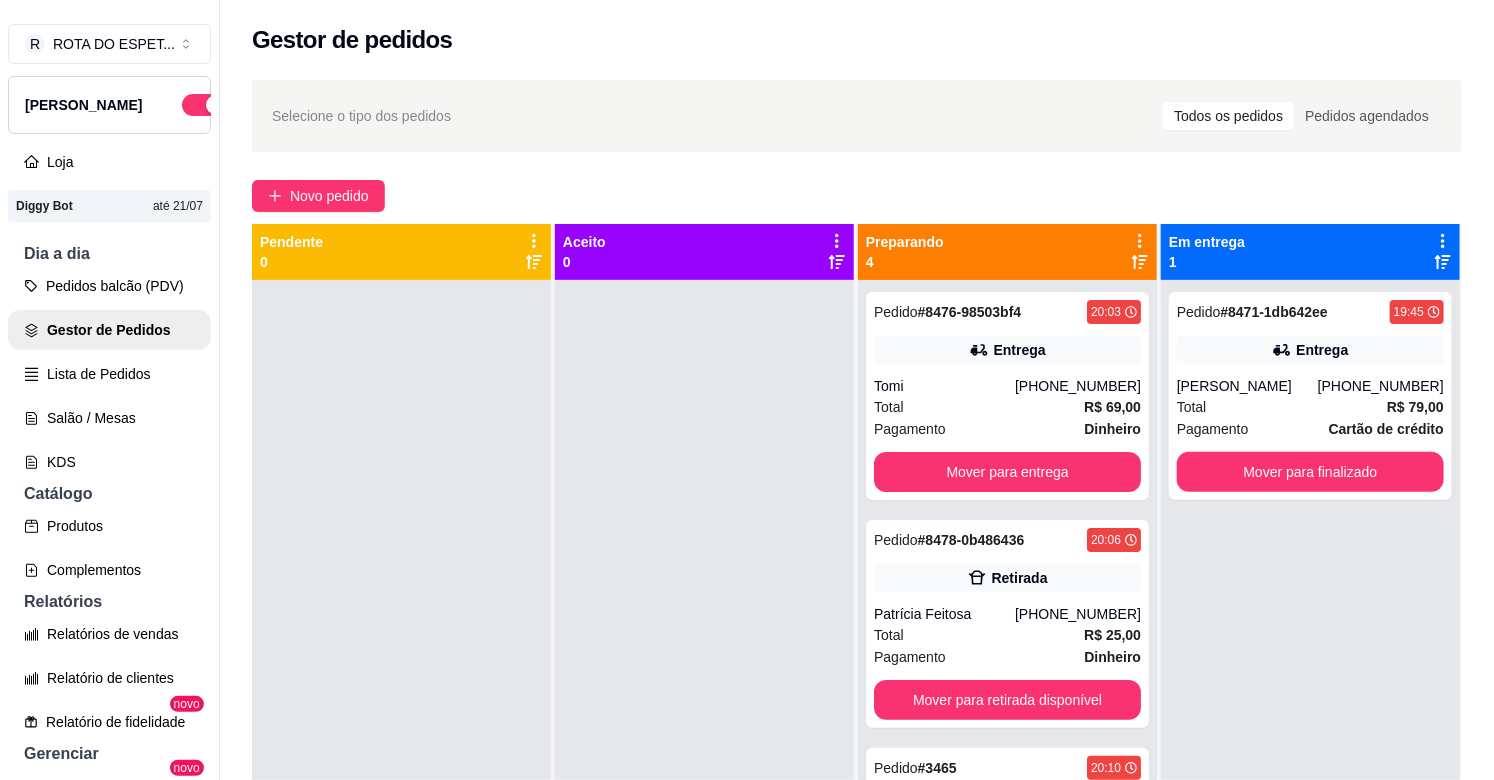 click at bounding box center (704, 670) 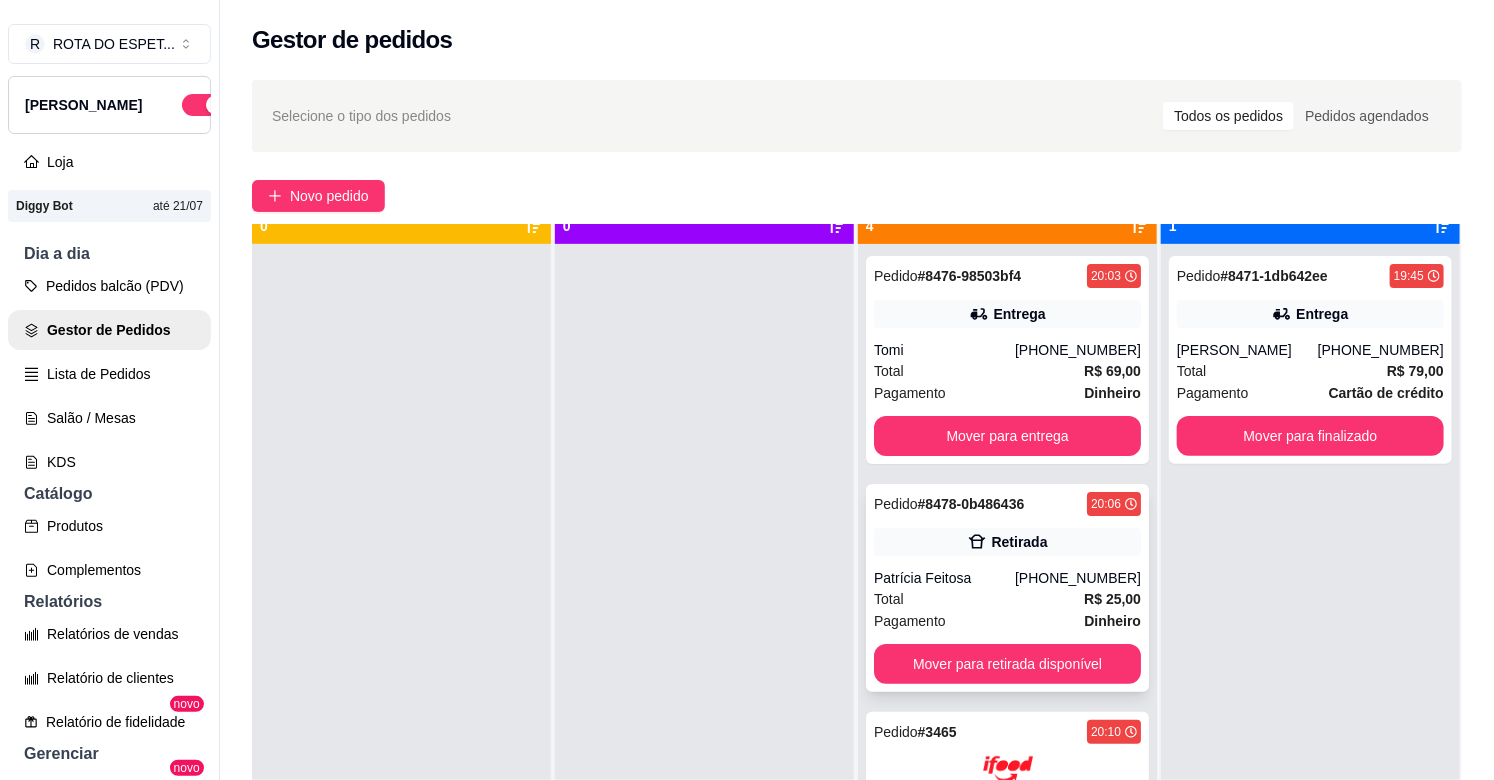 scroll, scrollTop: 55, scrollLeft: 0, axis: vertical 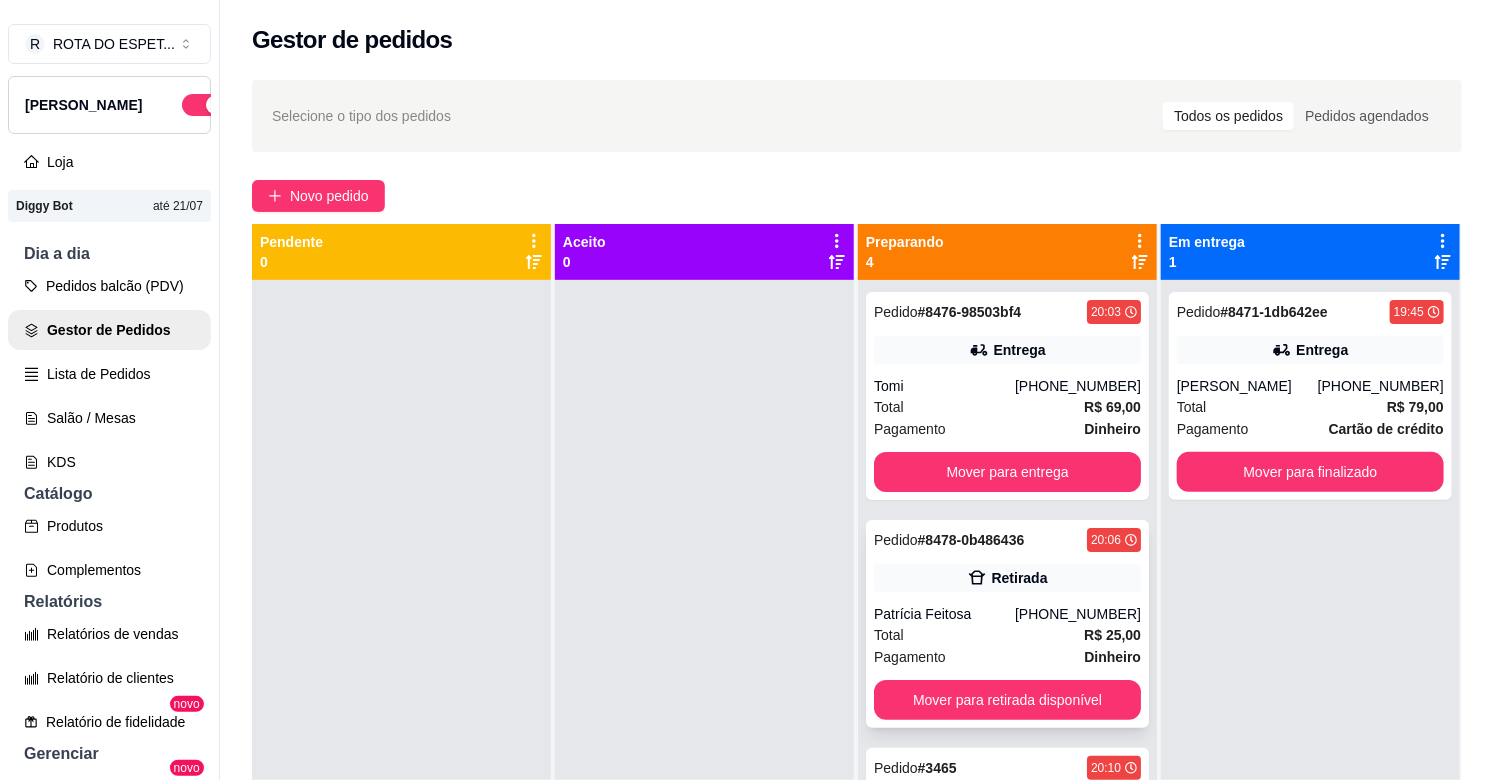 click on "Total R$ 25,00" at bounding box center (1007, 635) 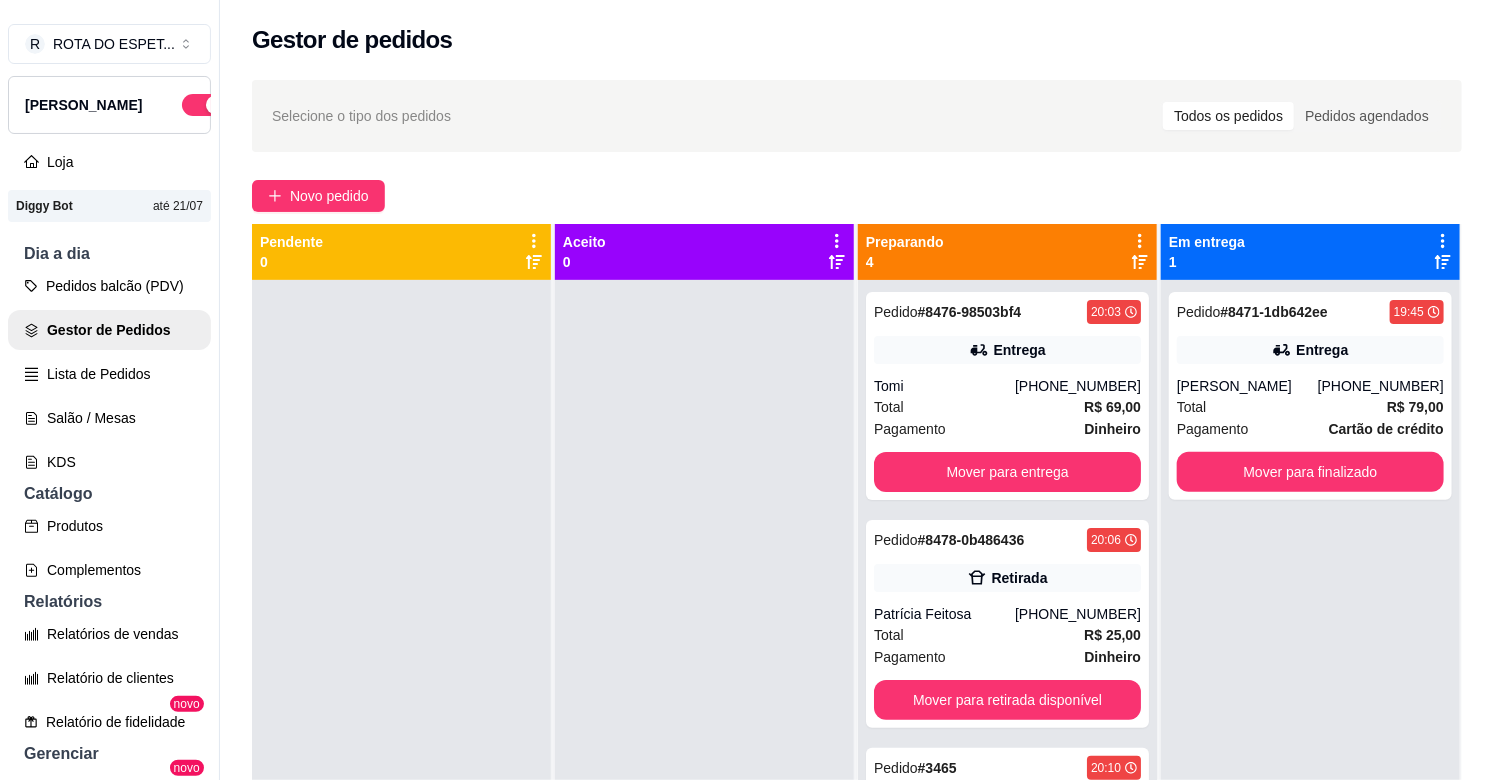 click at bounding box center (704, 670) 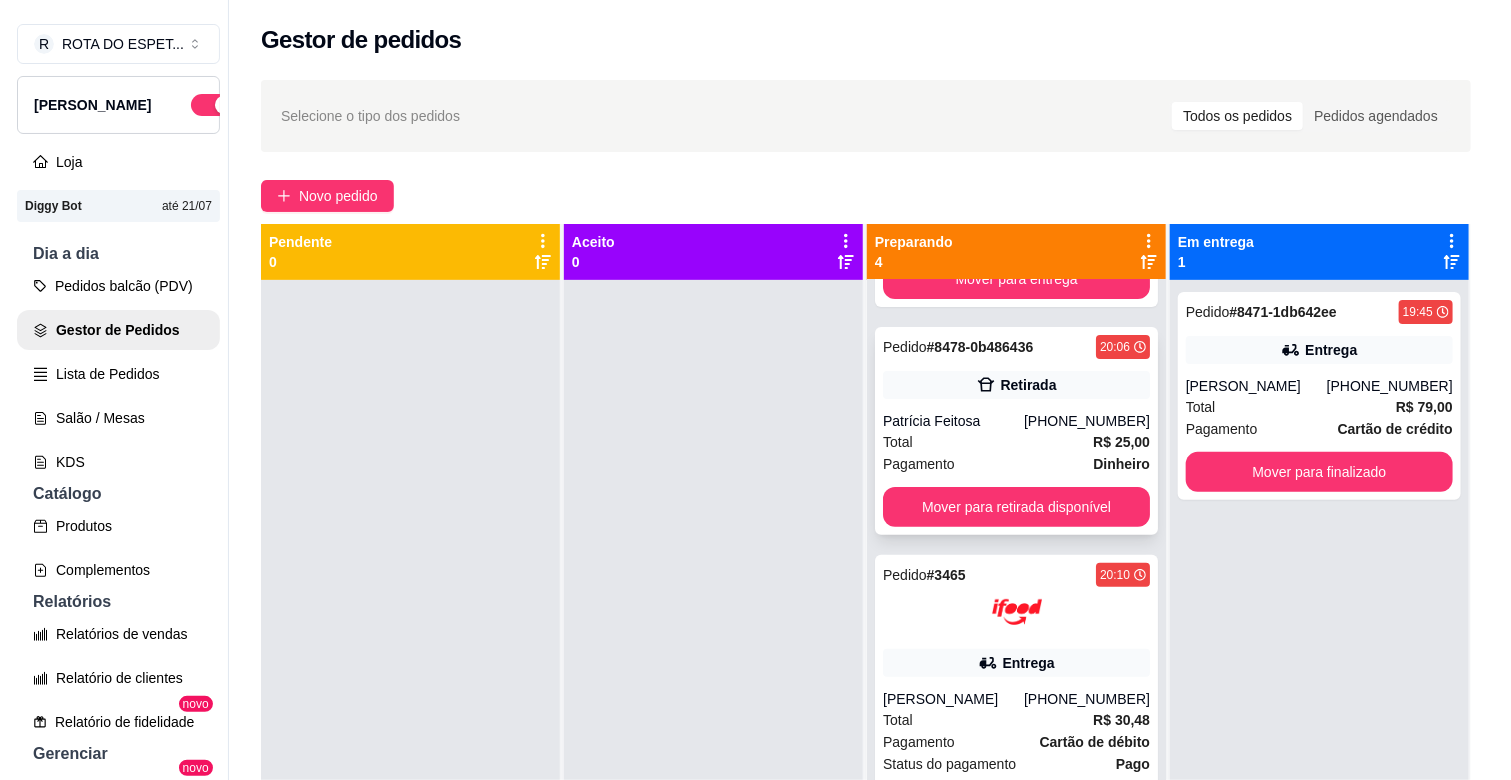 scroll, scrollTop: 223, scrollLeft: 0, axis: vertical 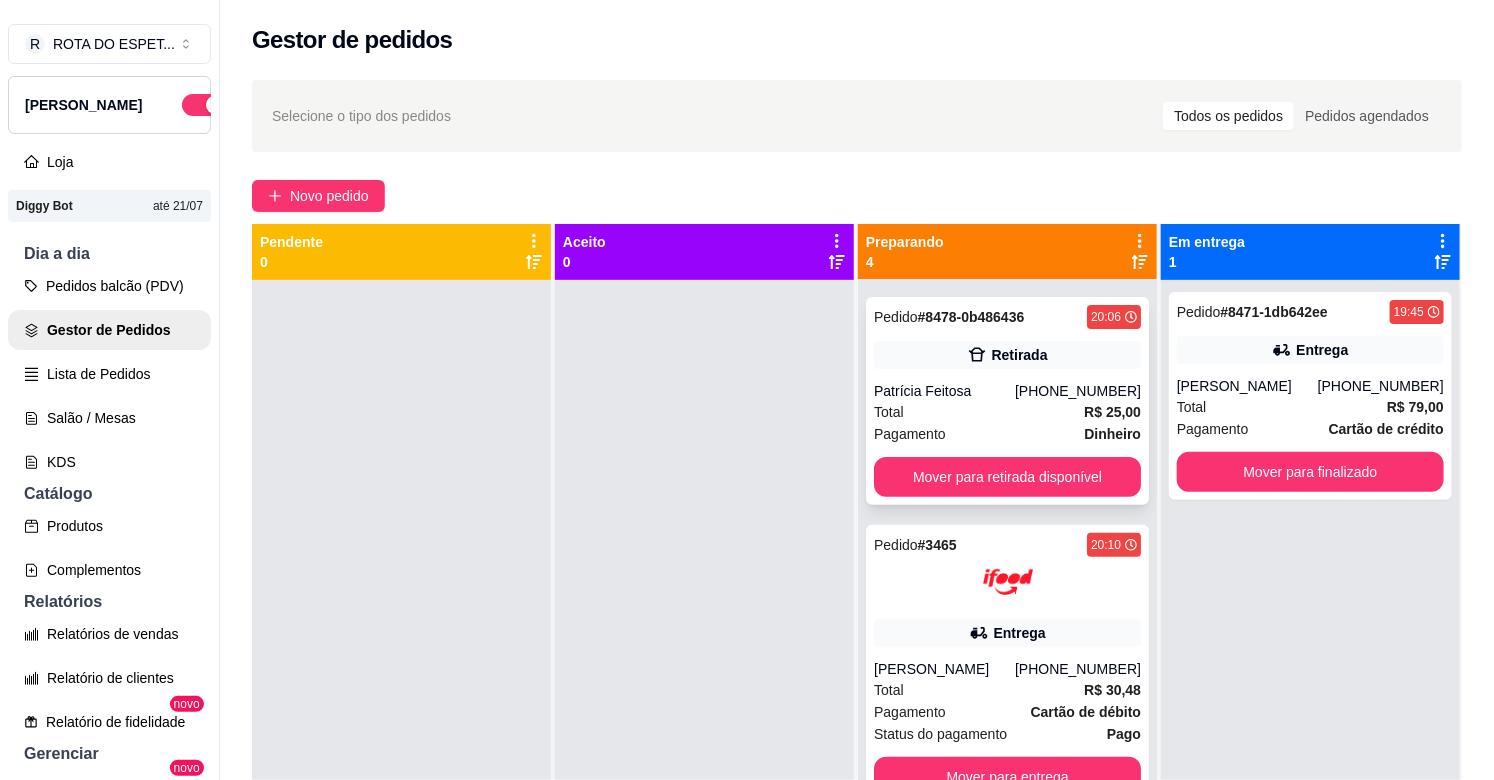 click on "Total R$ 25,00" at bounding box center [1007, 412] 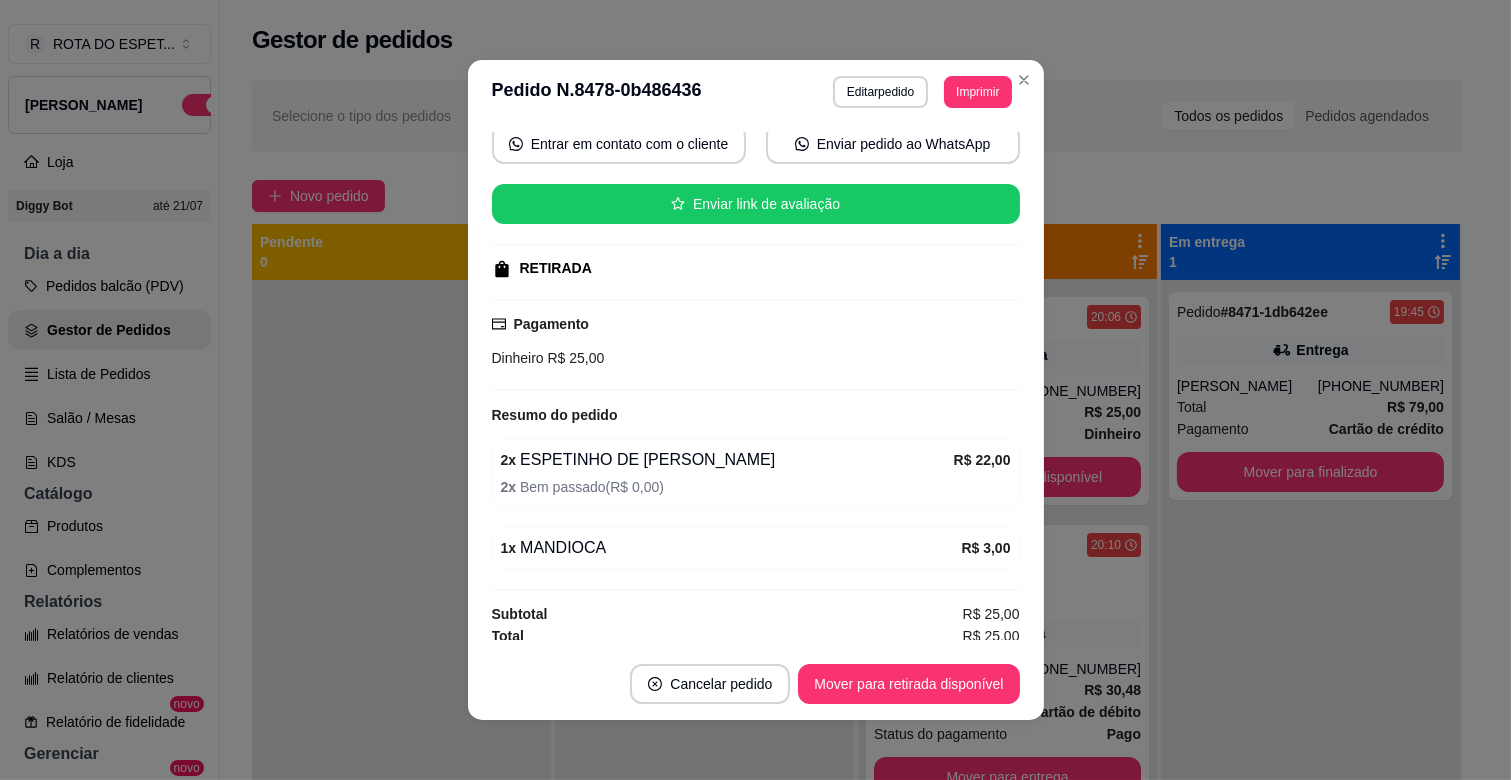 scroll, scrollTop: 204, scrollLeft: 0, axis: vertical 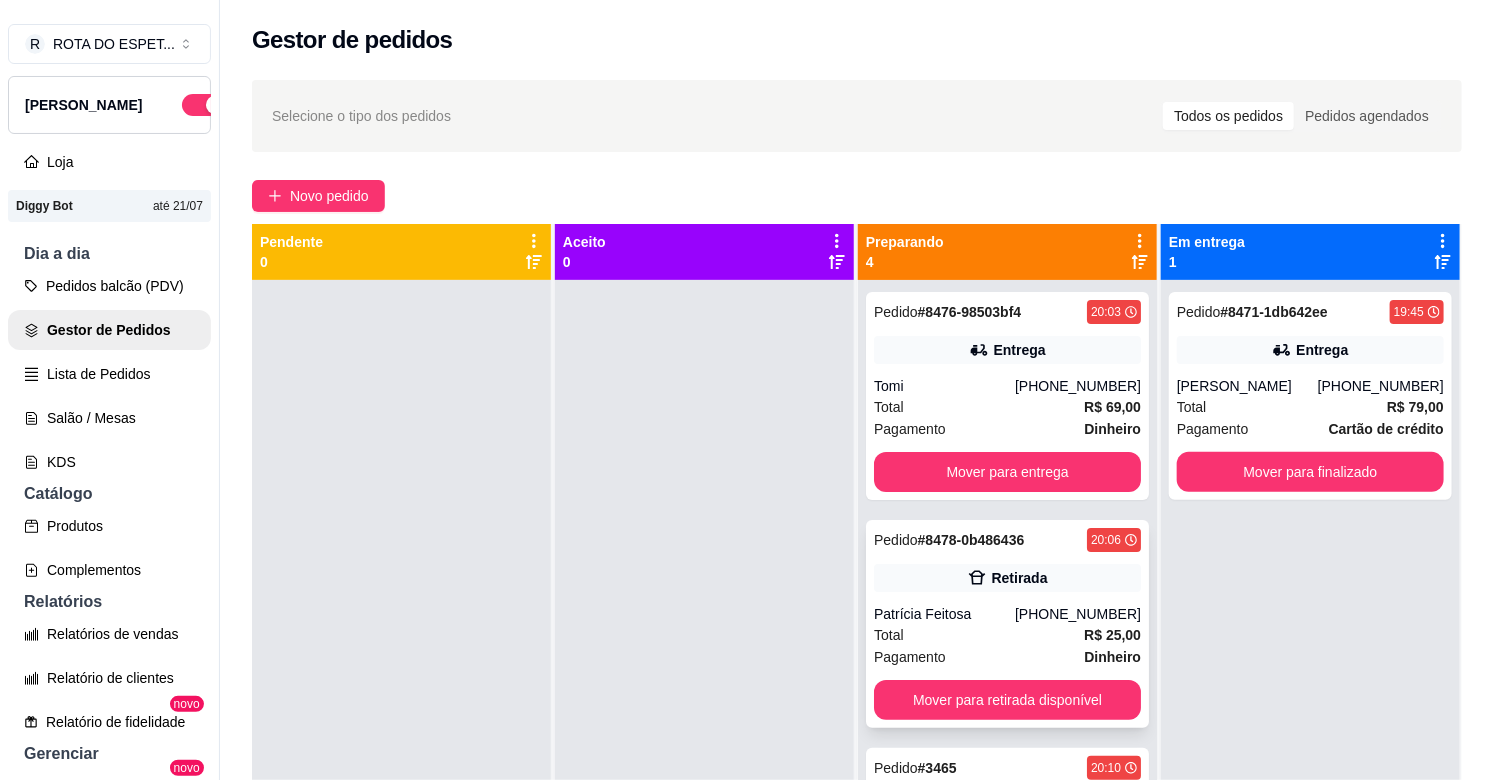 click on "Retirada" at bounding box center (1007, 578) 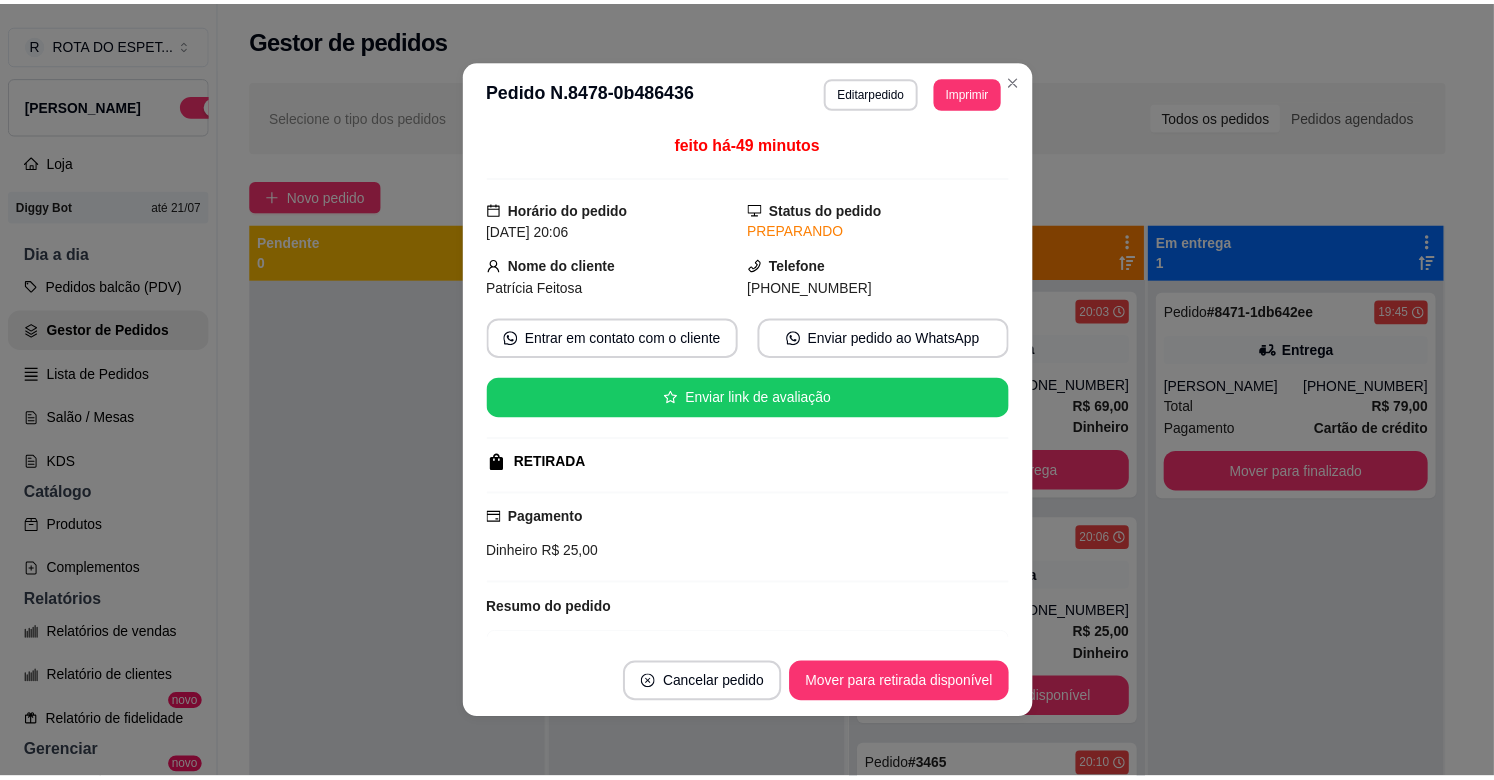 scroll, scrollTop: 204, scrollLeft: 0, axis: vertical 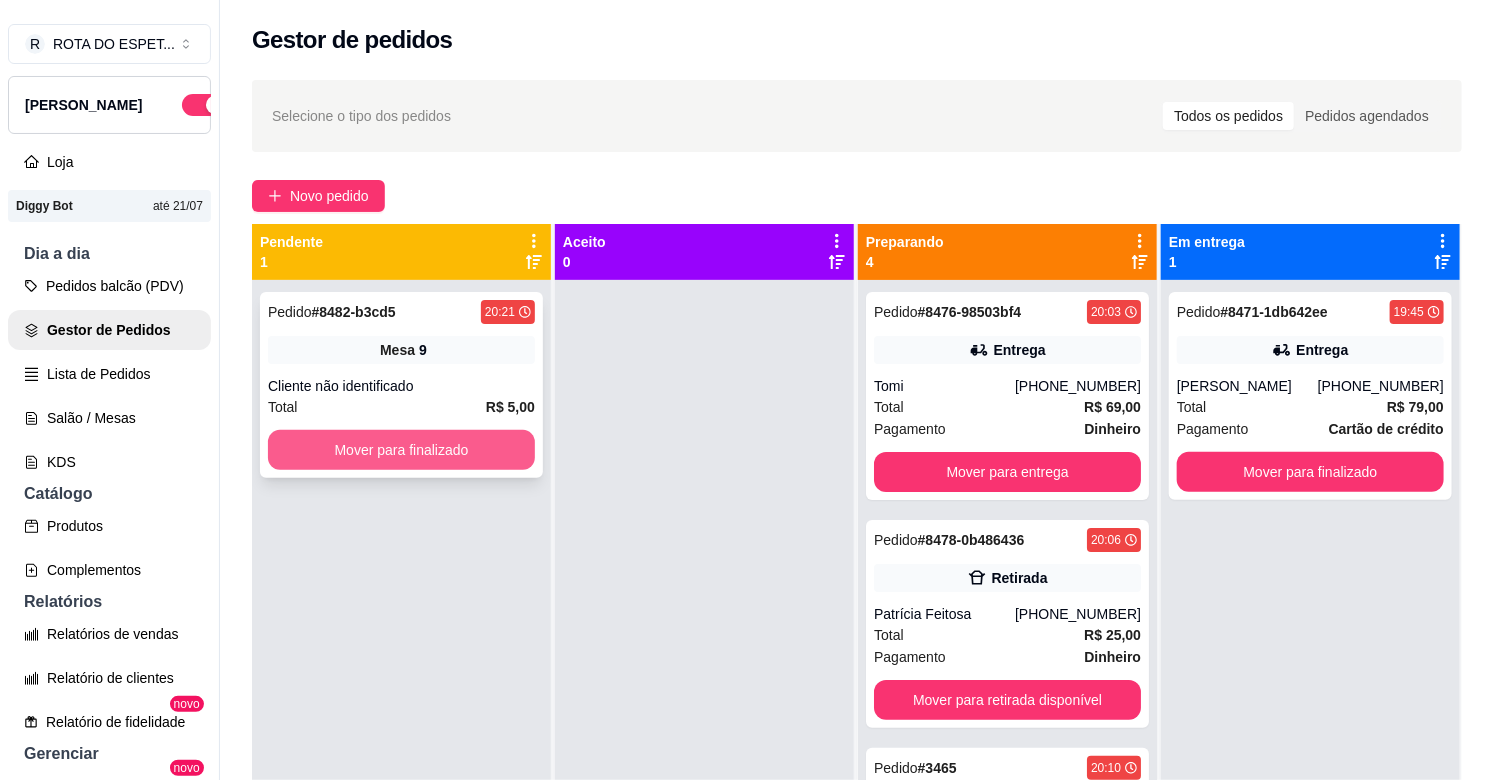 click on "Mover para finalizado" at bounding box center [401, 450] 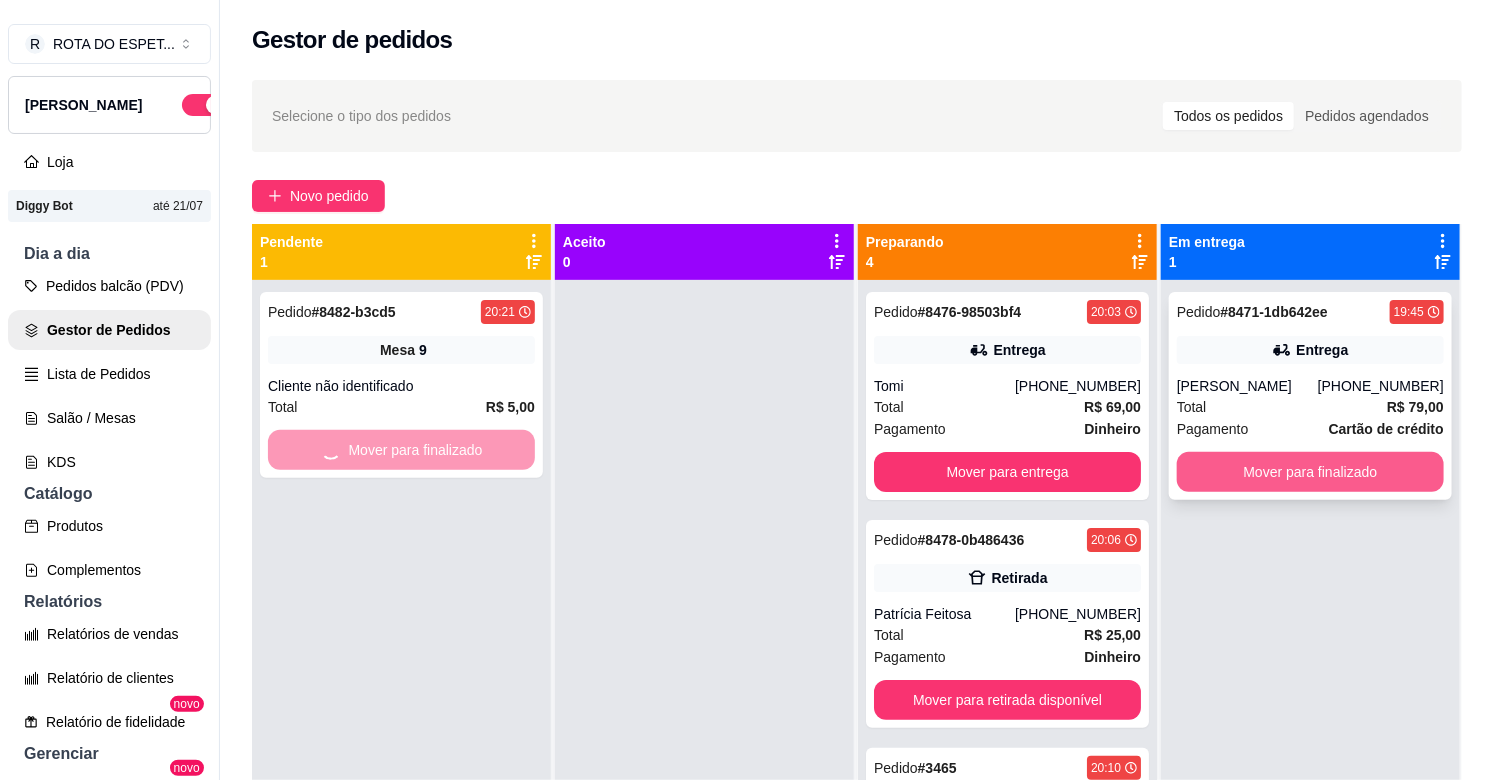 click on "Mover para finalizado" at bounding box center [1310, 472] 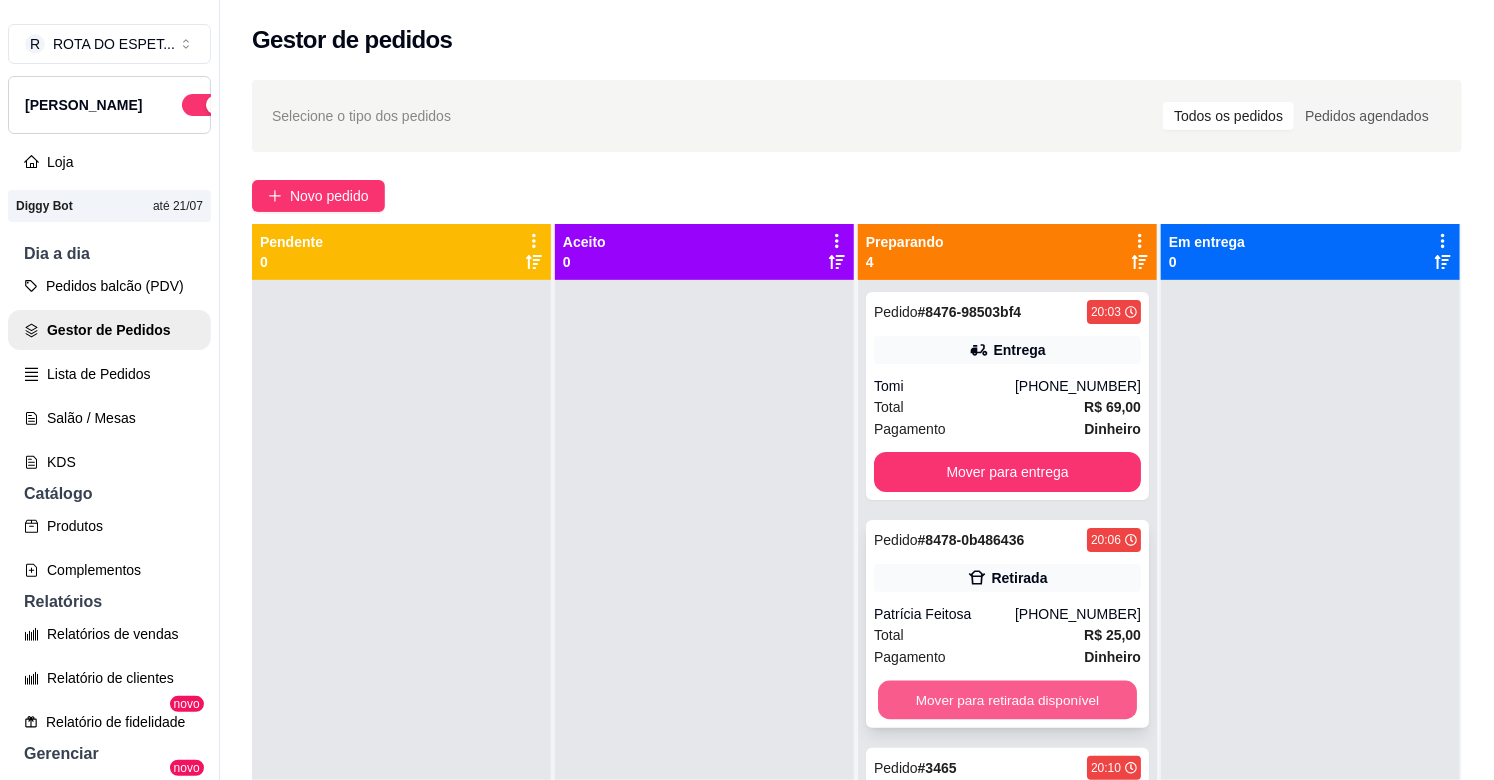 click on "Mover para retirada disponível" at bounding box center [1007, 700] 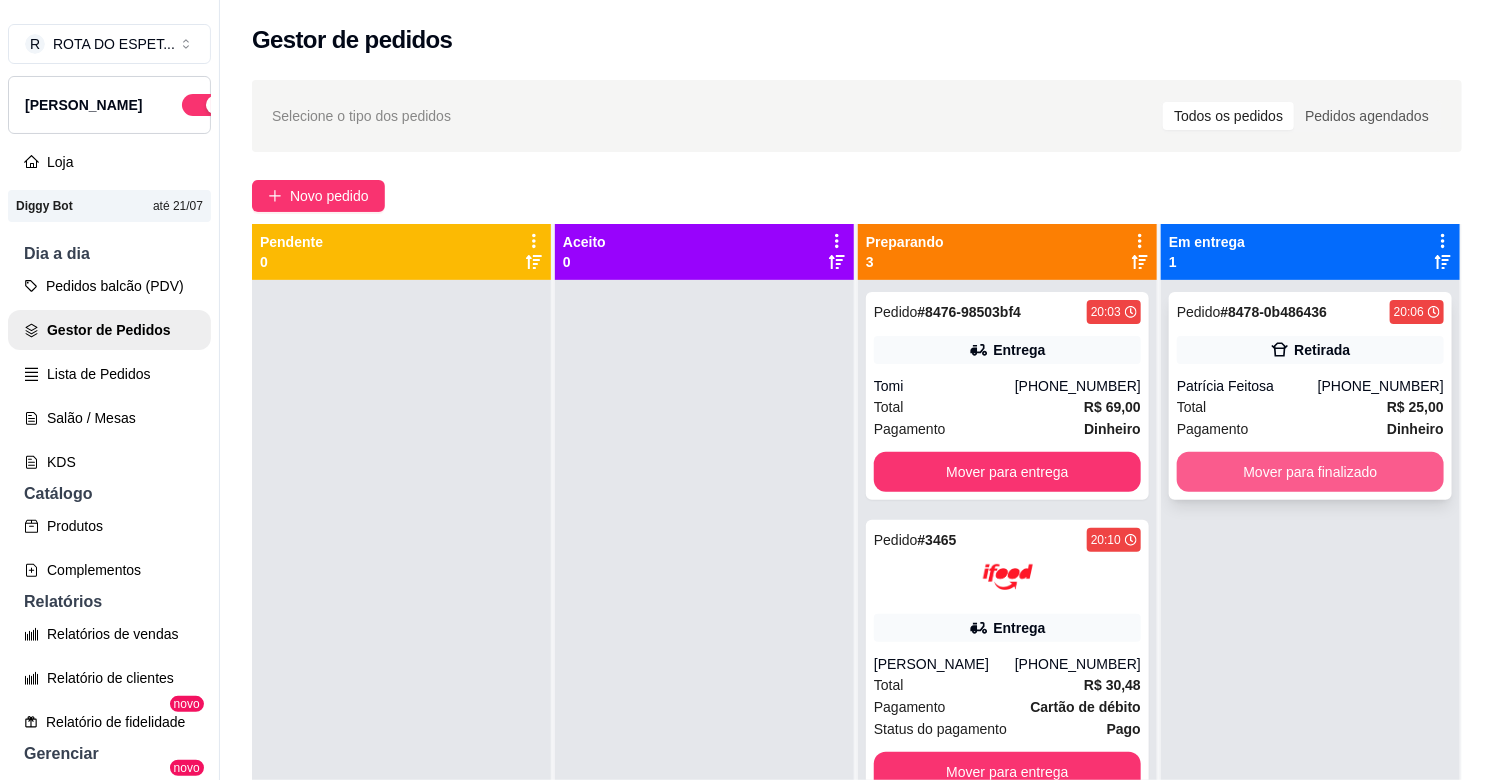 click on "Mover para finalizado" at bounding box center [1310, 472] 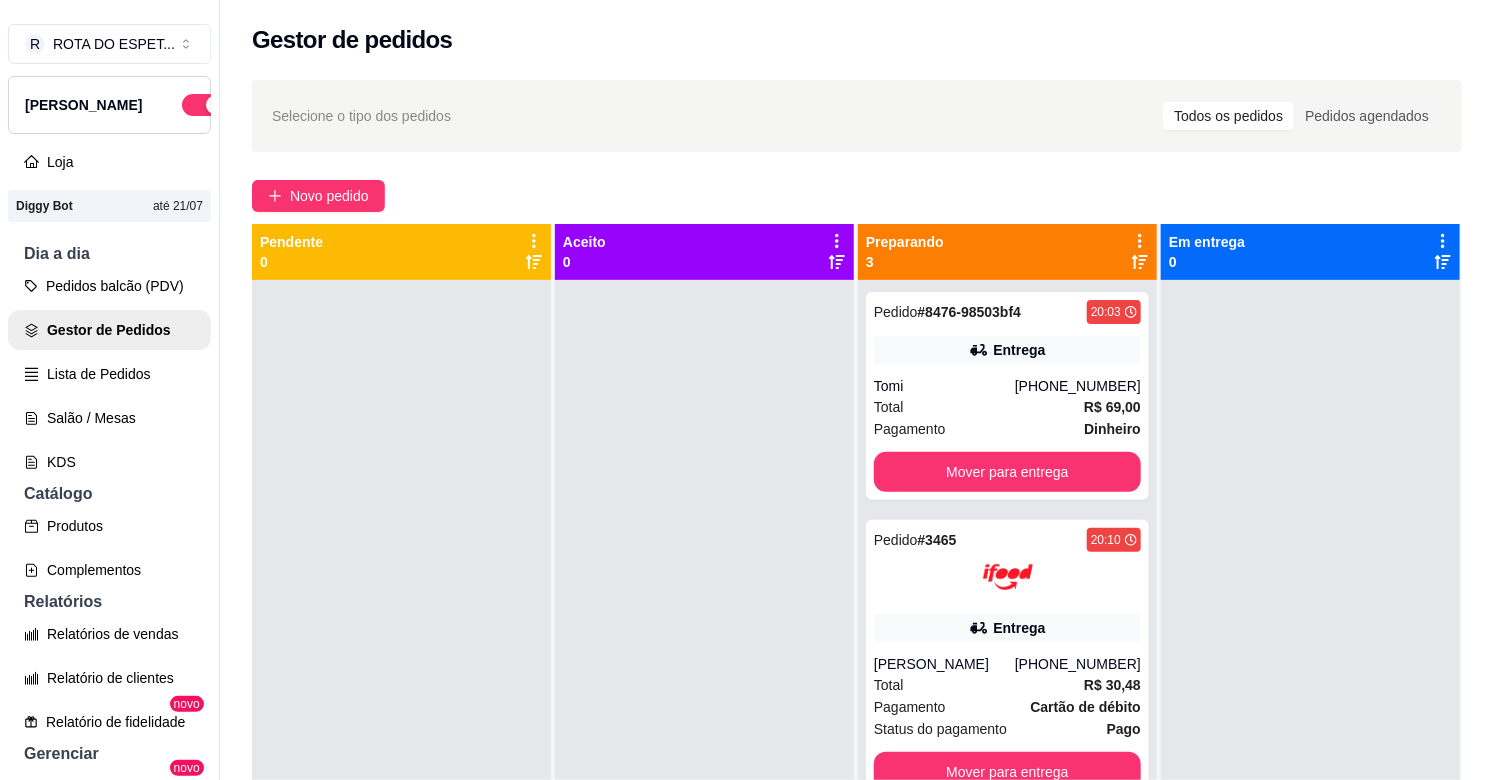 click at bounding box center [1310, 670] 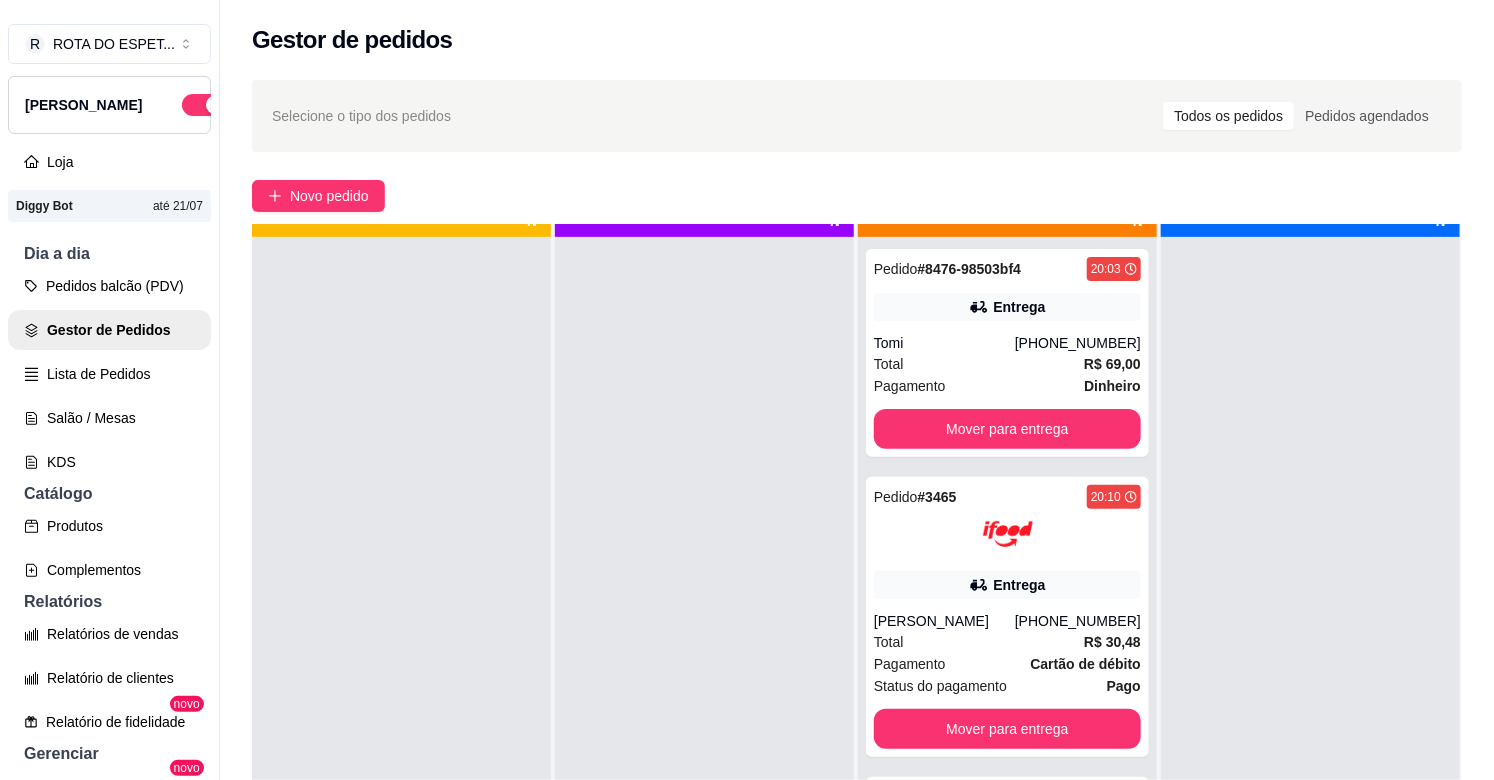 scroll, scrollTop: 55, scrollLeft: 0, axis: vertical 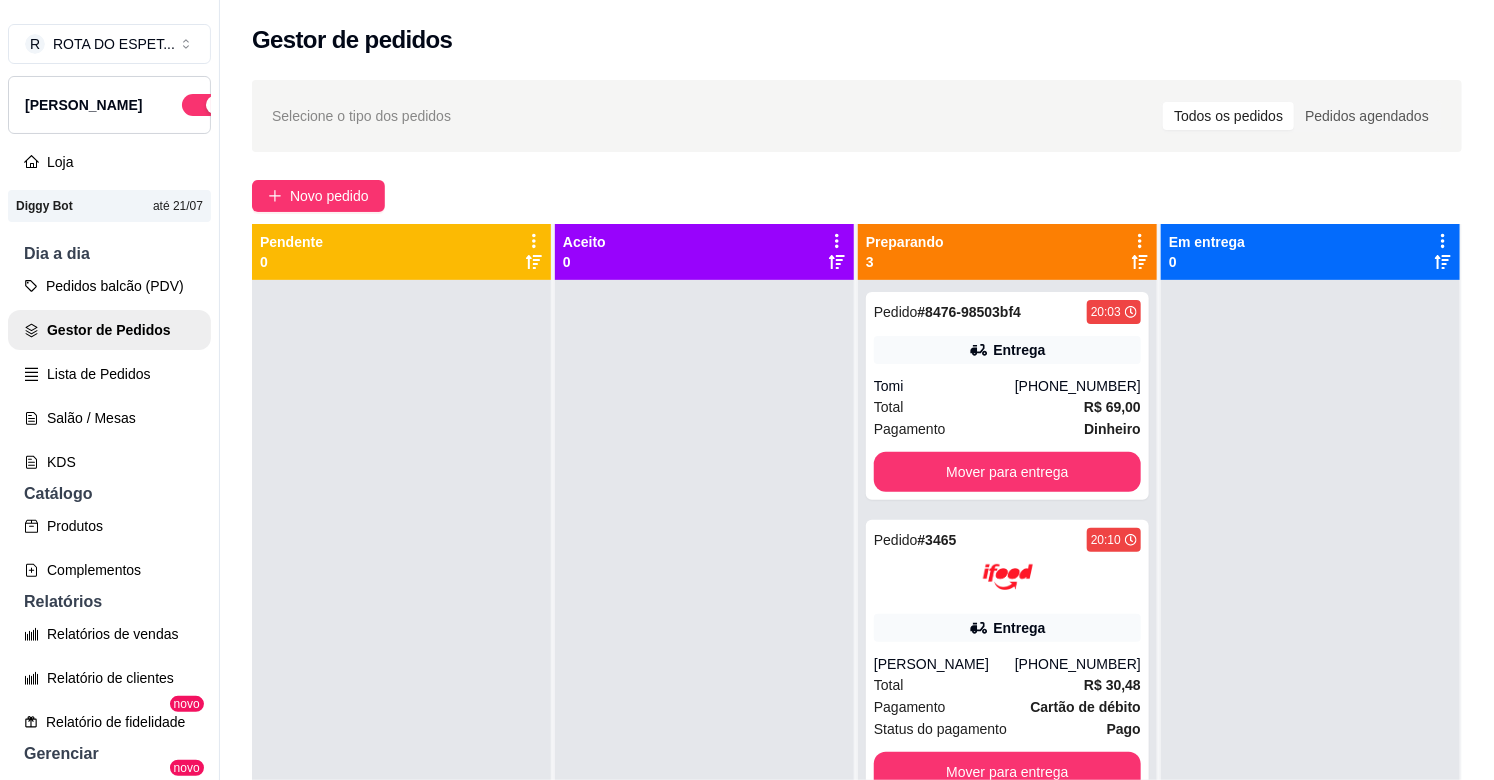 click at bounding box center [704, 670] 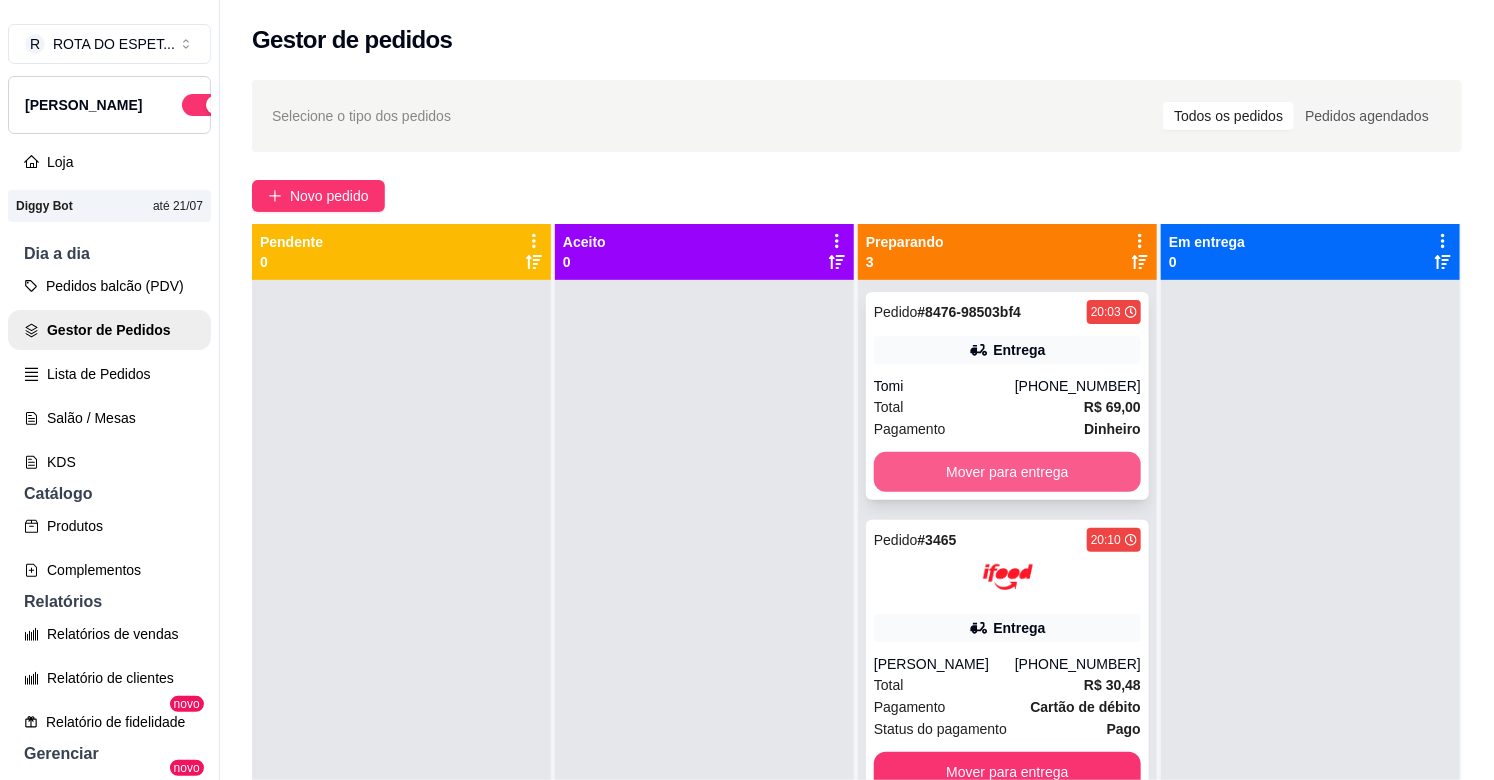 click on "Mover para entrega" at bounding box center (1007, 472) 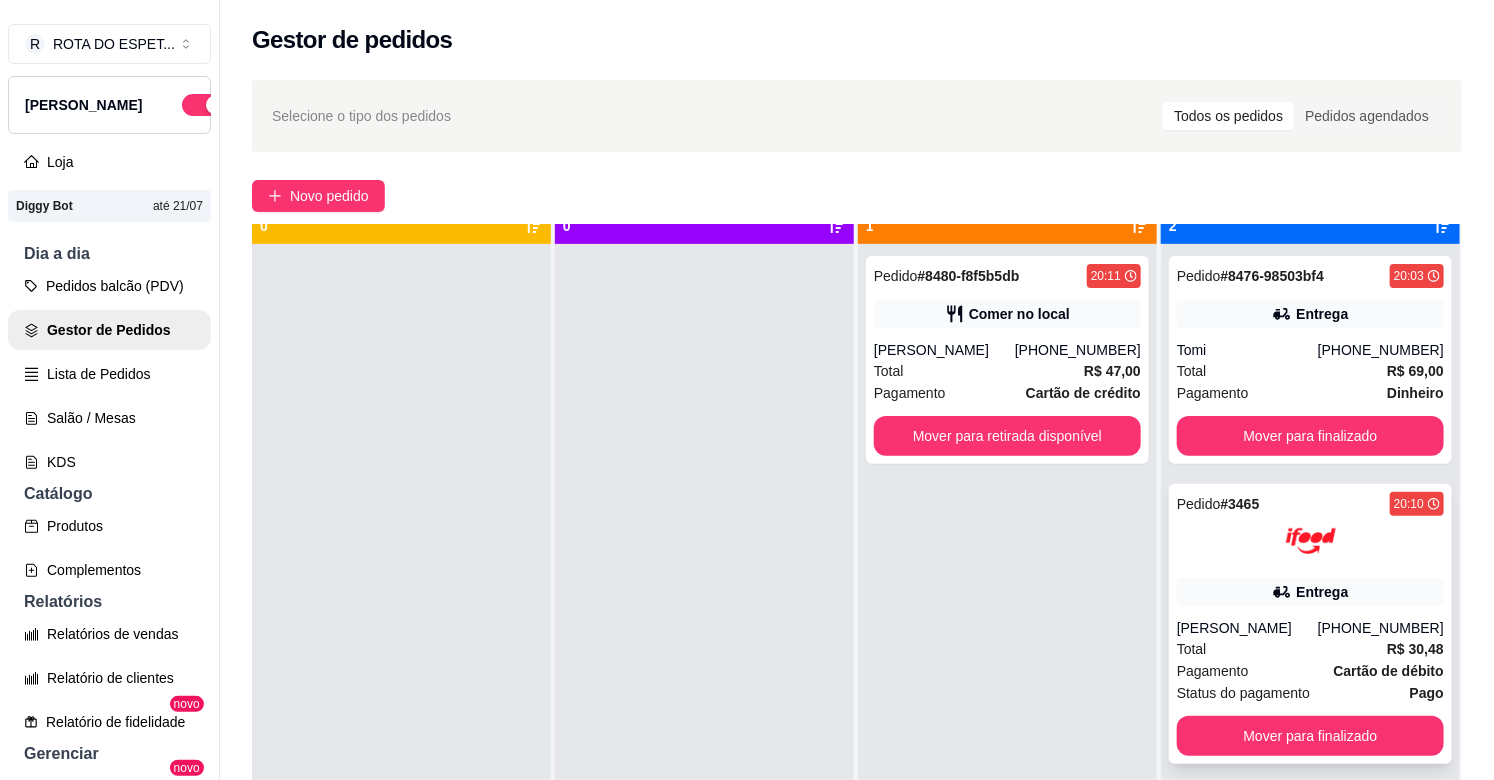 scroll, scrollTop: 55, scrollLeft: 0, axis: vertical 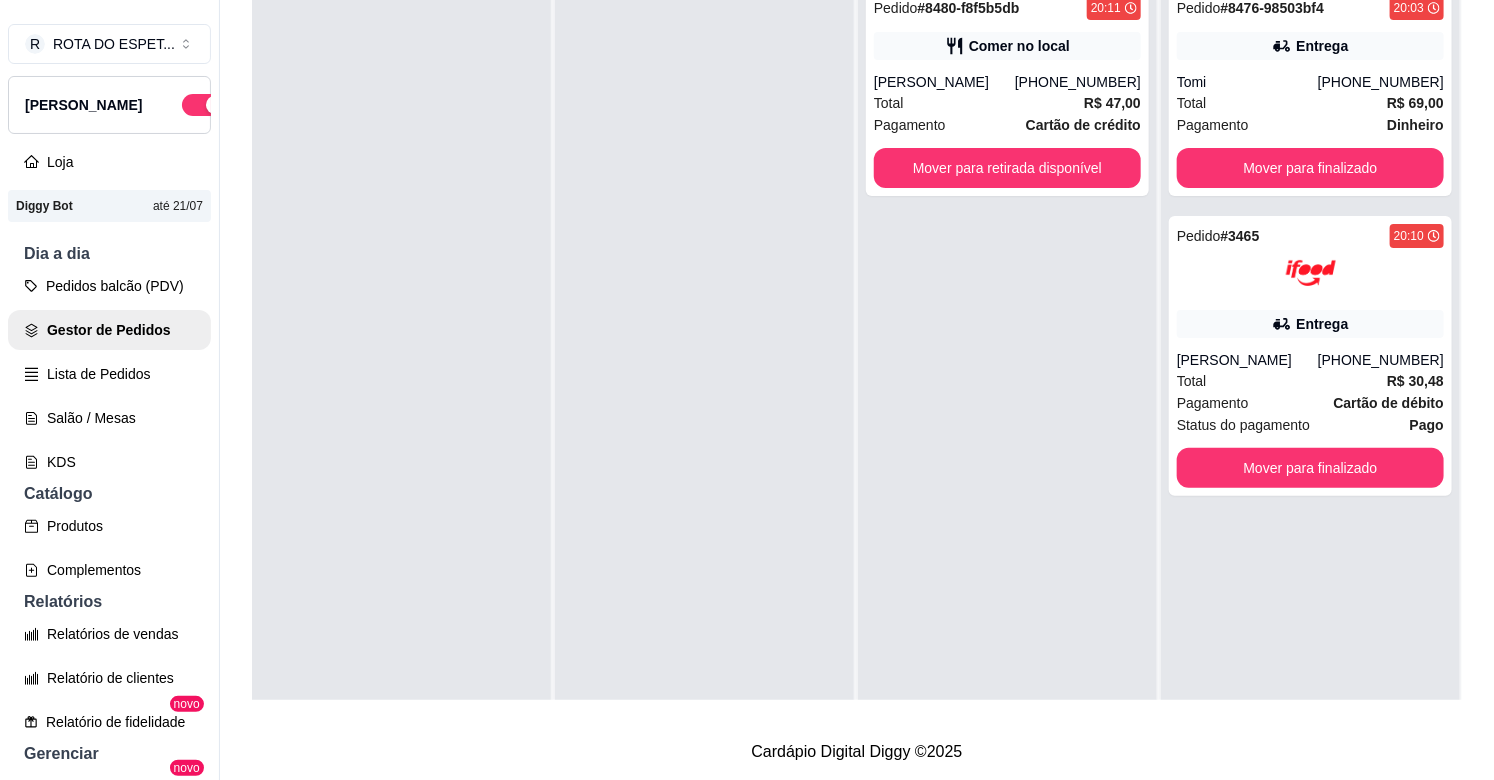 click at bounding box center (704, 366) 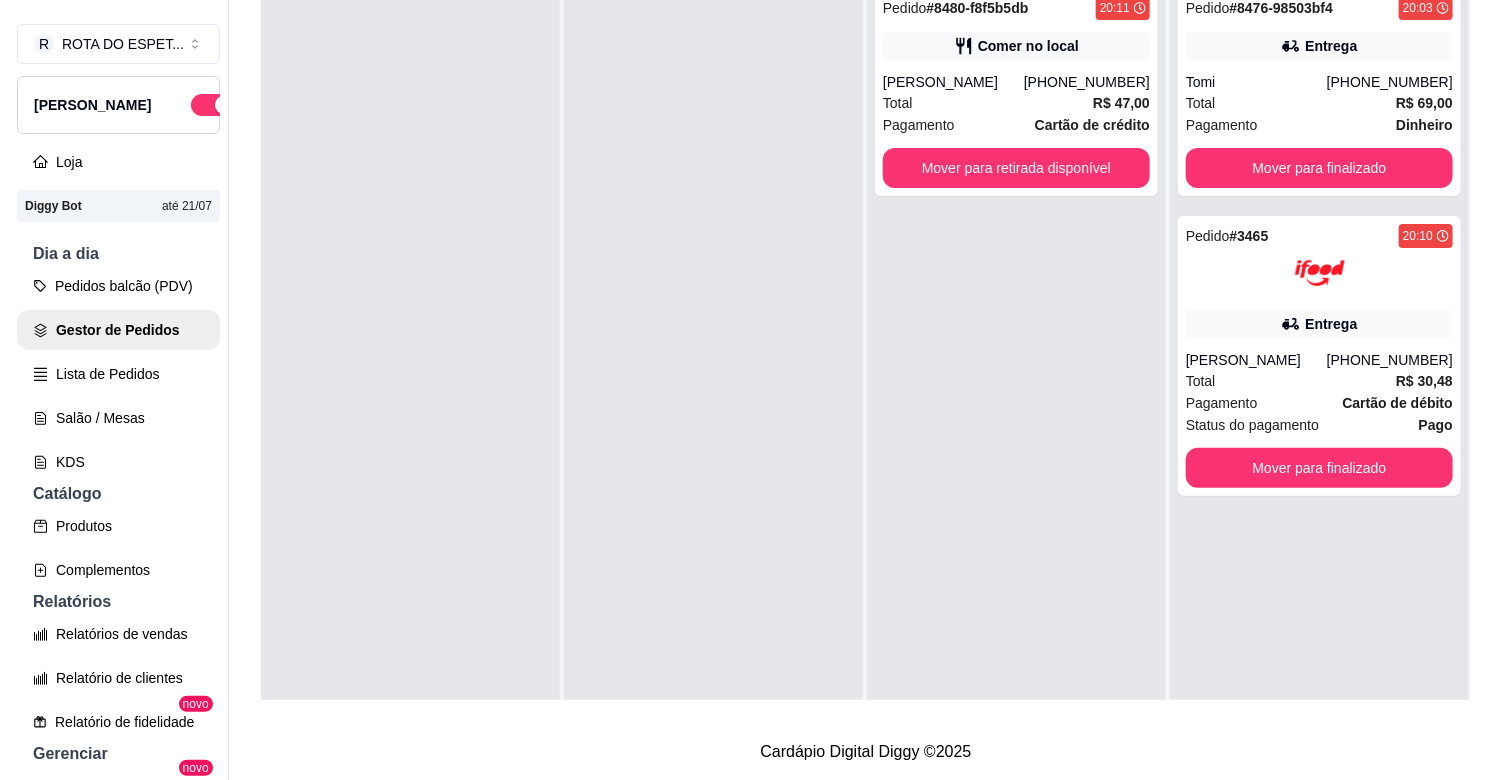 scroll, scrollTop: 0, scrollLeft: 0, axis: both 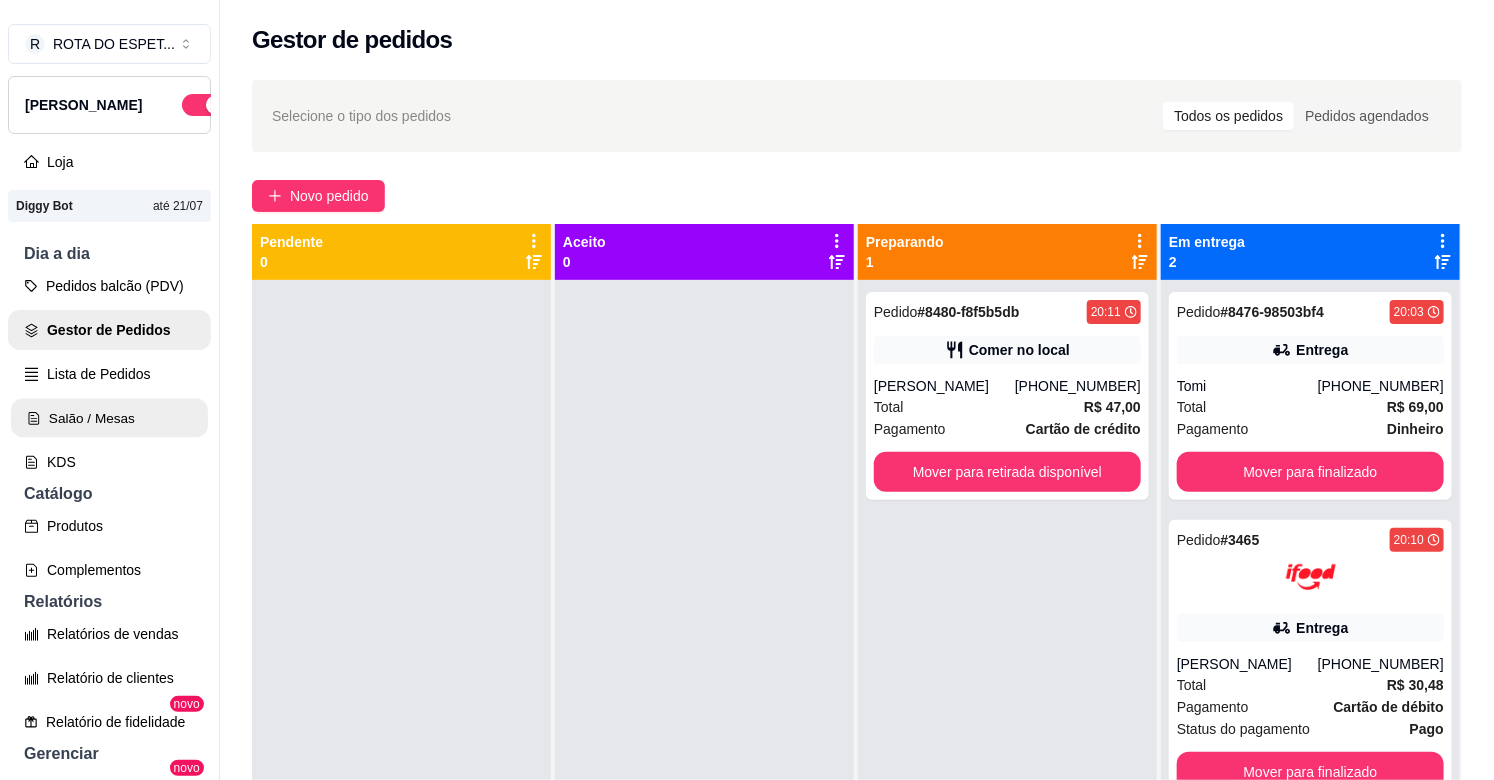 click on "Salão / Mesas" at bounding box center (109, 418) 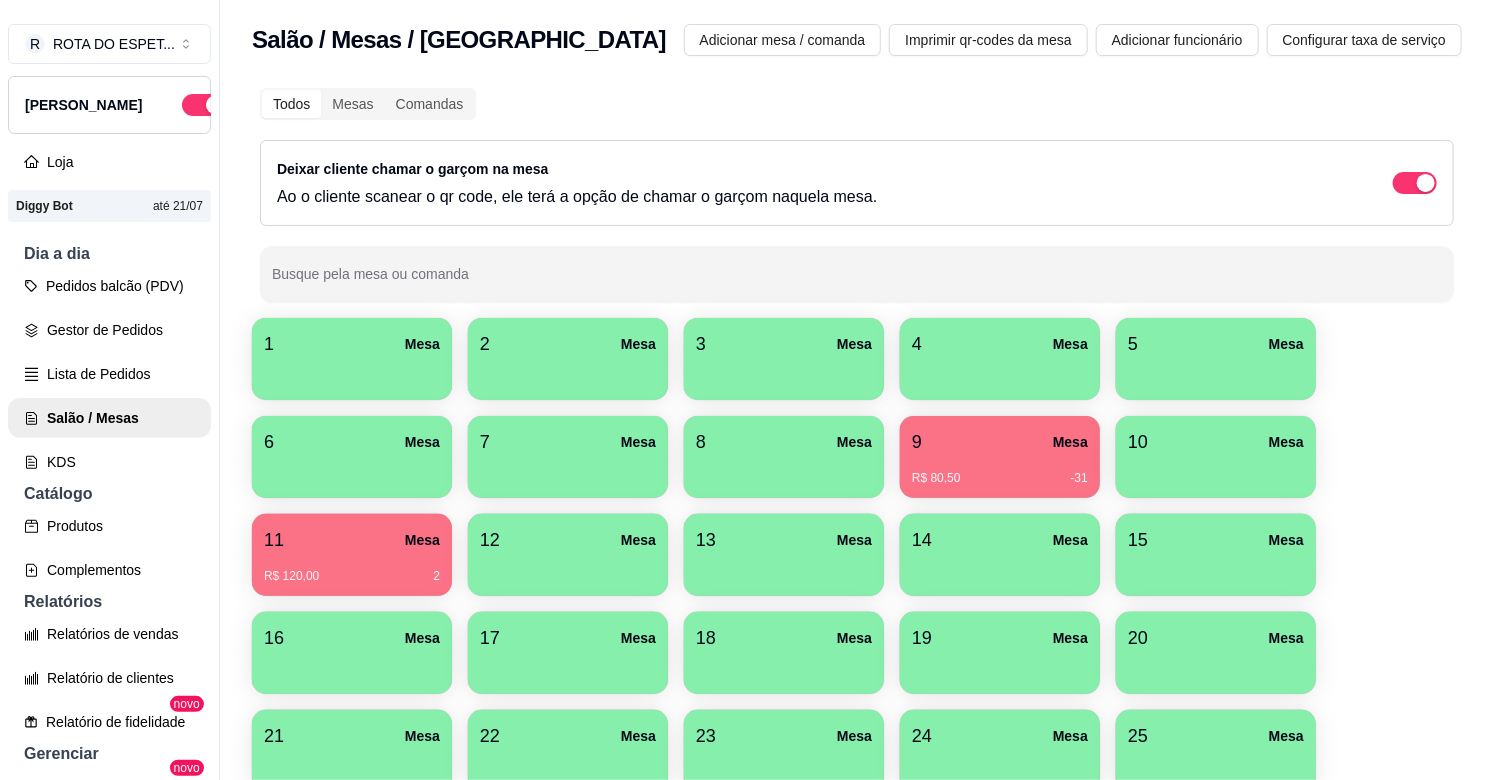 click on "11 Mesa" at bounding box center (352, 540) 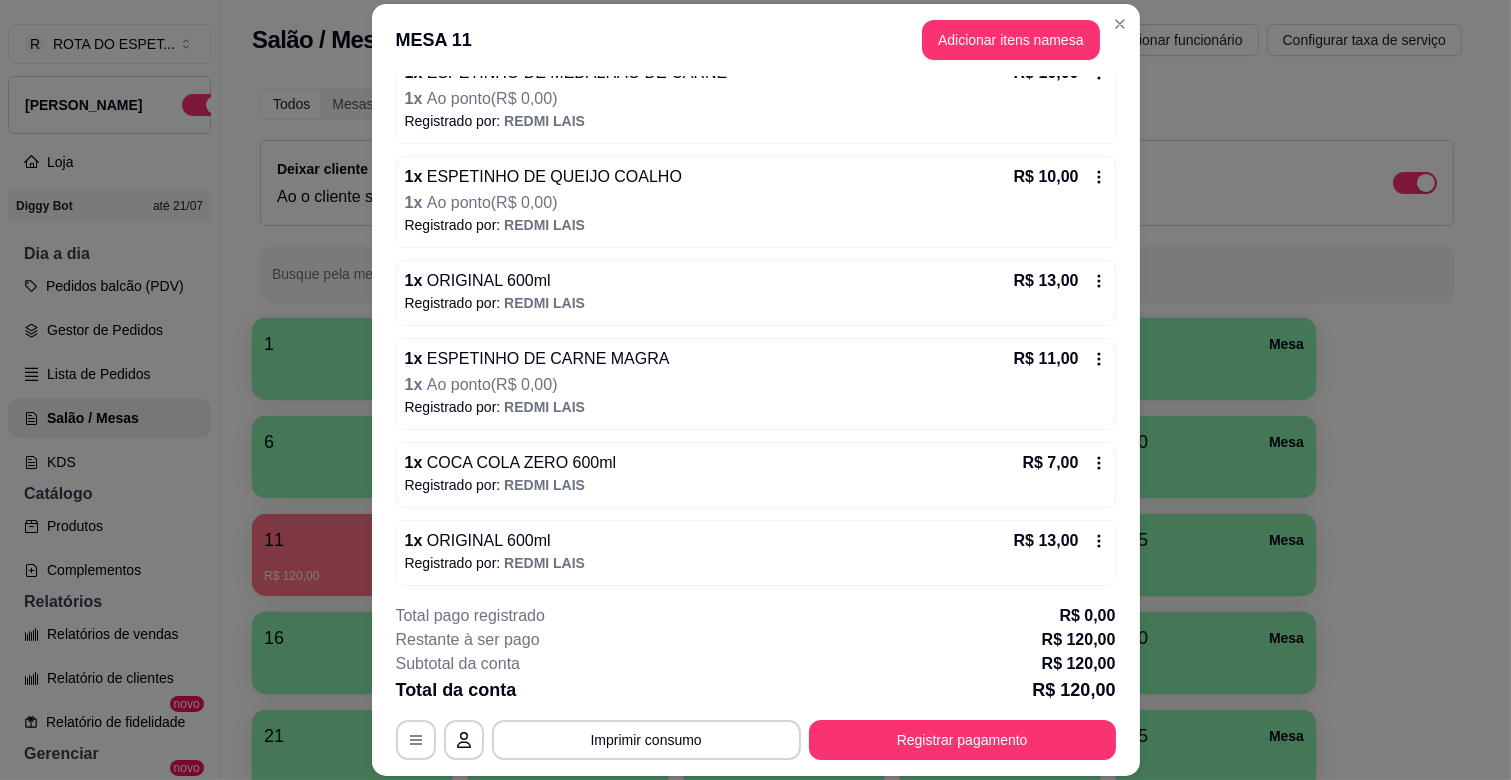 scroll, scrollTop: 481, scrollLeft: 0, axis: vertical 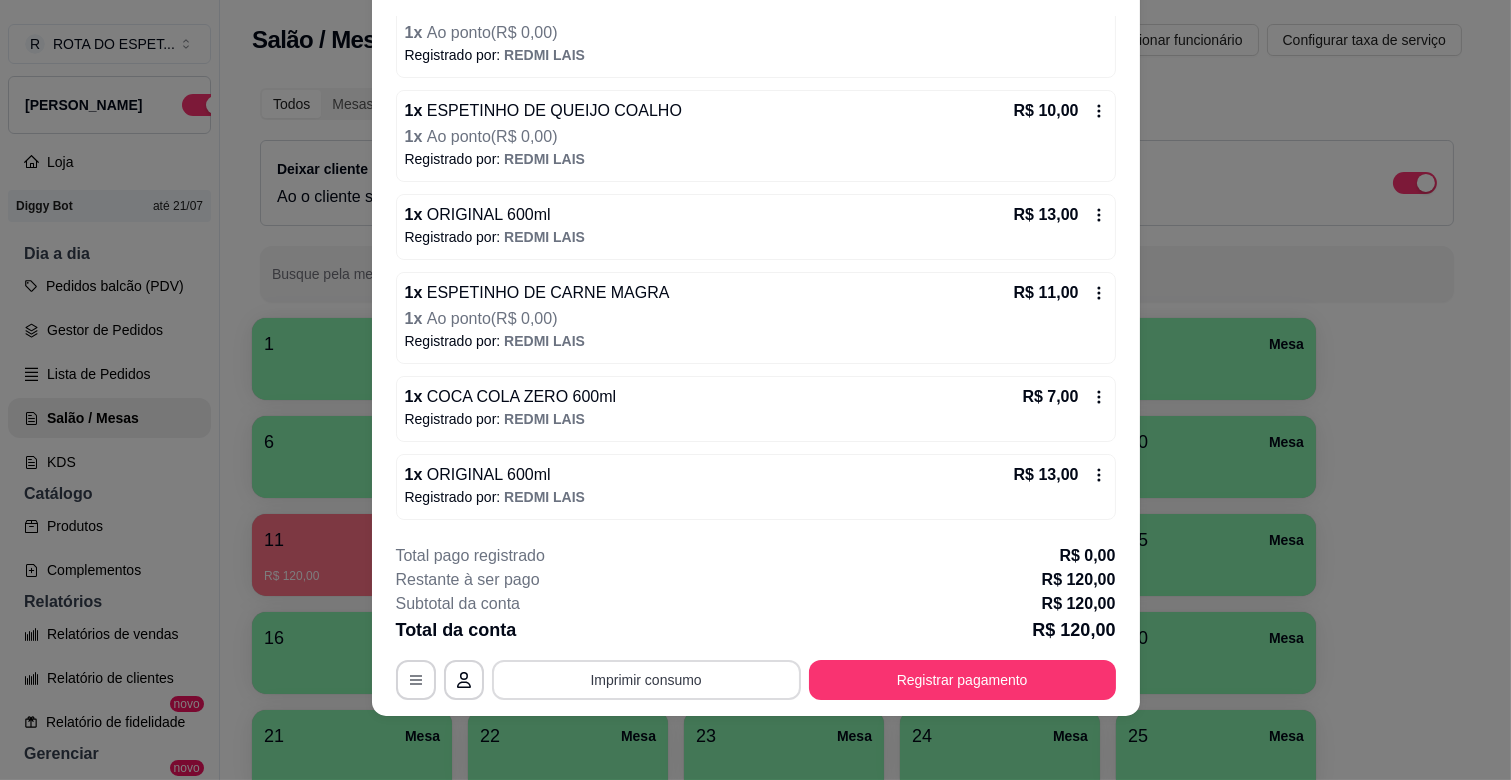 click on "Imprimir consumo" at bounding box center (646, 680) 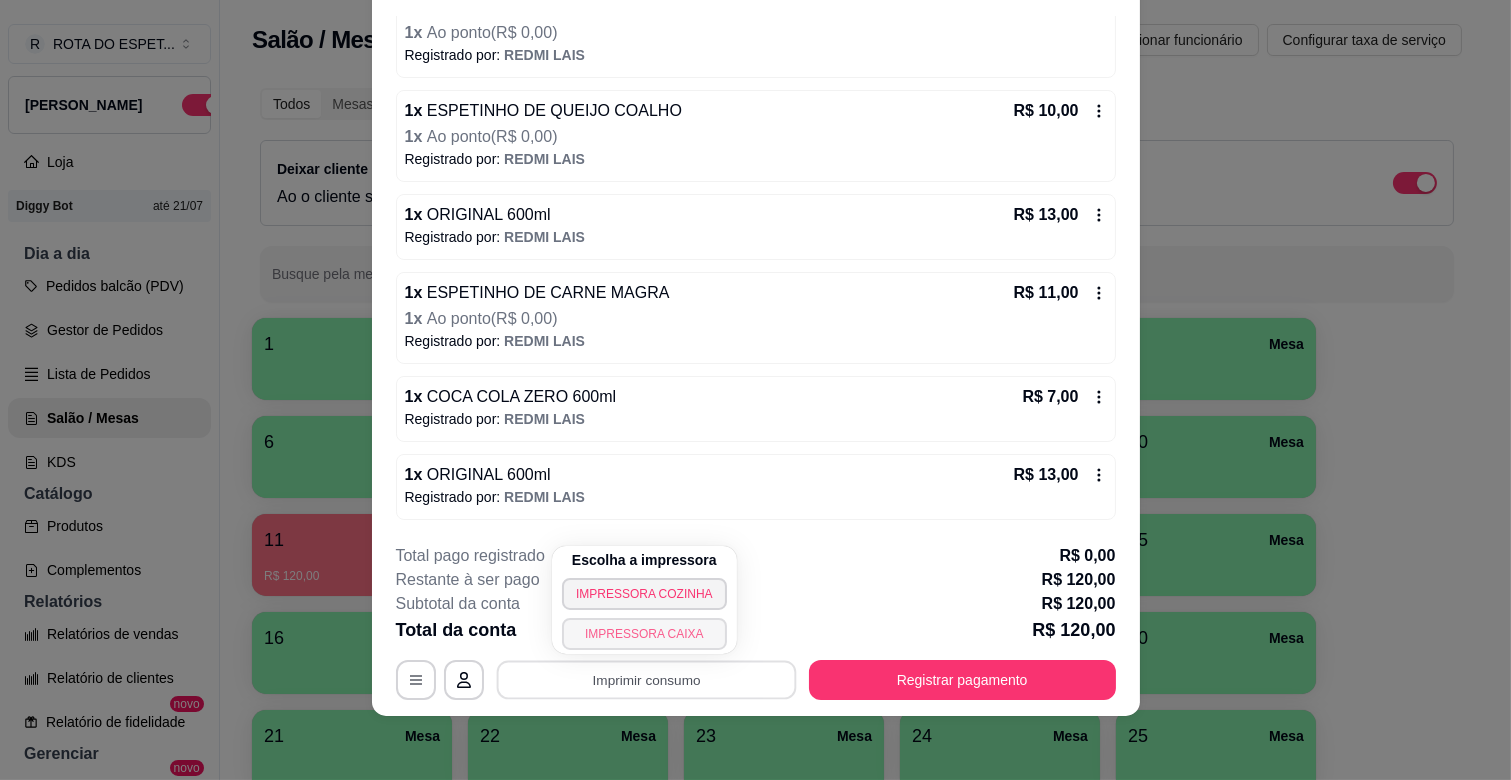 click on "IMPRESSORA CAIXA" at bounding box center (644, 634) 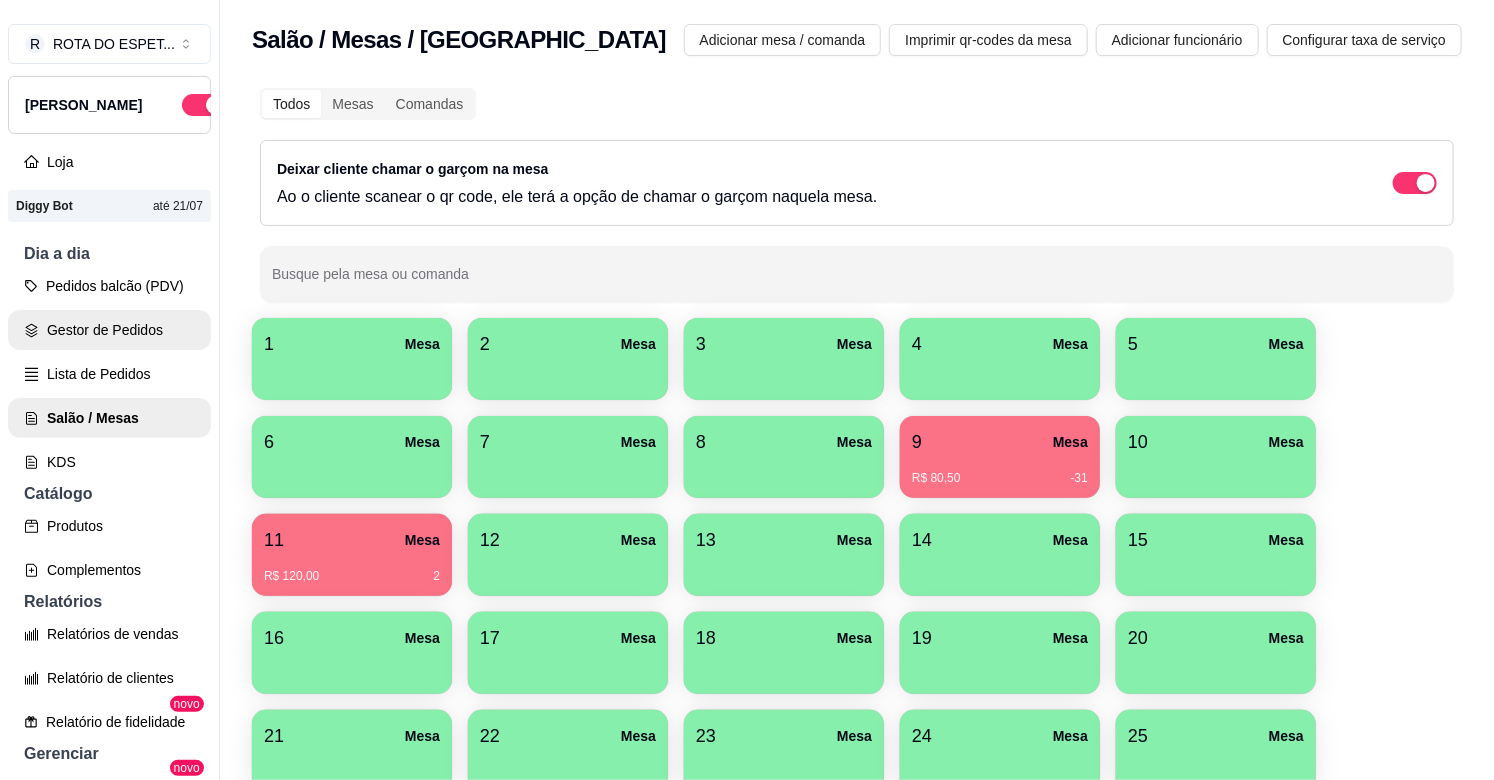 click on "Gestor de Pedidos" at bounding box center [109, 330] 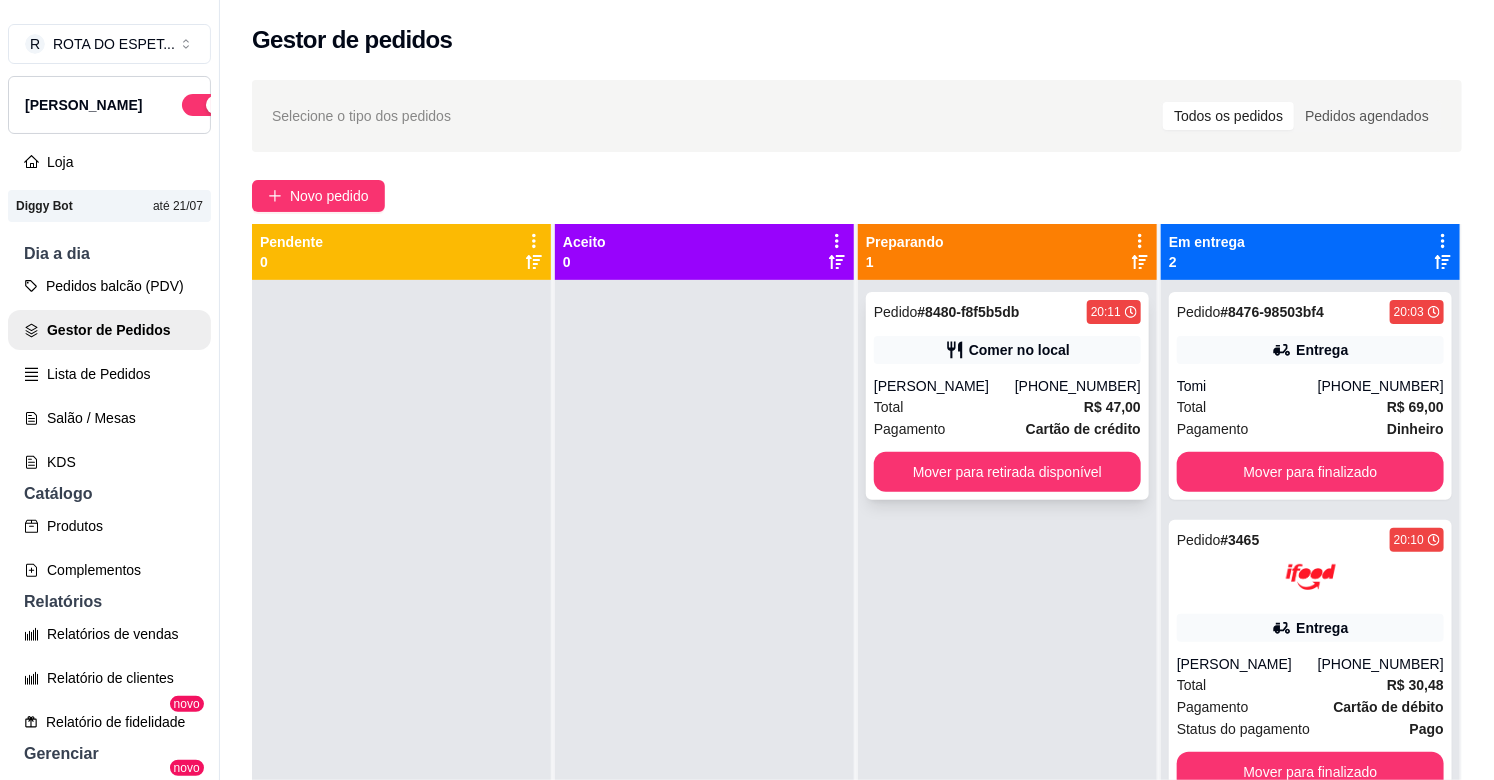 click on "[PHONE_NUMBER]" at bounding box center [1078, 386] 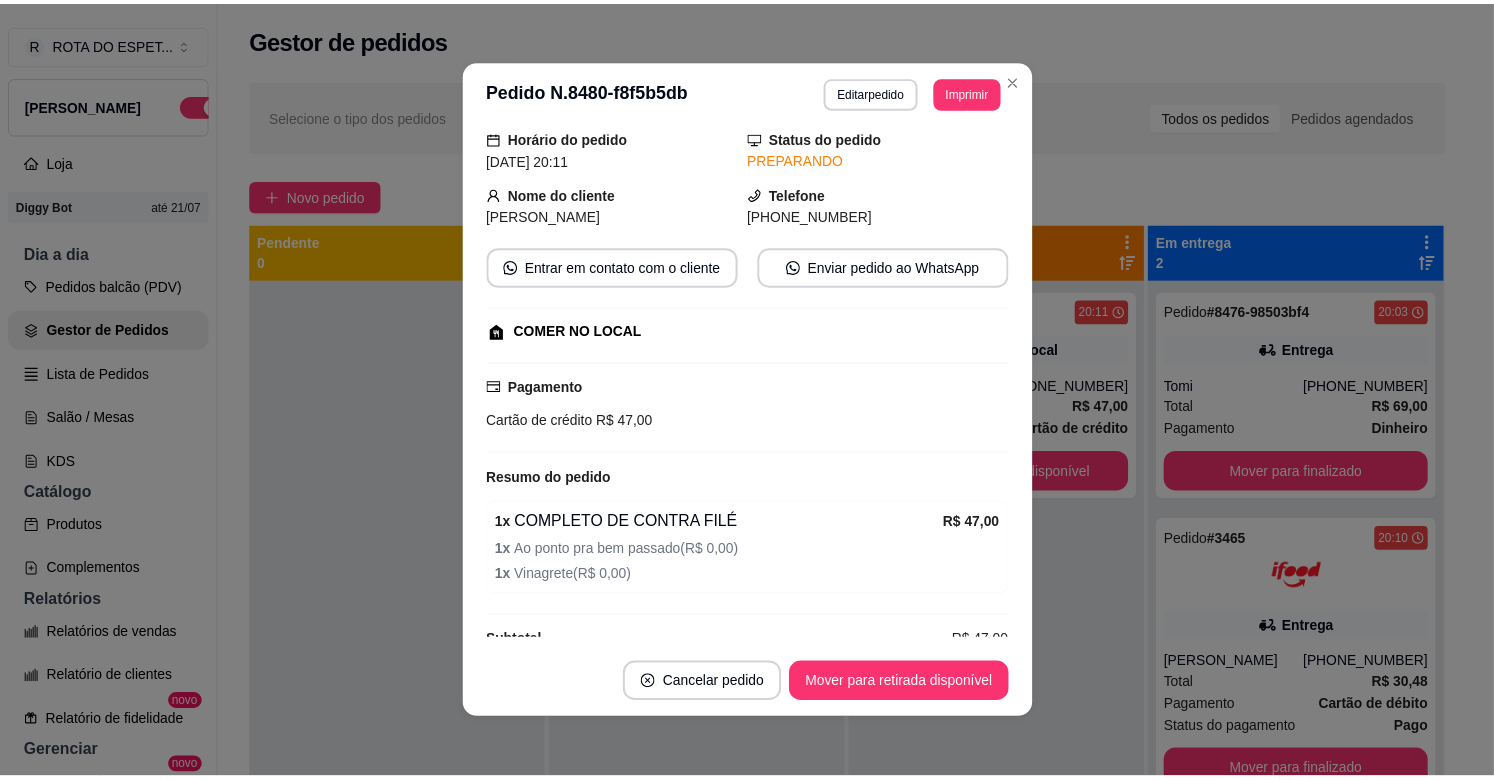 scroll, scrollTop: 107, scrollLeft: 0, axis: vertical 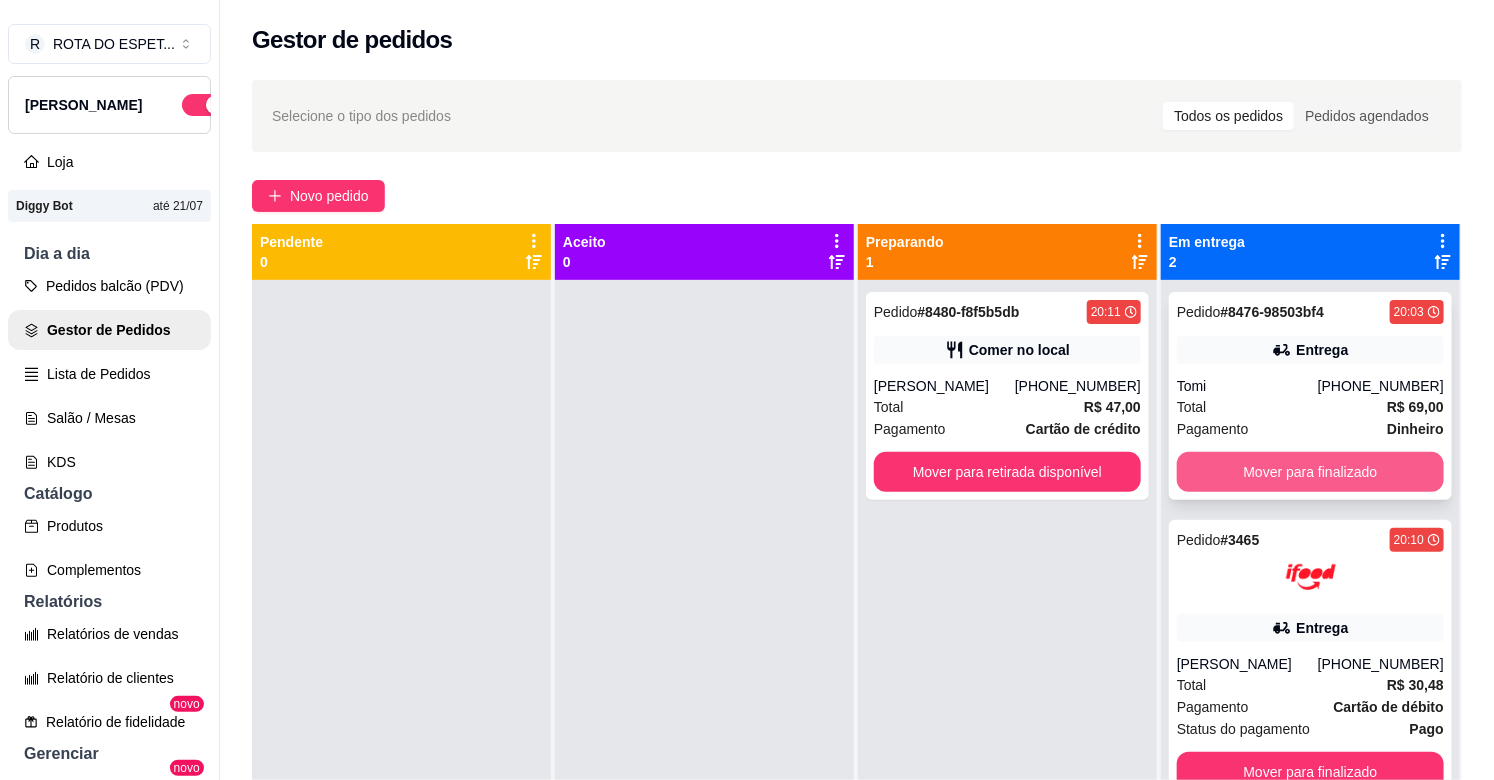 click on "Mover para finalizado" at bounding box center (1310, 472) 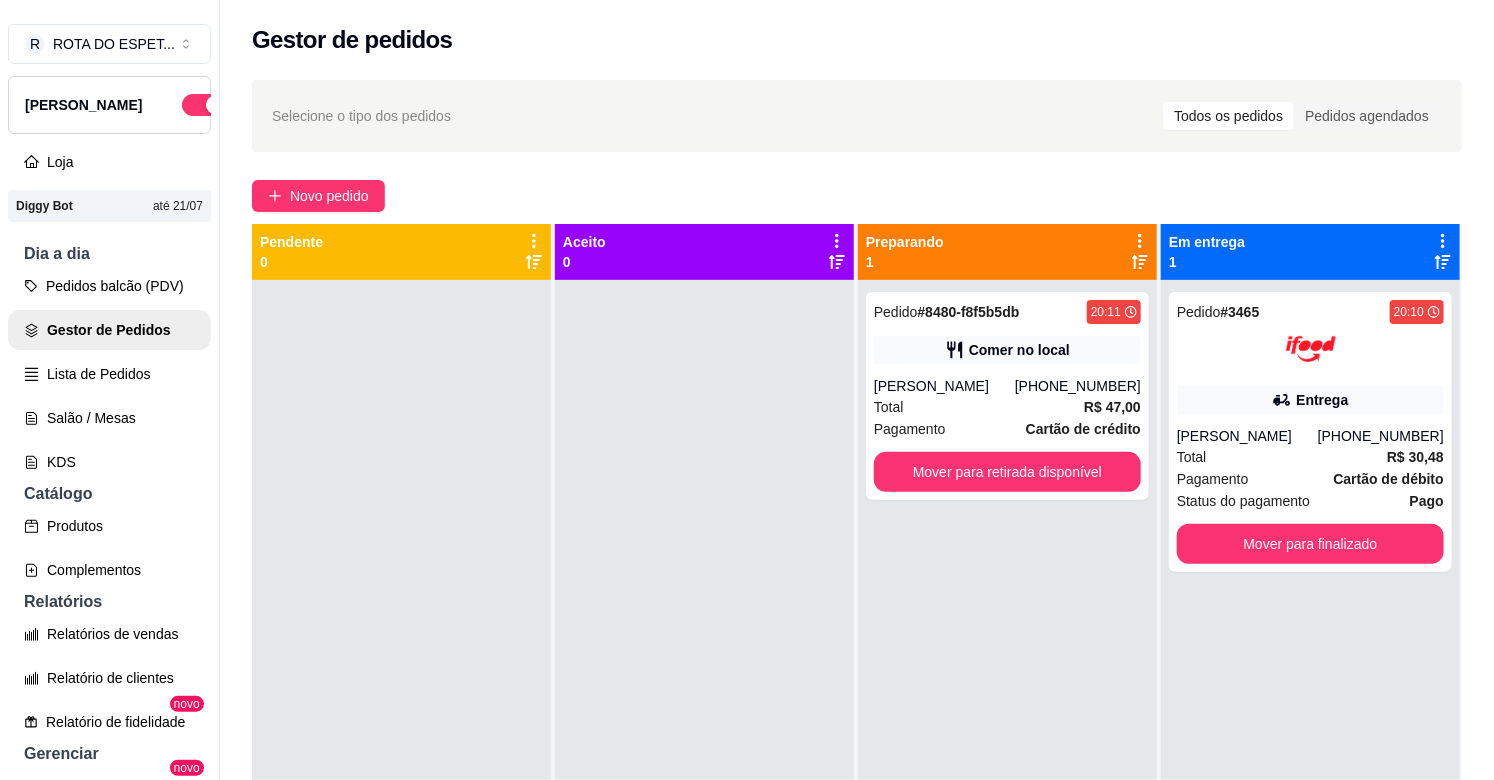 click at bounding box center (704, 670) 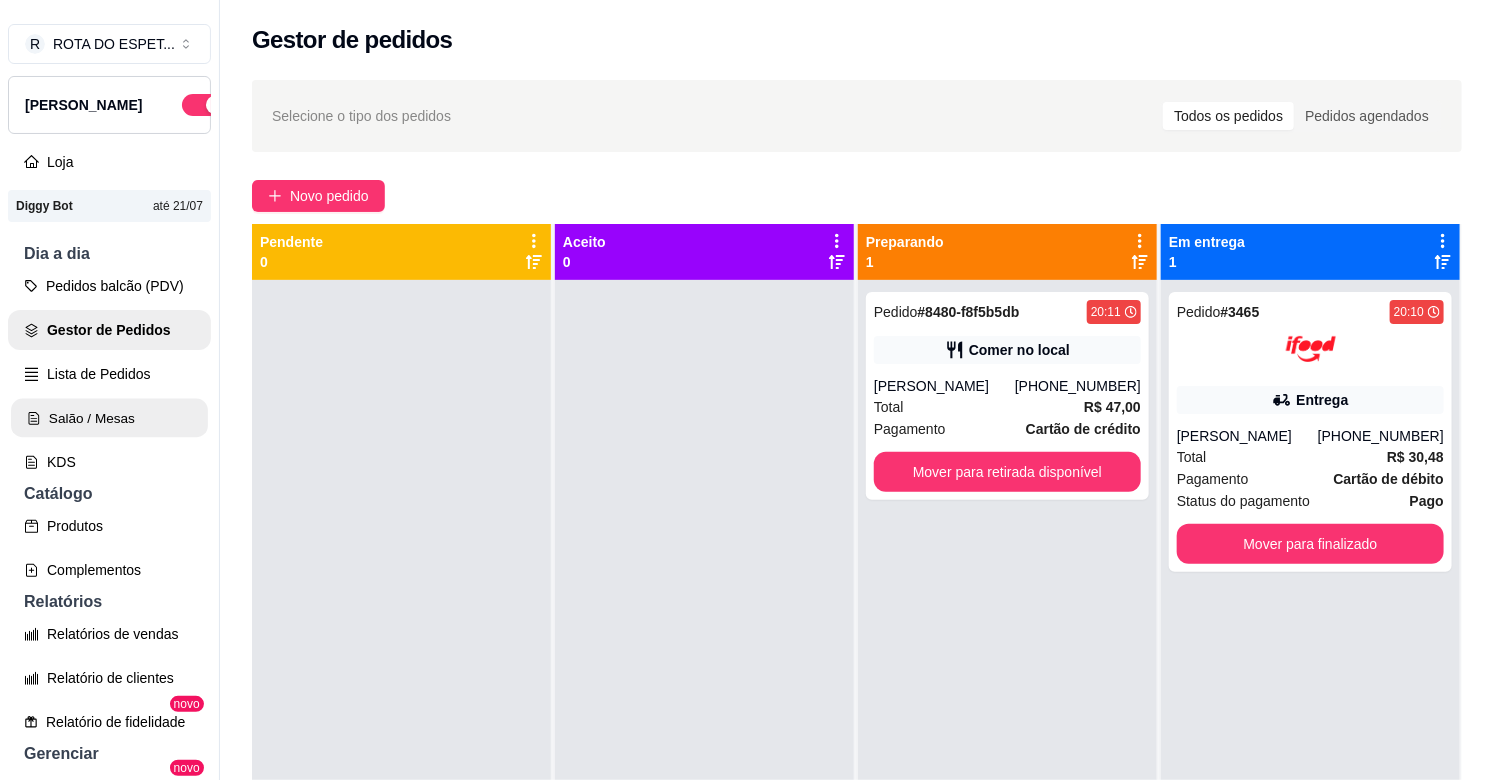 click on "Salão / Mesas" at bounding box center (109, 418) 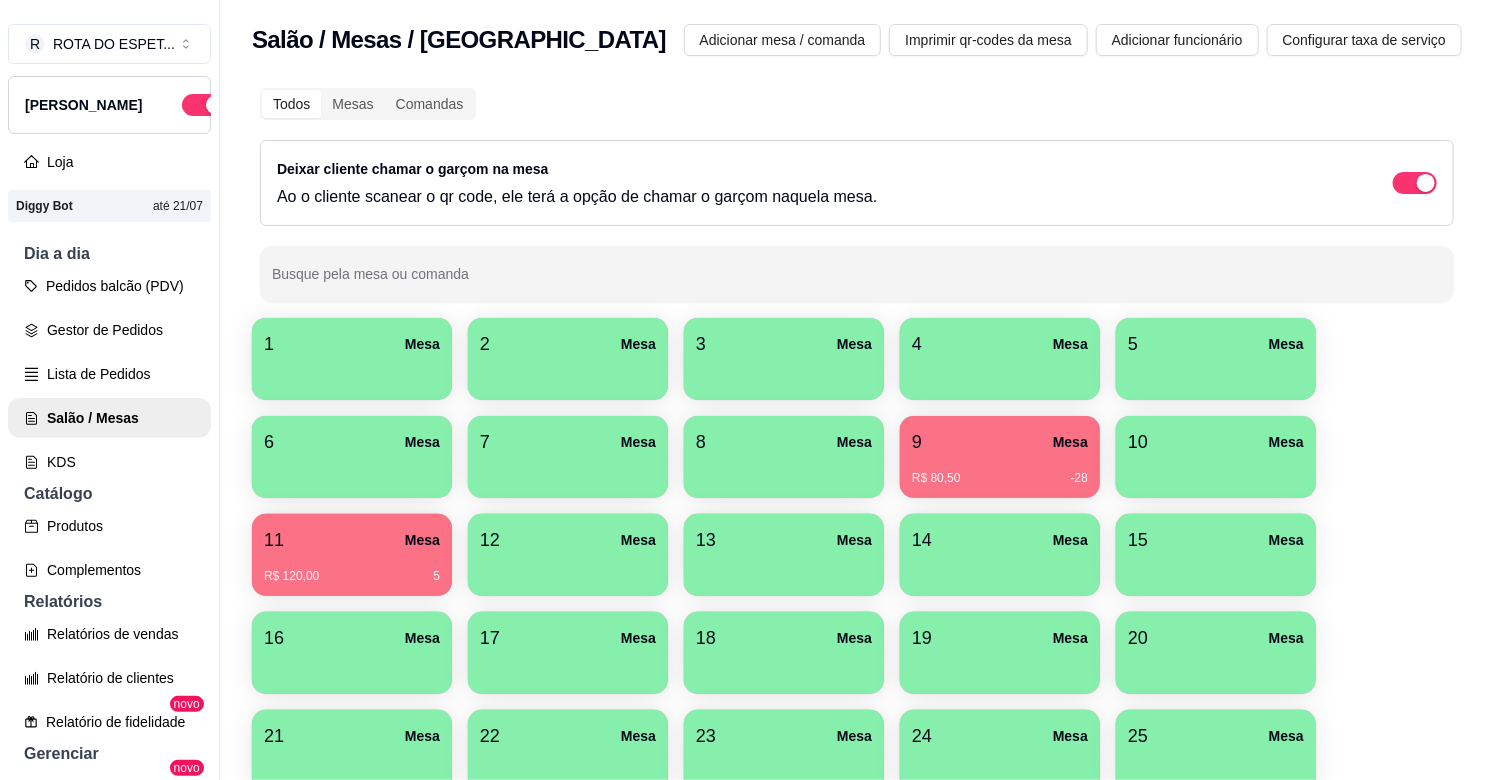 click on "R$ 120,00 5" at bounding box center (352, 576) 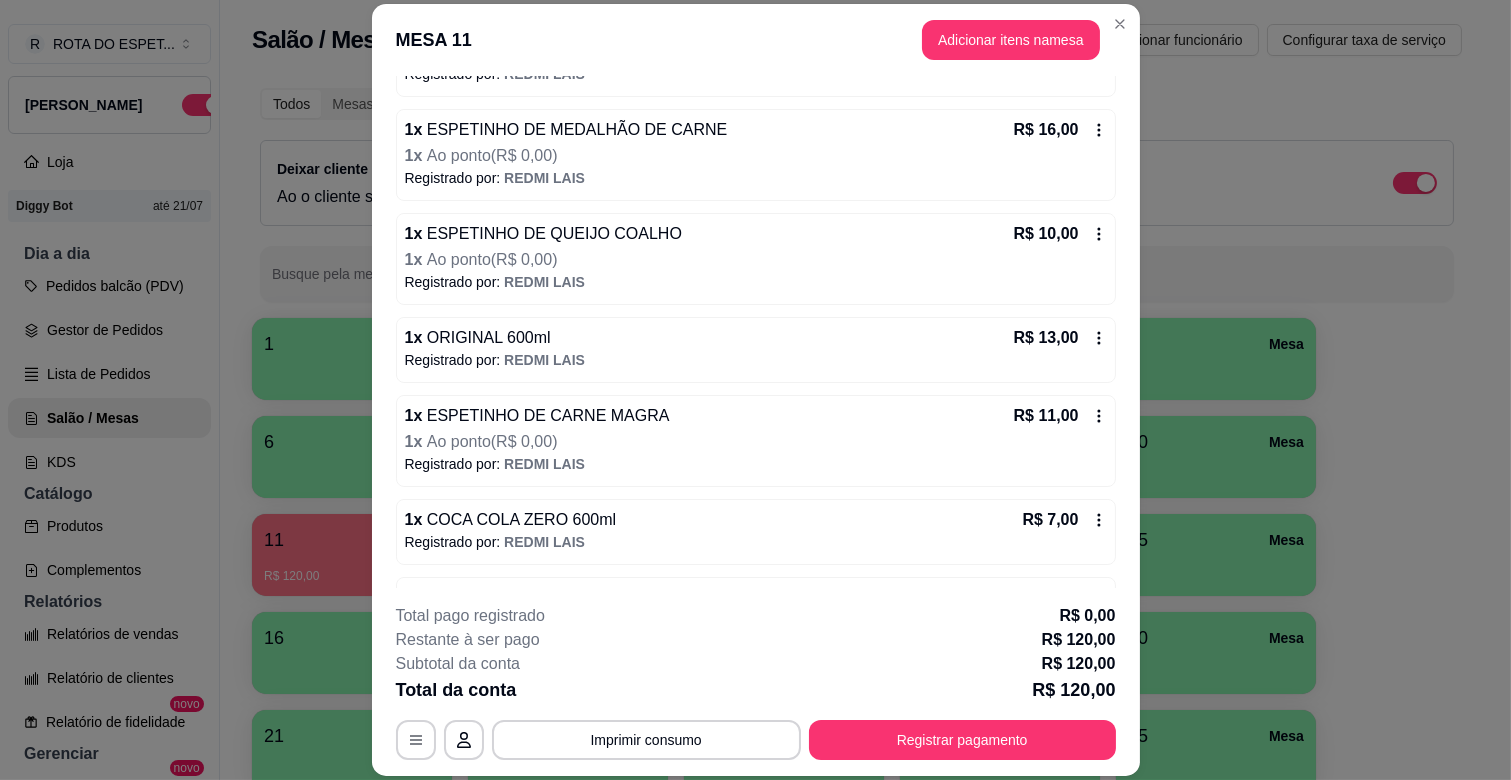 scroll, scrollTop: 481, scrollLeft: 0, axis: vertical 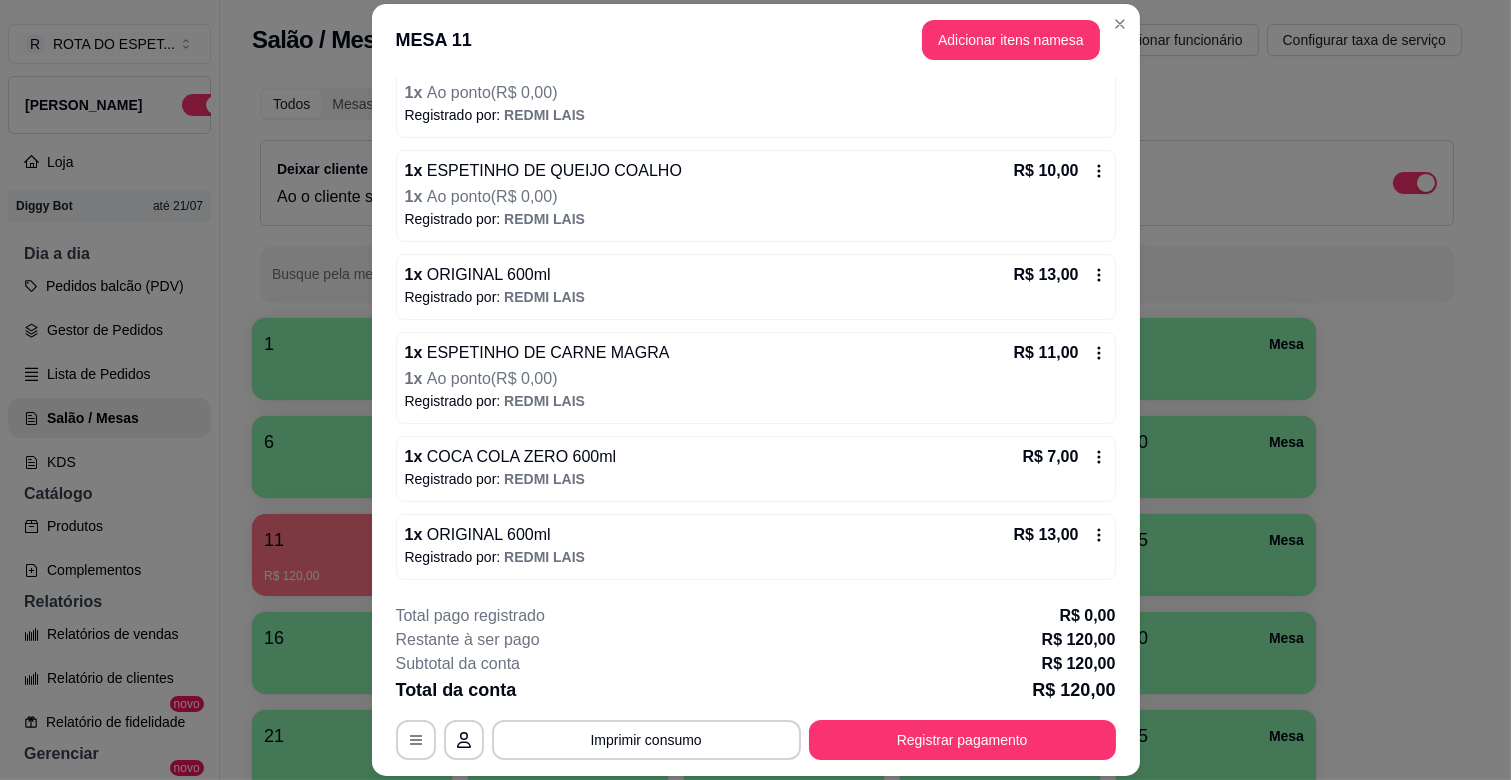 click on "**********" at bounding box center (756, 682) 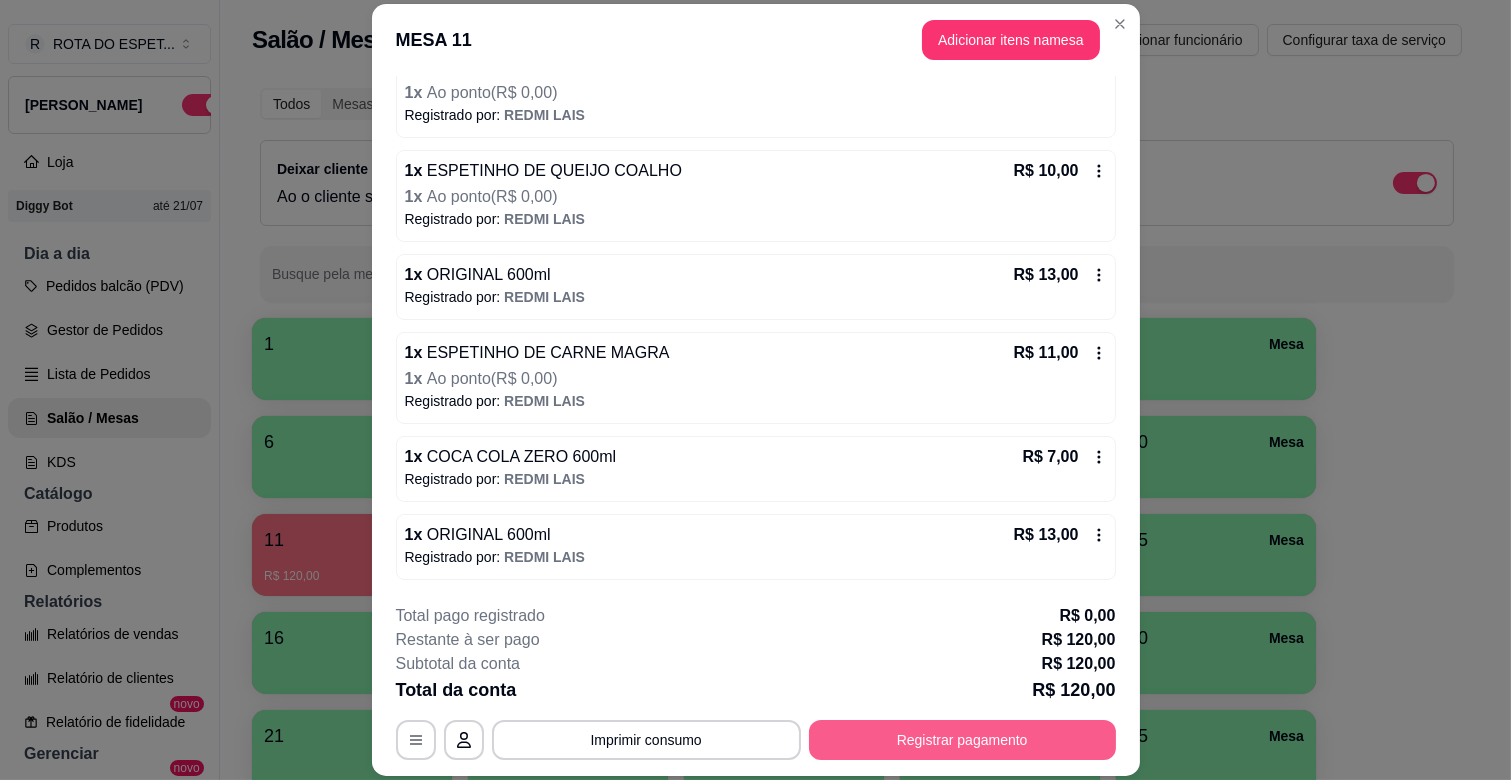 click on "Registrar pagamento" at bounding box center (962, 740) 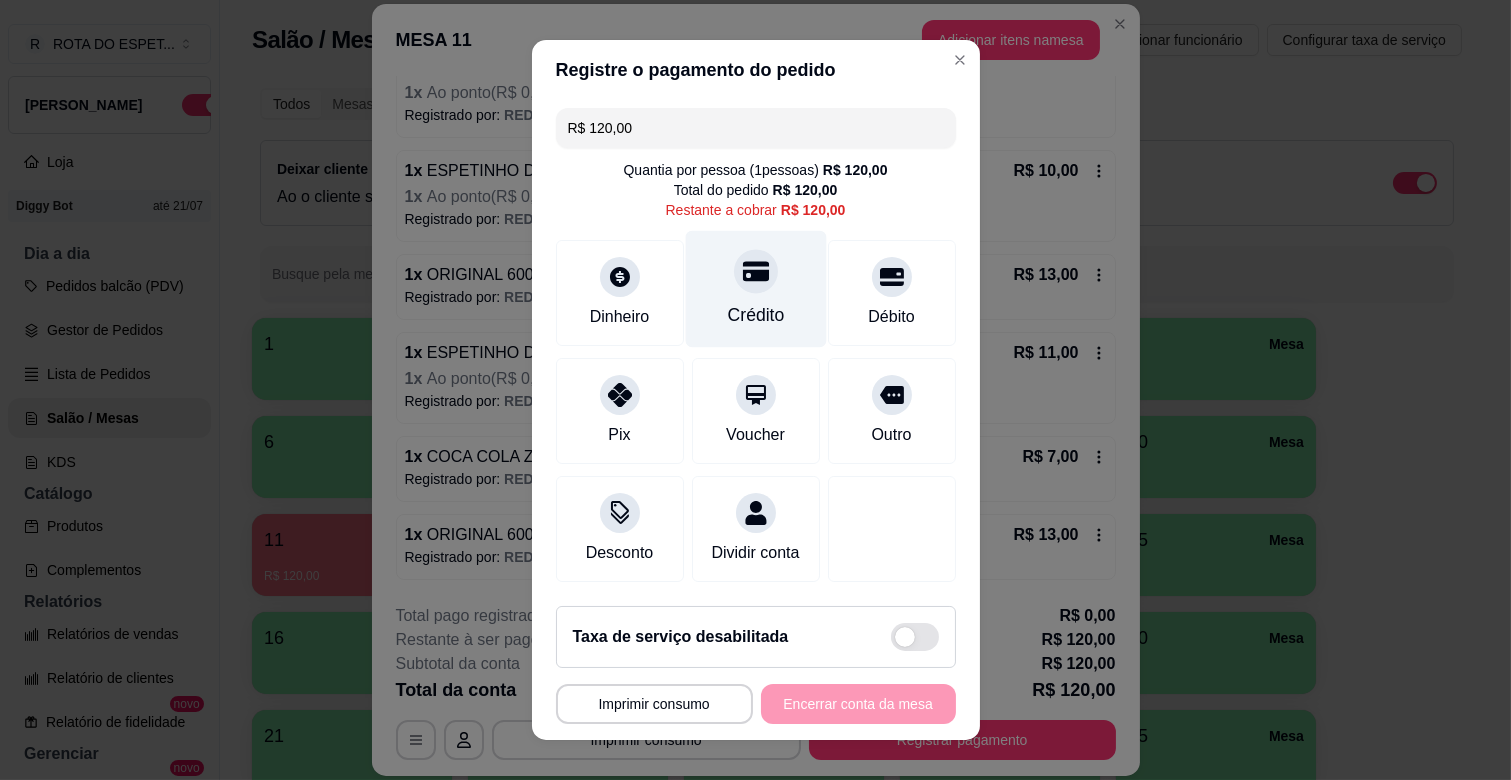 click on "Crédito" at bounding box center [755, 315] 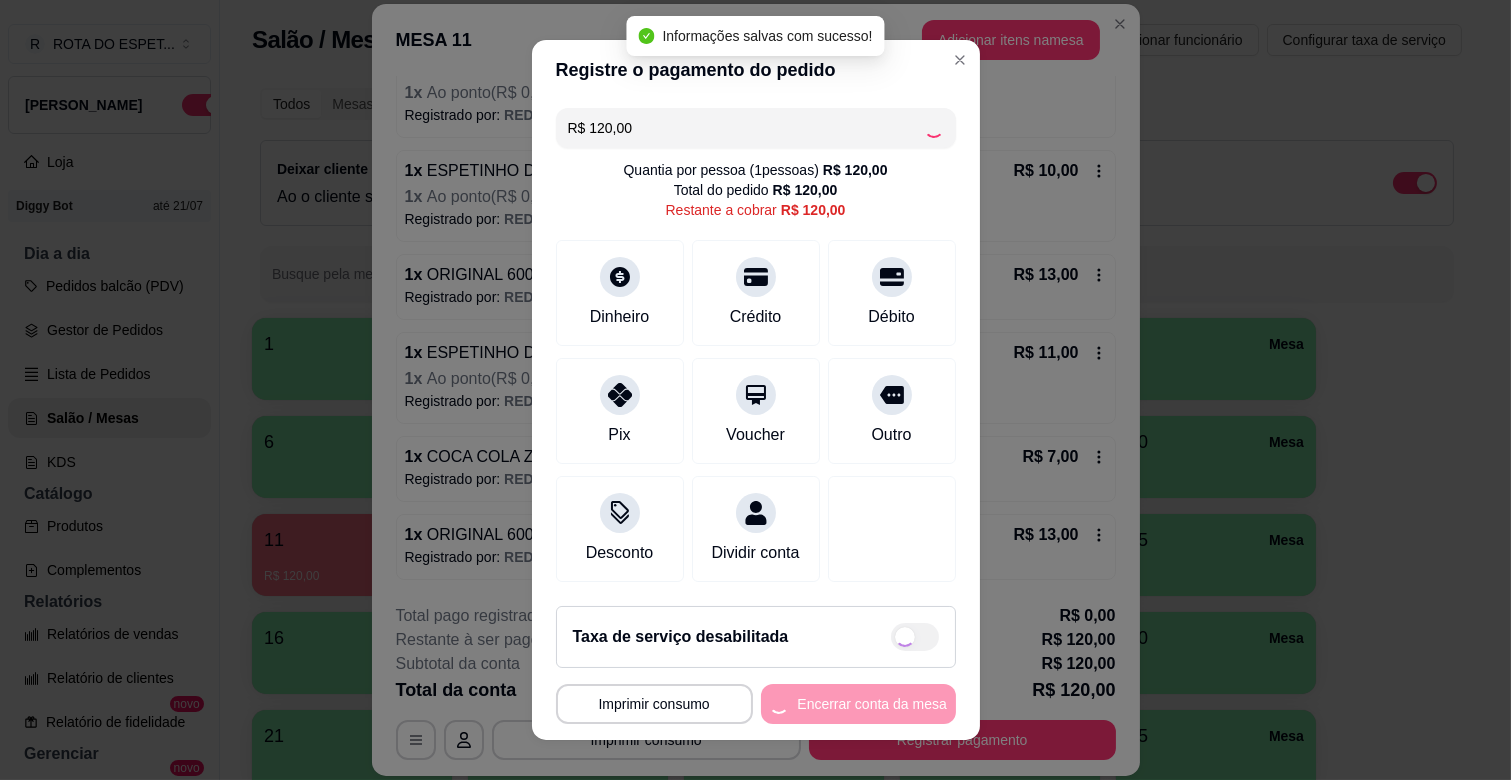 type on "R$ 0,00" 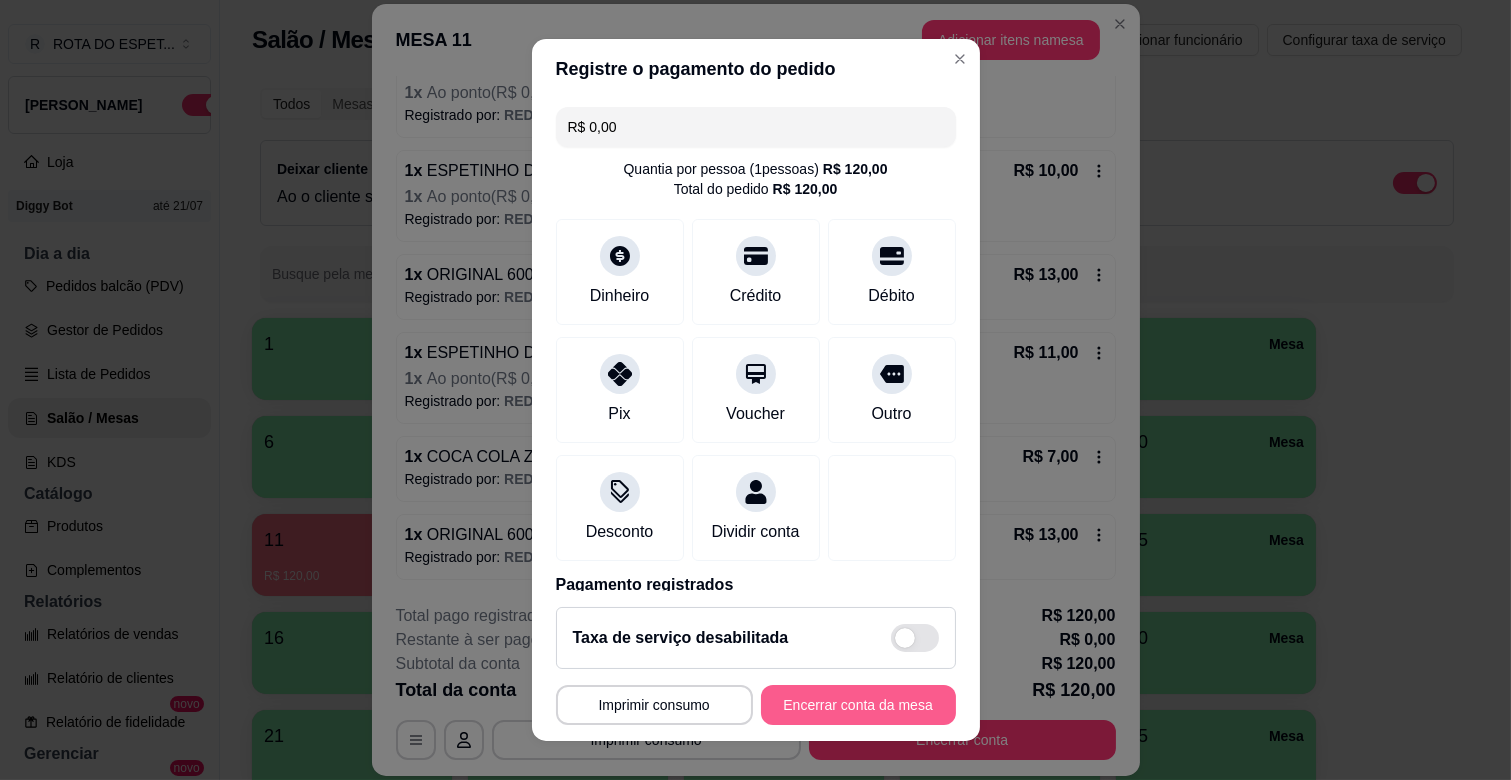 click on "Encerrar conta da mesa" at bounding box center [858, 705] 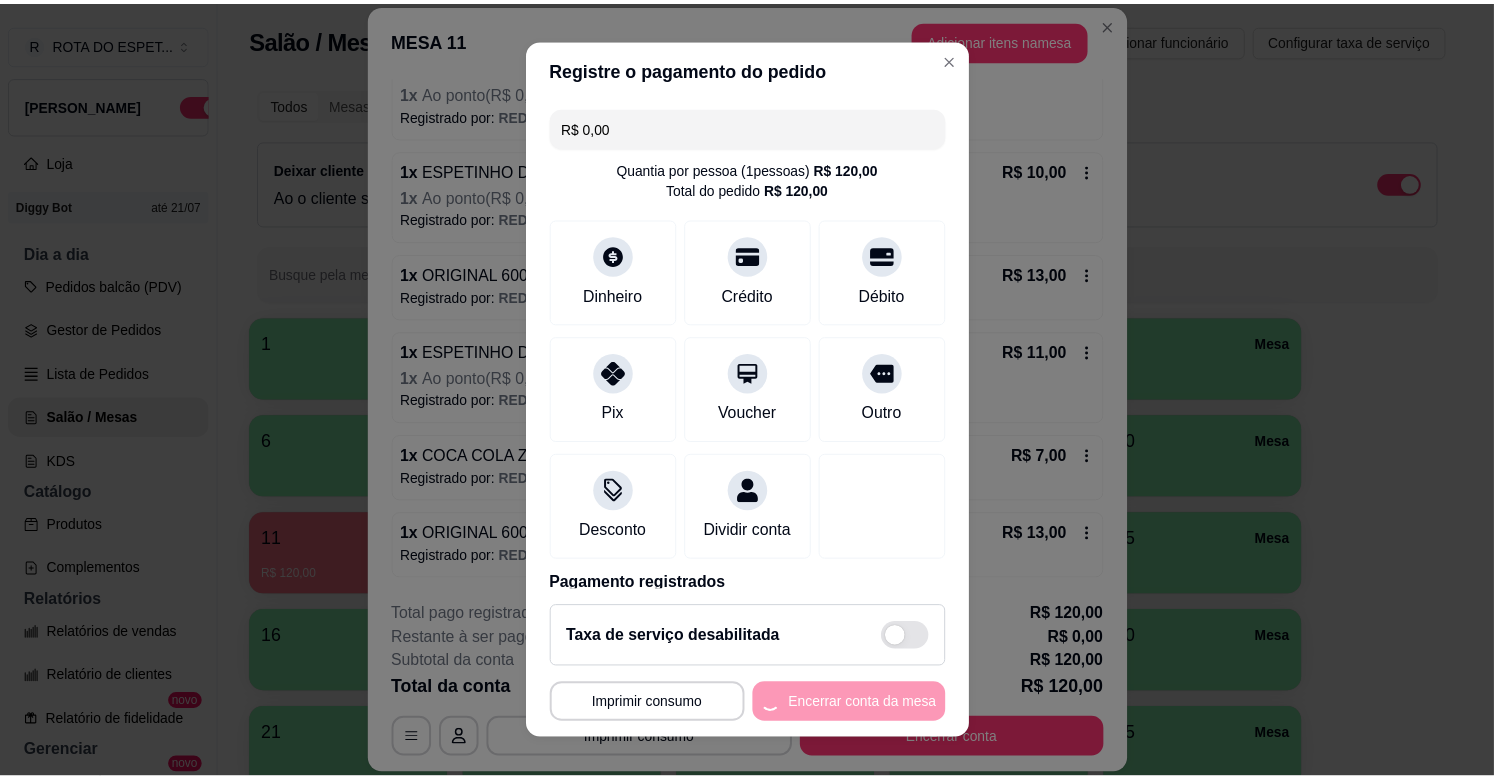 scroll, scrollTop: 0, scrollLeft: 0, axis: both 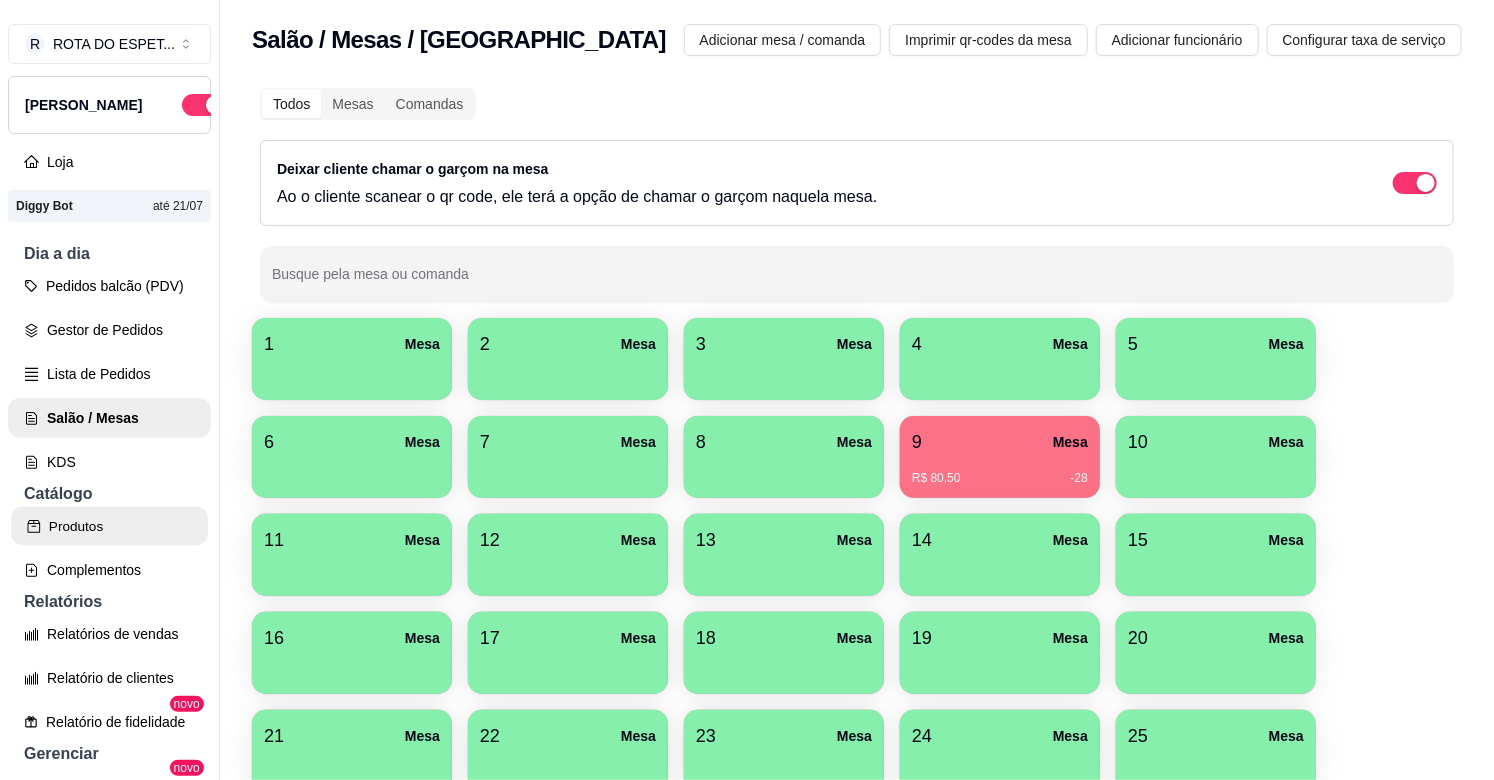 click on "Produtos" at bounding box center (109, 526) 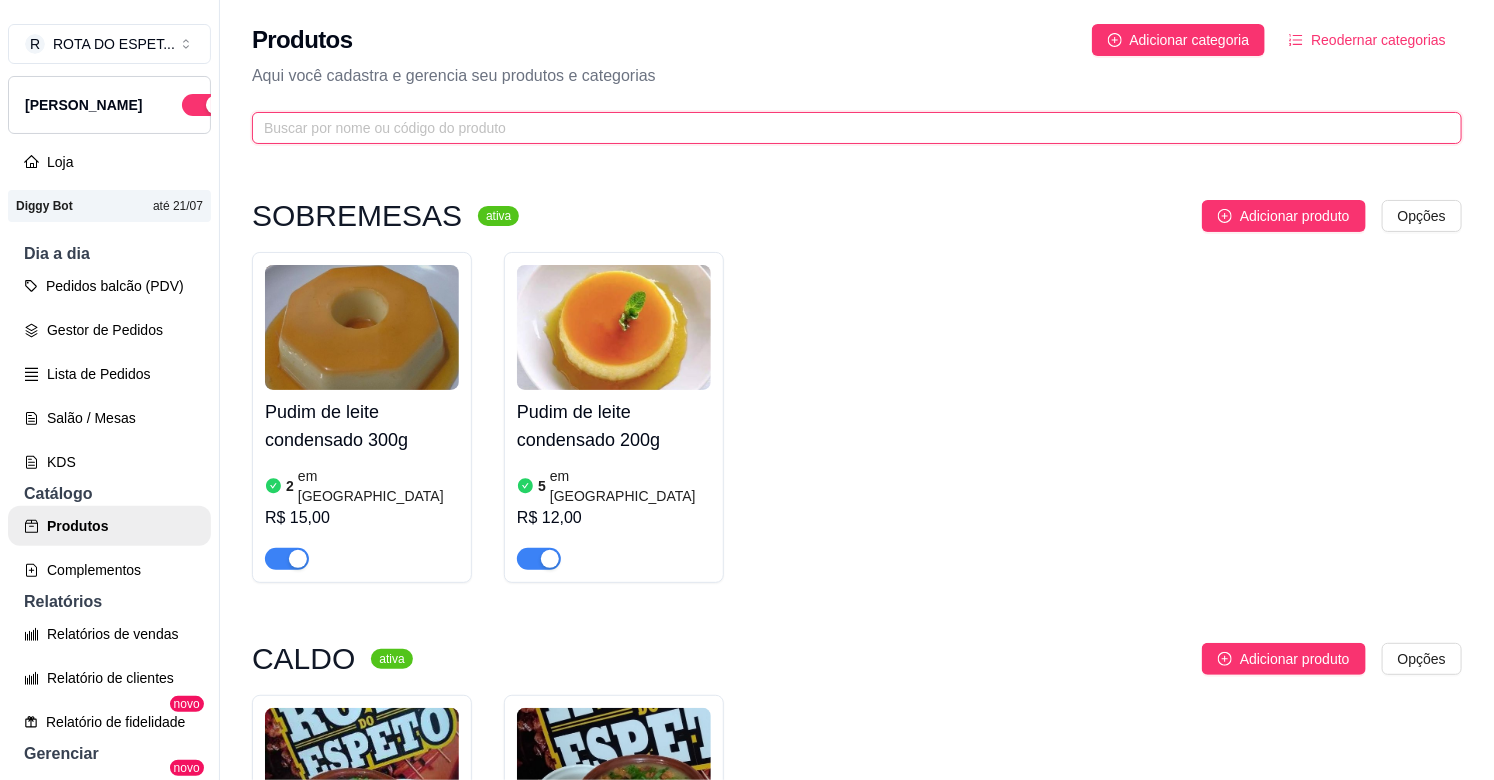 click at bounding box center (849, 128) 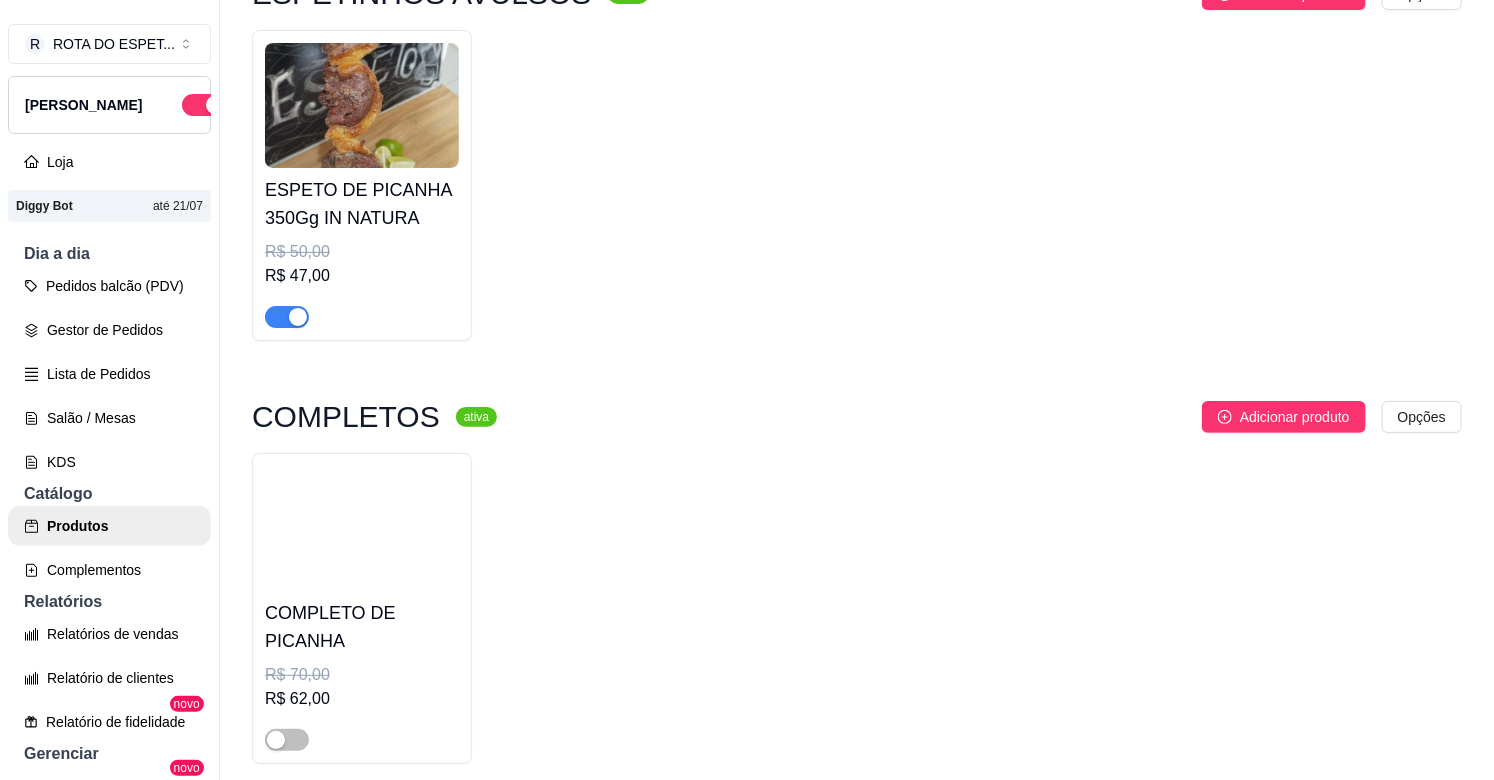 scroll, scrollTop: 324, scrollLeft: 0, axis: vertical 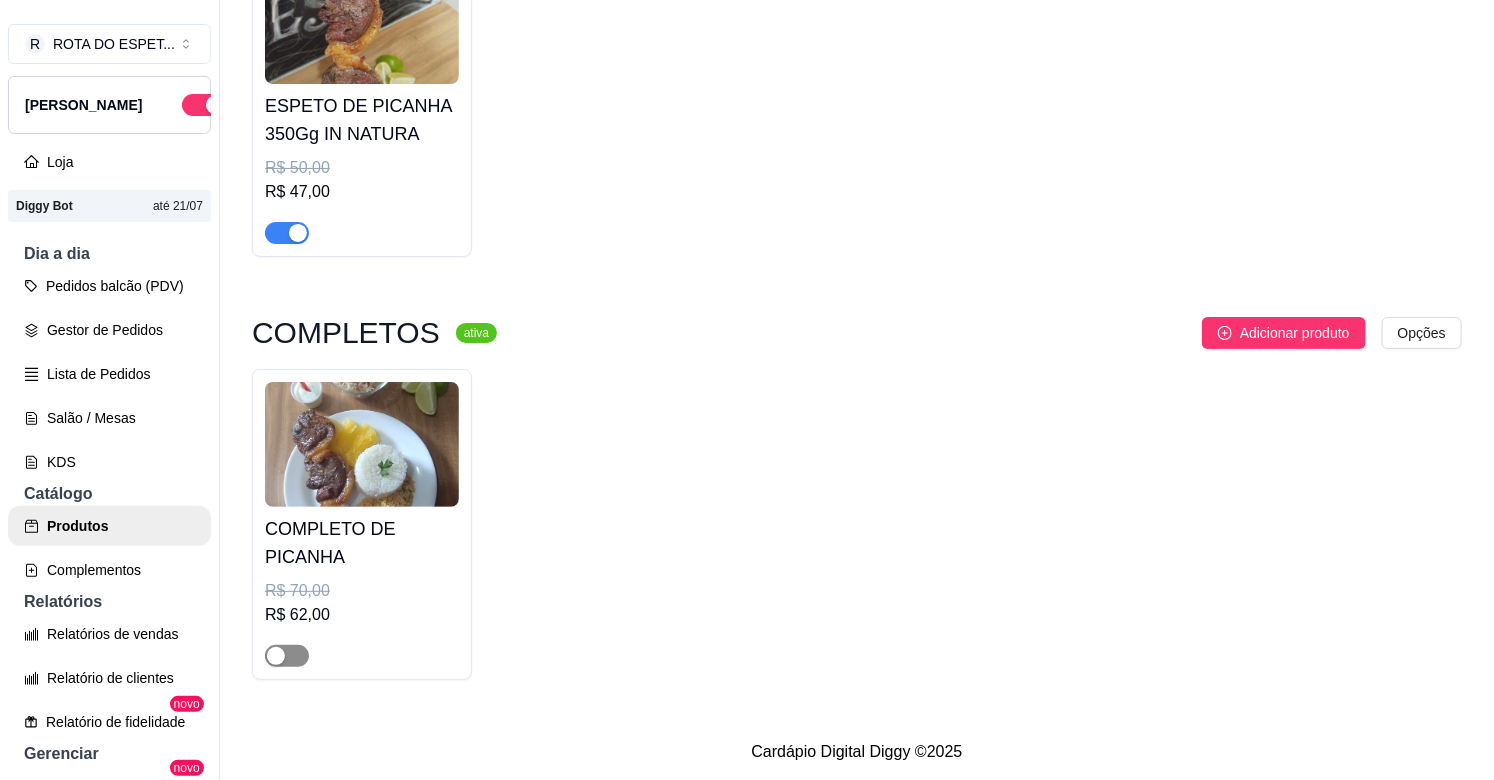 type on "PIC" 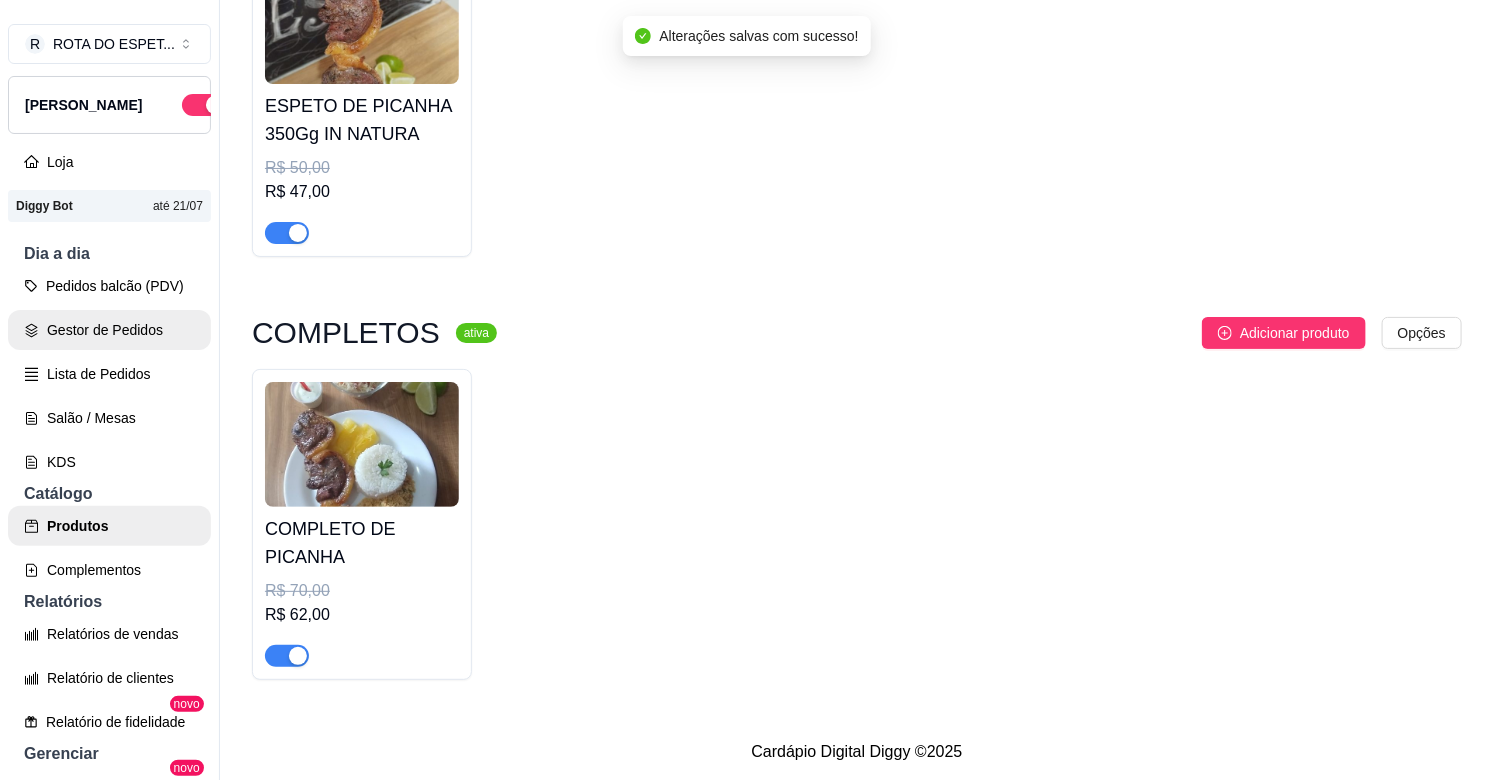 click on "Gestor de Pedidos" at bounding box center (109, 330) 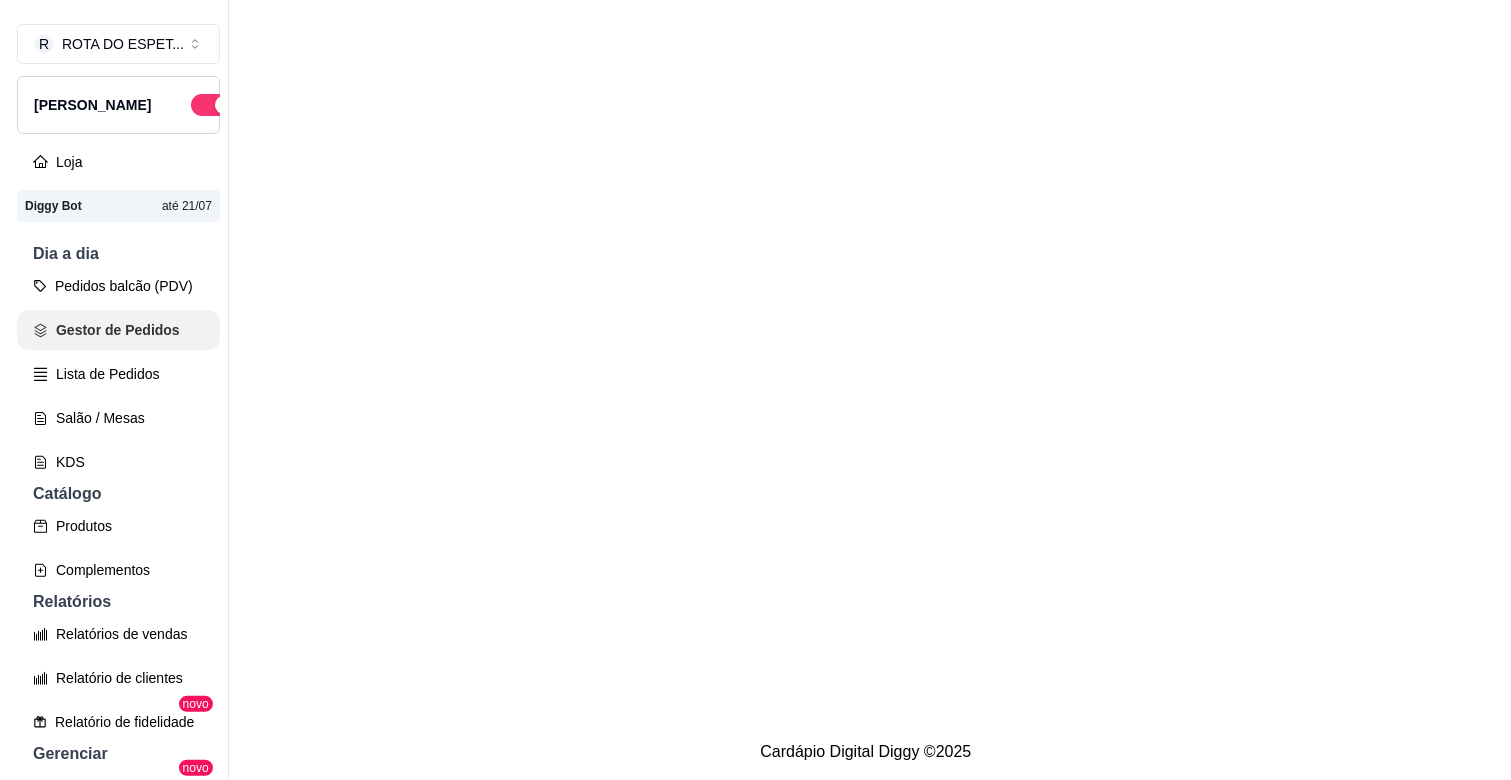 scroll, scrollTop: 0, scrollLeft: 0, axis: both 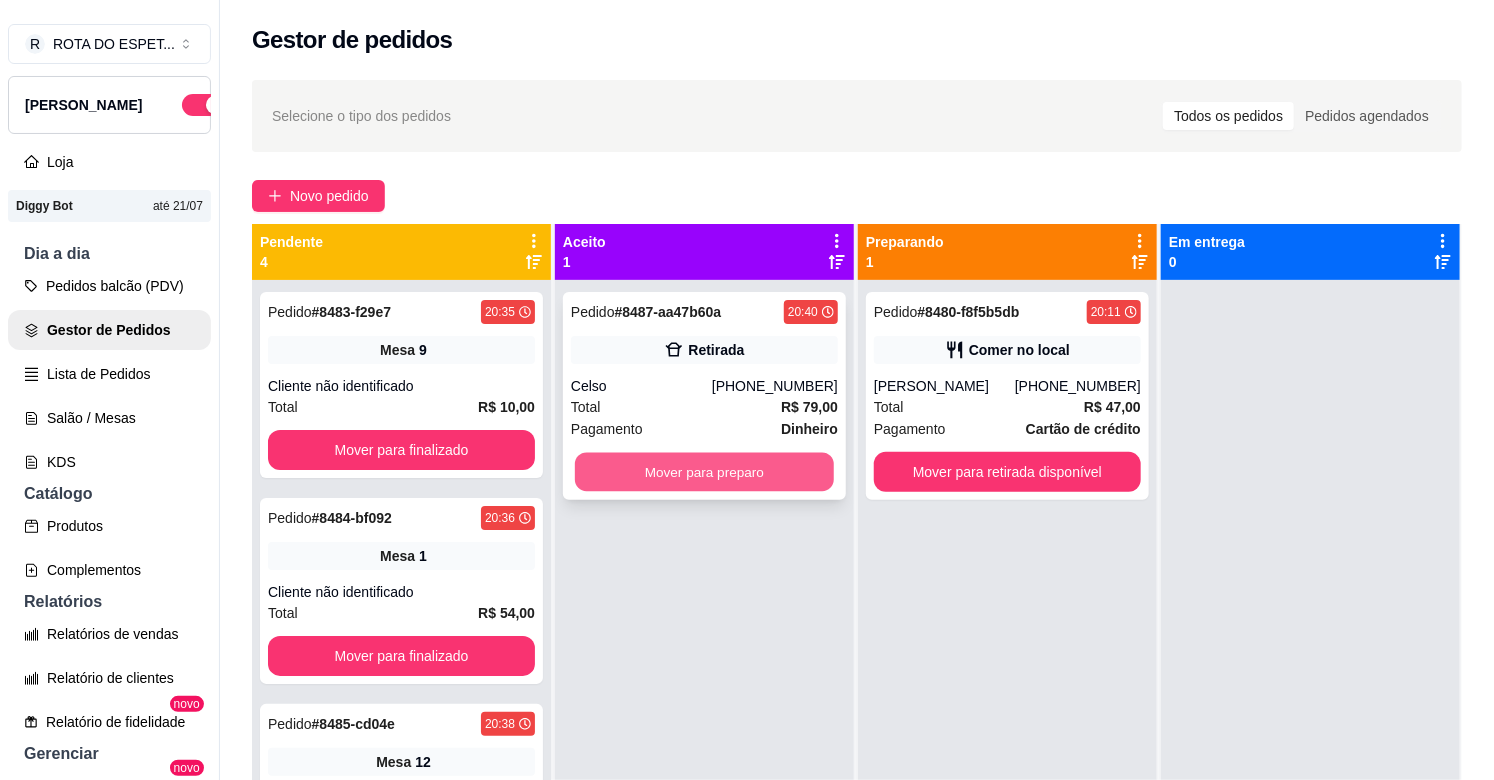 click on "Mover para preparo" at bounding box center [704, 472] 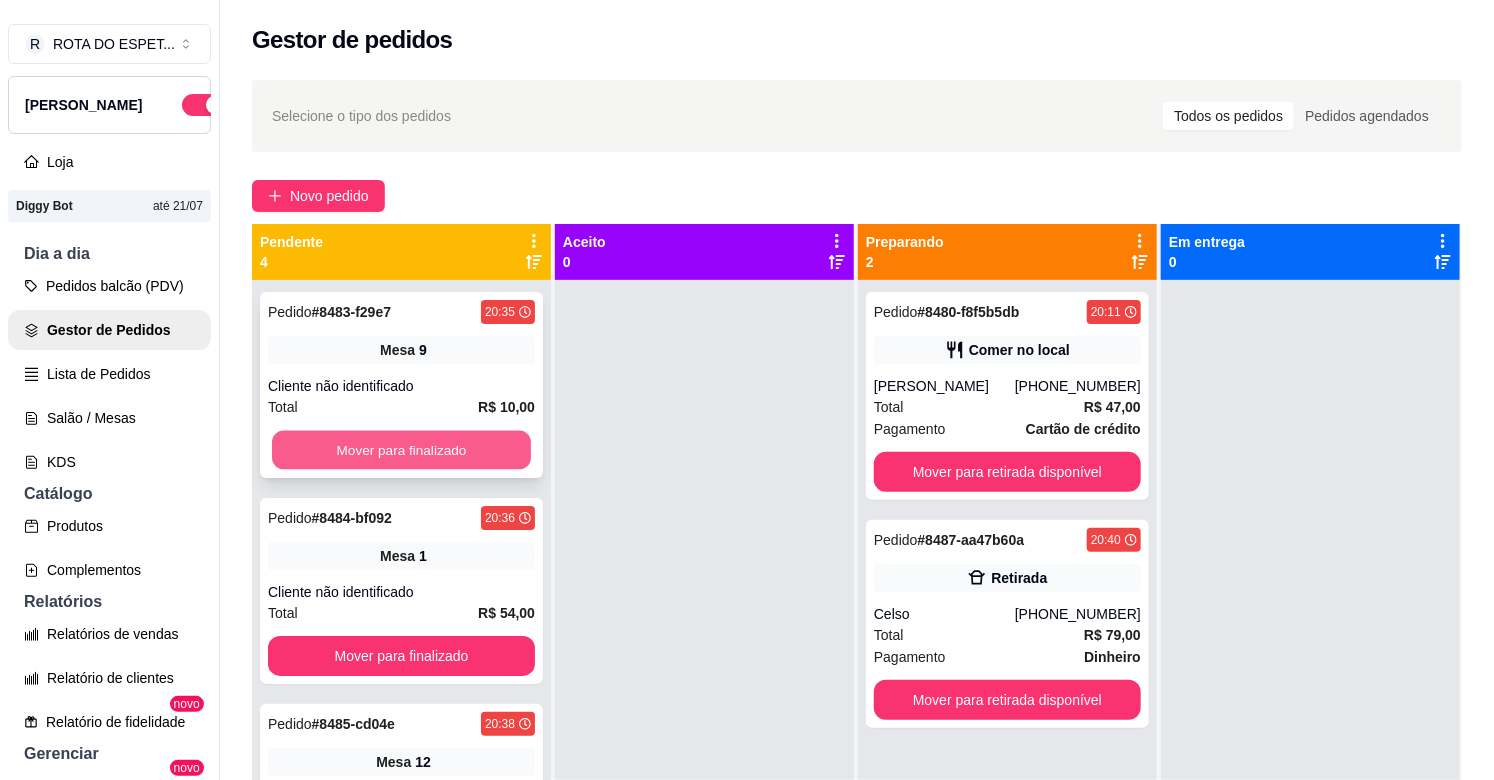 click on "Mover para finalizado" at bounding box center [401, 450] 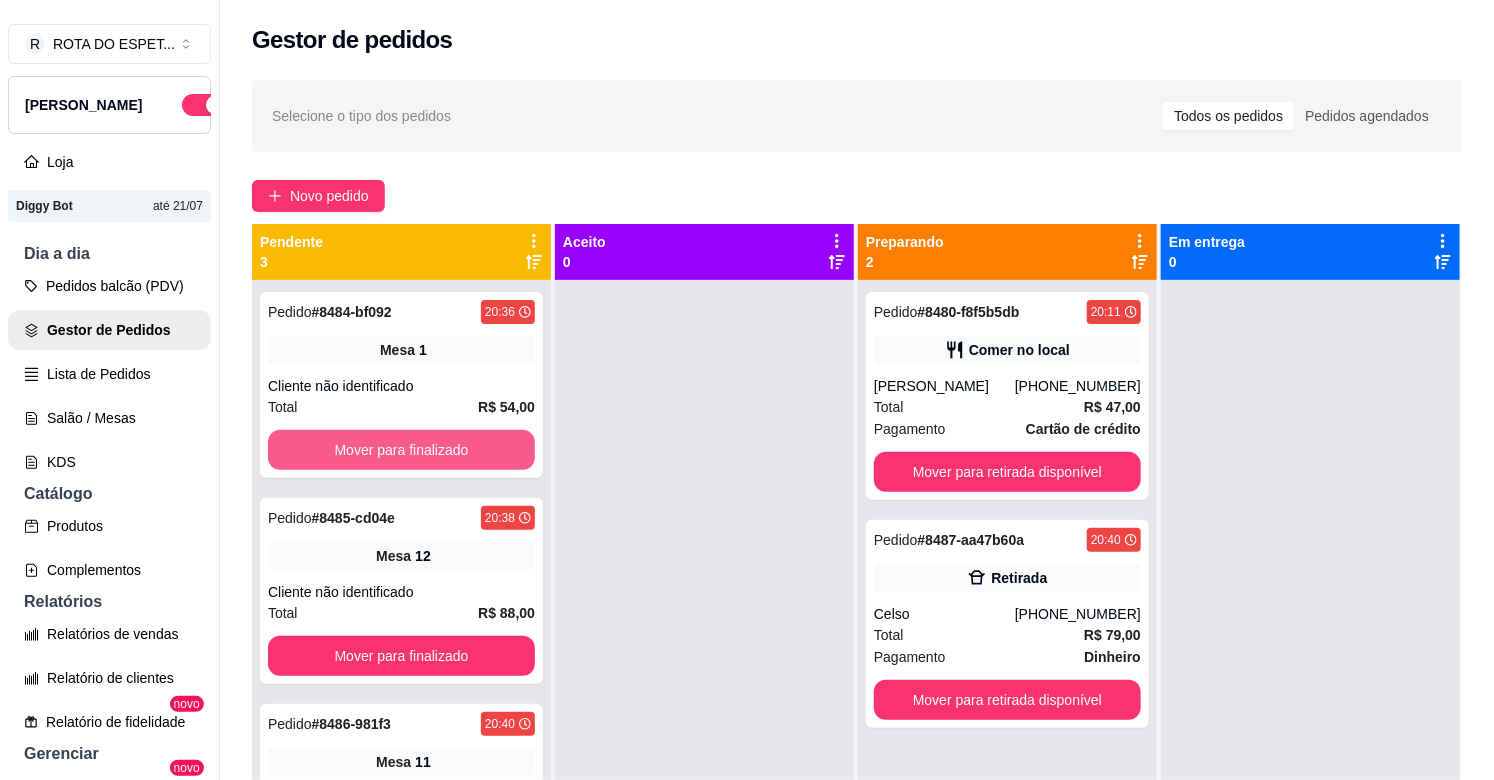 click on "Mover para finalizado" at bounding box center (401, 450) 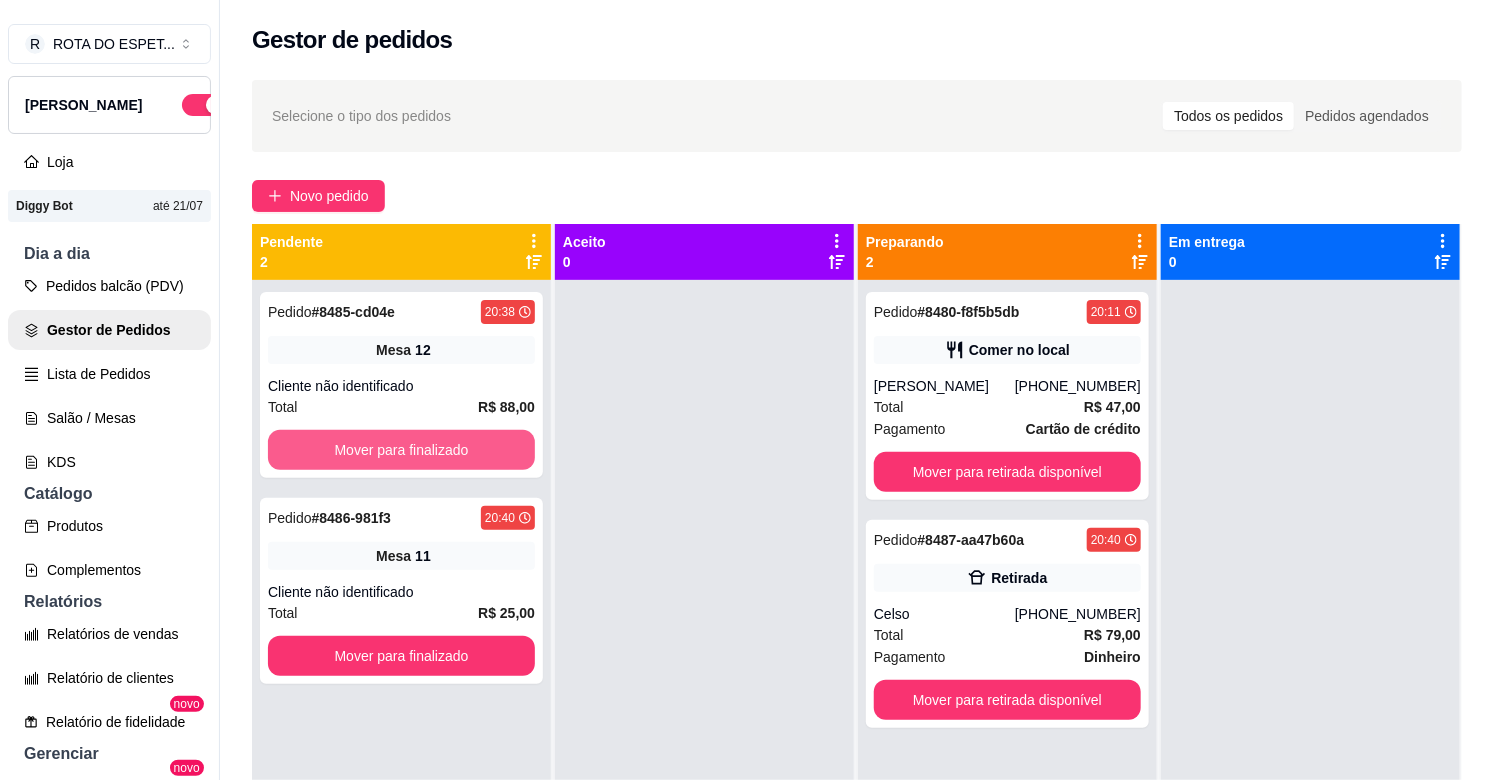 click on "Mover para finalizado" at bounding box center [401, 450] 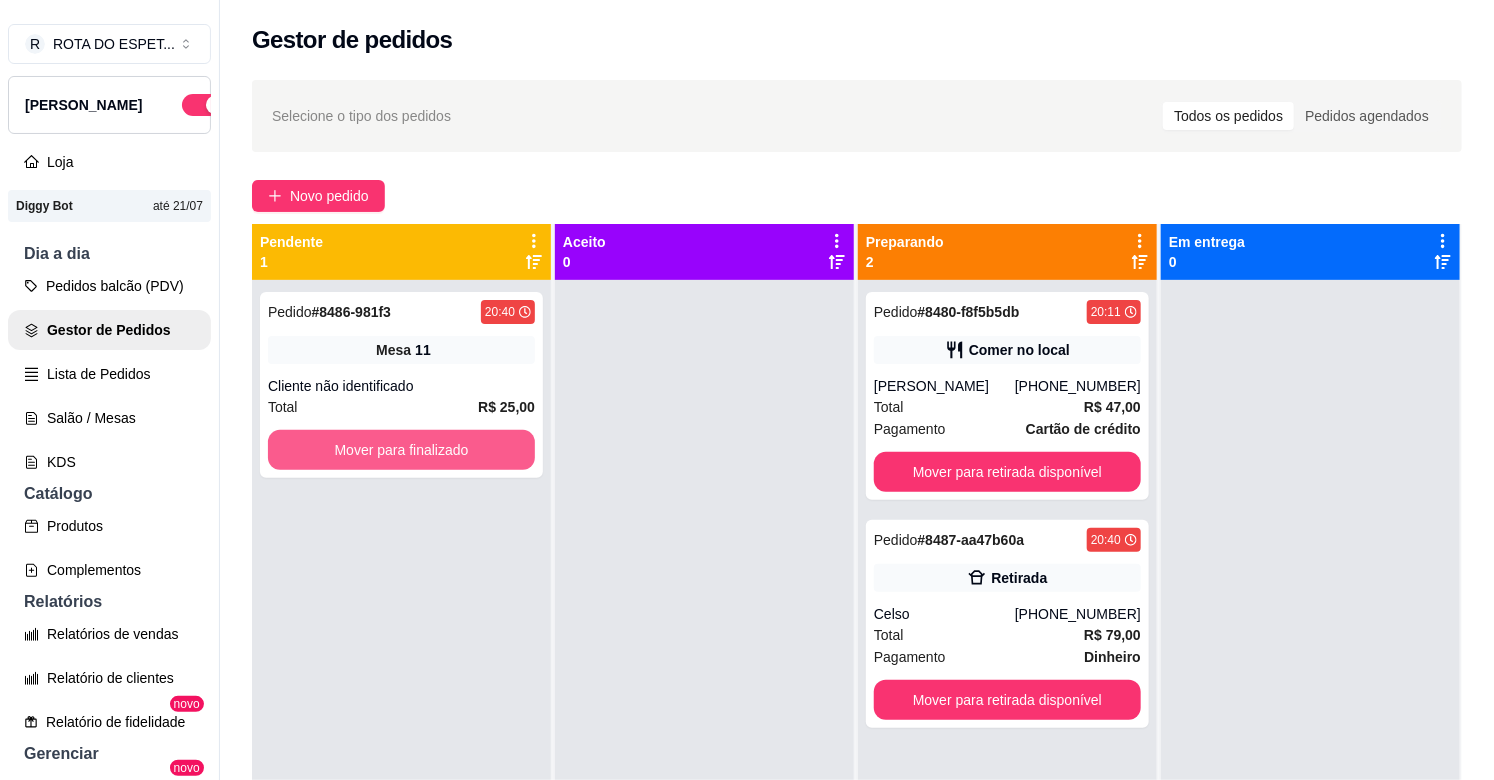 click on "Mover para finalizado" at bounding box center (401, 450) 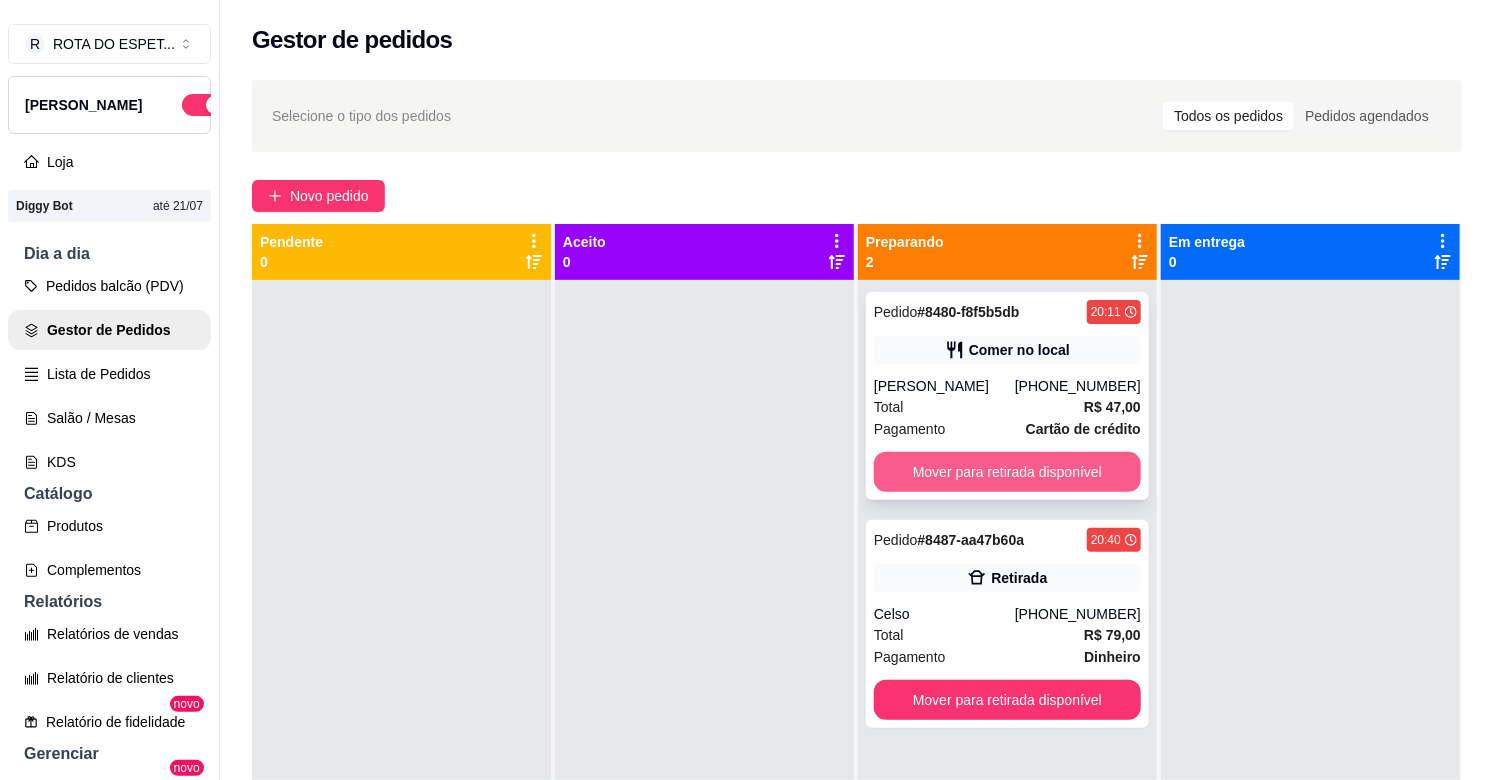 click on "Mover para retirada disponível" at bounding box center [1007, 472] 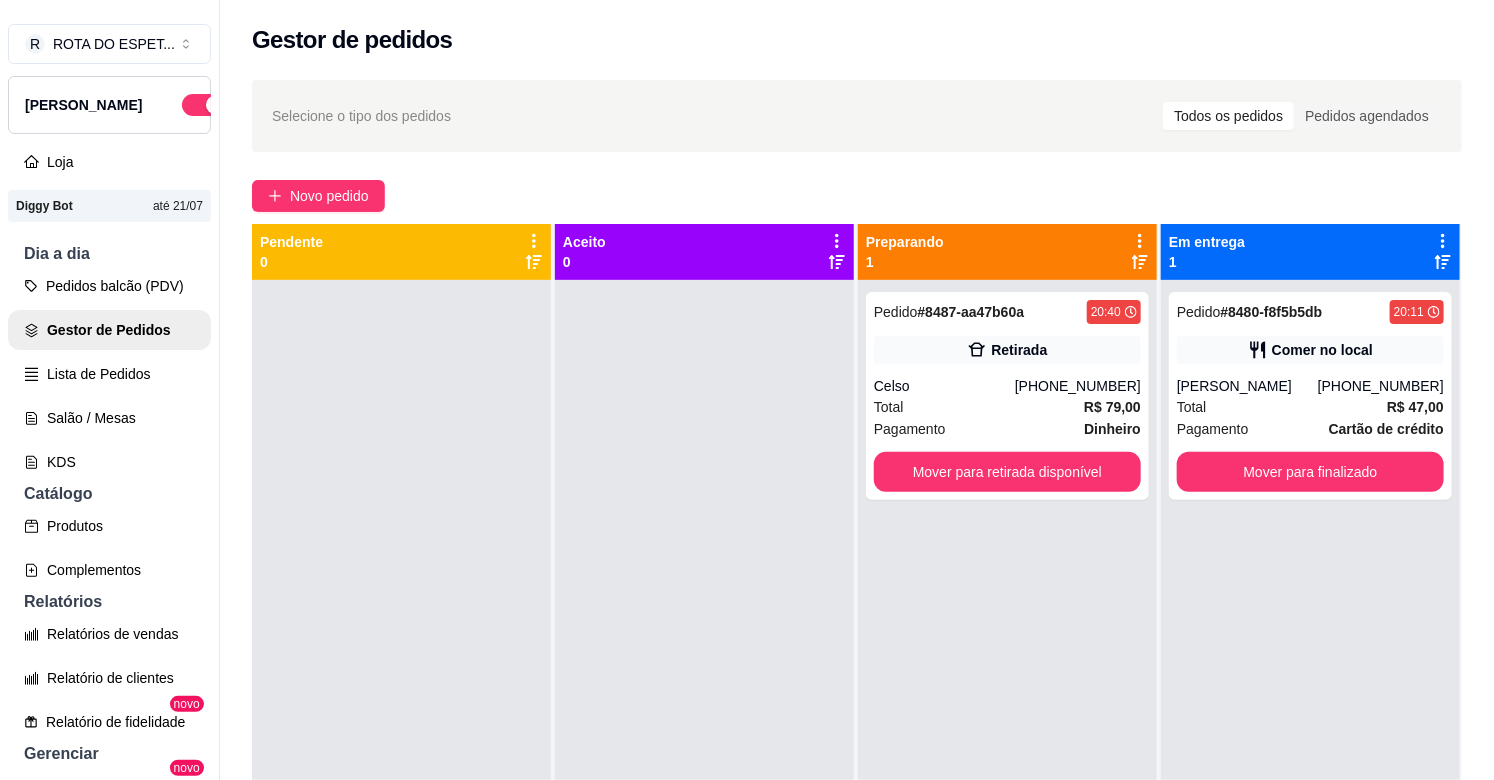 click at bounding box center [704, 670] 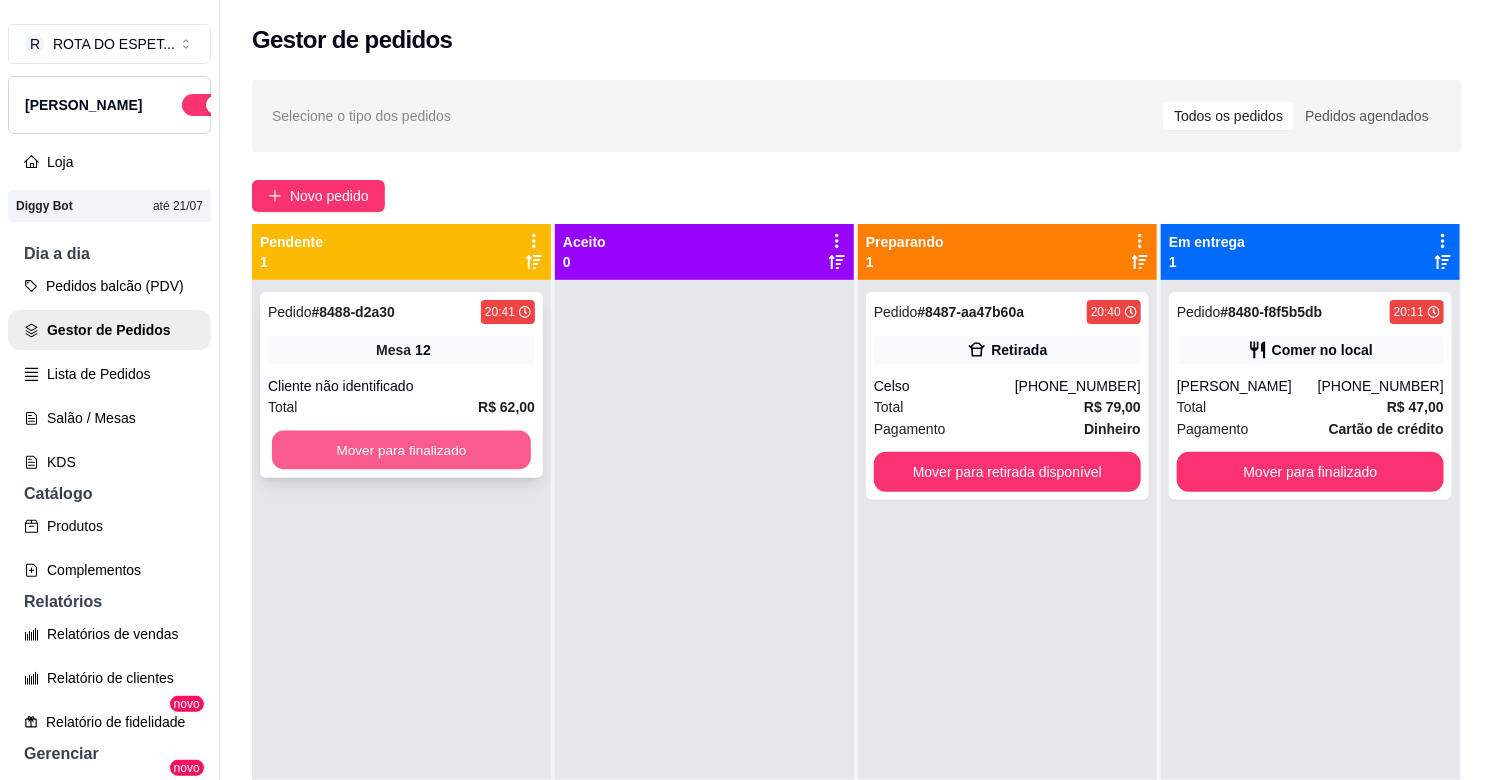 click on "Mover para finalizado" at bounding box center [401, 450] 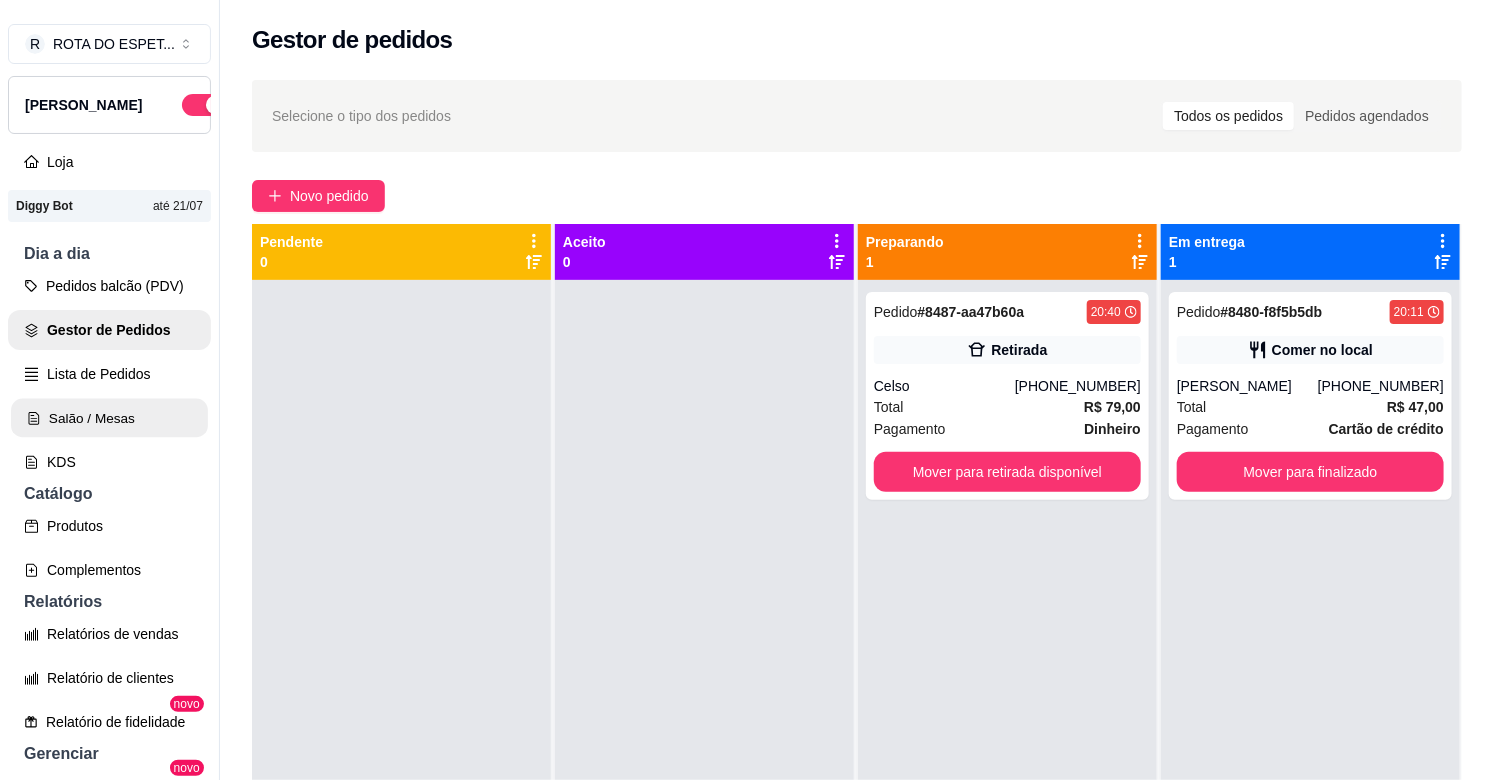 click on "Salão / Mesas" at bounding box center (109, 418) 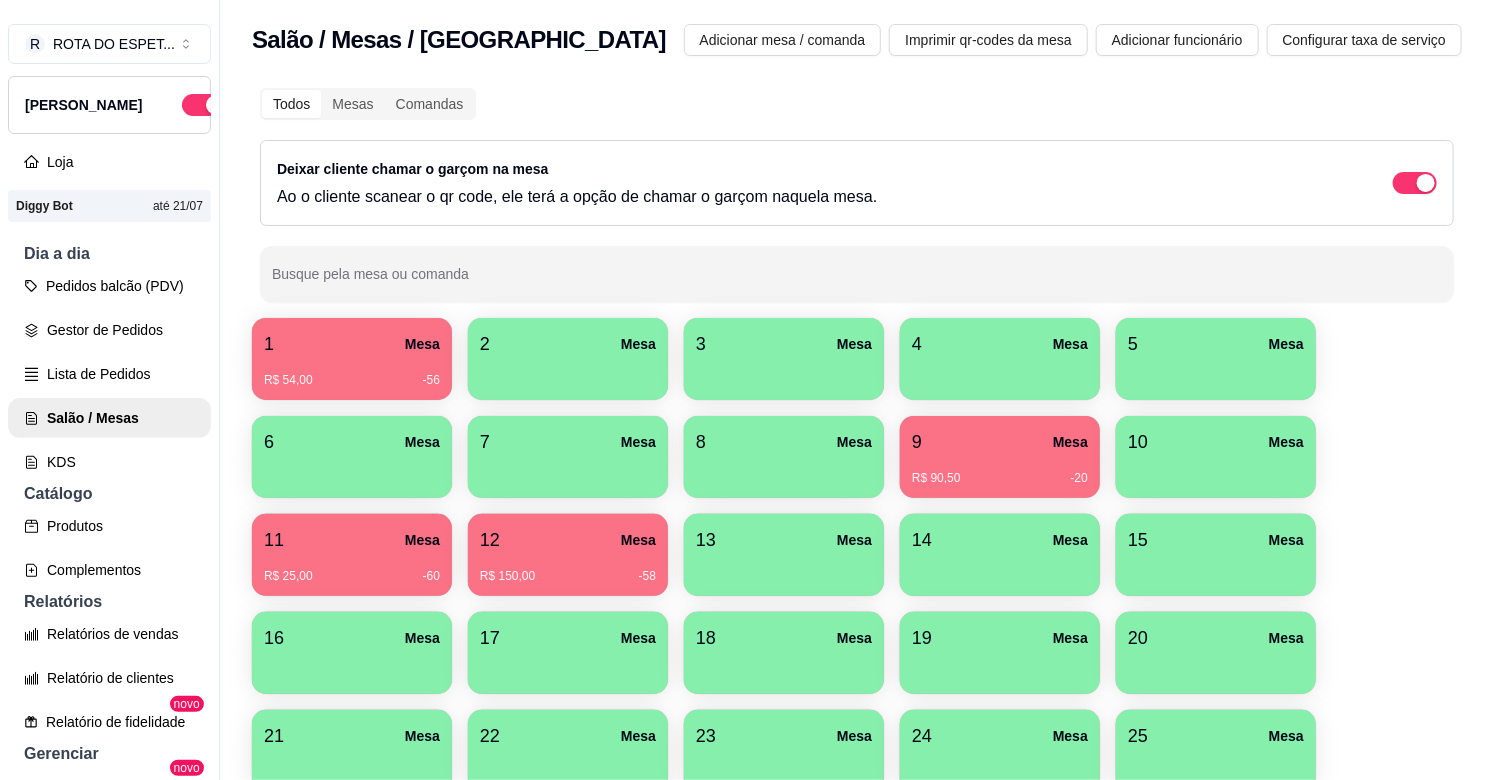 click on "1 Mesa R$ 54,00 -56 2 Mesa 3 Mesa 4 Mesa 5 Mesa 6 Mesa 7 [GEOGRAPHIC_DATA]$ 90,50 -20 10 [GEOGRAPHIC_DATA]$ 25,00 -60 [GEOGRAPHIC_DATA]$ 150,00 -58 13 [GEOGRAPHIC_DATA] 14 [GEOGRAPHIC_DATA] [GEOGRAPHIC_DATA] 17 [GEOGRAPHIC_DATA] 19 [GEOGRAPHIC_DATA] 20 [GEOGRAPHIC_DATA] 22 [GEOGRAPHIC_DATA] 24 [GEOGRAPHIC_DATA] 25 [GEOGRAPHIC_DATA] 26 [GEOGRAPHIC_DATA] 27 [GEOGRAPHIC_DATA] 28 [GEOGRAPHIC_DATA] 29 [GEOGRAPHIC_DATA] 30 [GEOGRAPHIC_DATA] 31 [GEOGRAPHIC_DATA] 33 [GEOGRAPHIC_DATA]" at bounding box center (857, 653) 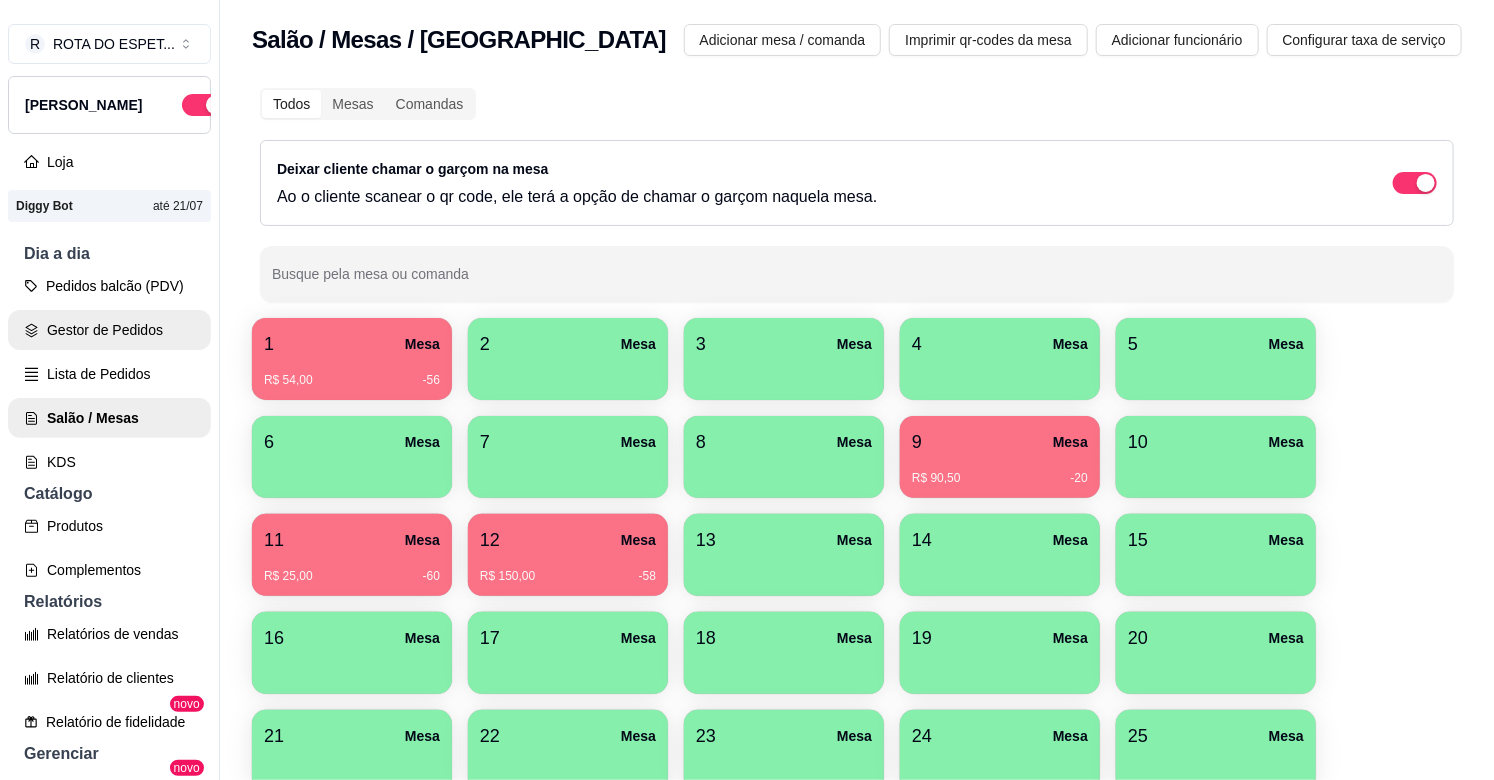 click on "Gestor de Pedidos" at bounding box center [109, 330] 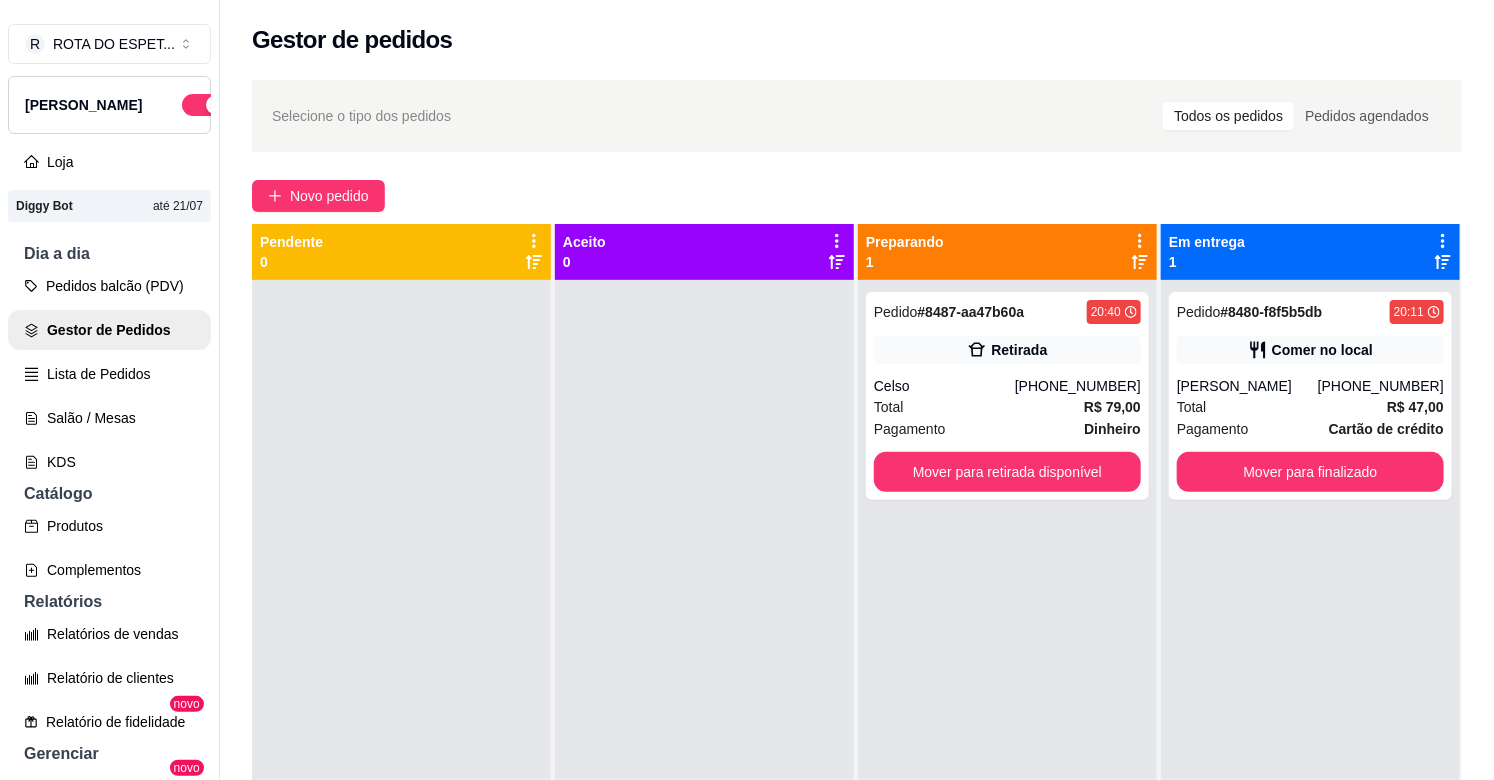 click at bounding box center [704, 670] 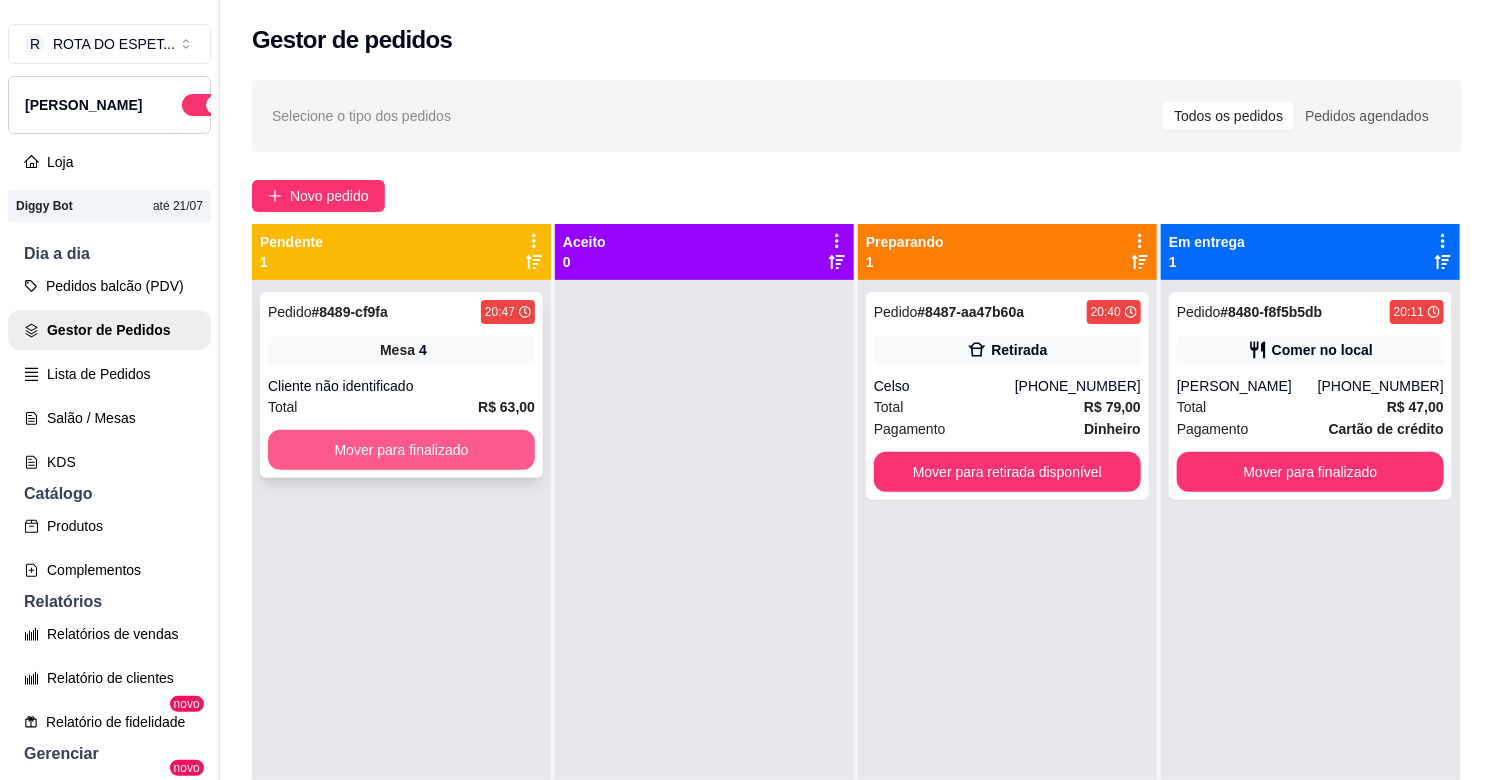 click on "Mover para finalizado" at bounding box center [401, 450] 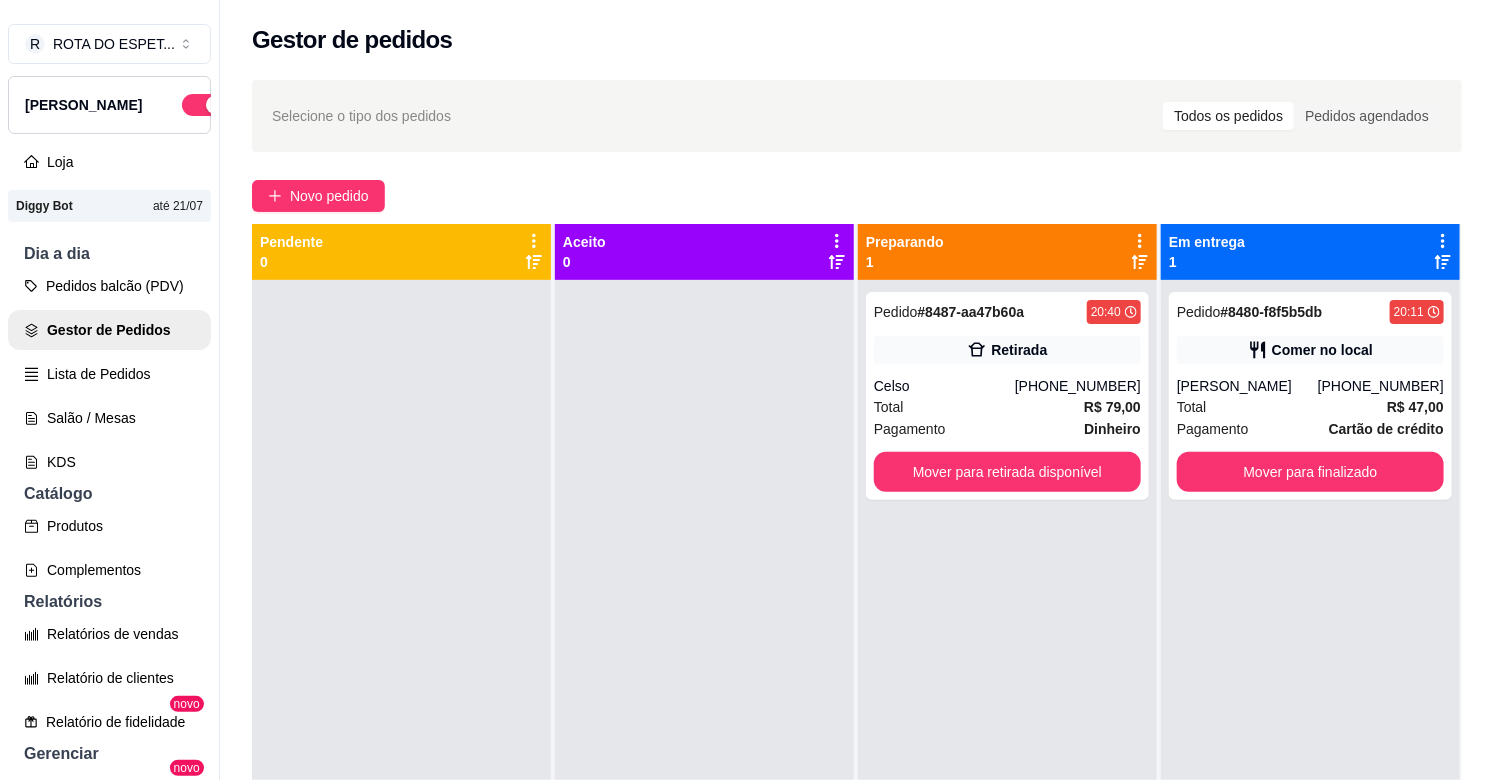click on "Pedido  # 8487-aa47b60a 20:40 Retirada Celso [PHONE_NUMBER] Total R$ 79,00 Pagamento Dinheiro Mover para retirada disponível" at bounding box center (1007, 670) 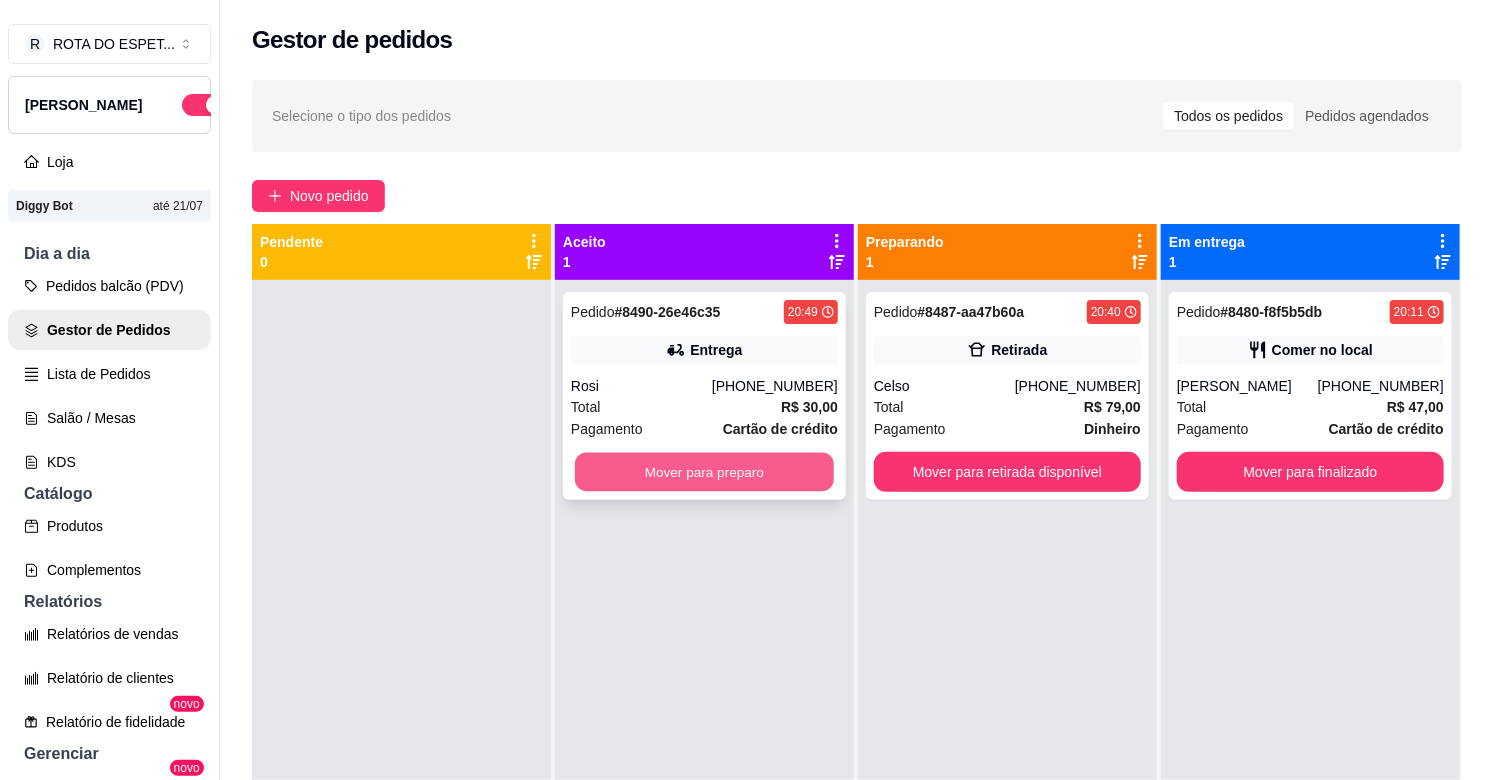 click on "Mover para preparo" at bounding box center (704, 472) 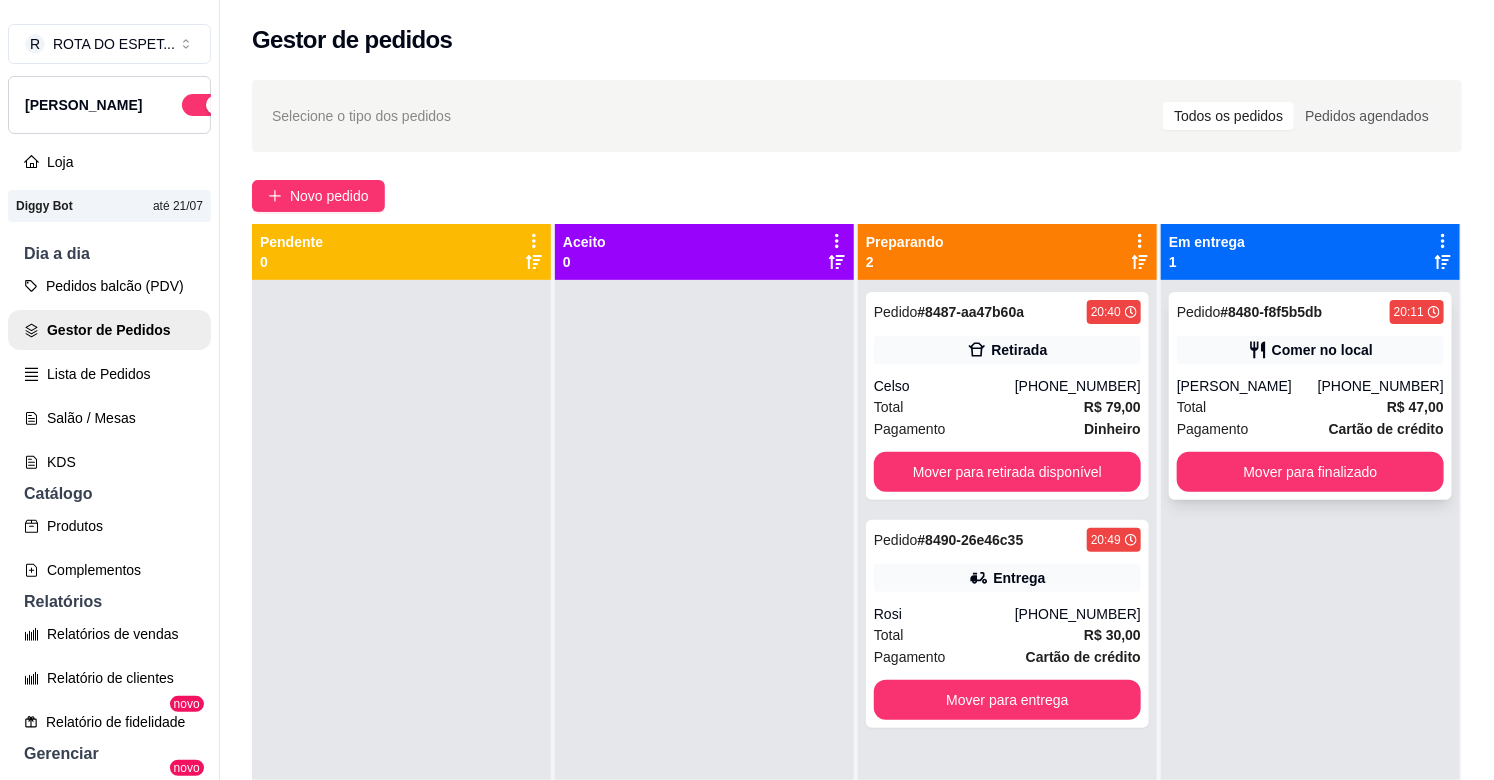 click on "[PERSON_NAME]" at bounding box center (1247, 386) 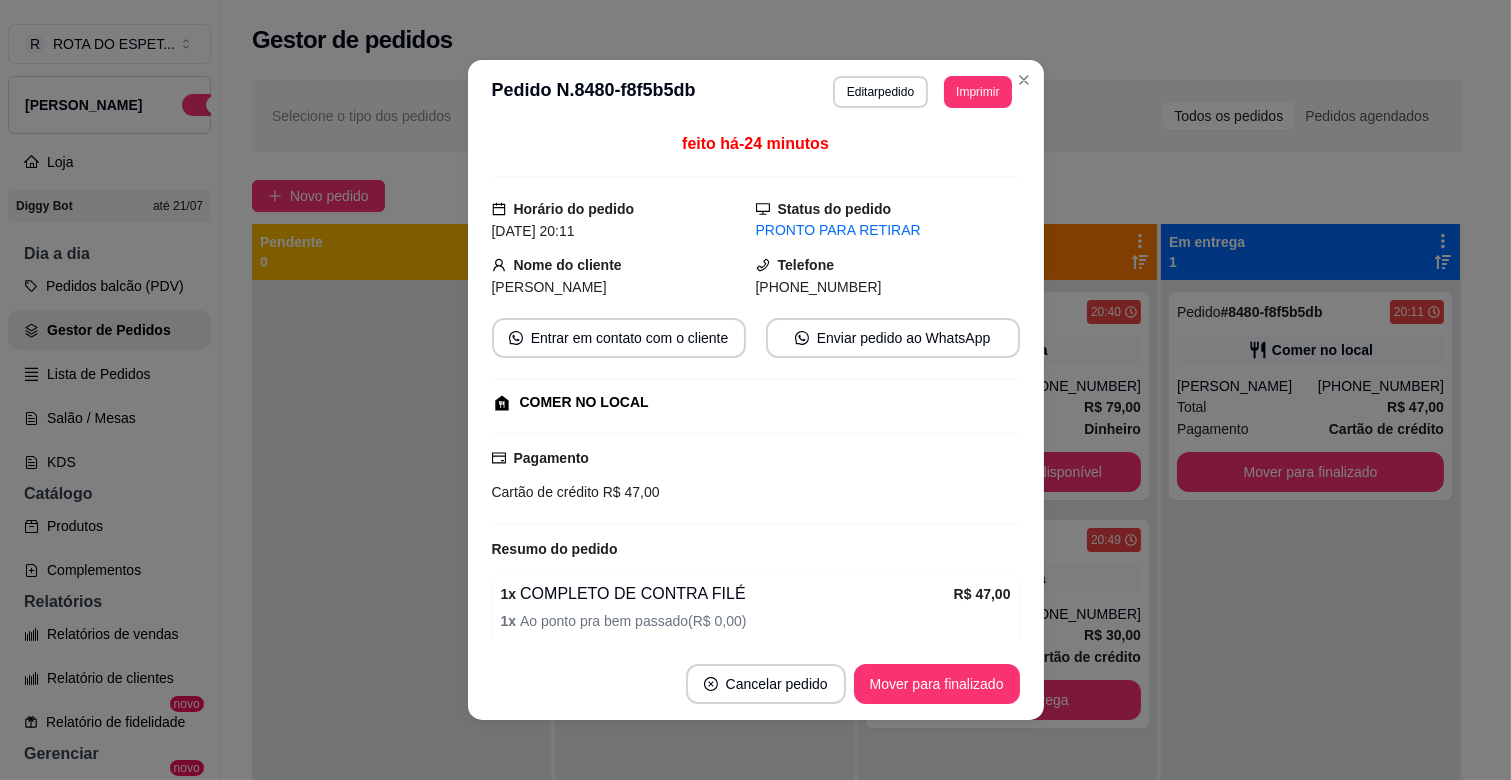 scroll, scrollTop: 107, scrollLeft: 0, axis: vertical 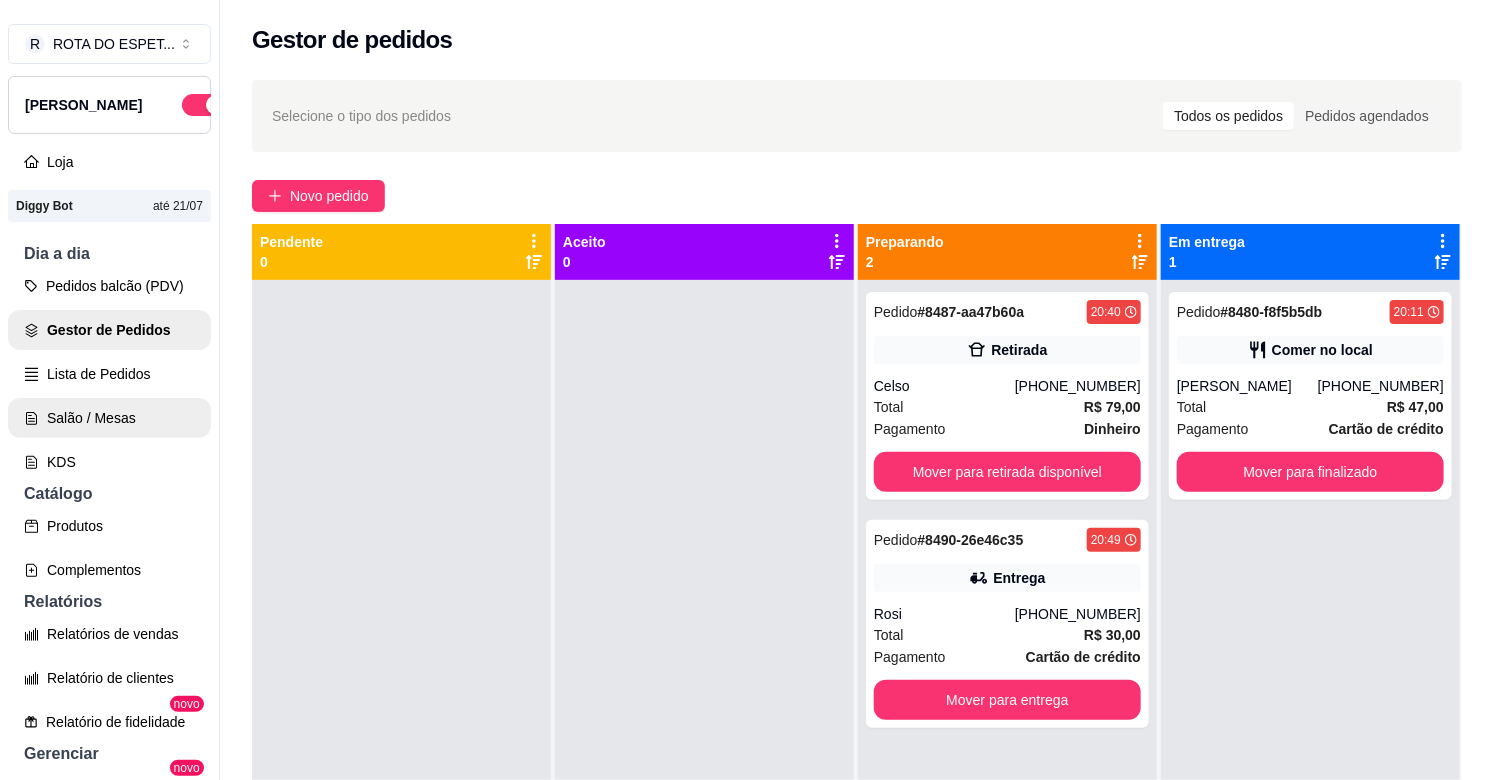 click on "Salão / Mesas" at bounding box center (109, 418) 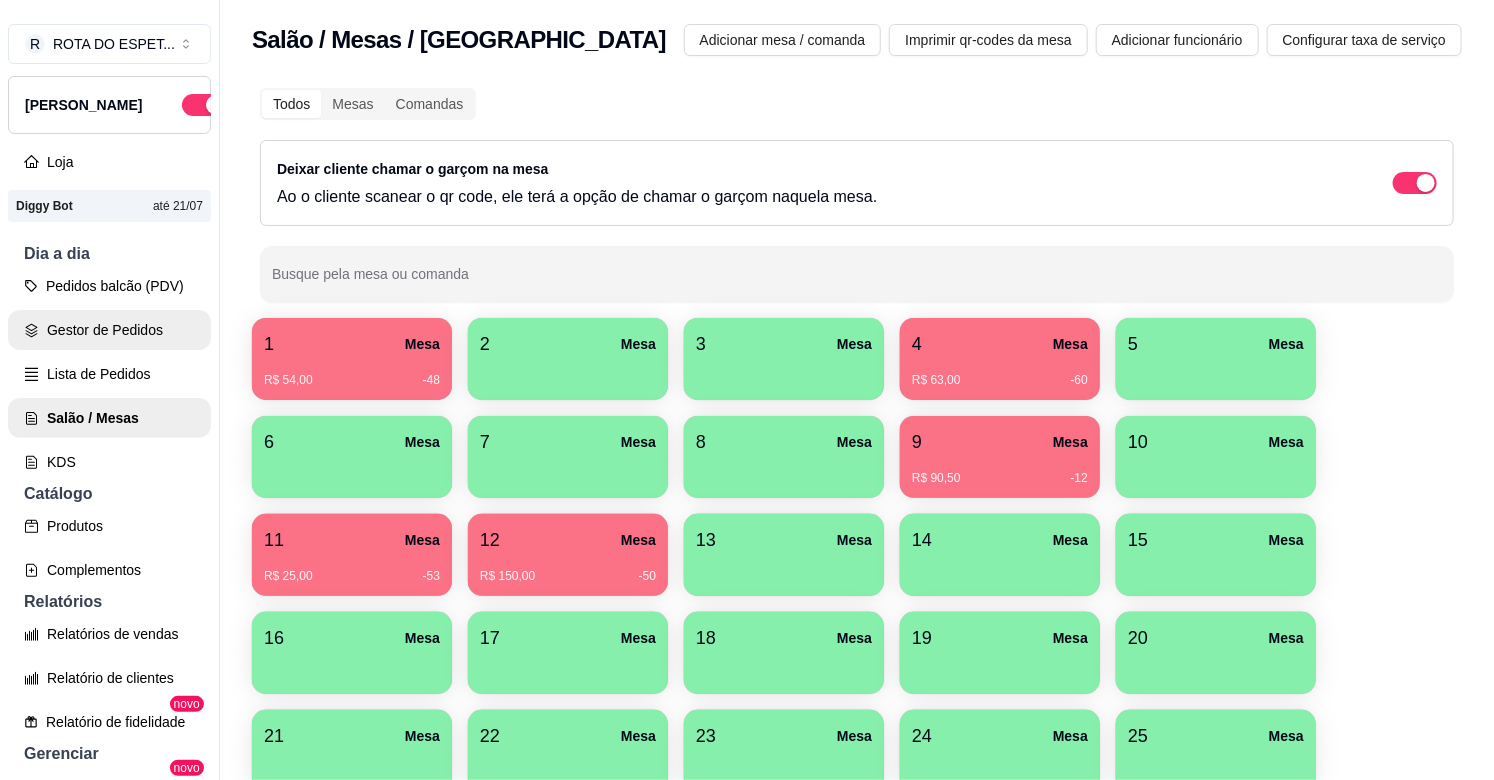 click on "Gestor de Pedidos" at bounding box center [109, 330] 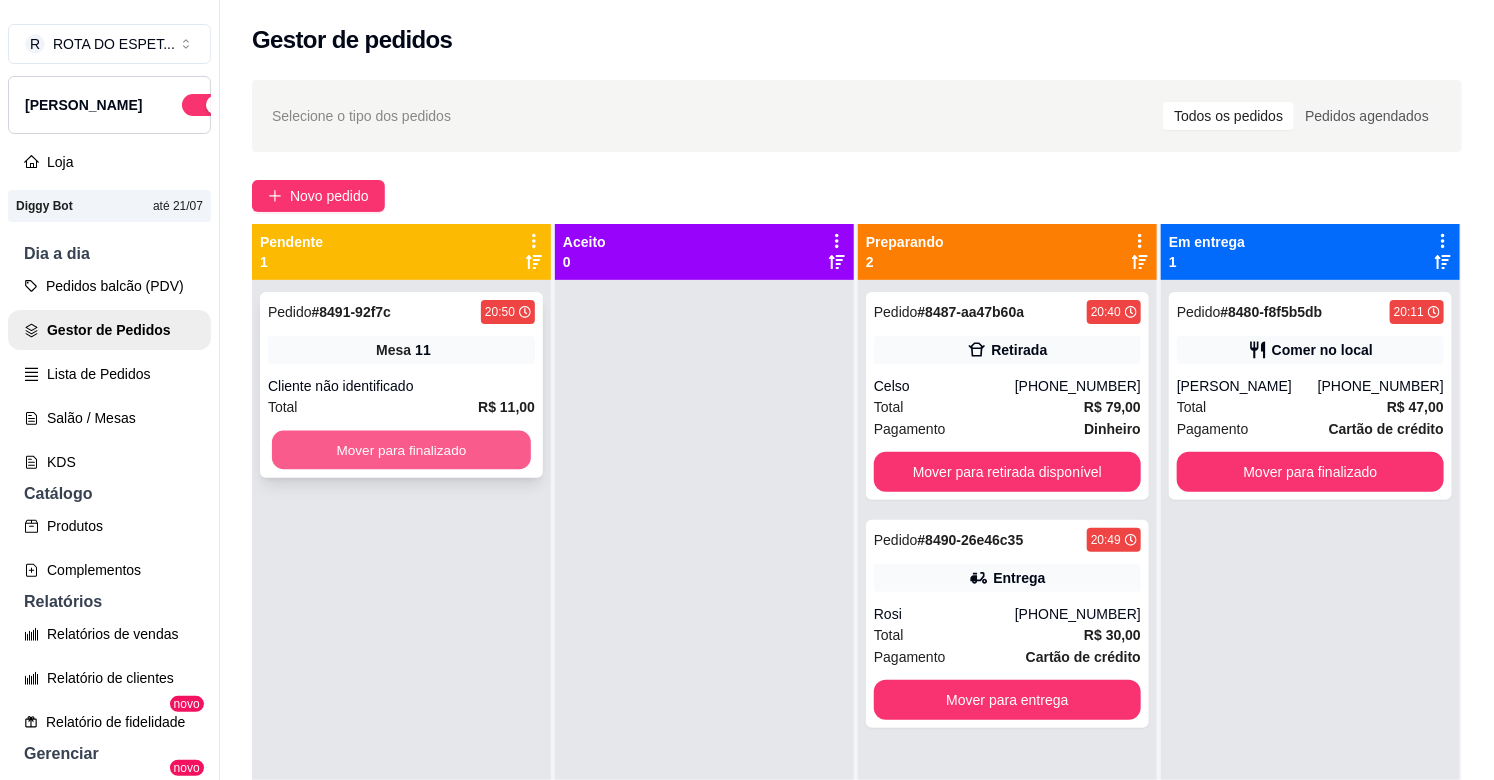 click on "Mover para finalizado" at bounding box center [401, 450] 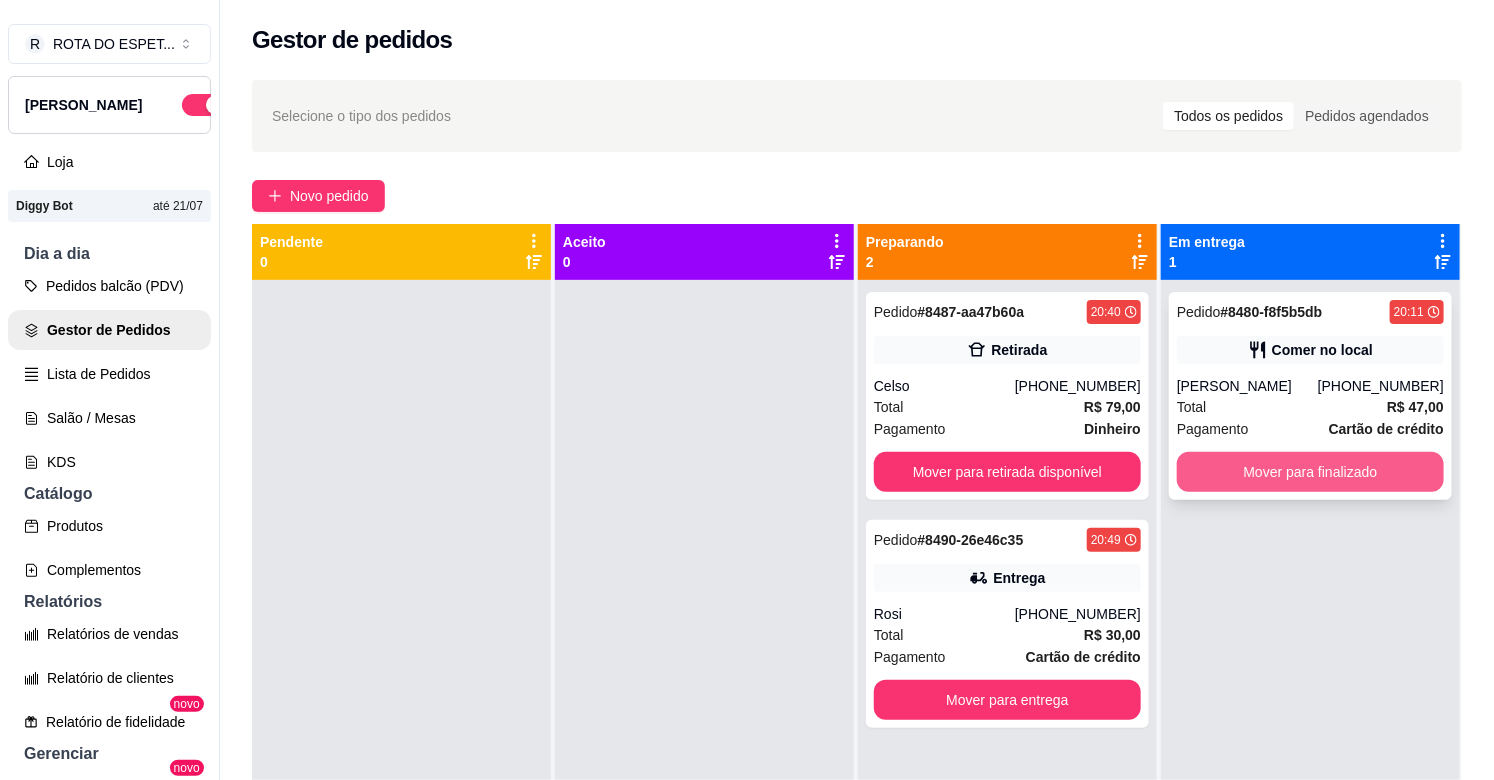 click on "Mover para finalizado" at bounding box center (1310, 472) 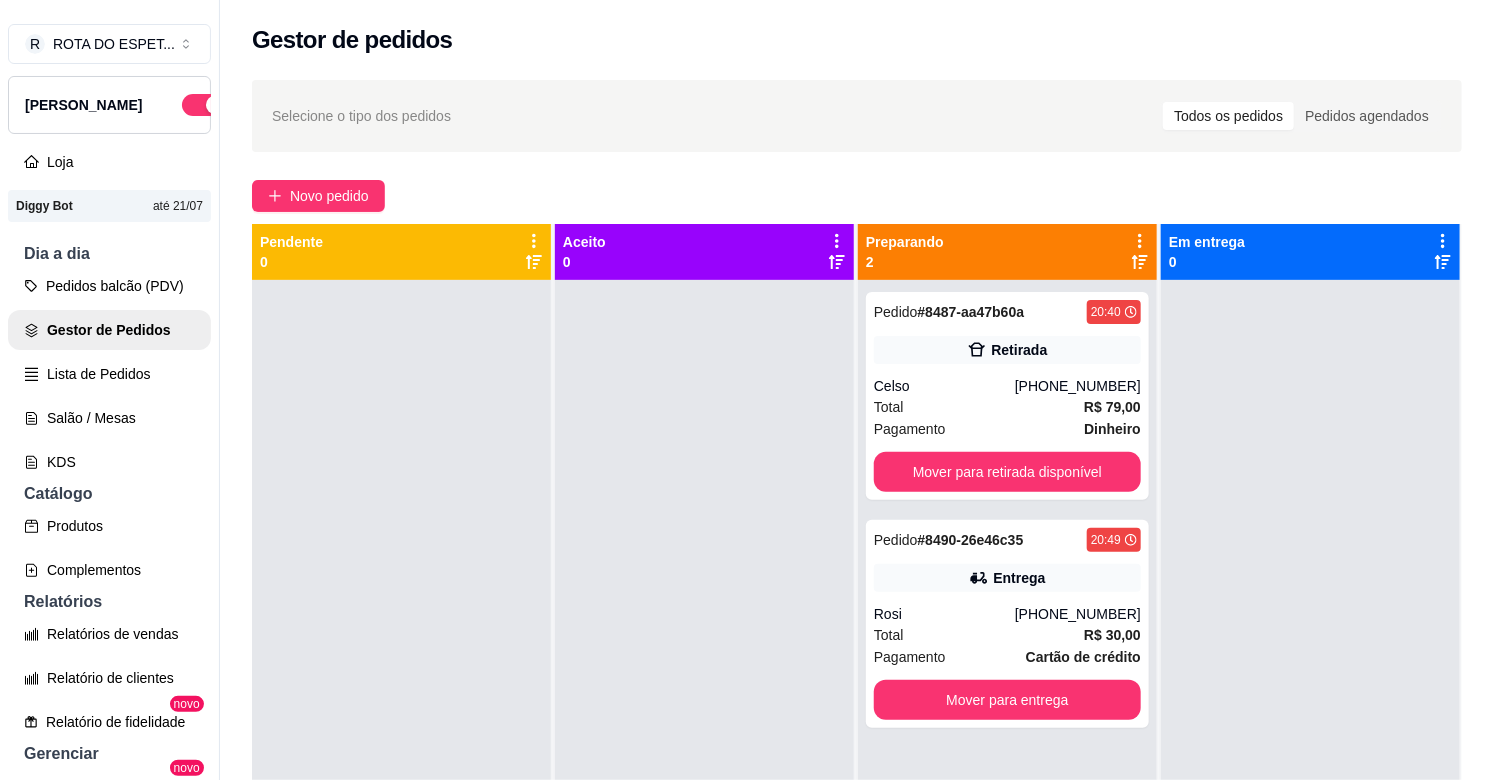 click at bounding box center (704, 670) 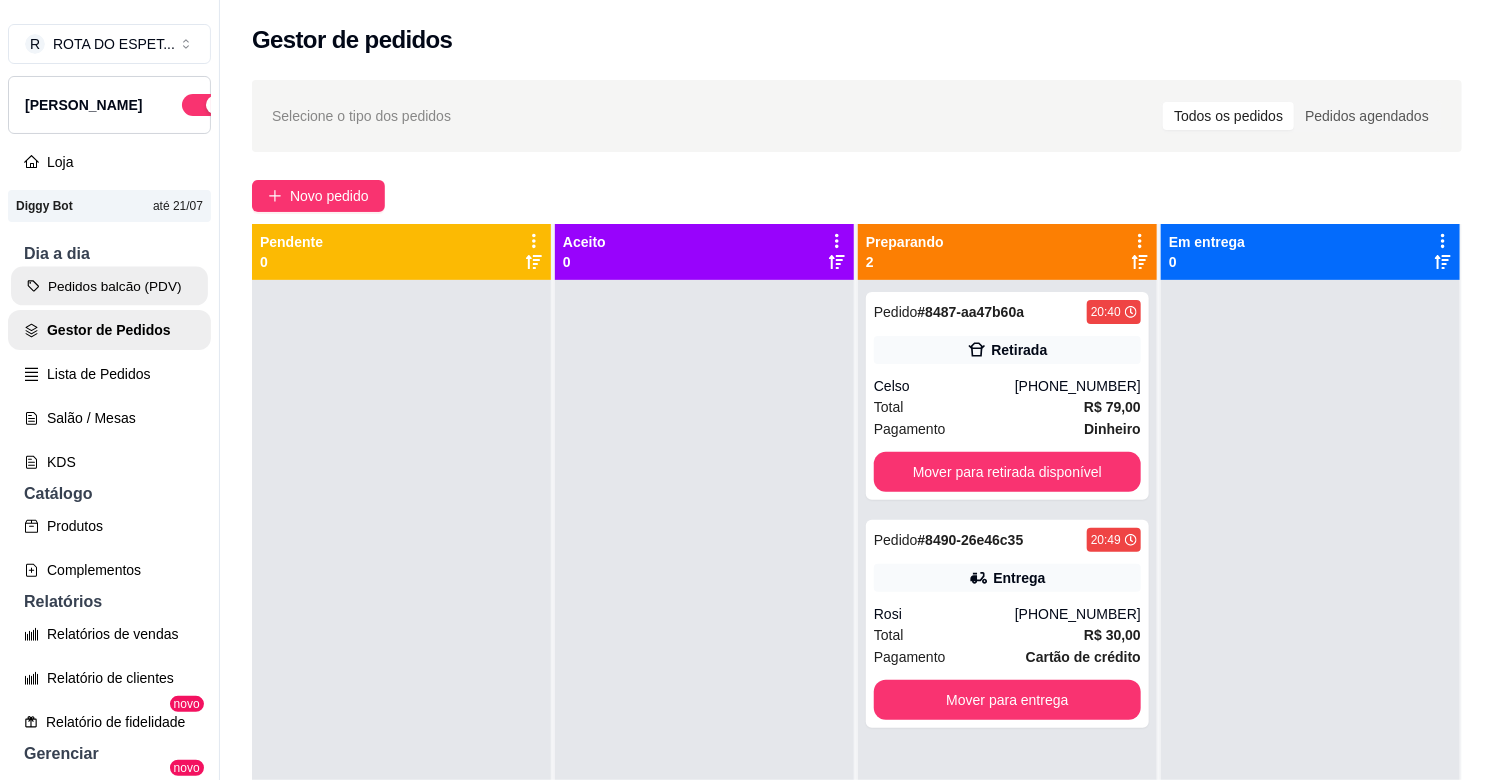 click on "Pedidos balcão (PDV)" at bounding box center [109, 286] 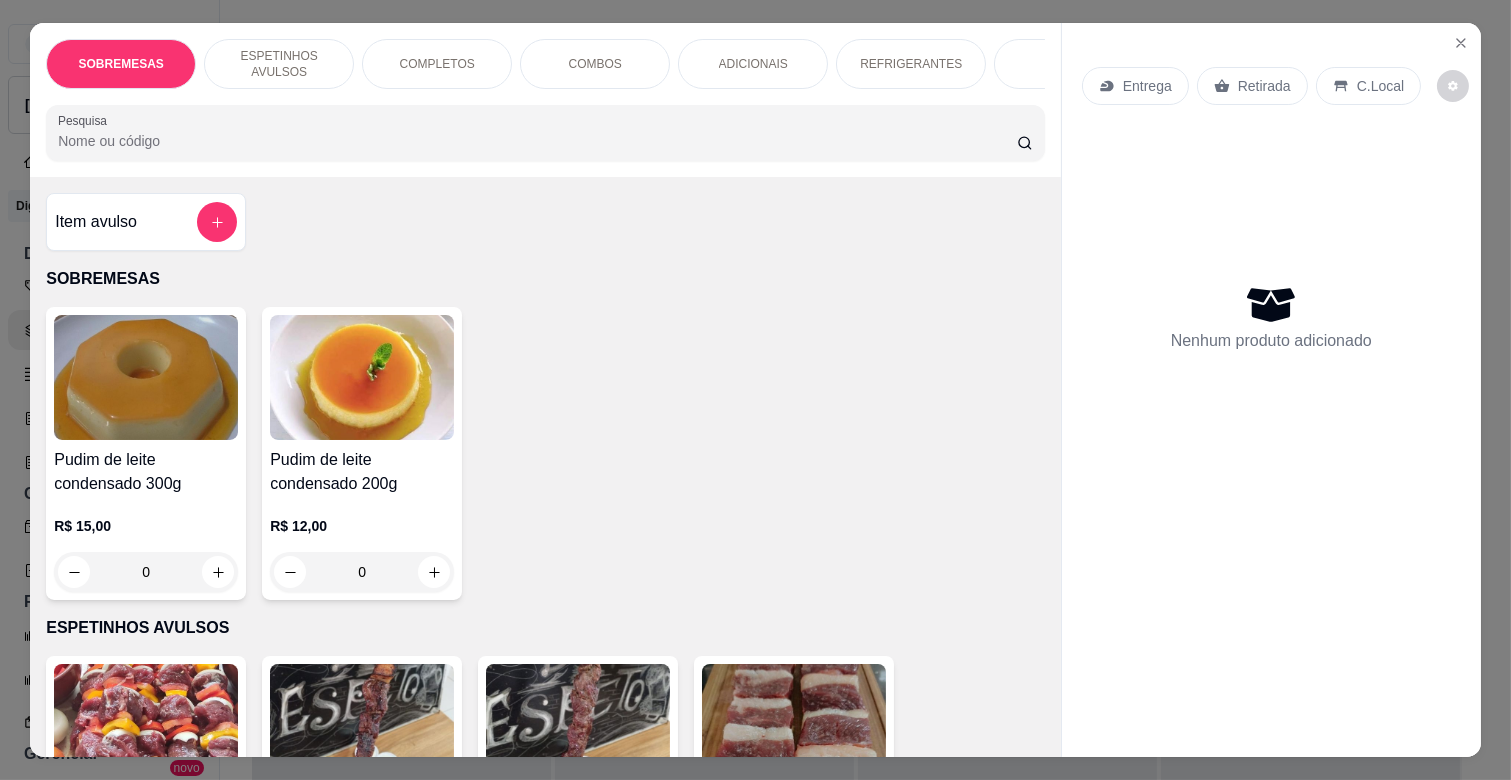 click on "COMPLETOS" at bounding box center (437, 64) 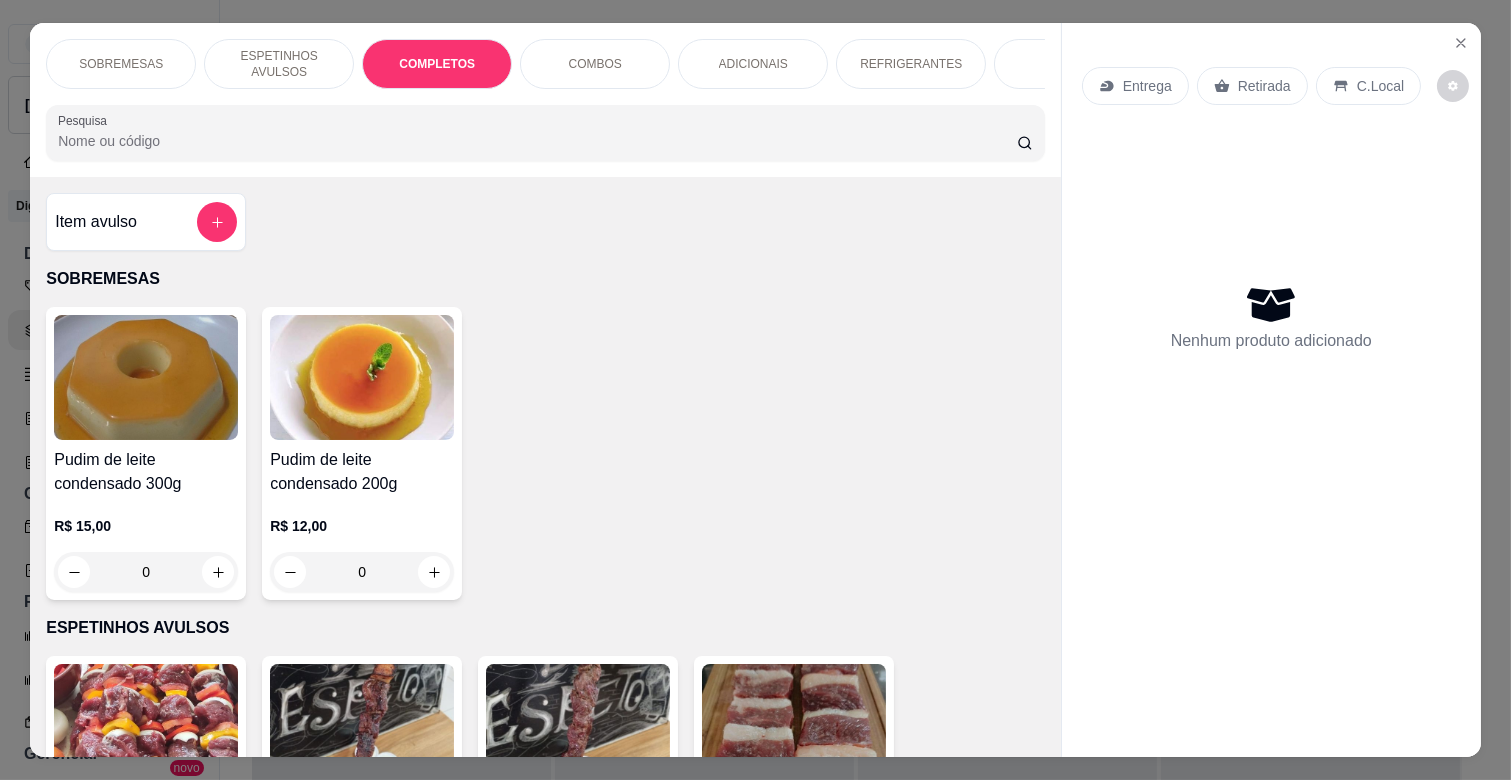 scroll, scrollTop: 1763, scrollLeft: 0, axis: vertical 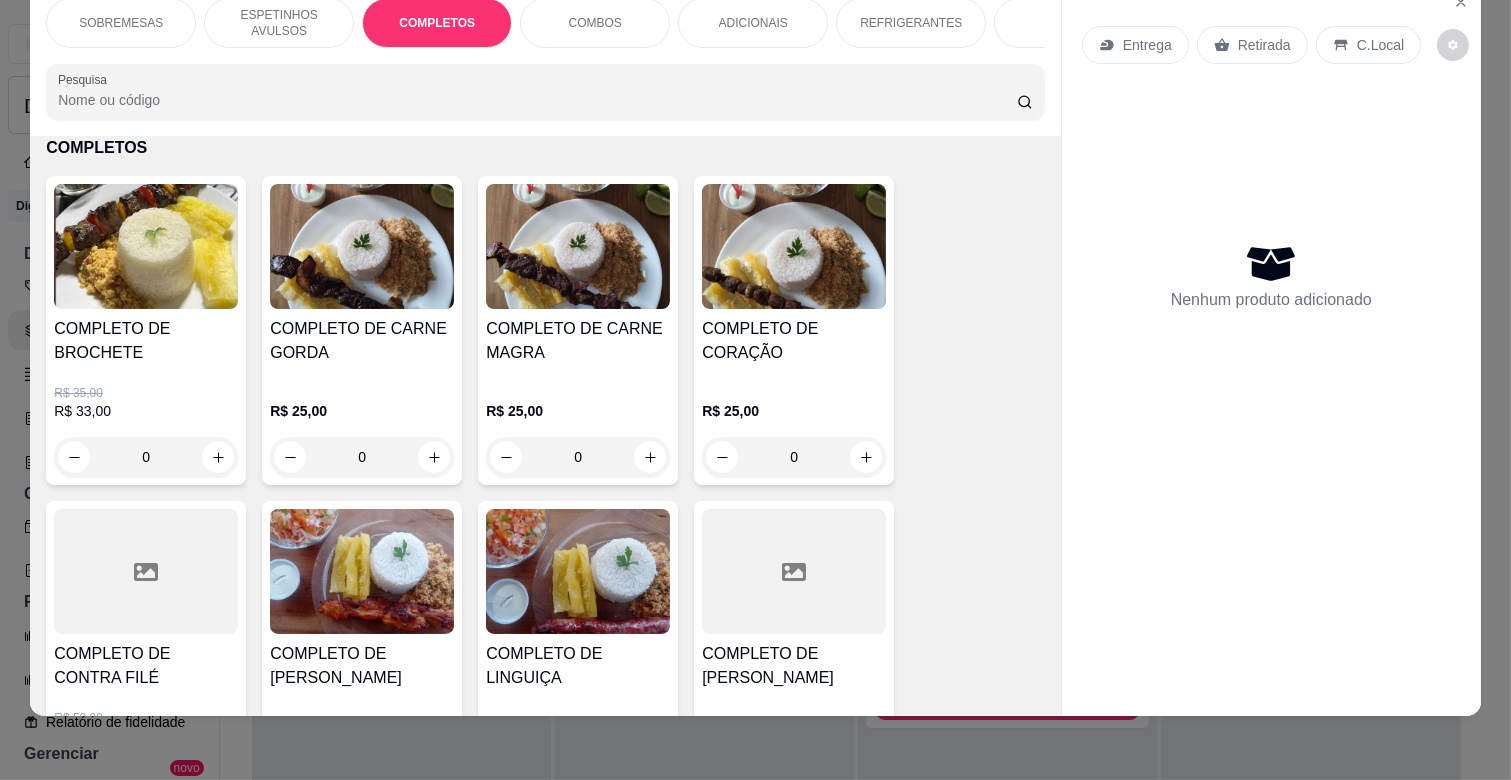 click on "0" at bounding box center [362, 457] 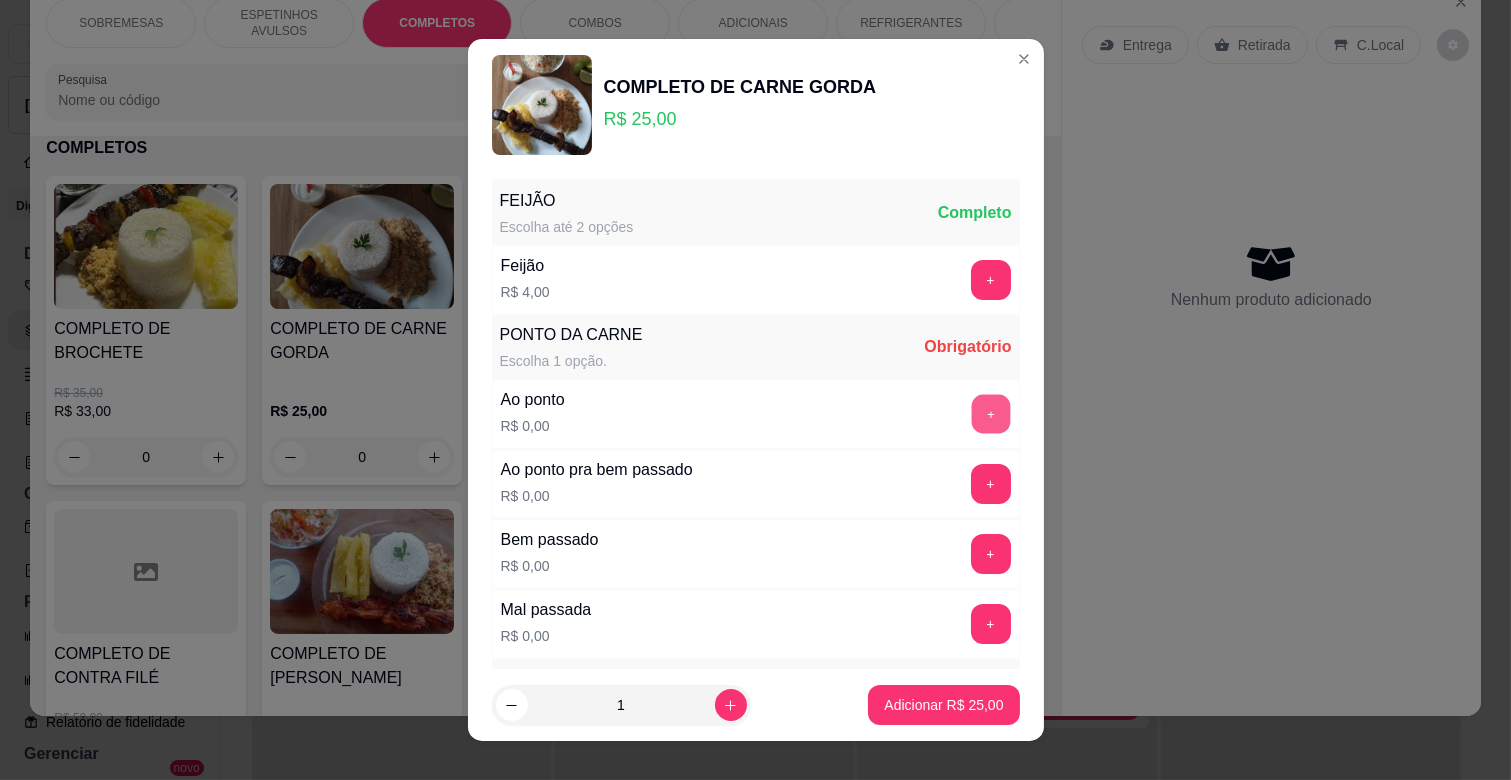 click on "+" at bounding box center (990, 414) 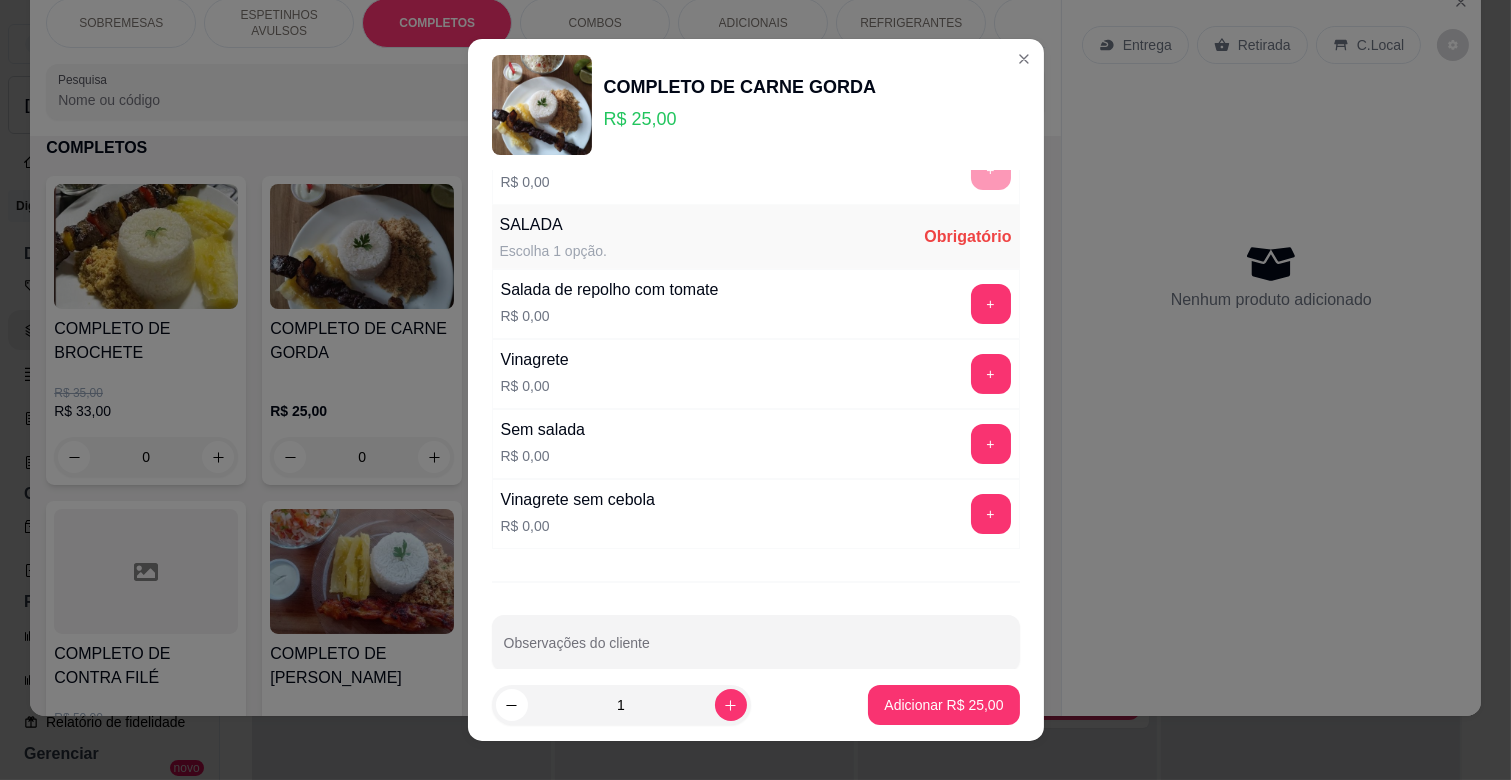 scroll, scrollTop: 486, scrollLeft: 0, axis: vertical 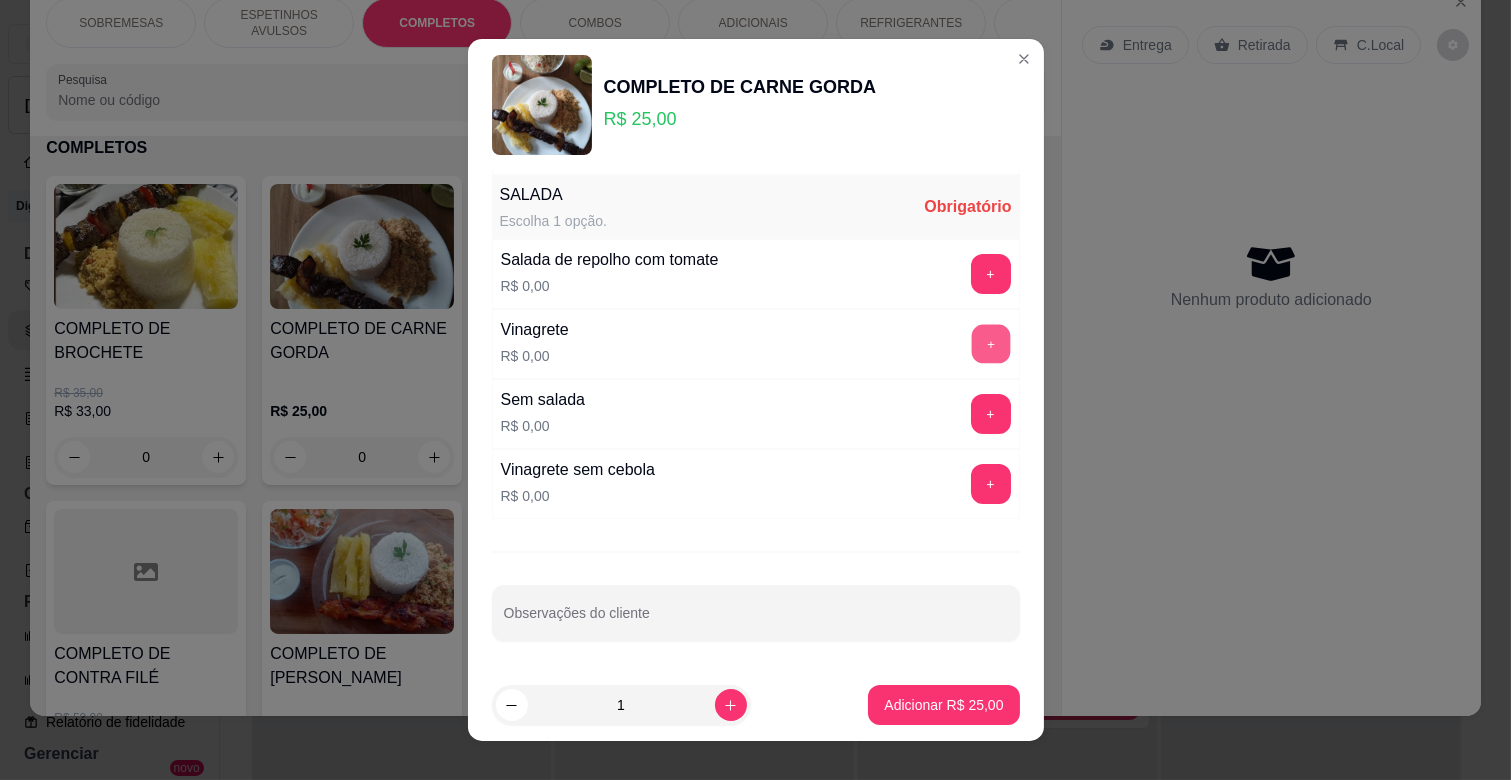 click on "+" at bounding box center [990, 344] 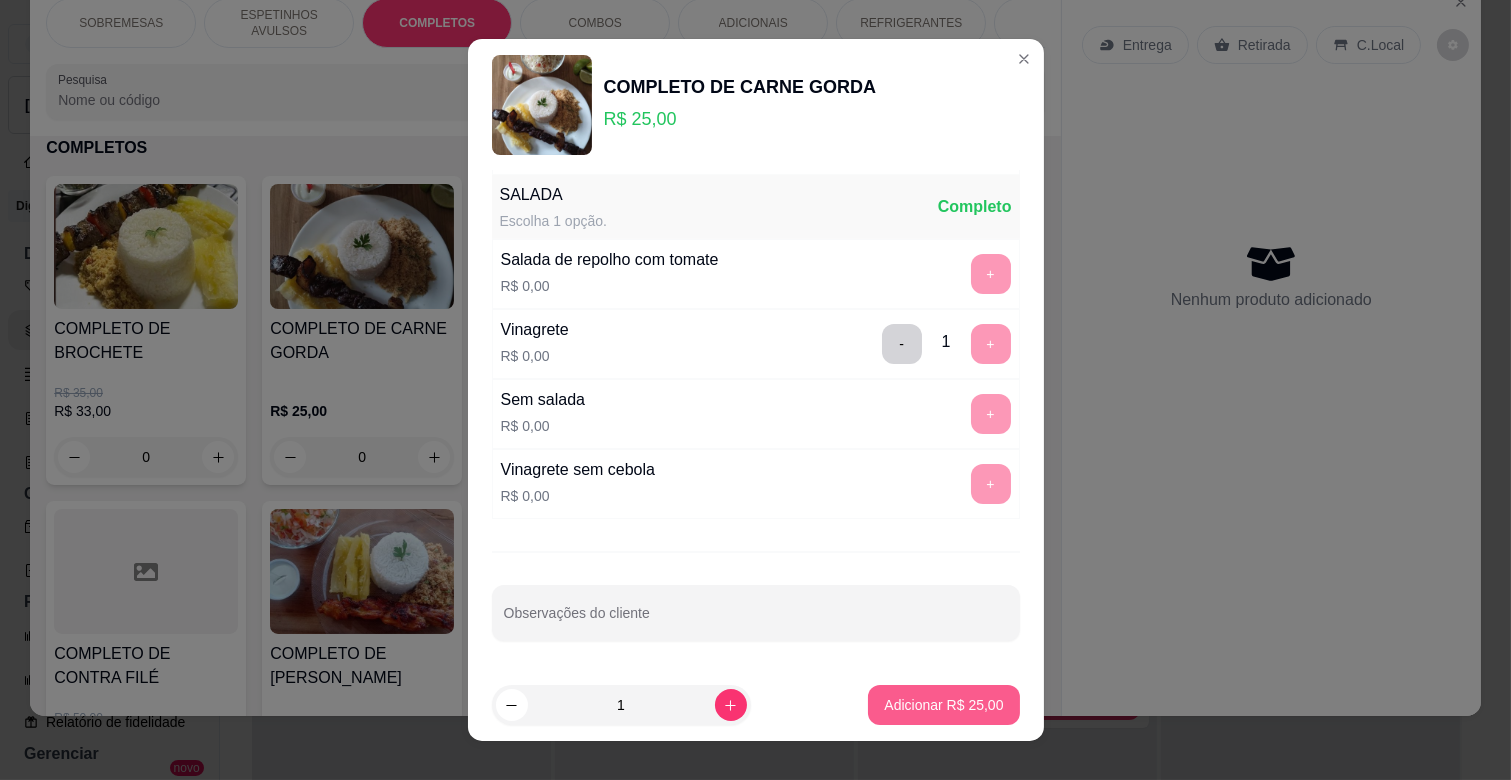 click on "Adicionar   R$ 25,00" at bounding box center [943, 705] 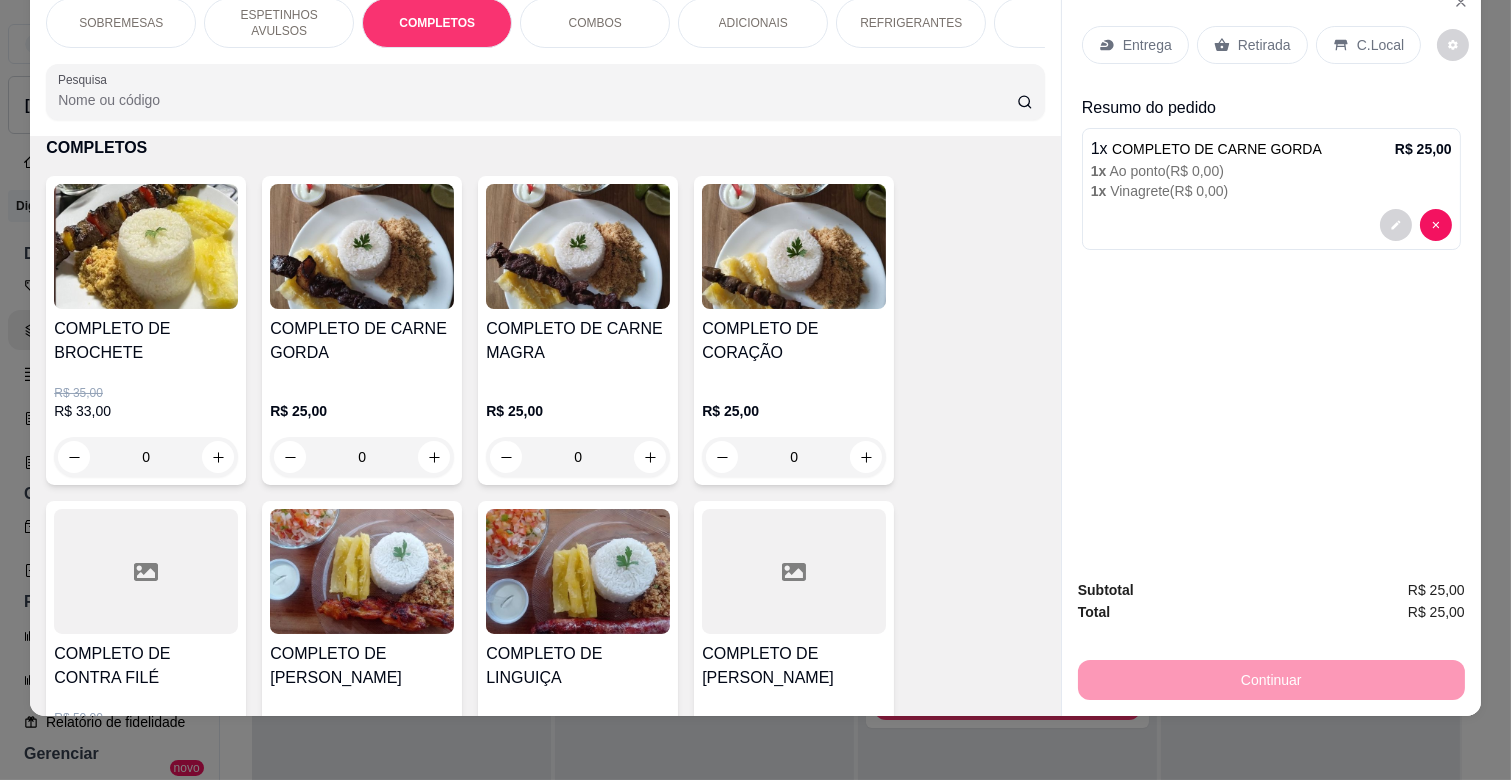 click on "ESPETINHOS AVULSOS" at bounding box center [279, 23] 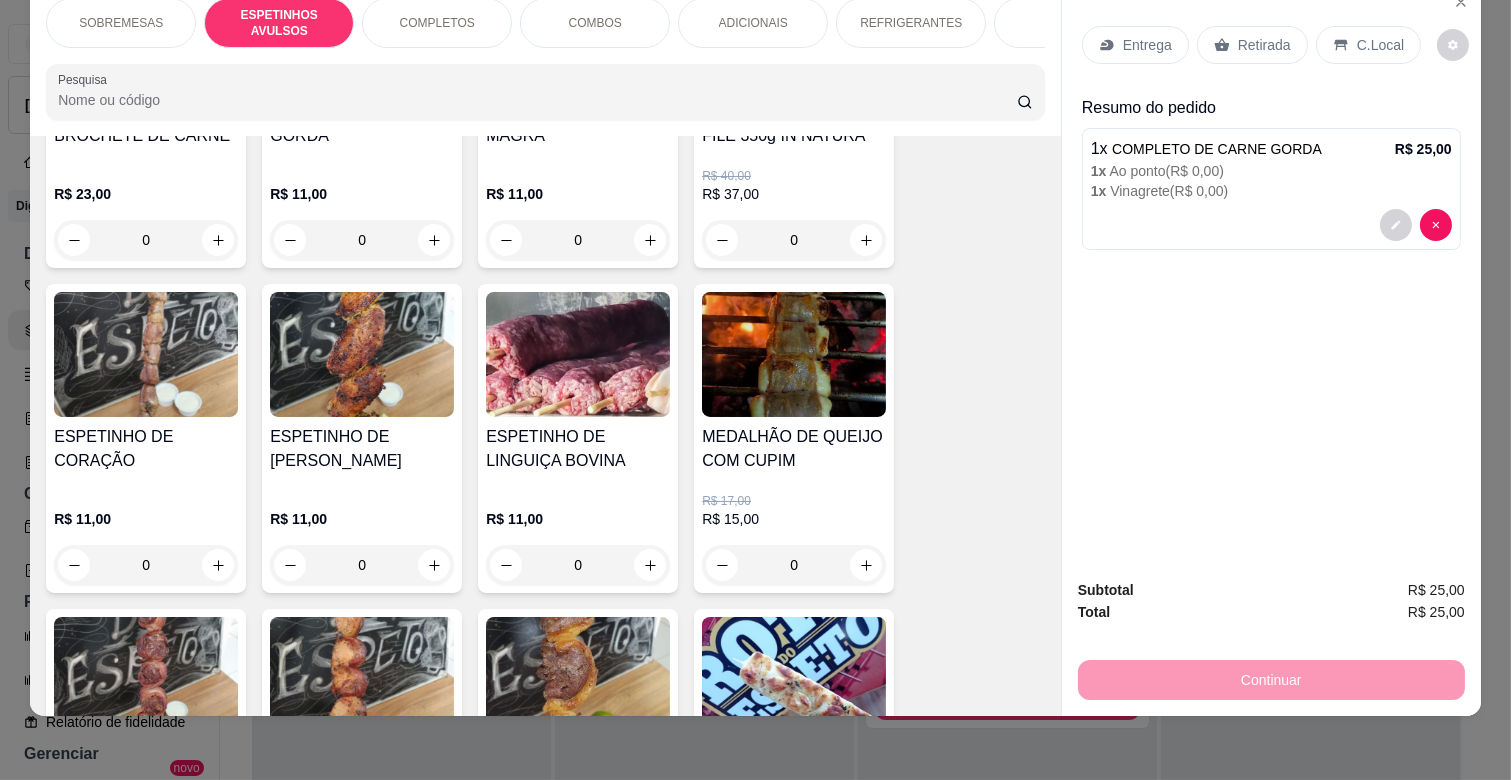 scroll, scrollTop: 661, scrollLeft: 0, axis: vertical 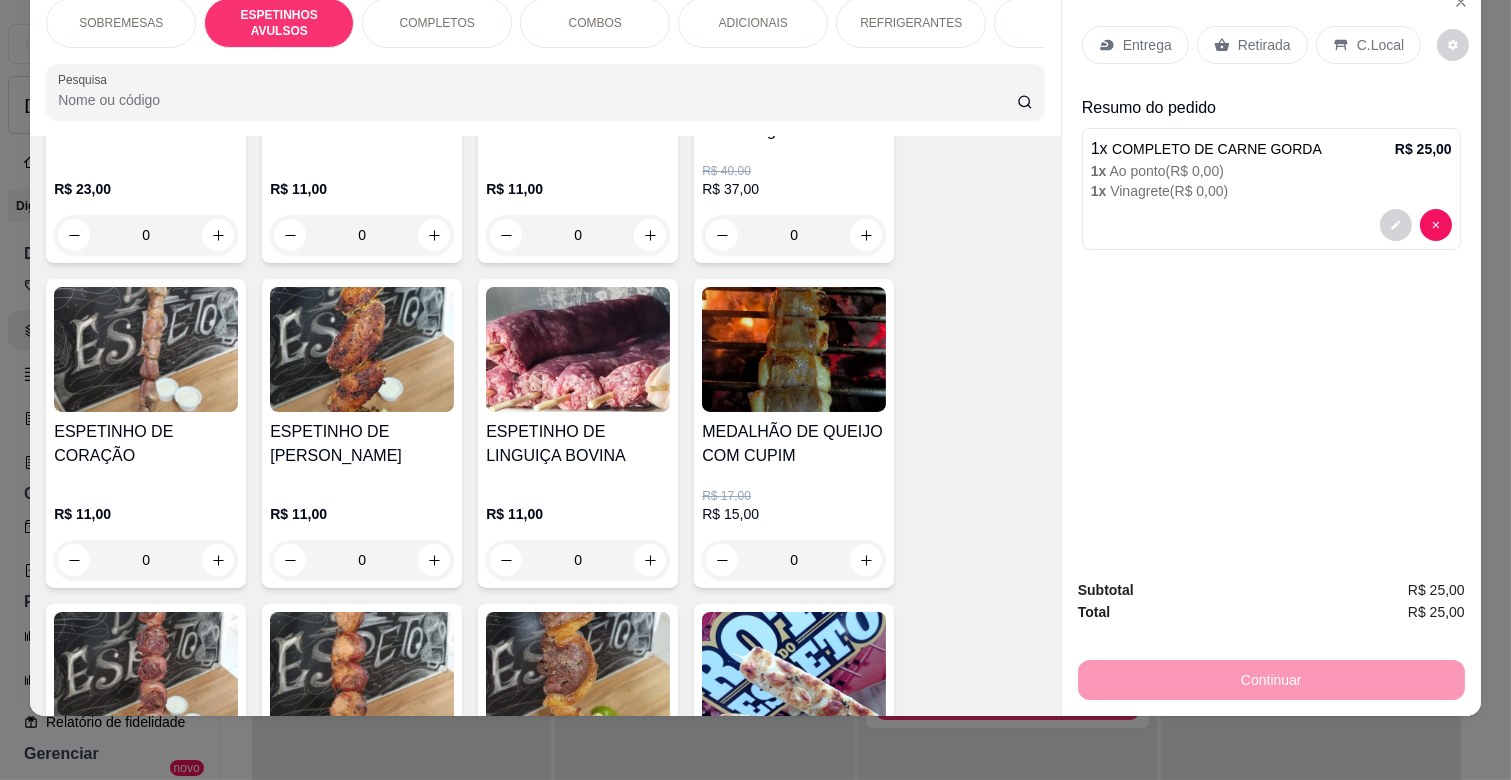 click on "0" at bounding box center [362, 560] 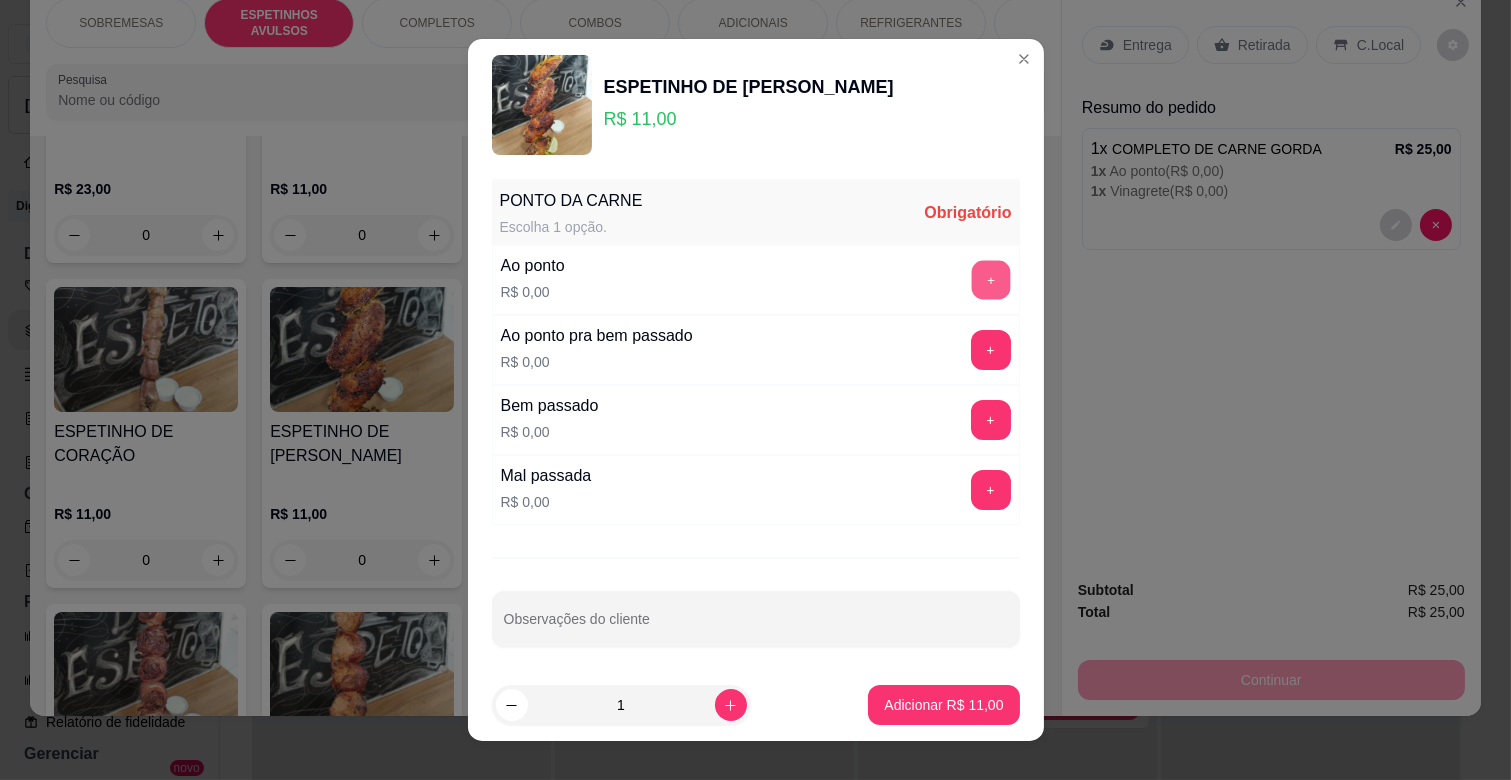 click on "+" at bounding box center [990, 280] 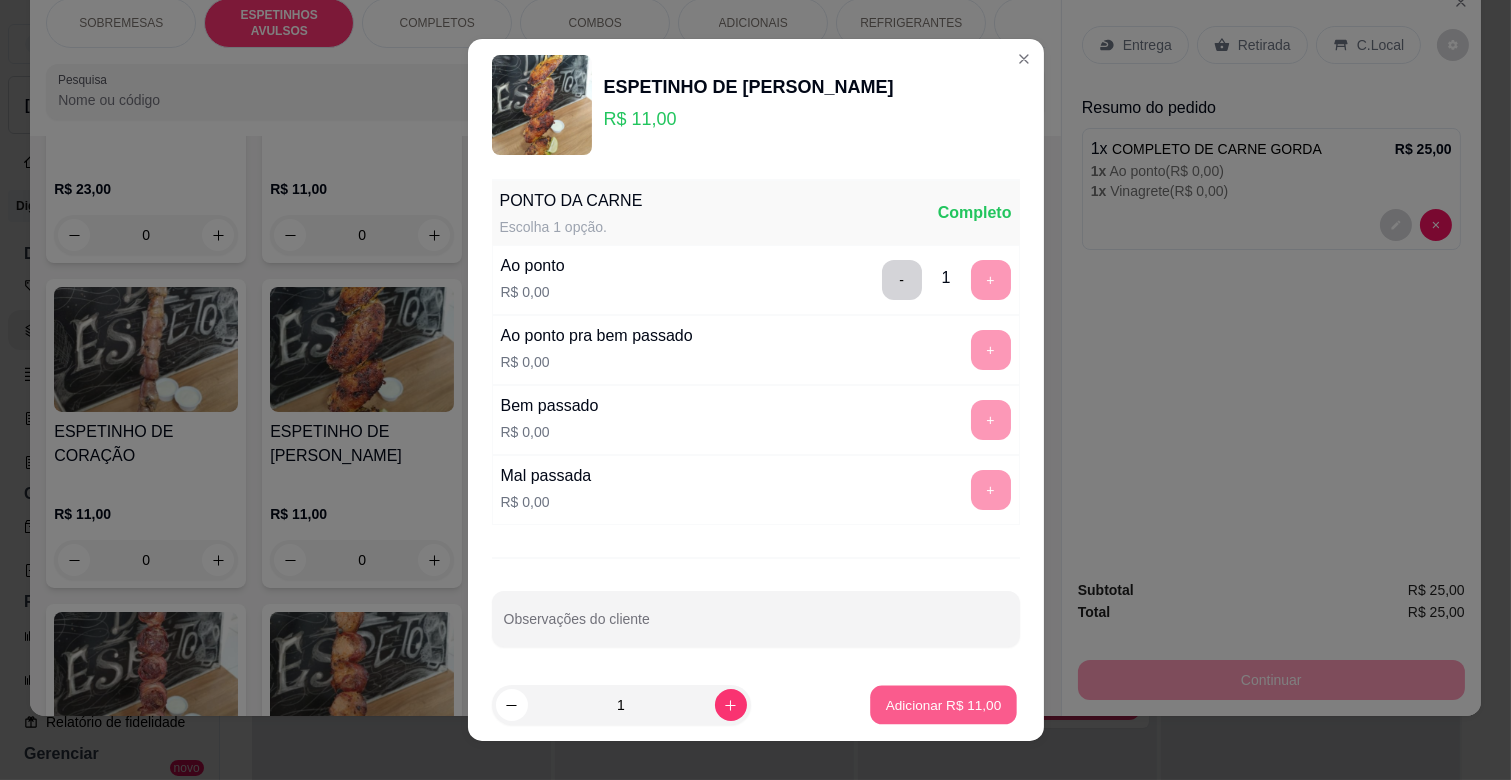 click on "Adicionar   R$ 11,00" at bounding box center [944, 704] 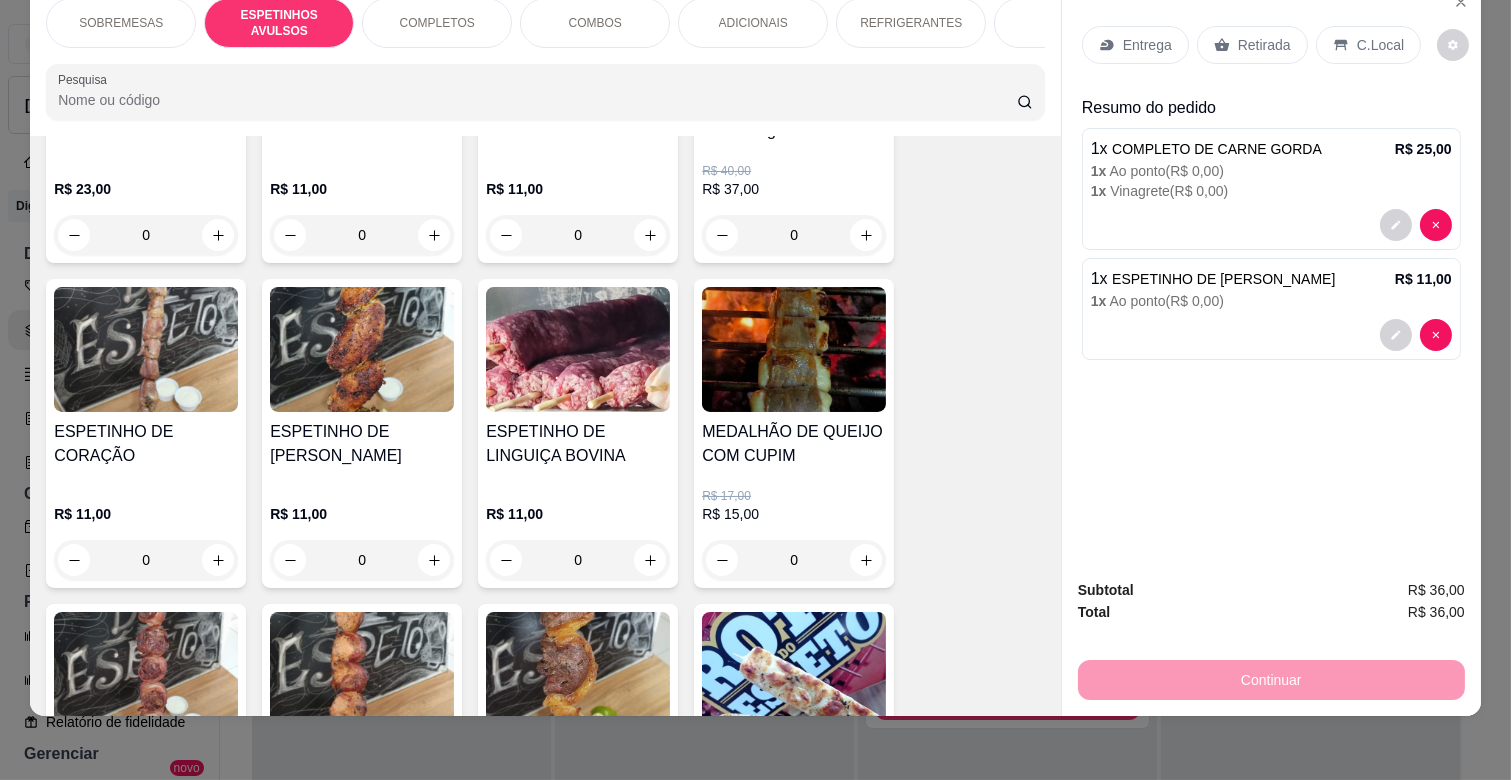 click on "Entrega" at bounding box center [1135, 45] 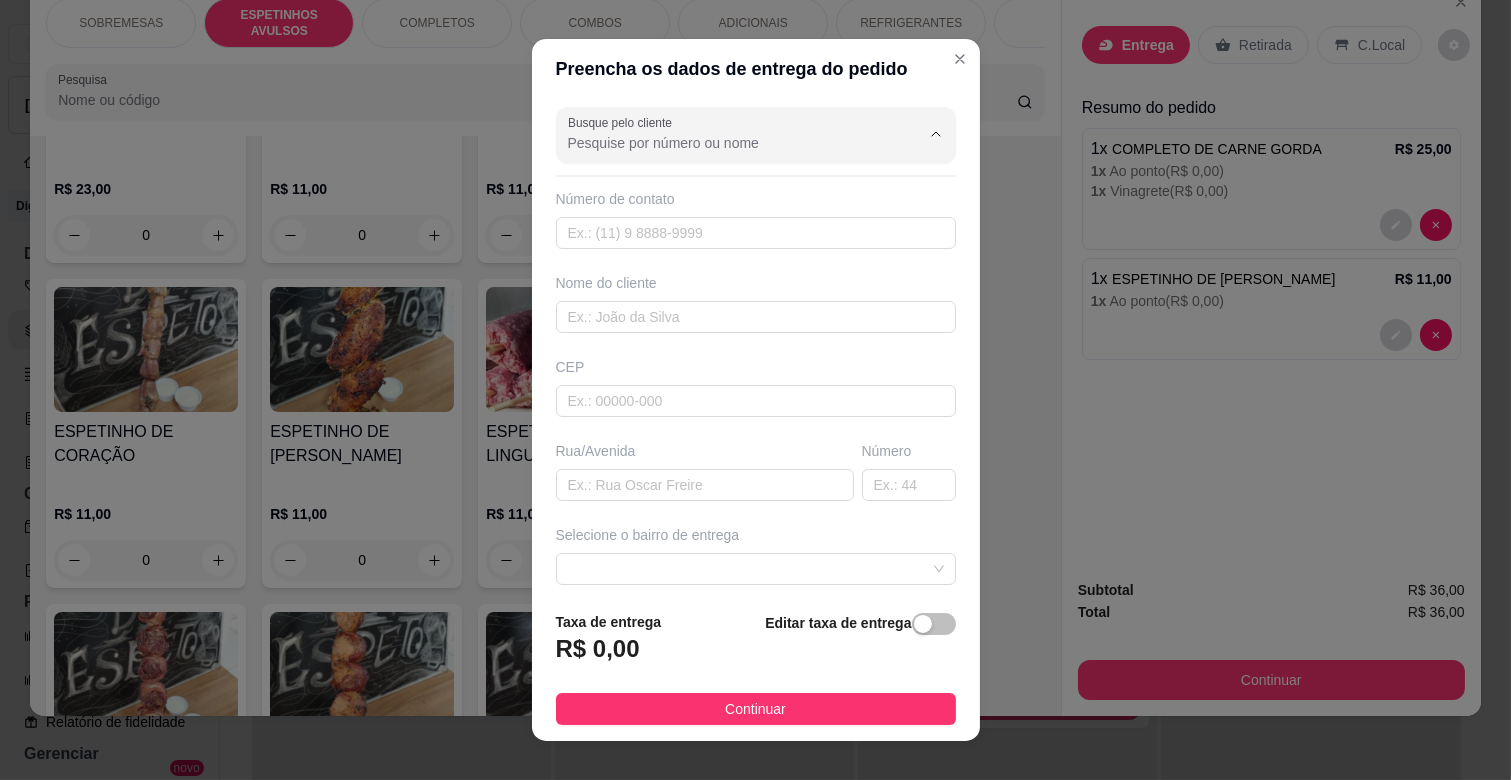 click on "Busque pelo cliente" at bounding box center [728, 143] 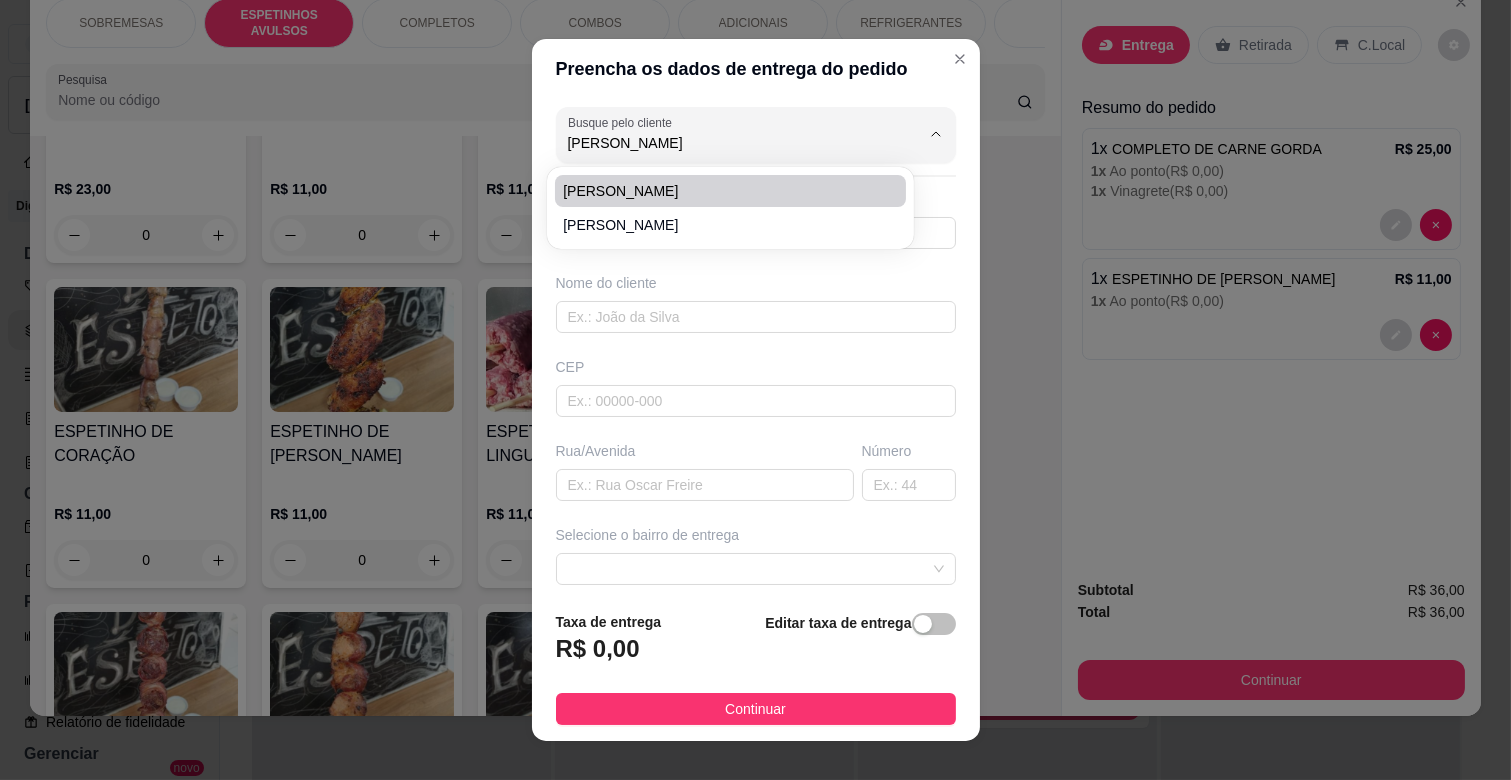 click on "[PERSON_NAME]" at bounding box center (720, 191) 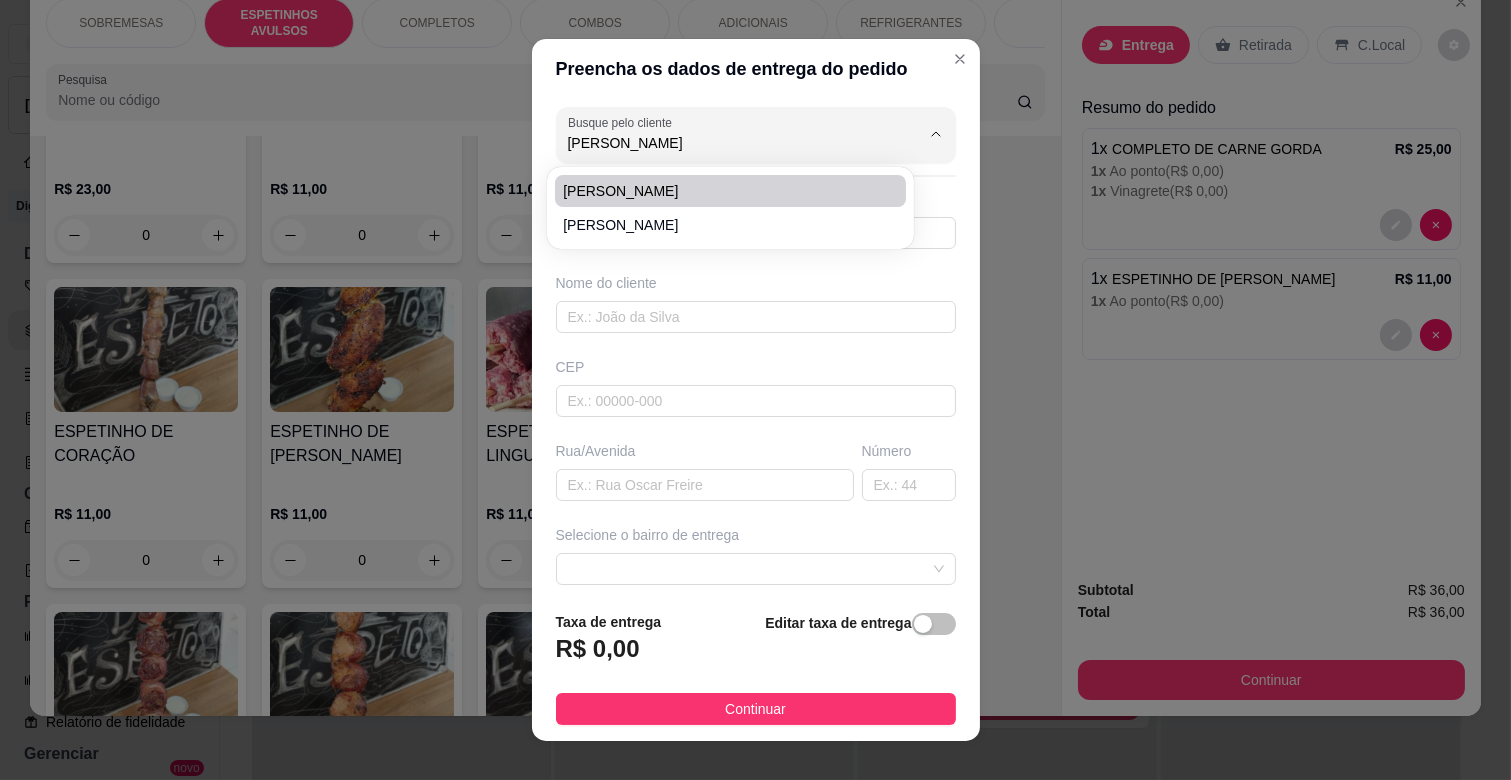 type on "[PERSON_NAME]" 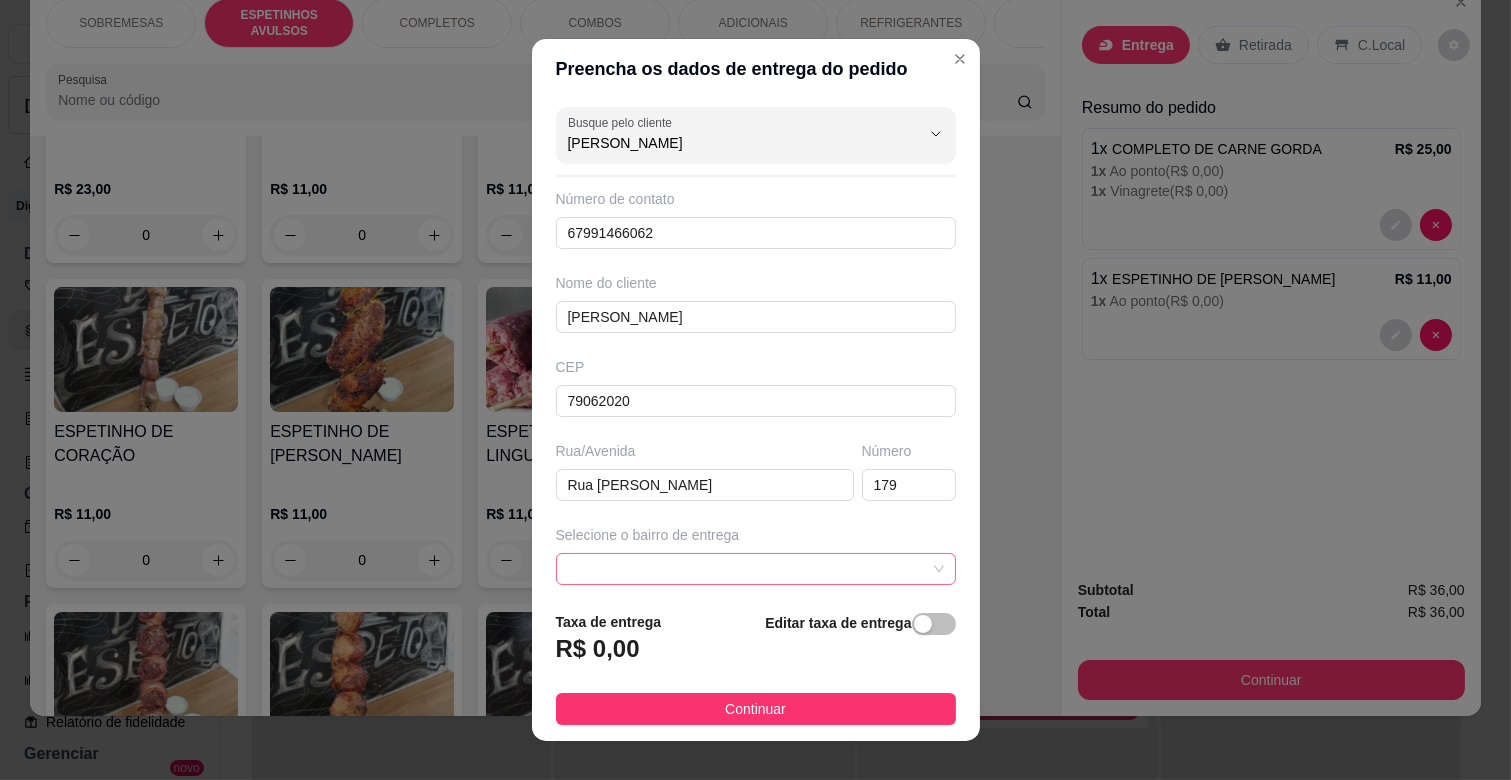 click at bounding box center [756, 569] 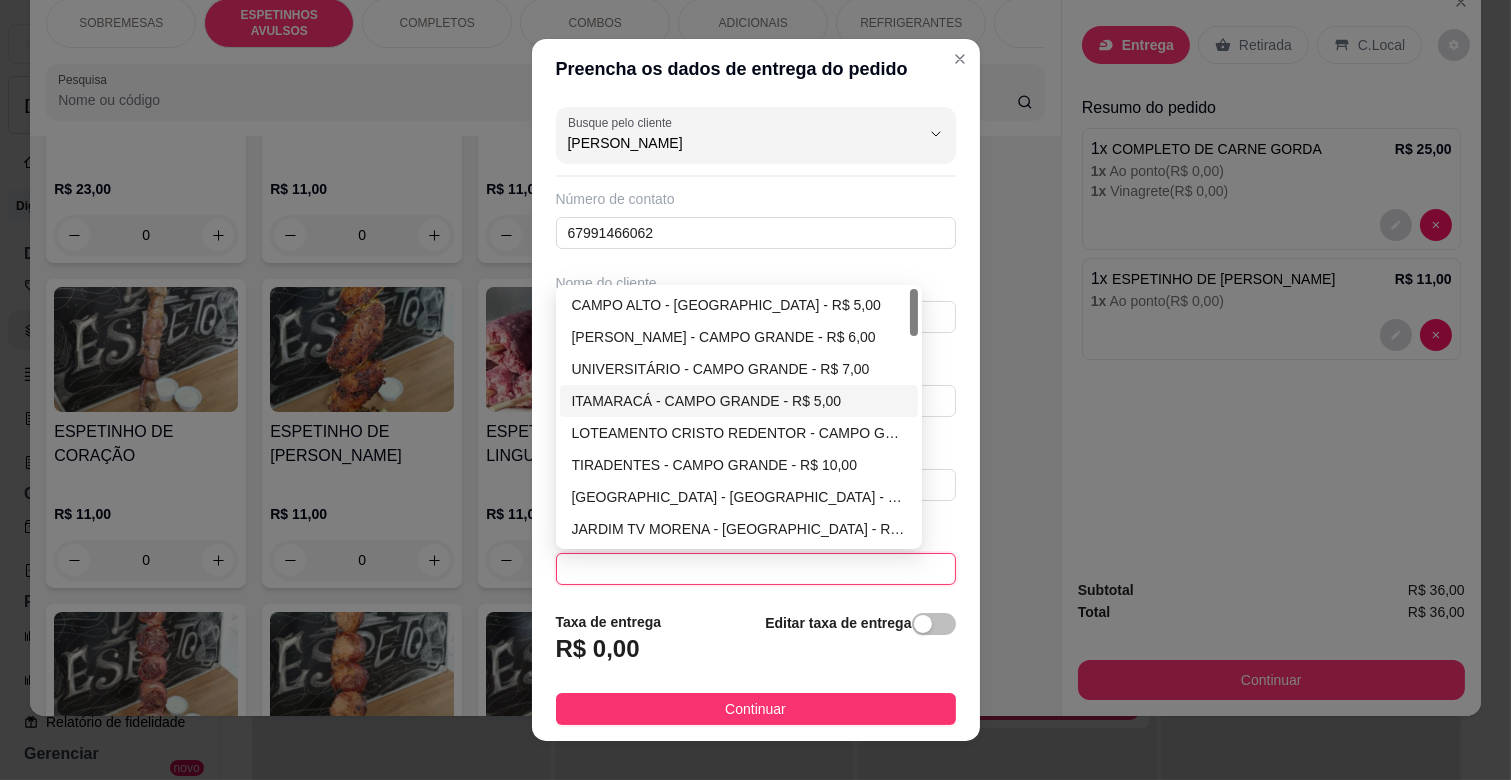 click on "ITAMARACÁ - CAMPO GRANDE  -  R$ 5,00" at bounding box center [739, 401] 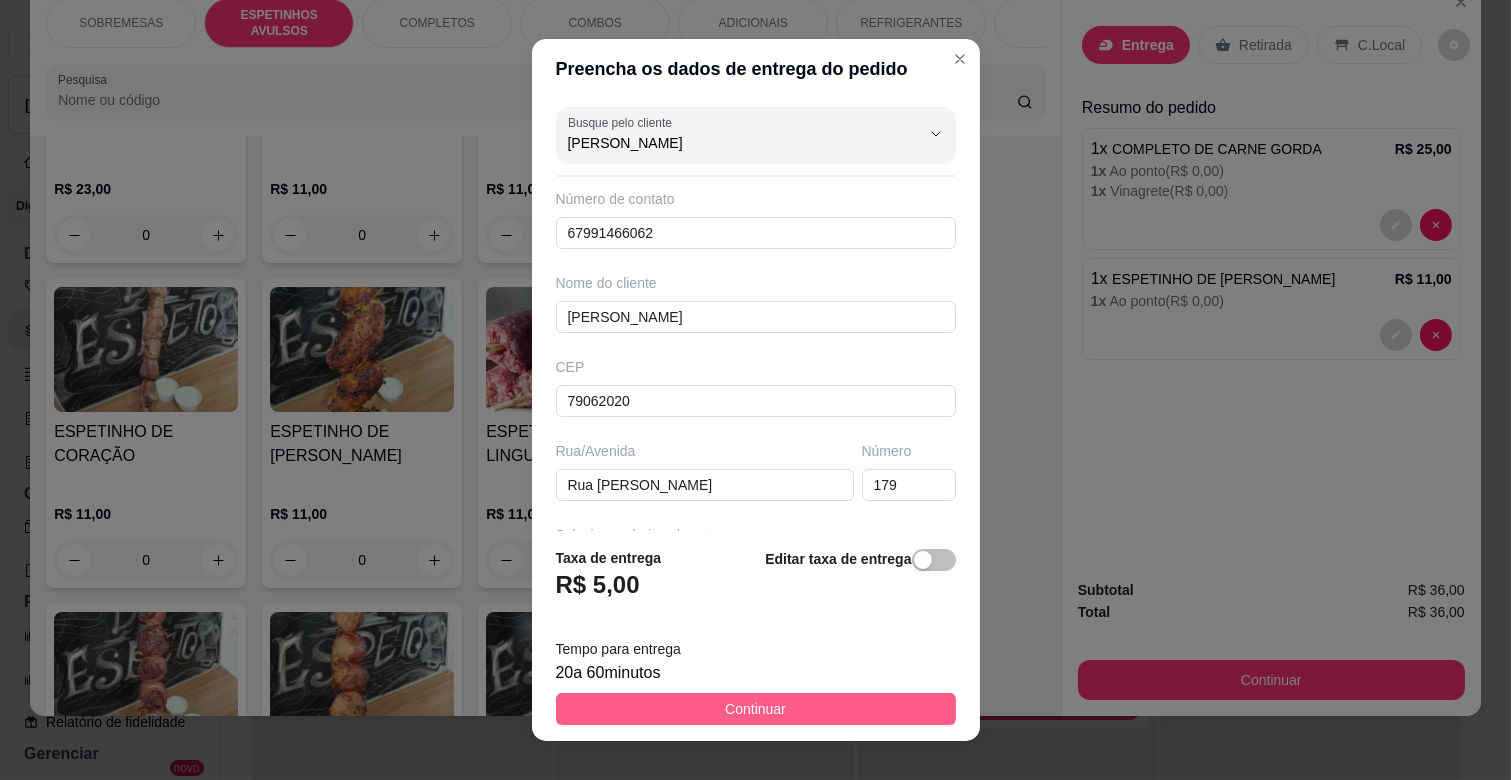 click on "Continuar" at bounding box center (756, 709) 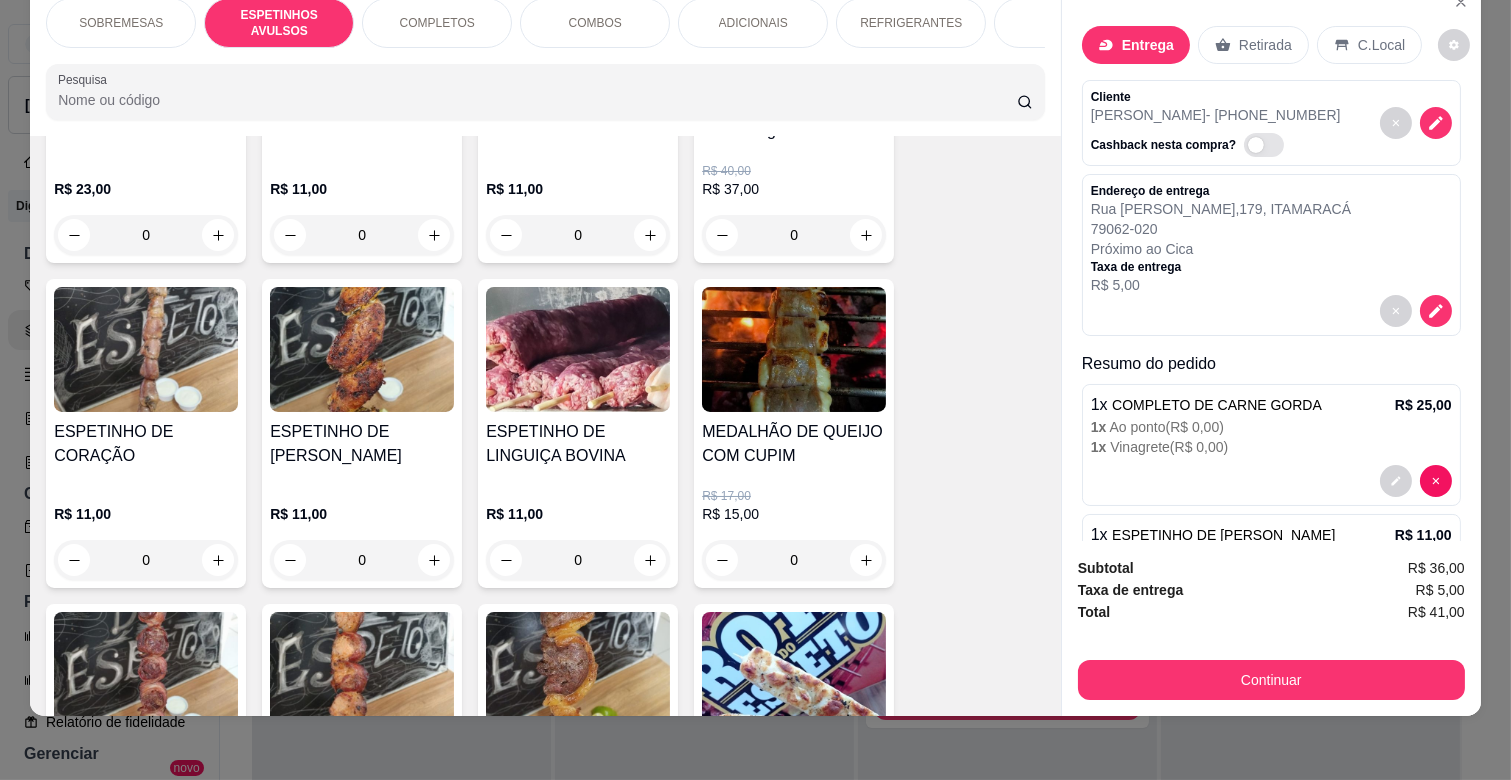 click on "ADICIONAIS" at bounding box center (753, 23) 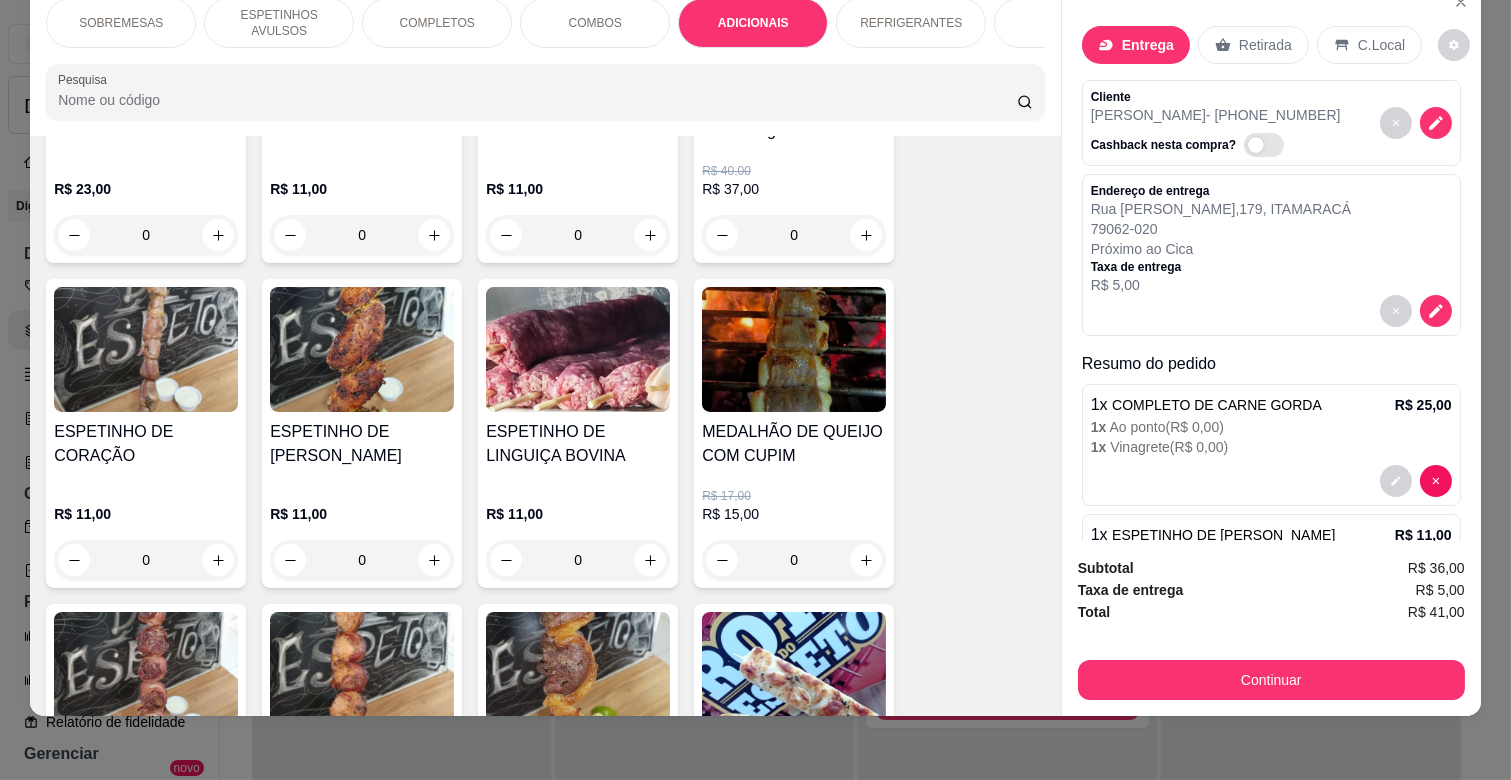 scroll, scrollTop: 3111, scrollLeft: 0, axis: vertical 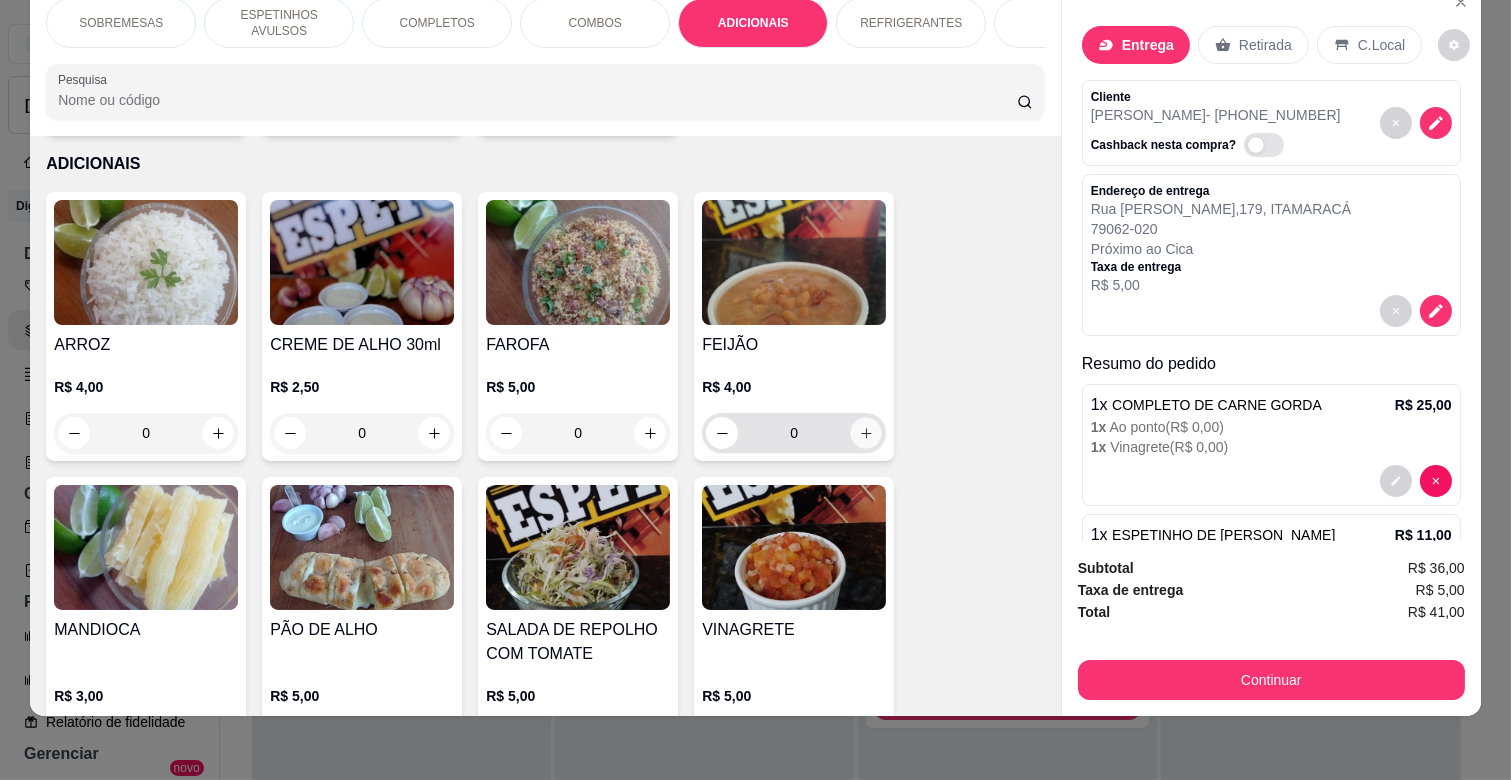 click 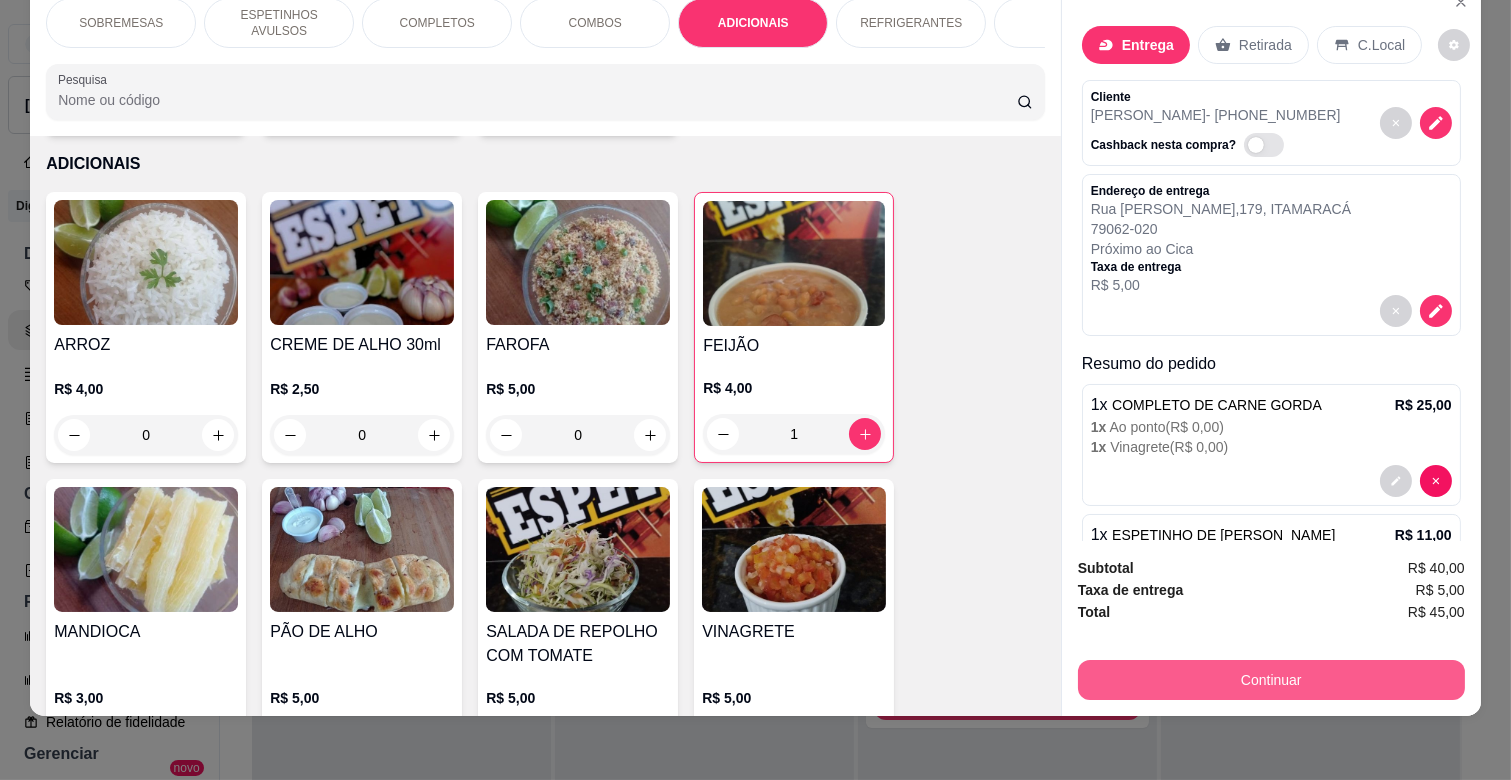click on "Continuar" at bounding box center [1271, 680] 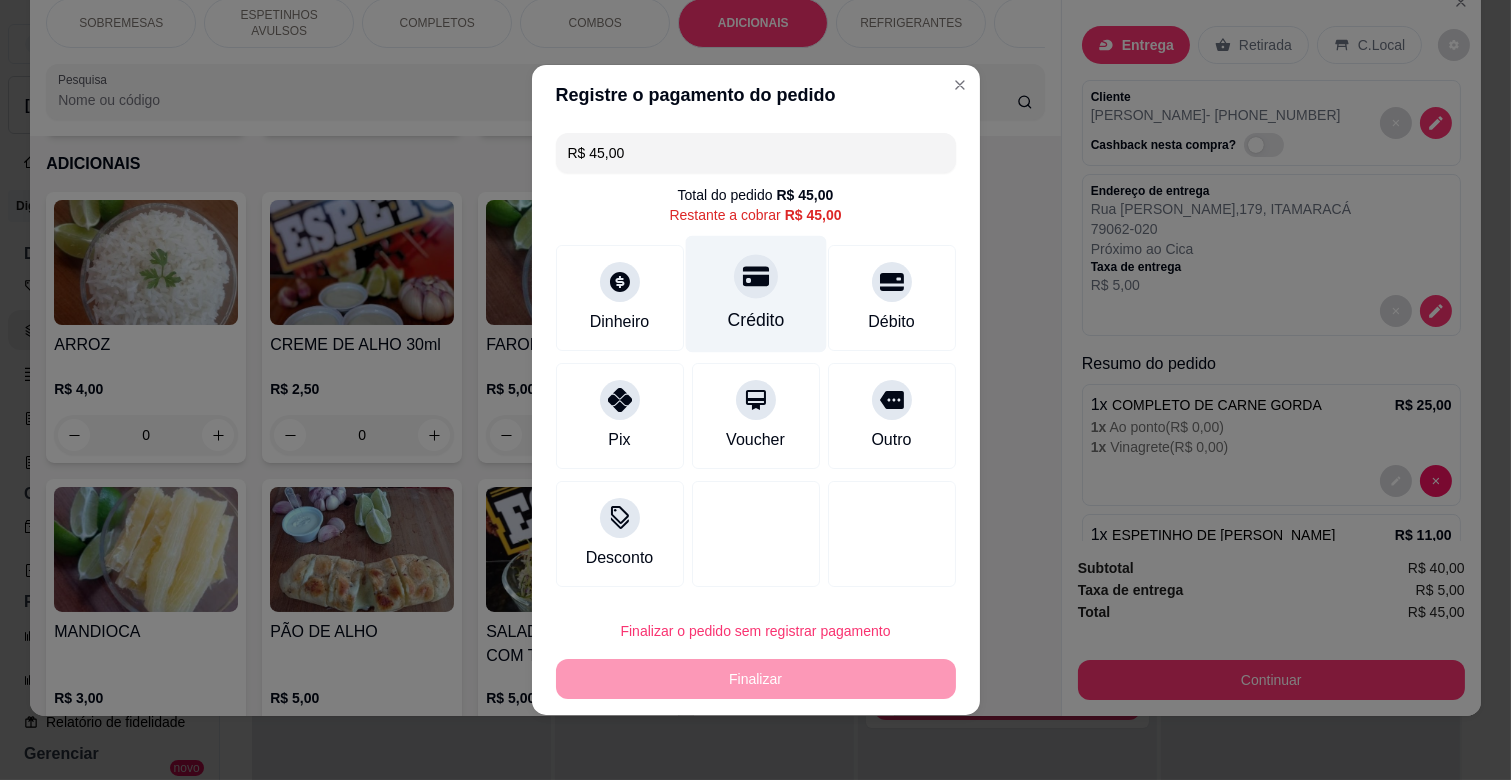 click on "Crédito" at bounding box center (755, 294) 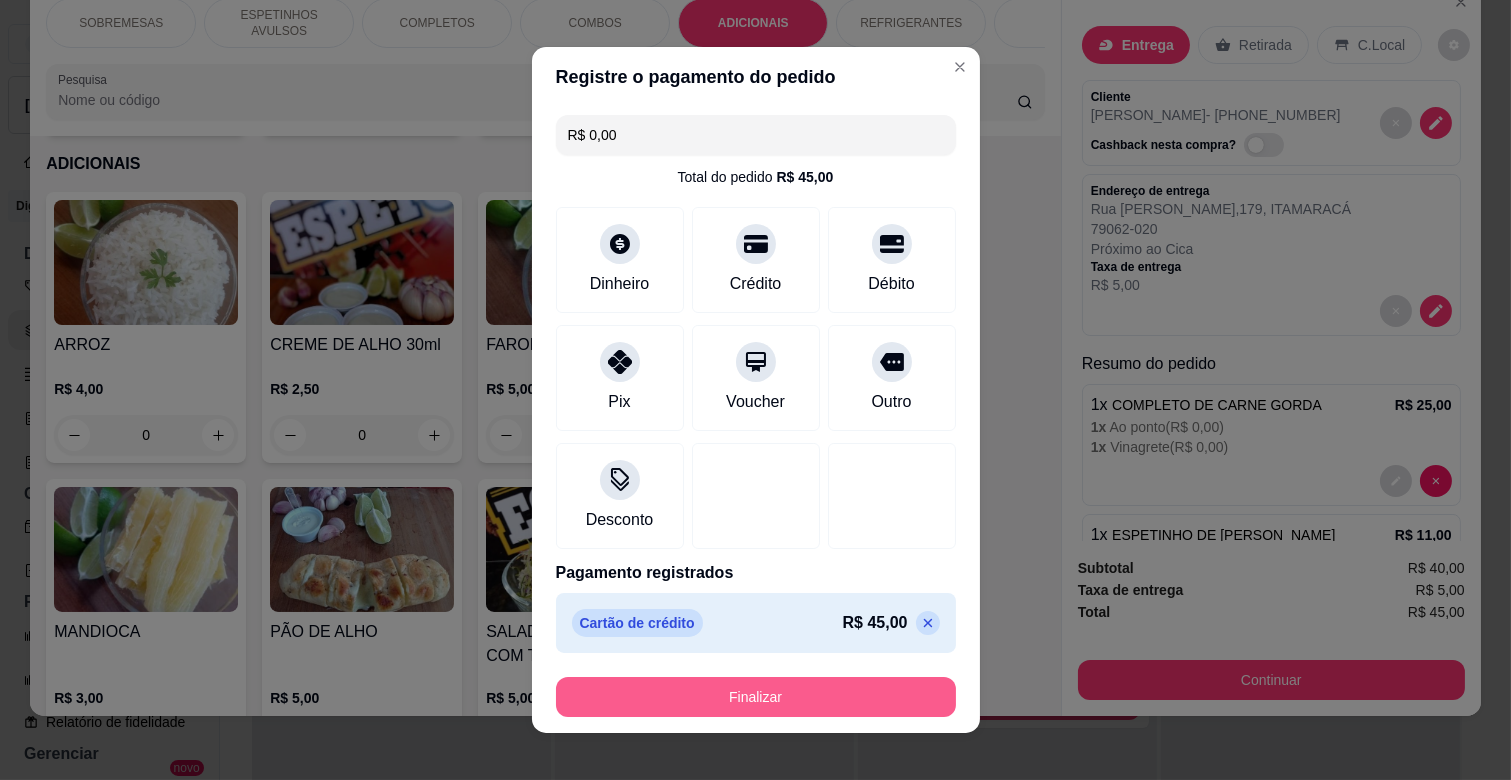 click on "Finalizar" at bounding box center [756, 697] 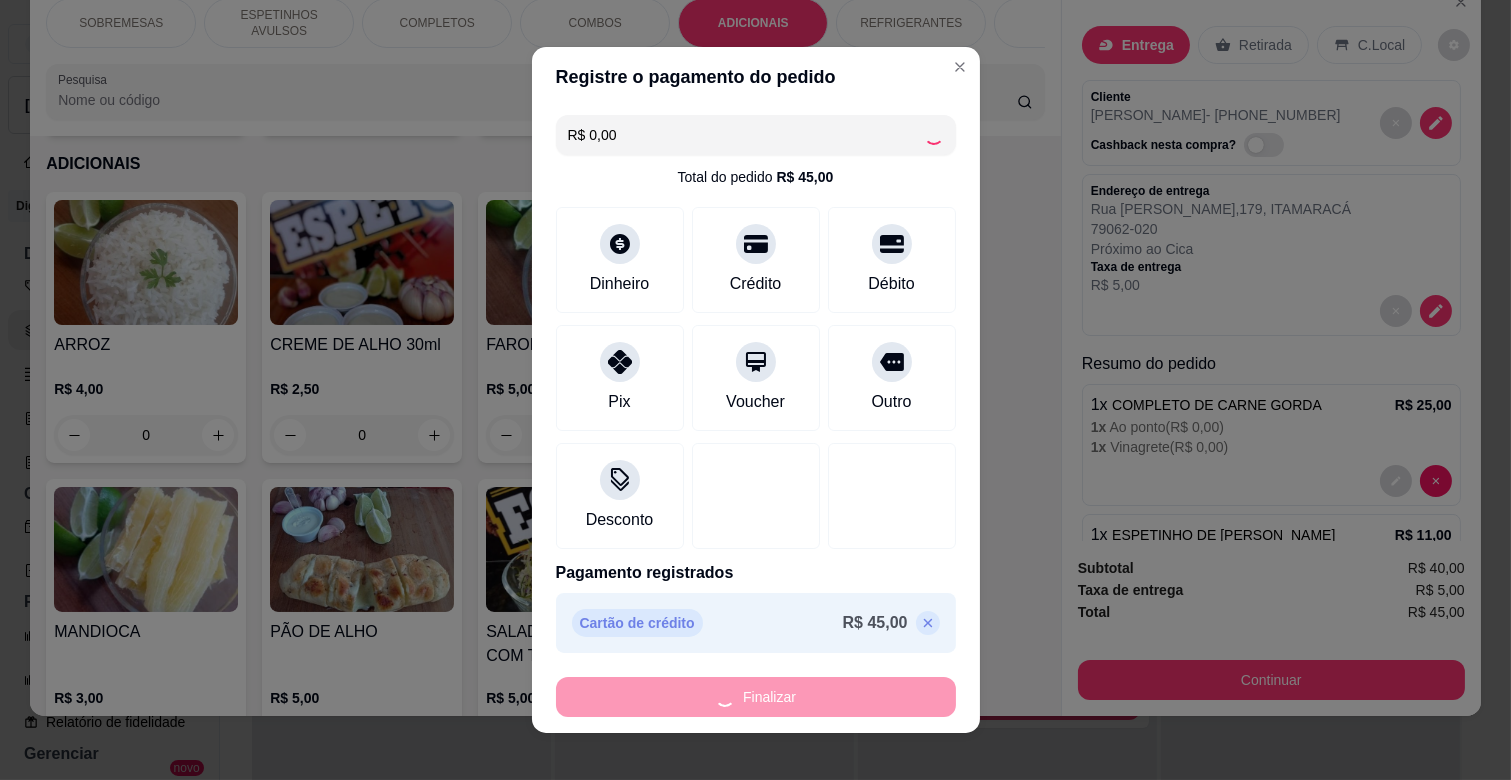 type on "0" 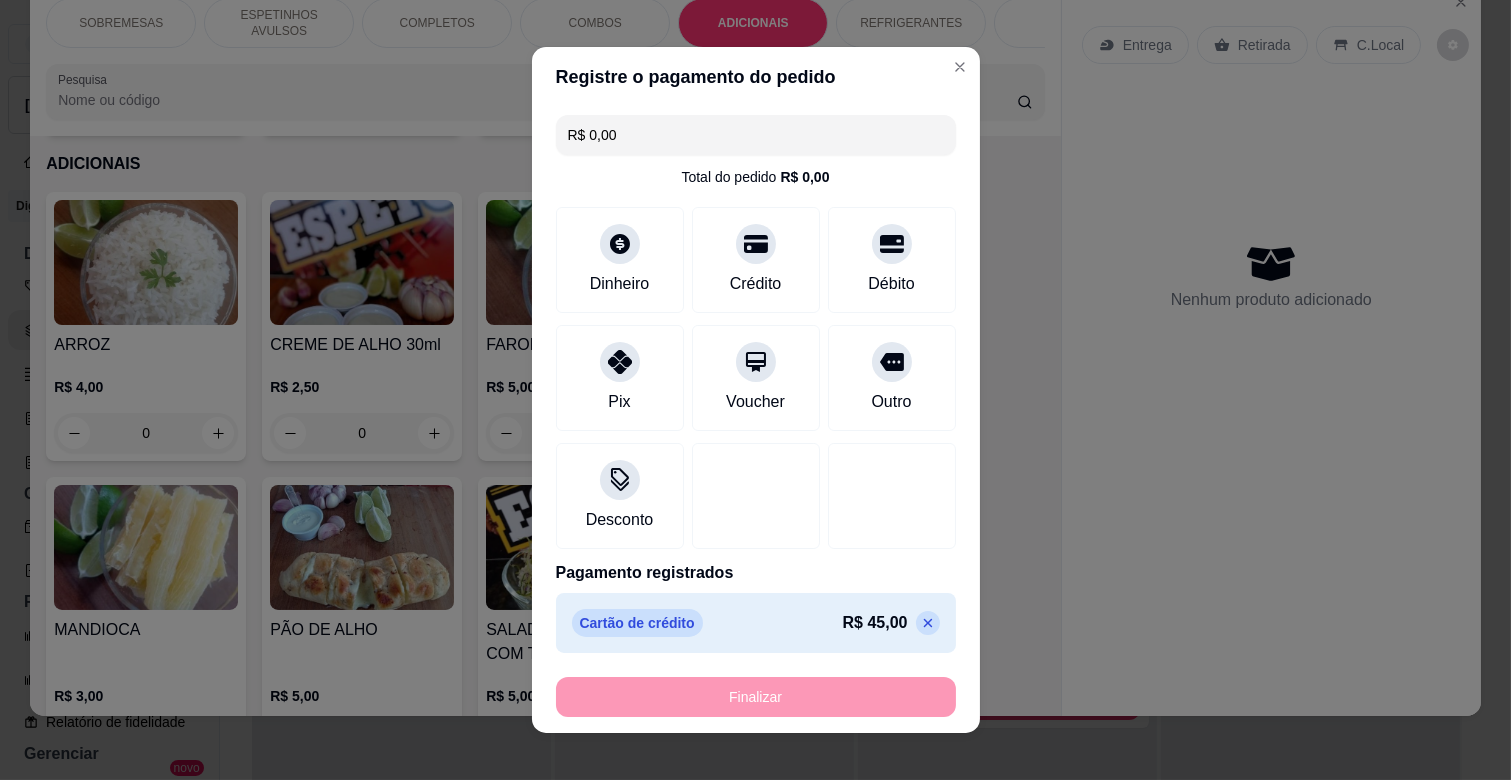 type on "-R$ 45,00" 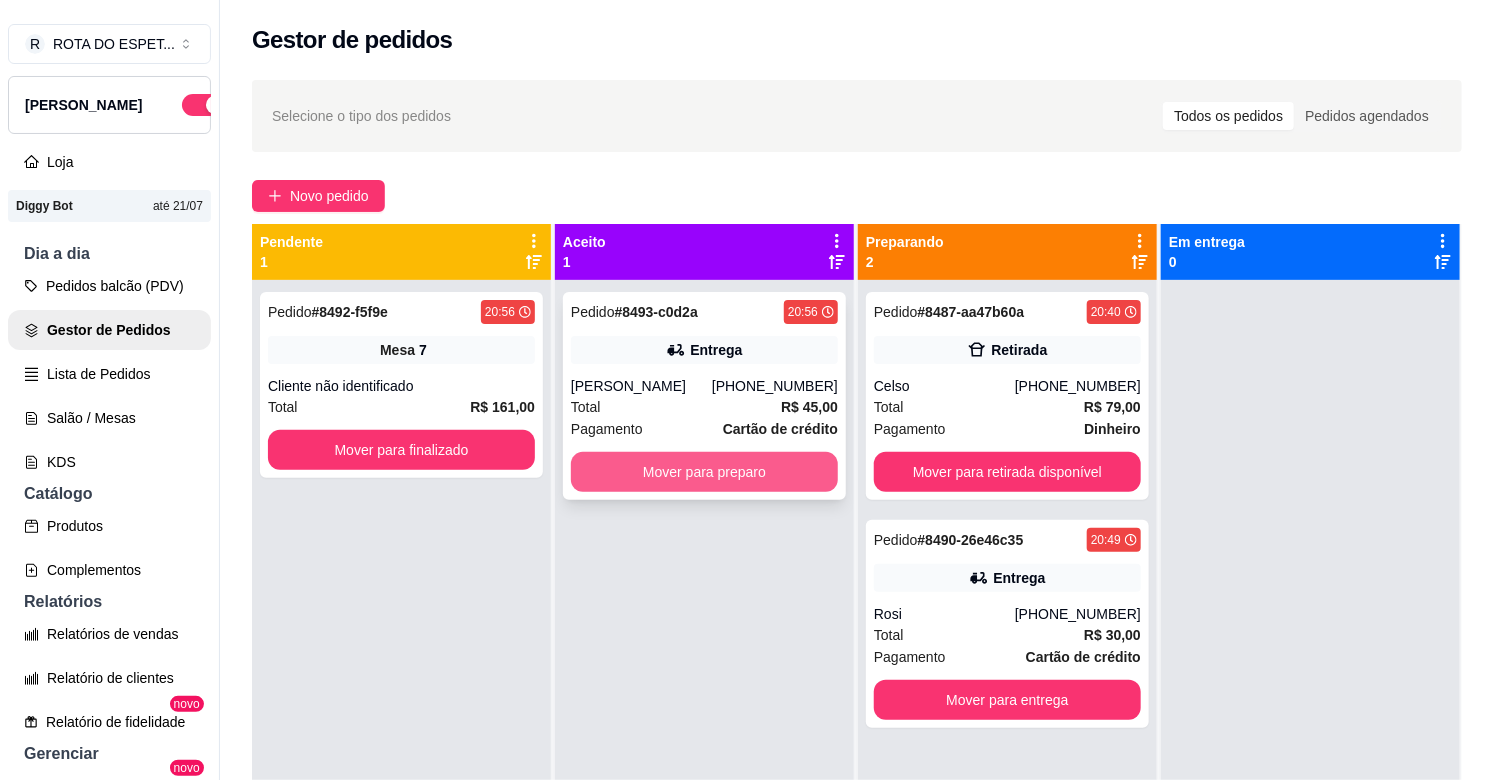 click on "Mover para preparo" at bounding box center (704, 472) 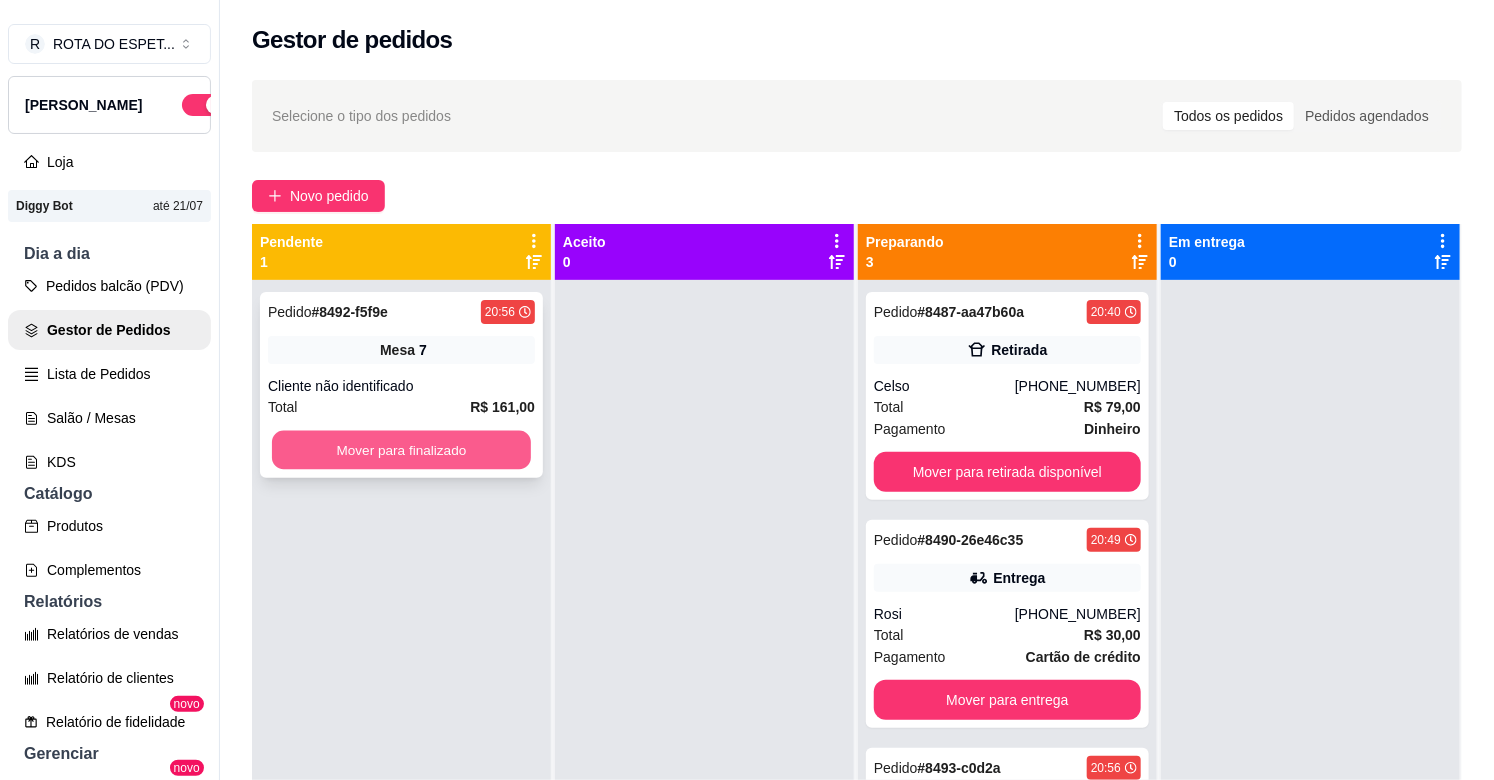 click on "Mover para finalizado" at bounding box center (401, 450) 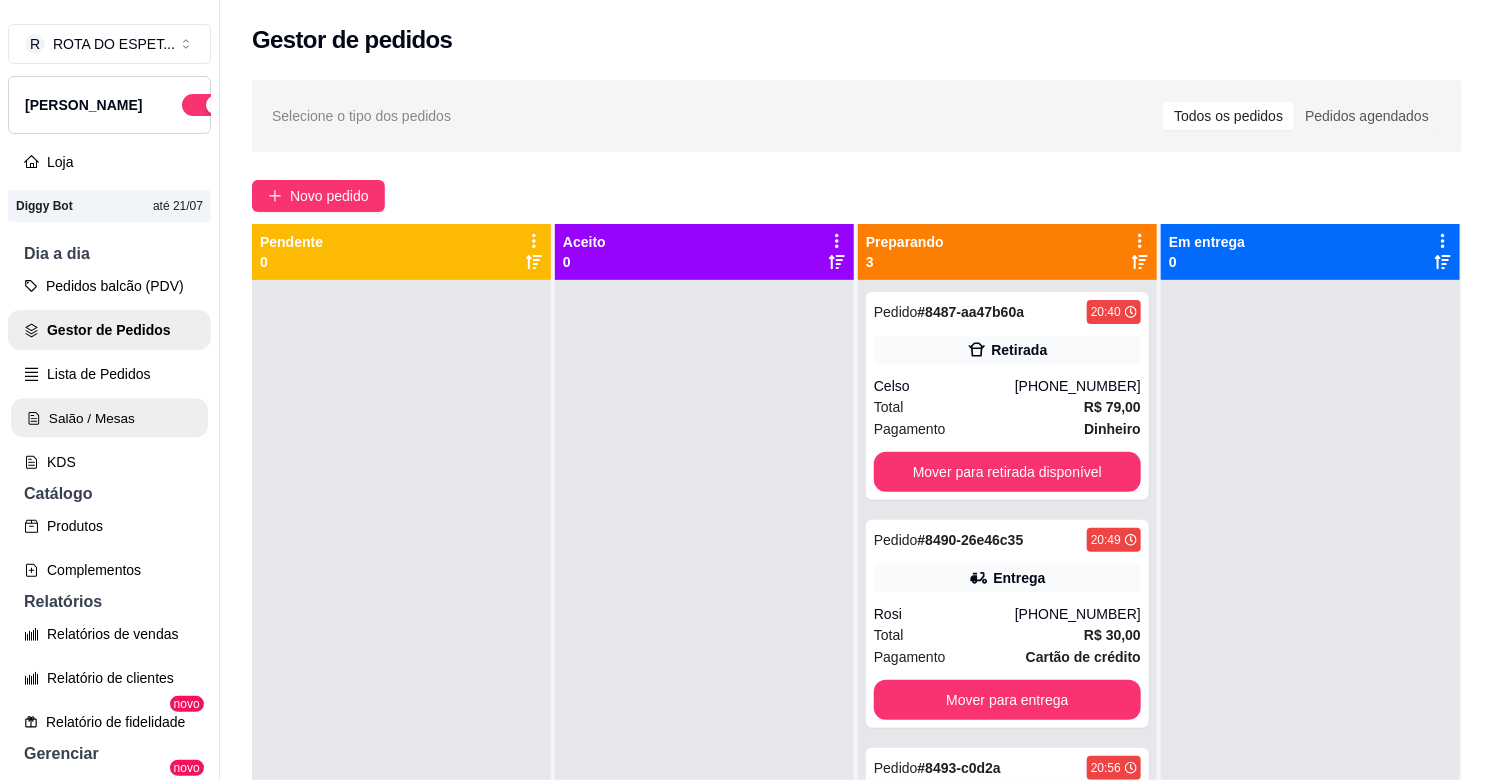 click on "Salão / Mesas" at bounding box center (109, 418) 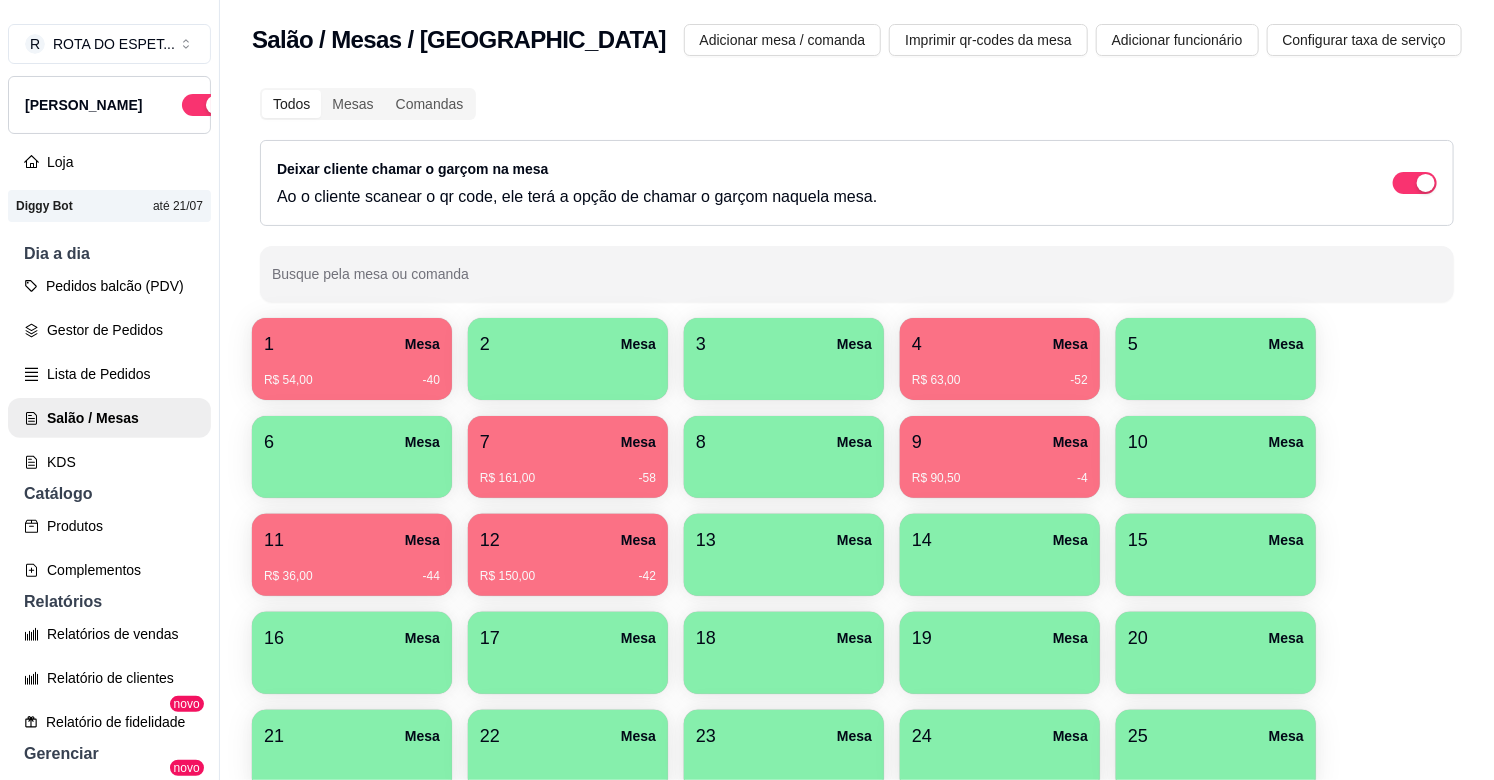 click on "1 Mesa" at bounding box center [352, 344] 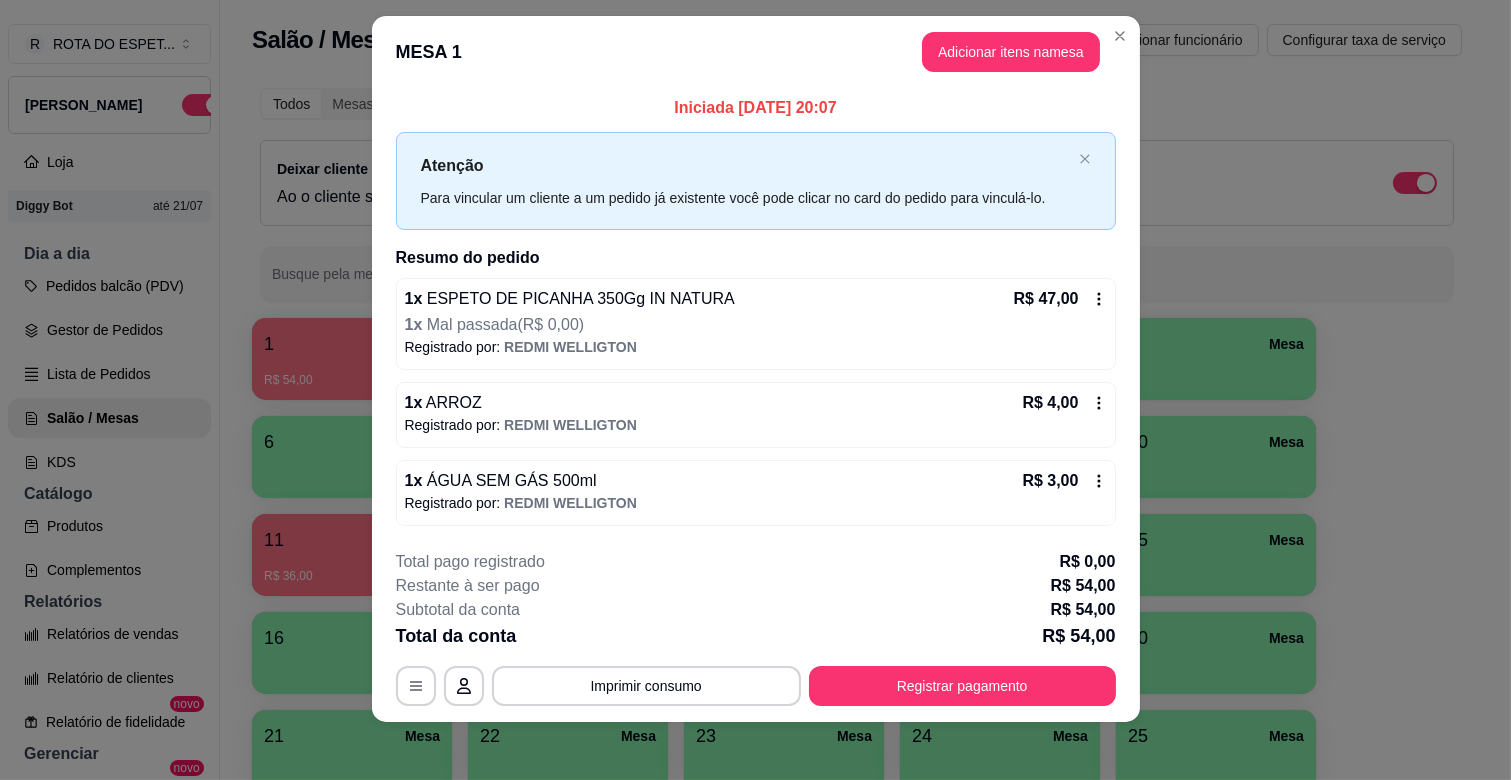 scroll, scrollTop: 26, scrollLeft: 0, axis: vertical 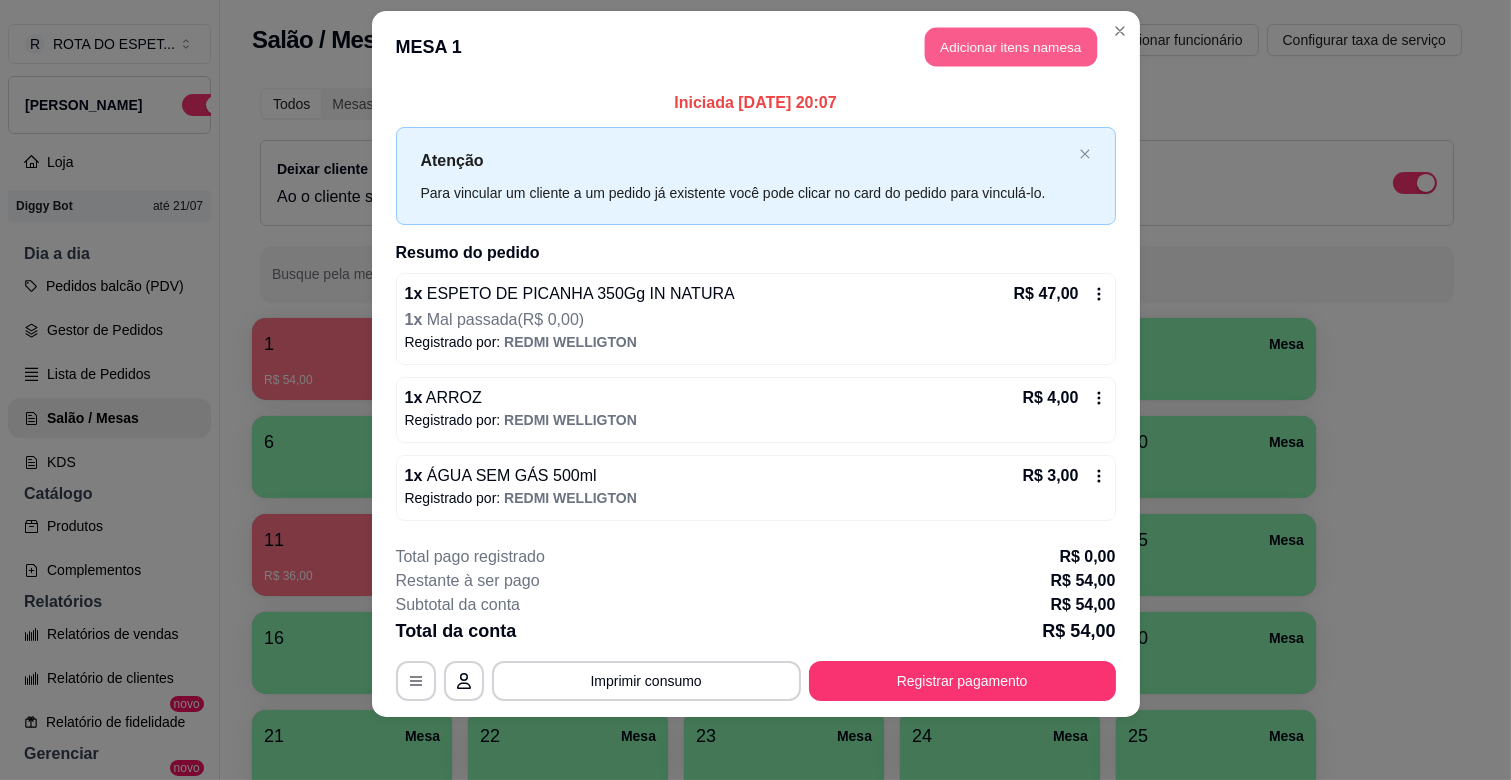 click on "Adicionar itens na  mesa" at bounding box center [1011, 47] 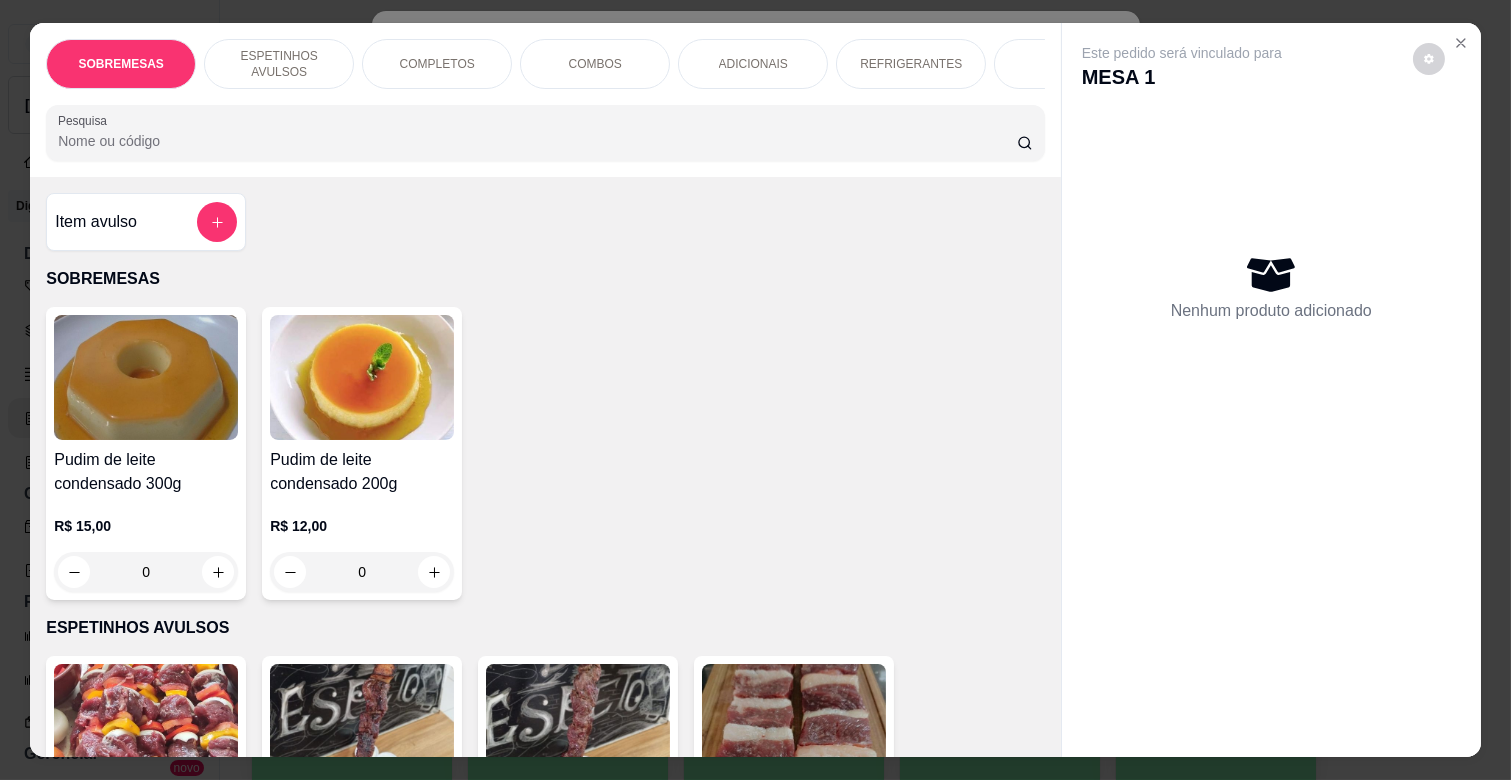 scroll, scrollTop: 0, scrollLeft: 573, axis: horizontal 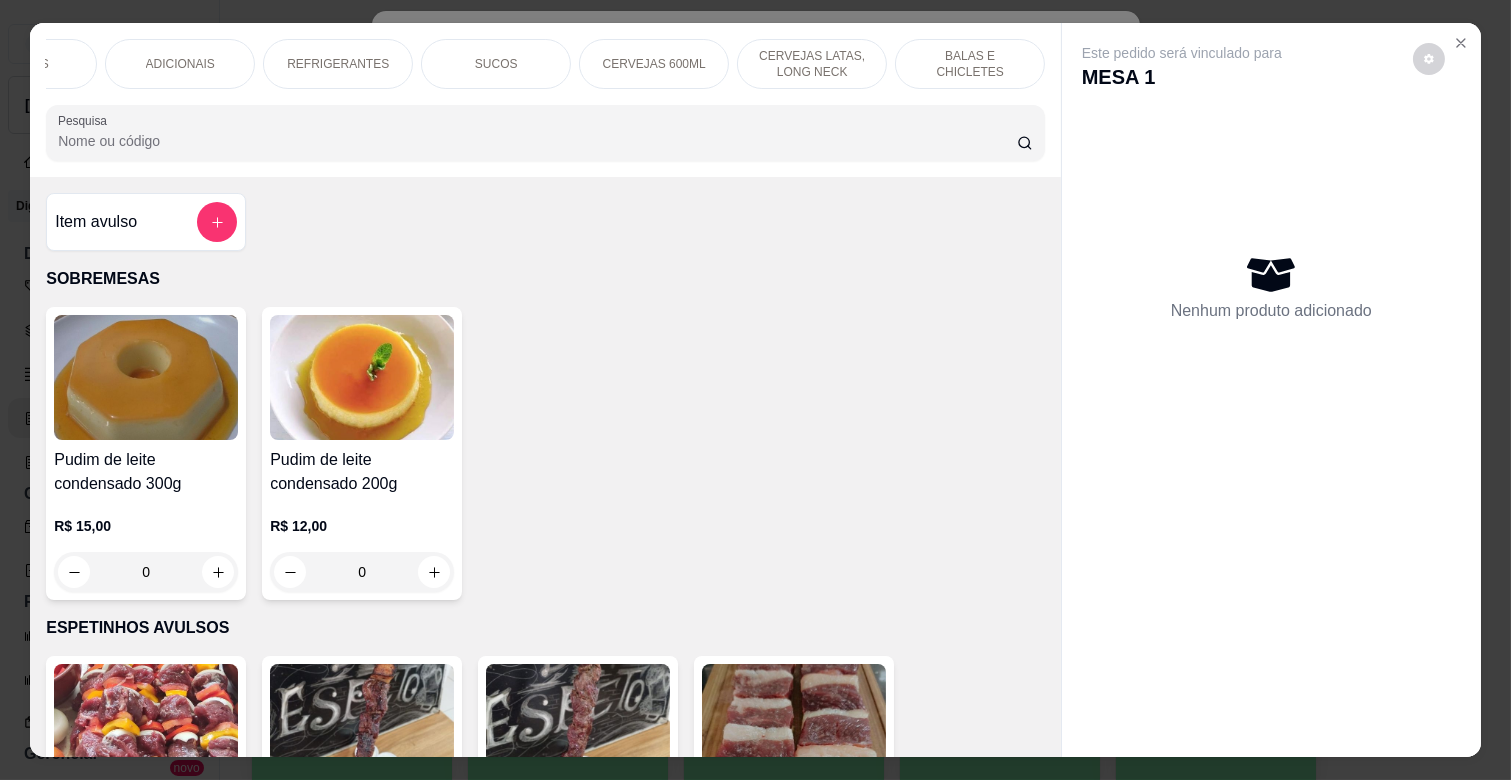 click on "BALAS E CHICLETES" at bounding box center (970, 64) 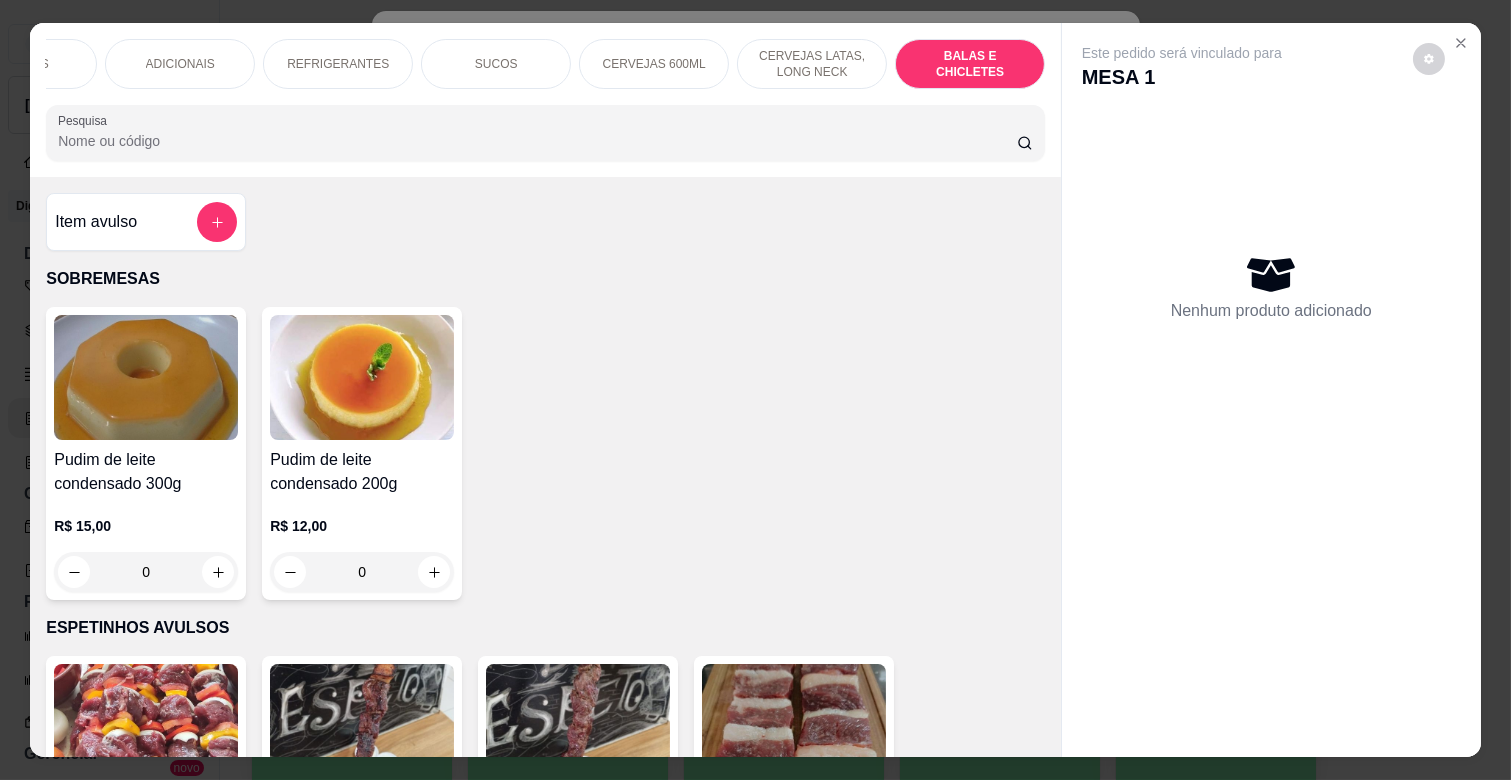 scroll, scrollTop: 7776, scrollLeft: 0, axis: vertical 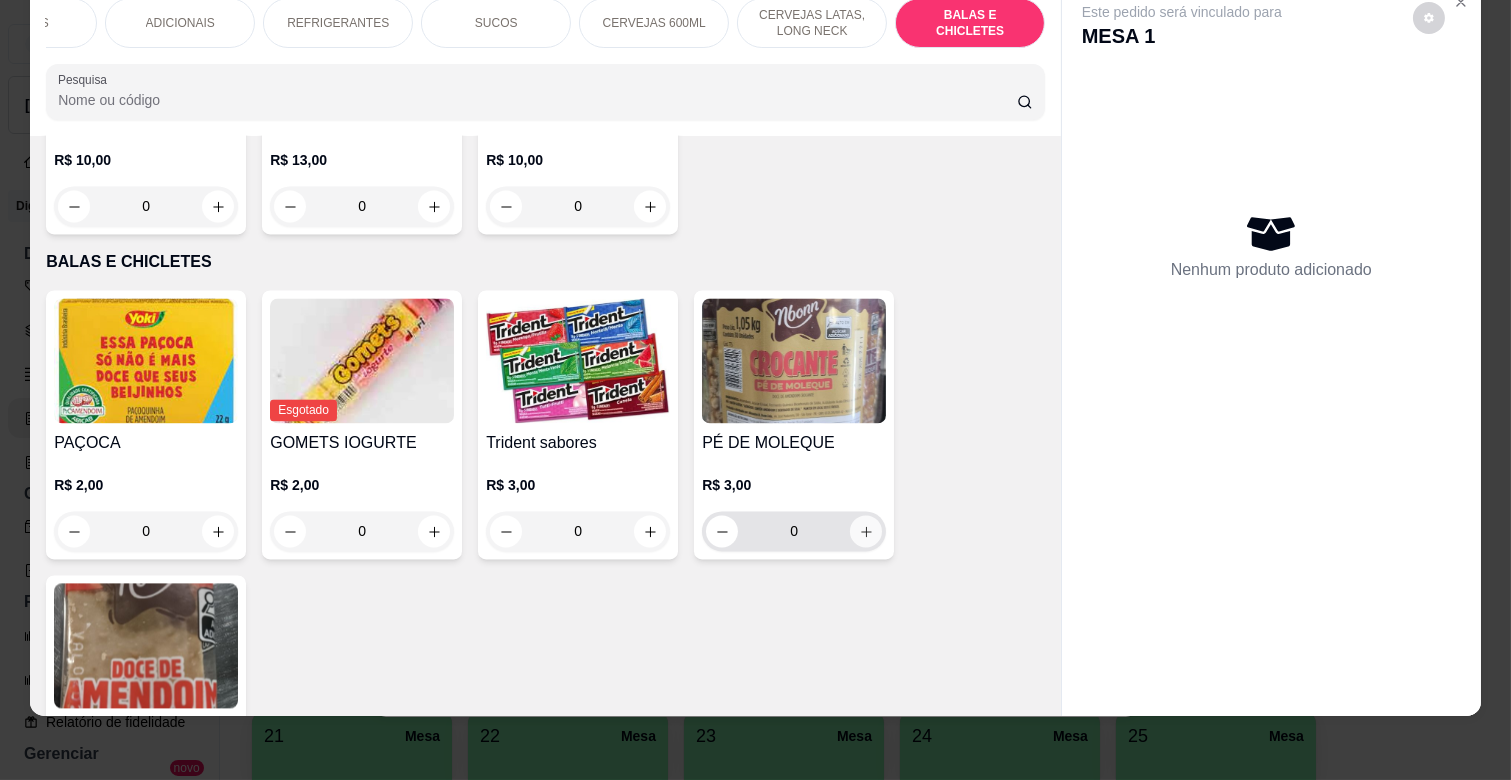 click 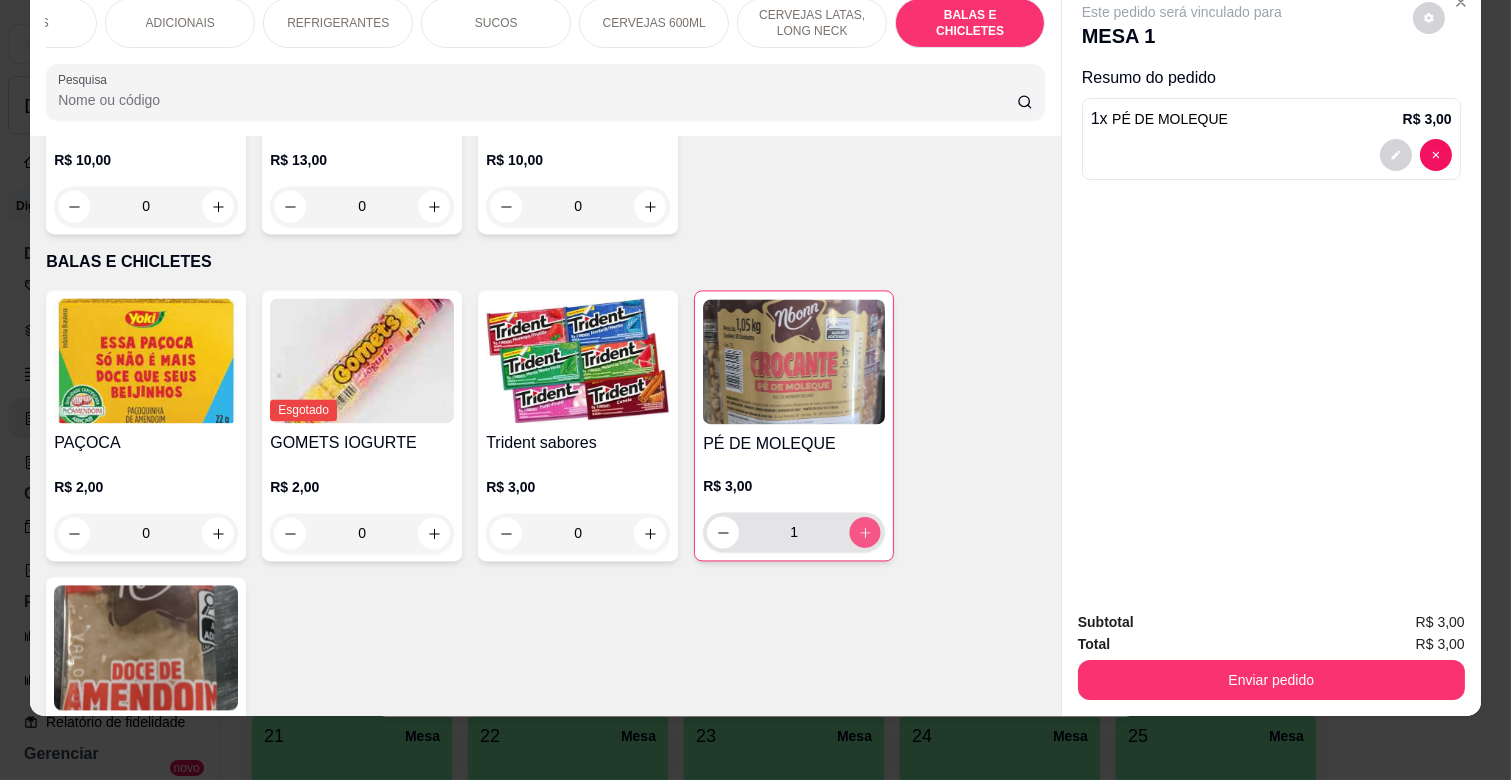 click 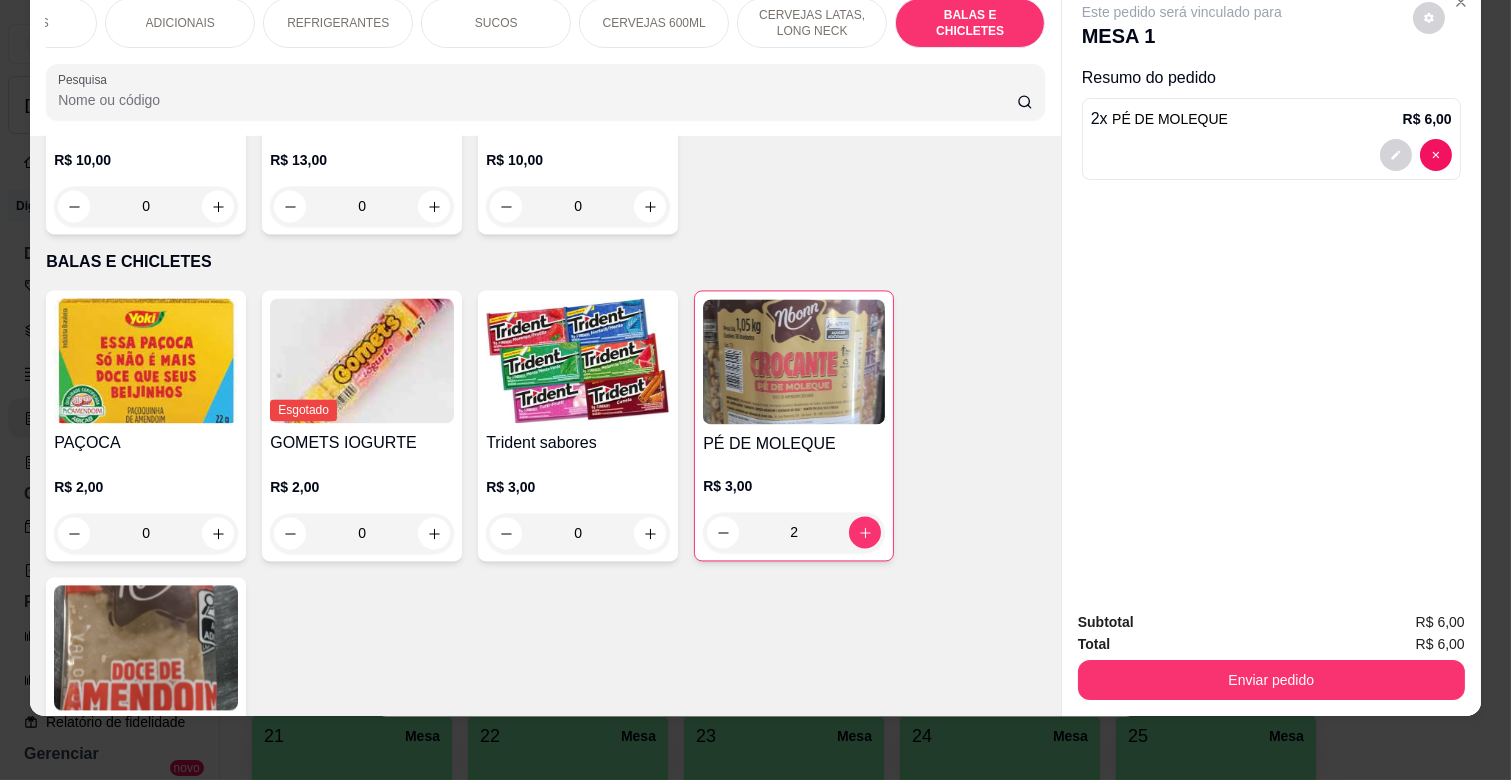 scroll, scrollTop: 0, scrollLeft: 0, axis: both 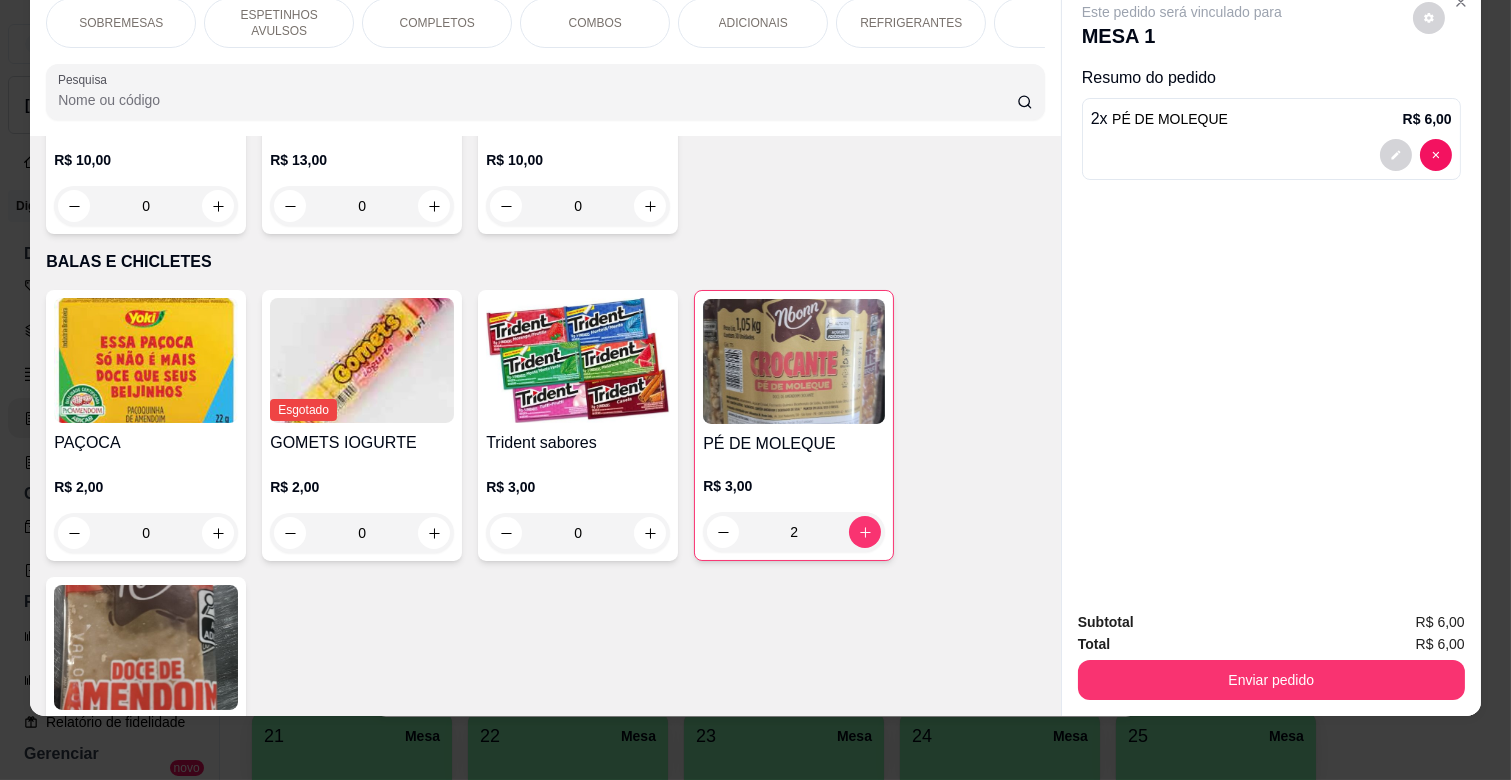 click on "SOBREMESAS" at bounding box center (121, 23) 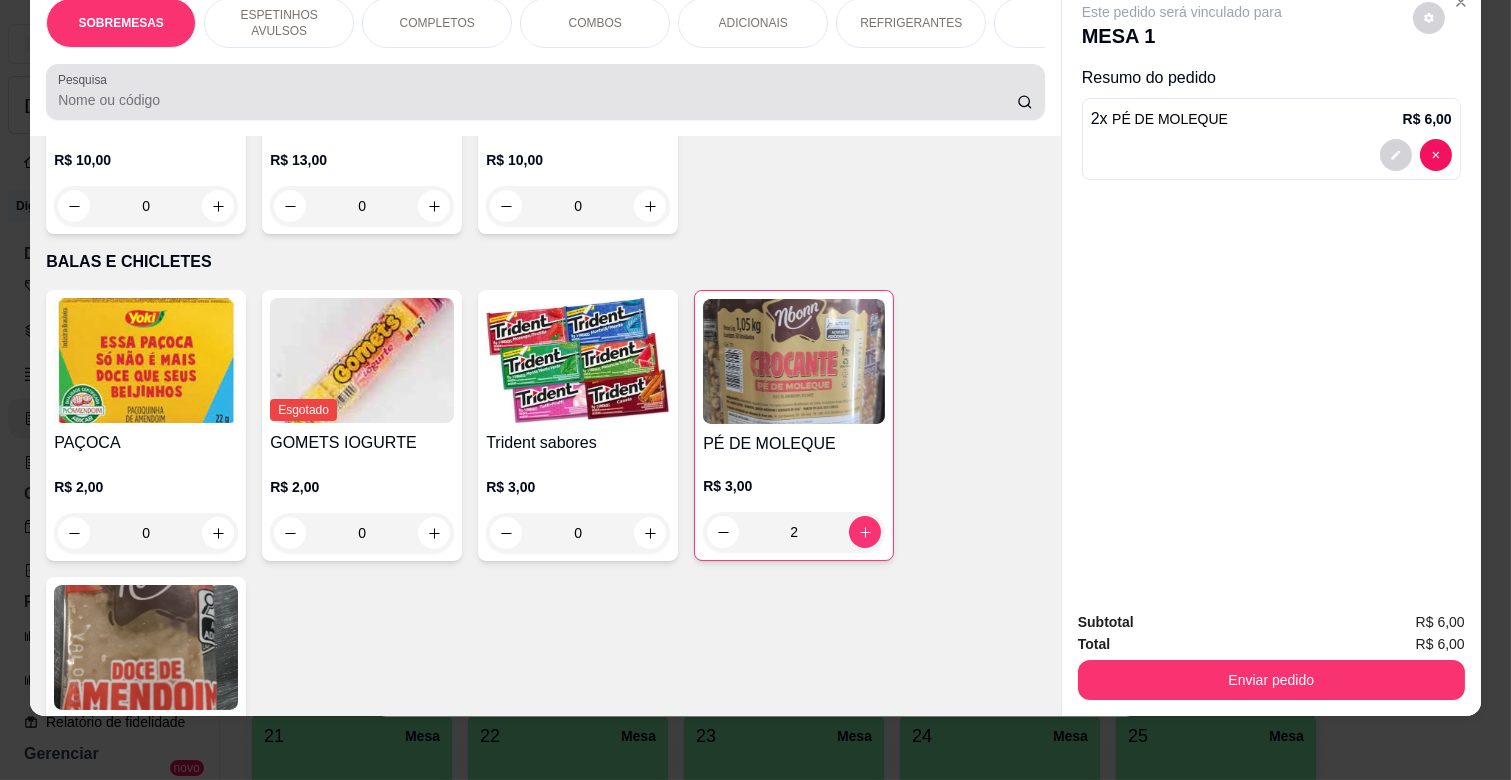 scroll, scrollTop: 90, scrollLeft: 0, axis: vertical 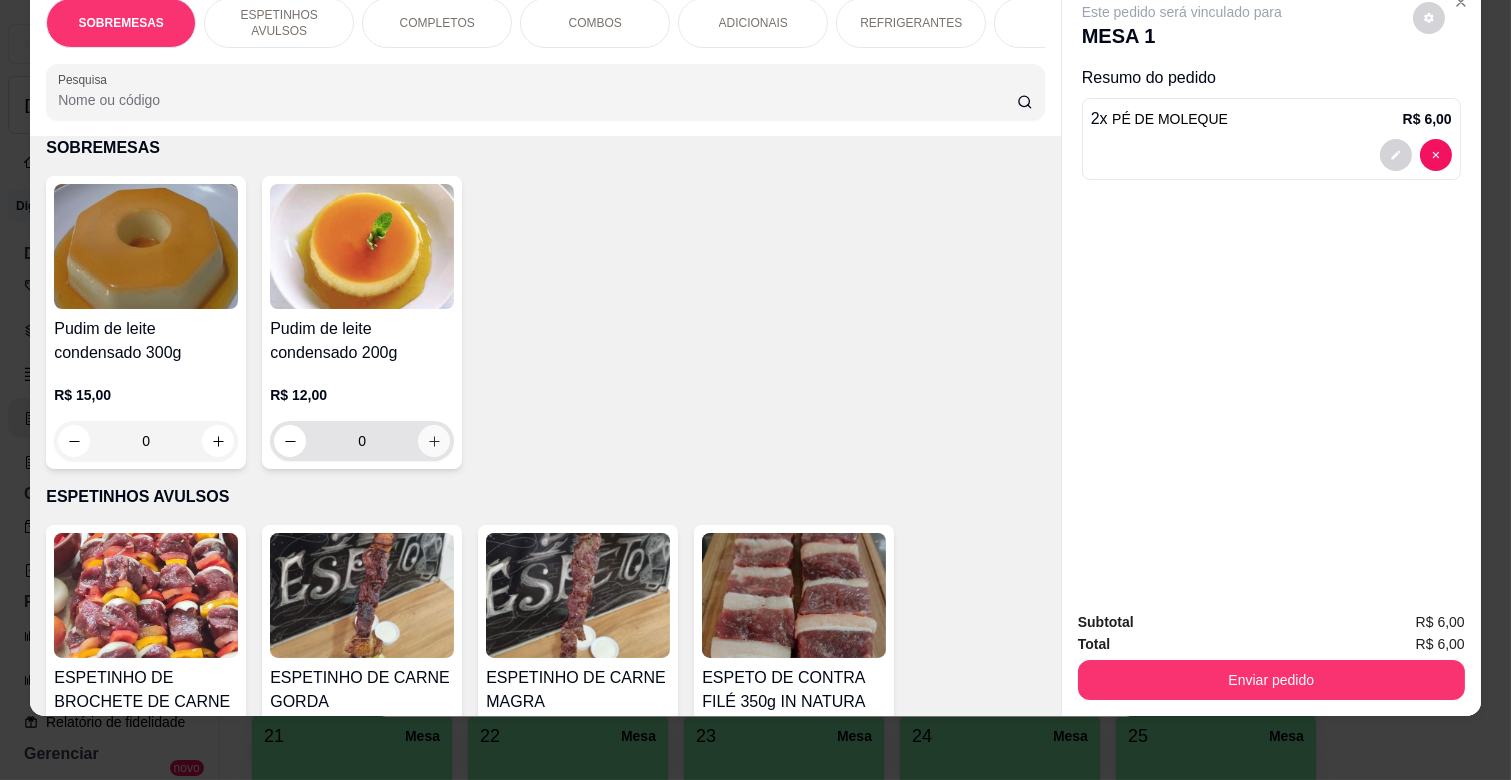 click at bounding box center [434, 441] 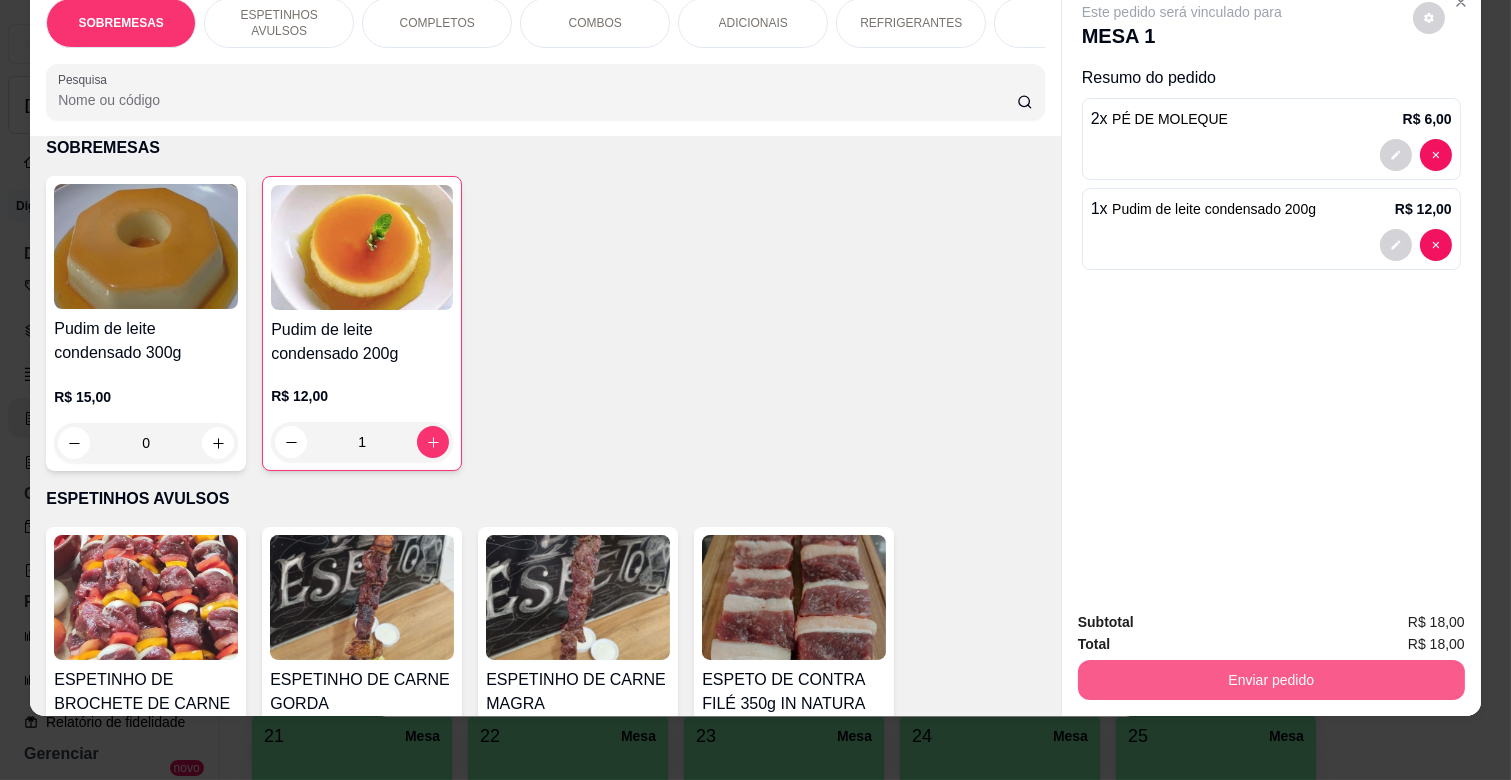 click on "Enviar pedido" at bounding box center [1271, 680] 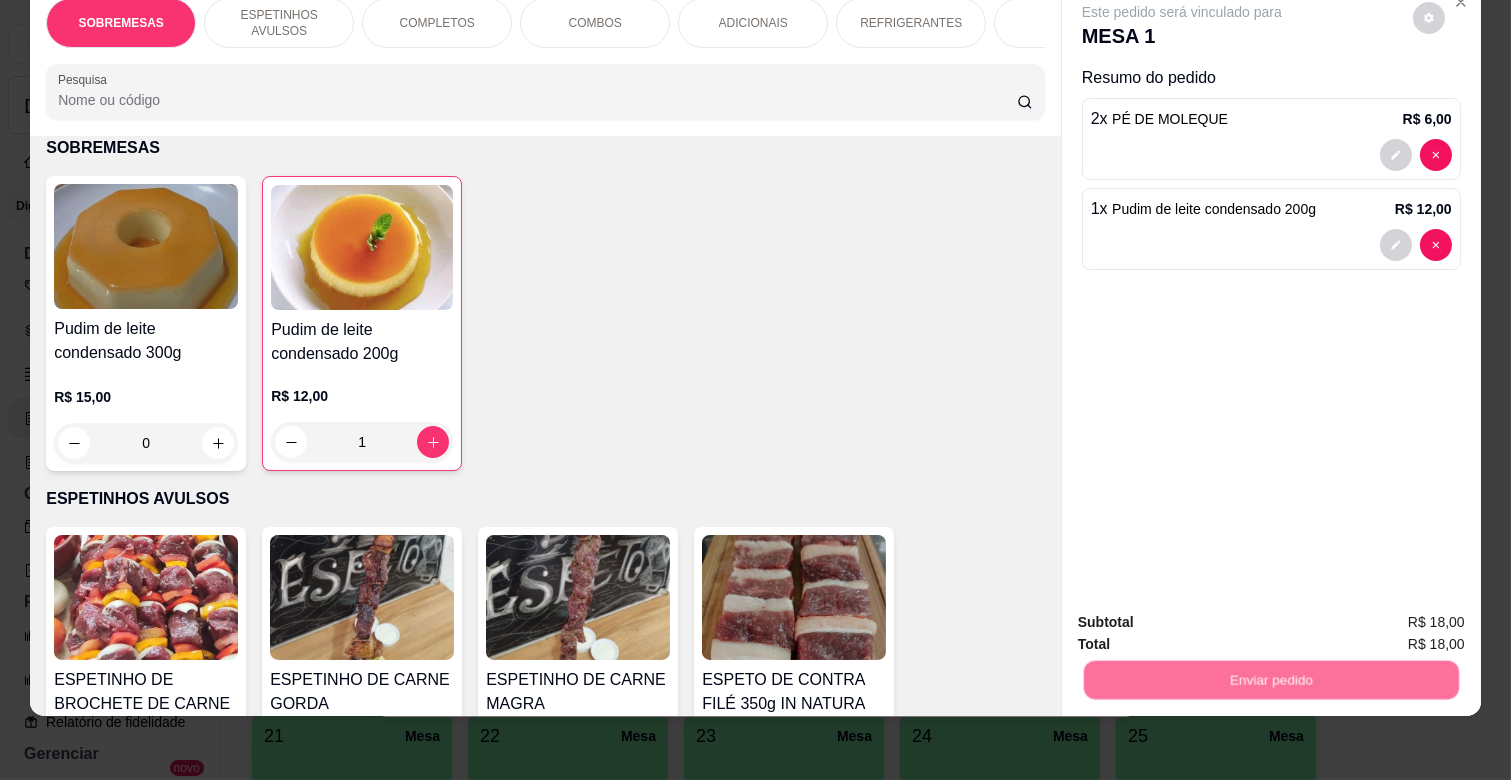 click on "Não registrar e enviar pedido" at bounding box center [1205, 613] 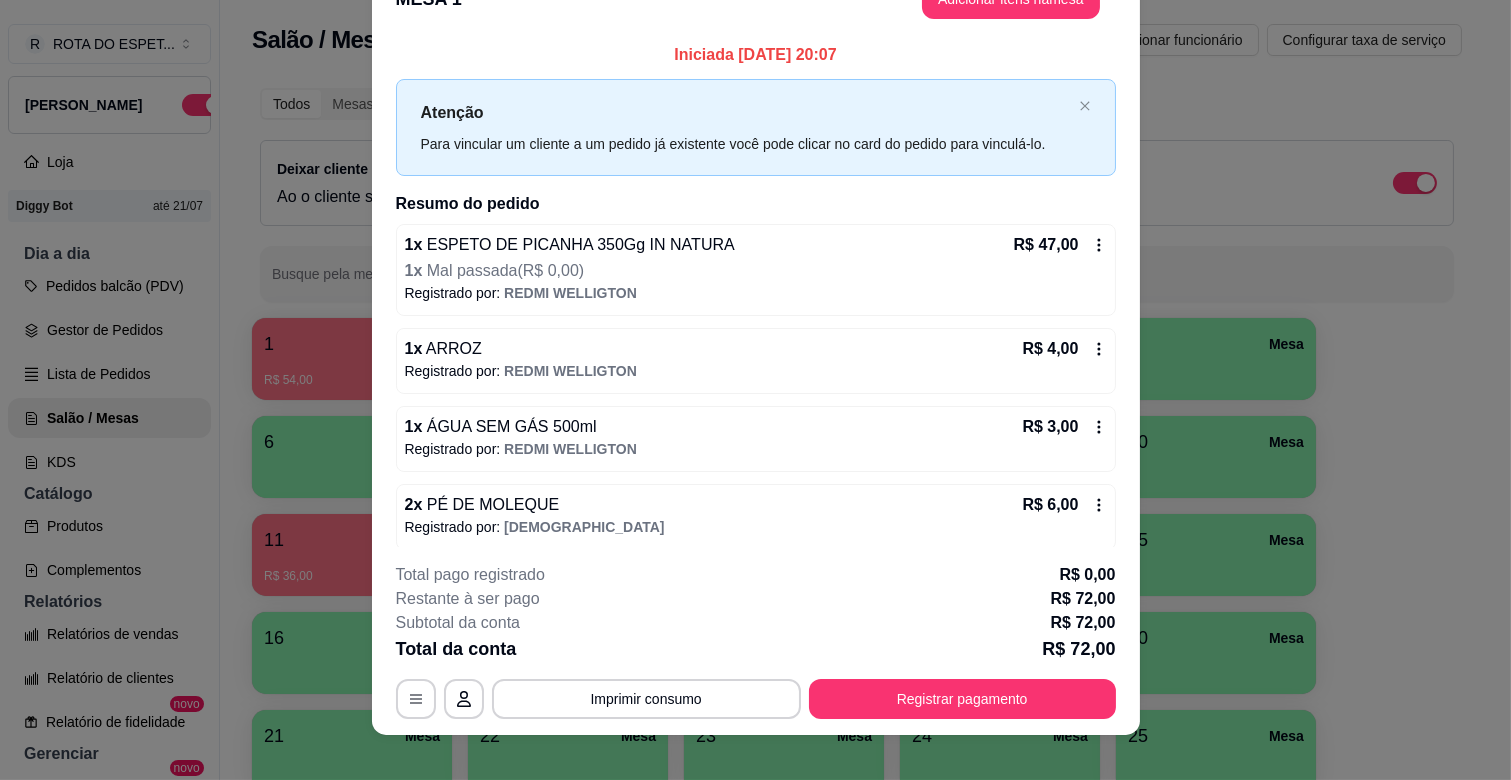 scroll, scrollTop: 60, scrollLeft: 0, axis: vertical 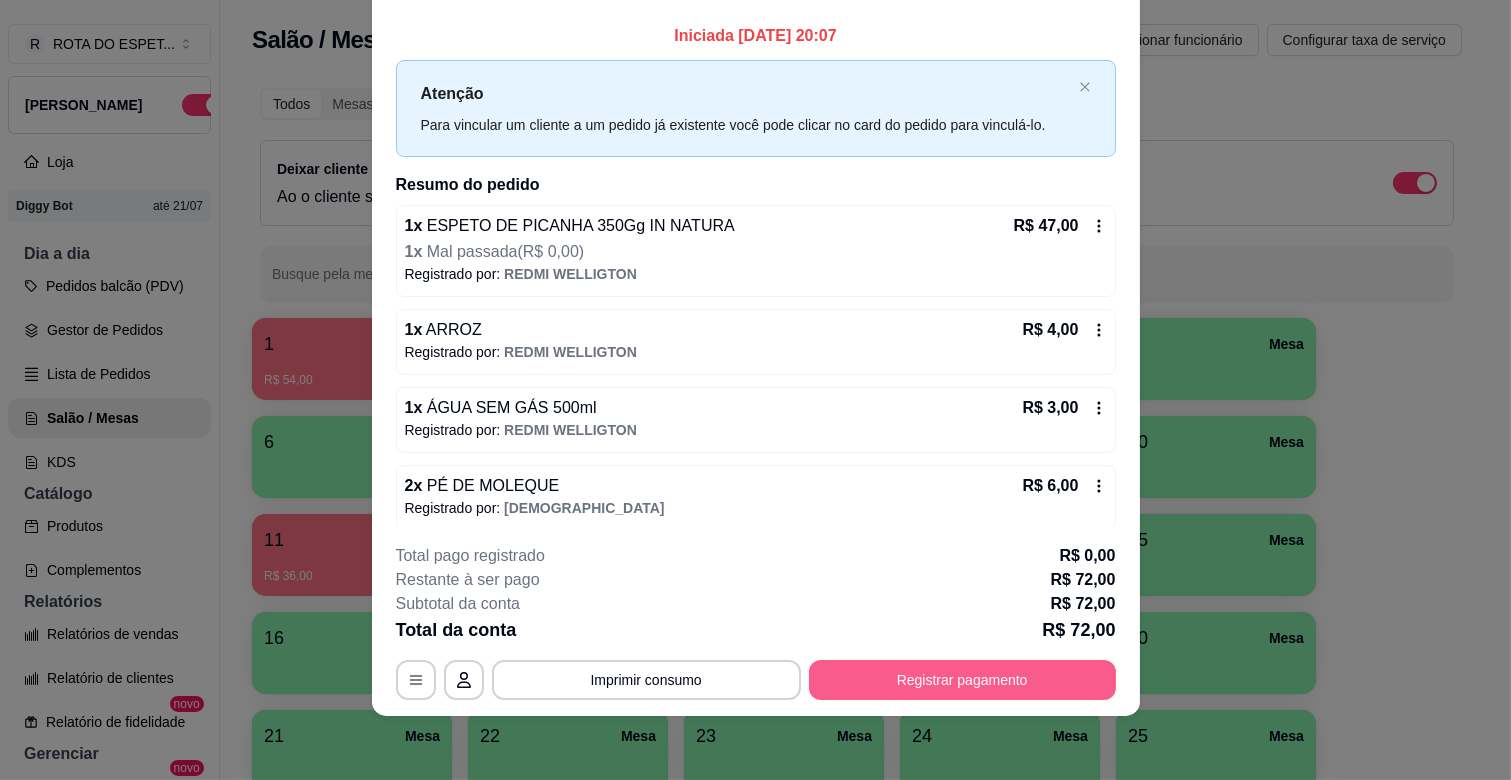 click on "Registrar pagamento" at bounding box center (962, 680) 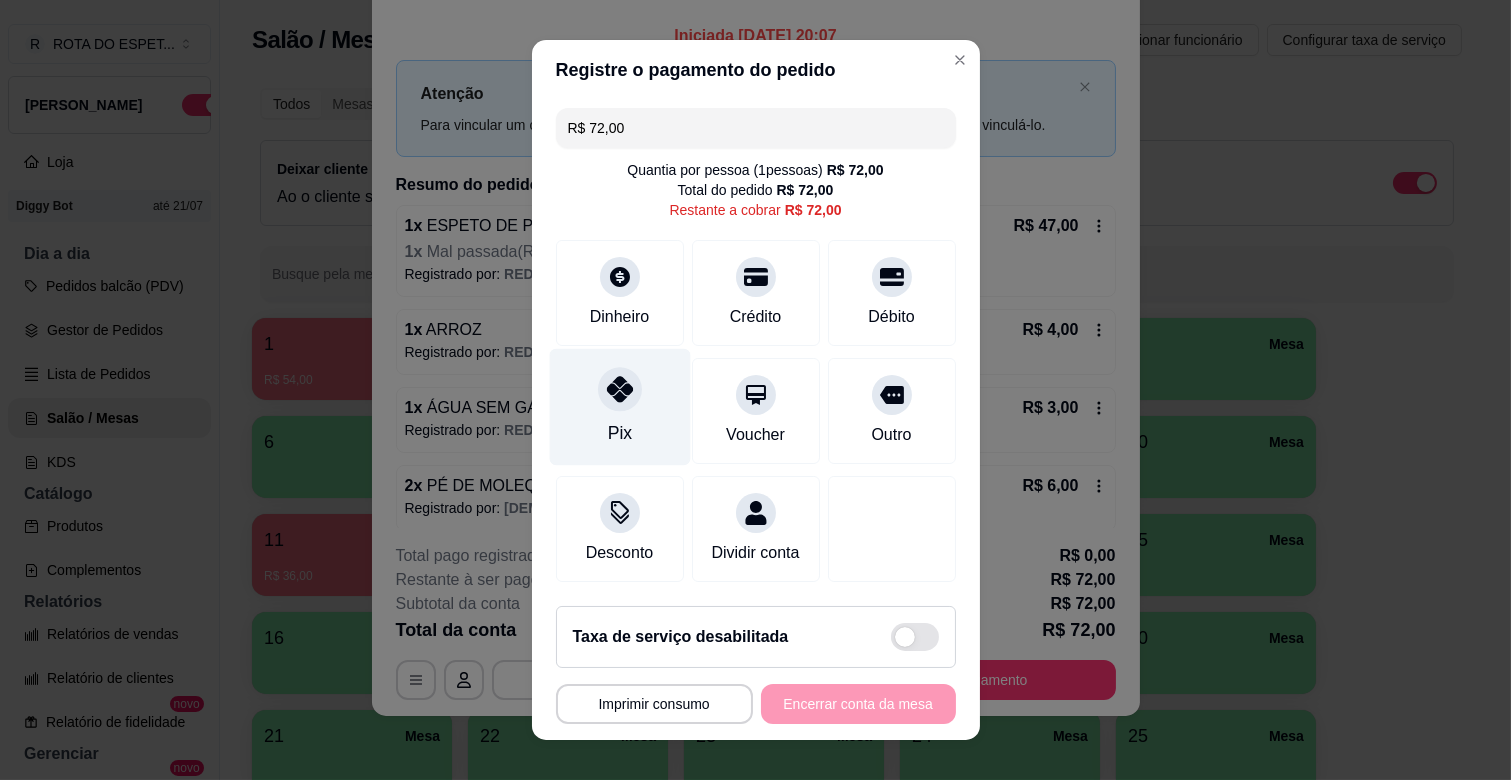click 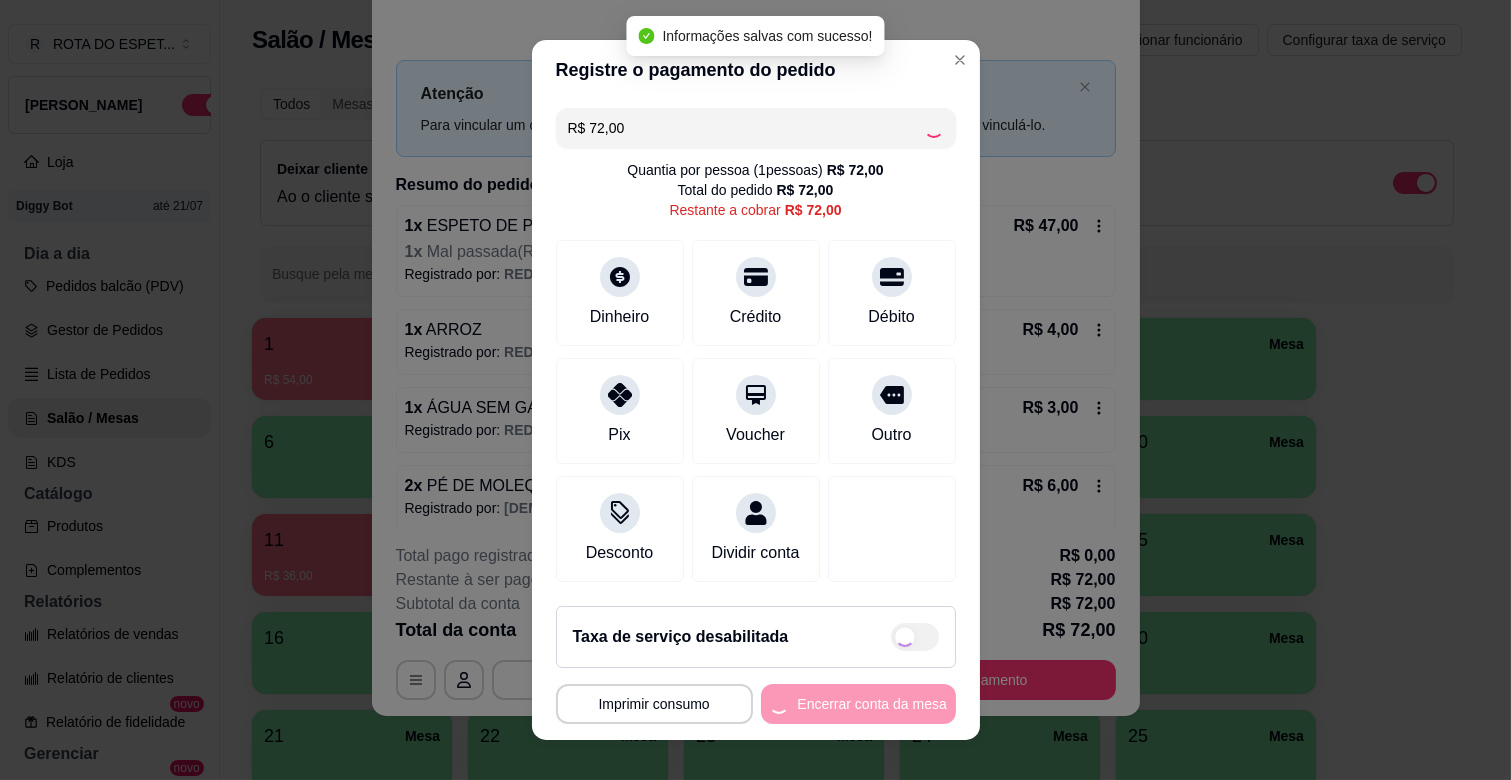 type on "R$ 0,00" 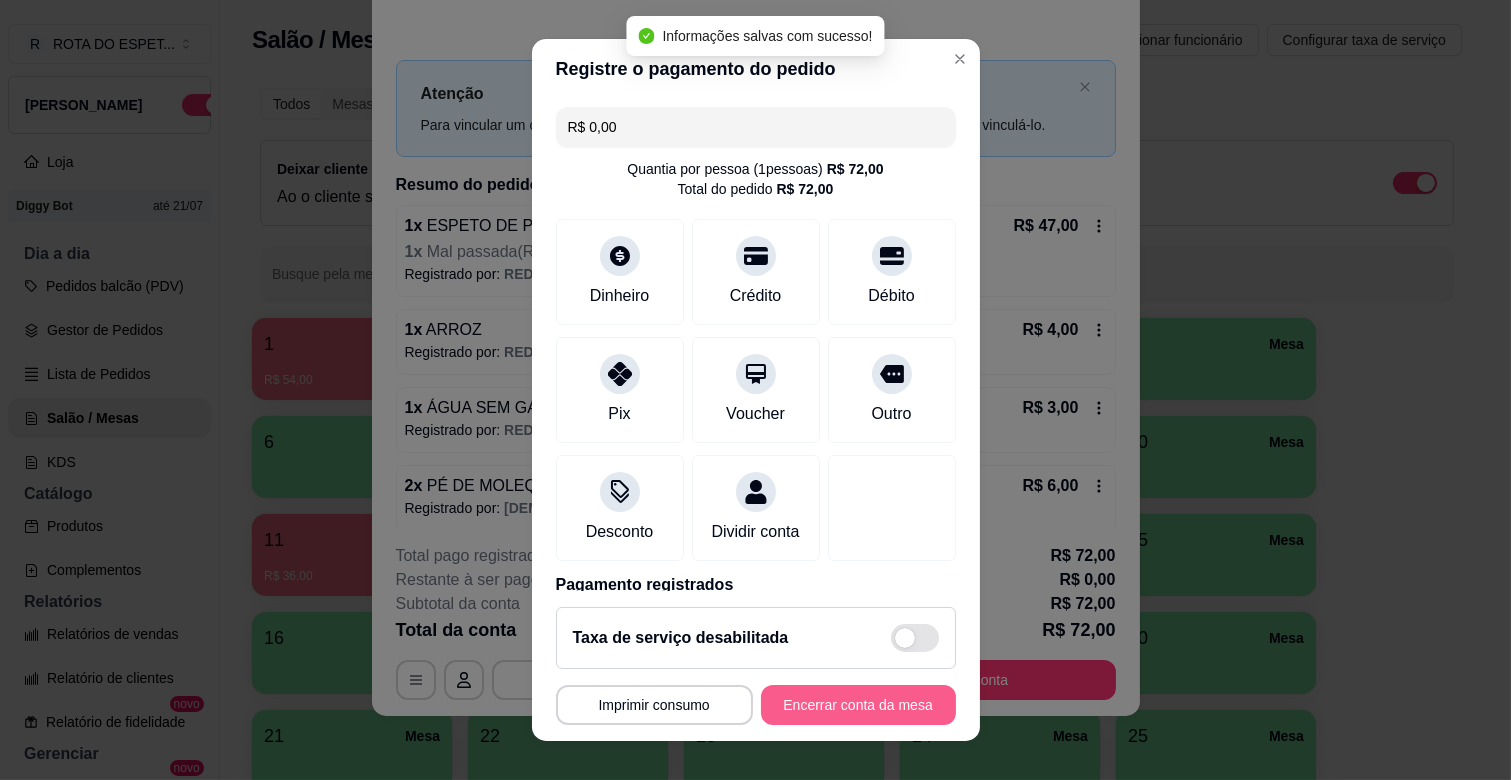 click on "Encerrar conta da mesa" at bounding box center (858, 705) 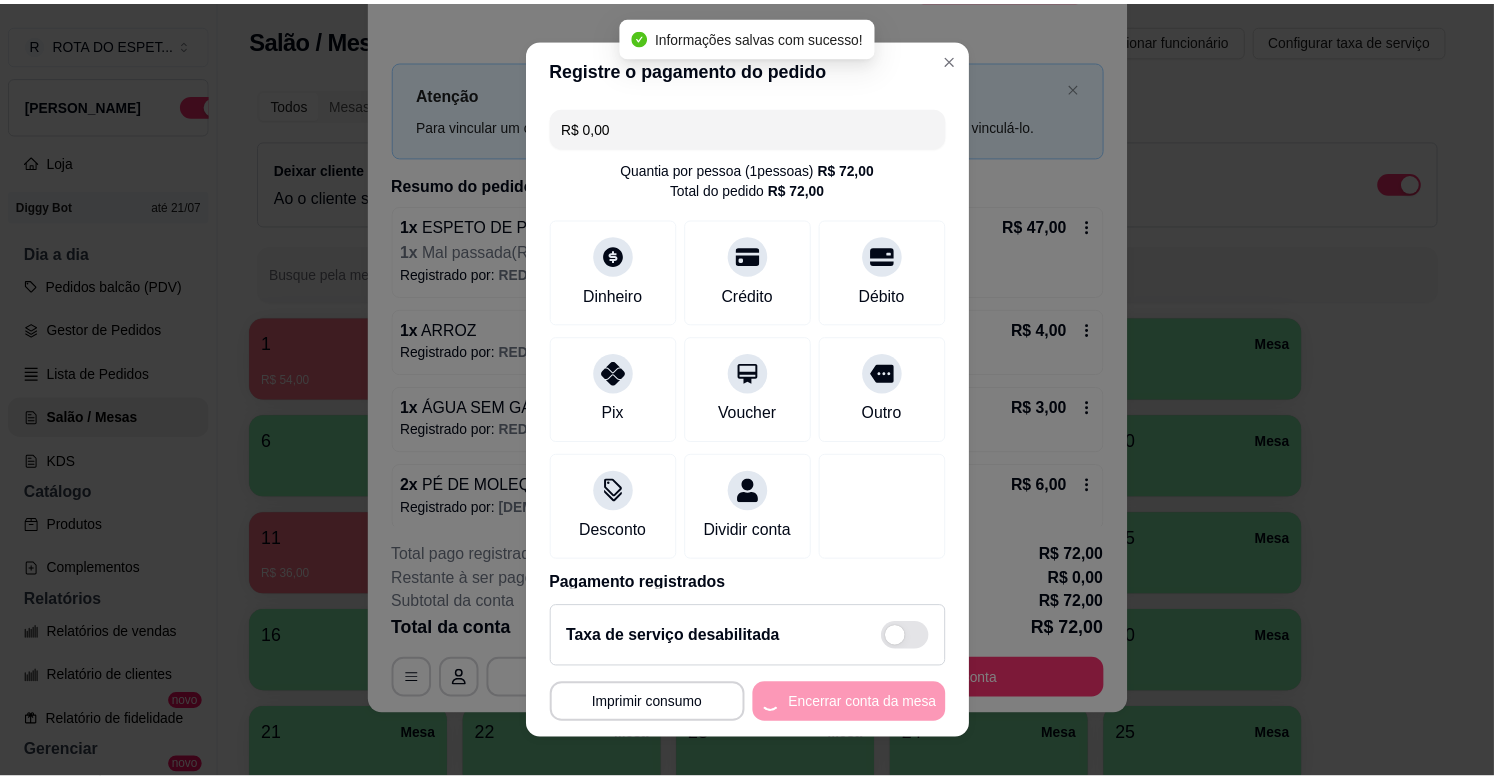 scroll, scrollTop: 0, scrollLeft: 0, axis: both 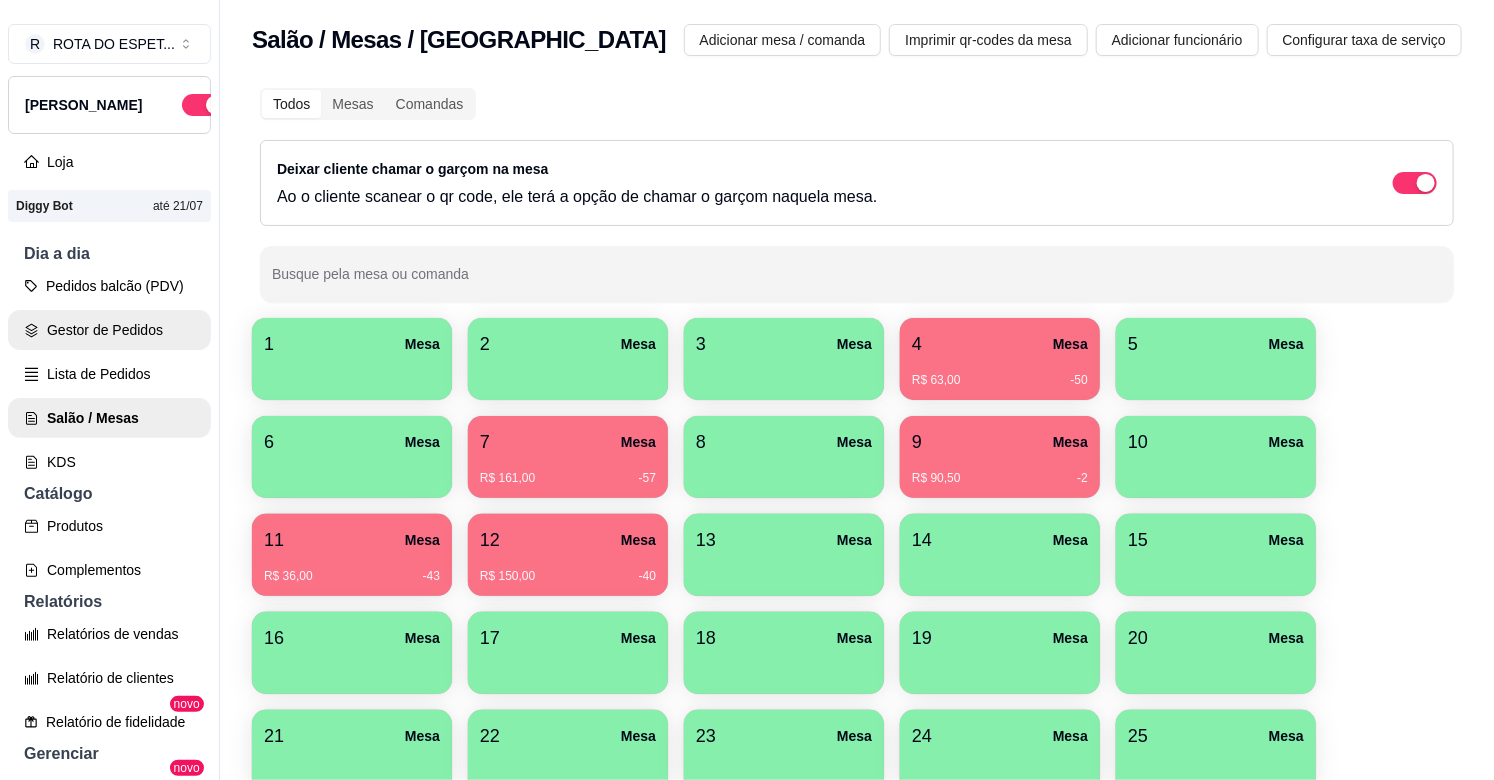 click on "Gestor de Pedidos" at bounding box center [109, 330] 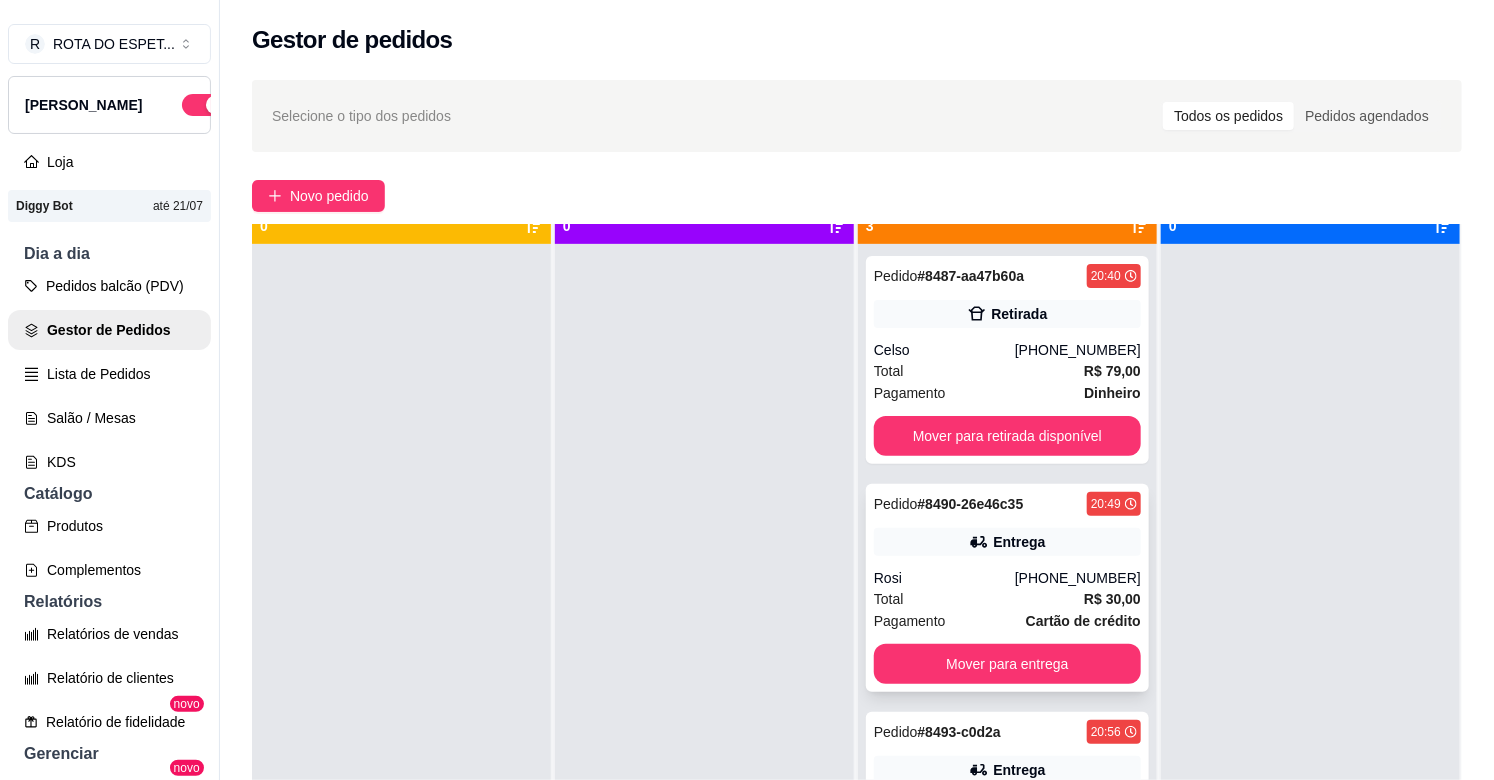 scroll, scrollTop: 55, scrollLeft: 0, axis: vertical 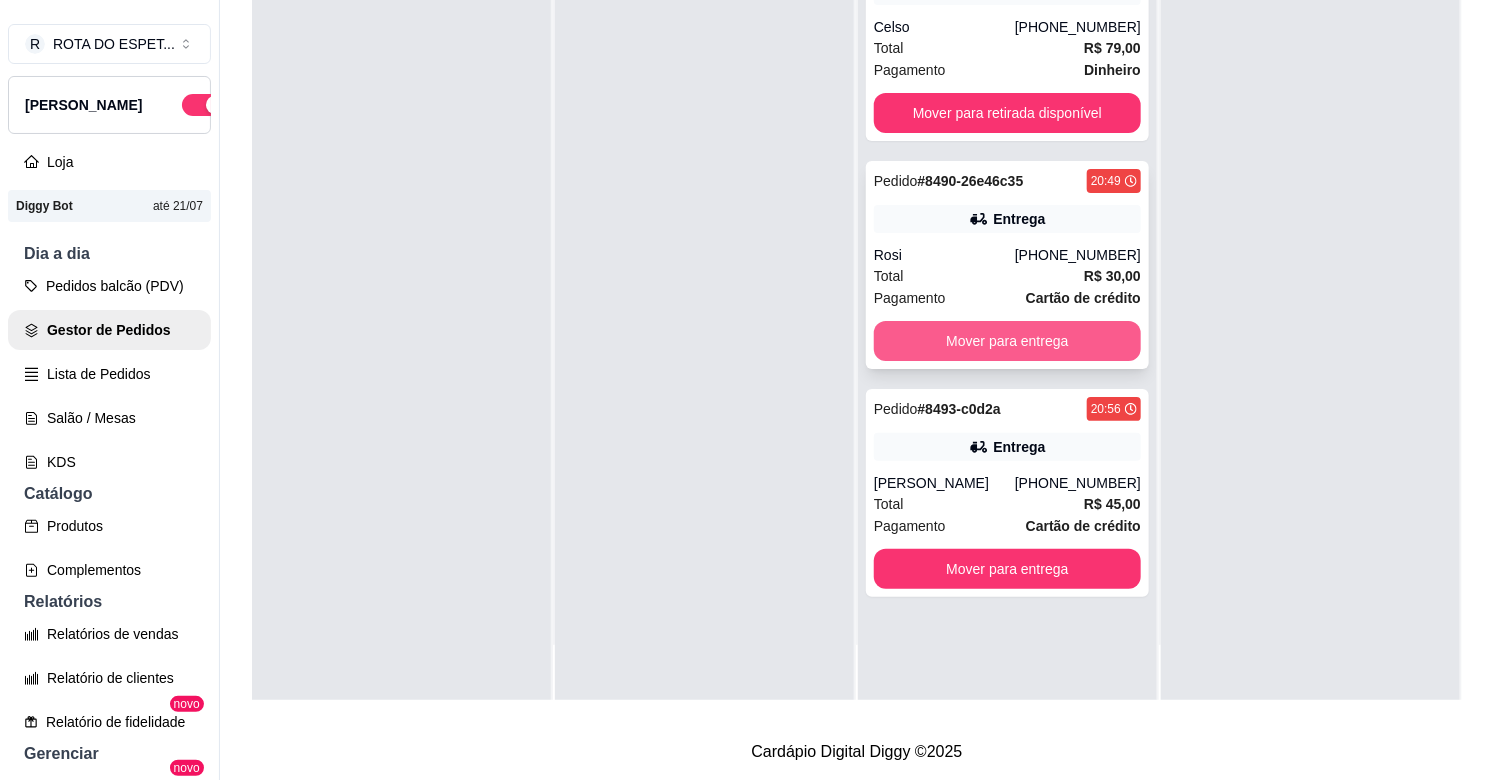 click on "Mover para entrega" at bounding box center [1007, 341] 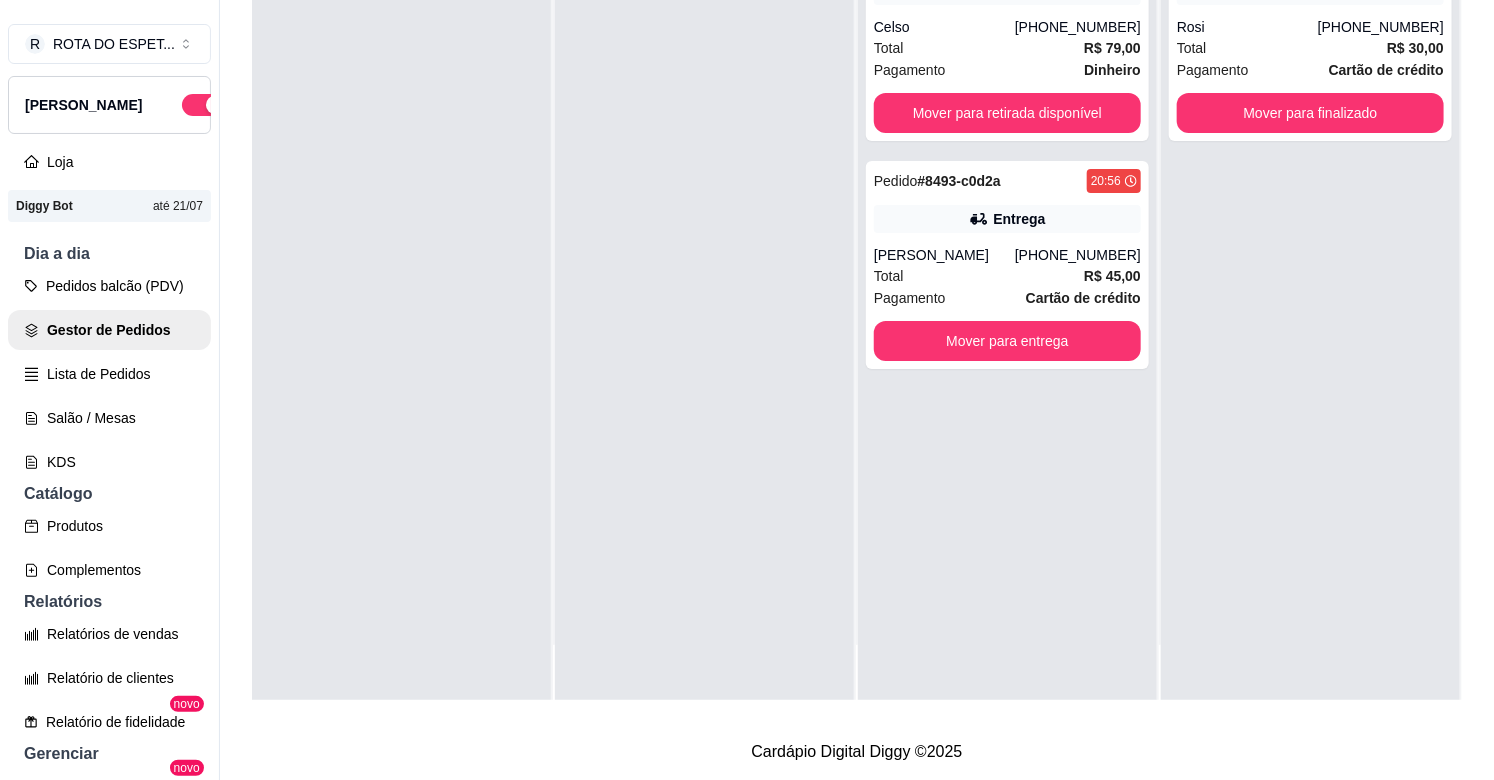 scroll, scrollTop: 0, scrollLeft: 0, axis: both 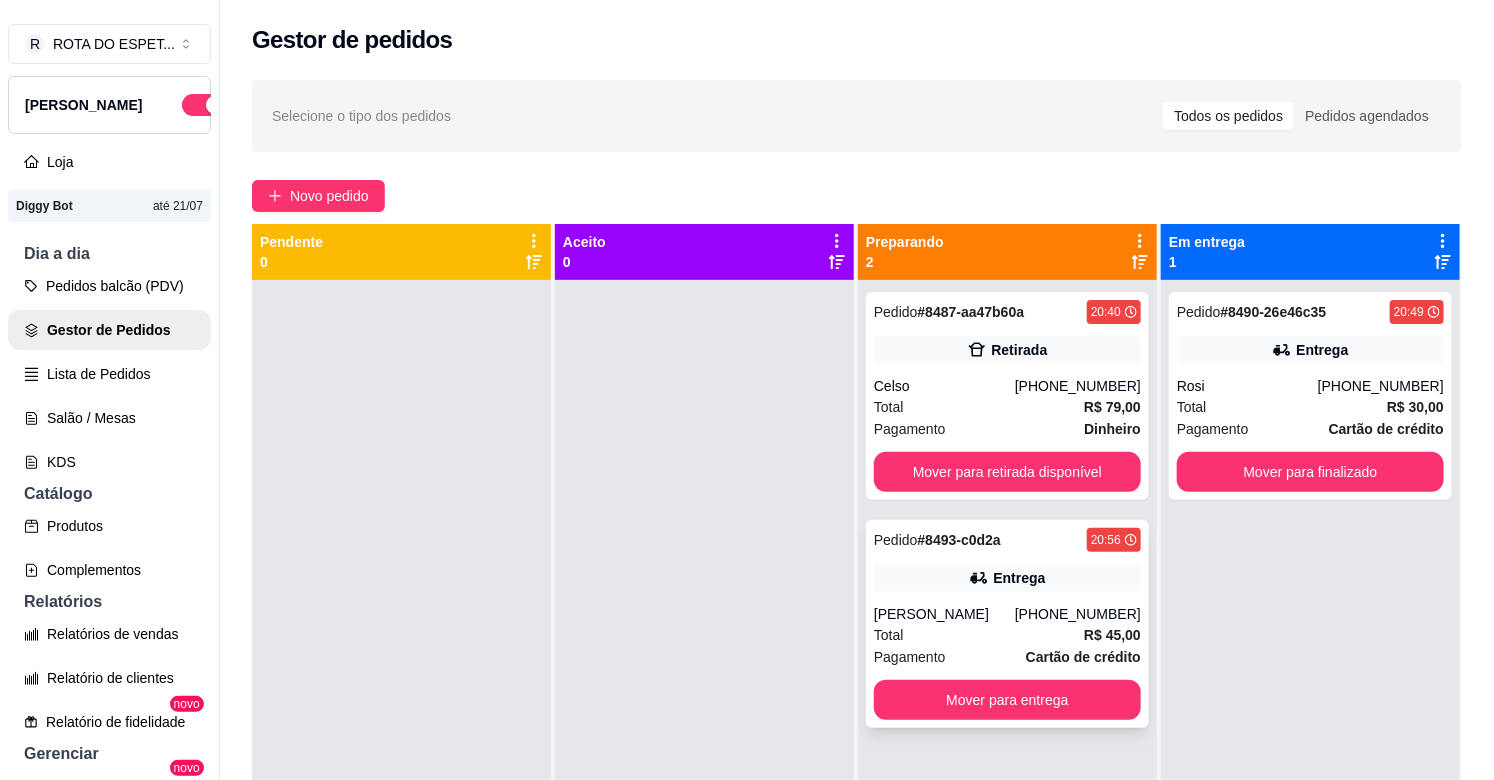 click on "Total R$ 45,00" at bounding box center [1007, 635] 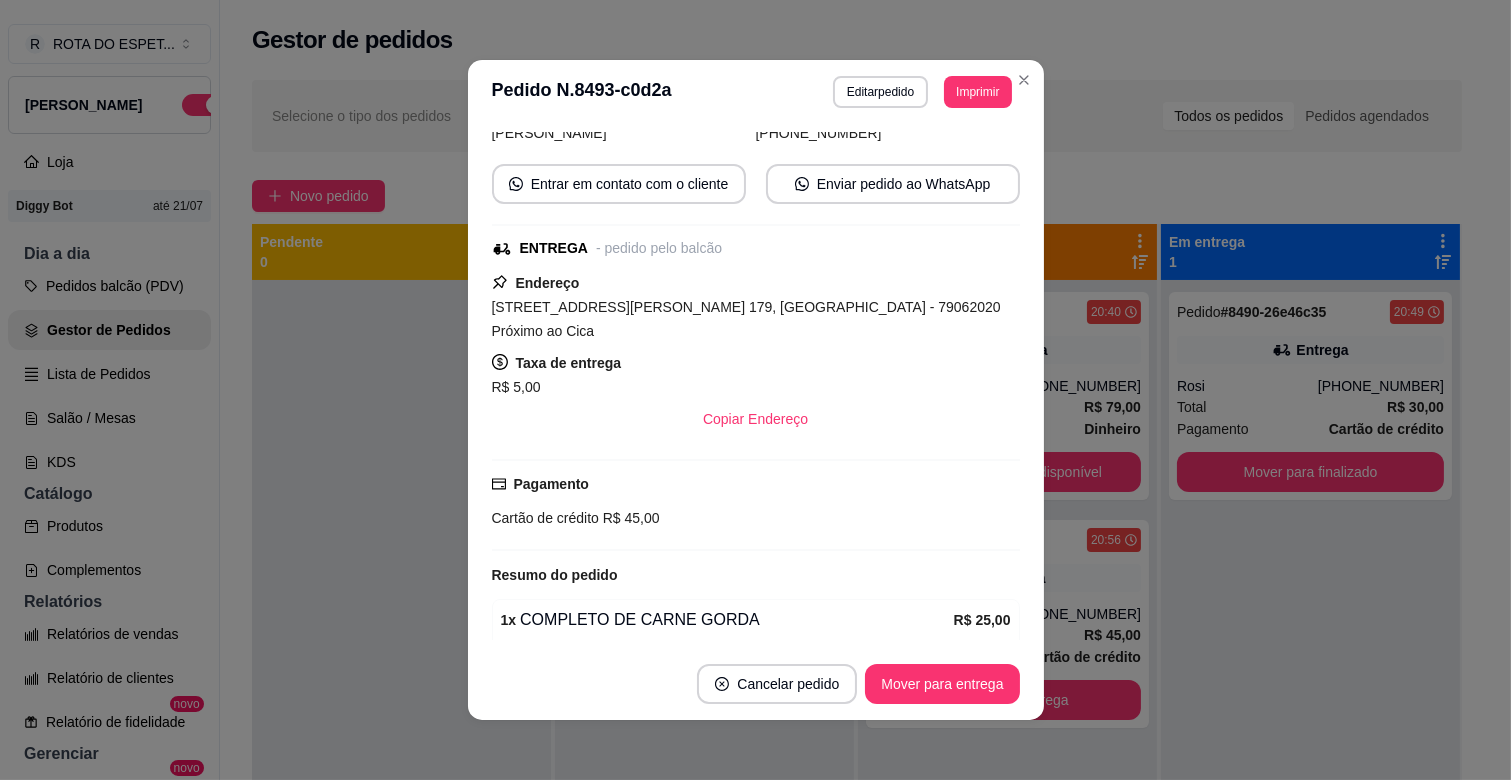 scroll, scrollTop: 414, scrollLeft: 0, axis: vertical 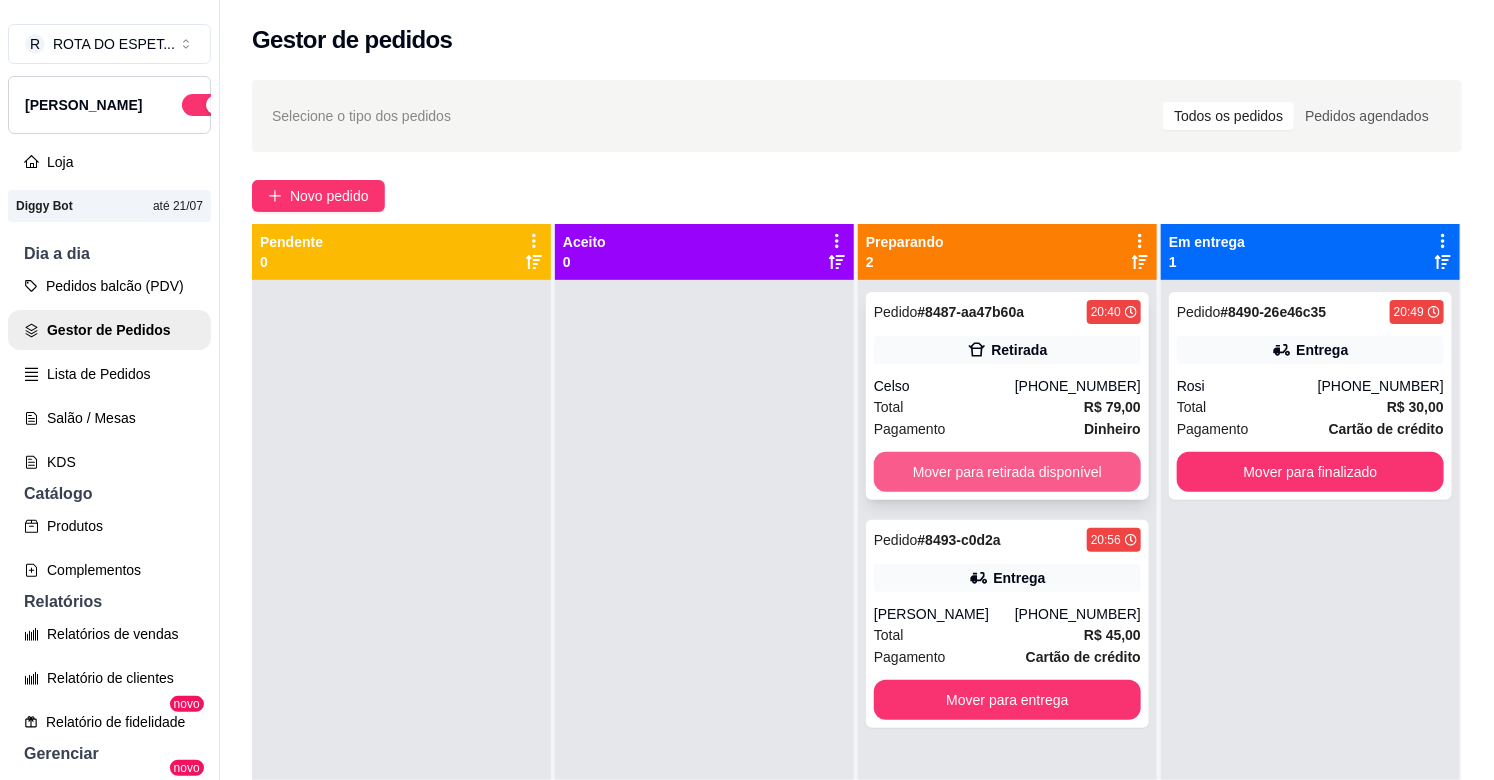 click on "Mover para retirada disponível" at bounding box center (1007, 472) 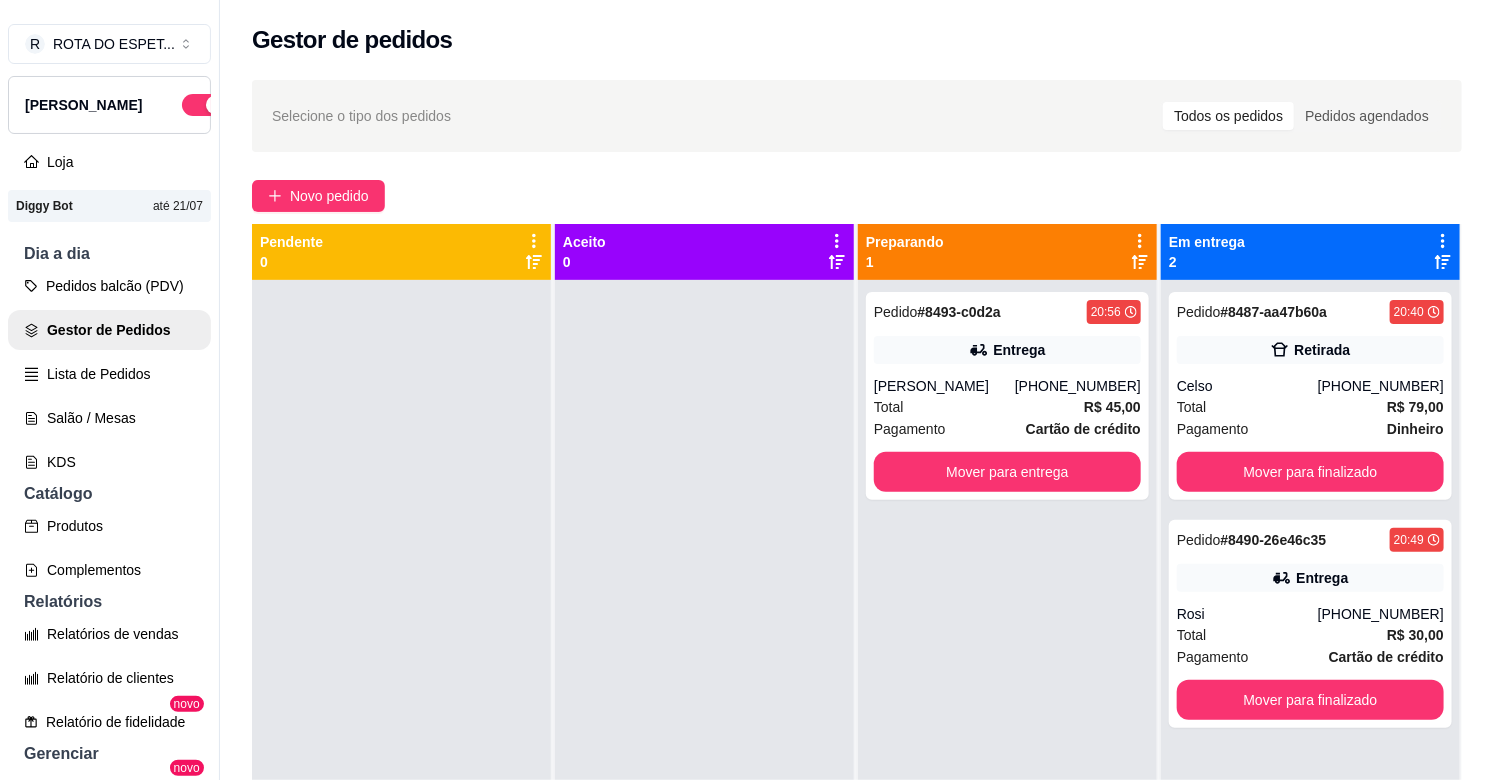 click on "Pedido  # 8493-c0d2a 20:56 Entrega [PERSON_NAME]  [PHONE_NUMBER] Total R$ 45,00 Pagamento Cartão de crédito Mover para entrega" at bounding box center [1007, 670] 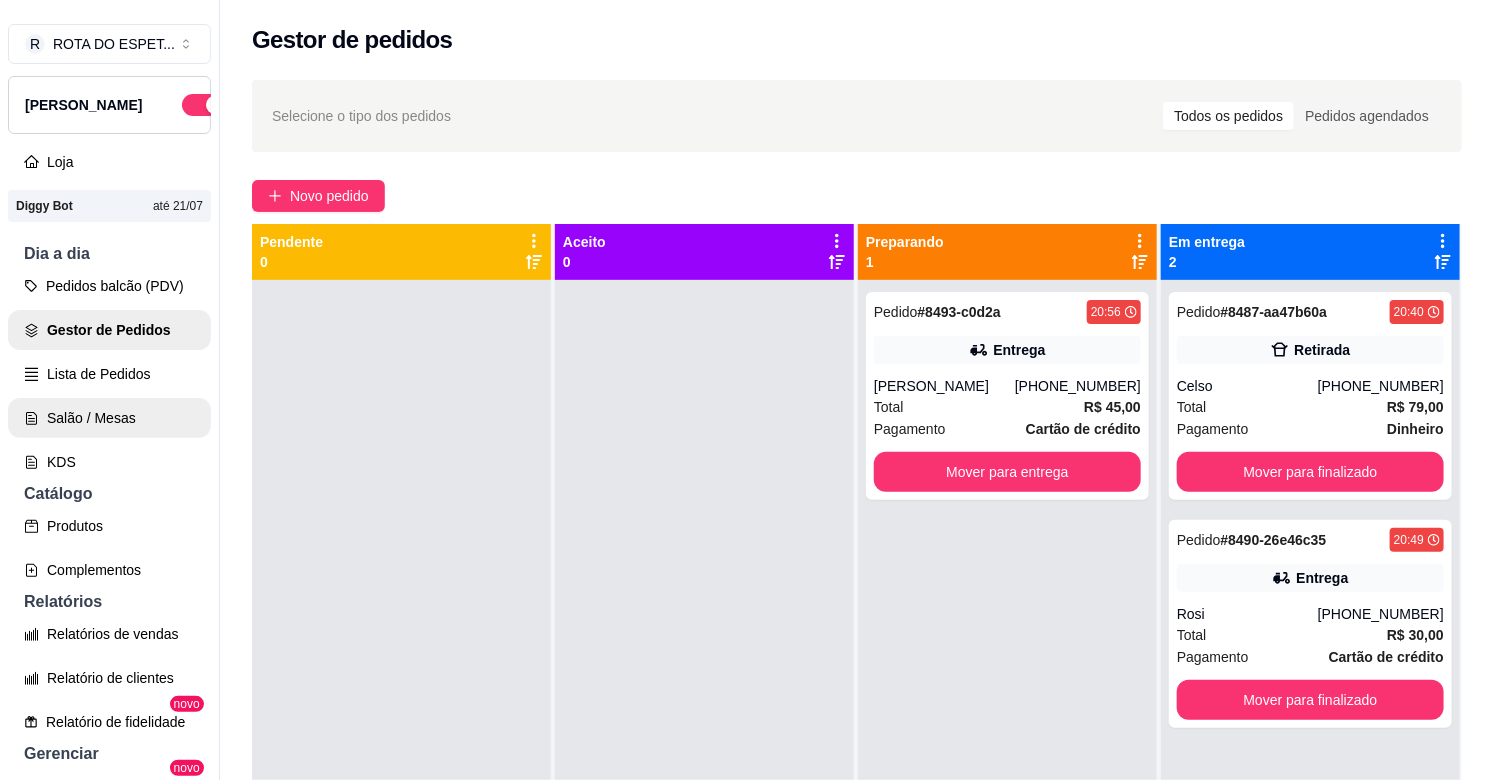 click on "Salão / Mesas" at bounding box center [109, 418] 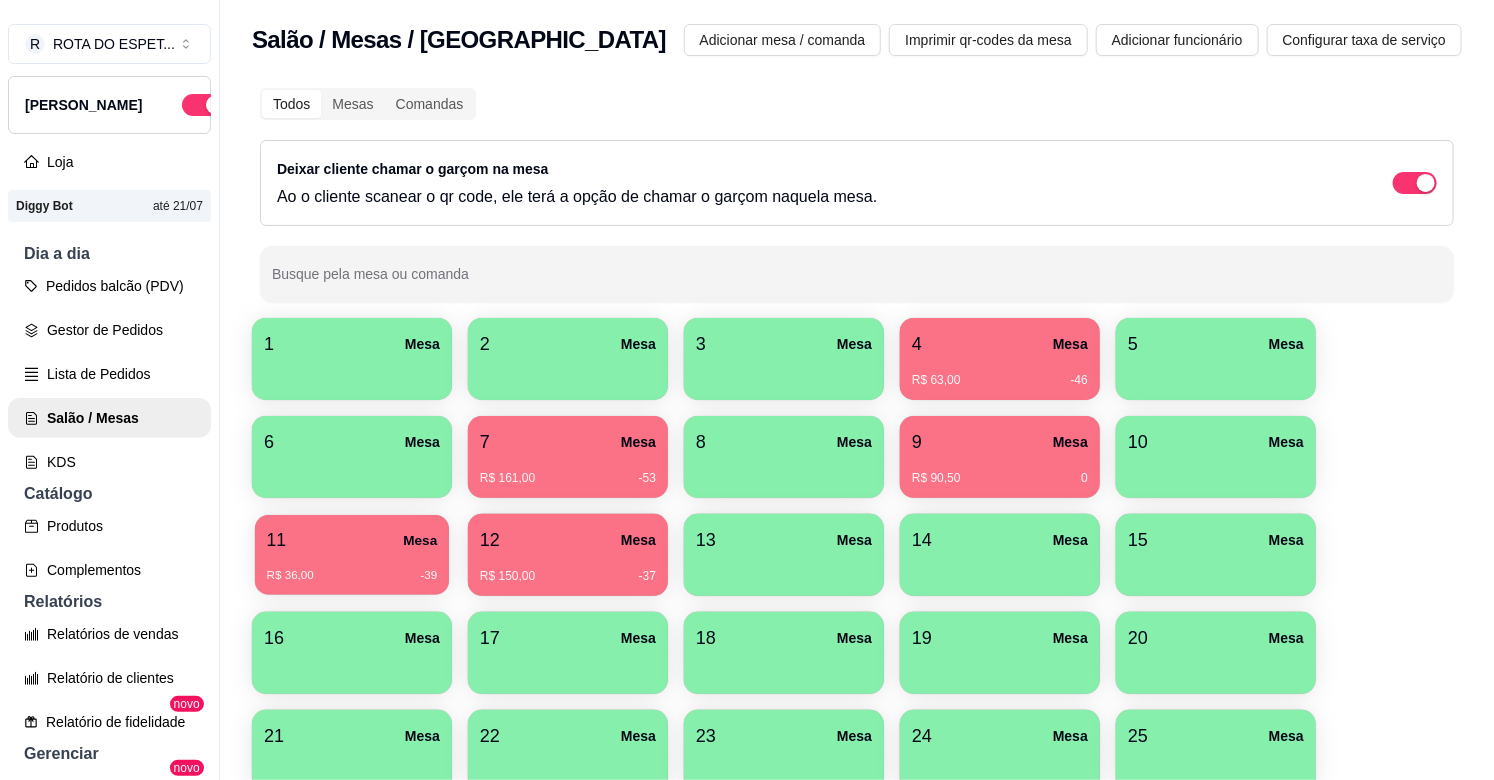 click on "11 Mesa" at bounding box center (352, 540) 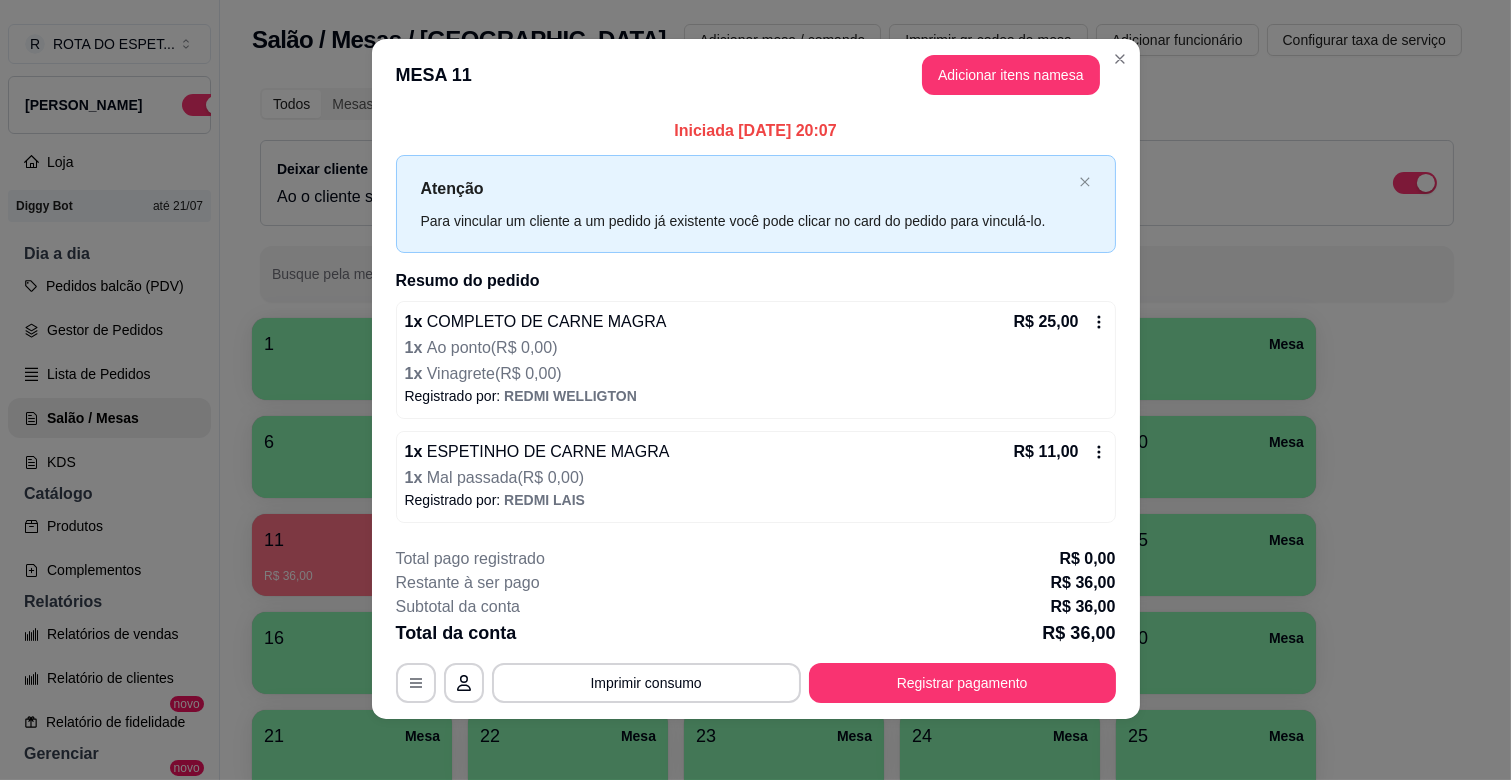 scroll, scrollTop: 13, scrollLeft: 0, axis: vertical 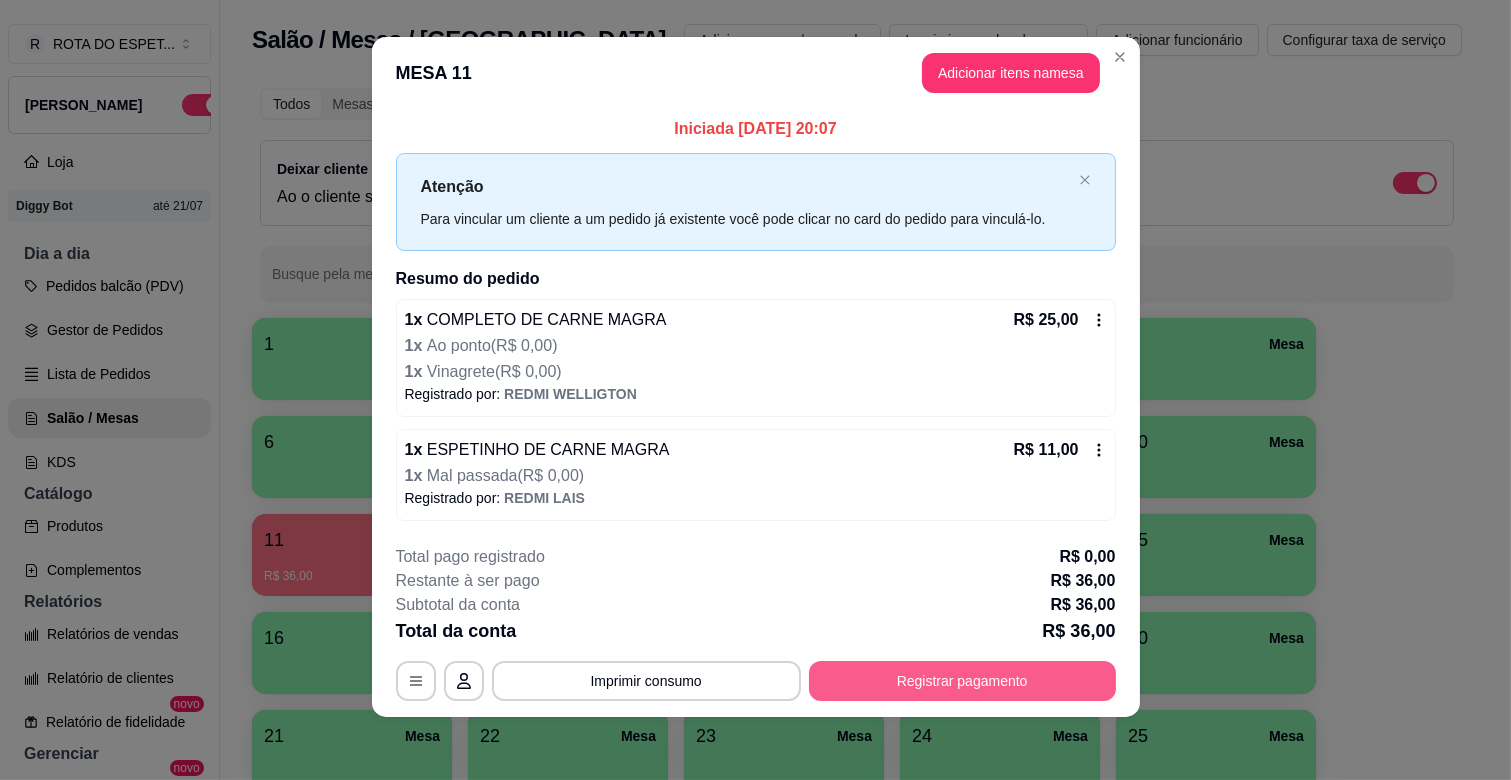 click on "Registrar pagamento" at bounding box center (962, 681) 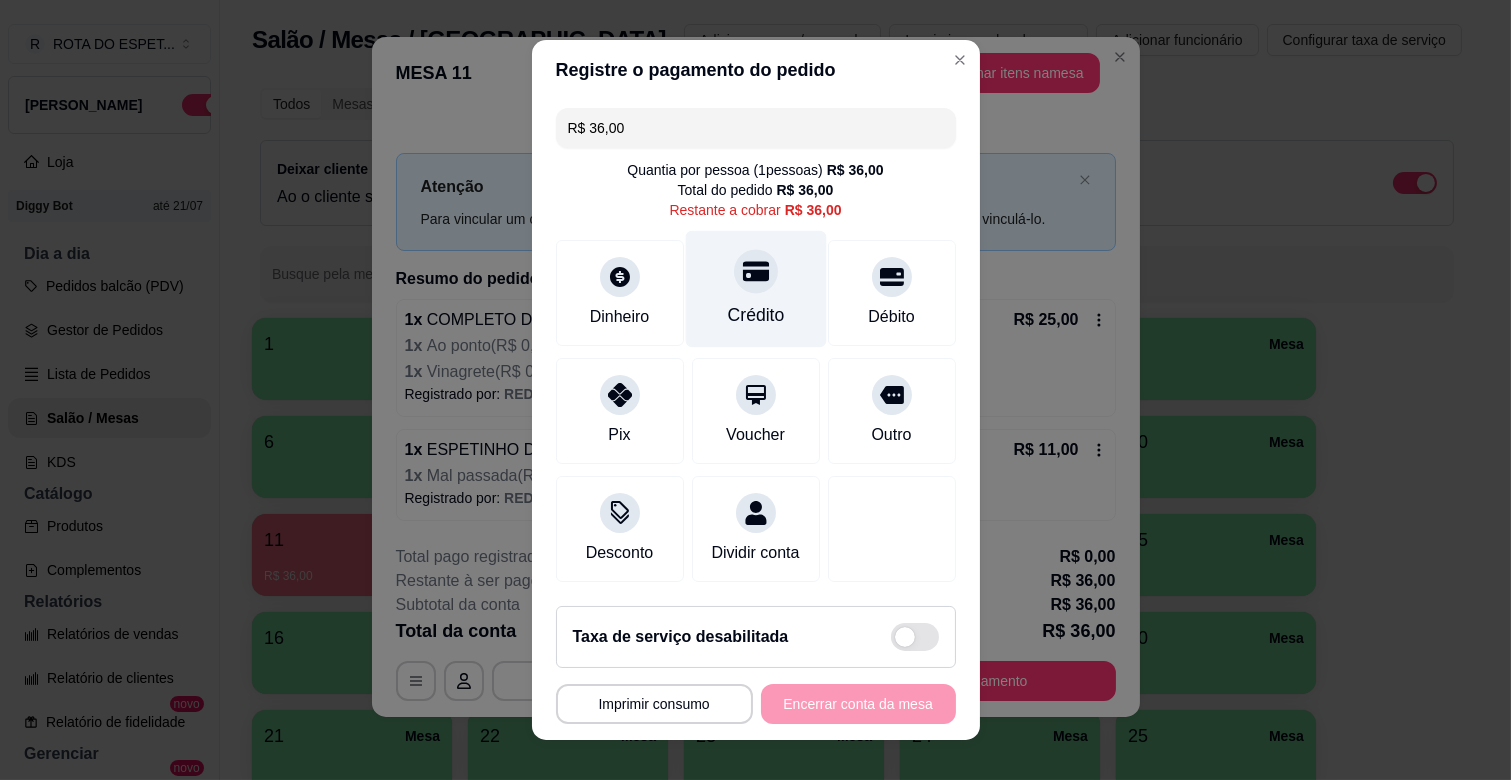 click on "Crédito" at bounding box center (755, 289) 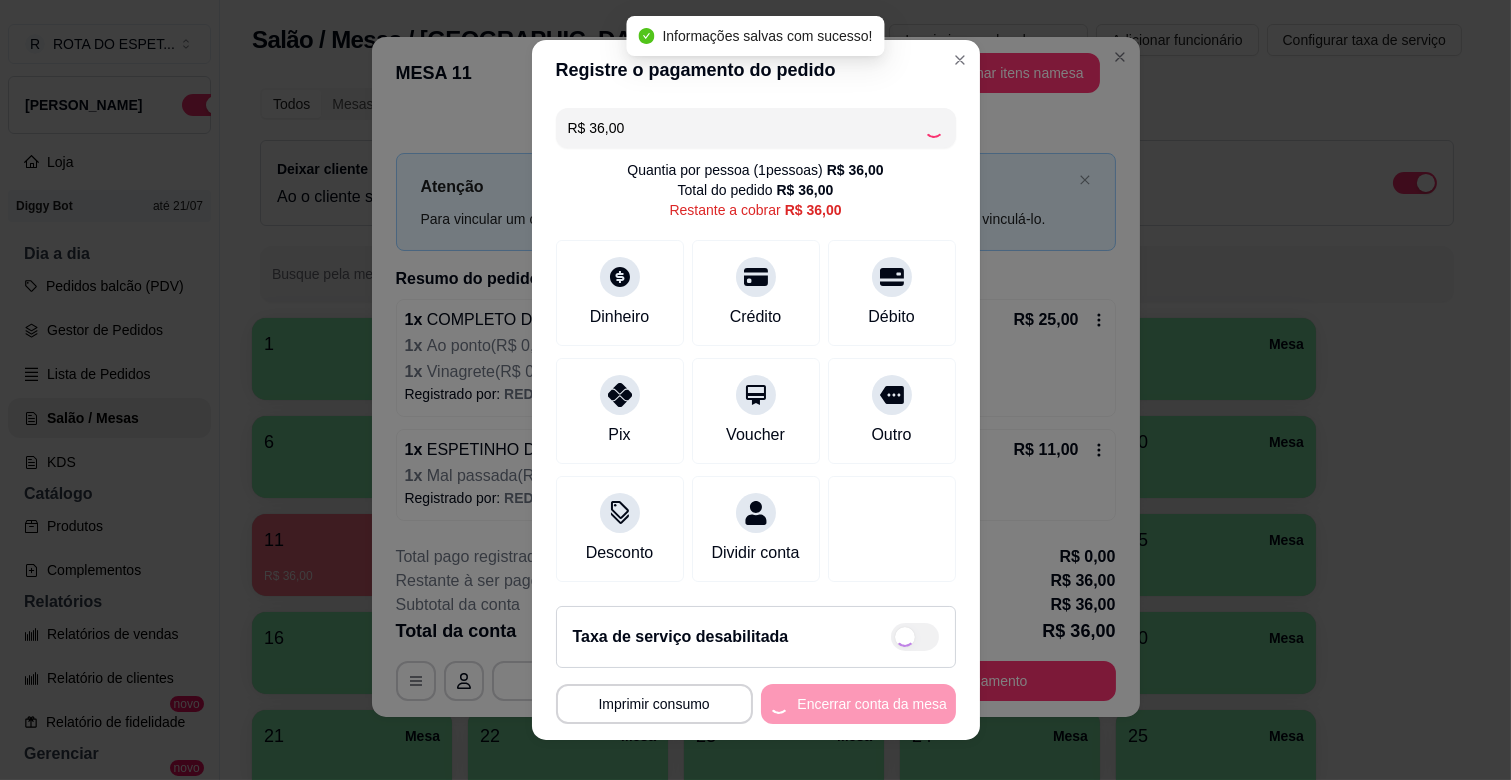 type on "R$ 0,00" 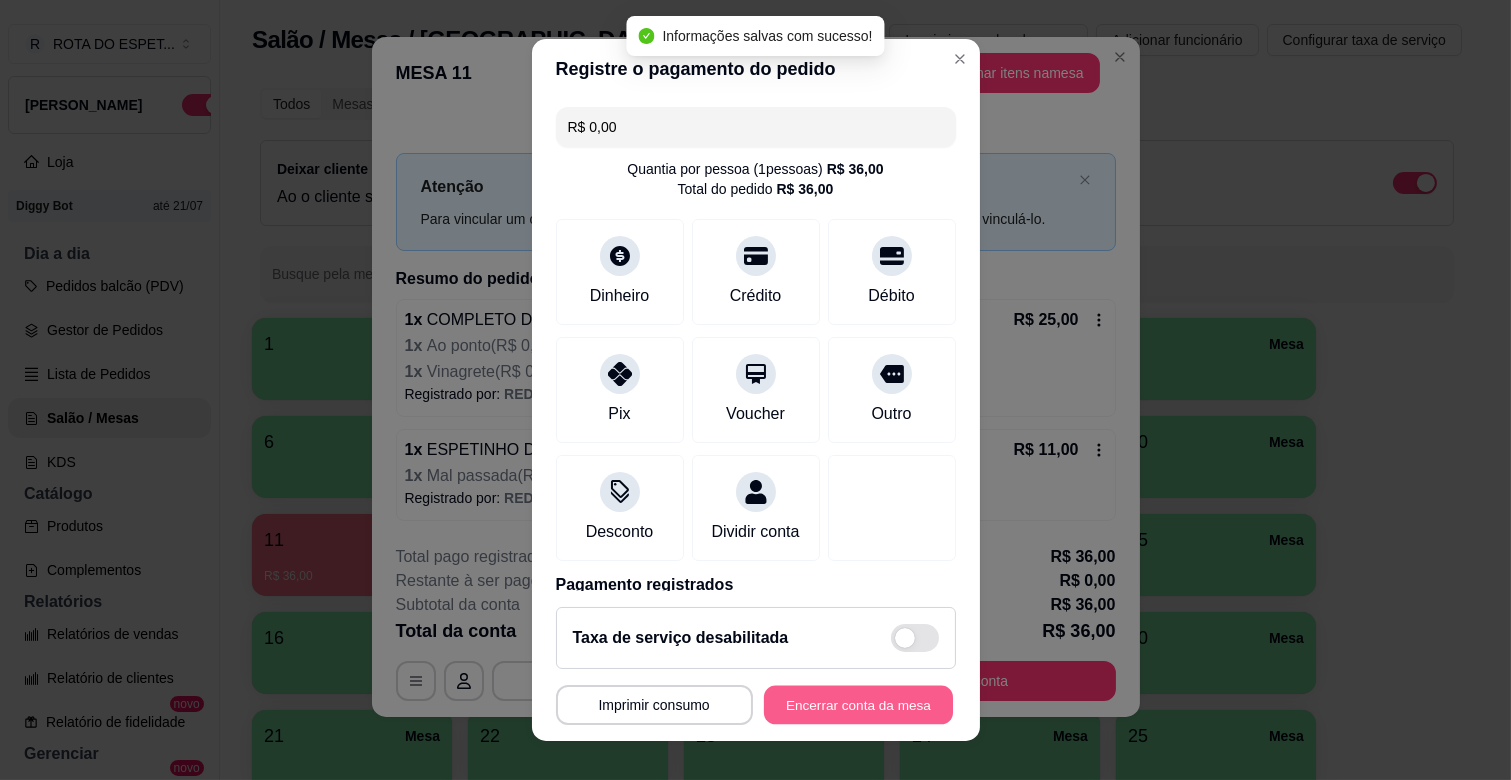 click on "Encerrar conta da mesa" at bounding box center (858, 705) 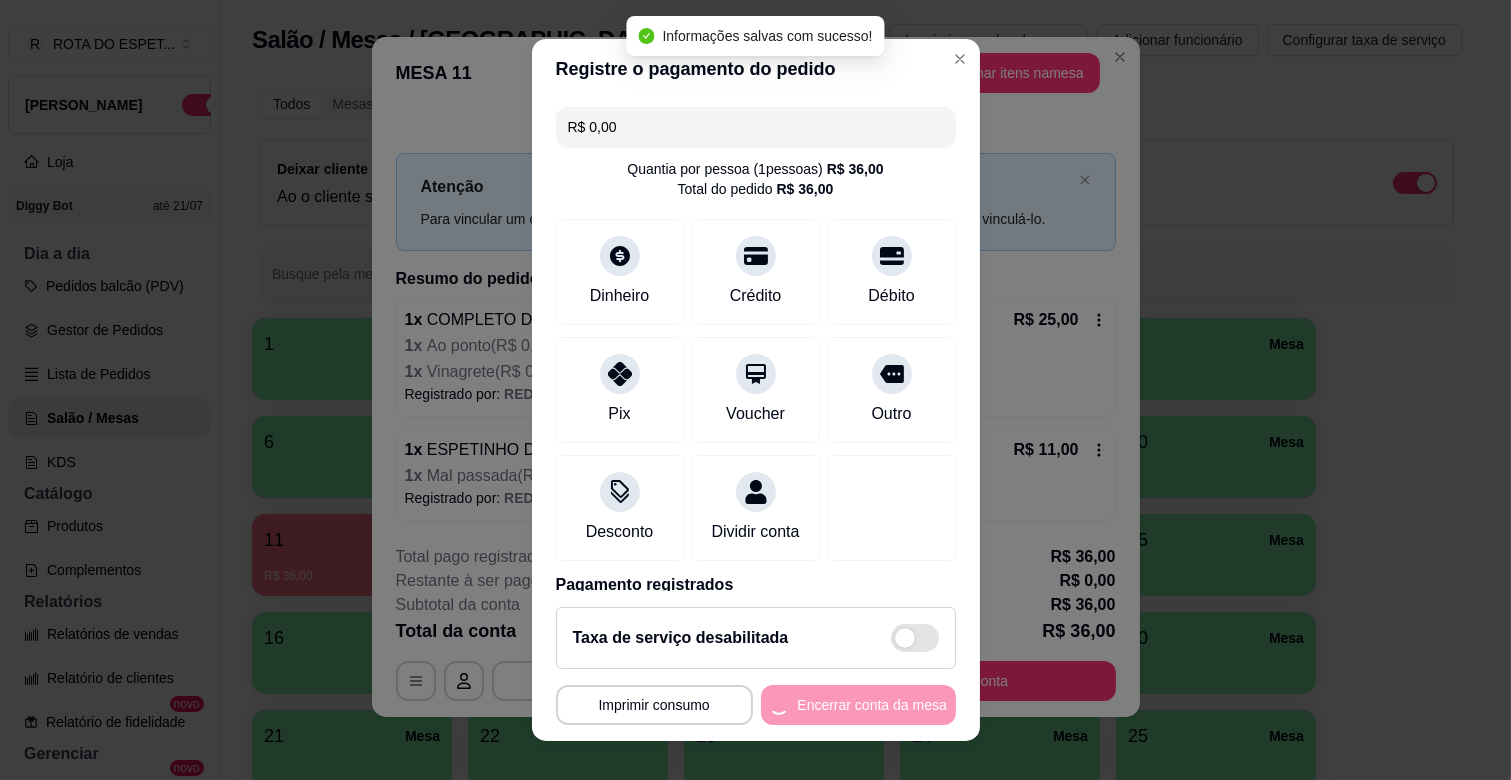 scroll, scrollTop: 0, scrollLeft: 0, axis: both 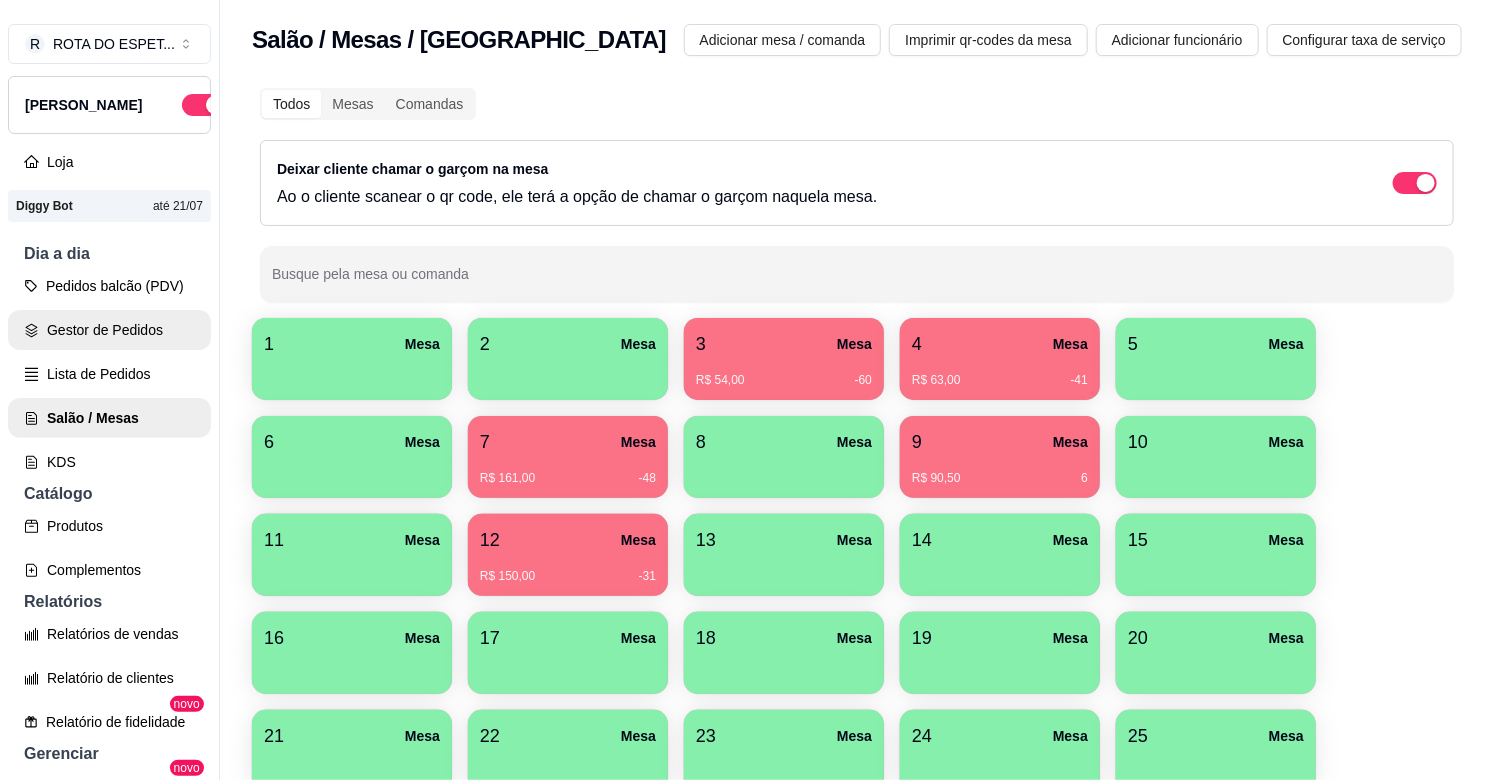 click on "Gestor de Pedidos" at bounding box center (109, 330) 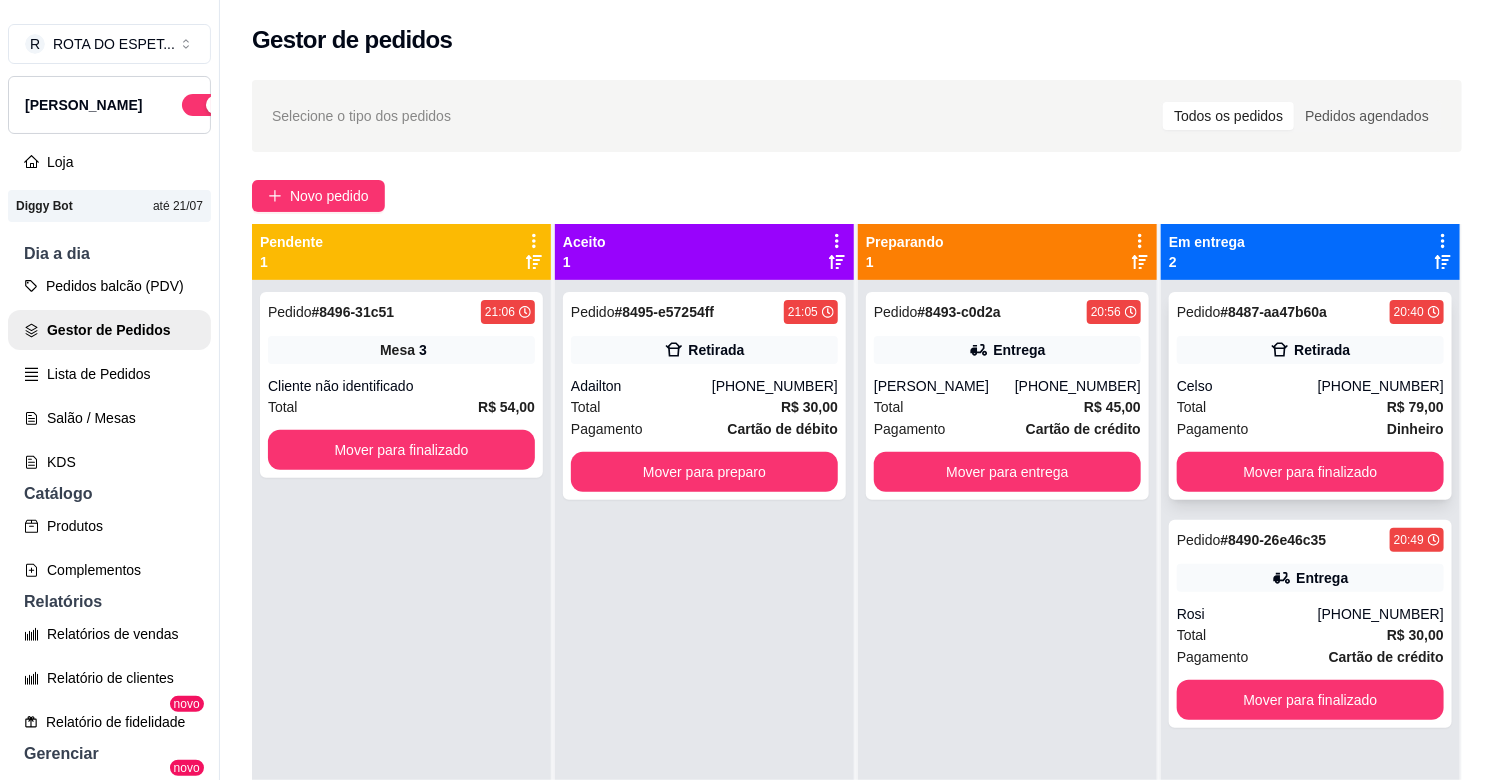 click on "Total R$ 79,00" at bounding box center (1310, 407) 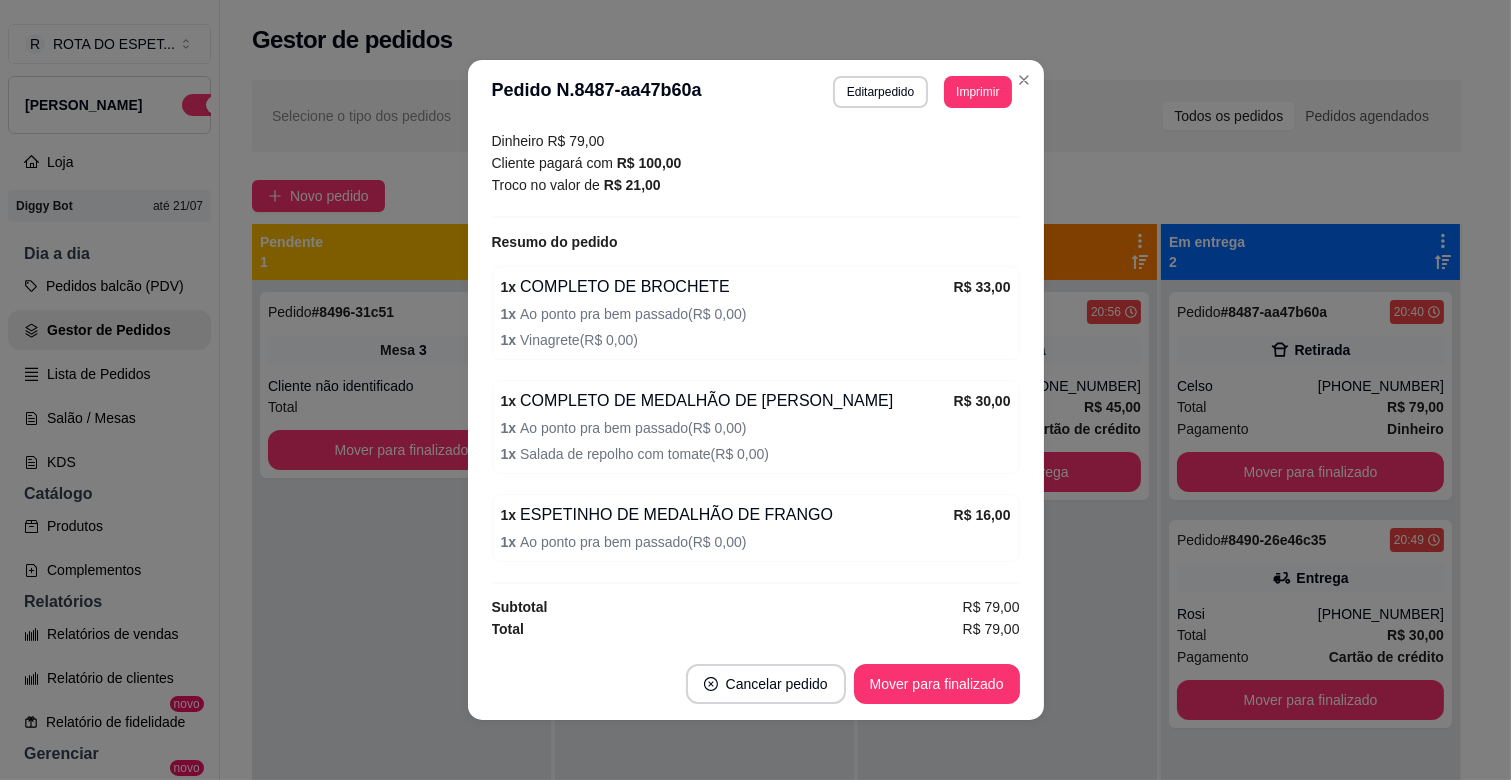 scroll, scrollTop: 414, scrollLeft: 0, axis: vertical 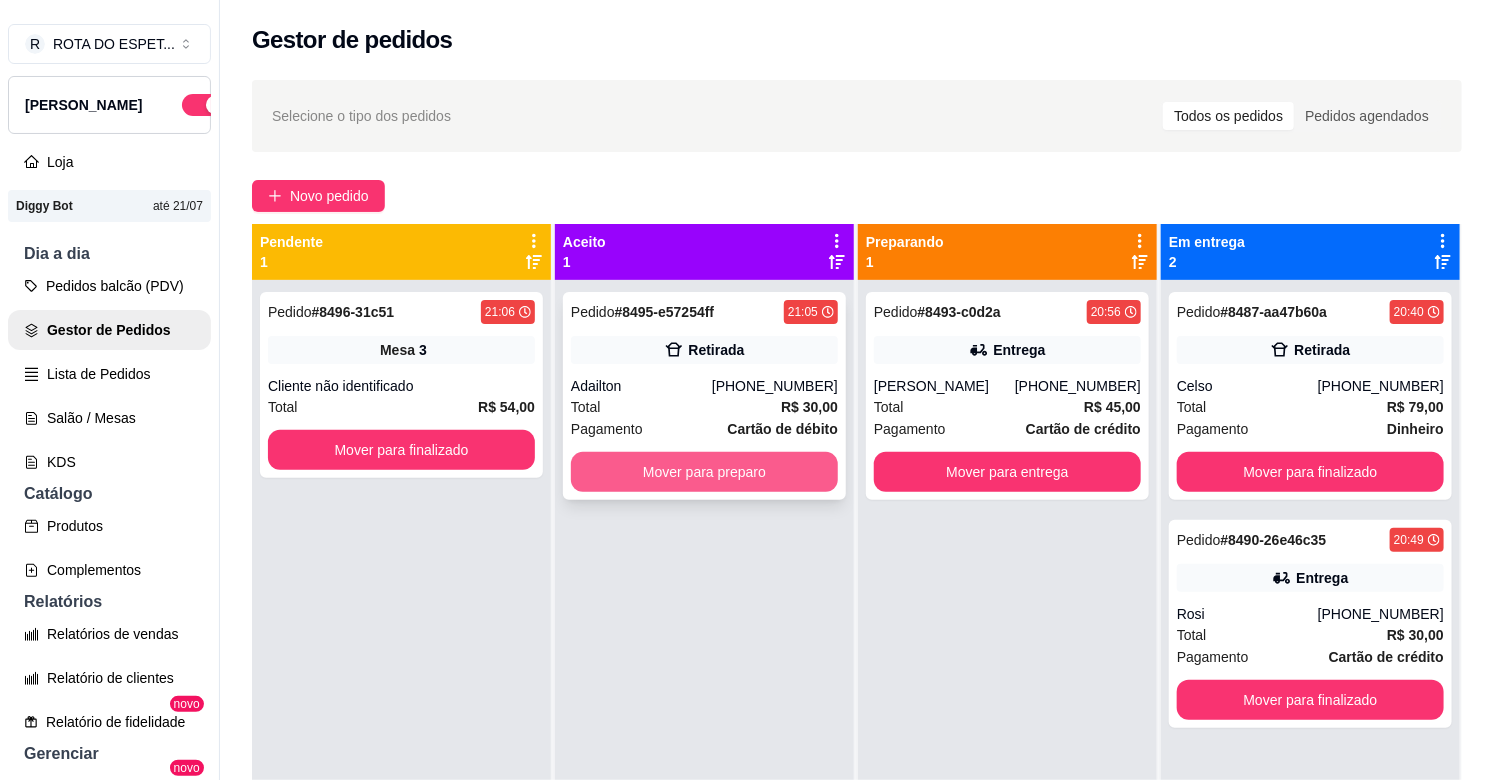 click on "Mover para preparo" at bounding box center (704, 472) 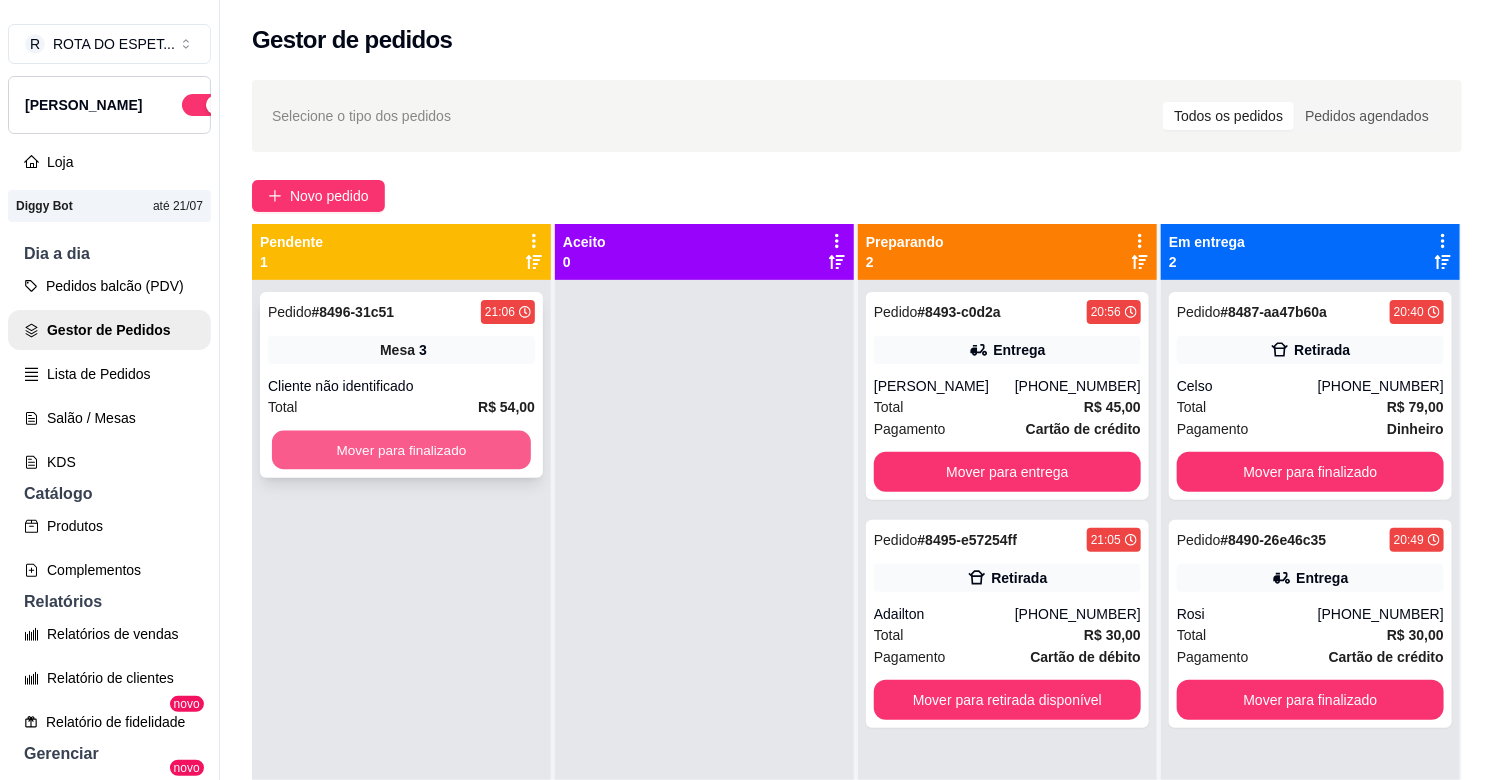 click on "Mover para finalizado" at bounding box center (401, 450) 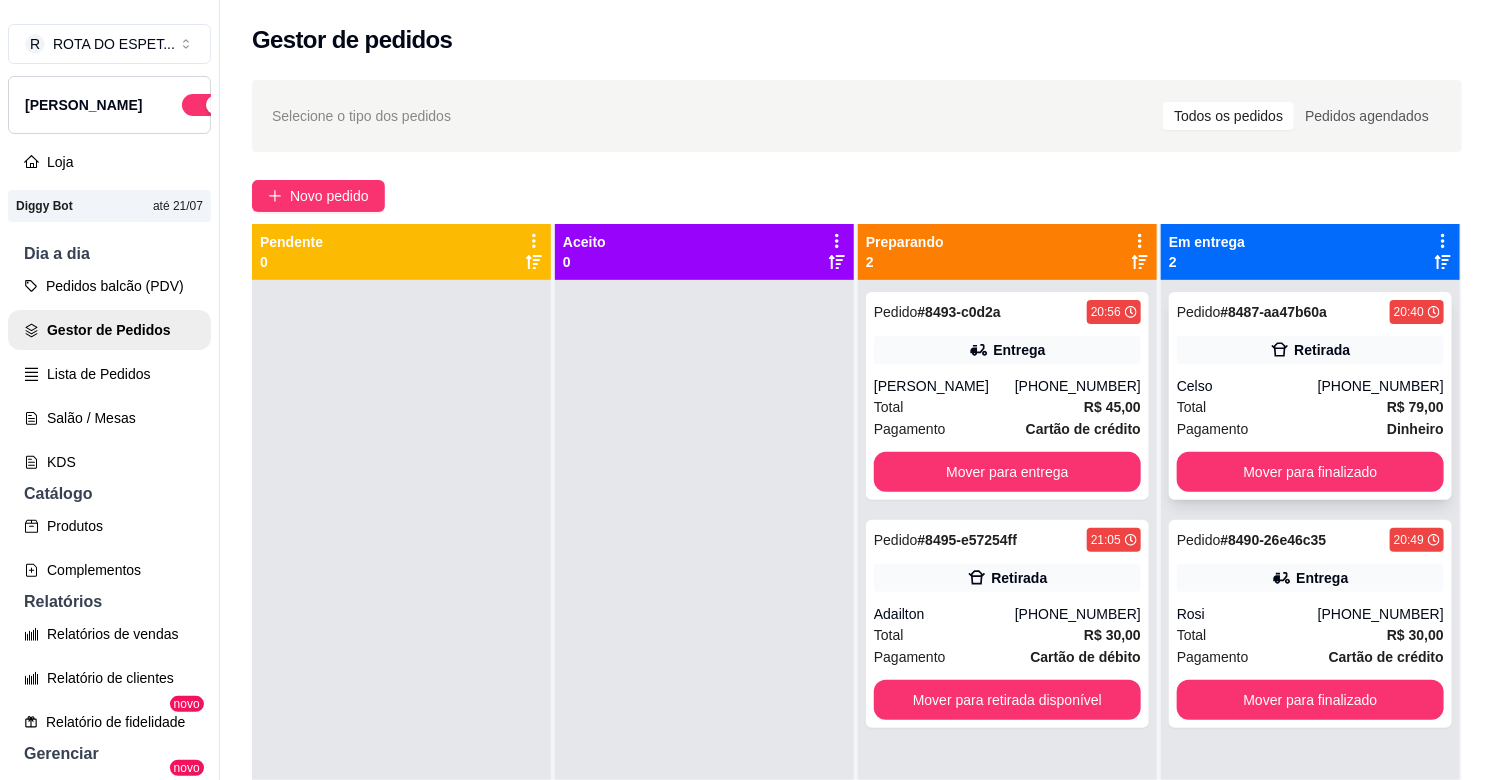 click on "Total R$ 79,00" at bounding box center (1310, 407) 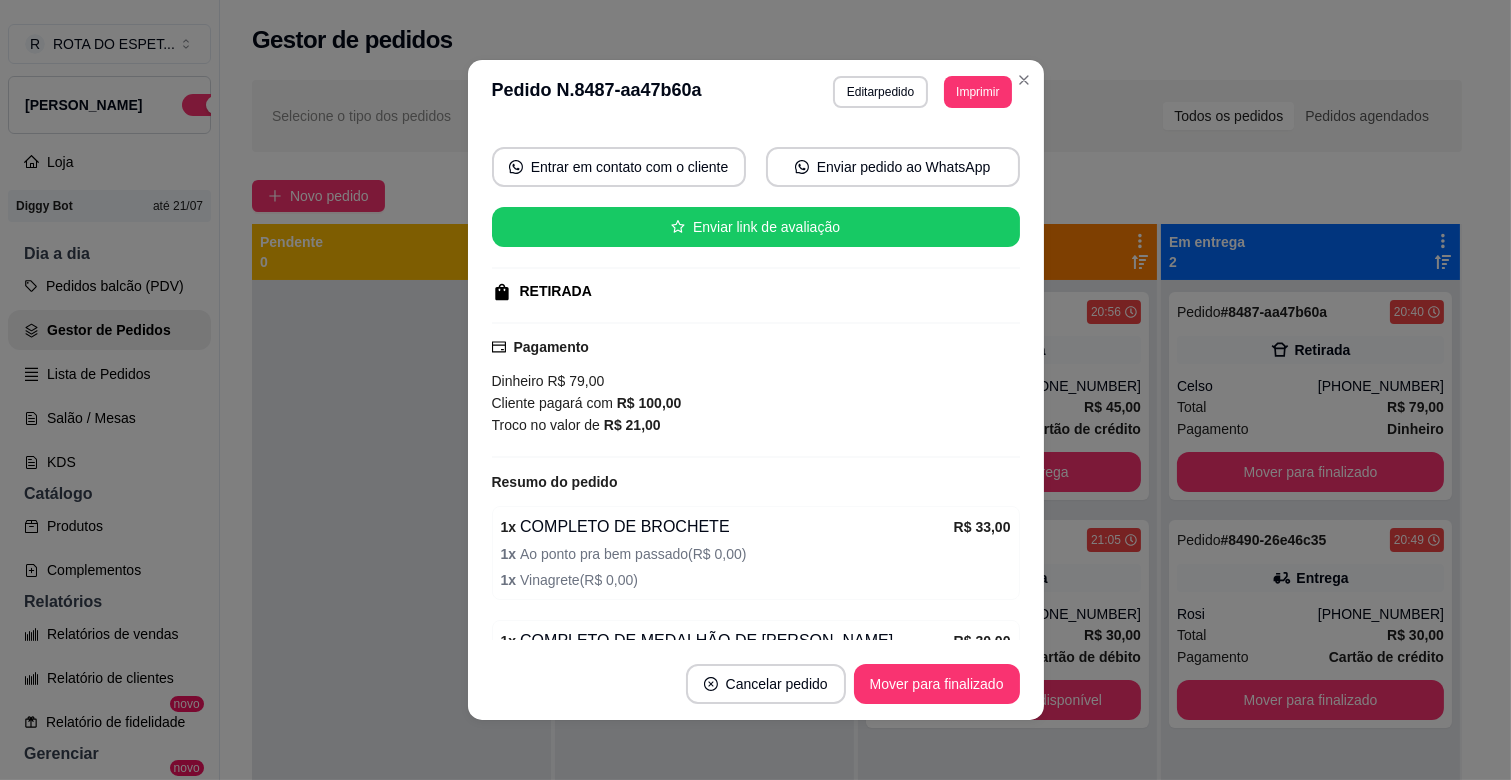 scroll, scrollTop: 414, scrollLeft: 0, axis: vertical 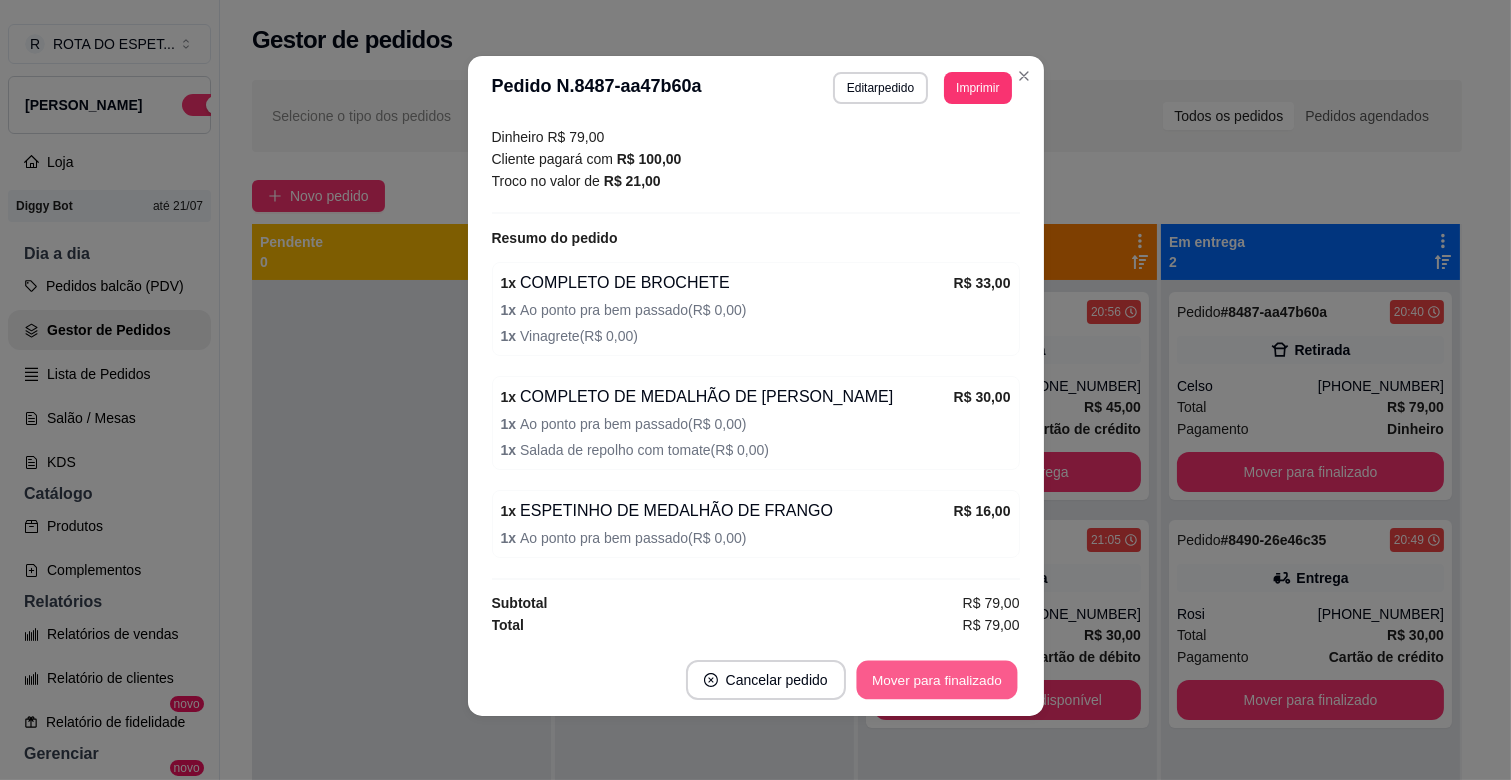 click on "Mover para finalizado" at bounding box center (936, 680) 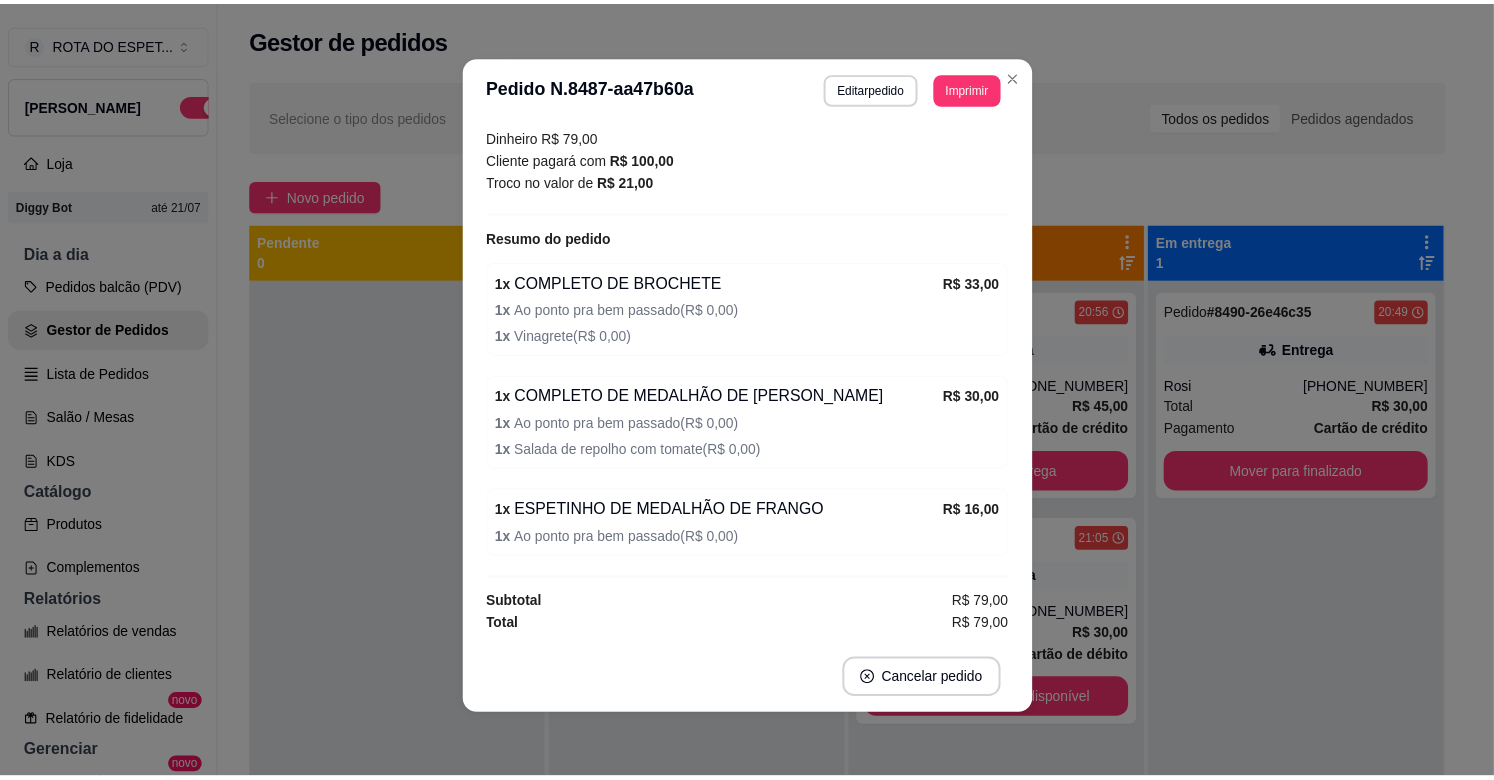 scroll, scrollTop: 368, scrollLeft: 0, axis: vertical 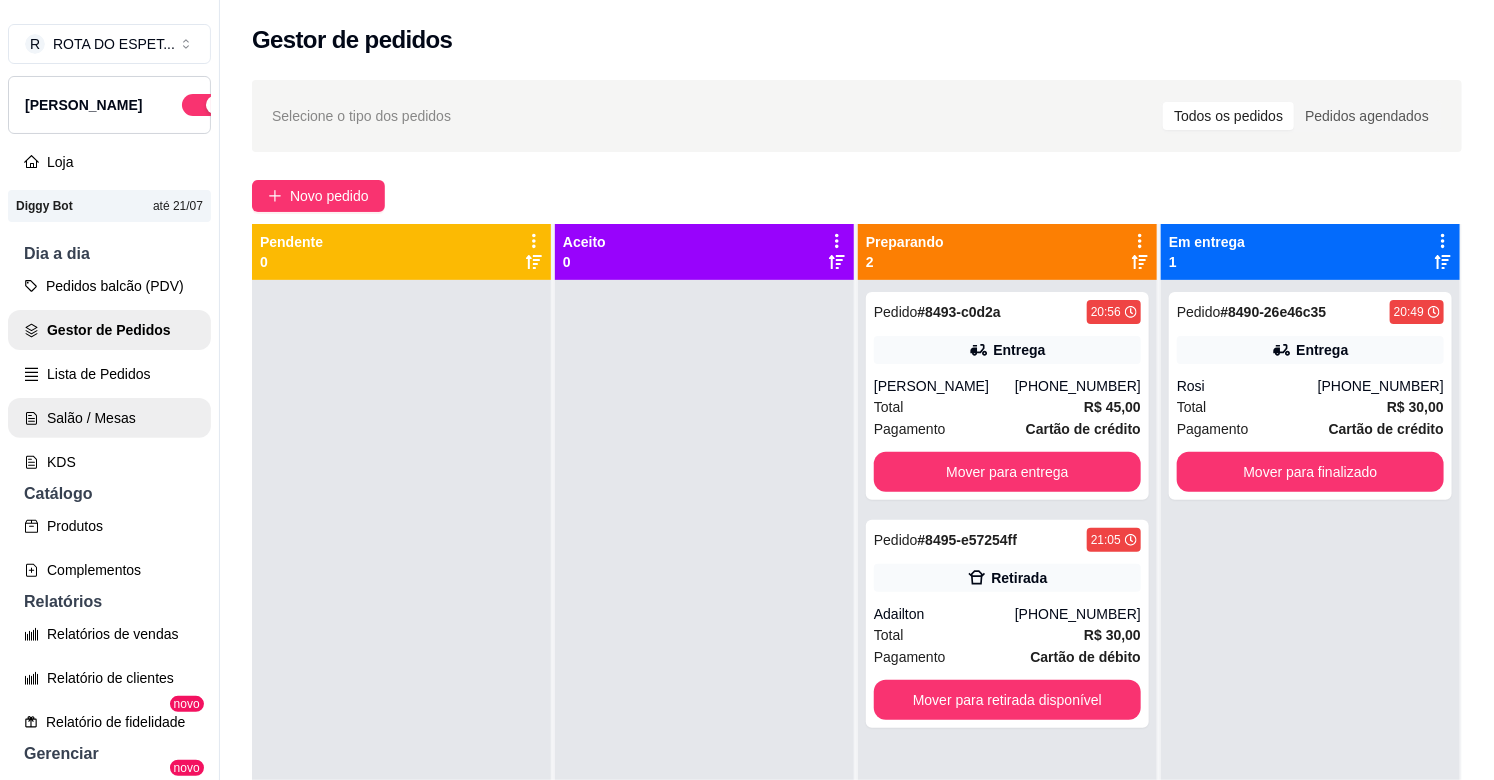click on "Salão / Mesas" at bounding box center (109, 418) 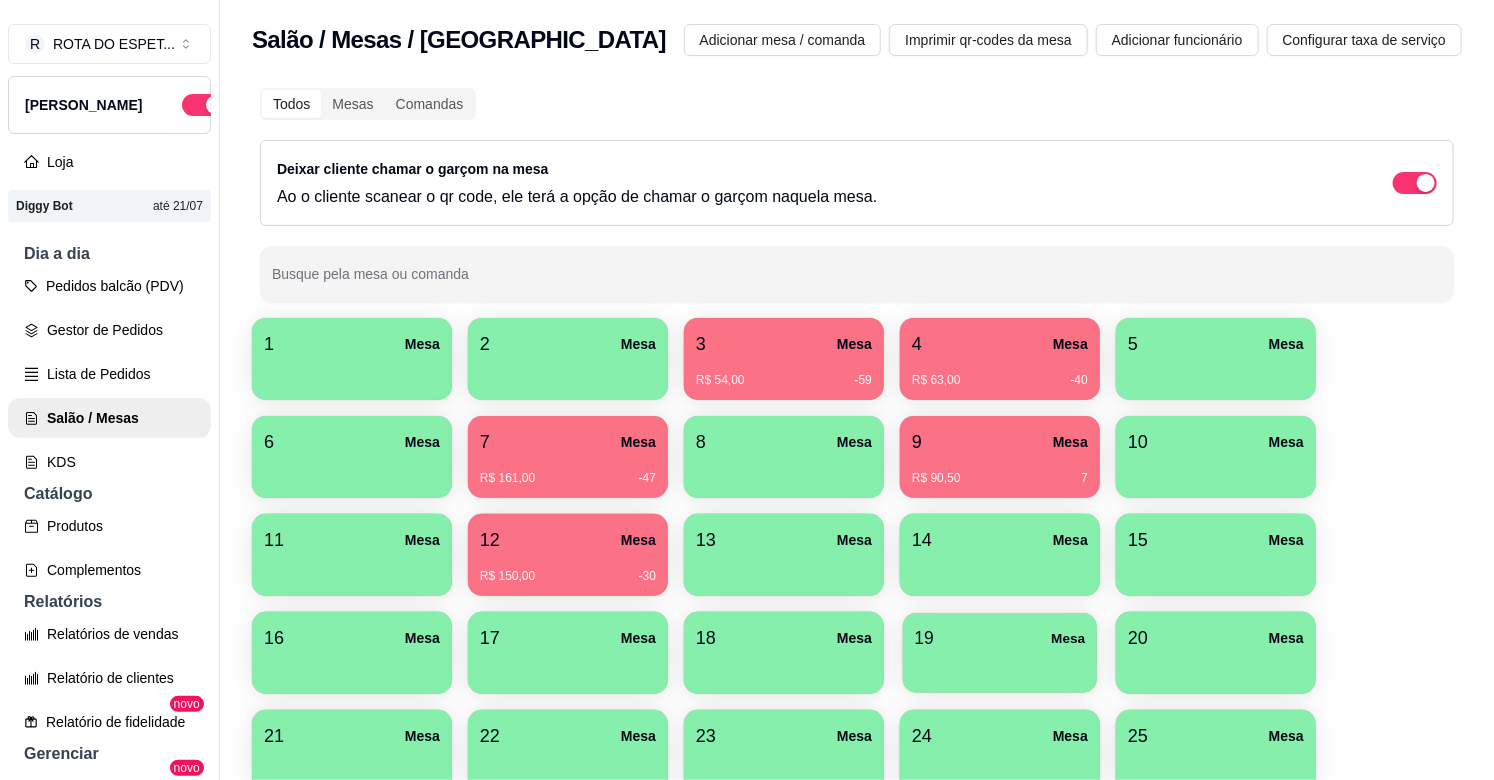 click on "19 Mesa" at bounding box center [1000, 638] 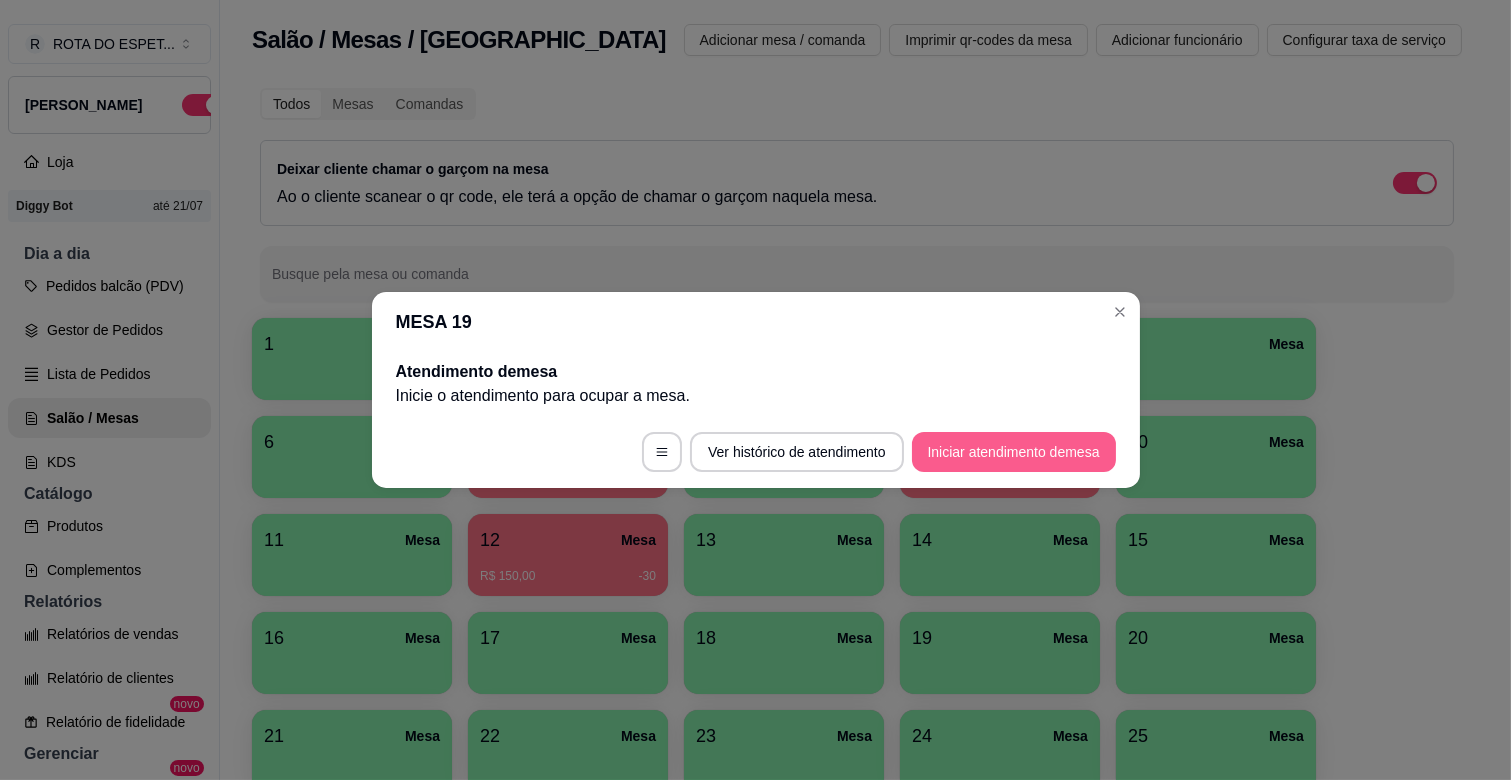 click on "Iniciar atendimento de  mesa" at bounding box center [1014, 452] 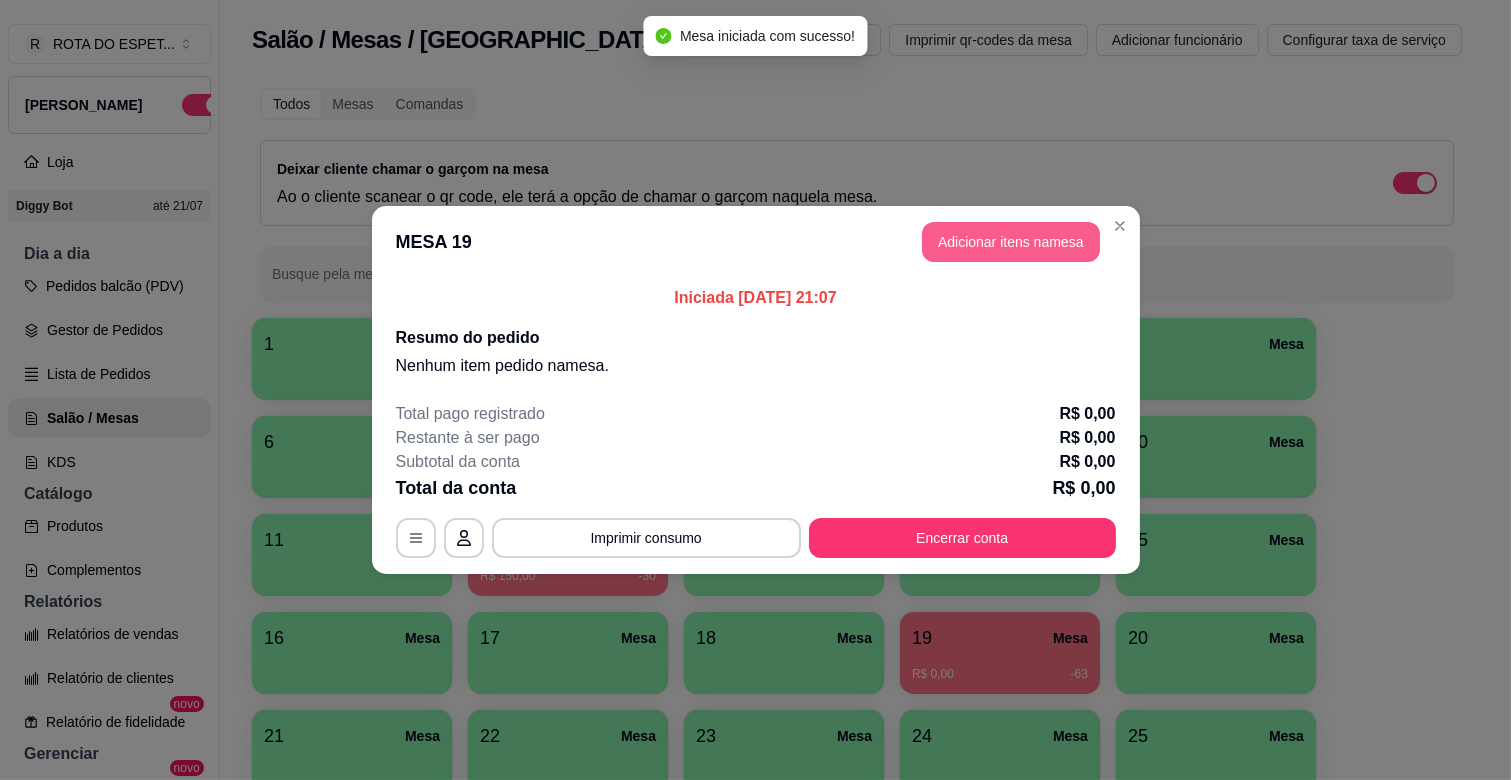 click on "Adicionar itens na  mesa" at bounding box center [1011, 242] 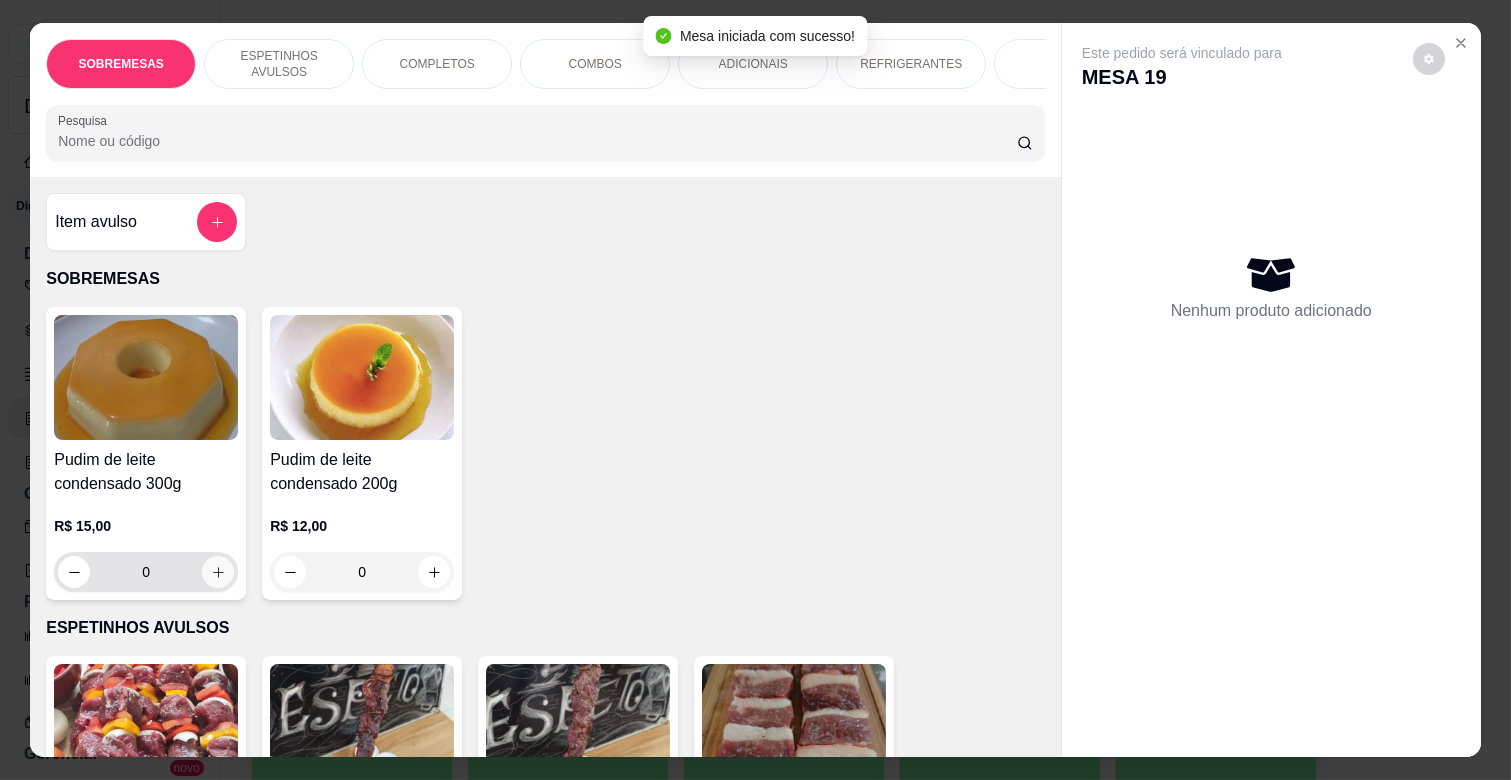 click 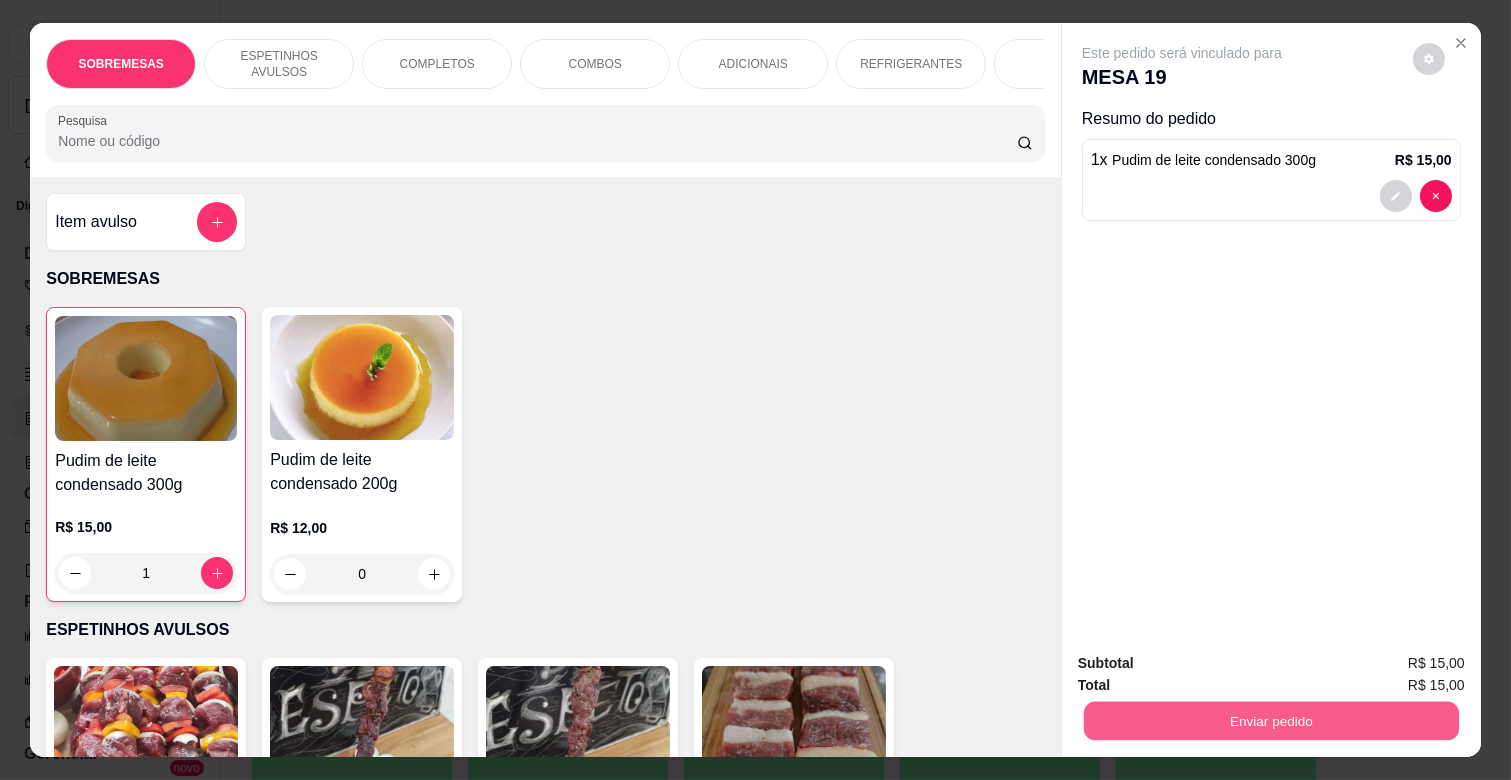 click on "Enviar pedido" at bounding box center (1271, 720) 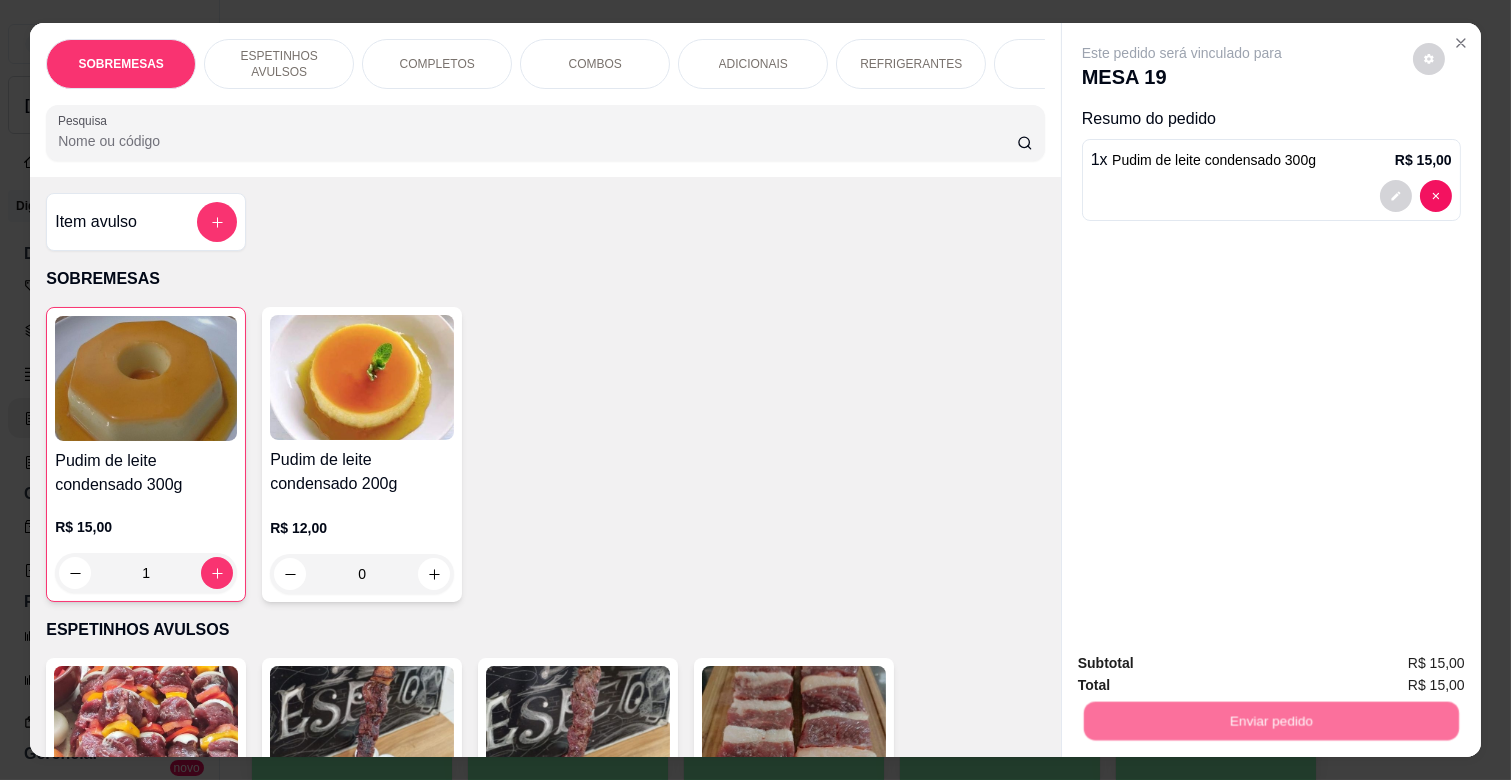 click on "Não registrar e enviar pedido" at bounding box center (1204, 663) 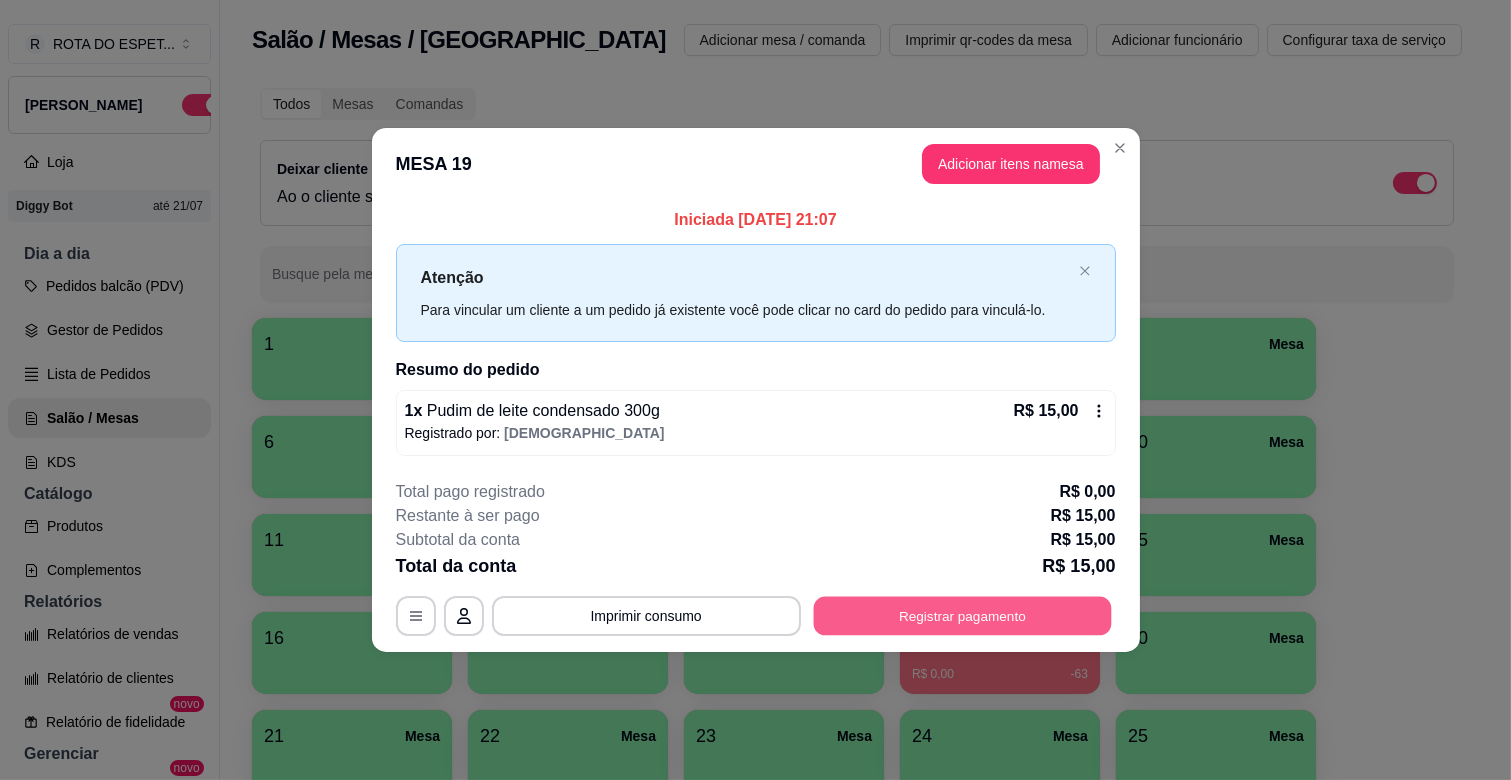 click on "Registrar pagamento" at bounding box center [962, 615] 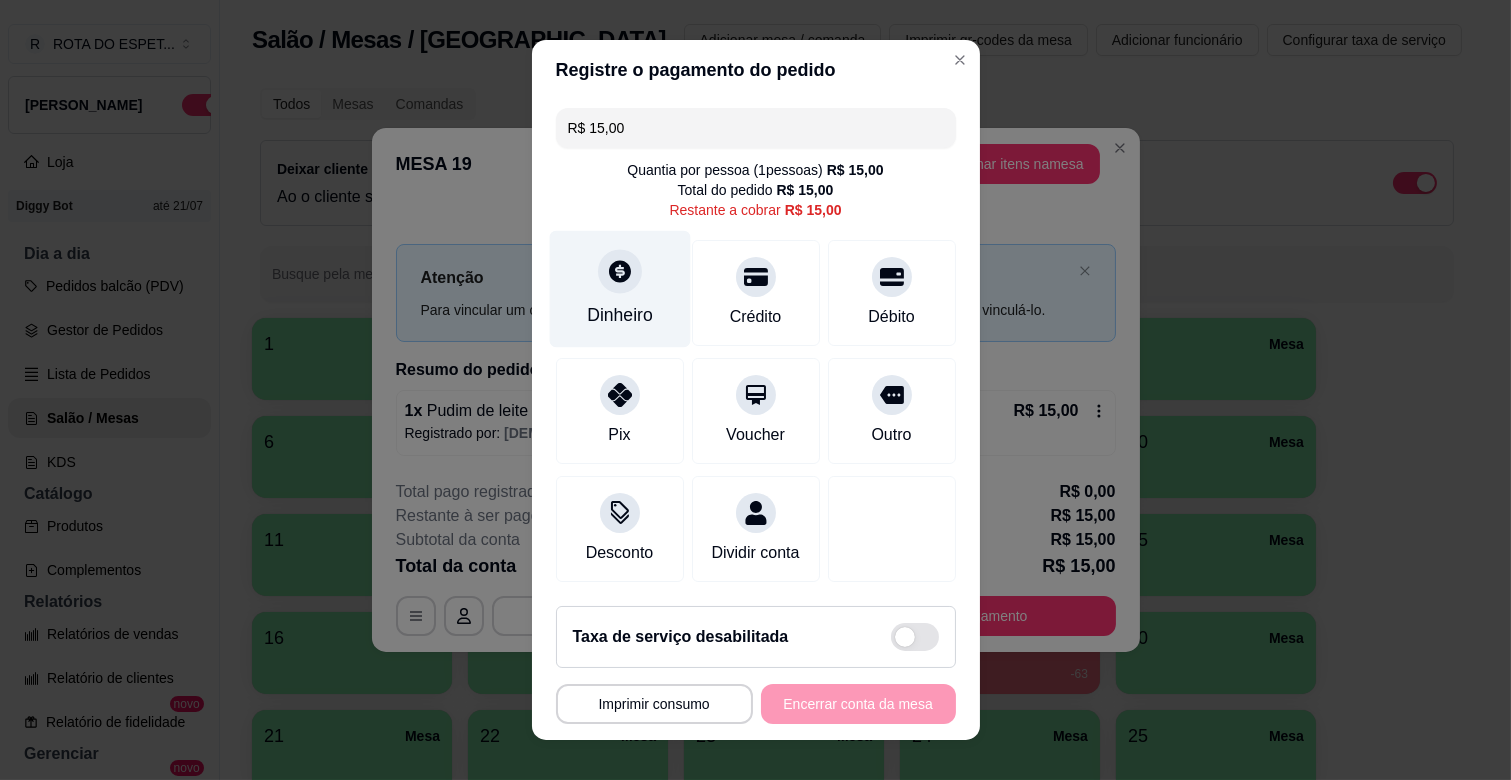 click on "Dinheiro" at bounding box center (620, 315) 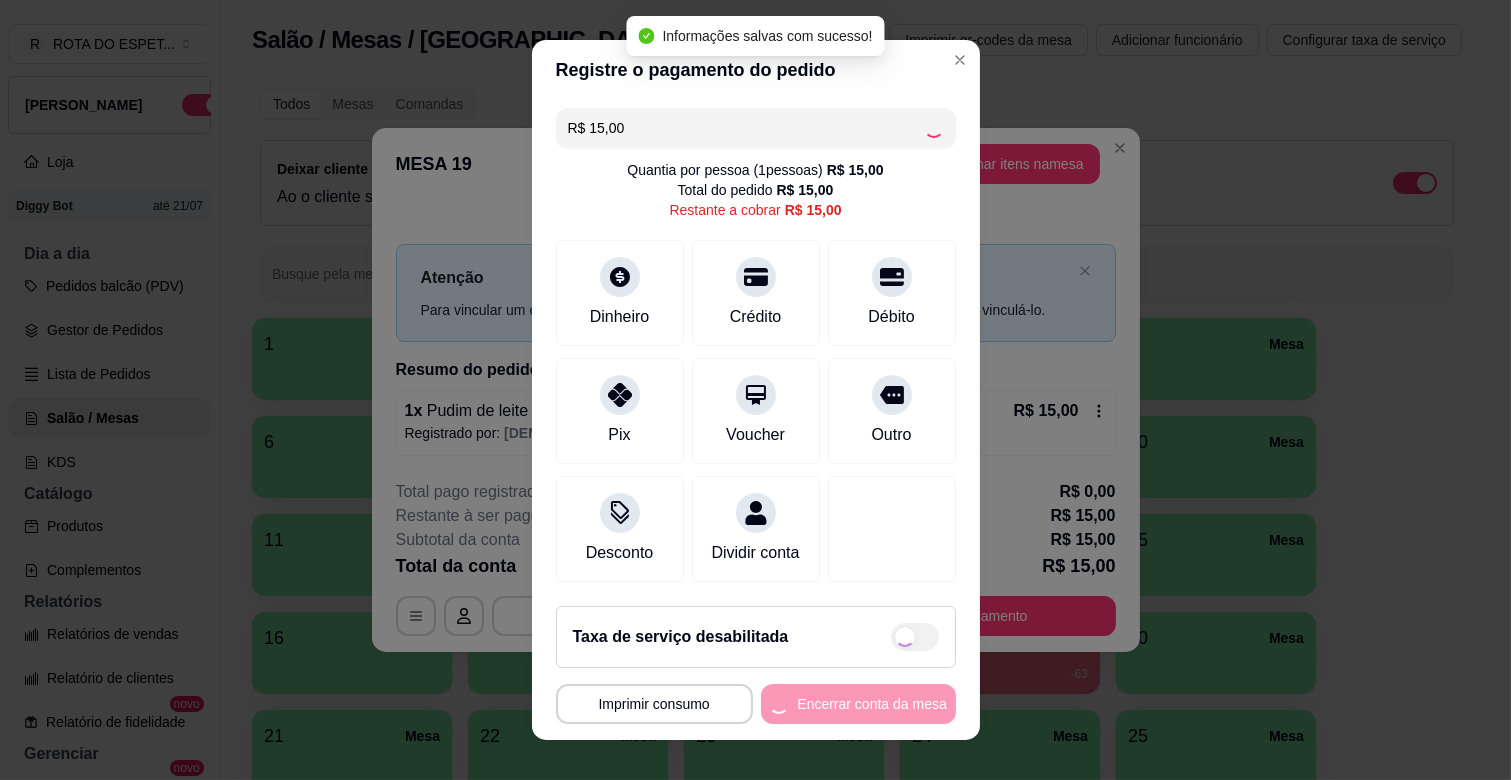 type on "R$ 0,00" 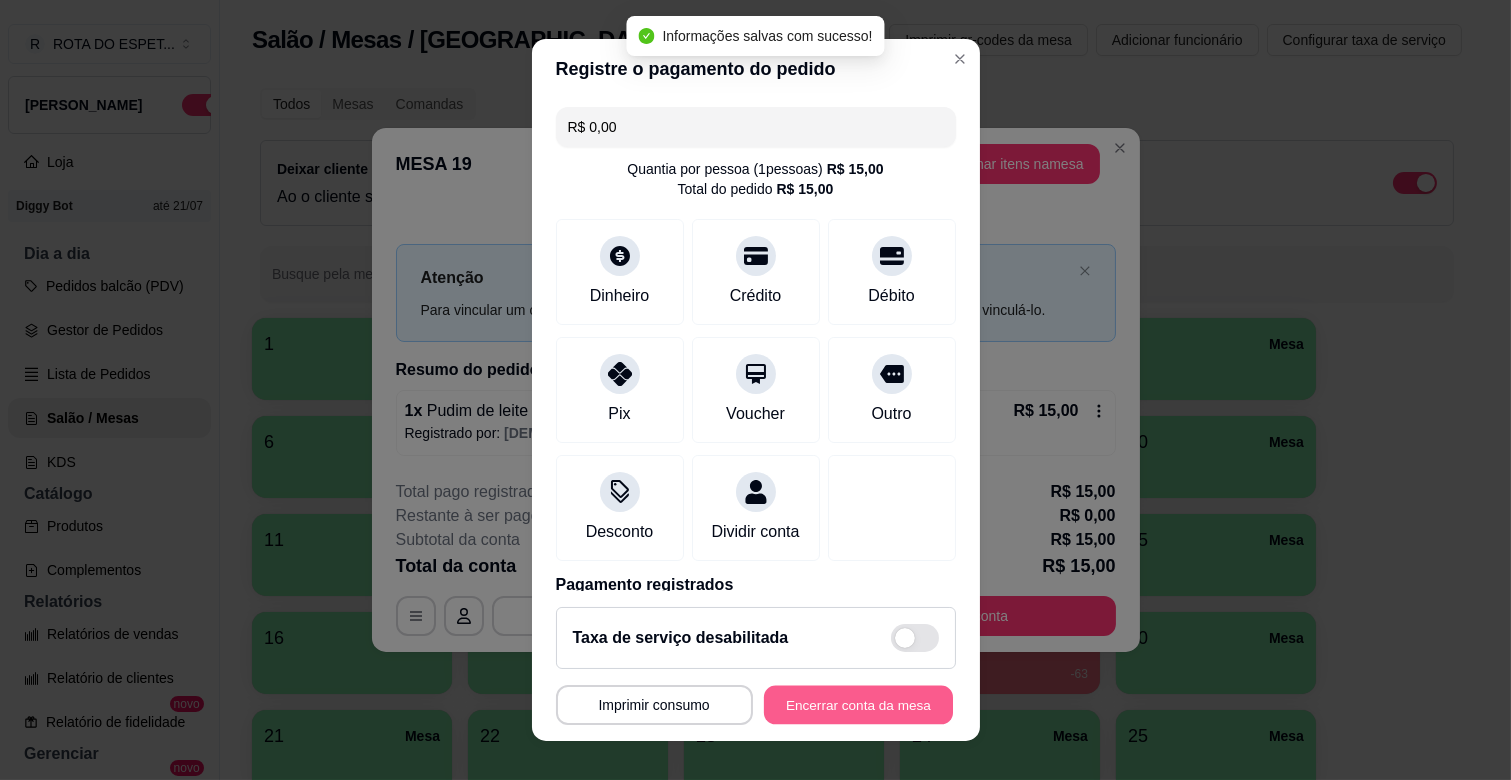 click on "Encerrar conta da mesa" at bounding box center (858, 705) 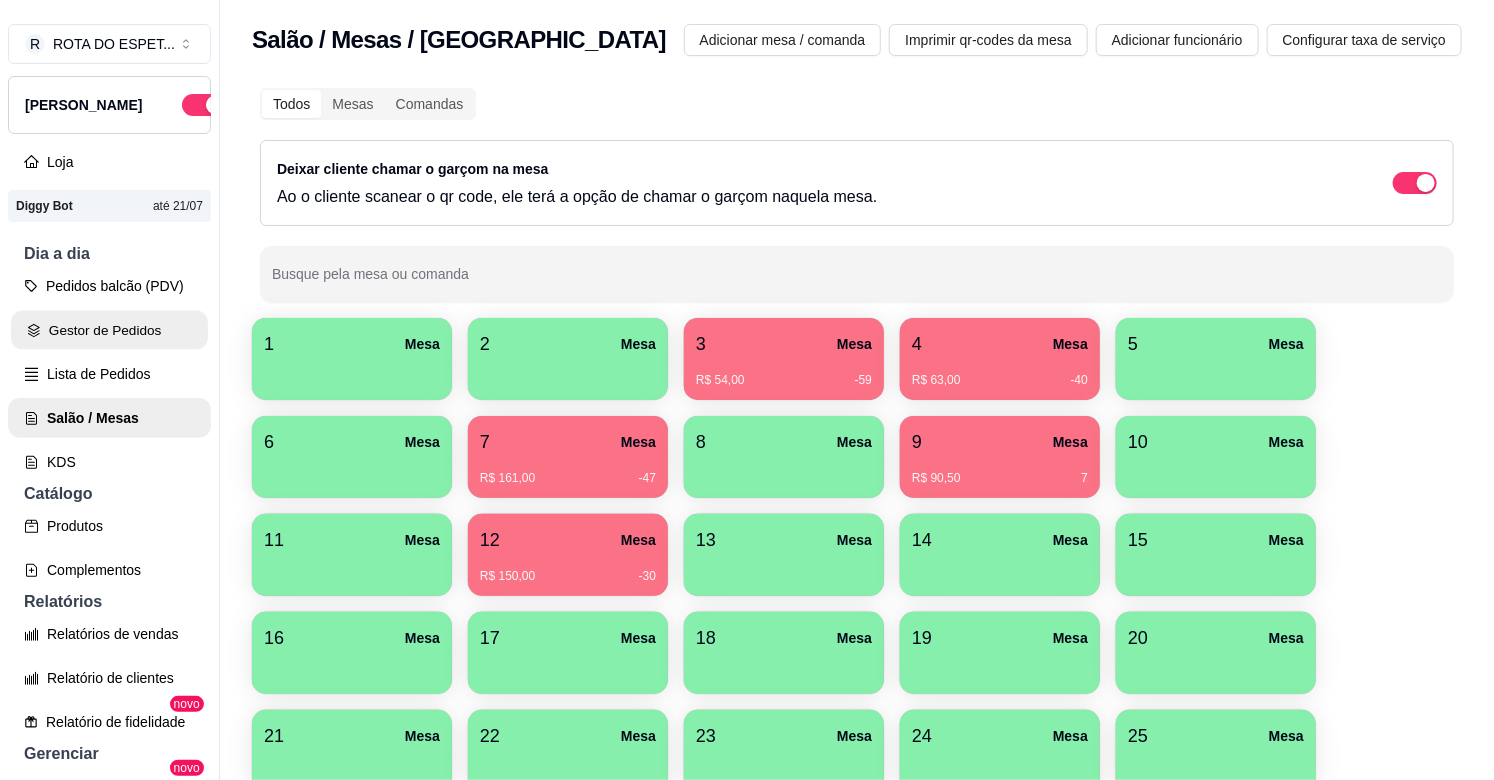 click on "Gestor de Pedidos" at bounding box center [109, 330] 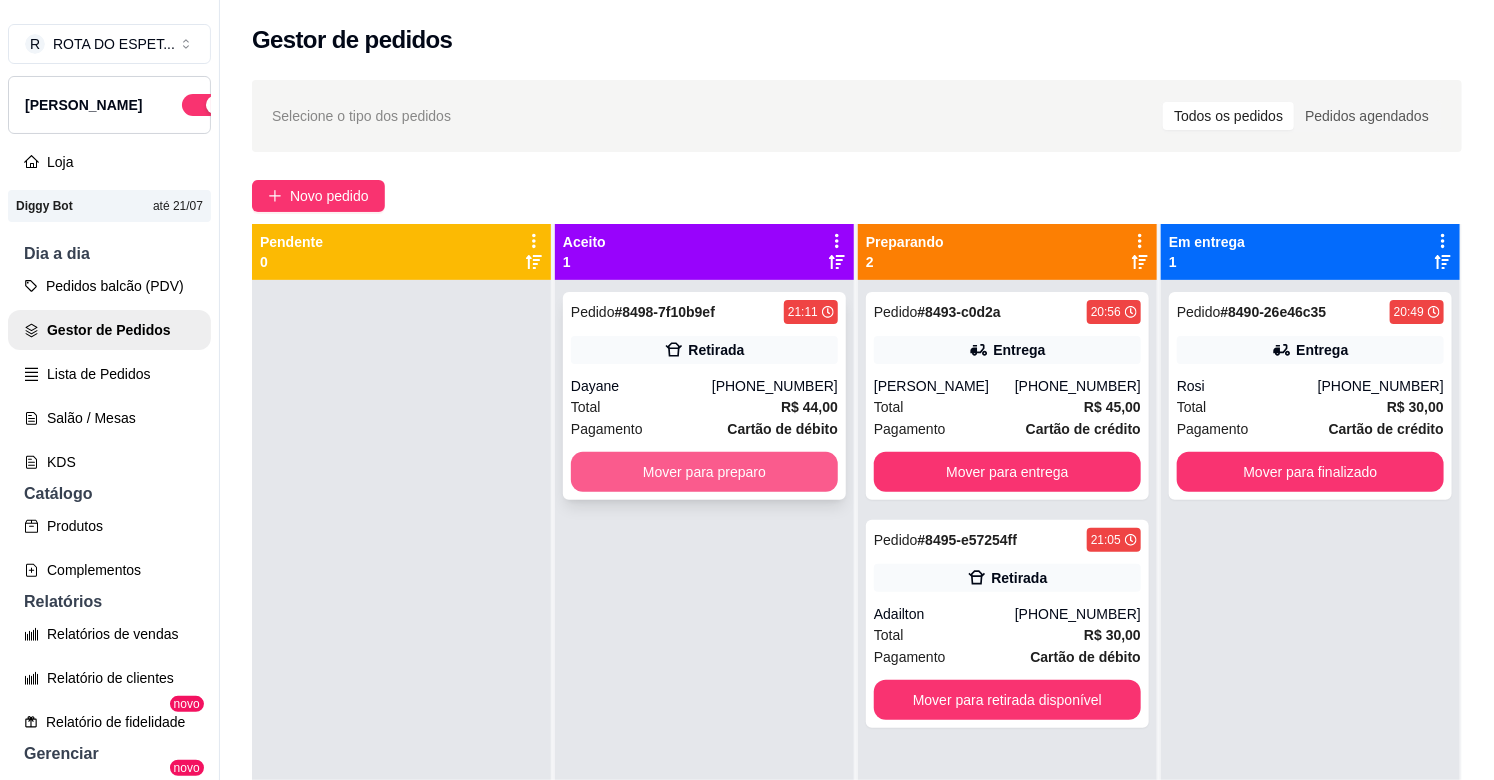 click on "Mover para preparo" at bounding box center [704, 472] 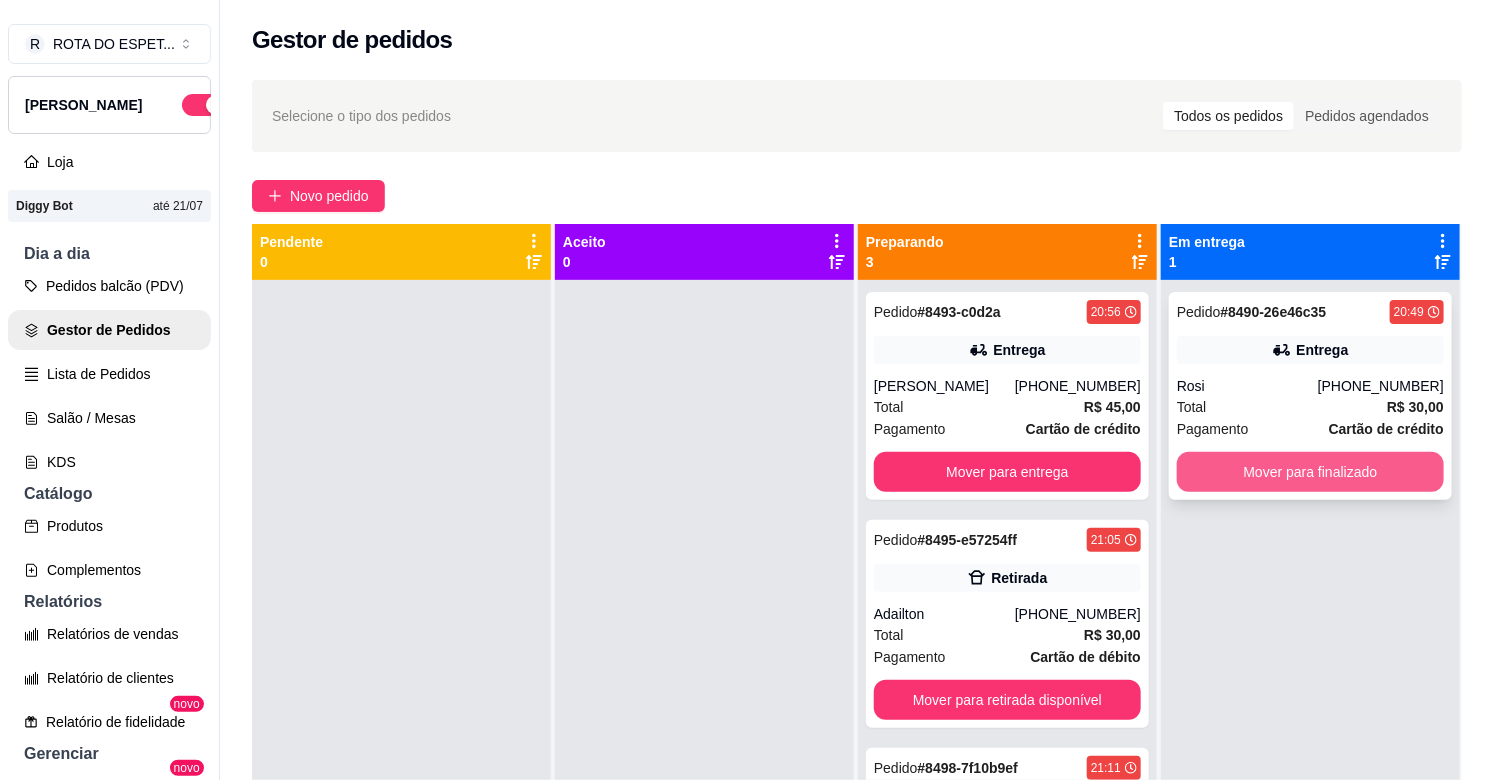 click on "Mover para finalizado" at bounding box center (1310, 472) 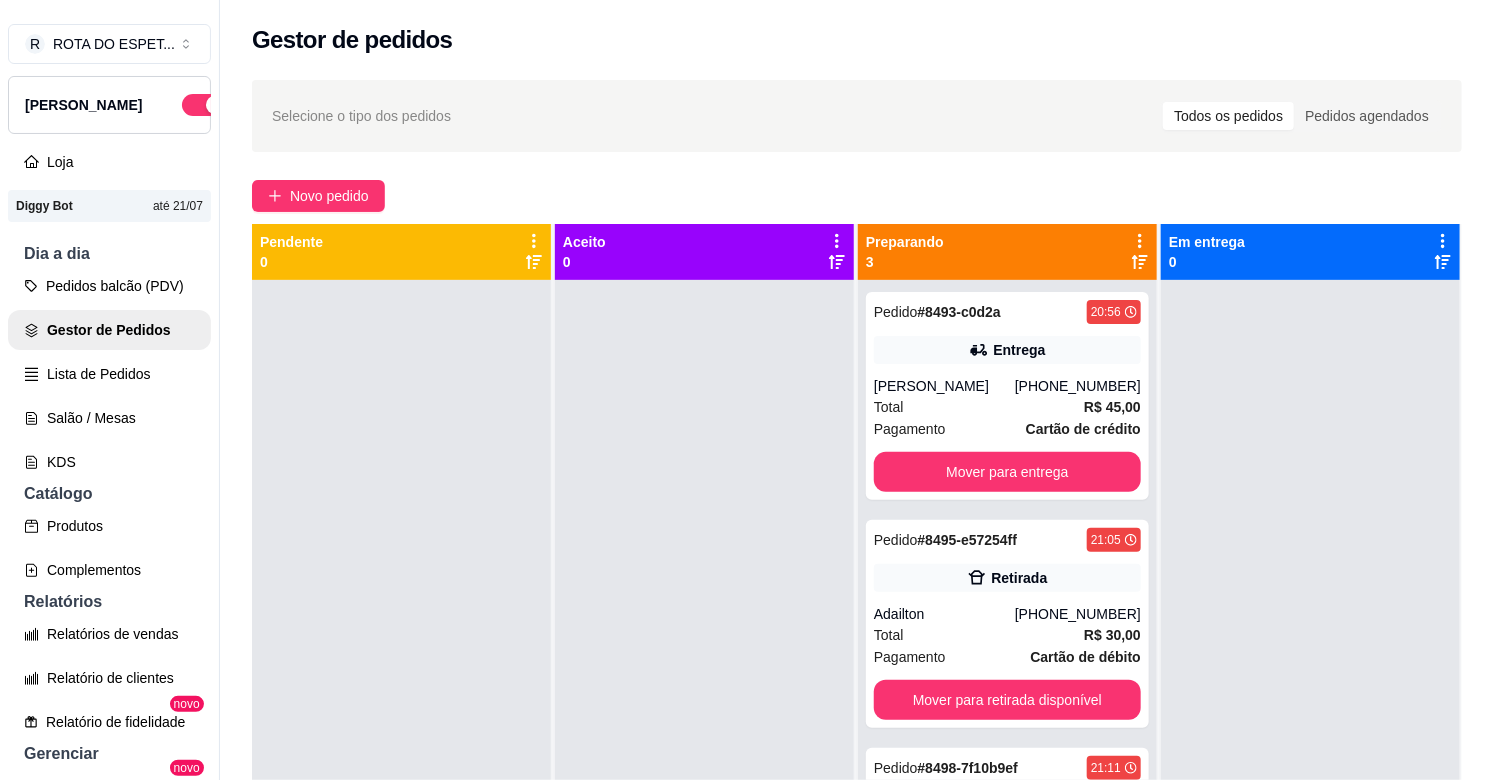 scroll, scrollTop: 55, scrollLeft: 0, axis: vertical 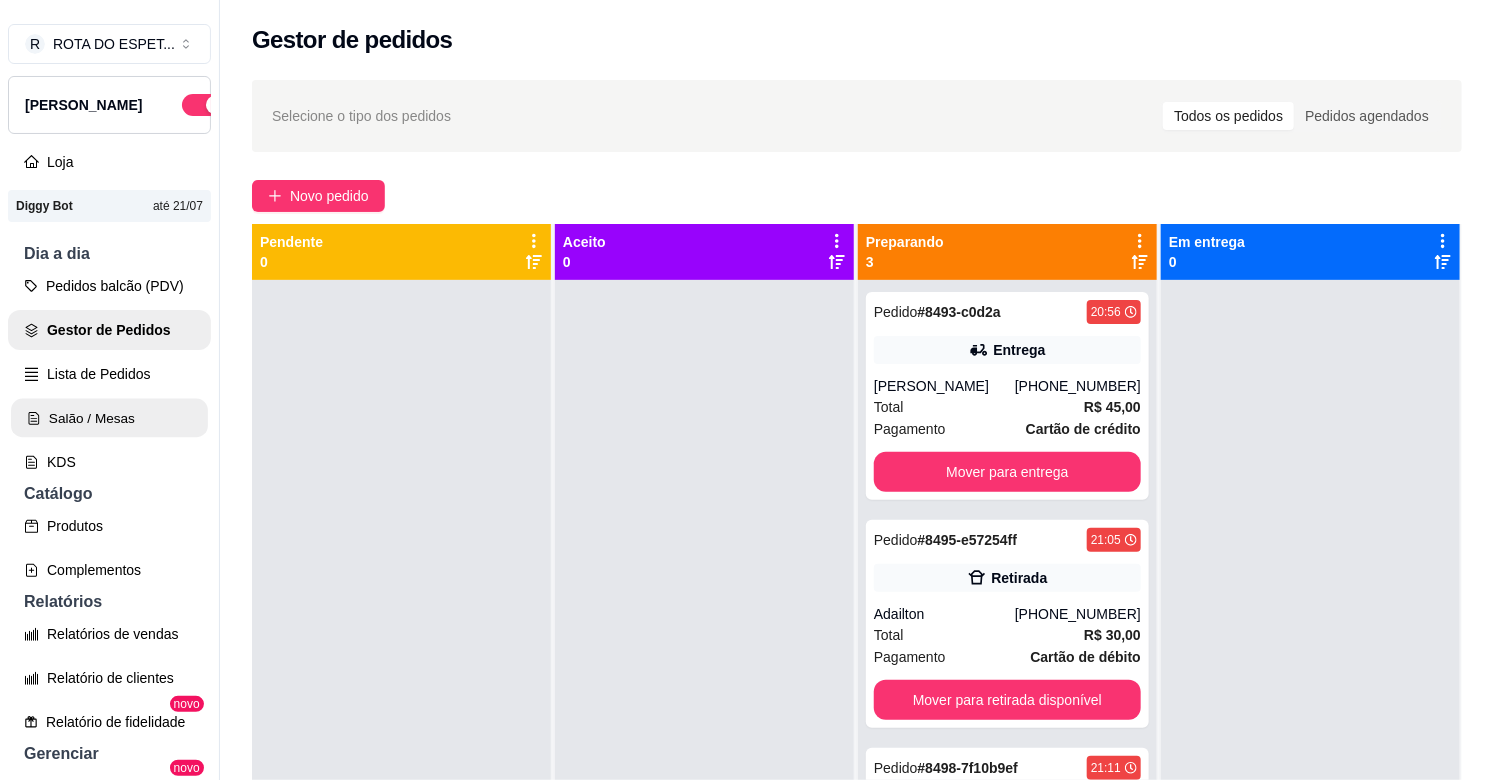 click on "Salão / Mesas" at bounding box center [109, 418] 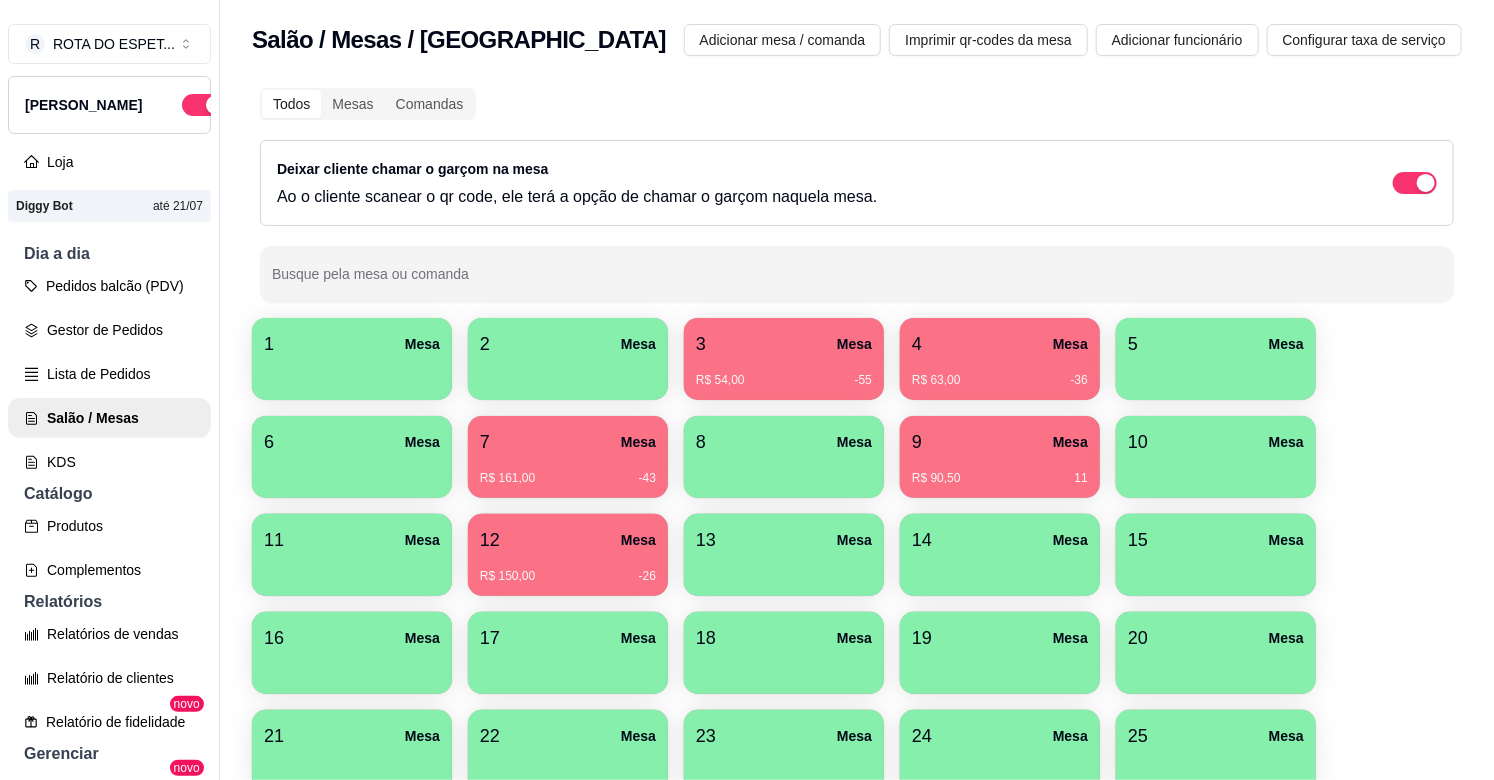 click on "12 Mesa" at bounding box center [568, 540] 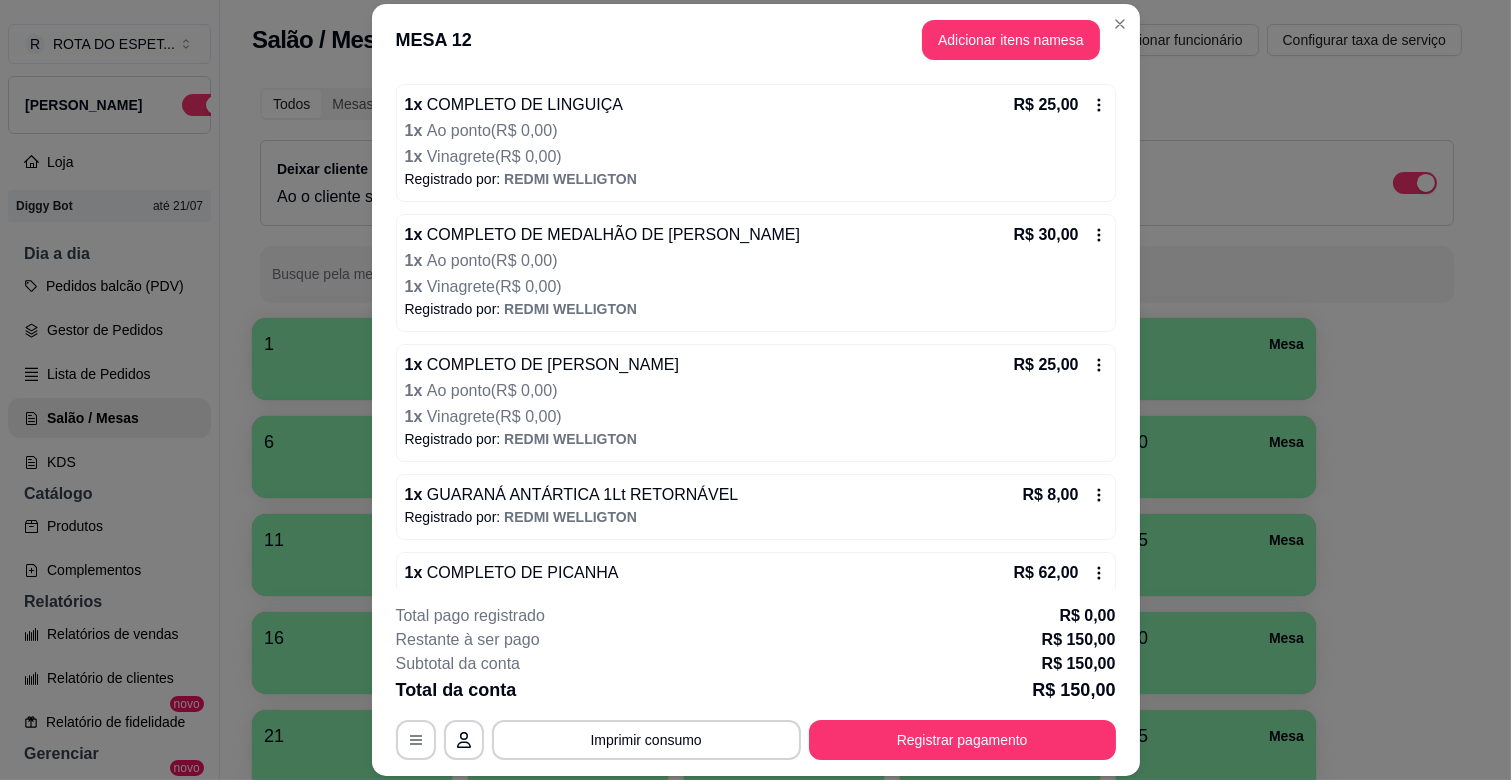 scroll, scrollTop: 272, scrollLeft: 0, axis: vertical 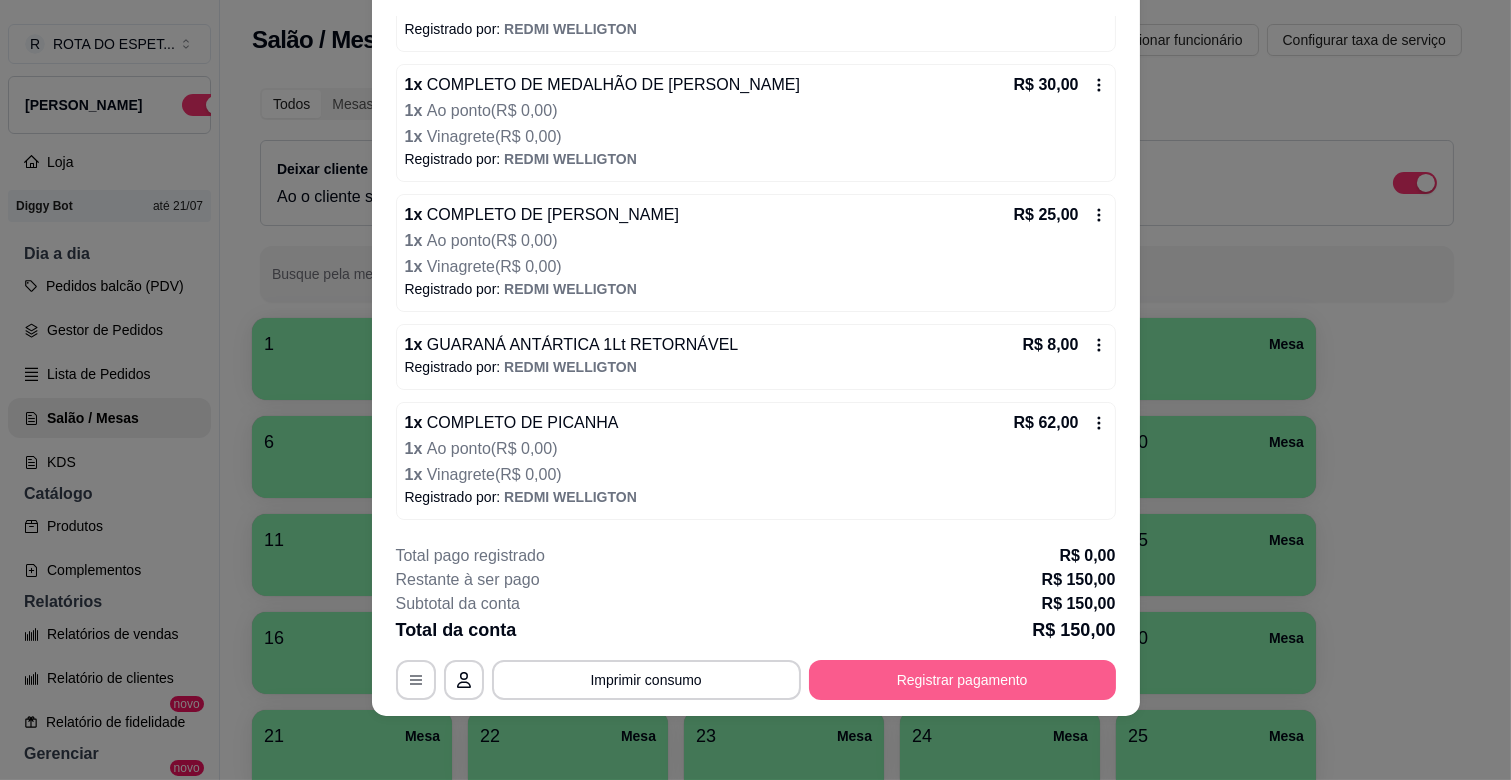 click on "Registrar pagamento" at bounding box center [962, 680] 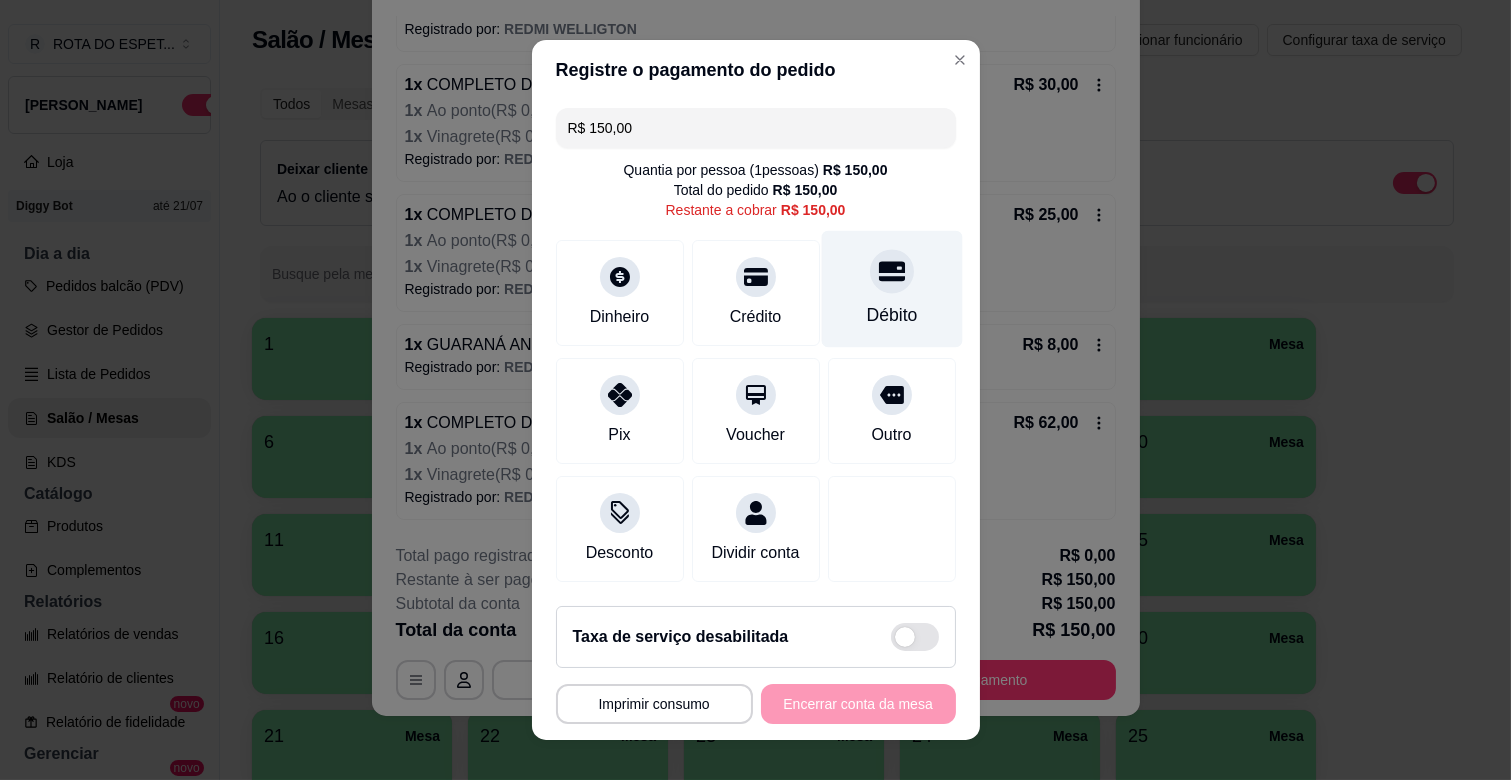 click at bounding box center [892, 271] 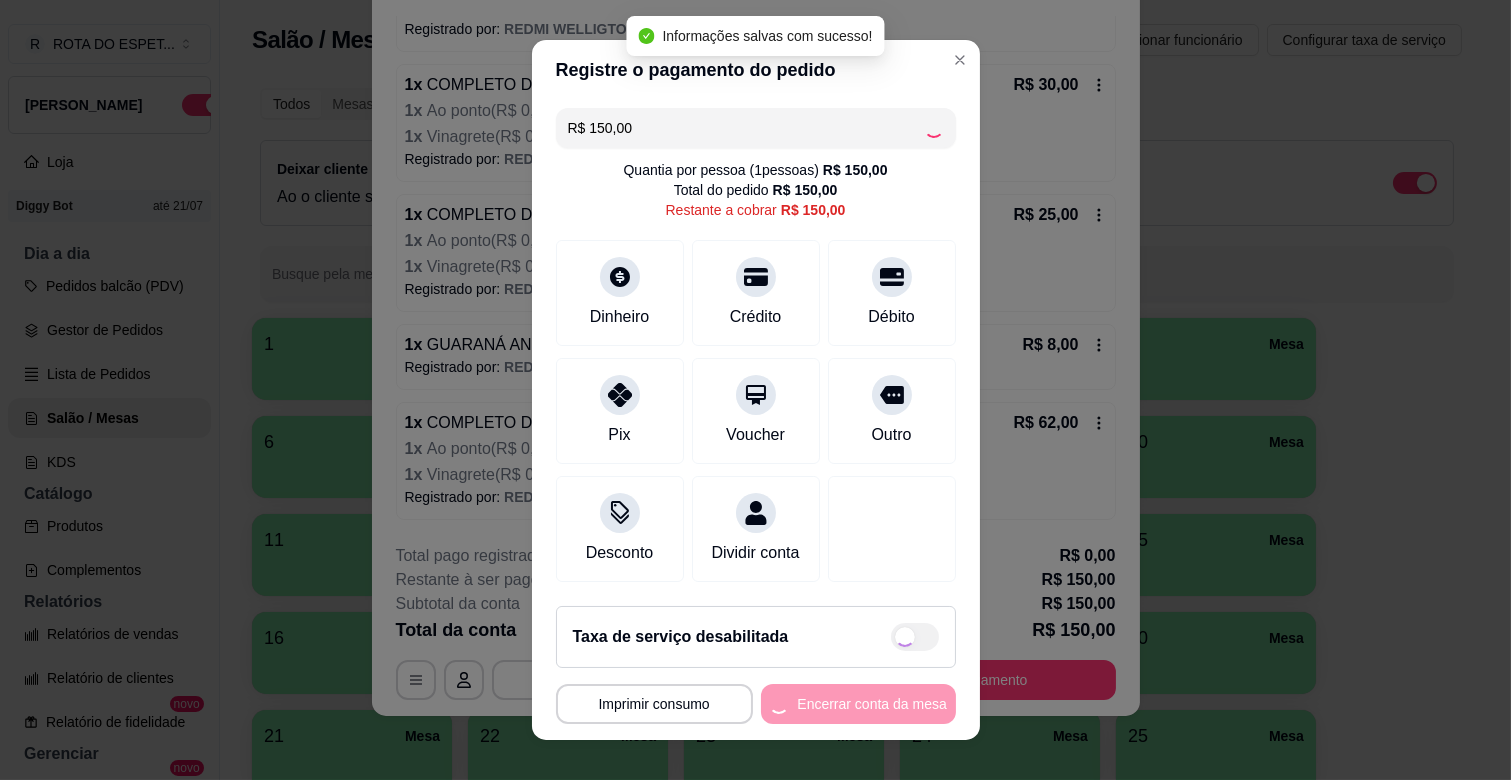 type on "R$ 0,00" 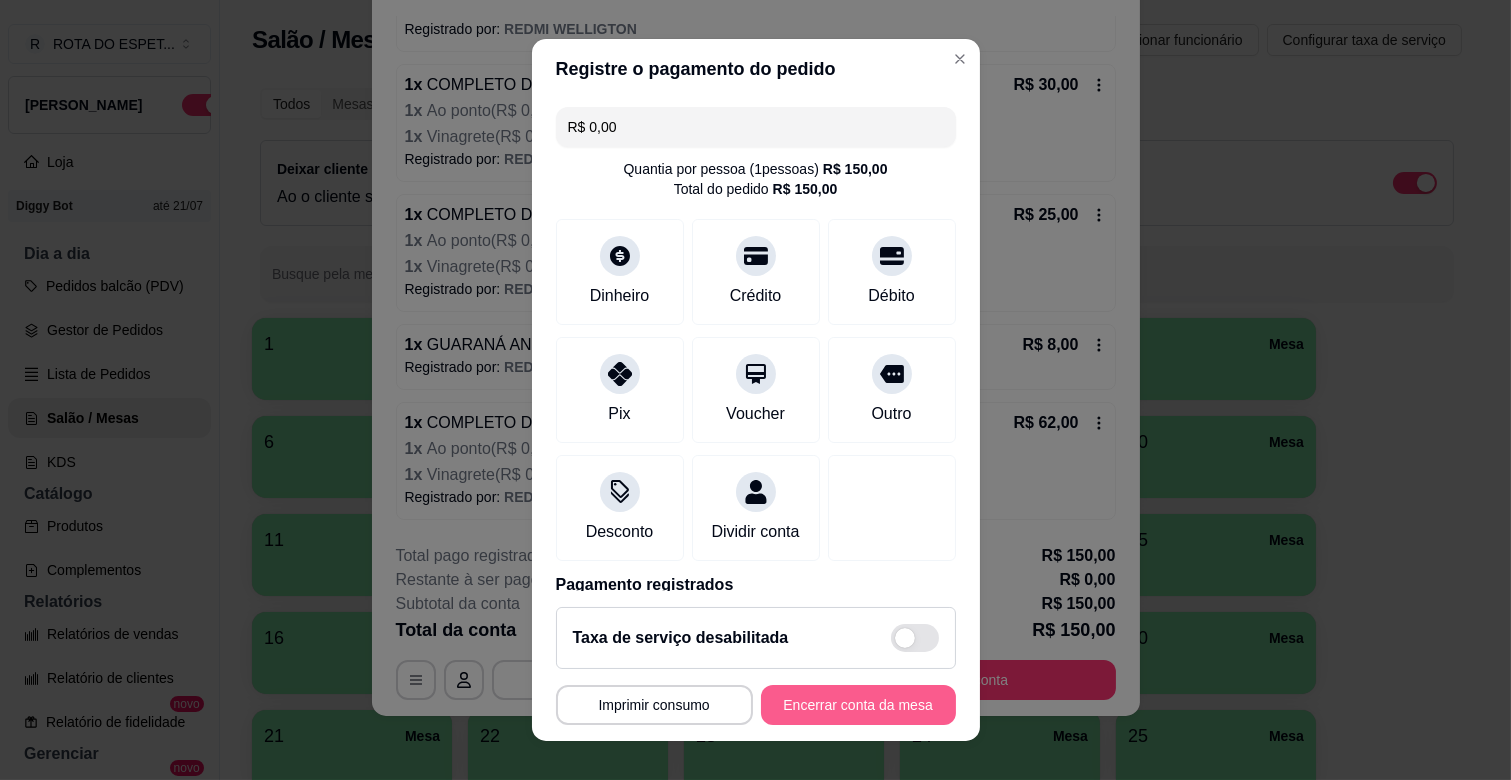 click on "Encerrar conta da mesa" at bounding box center [858, 705] 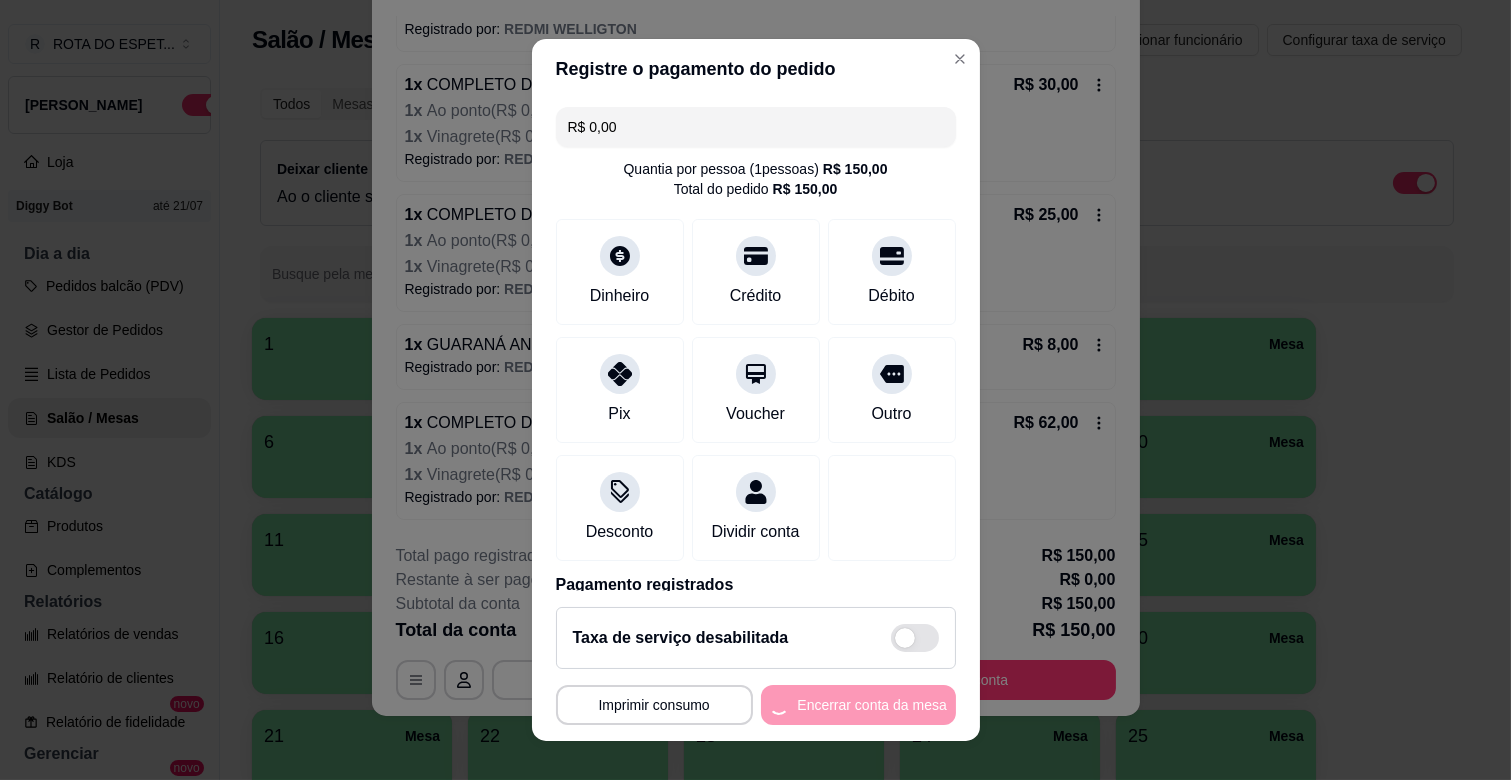 scroll, scrollTop: 0, scrollLeft: 0, axis: both 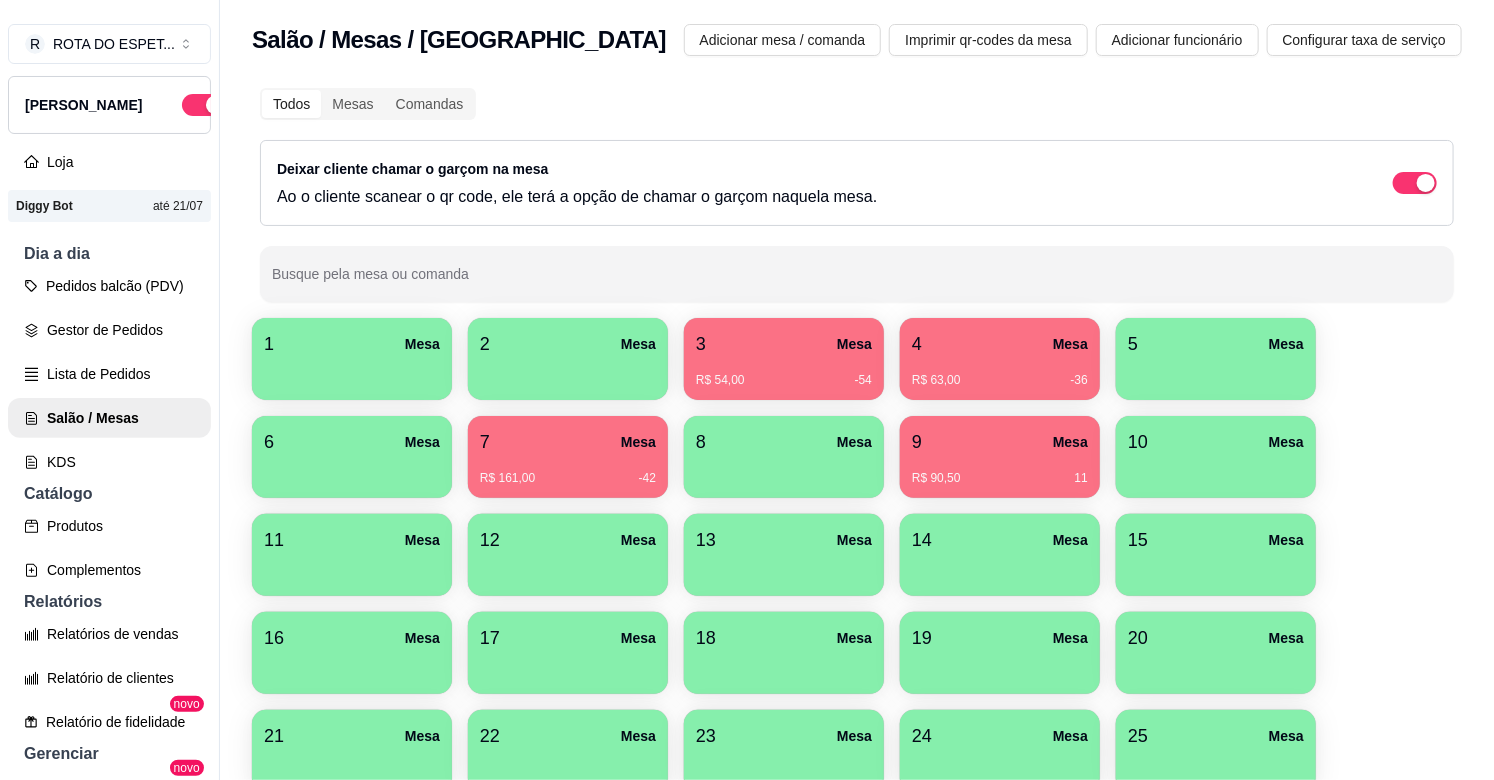 click on "Todos Mesas Comandas Deixar cliente chamar o garçom na mesa Ao o cliente scanear o qr code, ele terá a opção de chamar o garçom naquela mesa. Busque pela mesa ou comanda
1 Mesa 2 Mesa 3 Mesa R$ 54,00 -54 4 Mesa R$ 63,00 -36 5 [GEOGRAPHIC_DATA]$ 161,00 -42 8 [GEOGRAPHIC_DATA]$ 90,50 11 10 Mesa 11 [GEOGRAPHIC_DATA] 12 [GEOGRAPHIC_DATA] 13 [GEOGRAPHIC_DATA] 15 [GEOGRAPHIC_DATA] 17 [GEOGRAPHIC_DATA] 18 [GEOGRAPHIC_DATA] 19 [GEOGRAPHIC_DATA] 20 [GEOGRAPHIC_DATA] 22 [GEOGRAPHIC_DATA] 23 [GEOGRAPHIC_DATA] 24 [GEOGRAPHIC_DATA] 25 [GEOGRAPHIC_DATA] 26 [GEOGRAPHIC_DATA] 27 [GEOGRAPHIC_DATA] 28 [GEOGRAPHIC_DATA] 29 [GEOGRAPHIC_DATA] 30 [GEOGRAPHIC_DATA] 32 [GEOGRAPHIC_DATA] 34 [GEOGRAPHIC_DATA]" at bounding box center [857, 540] 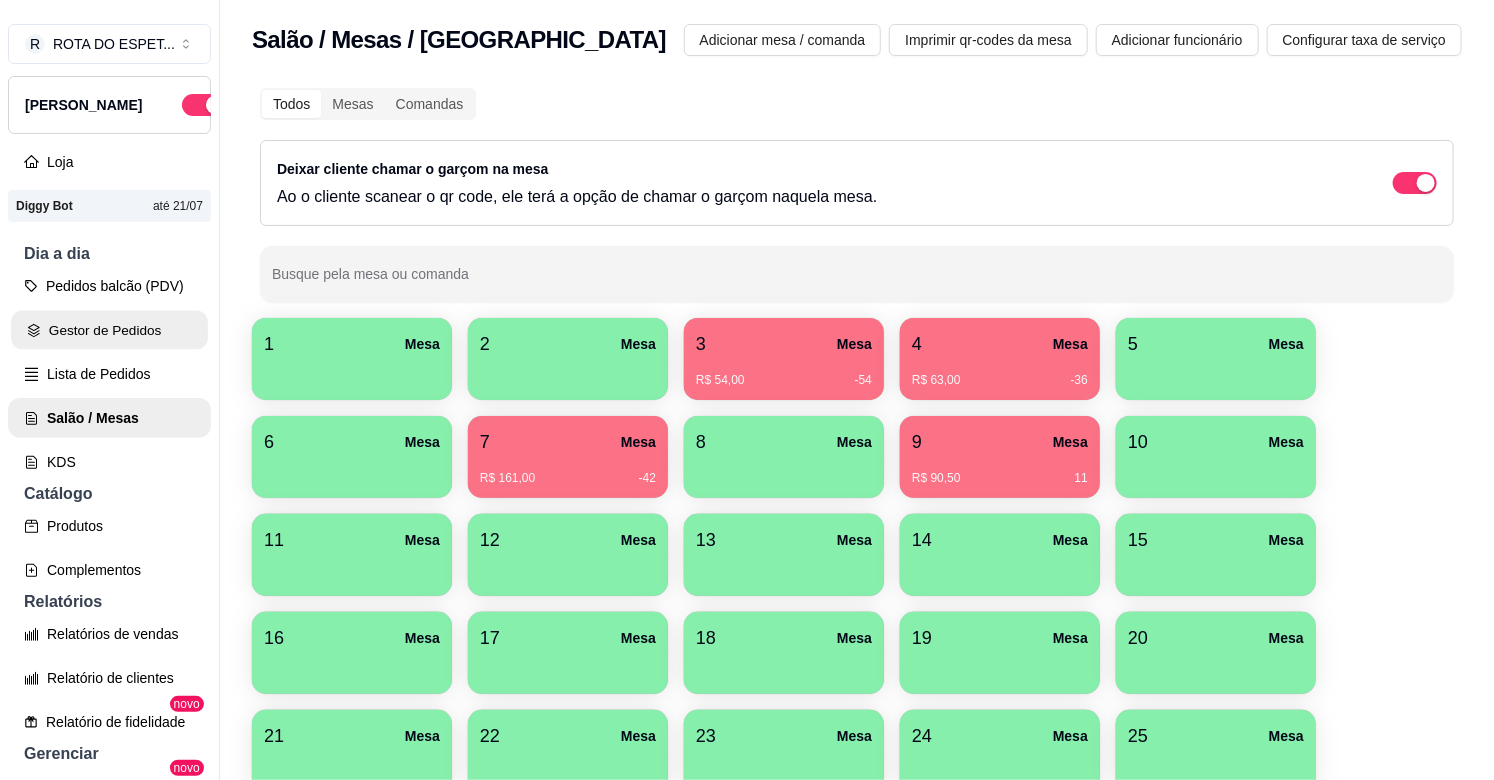 click on "Gestor de Pedidos" at bounding box center (109, 330) 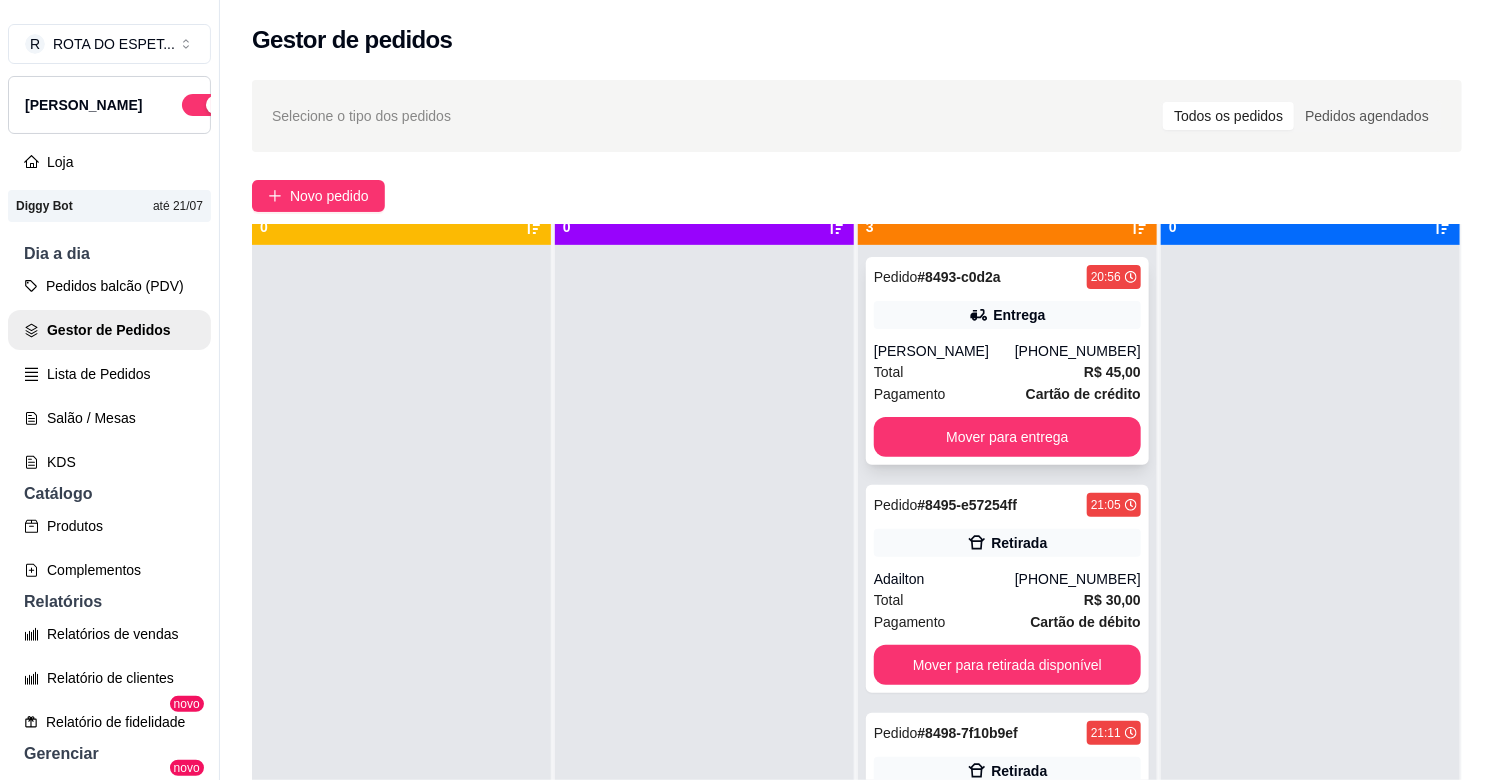 scroll, scrollTop: 55, scrollLeft: 0, axis: vertical 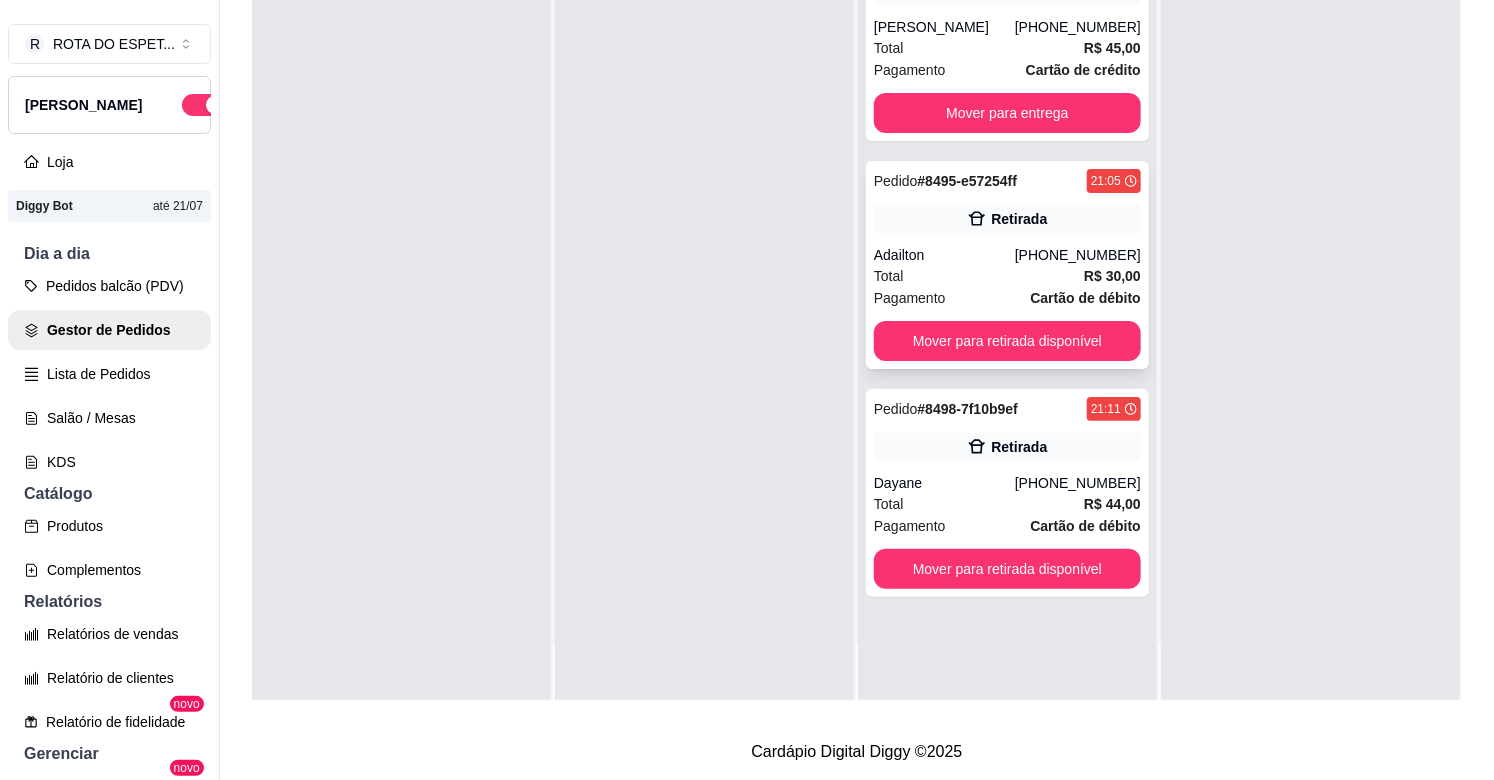 click on "[PHONE_NUMBER]" at bounding box center (1078, 255) 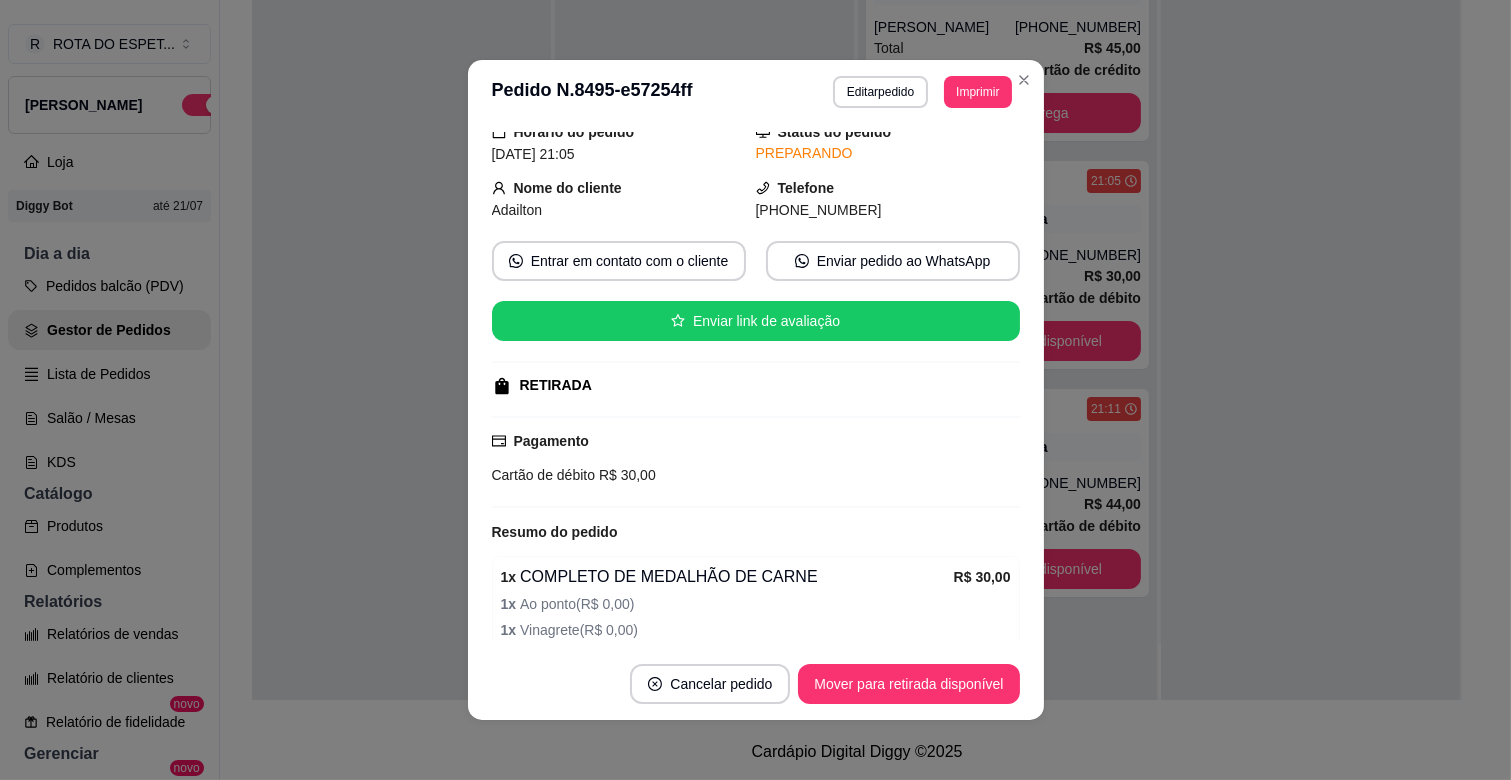 scroll, scrollTop: 167, scrollLeft: 0, axis: vertical 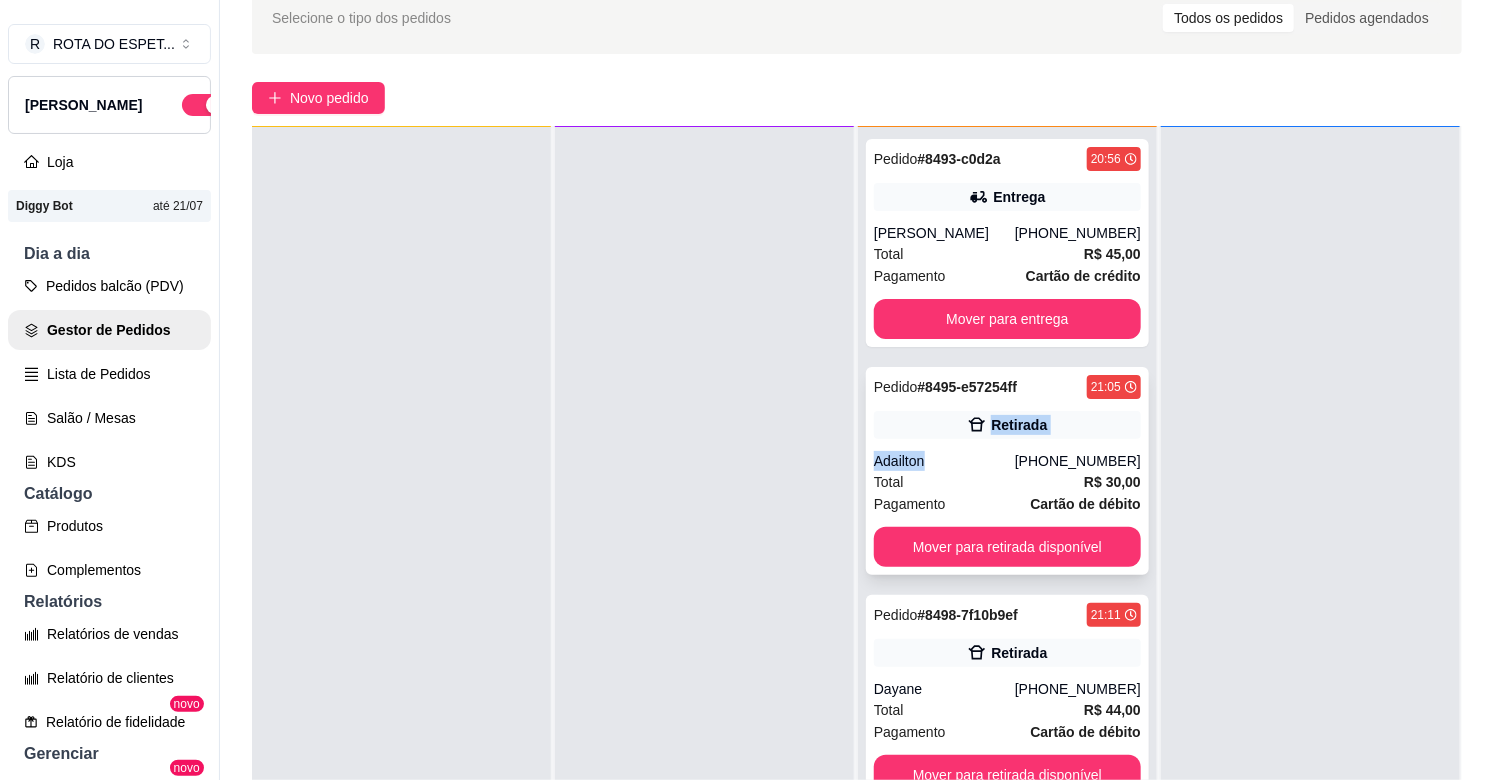 drag, startPoint x: 944, startPoint y: 423, endPoint x: 932, endPoint y: 463, distance: 41.761227 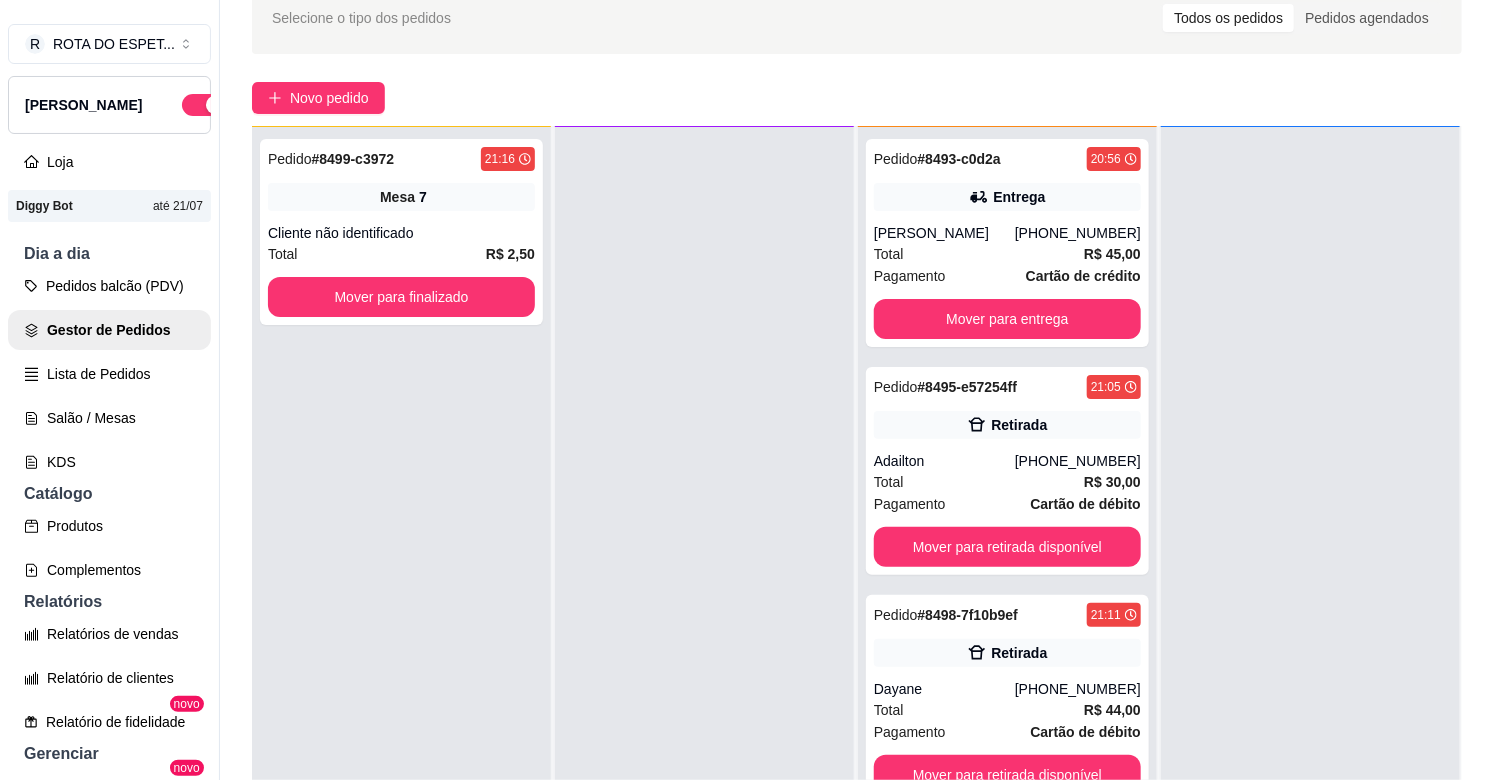 click on "Pedido  # 8499-c3972 21:16 Mesa 7 Cliente não identificado Total R$ 2,50 Mover para finalizado" at bounding box center [401, 517] 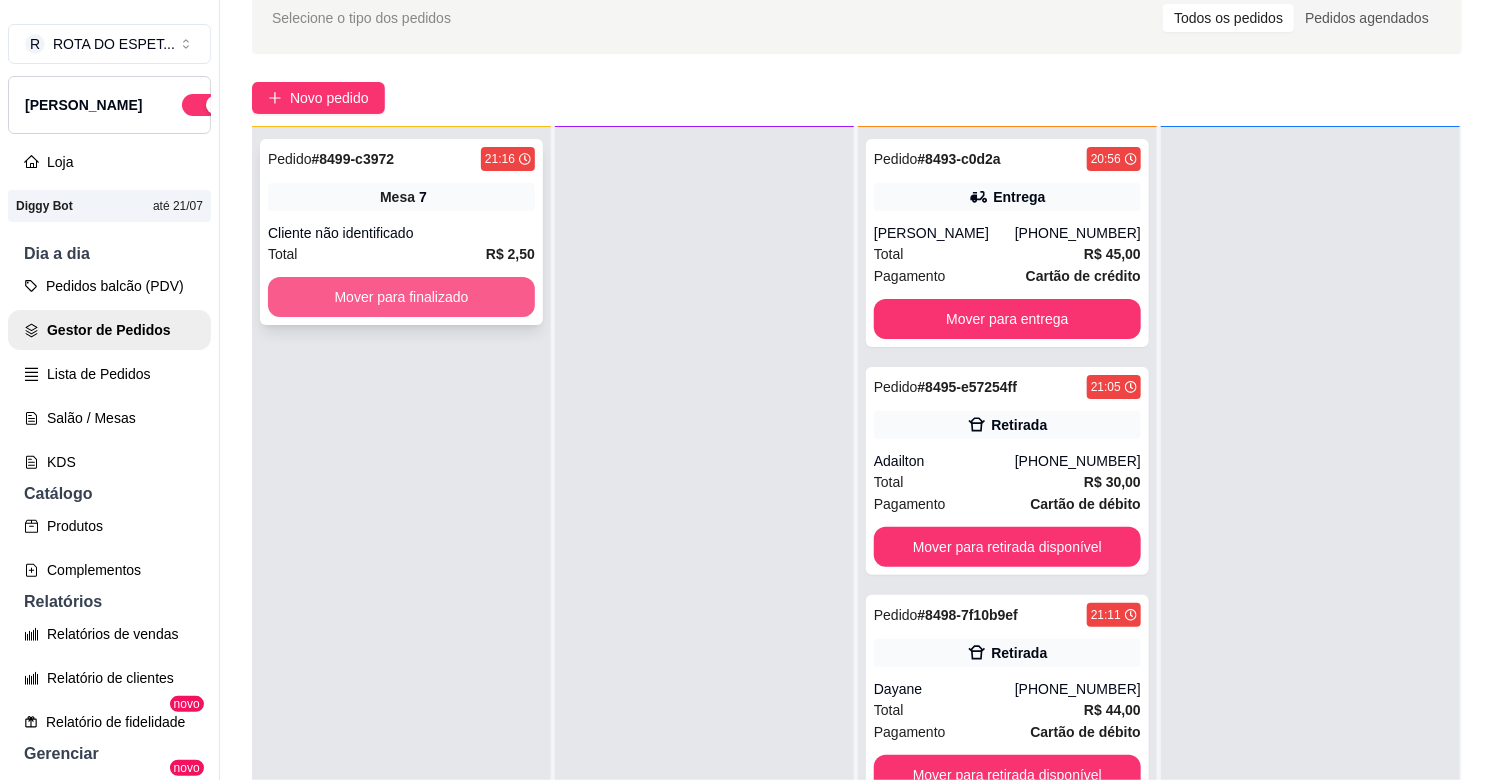 click on "Mover para finalizado" at bounding box center (401, 297) 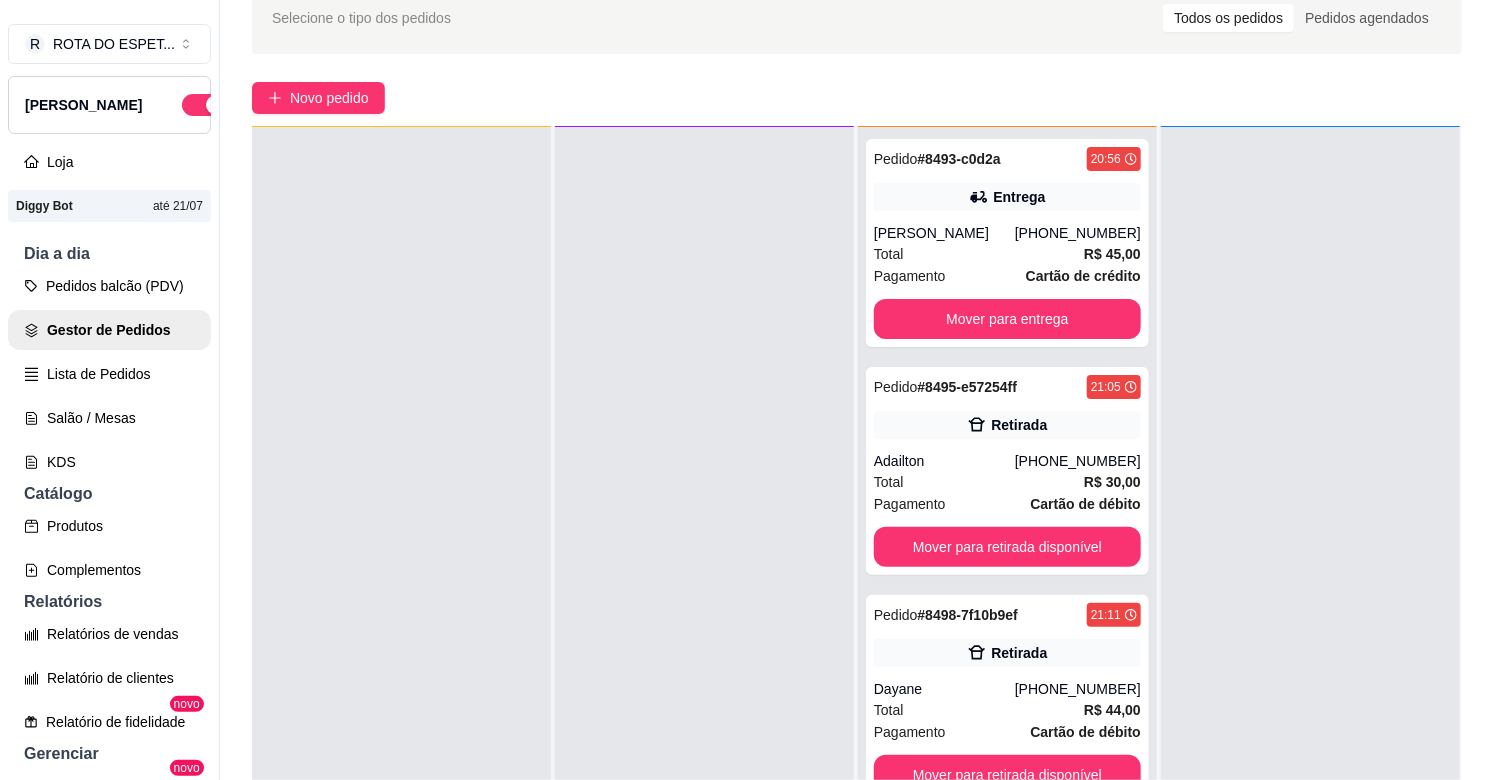 click at bounding box center (704, 517) 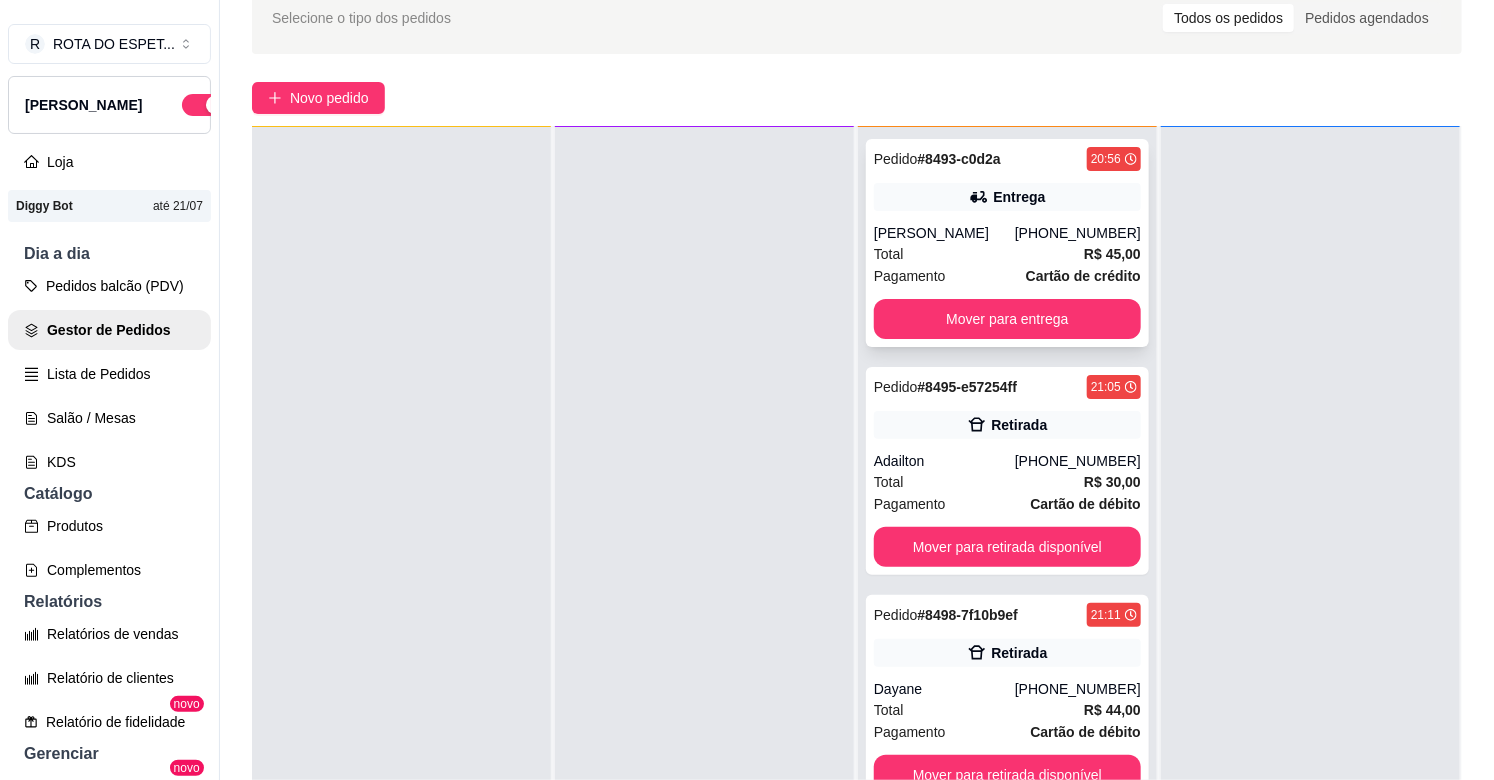 click on "Pagamento Cartão de crédito" at bounding box center (1007, 276) 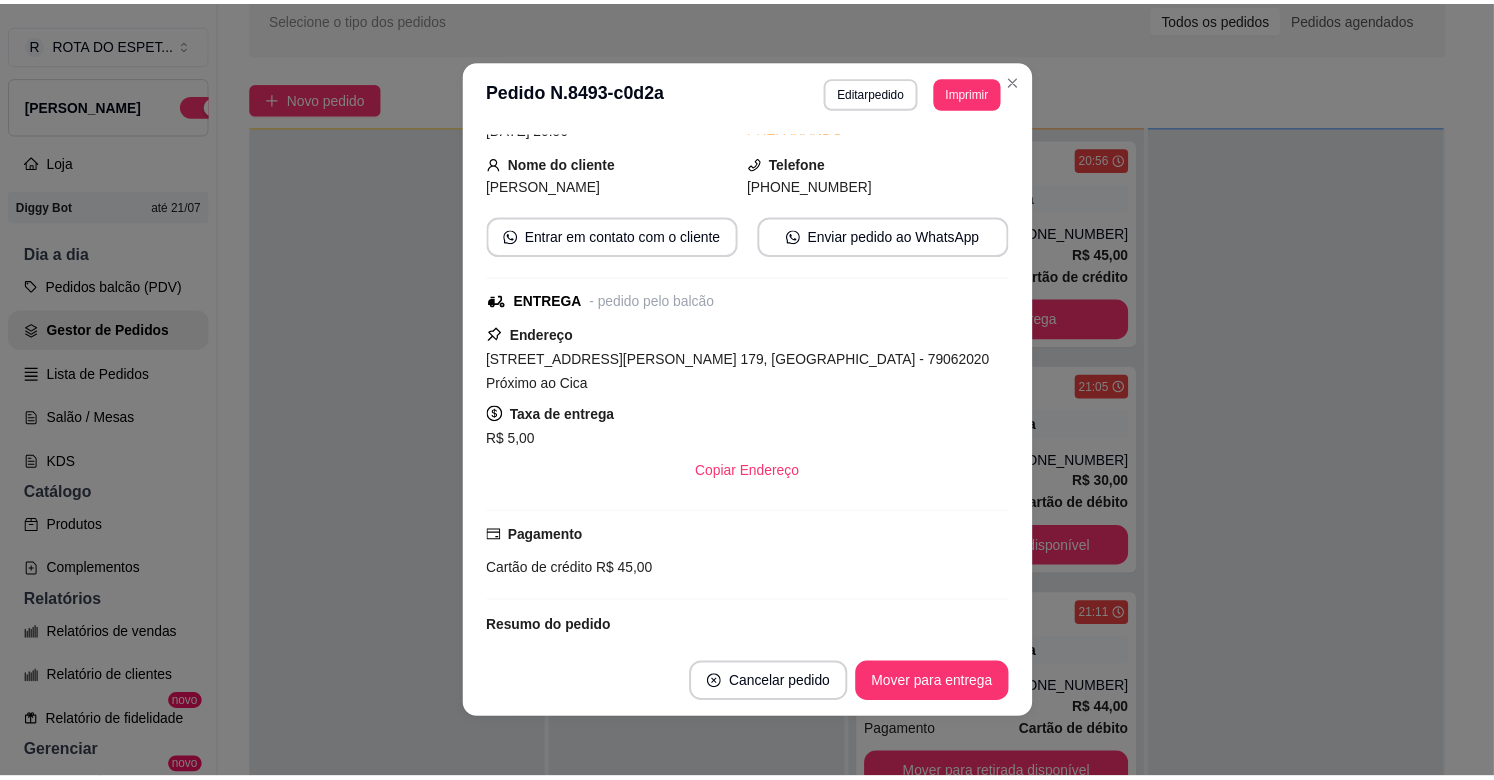 scroll, scrollTop: 414, scrollLeft: 0, axis: vertical 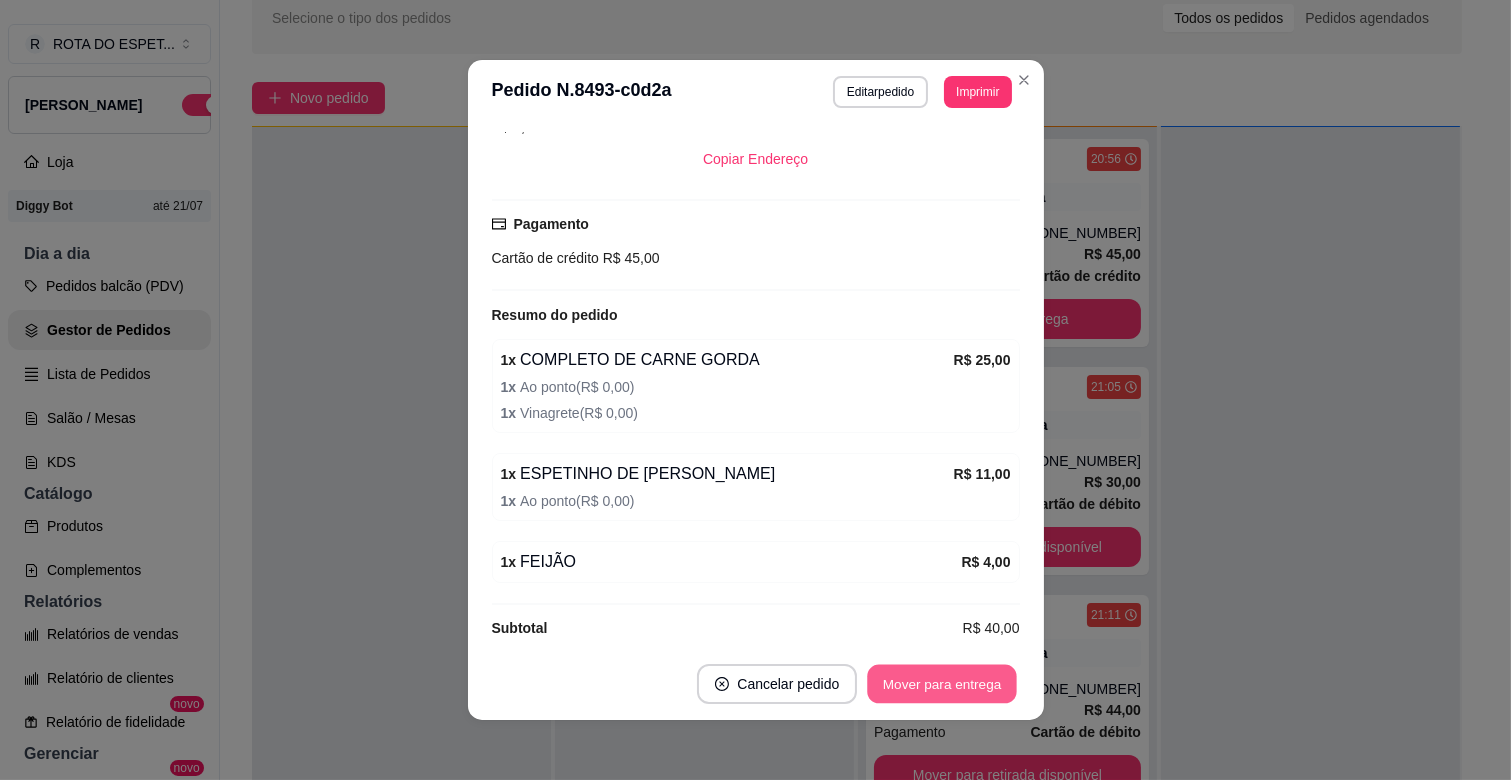 click on "Mover para entrega" at bounding box center (943, 684) 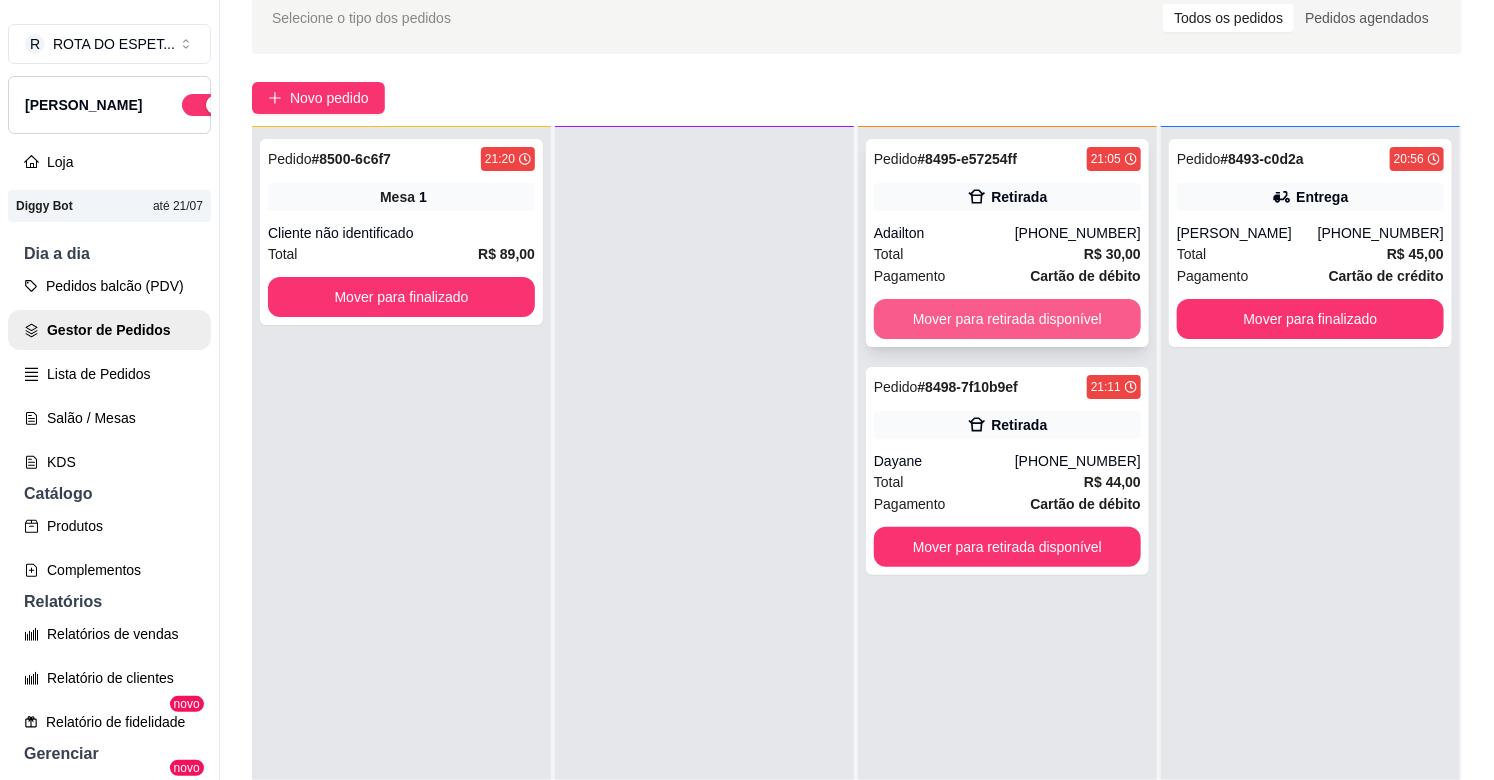 click on "Mover para retirada disponível" at bounding box center [1007, 319] 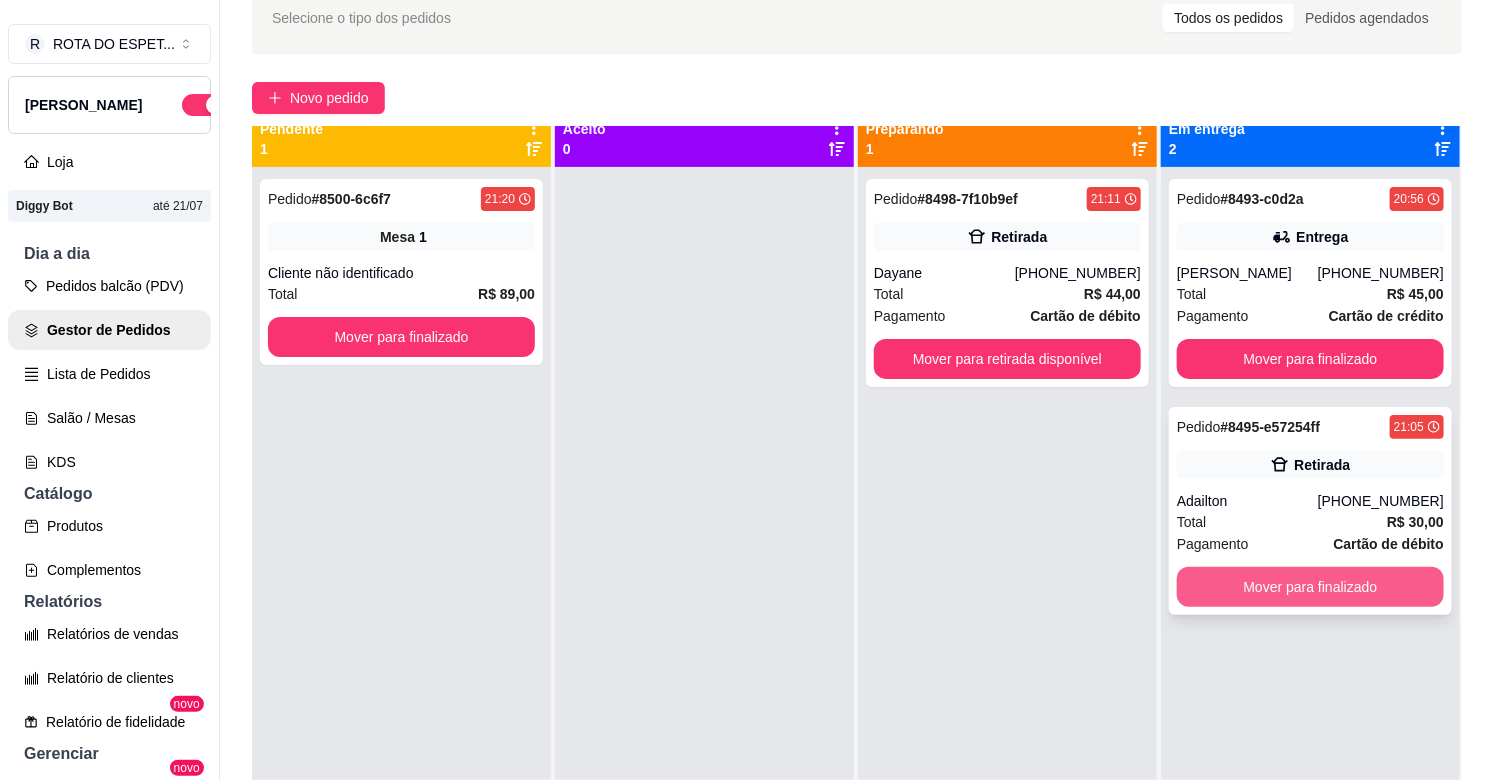 scroll, scrollTop: 0, scrollLeft: 0, axis: both 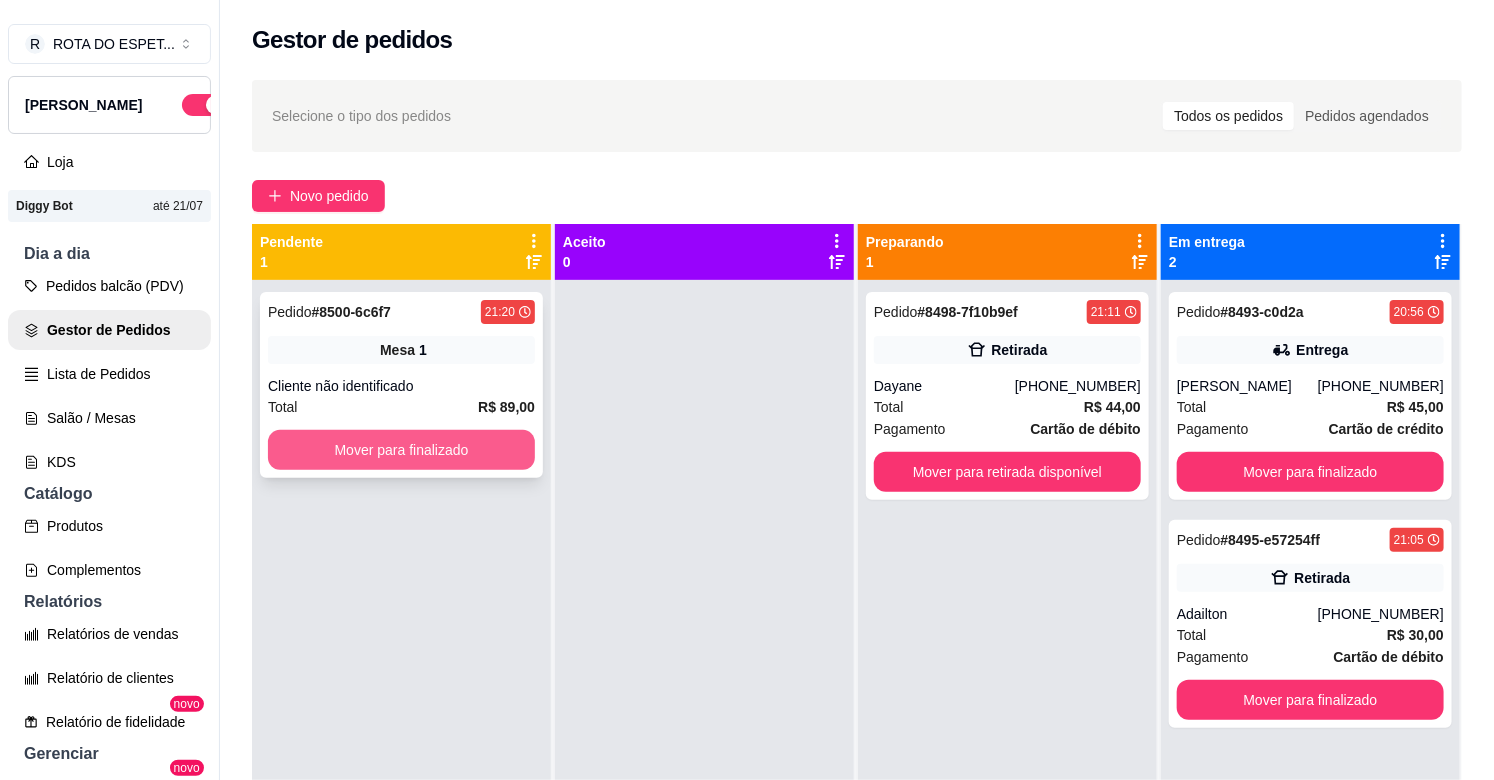 click on "Mover para finalizado" at bounding box center (401, 450) 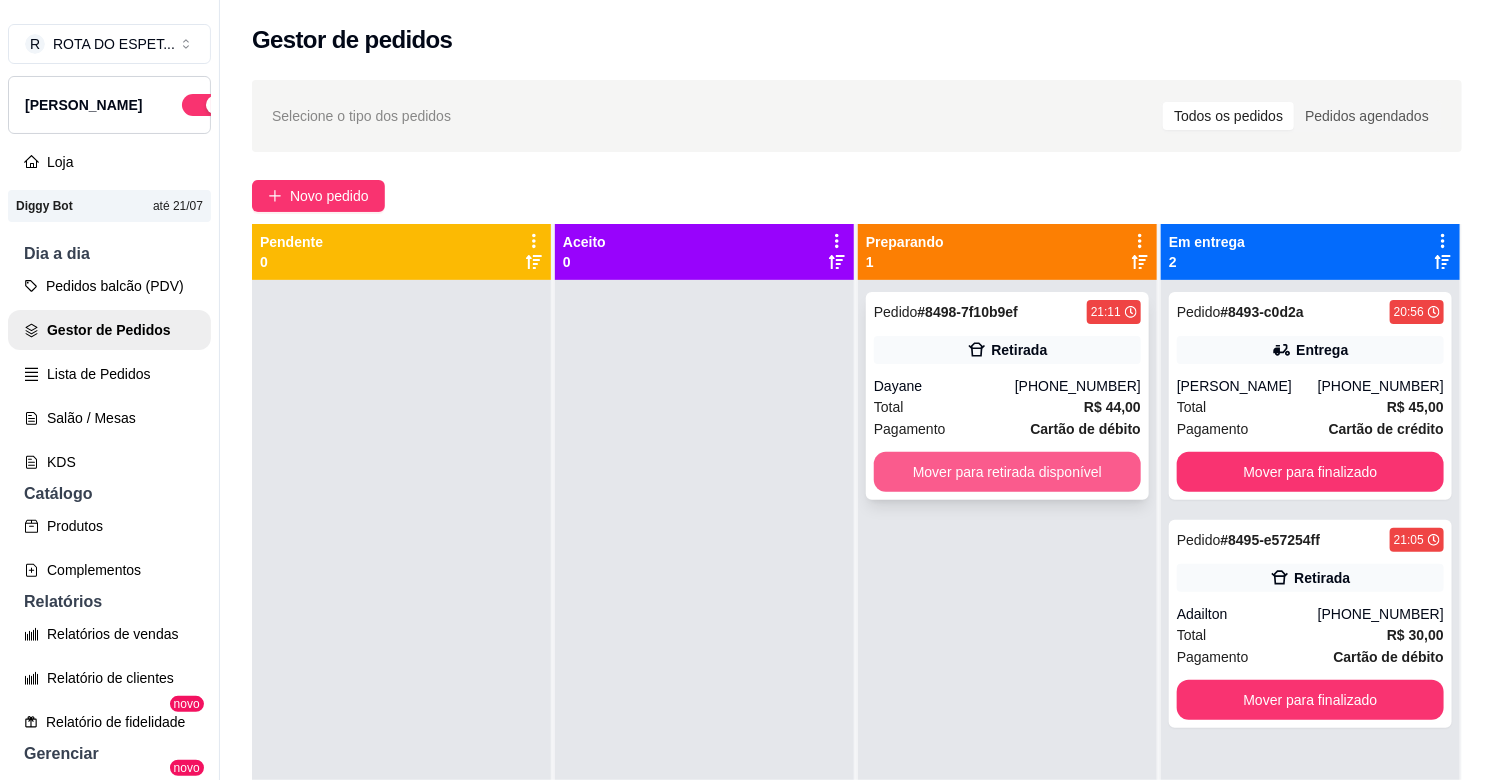 click on "Mover para retirada disponível" at bounding box center [1007, 472] 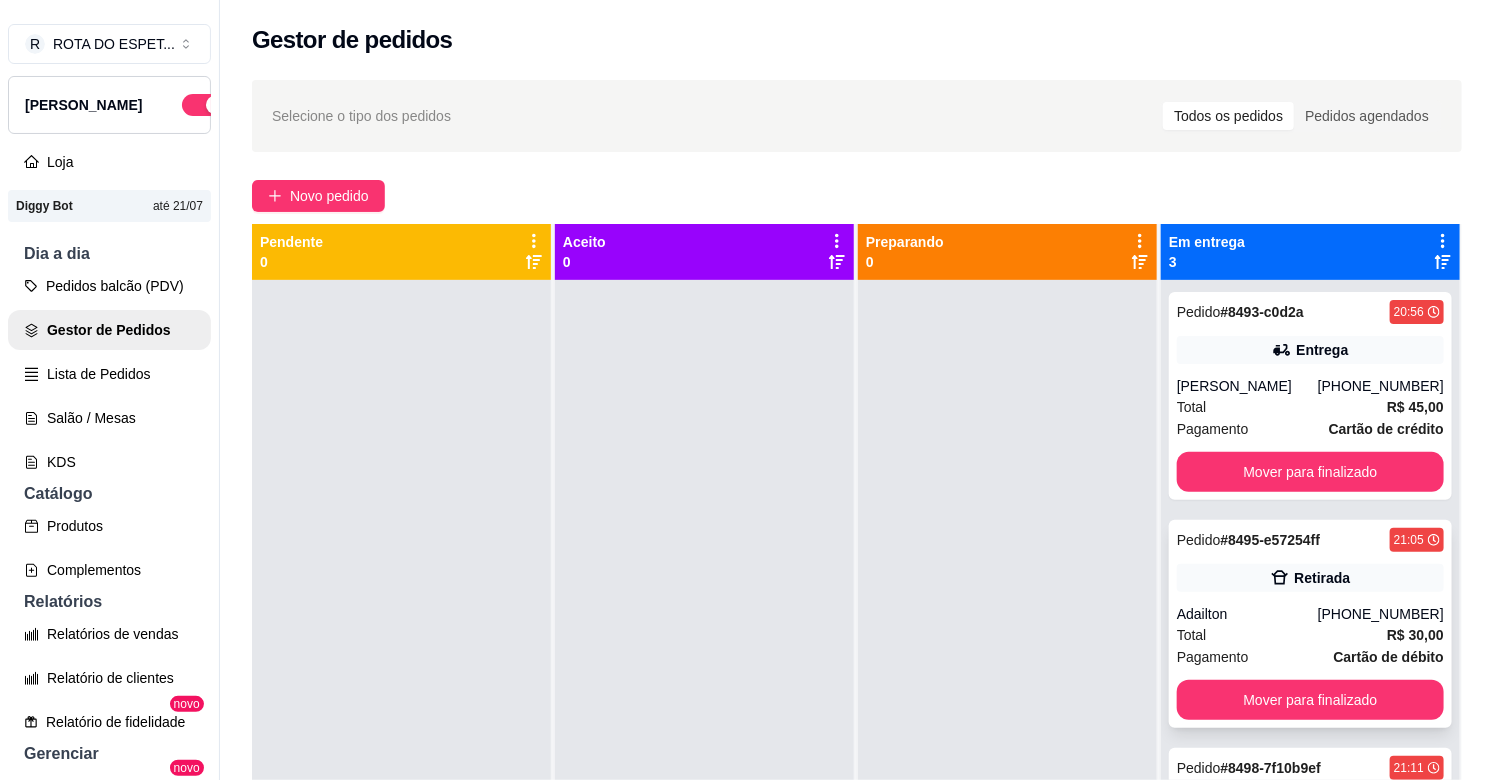 scroll, scrollTop: 55, scrollLeft: 0, axis: vertical 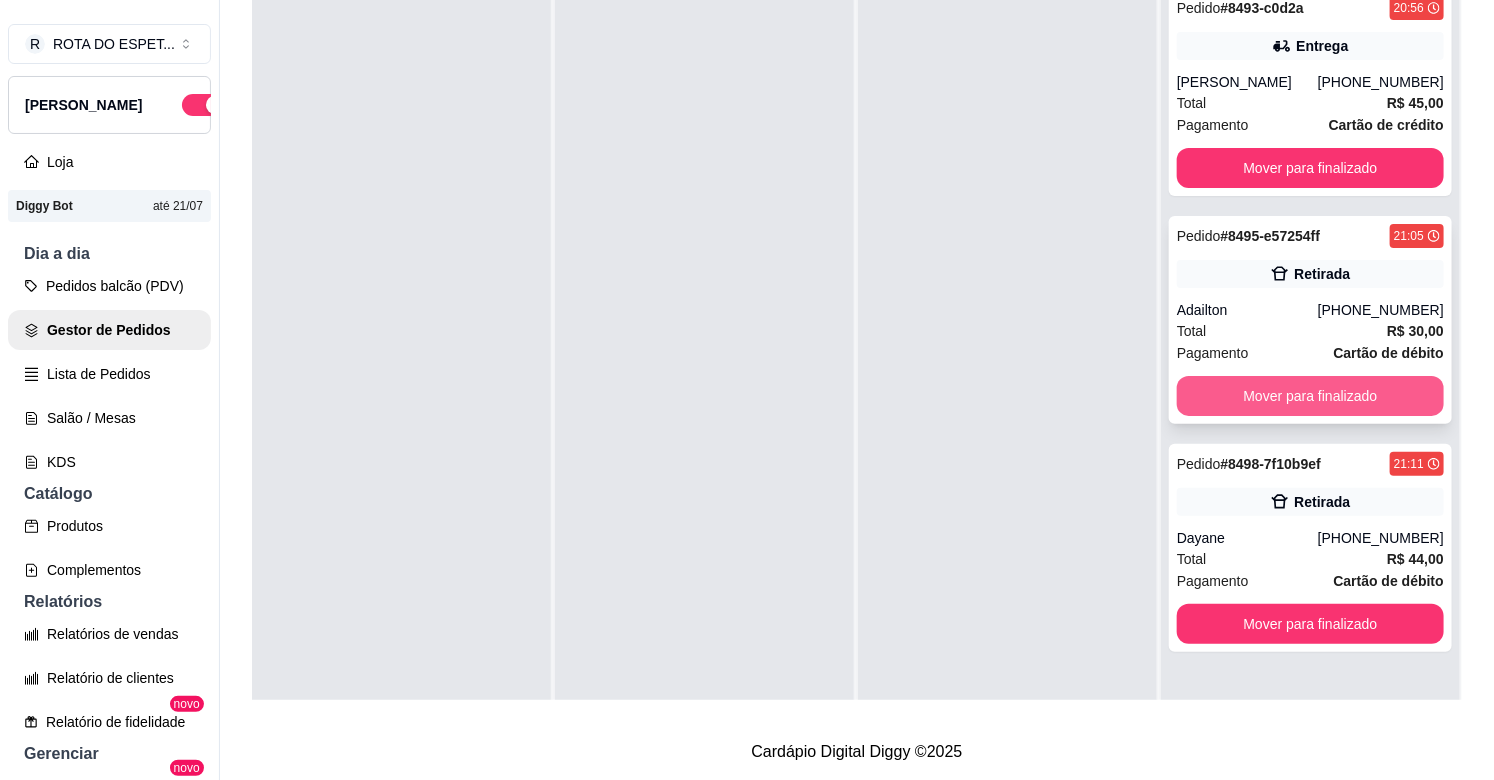 click on "Mover para finalizado" at bounding box center (1310, 396) 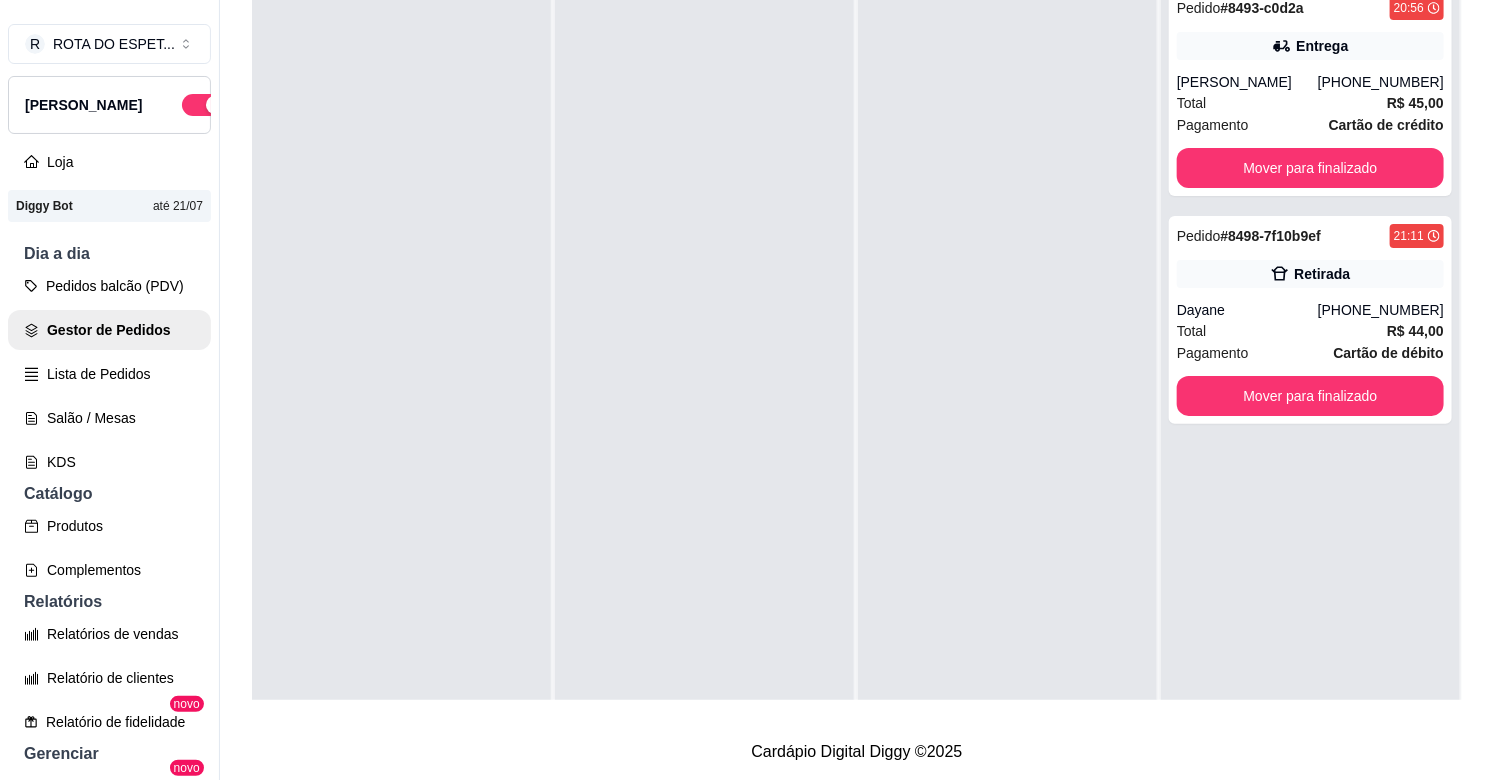 click at bounding box center [1007, 366] 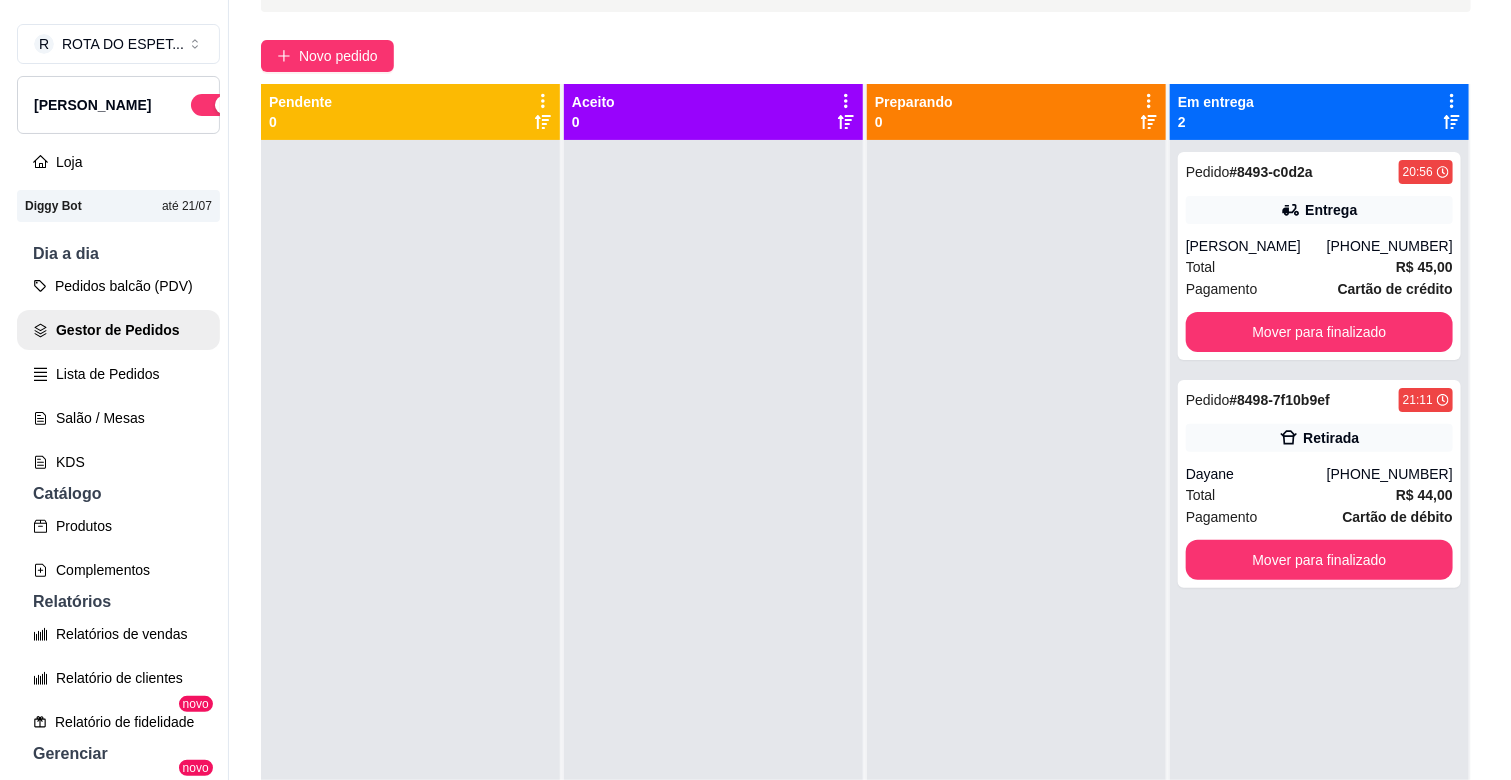 scroll, scrollTop: 0, scrollLeft: 0, axis: both 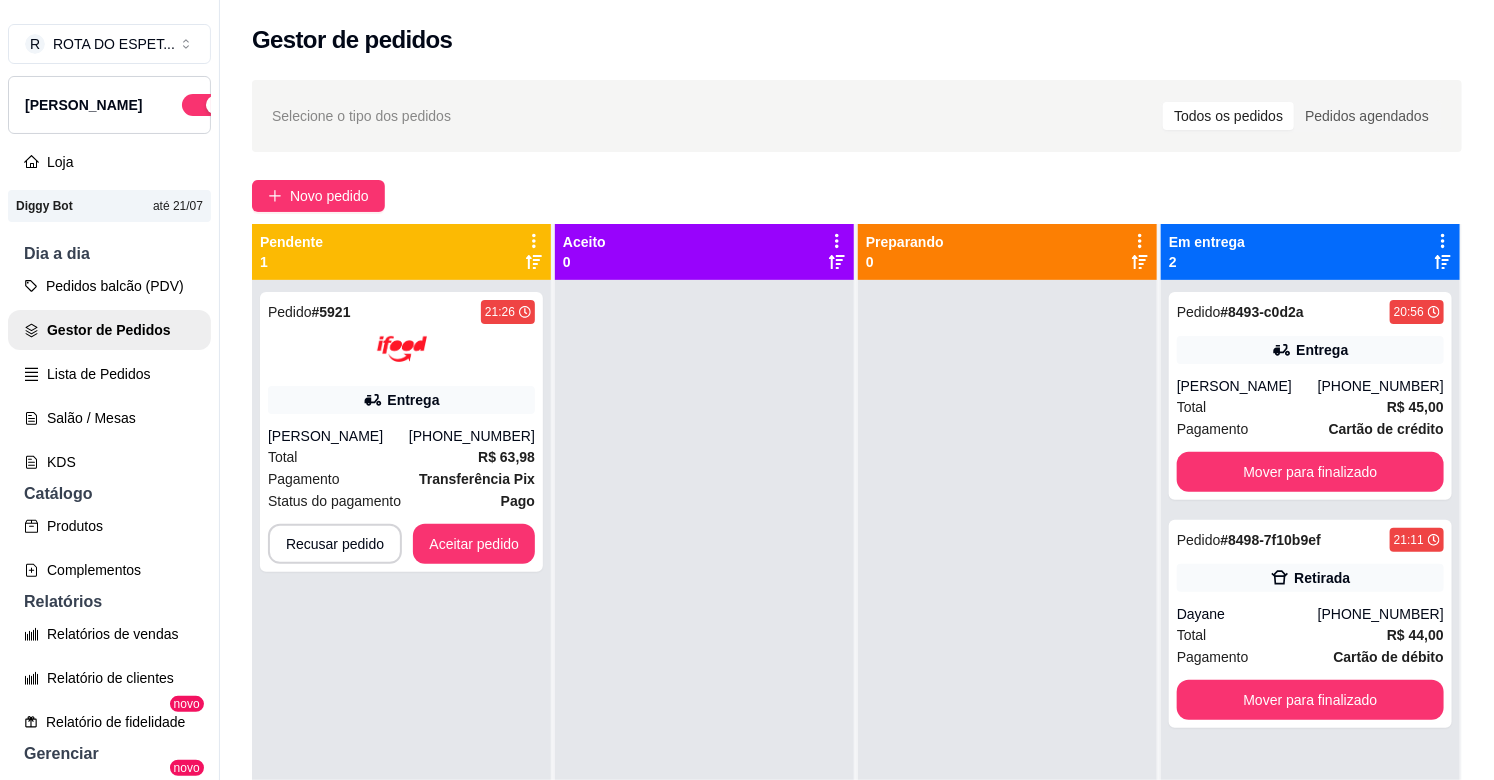 click at bounding box center [704, 670] 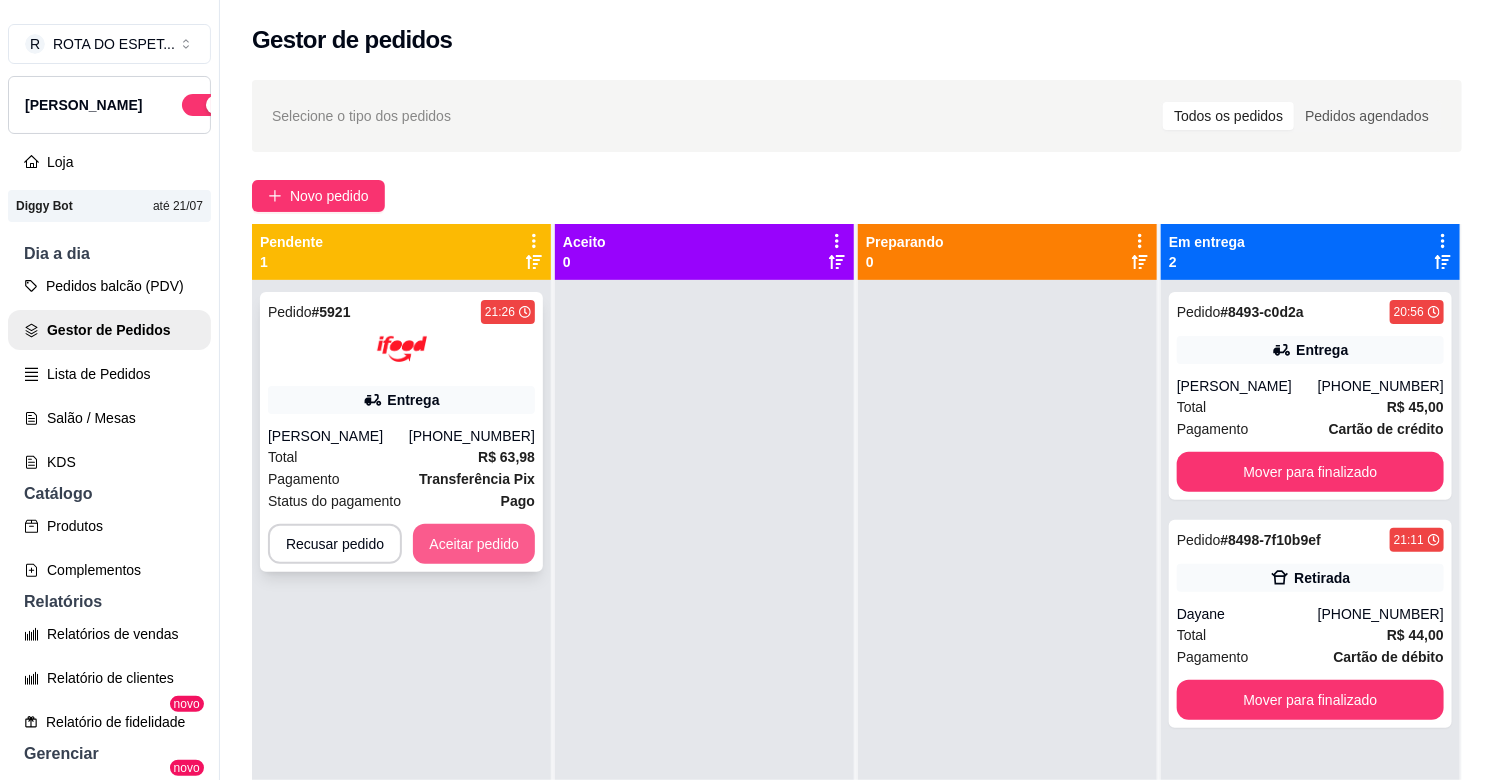 click on "Aceitar pedido" at bounding box center (474, 544) 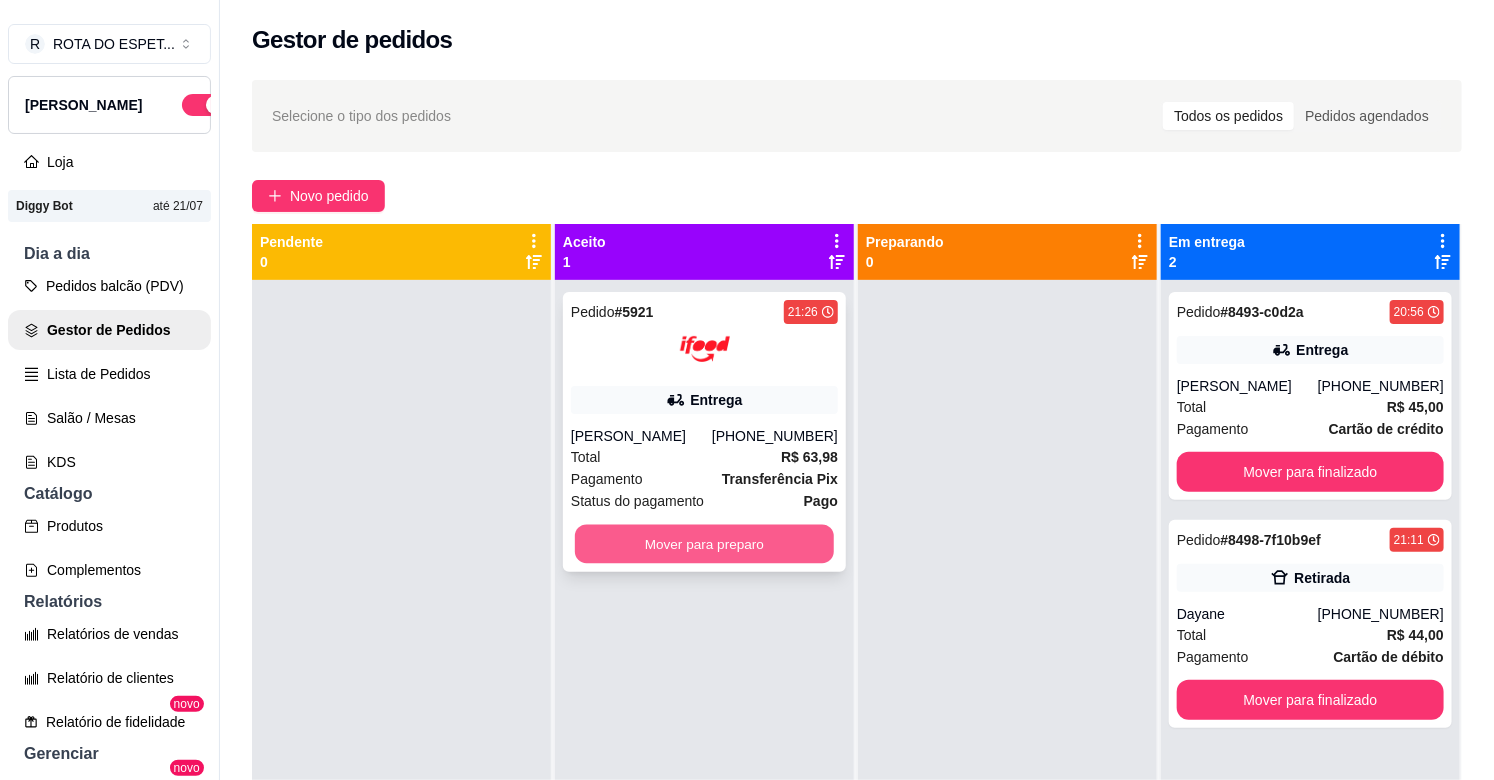 click on "Mover para preparo" at bounding box center [704, 544] 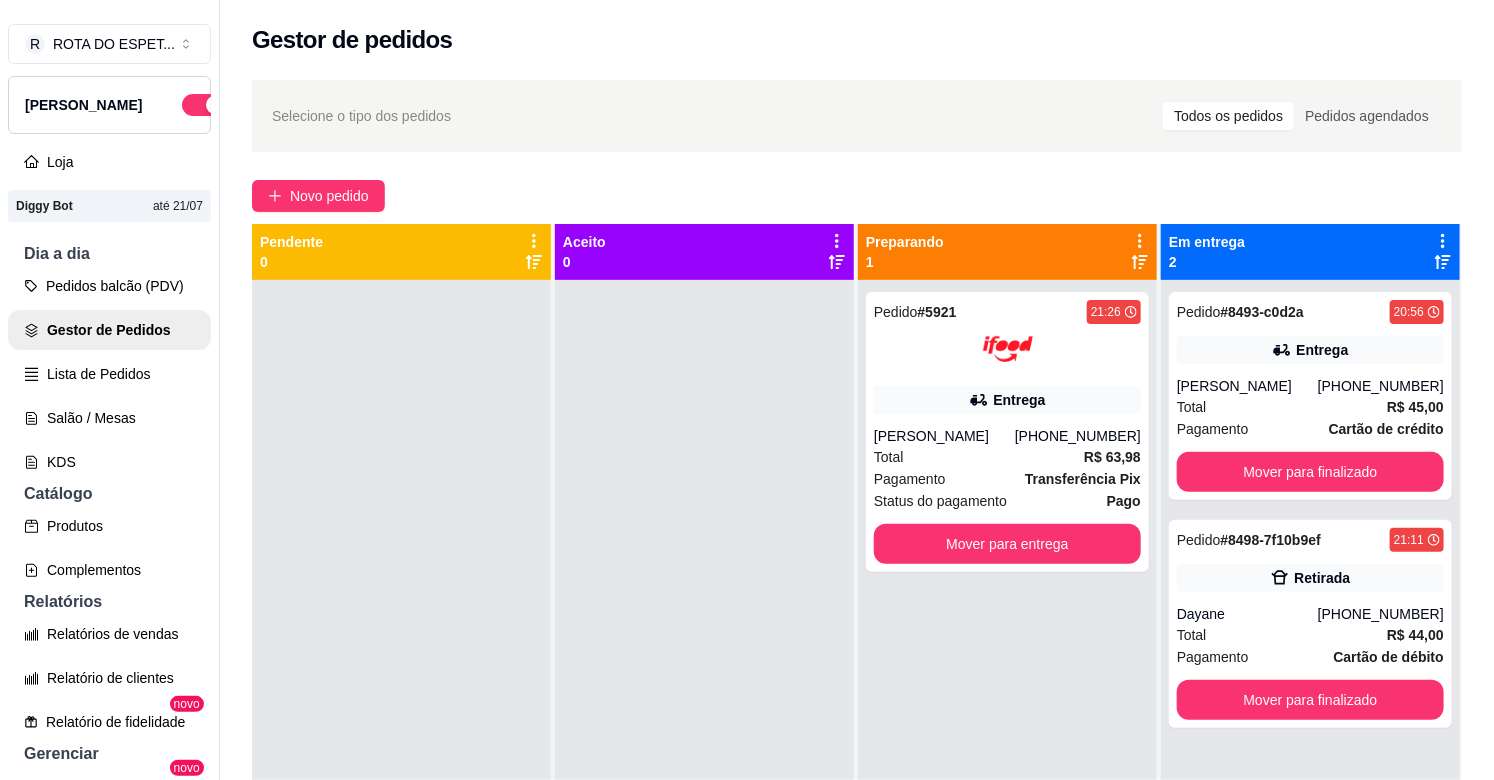 click at bounding box center (704, 670) 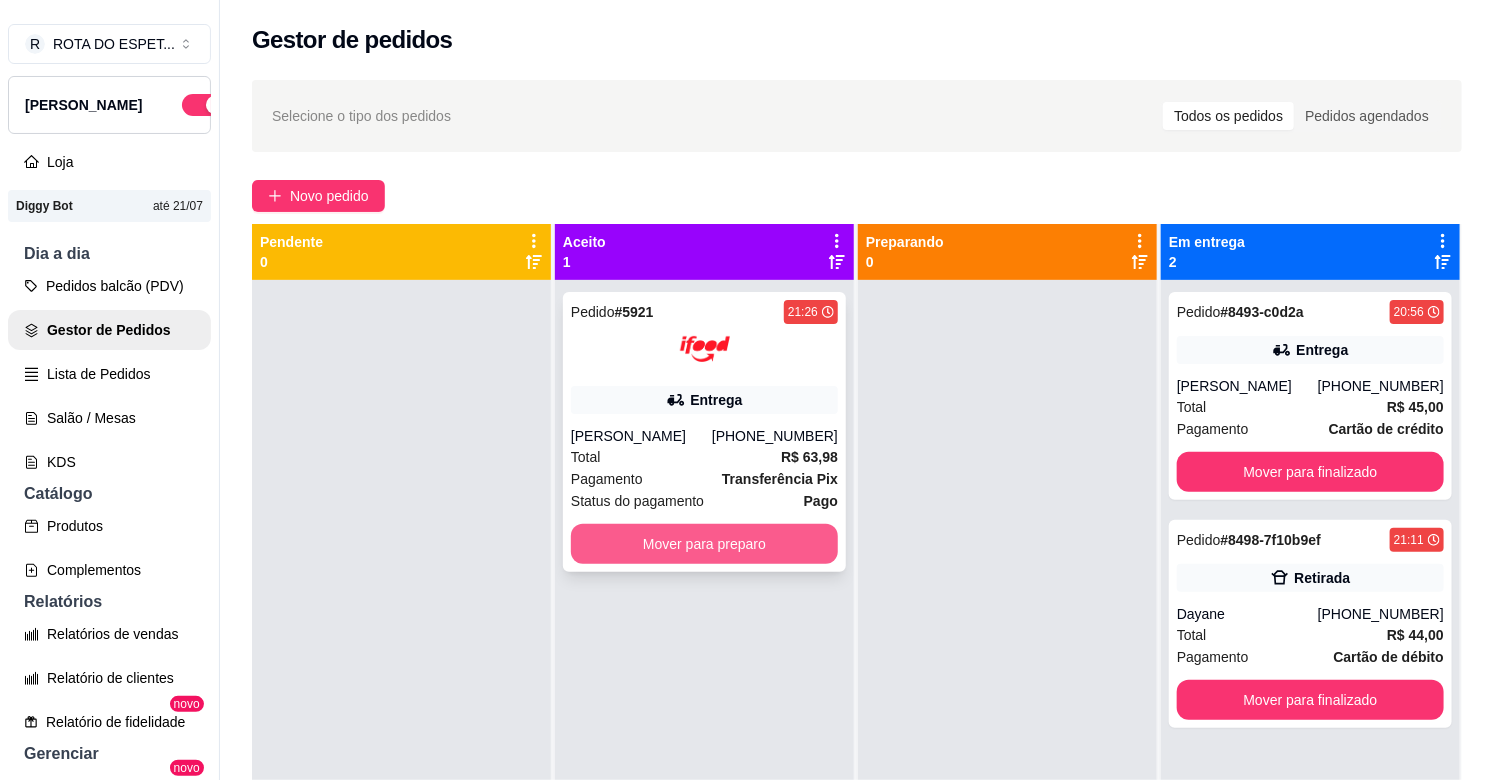 click on "Mover para preparo" at bounding box center [704, 544] 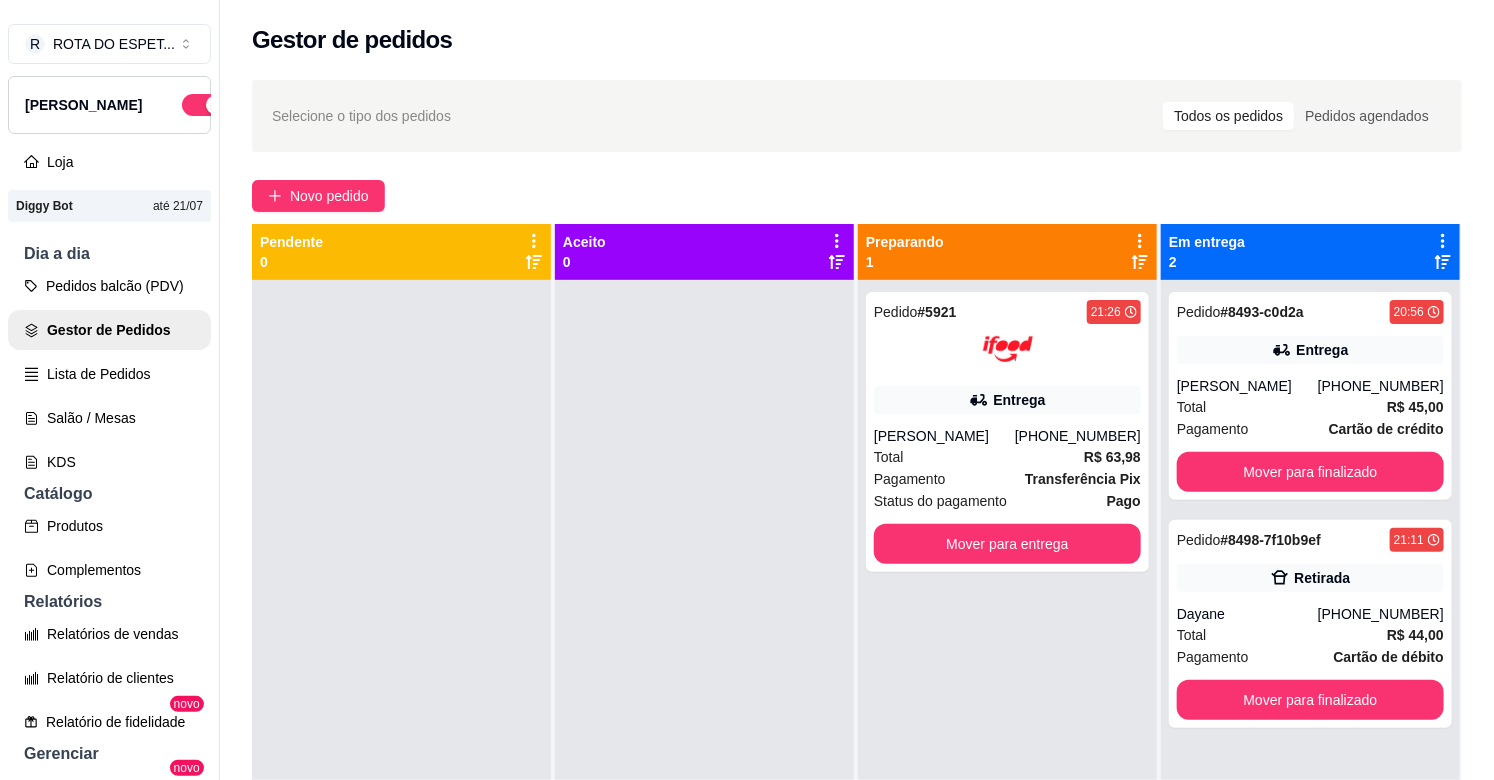 click at bounding box center (401, 670) 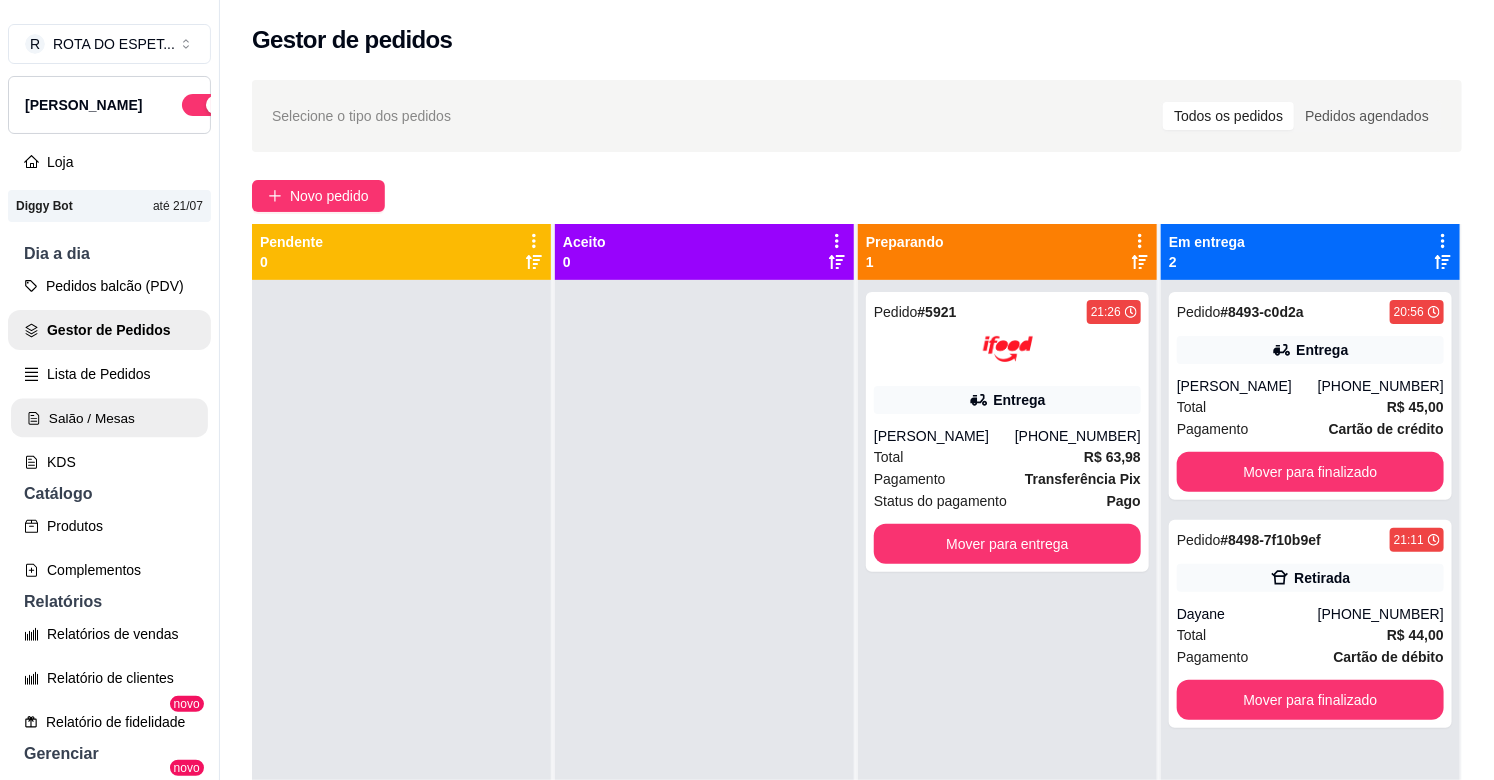 click on "Salão / Mesas" at bounding box center (109, 418) 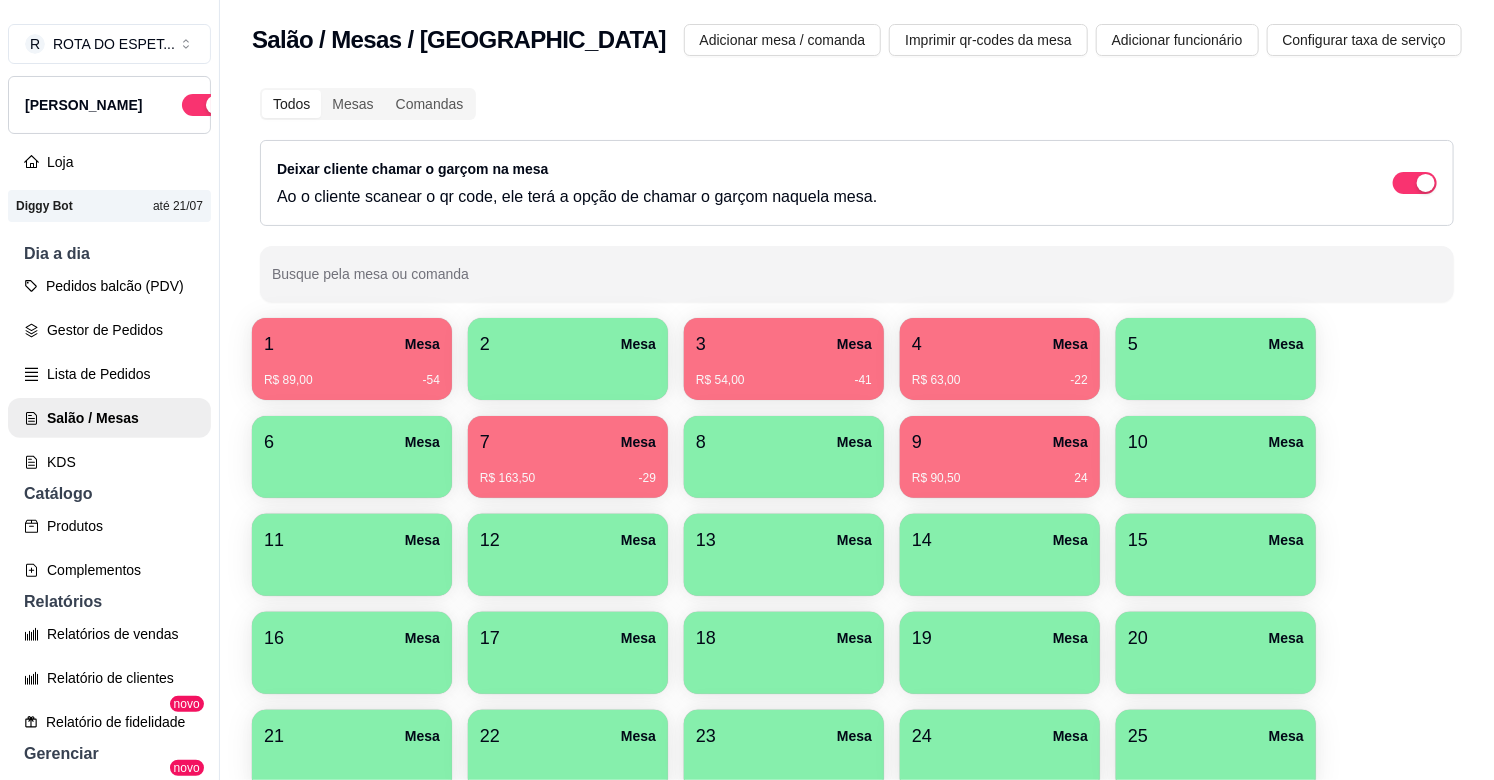 click on "4 Mesa" at bounding box center (1000, 344) 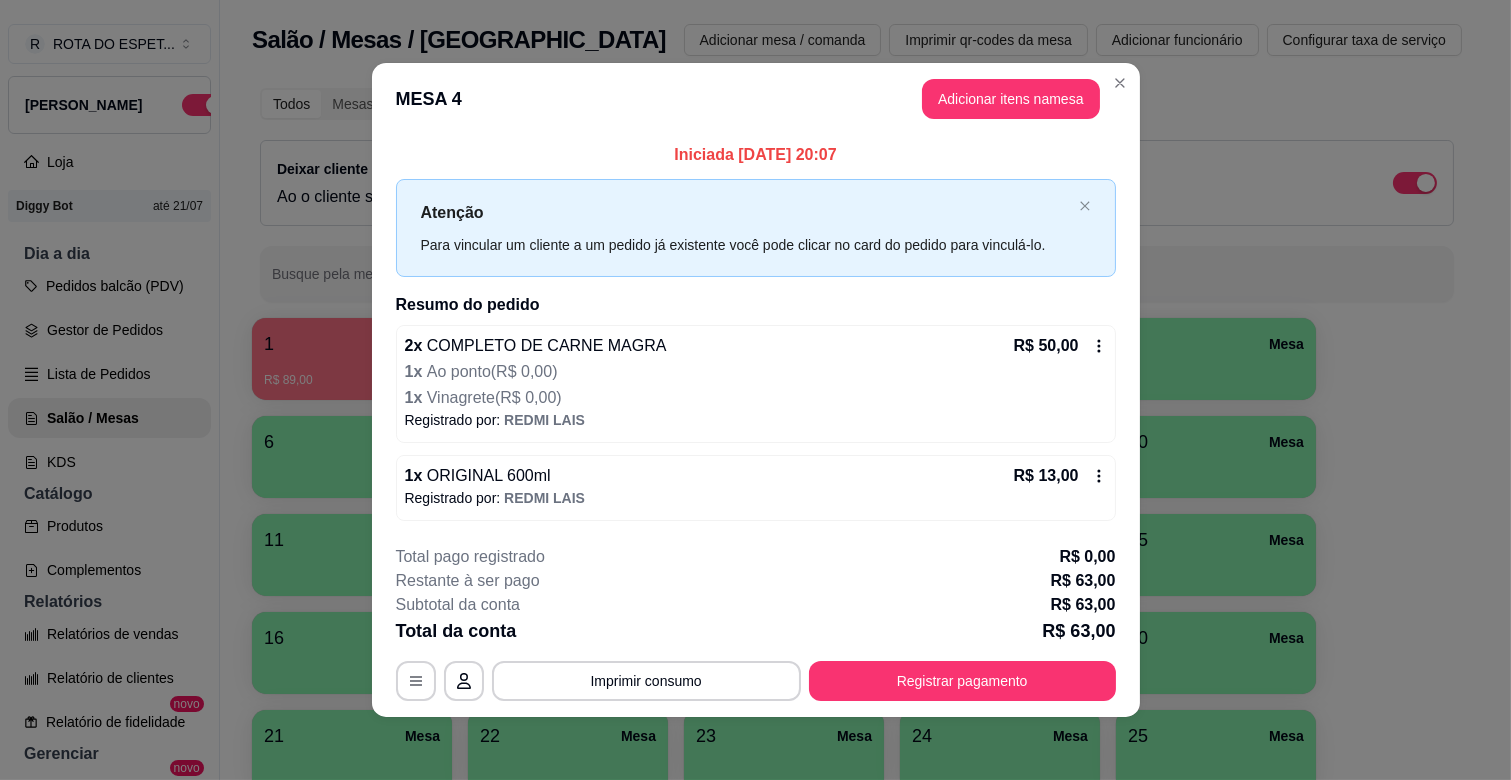 scroll, scrollTop: 1, scrollLeft: 0, axis: vertical 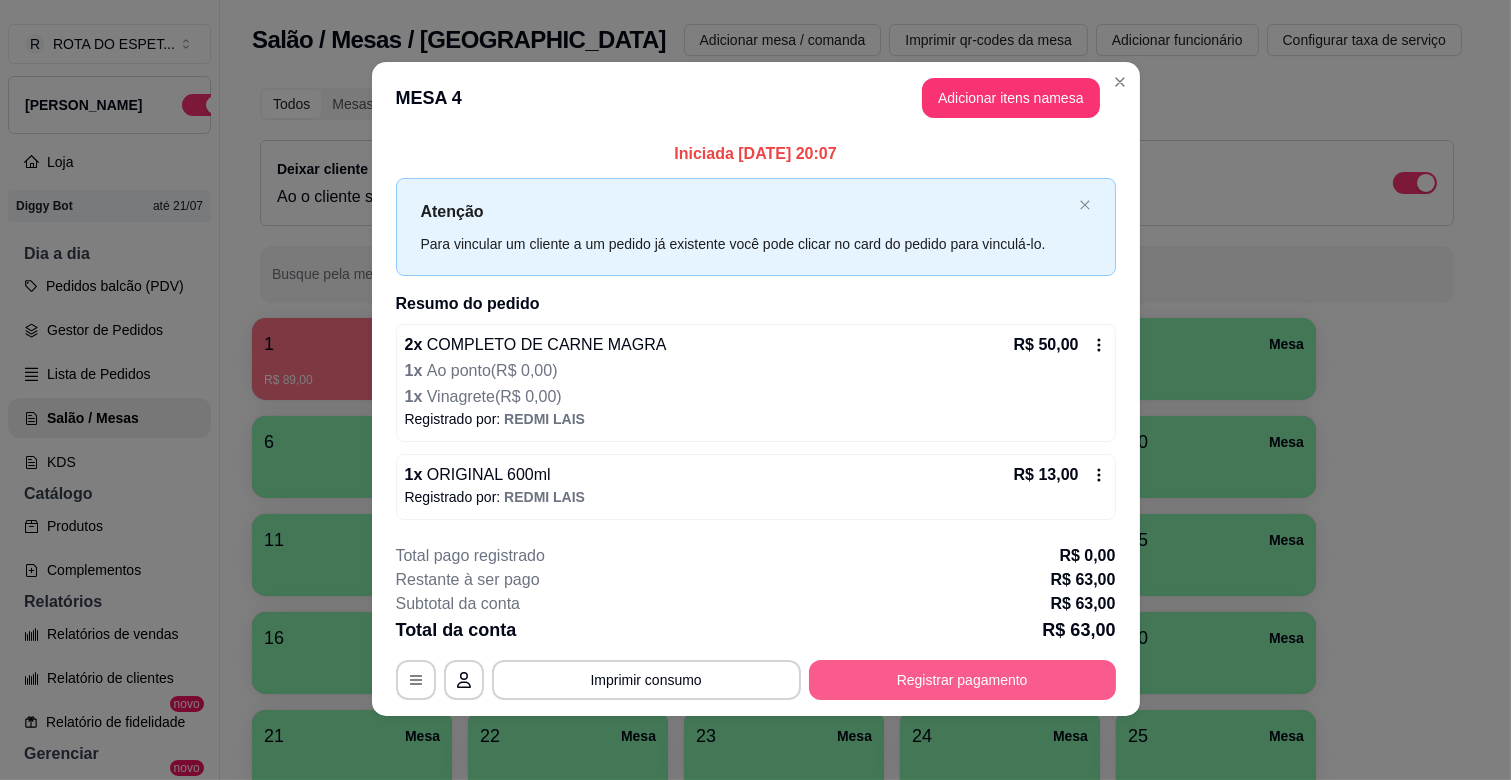 click on "Registrar pagamento" at bounding box center [962, 680] 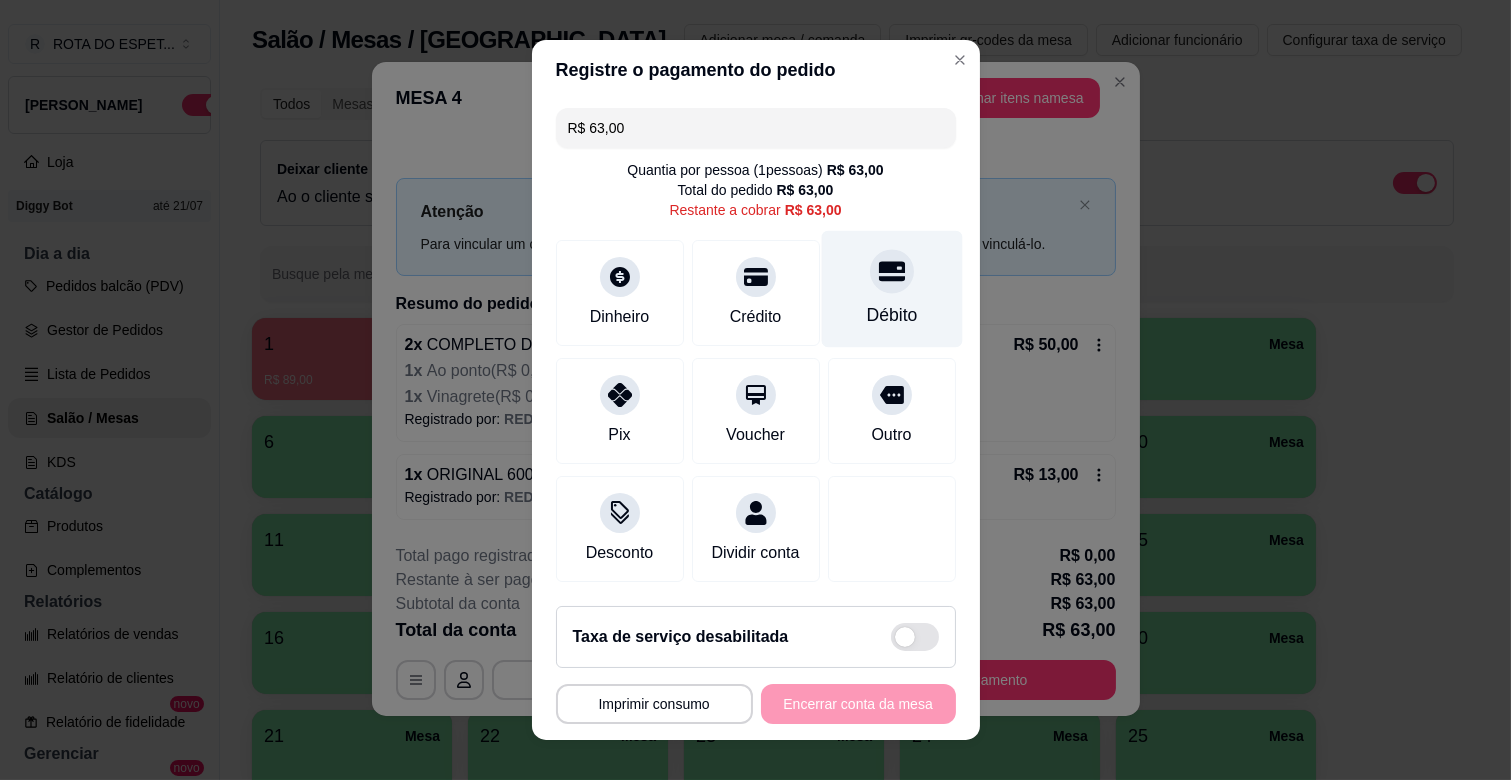 click on "Débito" at bounding box center (891, 289) 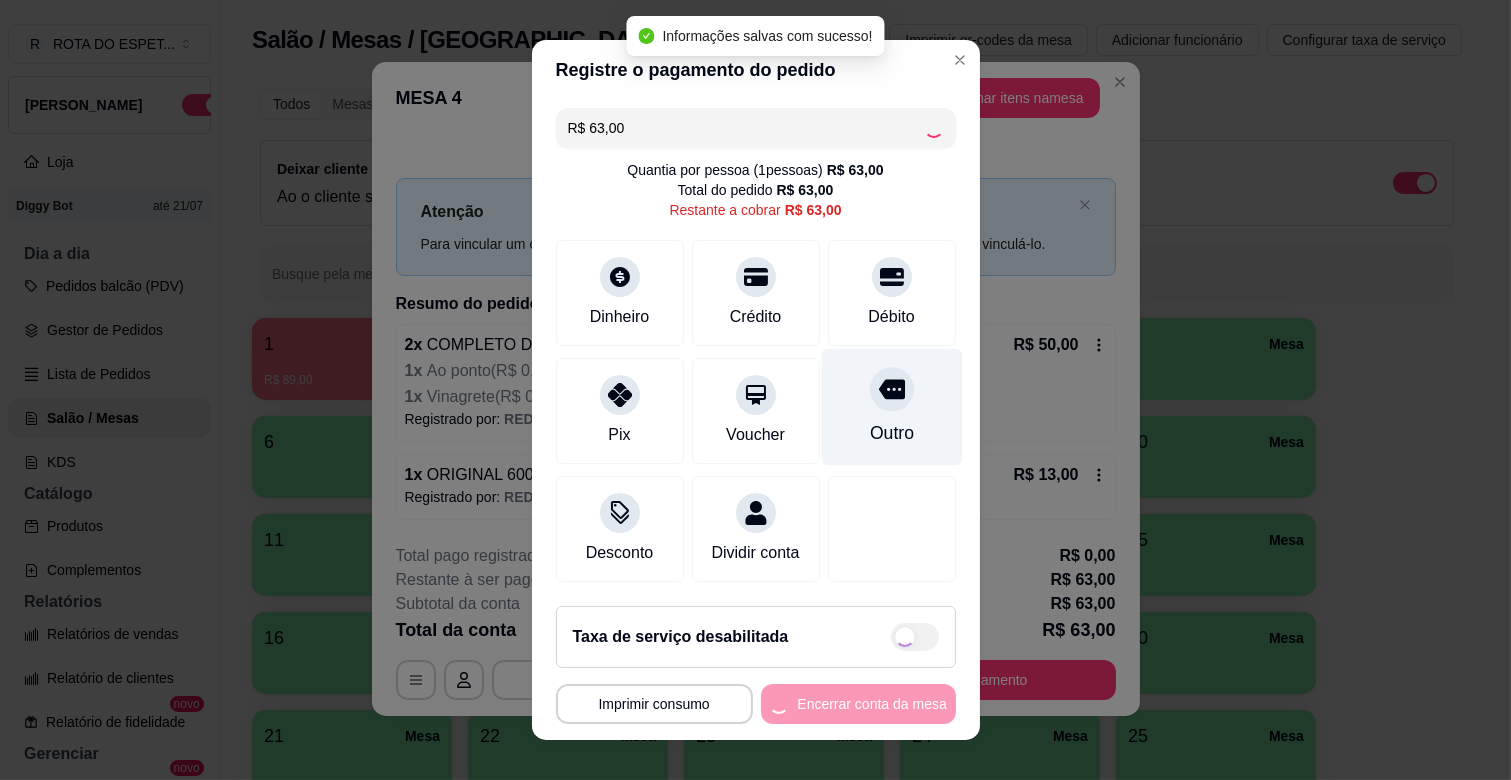 type on "R$ 0,00" 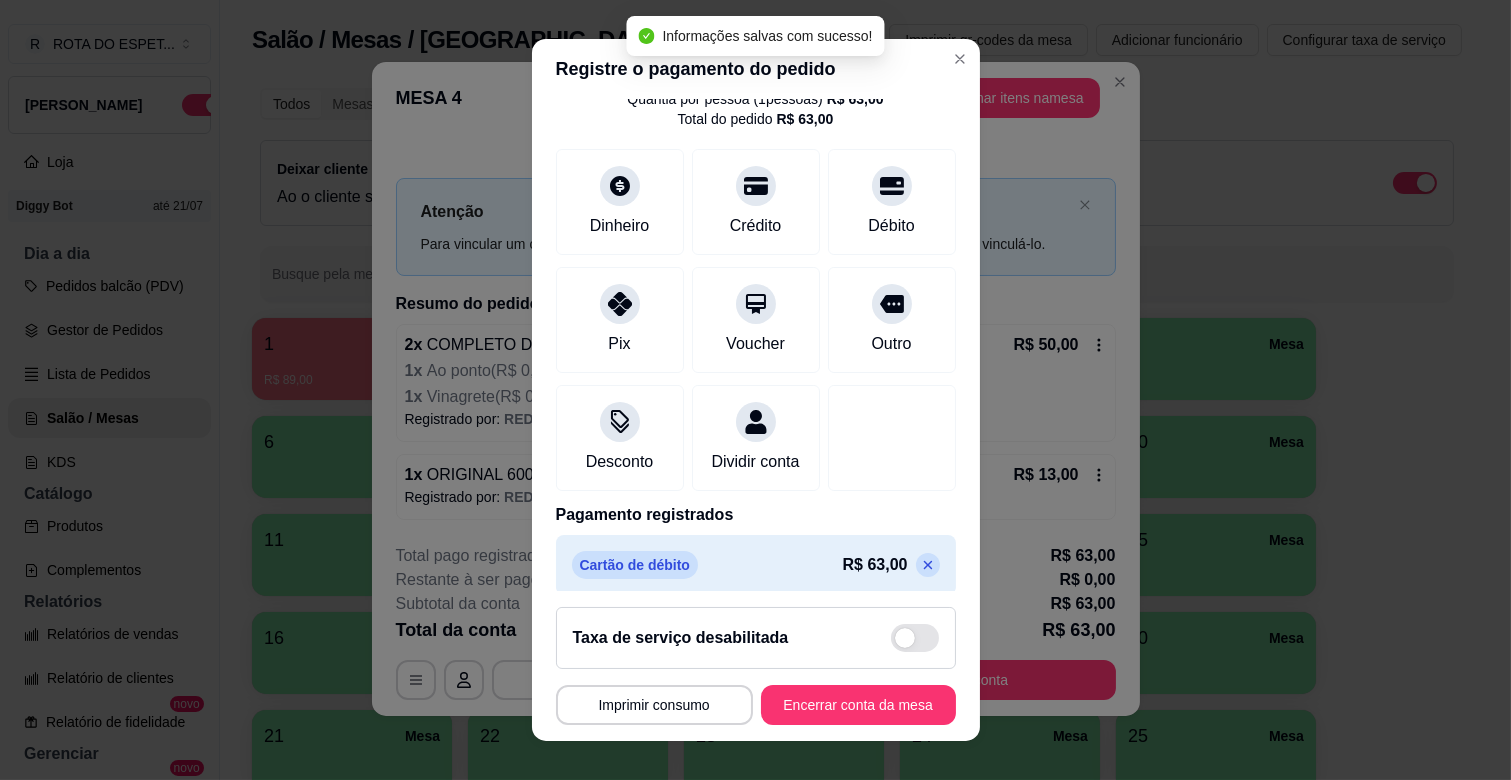 scroll, scrollTop: 106, scrollLeft: 0, axis: vertical 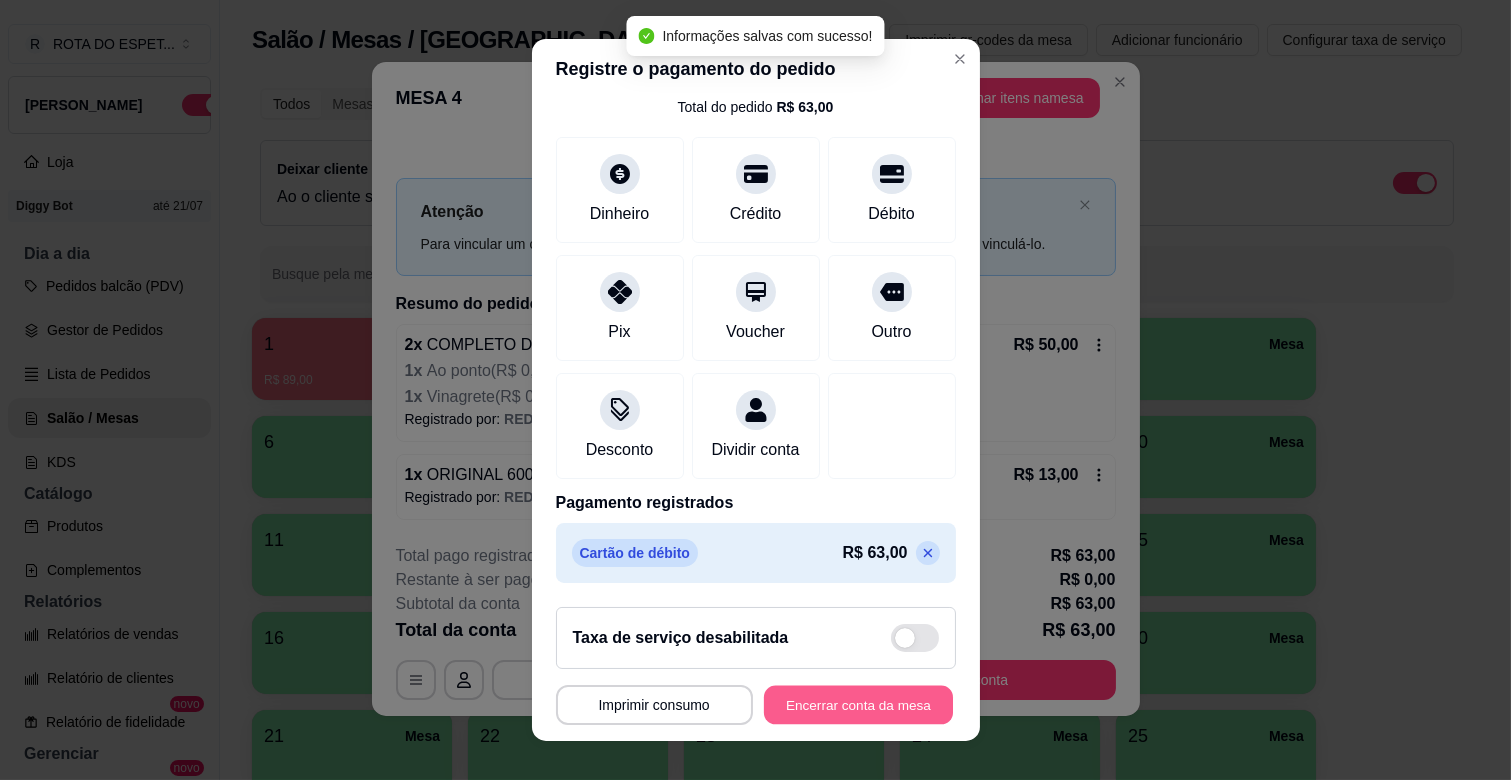 click on "Encerrar conta da mesa" at bounding box center (858, 705) 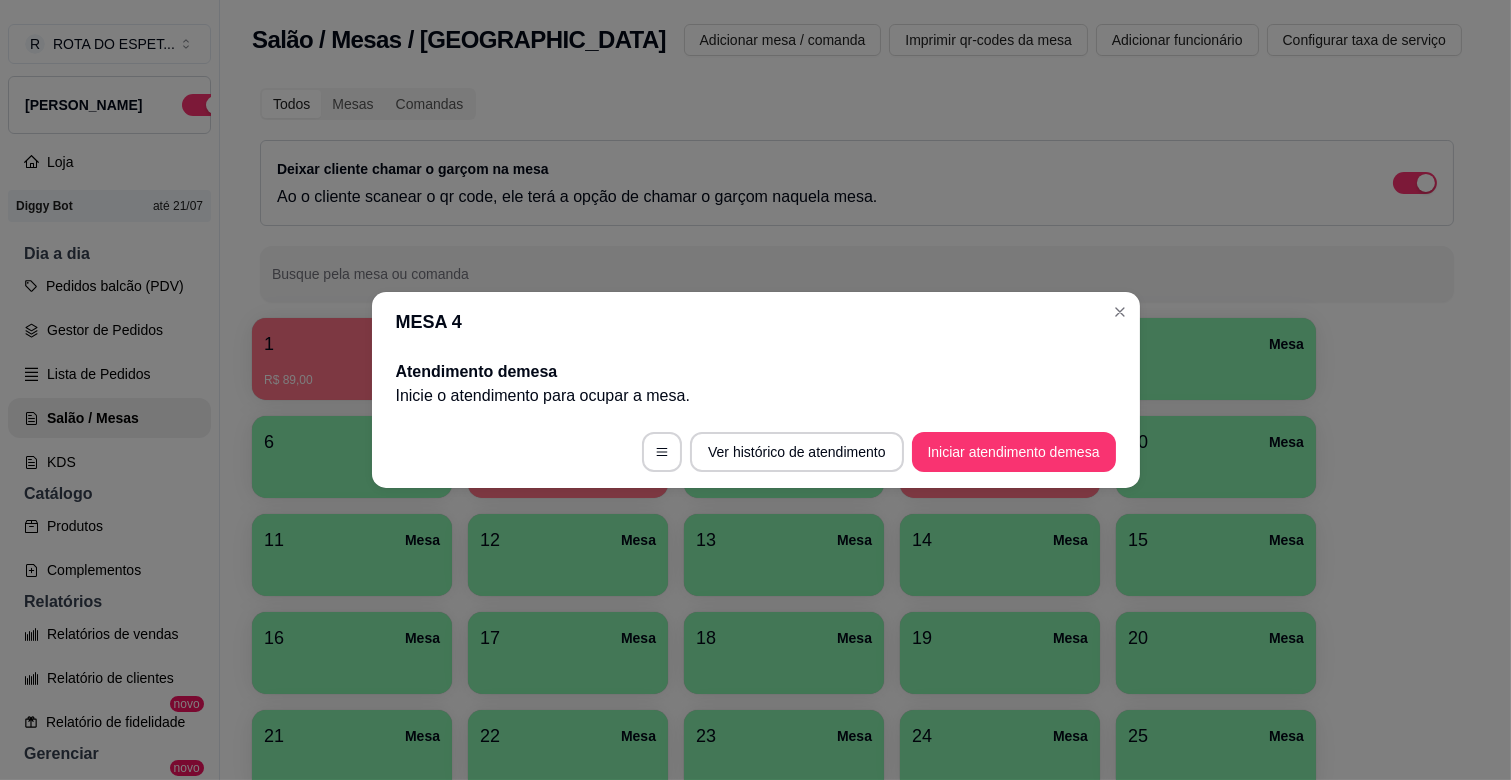 scroll, scrollTop: 0, scrollLeft: 0, axis: both 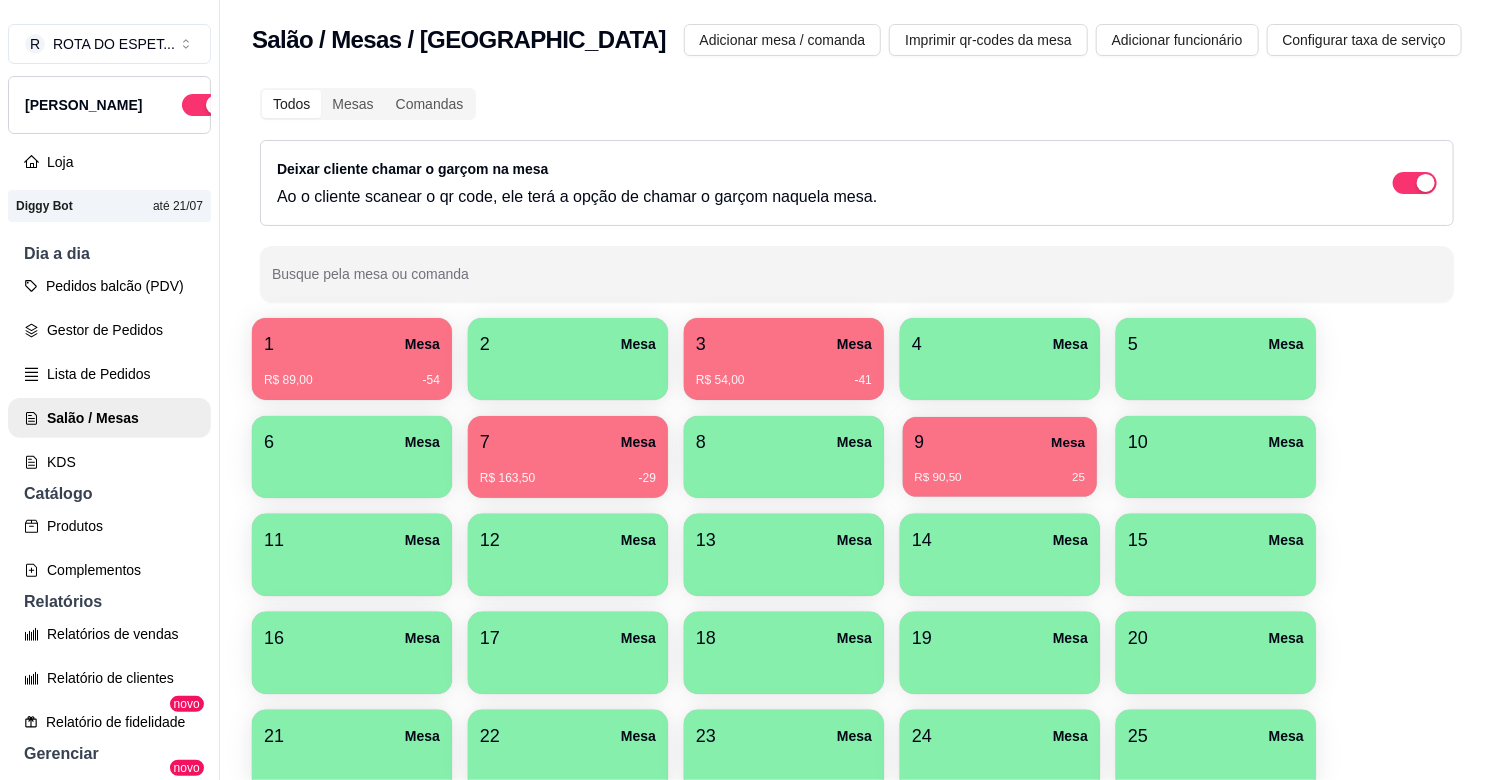 click on "R$ 90,50 25" at bounding box center (1000, 470) 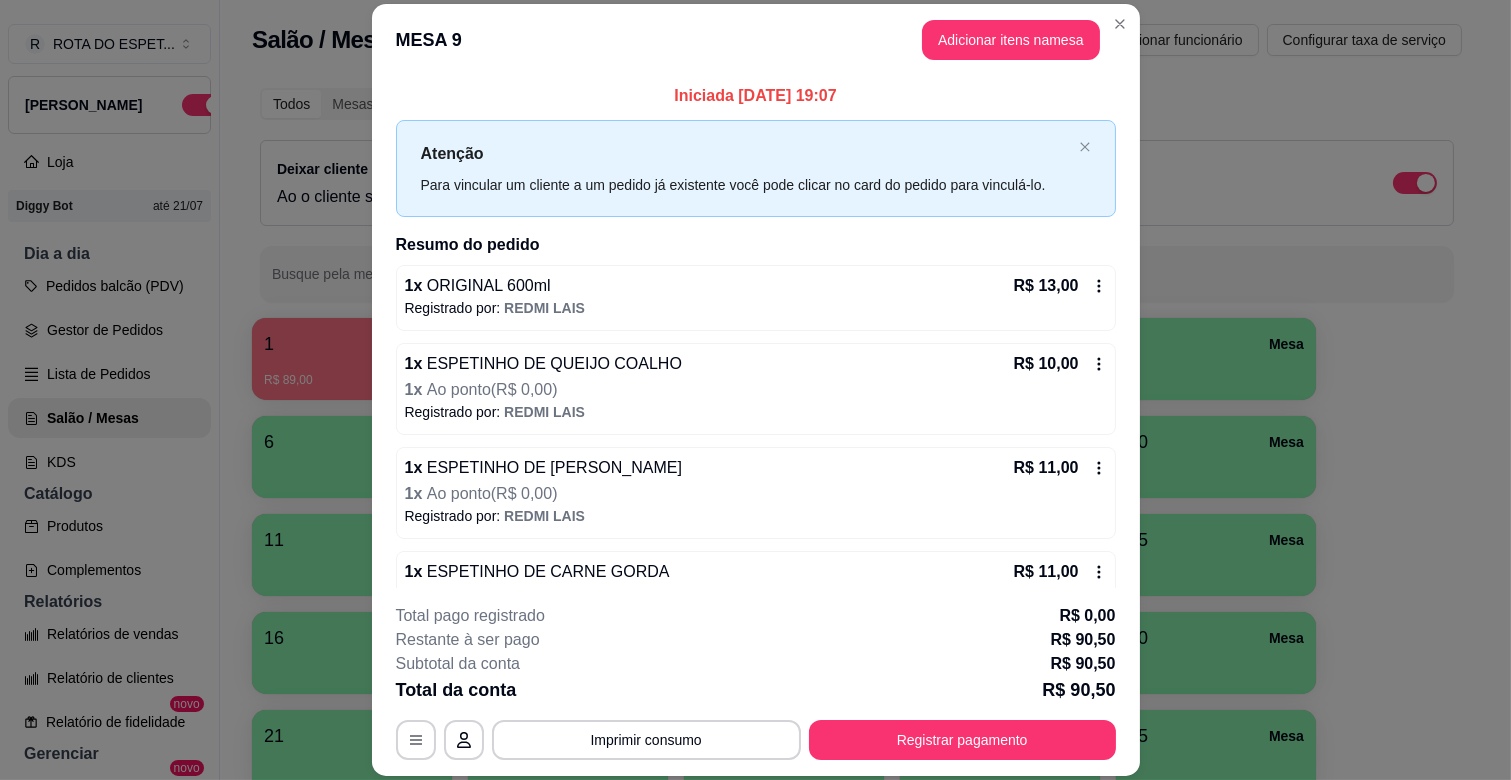 scroll, scrollTop: 533, scrollLeft: 0, axis: vertical 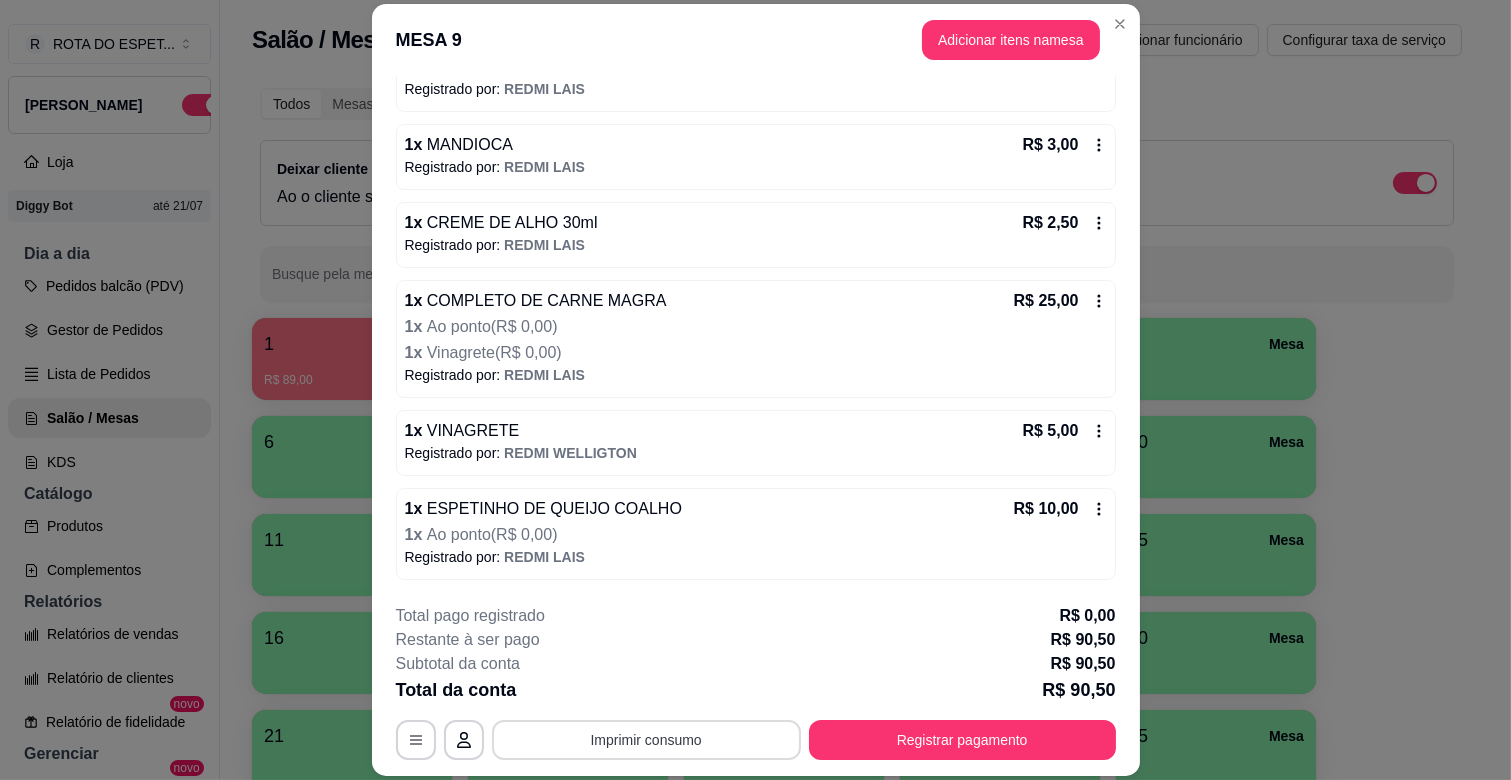 click on "Imprimir consumo" at bounding box center (646, 740) 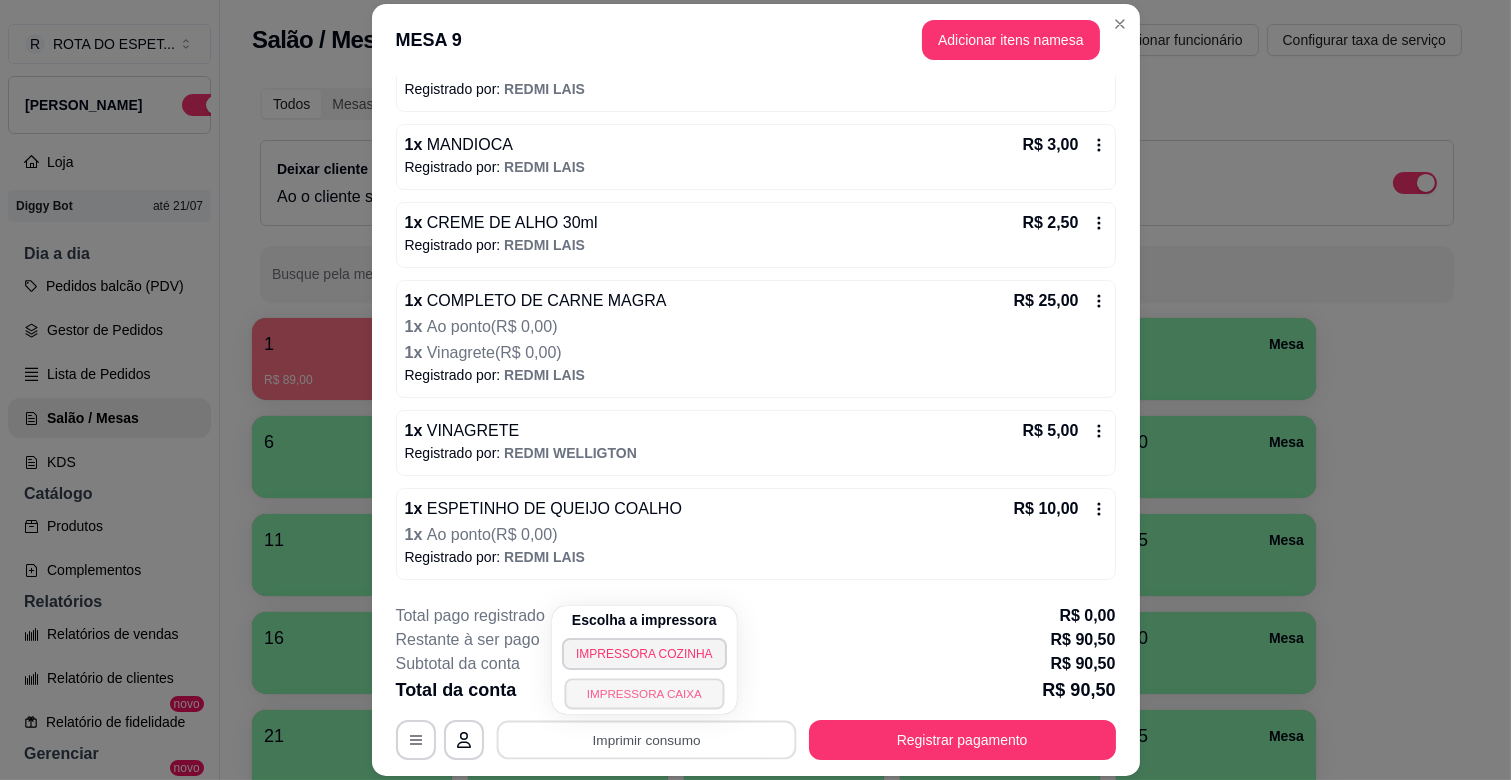 click on "IMPRESSORA CAIXA" at bounding box center [644, 693] 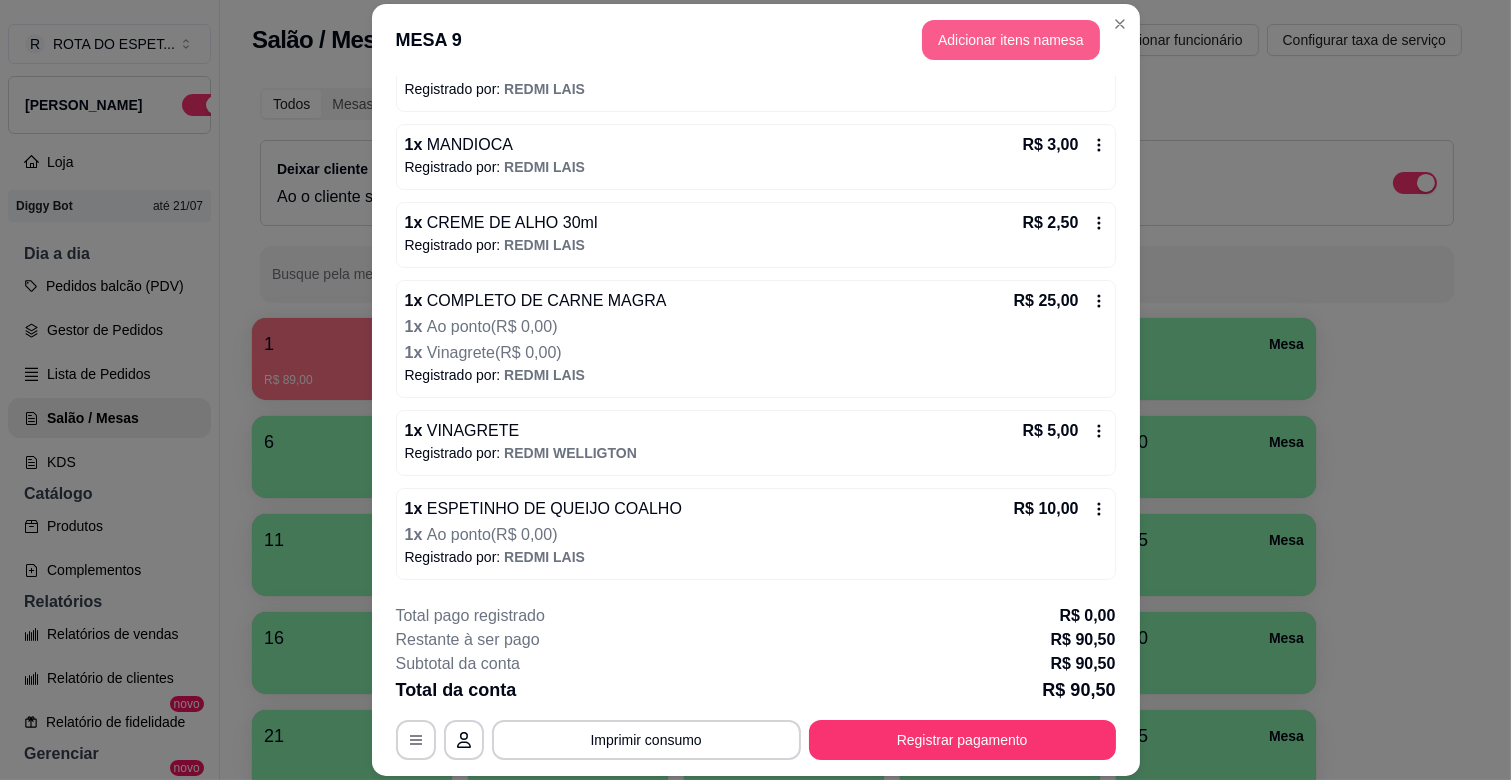 click on "Adicionar itens na  mesa" at bounding box center [1011, 40] 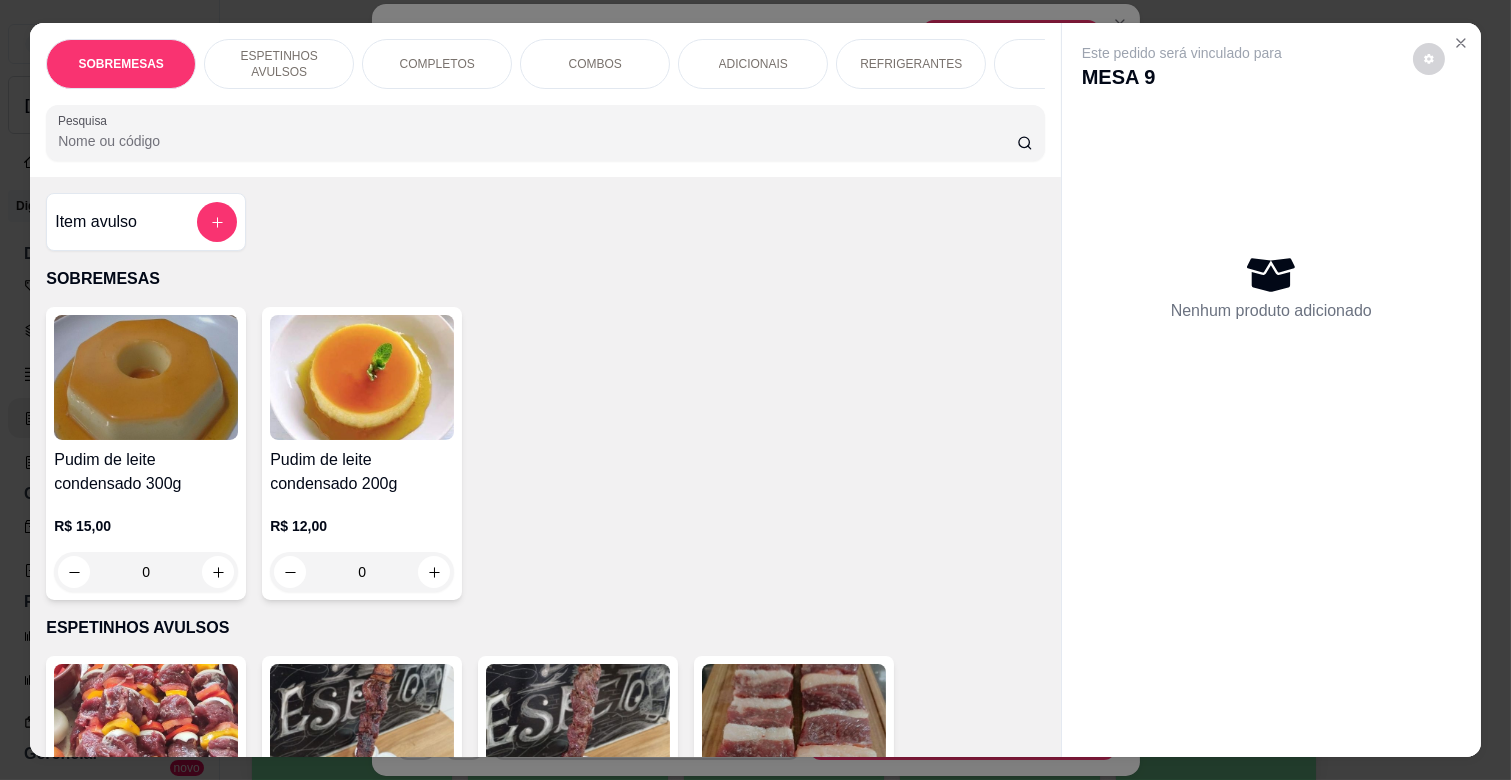 scroll, scrollTop: 0, scrollLeft: 573, axis: horizontal 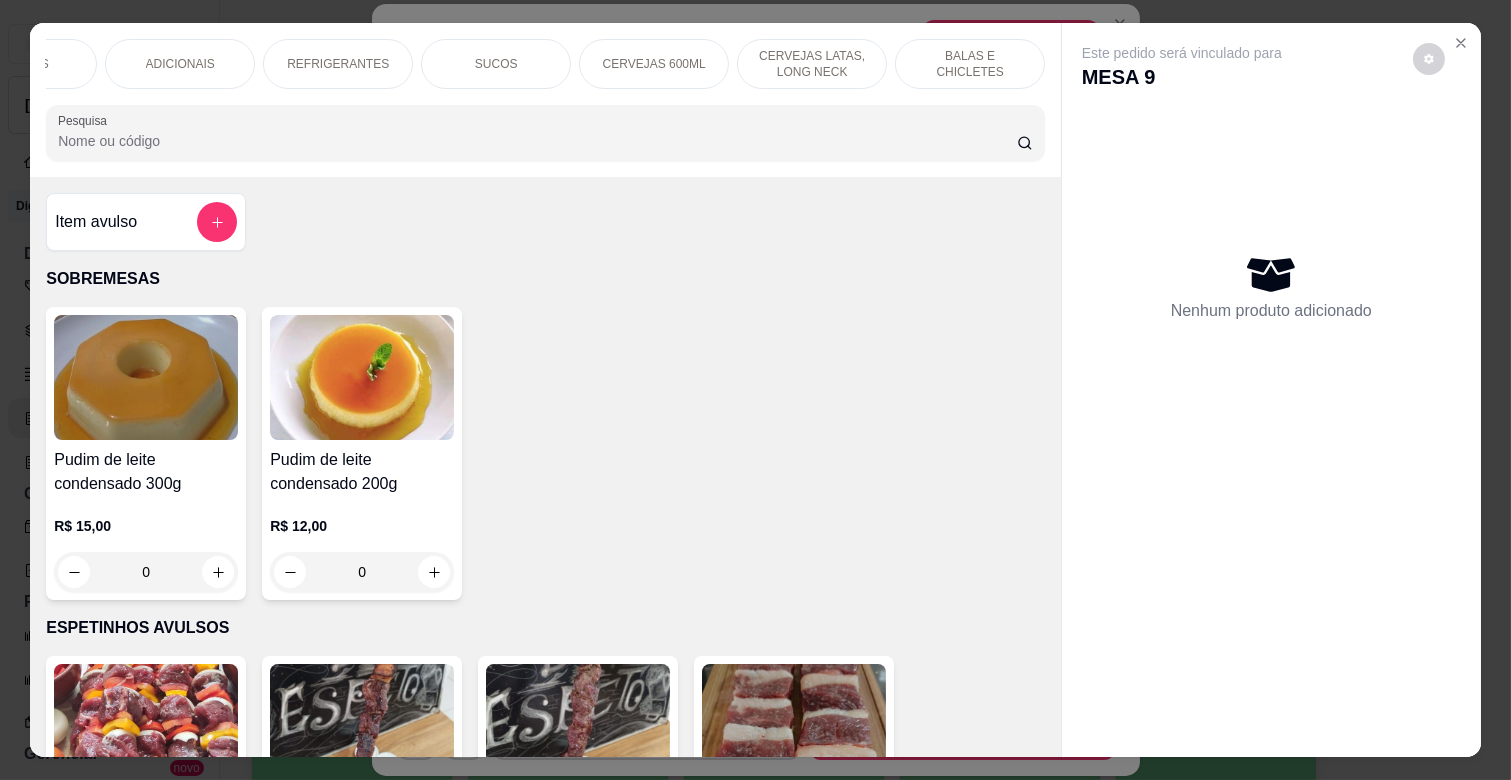 click on "BALAS E CHICLETES" at bounding box center [970, 64] 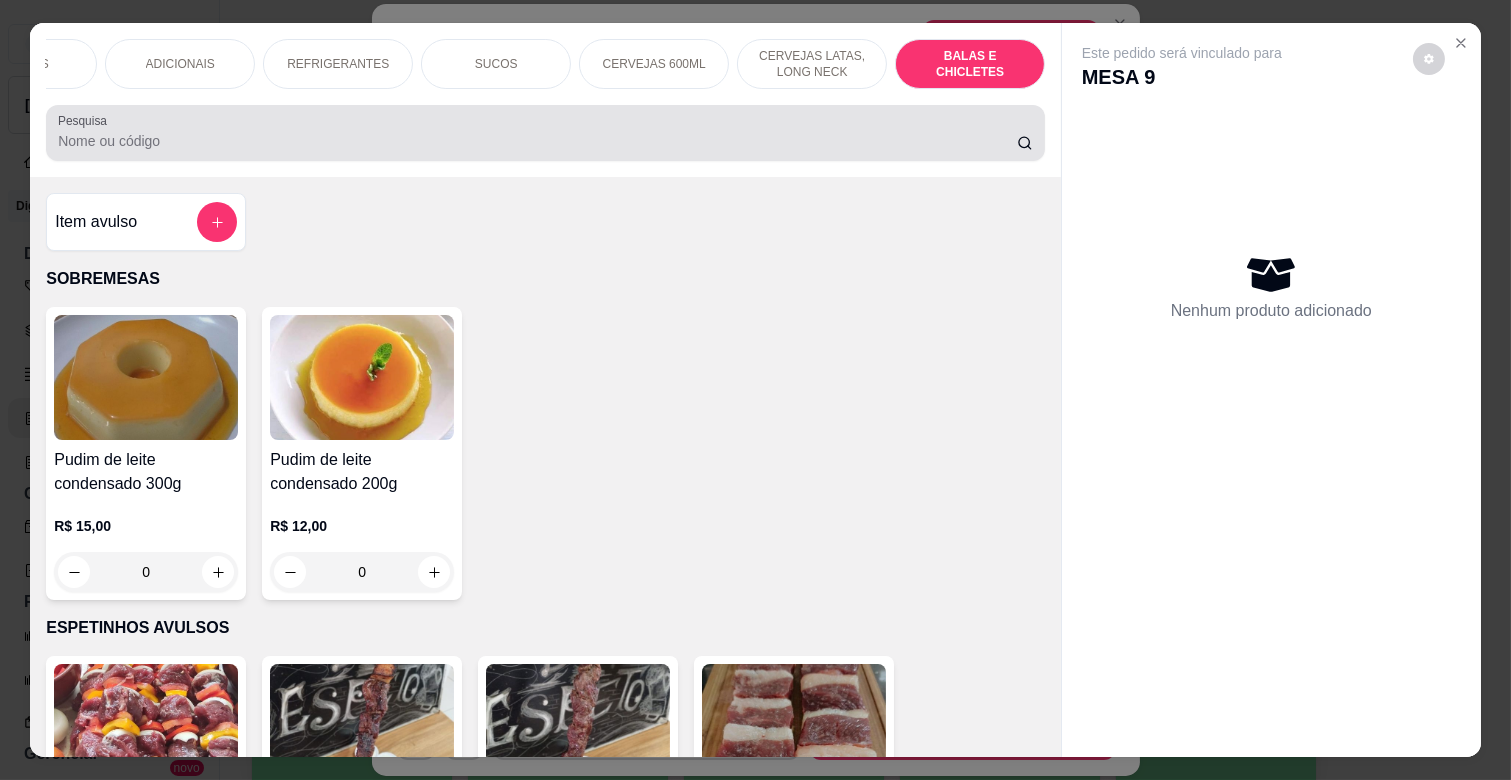 scroll, scrollTop: 7776, scrollLeft: 0, axis: vertical 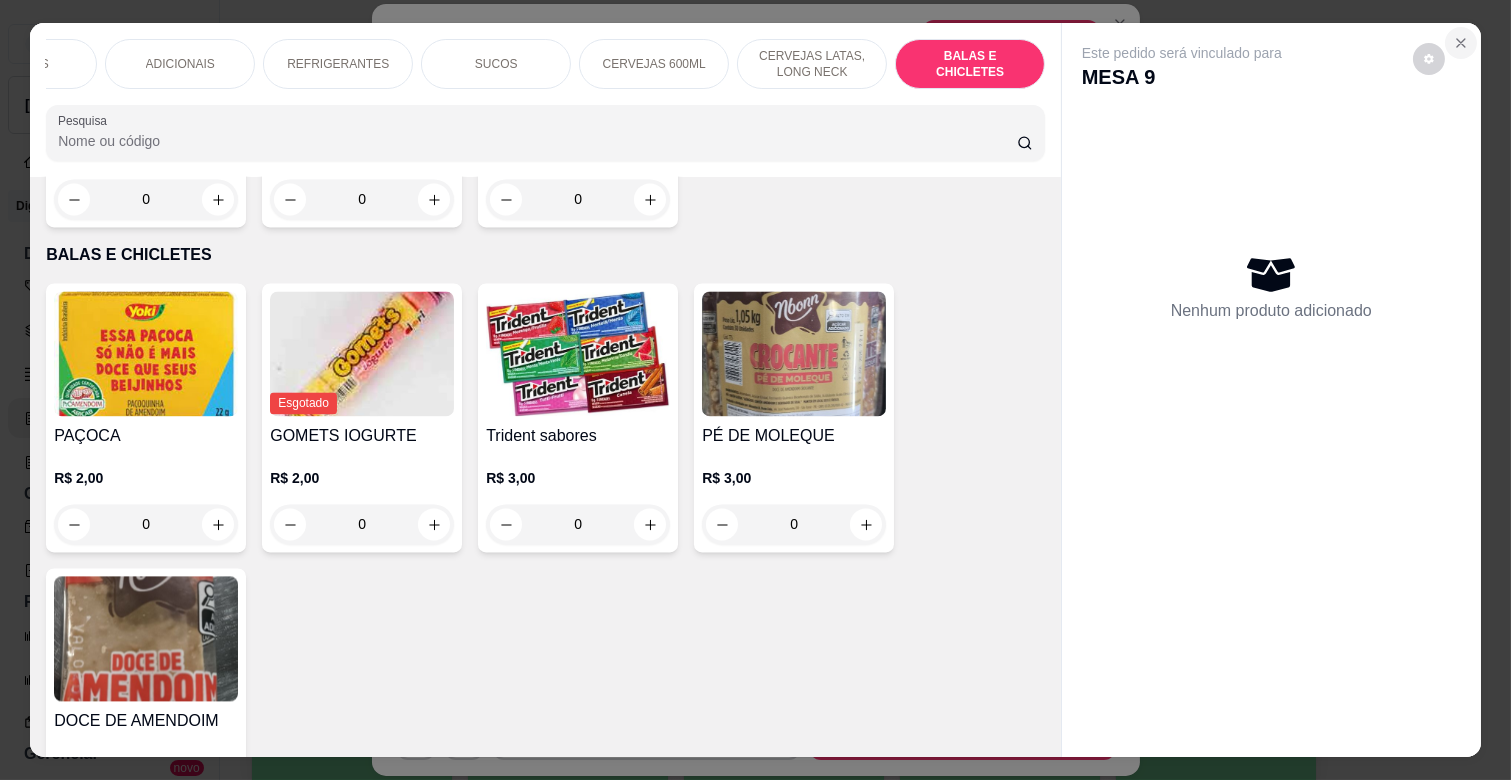 click 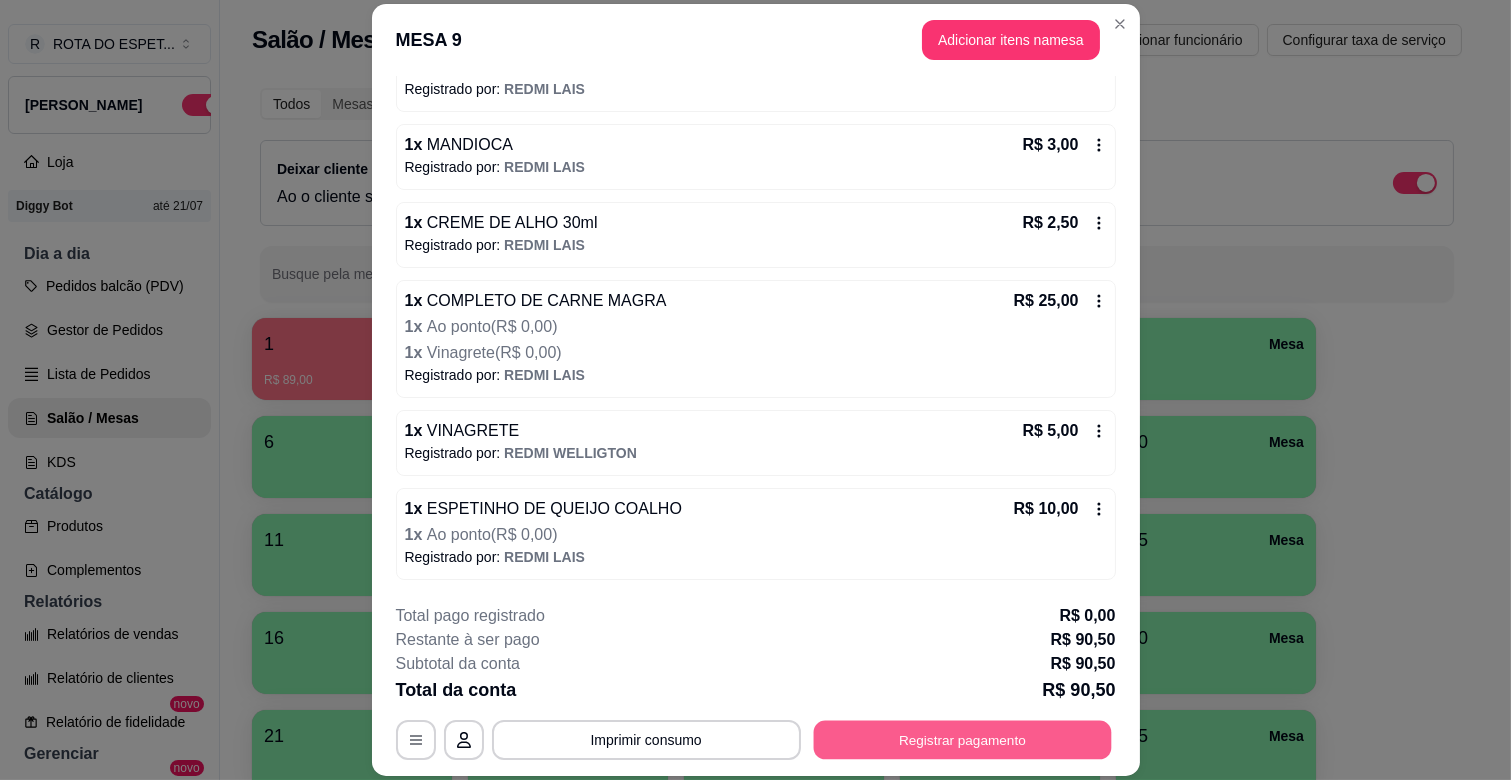 click on "Registrar pagamento" at bounding box center [962, 740] 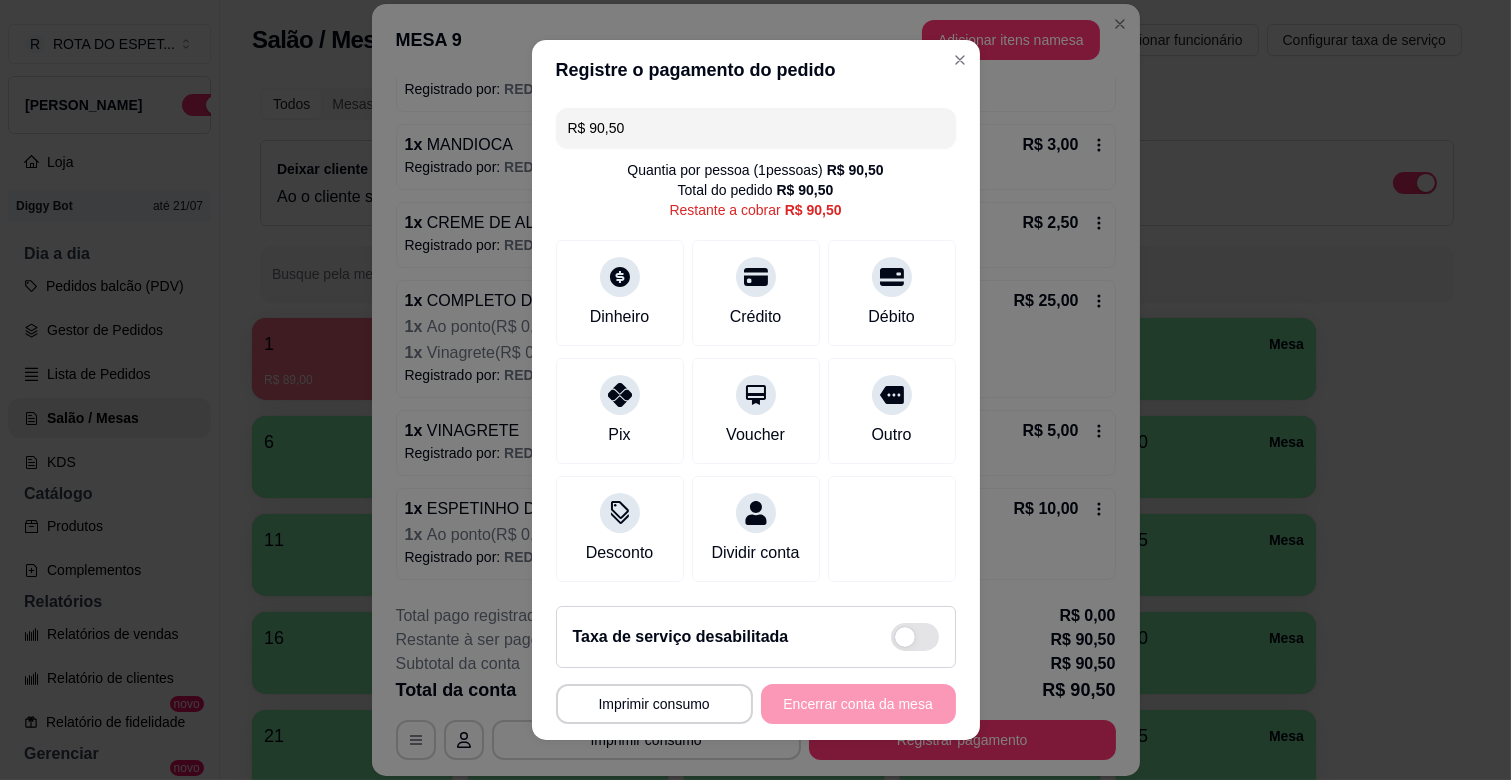 click on "R$ 90,50" at bounding box center [756, 128] 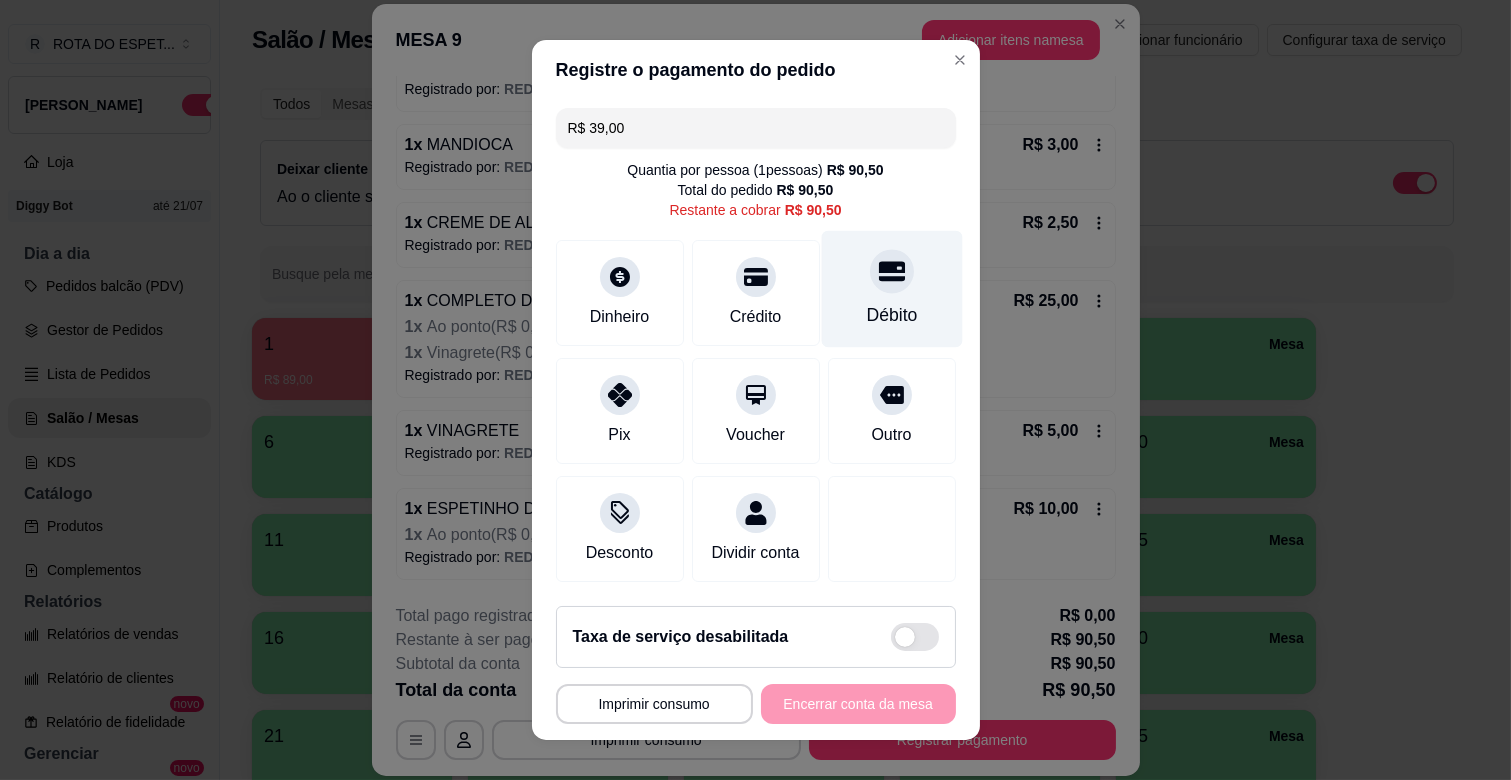 click at bounding box center [892, 271] 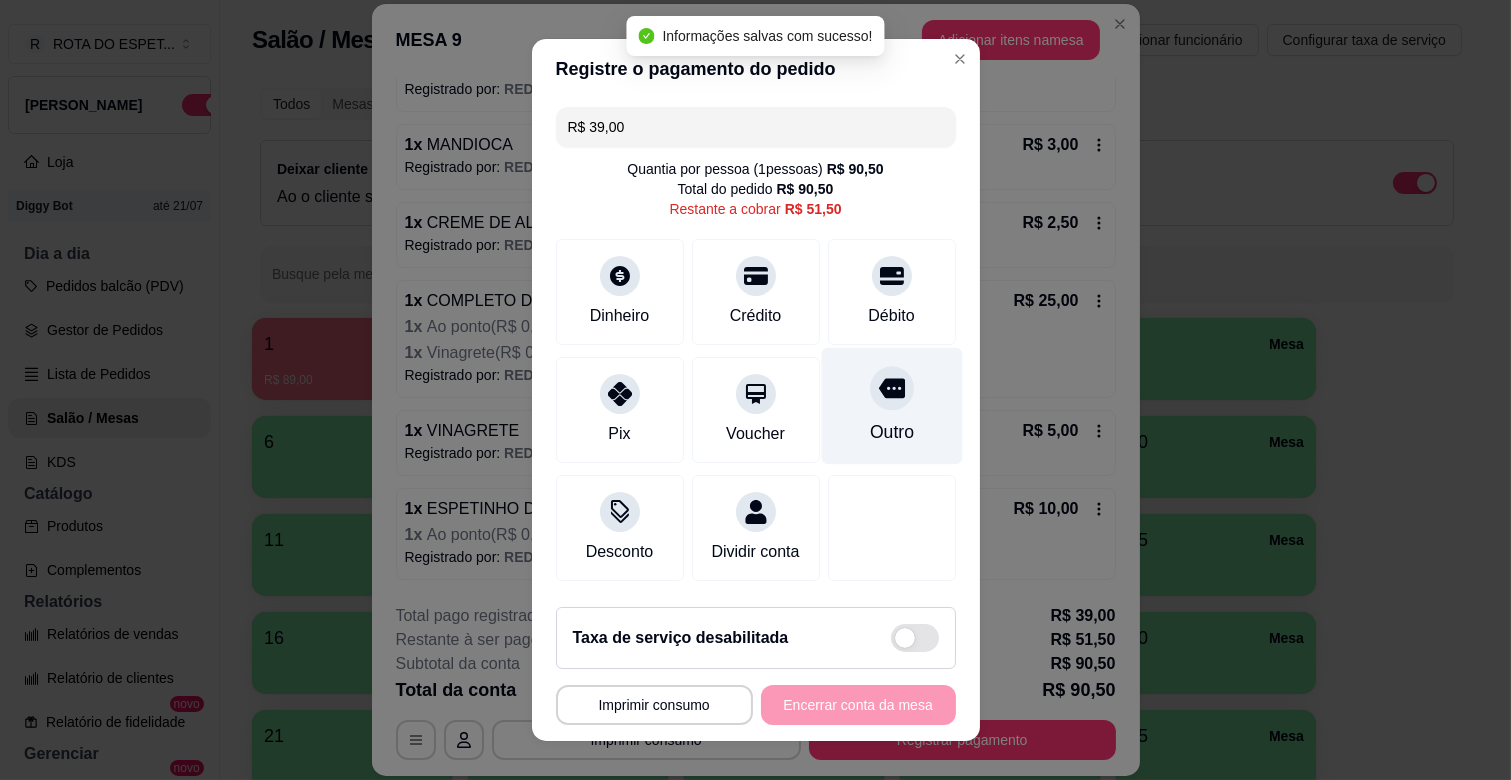 type on "R$ 51,50" 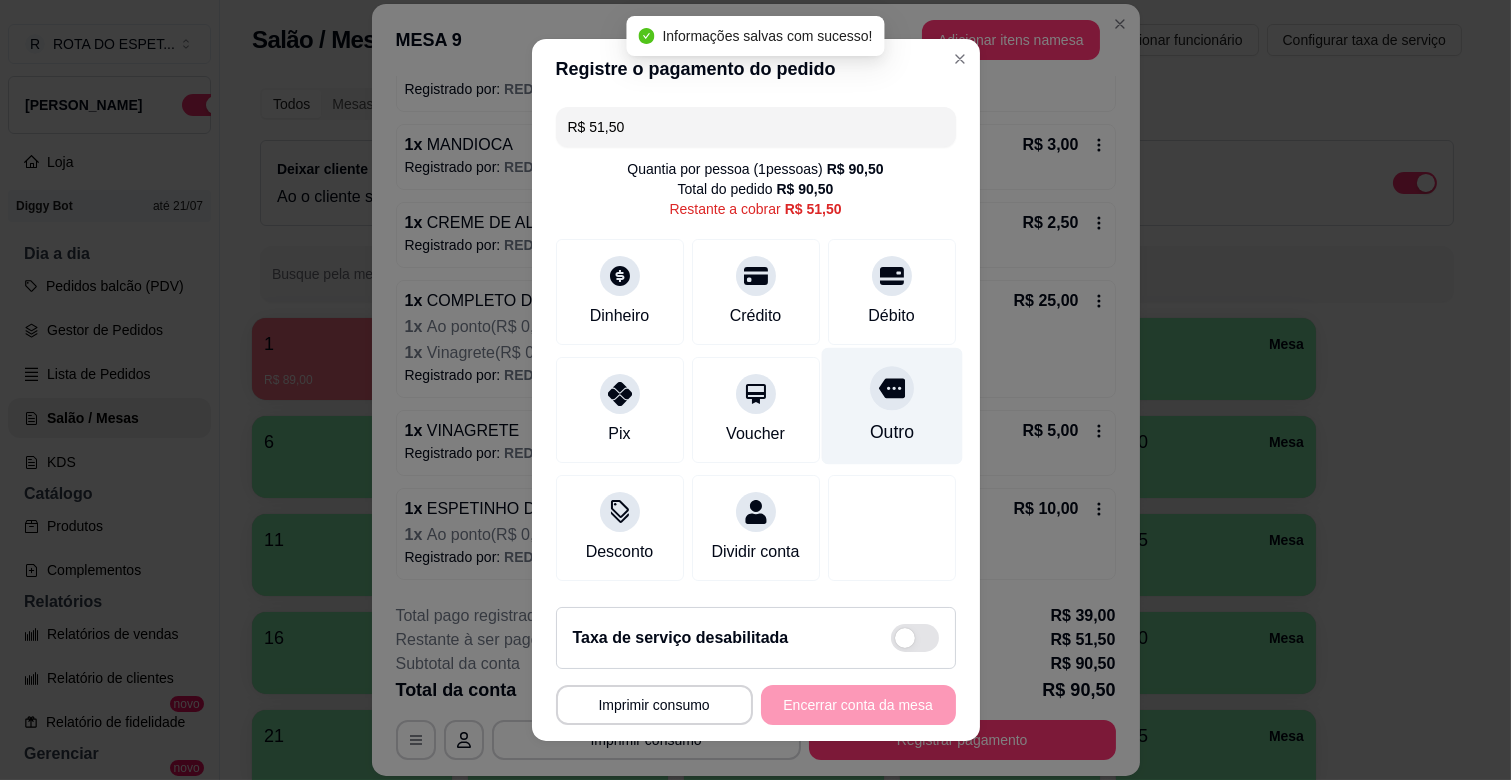 scroll, scrollTop: 126, scrollLeft: 0, axis: vertical 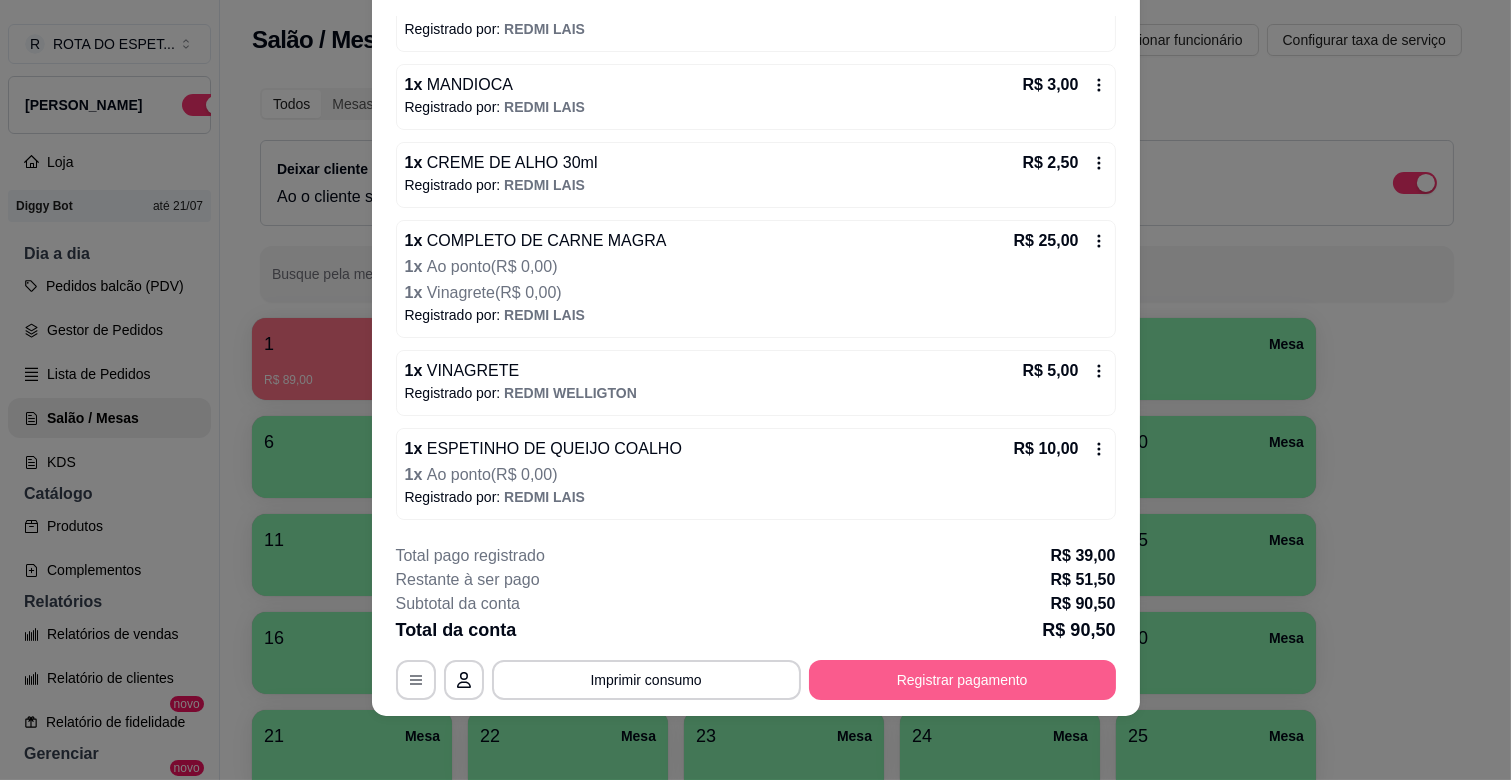 click on "Registrar pagamento" at bounding box center (962, 680) 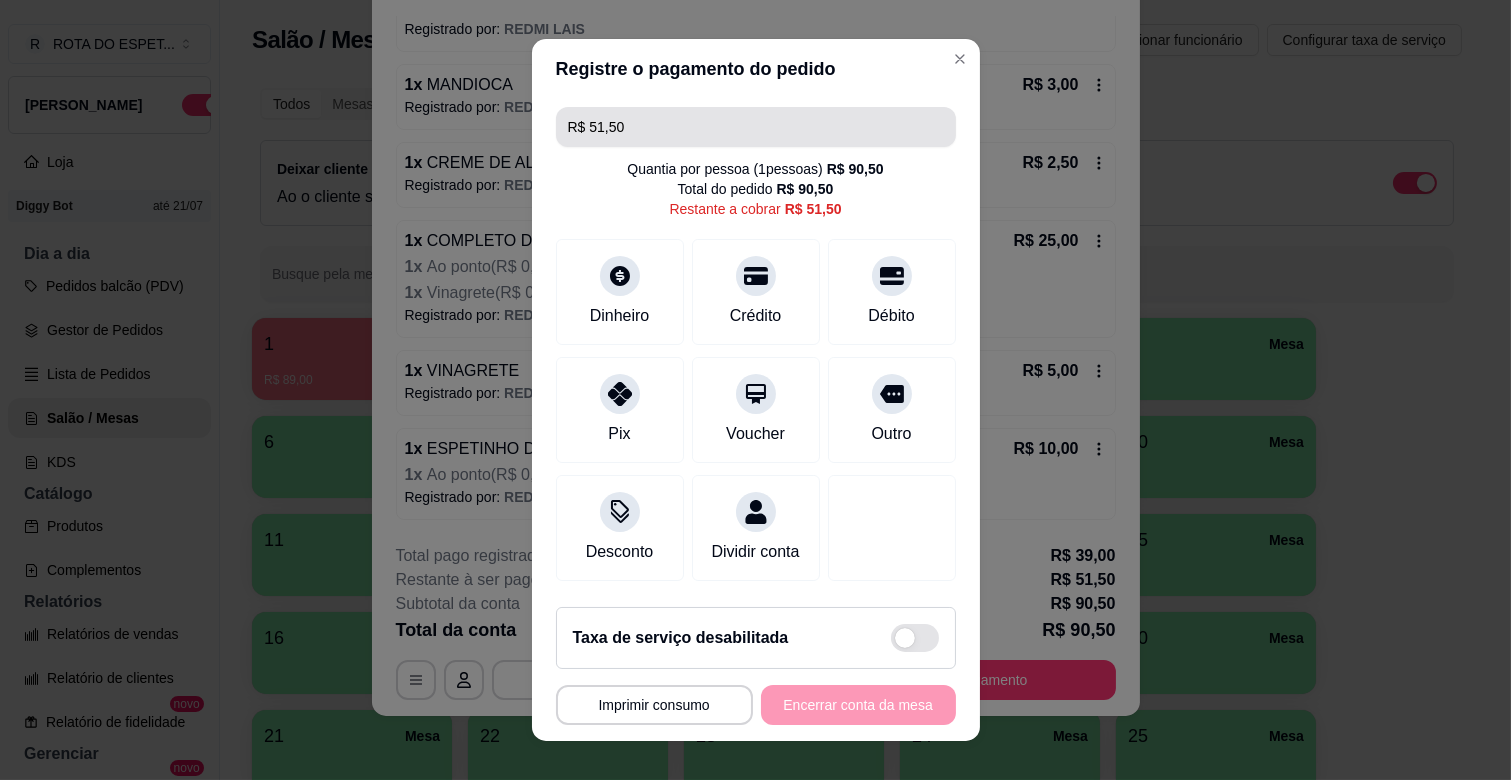 click on "R$ 51,50" at bounding box center (756, 127) 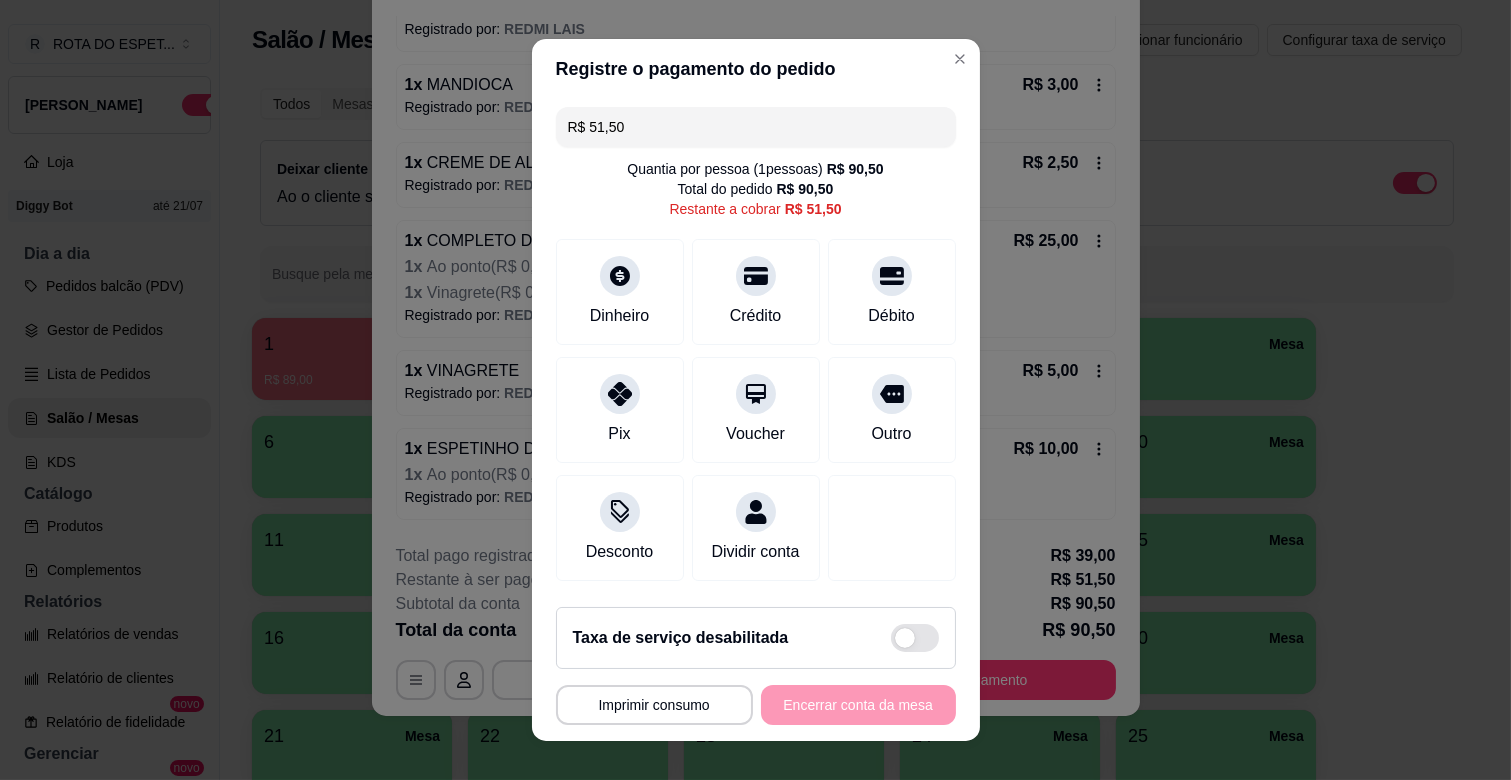 click on "R$ 51,50" at bounding box center [756, 127] 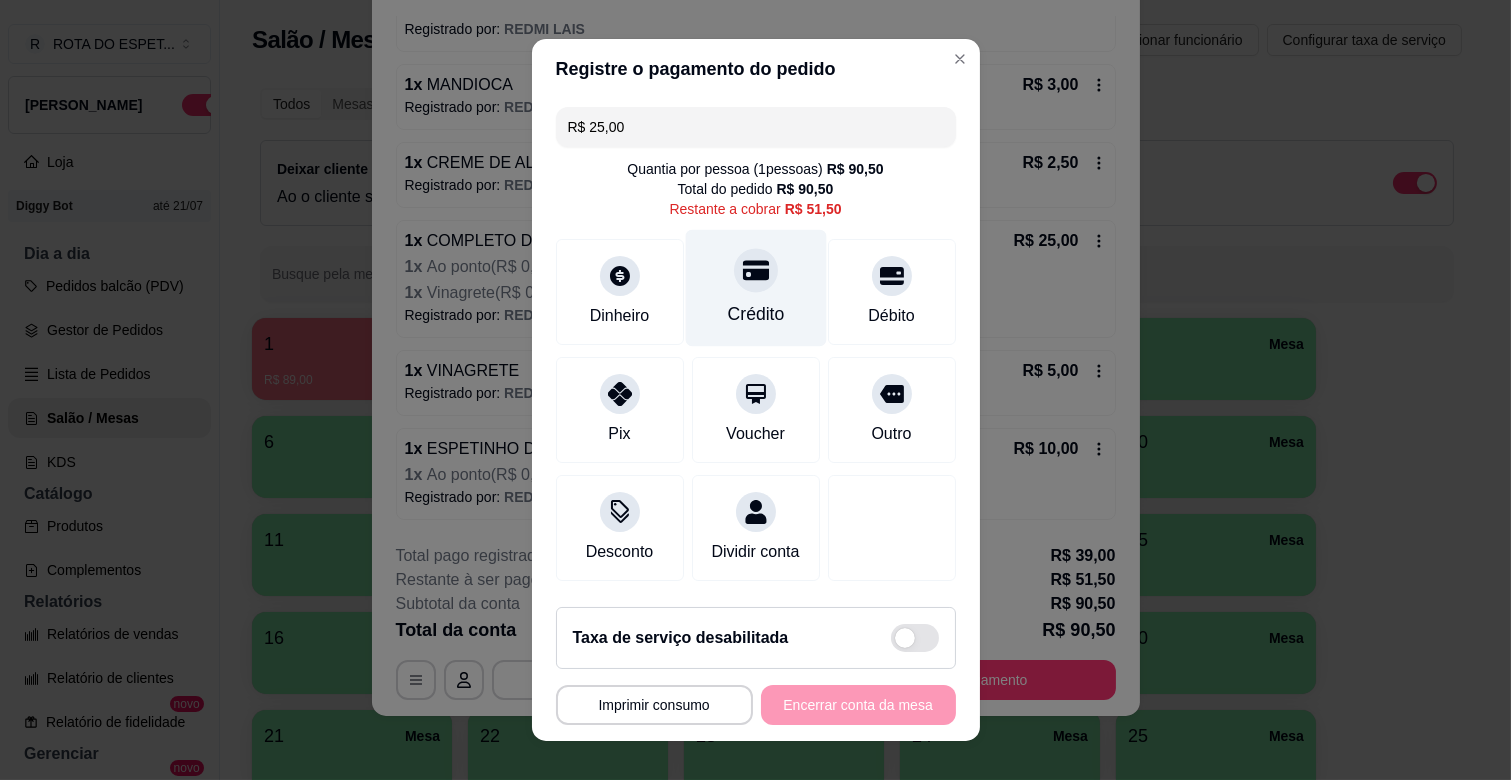 click on "Crédito" at bounding box center (755, 288) 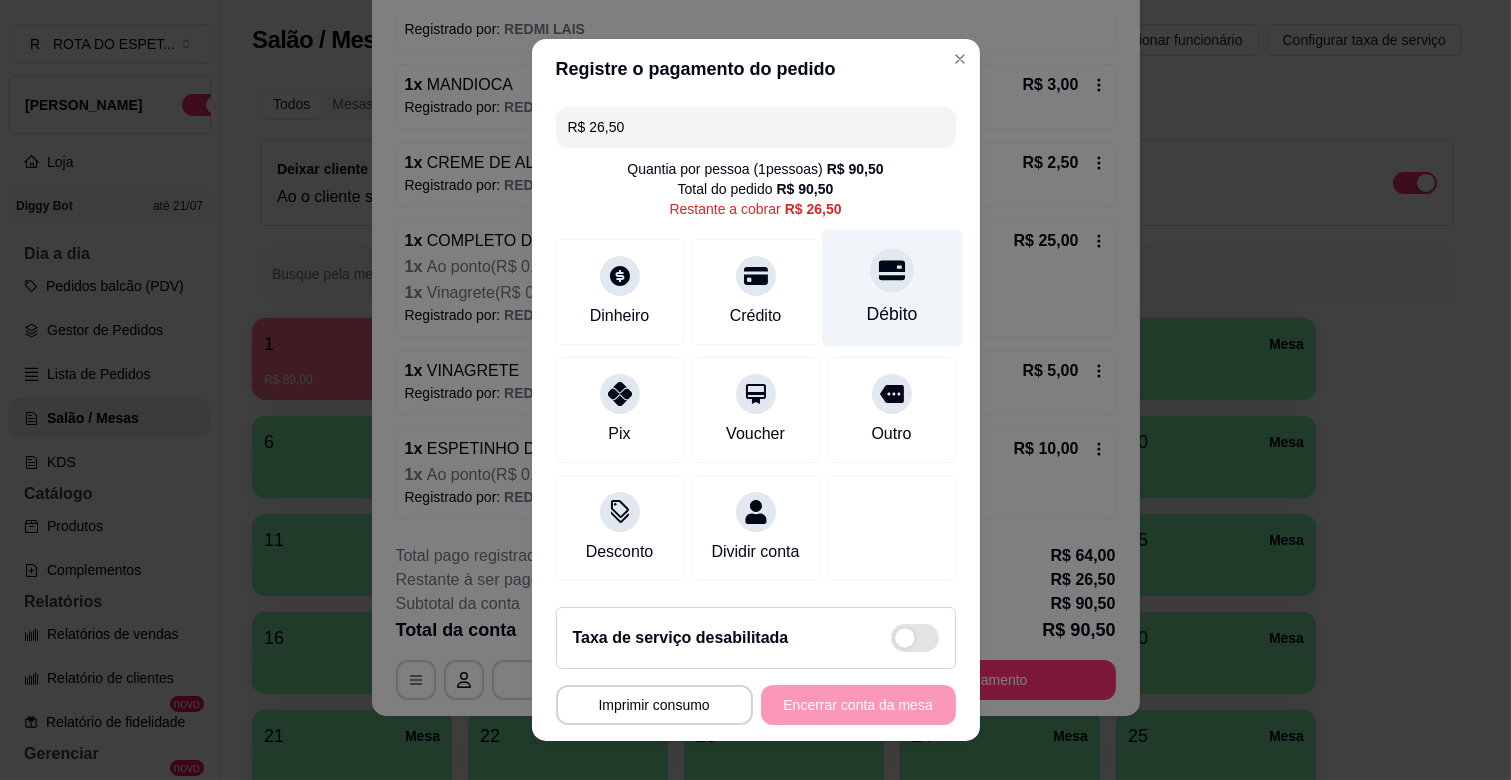 click on "Débito" at bounding box center (891, 288) 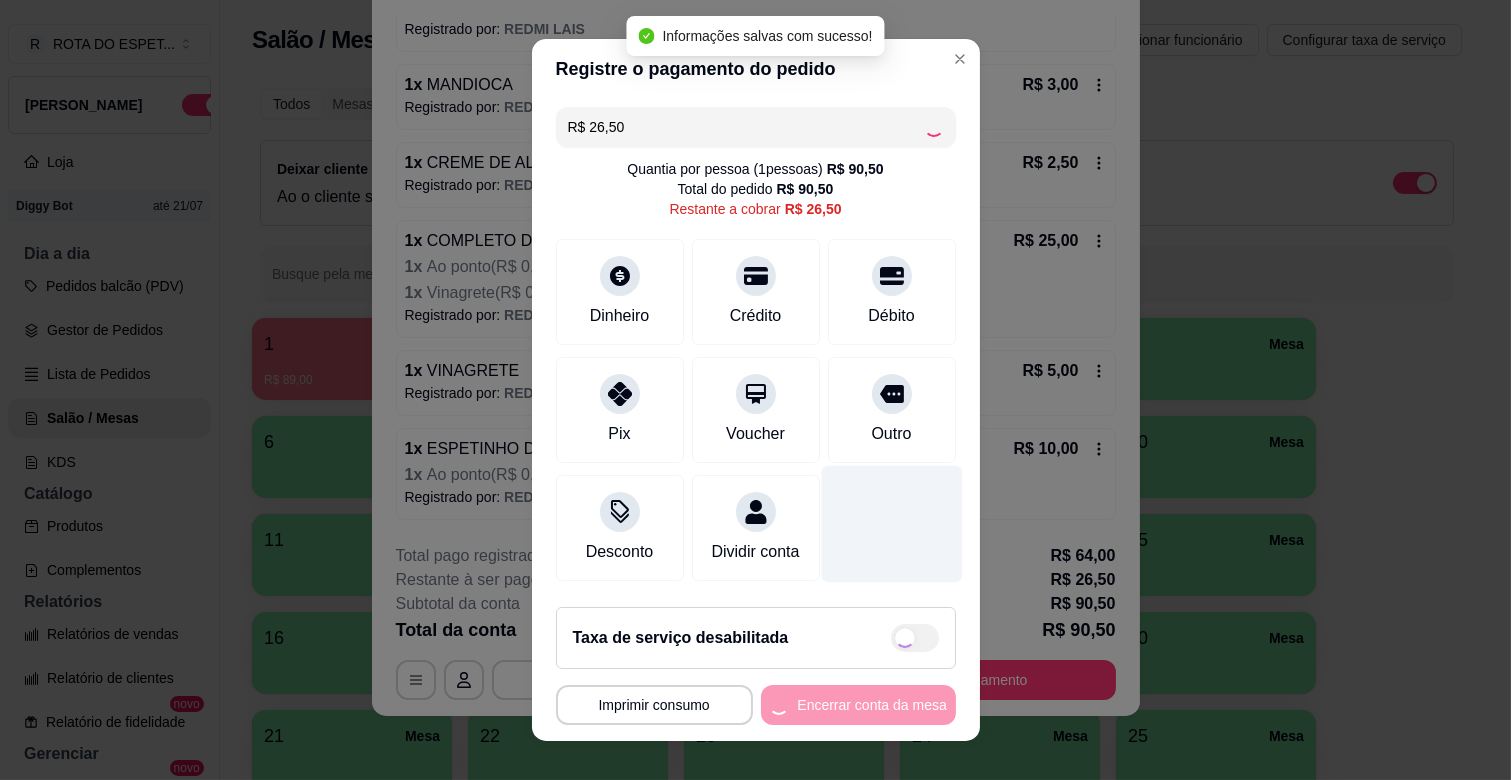 type on "R$ 0,00" 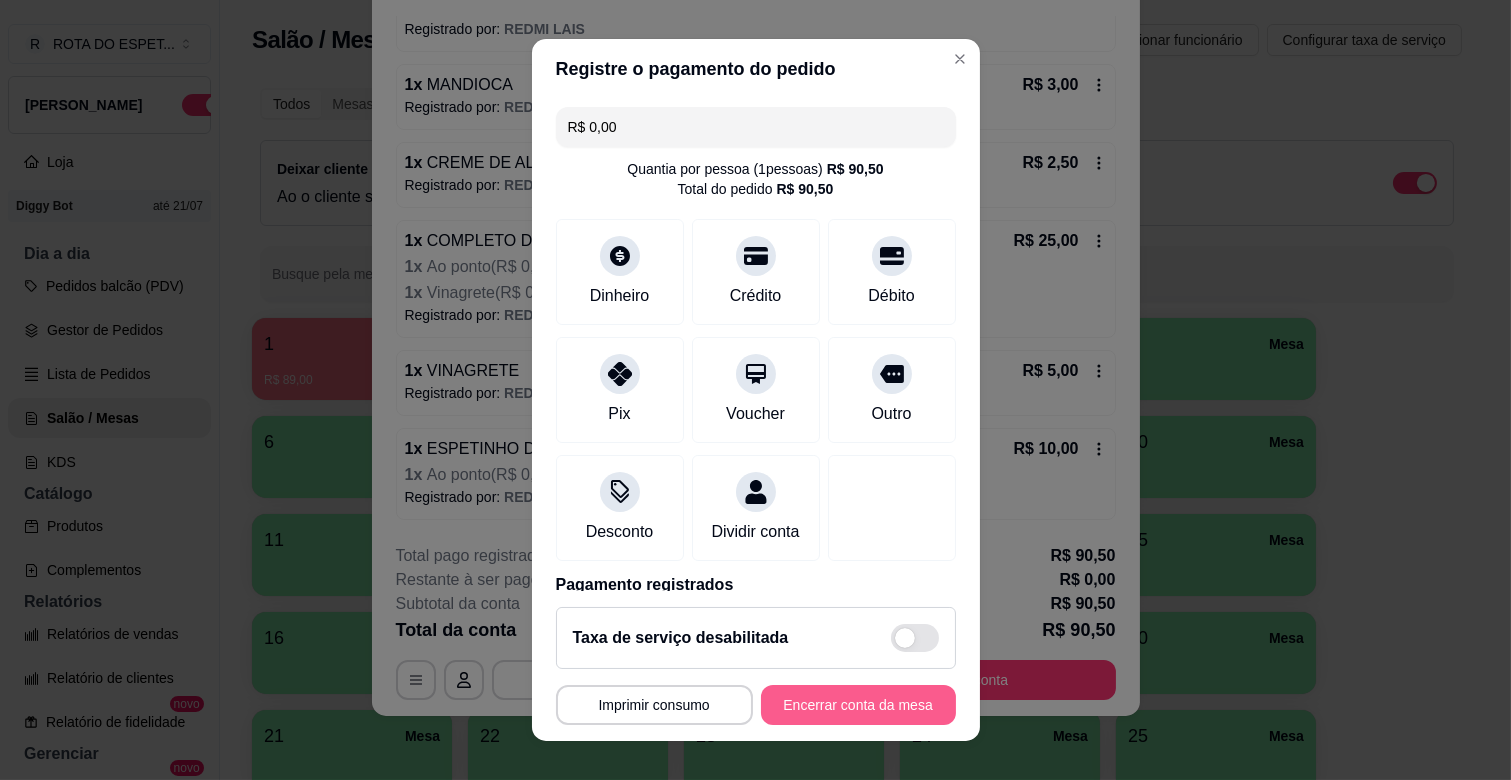 click on "Encerrar conta da mesa" at bounding box center (858, 705) 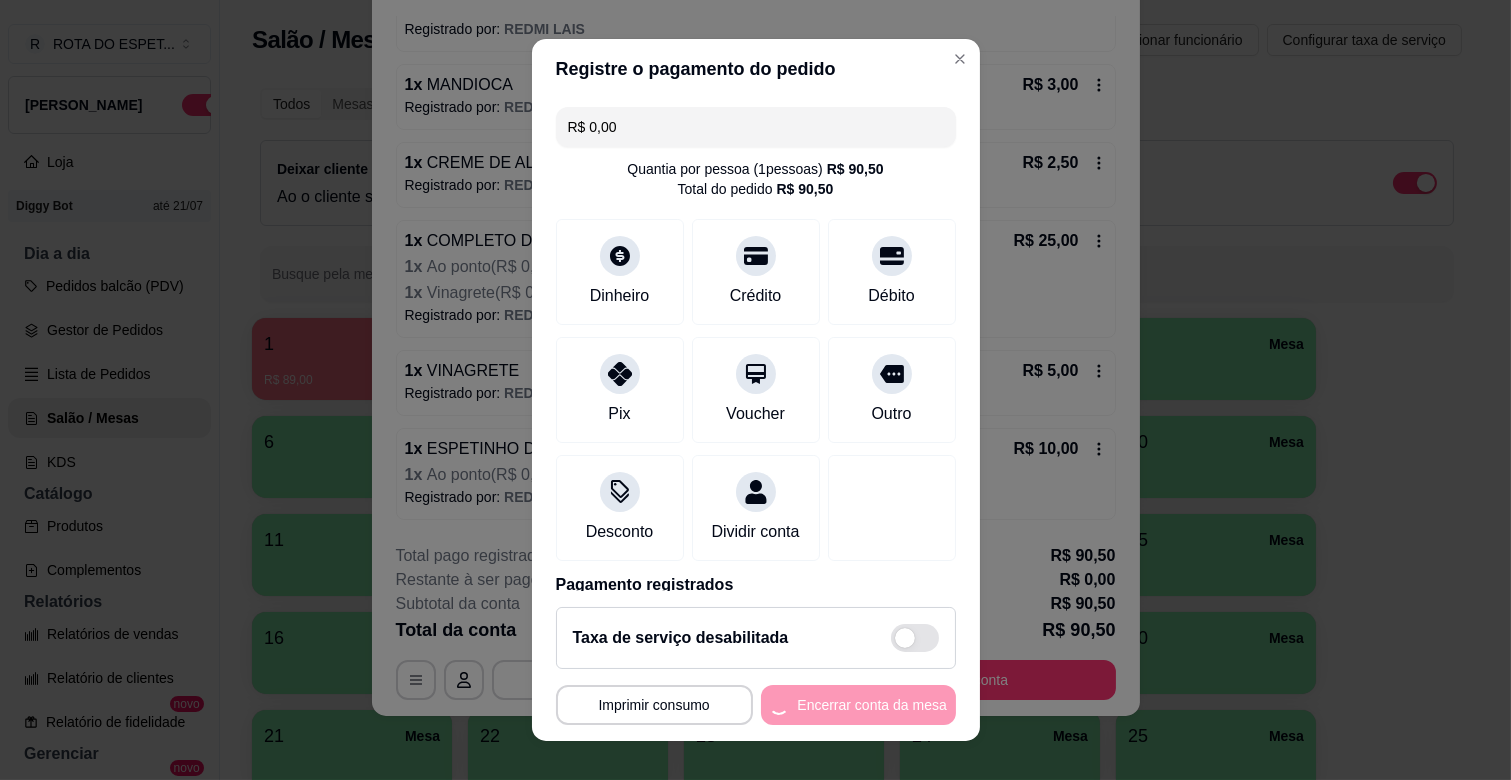 scroll, scrollTop: 0, scrollLeft: 0, axis: both 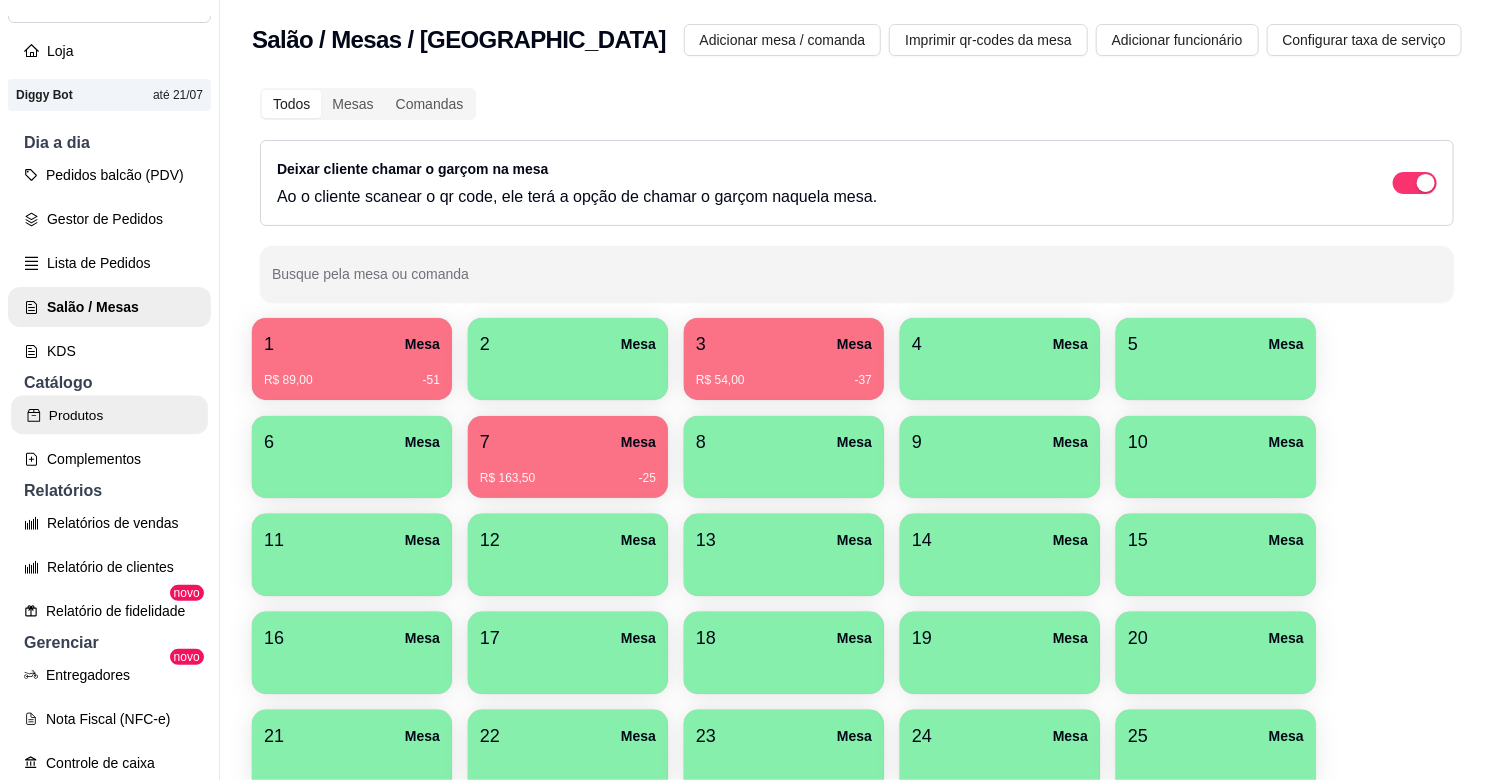 click on "Produtos" at bounding box center (109, 415) 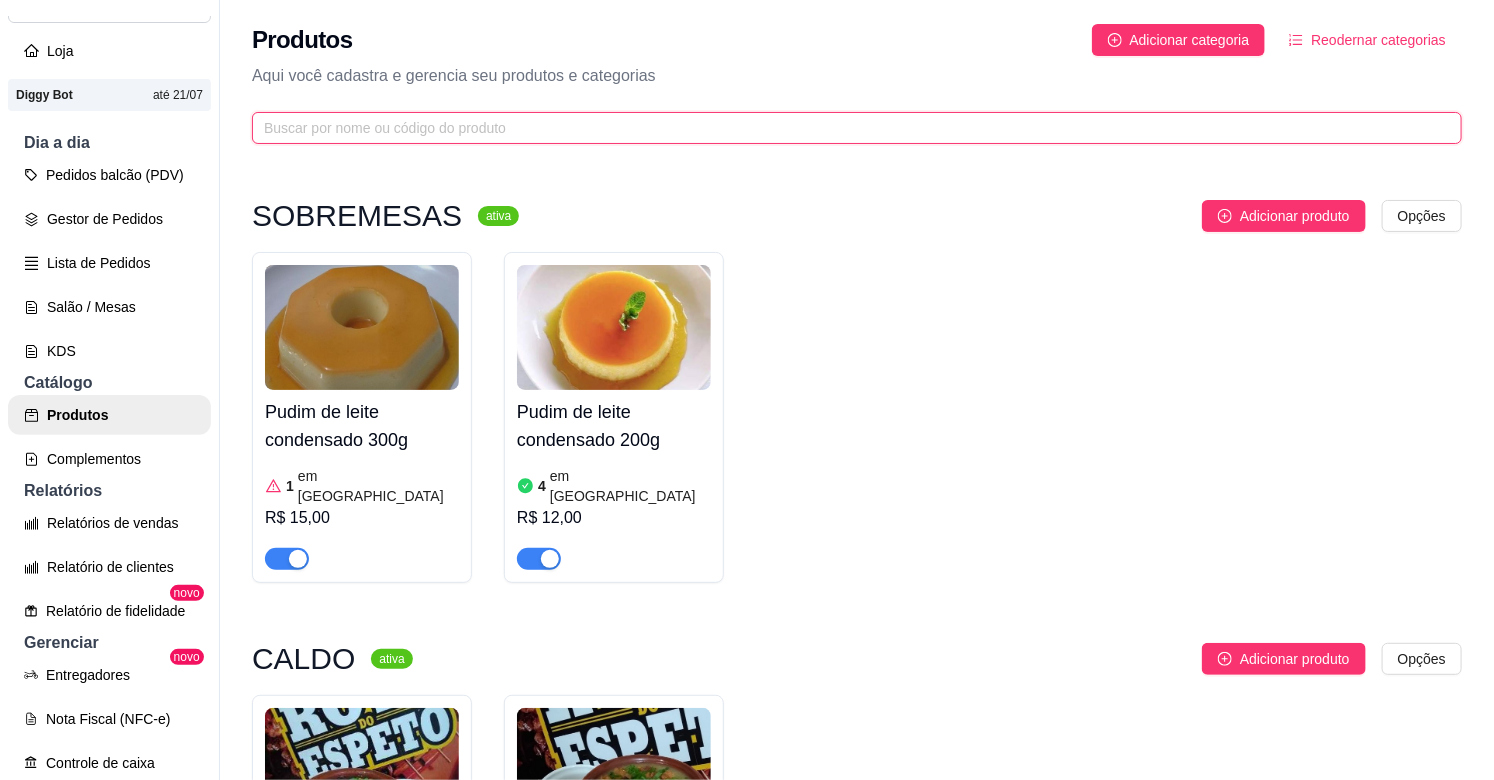 click at bounding box center (849, 128) 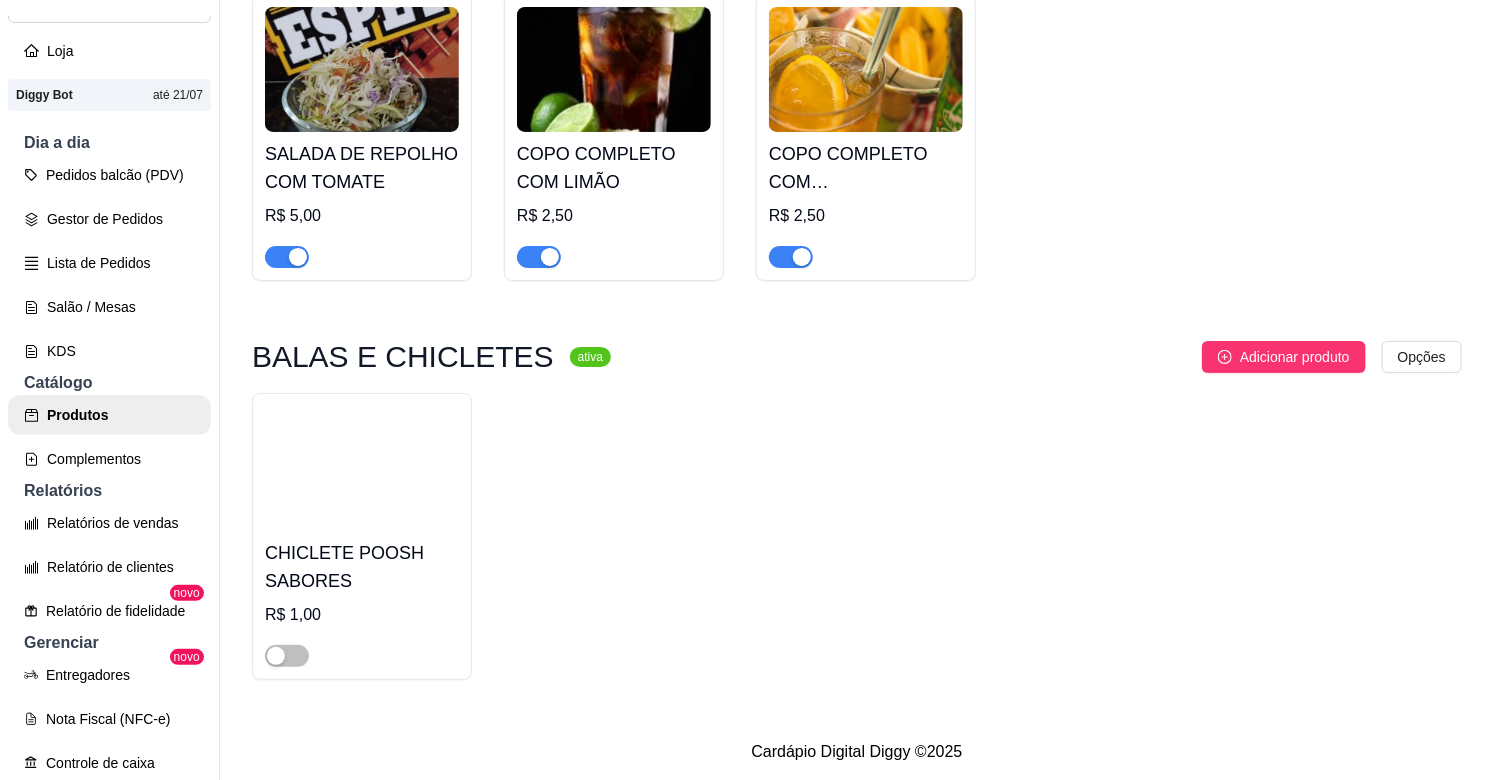 scroll, scrollTop: 276, scrollLeft: 0, axis: vertical 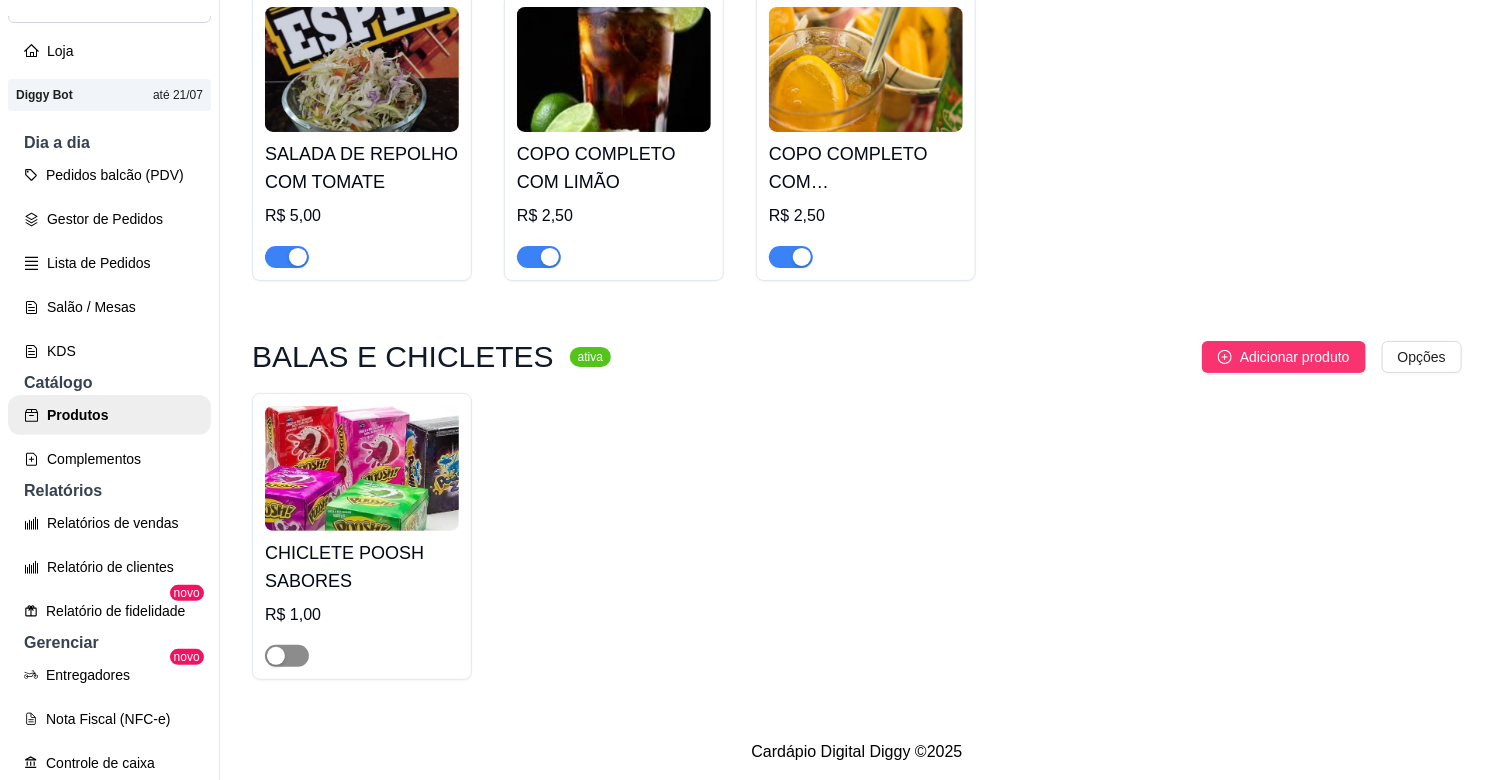 type on "PO" 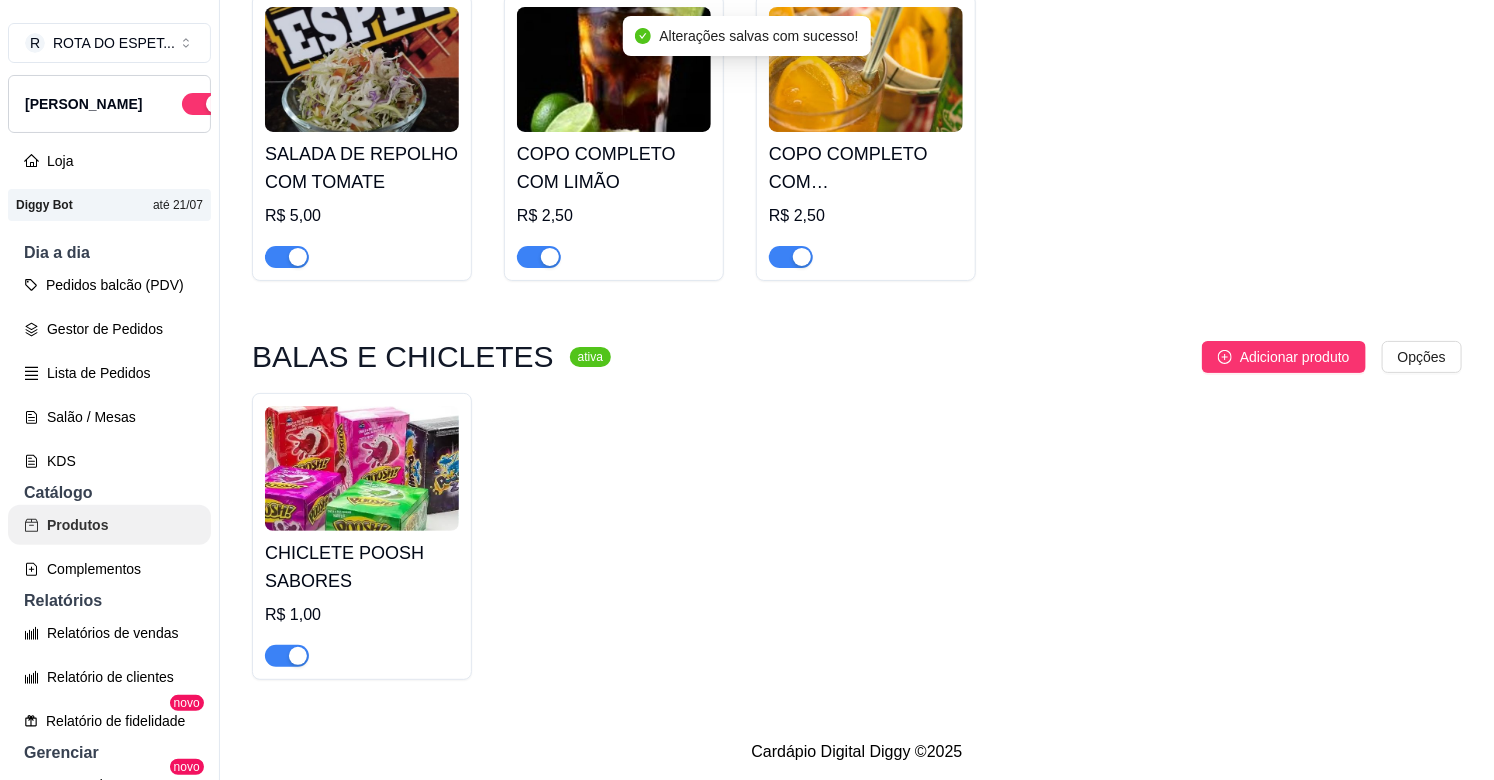 scroll, scrollTop: 0, scrollLeft: 0, axis: both 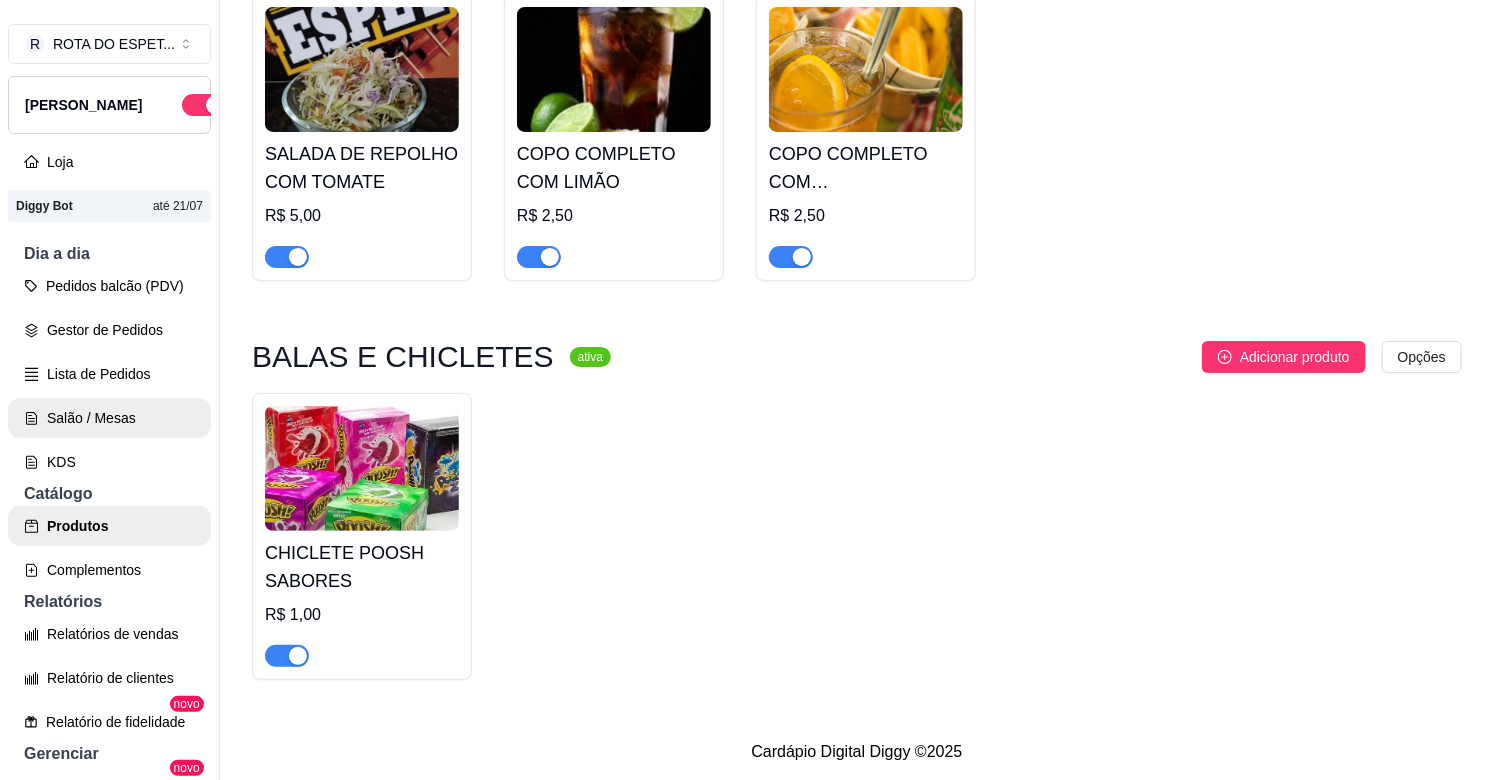 click on "Salão / Mesas" at bounding box center (109, 418) 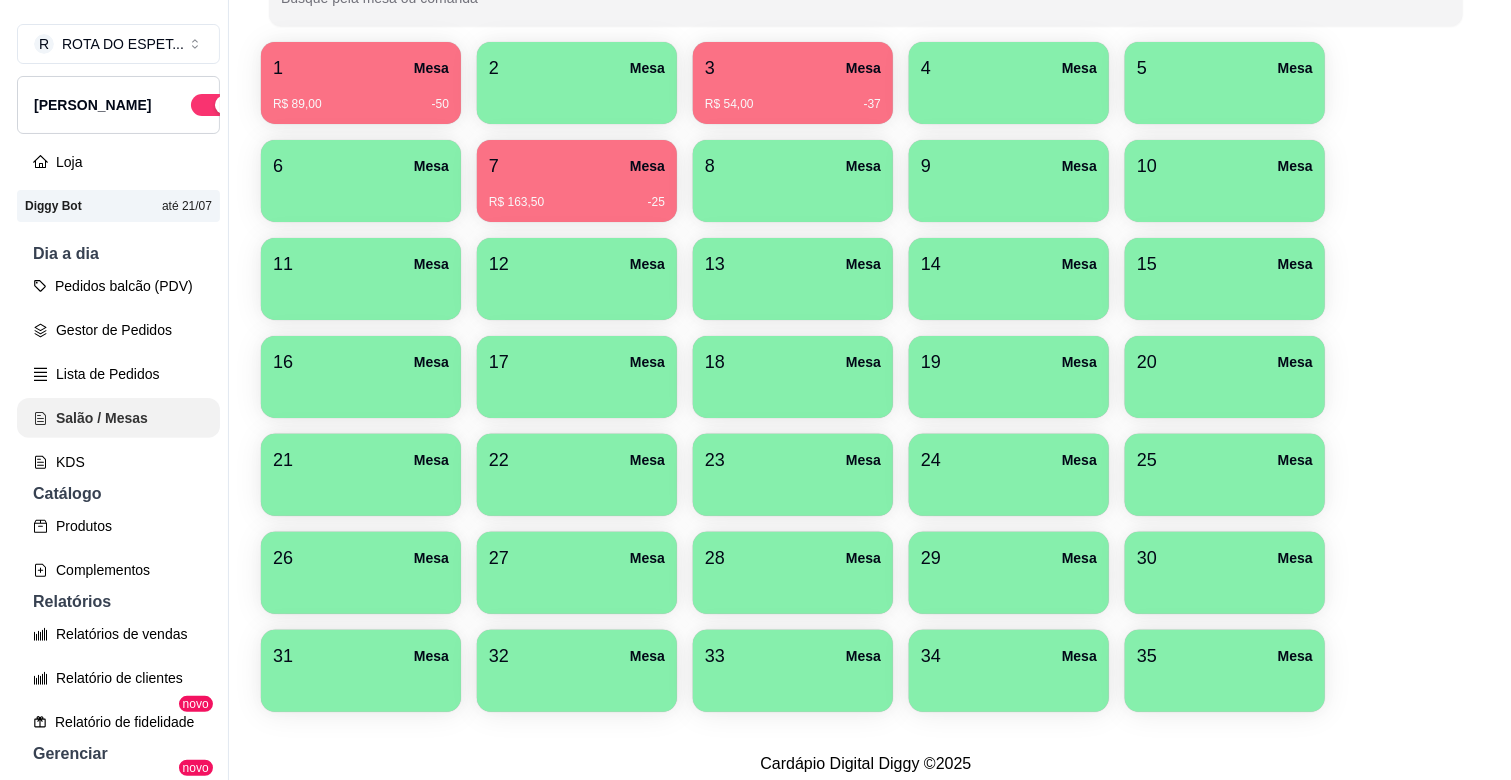 scroll, scrollTop: 0, scrollLeft: 0, axis: both 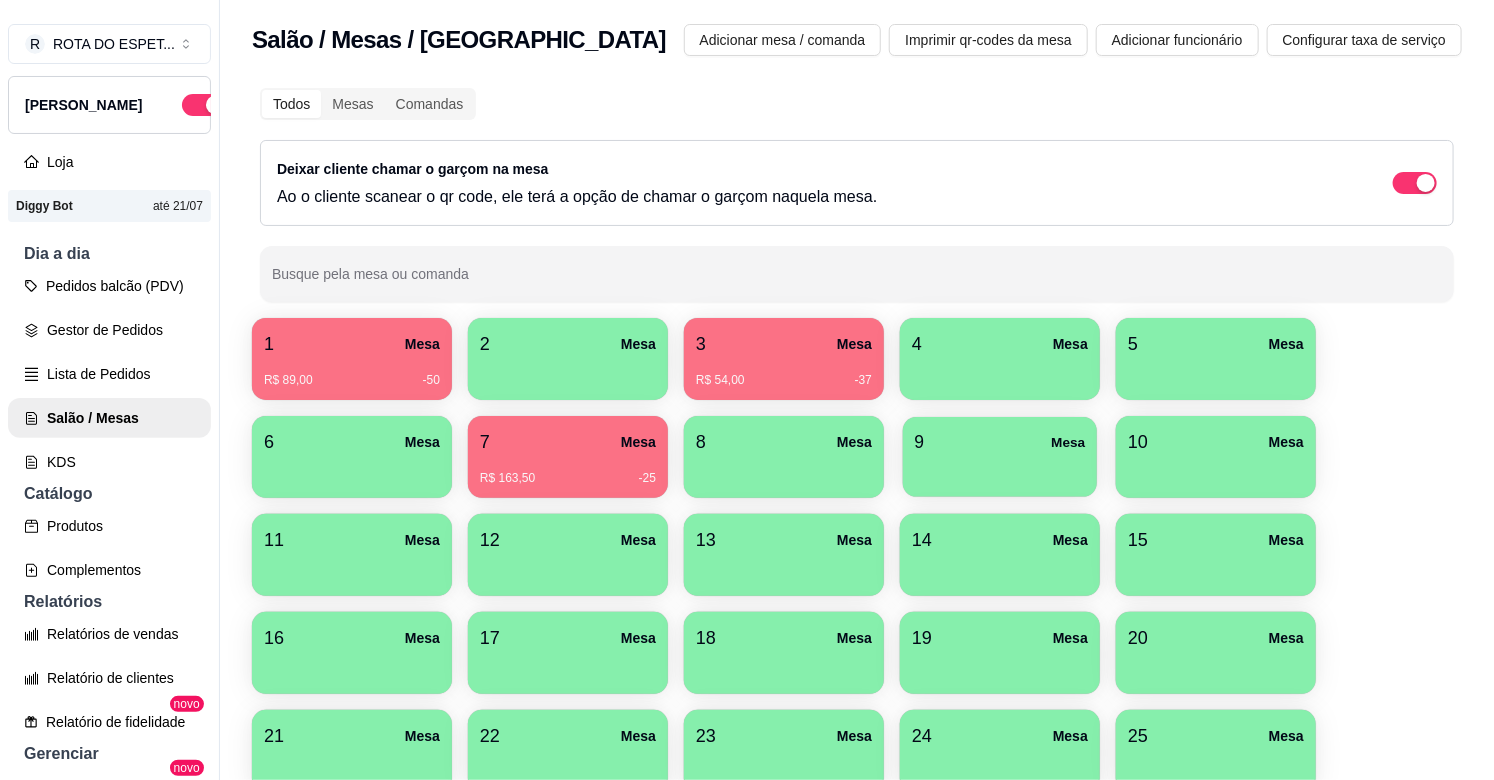 click at bounding box center [1000, 470] 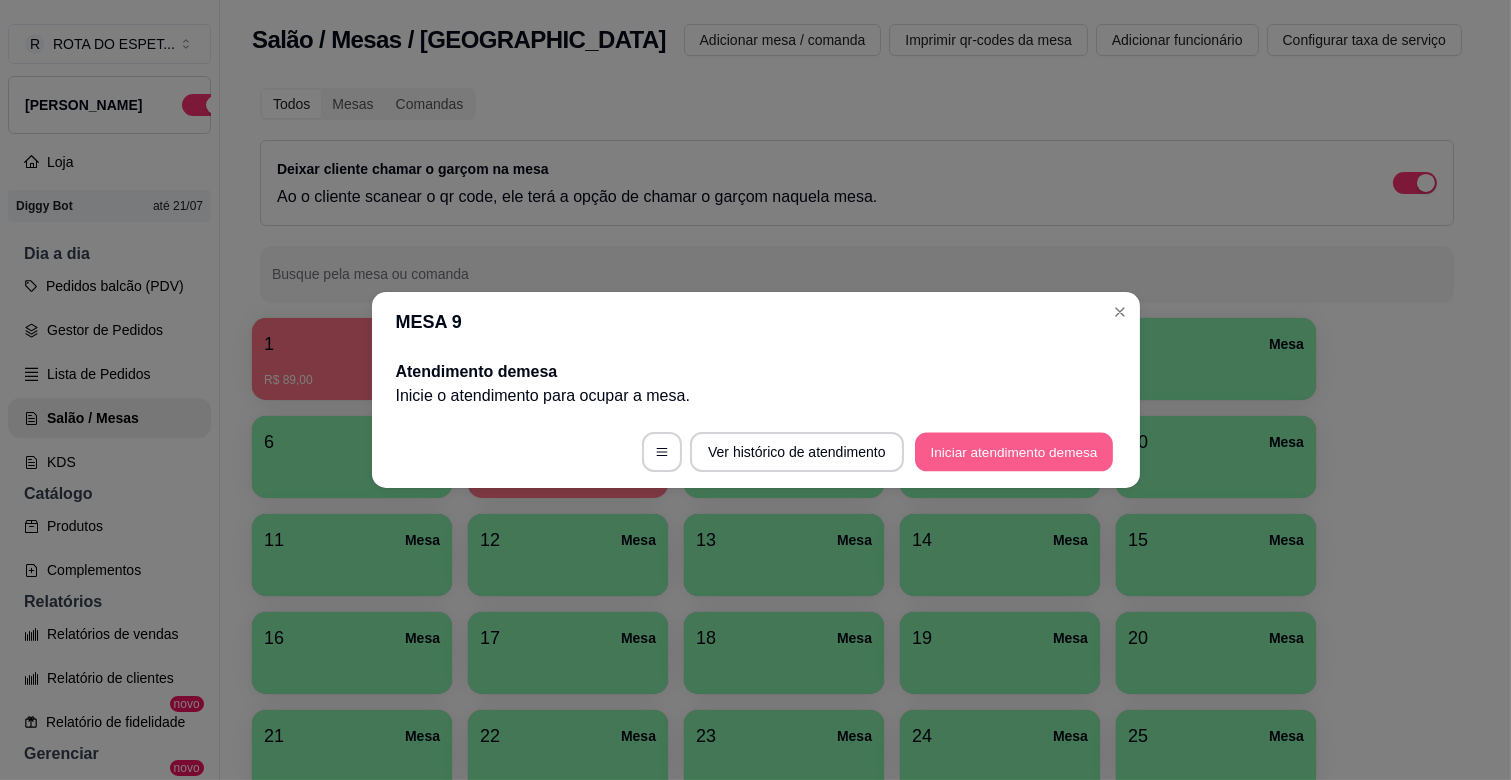 click on "Iniciar atendimento de  mesa" at bounding box center (1014, 452) 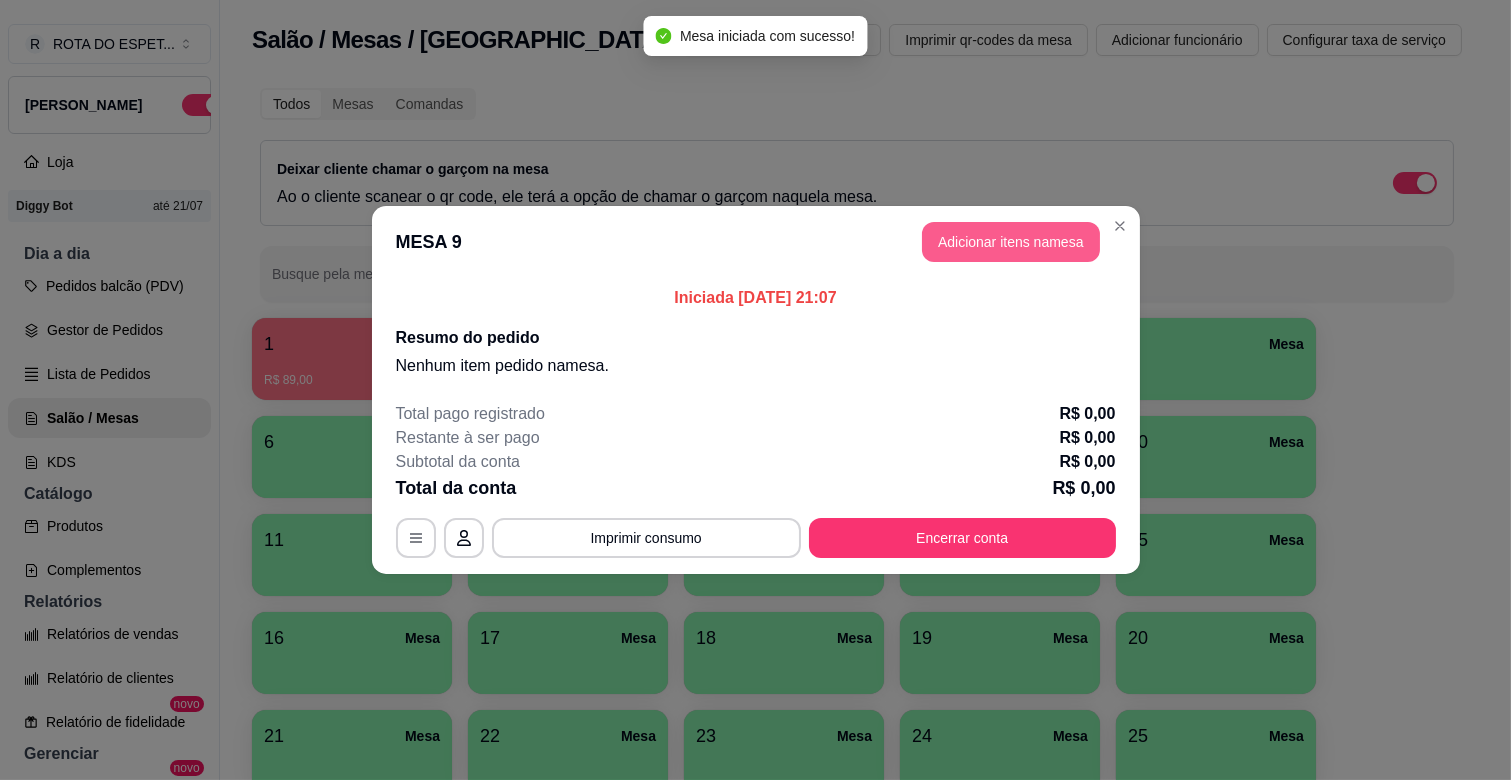click on "Adicionar itens na  mesa" at bounding box center [1011, 242] 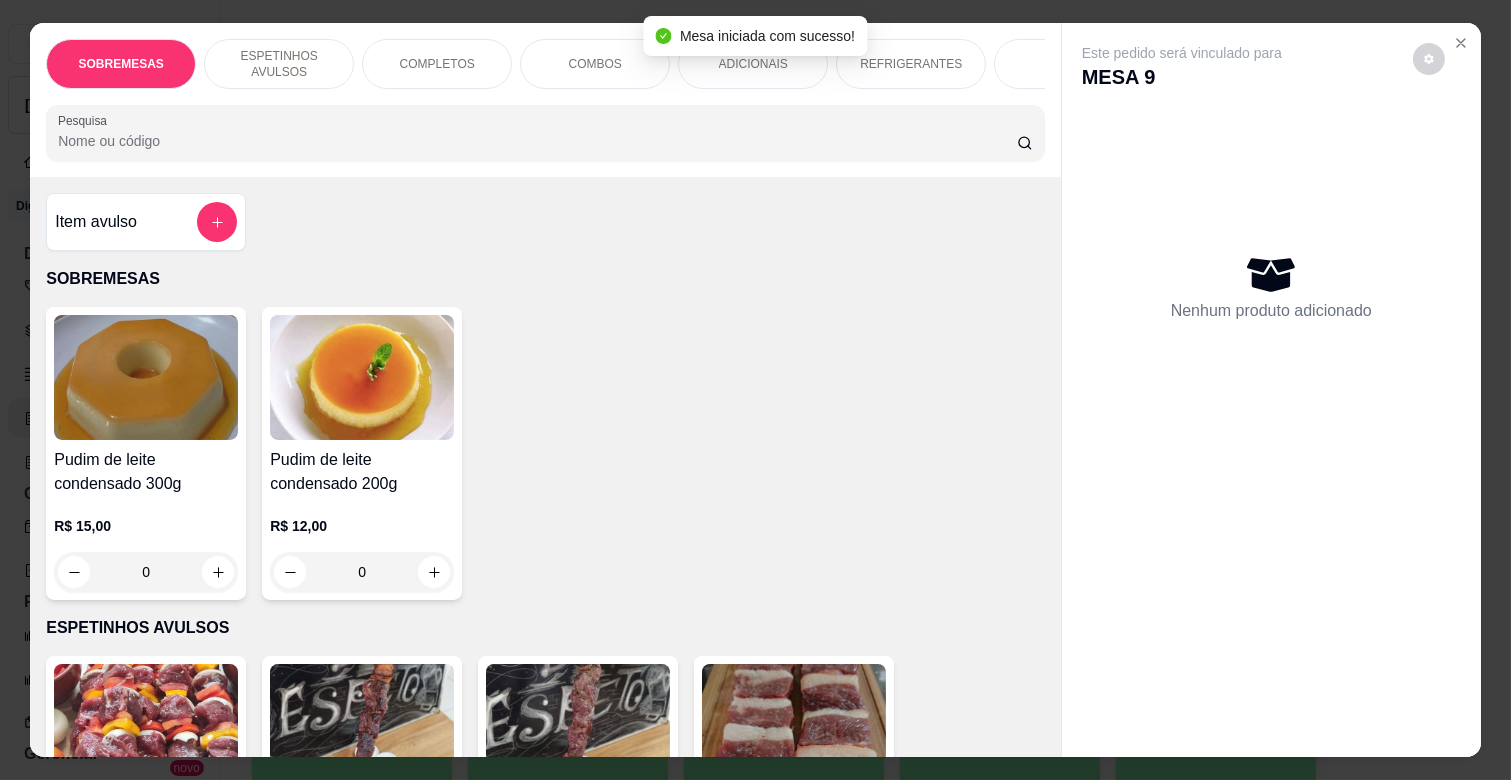 scroll, scrollTop: 0, scrollLeft: 573, axis: horizontal 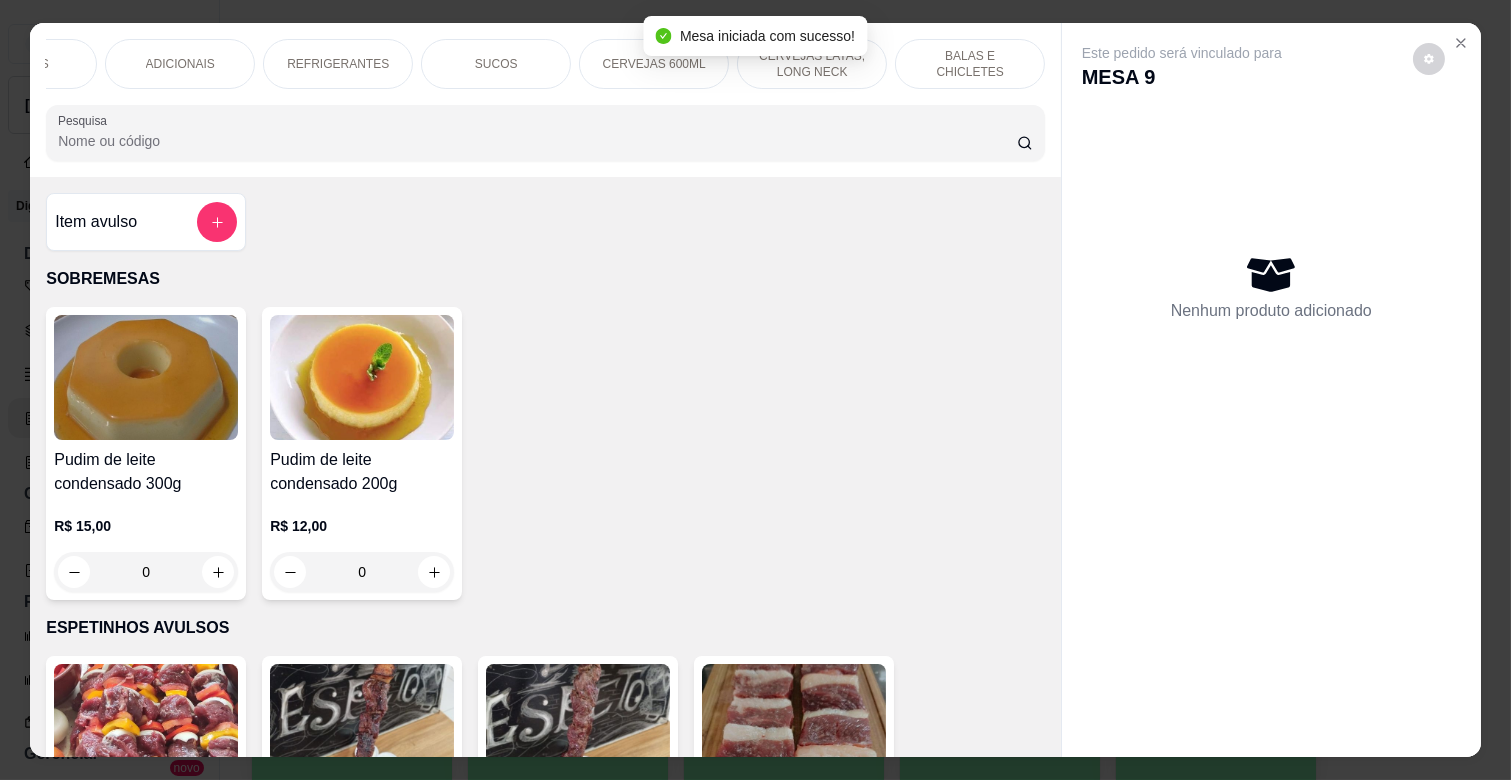 click on "BALAS E CHICLETES" at bounding box center [970, 64] 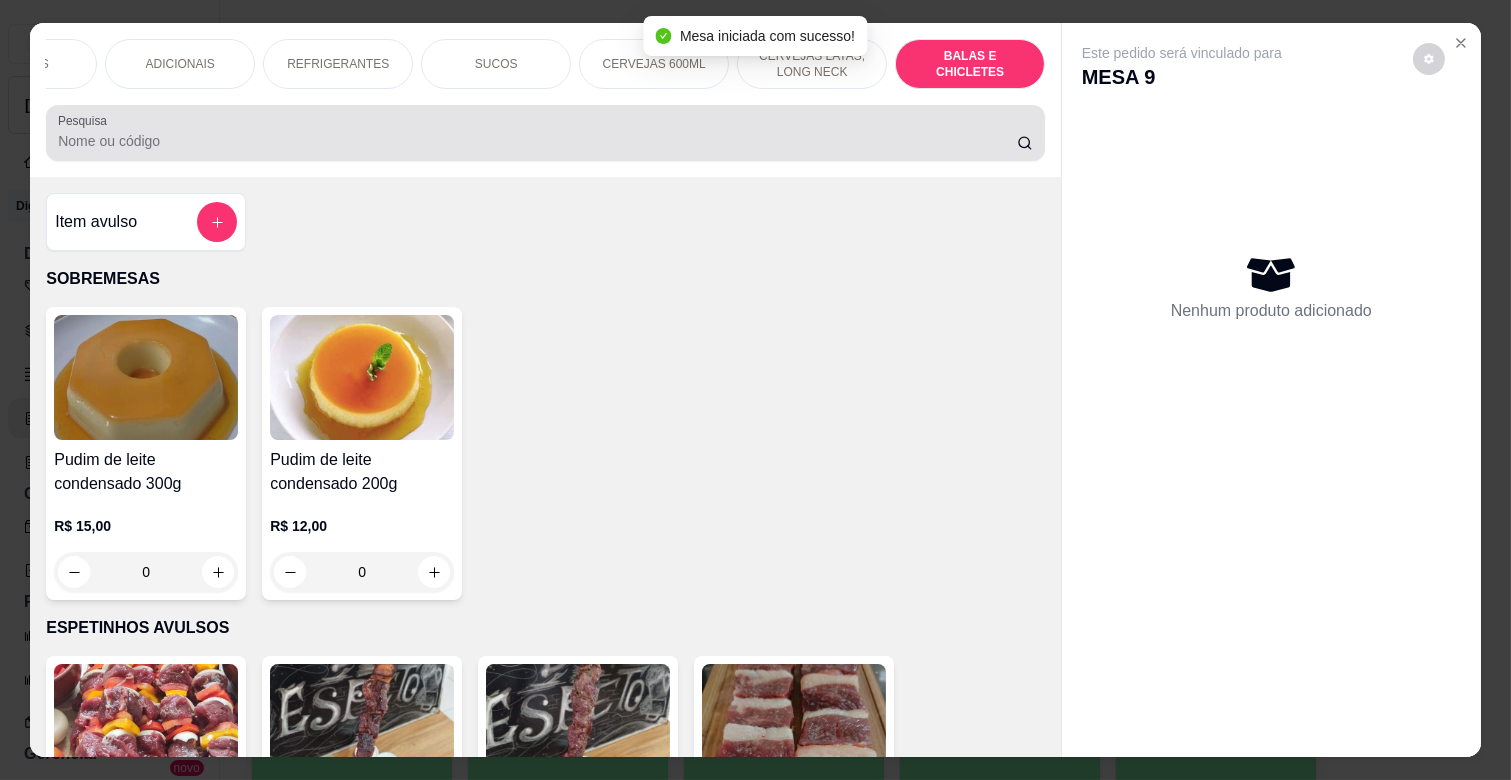 scroll, scrollTop: 7776, scrollLeft: 0, axis: vertical 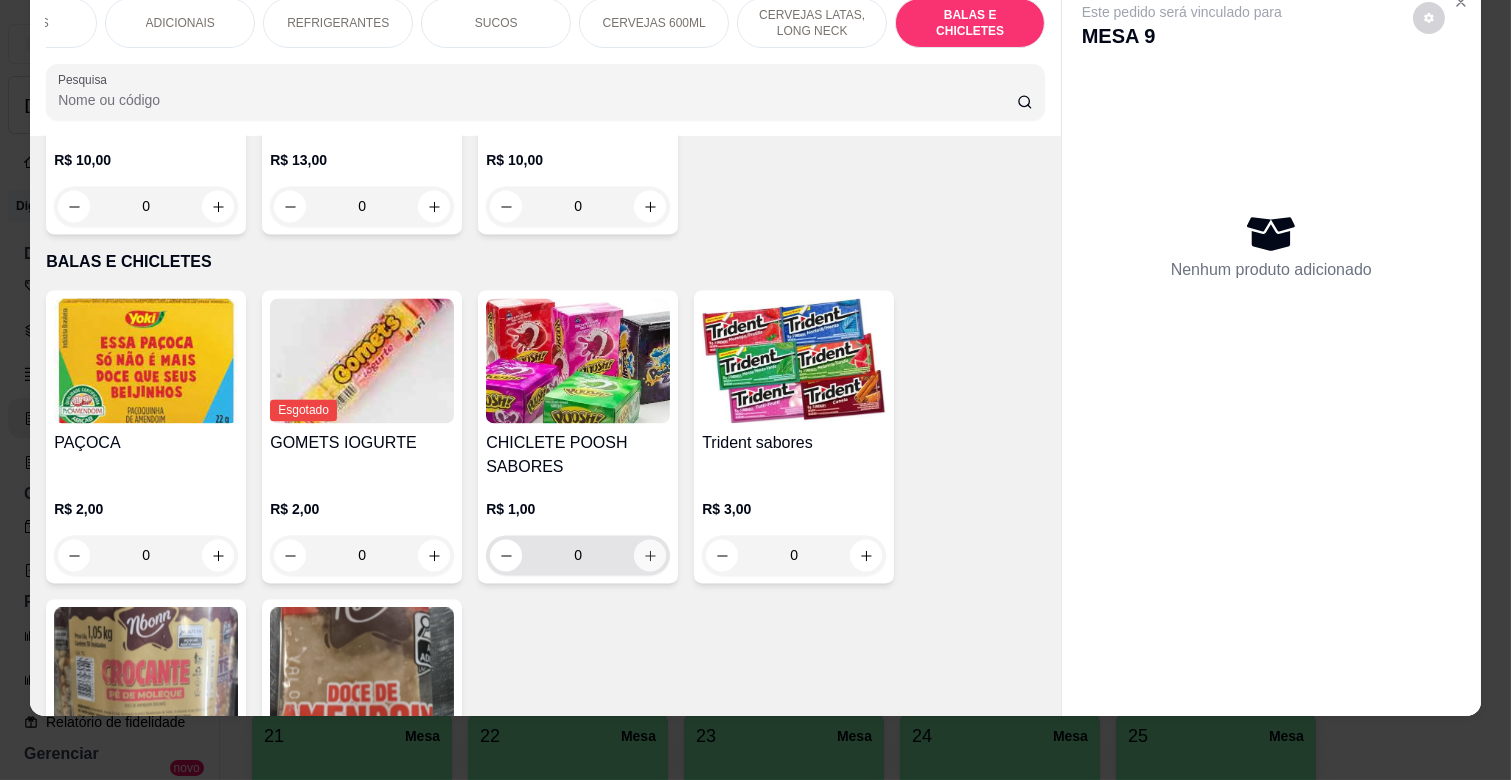 click at bounding box center [650, 555] 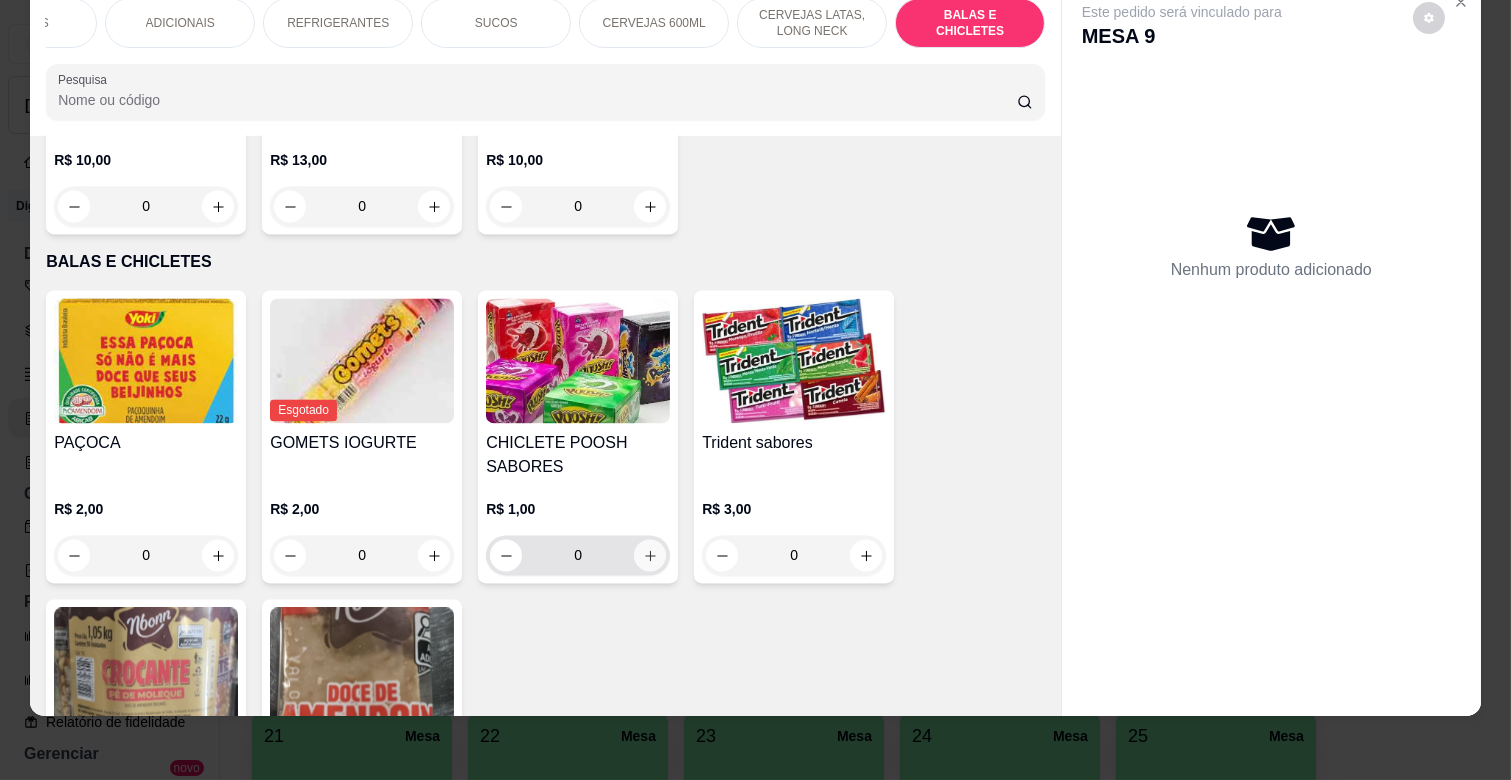 type on "1" 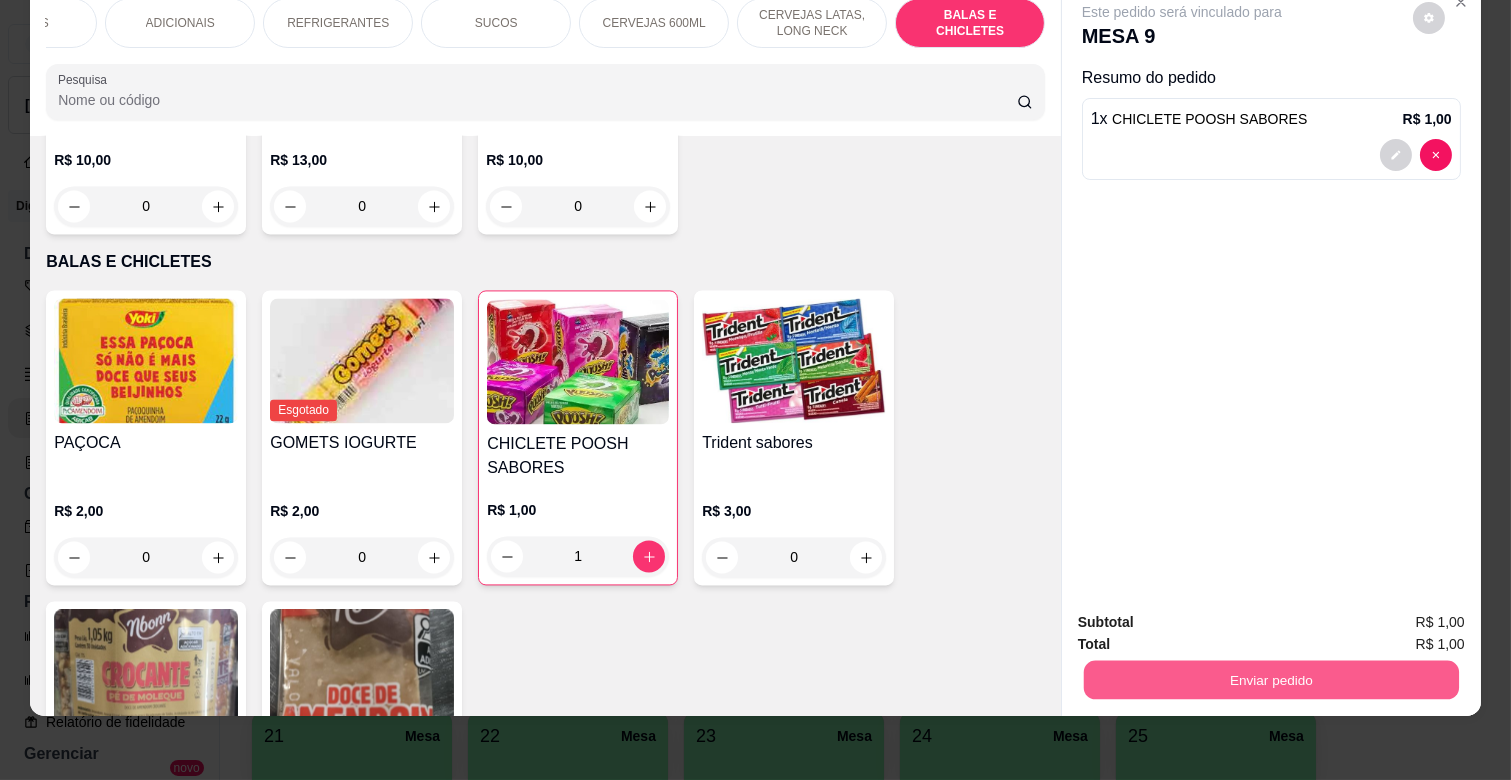 click on "Enviar pedido" at bounding box center [1271, 679] 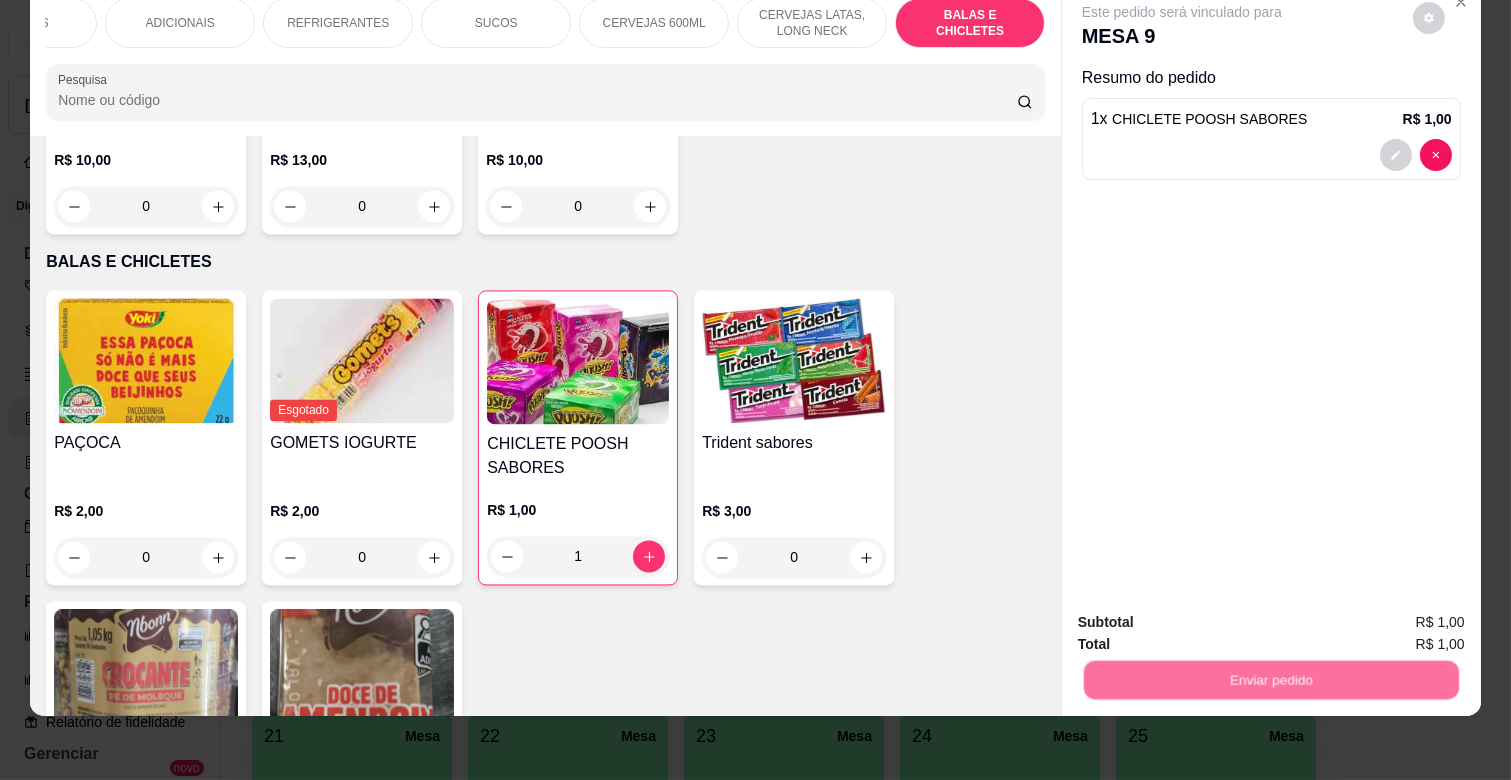 click on "Não registrar e enviar pedido" at bounding box center (1205, 613) 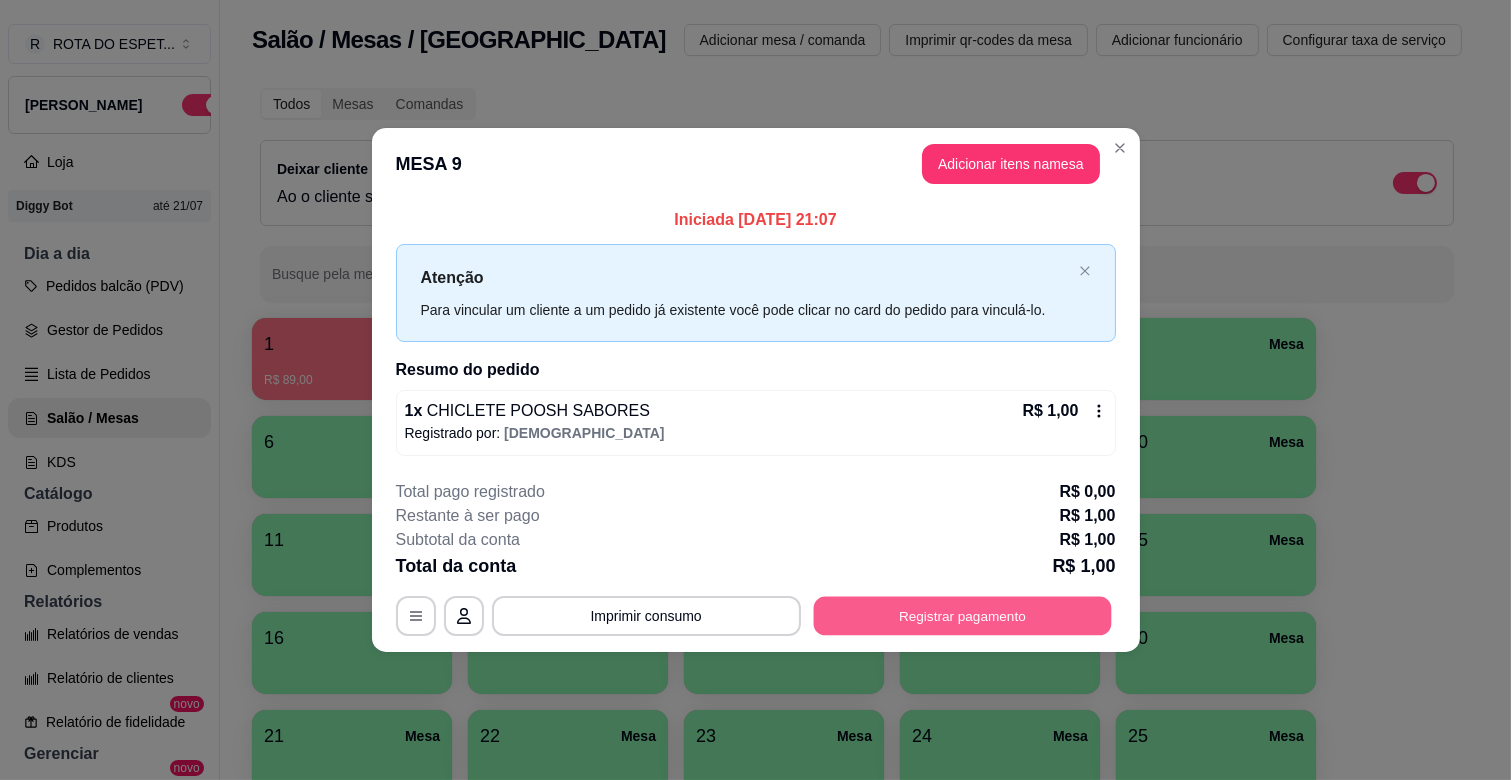 click on "Registrar pagamento" at bounding box center (962, 615) 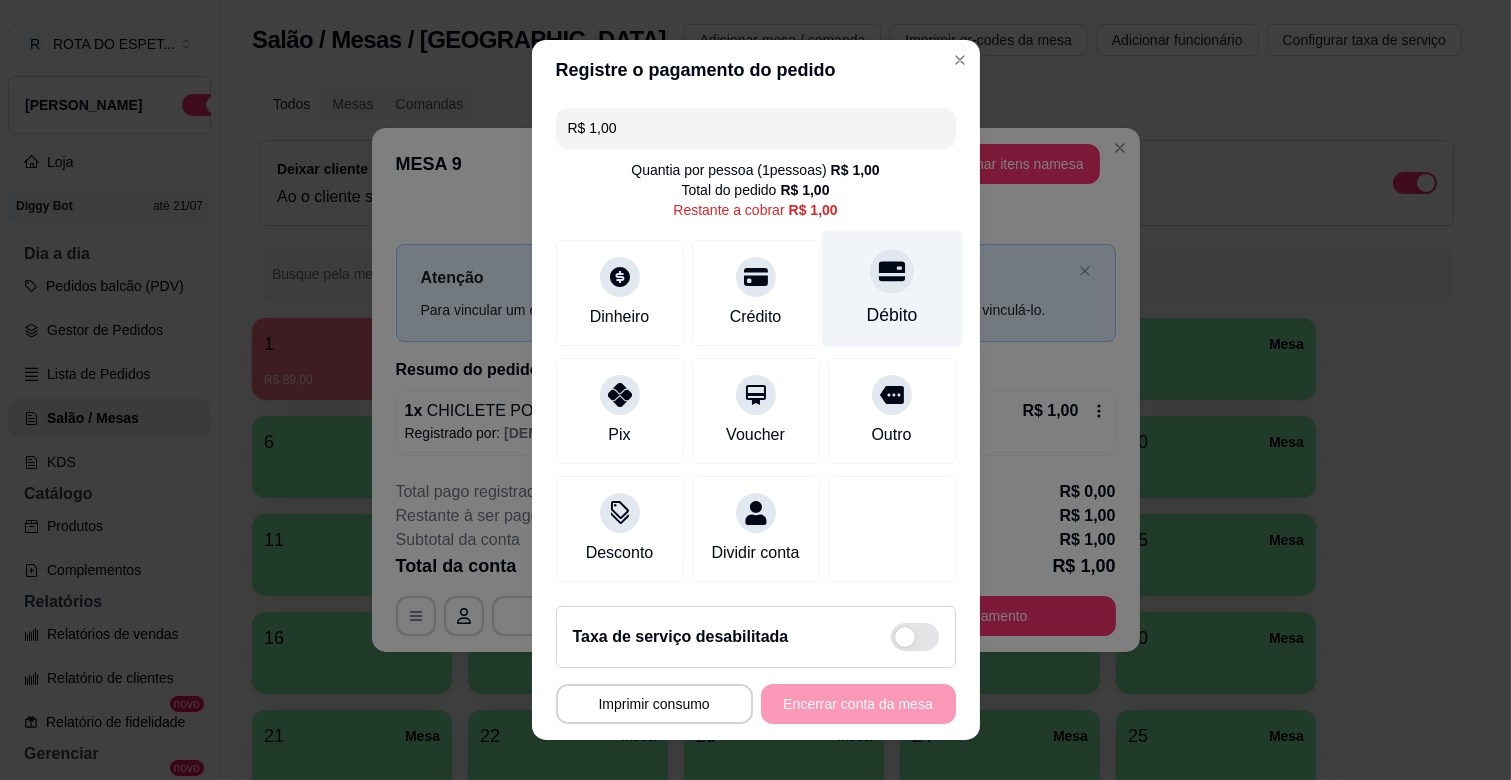 click on "Débito" at bounding box center (891, 289) 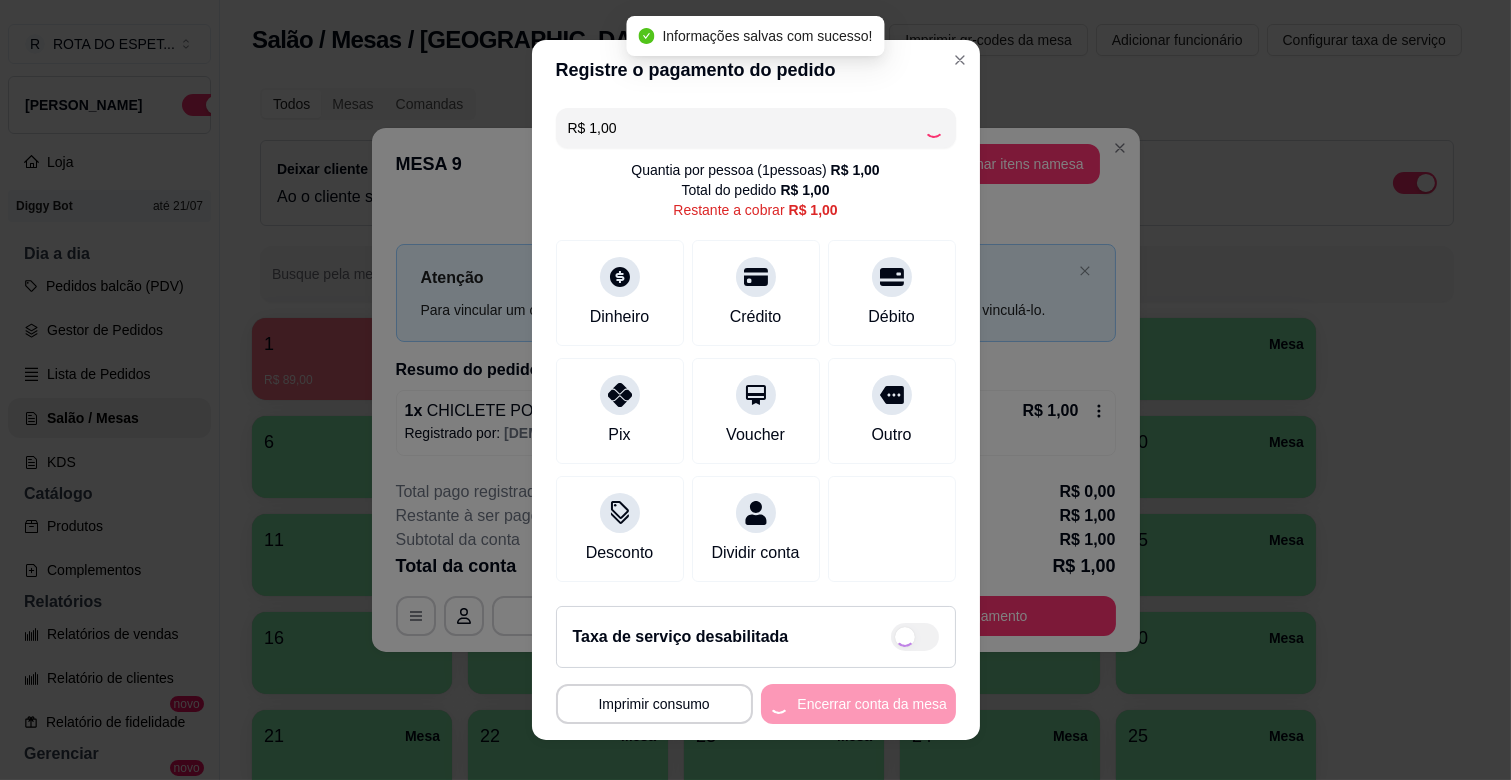 type on "R$ 0,00" 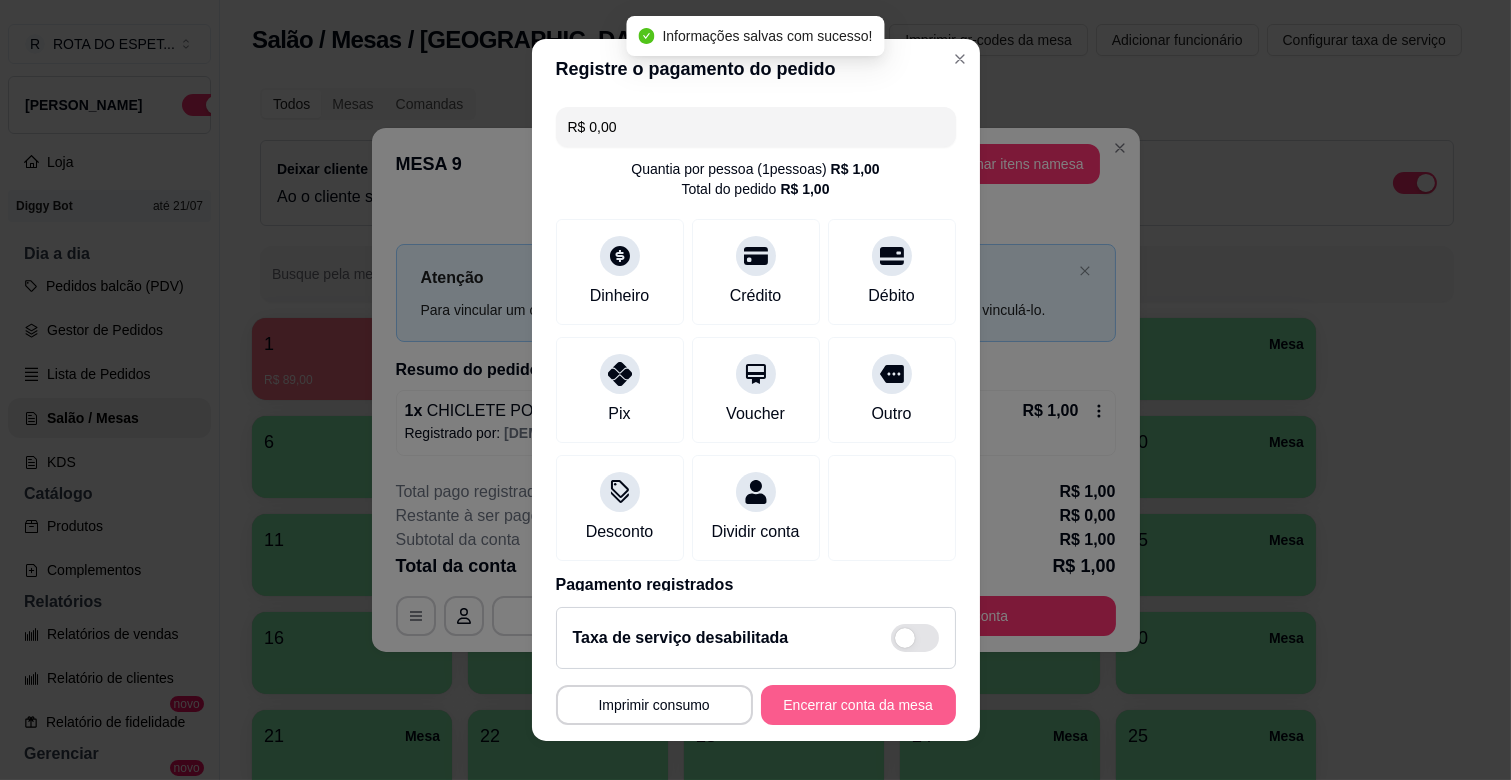 click on "Encerrar conta da mesa" at bounding box center (858, 705) 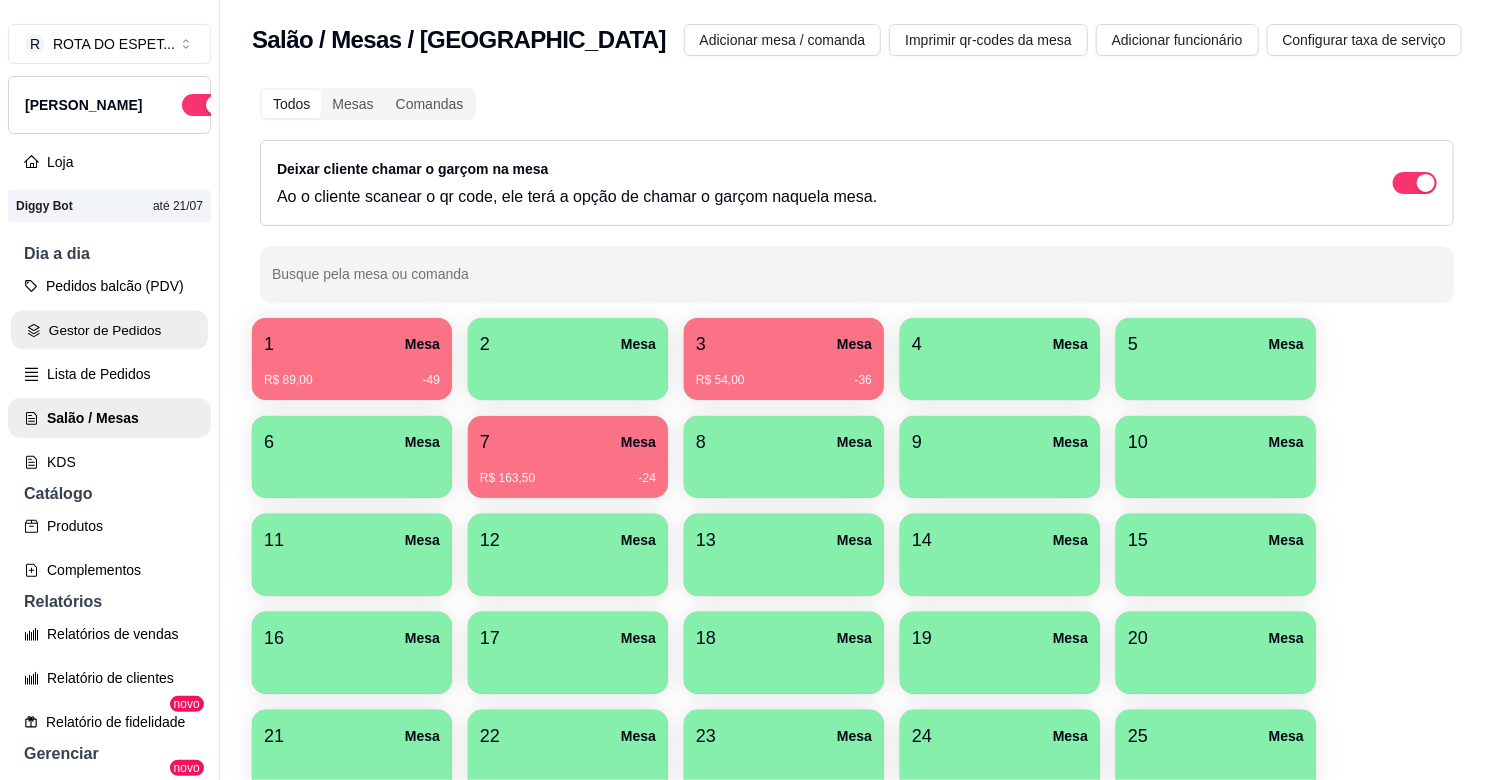 click on "Gestor de Pedidos" at bounding box center (109, 330) 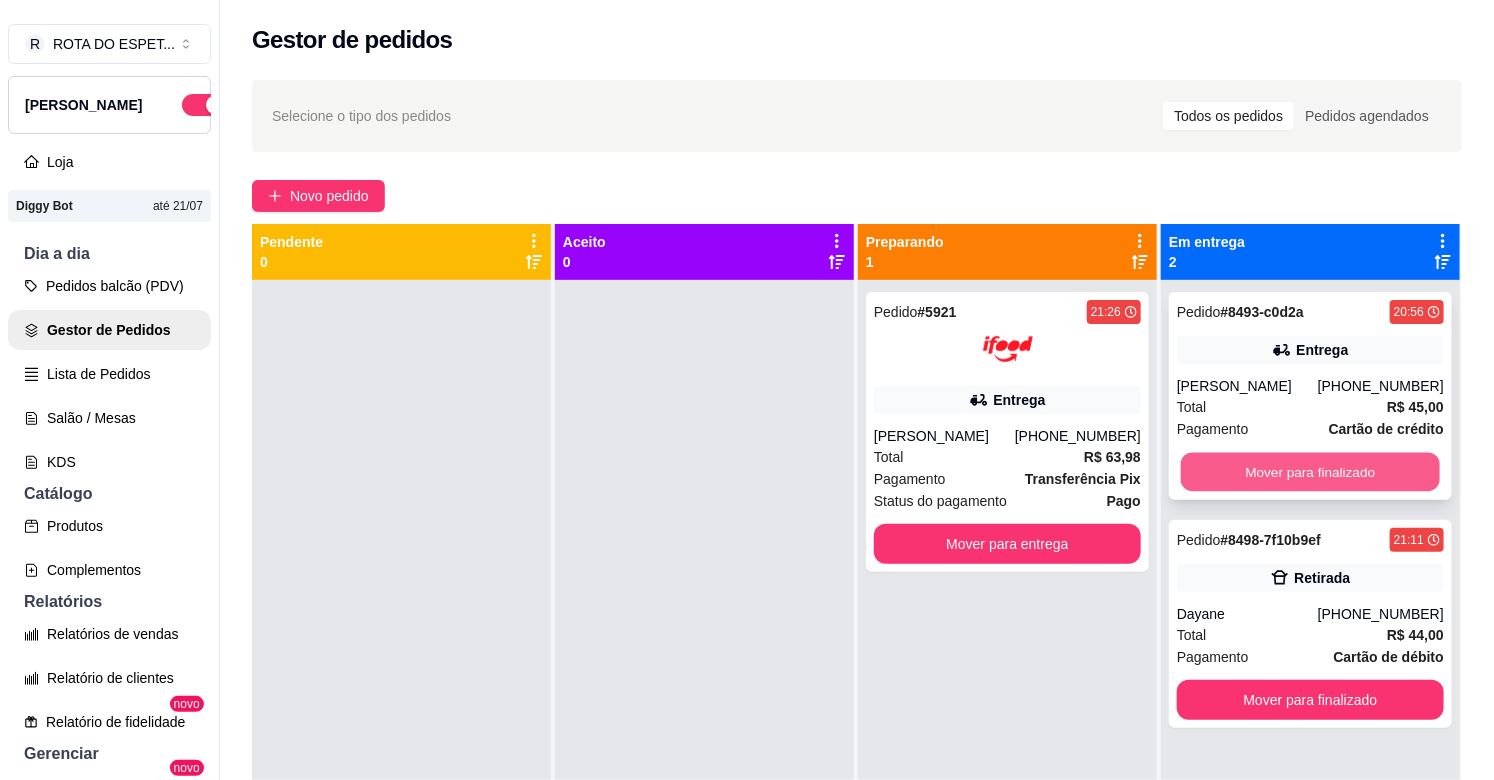 click on "Mover para finalizado" at bounding box center (1310, 472) 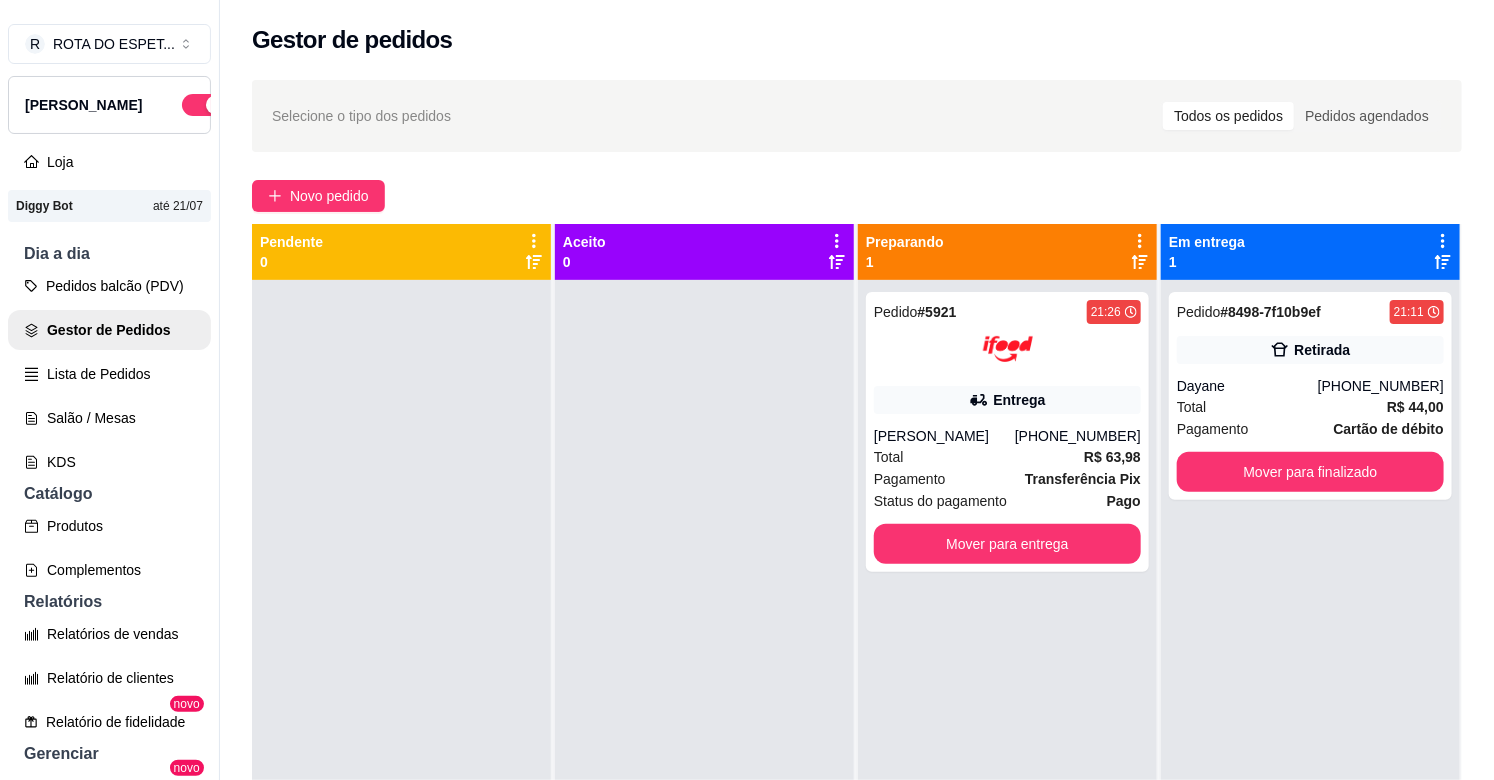 click on "Pedido  # 5921 21:26 Entrega Daiane Roberto [PHONE_NUMBER] Total R$ 63,98 Pagamento Transferência Pix Status do pagamento Pago Mover para entrega" at bounding box center (1007, 670) 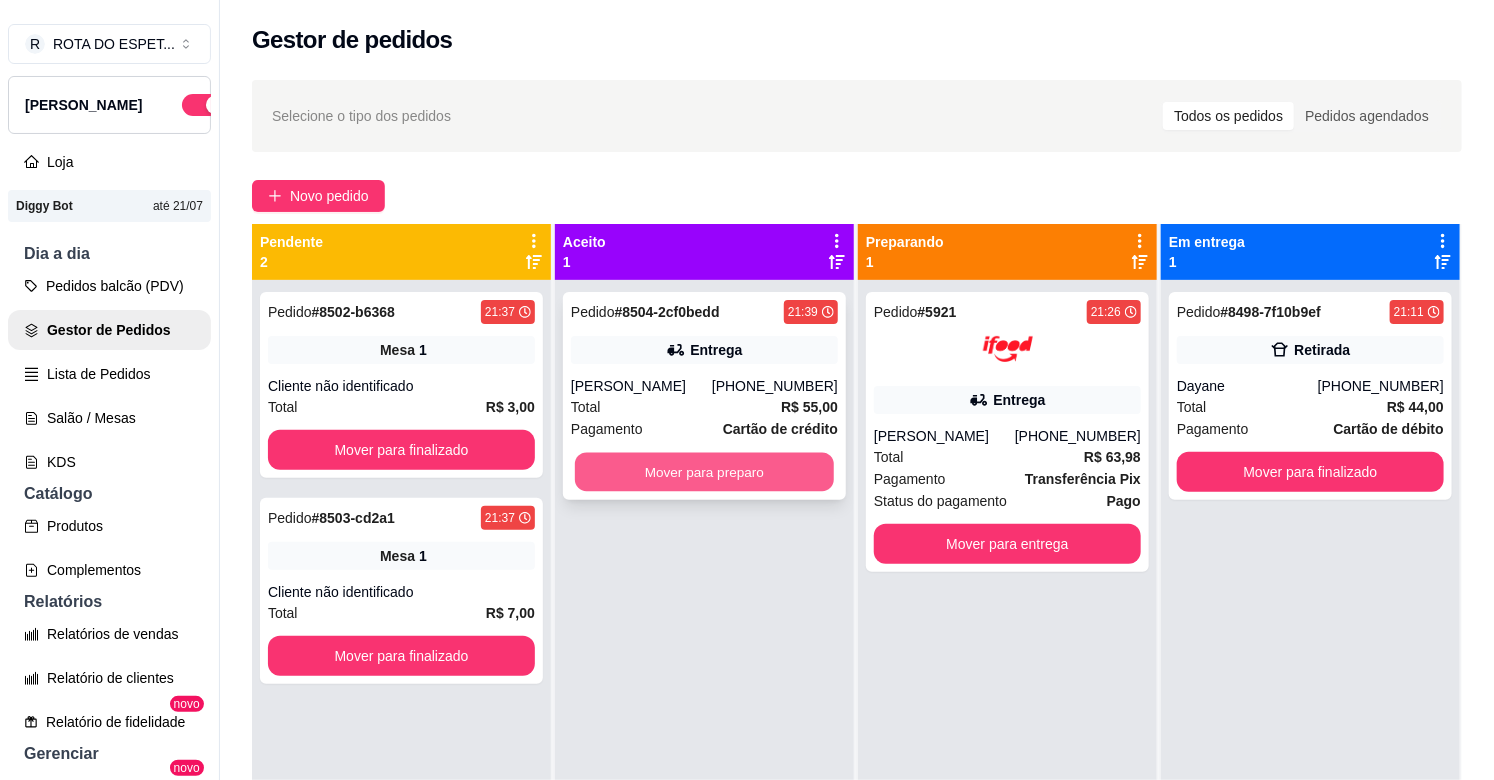 click on "Mover para preparo" at bounding box center (704, 472) 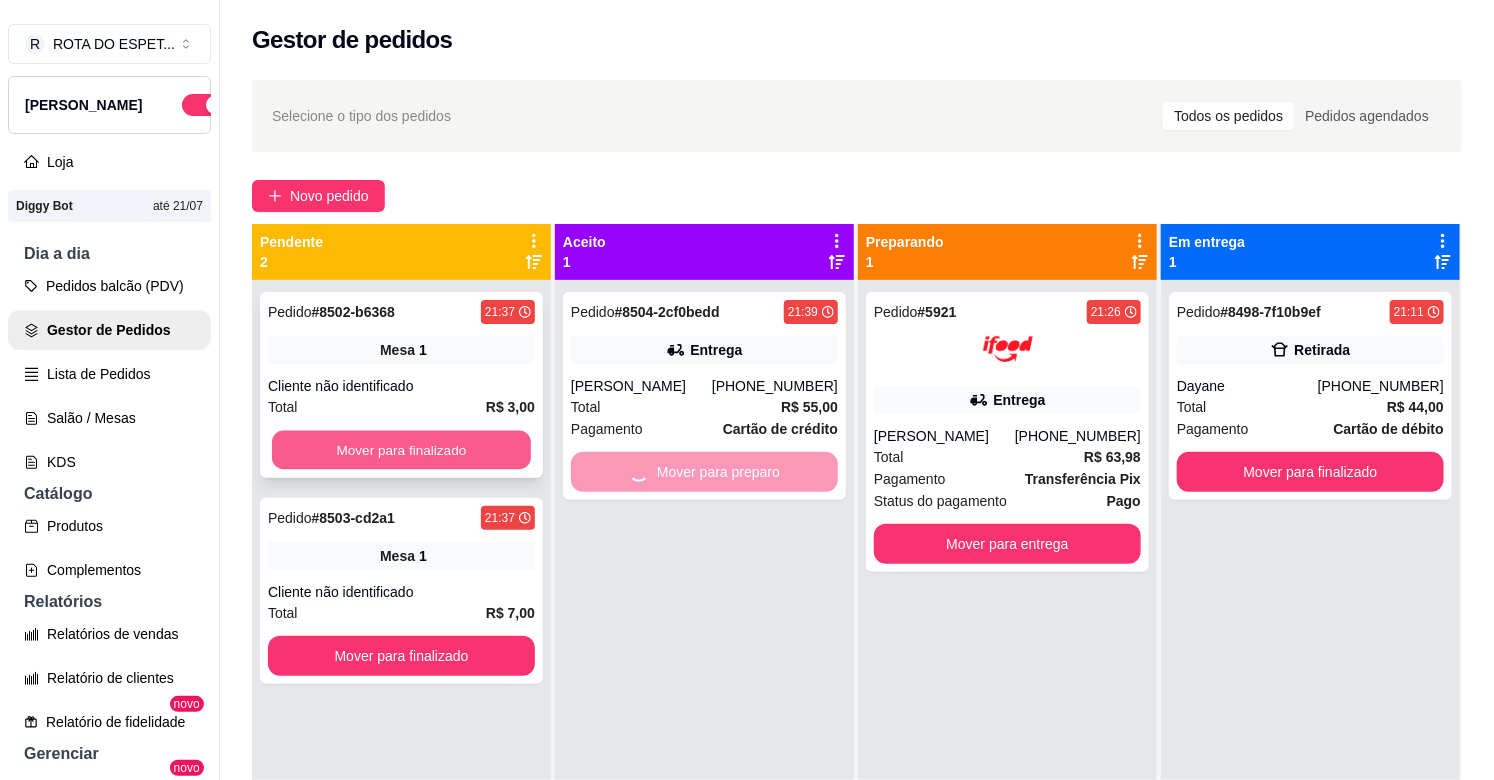 click on "Mover para finalizado" at bounding box center (401, 450) 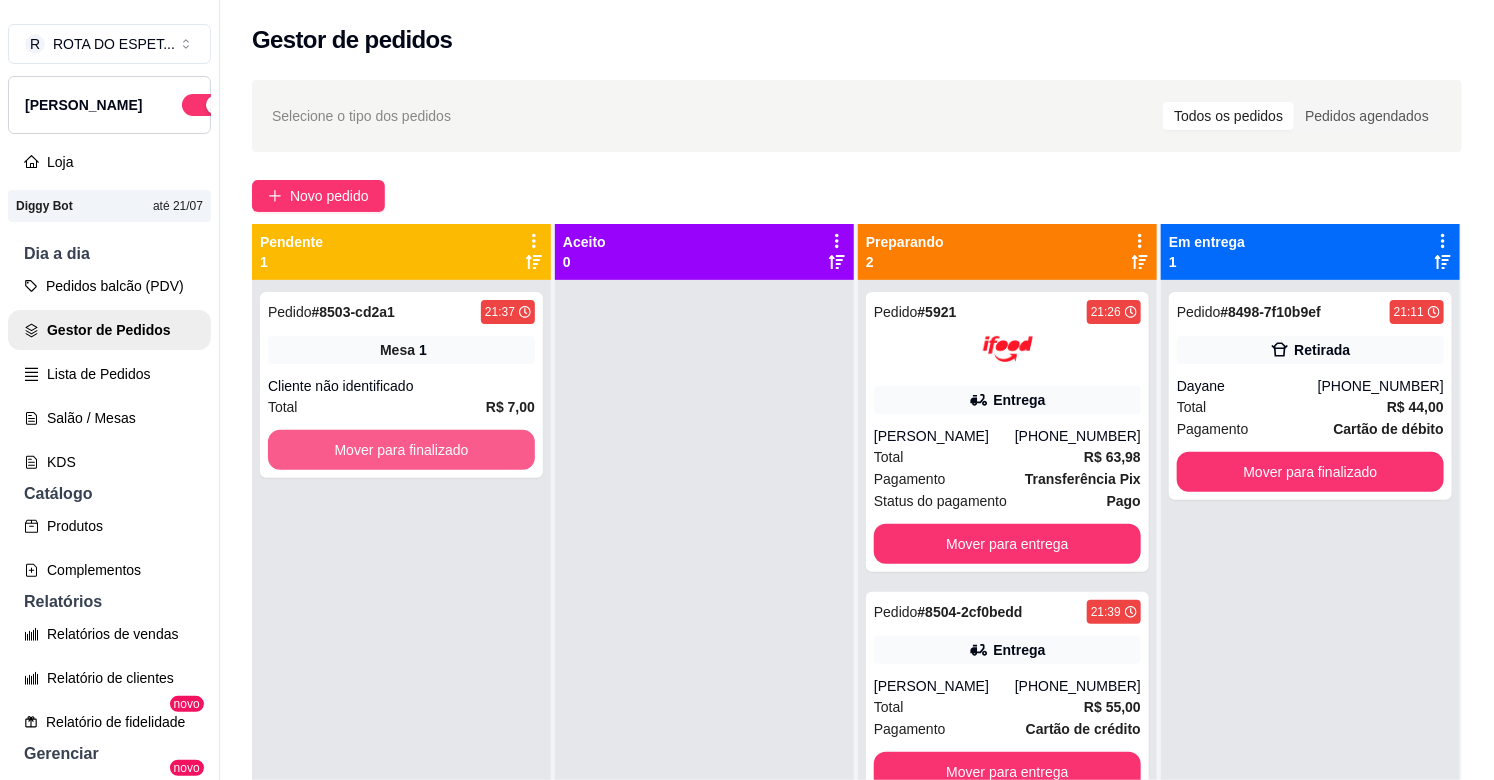 click on "Mover para finalizado" at bounding box center [401, 450] 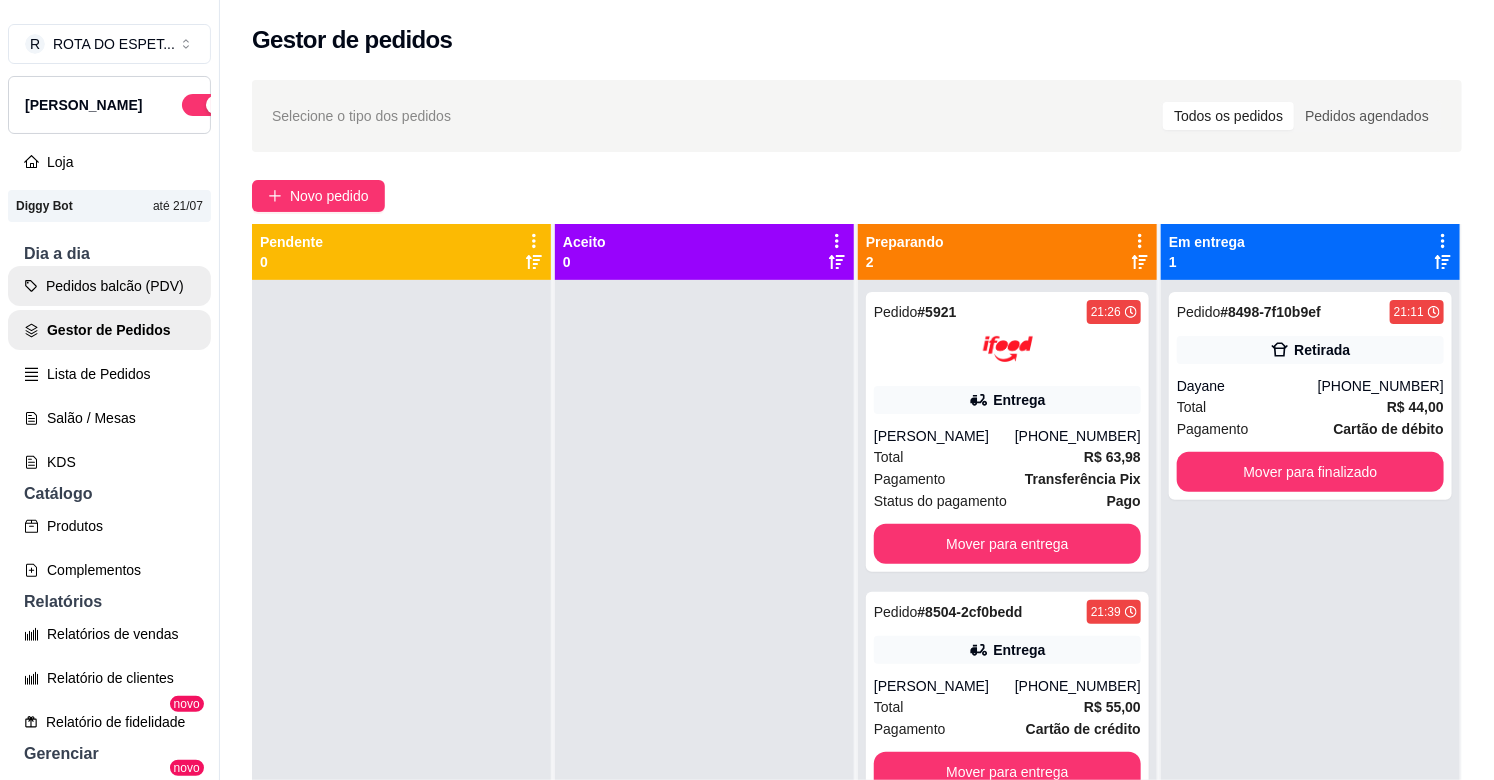 click on "Pedidos balcão (PDV)" at bounding box center (109, 286) 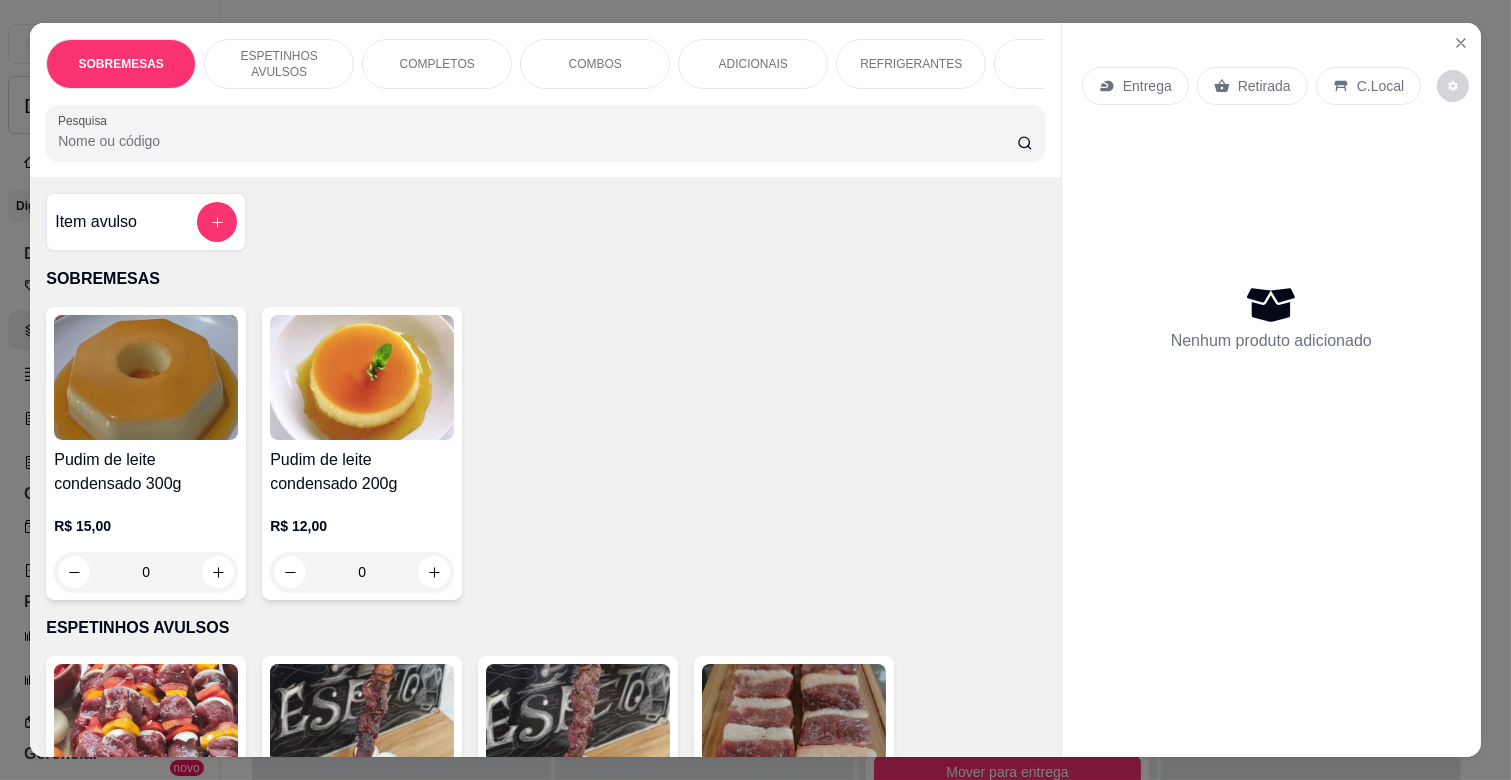 click on "COMPLETOS" at bounding box center [437, 64] 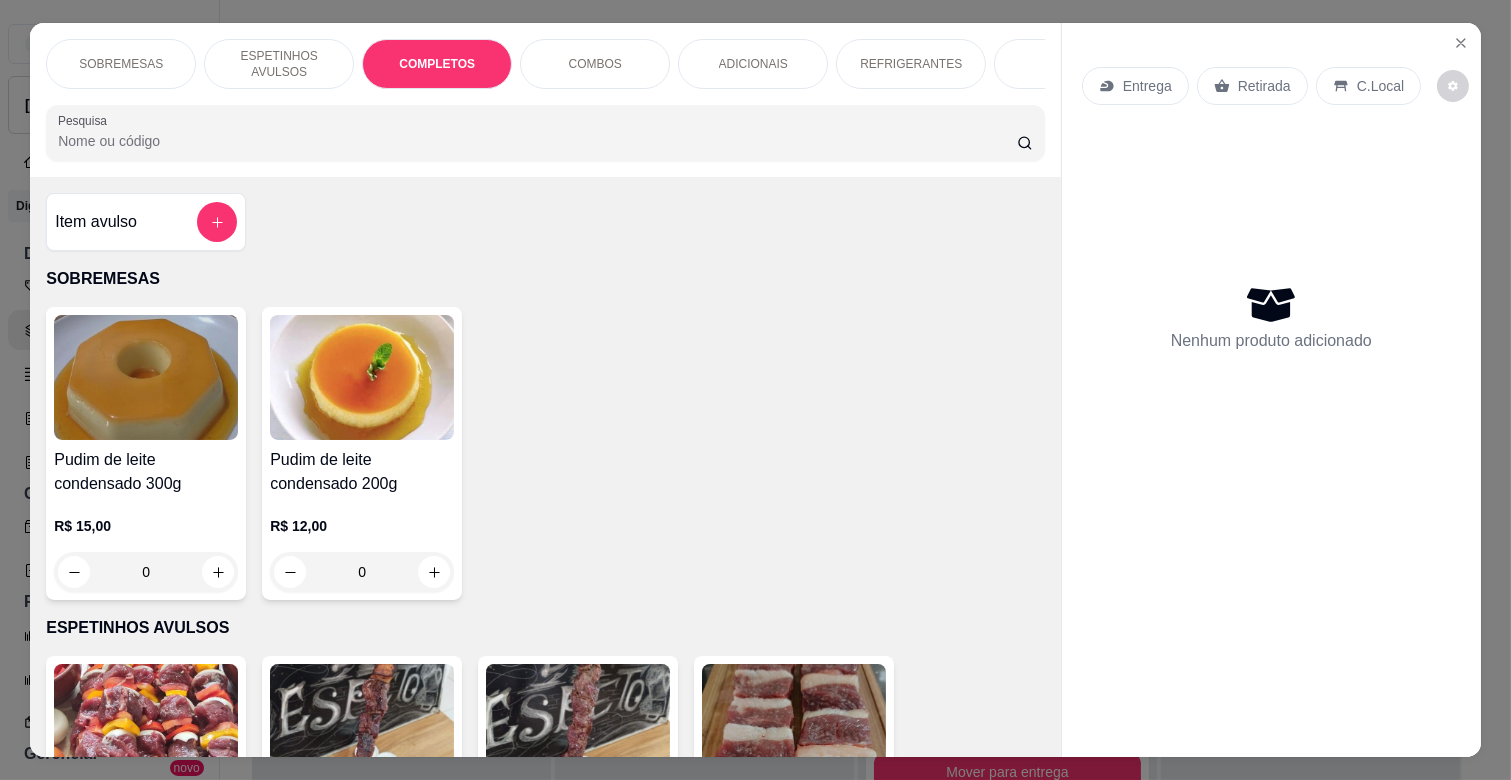 scroll, scrollTop: 1763, scrollLeft: 0, axis: vertical 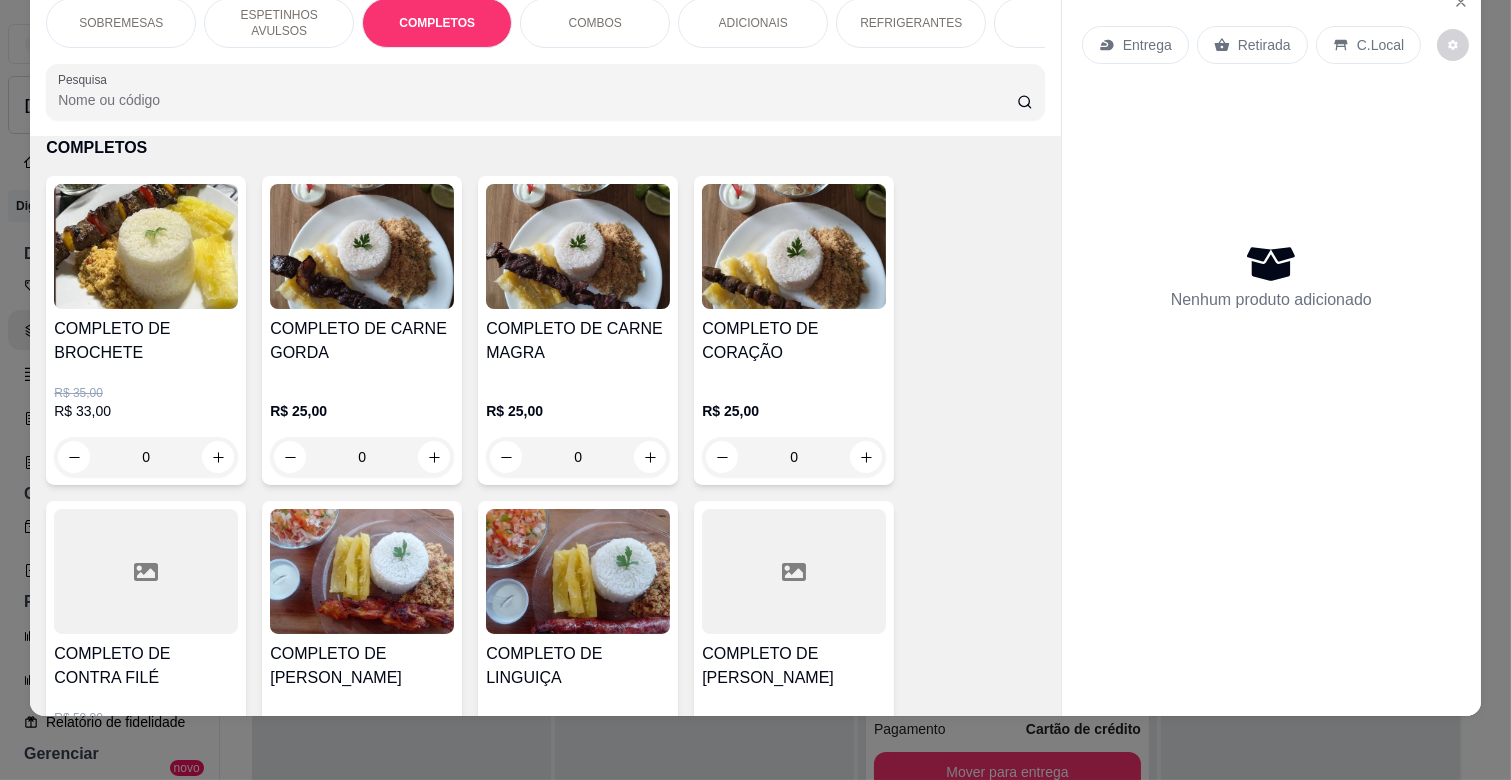 click on "0" at bounding box center [578, 457] 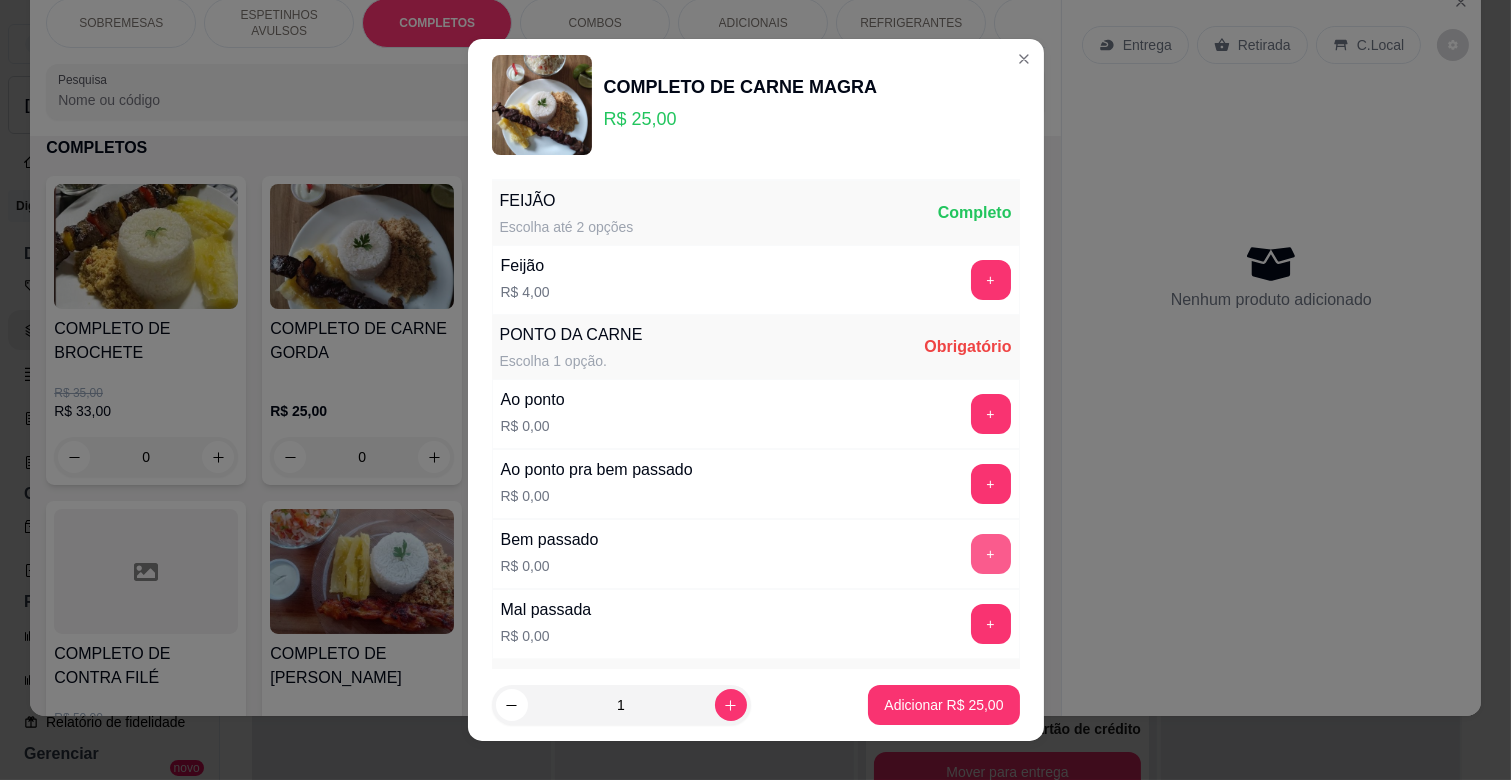 click on "+" at bounding box center (991, 554) 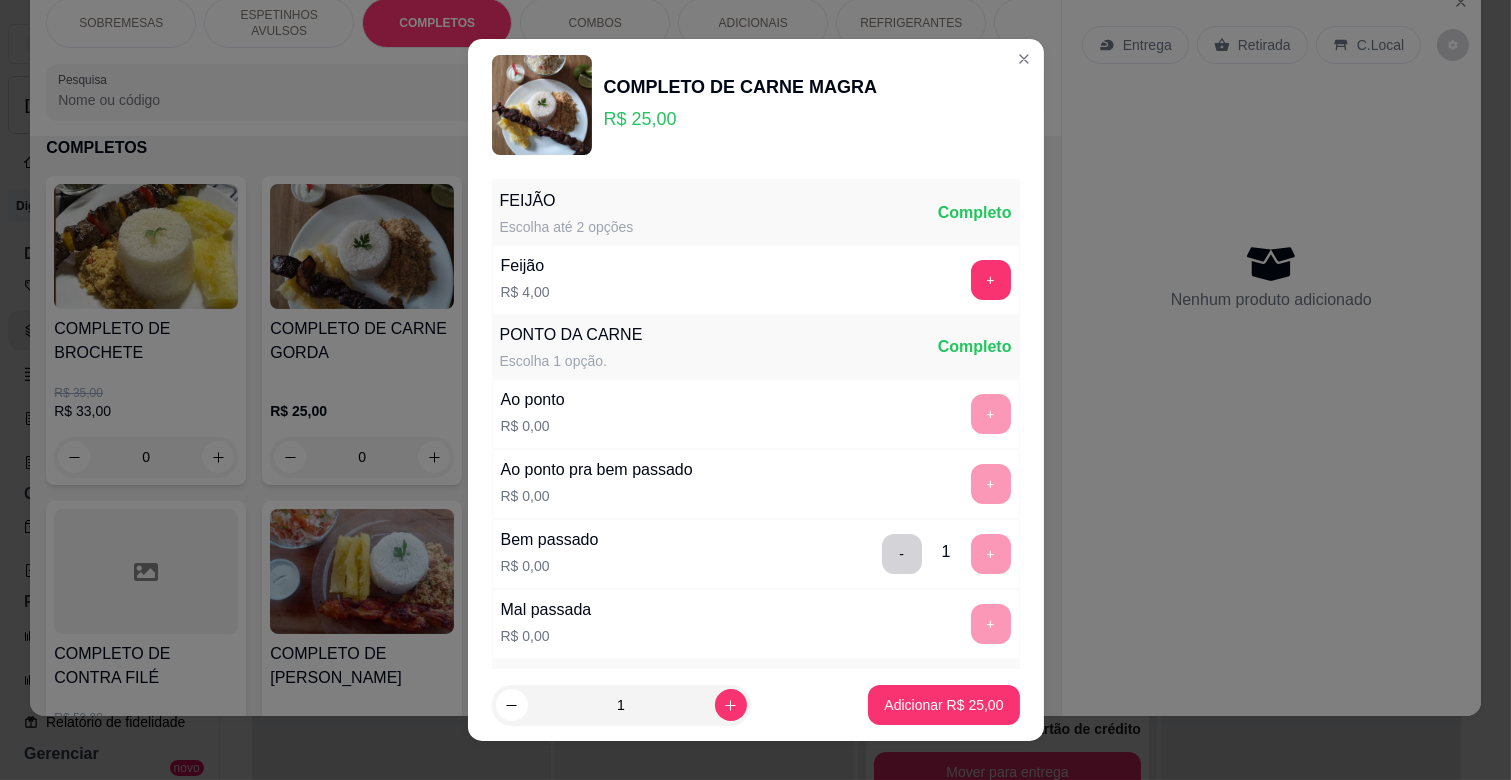 scroll, scrollTop: 333, scrollLeft: 0, axis: vertical 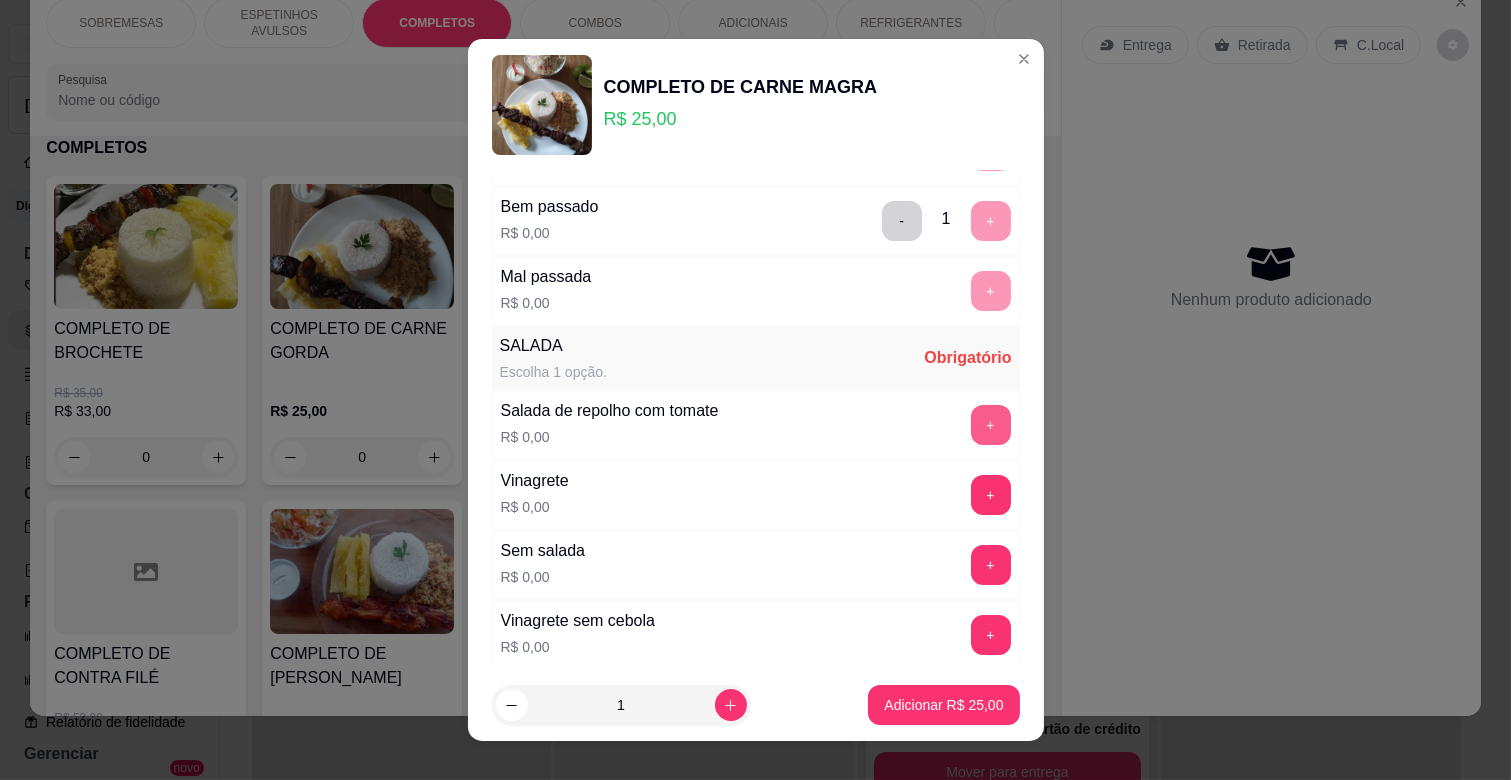 click on "+" at bounding box center [991, 425] 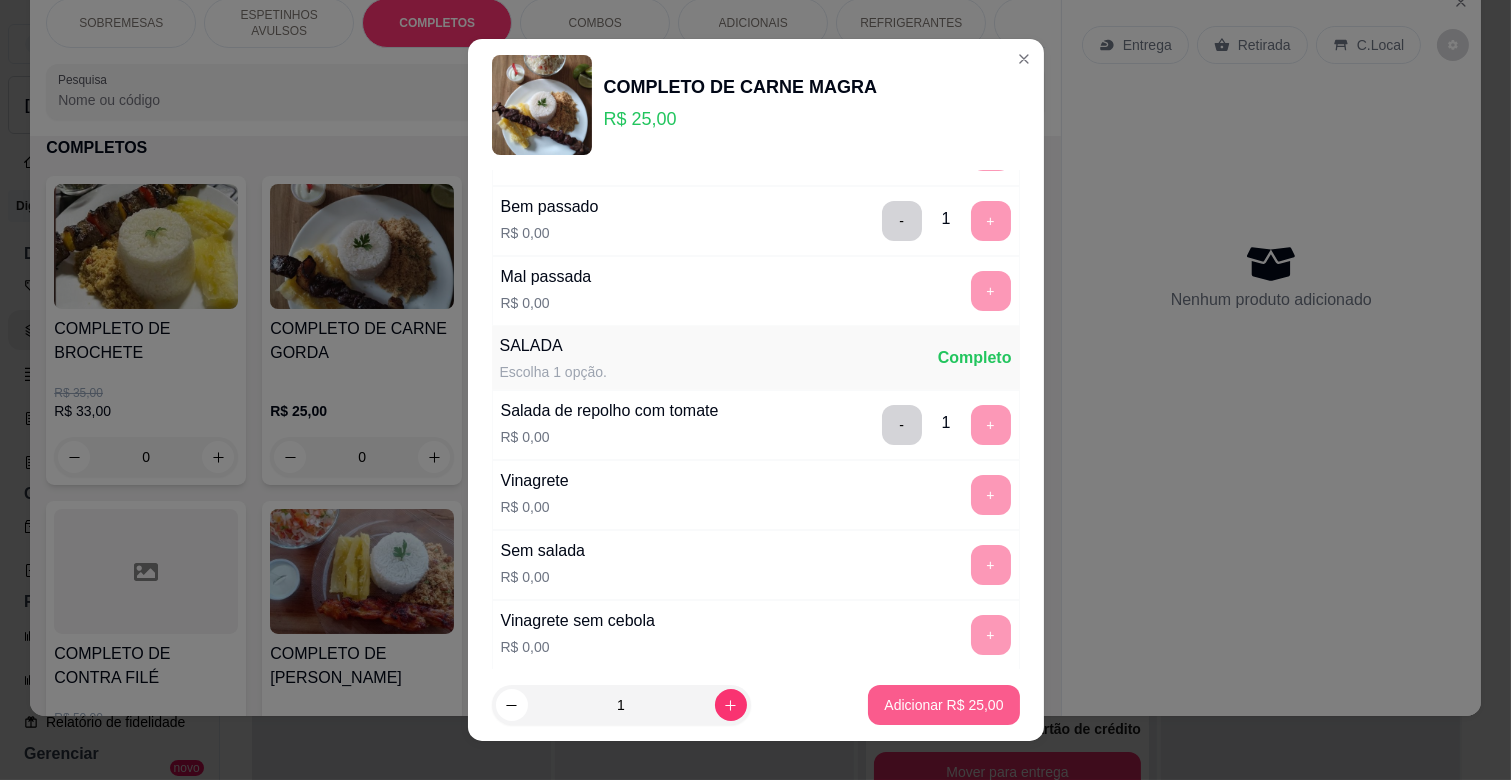click on "Adicionar   R$ 25,00" at bounding box center (943, 705) 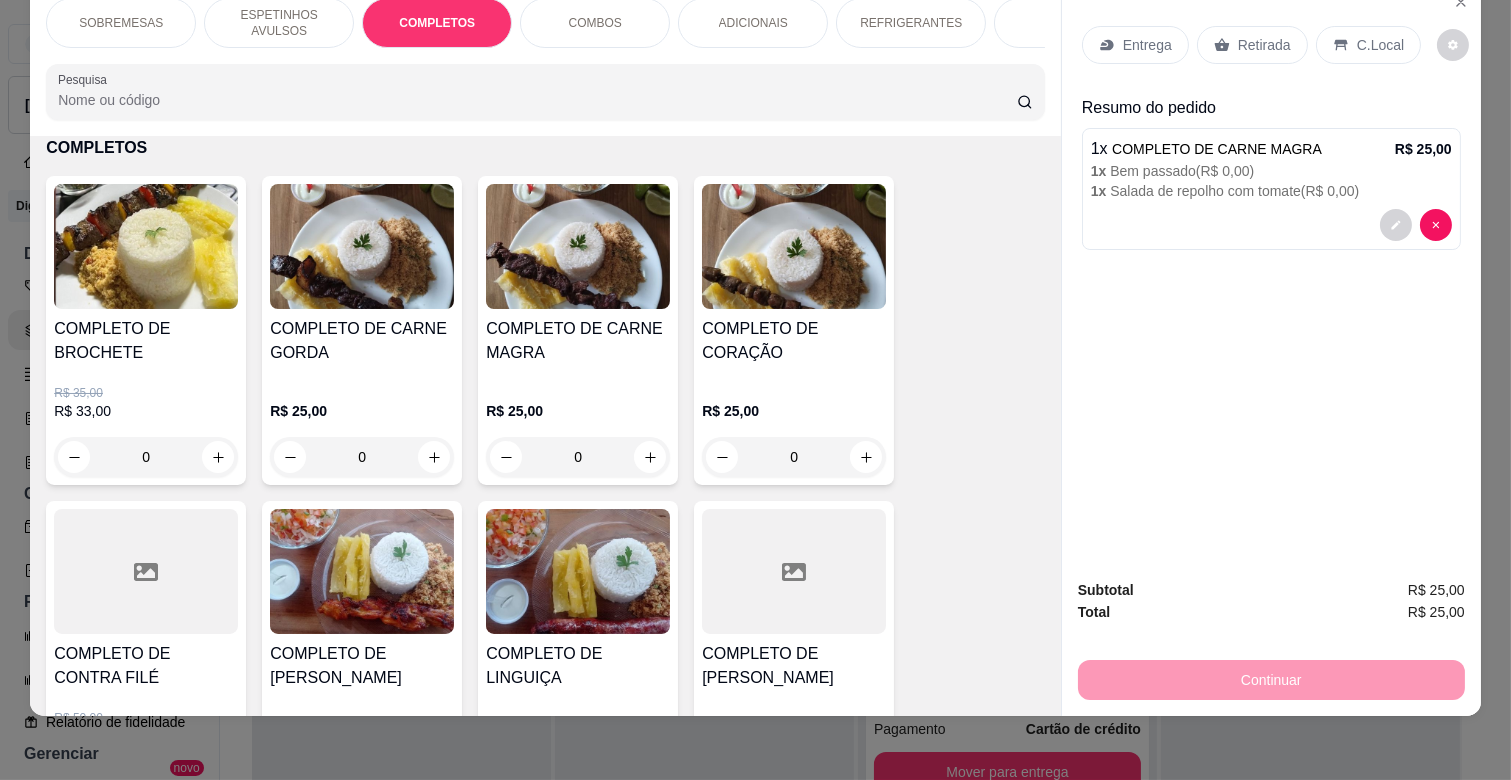 click on "ESPETINHOS AVULSOS" at bounding box center [279, 23] 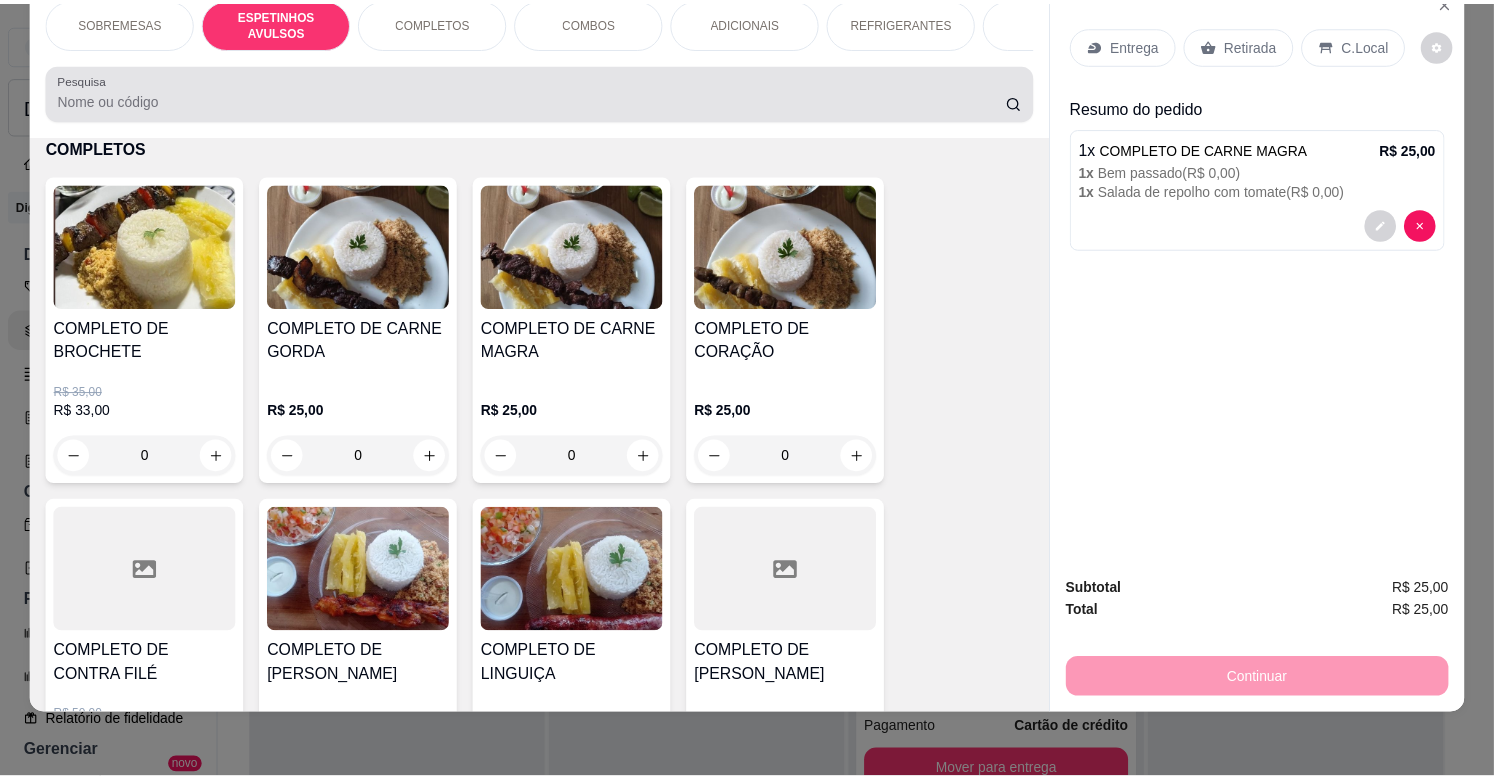scroll, scrollTop: 438, scrollLeft: 0, axis: vertical 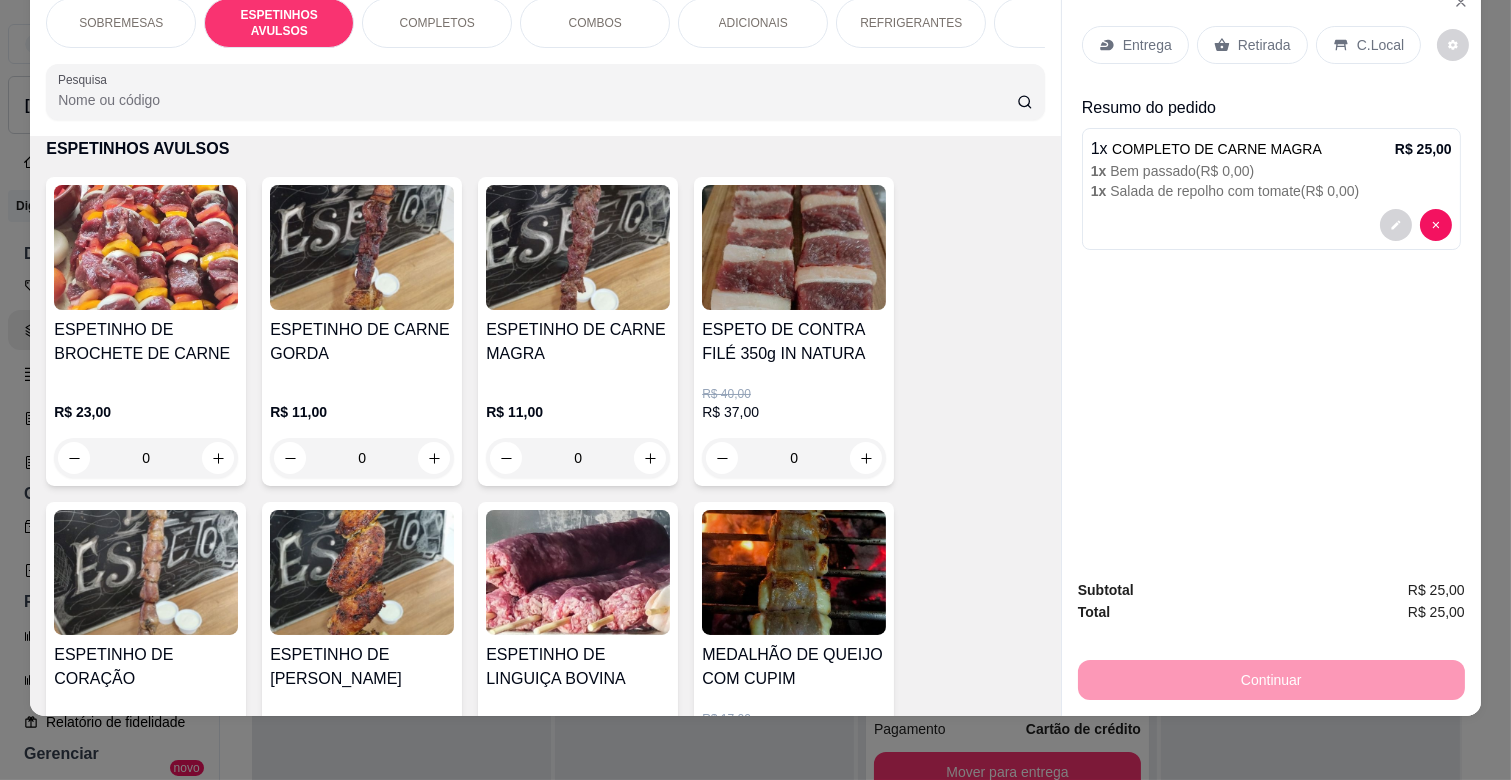 click on "0" at bounding box center (578, 458) 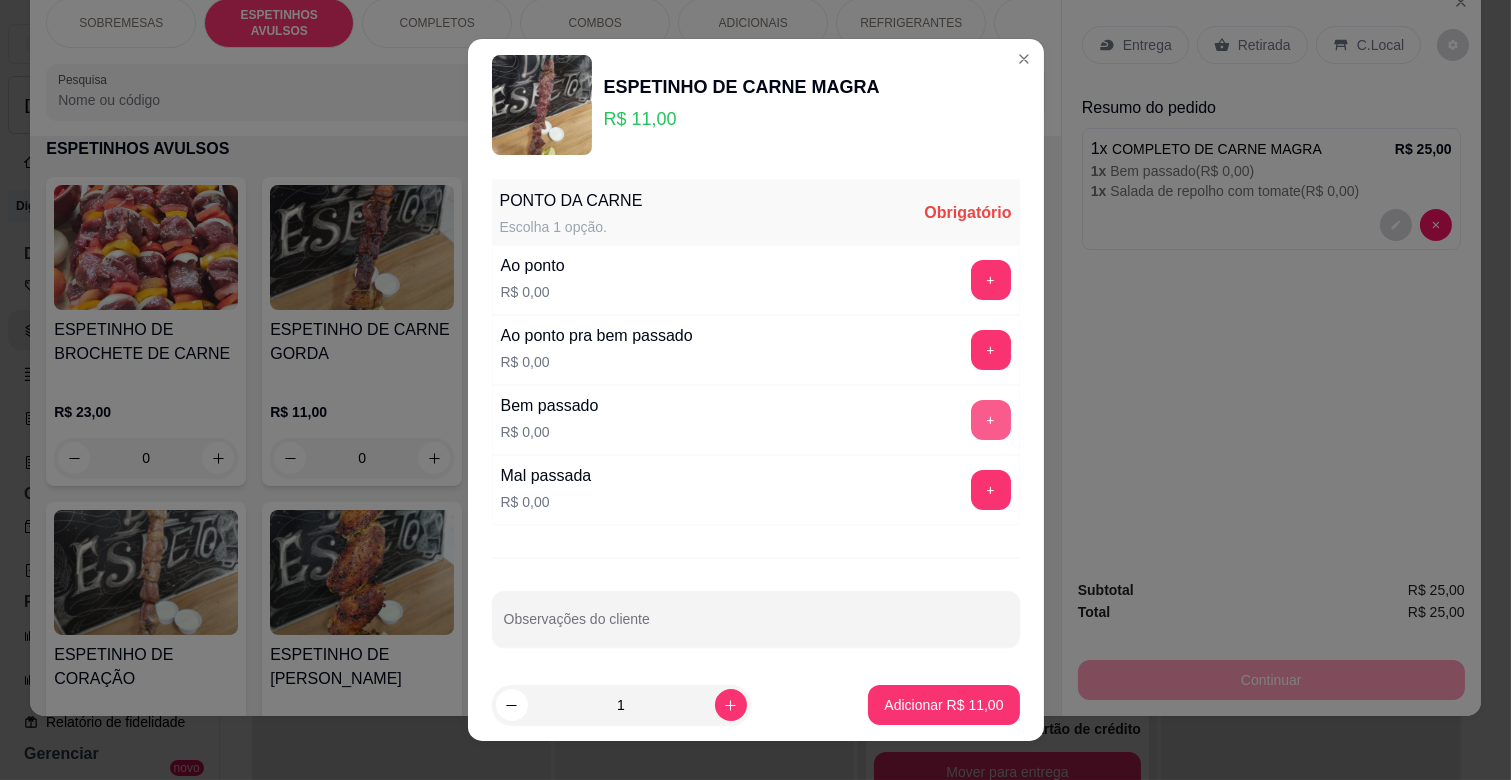 click on "+" at bounding box center [991, 420] 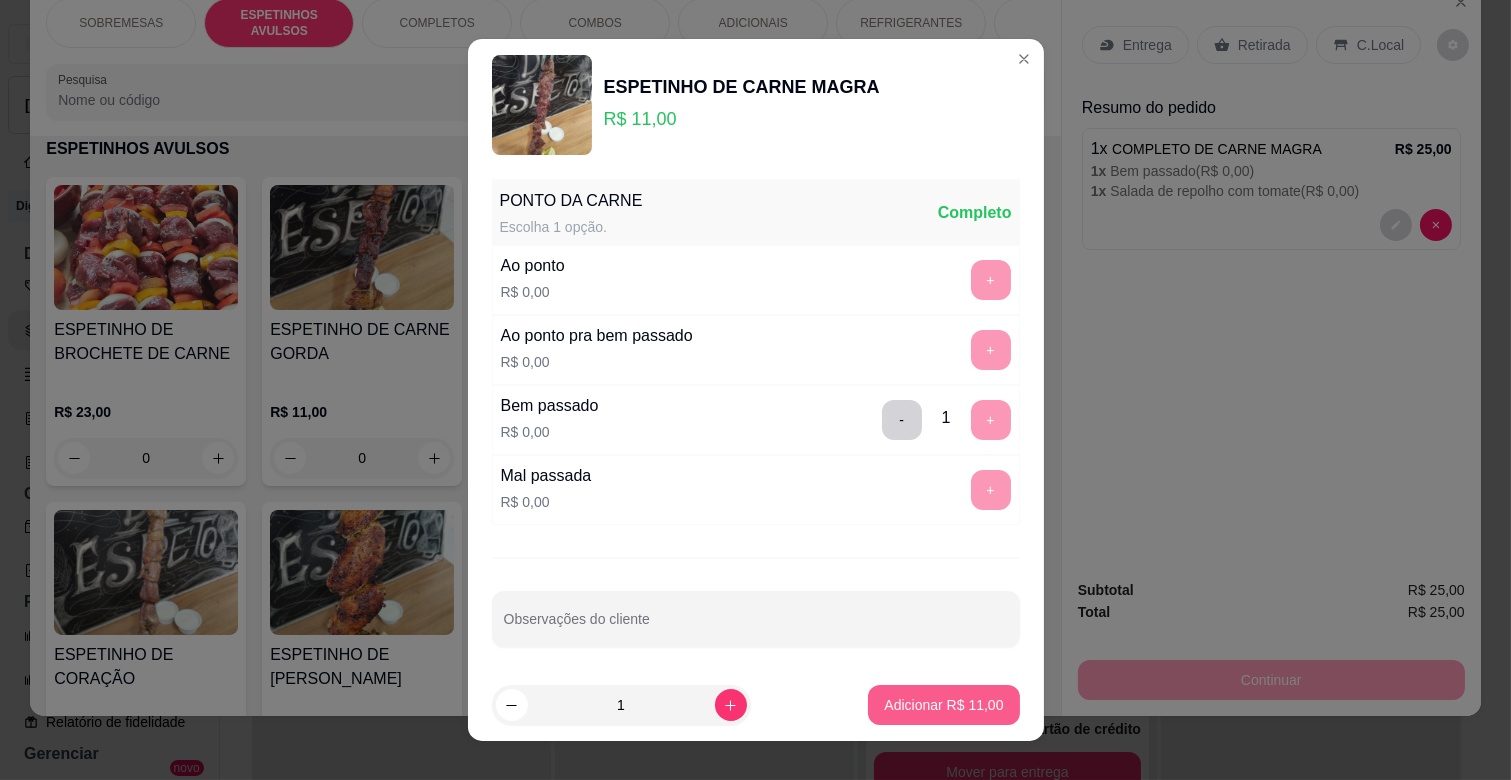 click on "Adicionar   R$ 11,00" at bounding box center (943, 705) 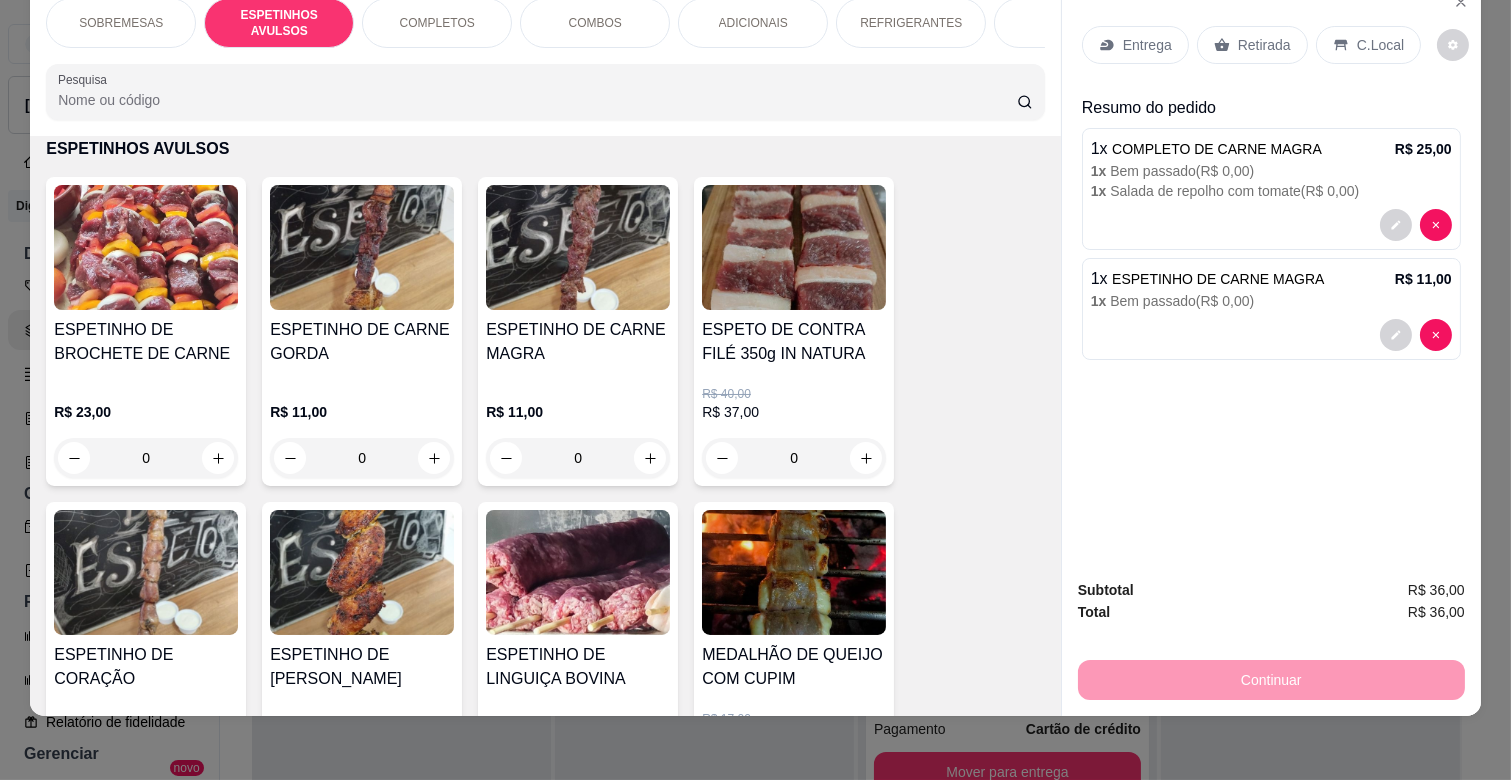click on "Entrega" at bounding box center (1147, 45) 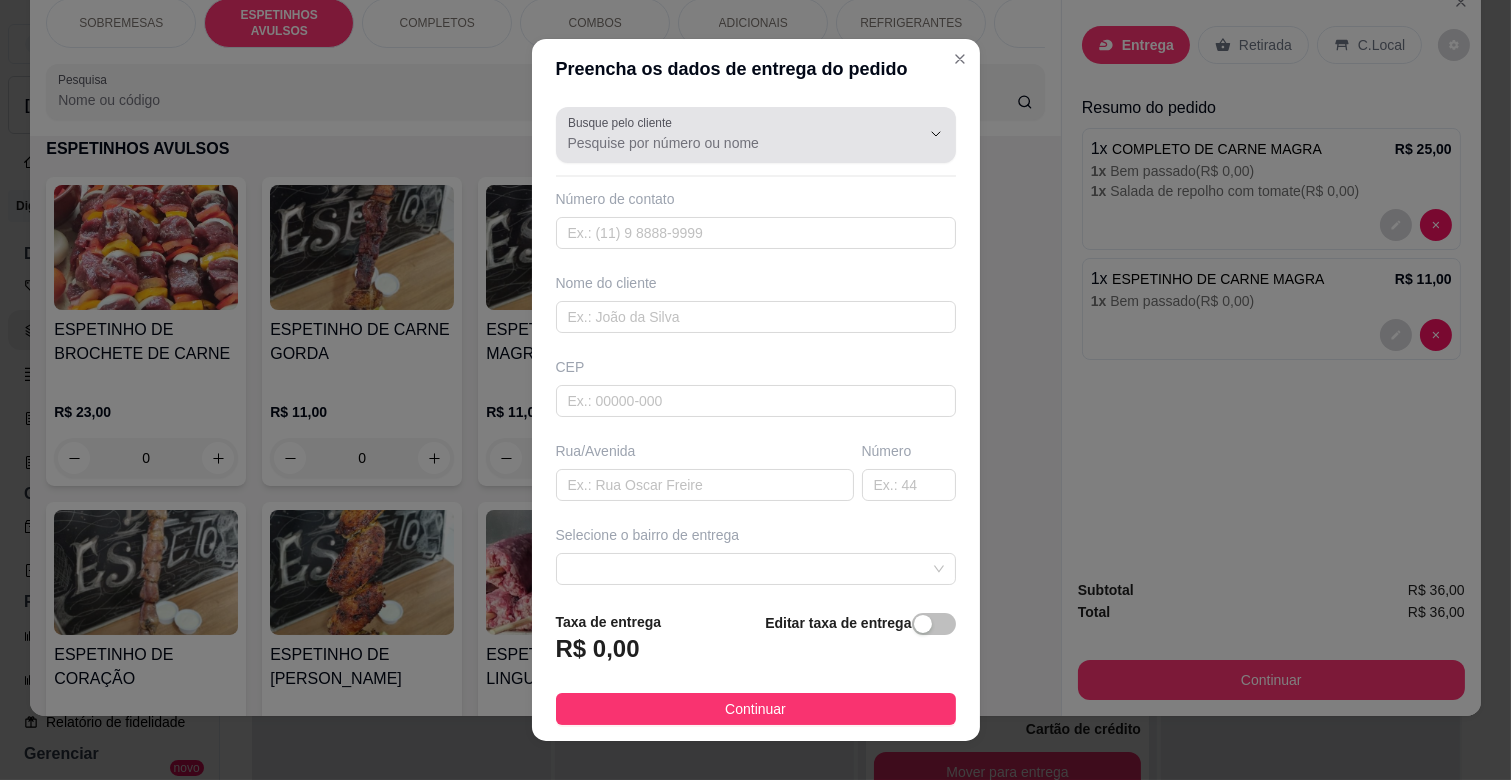 click on "Busque pelo cliente" at bounding box center [728, 143] 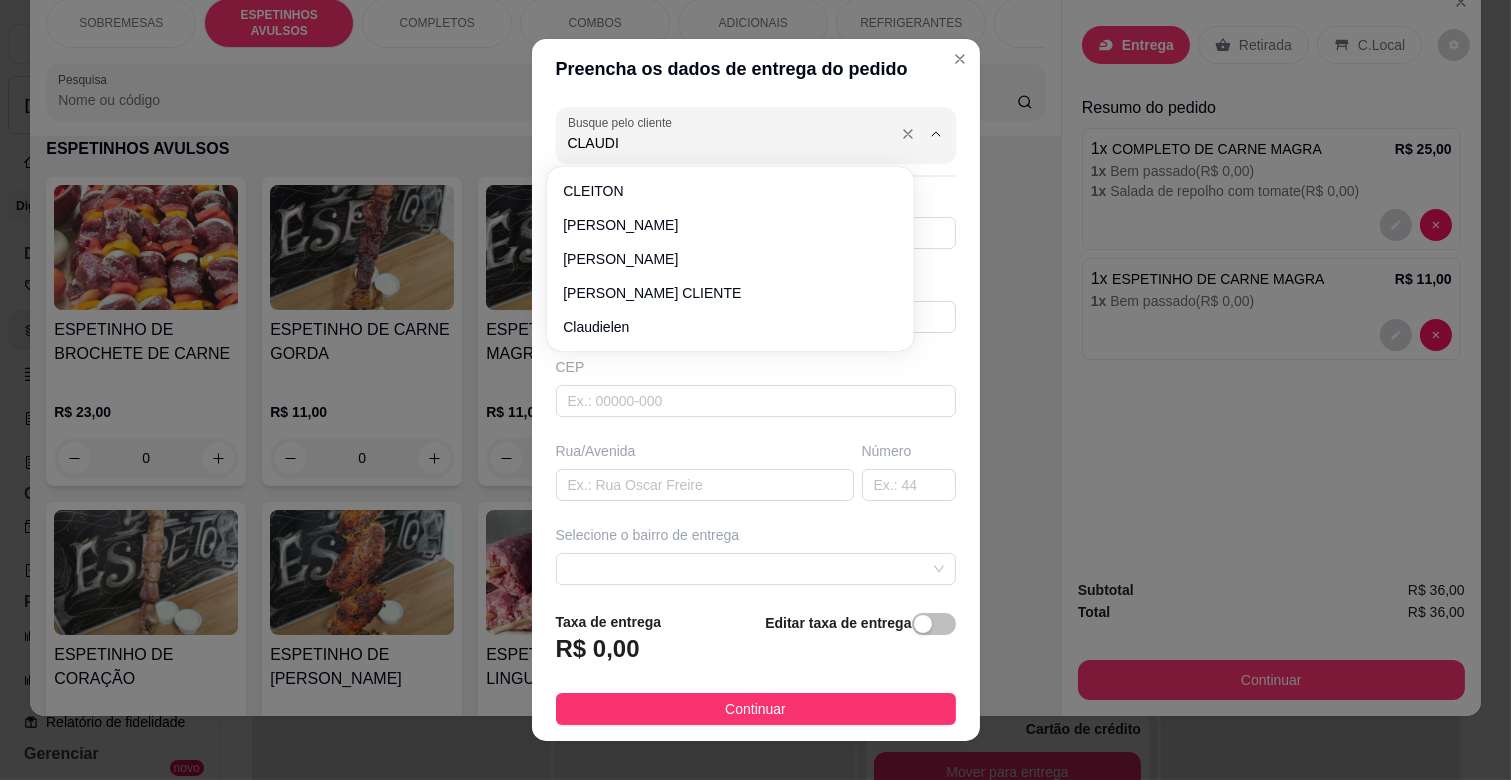 type on "[PERSON_NAME]" 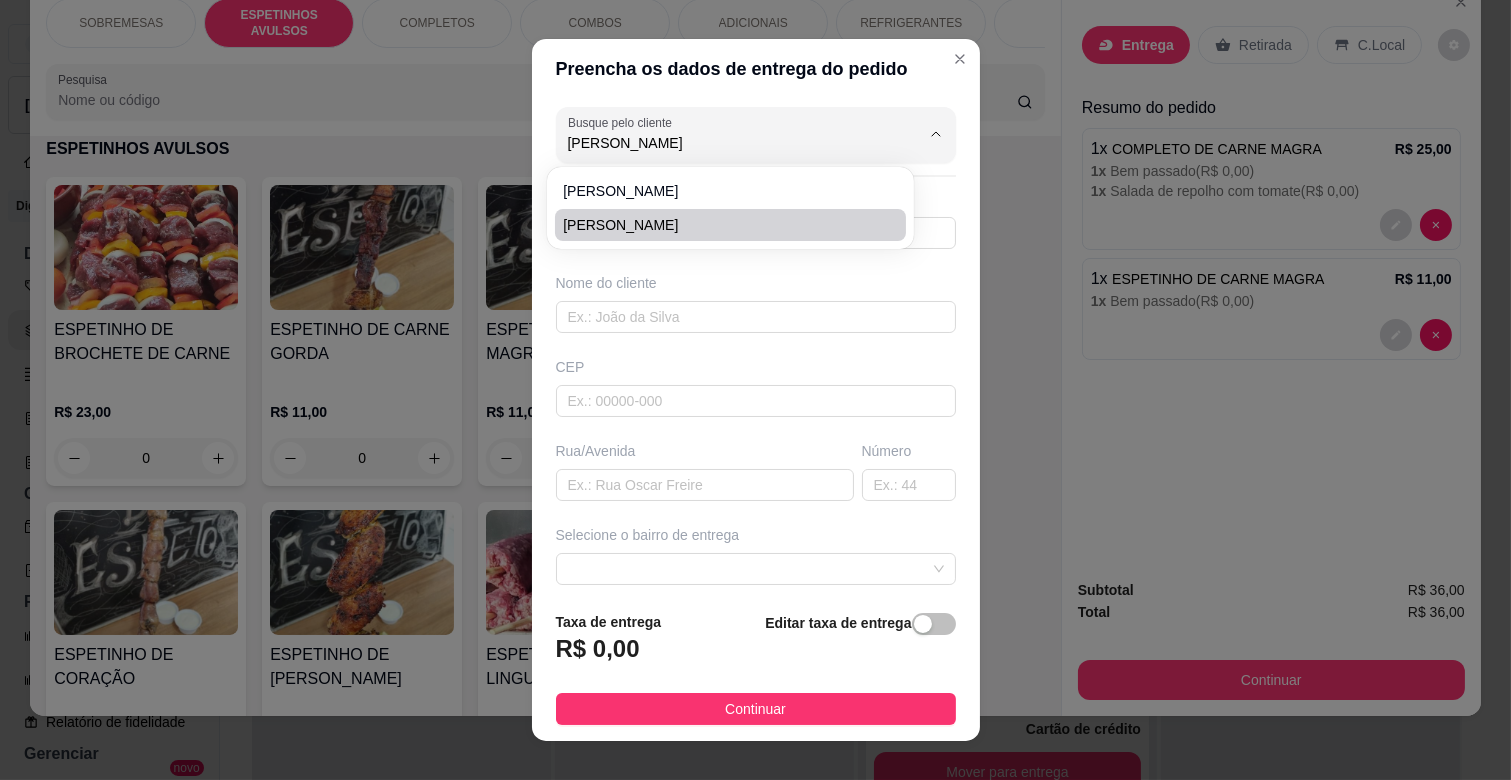 click on "[PERSON_NAME]" at bounding box center [730, 225] 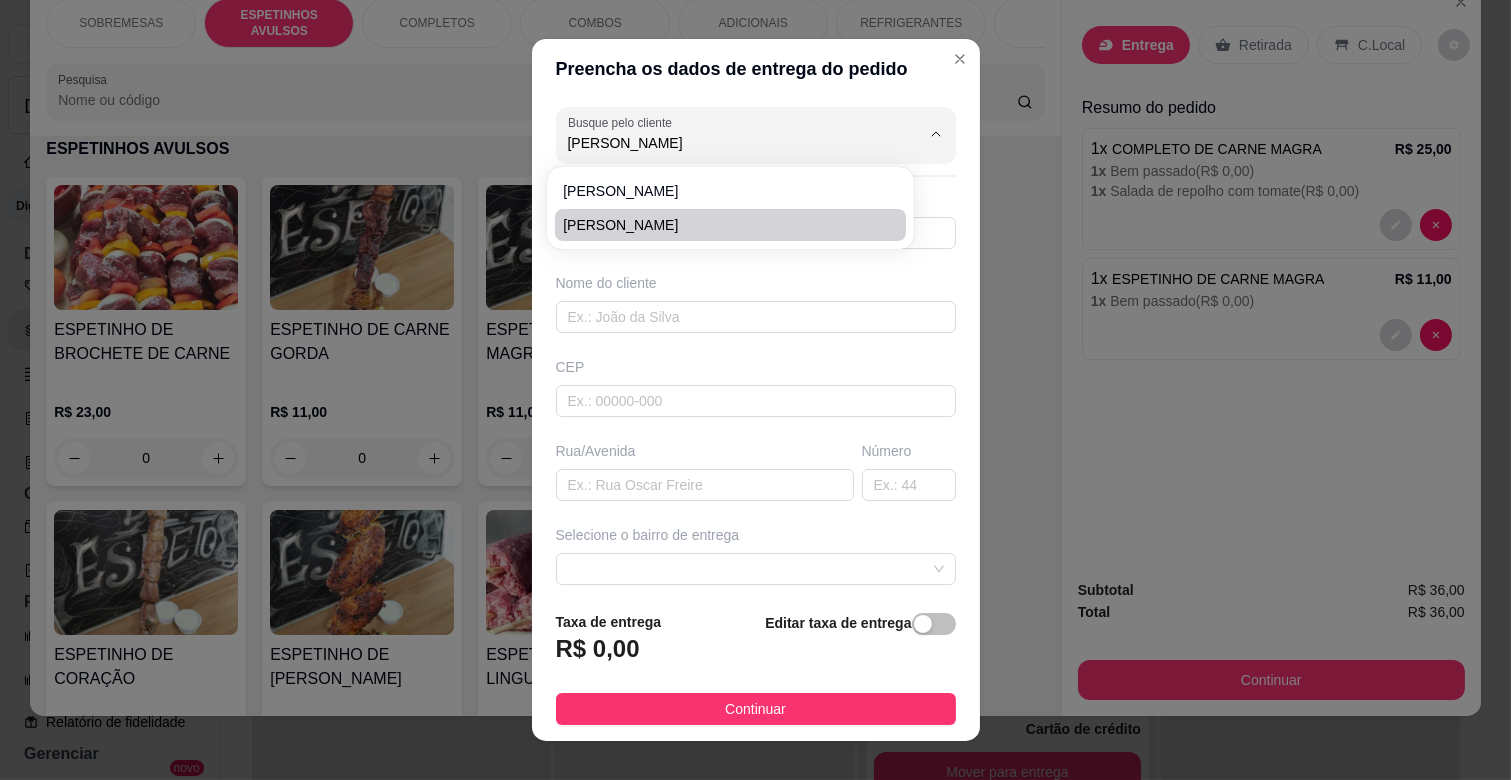 type on "6792643883" 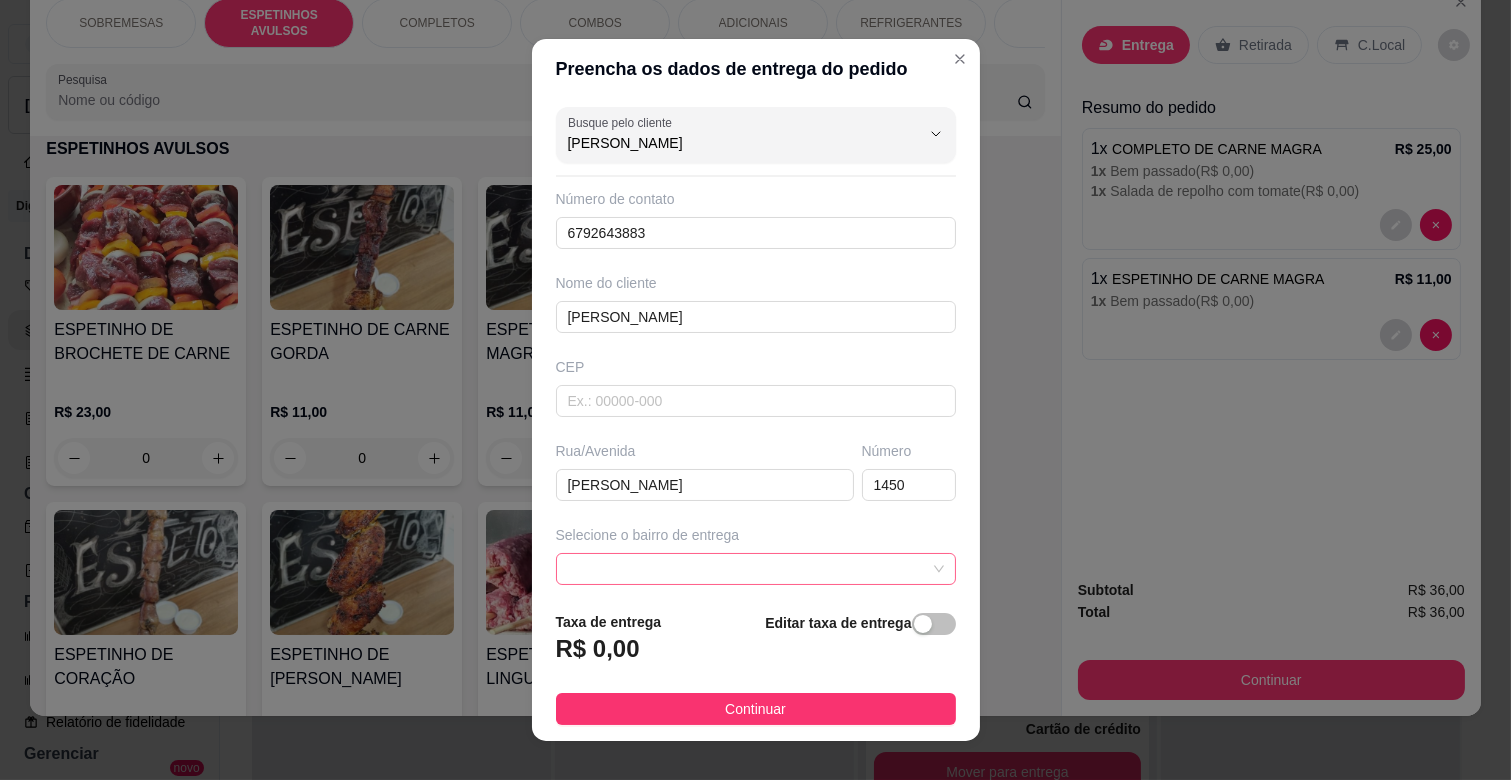click at bounding box center (756, 569) 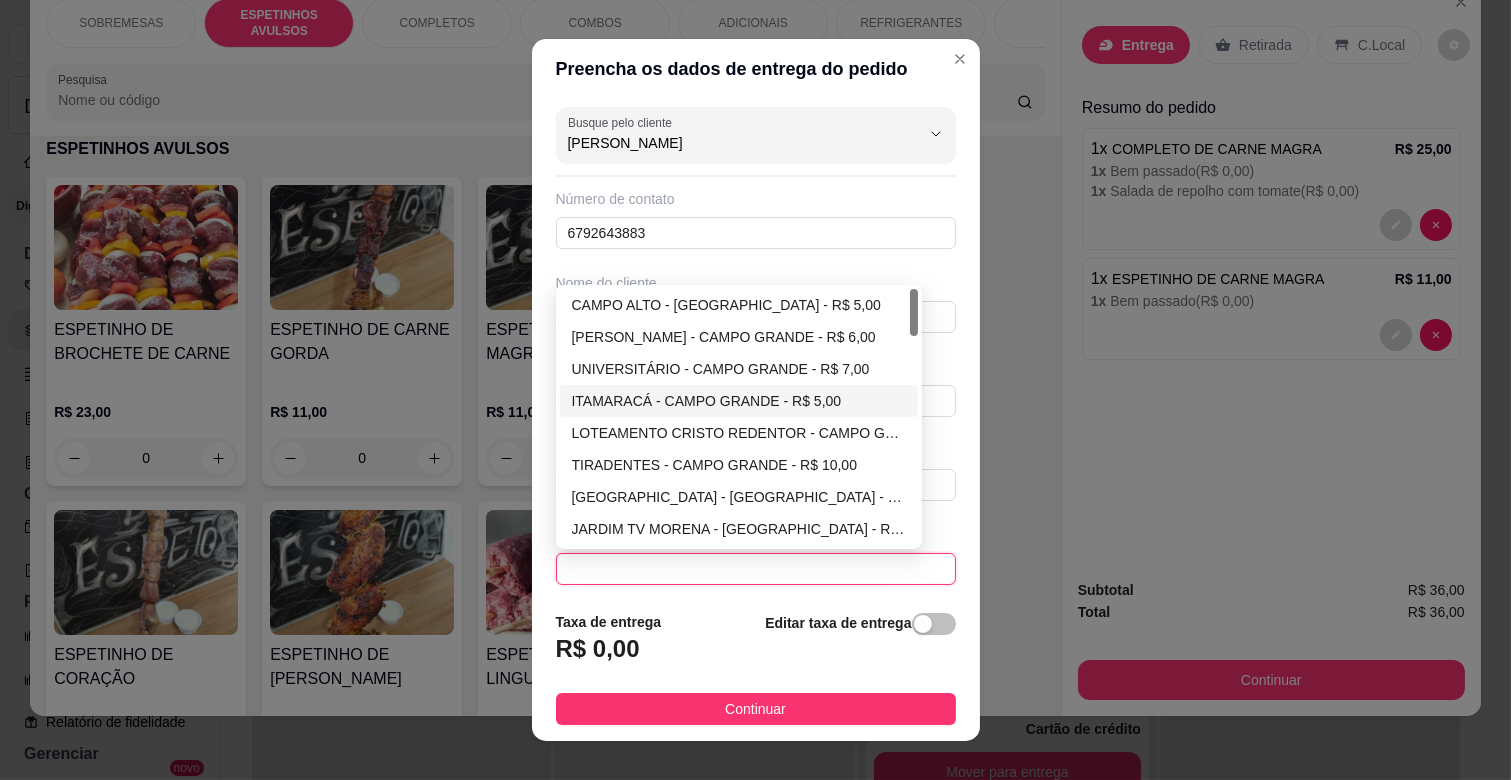 click on "ITAMARACÁ - CAMPO GRANDE  -  R$ 5,00" at bounding box center (739, 401) 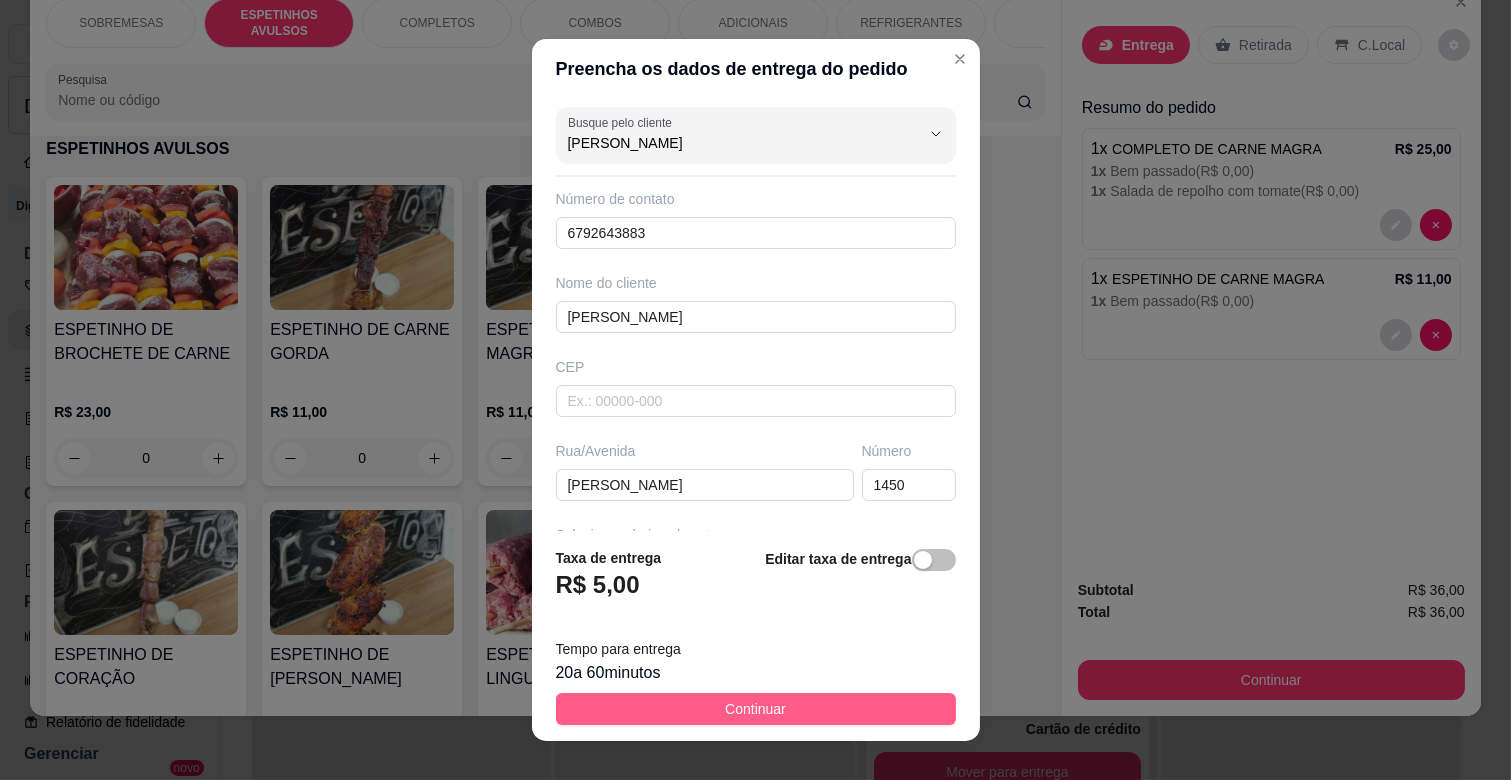 click on "Continuar" at bounding box center (755, 709) 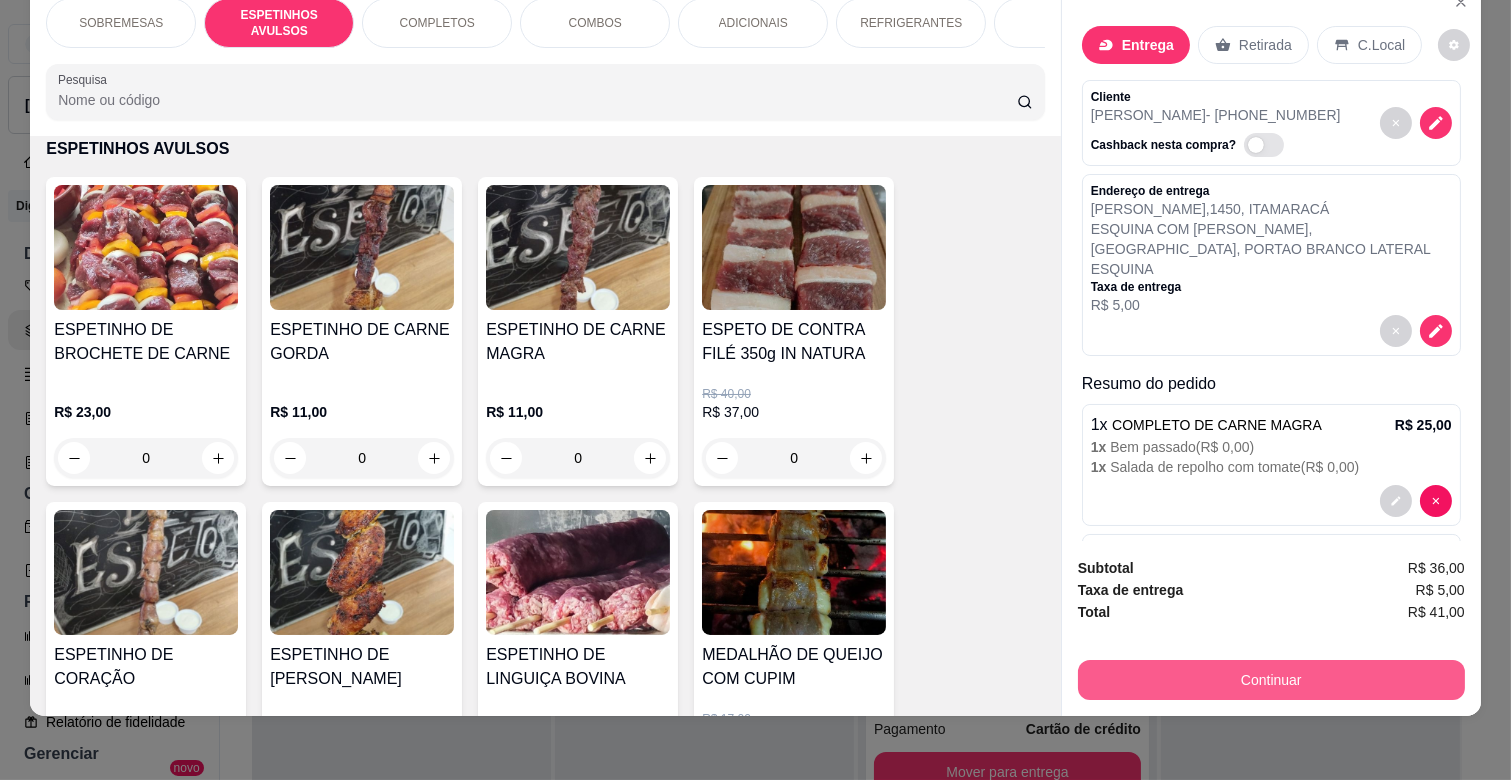 click on "Continuar" at bounding box center [1271, 680] 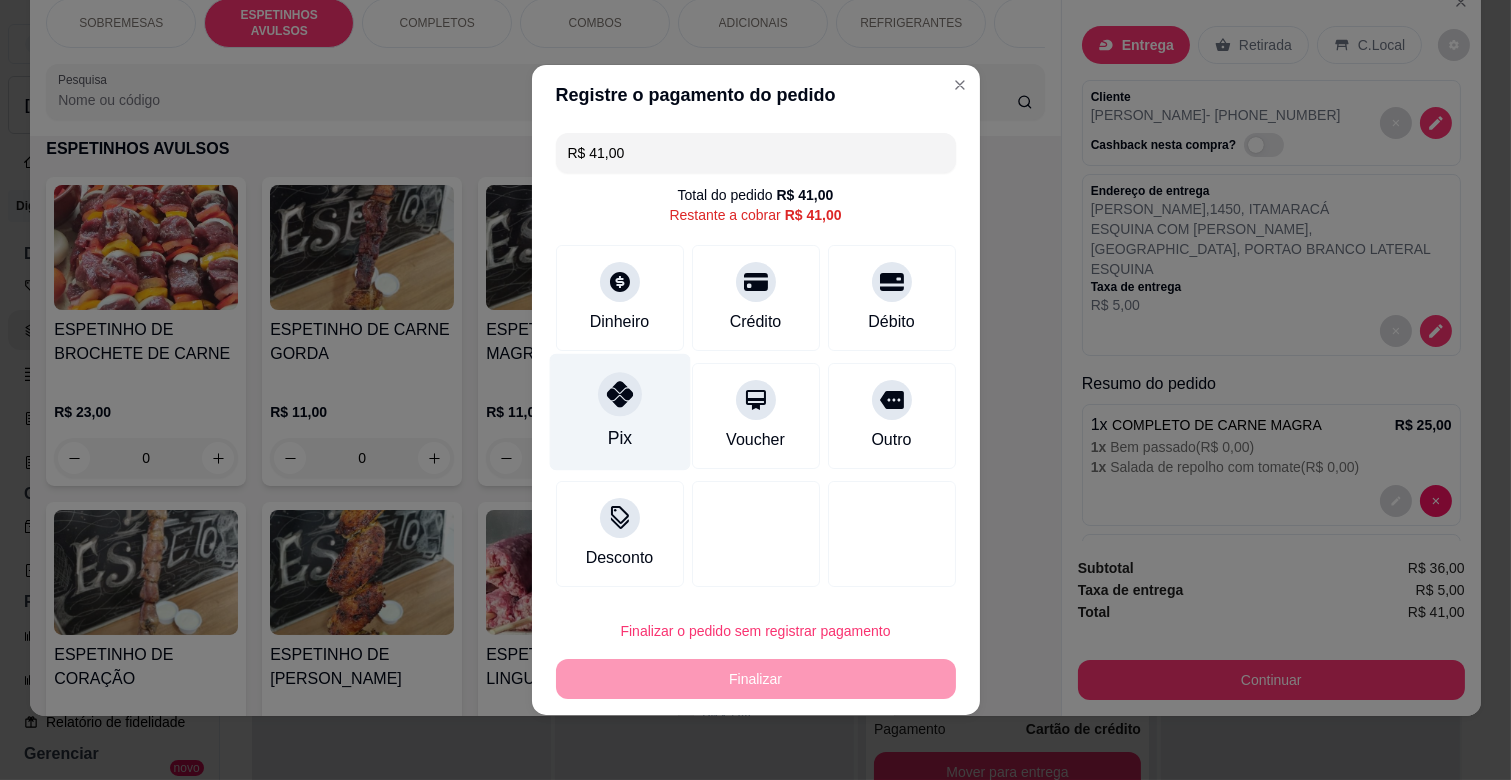 click on "Pix" at bounding box center [619, 412] 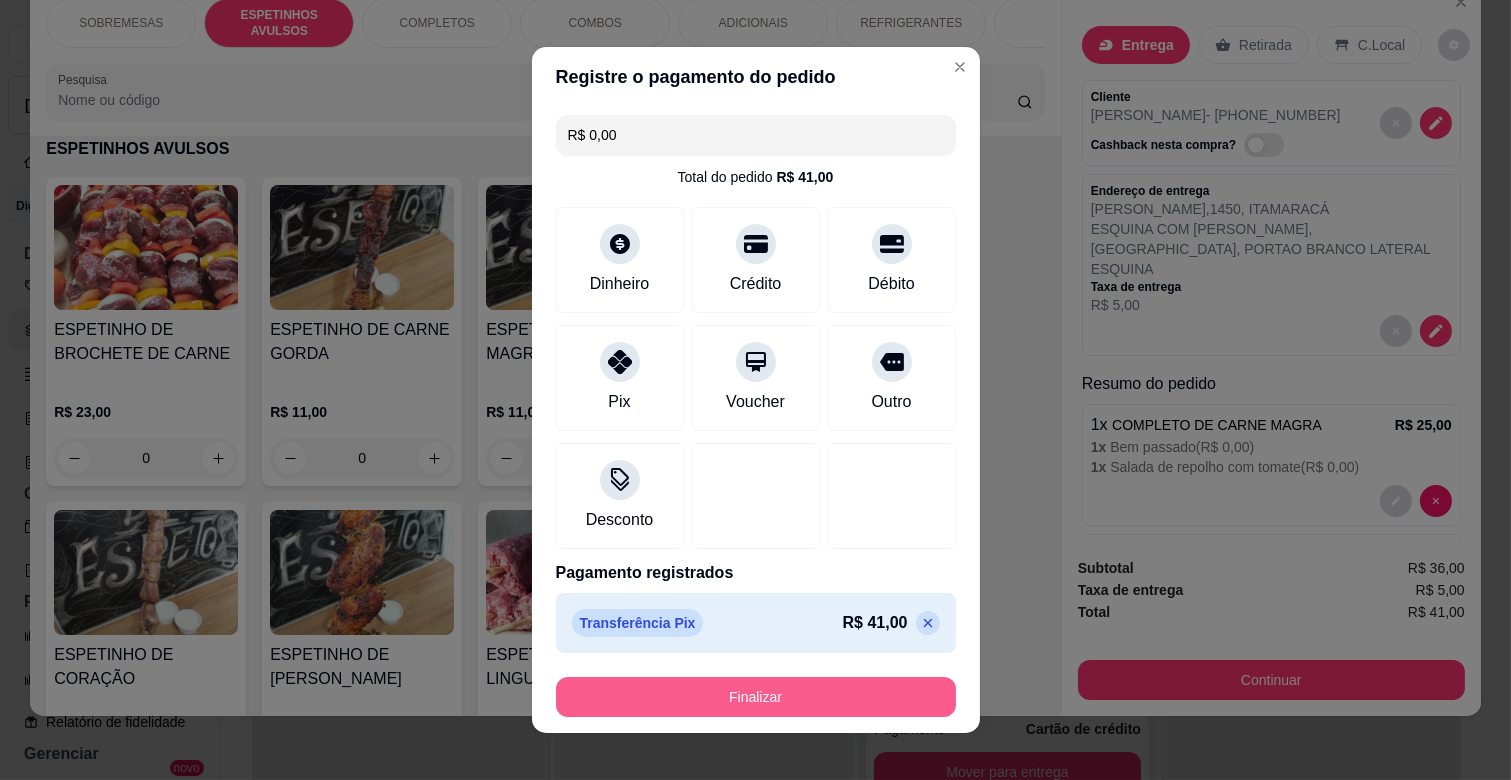 click on "Finalizar" at bounding box center (756, 697) 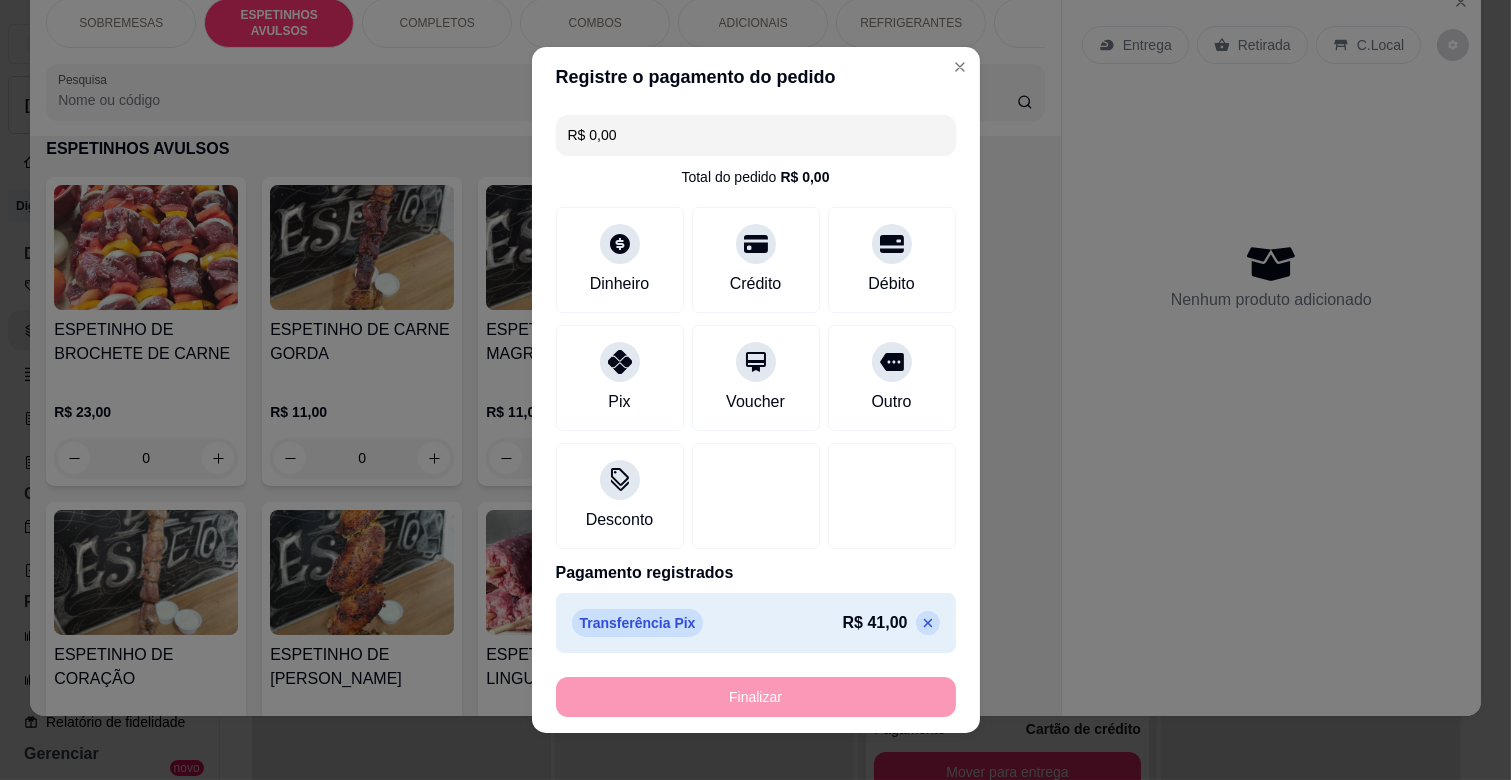type on "-R$ 41,00" 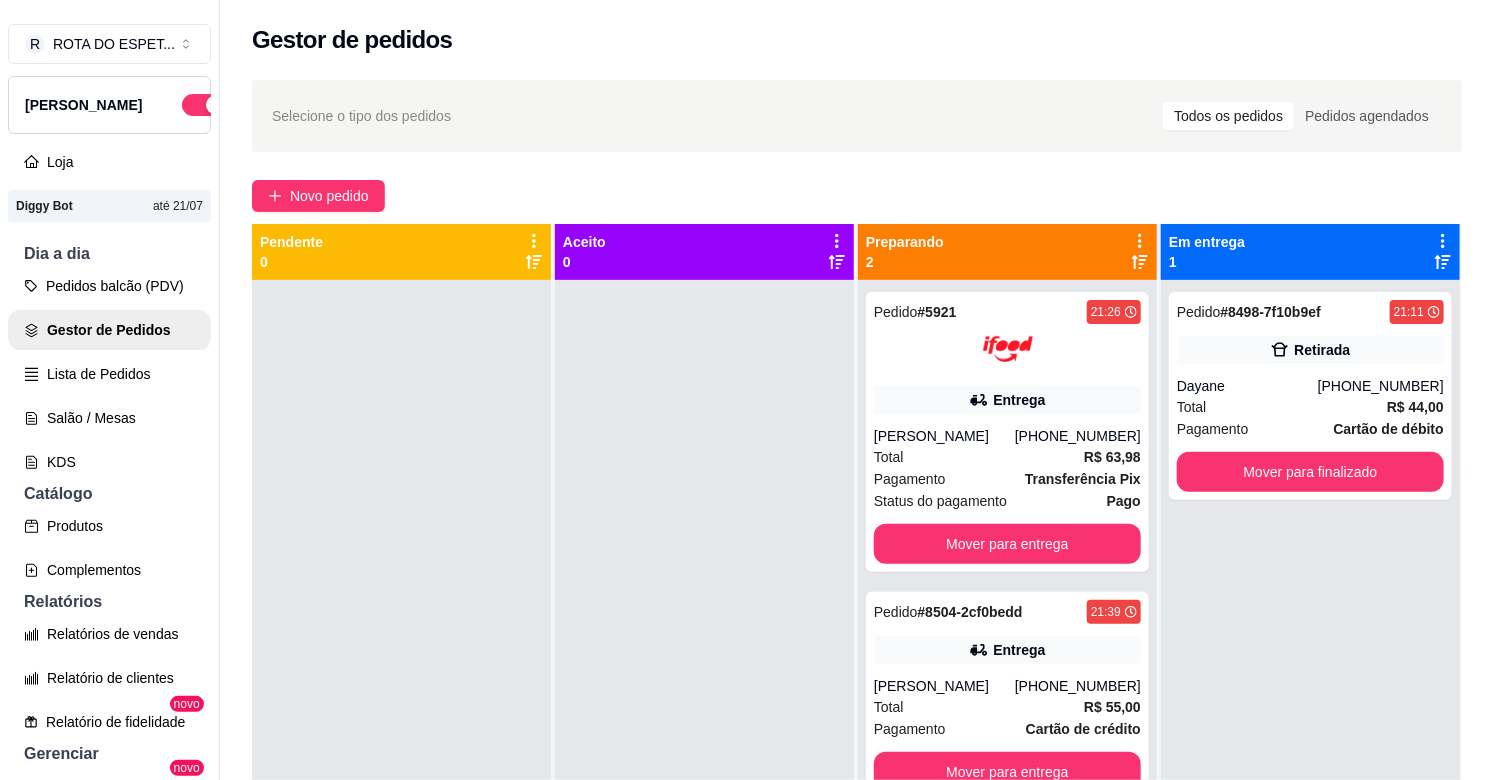 click at bounding box center (704, 670) 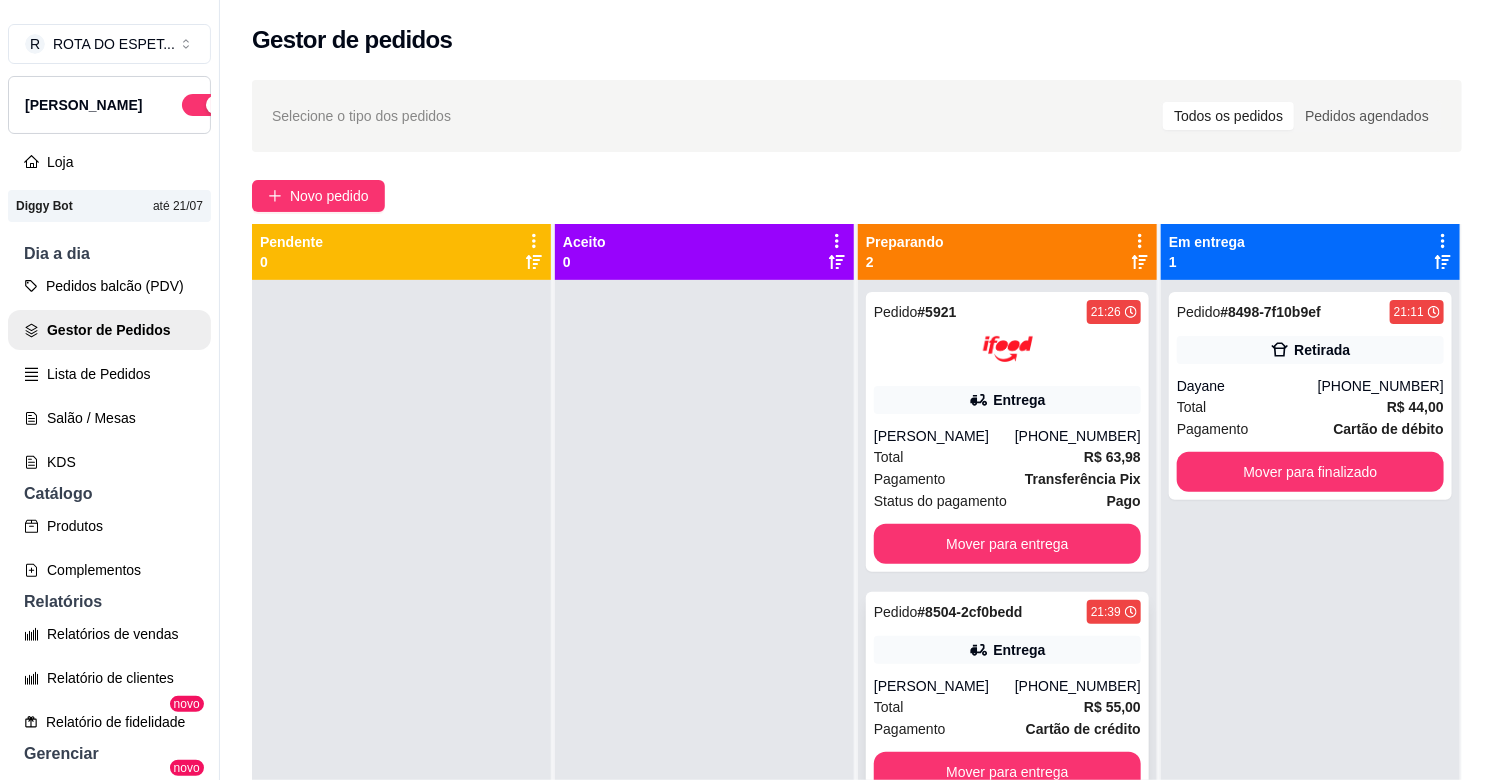 scroll, scrollTop: 55, scrollLeft: 0, axis: vertical 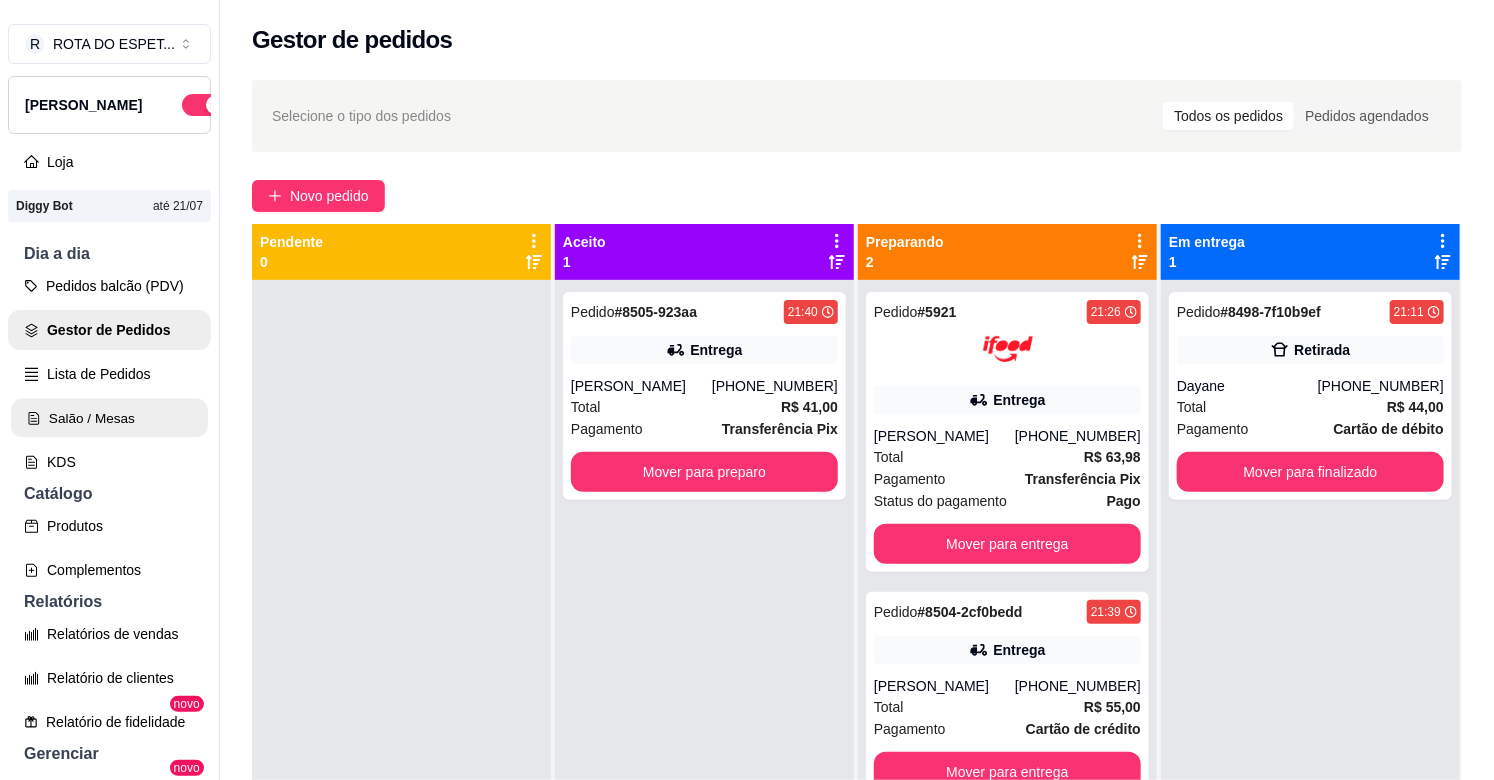 click on "Salão / Mesas" at bounding box center (109, 418) 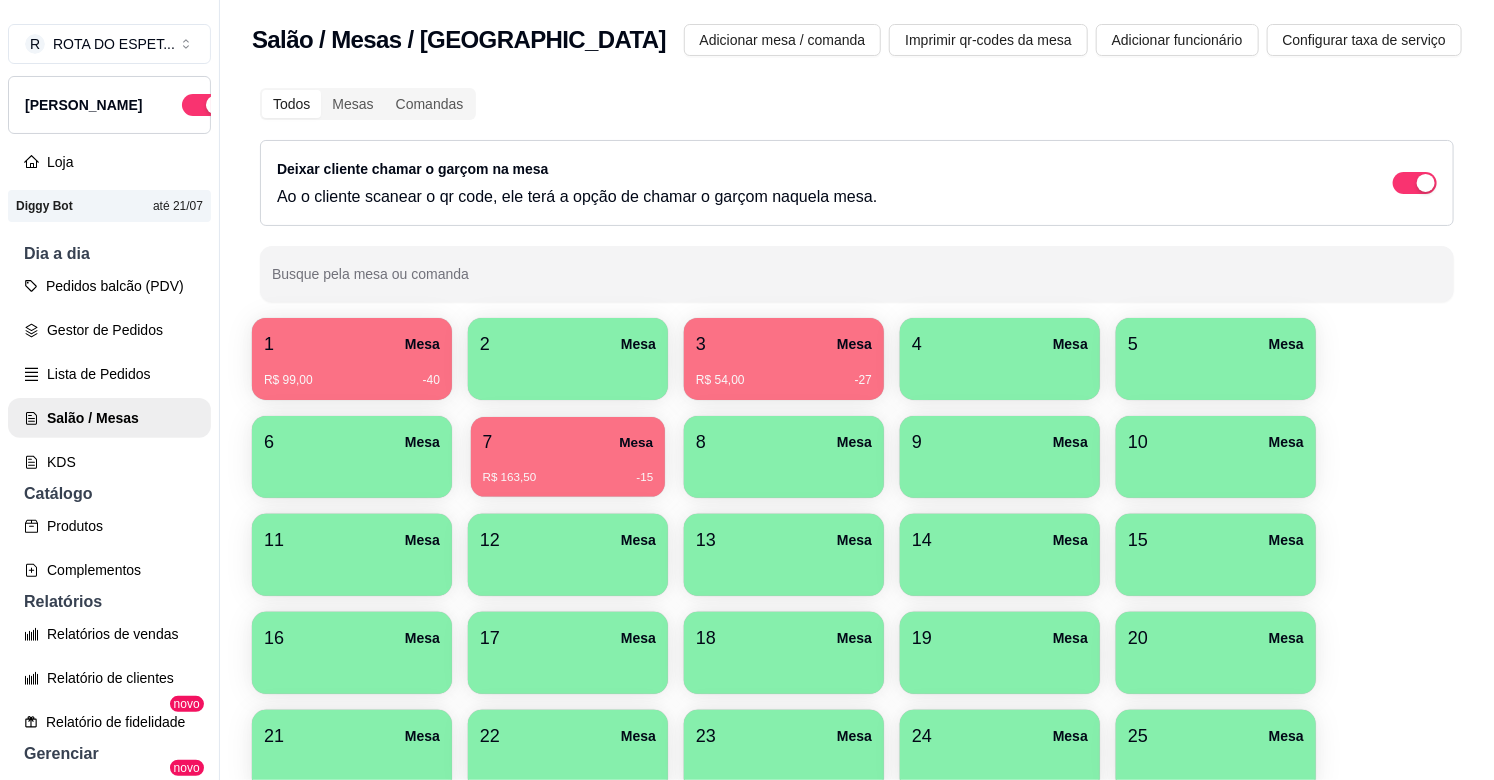 click on "R$ 163,50 -15" at bounding box center [568, 478] 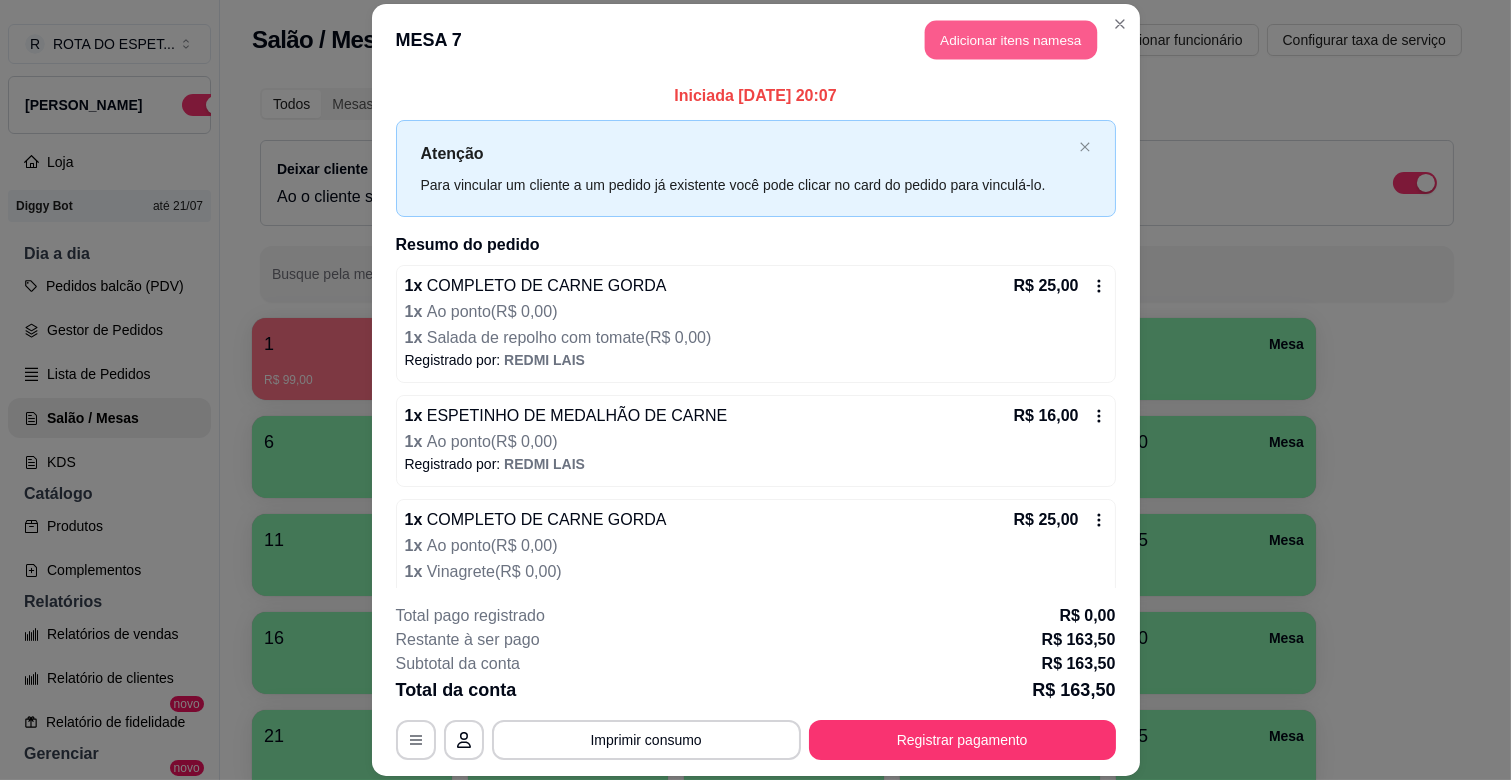 click on "Adicionar itens na  mesa" at bounding box center (1011, 40) 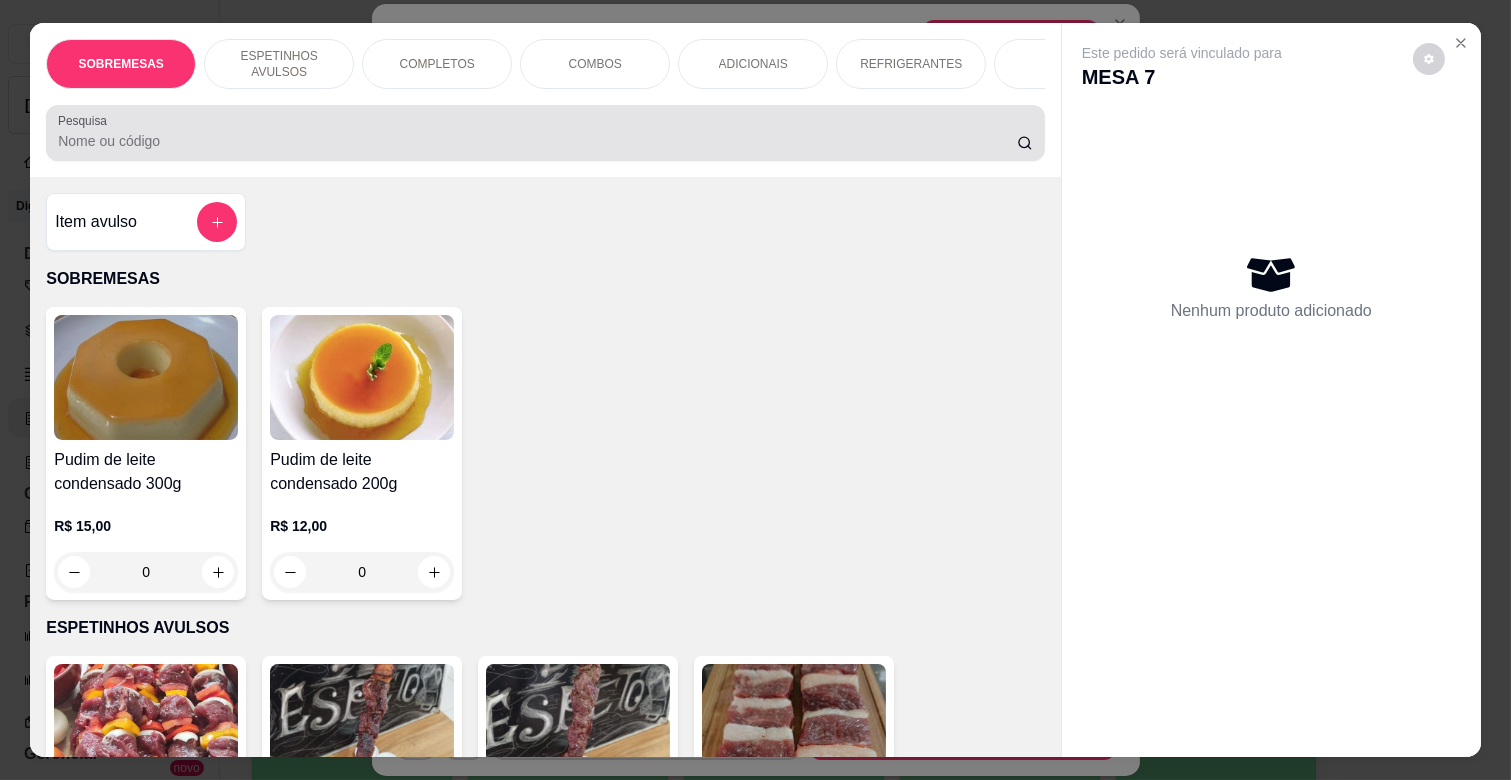 click at bounding box center [545, 133] 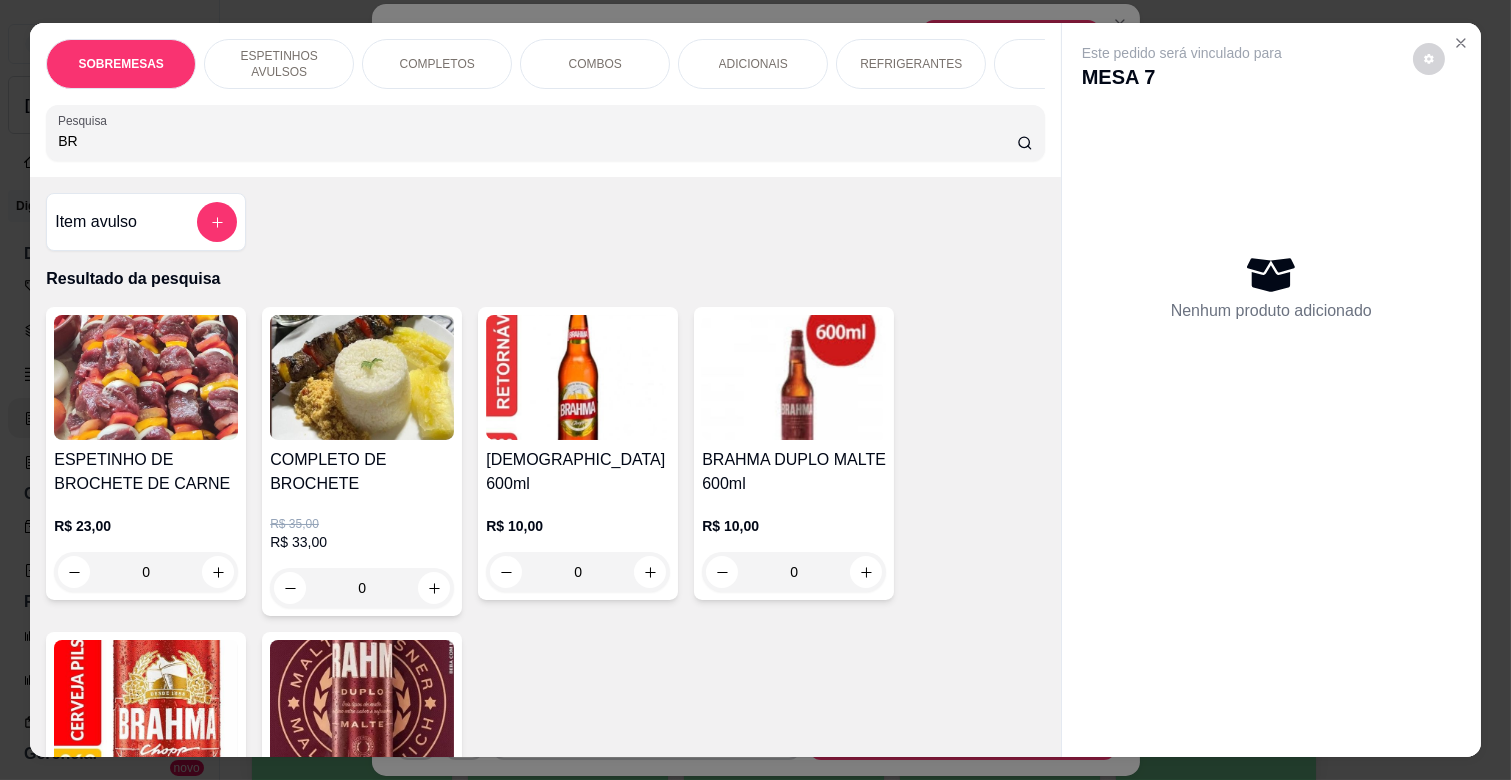 type on "BR" 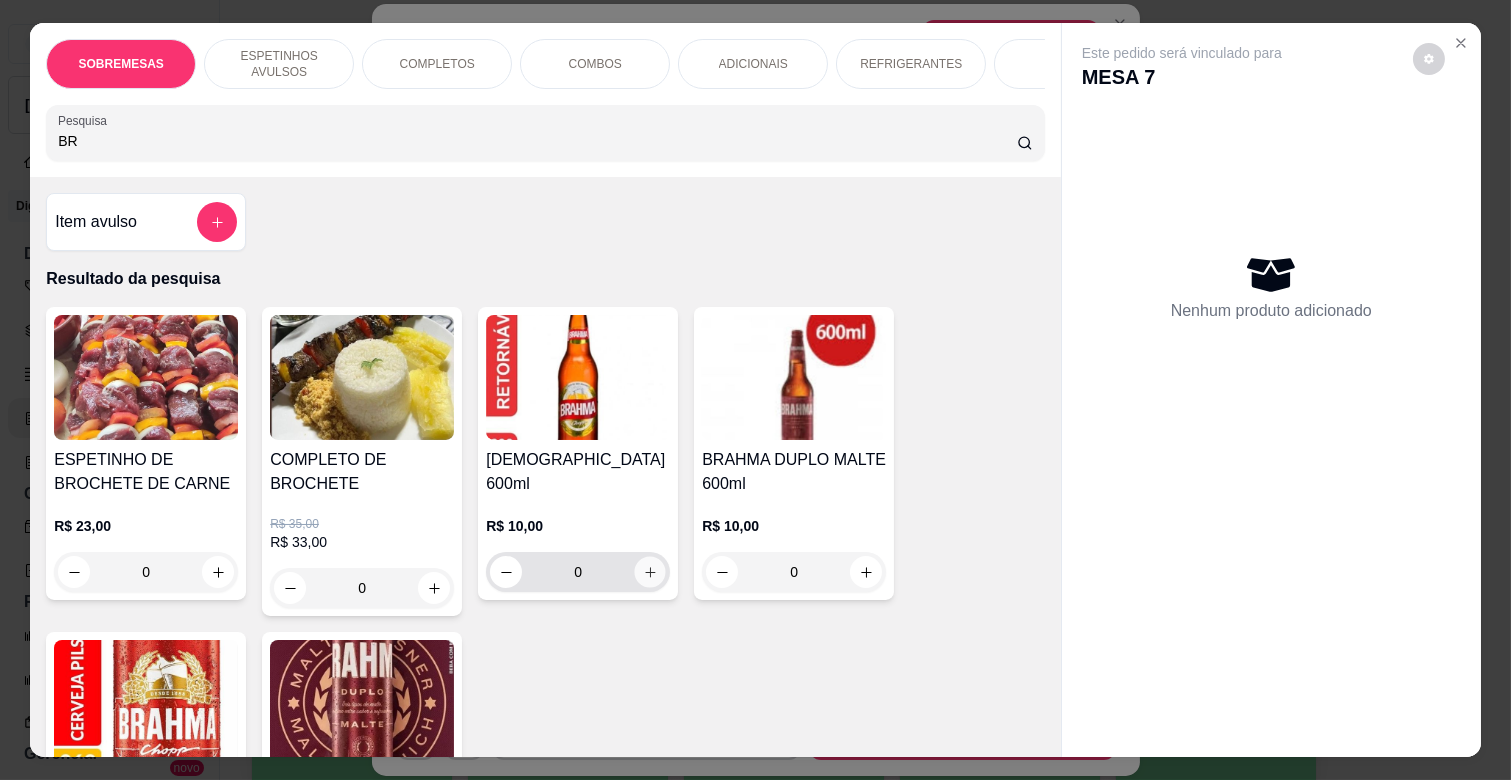 click at bounding box center (650, 572) 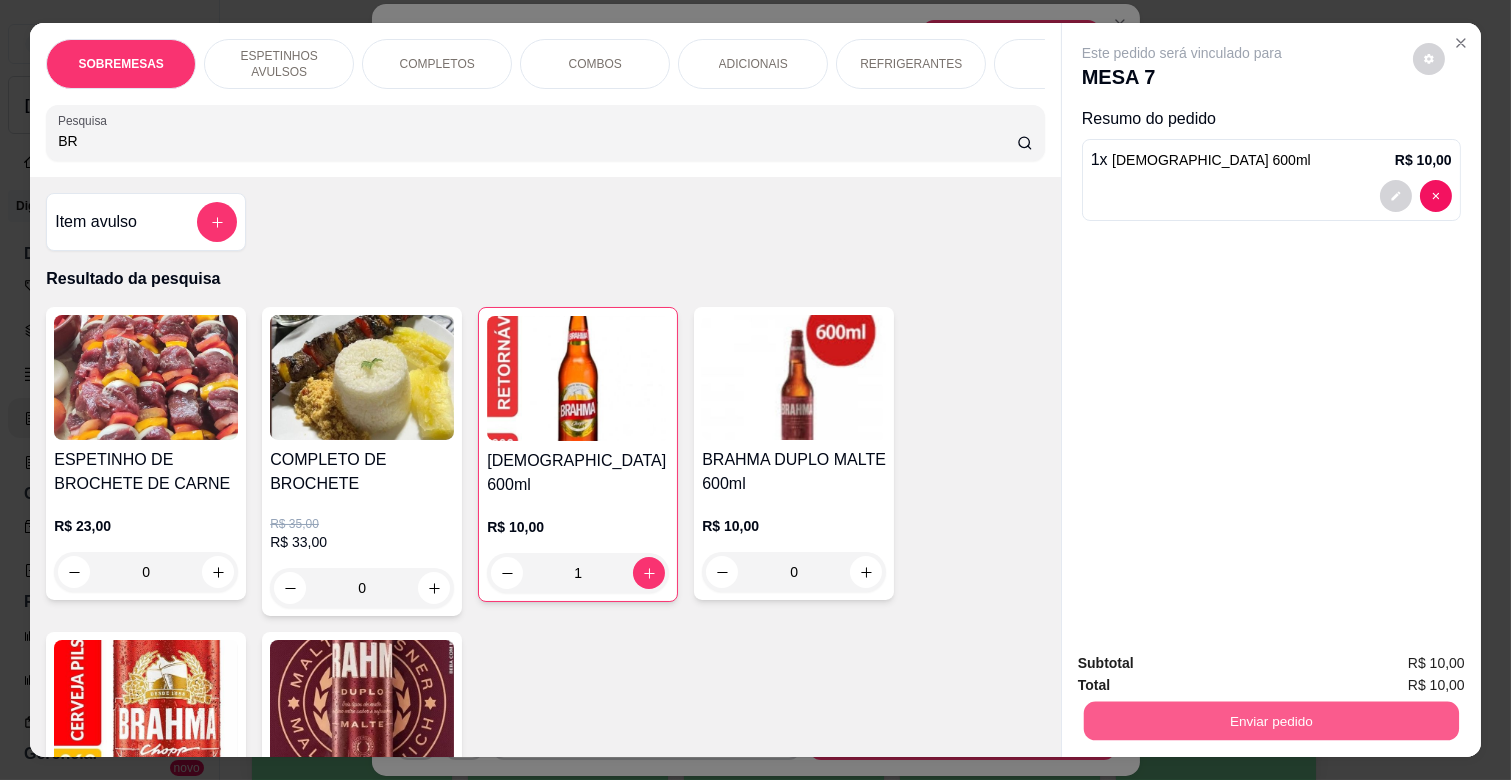 click on "Enviar pedido" at bounding box center [1271, 720] 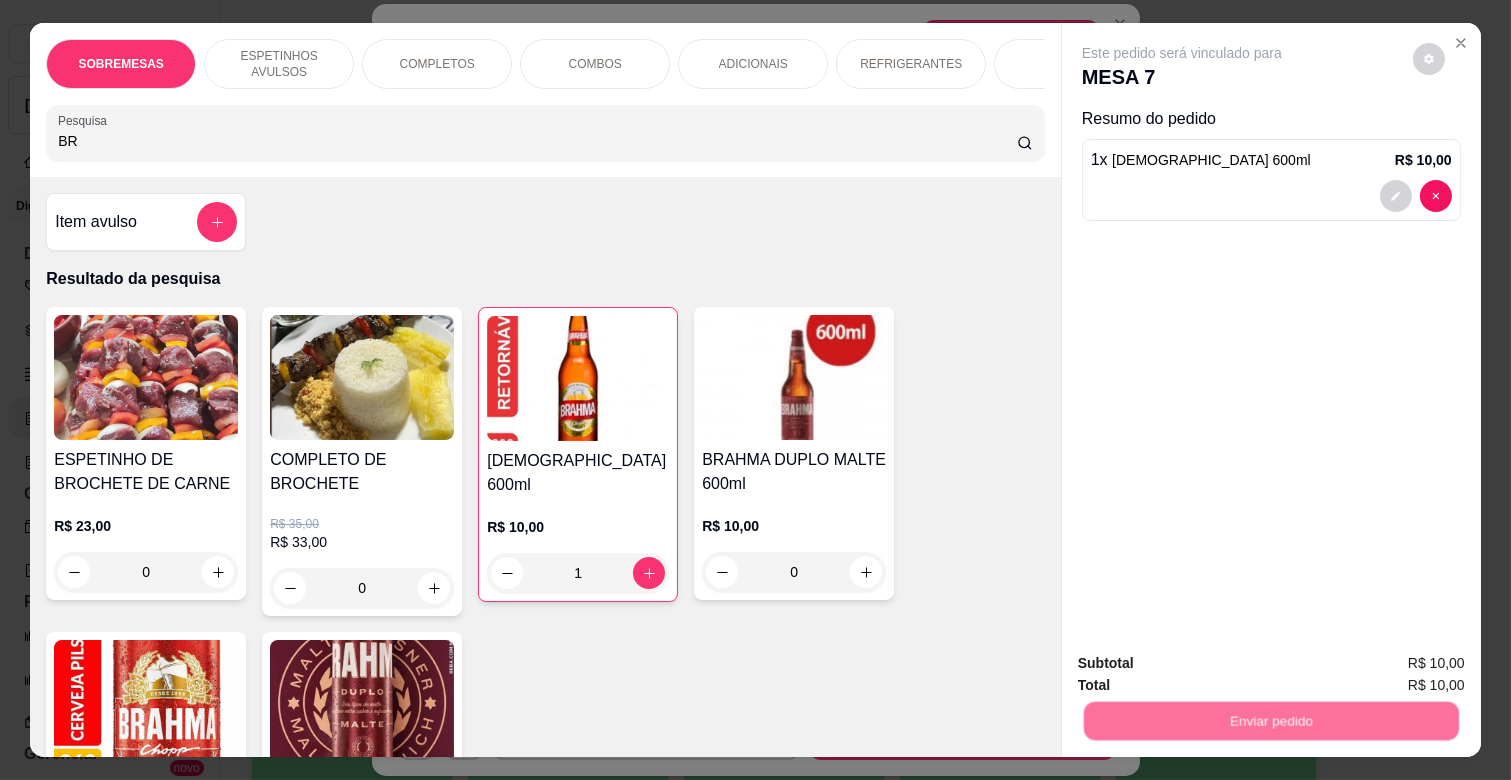 click on "Não registrar e enviar pedido" at bounding box center (1205, 662) 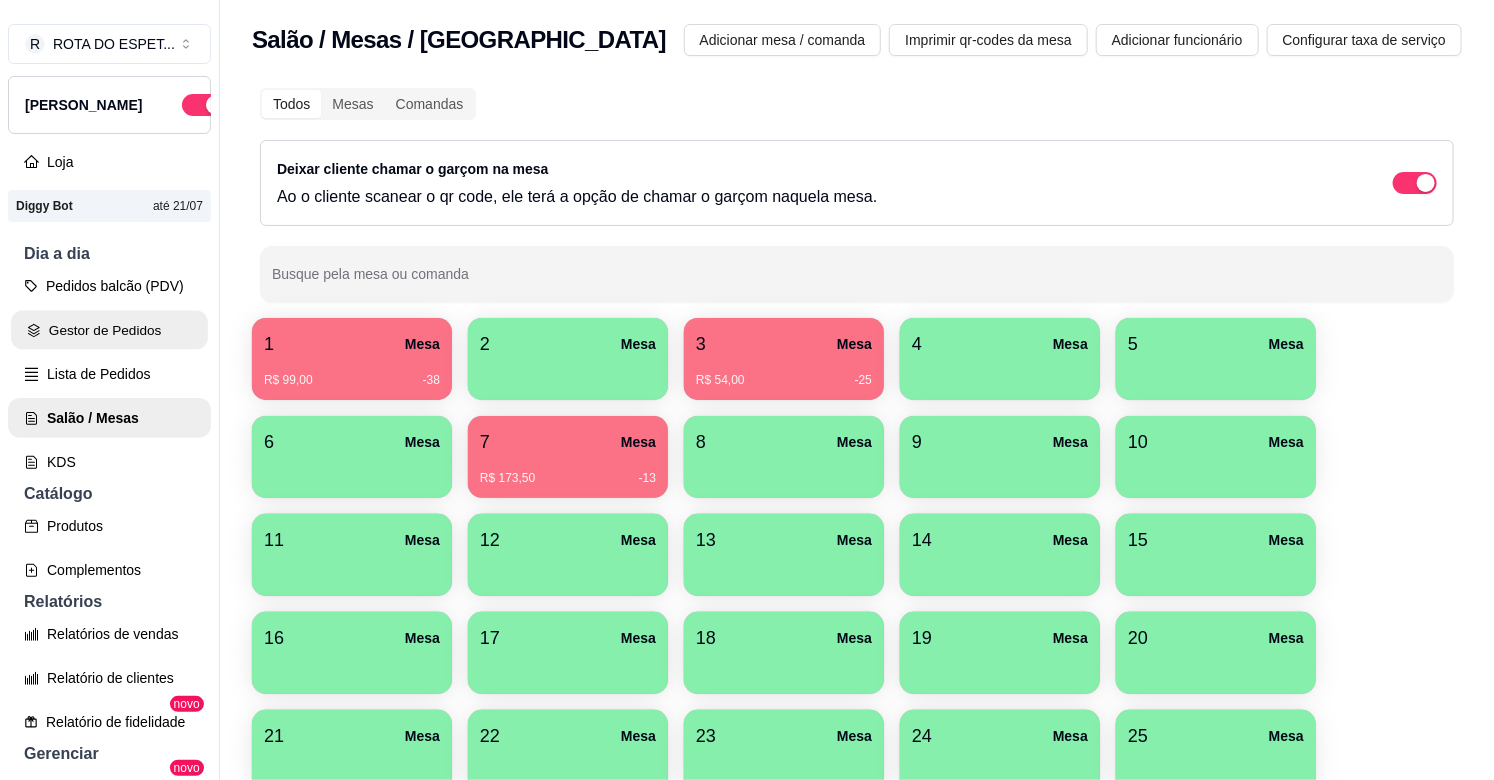click on "Gestor de Pedidos" at bounding box center [109, 330] 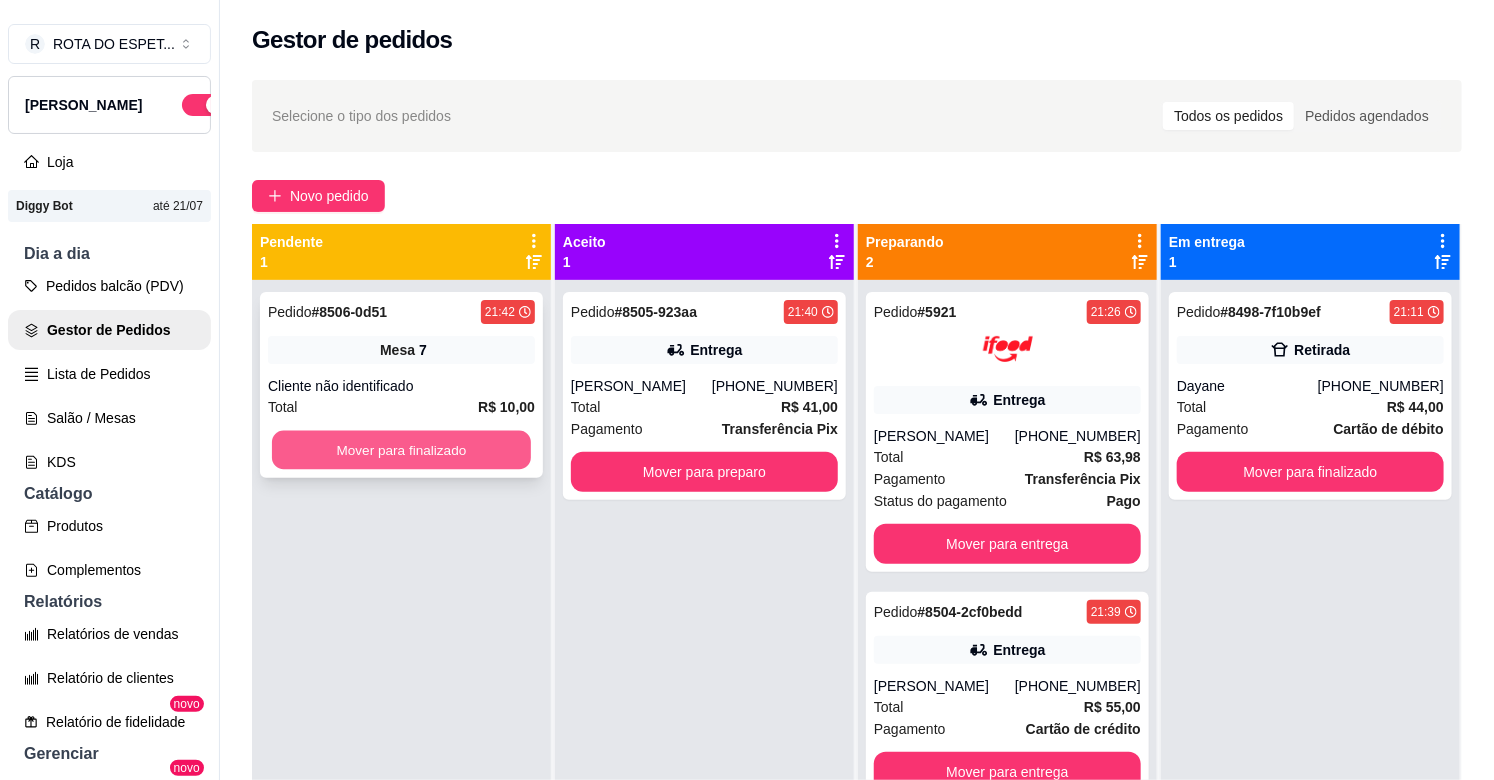 click on "Mover para finalizado" at bounding box center [401, 450] 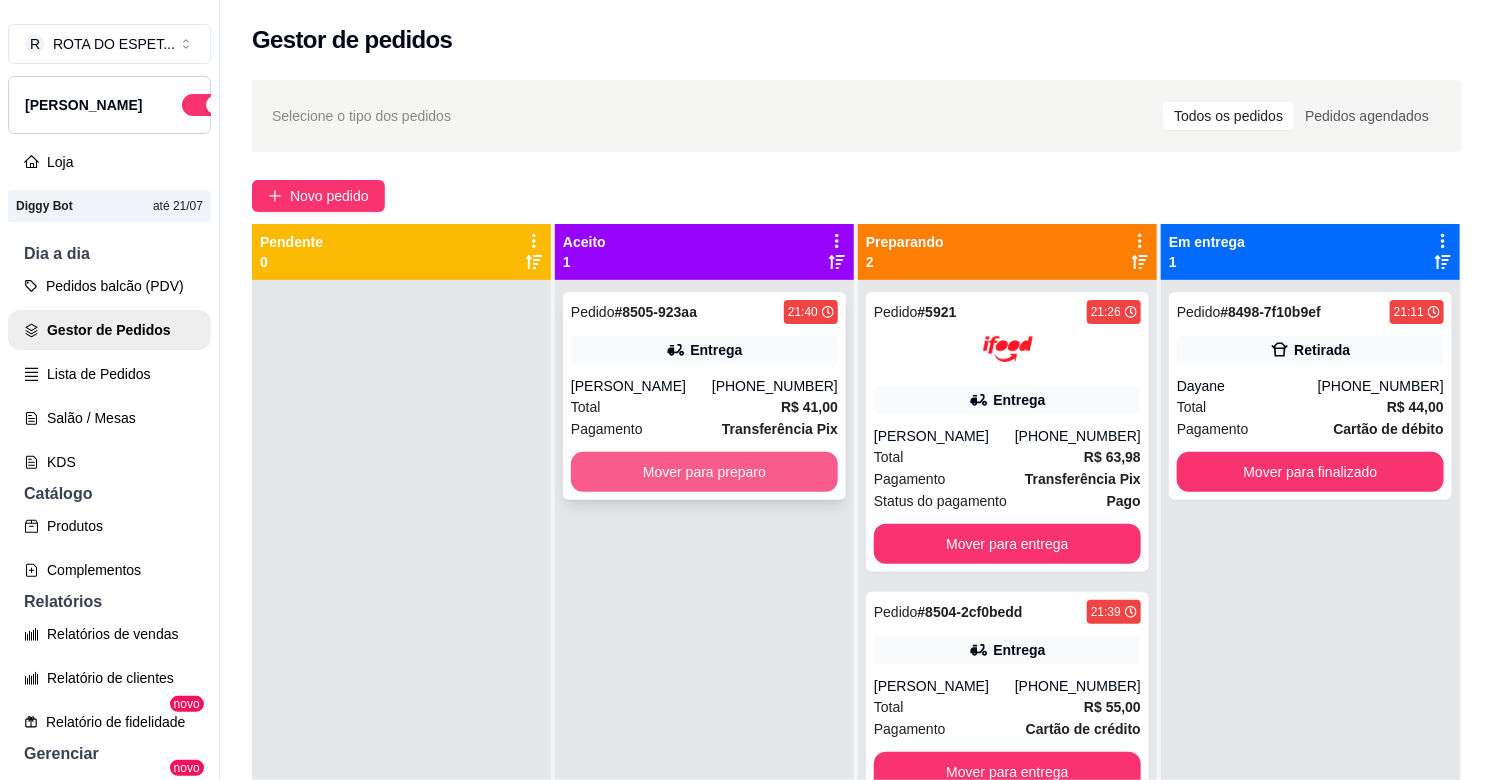 click on "Mover para preparo" at bounding box center (704, 472) 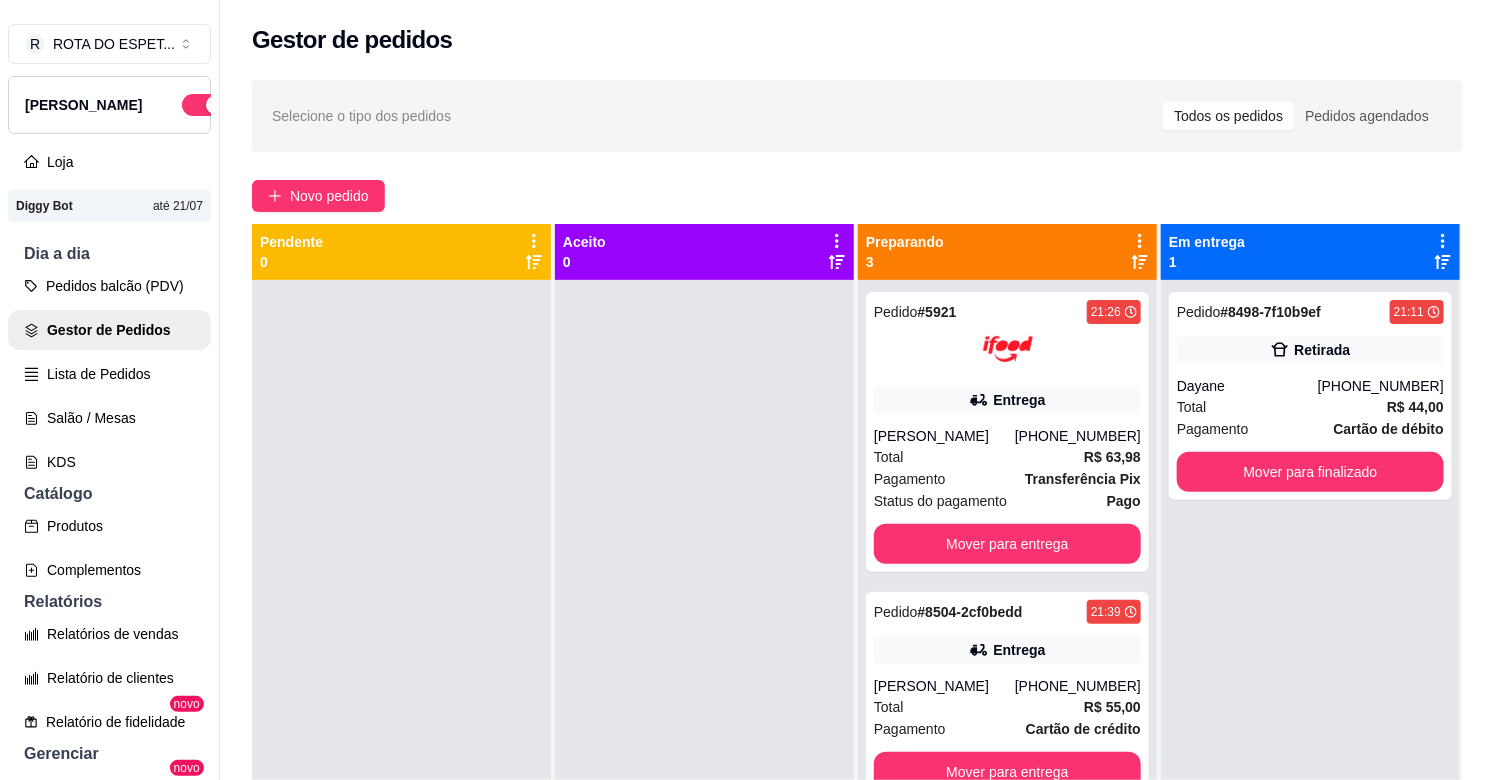 click on "Pedido  # 8498-7f10b9ef 21:11 Retirada Dayane  [PHONE_NUMBER] Total R$ 44,00 Pagamento Cartão de débito Mover para finalizado" at bounding box center (1310, 670) 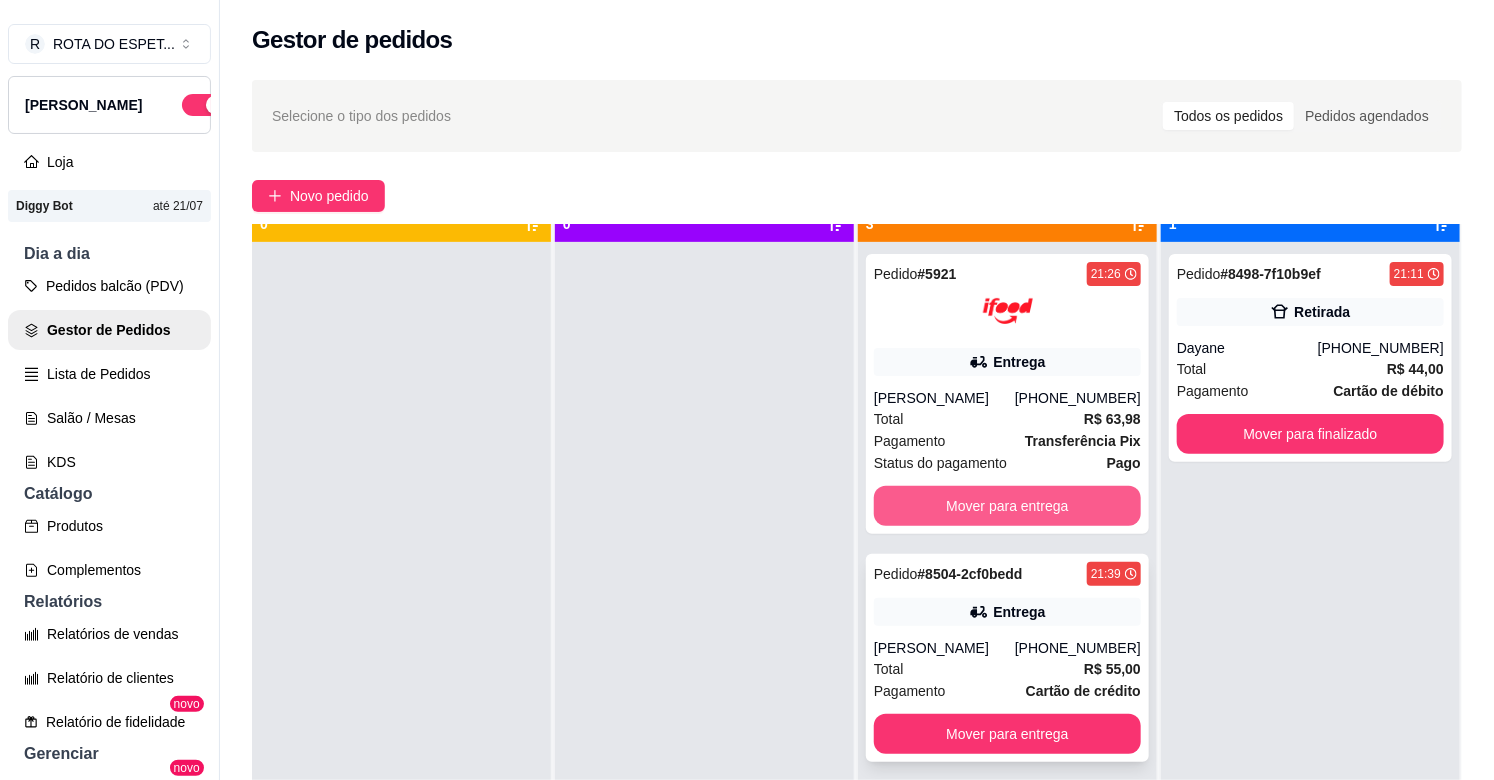 scroll, scrollTop: 55, scrollLeft: 0, axis: vertical 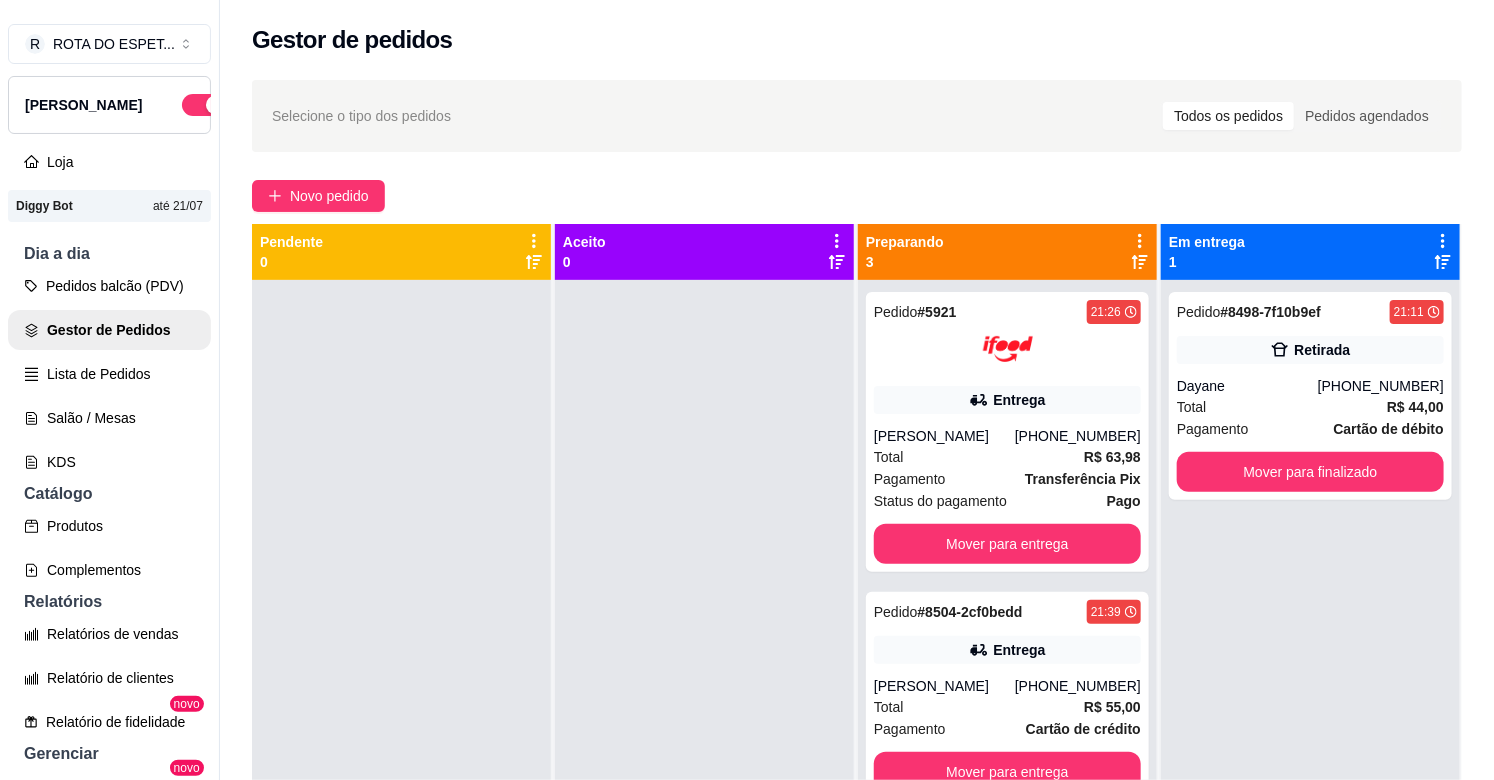 click at bounding box center (704, 670) 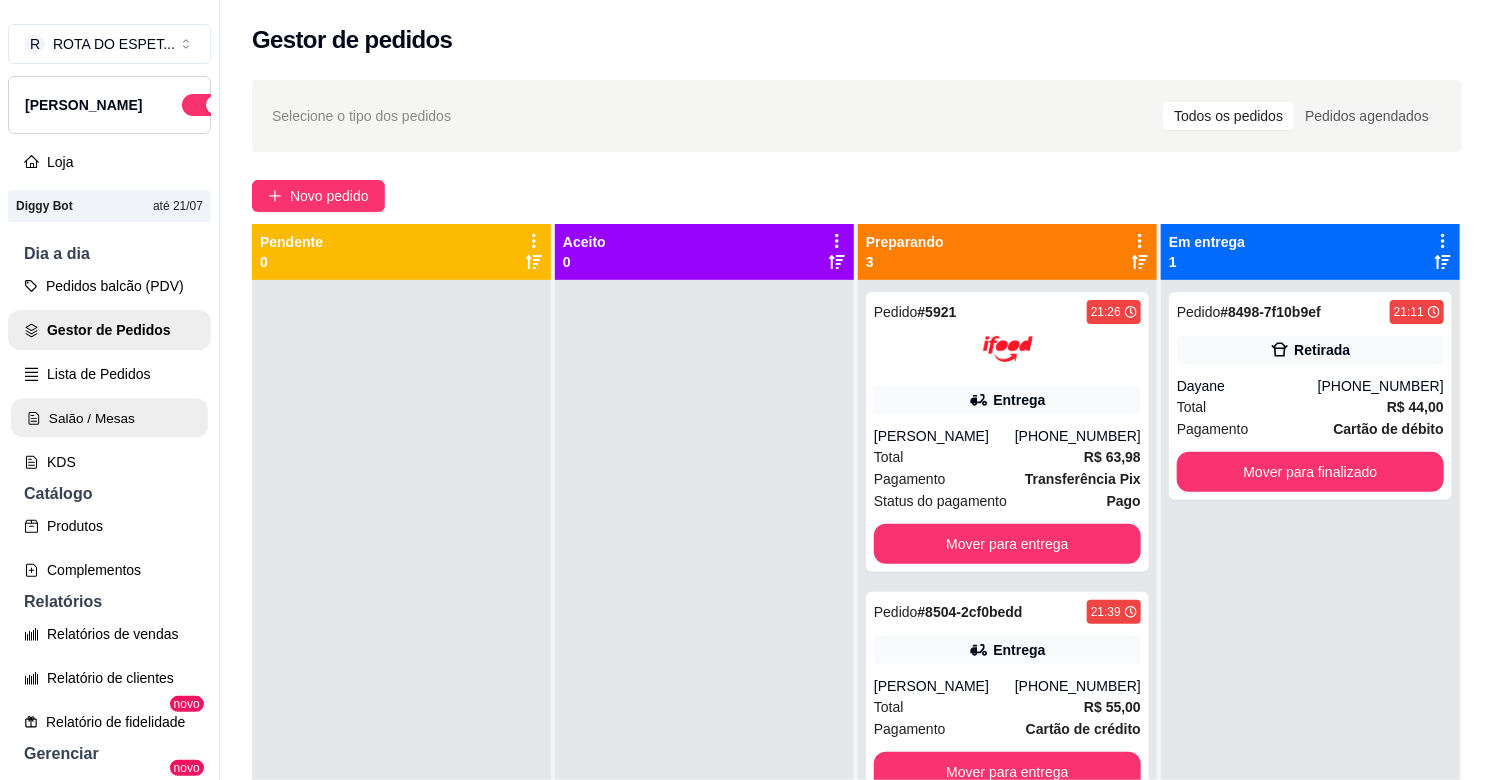 click on "Salão / Mesas" at bounding box center (109, 418) 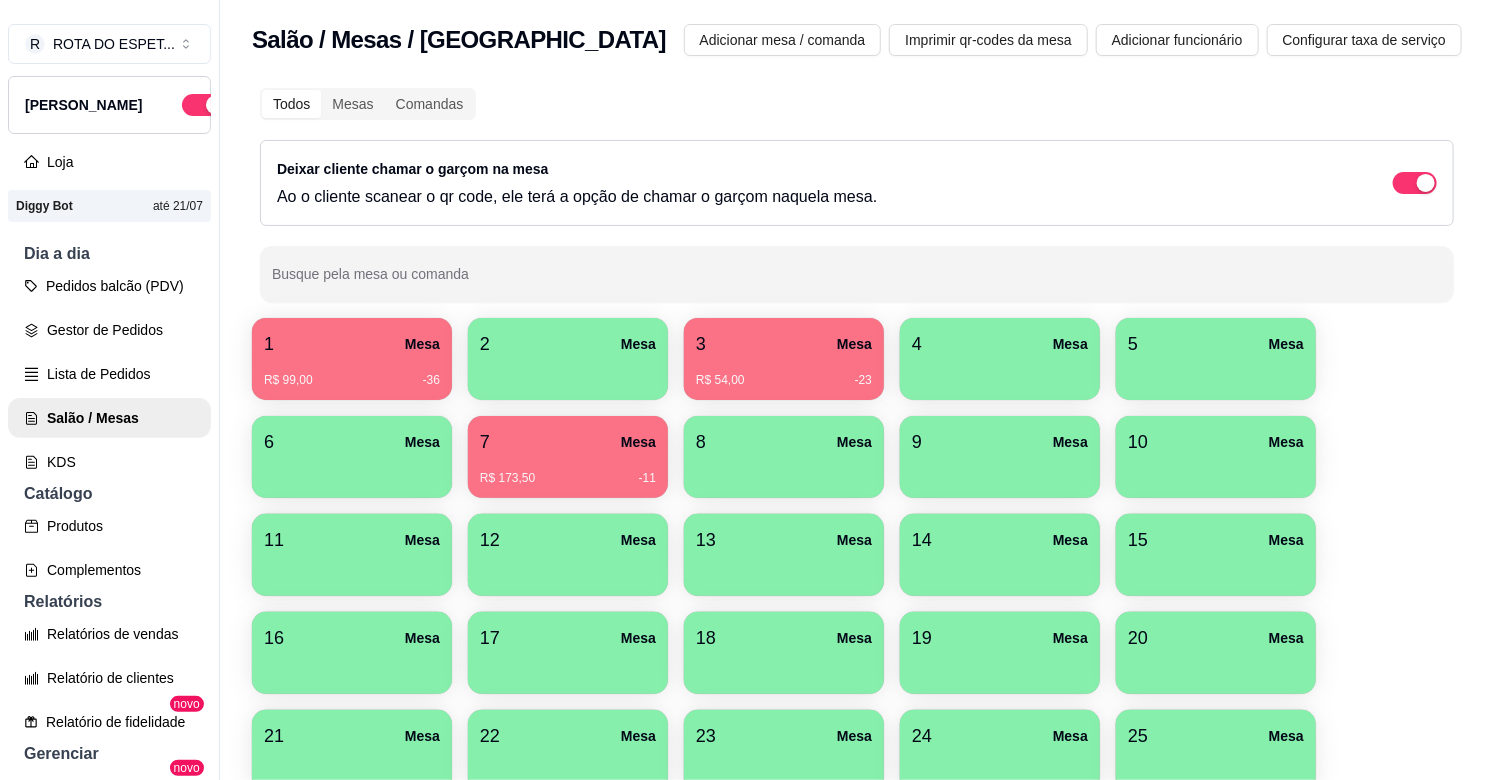 click on "R$ 54,00 -23" at bounding box center (784, 380) 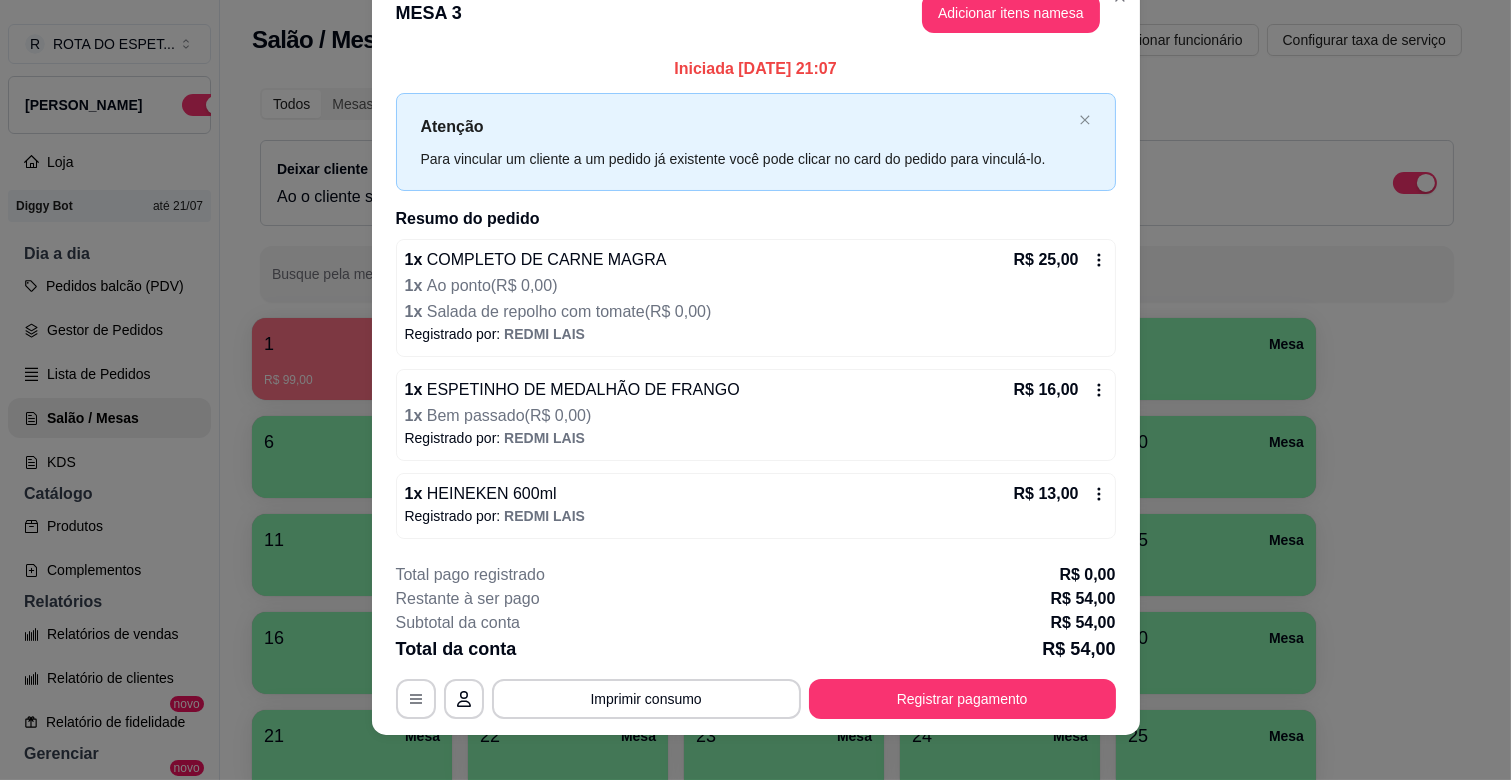 scroll, scrollTop: 53, scrollLeft: 0, axis: vertical 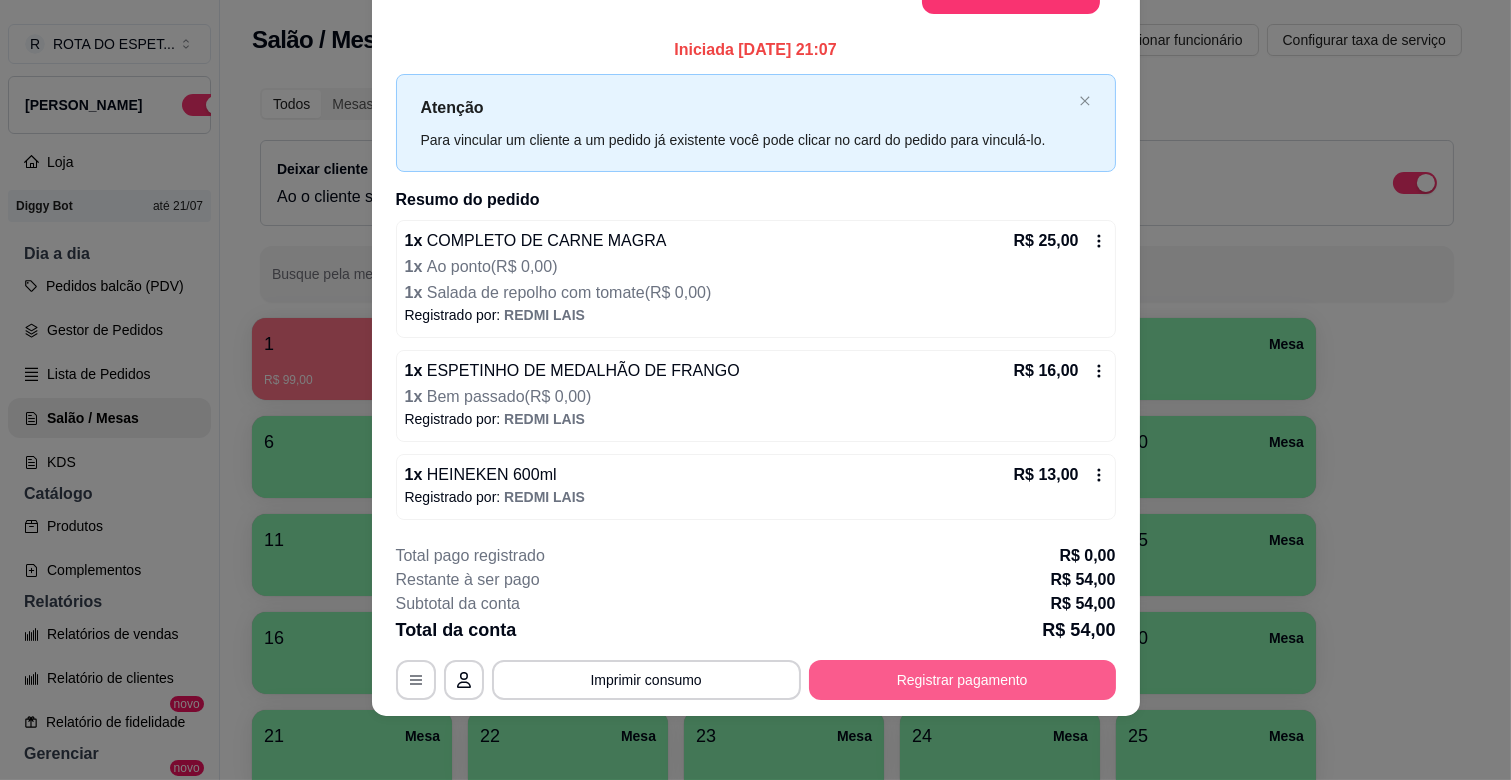 click on "Registrar pagamento" at bounding box center [962, 680] 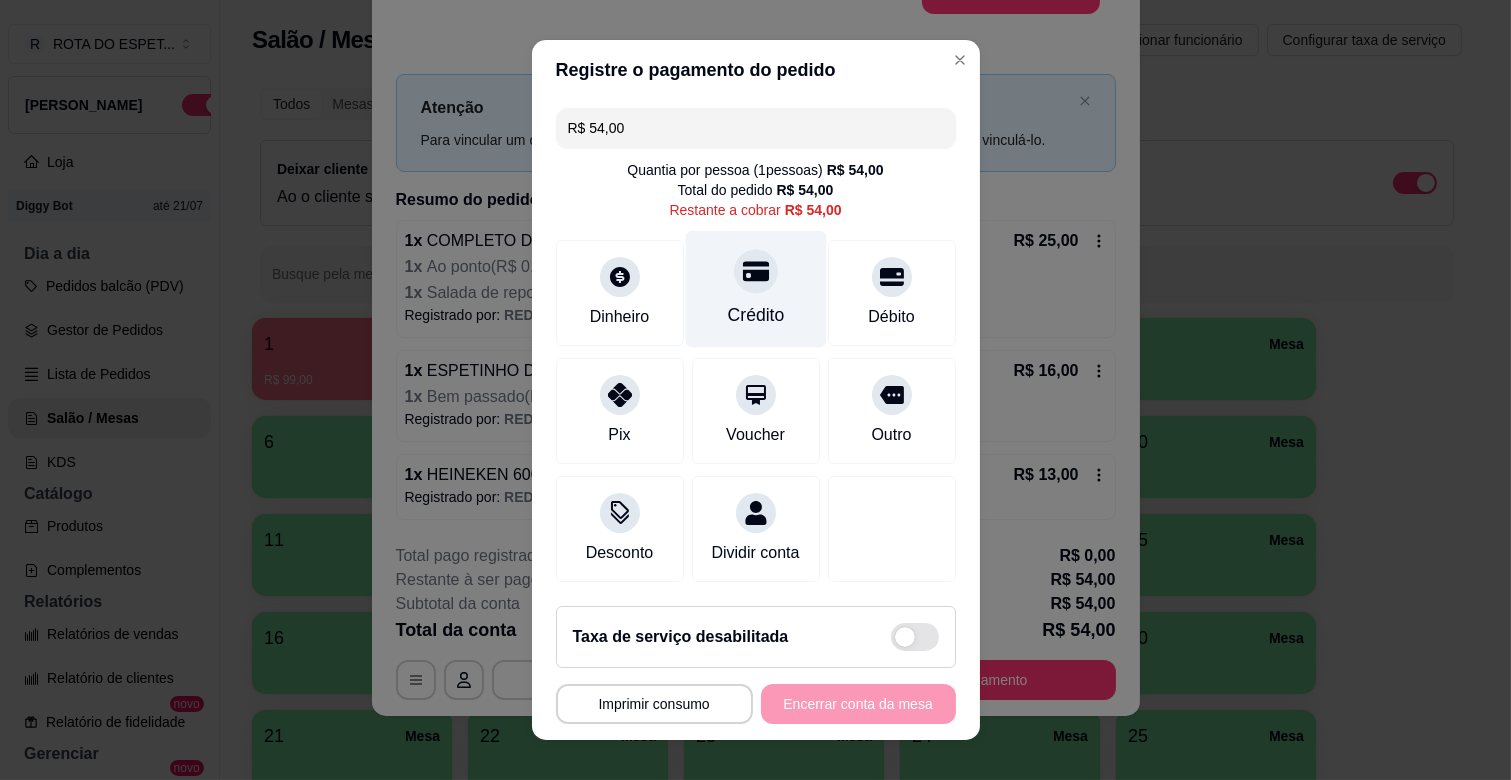 click on "Crédito" at bounding box center [755, 289] 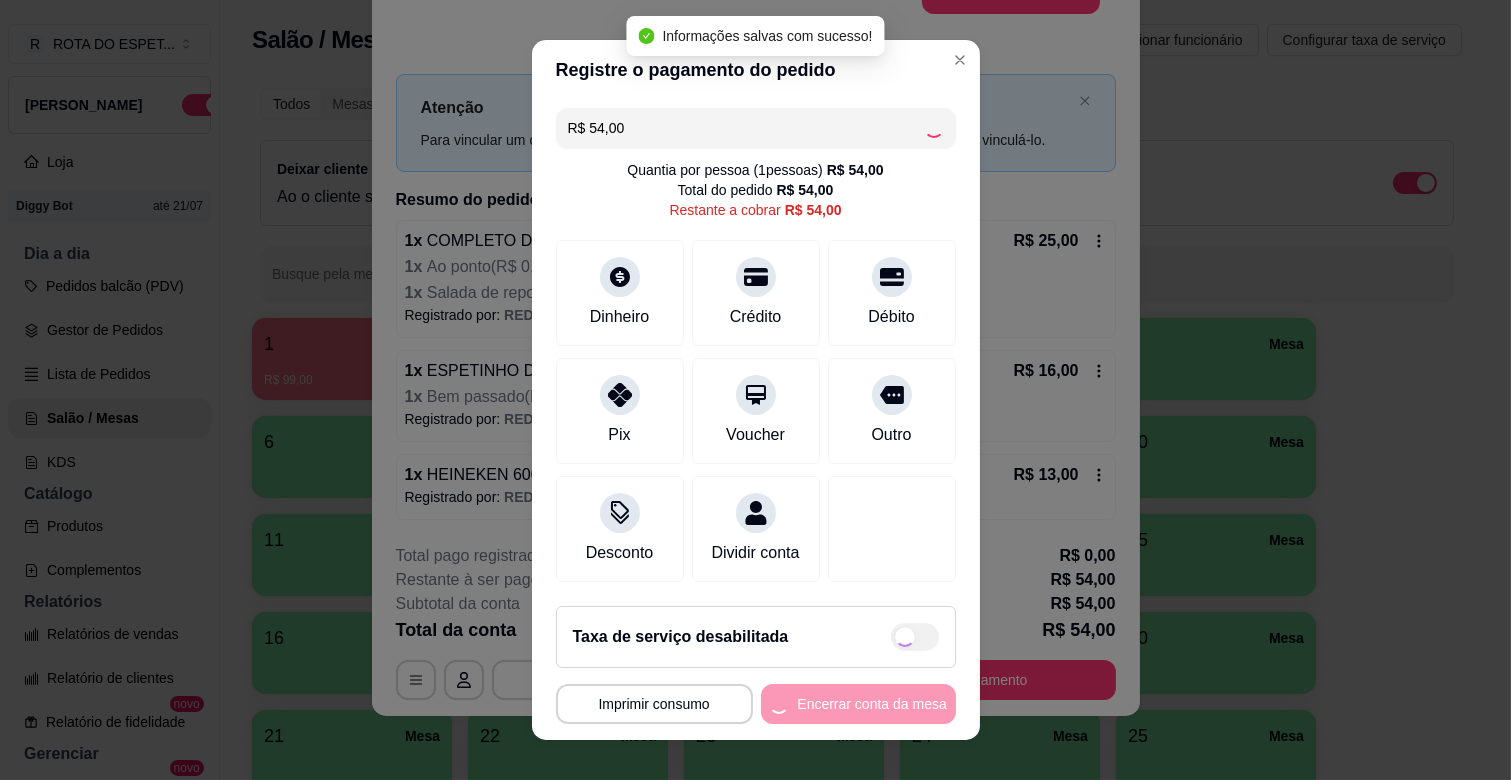type on "R$ 0,00" 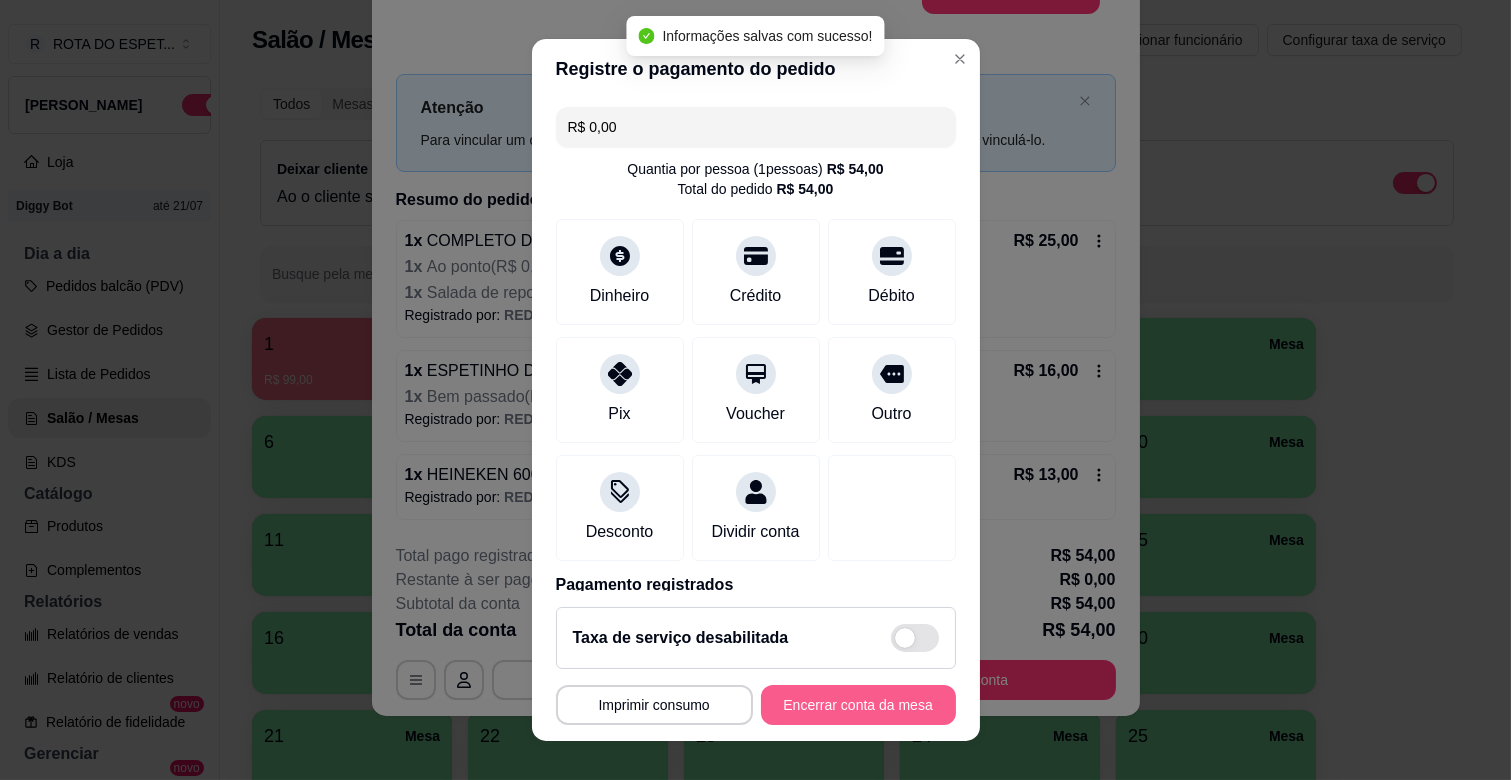 click on "Encerrar conta da mesa" at bounding box center (858, 705) 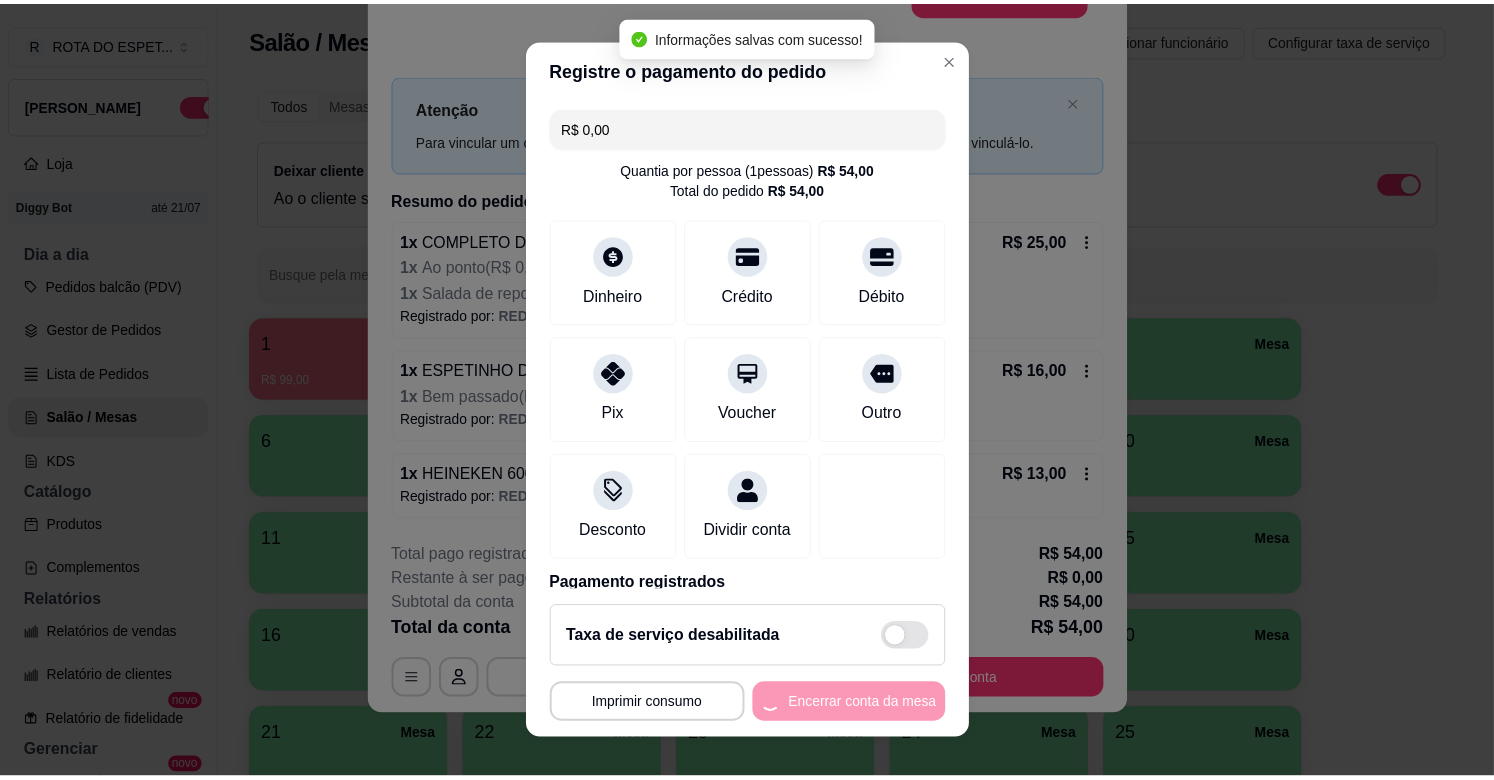 scroll, scrollTop: 0, scrollLeft: 0, axis: both 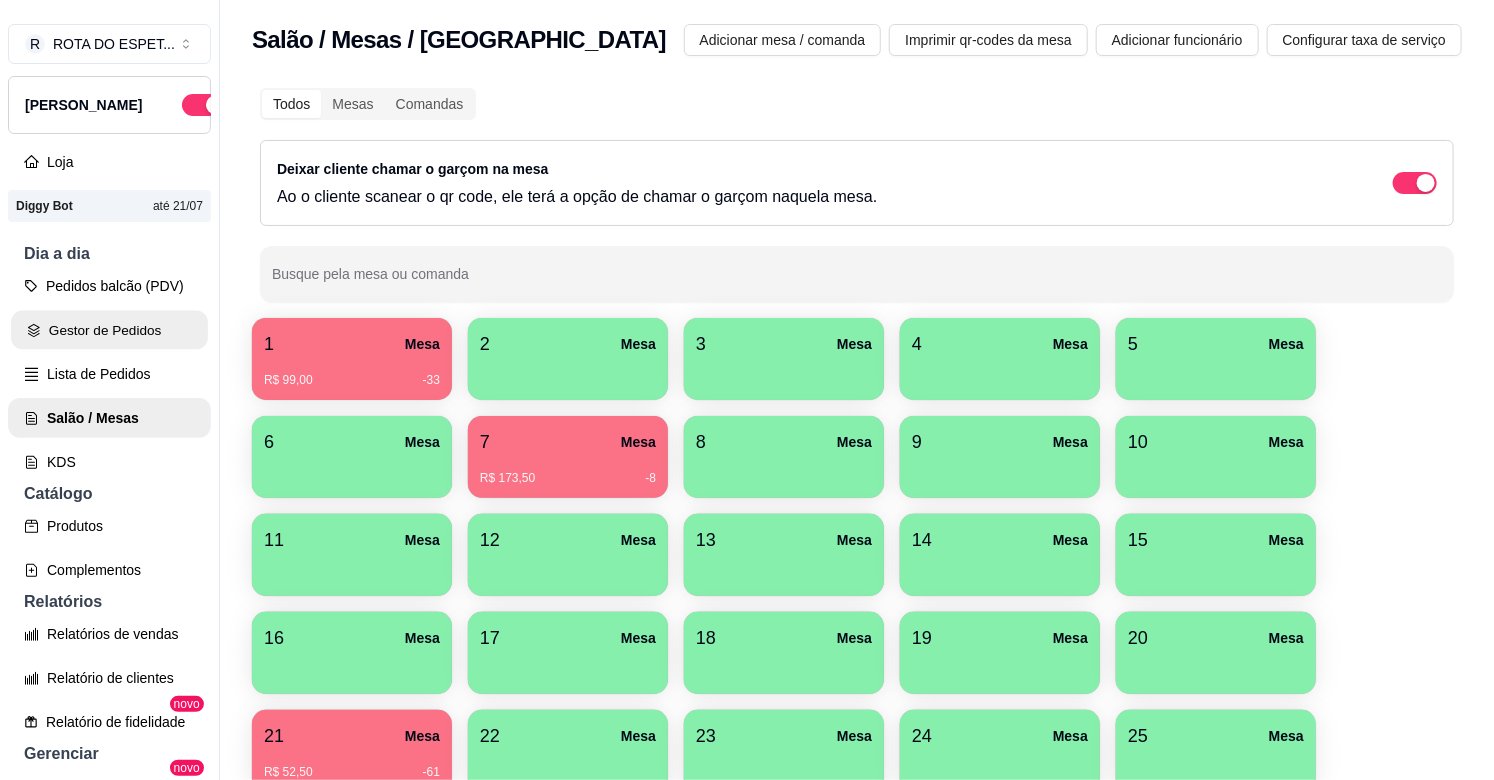 click on "Gestor de Pedidos" at bounding box center [109, 330] 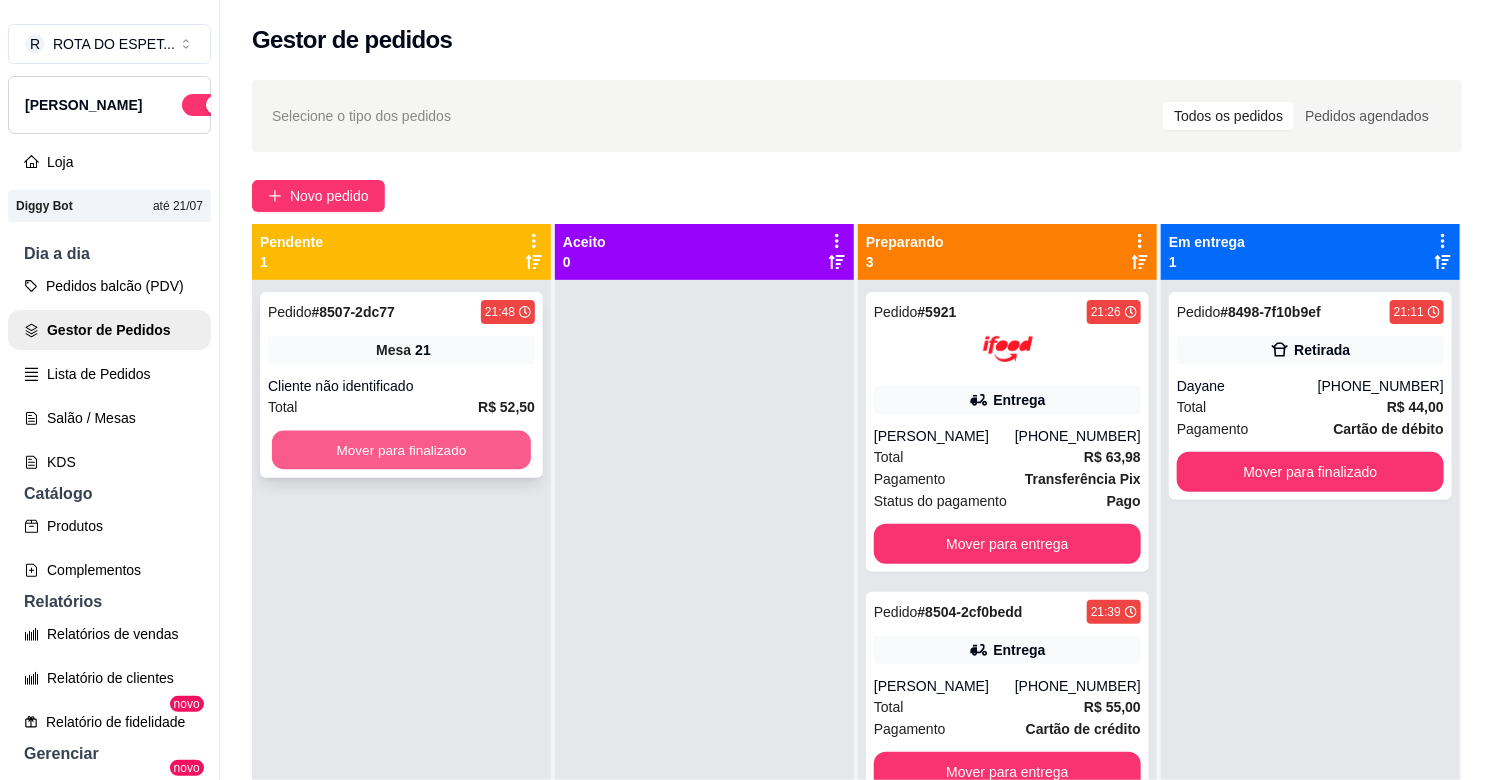 click on "Mover para finalizado" at bounding box center (401, 450) 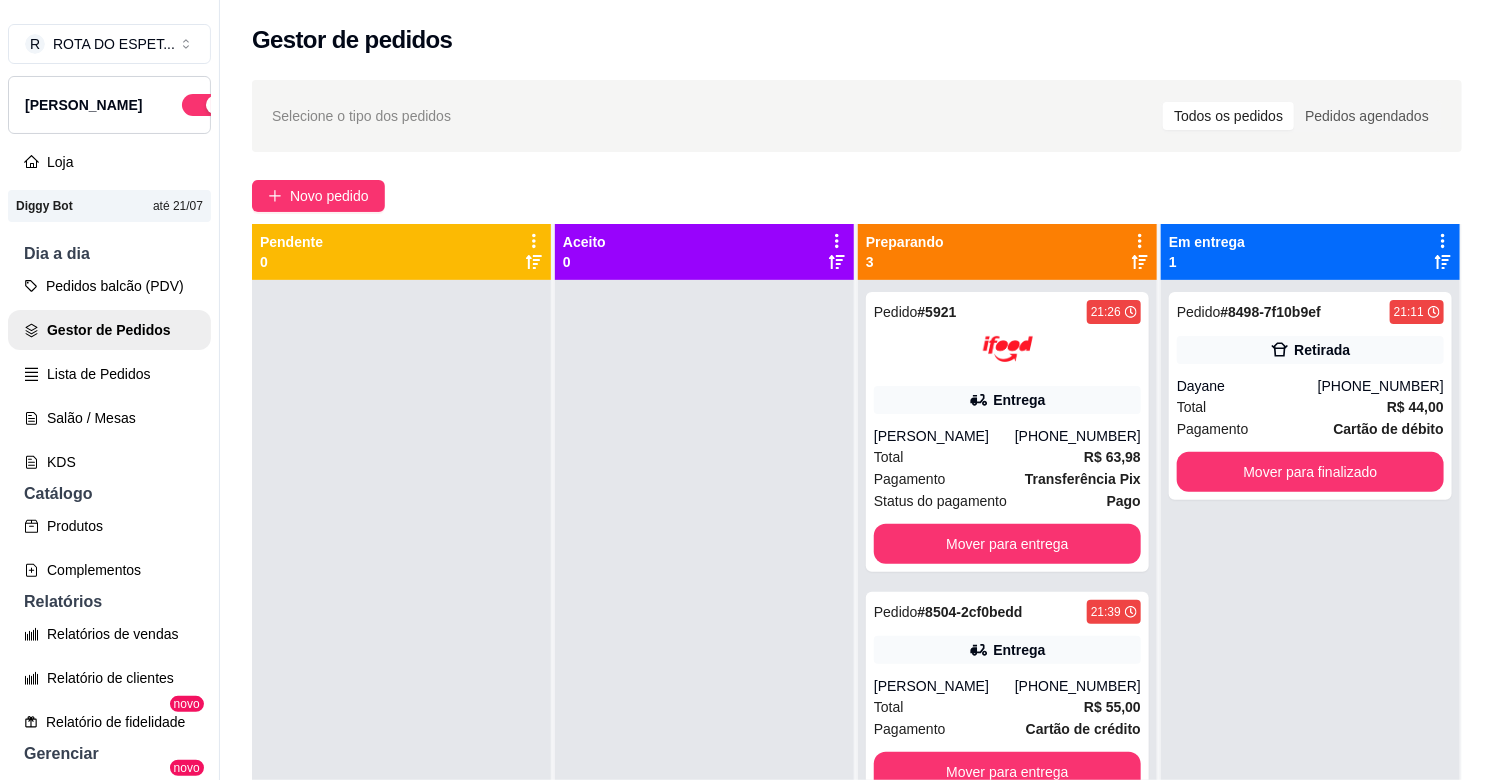 scroll, scrollTop: 55, scrollLeft: 0, axis: vertical 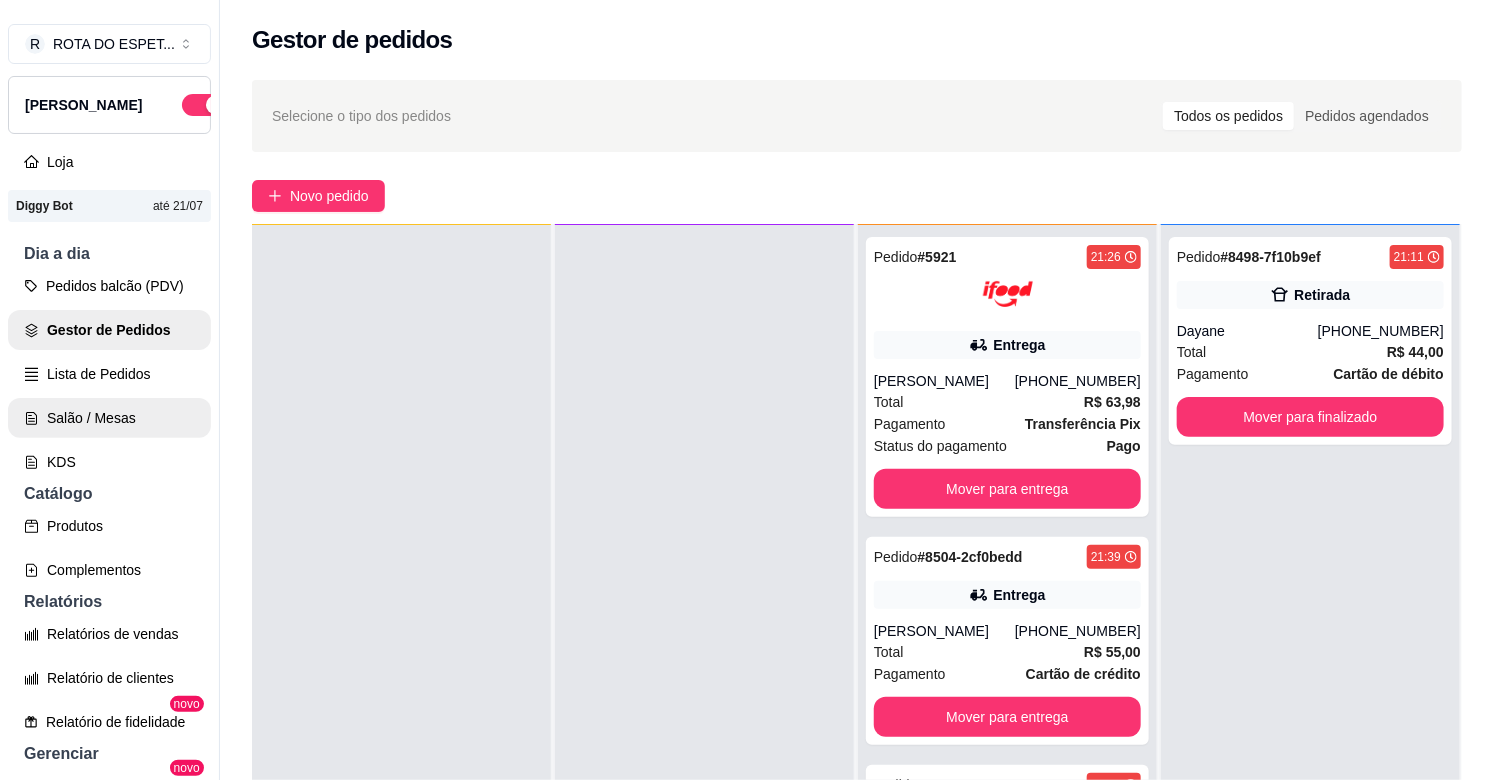 click on "Salão / Mesas" at bounding box center [109, 418] 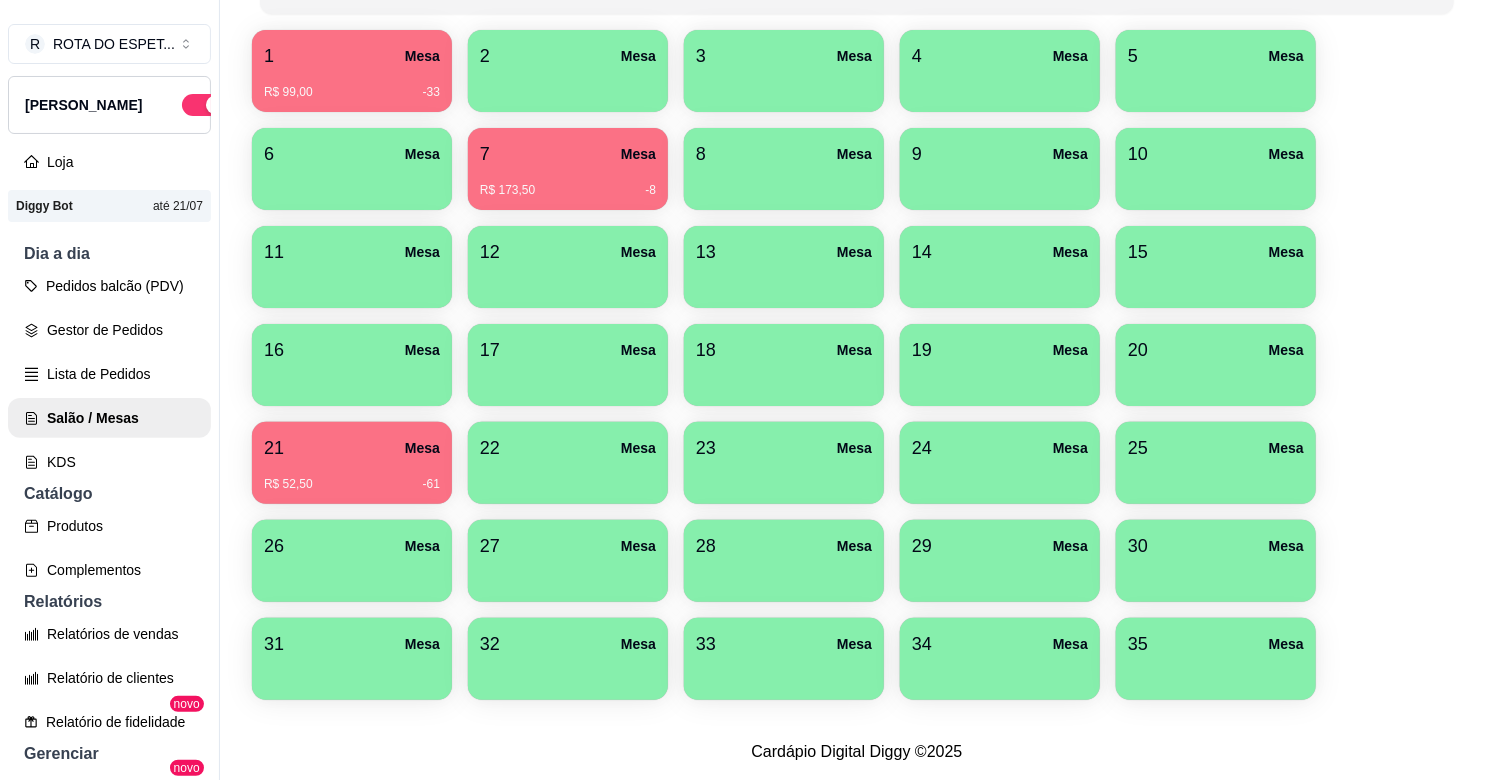 scroll, scrollTop: 304, scrollLeft: 0, axis: vertical 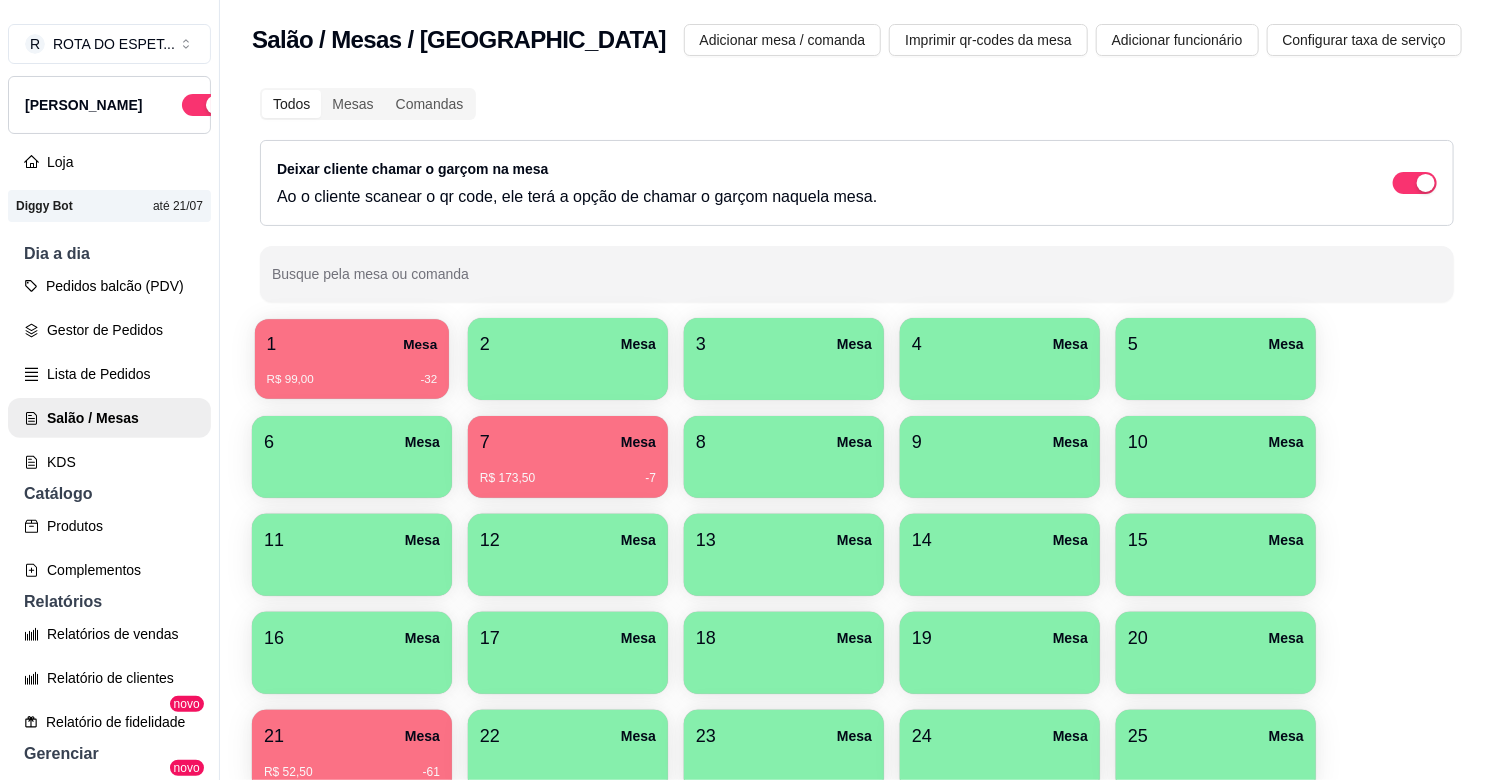click on "R$ 99,00 -32" at bounding box center [352, 372] 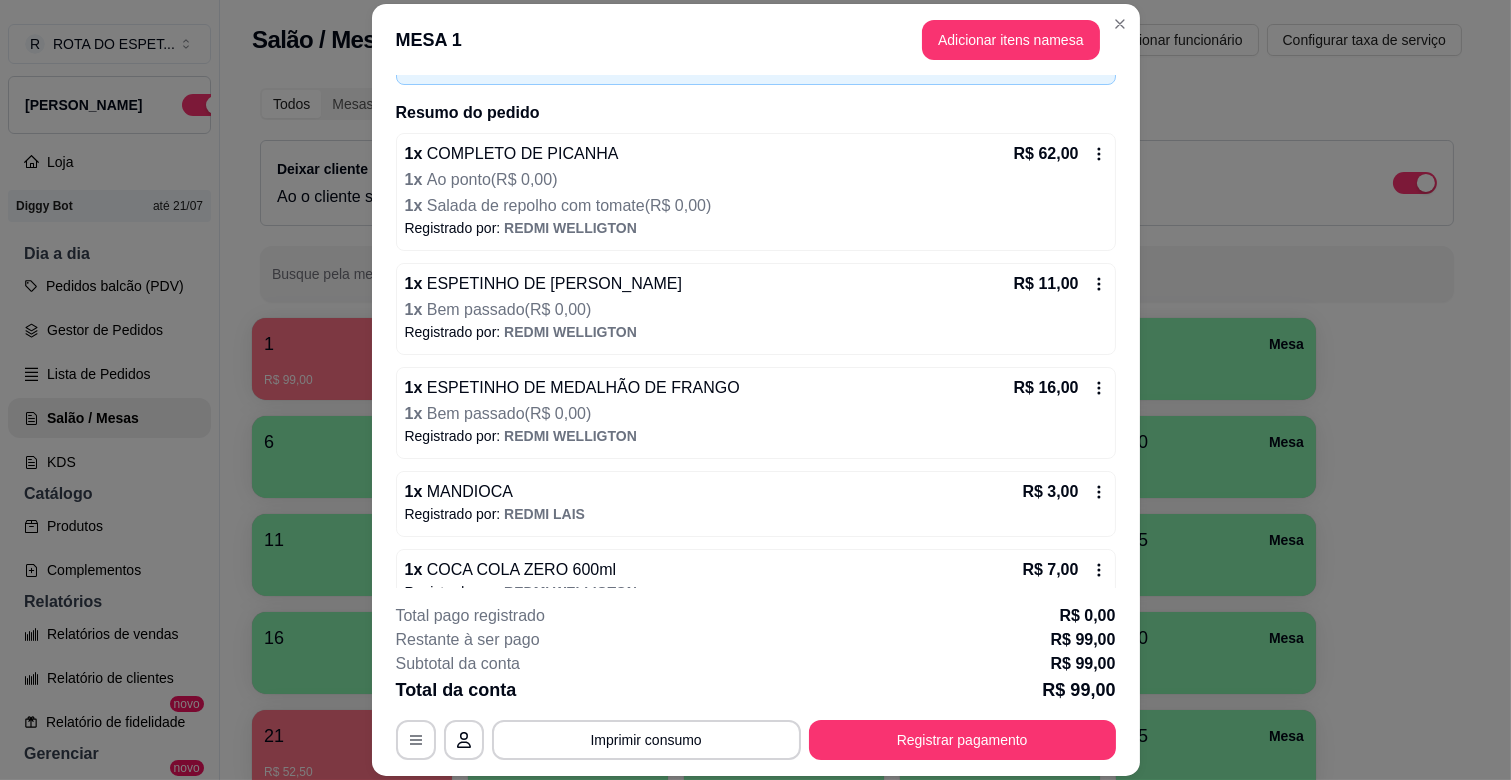scroll, scrollTop: 167, scrollLeft: 0, axis: vertical 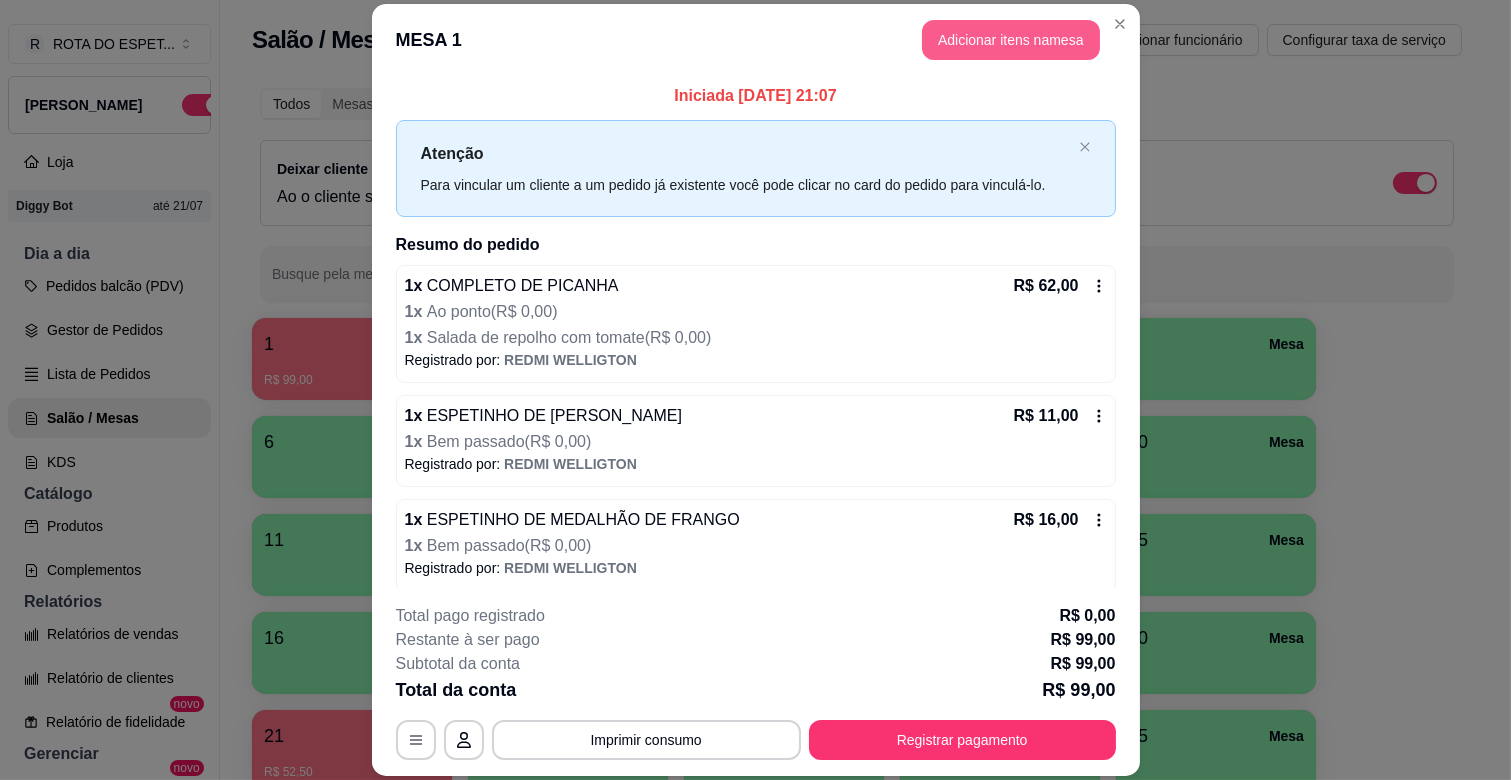 click on "Adicionar itens na  mesa" at bounding box center [1011, 40] 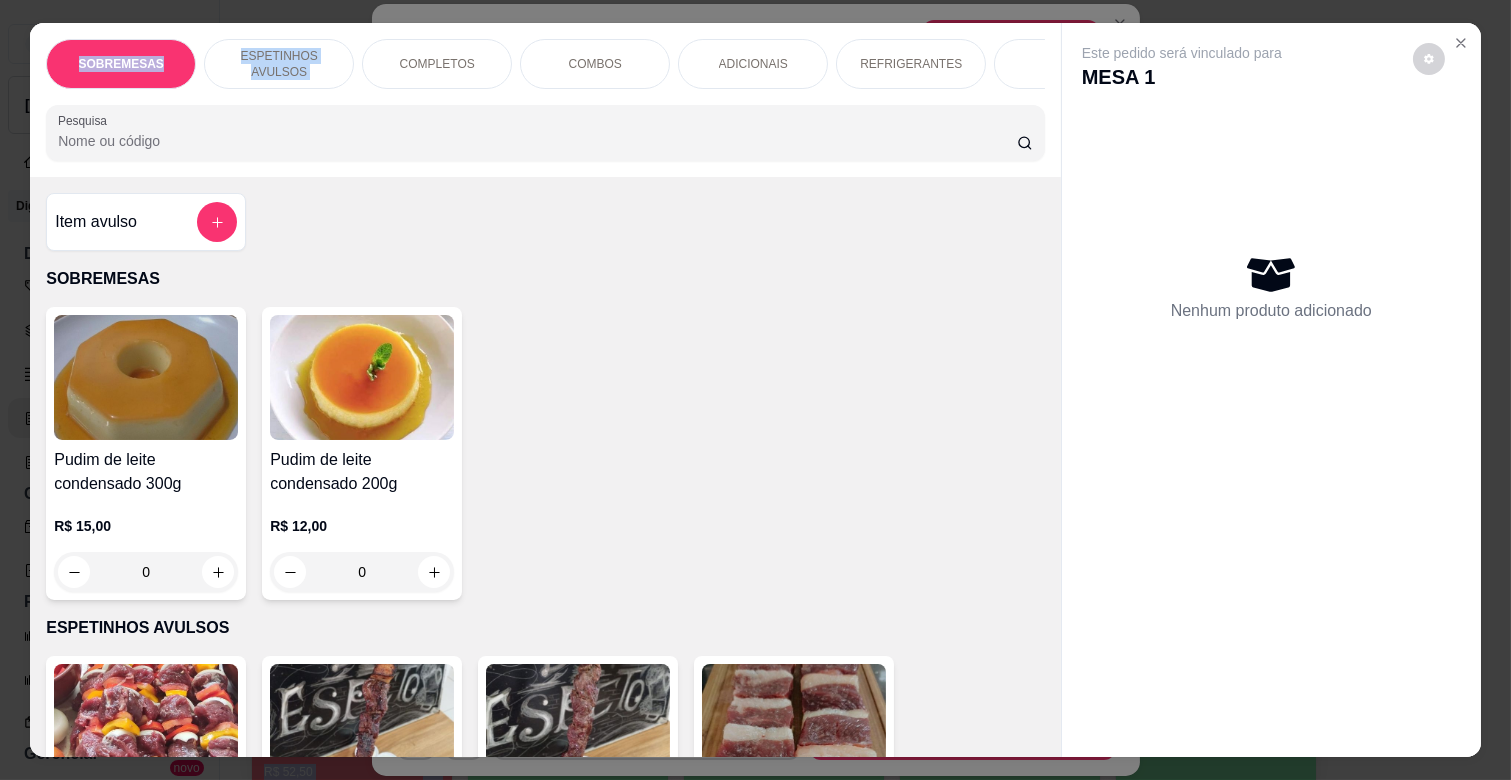 drag, startPoint x: 363, startPoint y: 76, endPoint x: 696, endPoint y: -14, distance: 344.9478 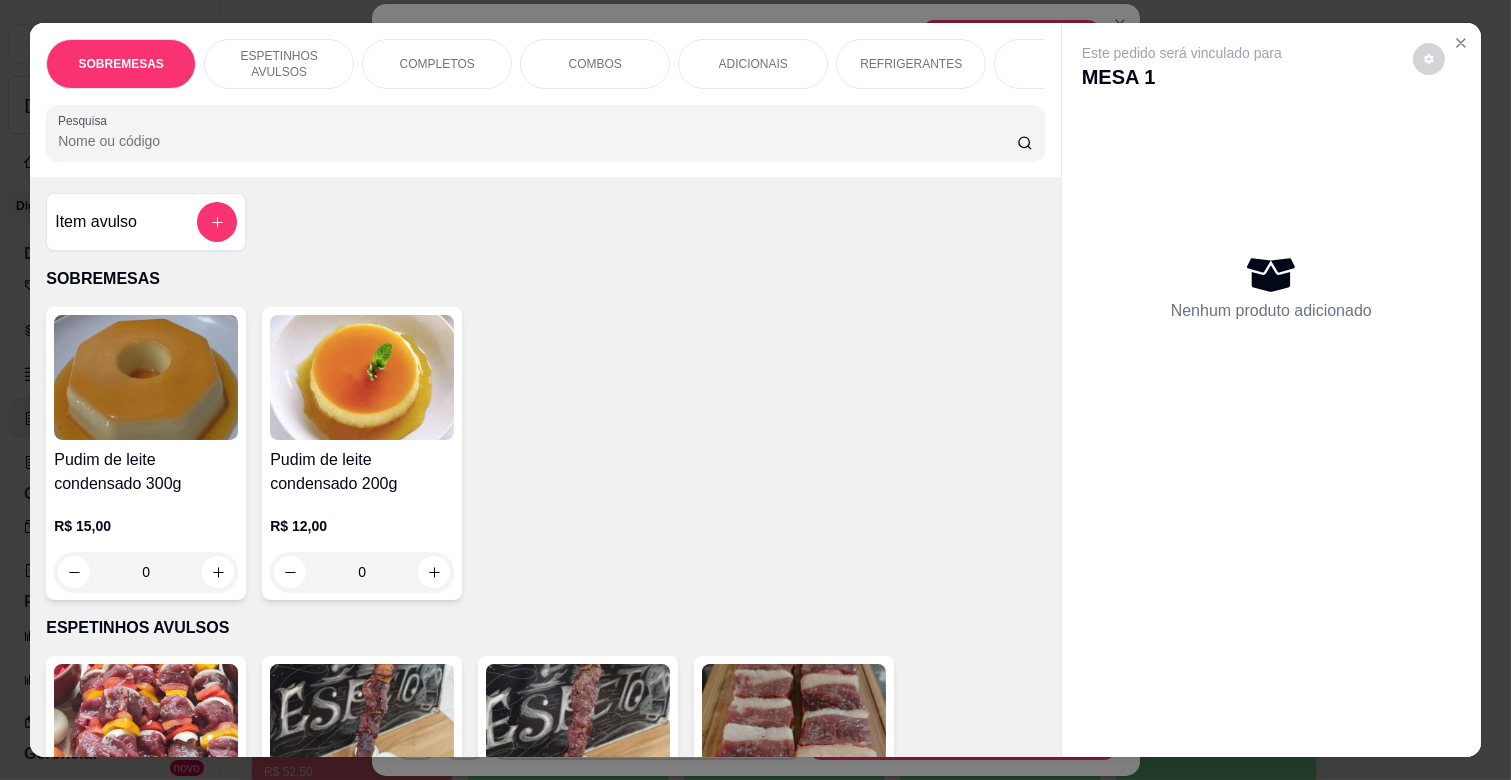 click on "REFRIGERANTES" at bounding box center [911, 64] 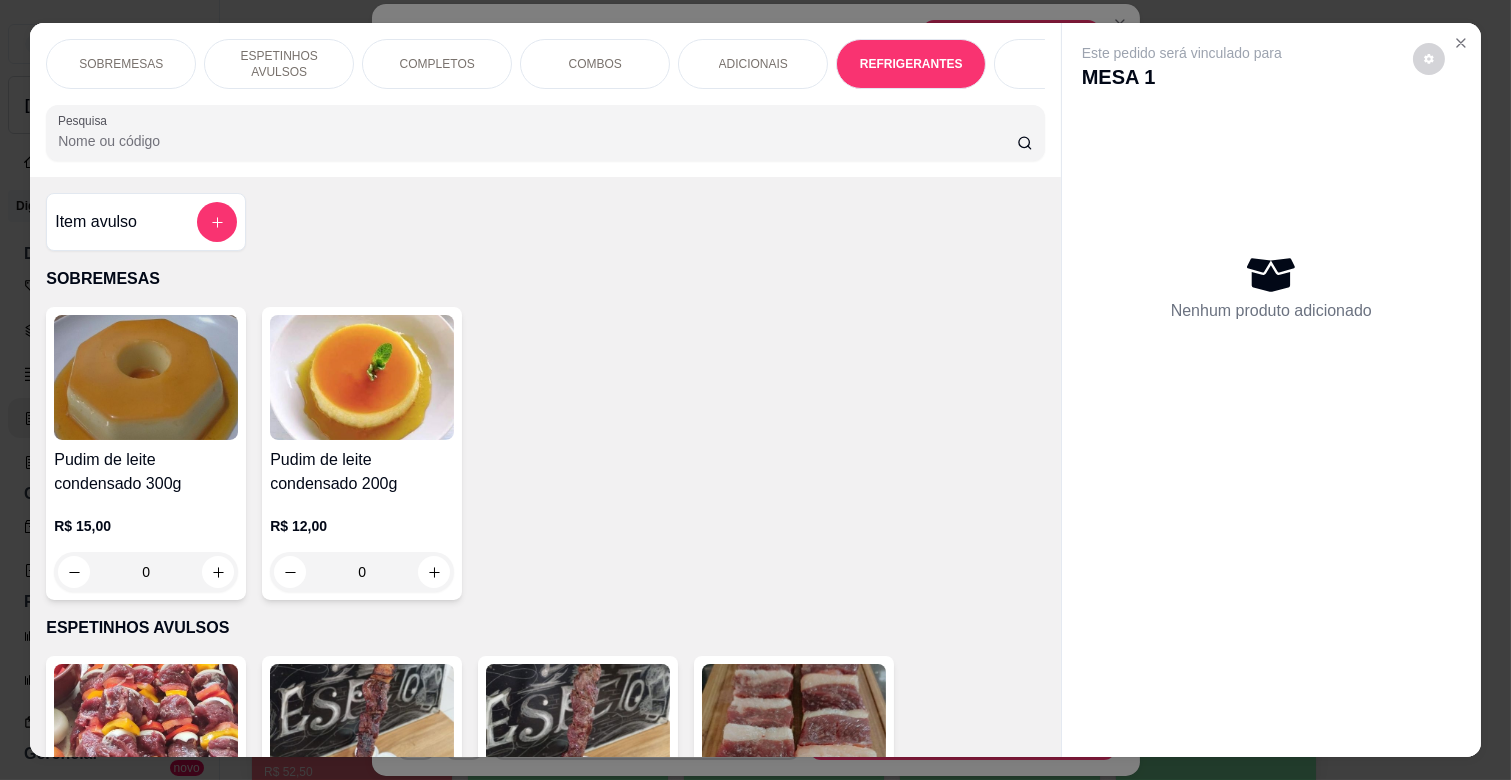 scroll, scrollTop: 4053, scrollLeft: 0, axis: vertical 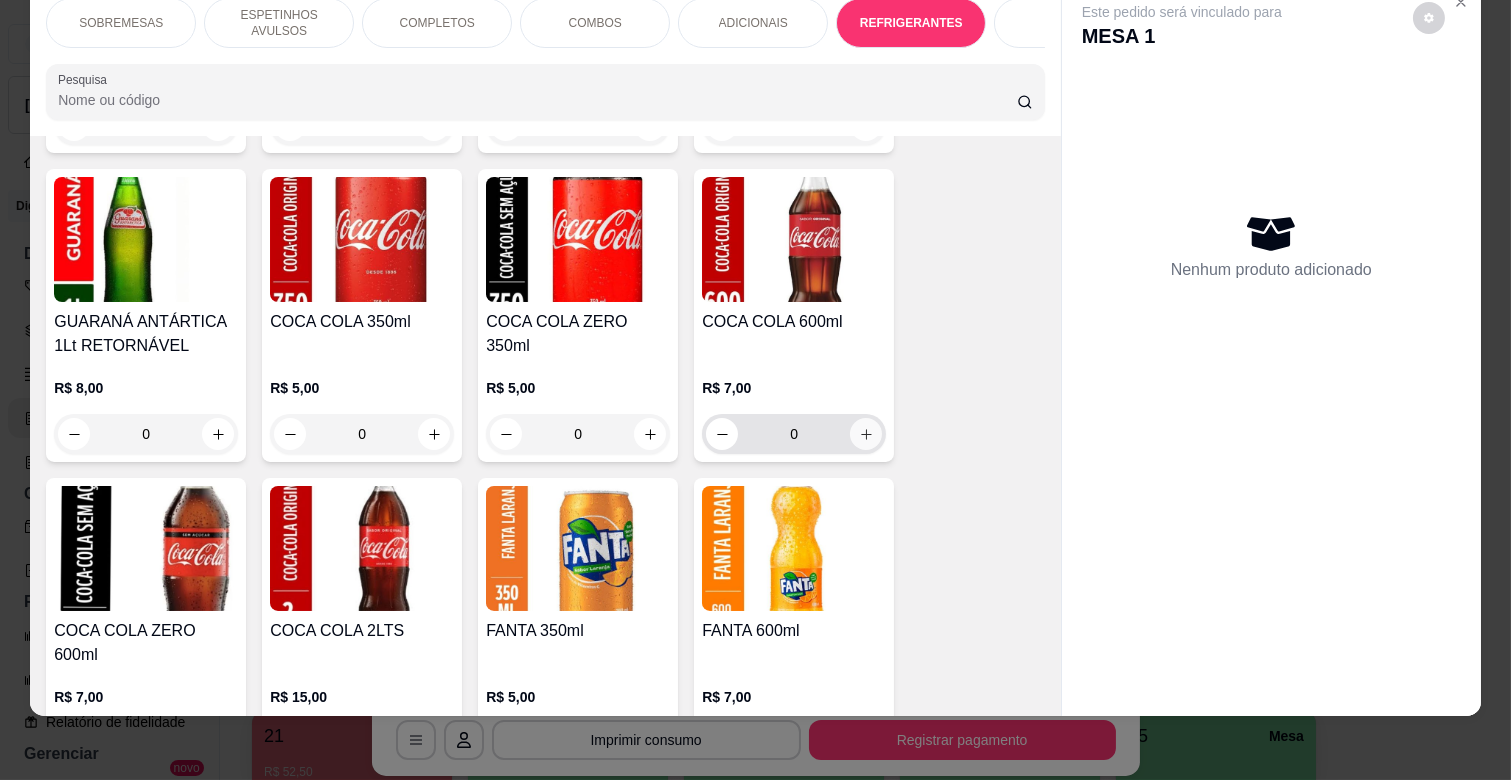 click at bounding box center (866, 434) 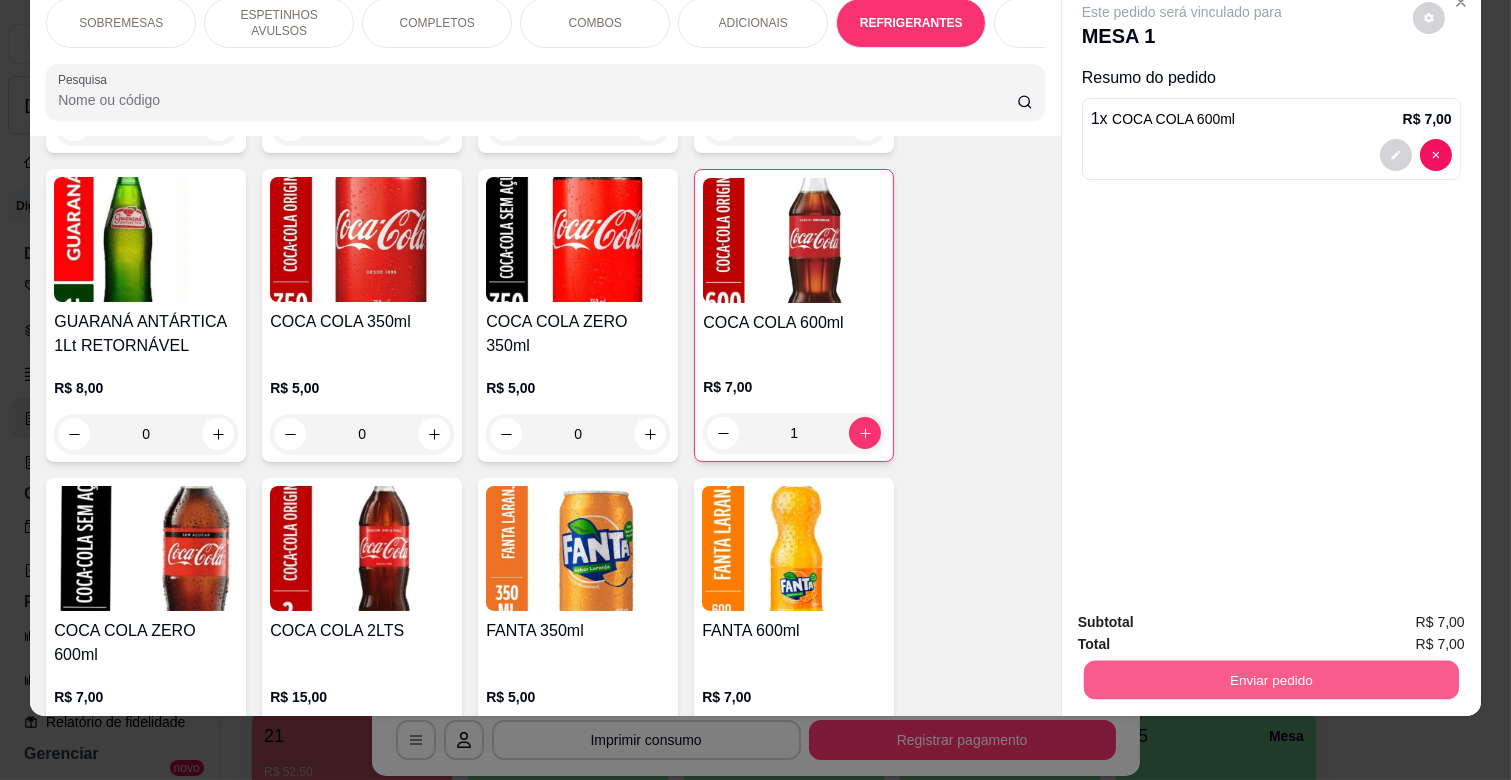 click on "Enviar pedido" at bounding box center (1271, 679) 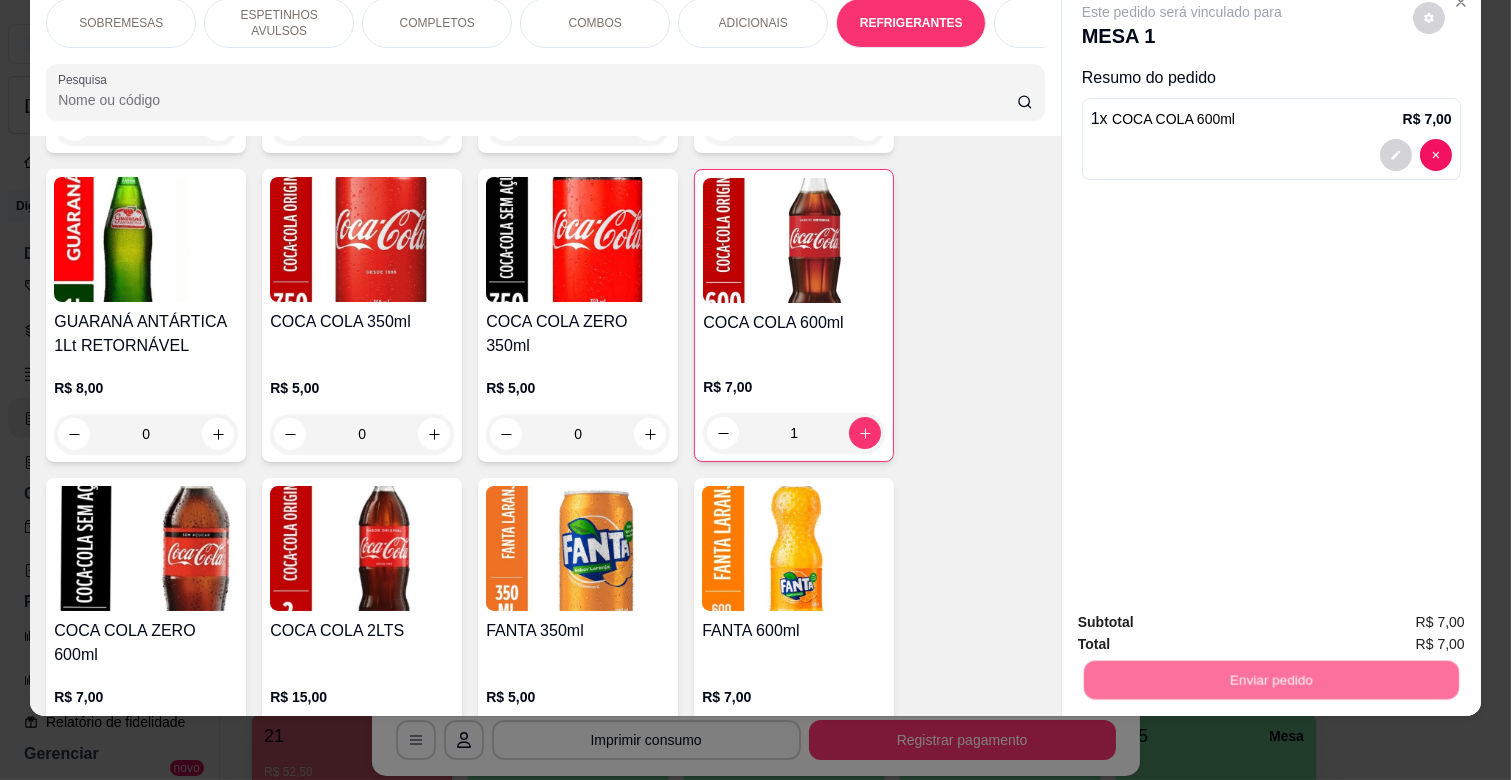 click on "Não registrar e enviar pedido" at bounding box center (1205, 613) 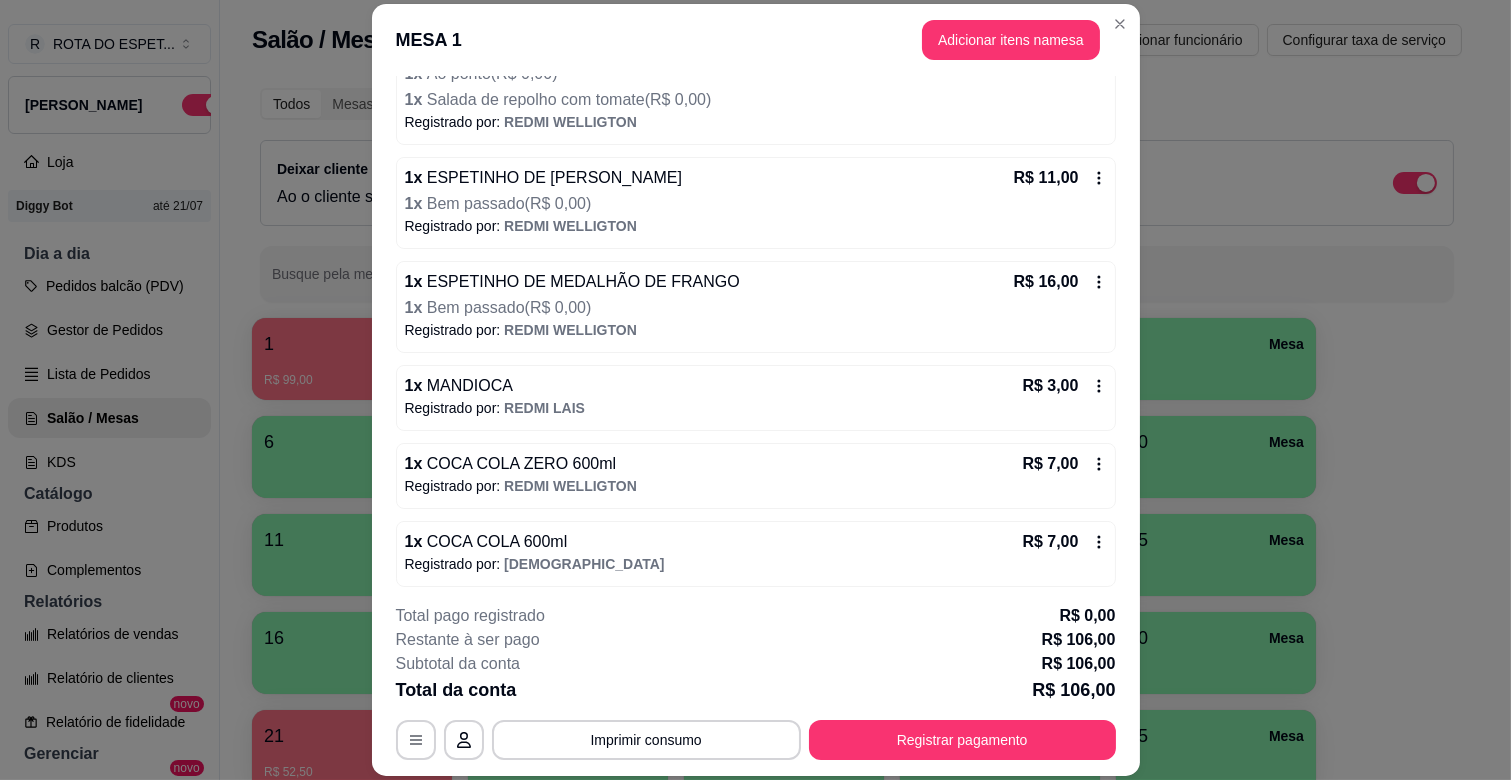 scroll, scrollTop: 246, scrollLeft: 0, axis: vertical 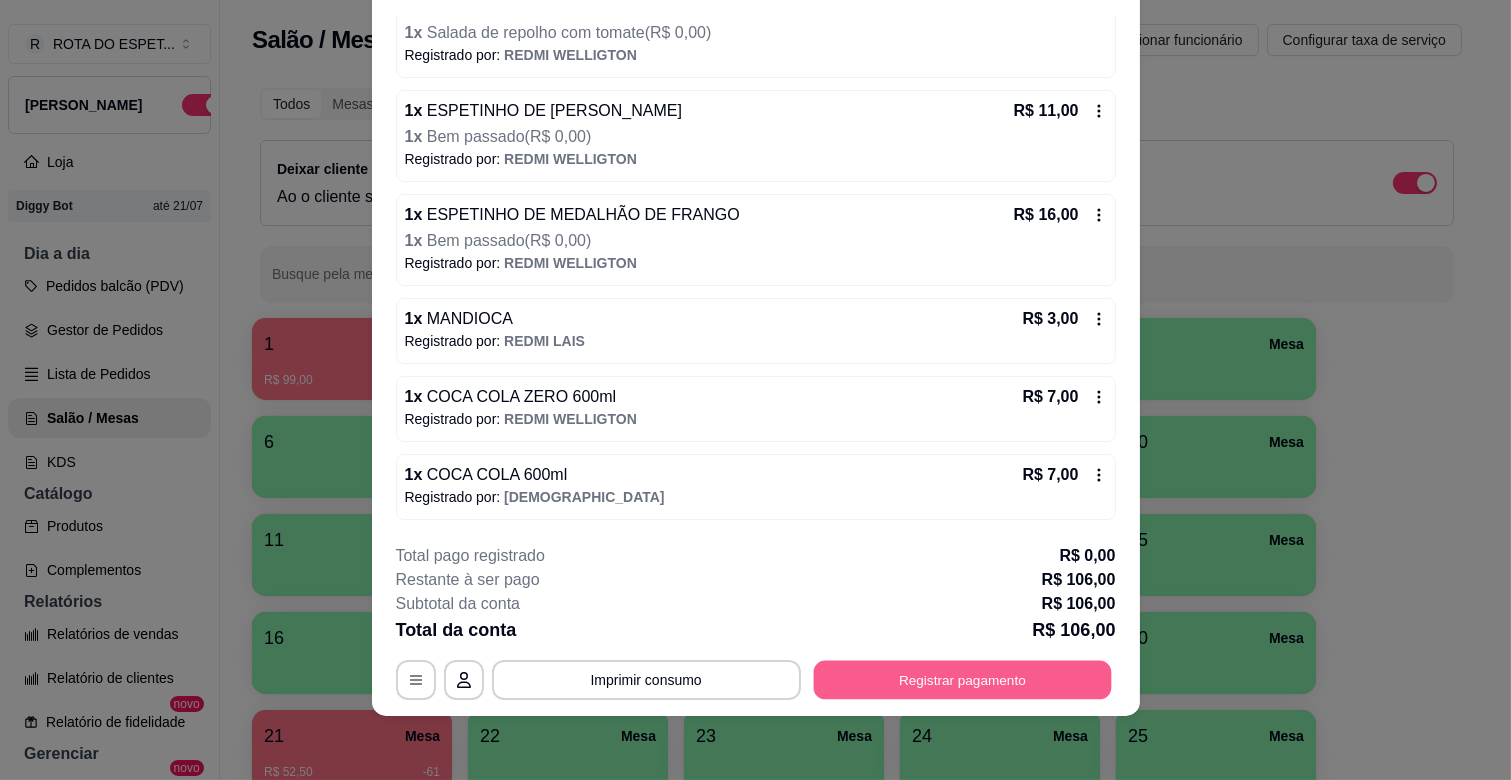 click on "Registrar pagamento" at bounding box center (962, 680) 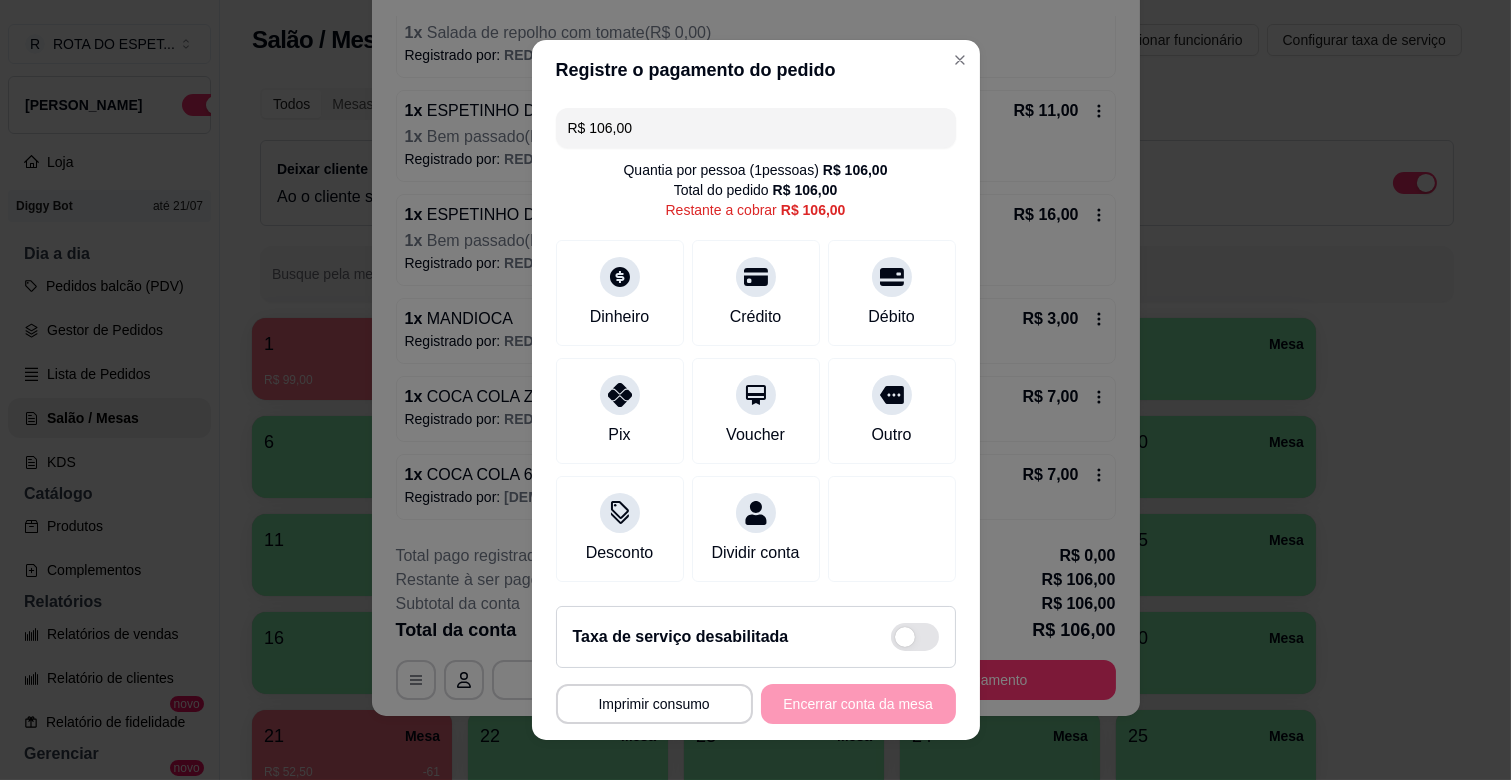 scroll, scrollTop: 22, scrollLeft: 0, axis: vertical 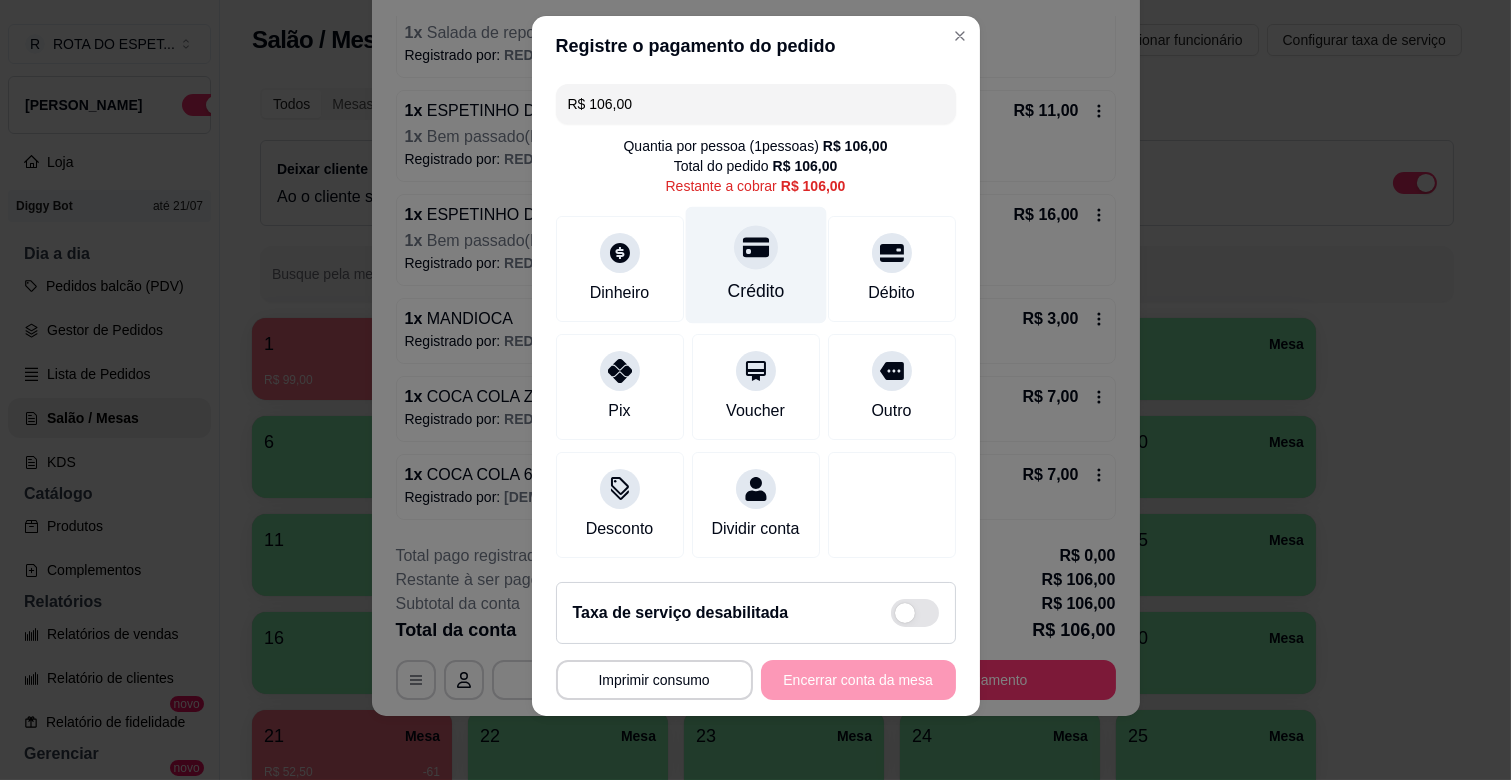 click on "Crédito" at bounding box center (755, 265) 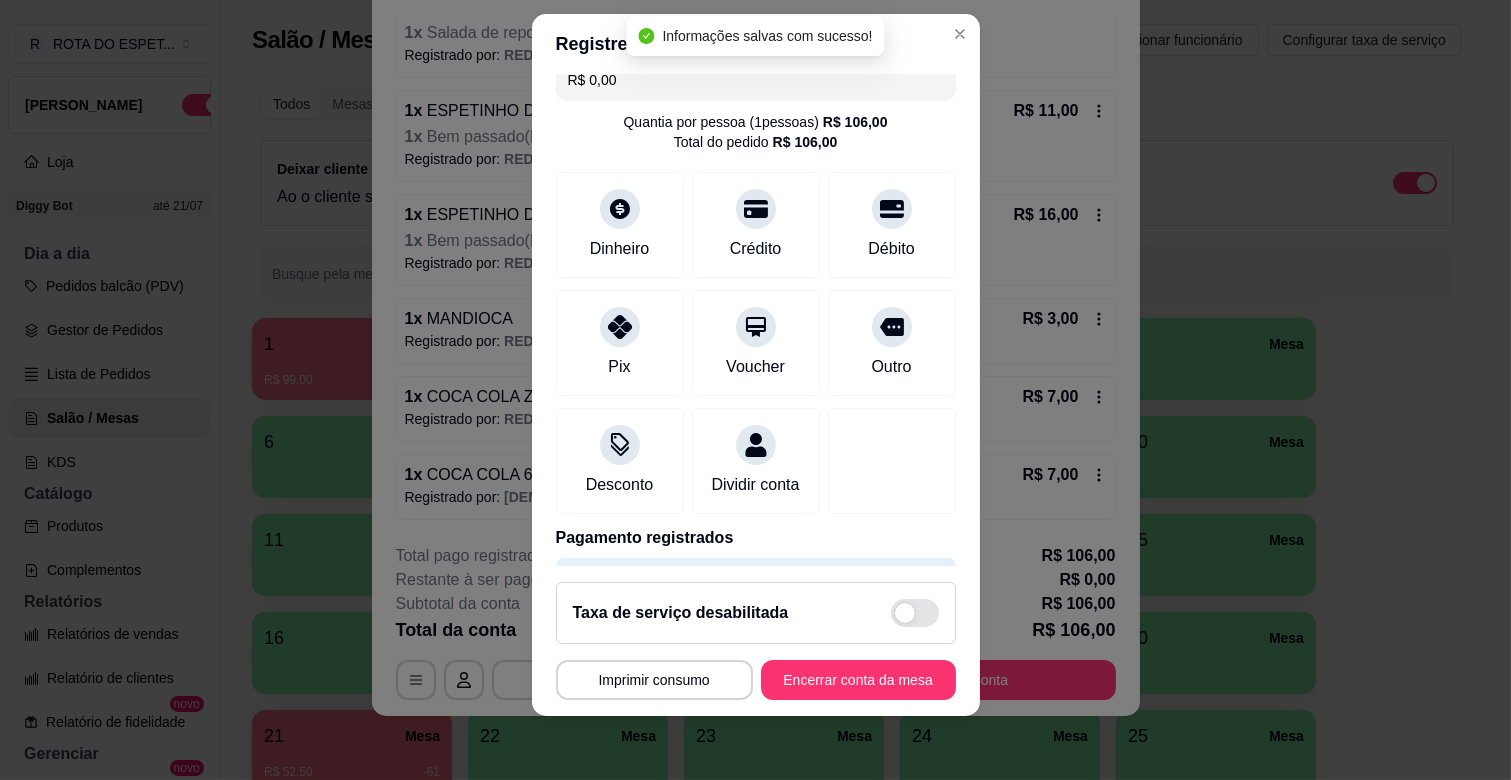 type on "R$ 0,00" 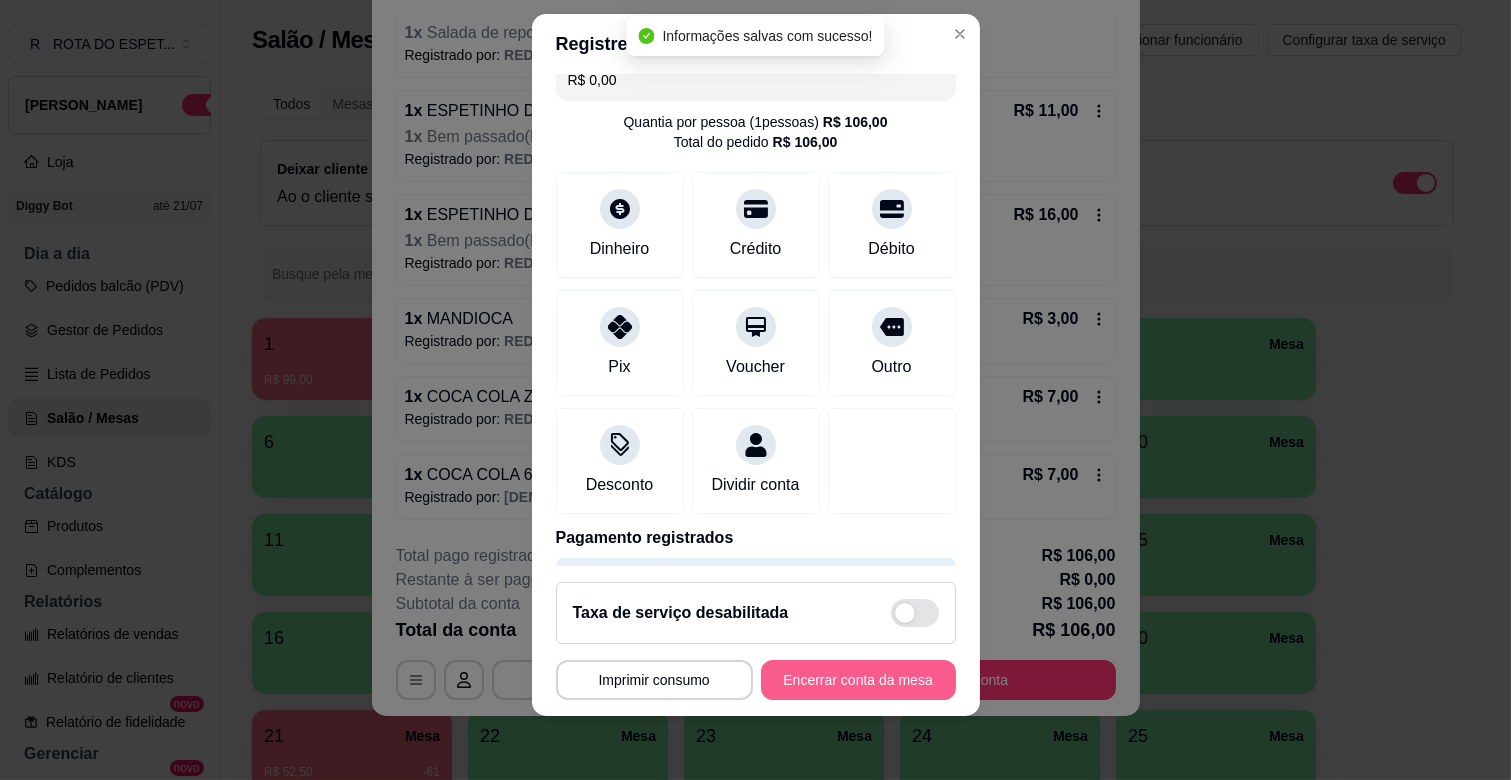 click on "Encerrar conta da mesa" at bounding box center [858, 680] 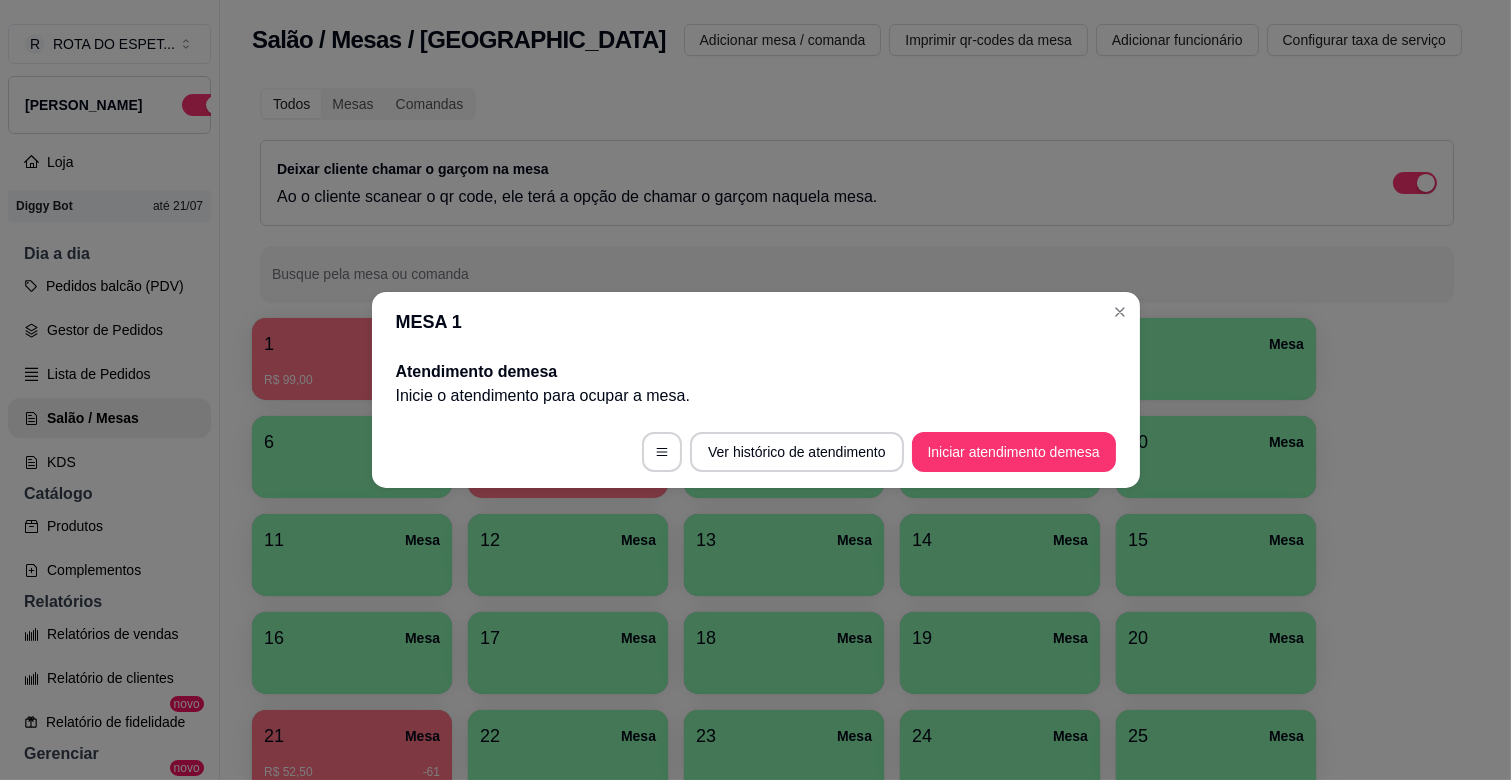 scroll, scrollTop: 0, scrollLeft: 0, axis: both 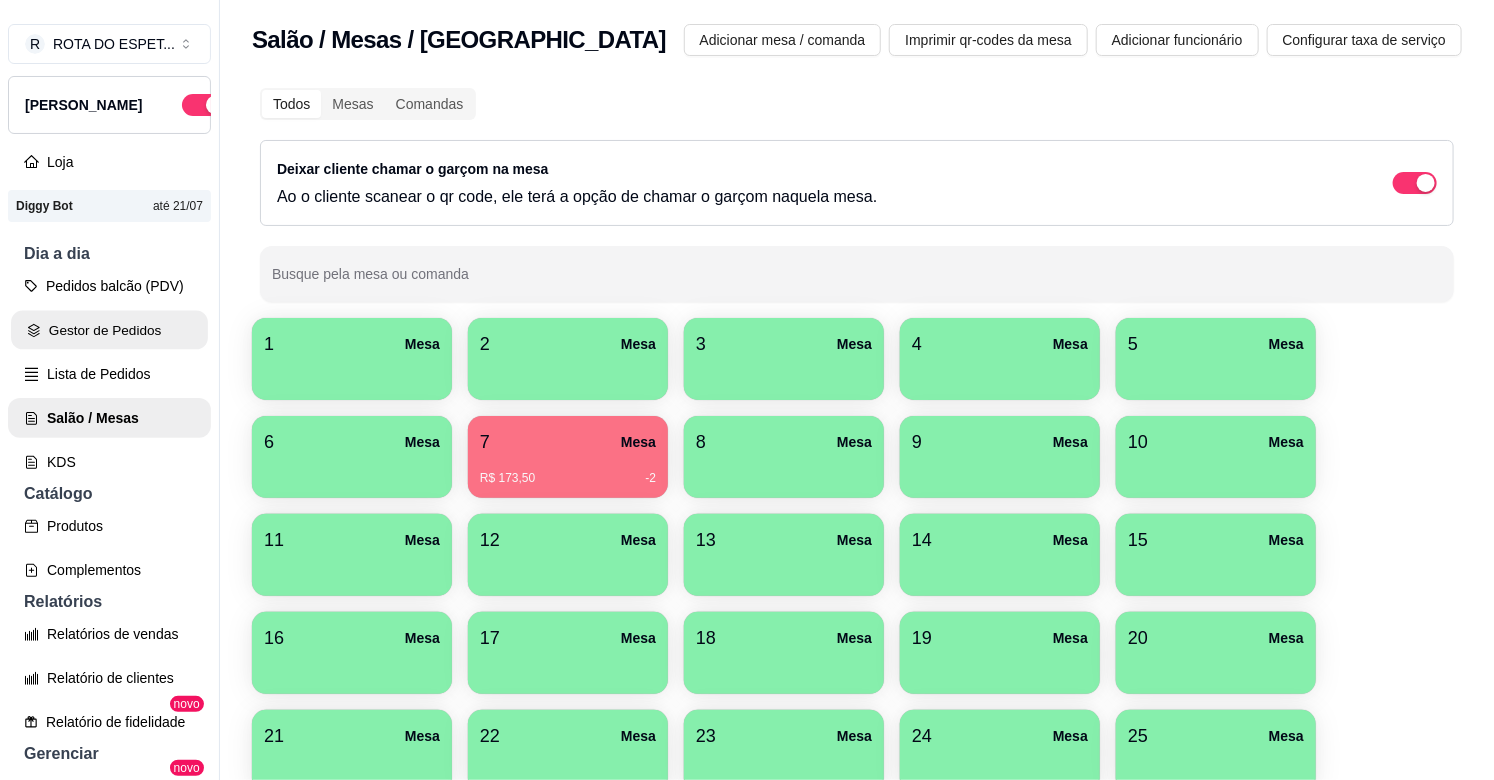 click on "Gestor de Pedidos" at bounding box center (109, 330) 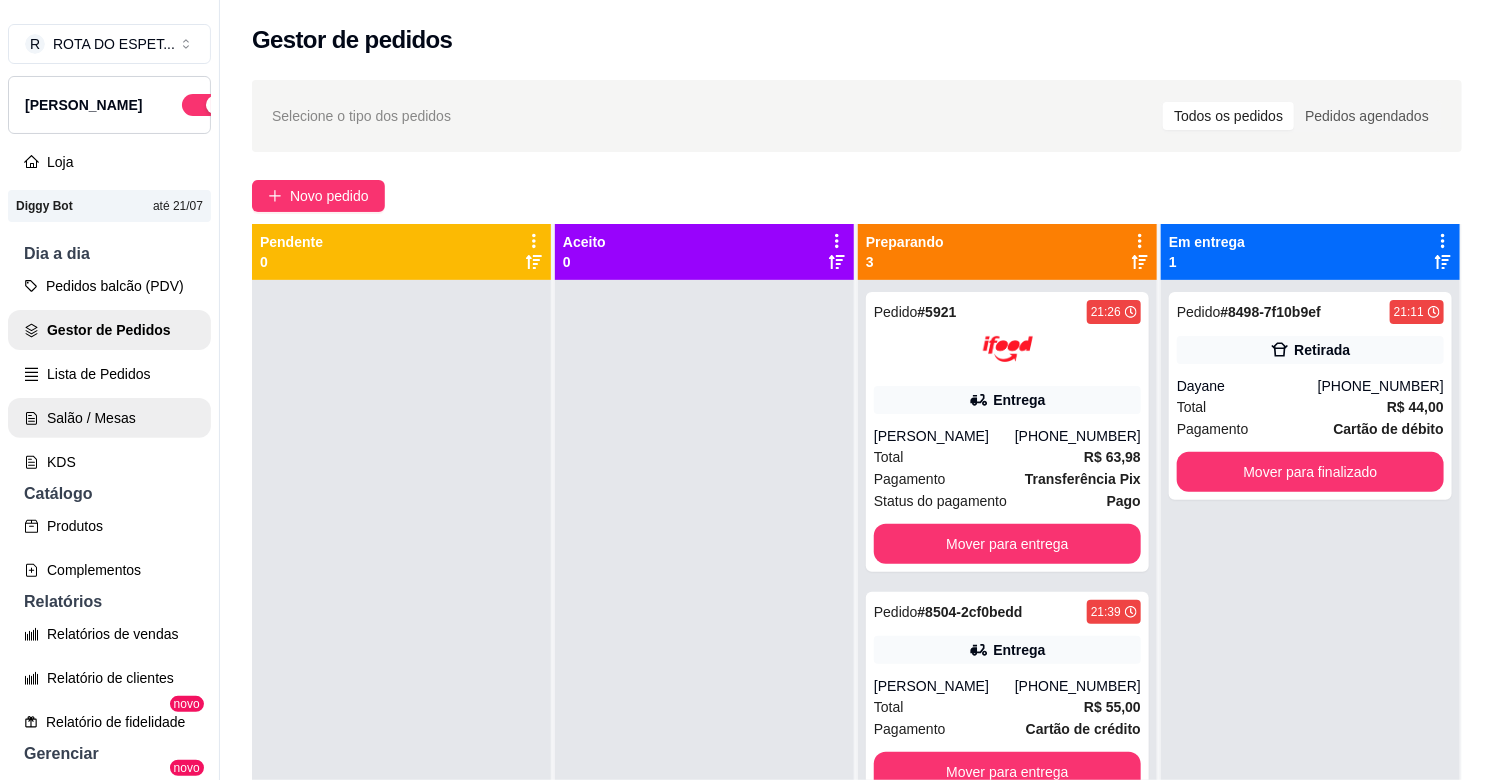 click on "Salão / Mesas" at bounding box center (109, 418) 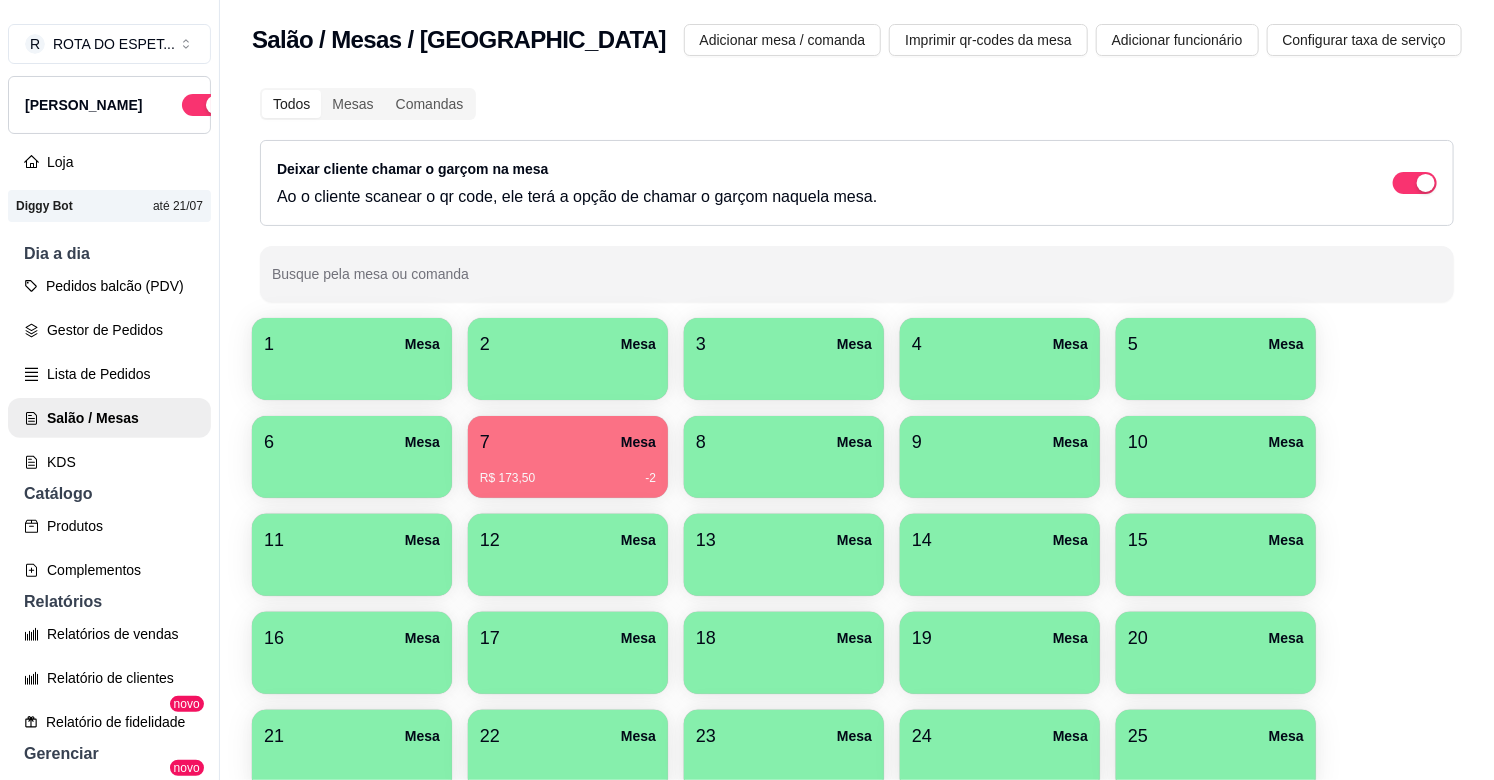 scroll, scrollTop: 304, scrollLeft: 0, axis: vertical 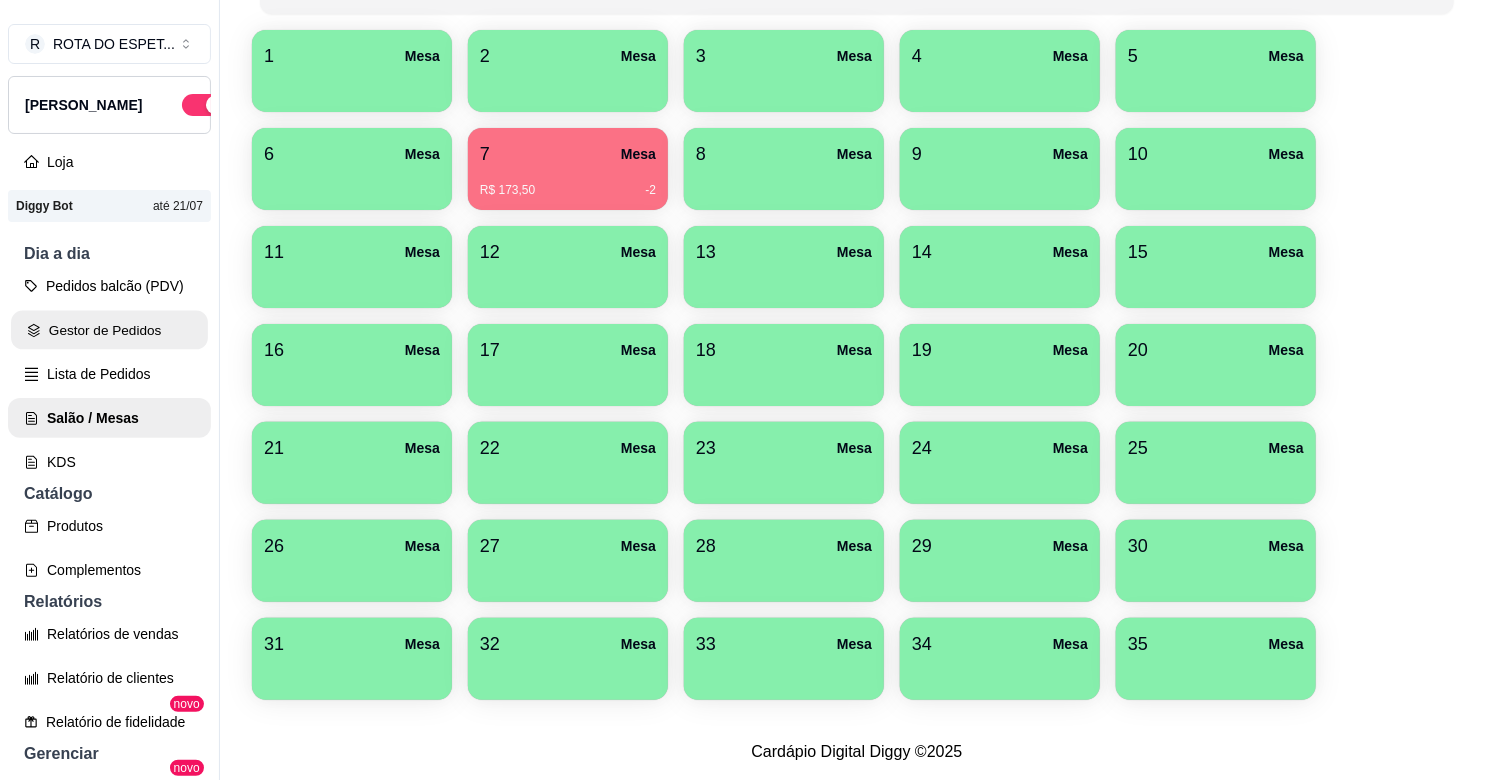 click on "Gestor de Pedidos" at bounding box center (109, 330) 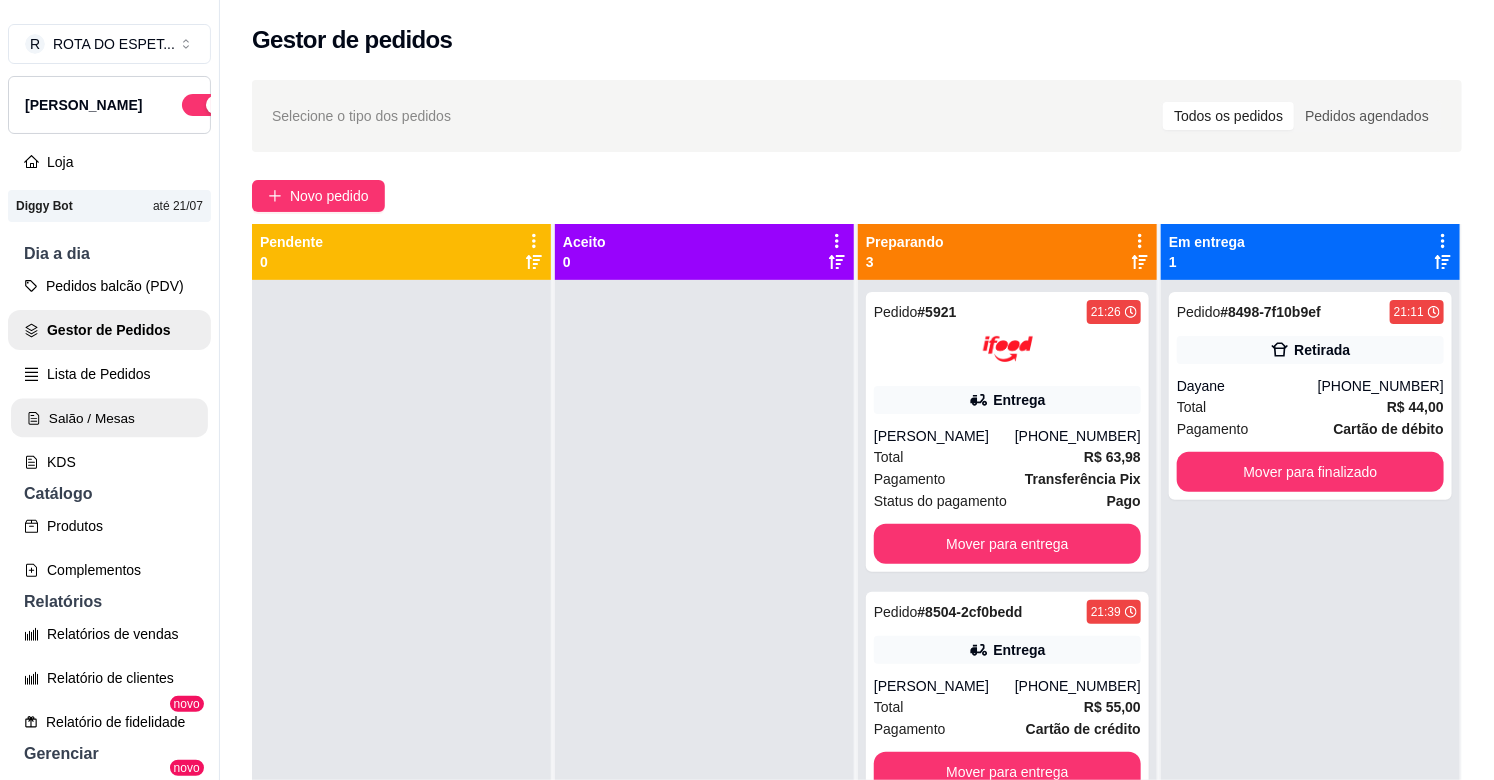 click on "Salão / Mesas" at bounding box center [109, 418] 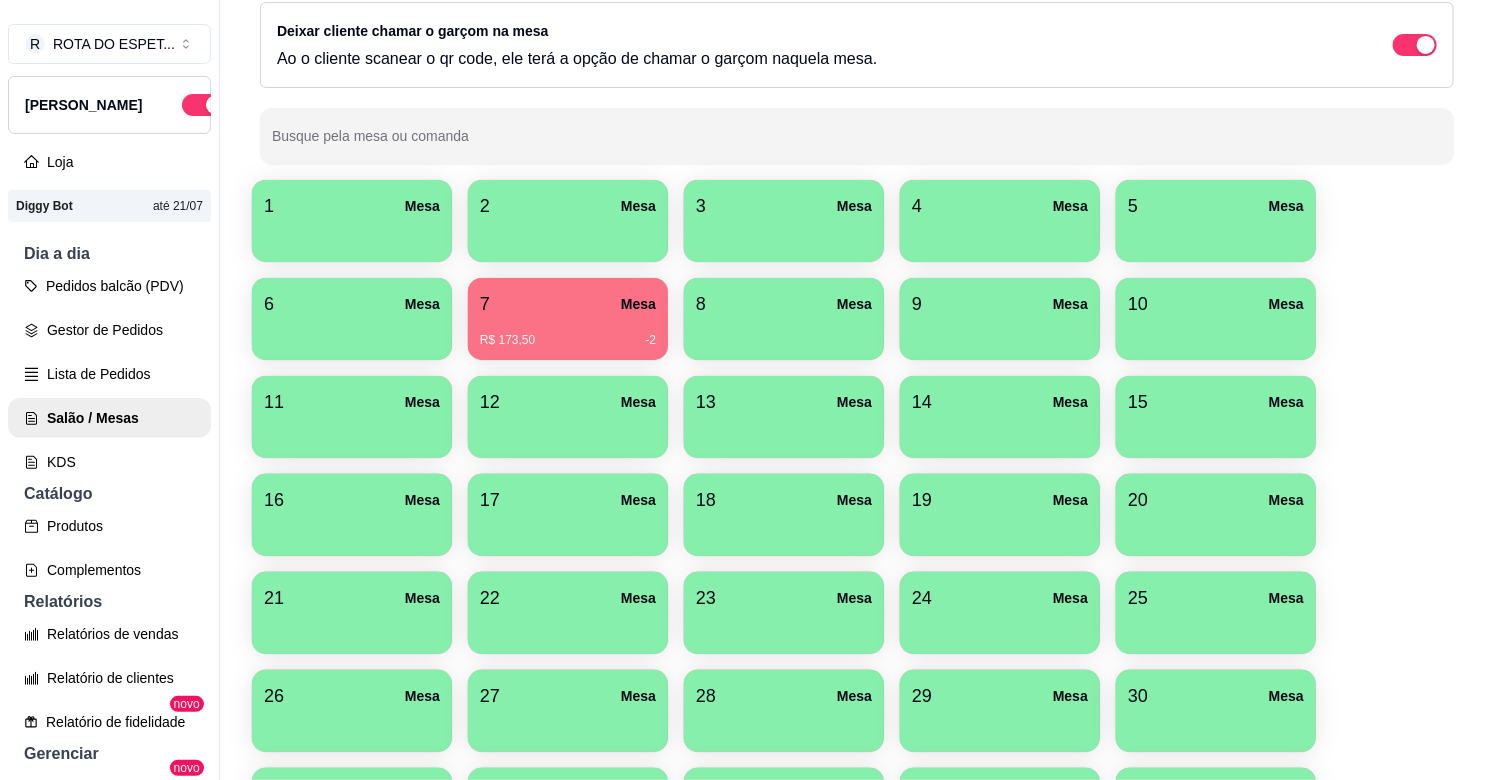 scroll, scrollTop: 222, scrollLeft: 0, axis: vertical 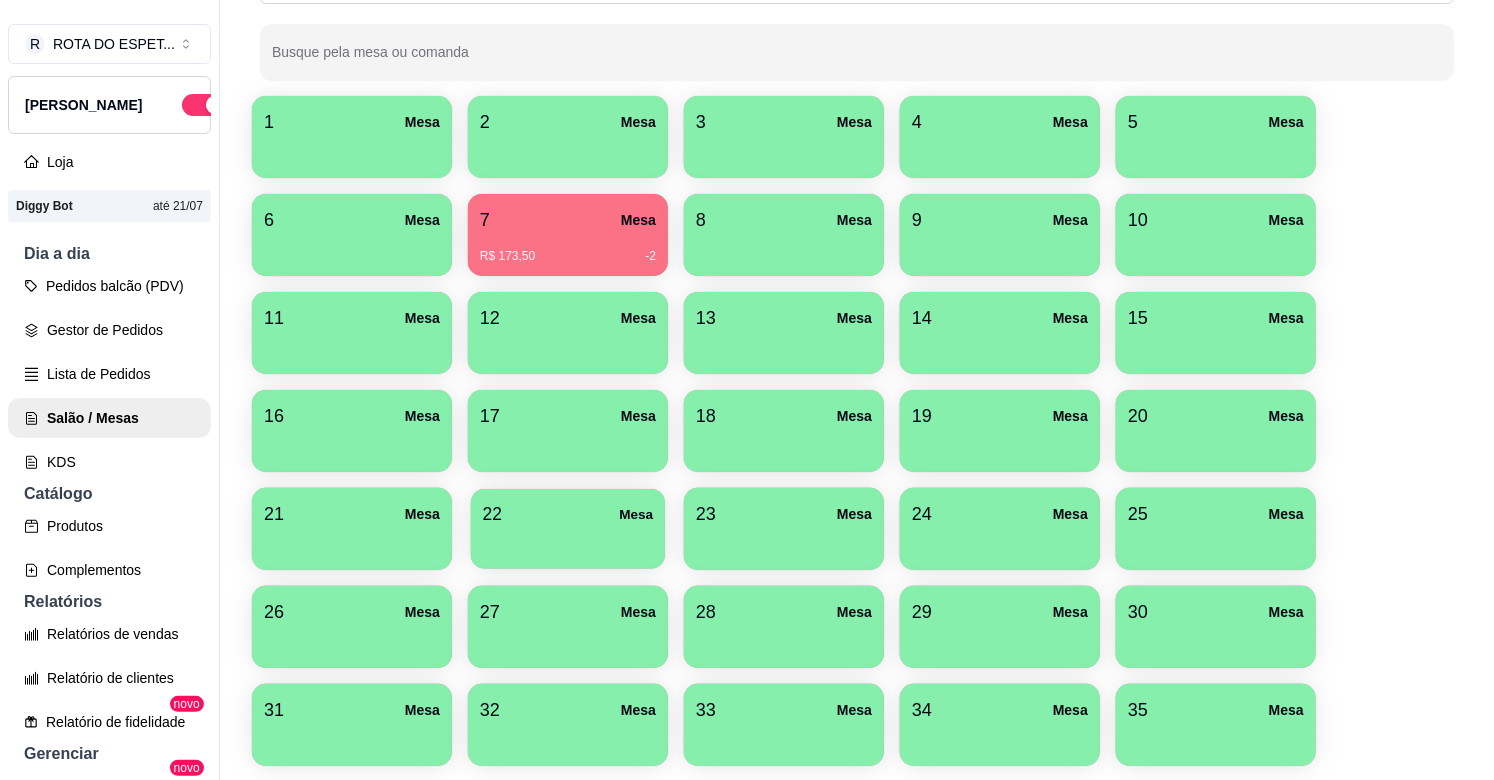click at bounding box center [568, 542] 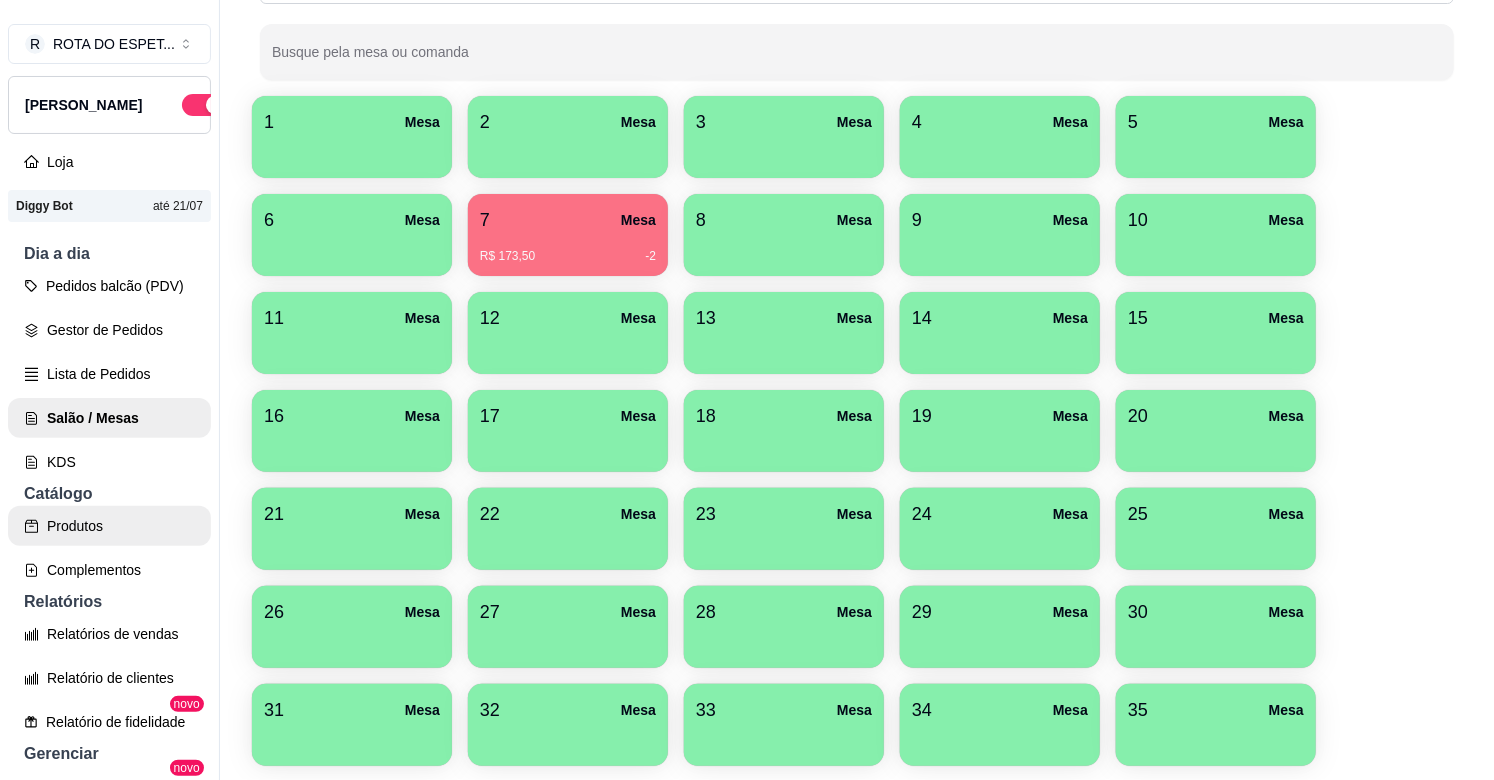click on "Produtos" at bounding box center (109, 526) 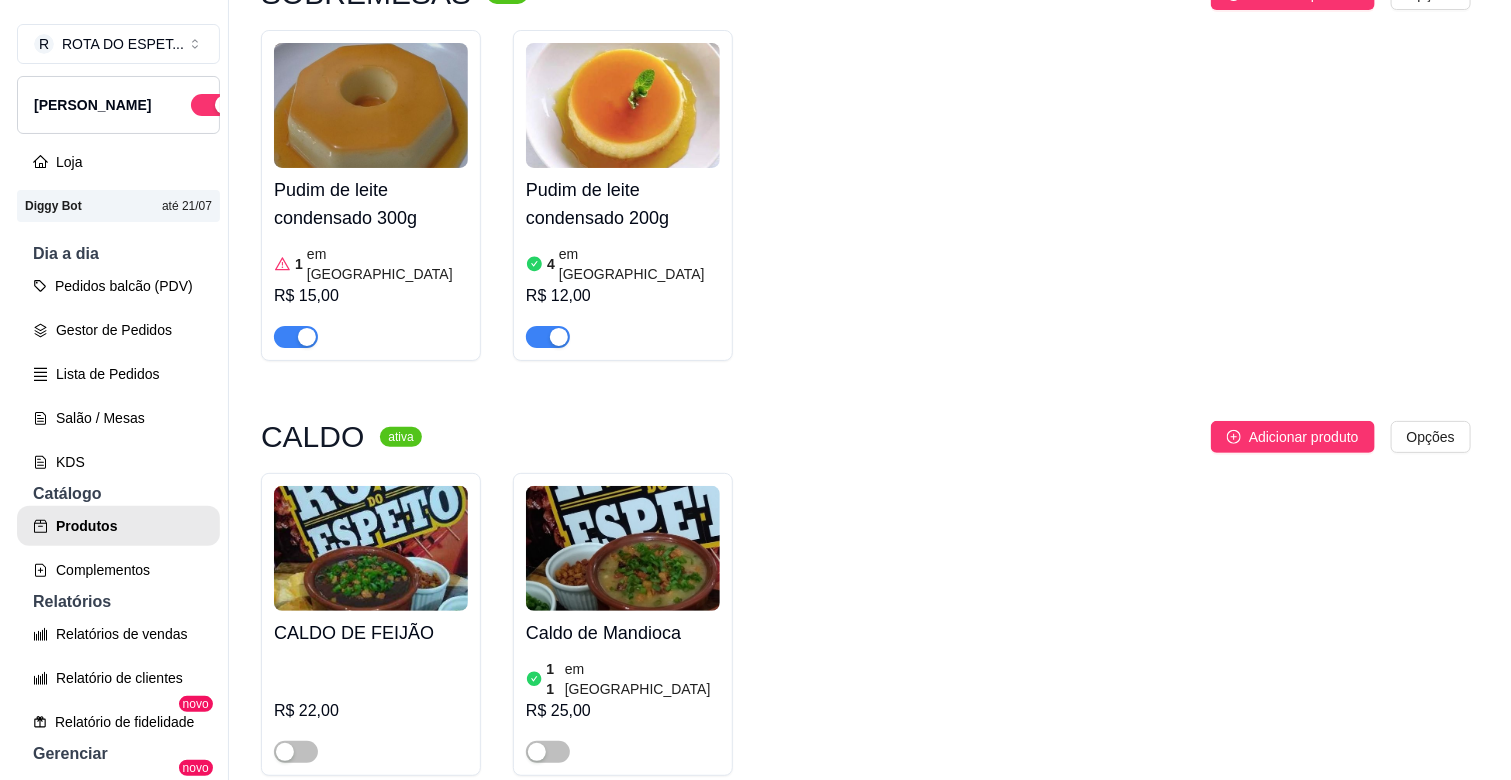 scroll, scrollTop: 0, scrollLeft: 0, axis: both 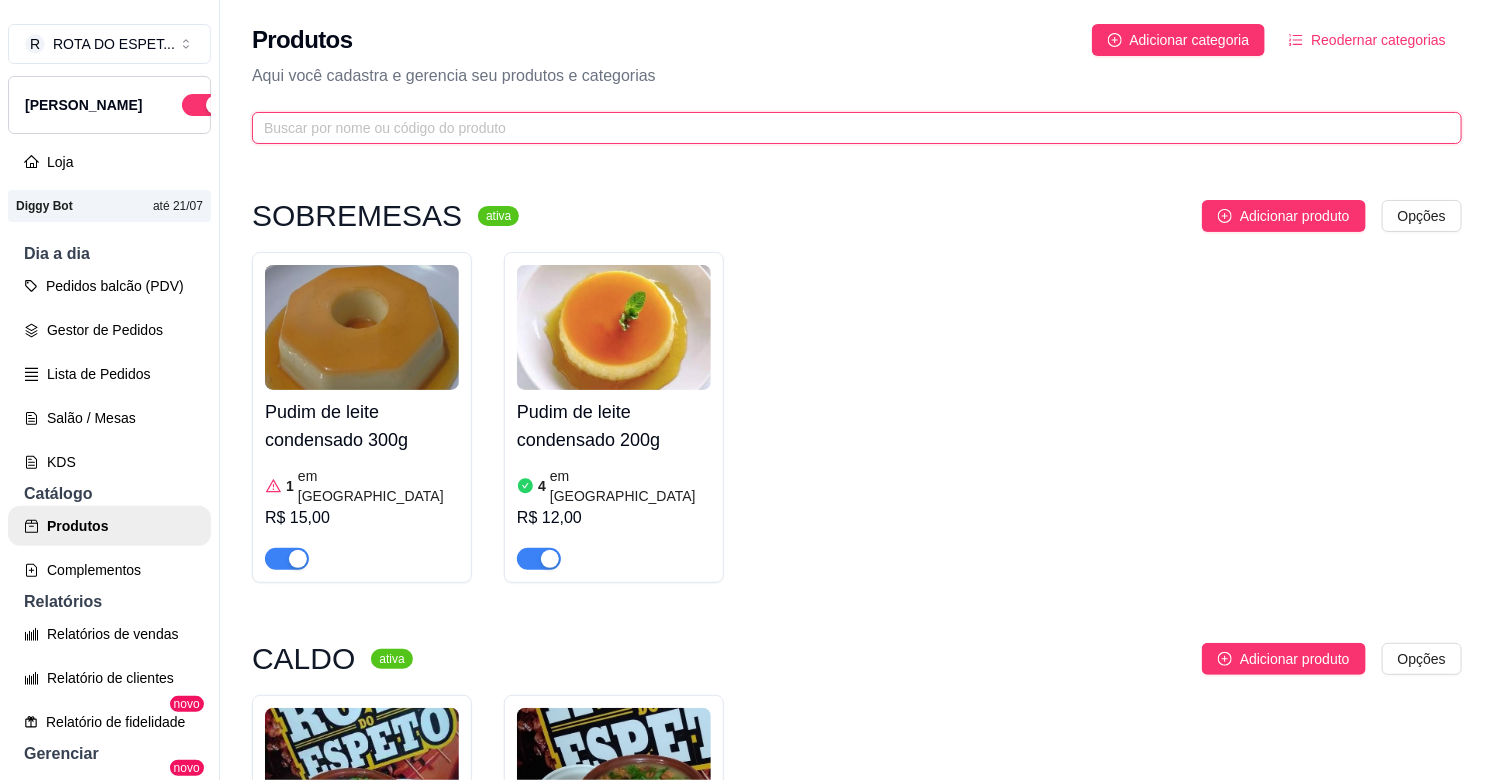 click at bounding box center [849, 128] 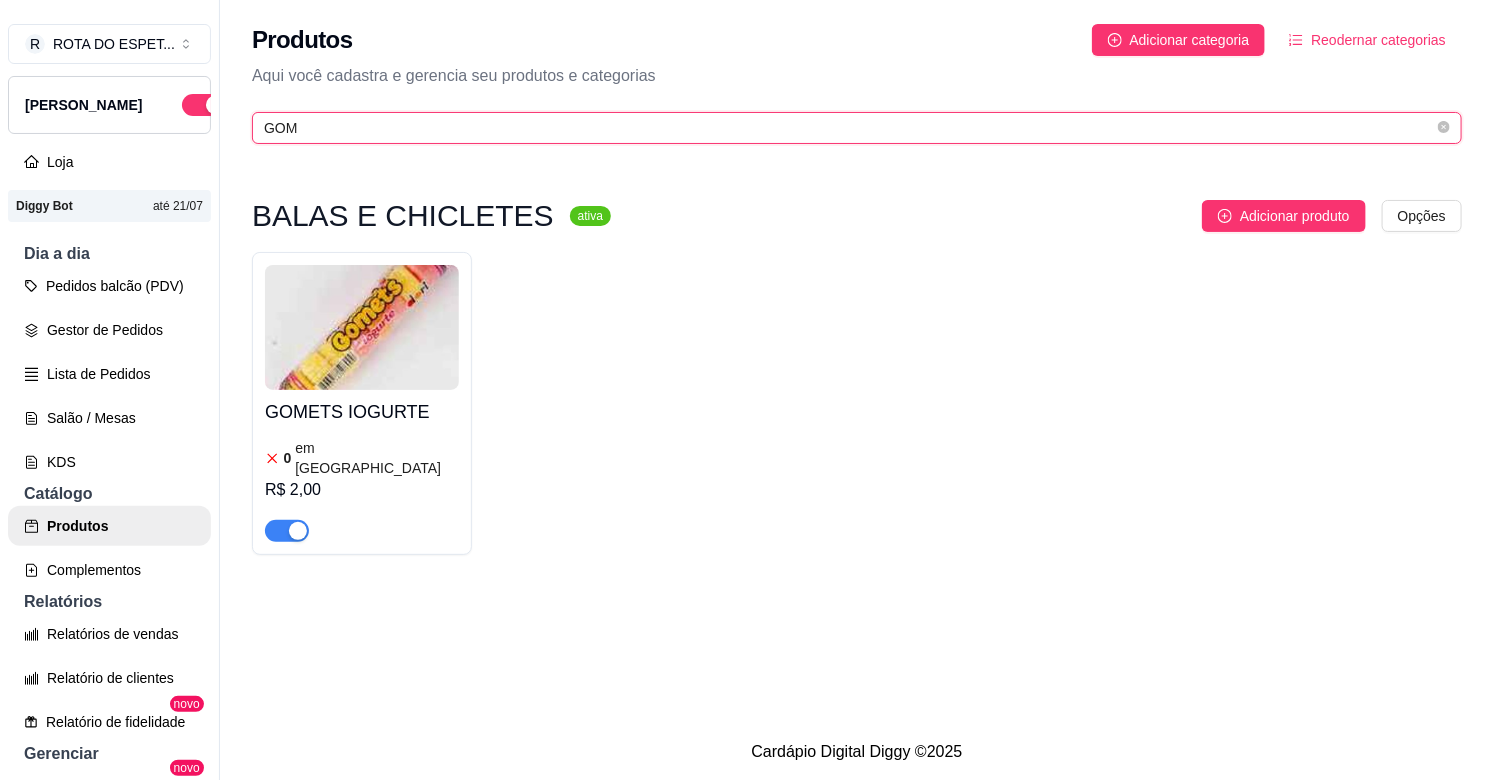 type on "GOM" 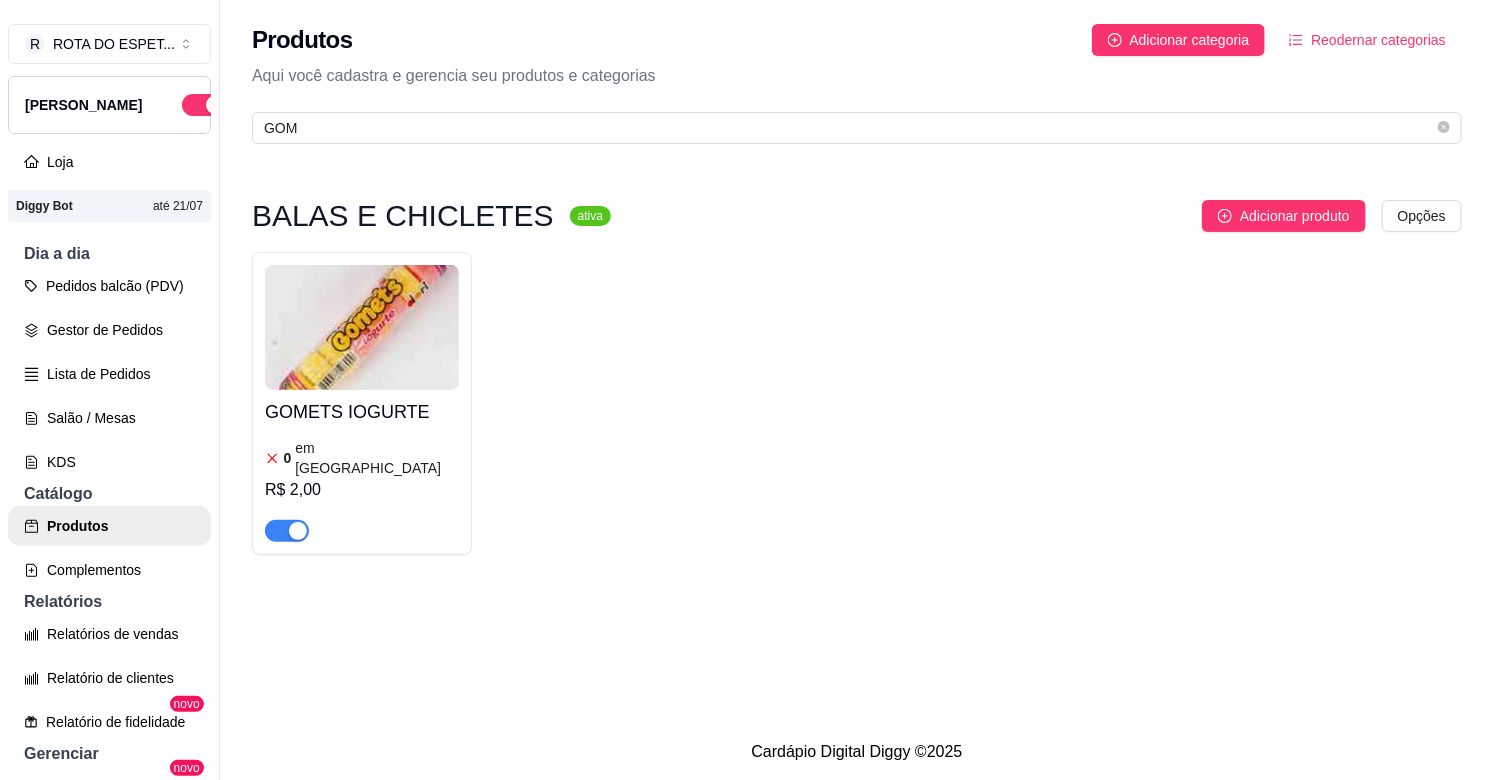 click on "GOMETS IOGURTE" at bounding box center [362, 412] 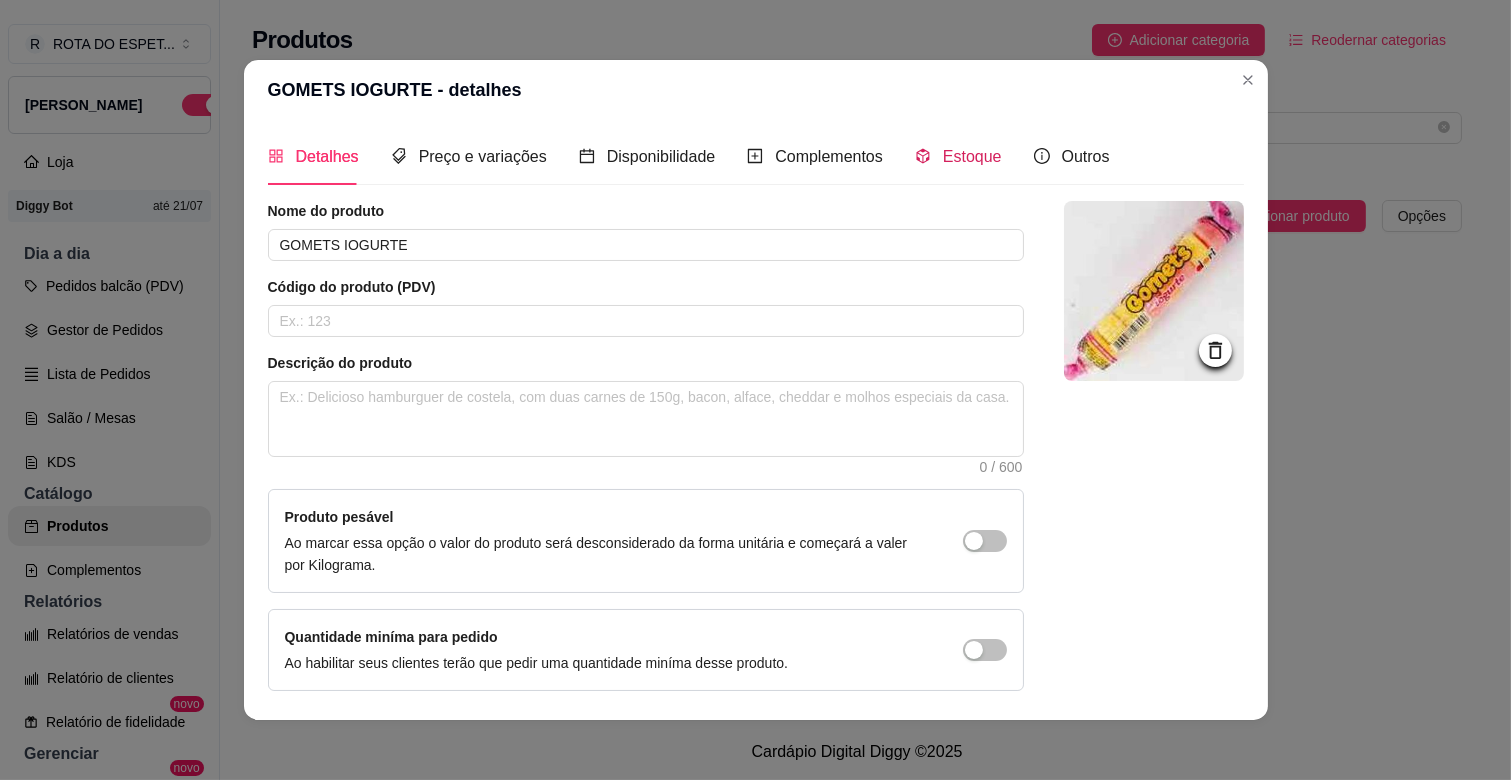 click on "Estoque" at bounding box center (972, 156) 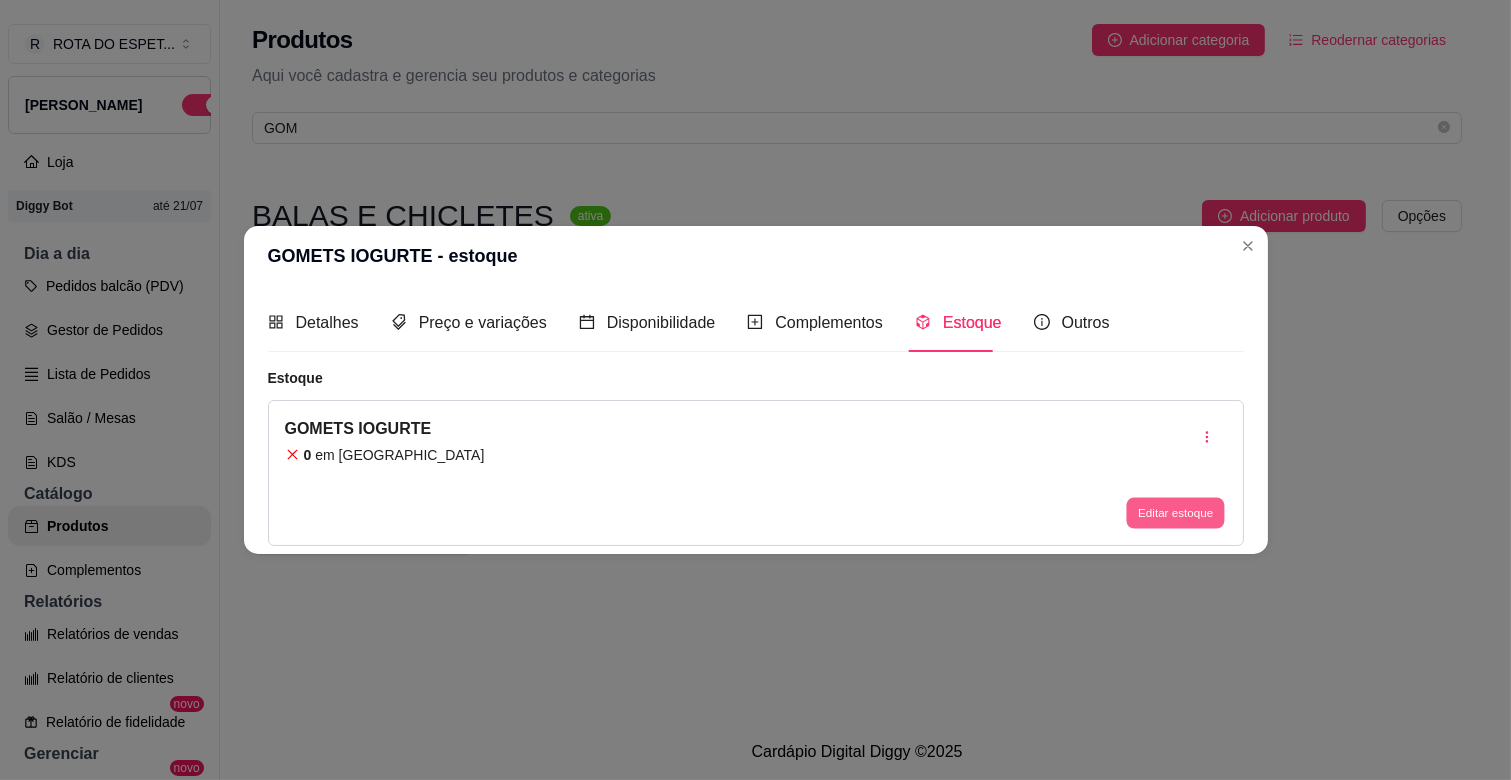 click on "Editar estoque" at bounding box center (1176, 512) 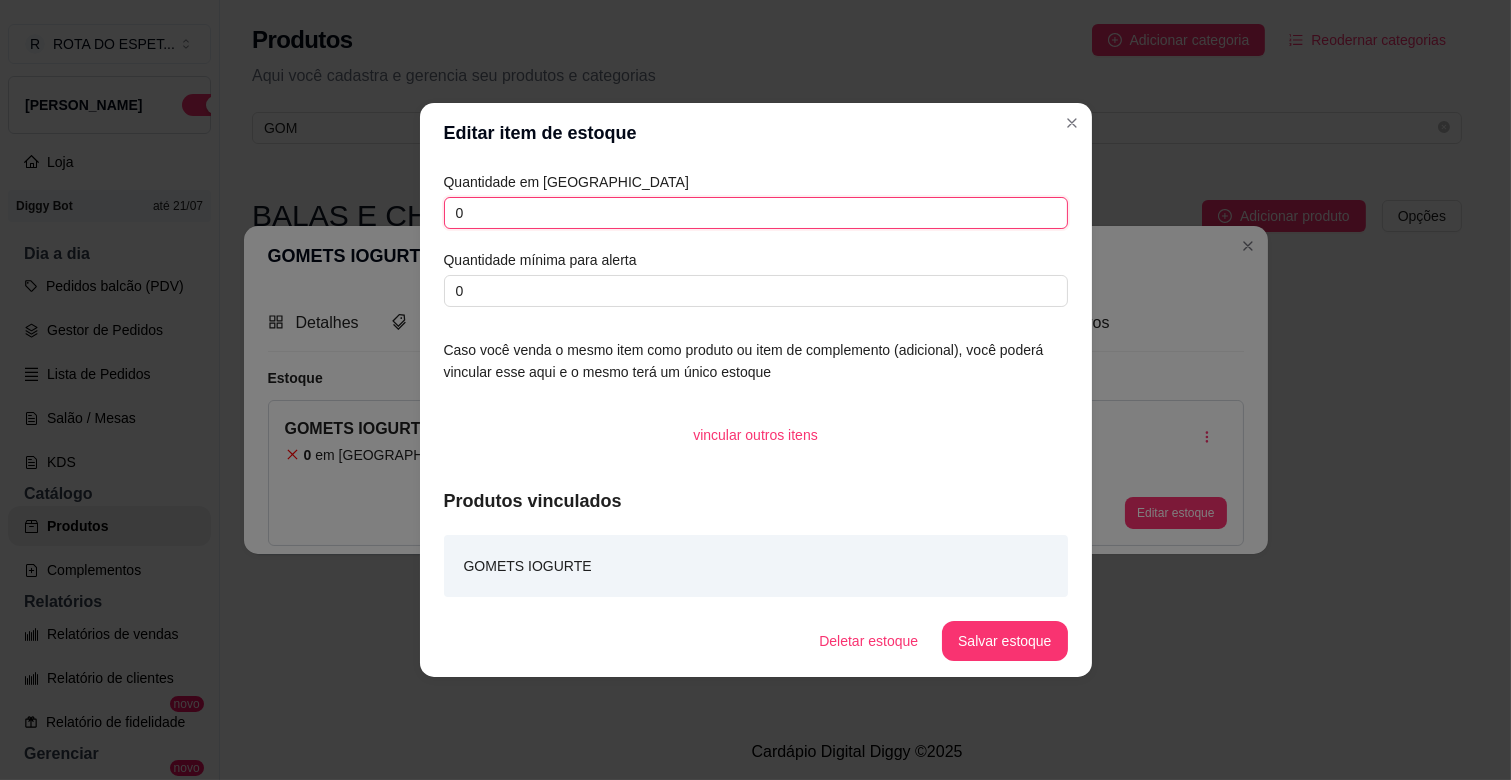 click on "0" at bounding box center (756, 213) 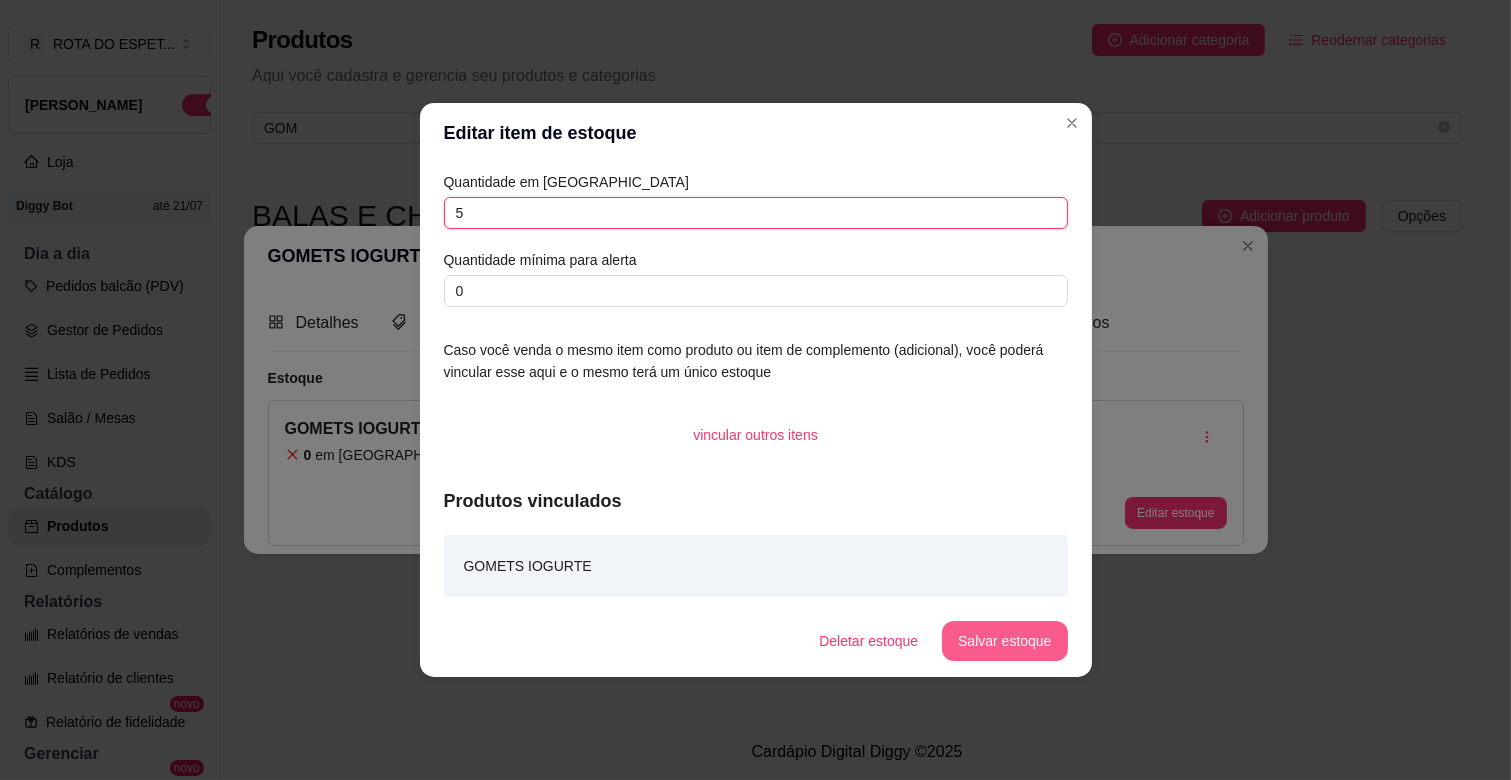 type on "5" 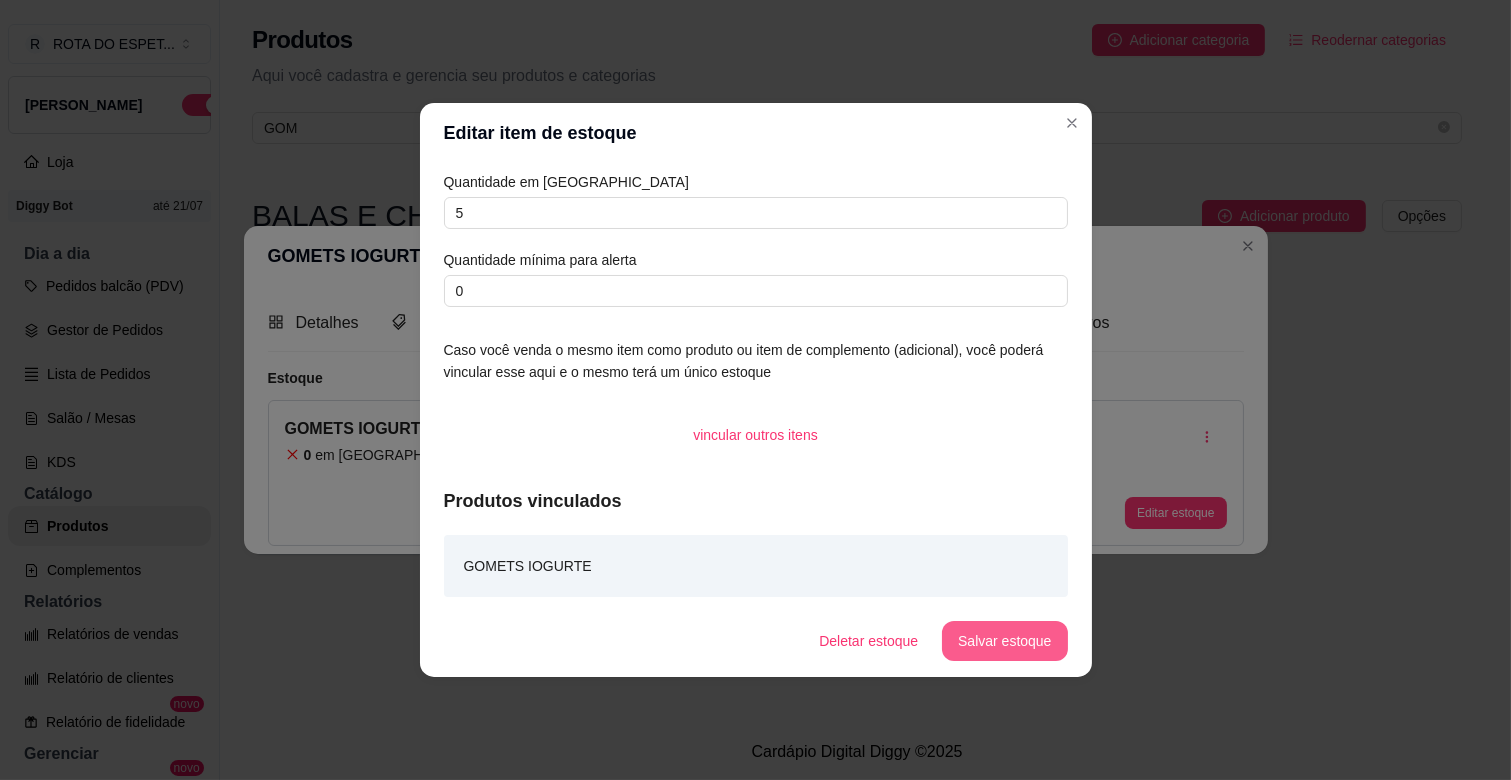 click on "Salvar estoque" at bounding box center [1004, 641] 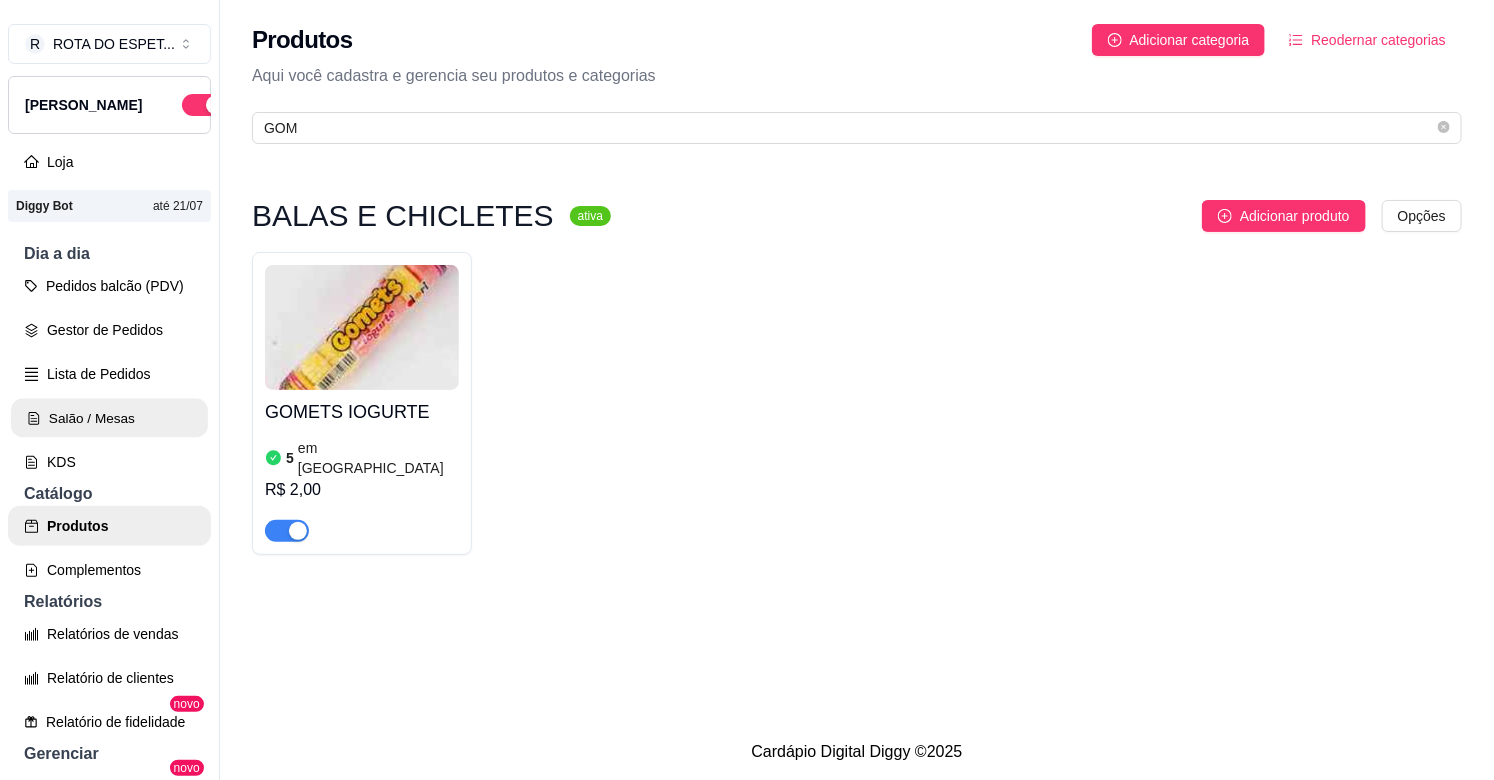 click on "Salão / Mesas" at bounding box center (109, 418) 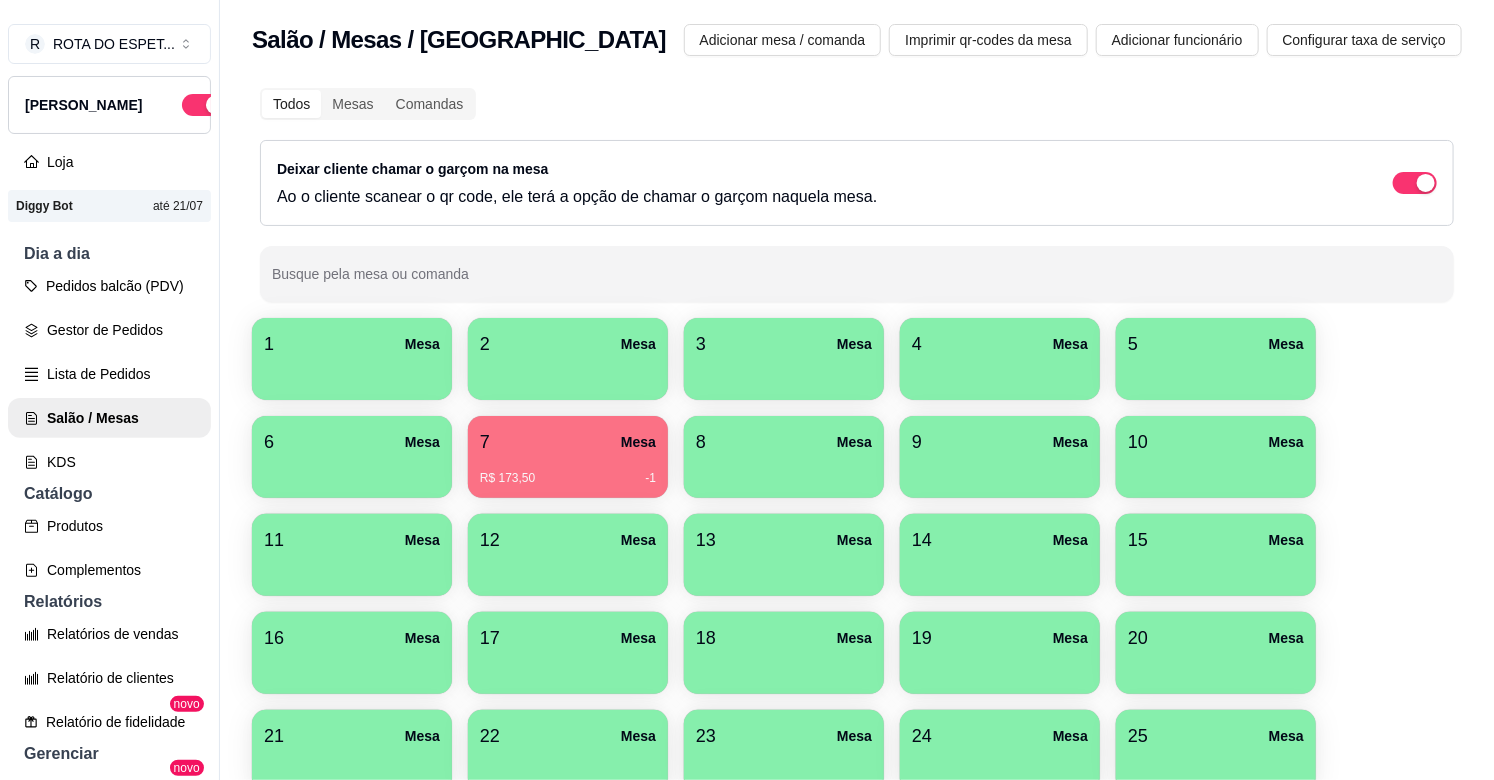 click at bounding box center (568, 667) 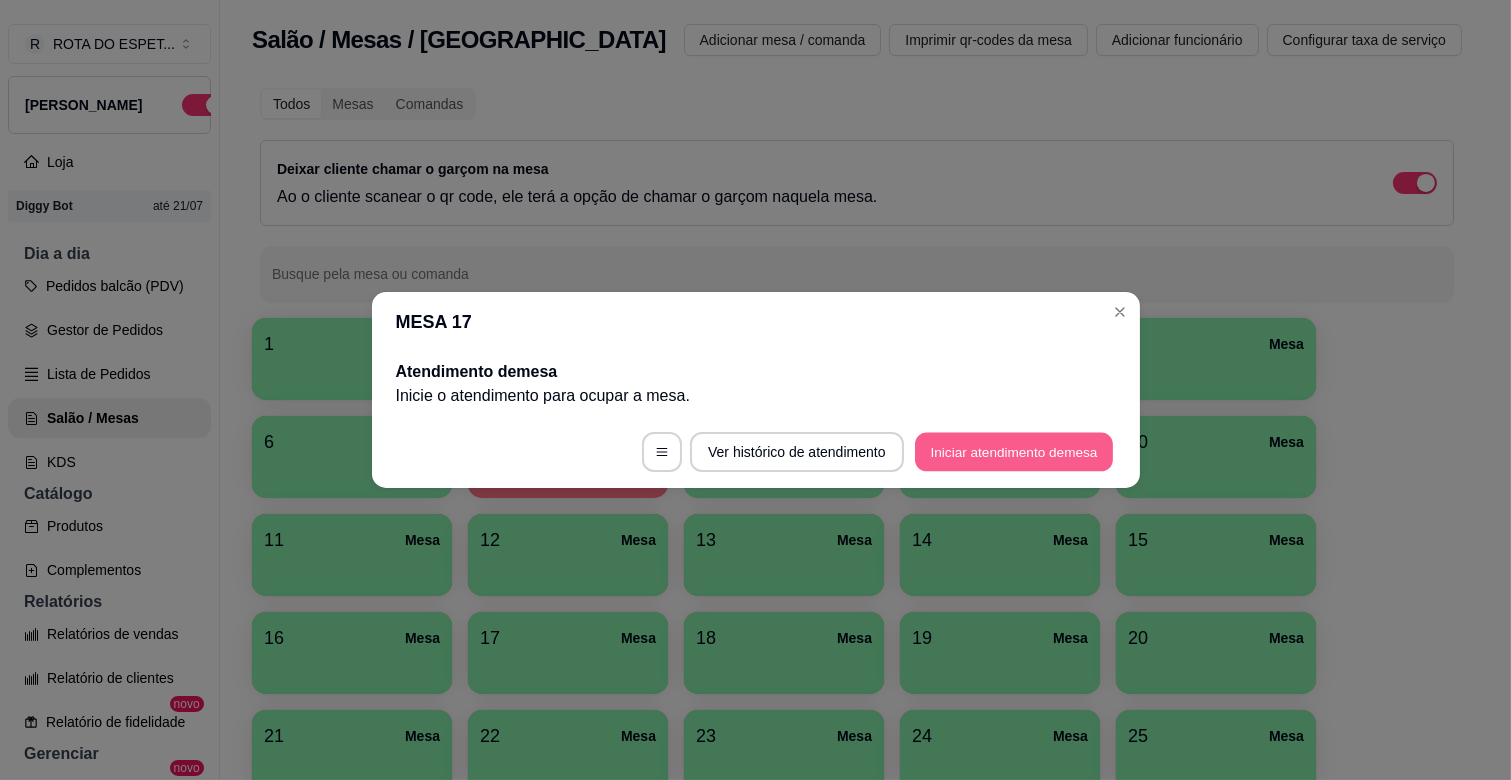 click on "Iniciar atendimento de  mesa" at bounding box center [1014, 452] 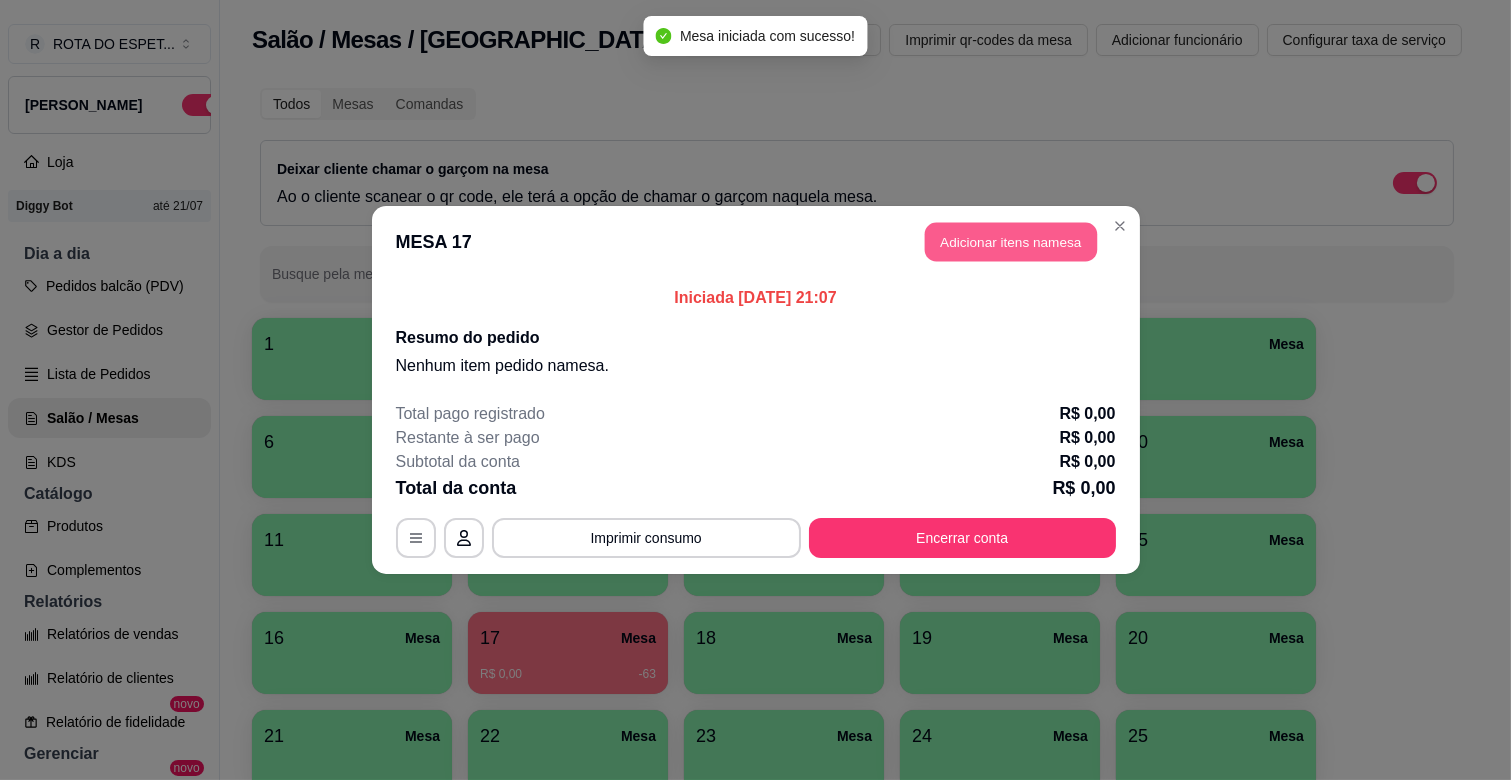 click on "Adicionar itens na  mesa" at bounding box center [1011, 242] 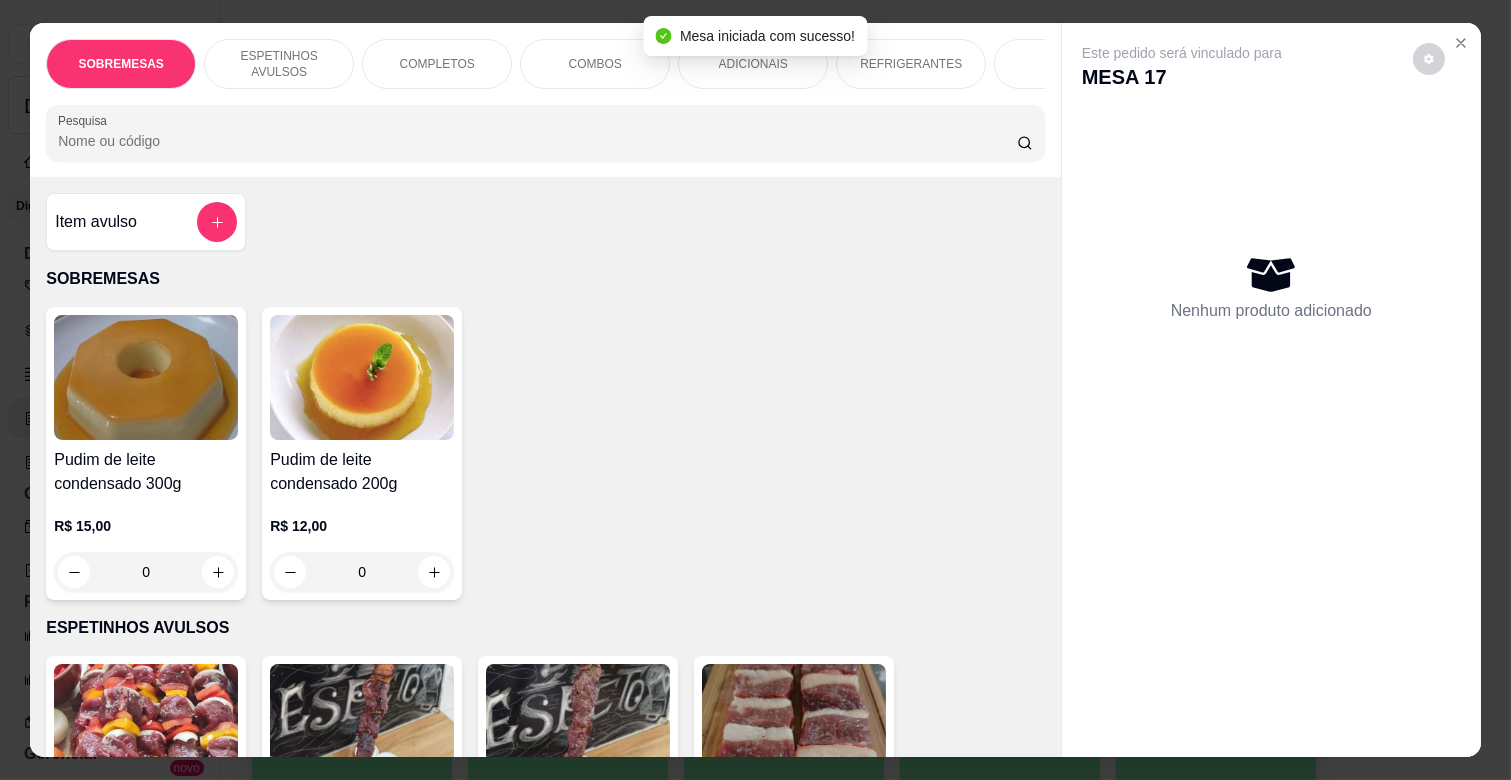 click on "Pesquisa" at bounding box center (537, 141) 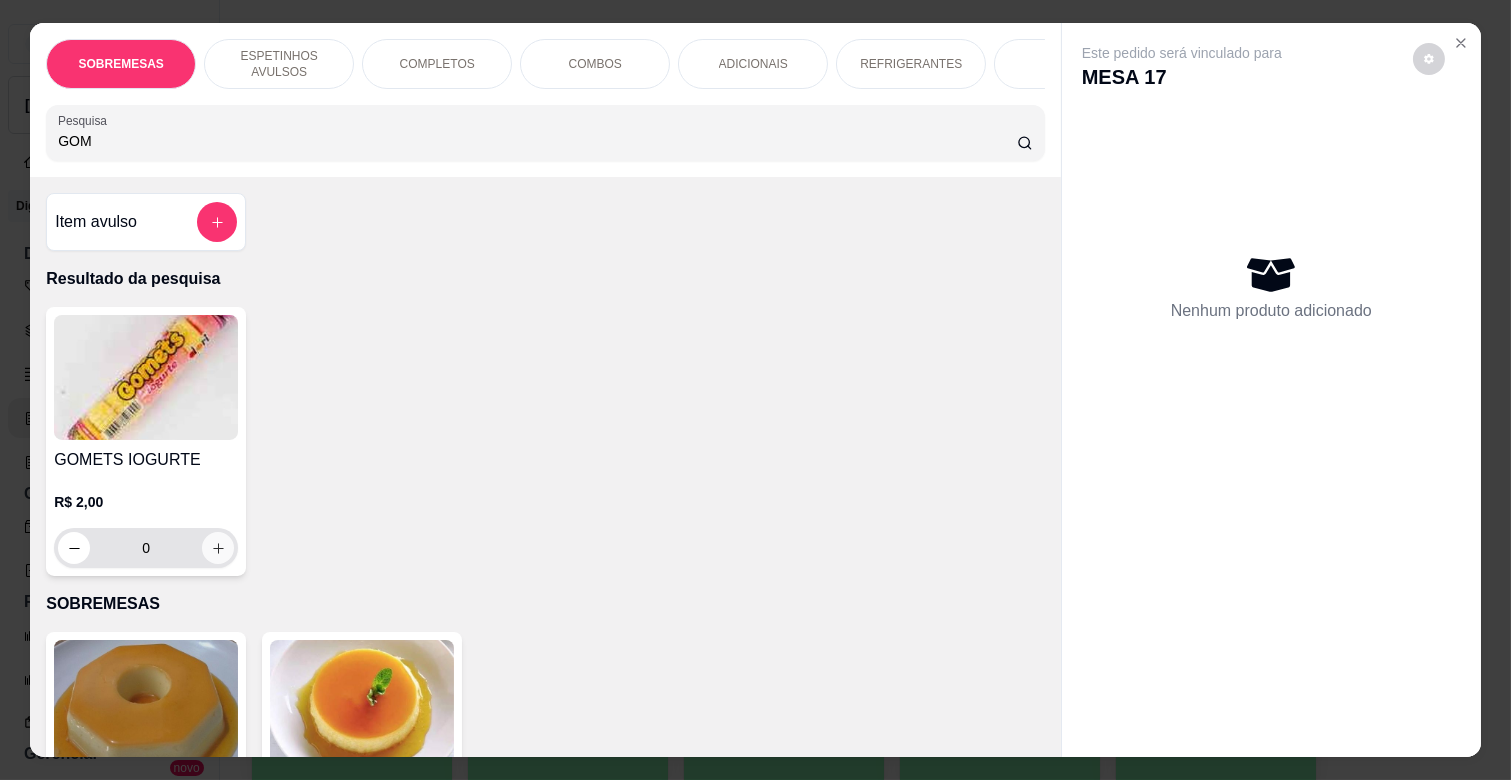 type on "GOM" 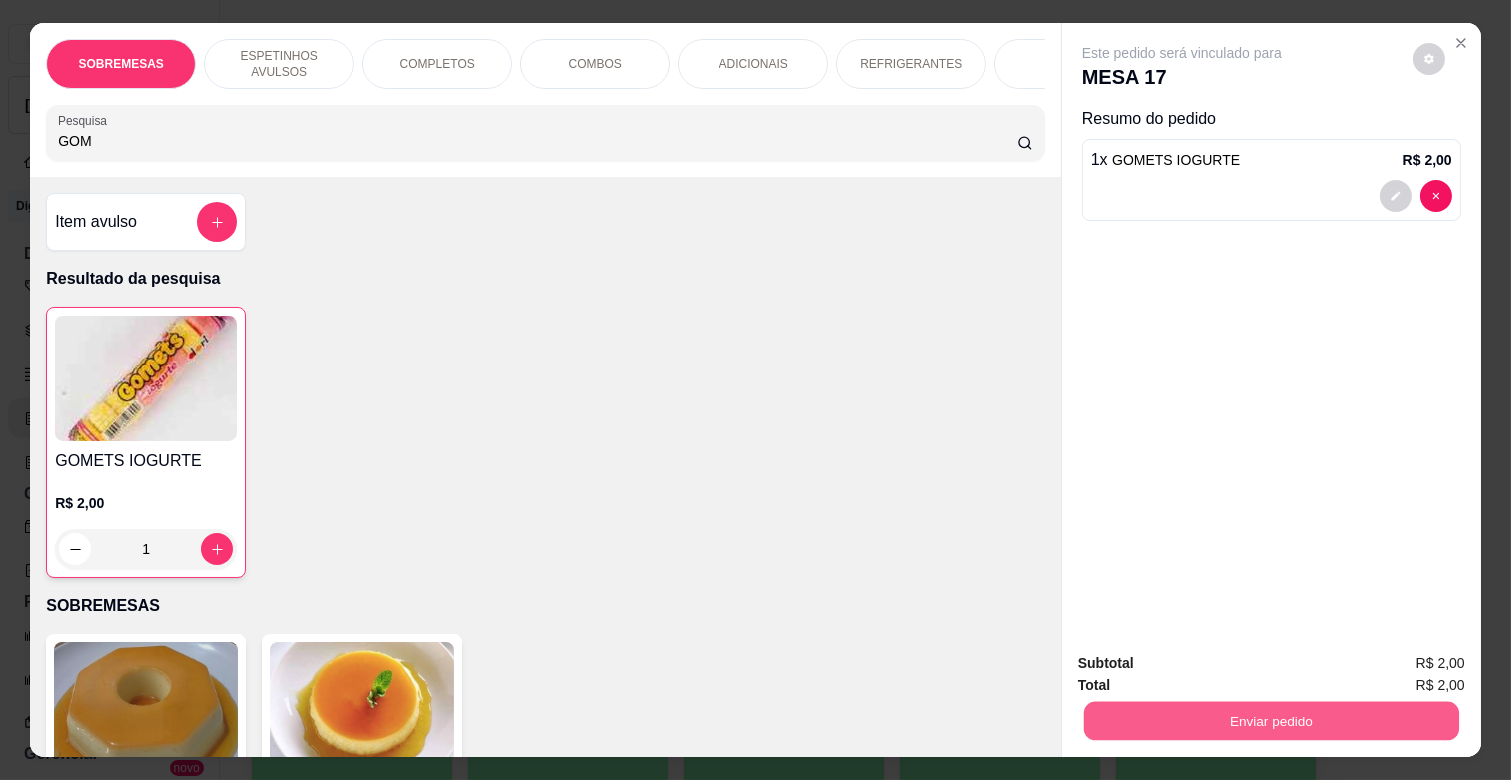 click on "Enviar pedido" at bounding box center [1271, 720] 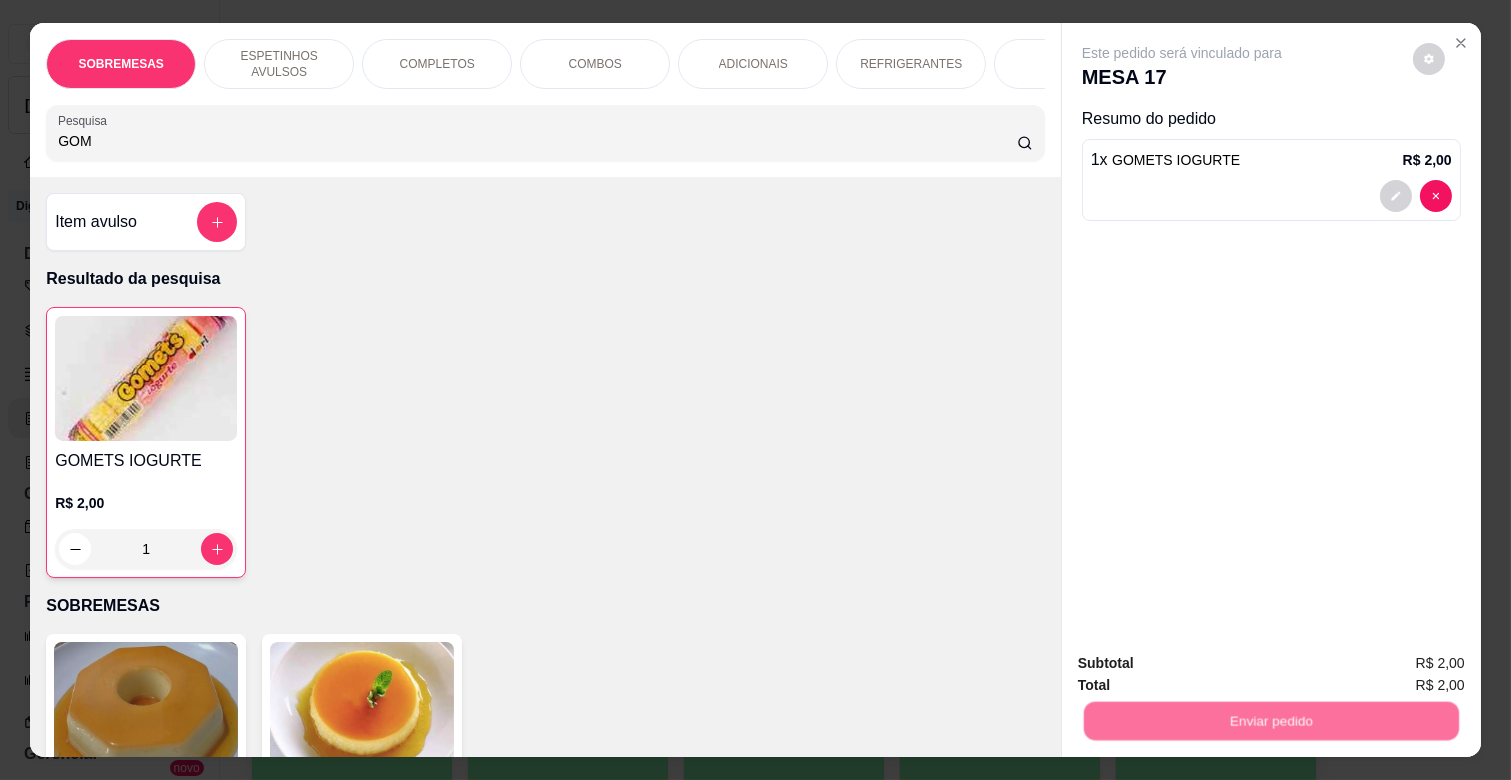 click on "Não registrar e enviar pedido" at bounding box center (1204, 663) 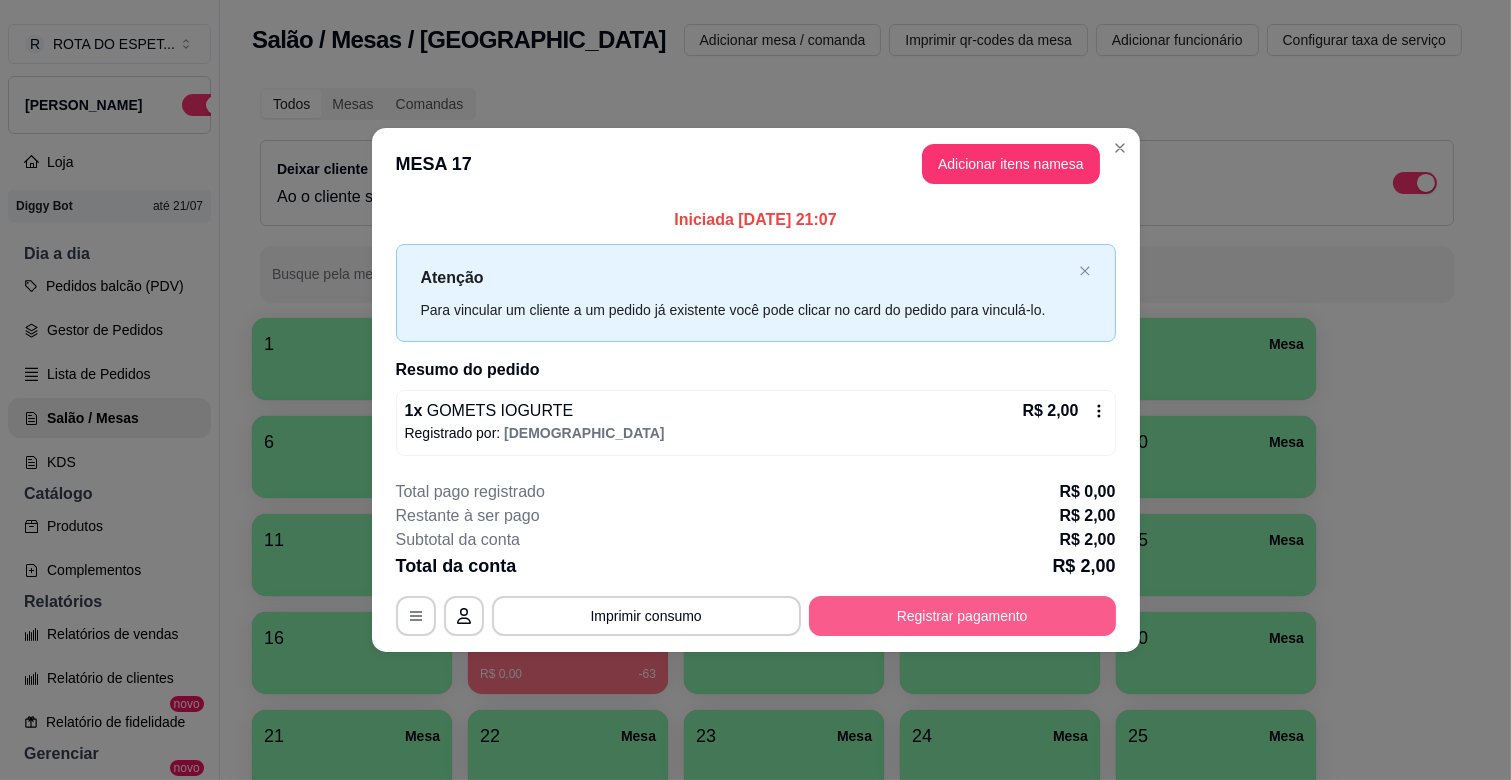 click on "Registrar pagamento" at bounding box center (962, 616) 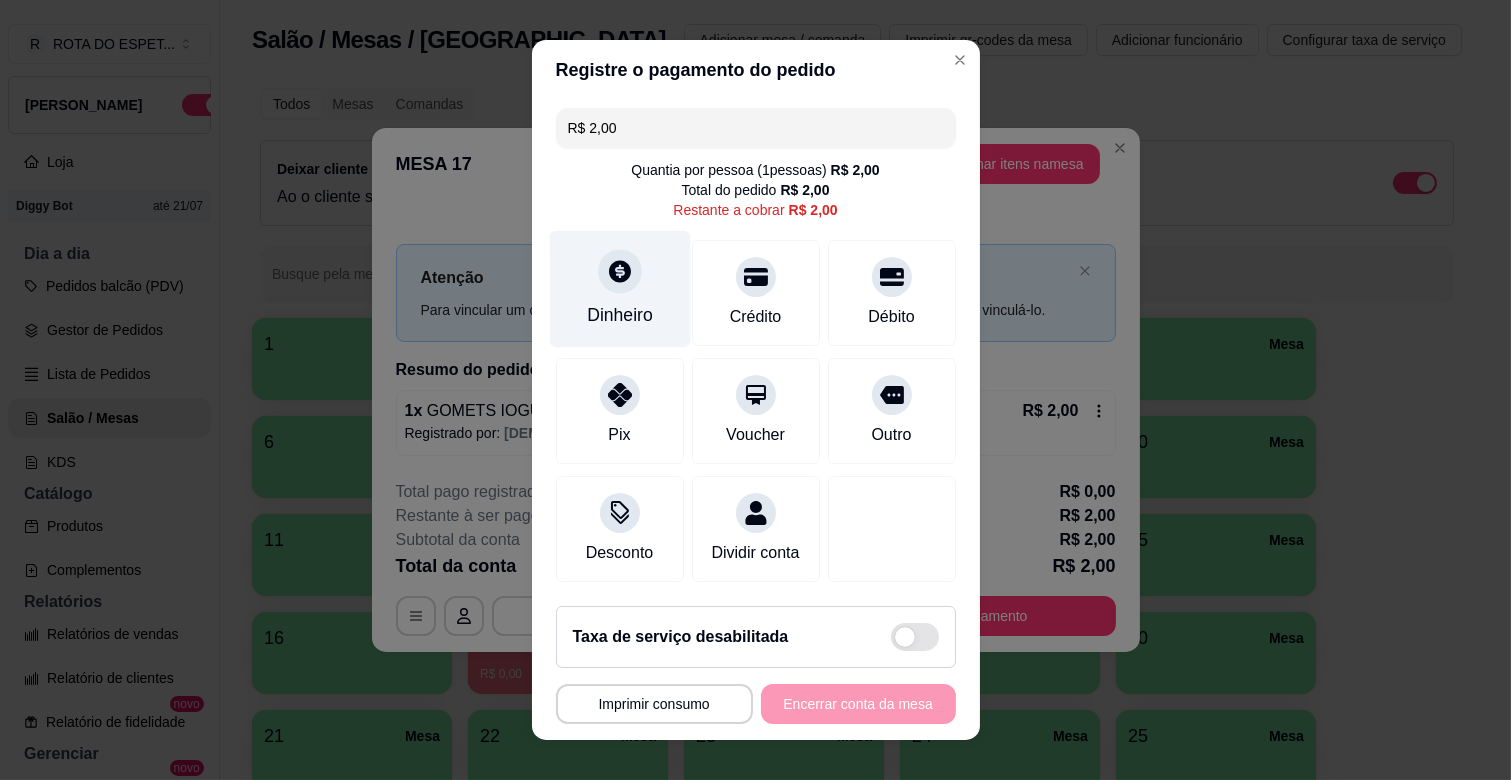 click on "Dinheiro" at bounding box center (619, 289) 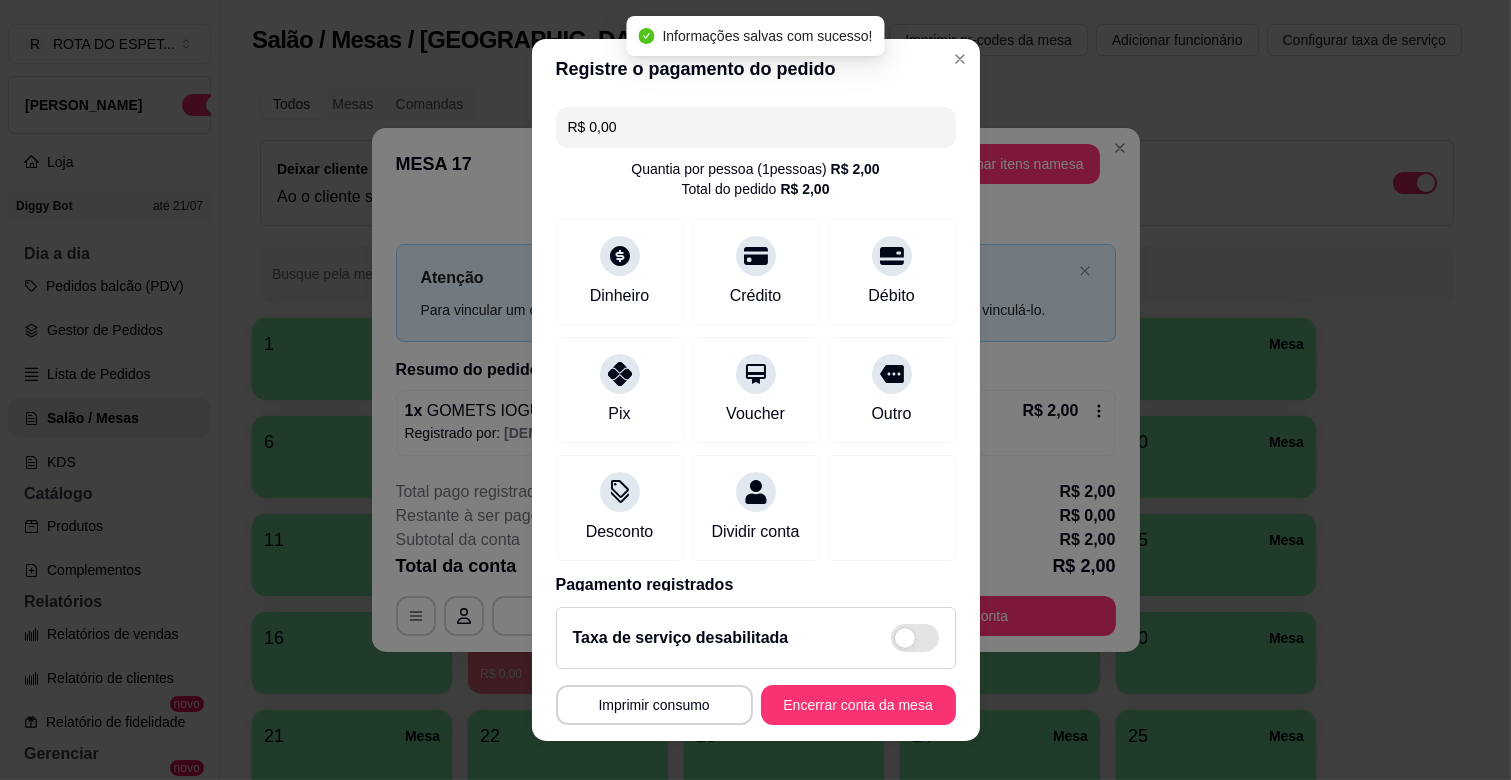 type on "R$ 0,00" 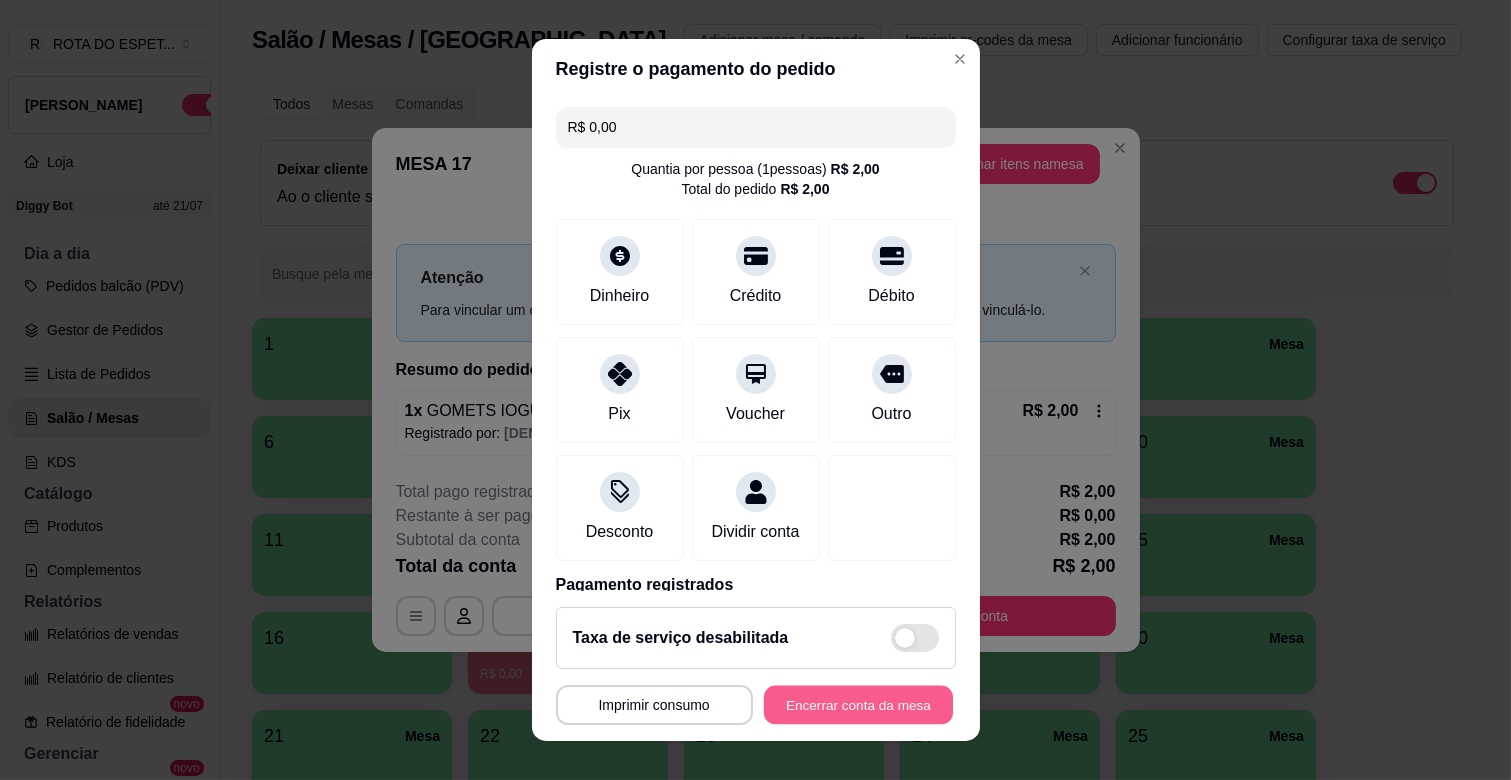 click on "Encerrar conta da mesa" at bounding box center (858, 705) 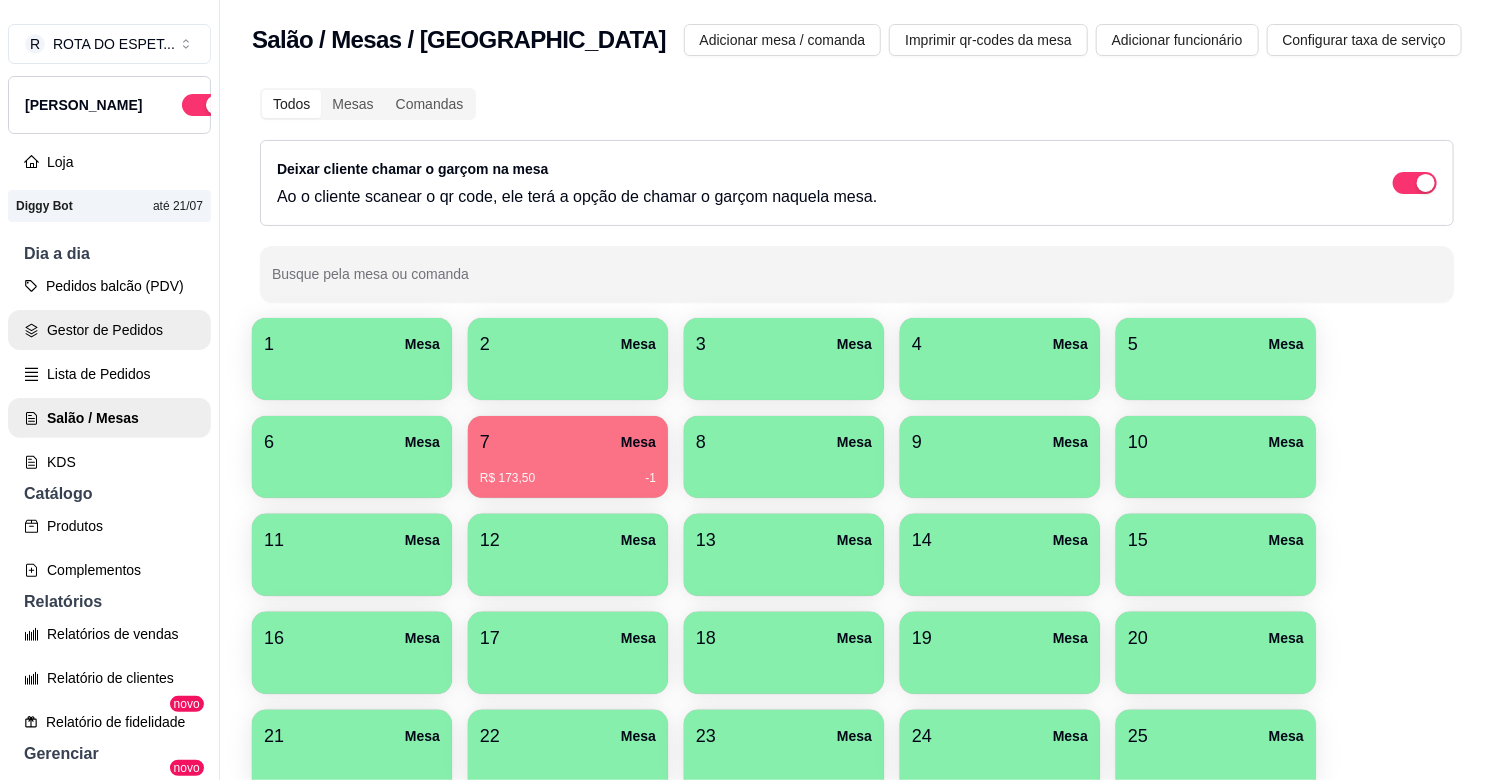 click on "Gestor de Pedidos" at bounding box center (109, 330) 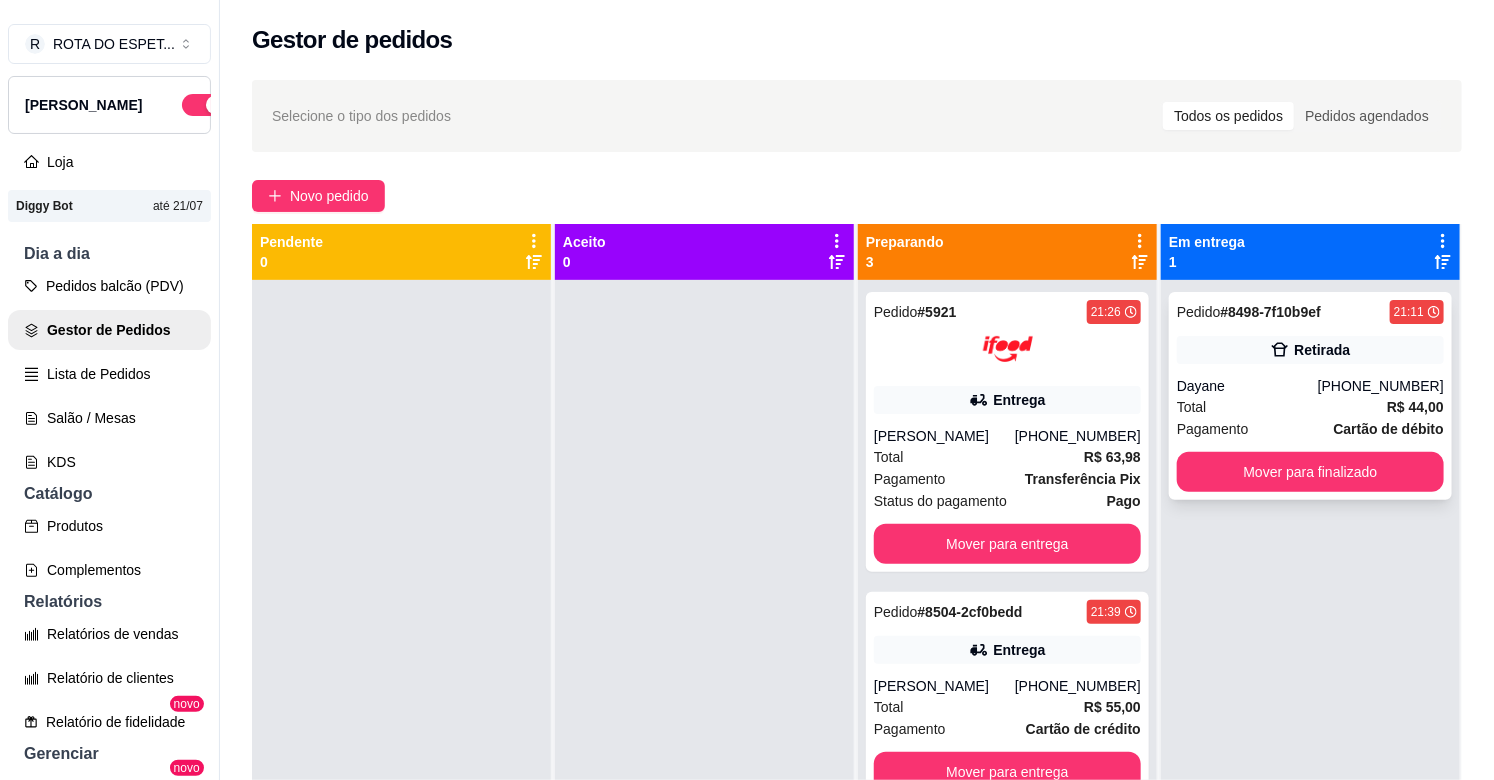 click on "Retirada" at bounding box center (1310, 350) 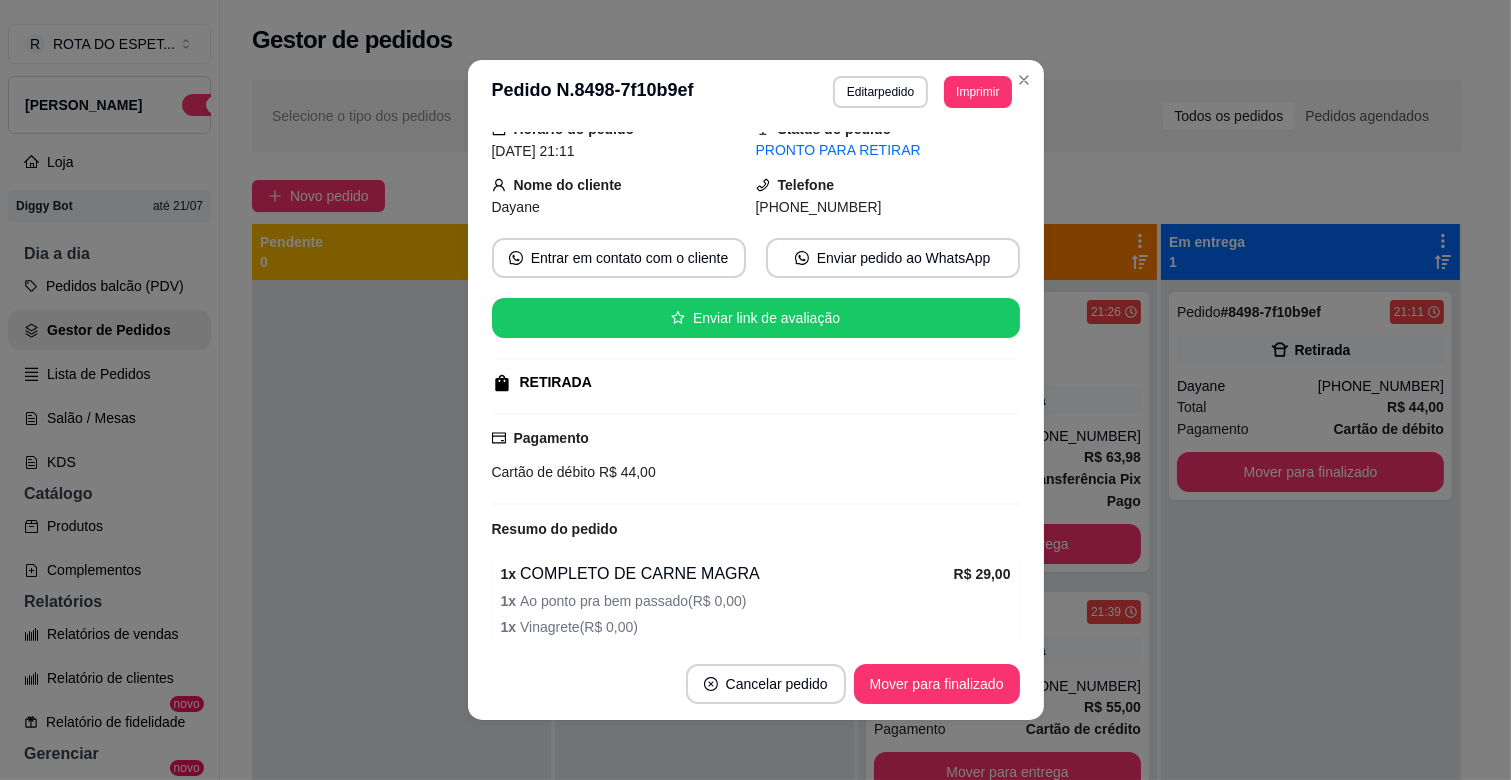 scroll, scrollTop: 344, scrollLeft: 0, axis: vertical 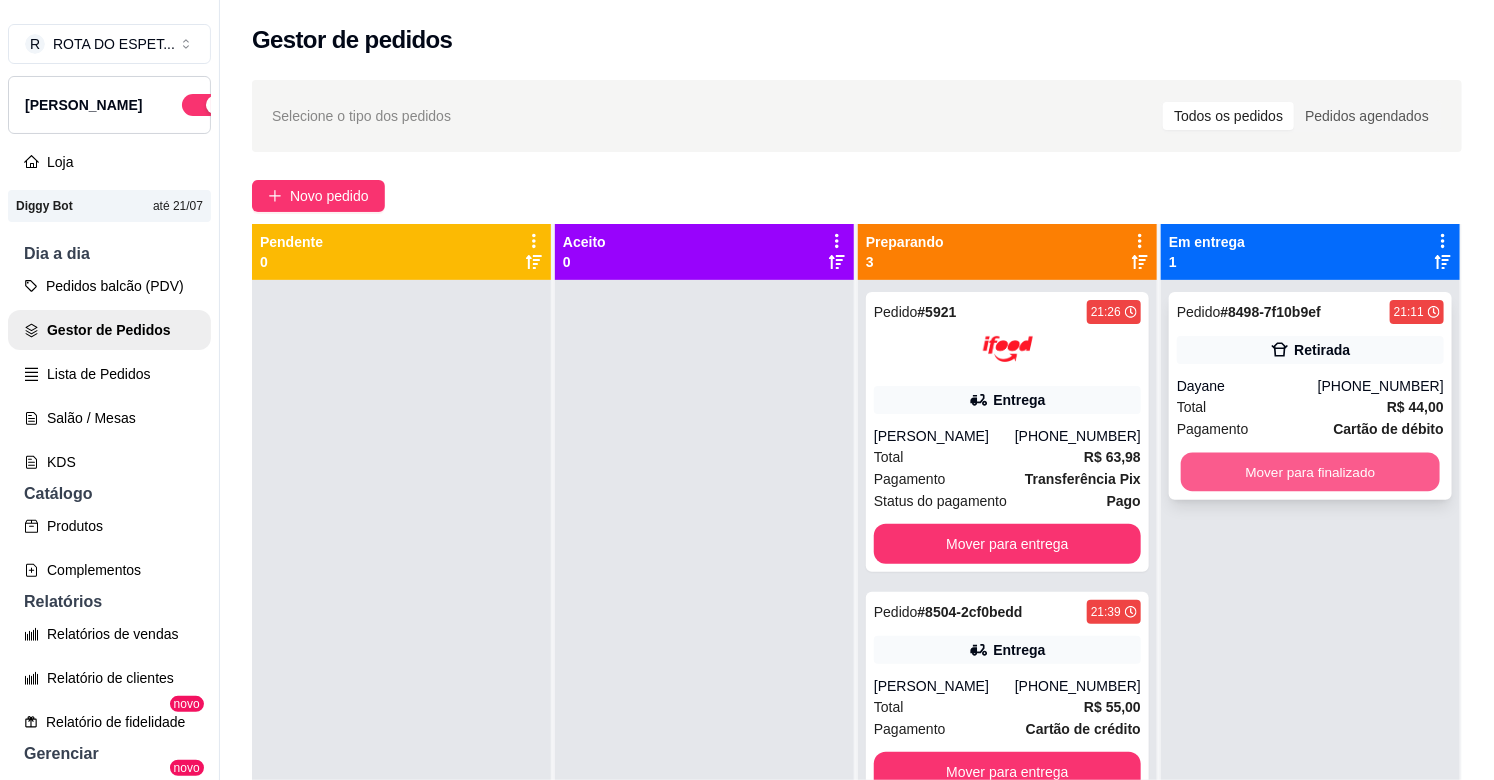 click on "Mover para finalizado" at bounding box center [1310, 472] 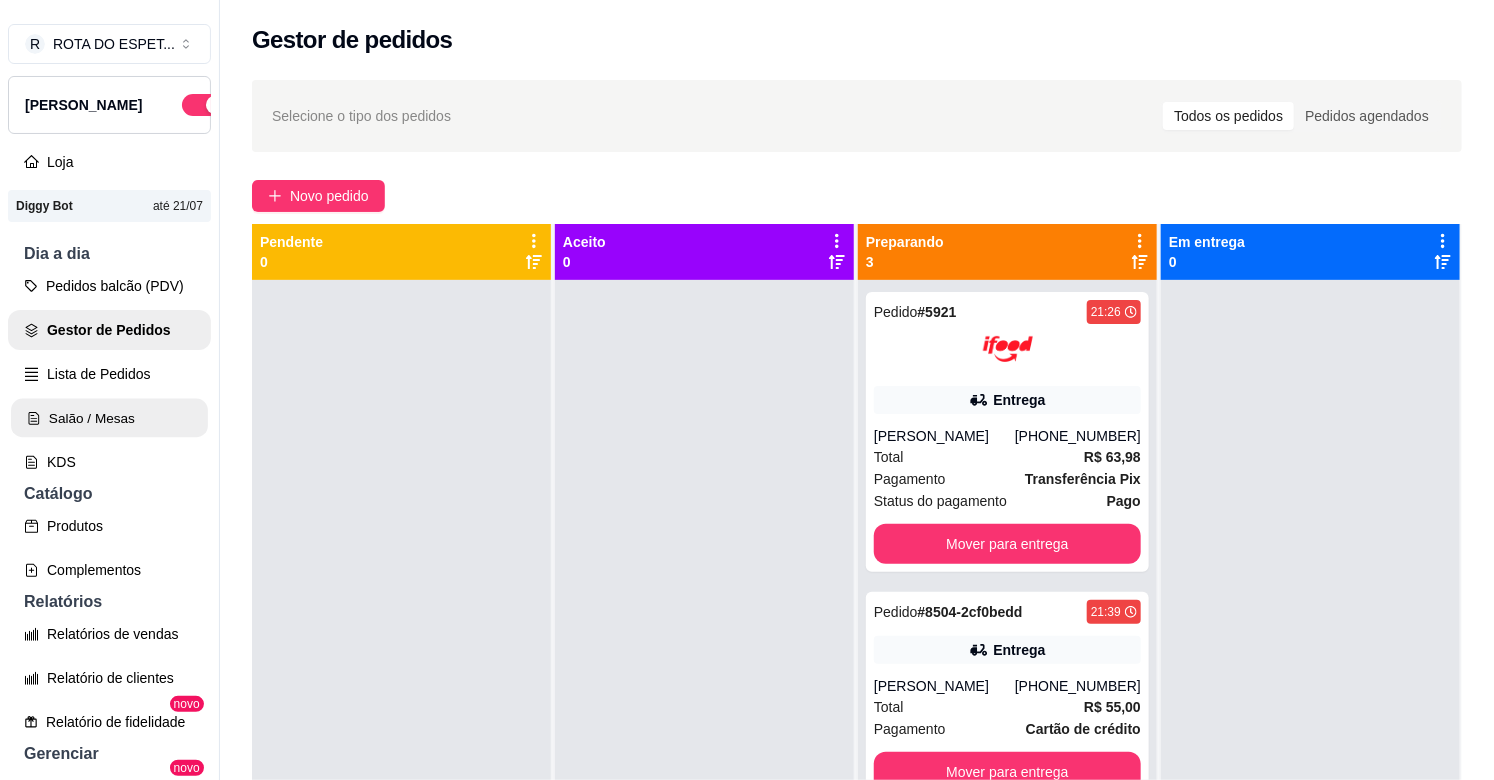click on "Salão / Mesas" at bounding box center (109, 418) 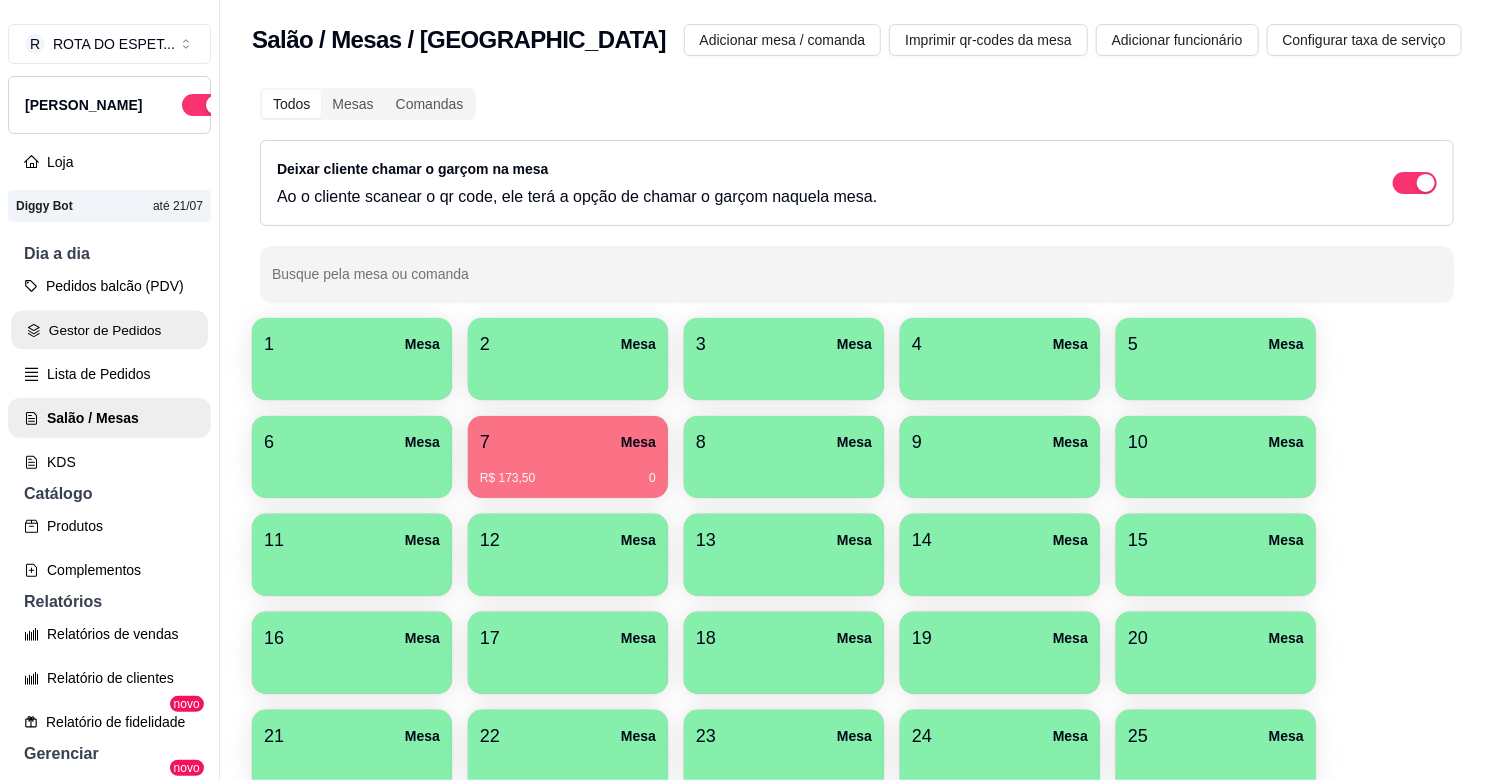 click on "Gestor de Pedidos" at bounding box center (109, 330) 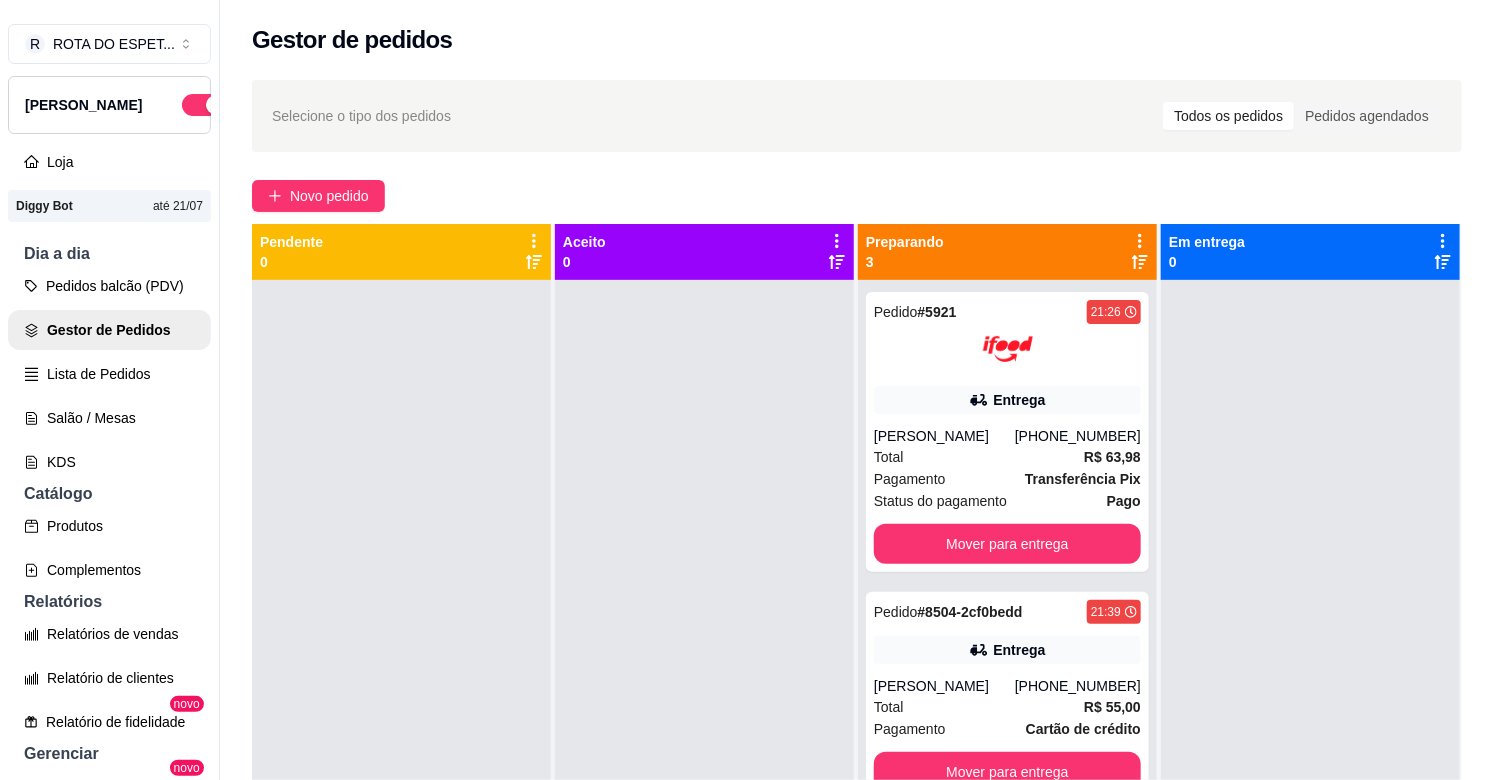 click at bounding box center [704, 670] 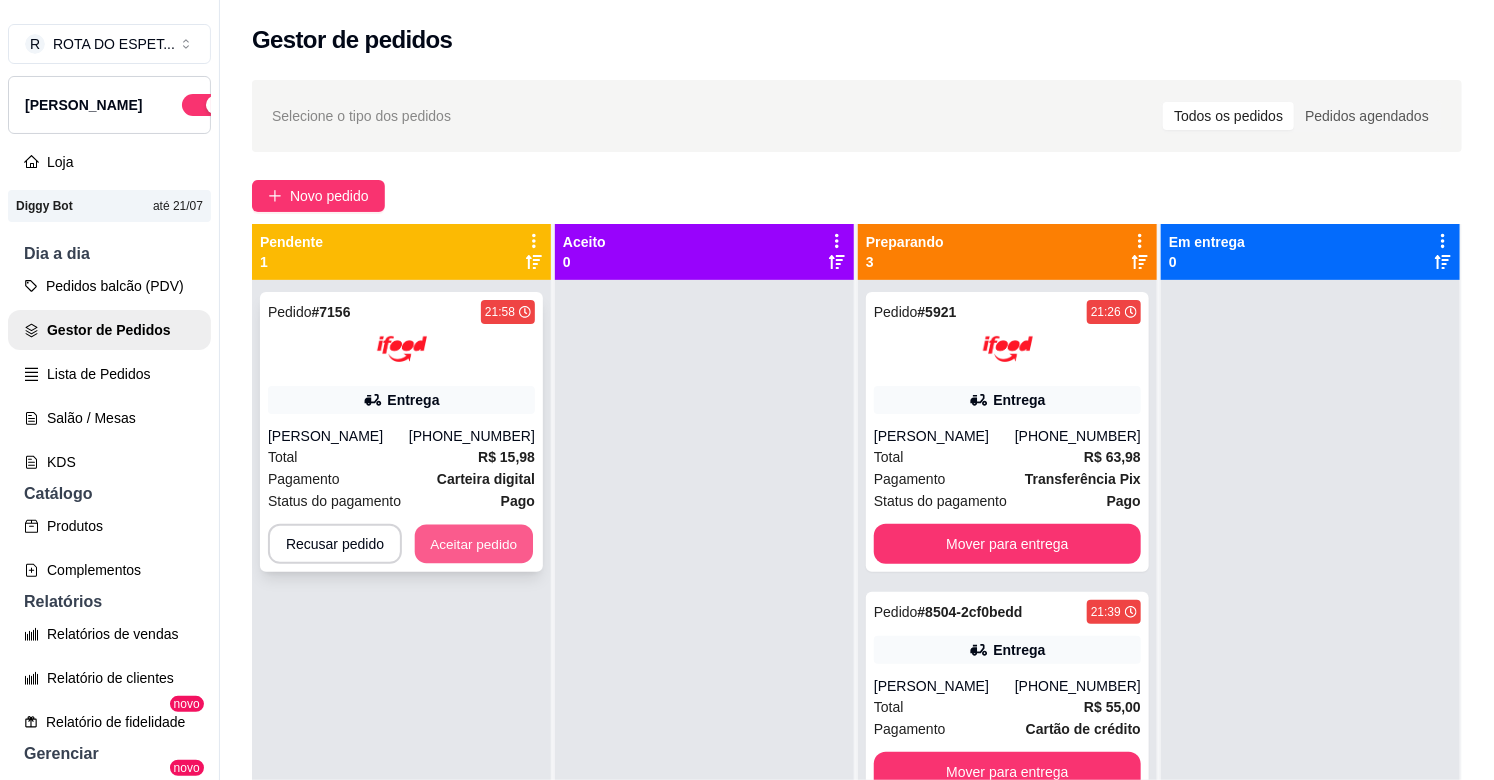 click on "Aceitar pedido" at bounding box center [474, 544] 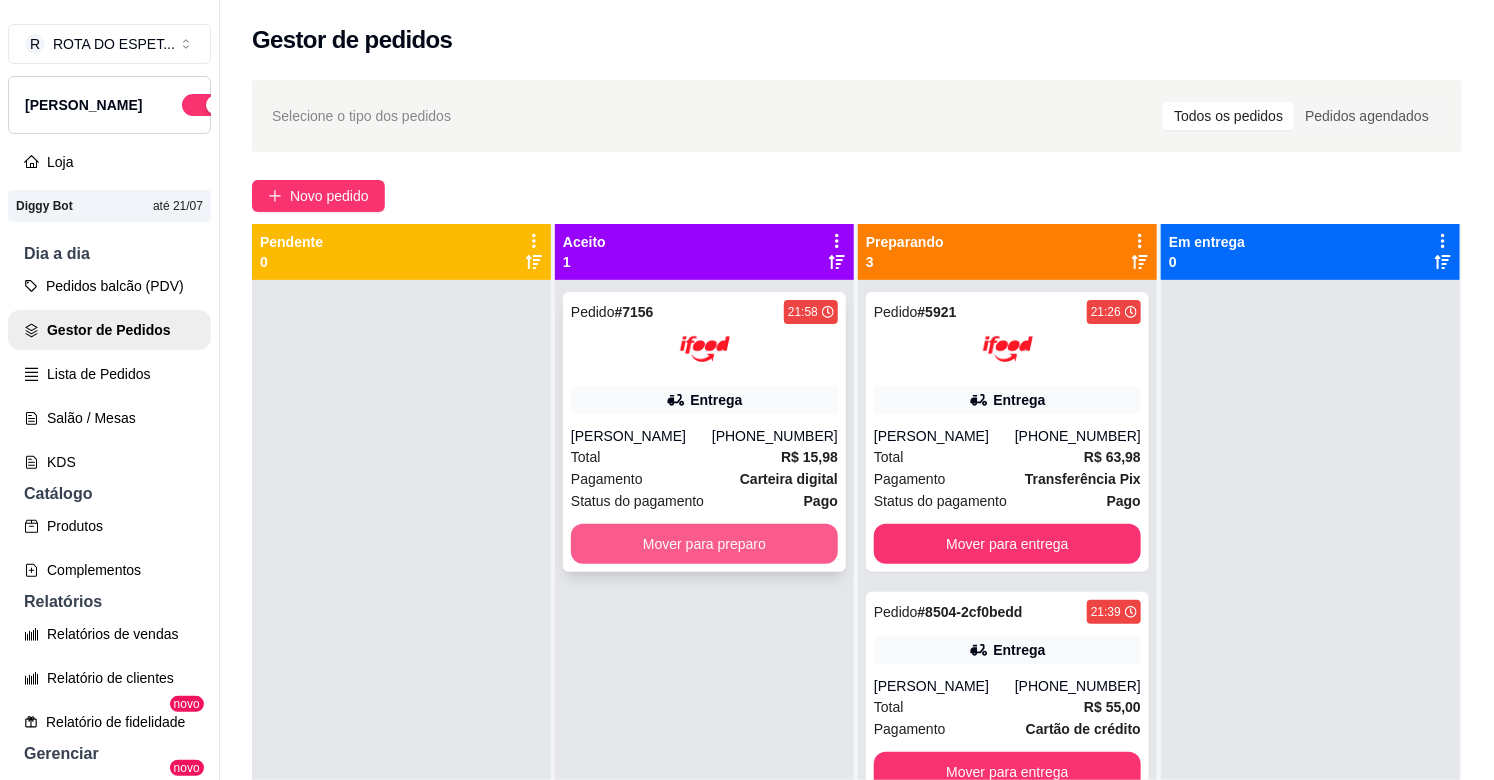 click on "Mover para preparo" at bounding box center [704, 544] 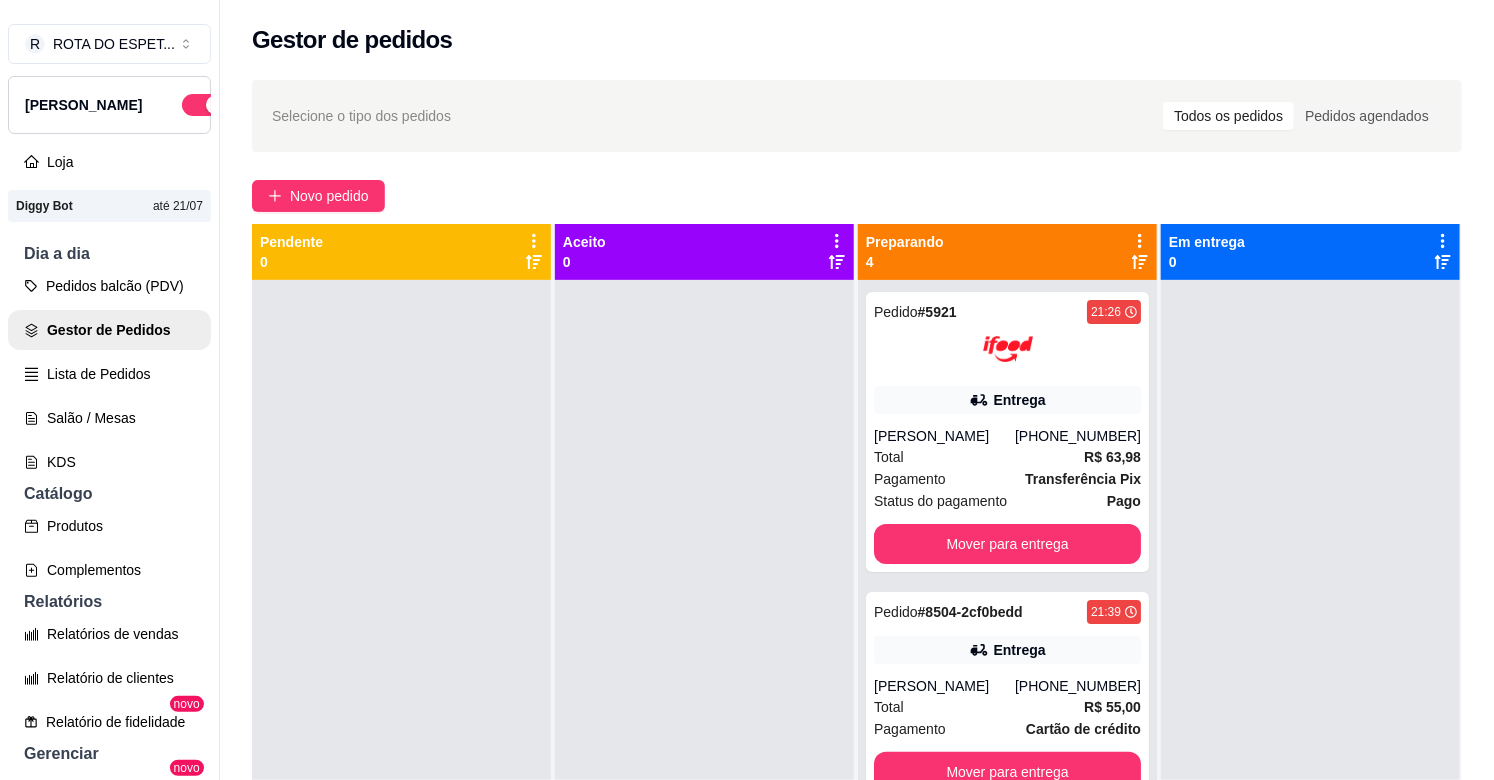 click at bounding box center [704, 670] 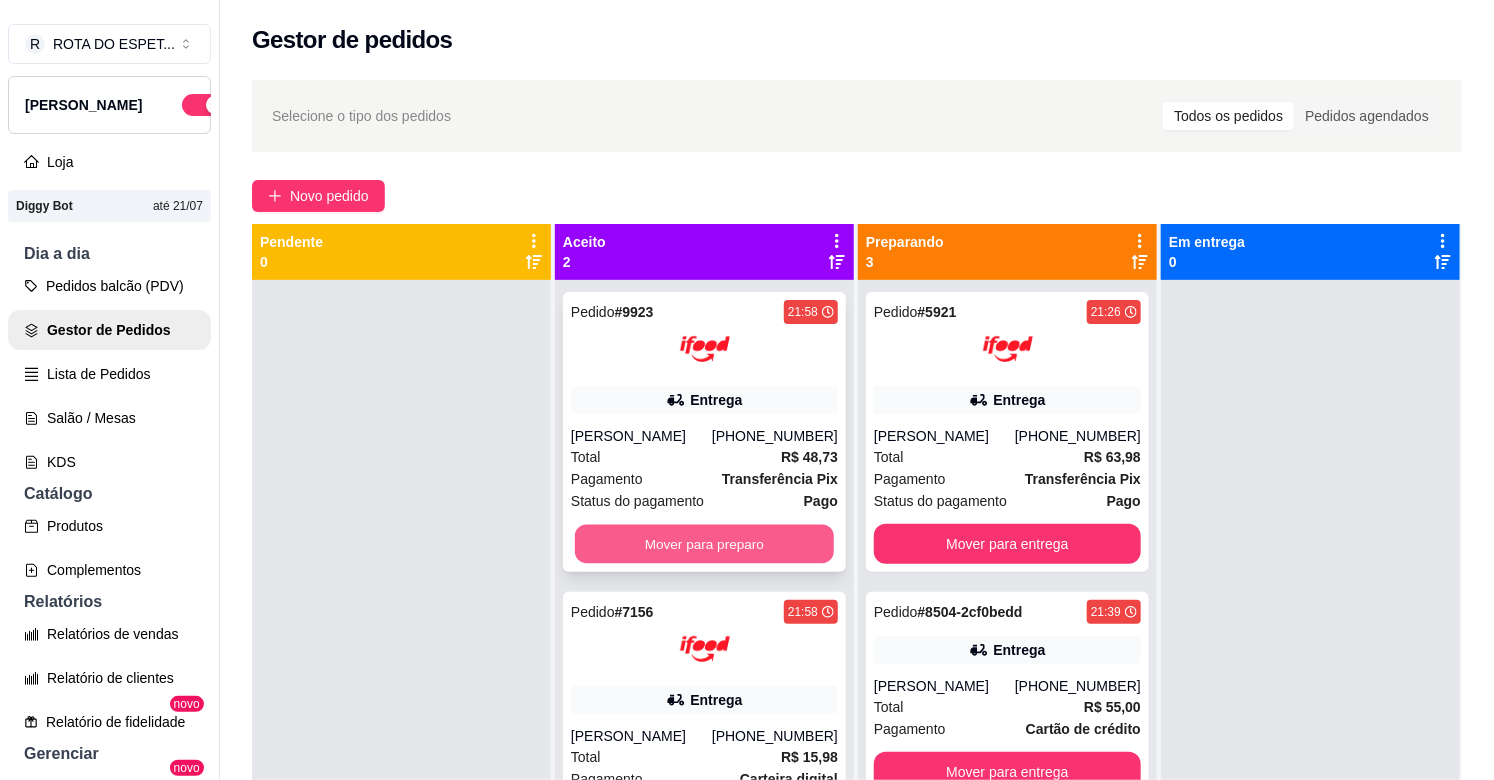 click on "Mover para preparo" at bounding box center (704, 544) 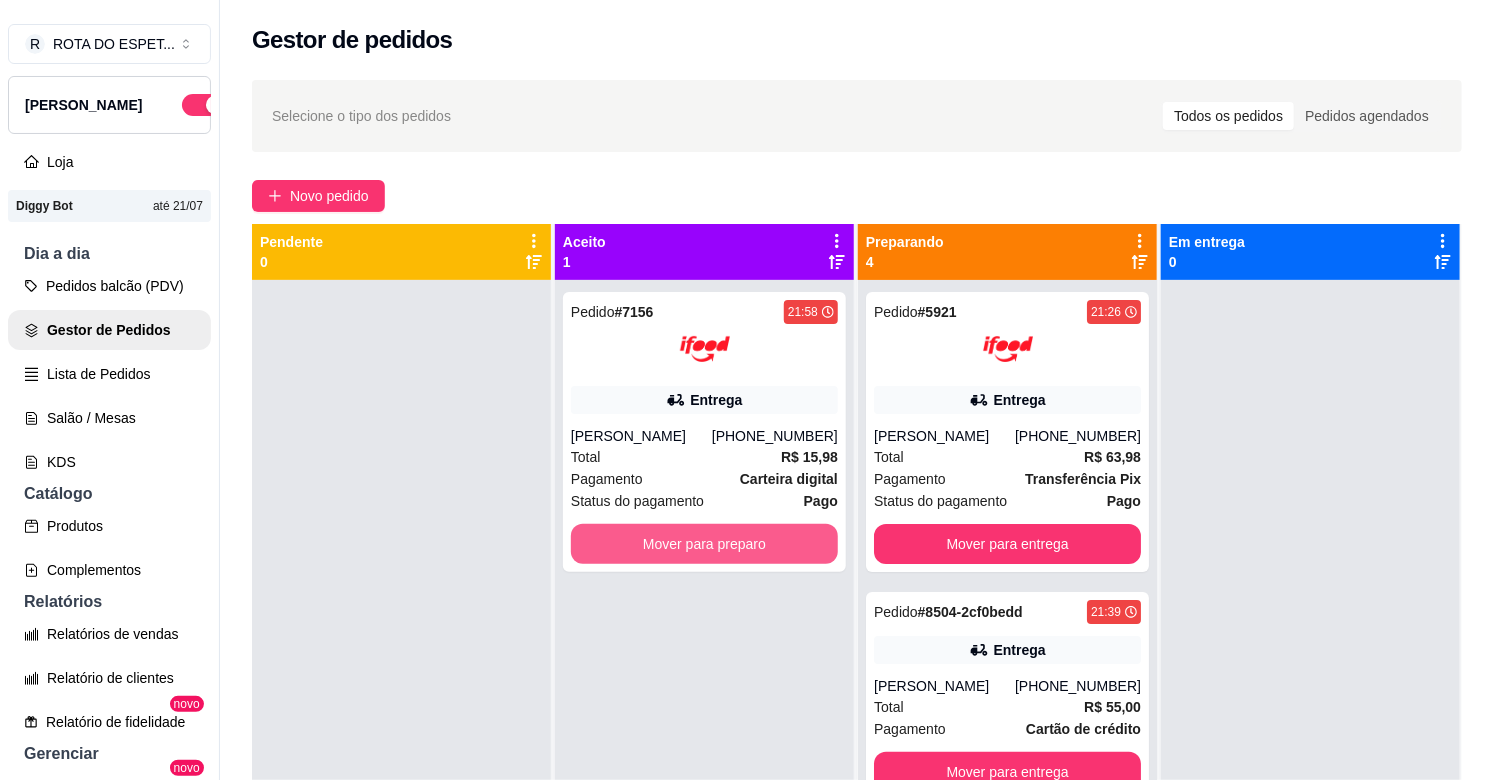 click on "Mover para preparo" at bounding box center [704, 544] 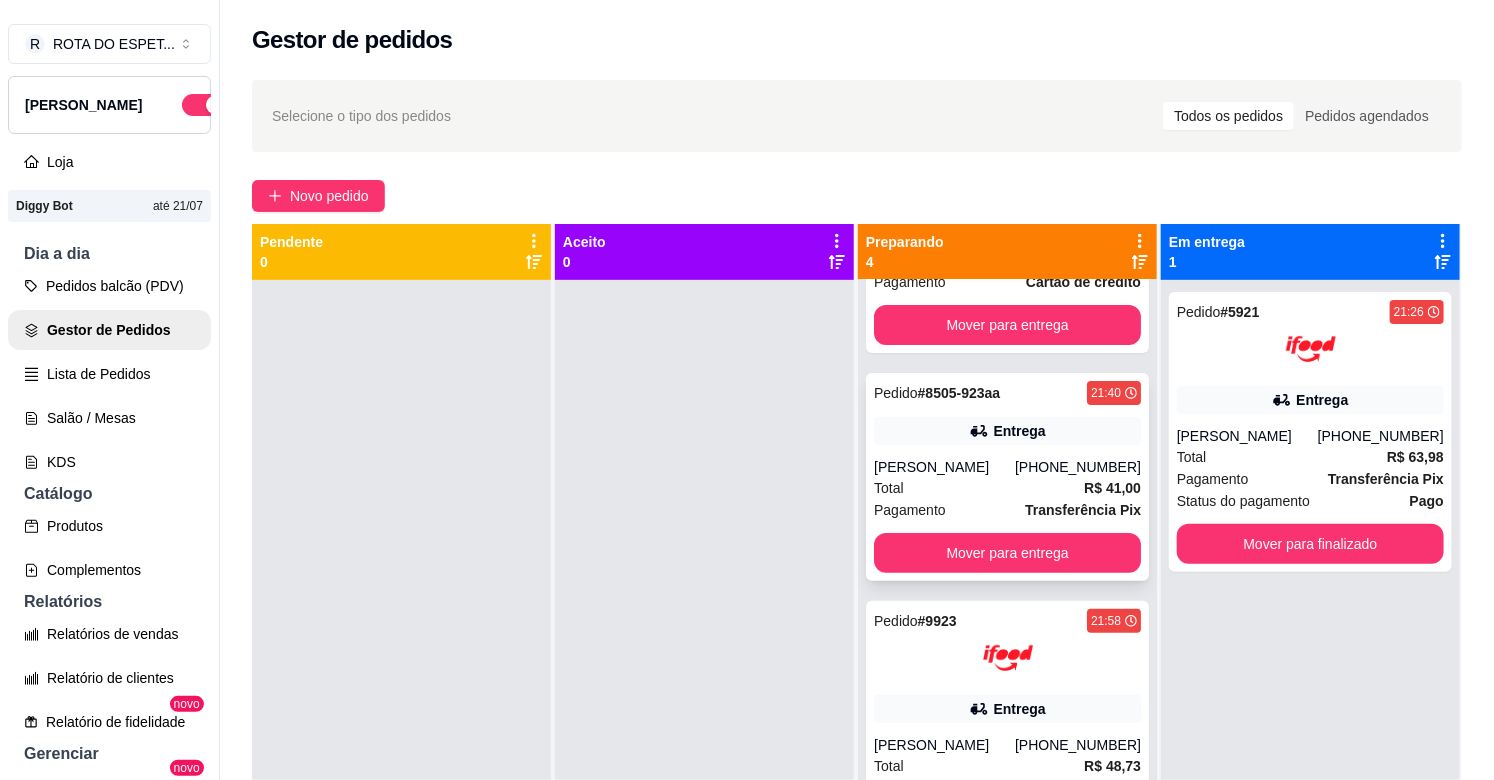 scroll, scrollTop: 295, scrollLeft: 0, axis: vertical 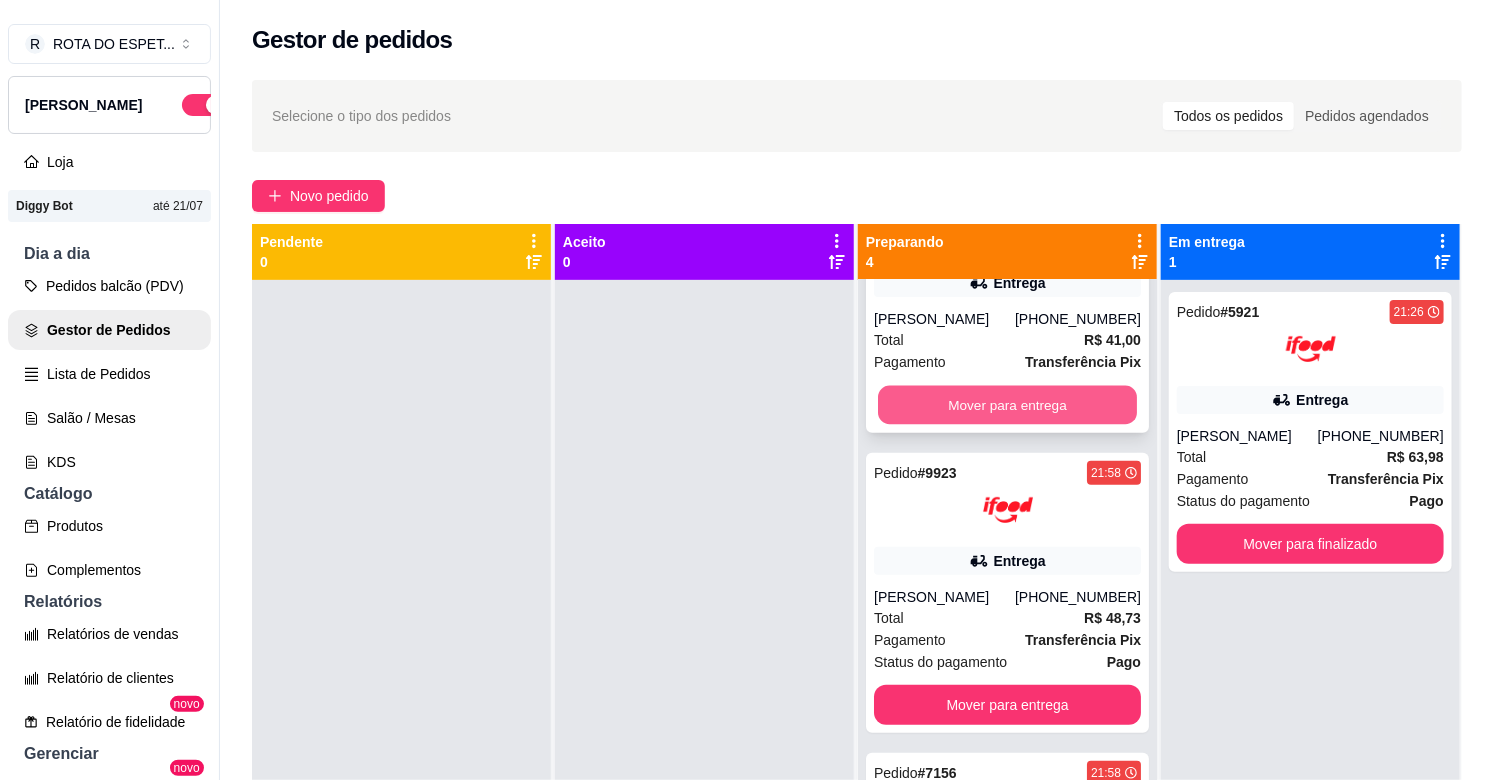 click on "Mover para entrega" at bounding box center (1007, 405) 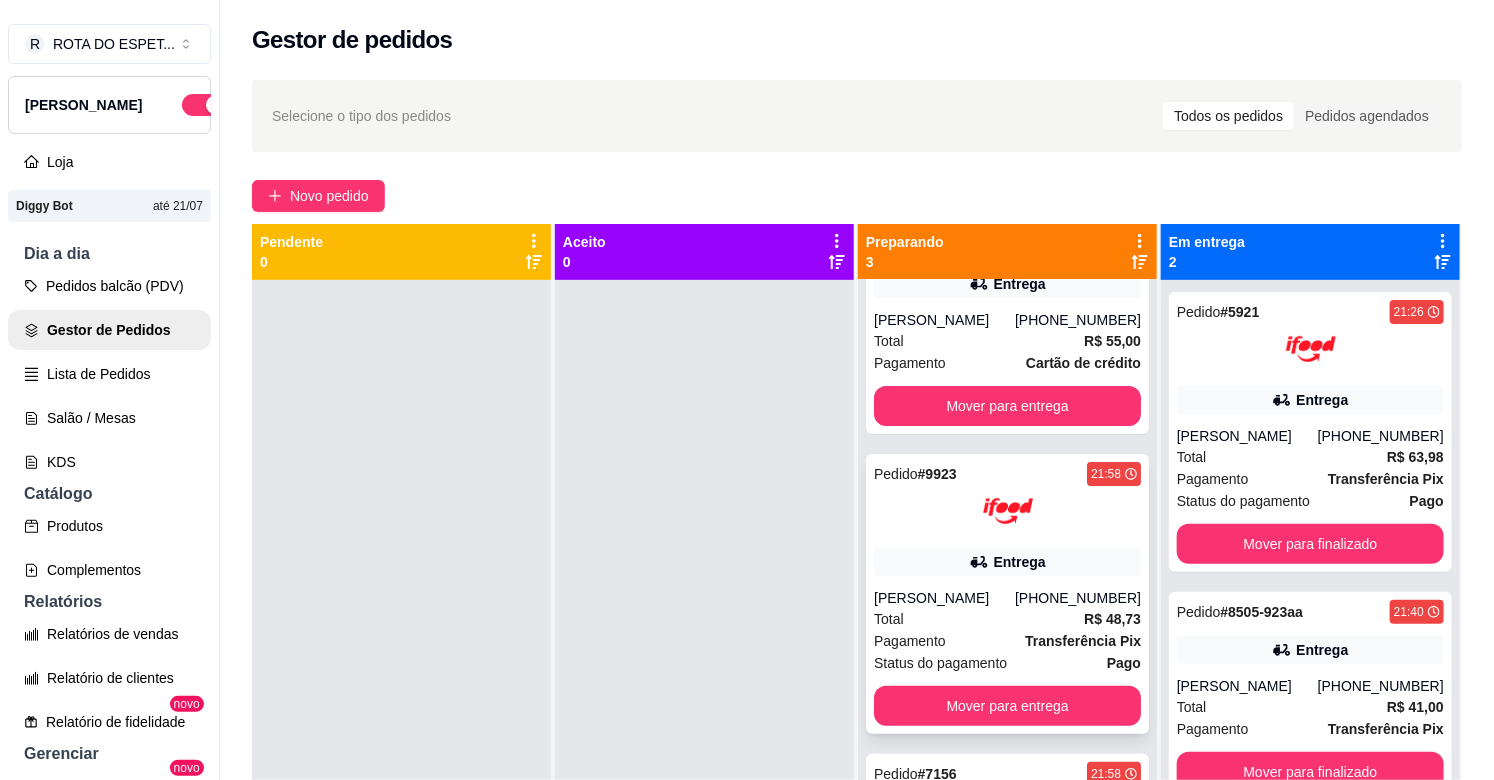 scroll, scrollTop: 67, scrollLeft: 0, axis: vertical 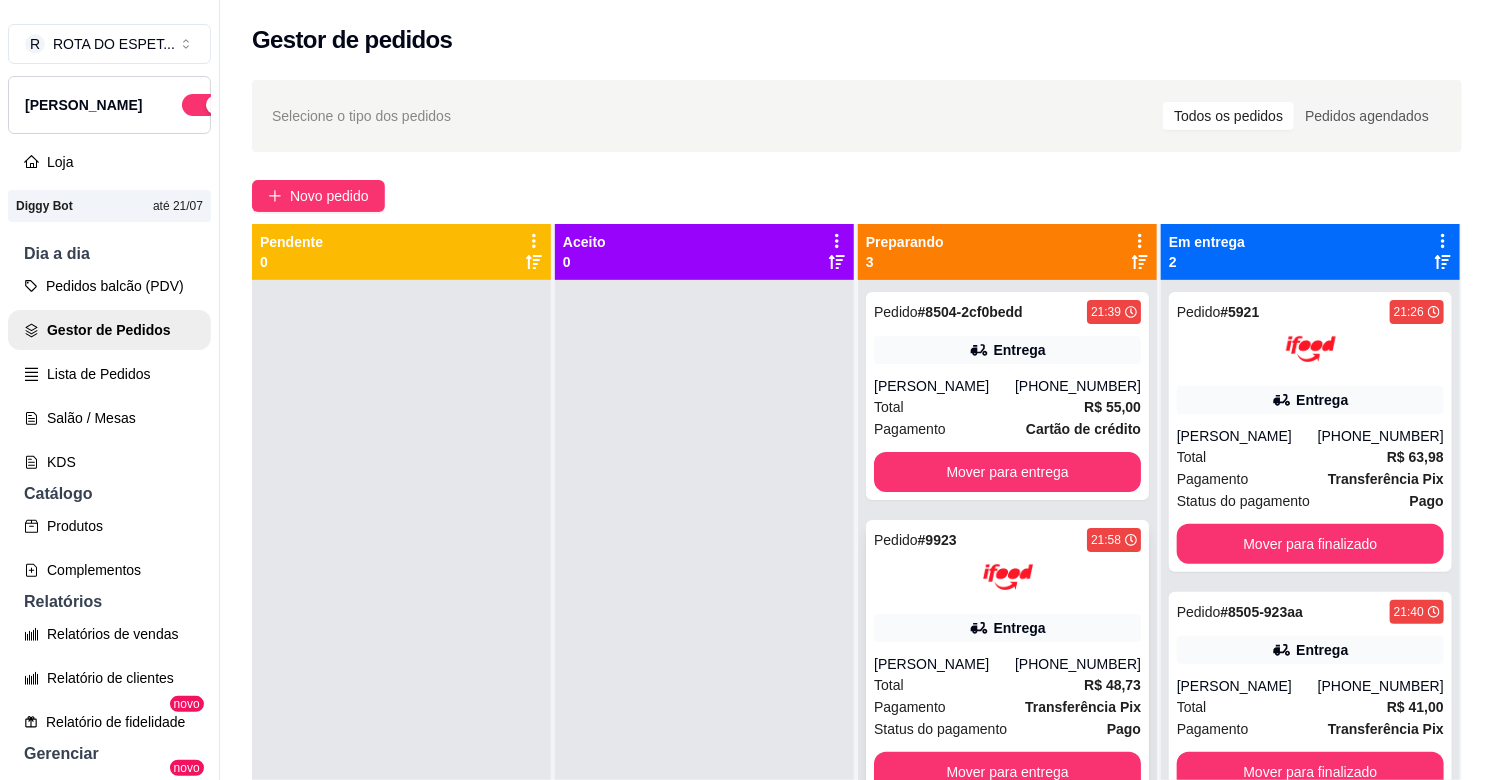 click on "Entrega" at bounding box center (1007, 628) 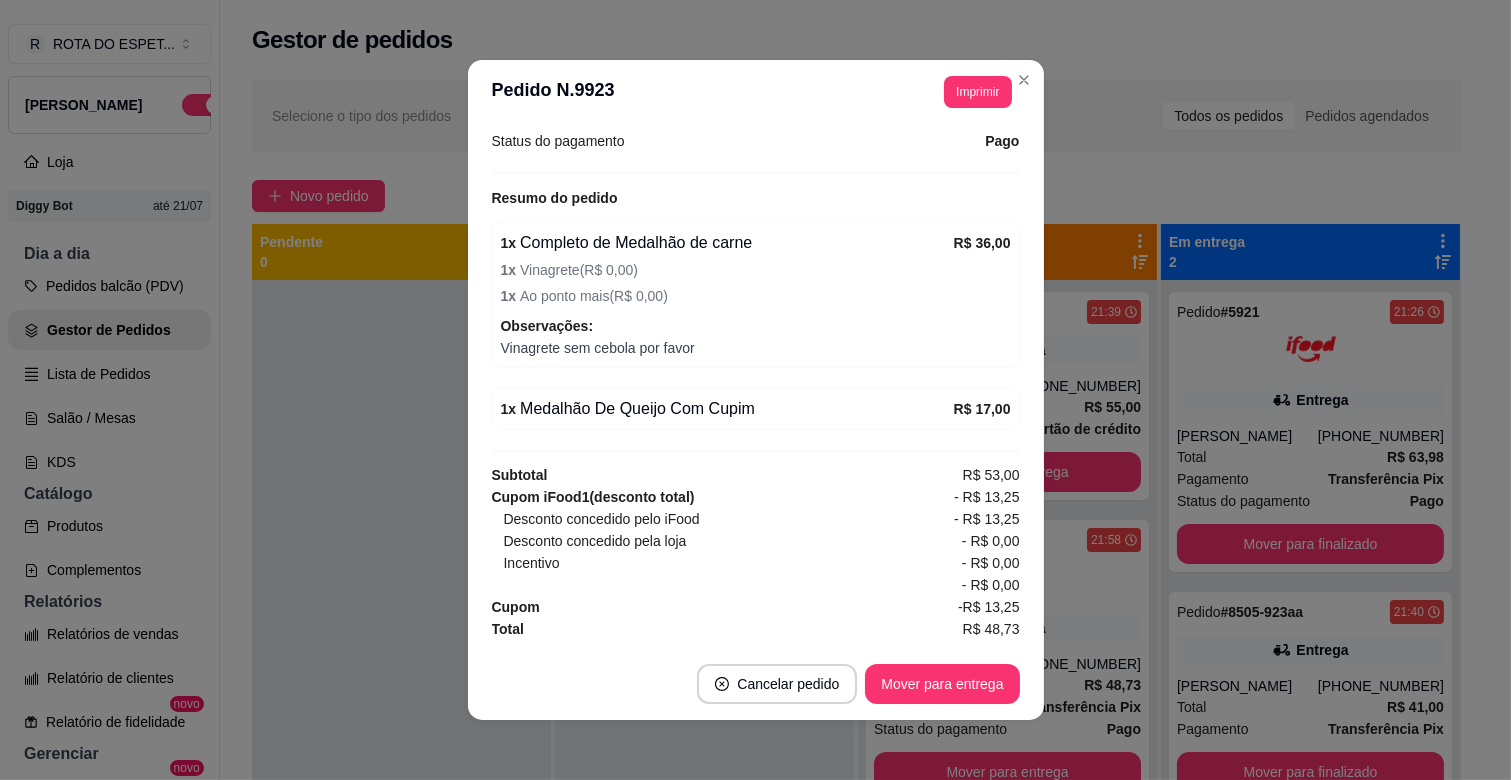 scroll, scrollTop: 680, scrollLeft: 0, axis: vertical 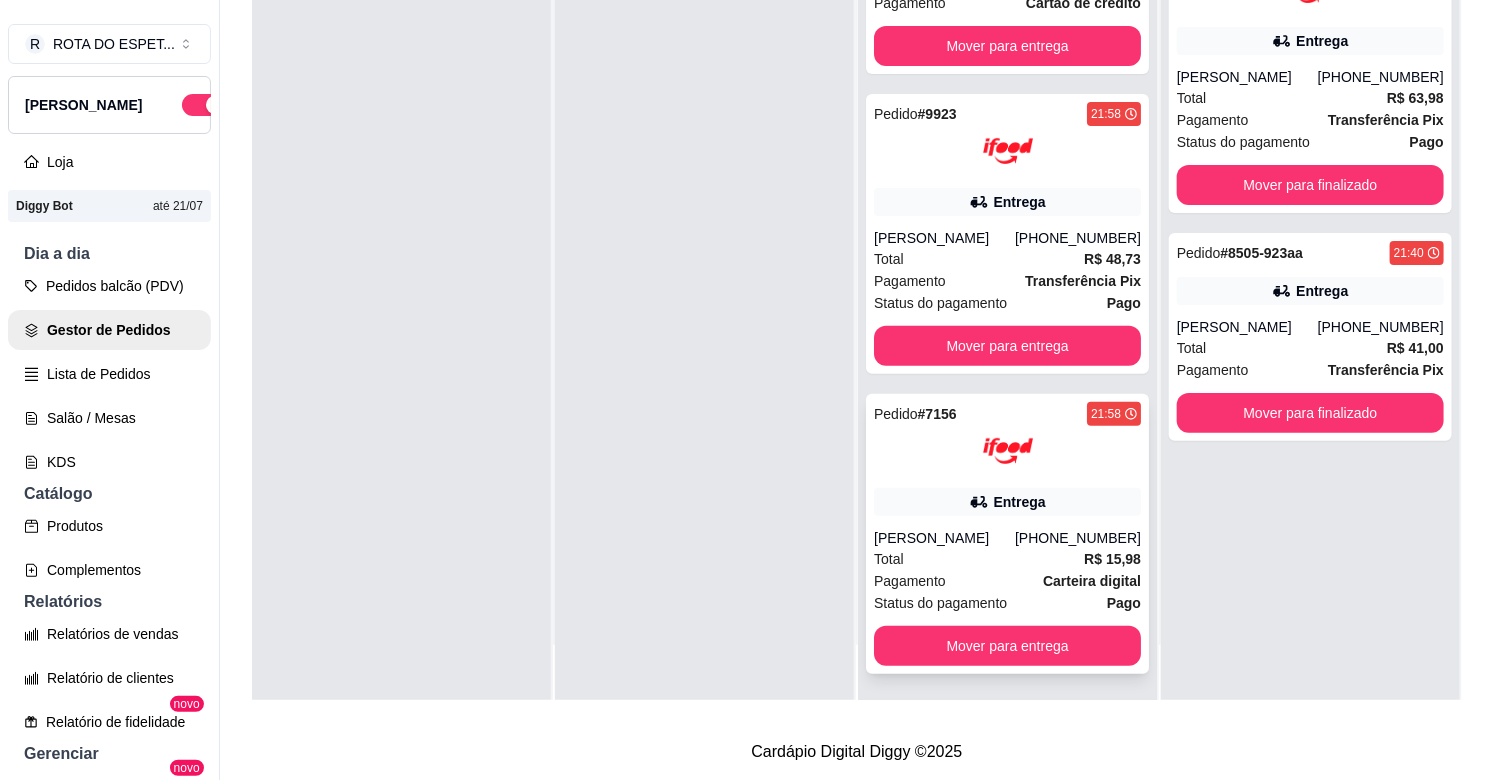 click on "Entrega" at bounding box center (1007, 502) 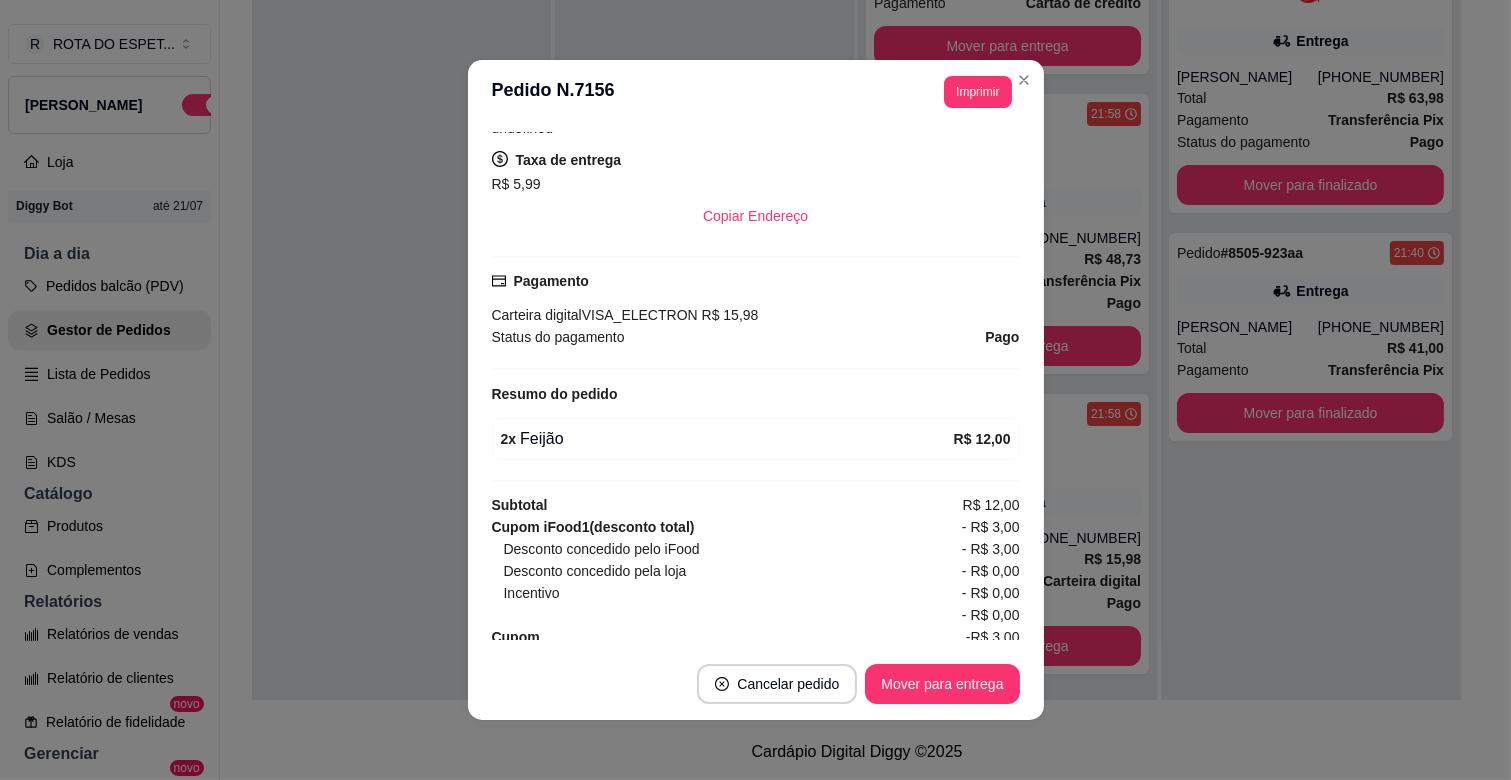 scroll, scrollTop: 513, scrollLeft: 0, axis: vertical 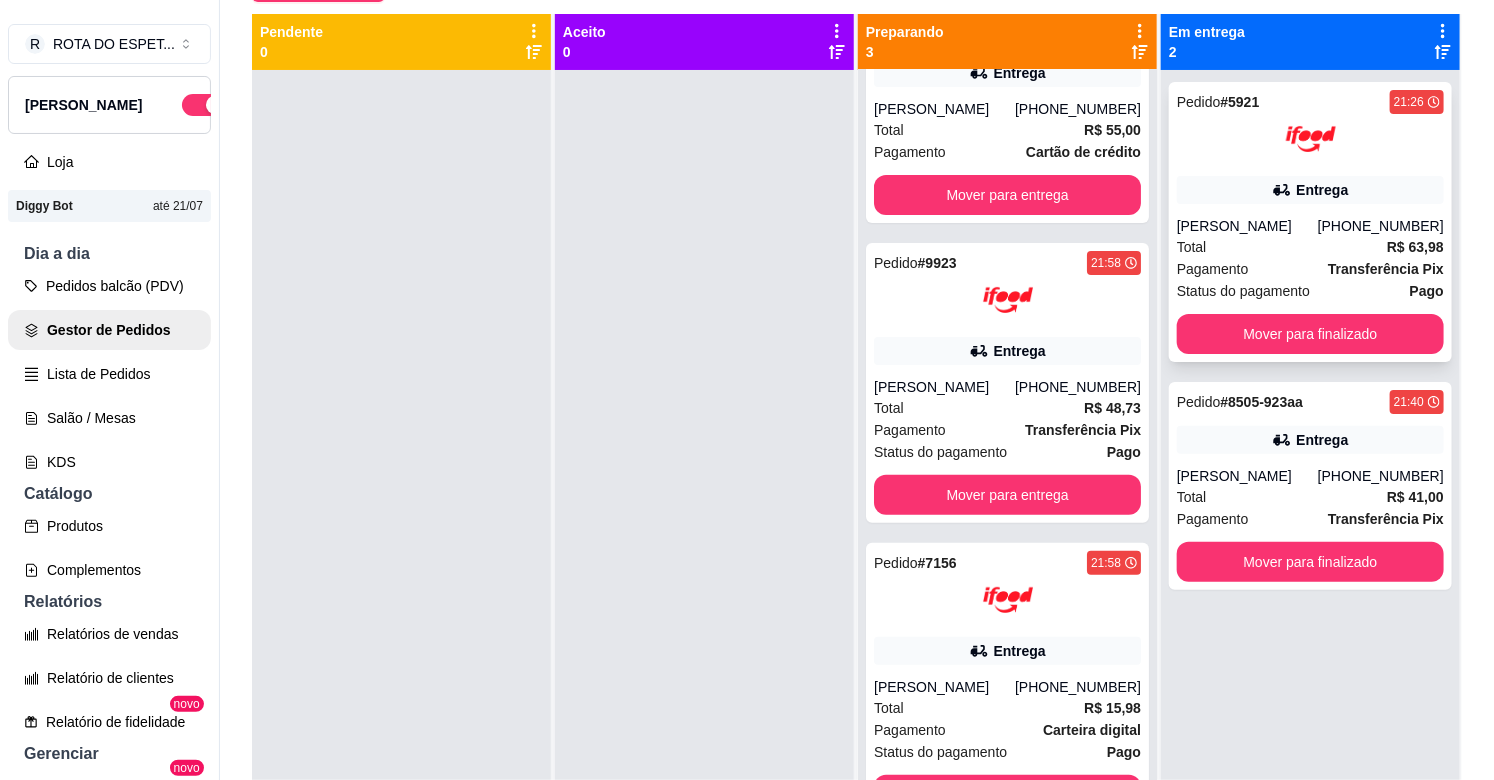 click on "Entrega" at bounding box center [1310, 190] 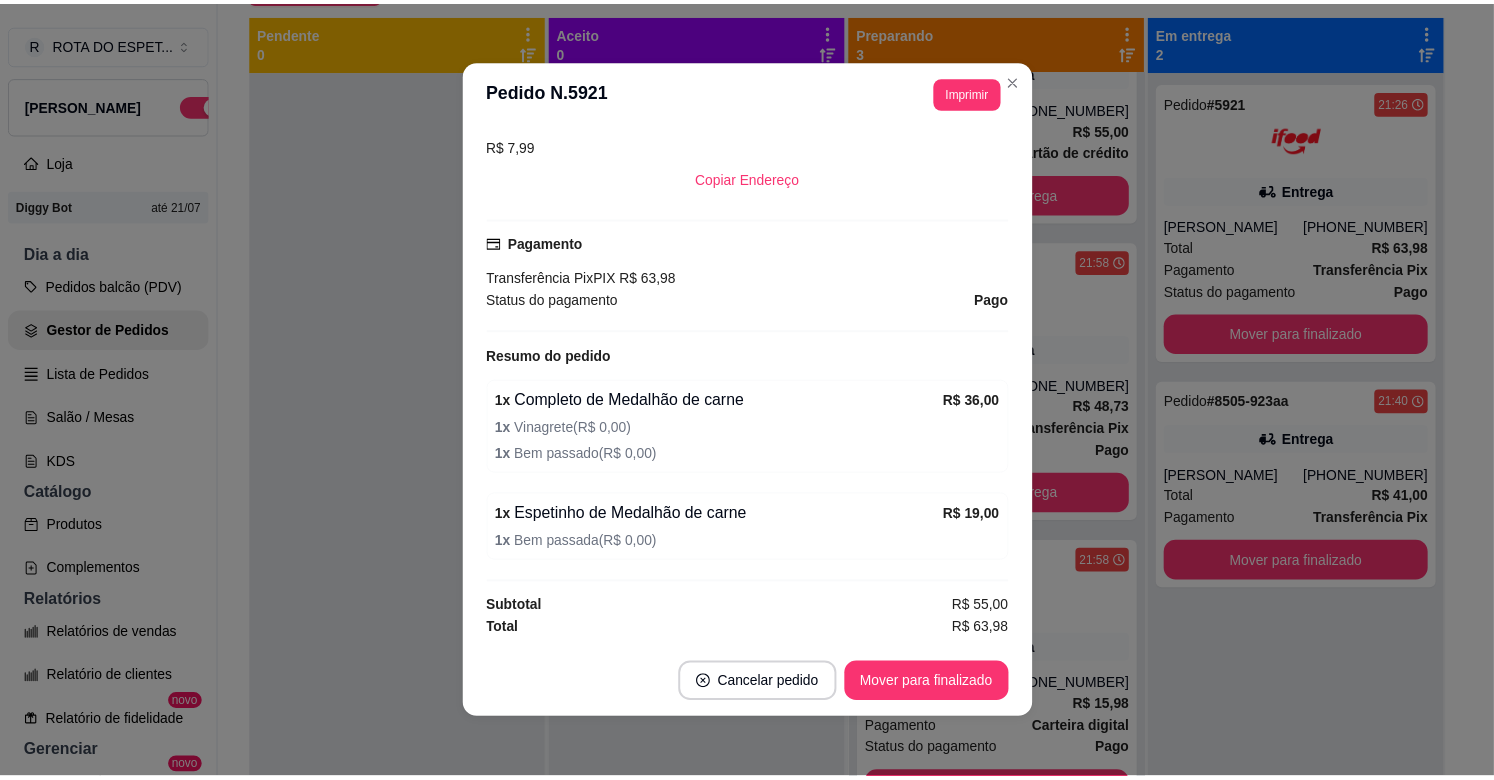 scroll, scrollTop: 545, scrollLeft: 0, axis: vertical 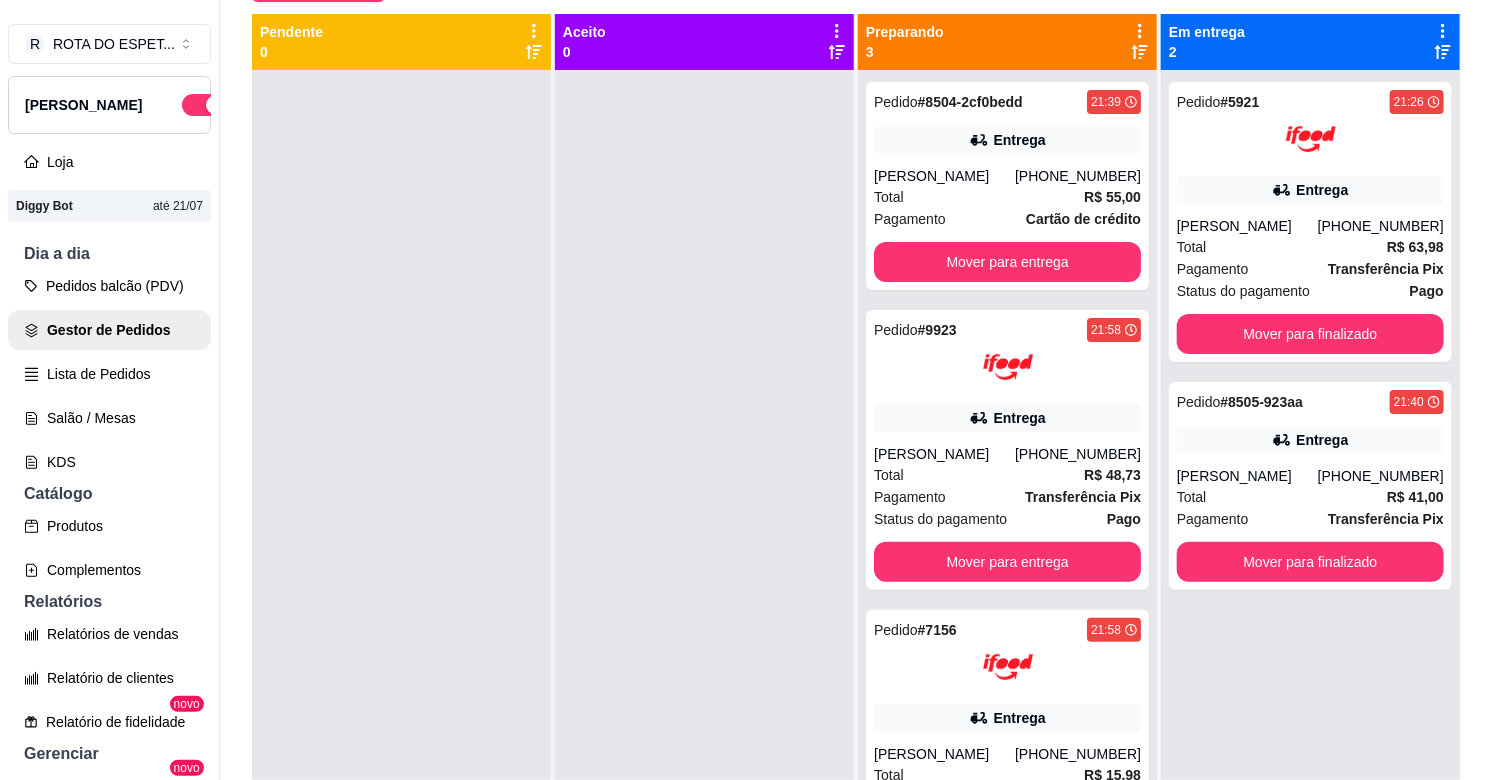 click at bounding box center [704, 460] 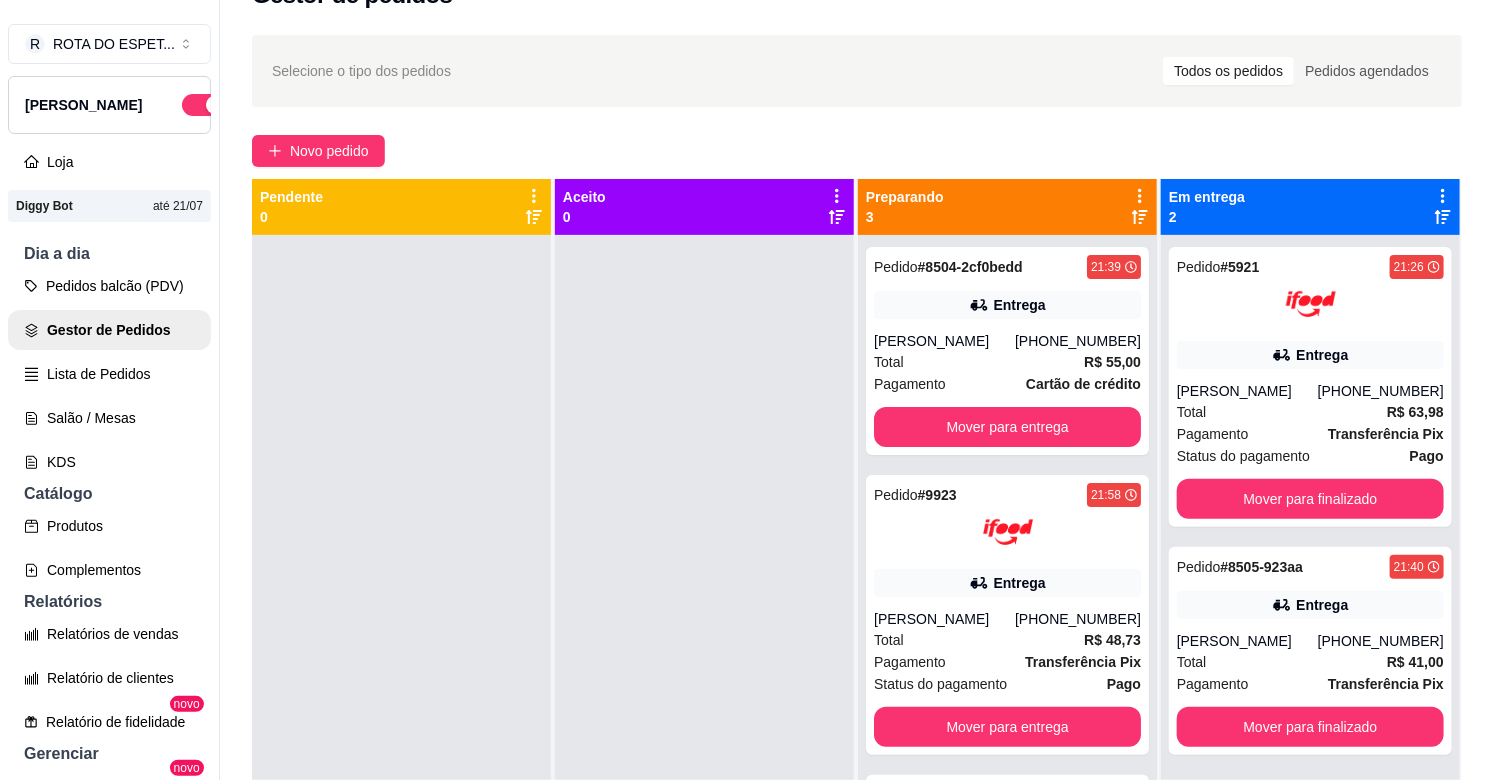 scroll, scrollTop: 0, scrollLeft: 0, axis: both 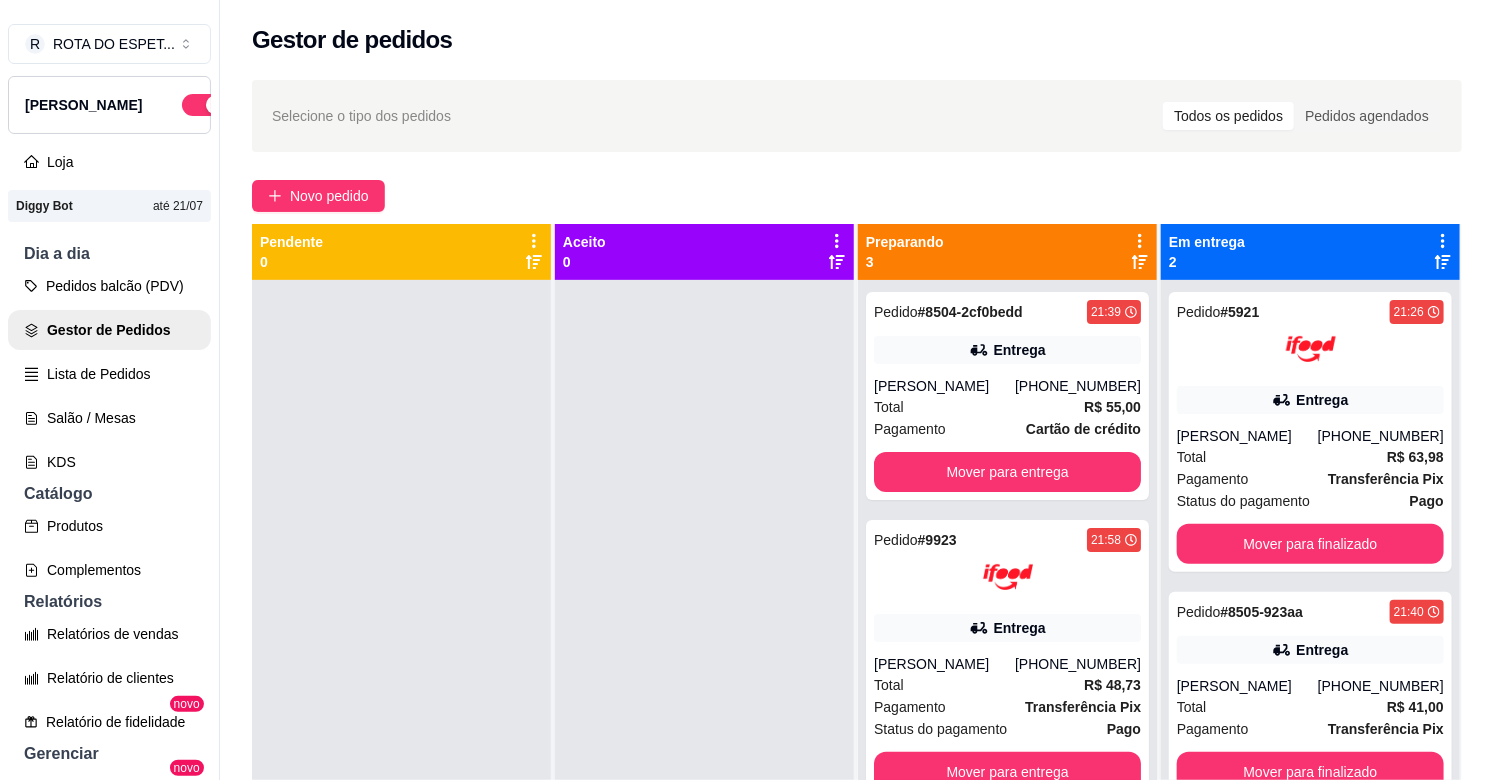 click at bounding box center (704, 670) 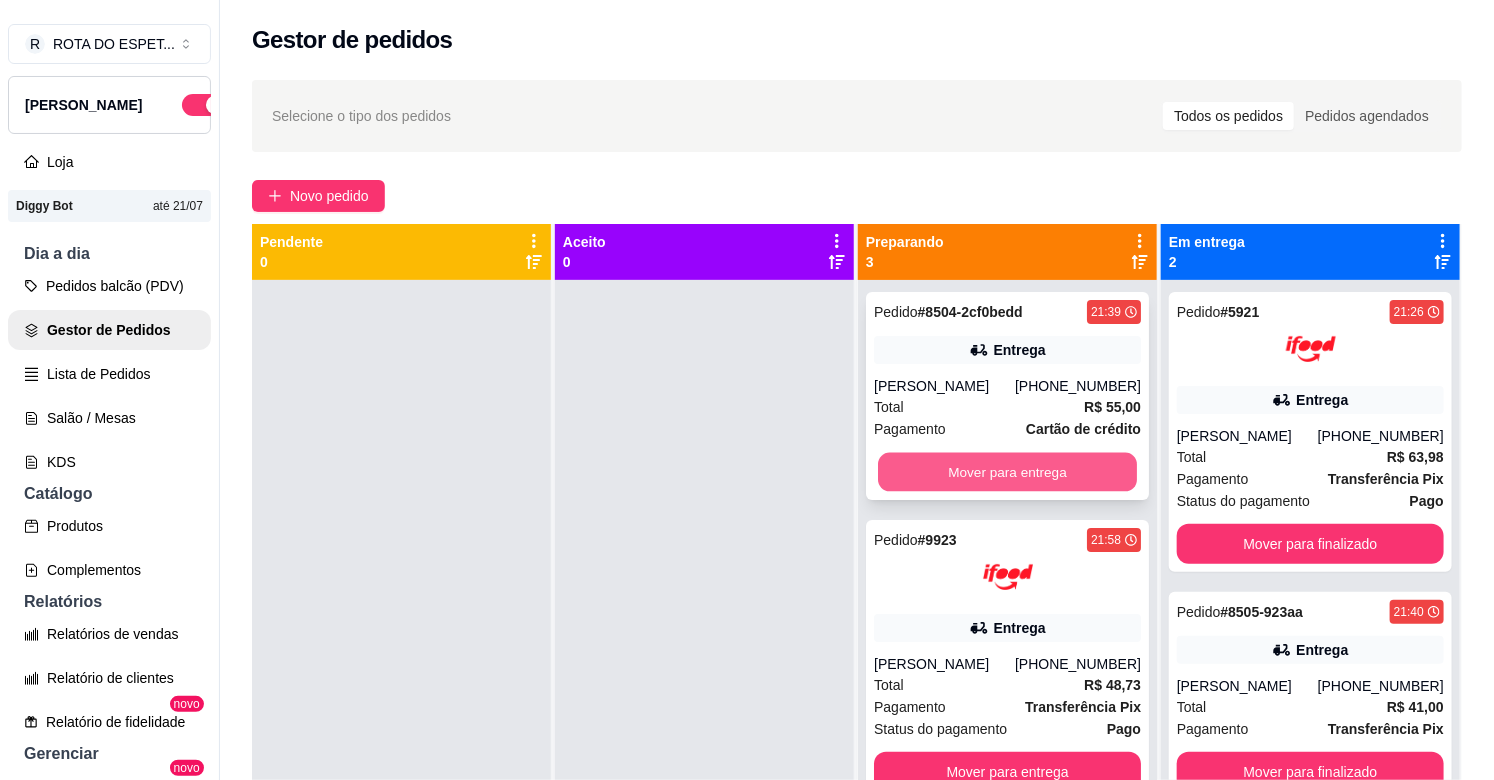 click on "Mover para entrega" at bounding box center (1007, 472) 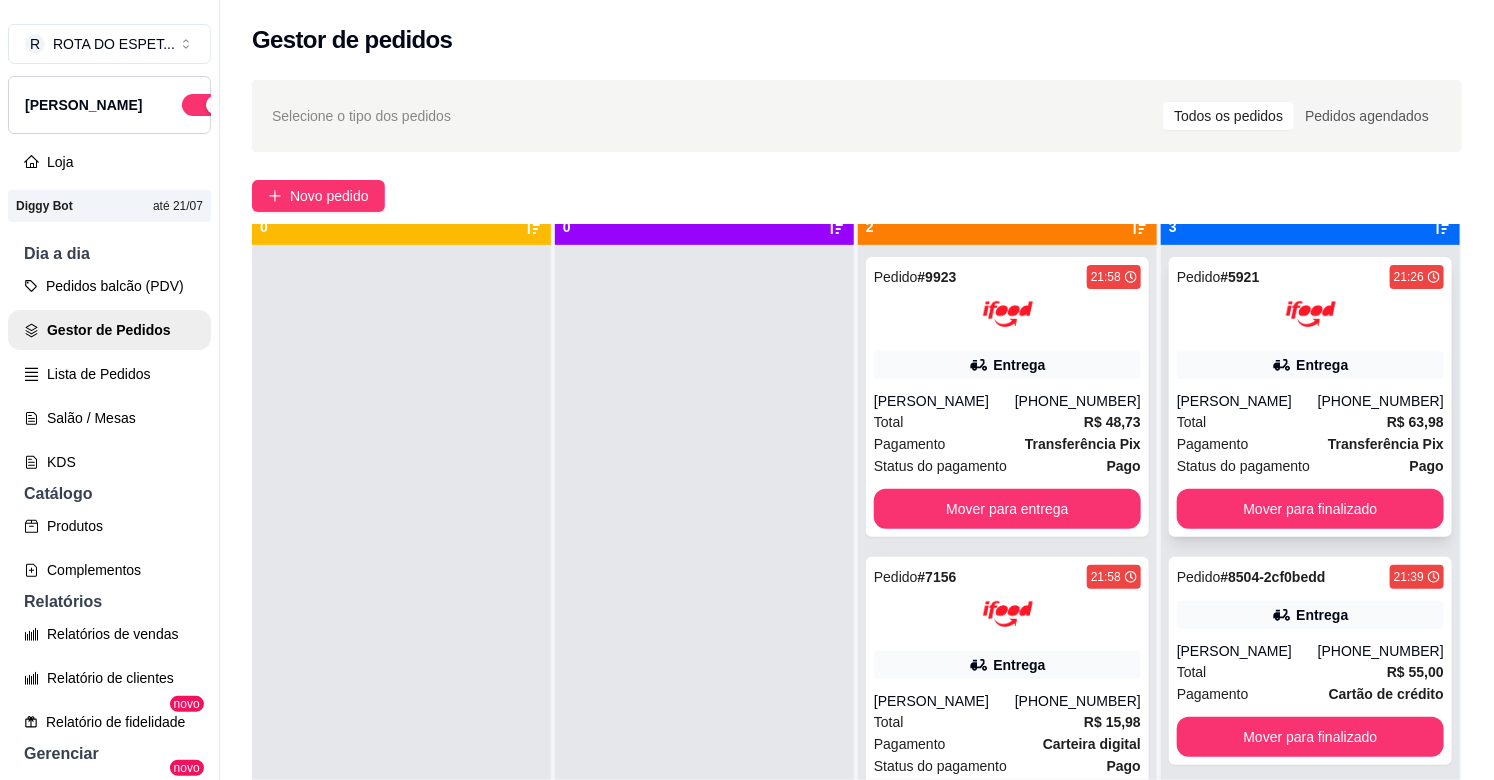 scroll, scrollTop: 55, scrollLeft: 0, axis: vertical 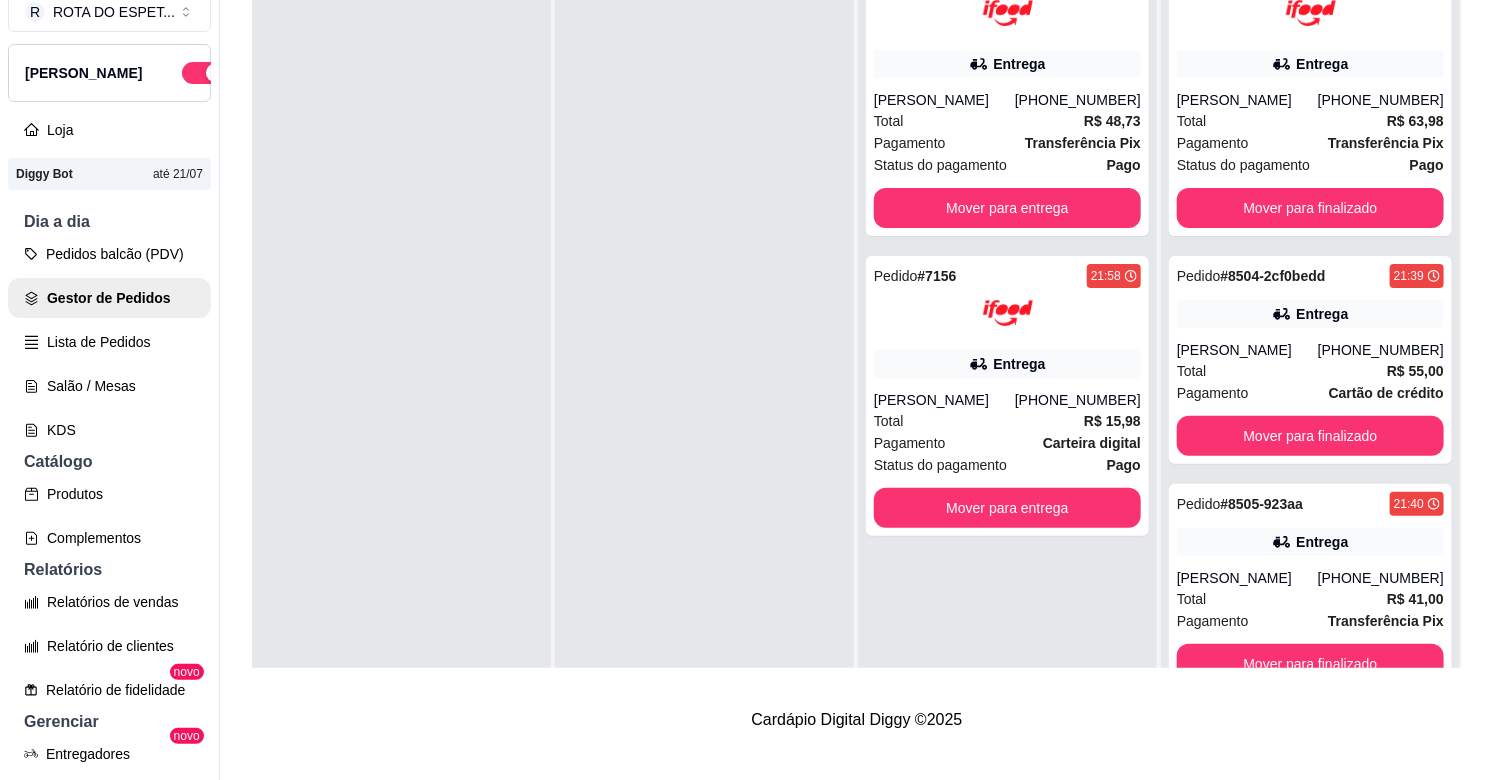 click at bounding box center [704, 334] 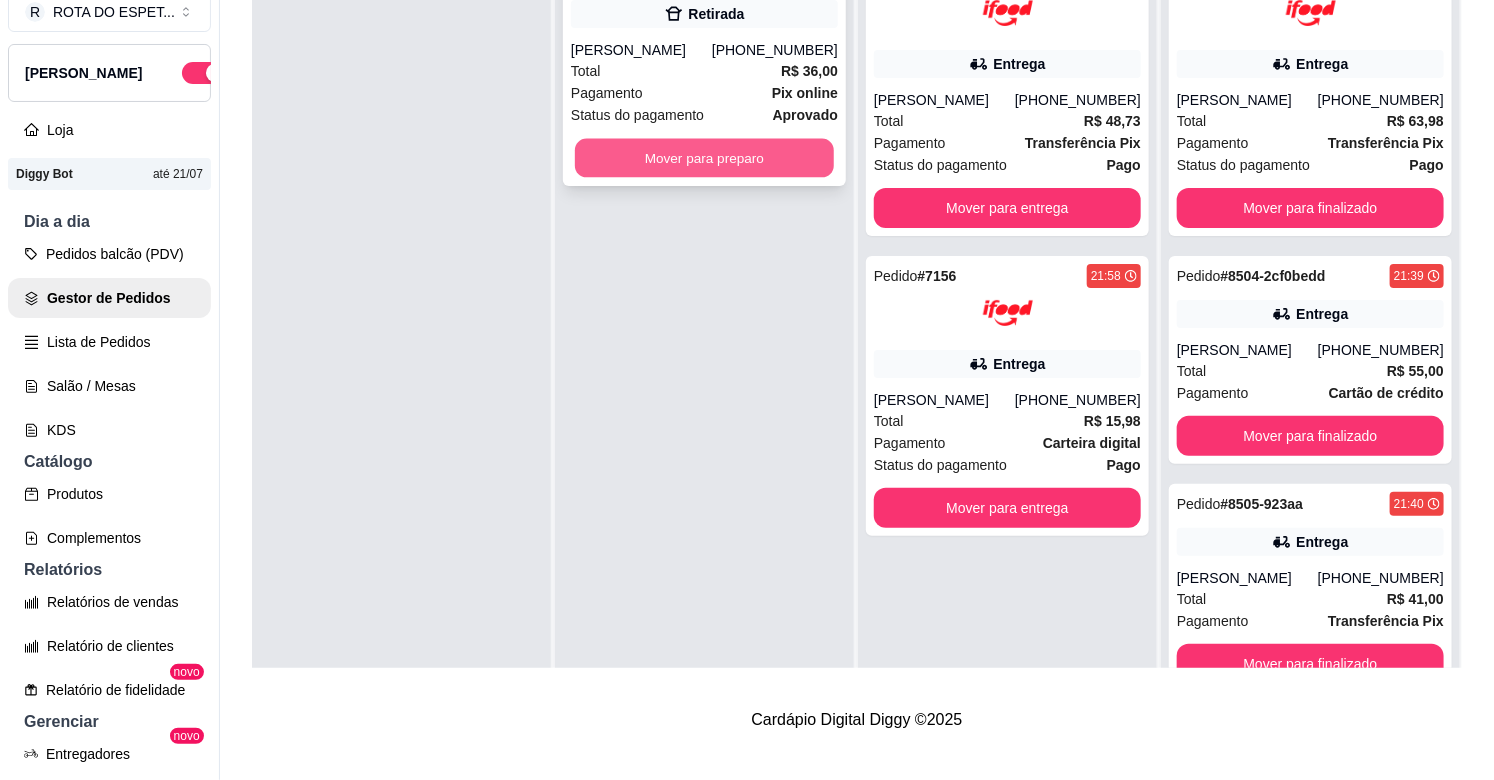 click on "Mover para preparo" at bounding box center (704, 158) 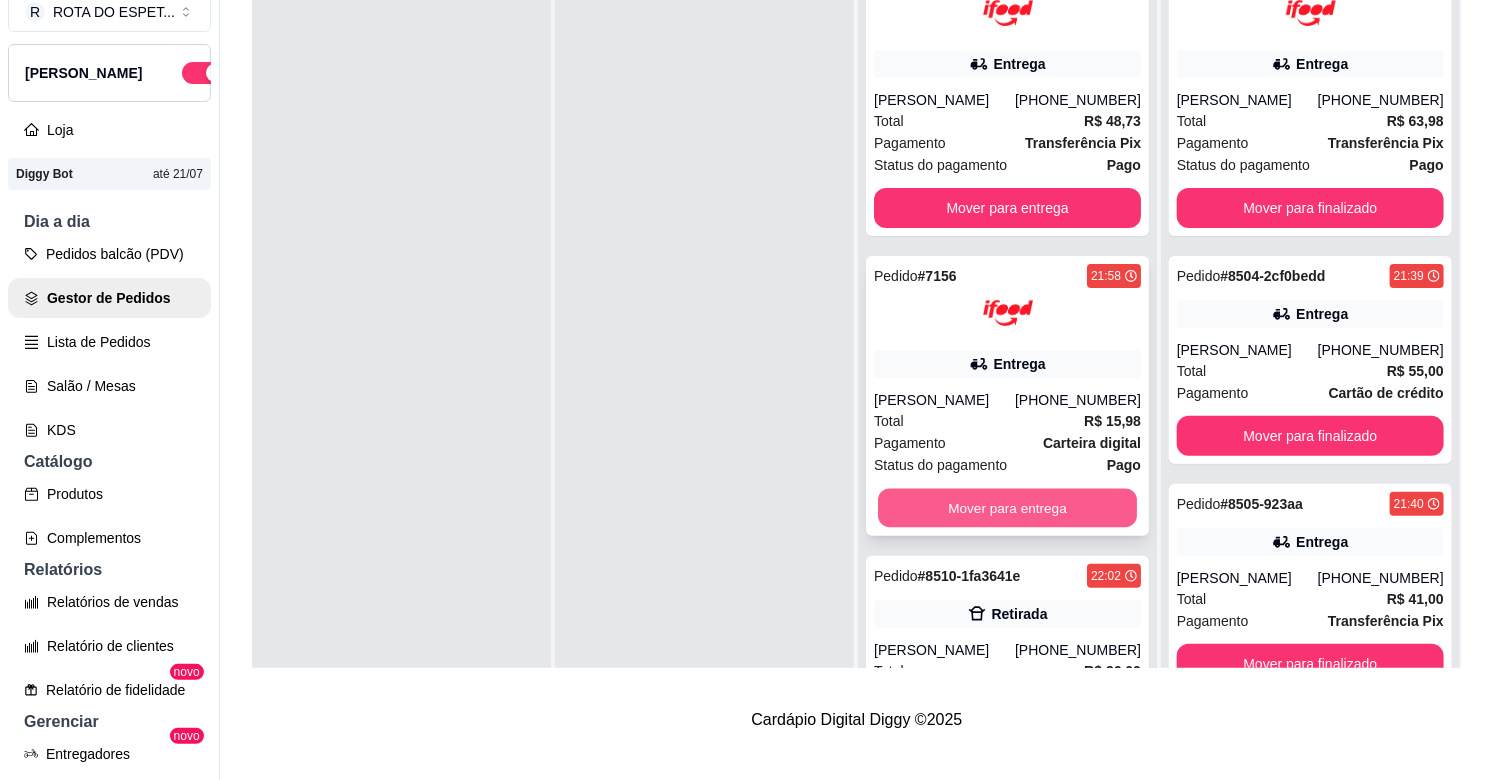 click on "Mover para entrega" at bounding box center (1007, 508) 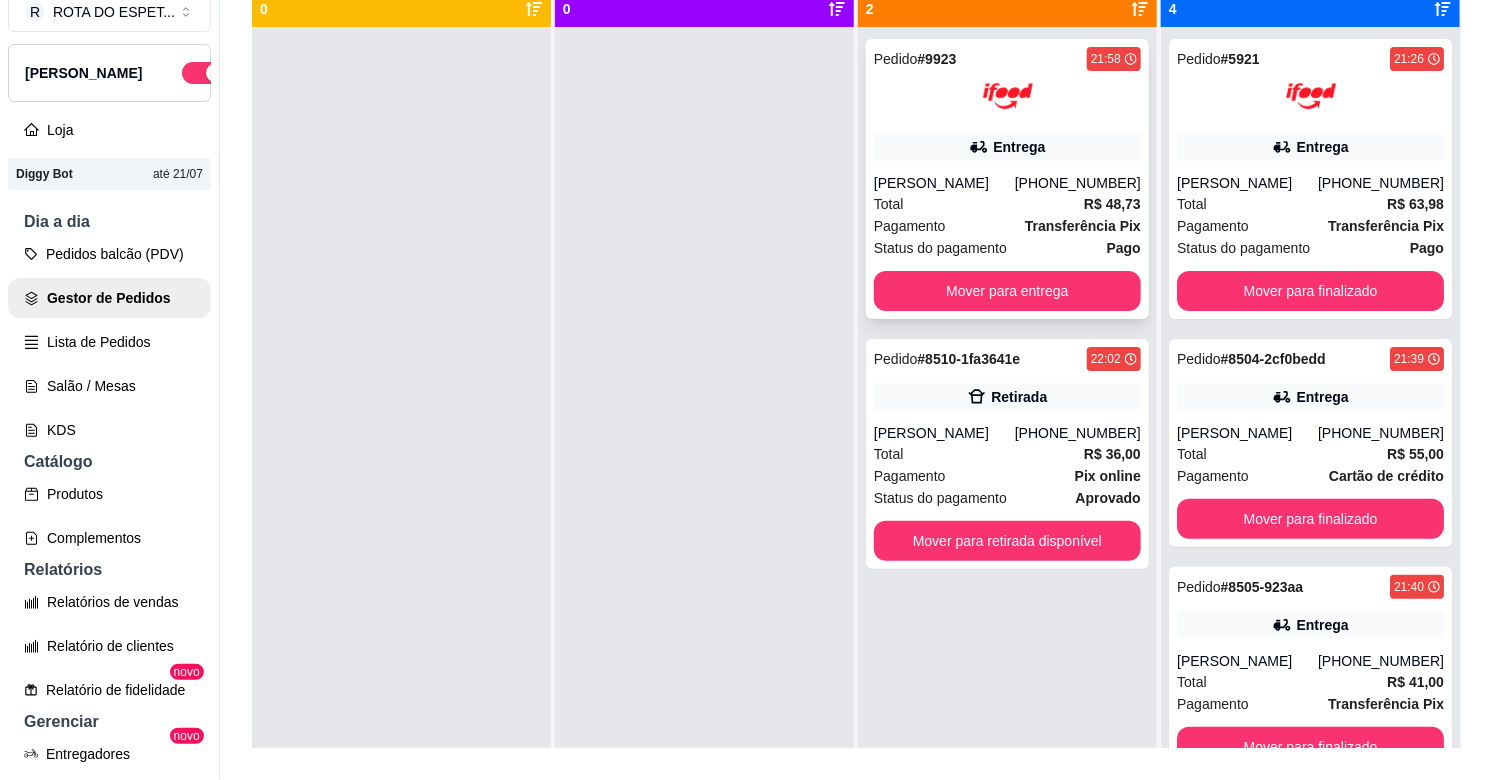scroll, scrollTop: 0, scrollLeft: 0, axis: both 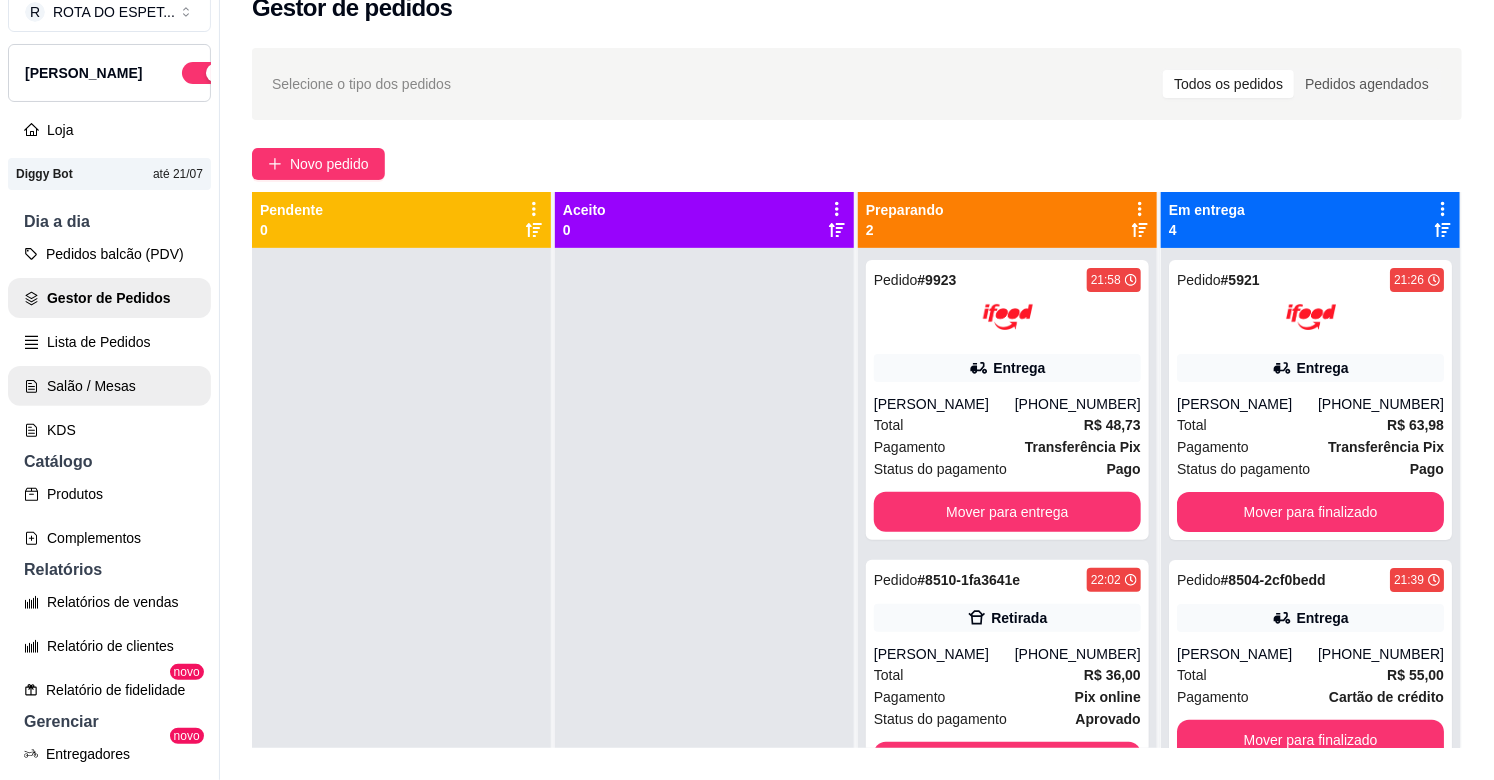 click on "Salão / Mesas" at bounding box center (109, 386) 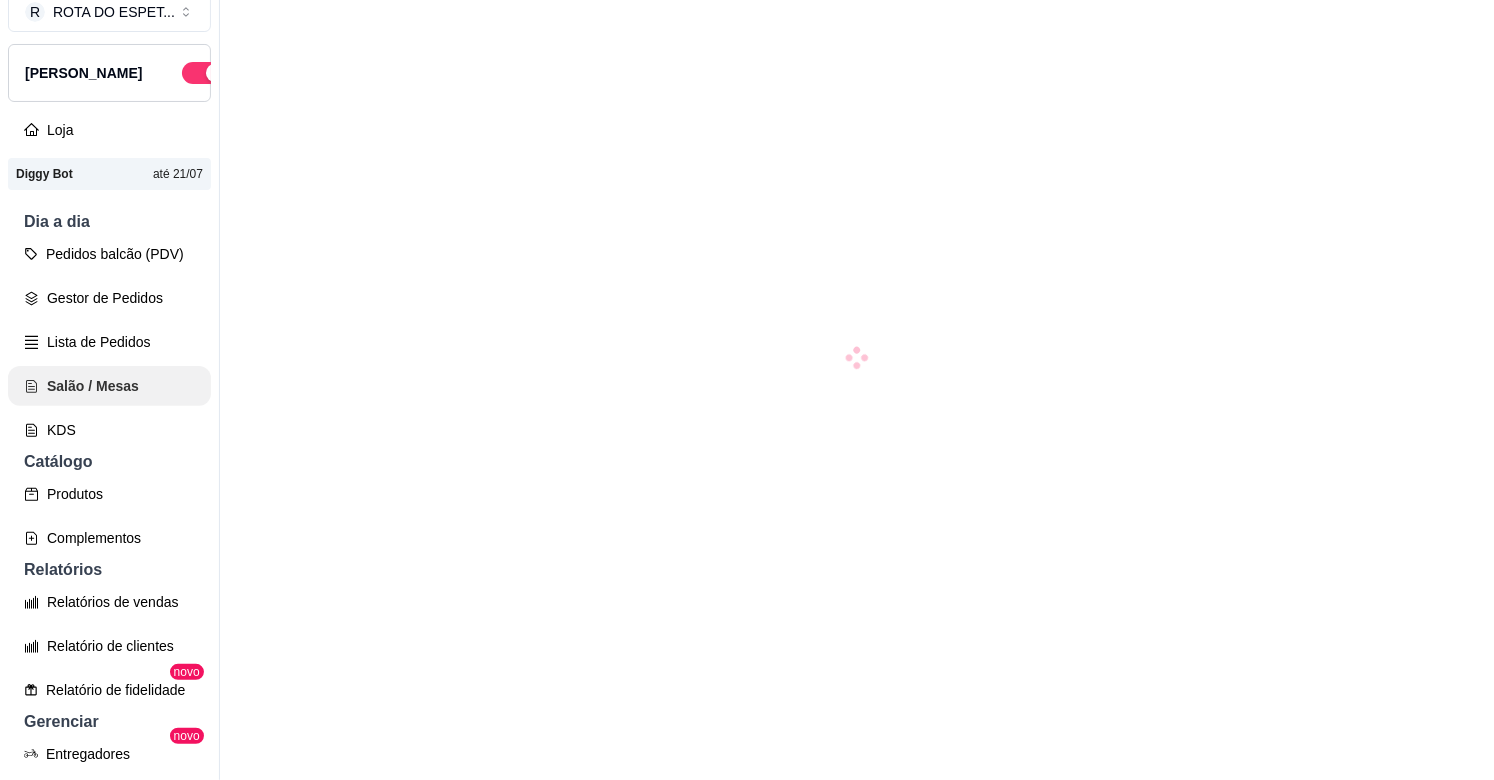 scroll, scrollTop: 0, scrollLeft: 0, axis: both 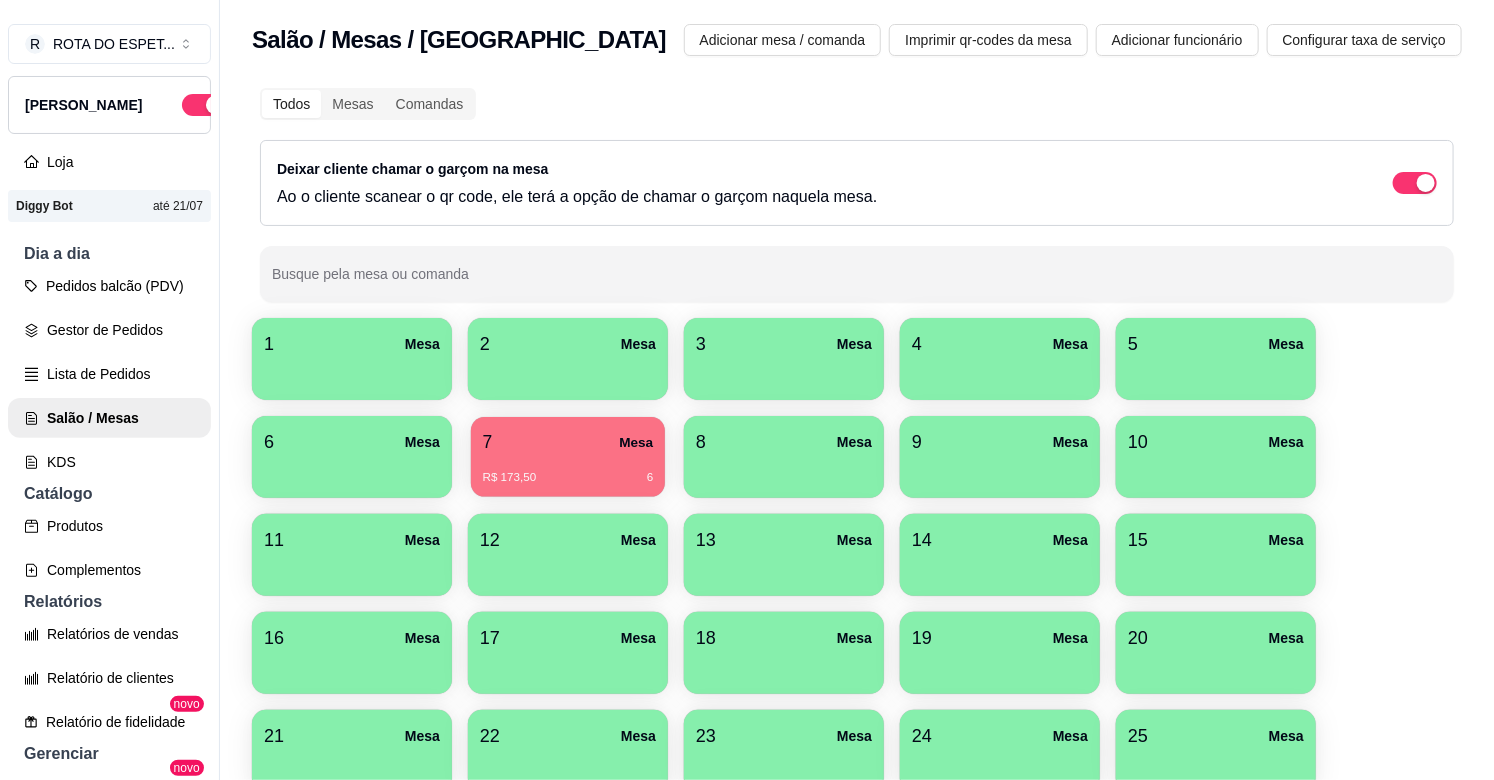click on "7 Mesa" at bounding box center [568, 442] 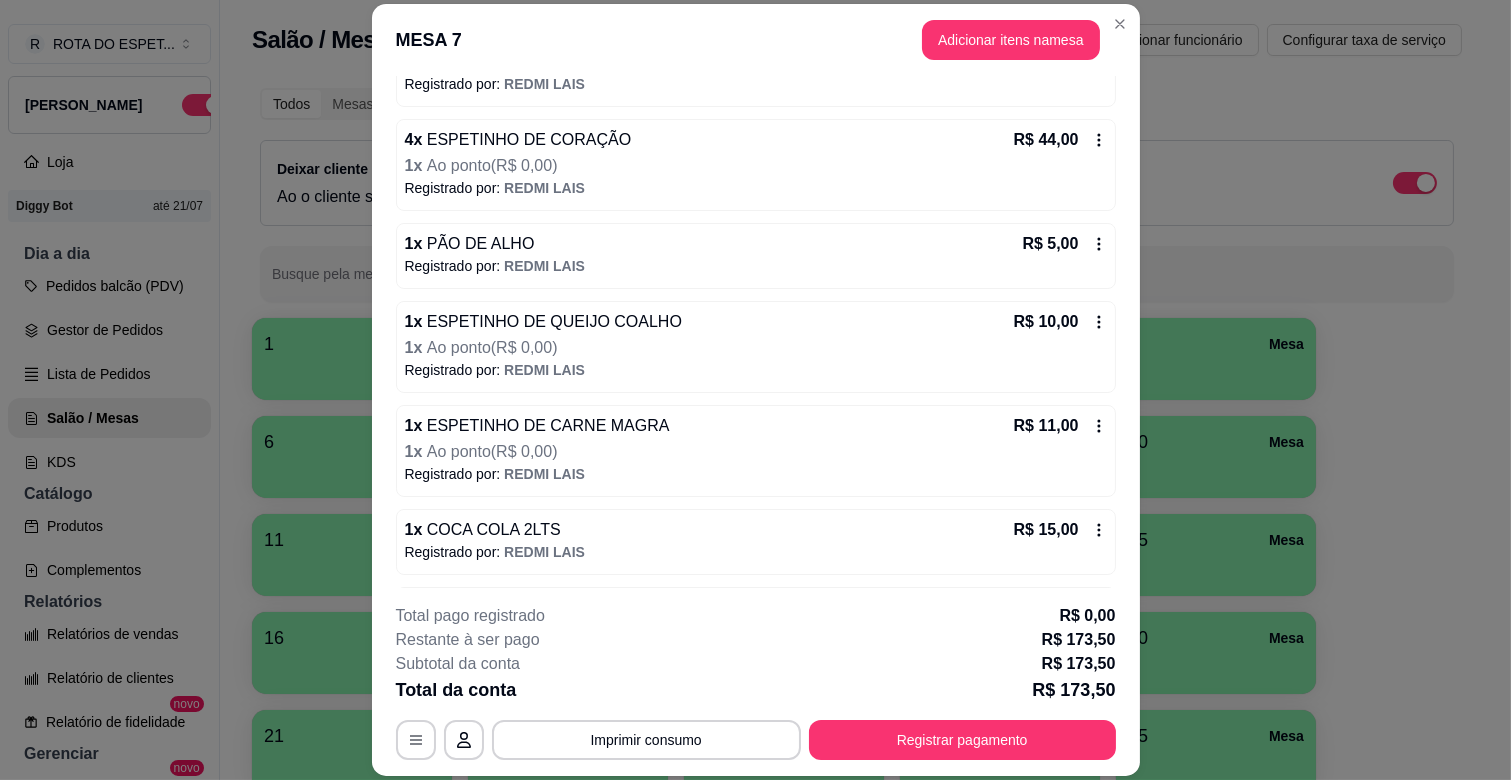 scroll, scrollTop: 741, scrollLeft: 0, axis: vertical 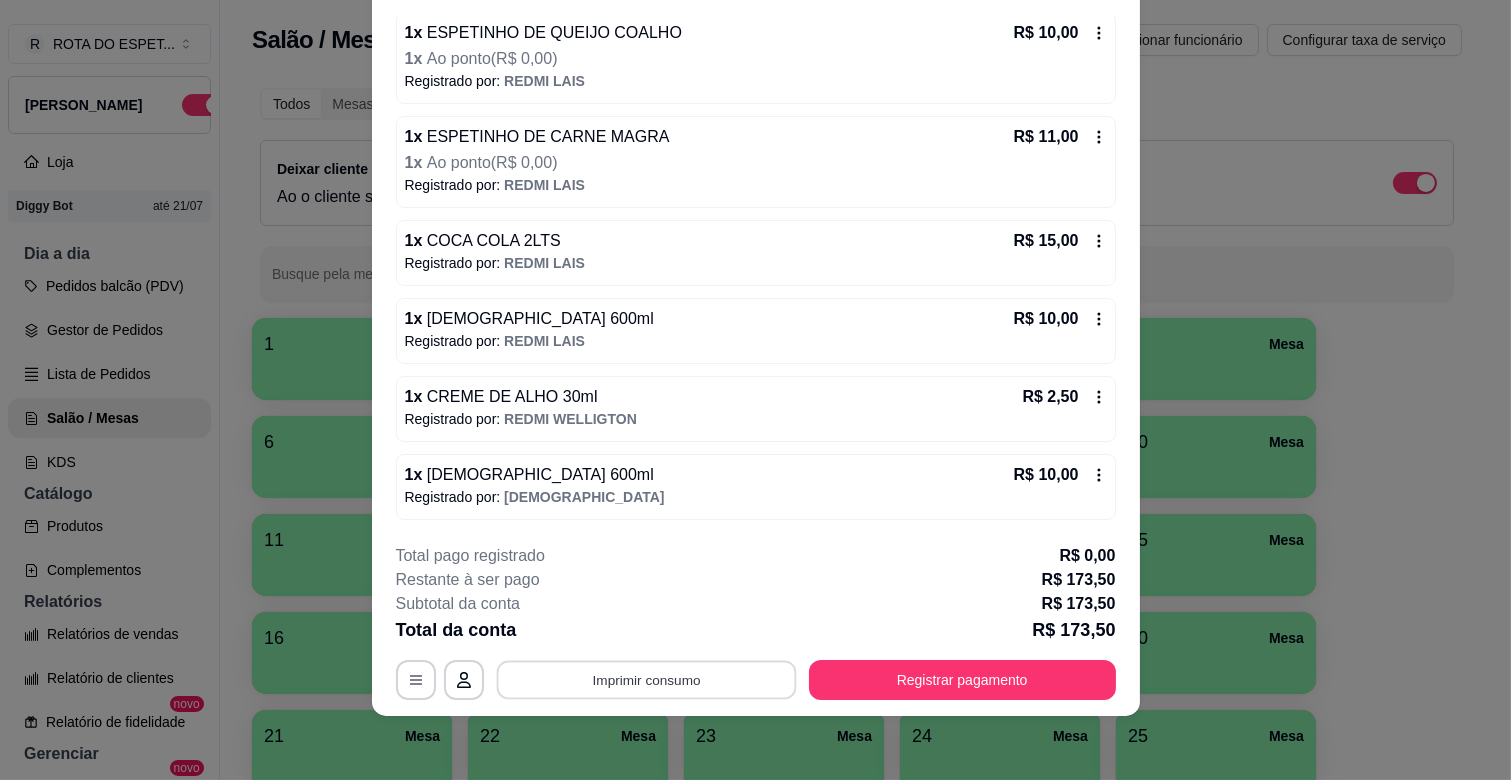 click on "Imprimir consumo" at bounding box center (646, 680) 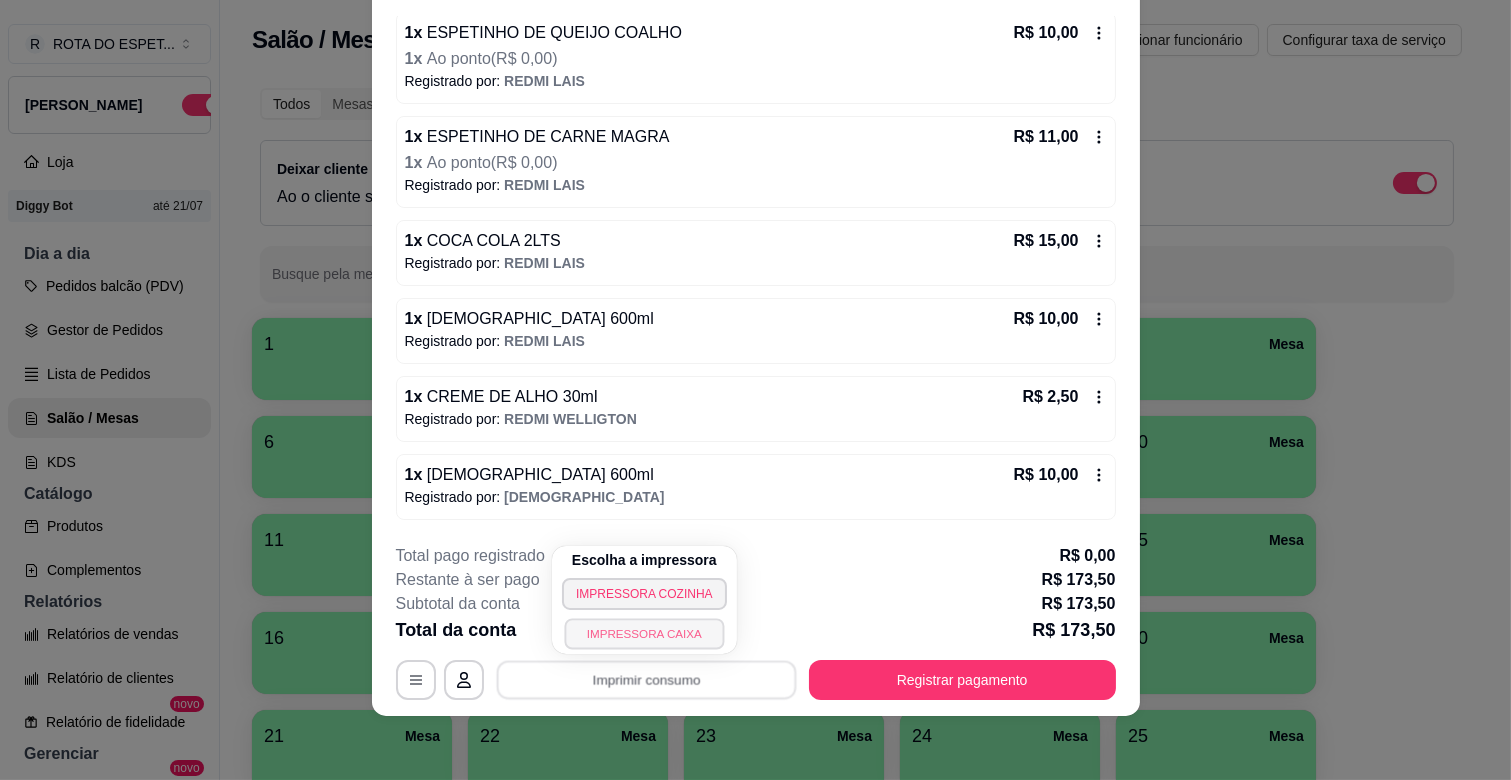 click on "IMPRESSORA CAIXA" at bounding box center (644, 633) 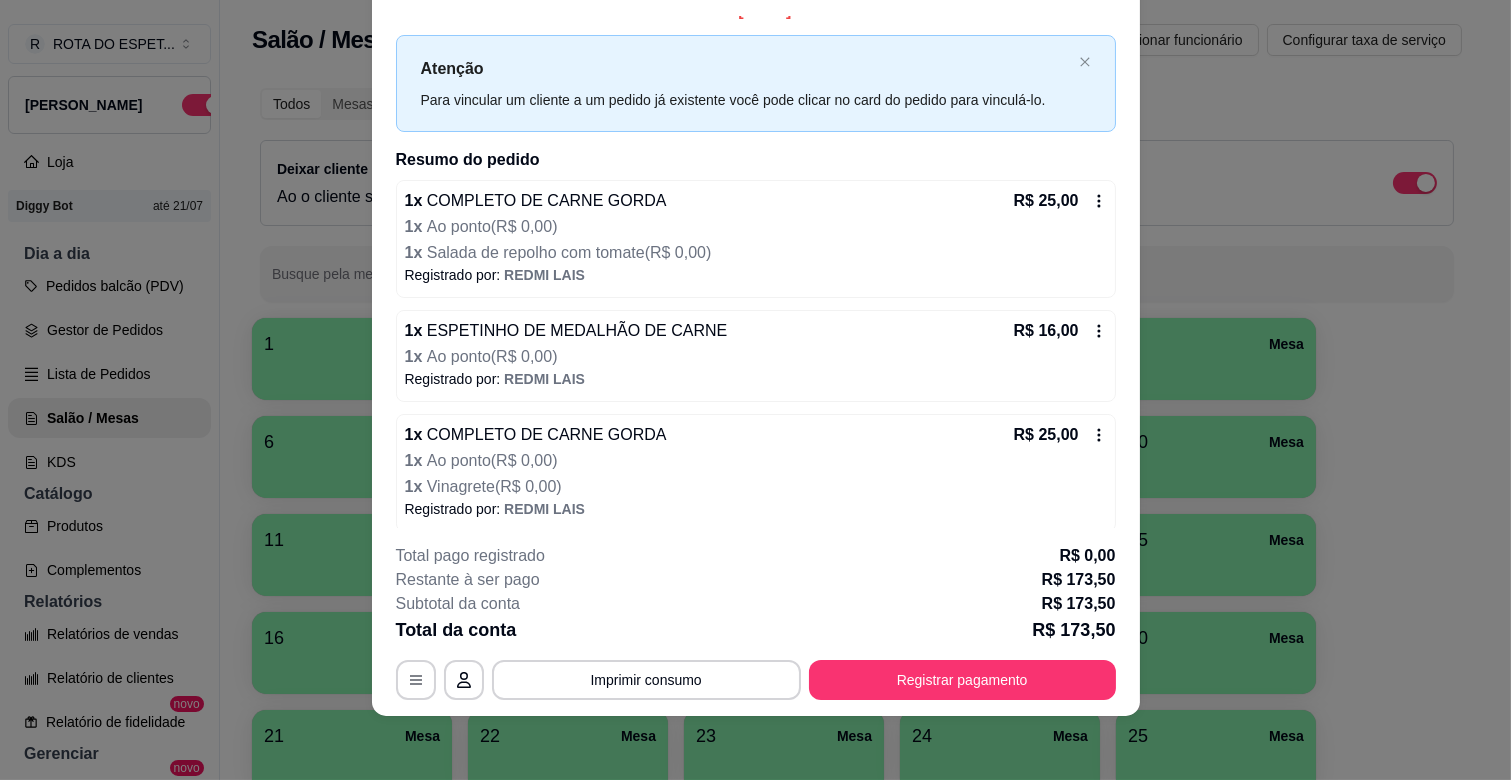 scroll, scrollTop: 0, scrollLeft: 0, axis: both 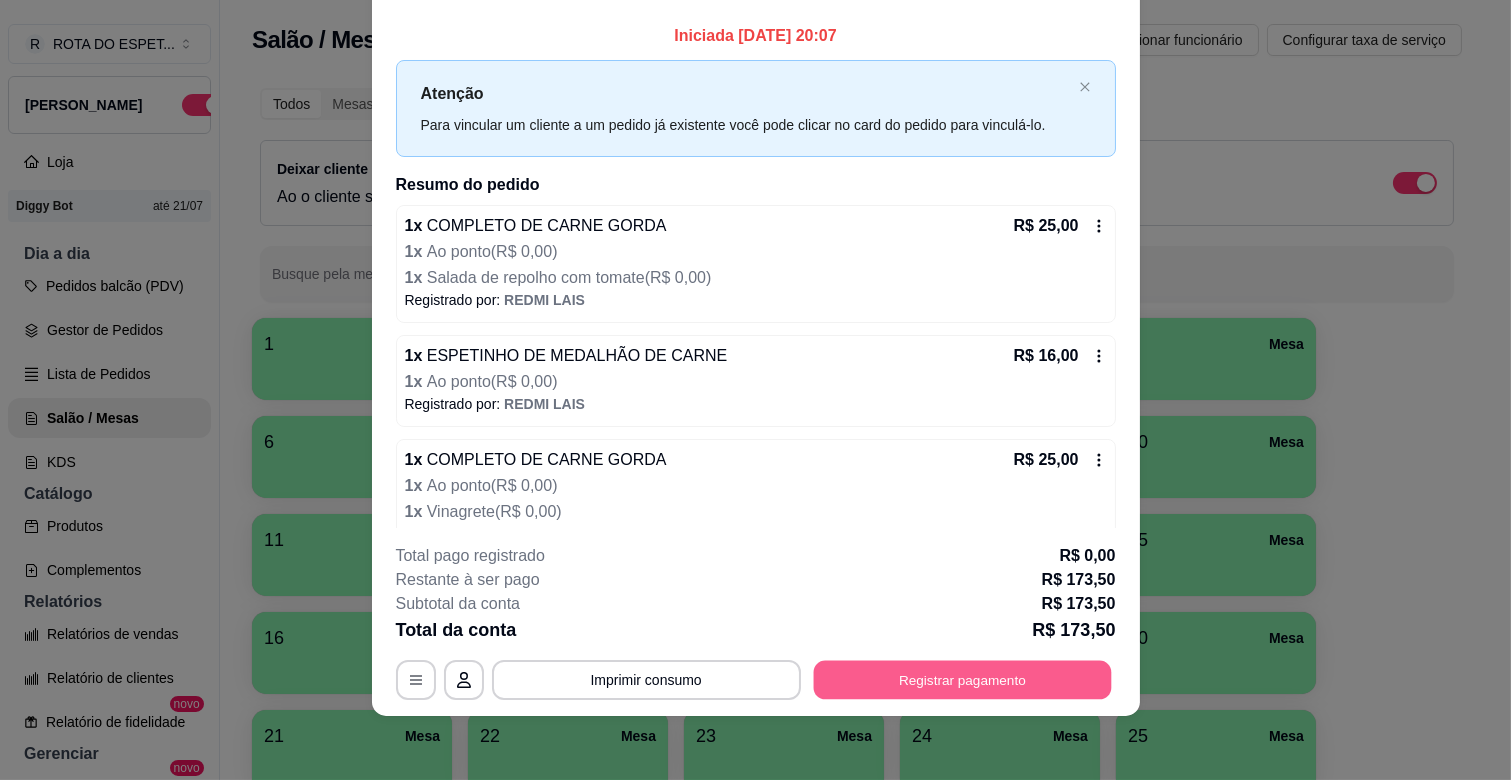 click on "Registrar pagamento" at bounding box center (962, 680) 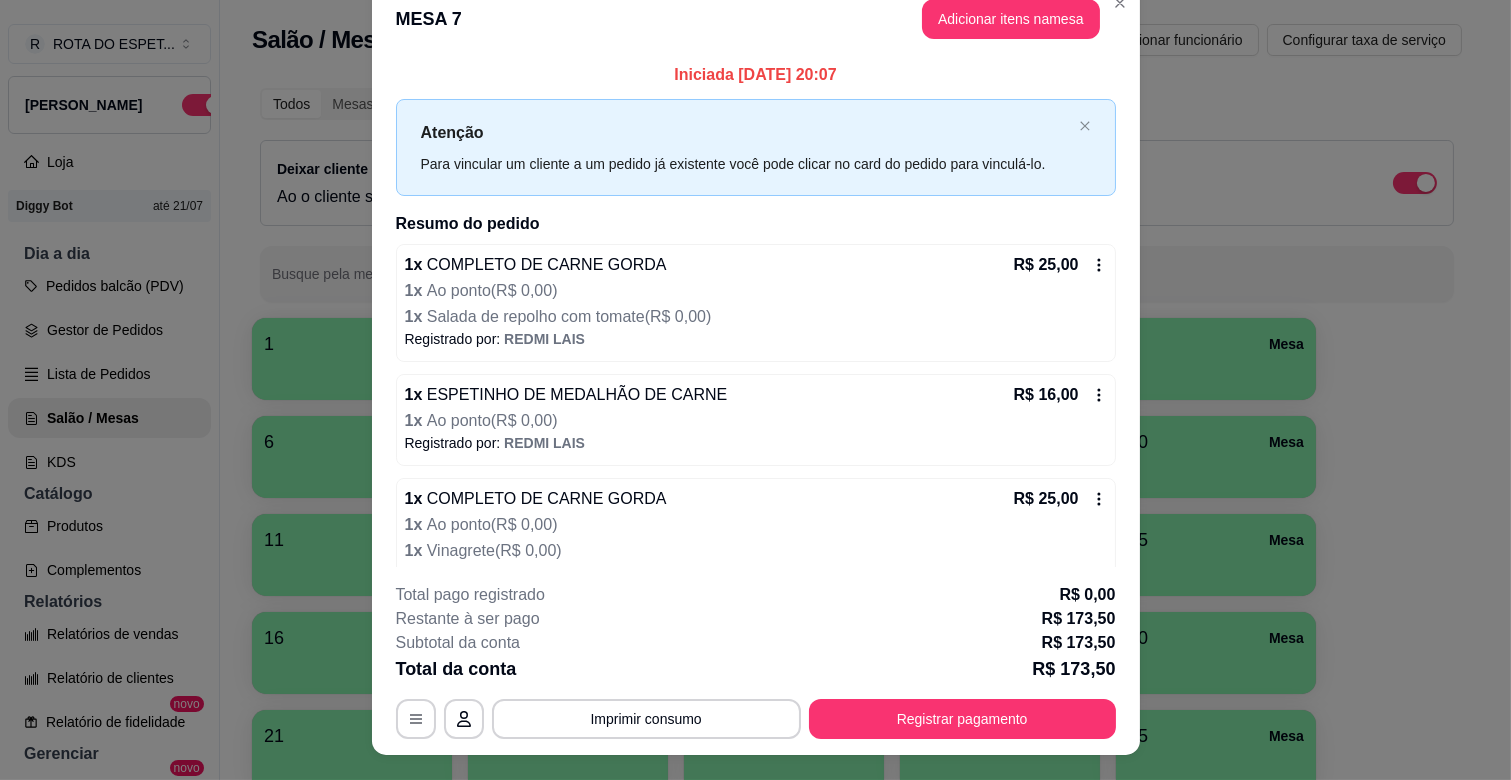 scroll, scrollTop: 0, scrollLeft: 0, axis: both 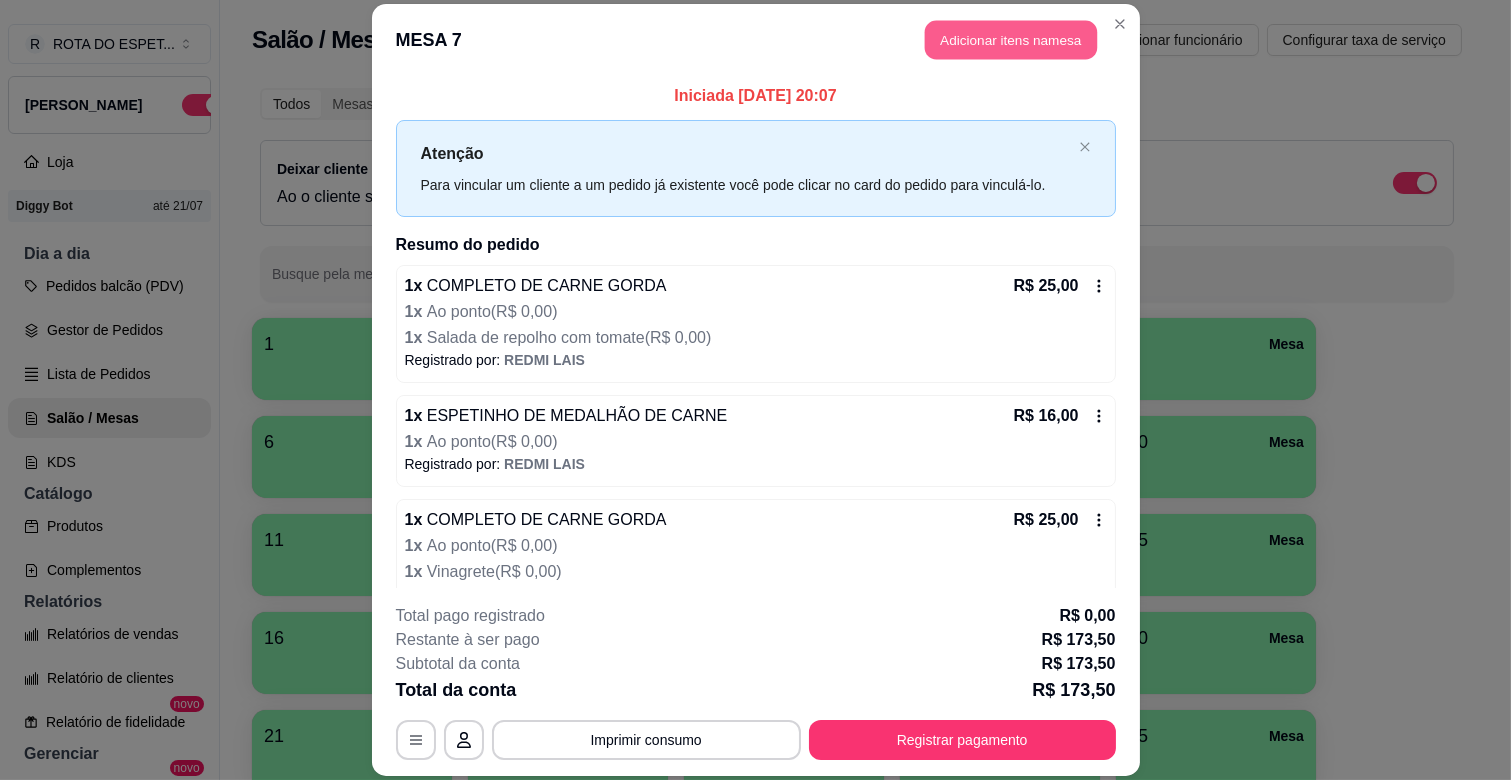 click on "Adicionar itens na  mesa" at bounding box center (1011, 40) 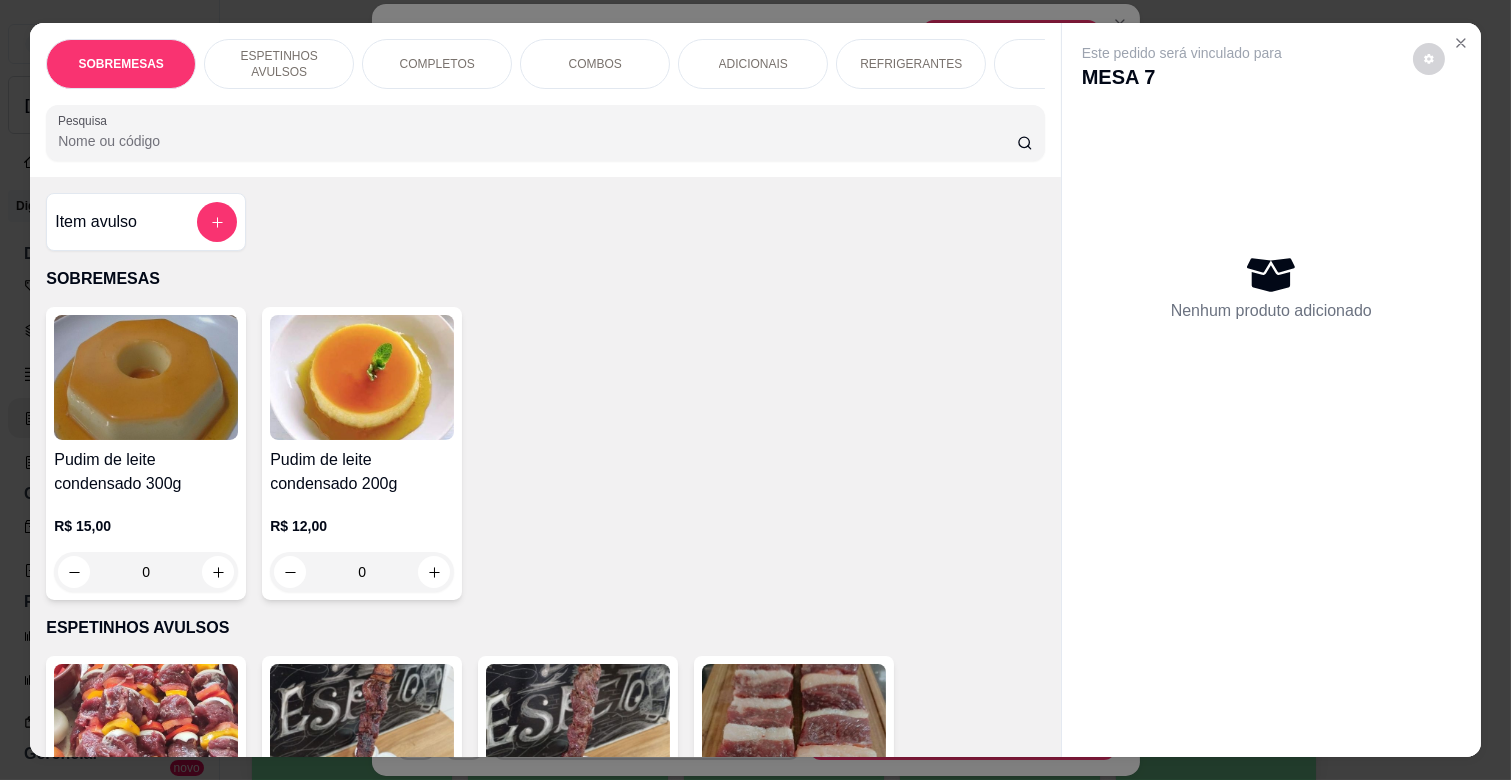 scroll, scrollTop: 0, scrollLeft: 573, axis: horizontal 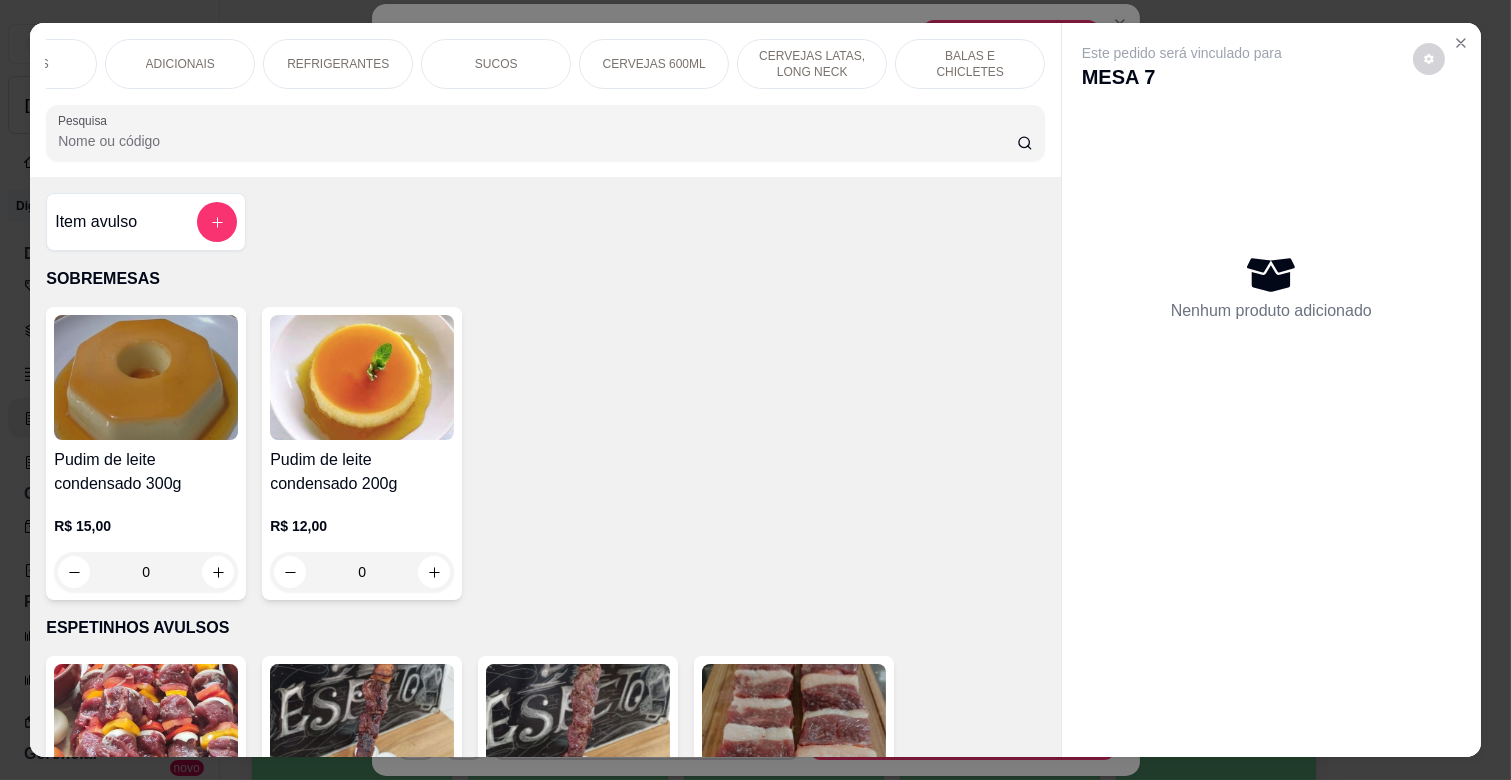 click on "BALAS E CHICLETES" at bounding box center [970, 64] 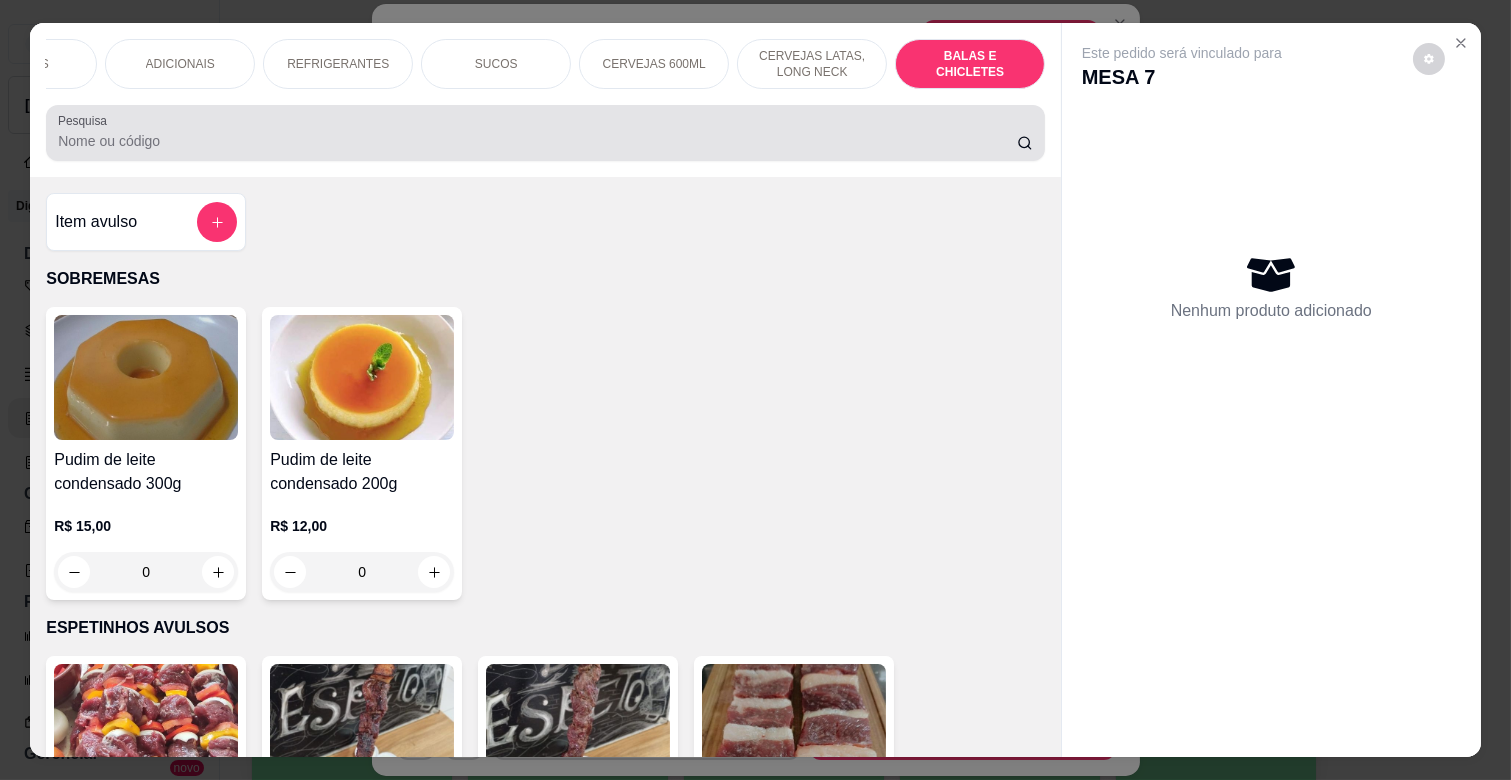 scroll, scrollTop: 7776, scrollLeft: 0, axis: vertical 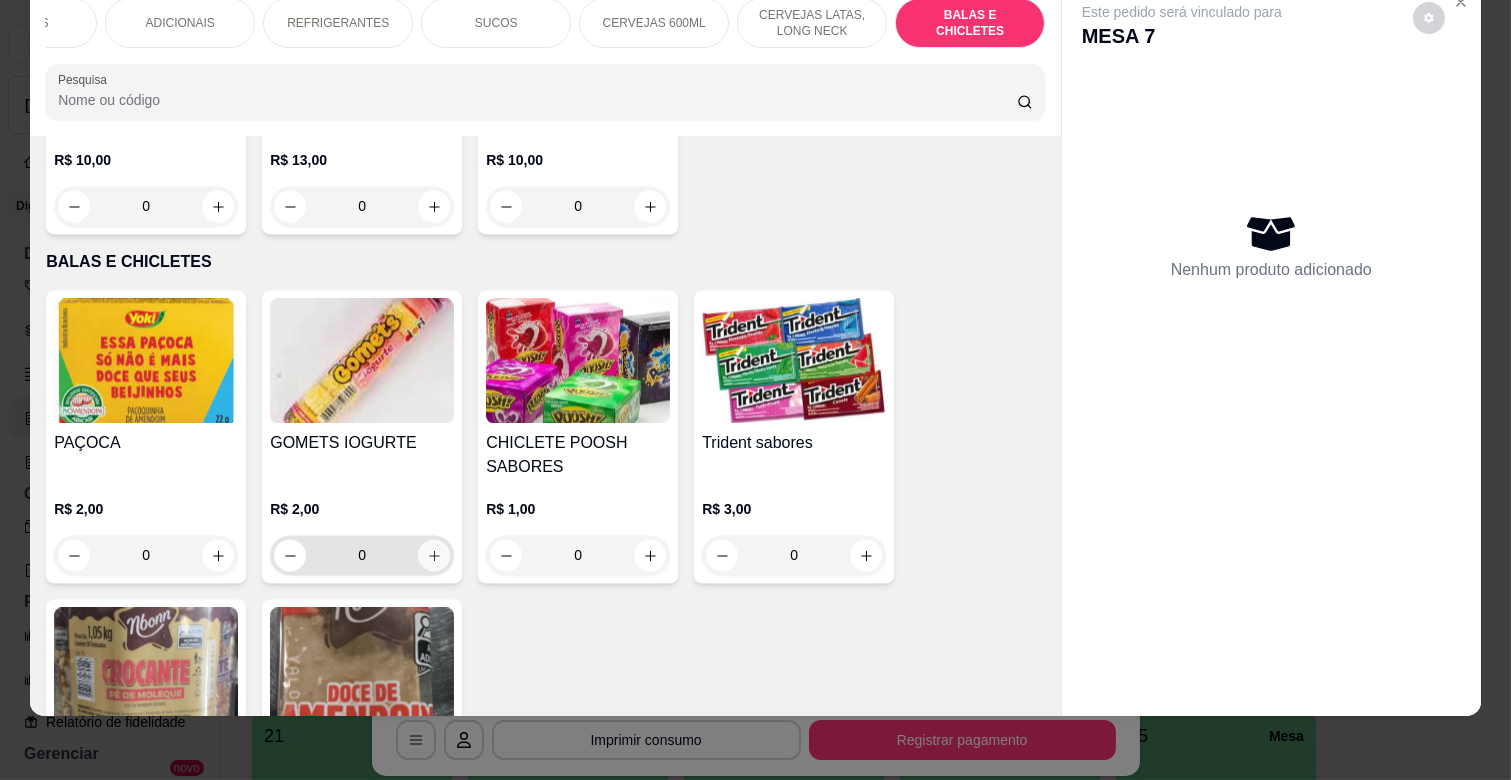click at bounding box center (434, 555) 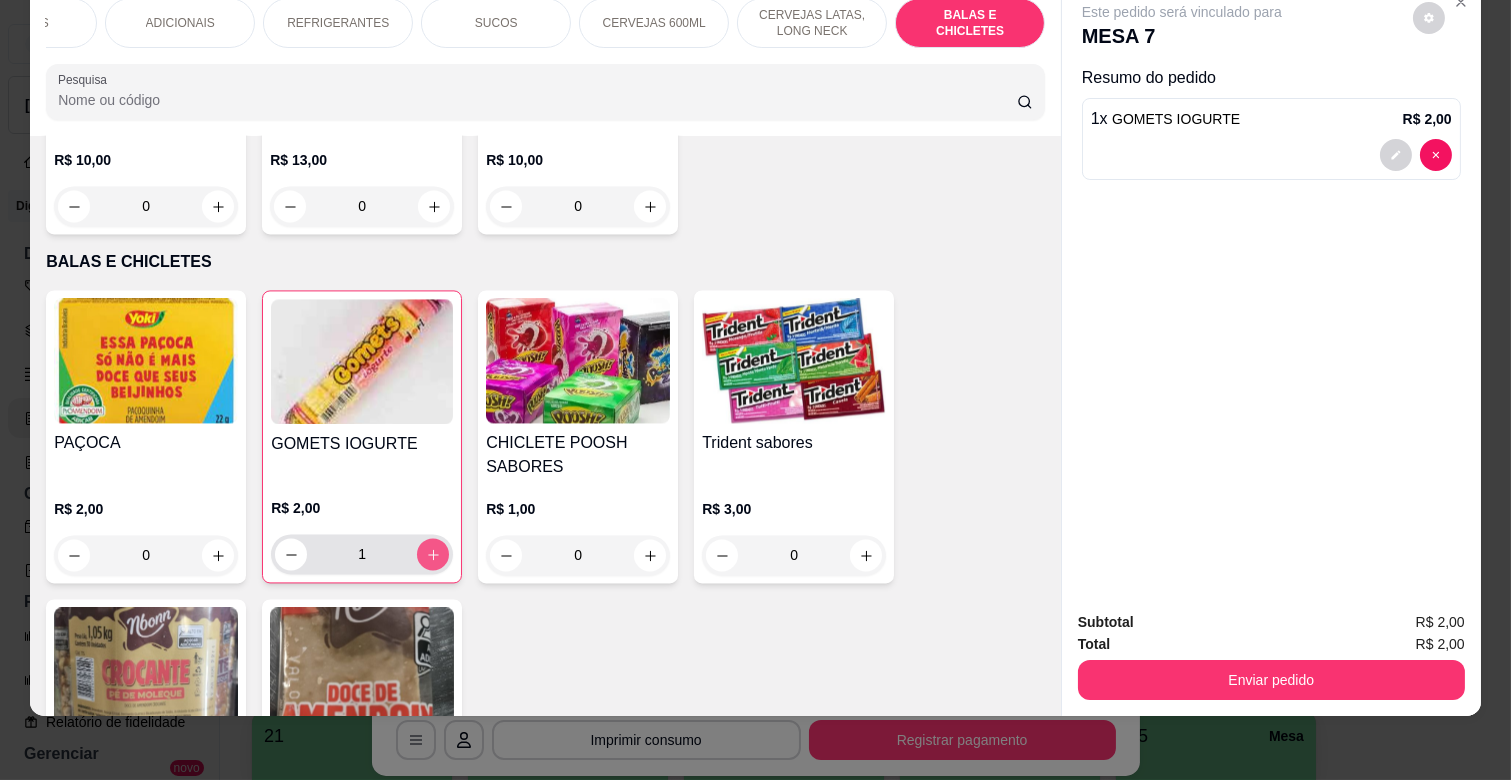 type on "1" 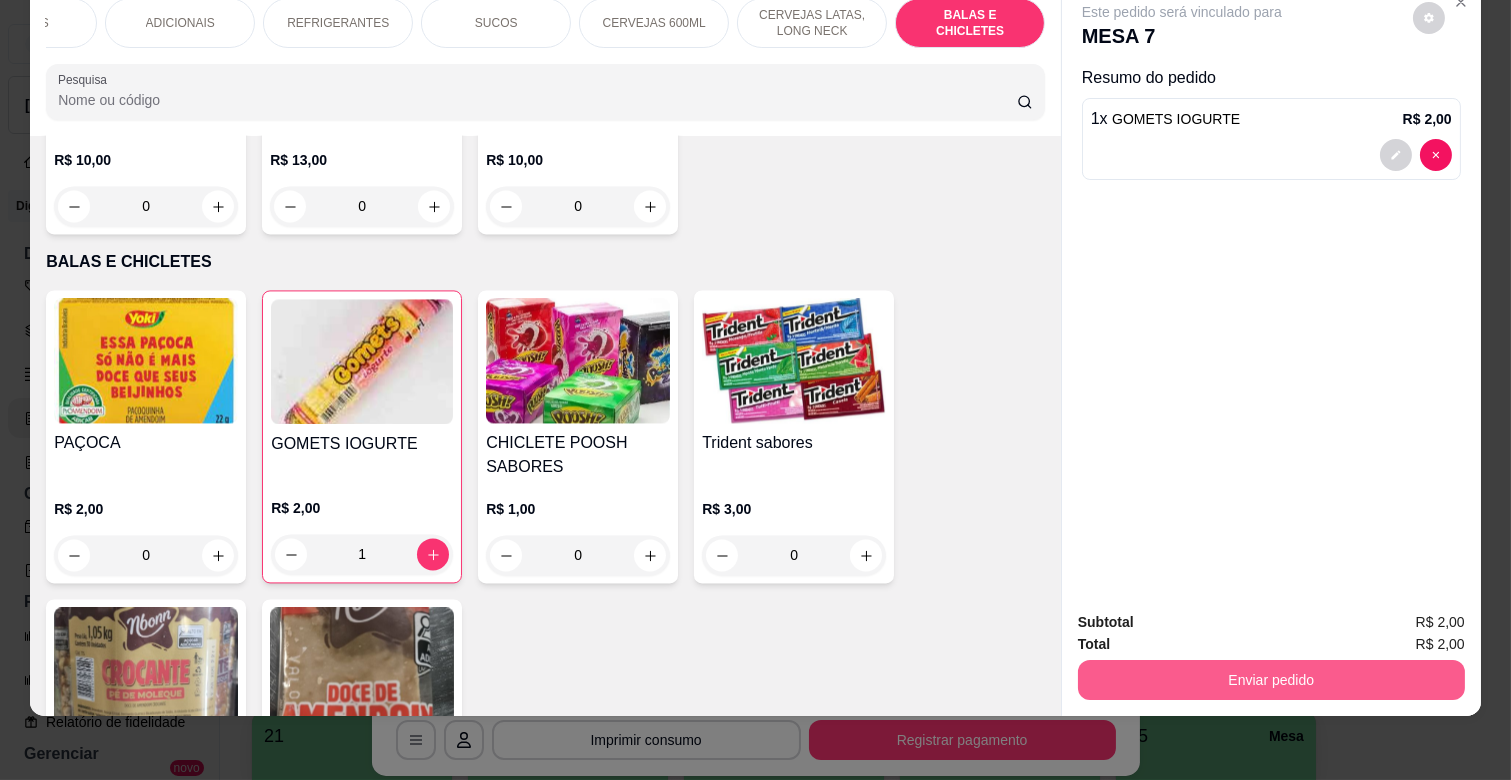 click on "Enviar pedido" at bounding box center [1271, 680] 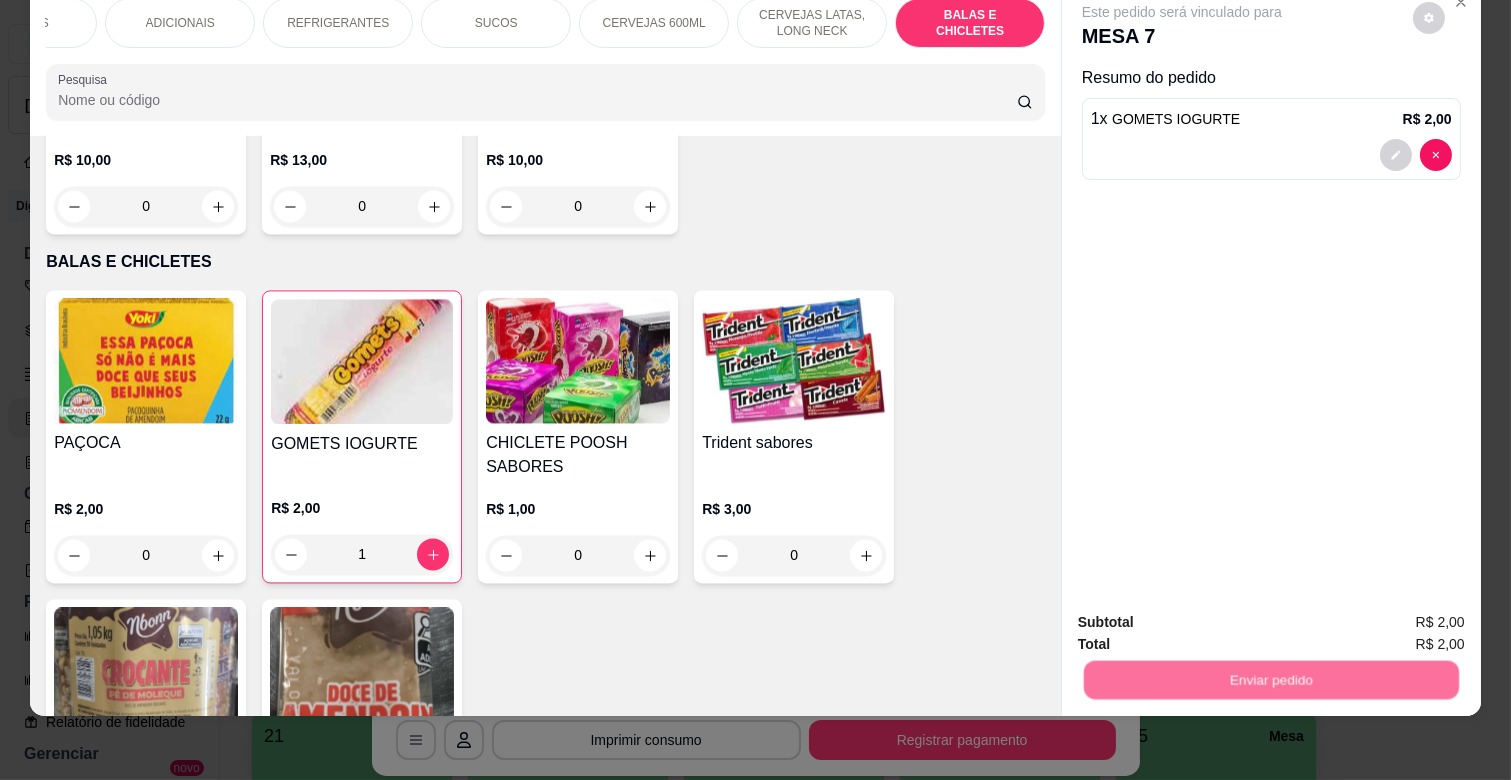 click on "Não registrar e enviar pedido" at bounding box center (1205, 613) 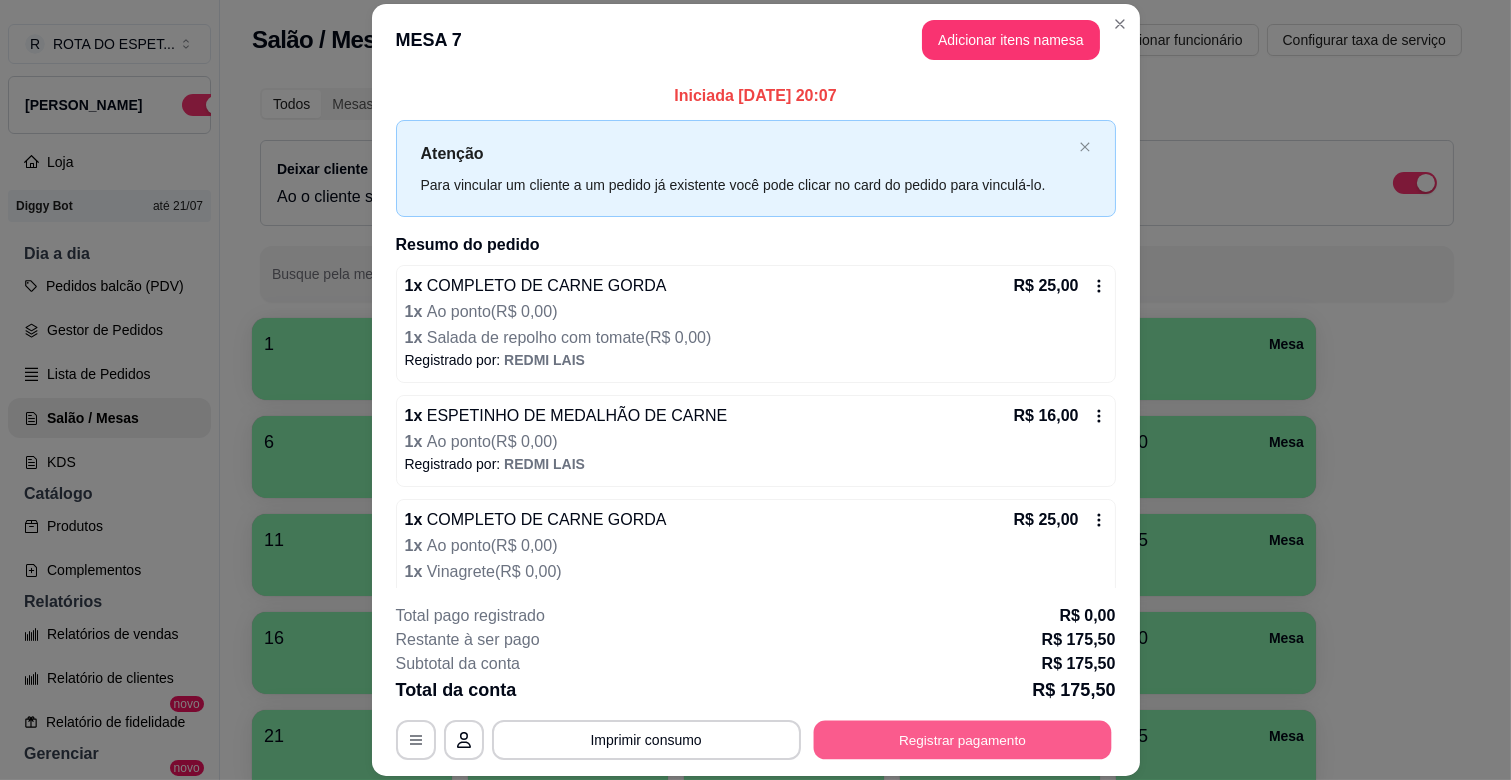 click on "Registrar pagamento" at bounding box center [962, 740] 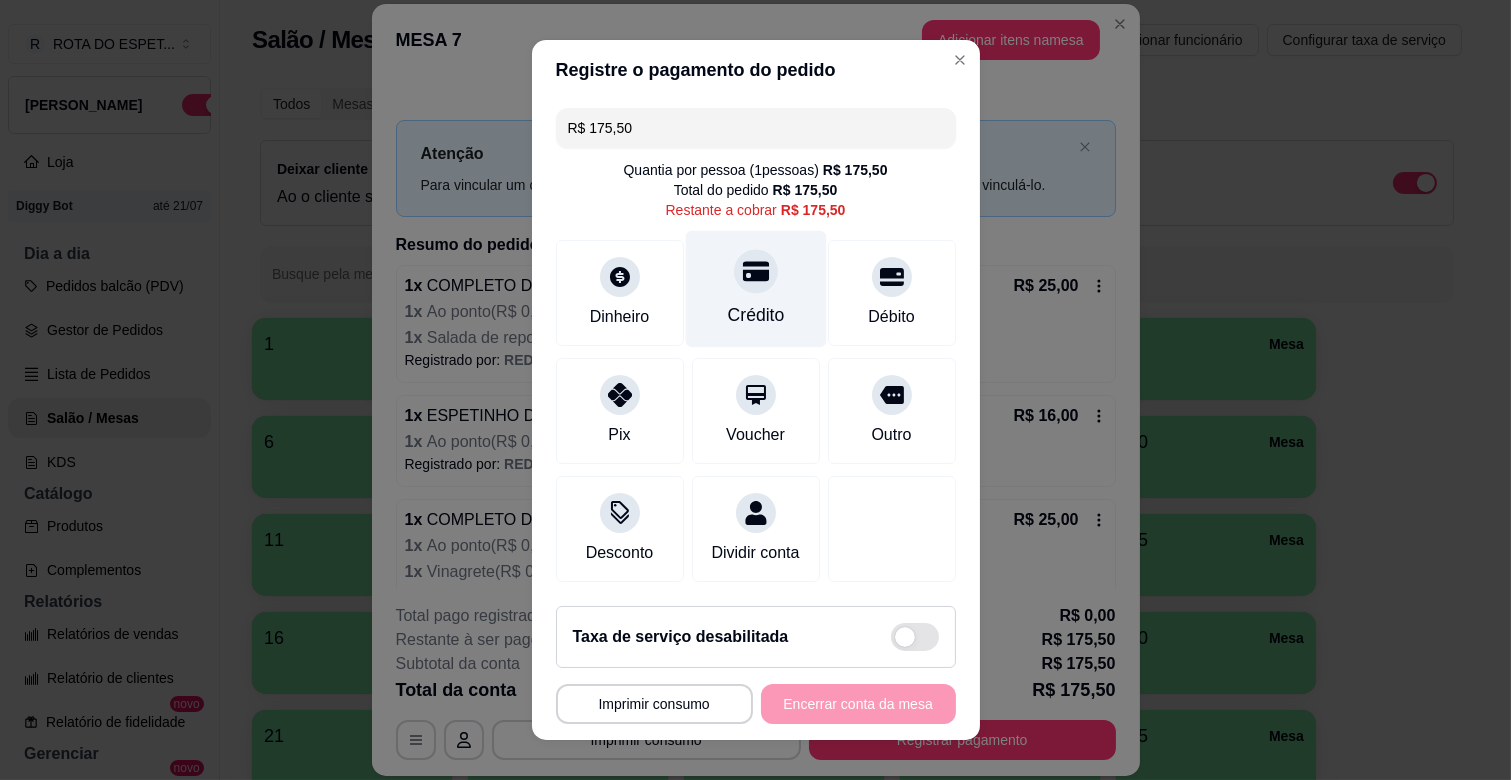 click at bounding box center (756, 271) 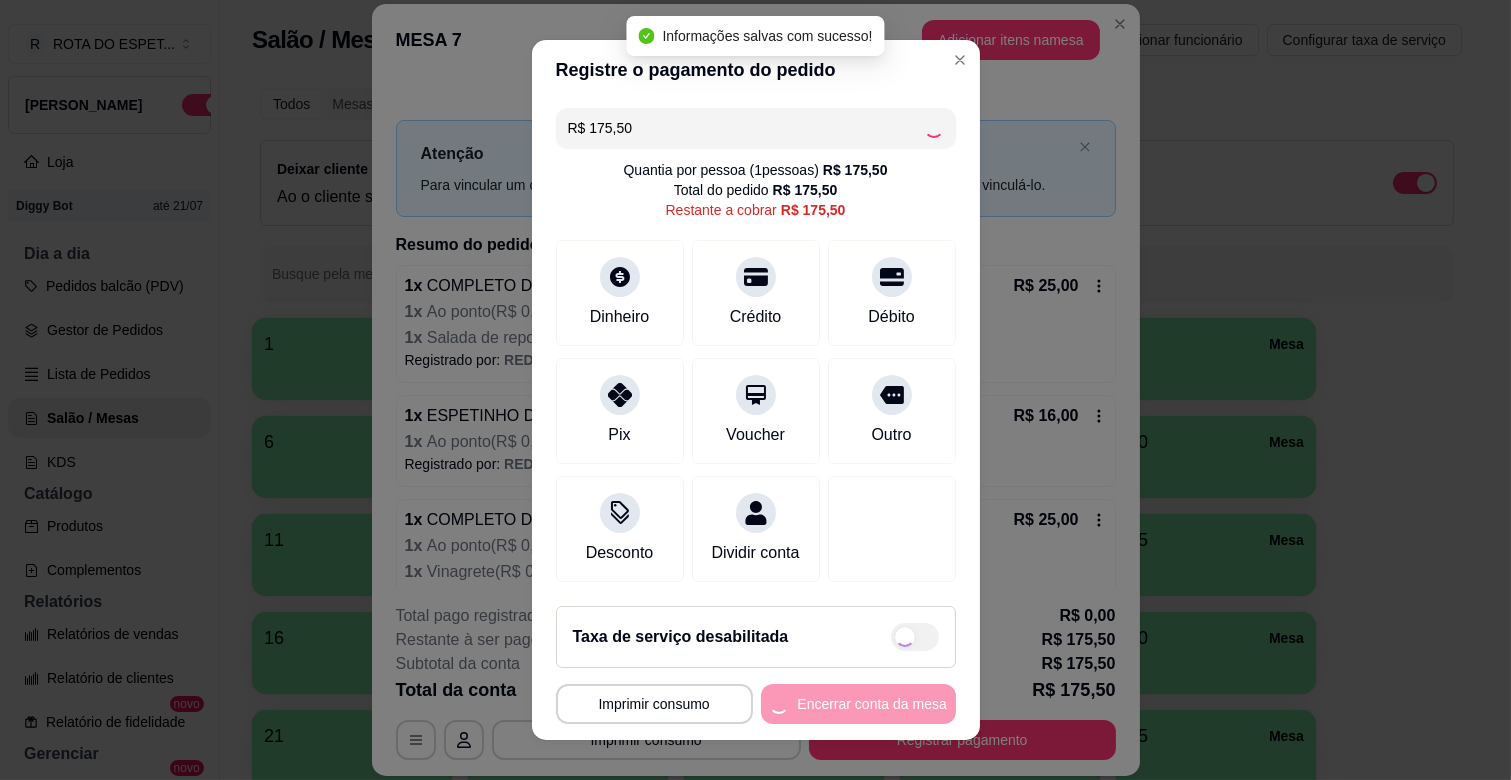 type on "R$ 0,00" 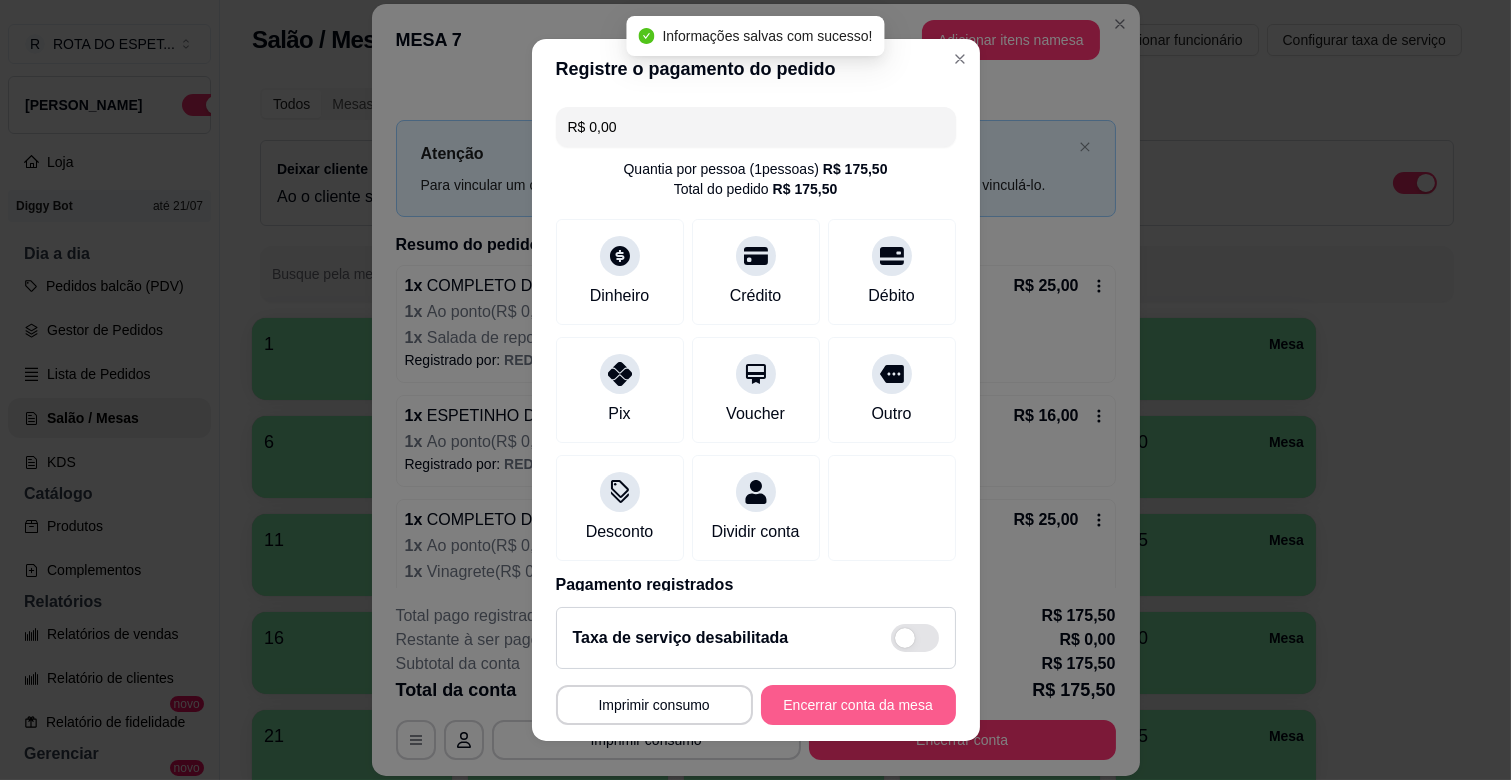click on "Encerrar conta da mesa" at bounding box center [858, 705] 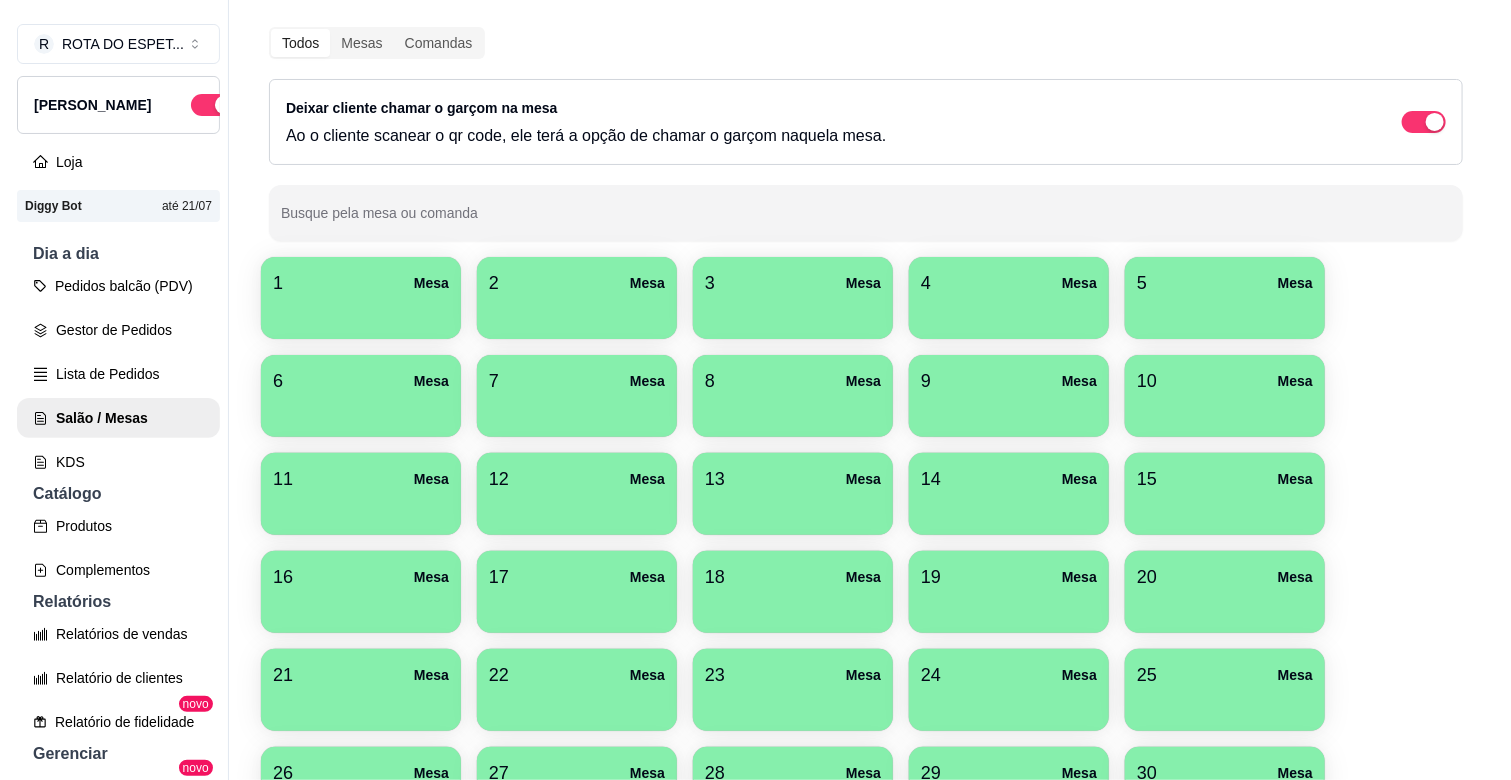 scroll, scrollTop: 111, scrollLeft: 0, axis: vertical 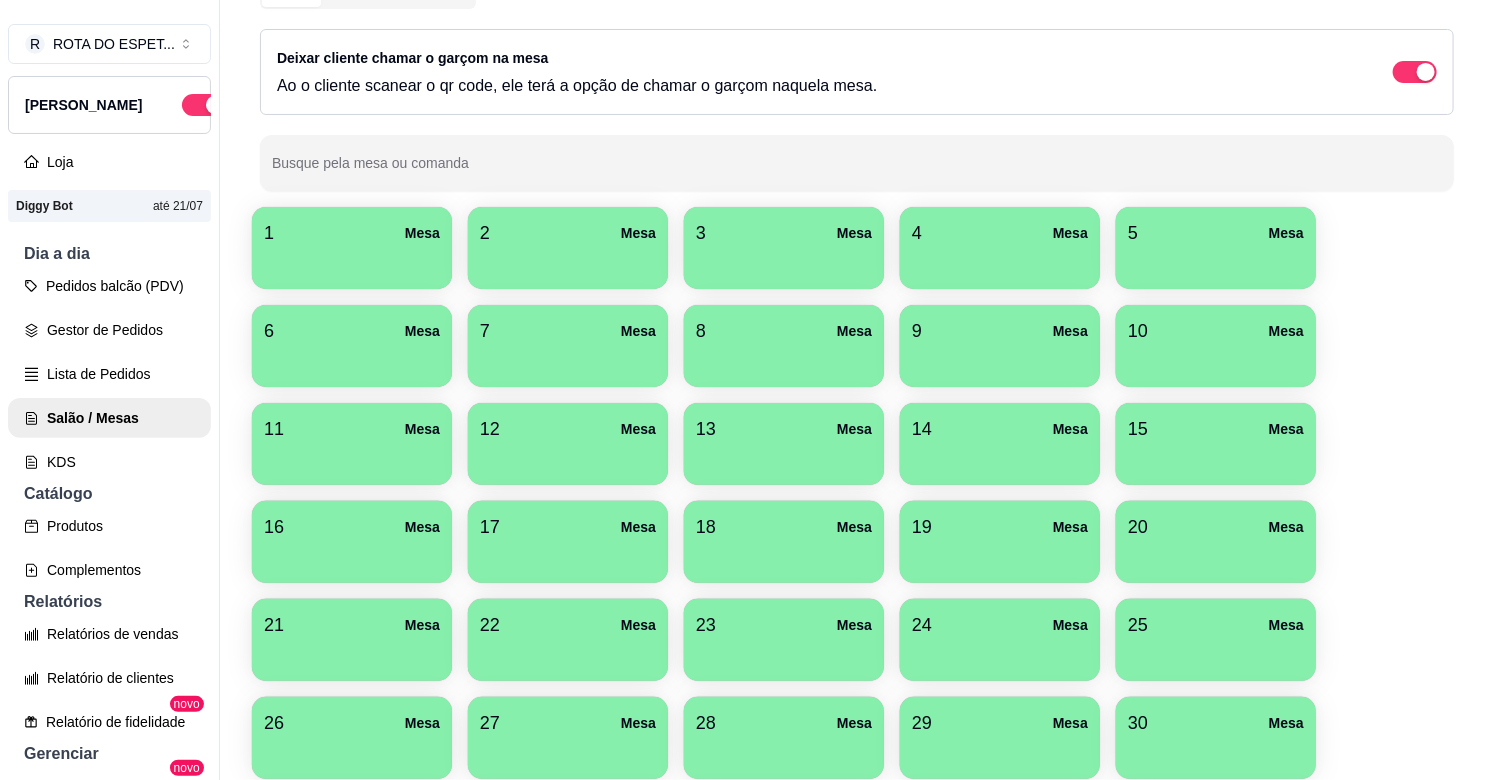 click on "22 Mesa" at bounding box center (568, 640) 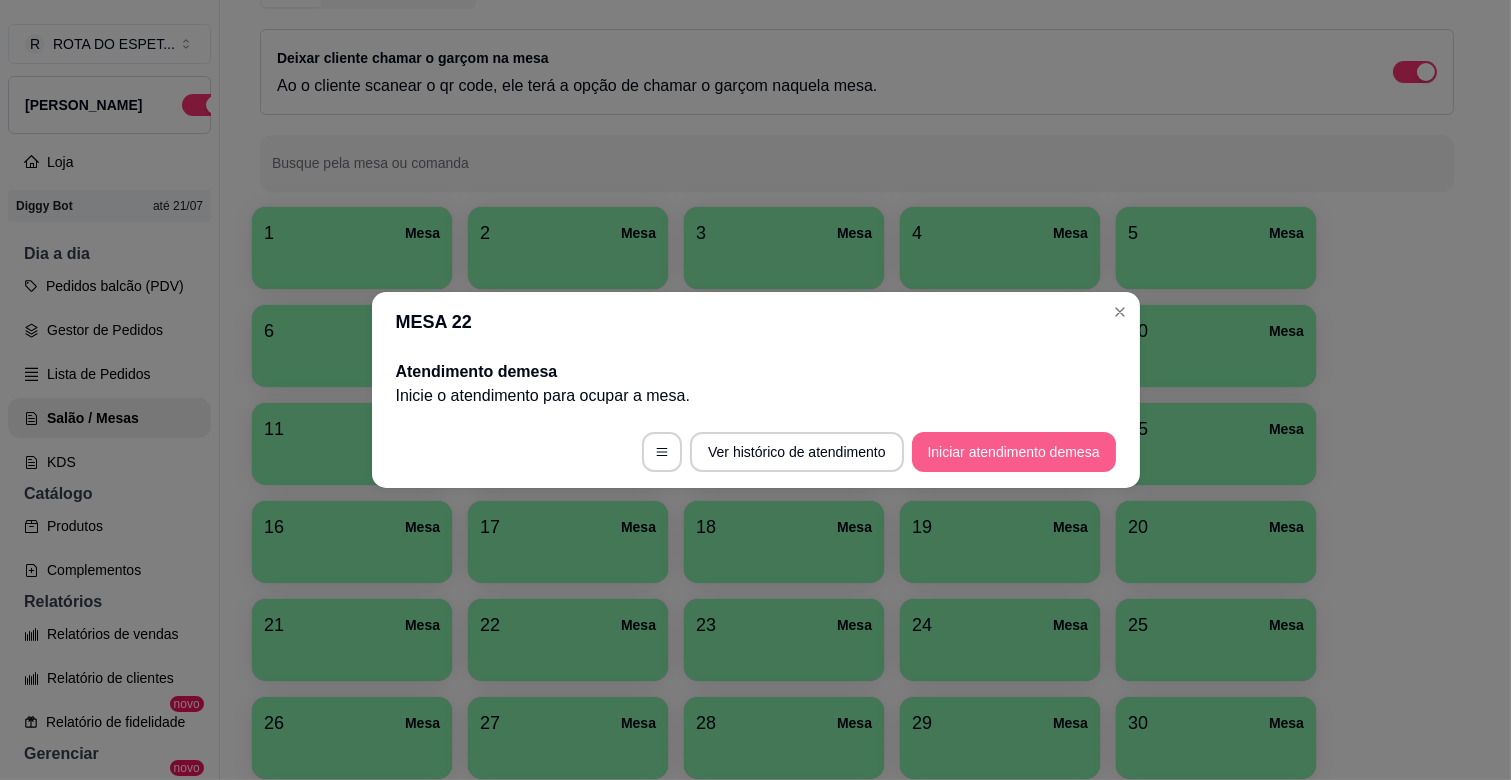 click on "Iniciar atendimento de  mesa" at bounding box center [1014, 452] 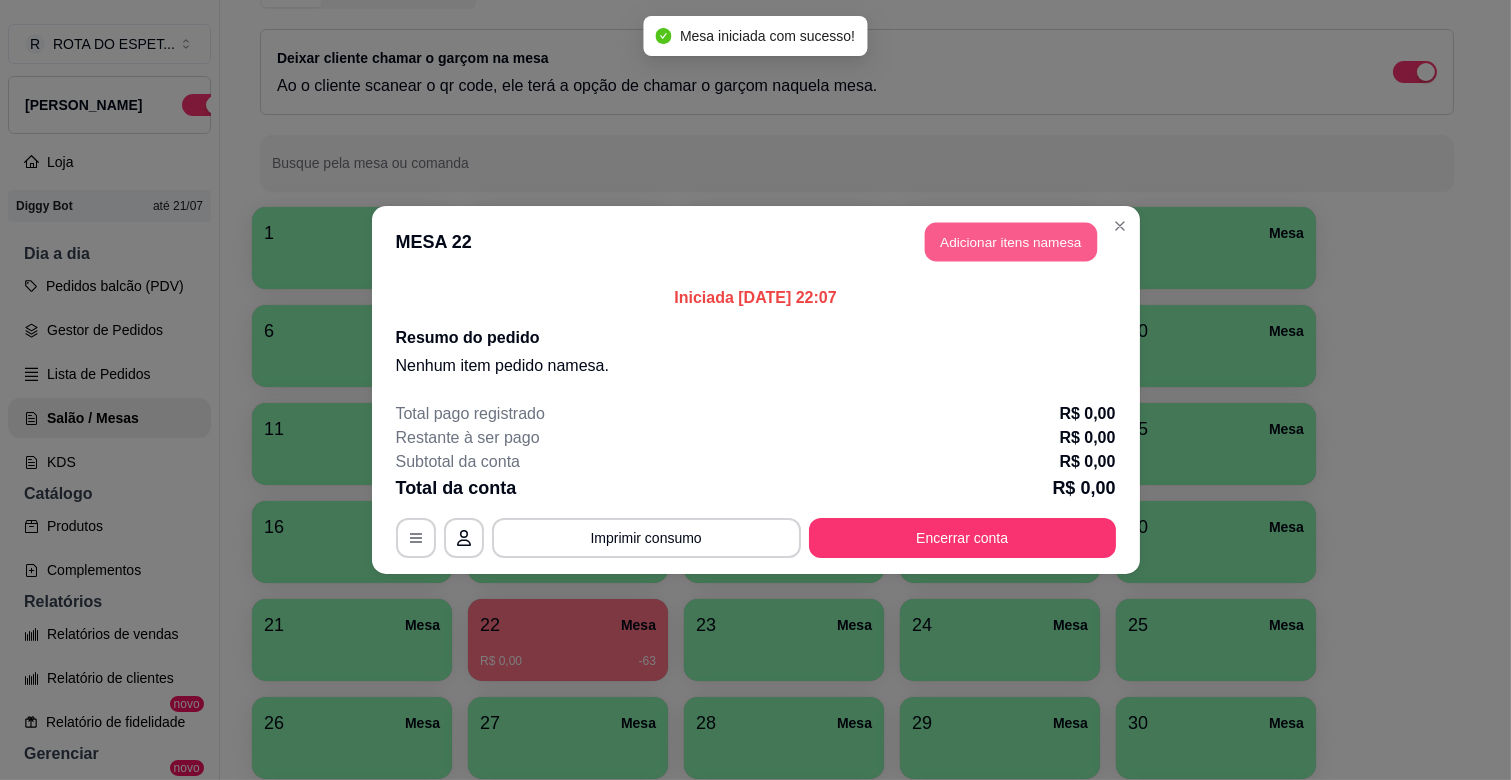 click on "Adicionar itens na  mesa" at bounding box center (1011, 242) 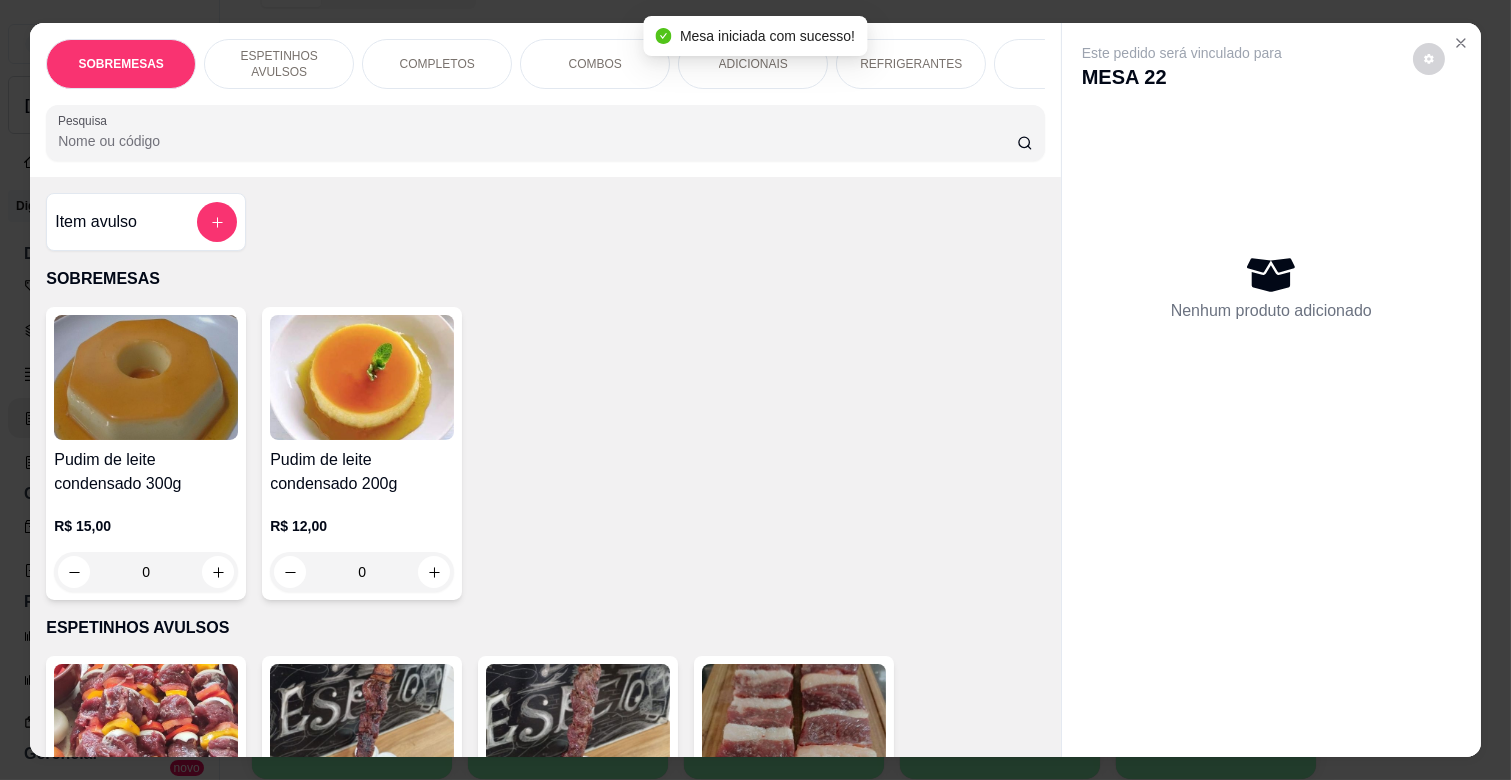 click on "COMPLETOS" at bounding box center [437, 64] 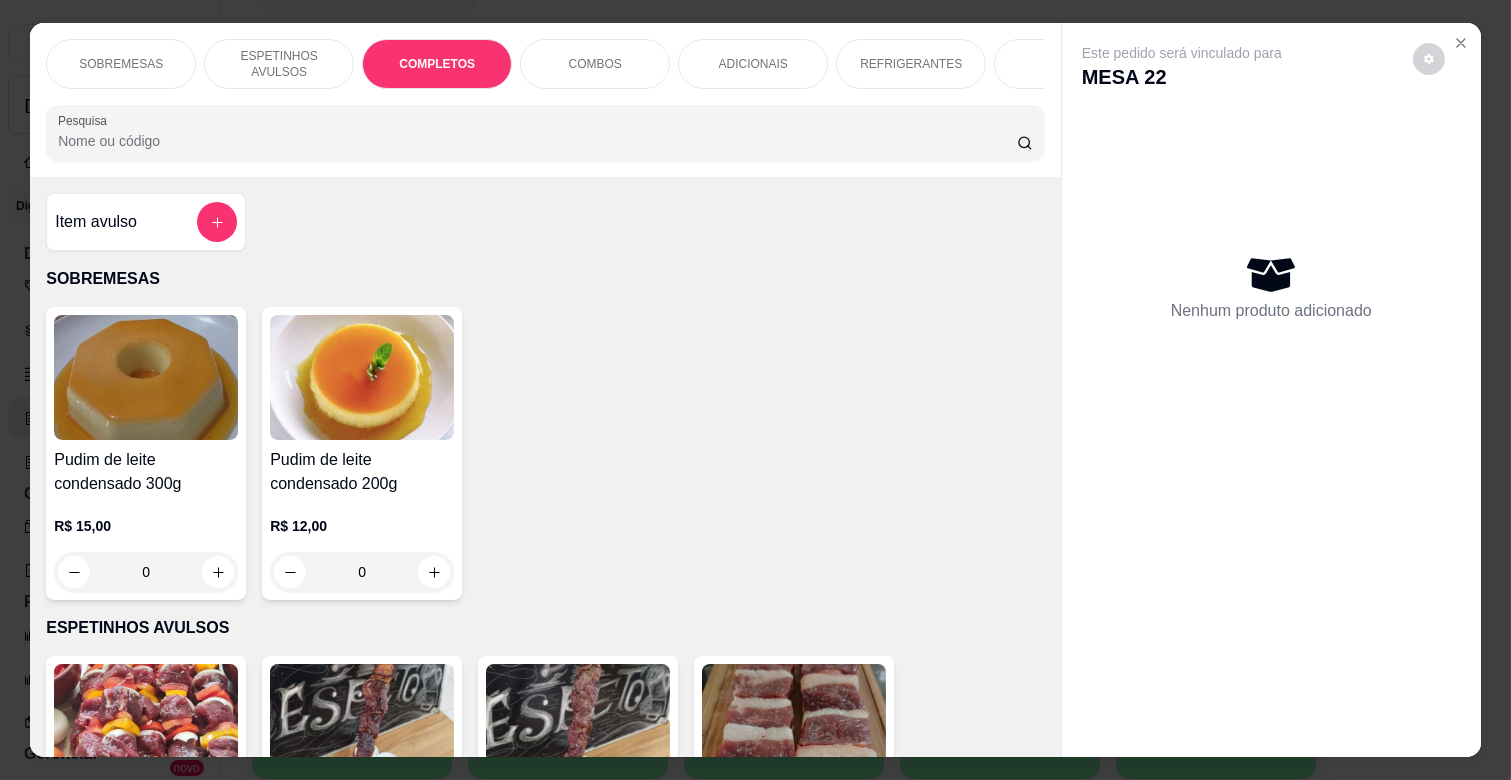 scroll, scrollTop: 1763, scrollLeft: 0, axis: vertical 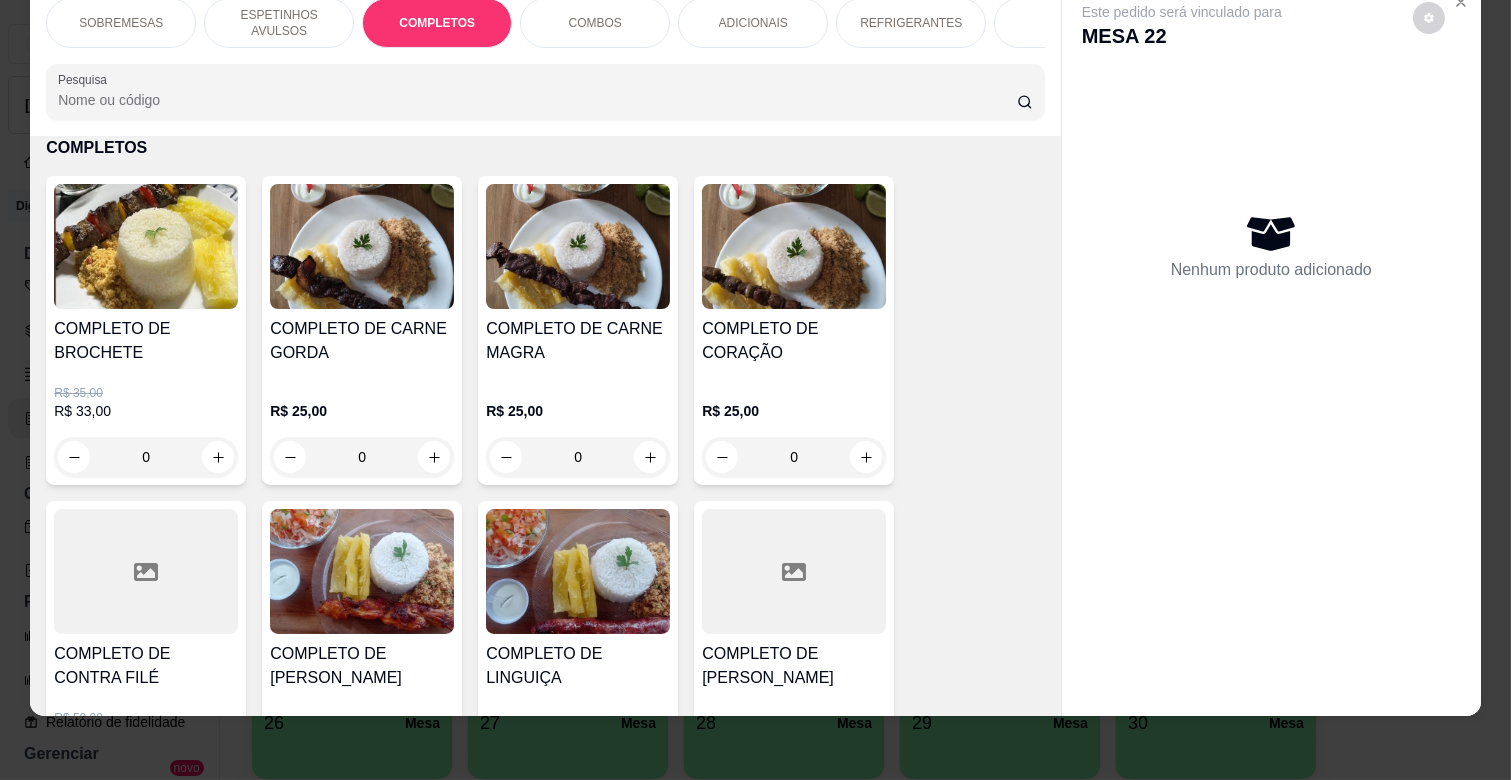 click on "0" at bounding box center (362, 457) 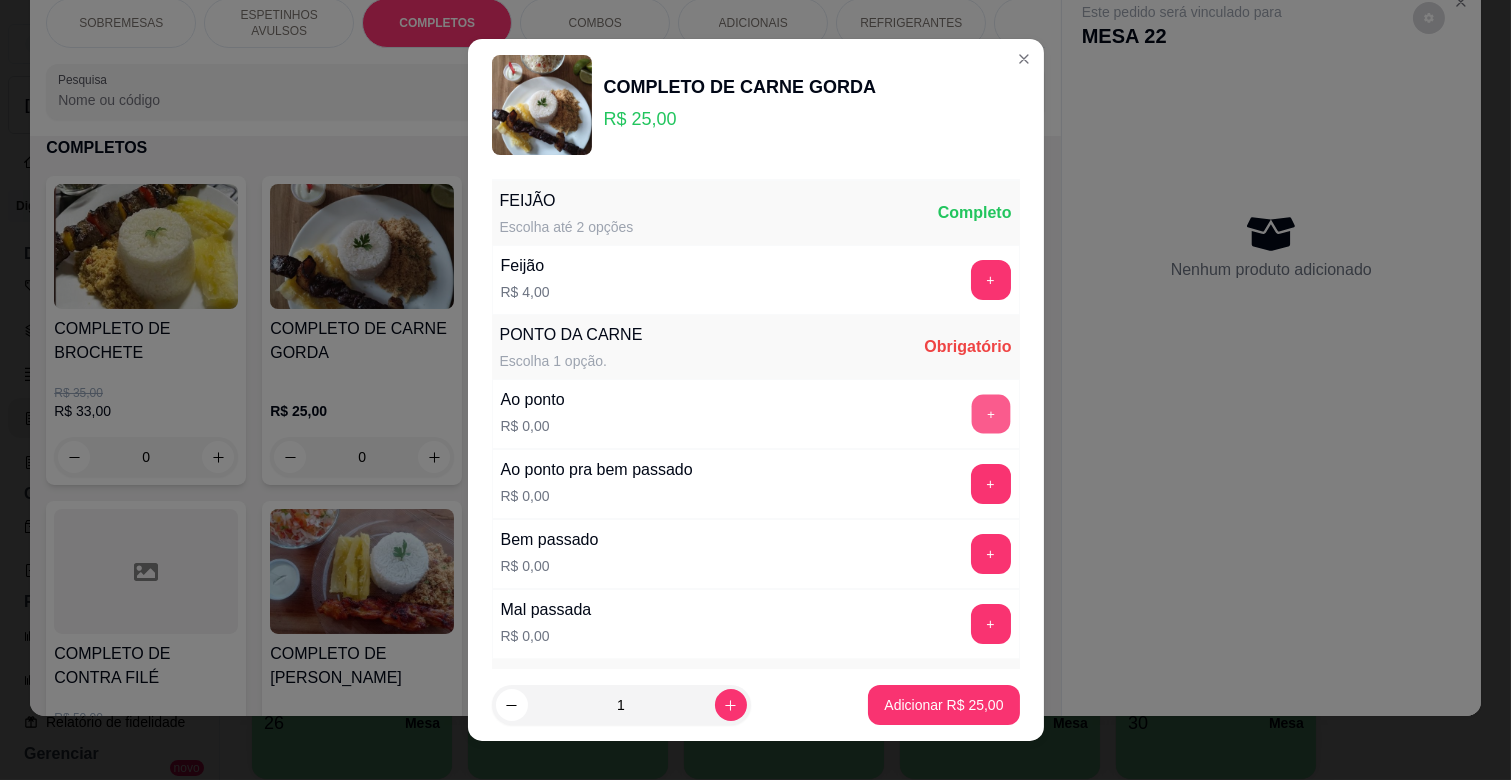 click on "+" at bounding box center (990, 414) 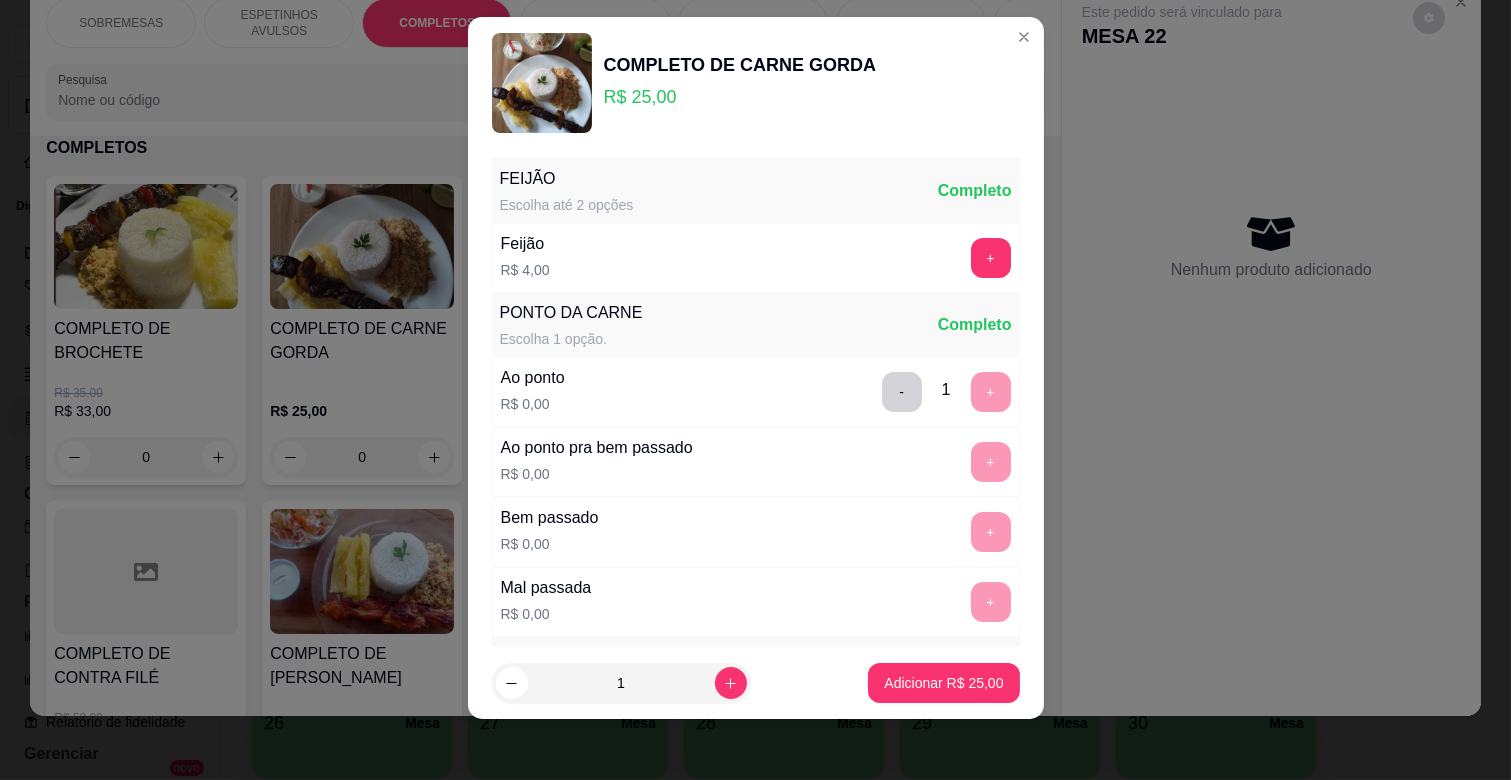 scroll, scrollTop: 25, scrollLeft: 0, axis: vertical 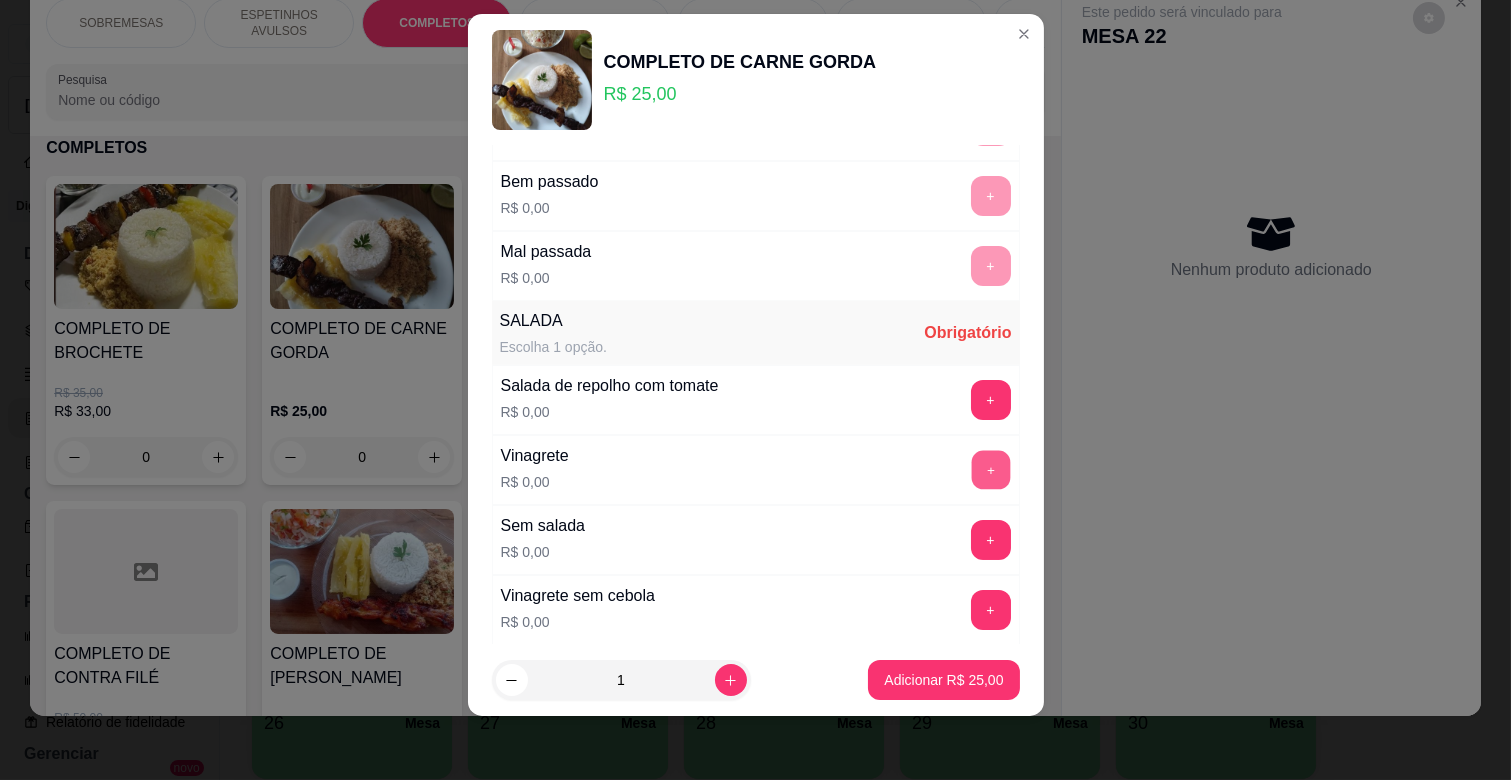 click on "+" at bounding box center [990, 470] 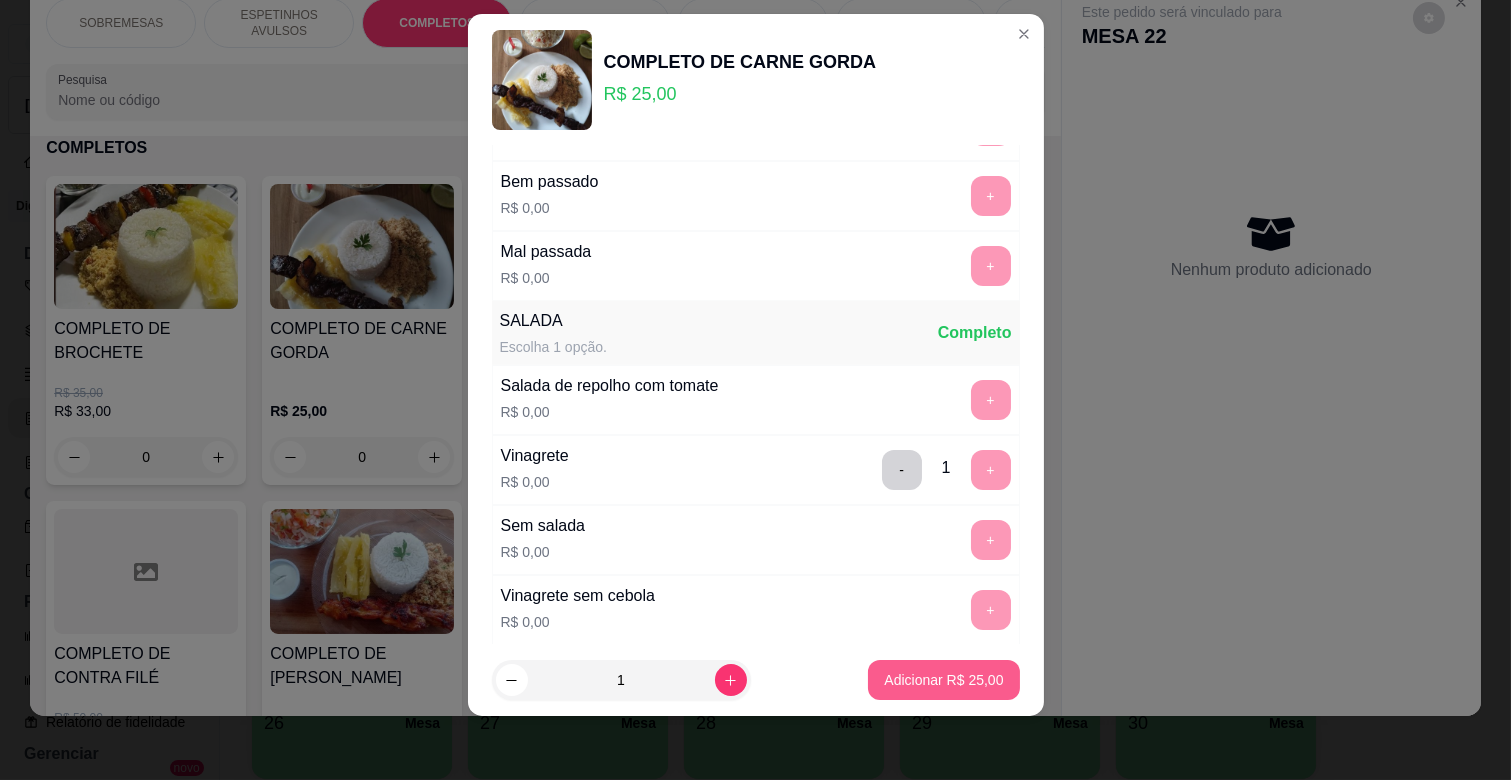 click on "Adicionar   R$ 25,00" at bounding box center [943, 680] 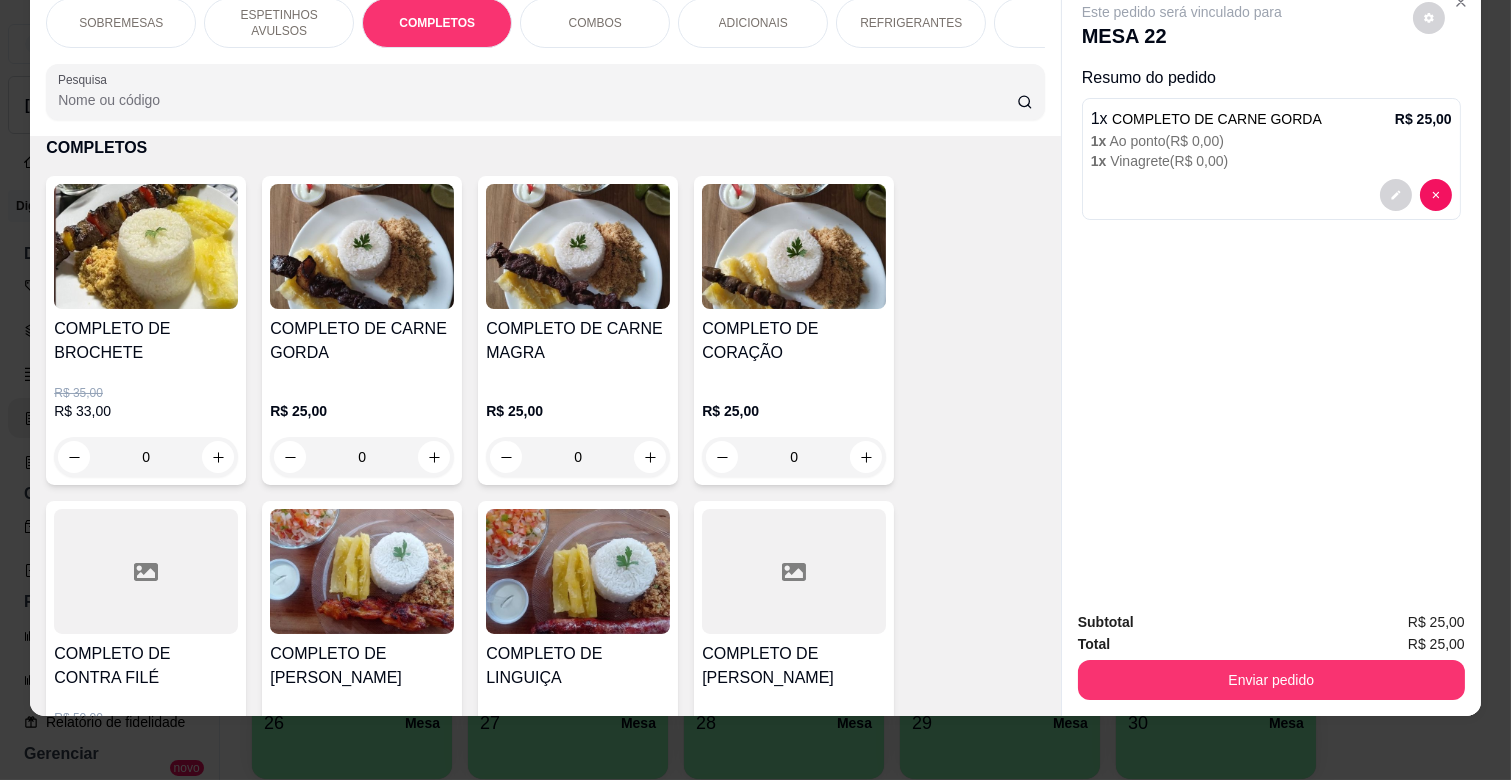 click on "ESPETINHOS AVULSOS" at bounding box center [279, 23] 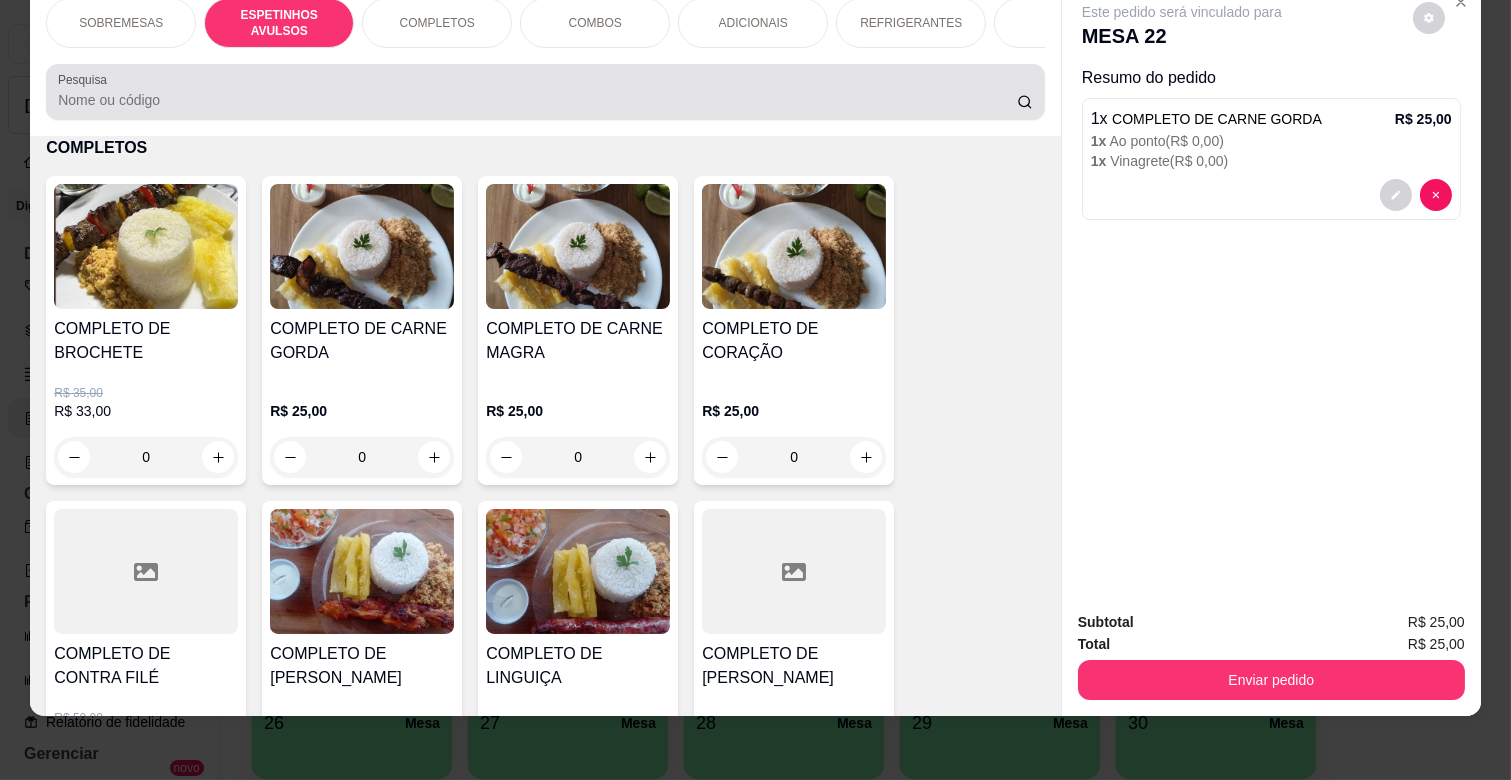 scroll, scrollTop: 438, scrollLeft: 0, axis: vertical 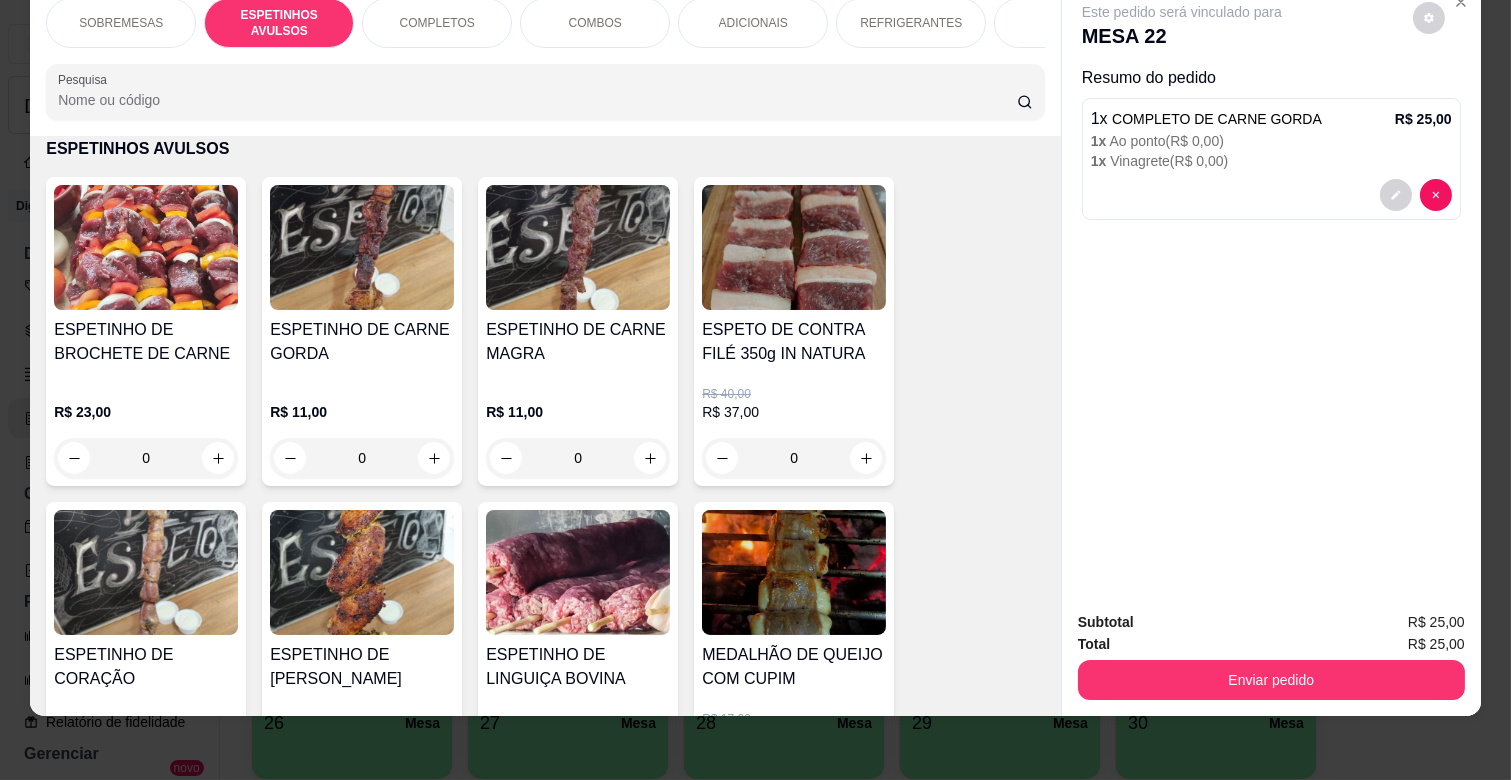 click on "0" at bounding box center (362, 458) 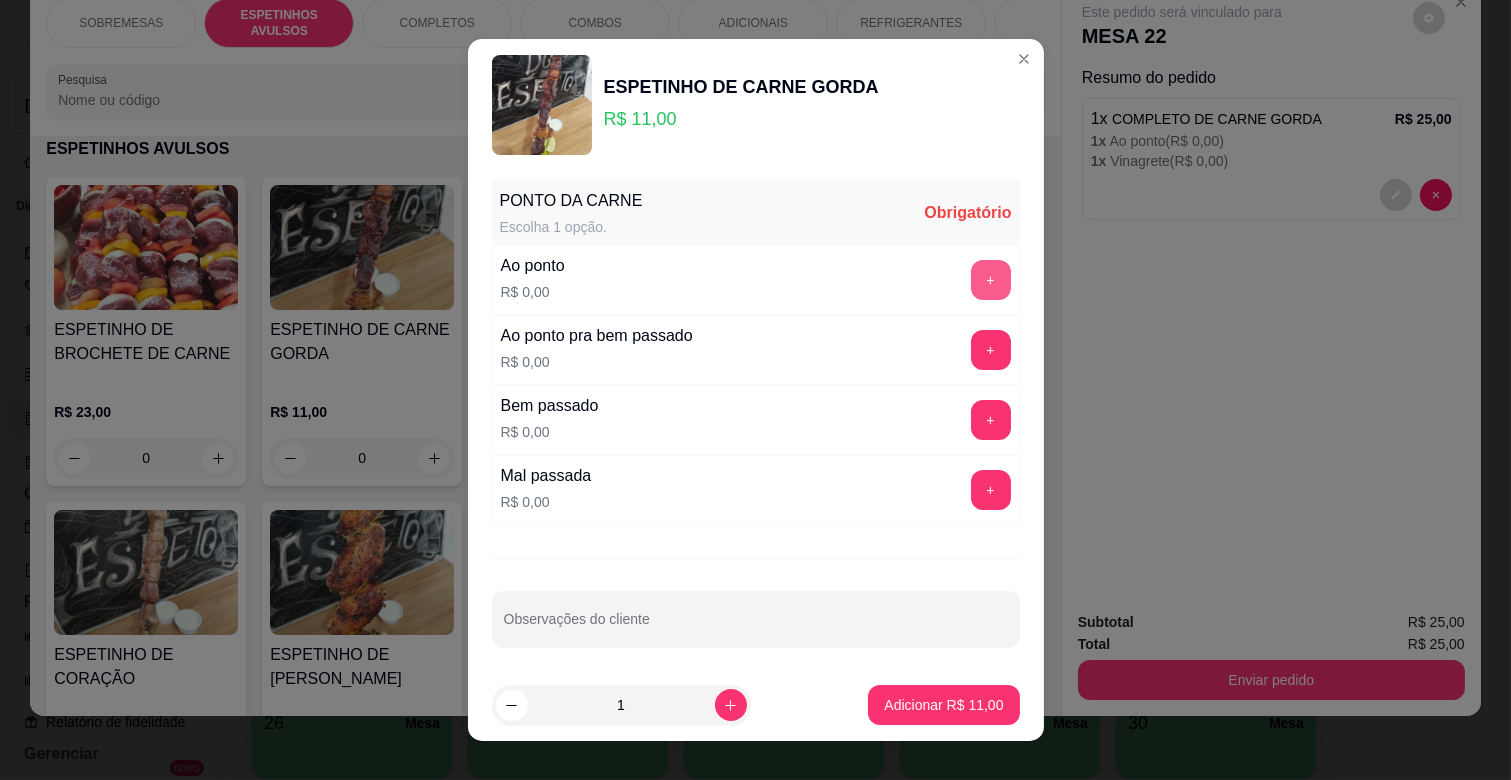 click on "+" at bounding box center (991, 280) 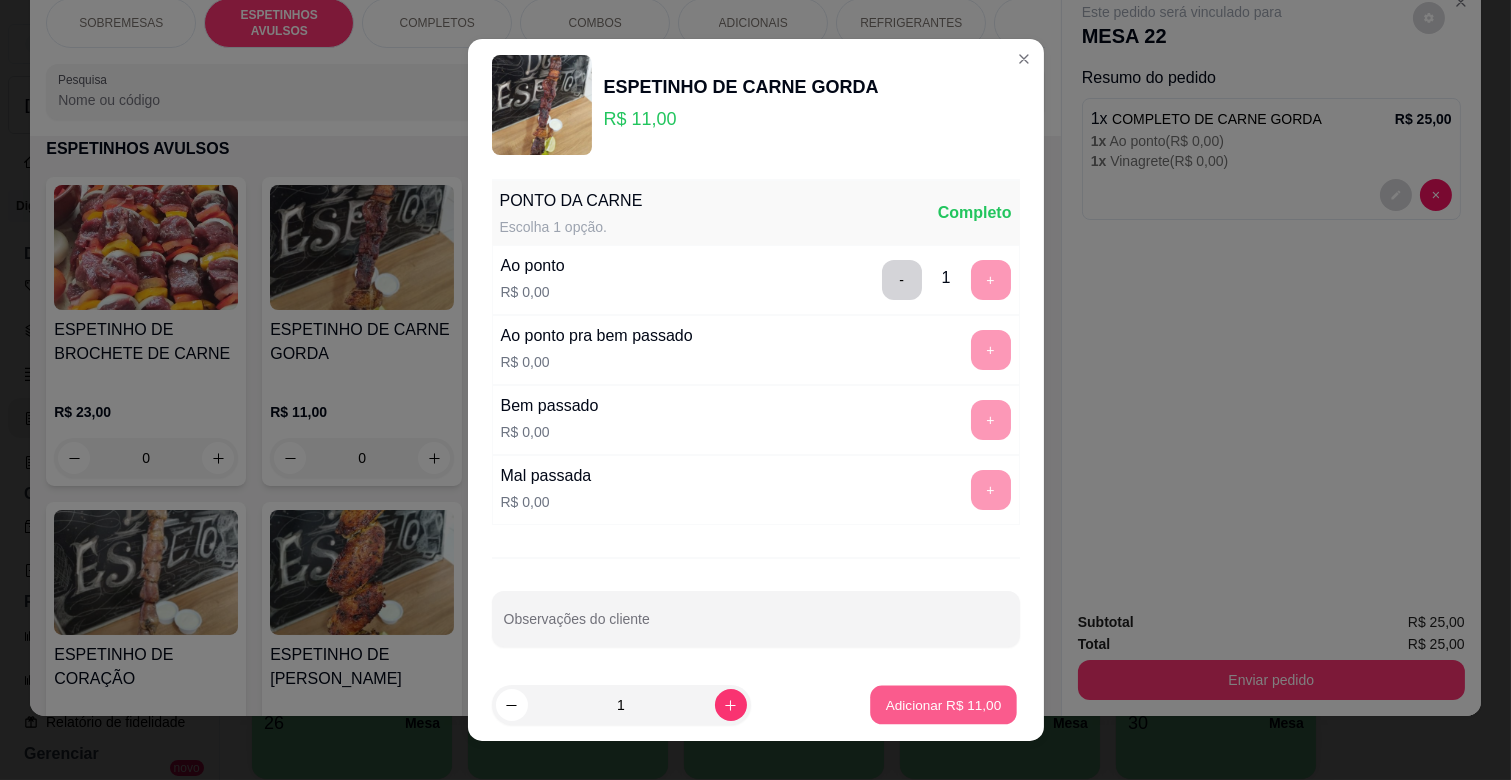click on "Adicionar   R$ 11,00" at bounding box center [944, 704] 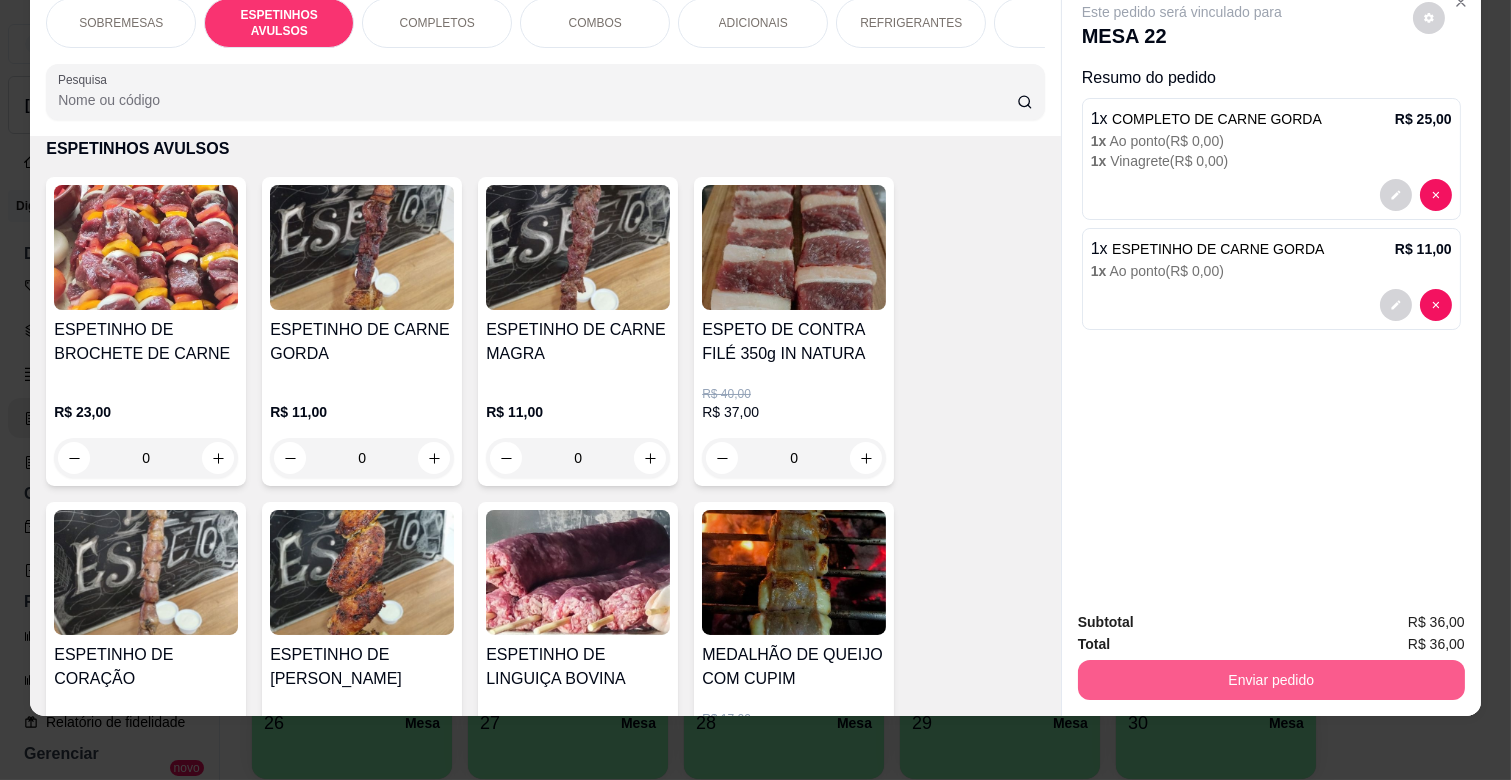 click on "Enviar pedido" at bounding box center (1271, 680) 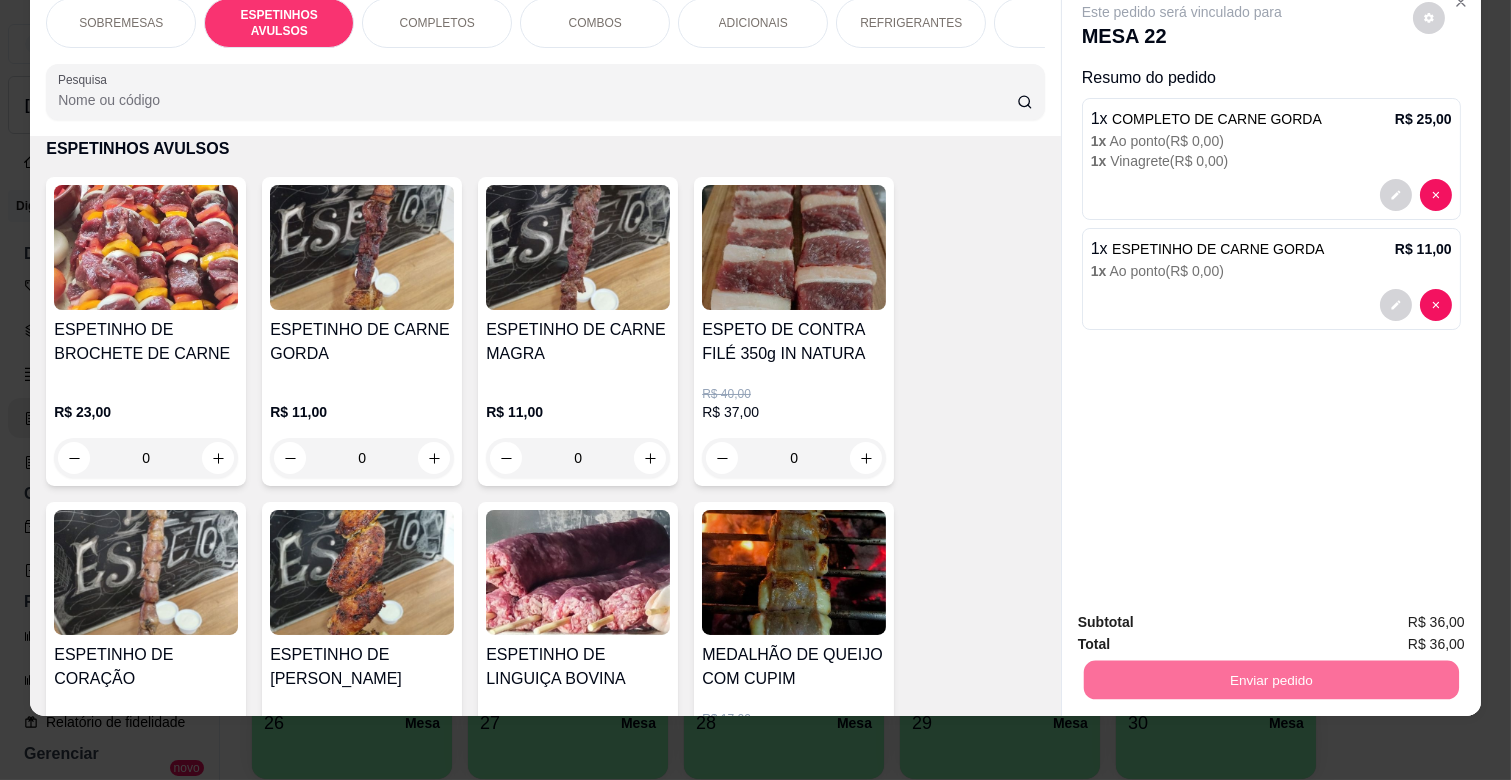 click on "Não registrar e enviar pedido" at bounding box center [1205, 613] 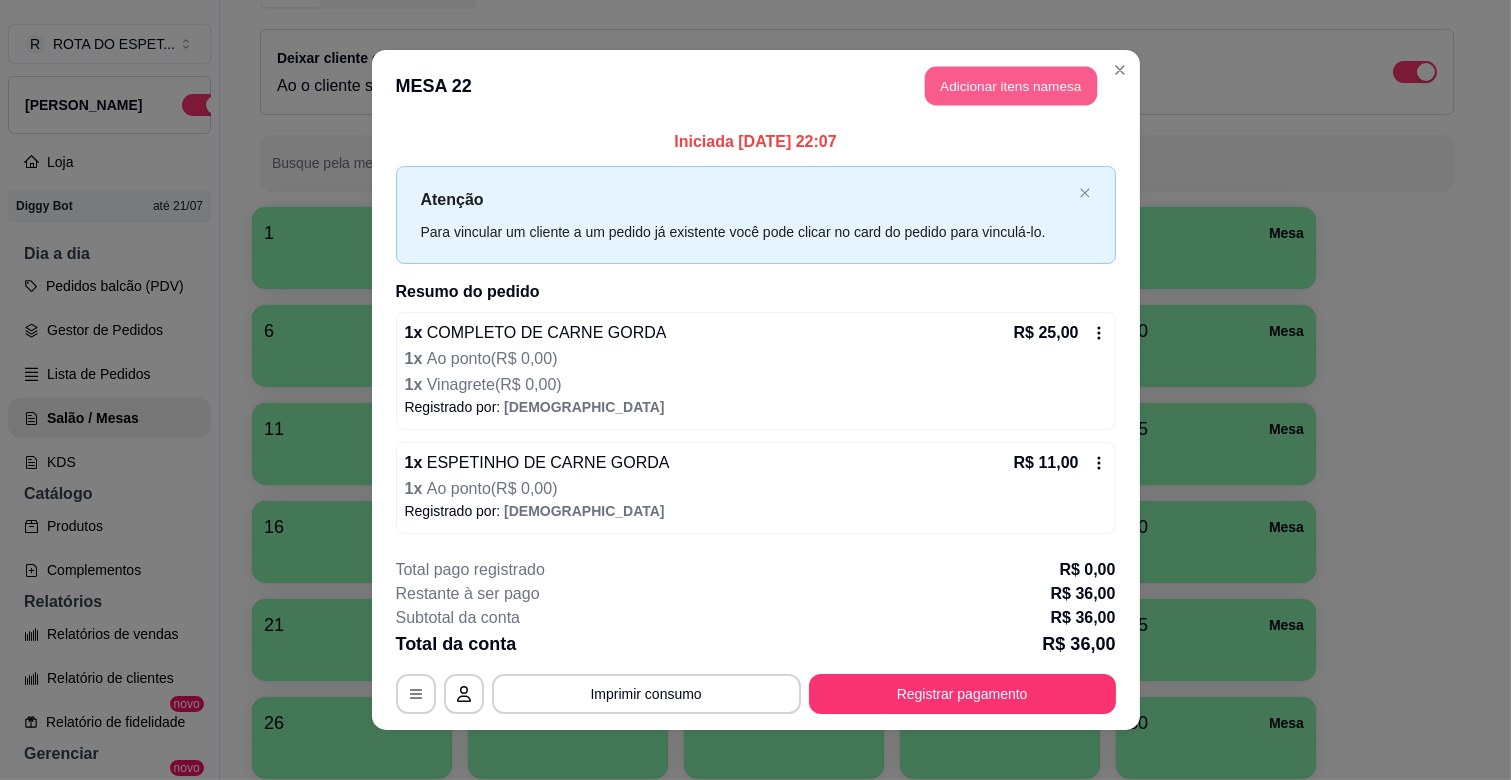 click on "Adicionar itens na  mesa" at bounding box center (1011, 86) 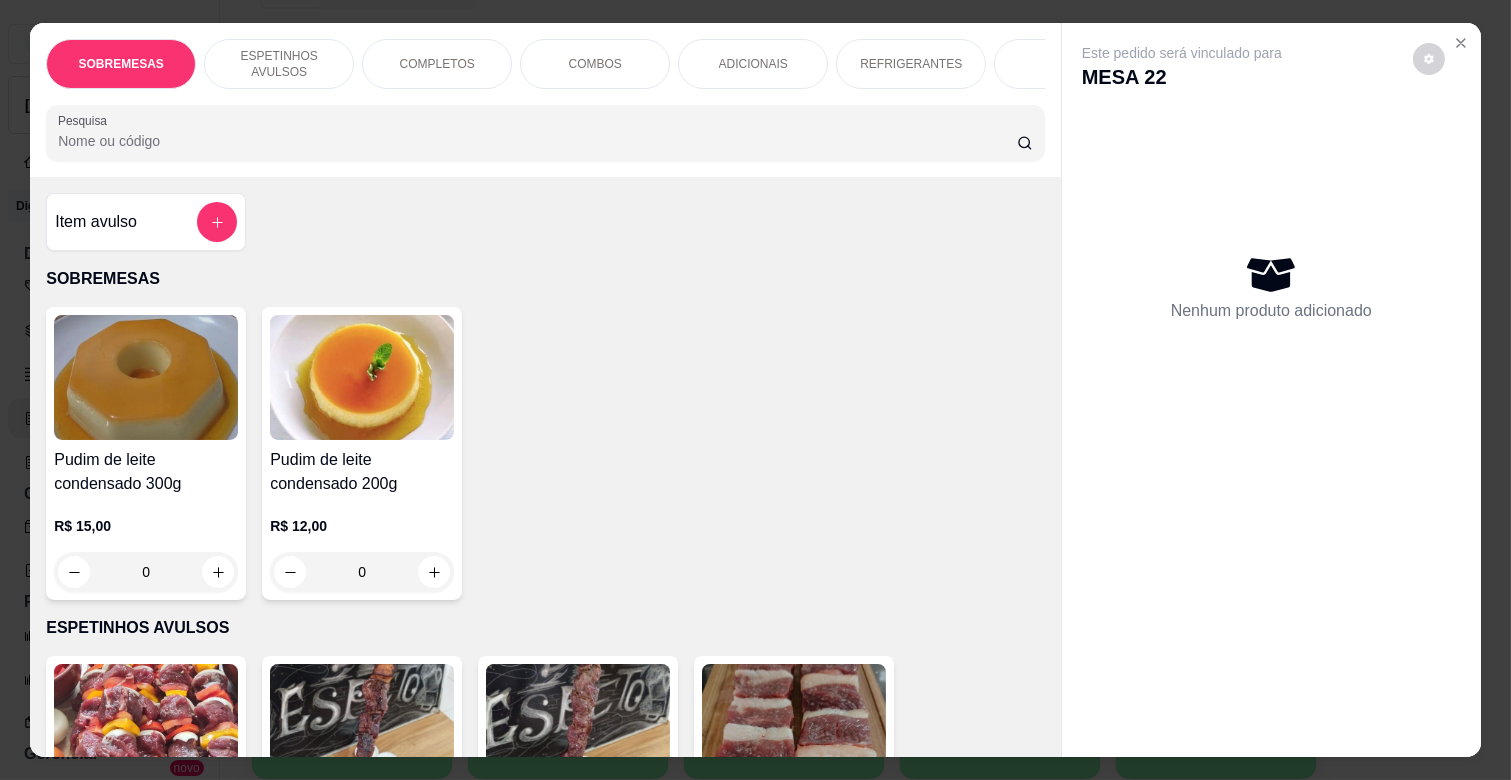scroll, scrollTop: 0, scrollLeft: 573, axis: horizontal 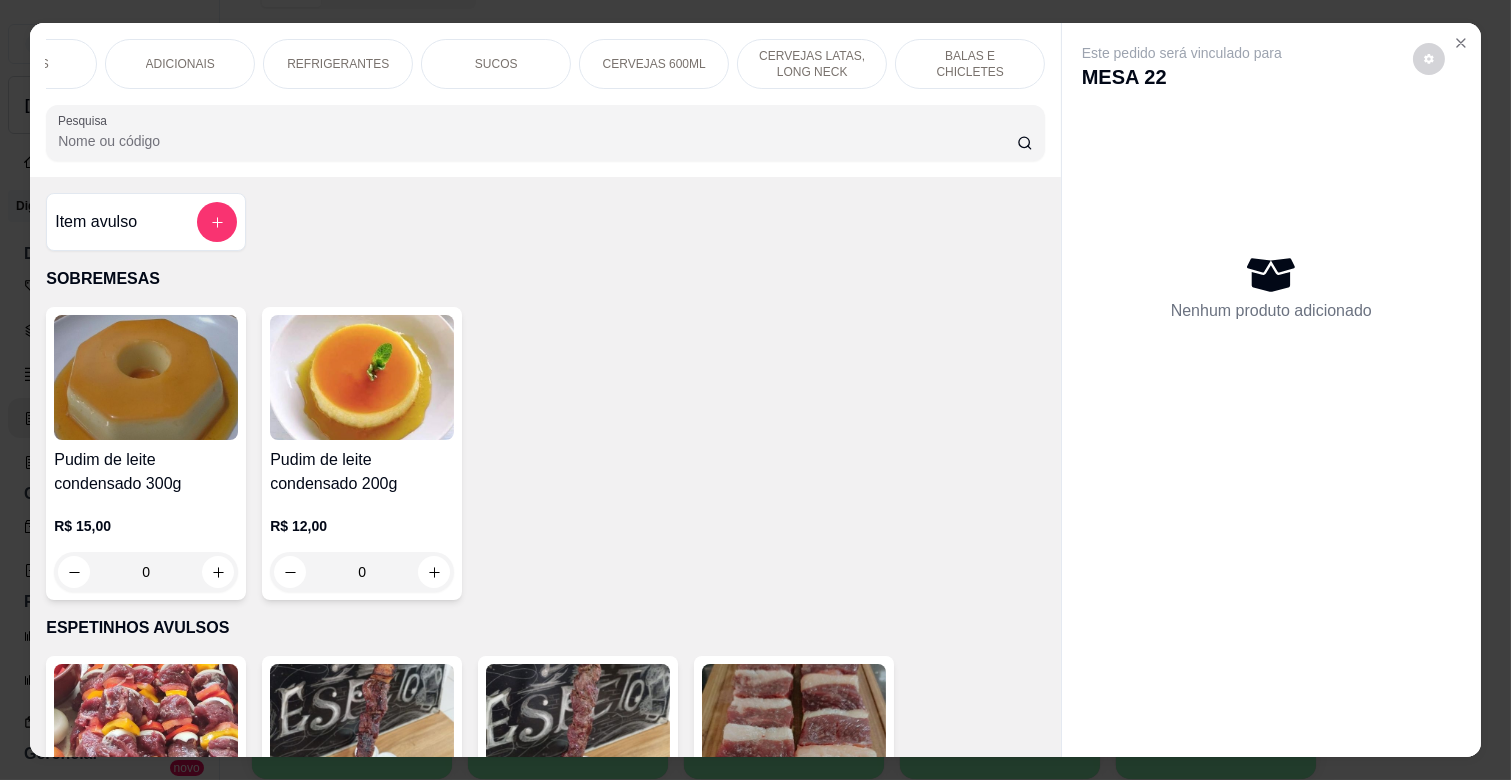 click on "CERVEJAS LATAS, LONG NECK" at bounding box center [812, 64] 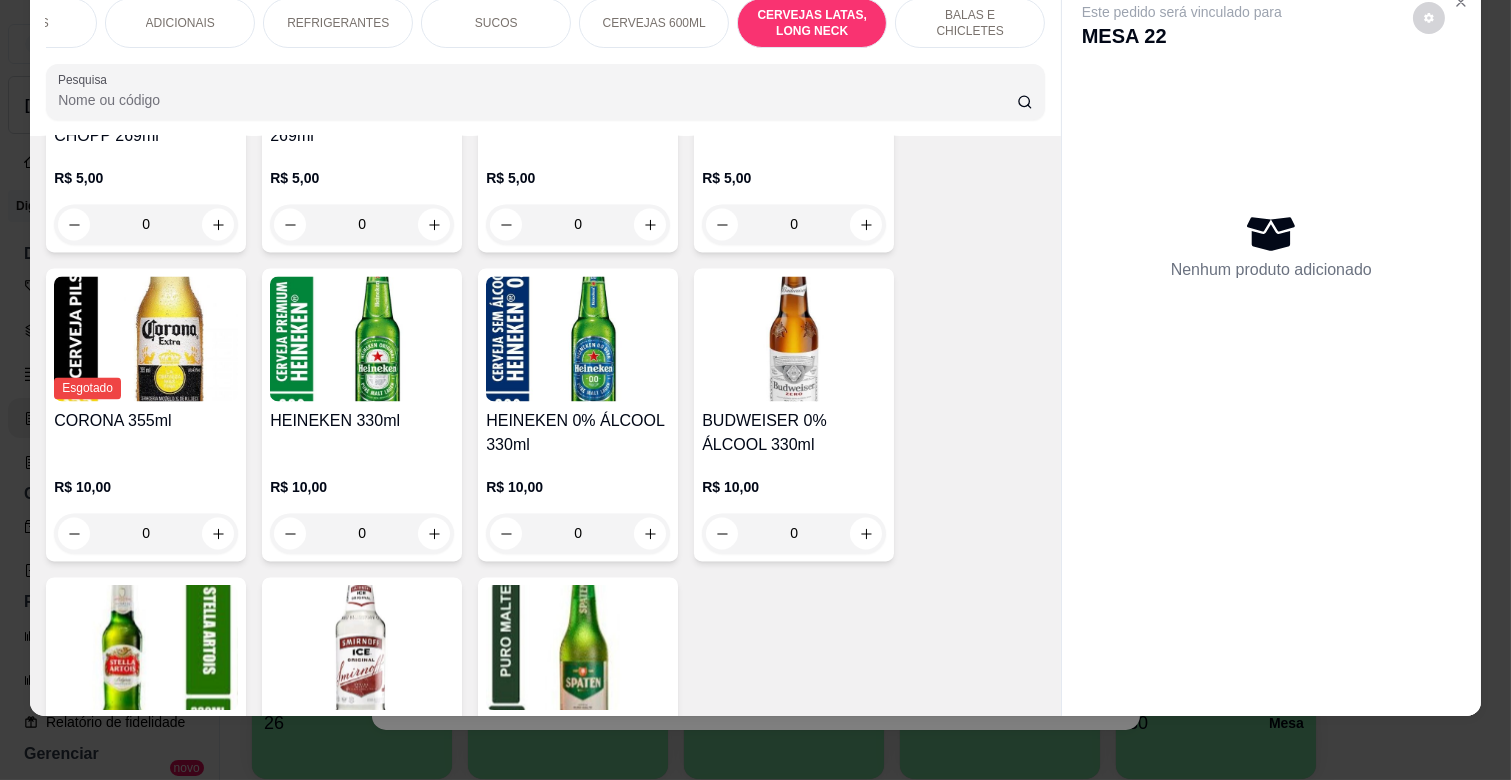 scroll, scrollTop: 7167, scrollLeft: 0, axis: vertical 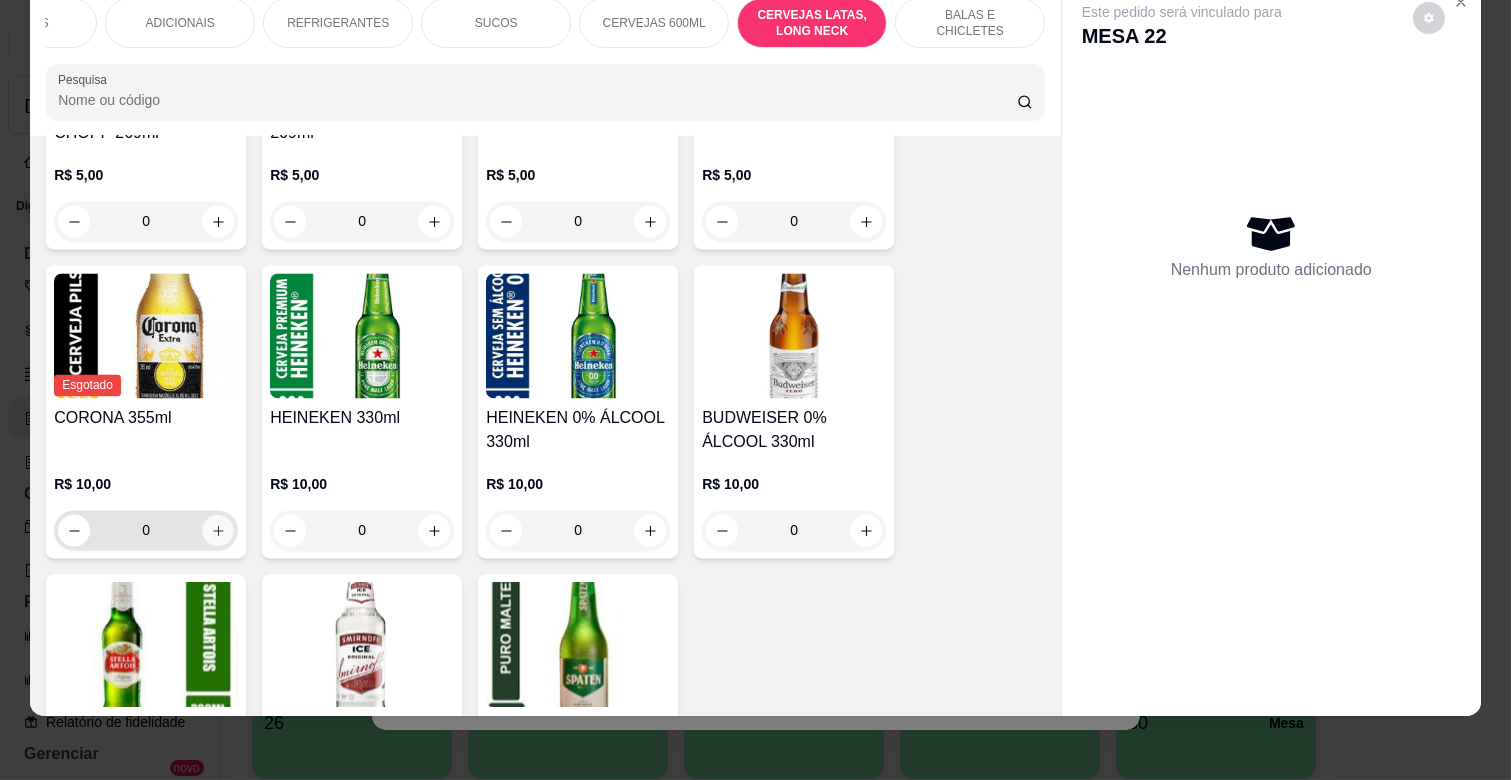 click at bounding box center [218, 530] 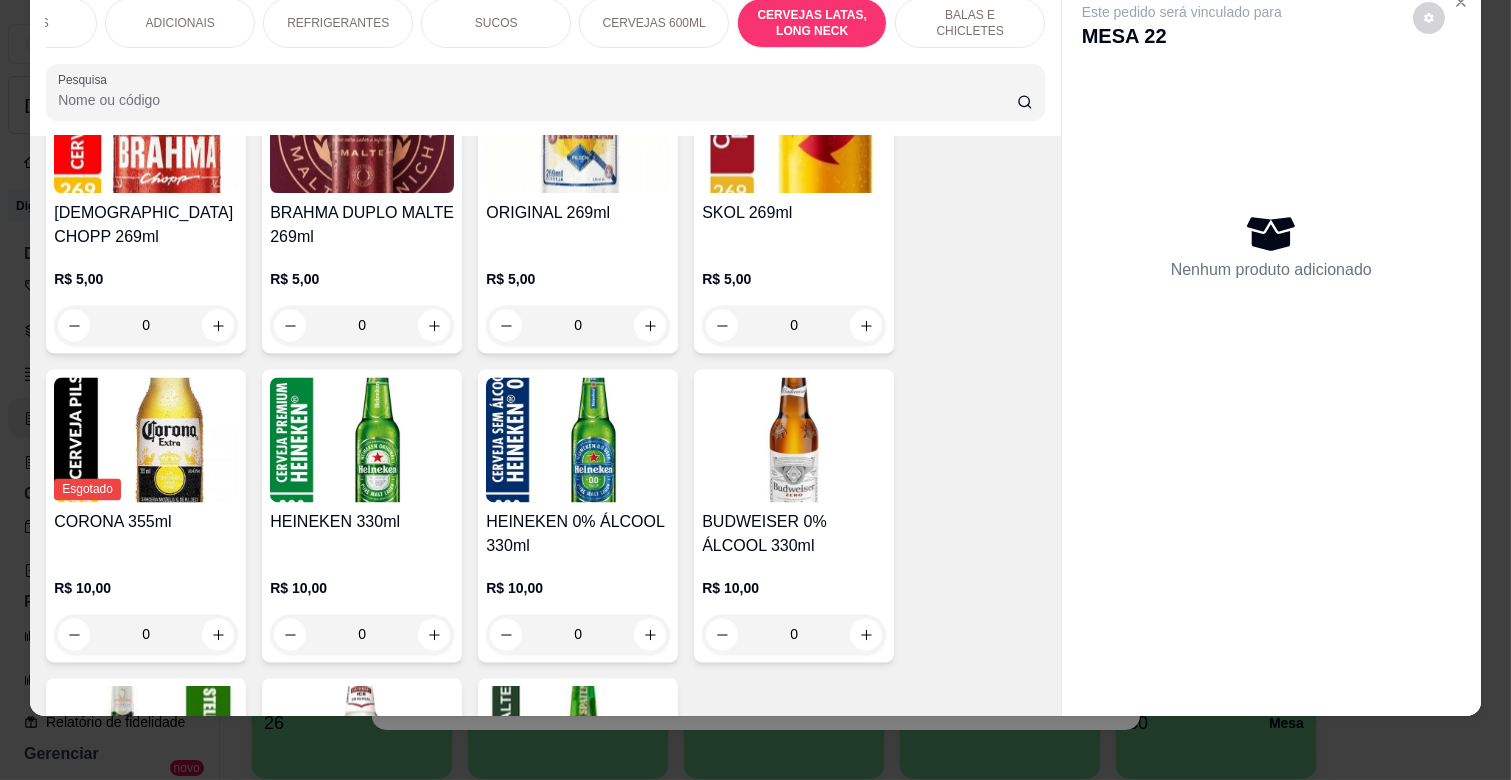 scroll, scrollTop: 7056, scrollLeft: 0, axis: vertical 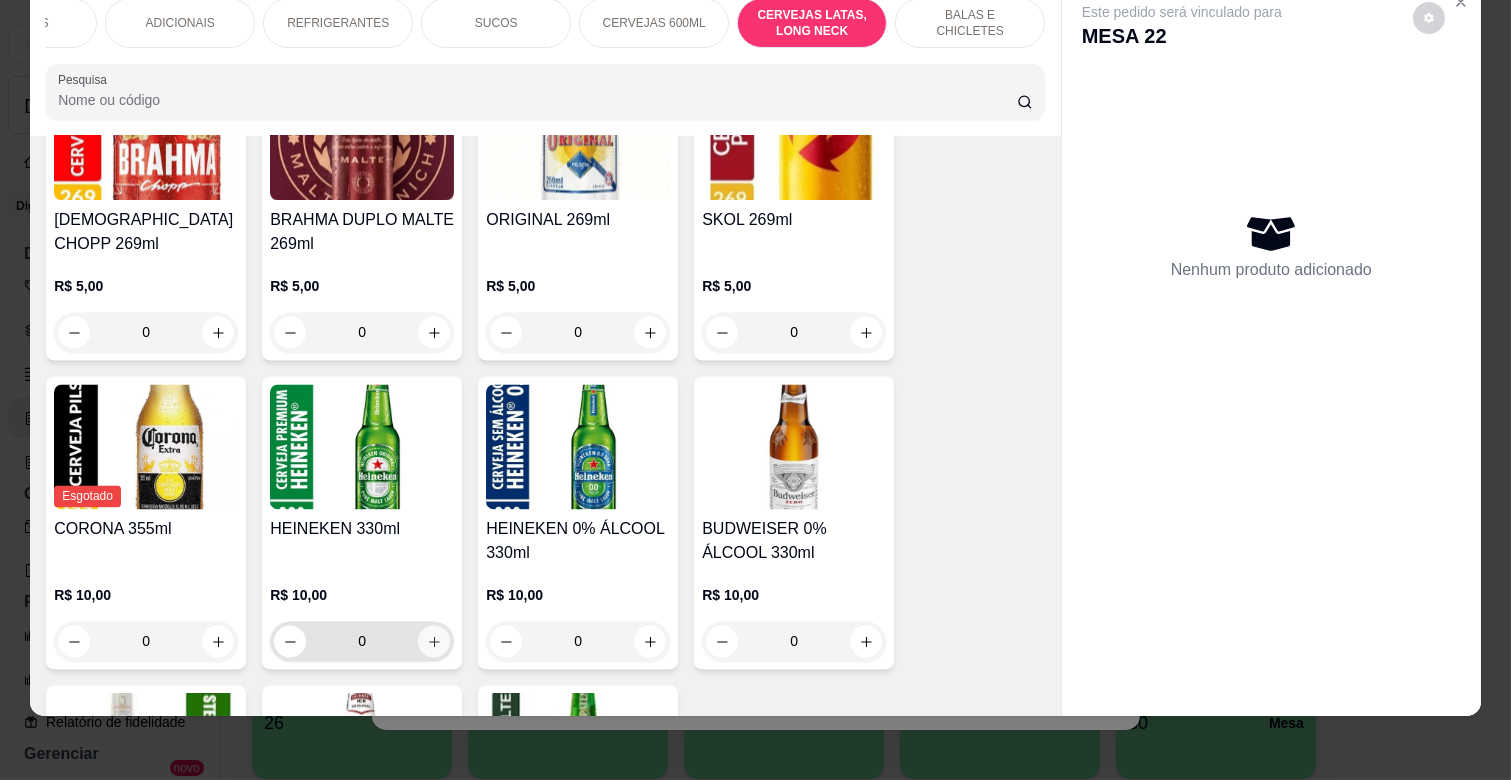 click 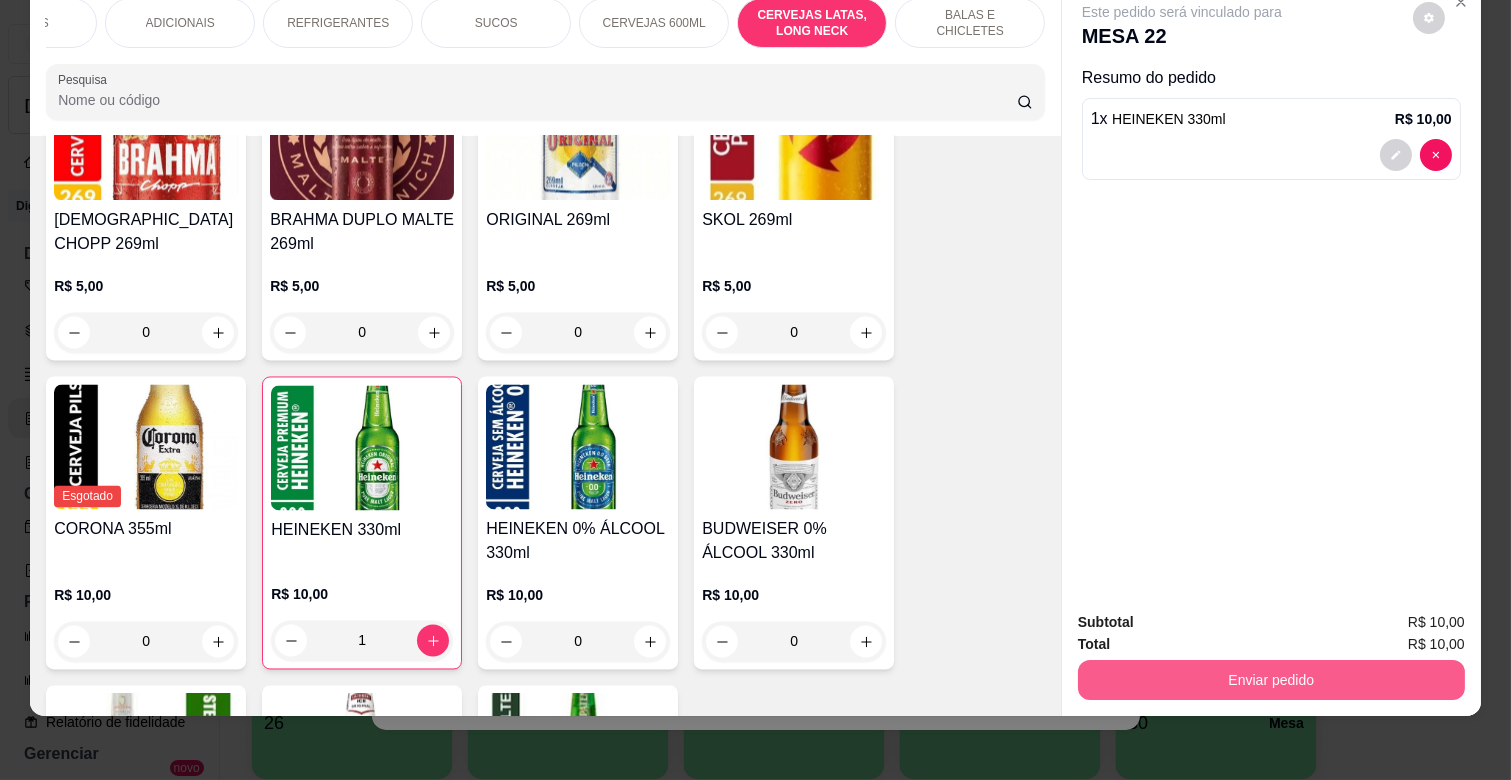 click on "Enviar pedido" at bounding box center [1271, 680] 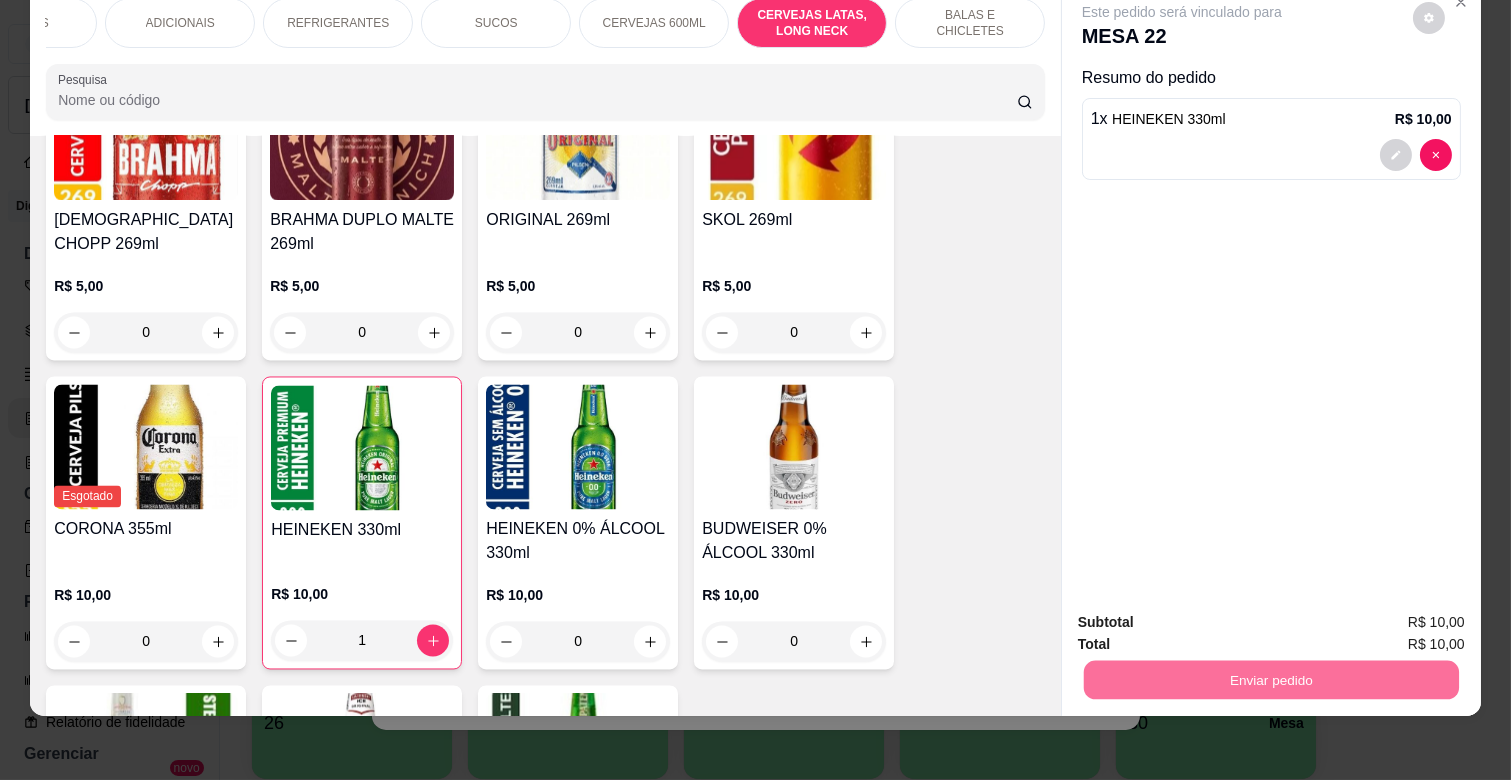 click on "BRAHMA CHOPP 269ml   R$ 5,00 0 BRAHMA DUPLO MALTE 269ml   R$ 5,00 0 ORIGINAL 269ml   R$ 5,00 0 SKOL 269ml    R$ 5,00 0 Esgotado CORONA 355ml    R$ 10,00 0 HEINEKEN 330ml    R$ 10,00 1 HEINEKEN 0% ÁLCOOL 330ml   R$ 10,00 0 BUDWEISER 0% ÁLCOOL 330ml   R$ 10,00 0 STELLA ARTOIS 330ml   R$ 10,00 0 SMIRNOFF ICE - 275ML    R$ 13,00 0 SPATEN 355ml   R$ 10,00 0" at bounding box center [545, 510] 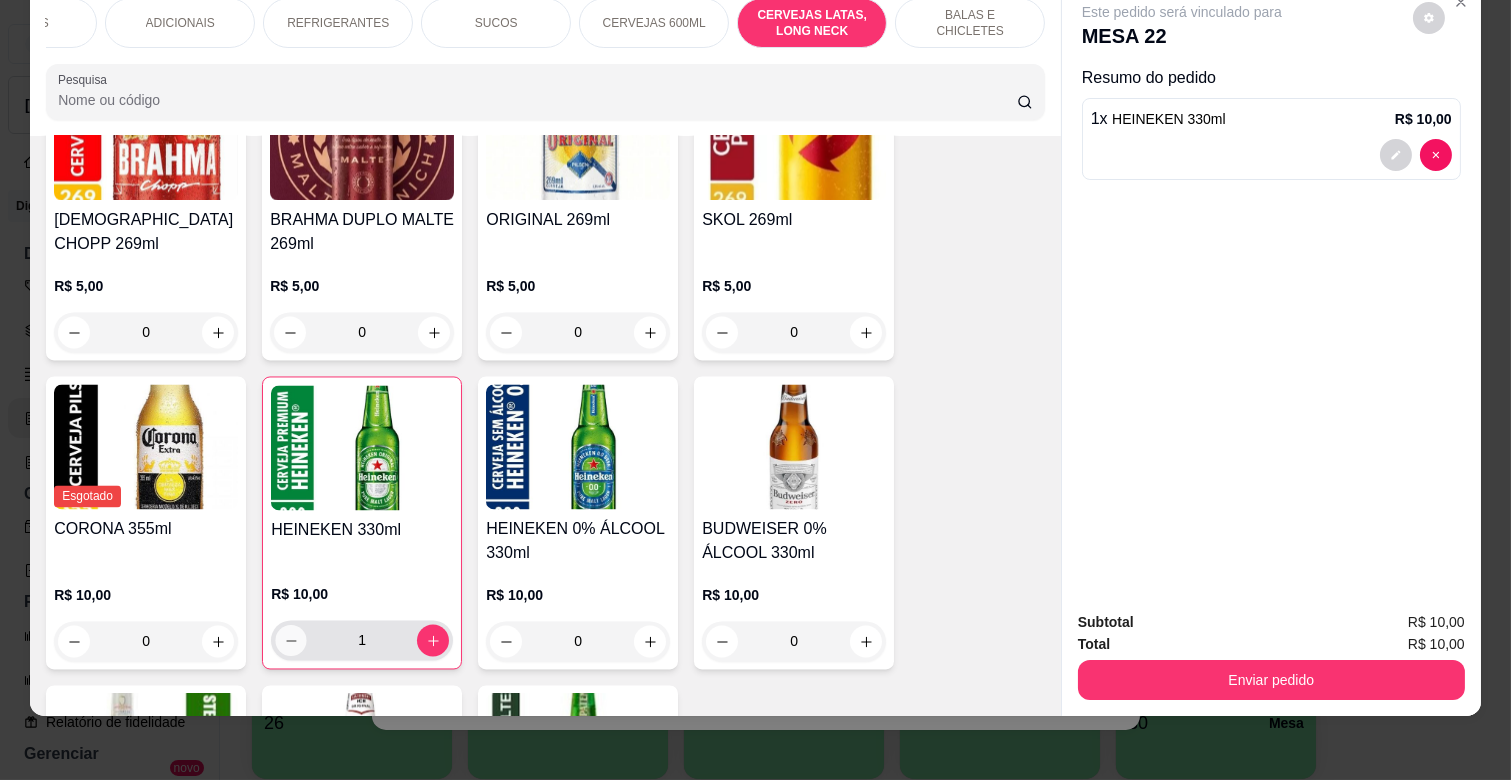 click 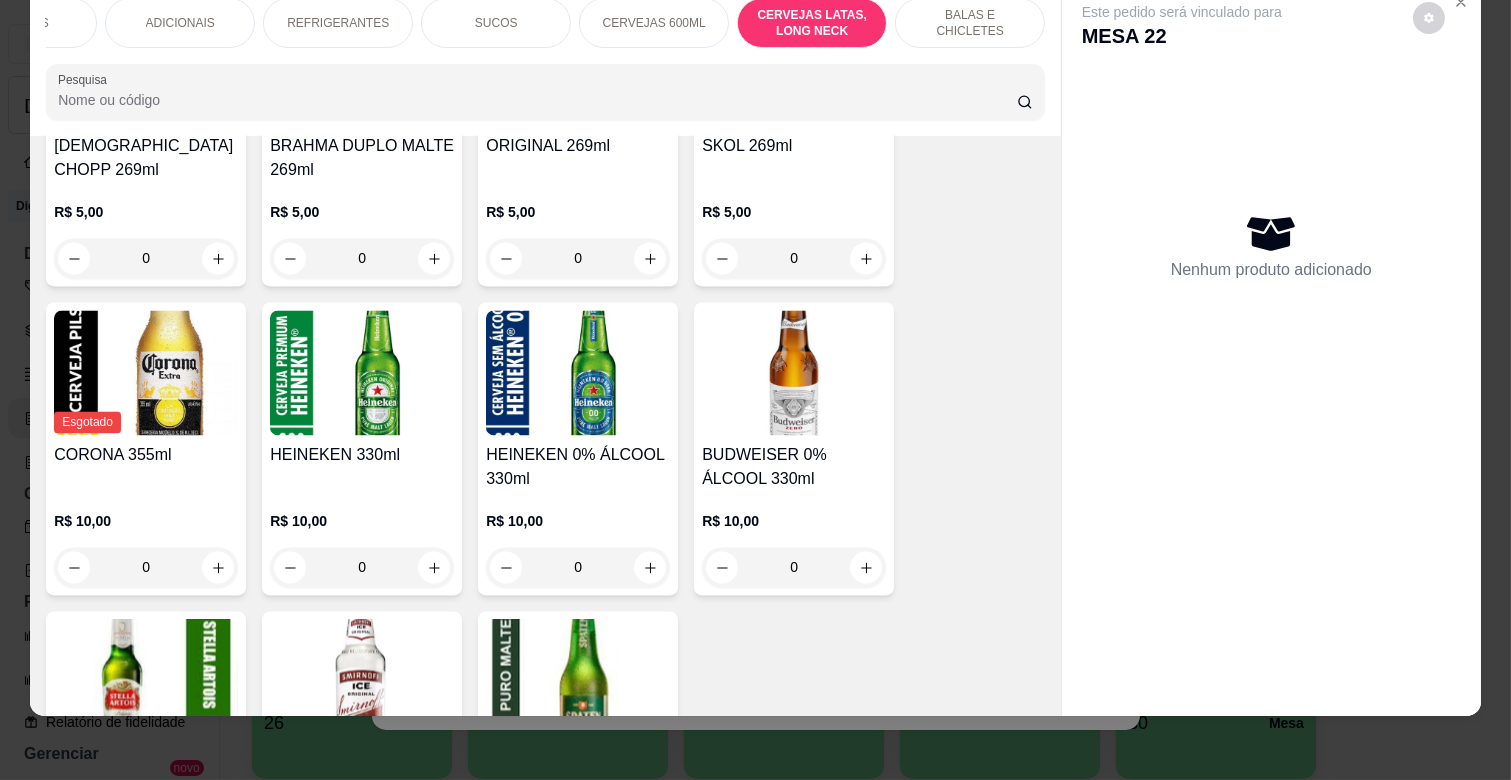 scroll, scrollTop: 7167, scrollLeft: 0, axis: vertical 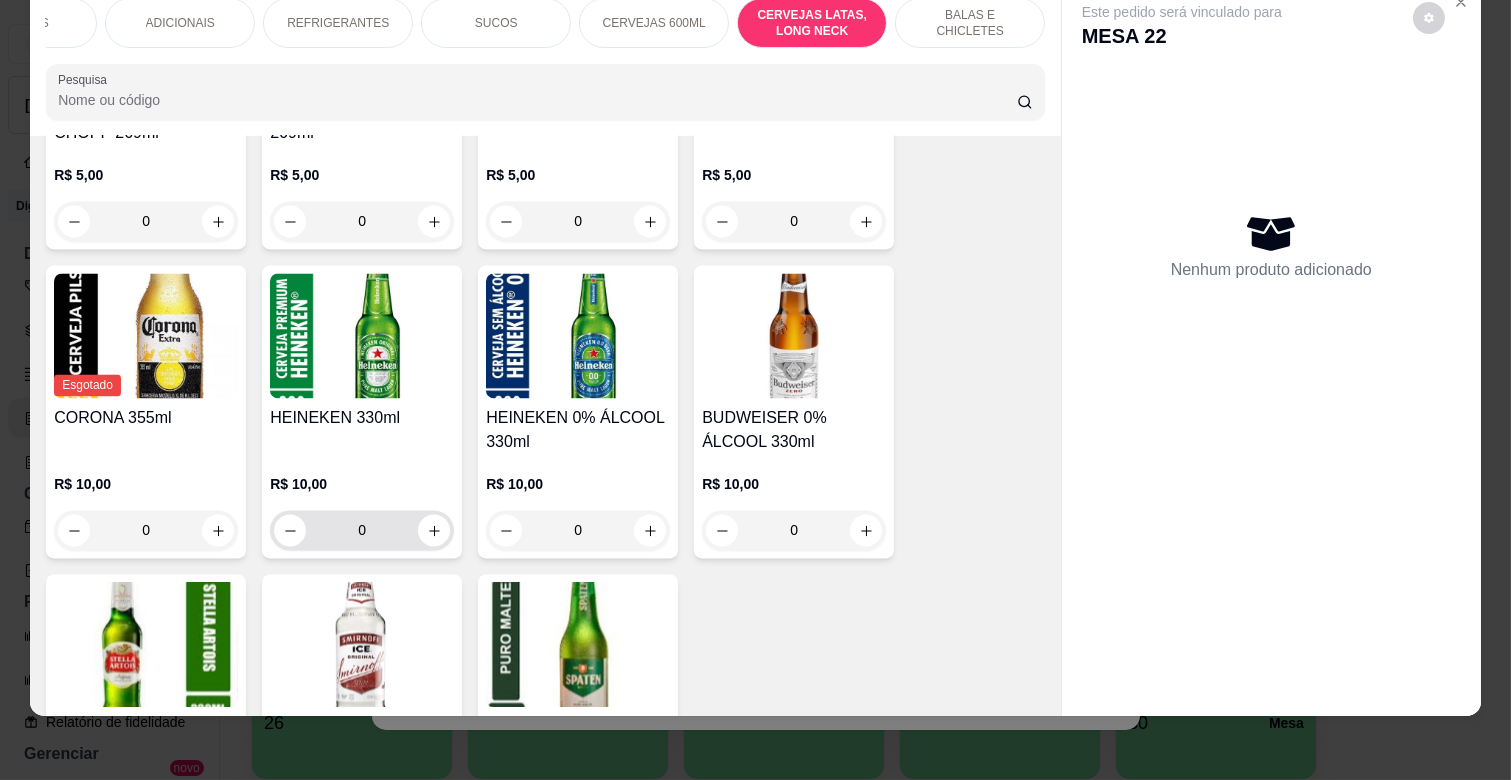 click on "0" at bounding box center (362, 530) 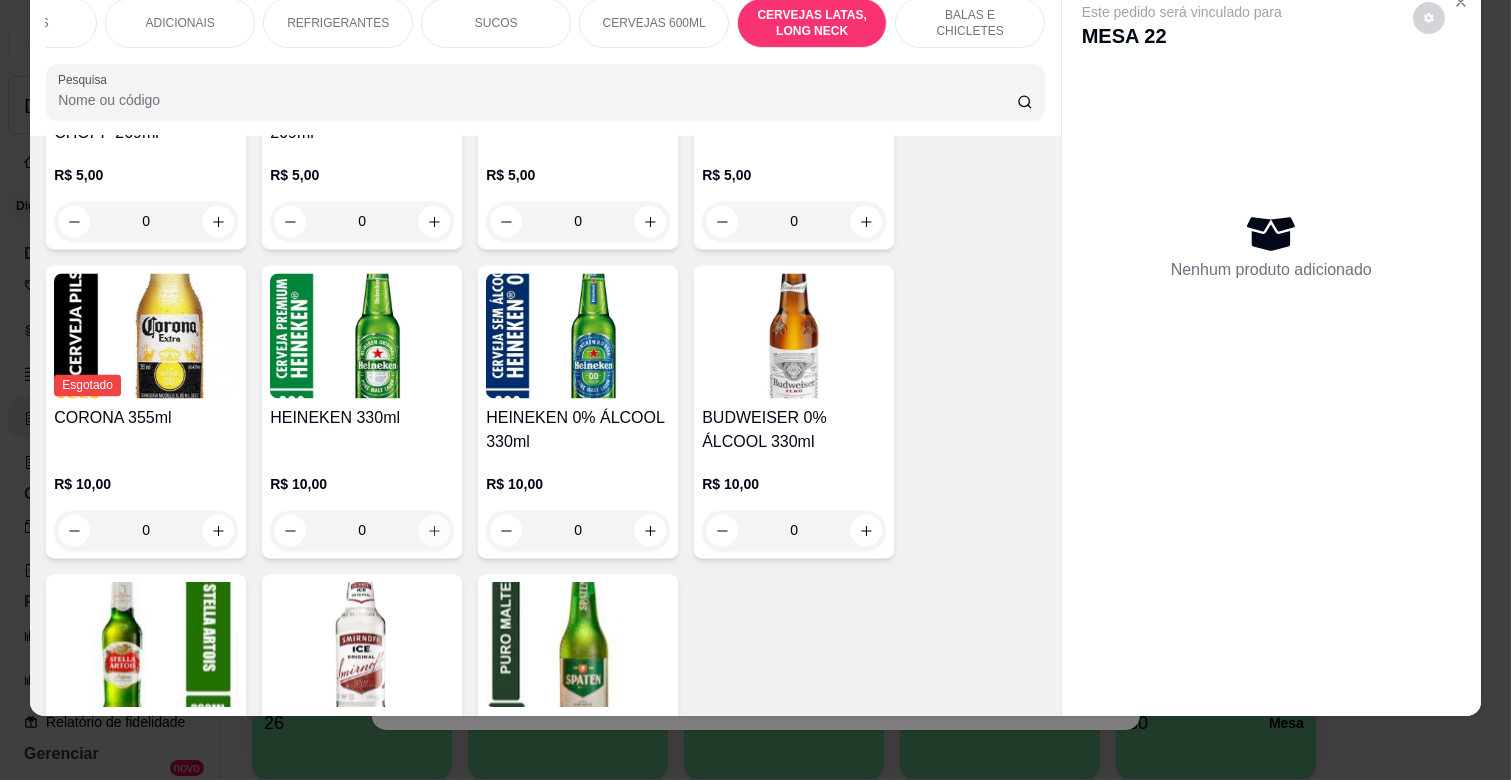 click 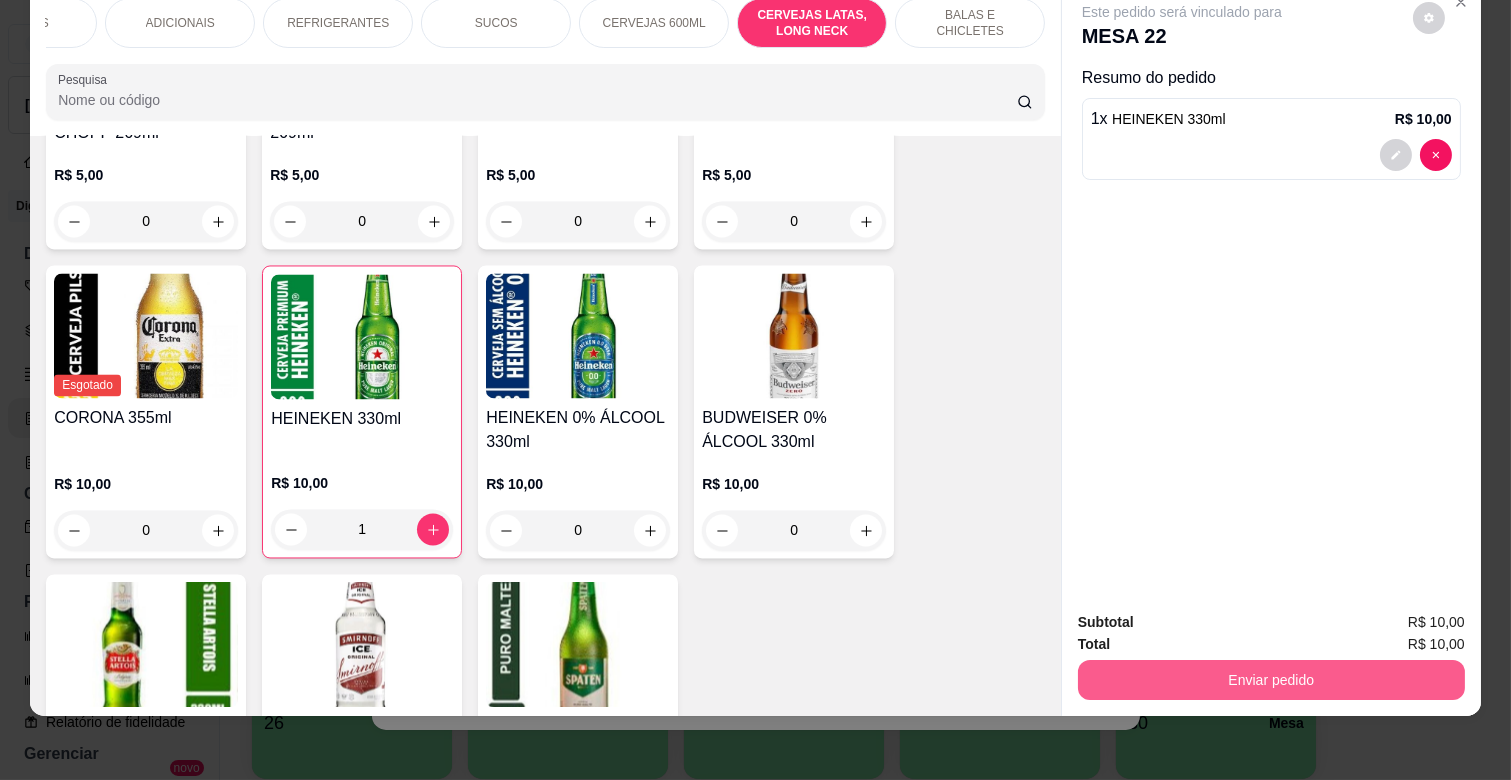 click on "Enviar pedido" at bounding box center (1271, 680) 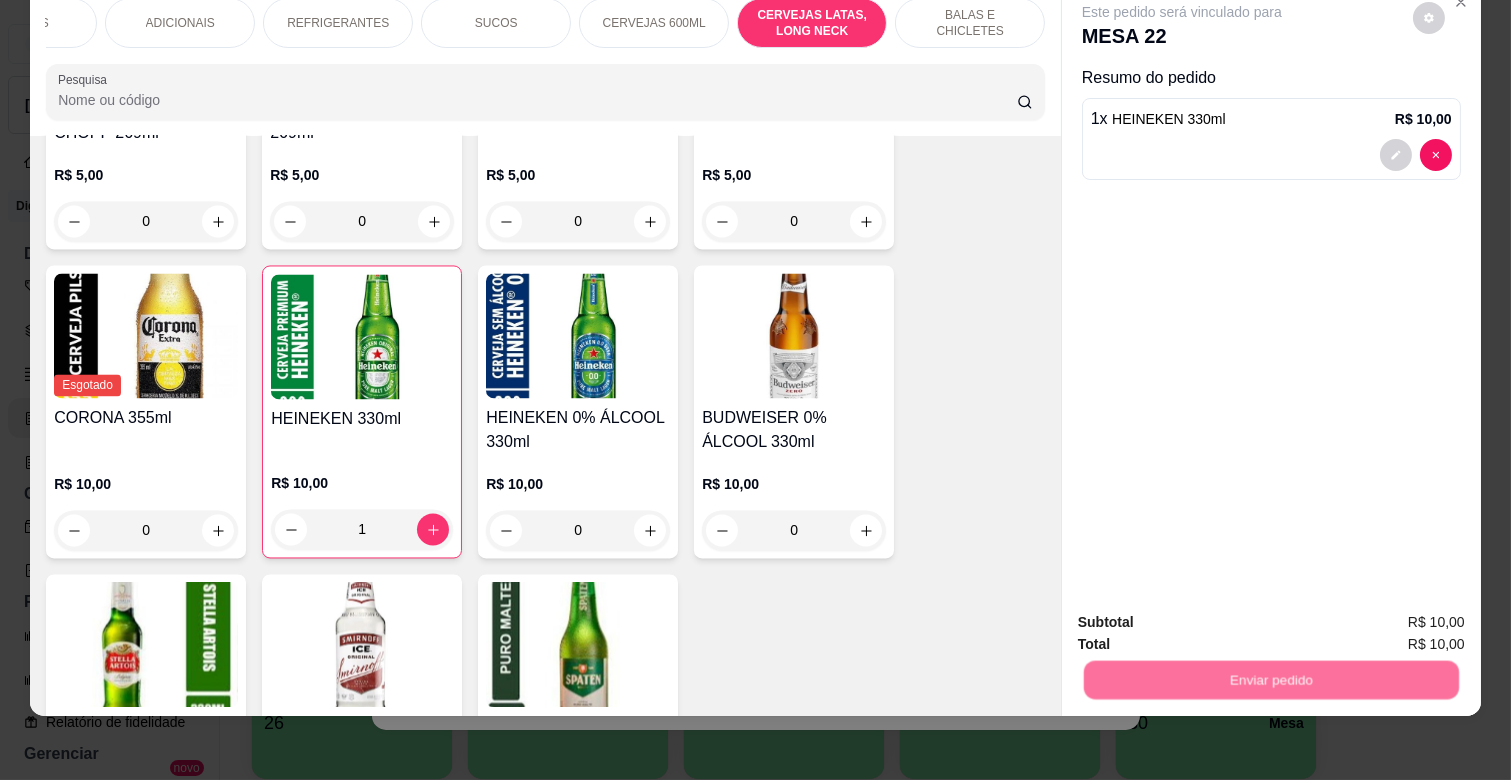 click on "Não registrar e enviar pedido" at bounding box center (1204, 614) 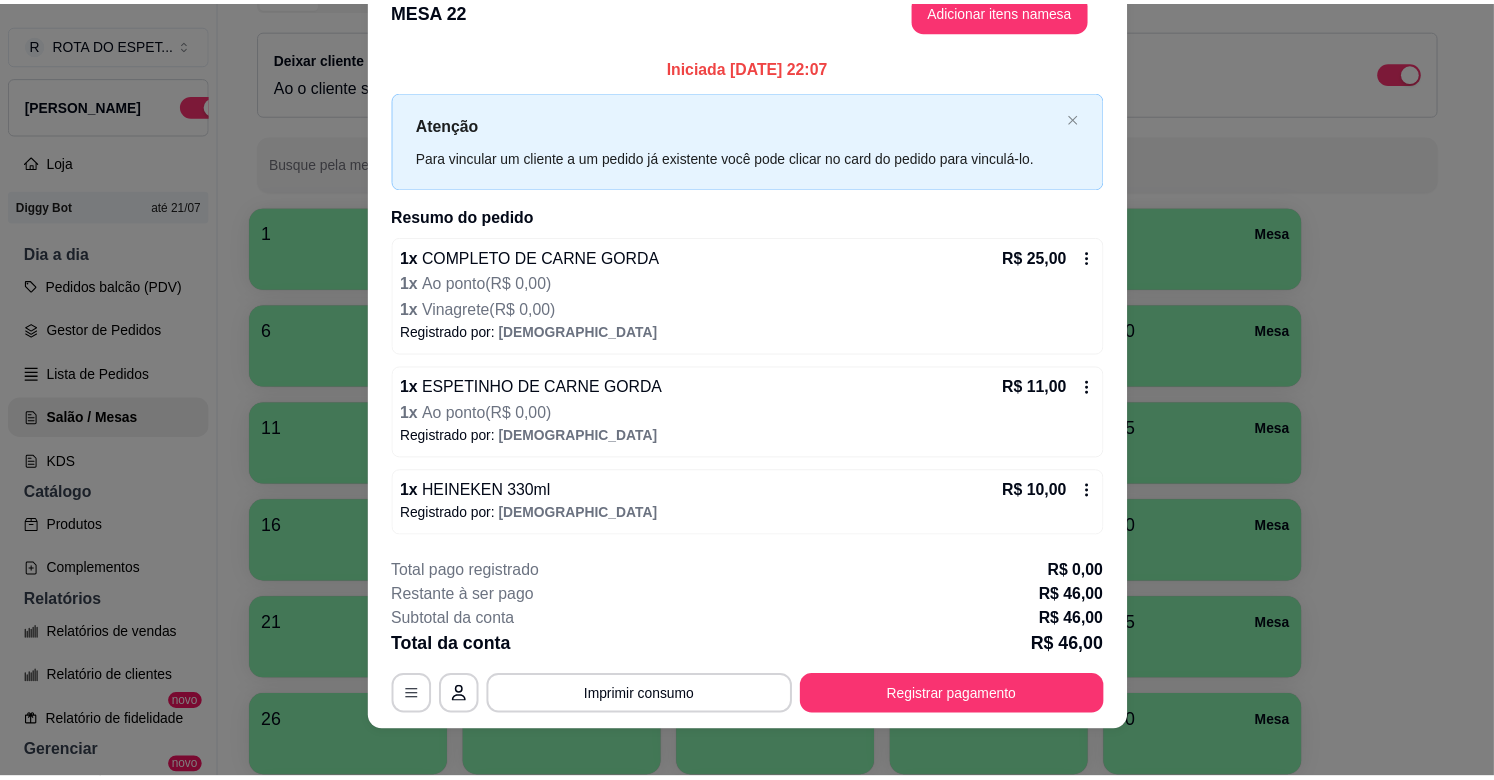 scroll, scrollTop: 53, scrollLeft: 0, axis: vertical 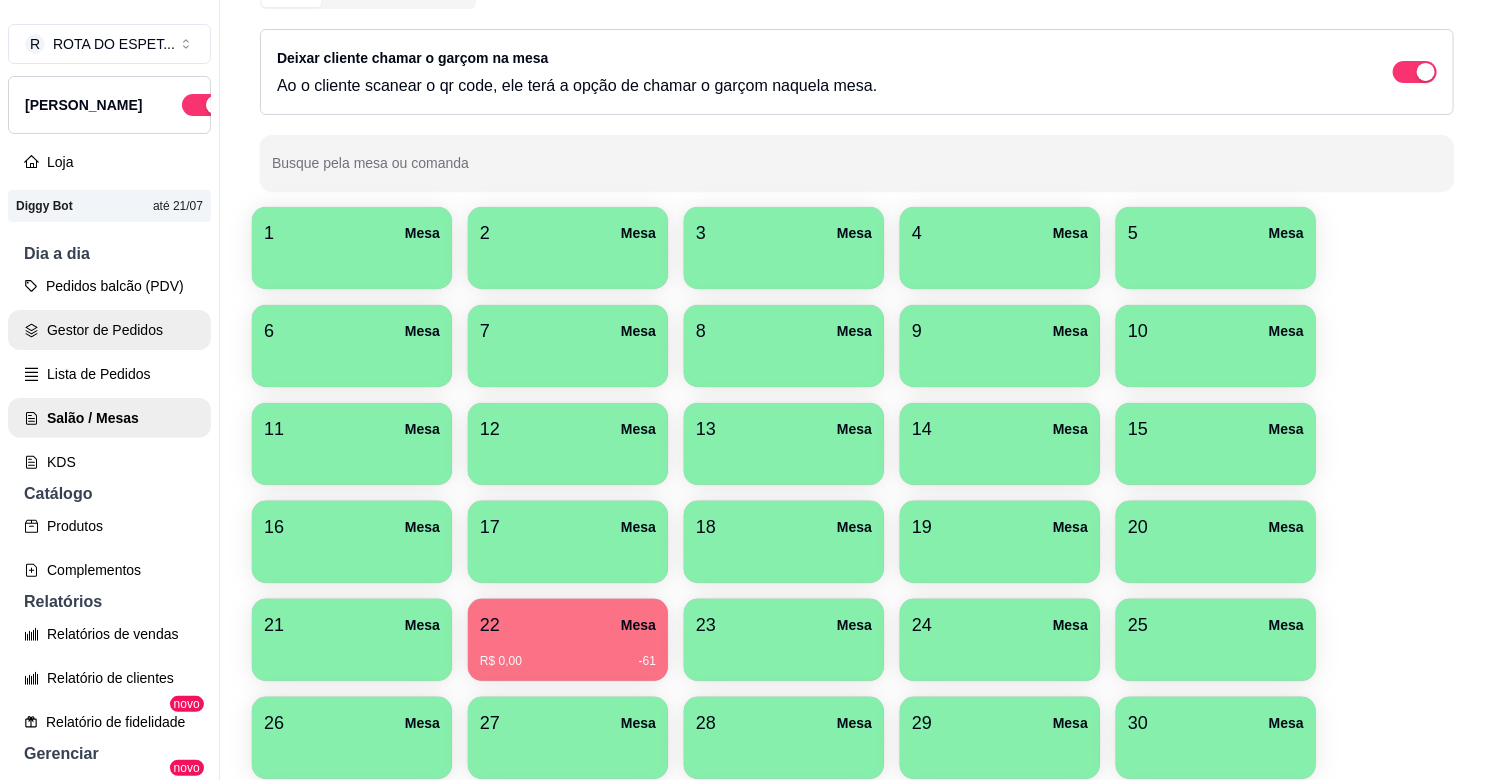 click on "Gestor de Pedidos" at bounding box center [109, 330] 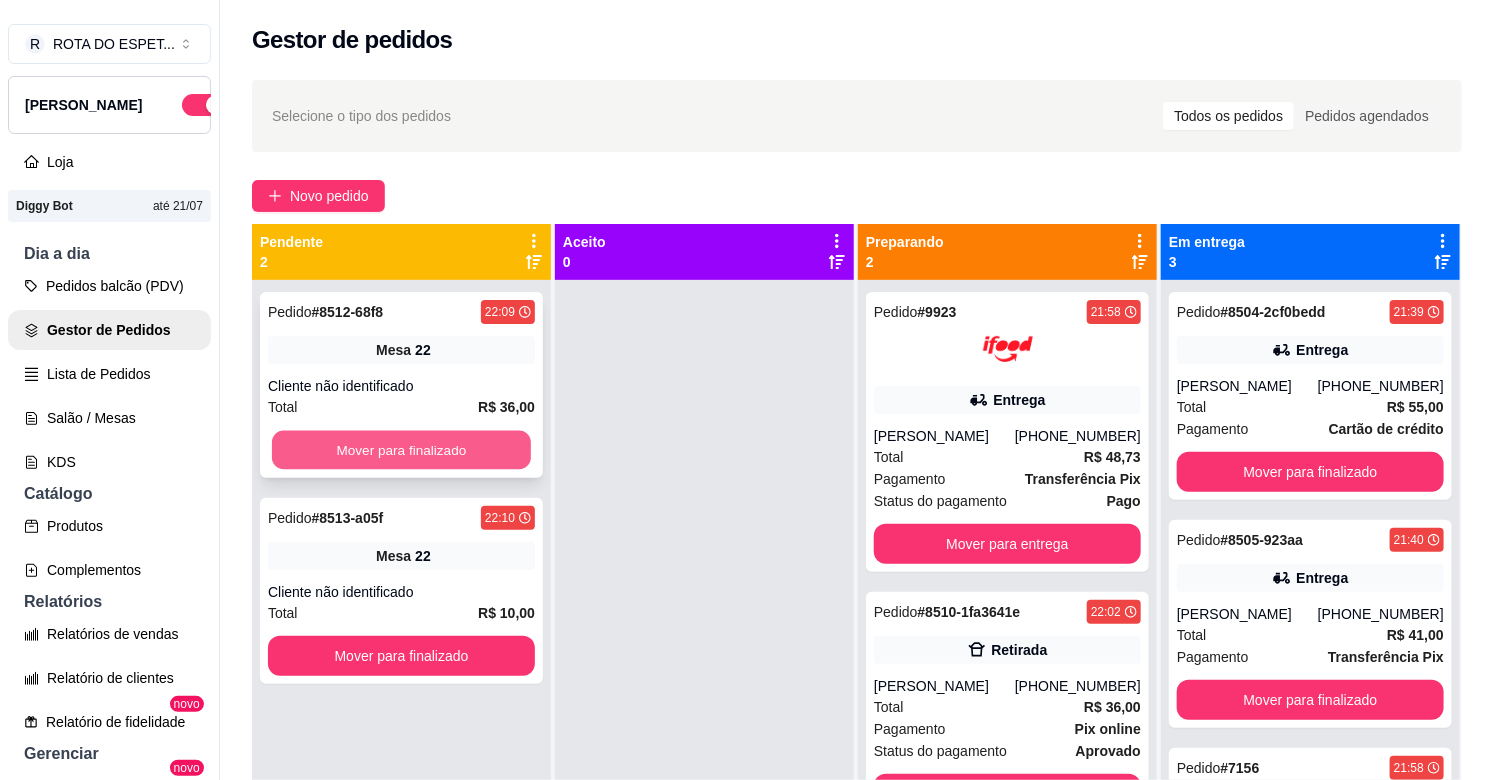click on "Mover para finalizado" at bounding box center (401, 450) 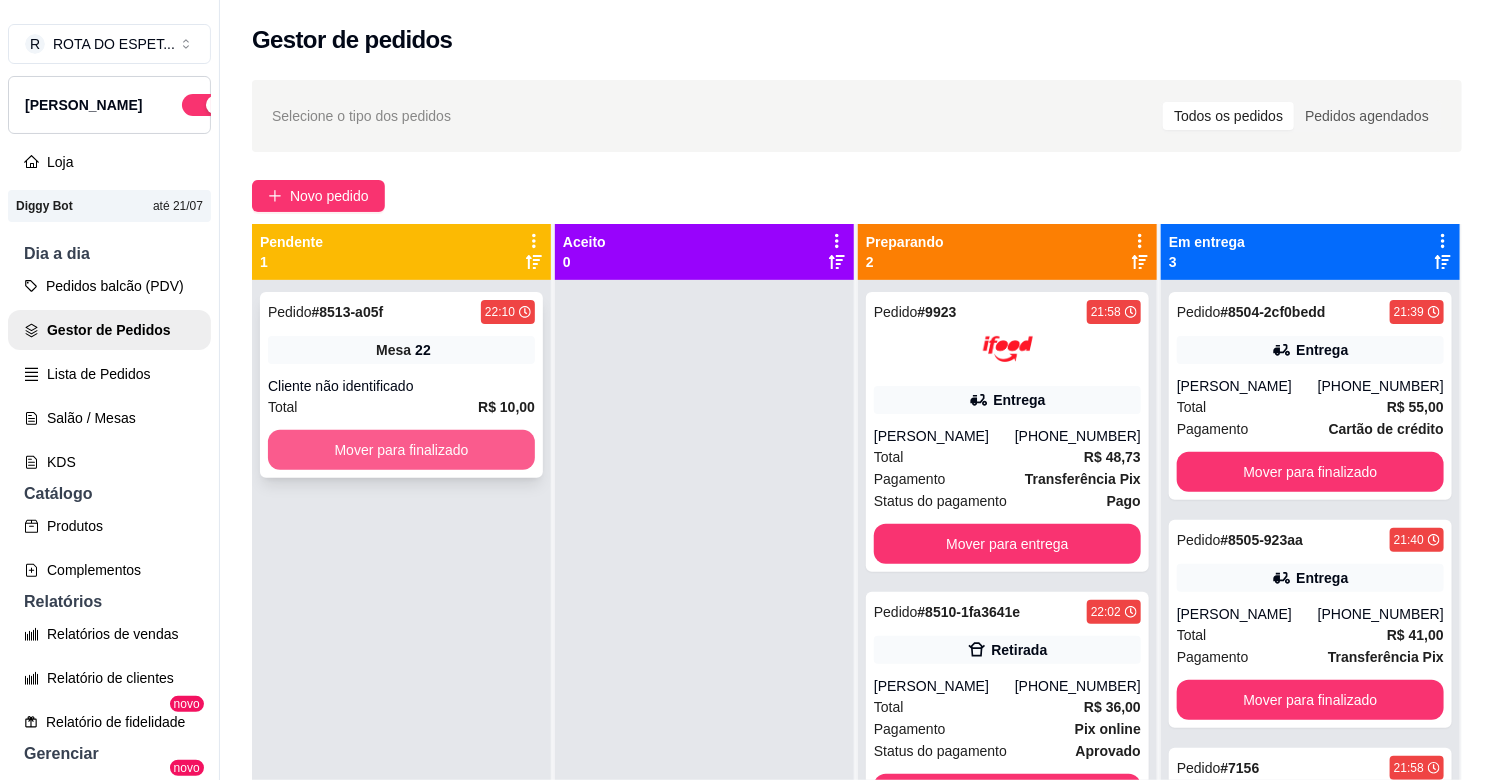 click on "Mover para finalizado" at bounding box center (401, 450) 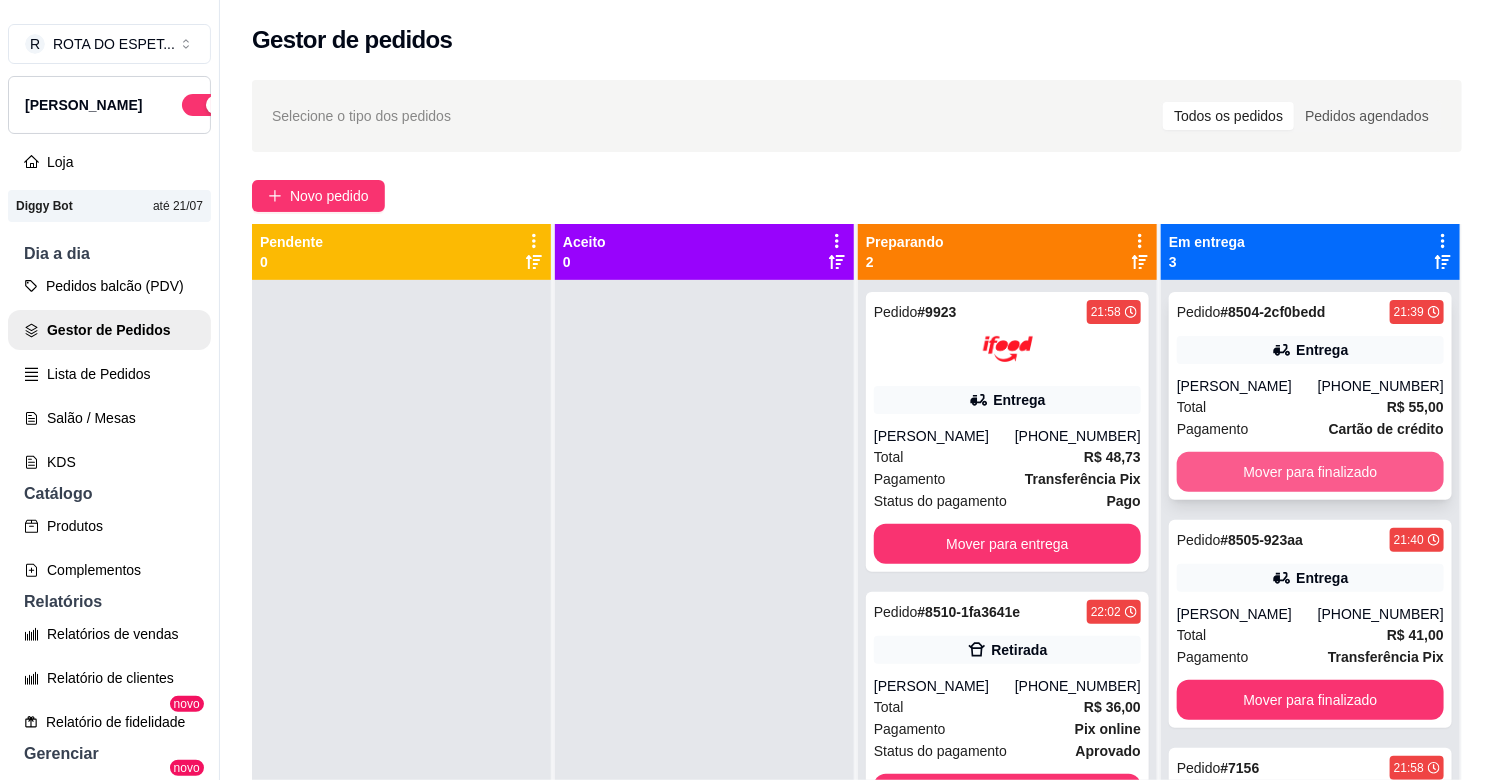 click on "Mover para finalizado" at bounding box center [1310, 472] 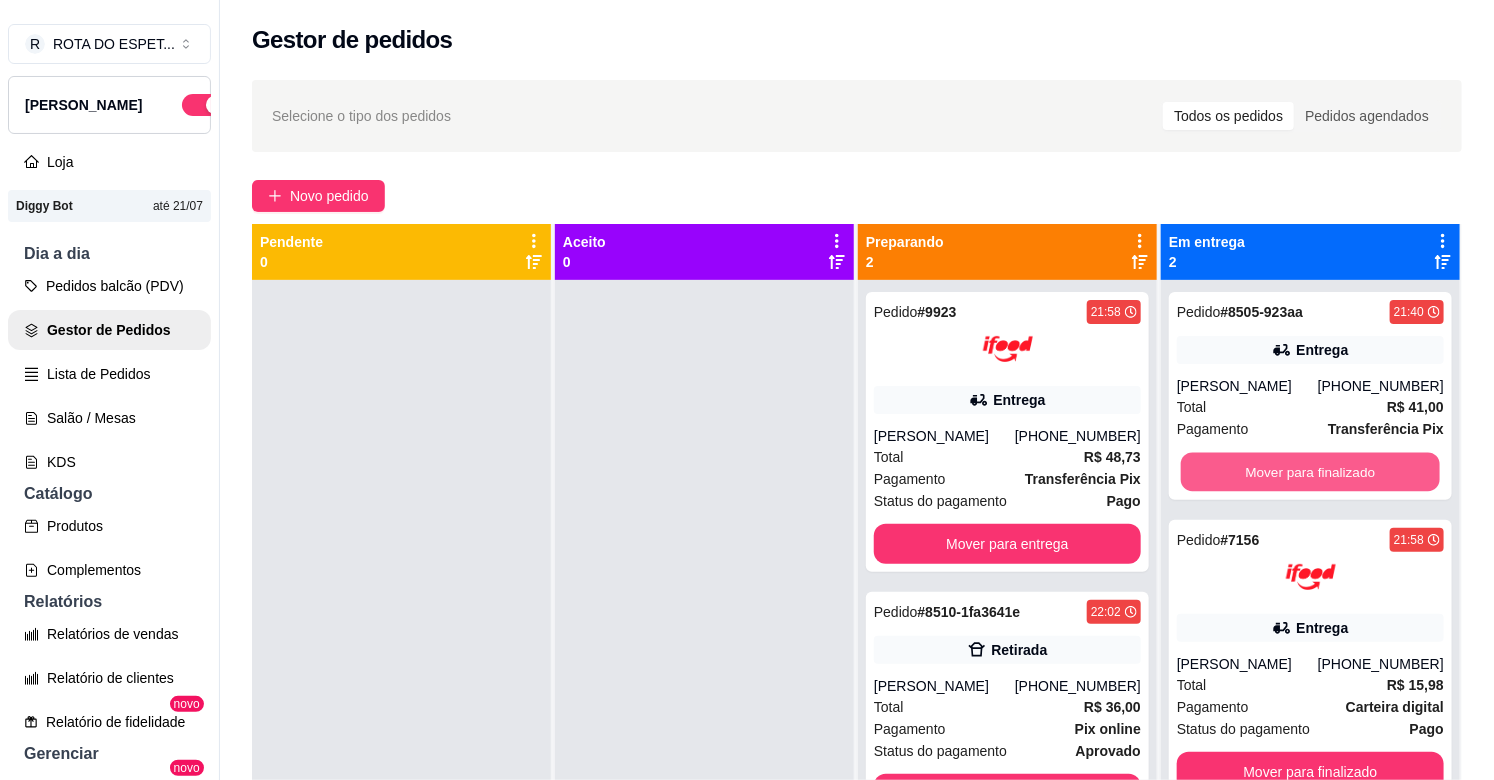 click on "Mover para finalizado" at bounding box center [1310, 472] 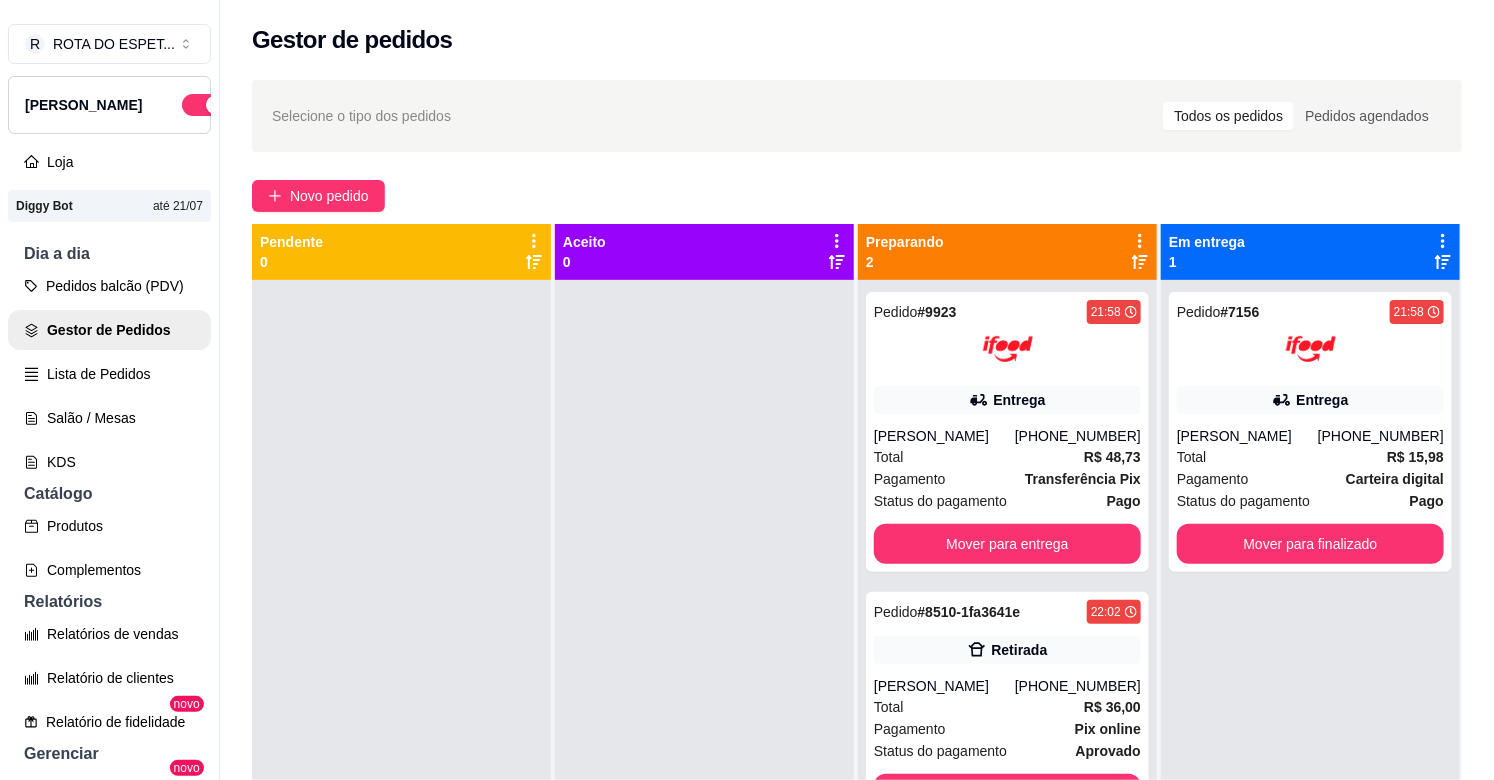 click at bounding box center (704, 670) 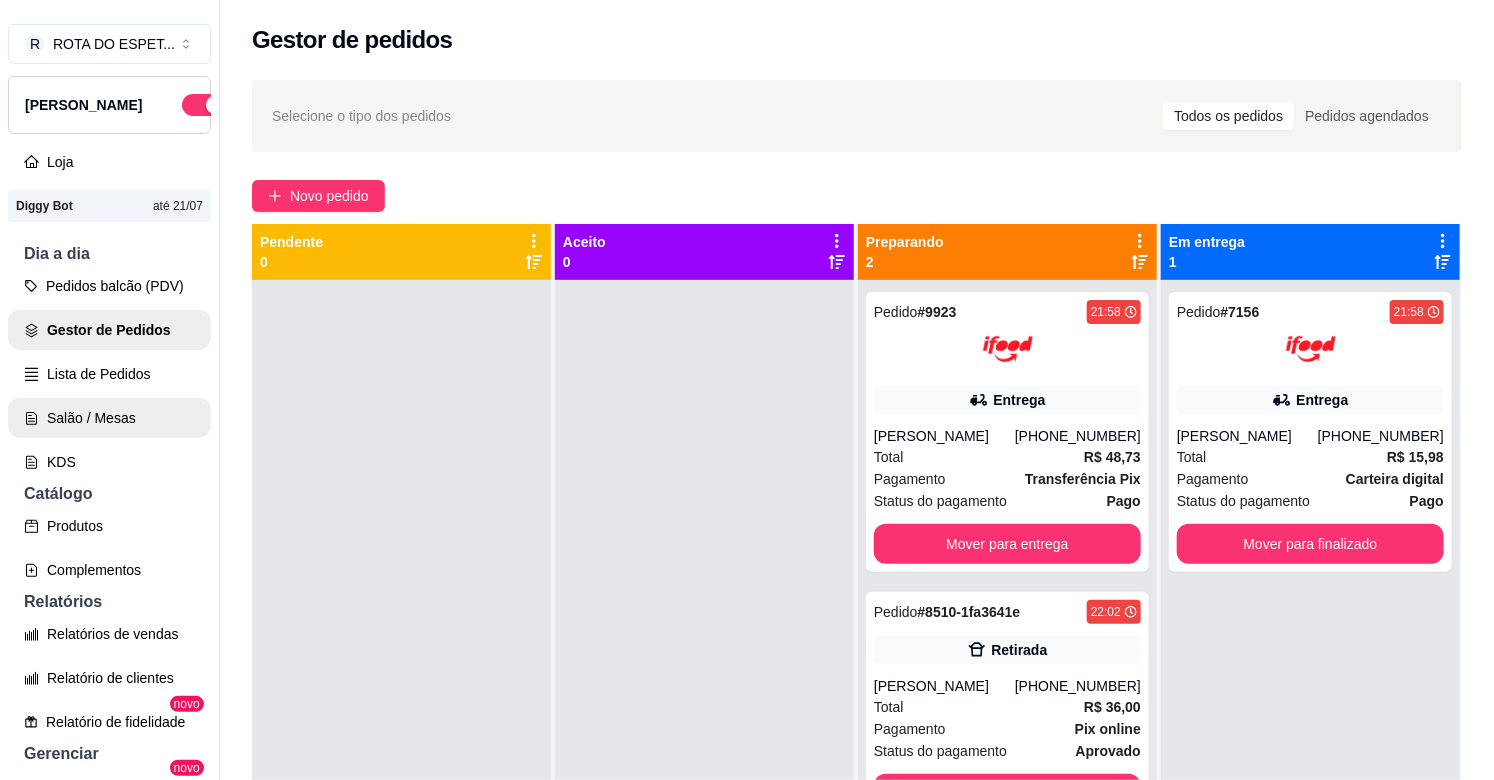 click on "Salão / Mesas" at bounding box center (109, 418) 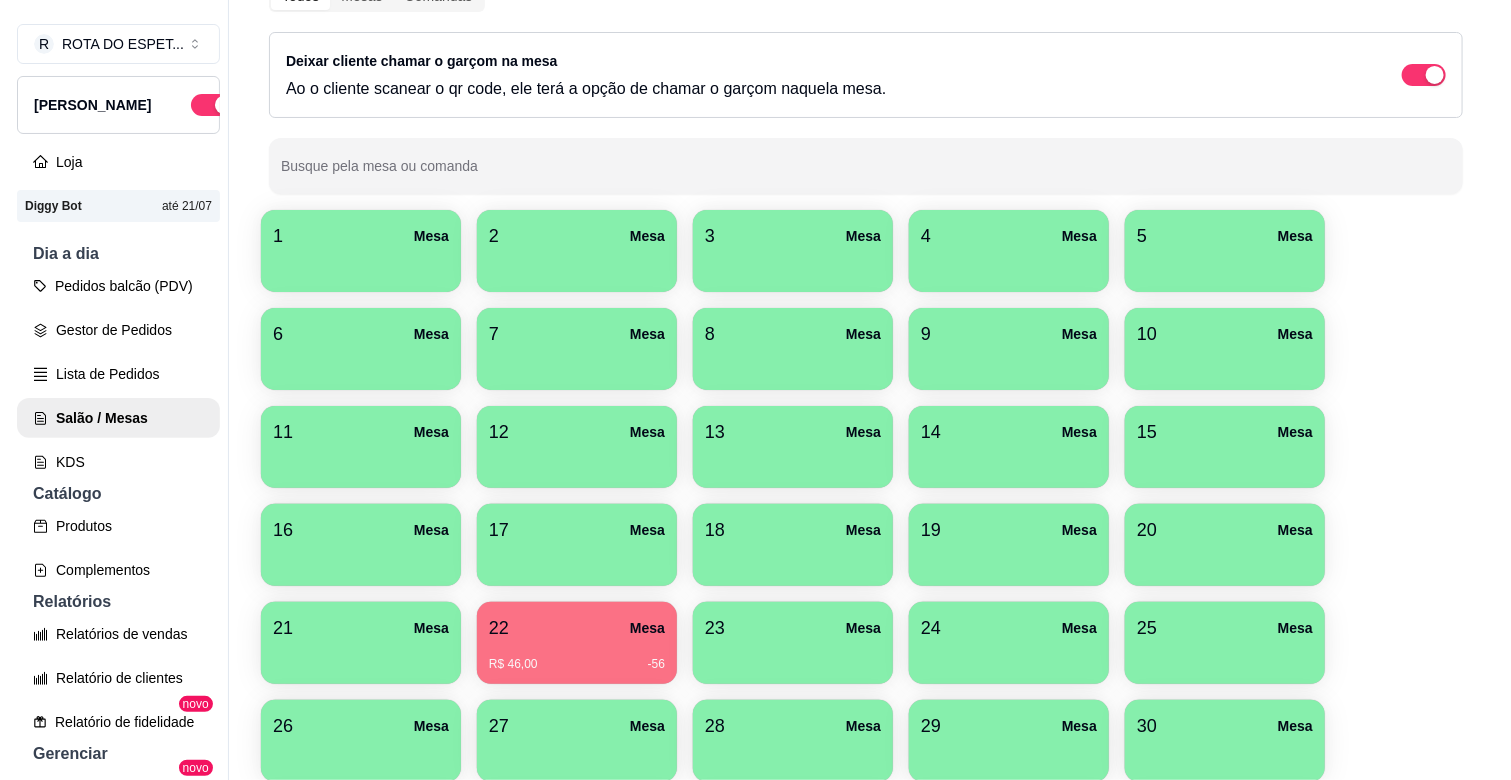 scroll, scrollTop: 222, scrollLeft: 0, axis: vertical 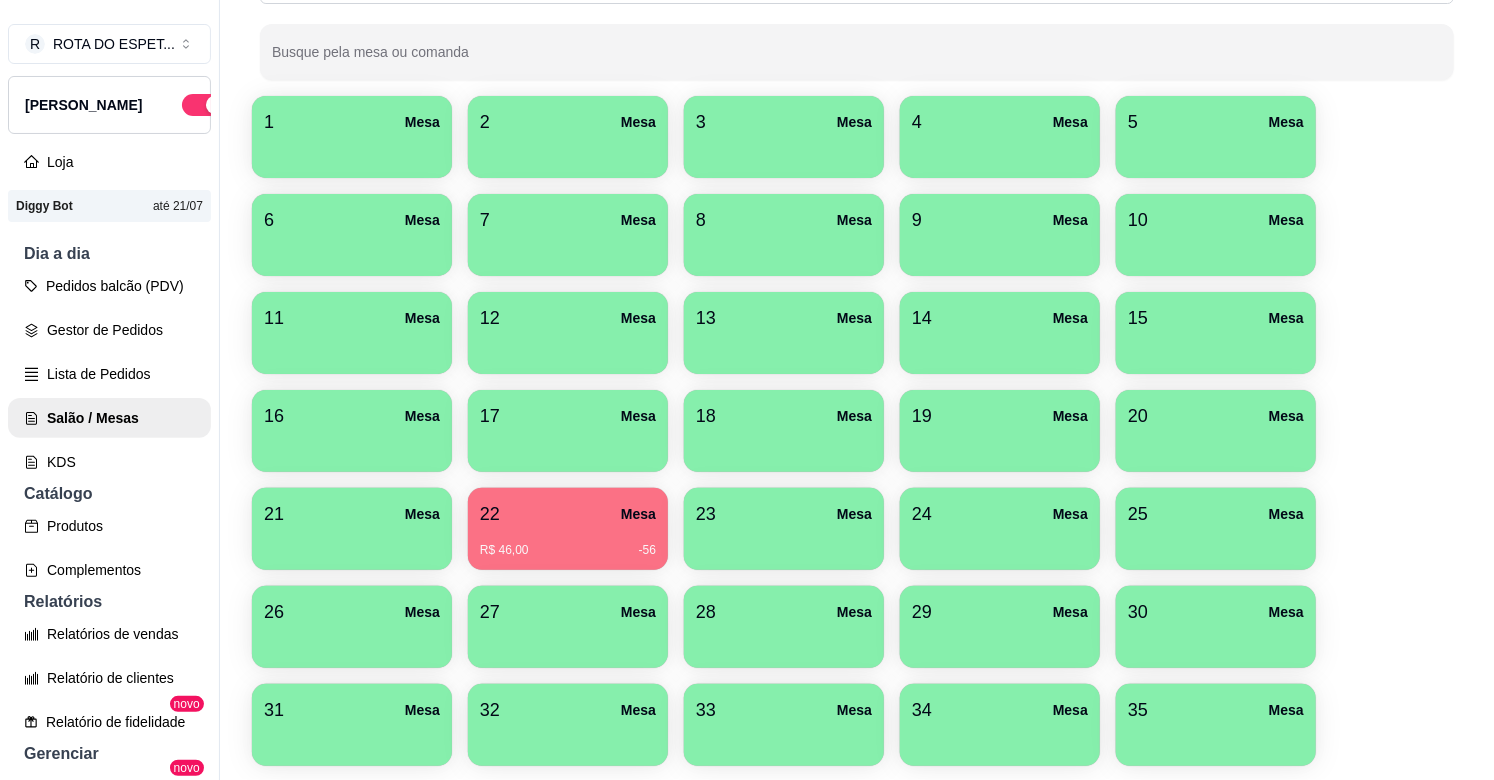 click on "R$ 46,00 -56" at bounding box center (568, 543) 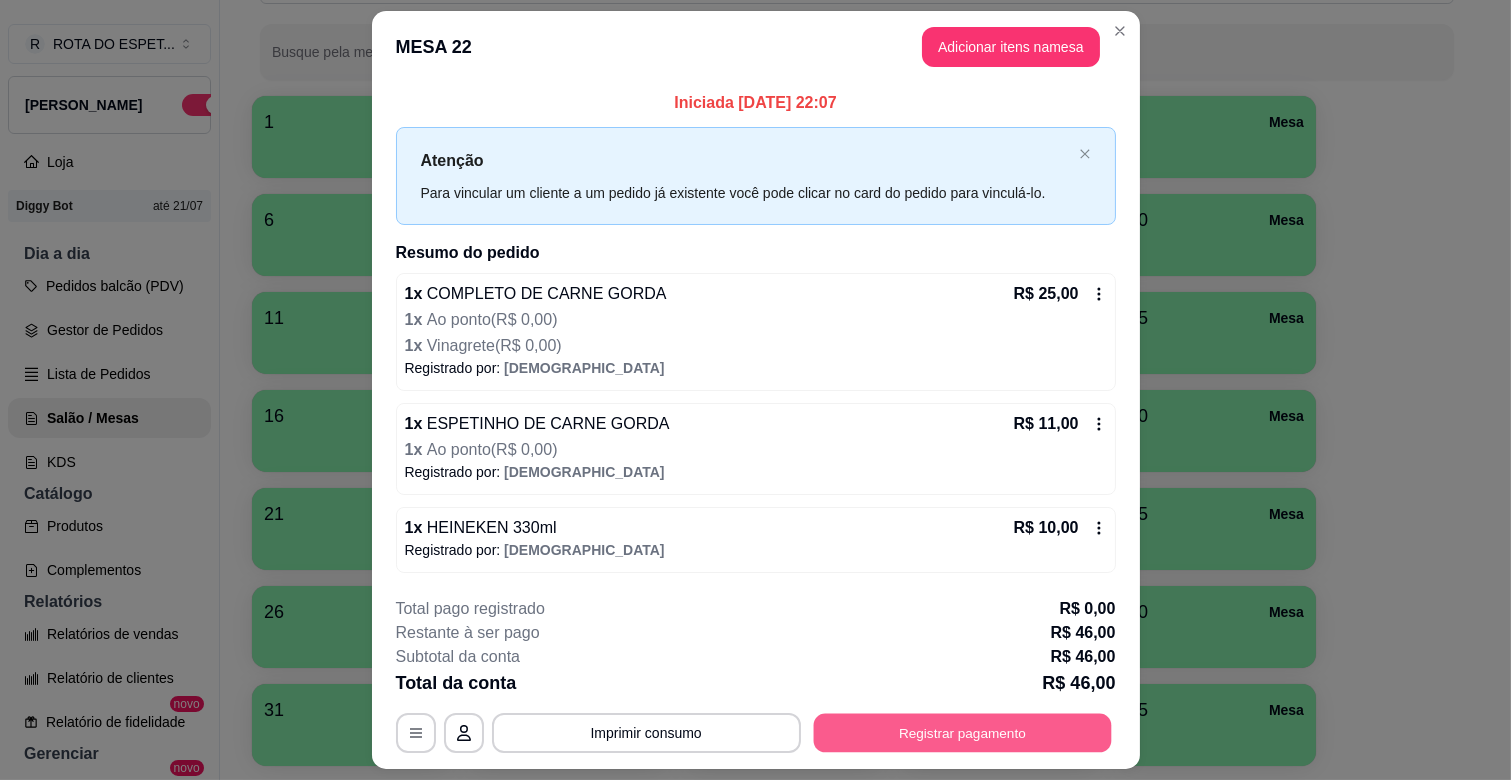 click on "Registrar pagamento" at bounding box center [962, 732] 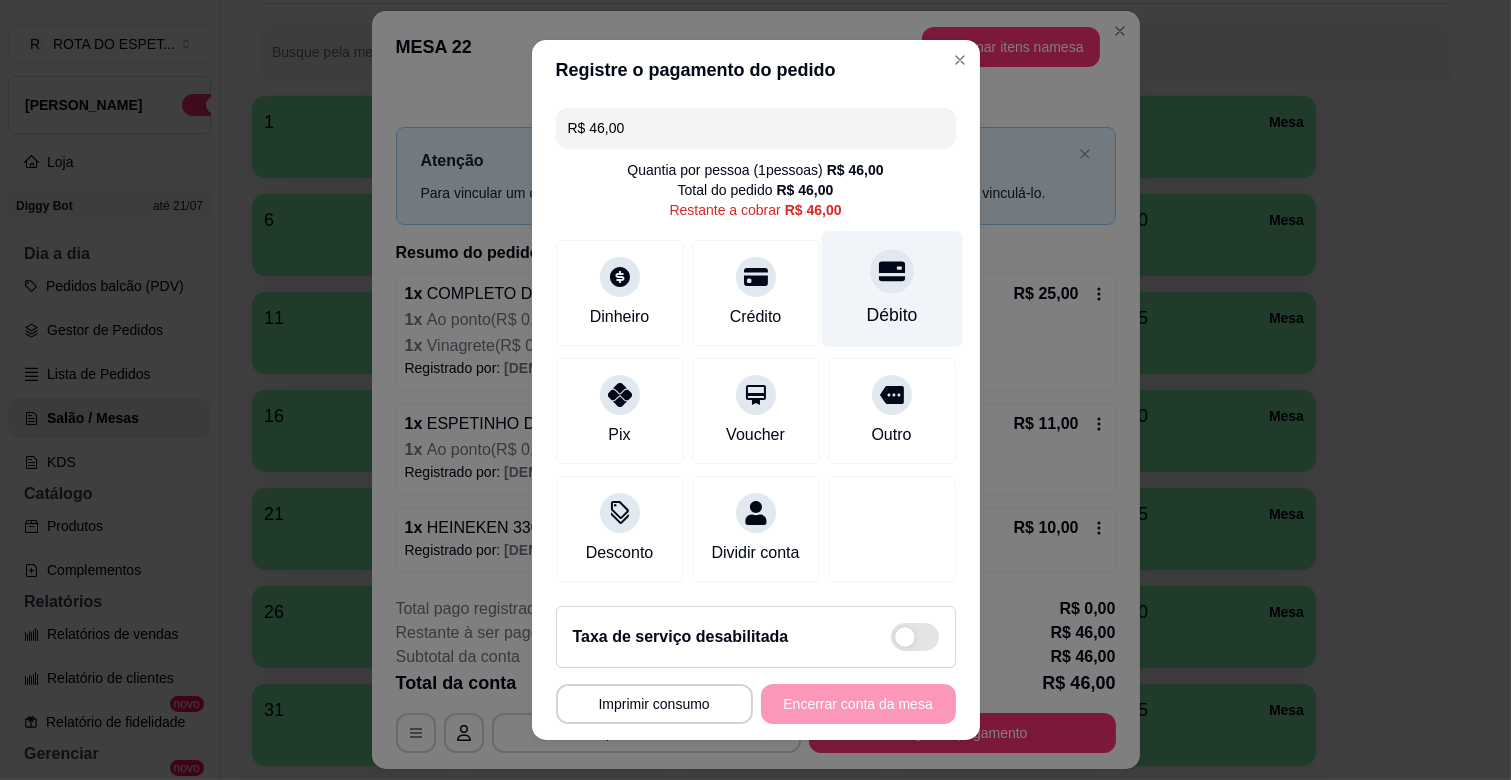 click on "Débito" at bounding box center [891, 289] 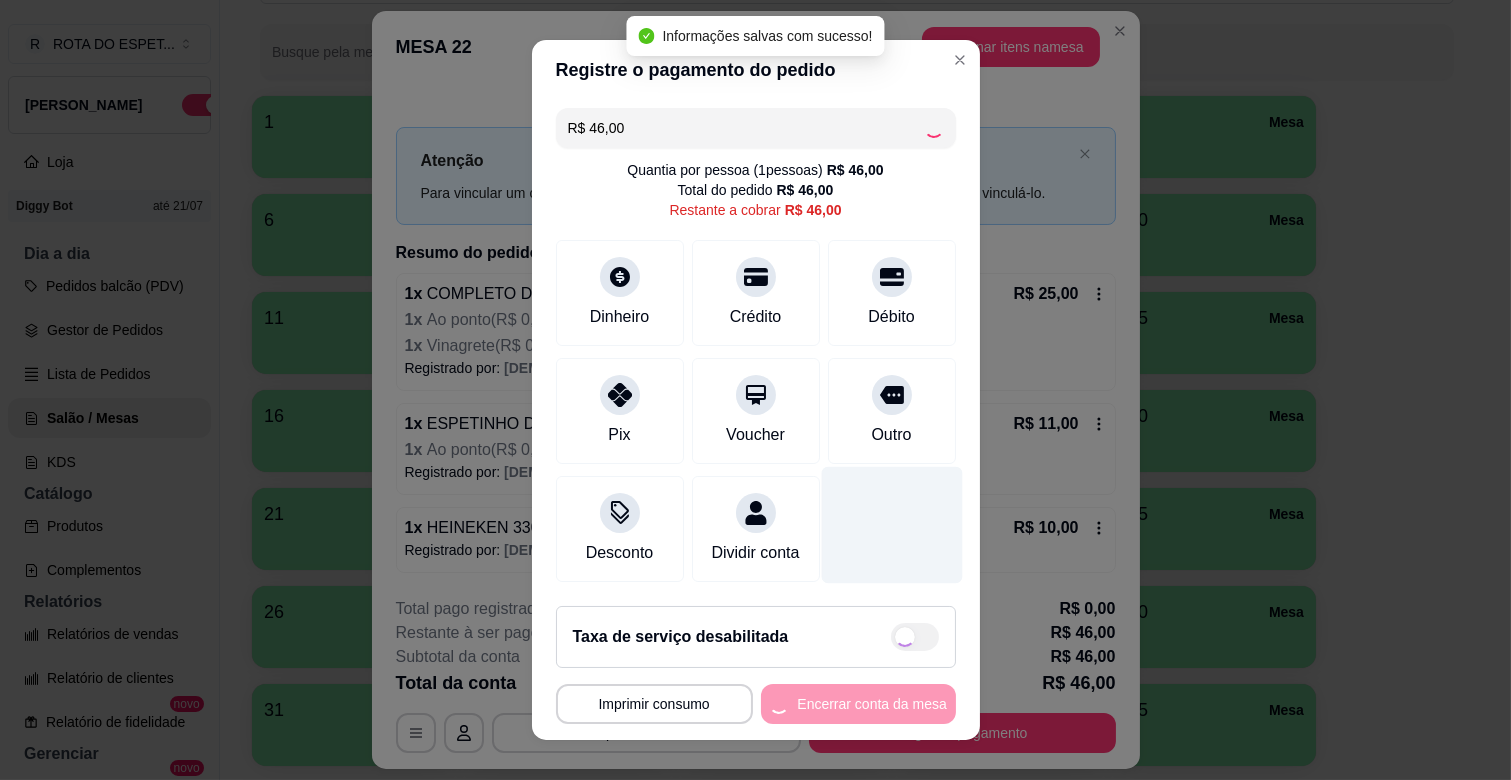 type on "R$ 0,00" 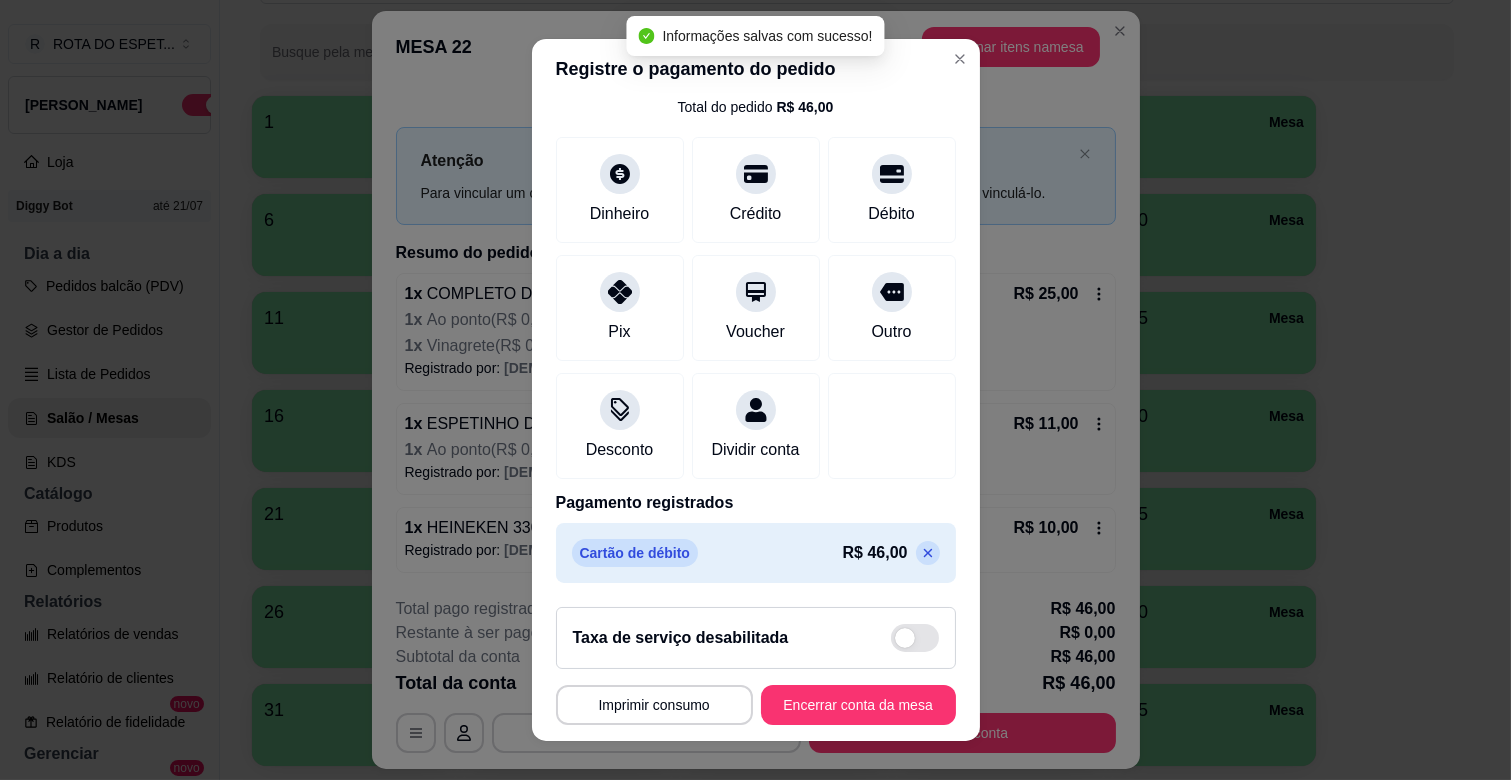 scroll, scrollTop: 106, scrollLeft: 0, axis: vertical 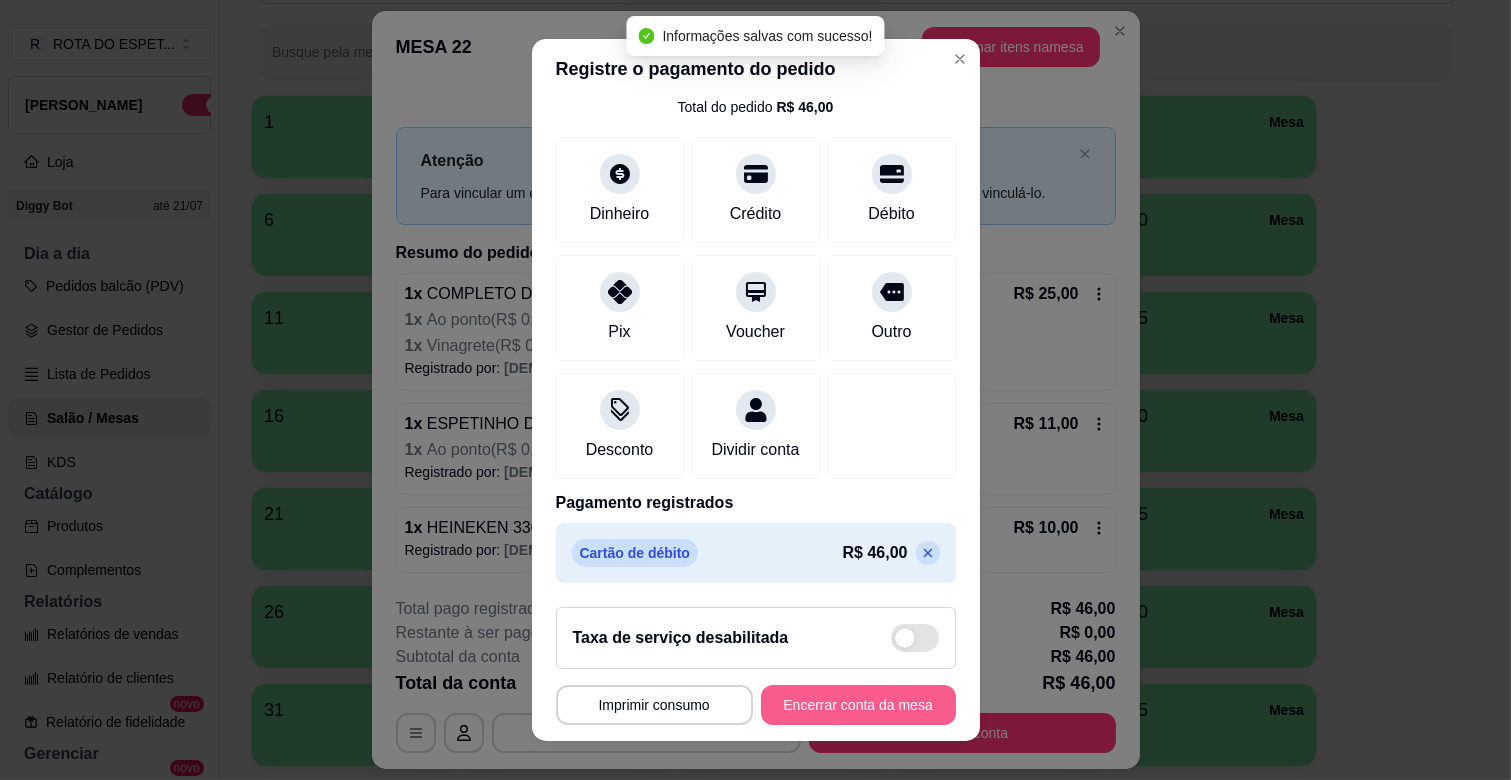 click on "Encerrar conta da mesa" at bounding box center [858, 705] 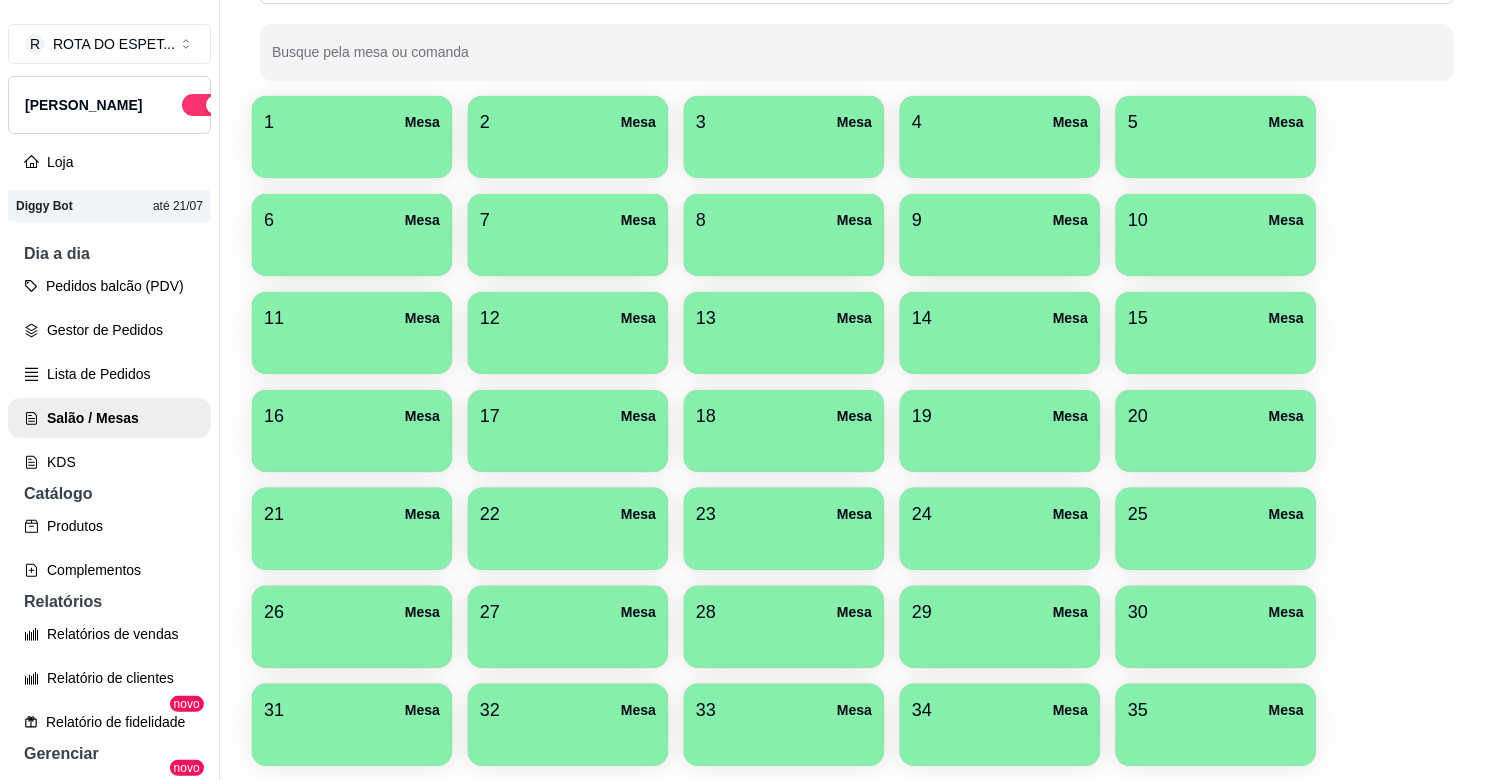 click on "1 Mesa 2 Mesa 3 Mesa 4 Mesa 5 Mesa 6 Mesa 7 Mesa 8 Mesa 9 Mesa 10 [GEOGRAPHIC_DATA] 11 [GEOGRAPHIC_DATA] 12 [GEOGRAPHIC_DATA] 13 Mesa 14 Mesa 15 [GEOGRAPHIC_DATA] 17 [GEOGRAPHIC_DATA] 19 [GEOGRAPHIC_DATA] 20 [GEOGRAPHIC_DATA] 21 [GEOGRAPHIC_DATA] 22 [GEOGRAPHIC_DATA] 24 [GEOGRAPHIC_DATA] 25 [GEOGRAPHIC_DATA] 26 [GEOGRAPHIC_DATA] 27 [GEOGRAPHIC_DATA] 28 [GEOGRAPHIC_DATA] 30 [GEOGRAPHIC_DATA] 32 [GEOGRAPHIC_DATA] 34 [GEOGRAPHIC_DATA]" at bounding box center (857, 431) 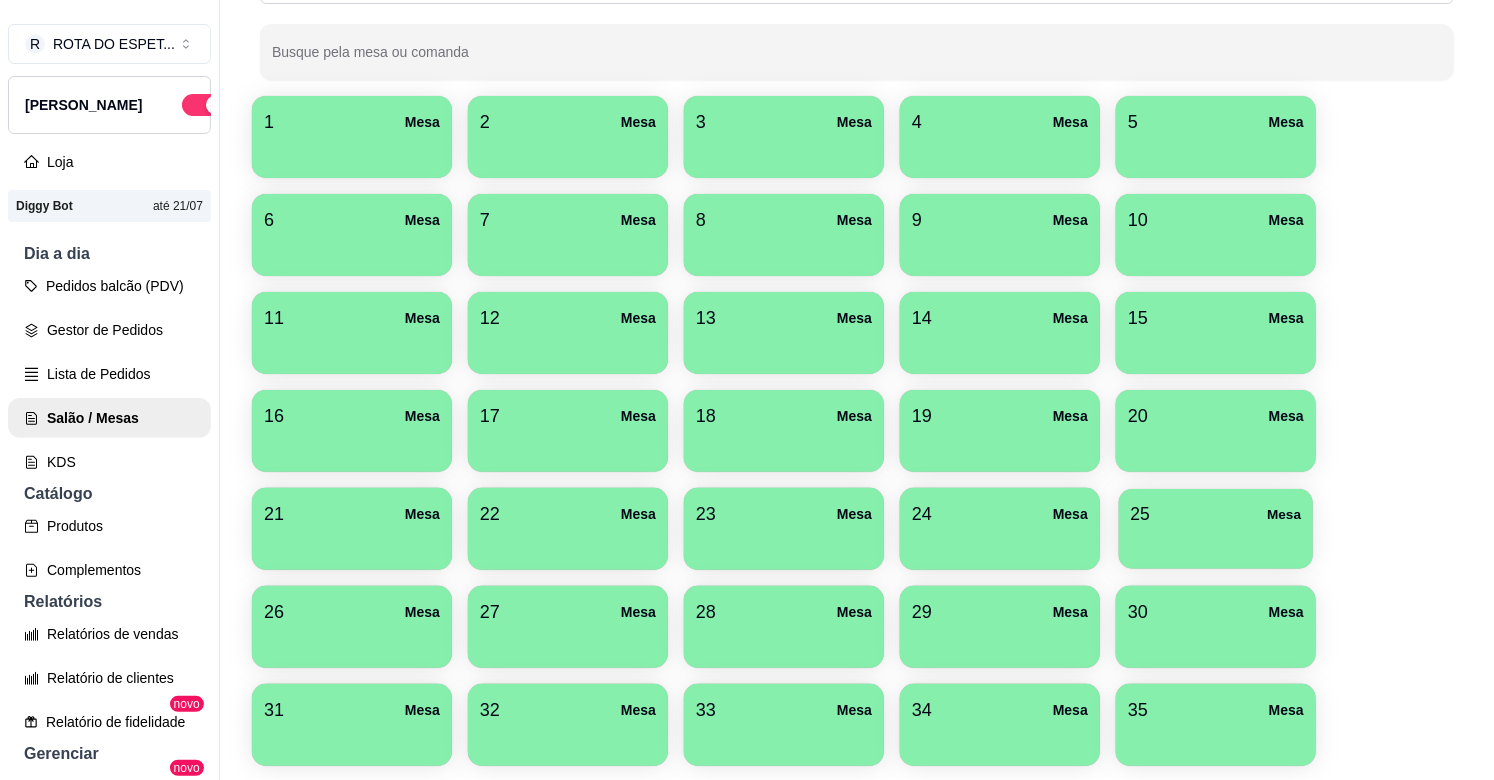 click on "25 Mesa" at bounding box center [1216, 514] 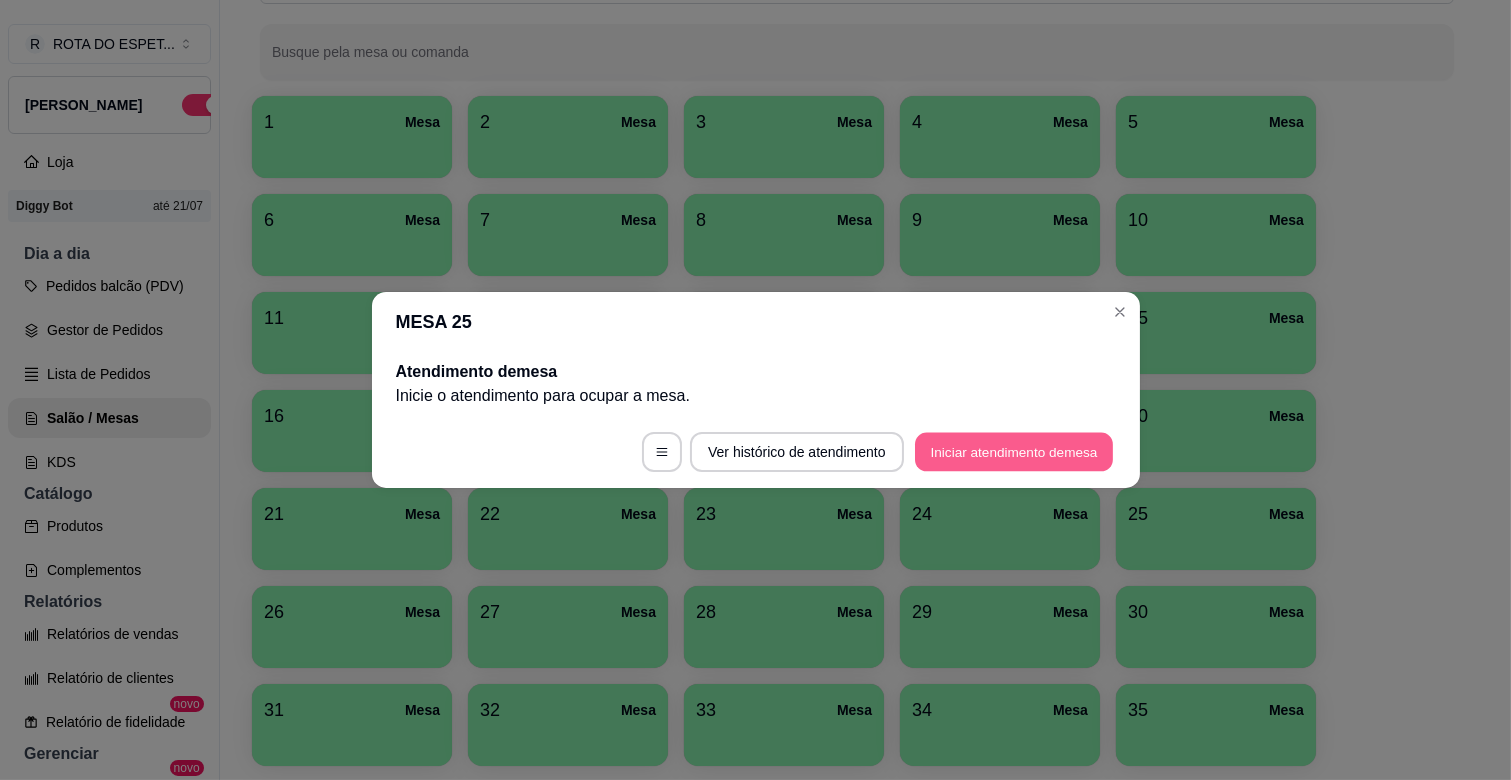 click on "Iniciar atendimento de  mesa" at bounding box center (1014, 452) 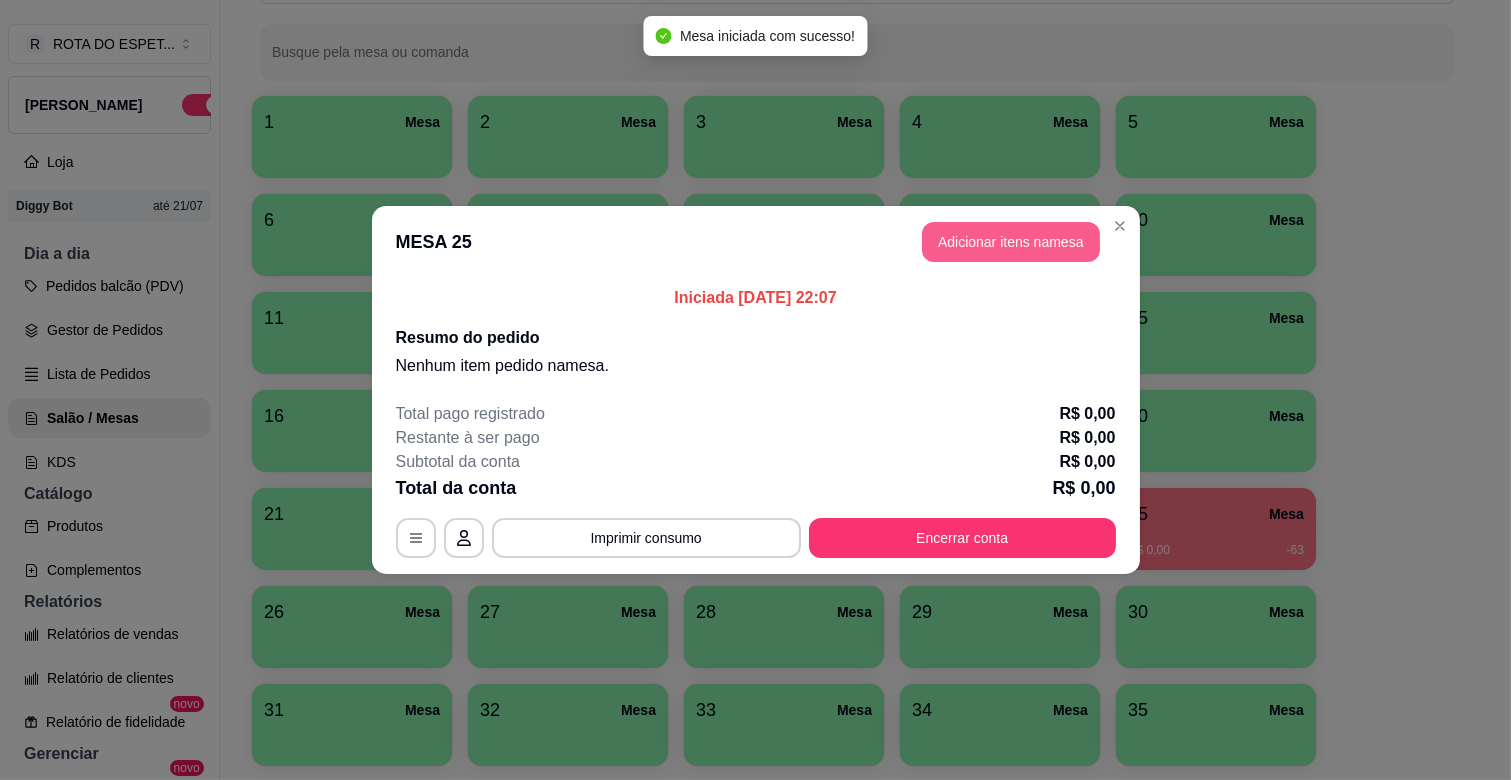 click on "Adicionar itens na  mesa" at bounding box center (1011, 242) 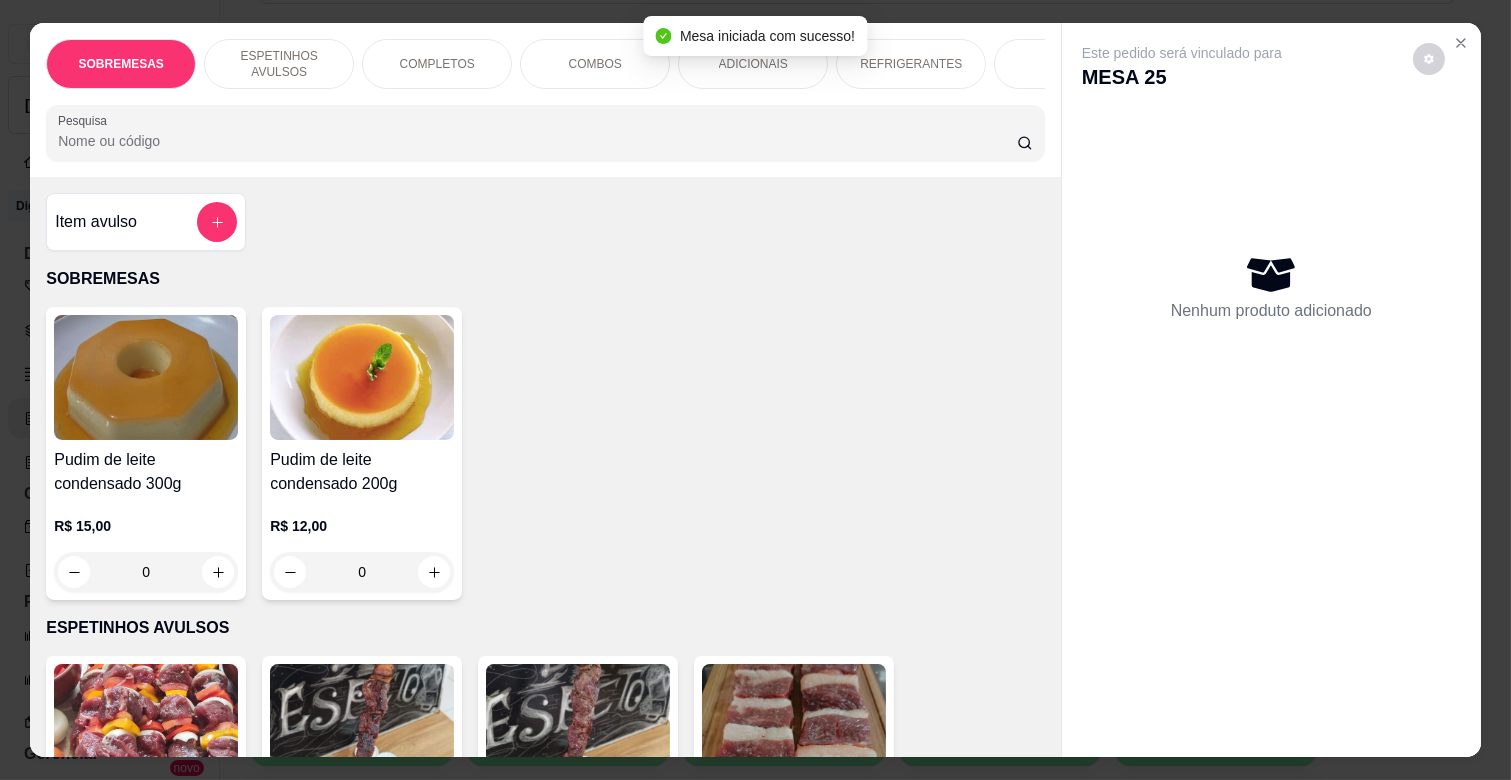 click on "ESPETINHOS AVULSOS" at bounding box center (279, 64) 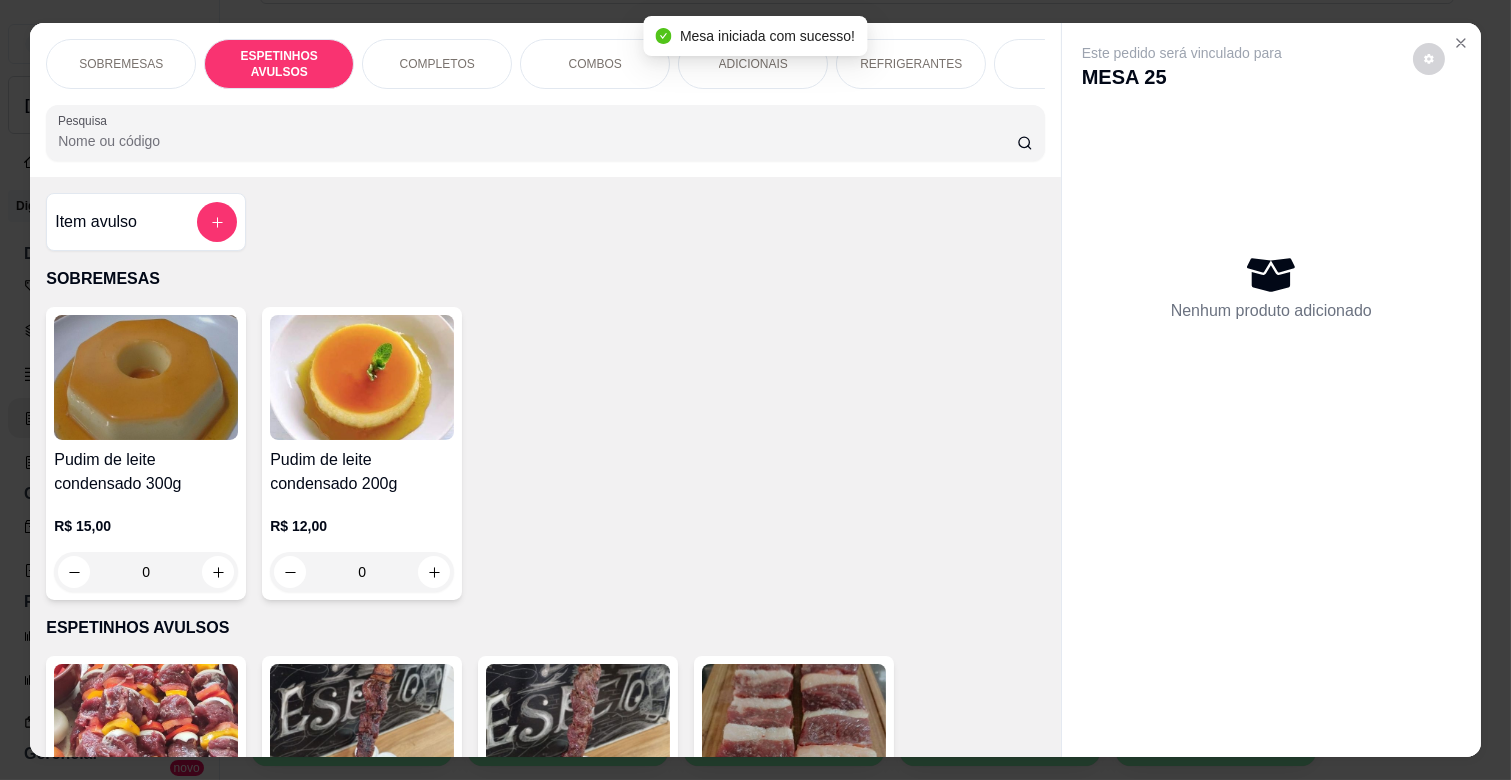 scroll, scrollTop: 438, scrollLeft: 0, axis: vertical 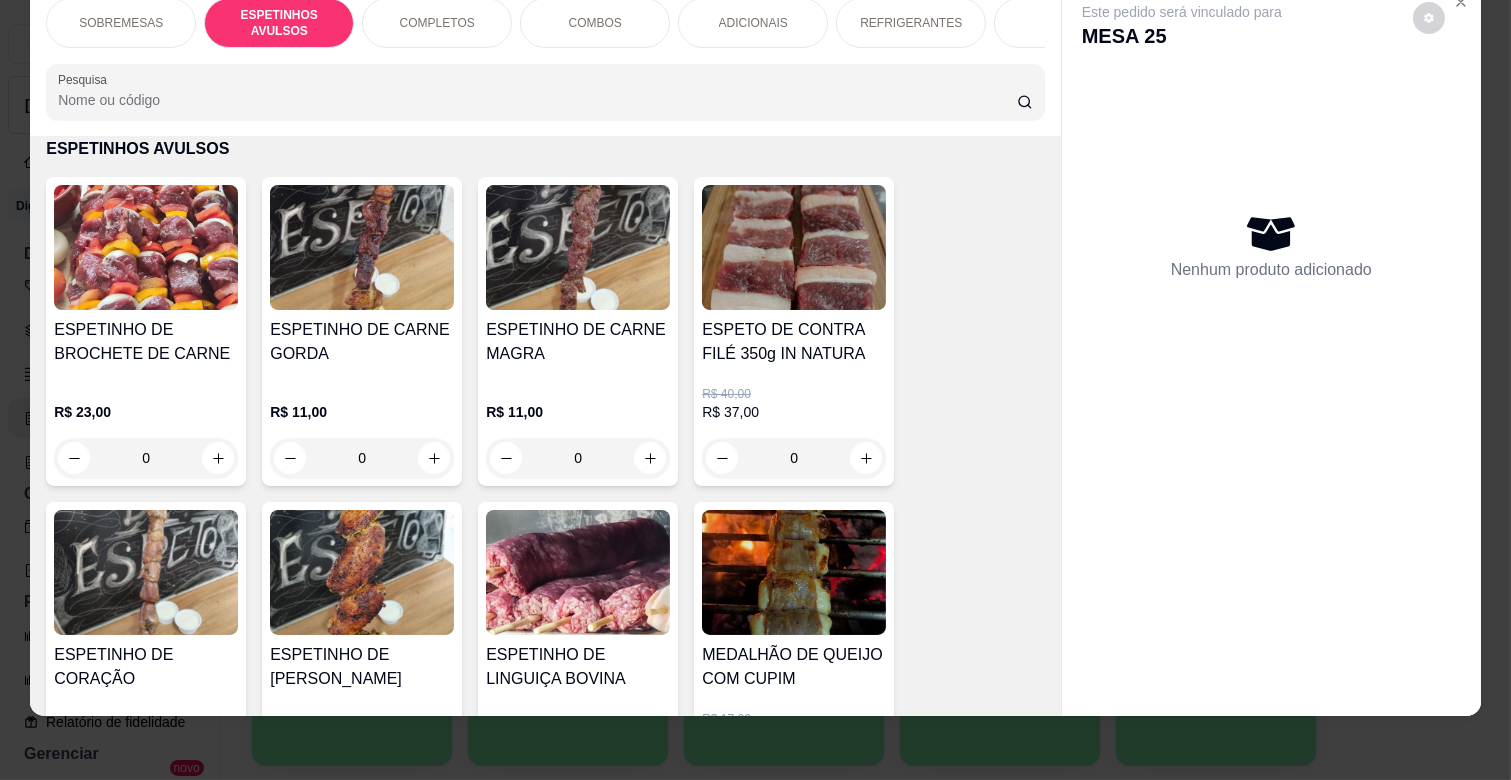 click on "0" at bounding box center (578, 458) 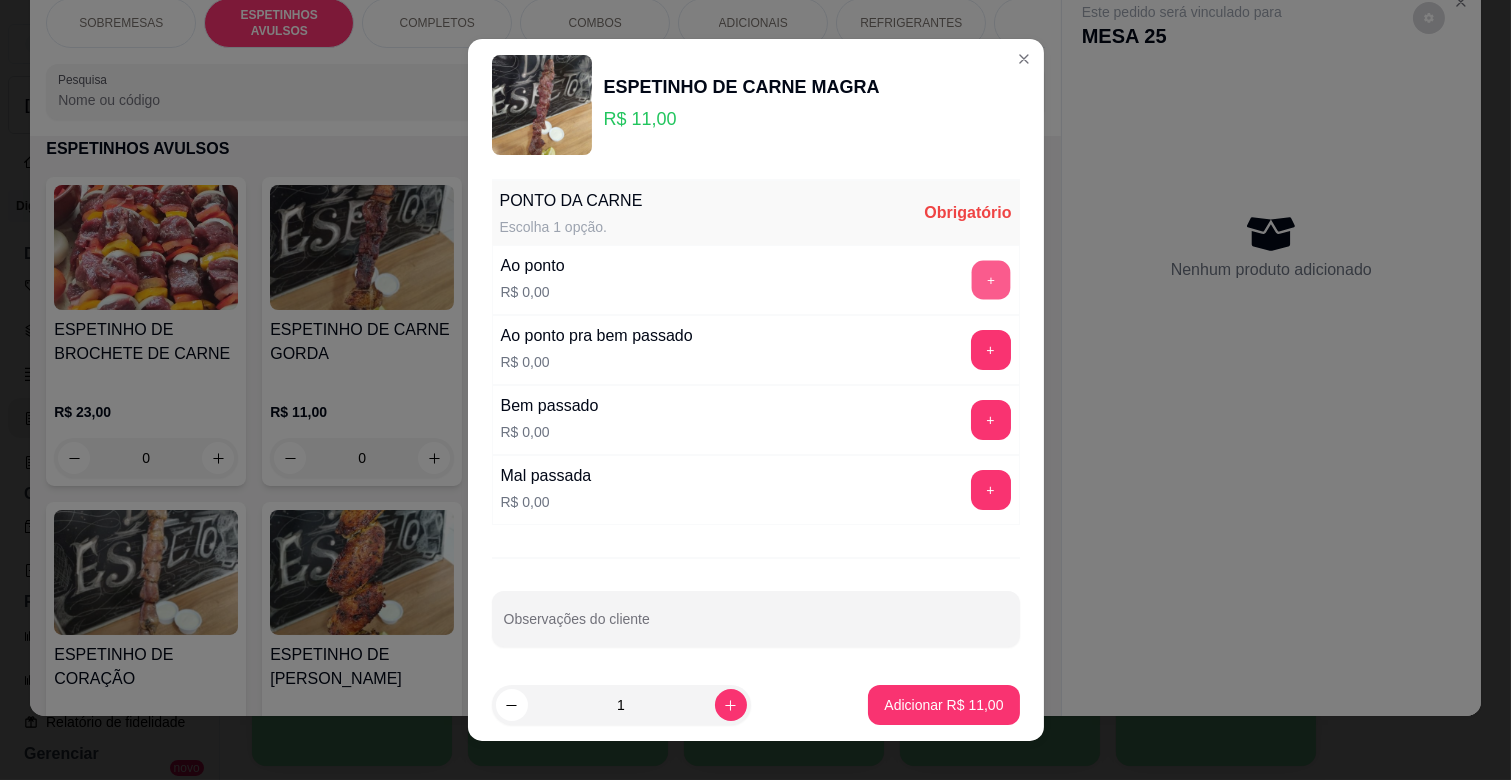 click on "+" at bounding box center [990, 280] 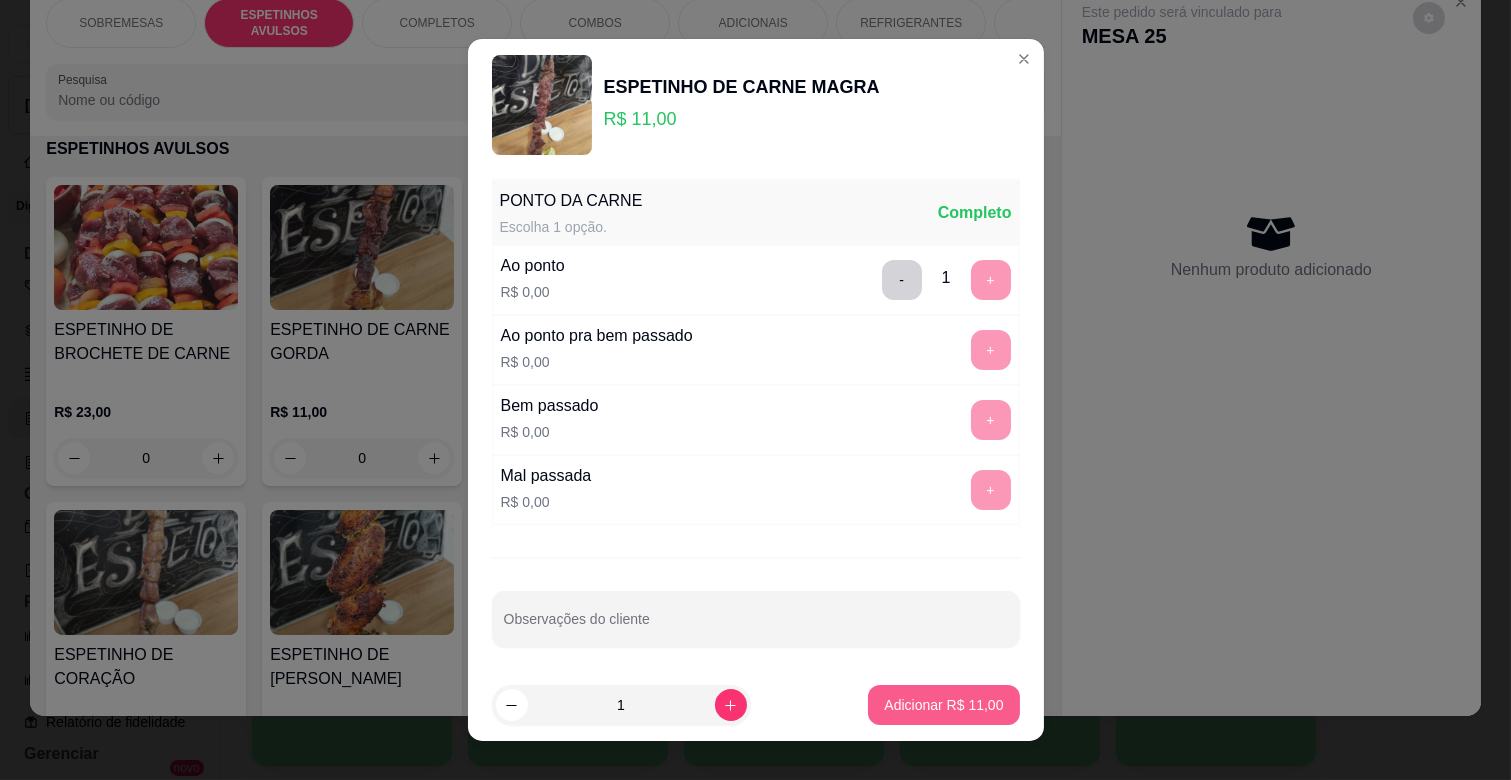 click on "Adicionar   R$ 11,00" at bounding box center [943, 705] 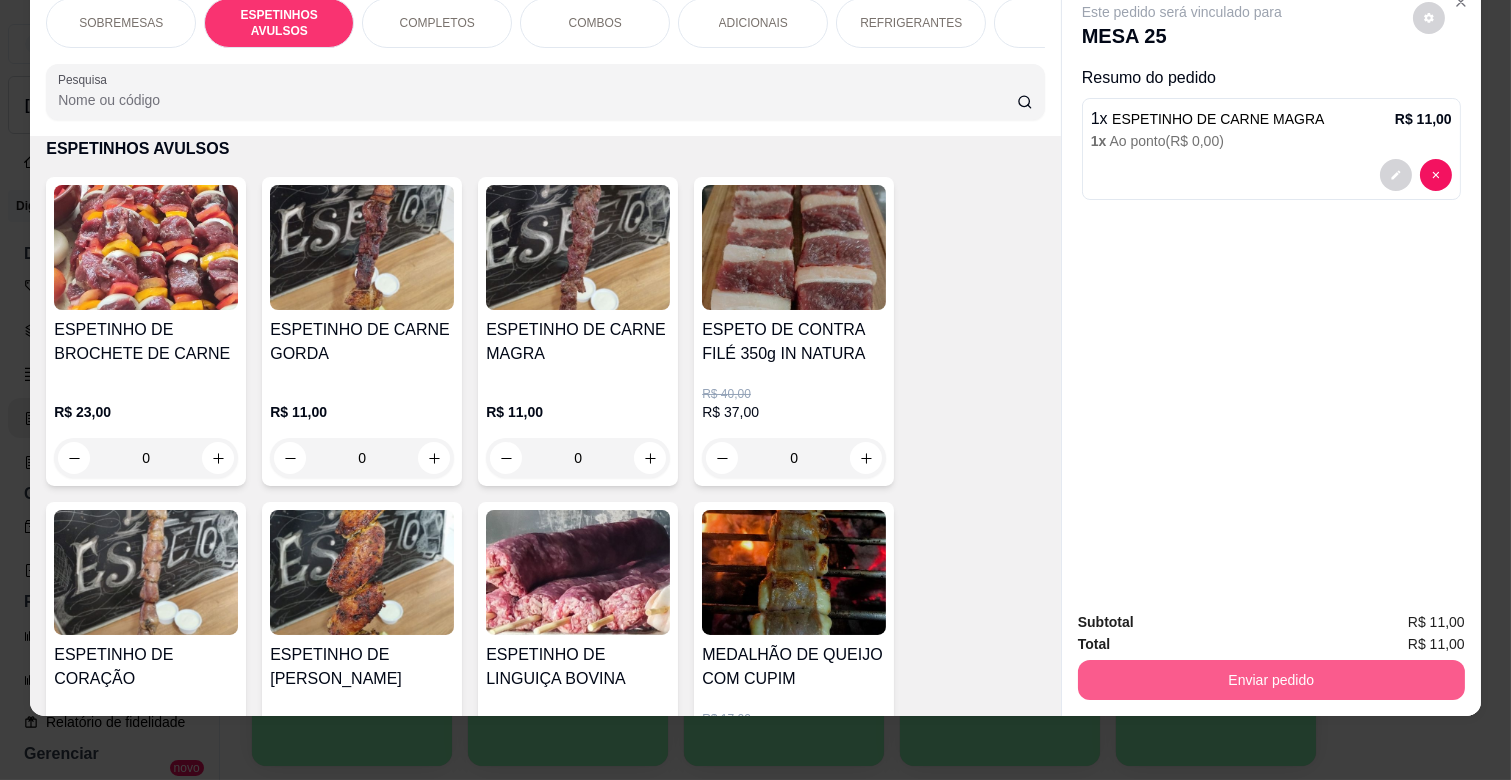 click on "Enviar pedido" at bounding box center (1271, 680) 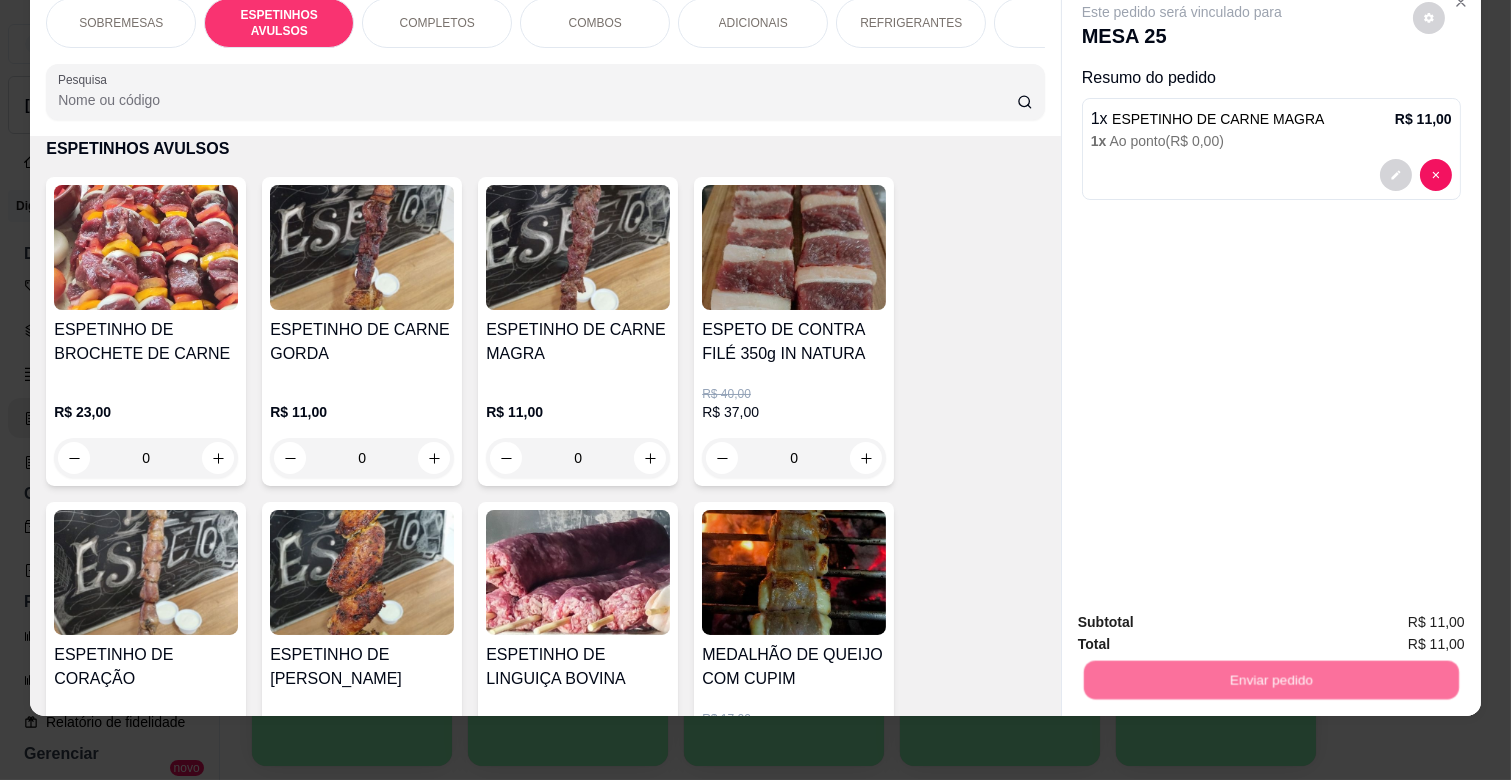 click on "Não registrar e enviar pedido" at bounding box center (1204, 614) 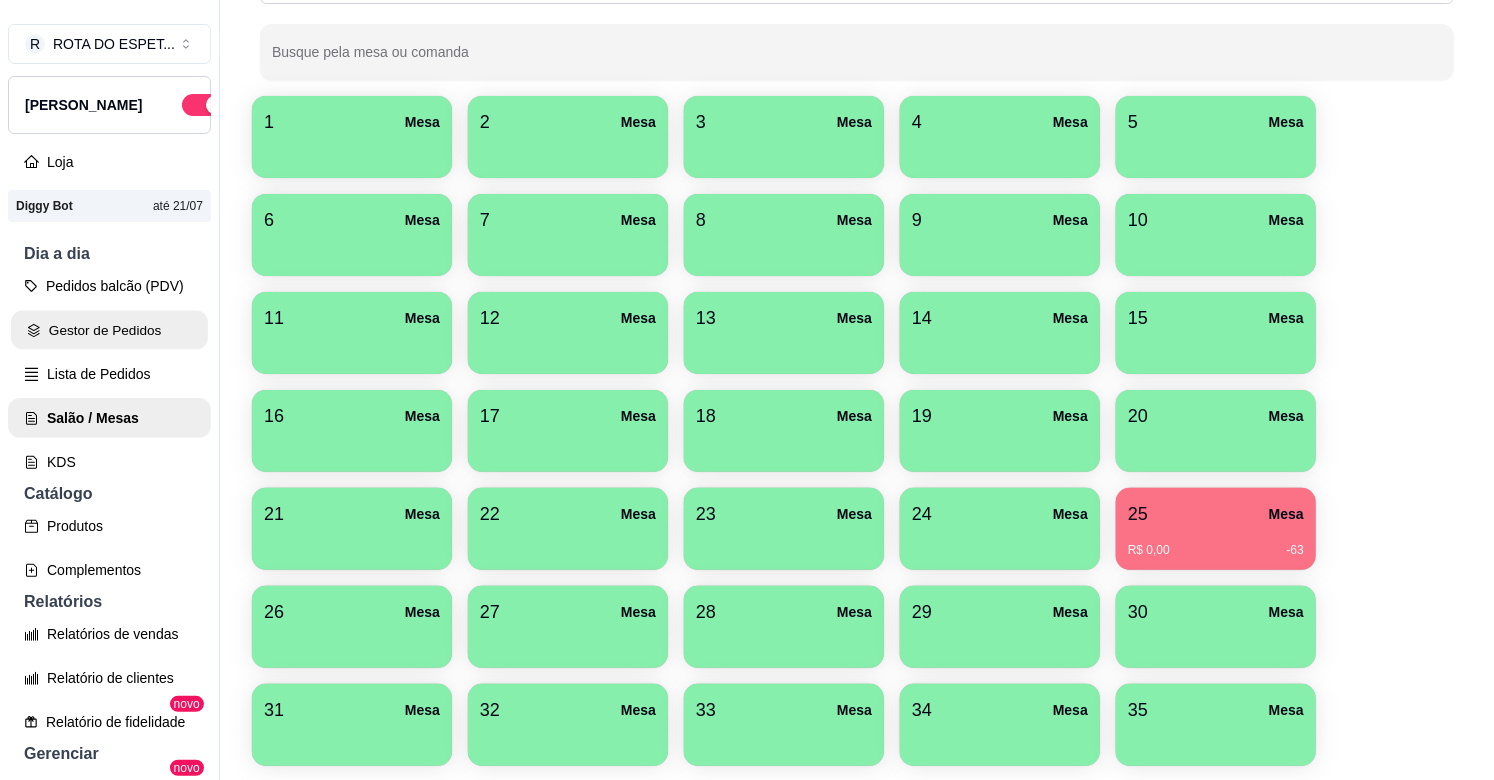 click on "Gestor de Pedidos" at bounding box center (109, 330) 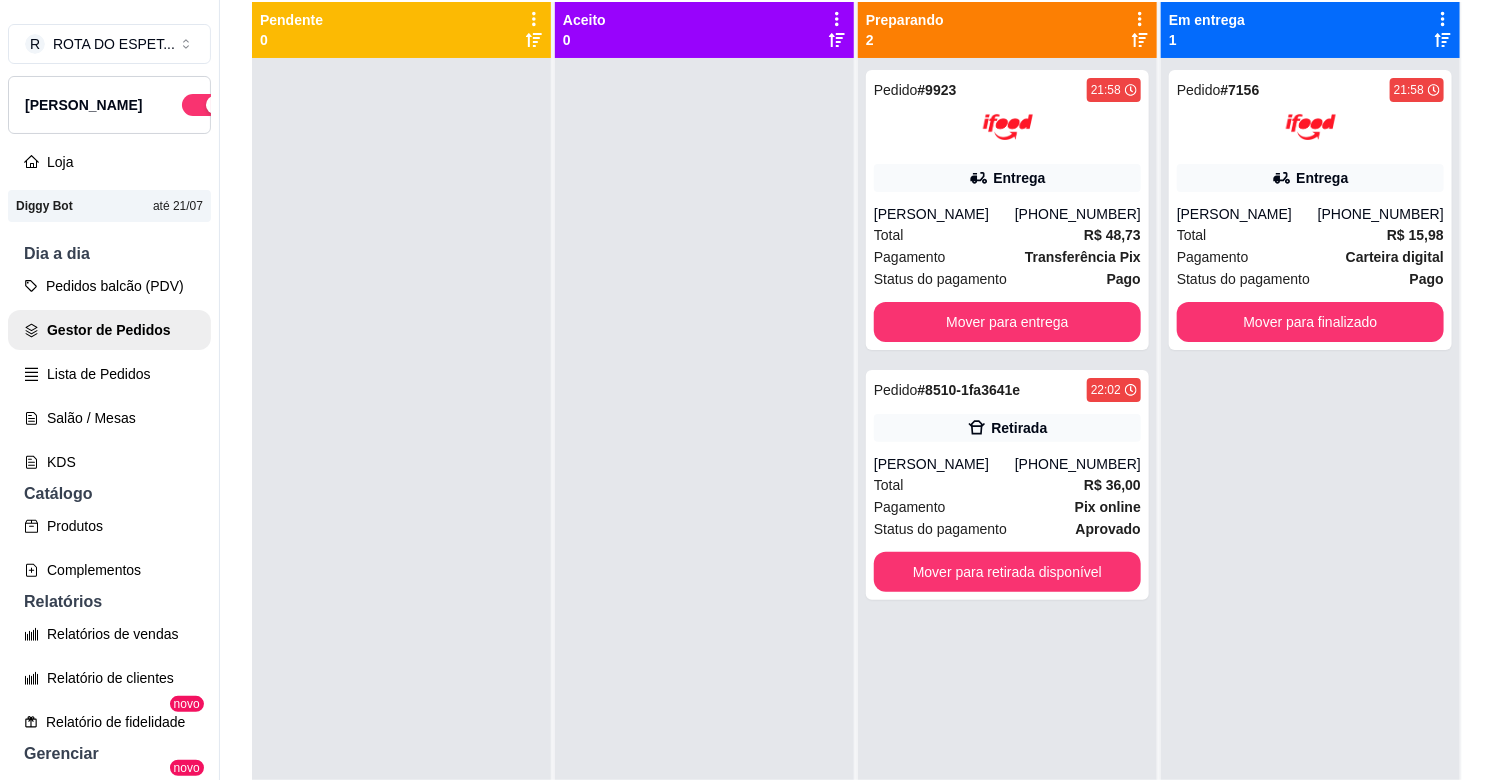 scroll, scrollTop: 0, scrollLeft: 0, axis: both 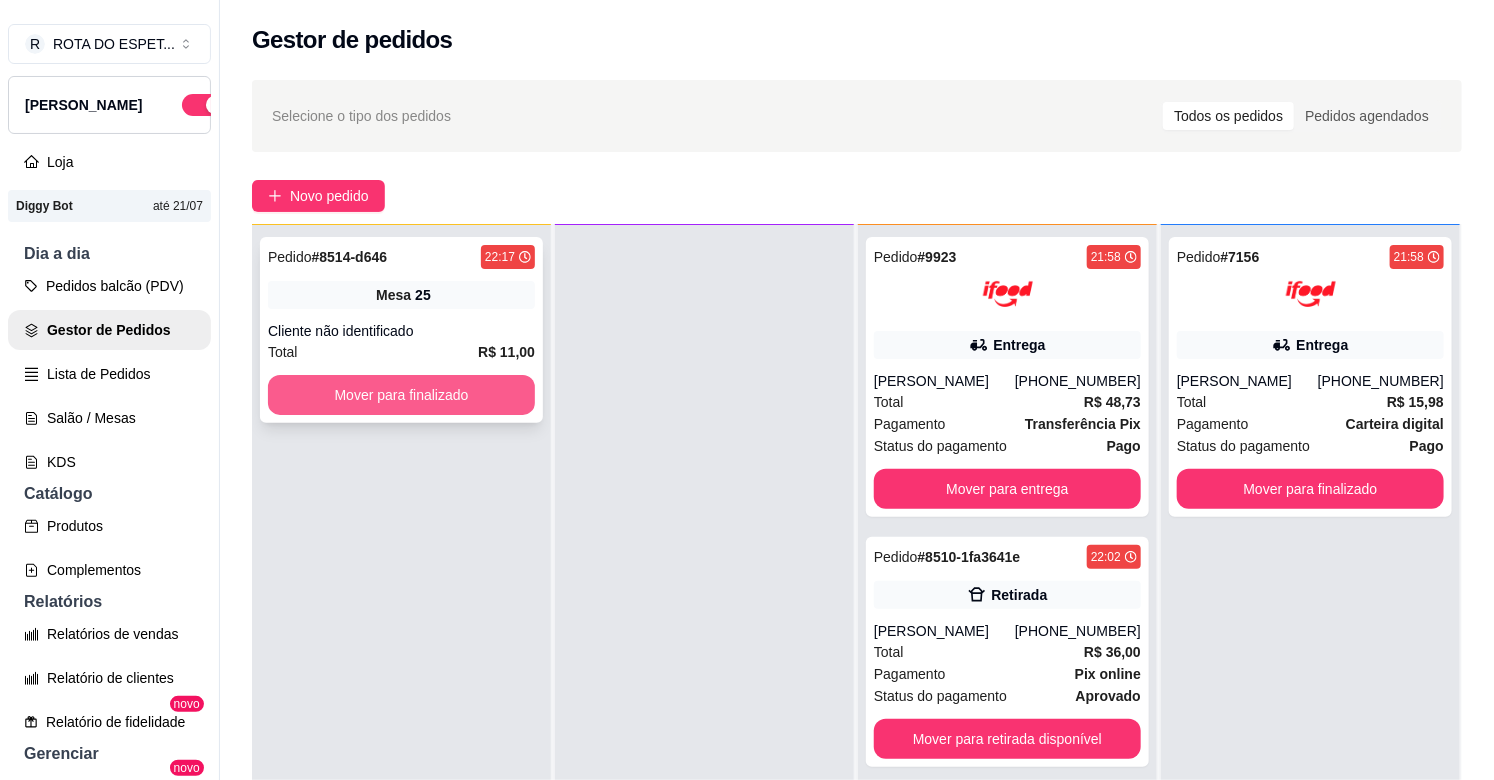 click on "Mover para finalizado" at bounding box center [401, 395] 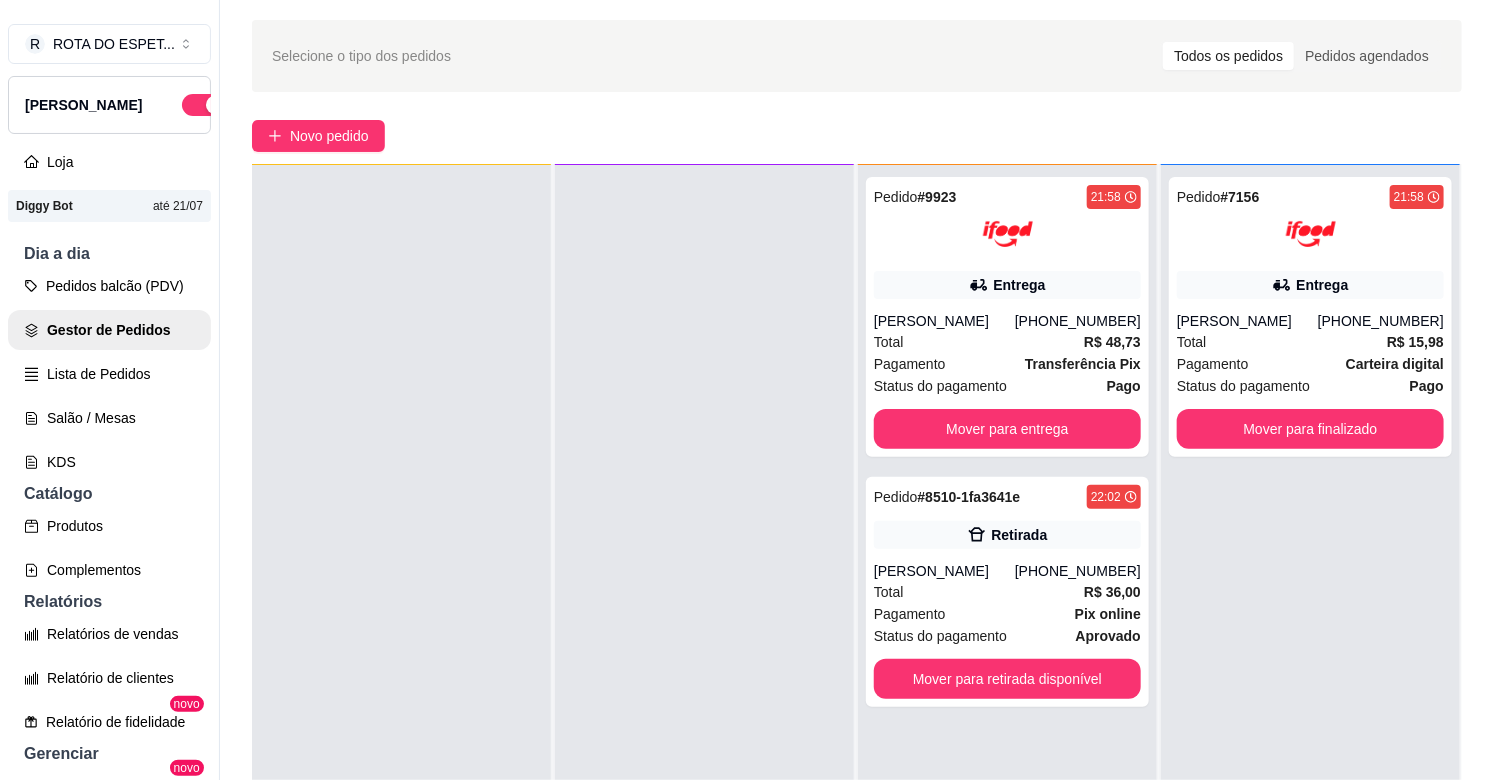 scroll, scrollTop: 111, scrollLeft: 0, axis: vertical 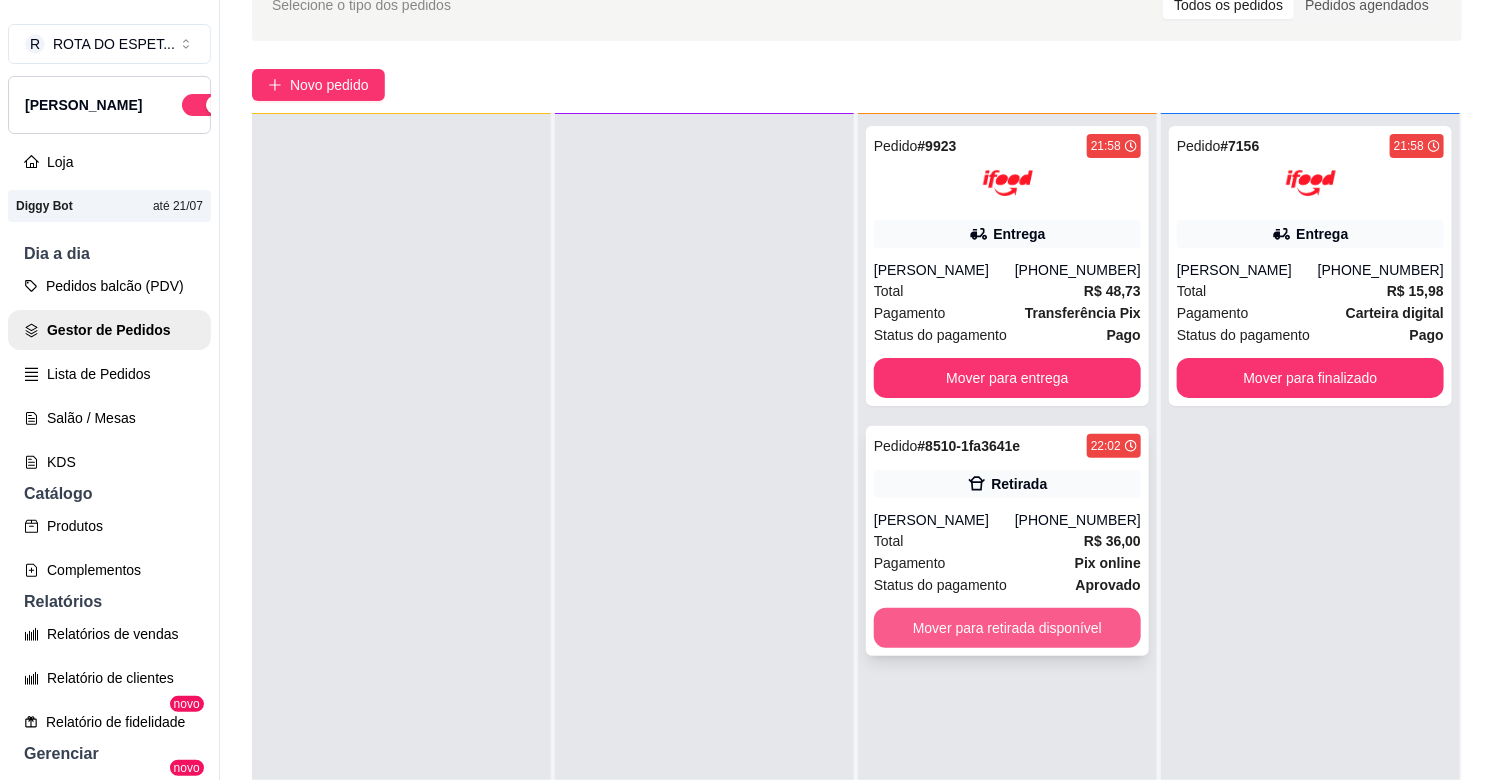 click on "Mover para retirada disponível" at bounding box center (1007, 628) 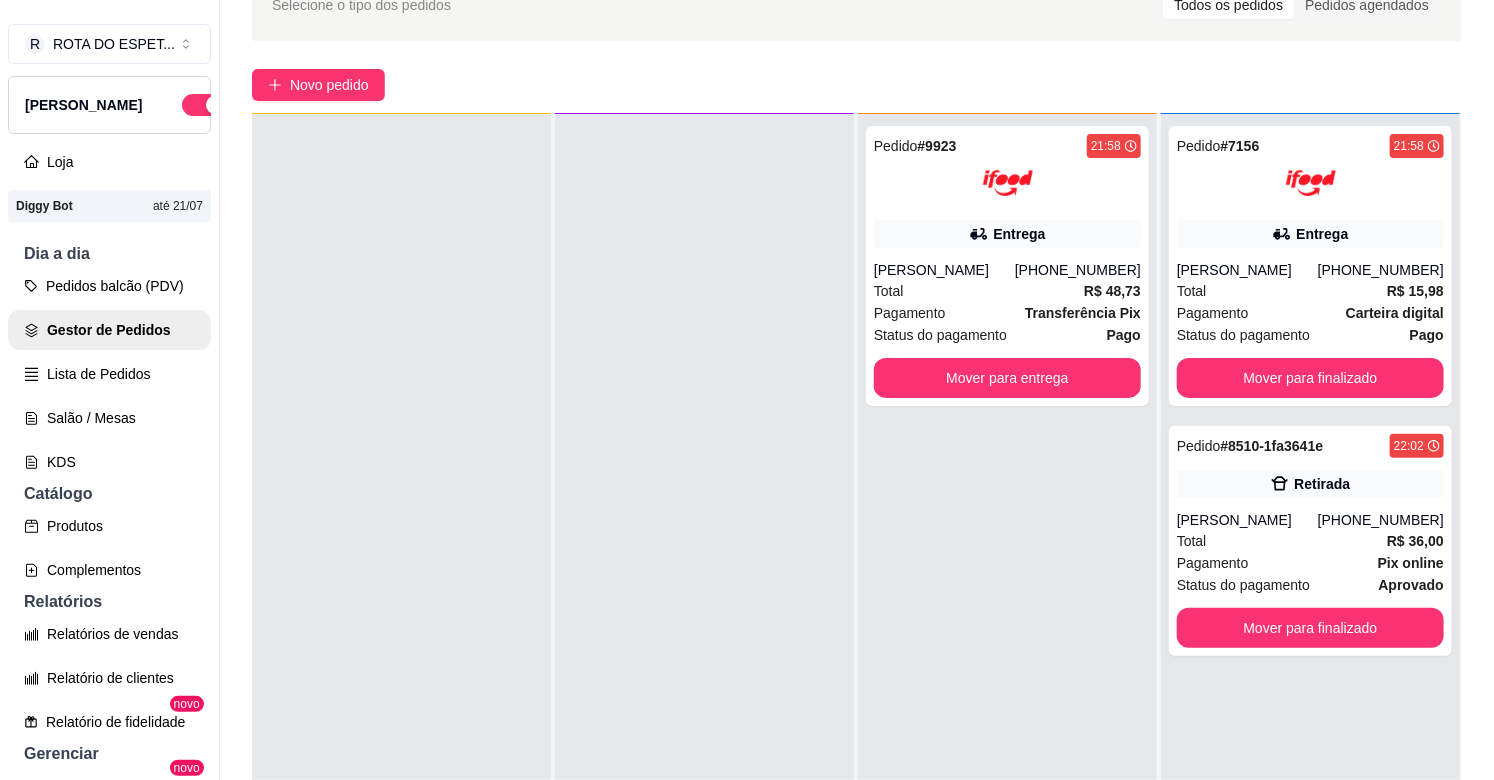 click on "Pedido  # 9923 21:58 Entrega [PERSON_NAME] [PHONE_NUMBER] Total R$ 48,73 Pagamento Transferência Pix Status do pagamento Pago Mover para entrega" at bounding box center [1007, 504] 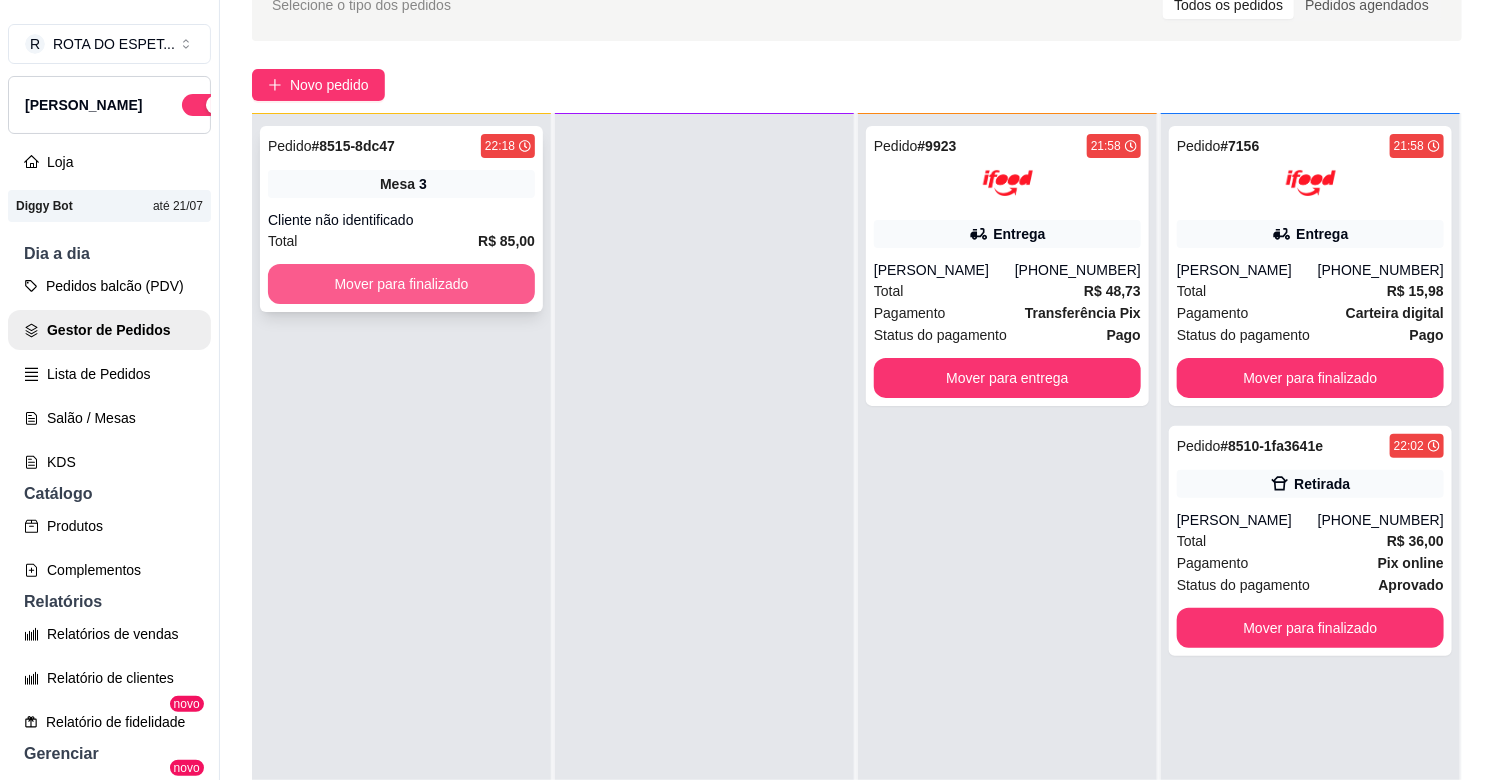 click on "Mover para finalizado" at bounding box center [401, 284] 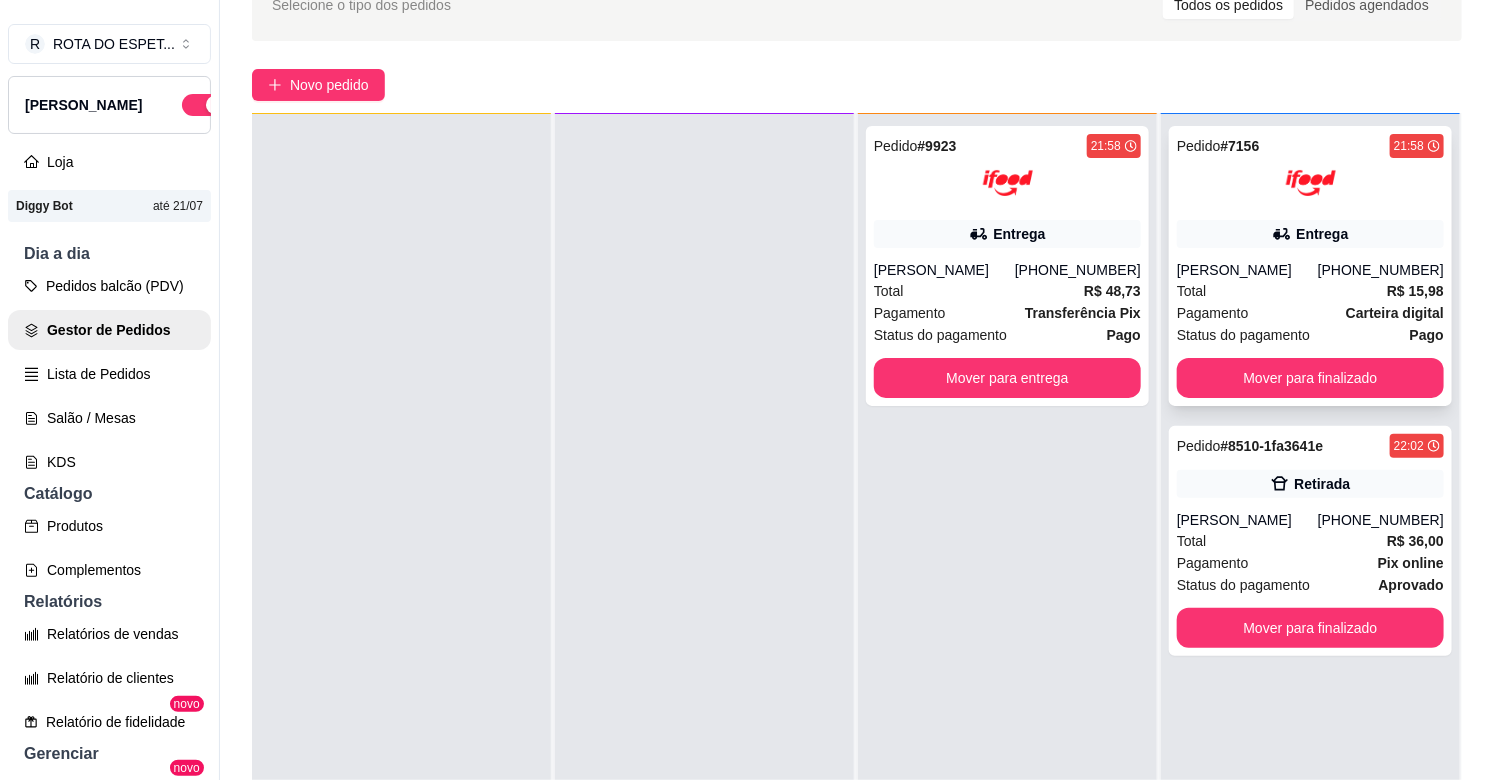 click on "Pedido  # 7156 21:58 Entrega [PERSON_NAME] [PHONE_NUMBER] Total R$ 15,98 Pagamento Carteira digital Status do pagamento Pago Mover para finalizado" at bounding box center [1310, 266] 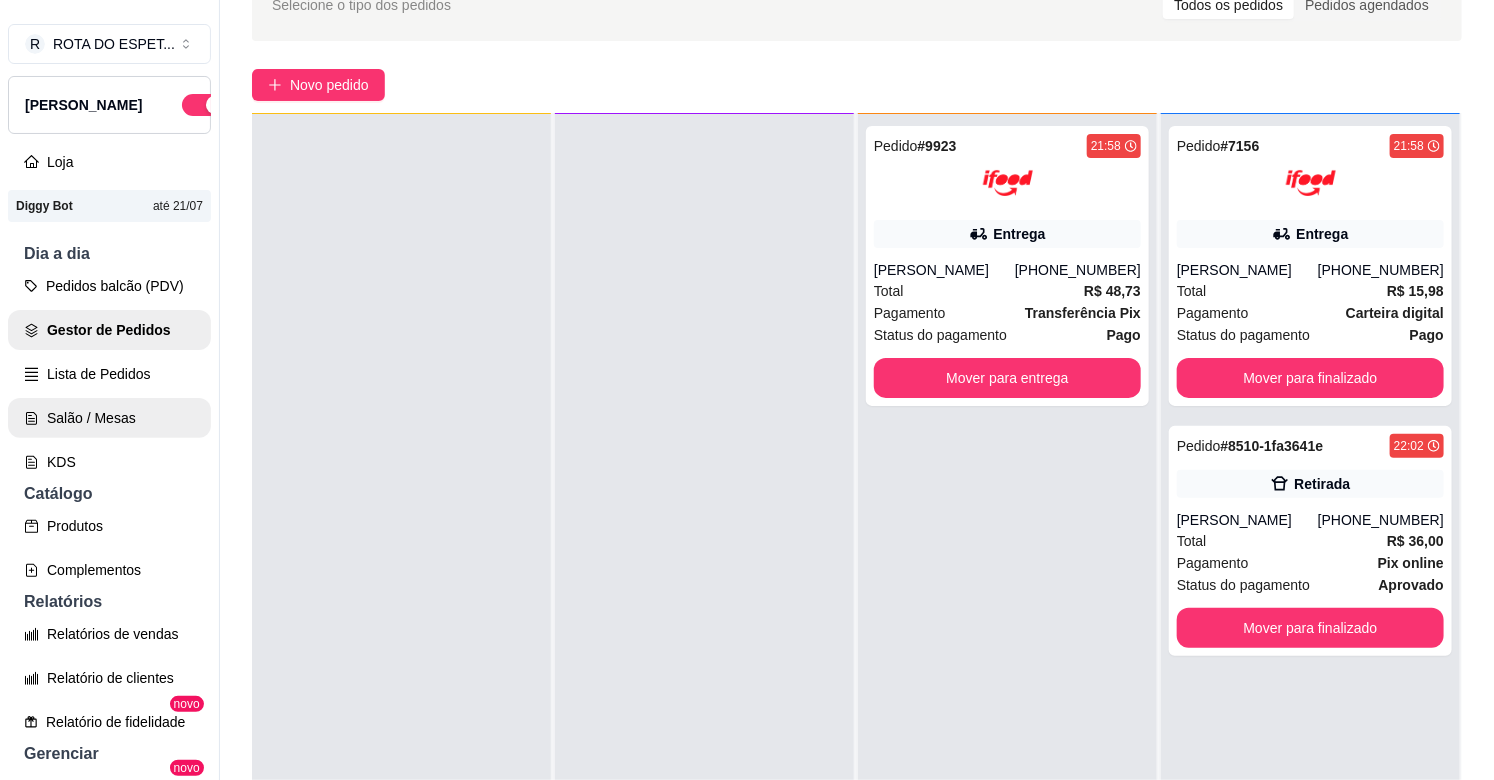 click on "Salão / Mesas" at bounding box center [109, 418] 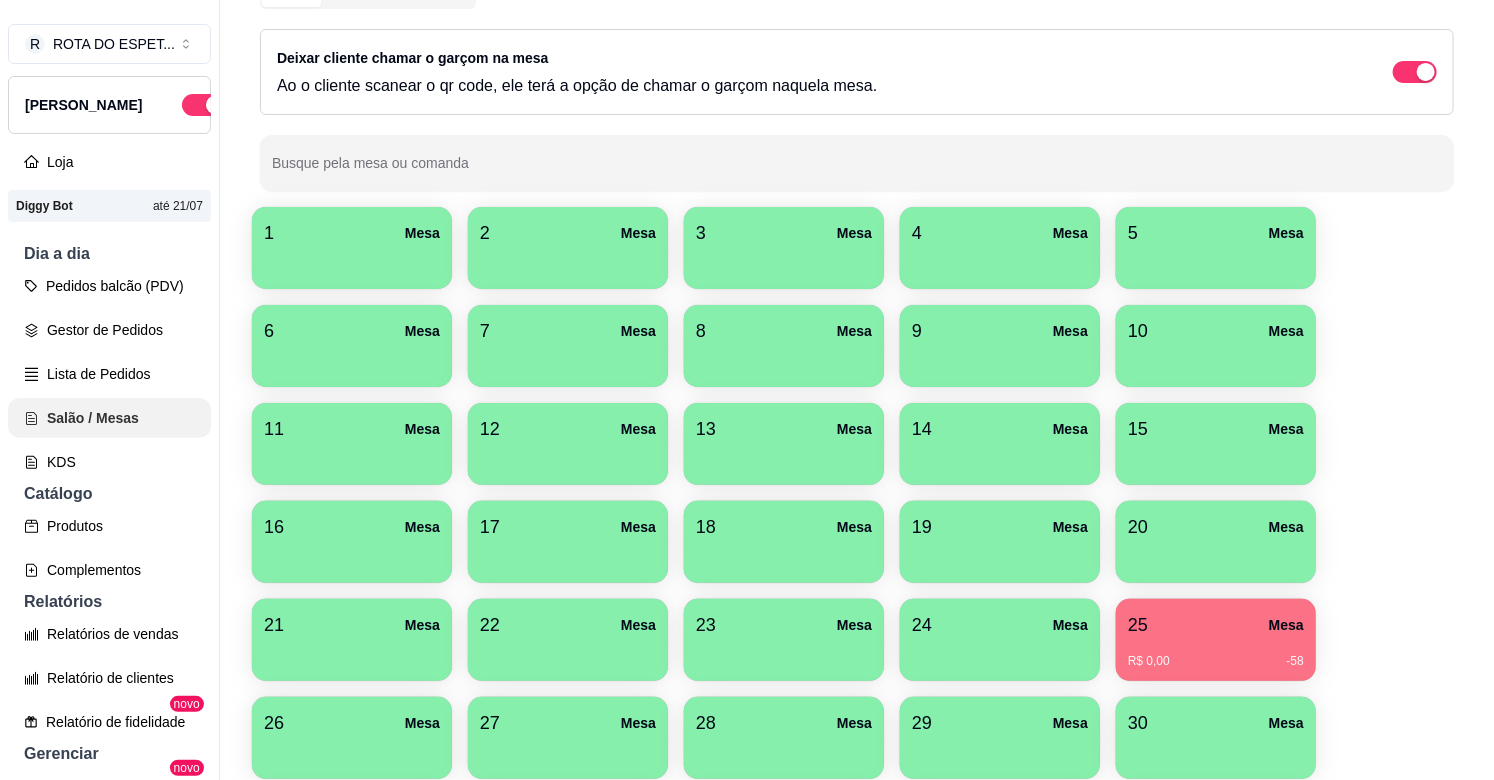 scroll, scrollTop: 0, scrollLeft: 0, axis: both 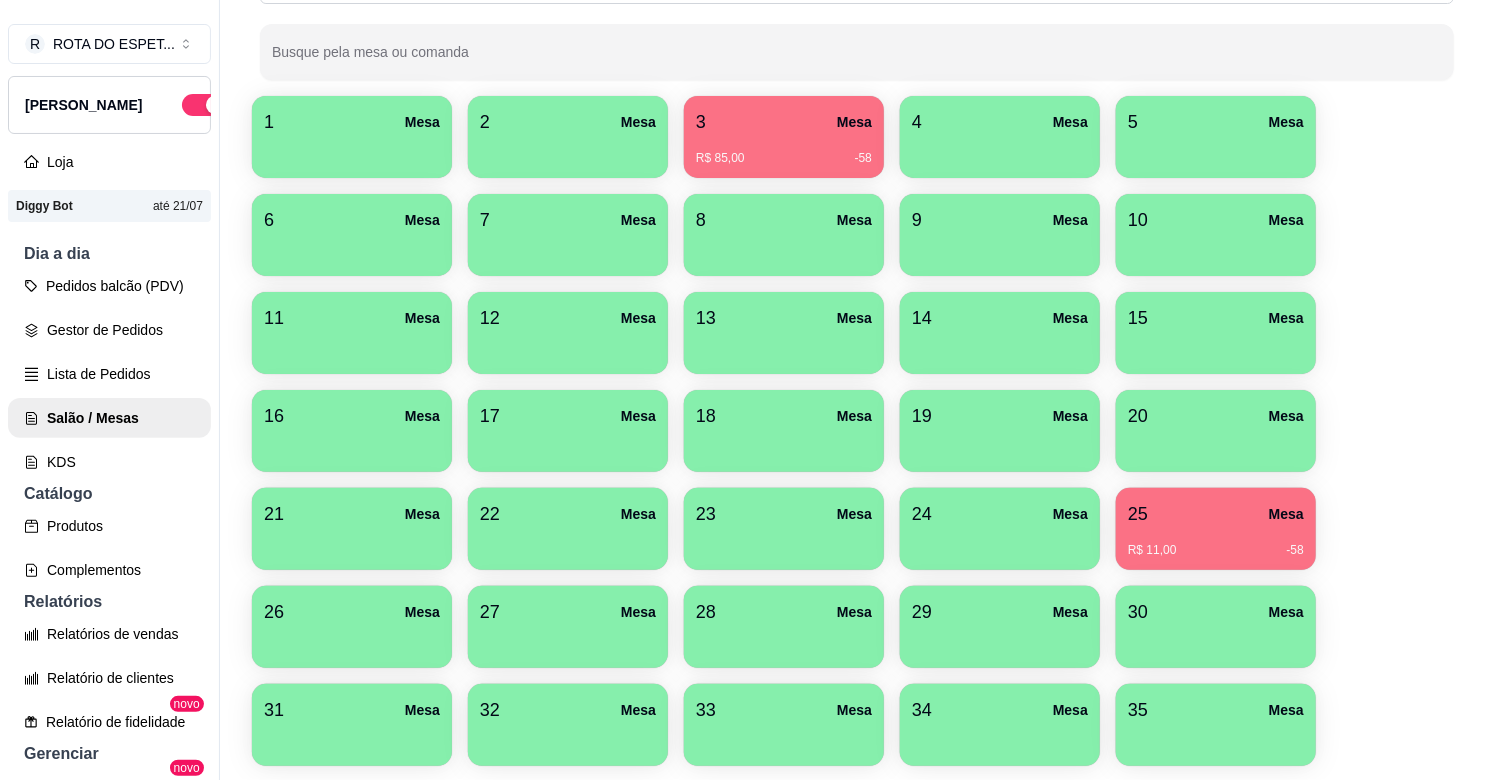 click on "22 Mesa" at bounding box center [568, 514] 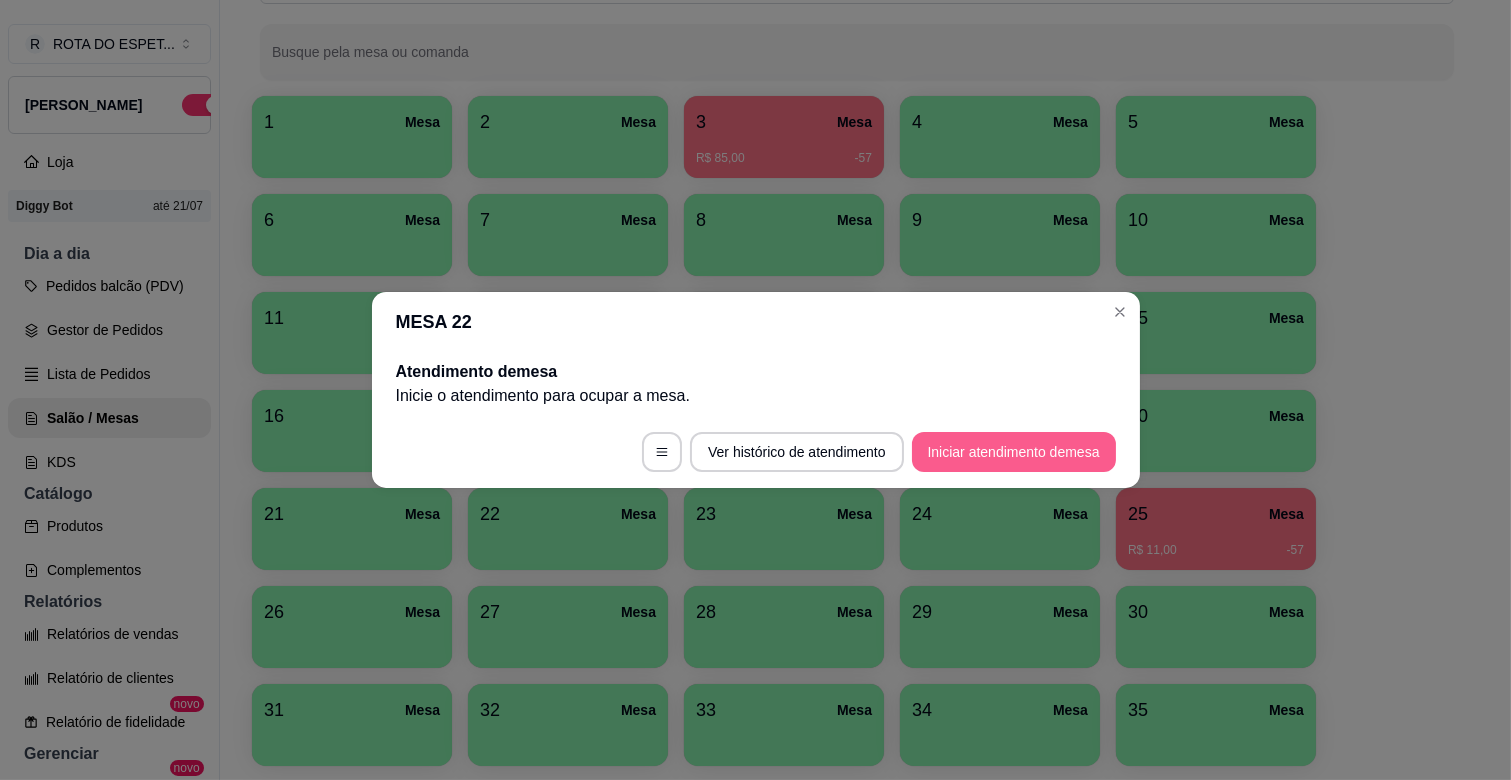 click on "Iniciar atendimento de  mesa" at bounding box center [1014, 452] 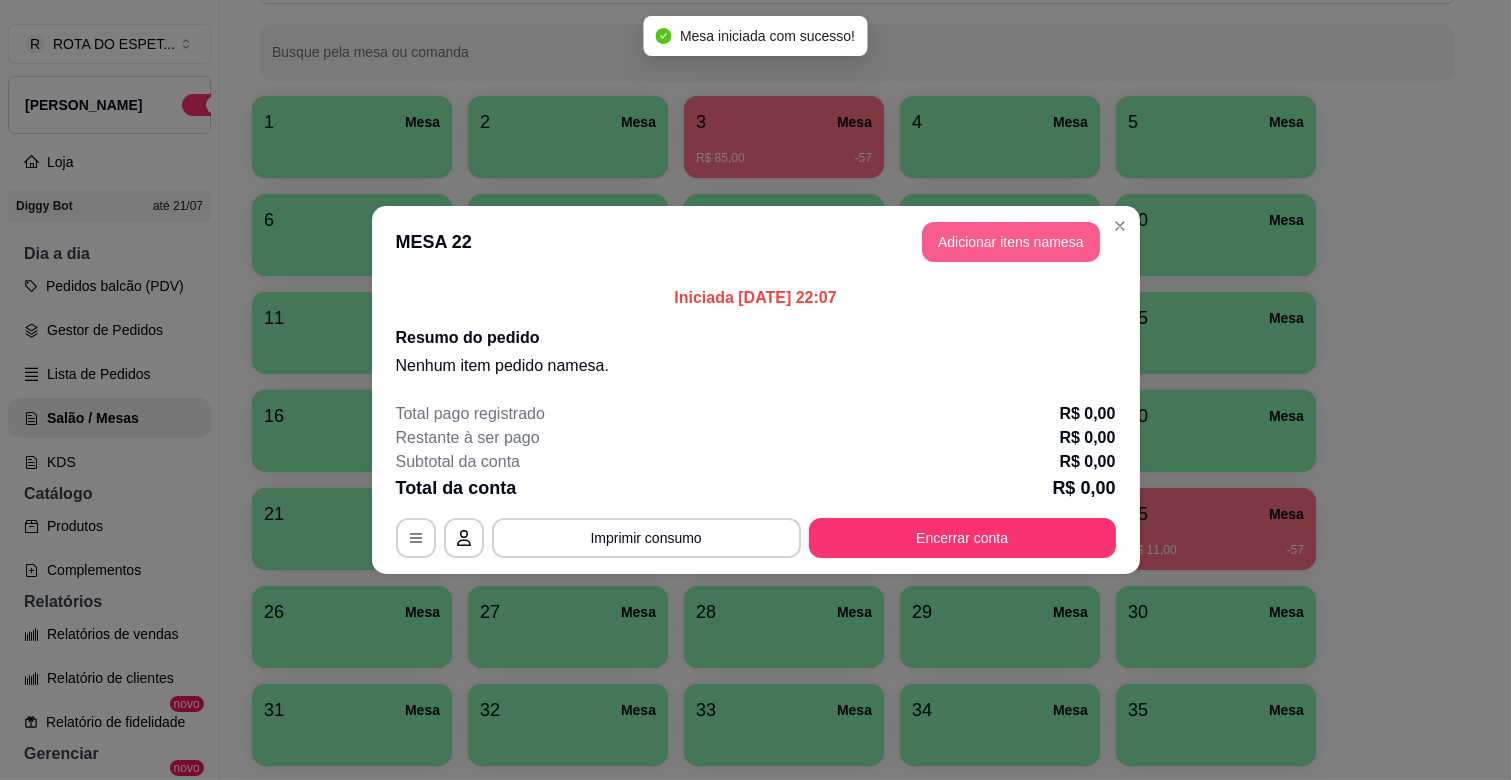 click on "Adicionar itens na  mesa" at bounding box center [1011, 242] 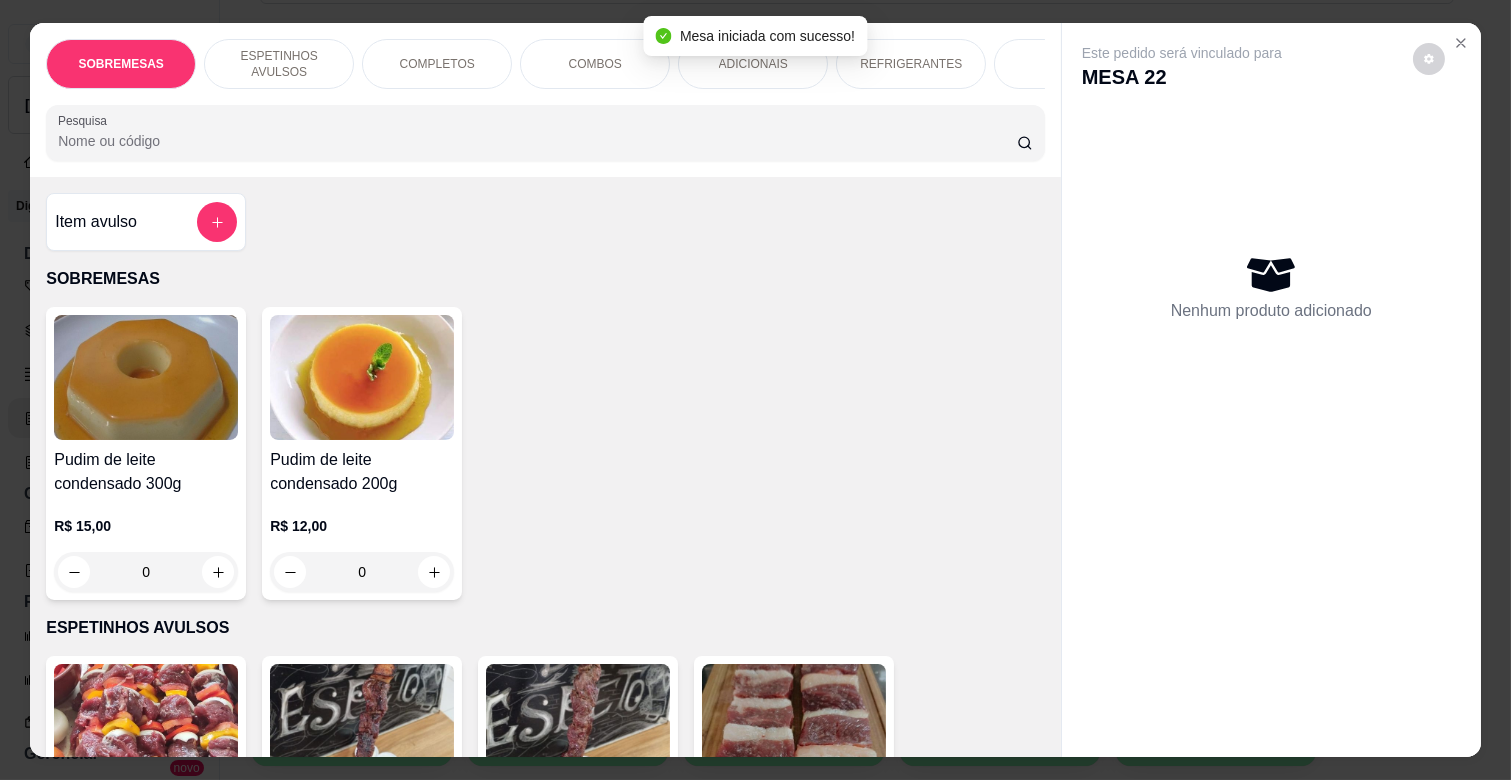 click on "COMPLETOS" at bounding box center [437, 64] 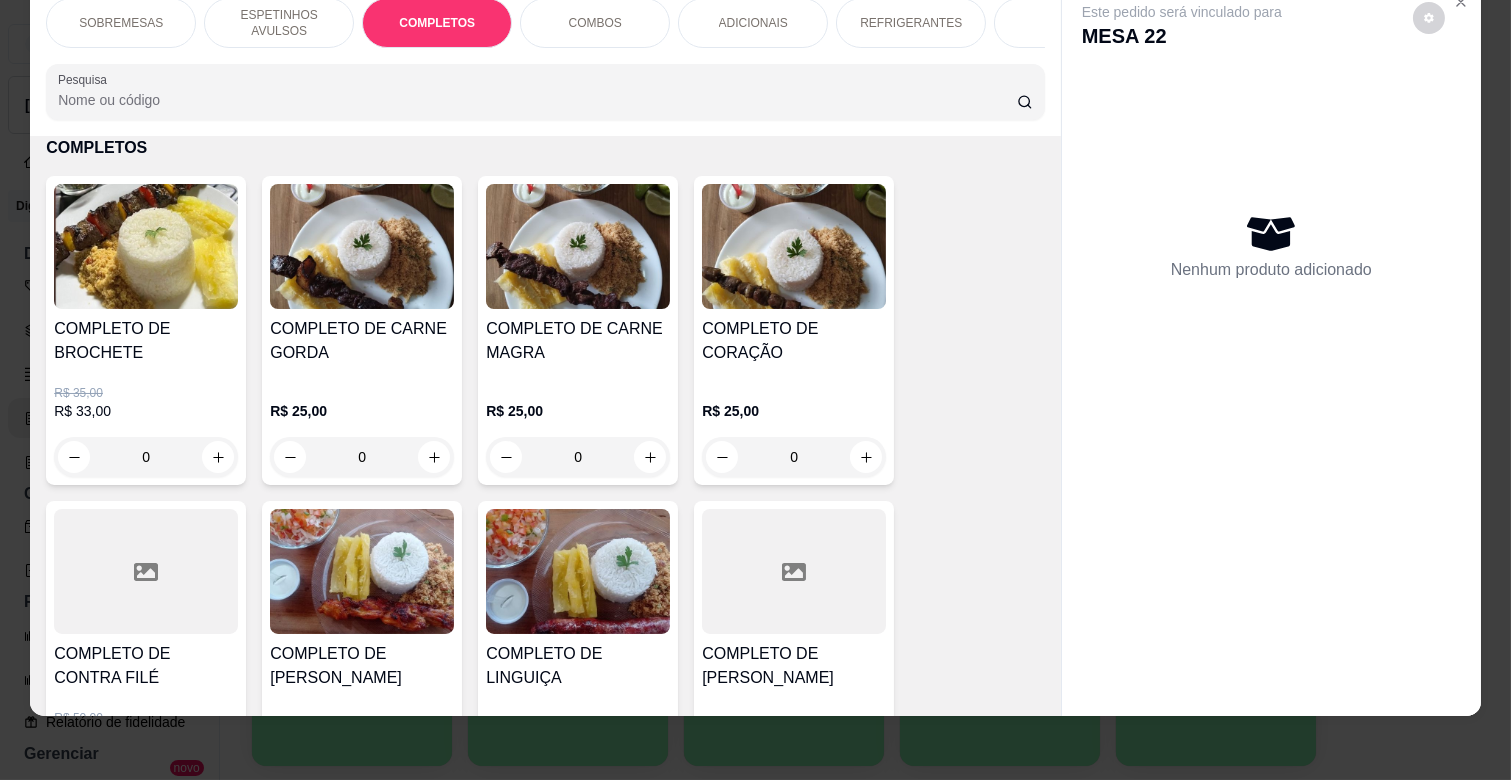 click on "ESPETINHOS AVULSOS" at bounding box center [279, 23] 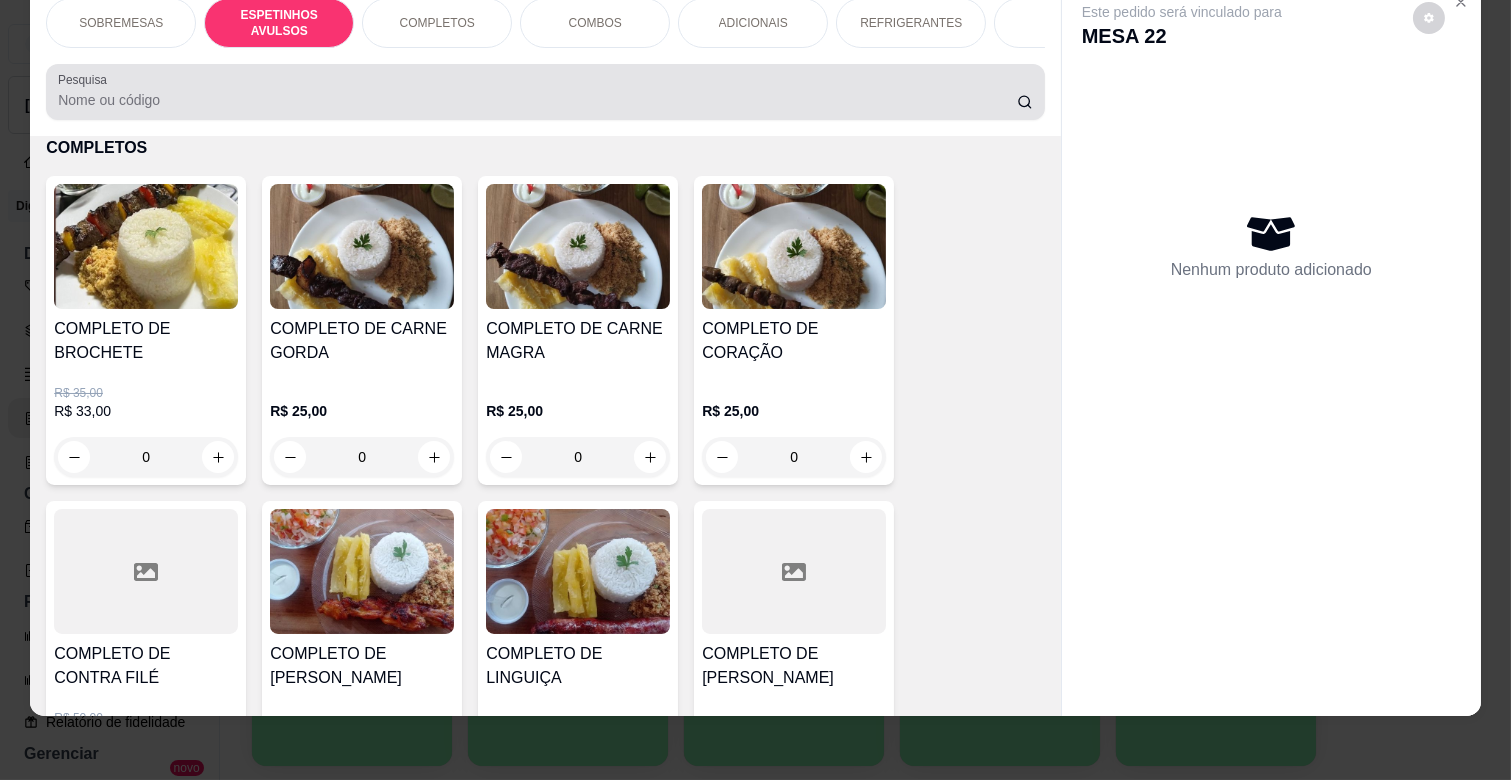scroll, scrollTop: 438, scrollLeft: 0, axis: vertical 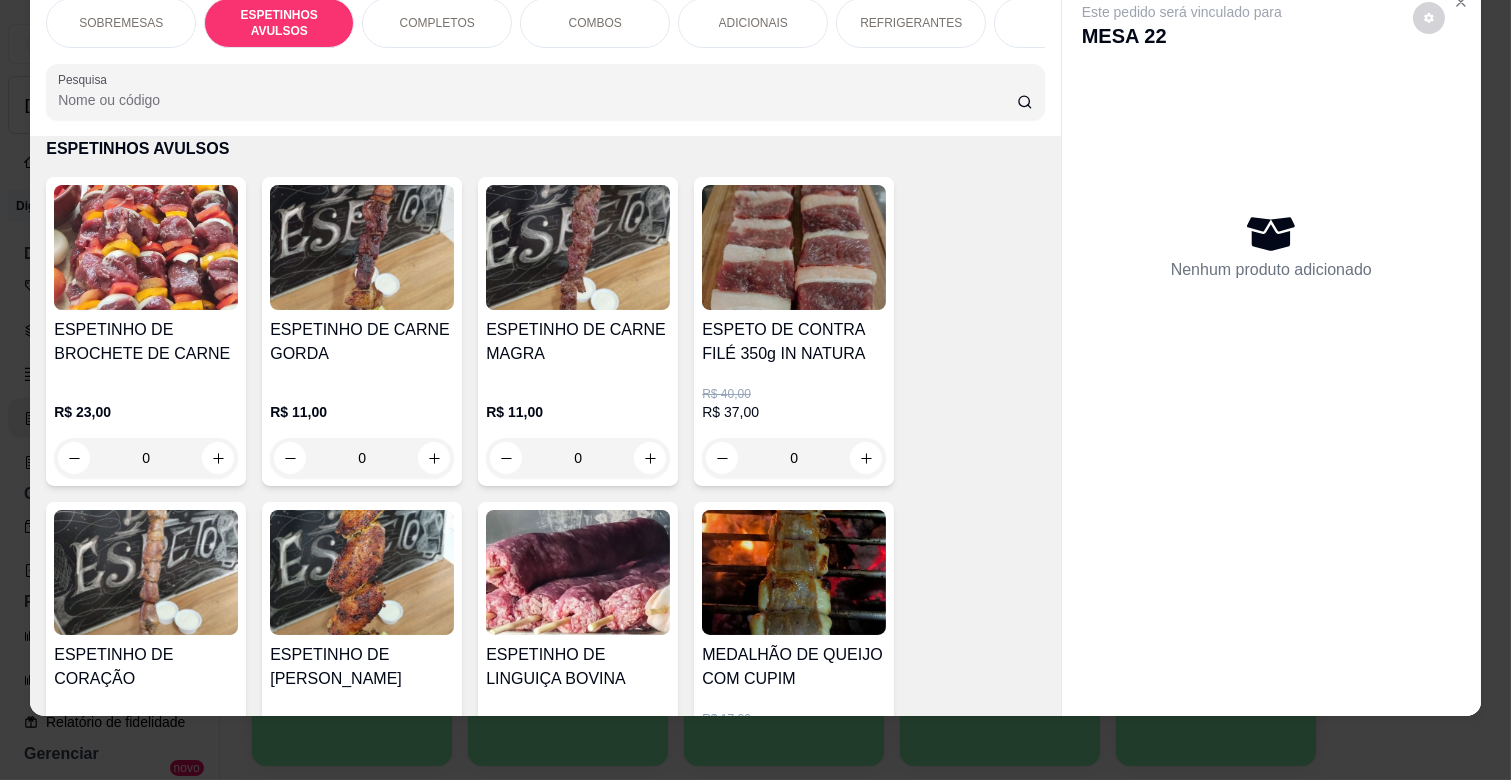 click on "0" at bounding box center (578, 458) 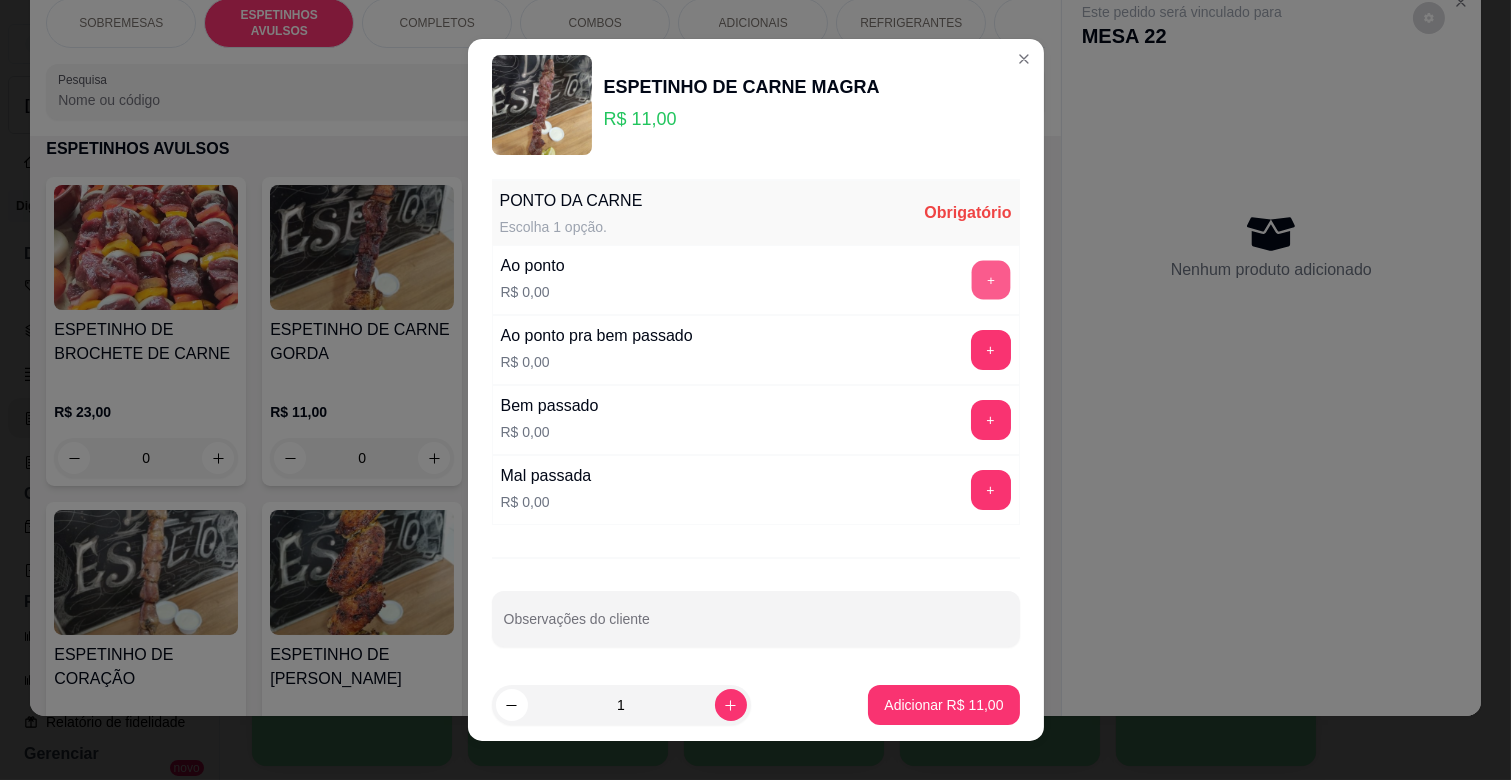 click on "+" at bounding box center [990, 280] 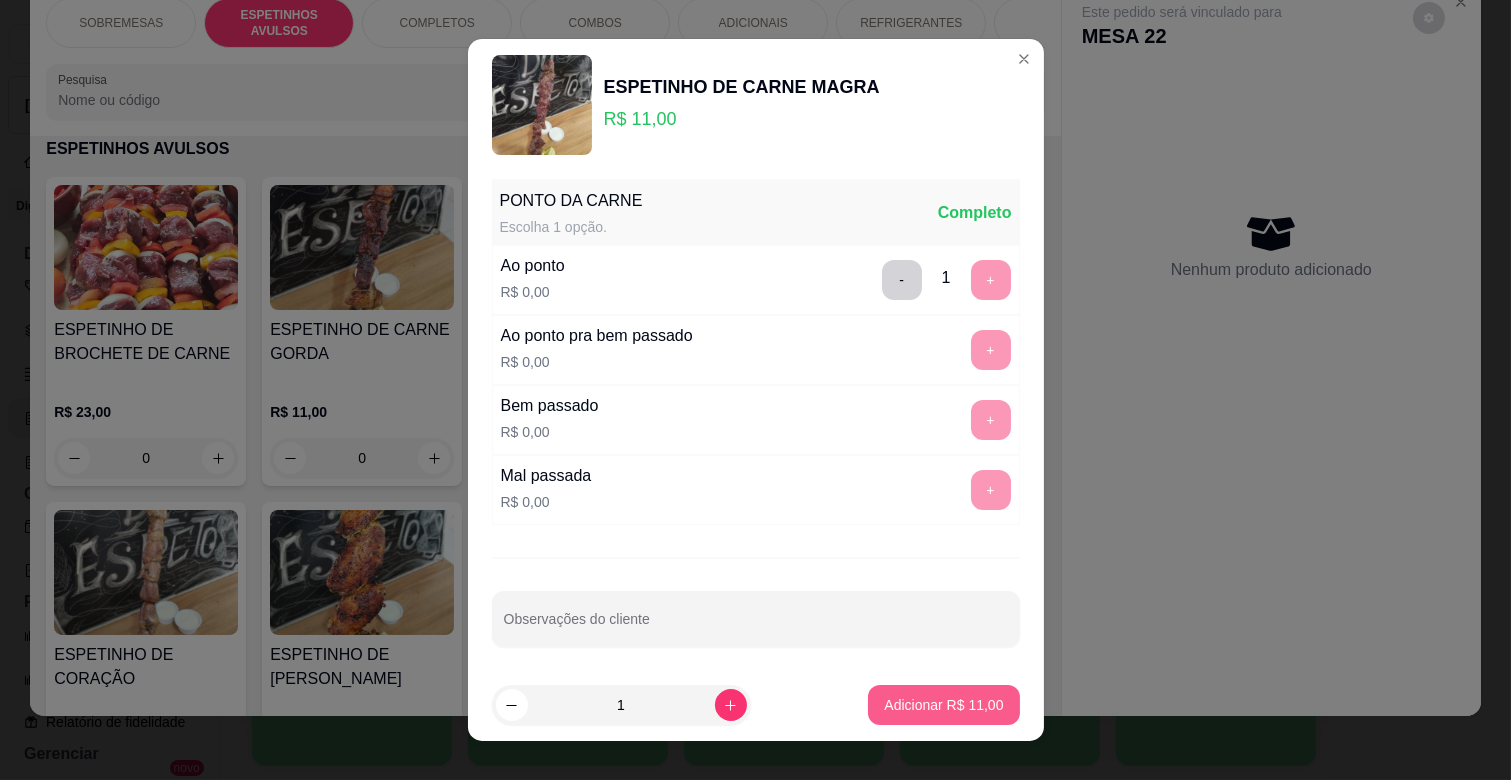 click on "Adicionar   R$ 11,00" at bounding box center (943, 705) 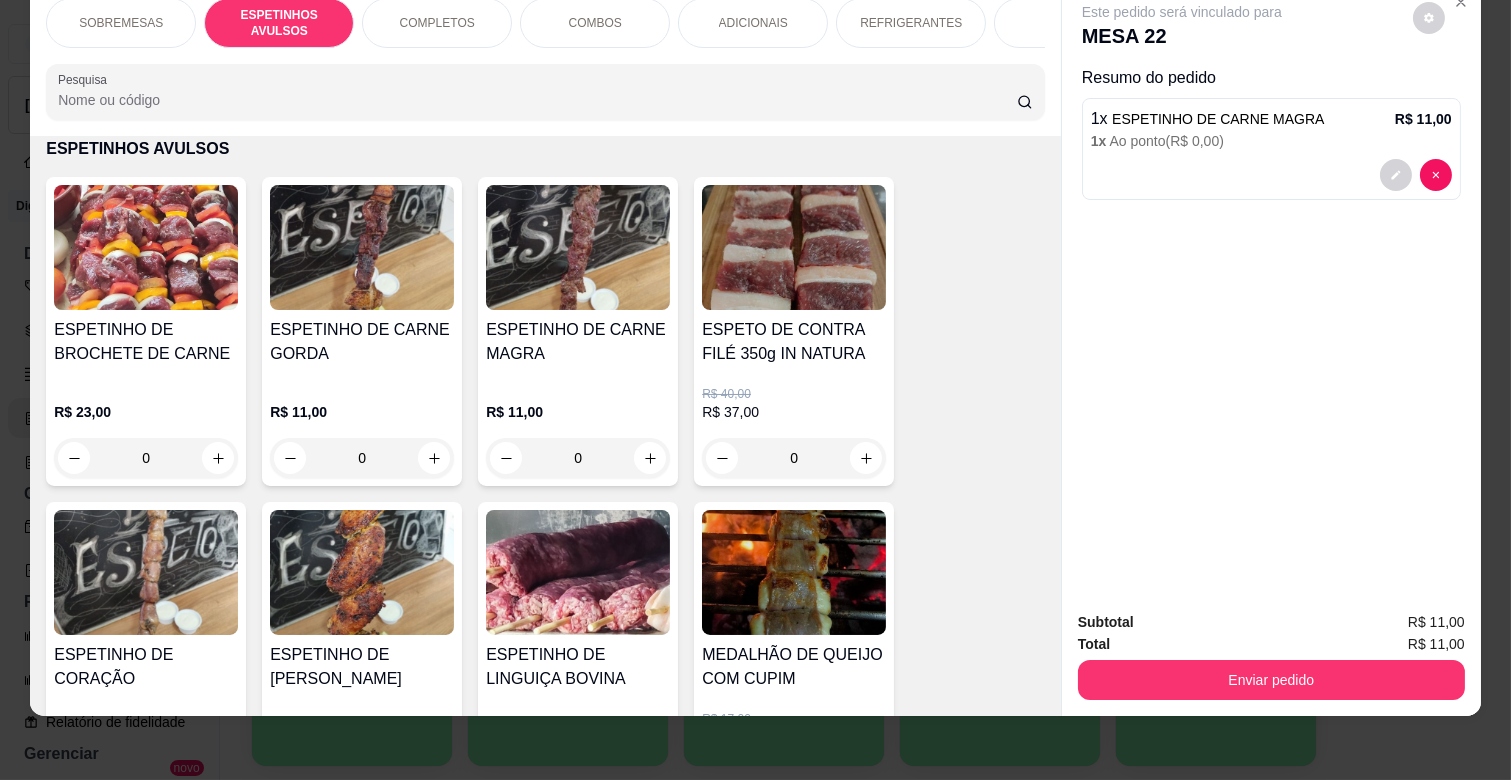 scroll, scrollTop: 0, scrollLeft: 0, axis: both 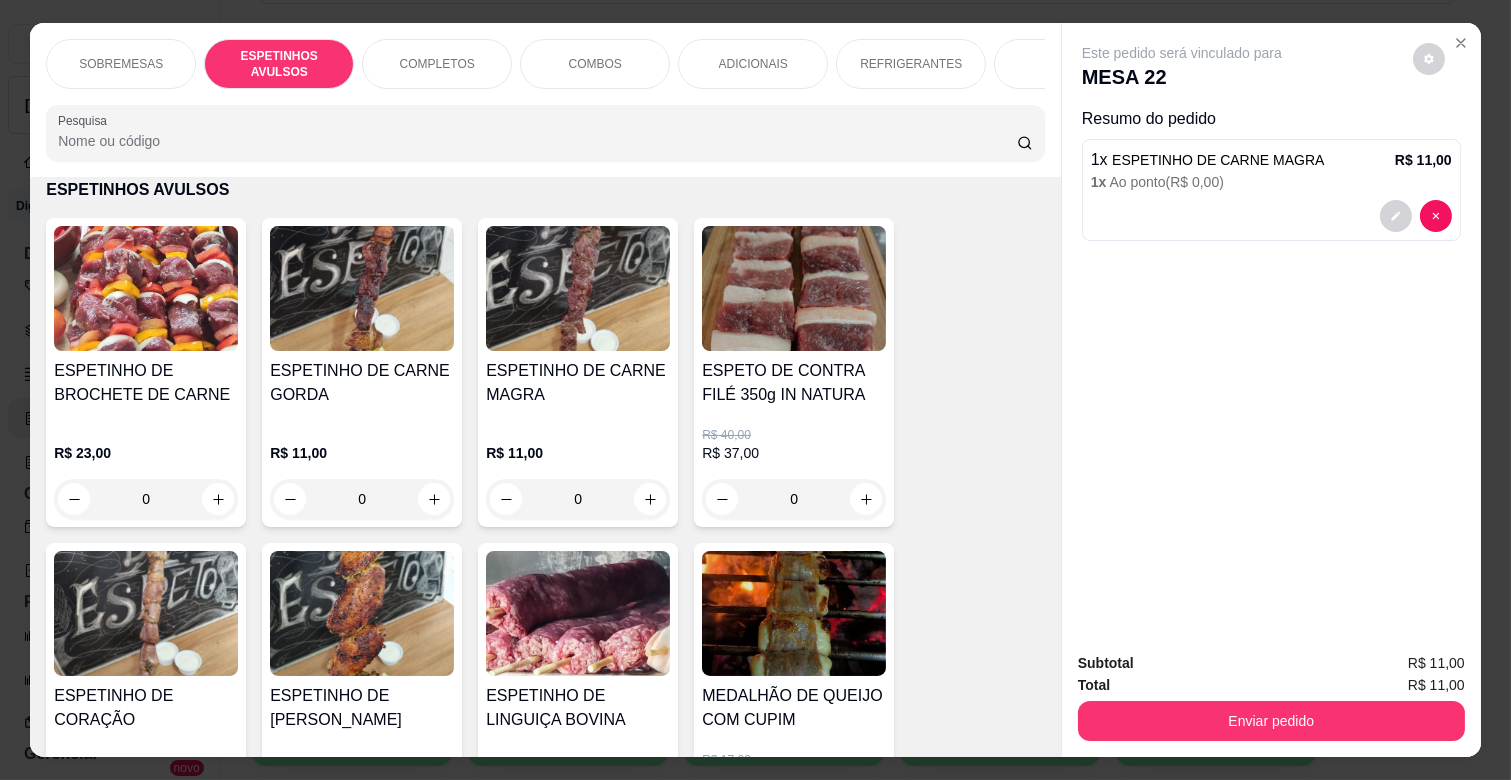 click on "ADICIONAIS" at bounding box center (753, 64) 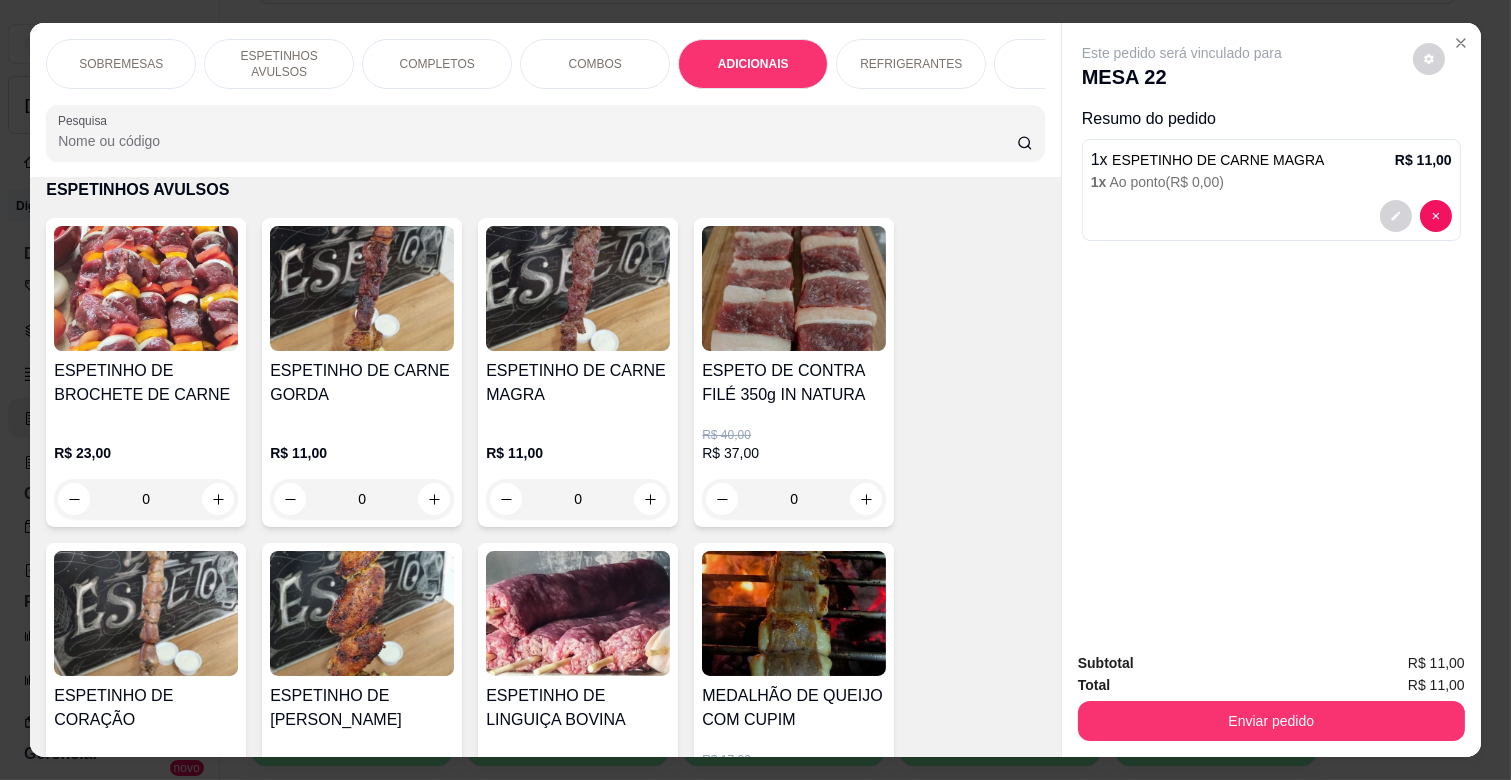 scroll, scrollTop: 3111, scrollLeft: 0, axis: vertical 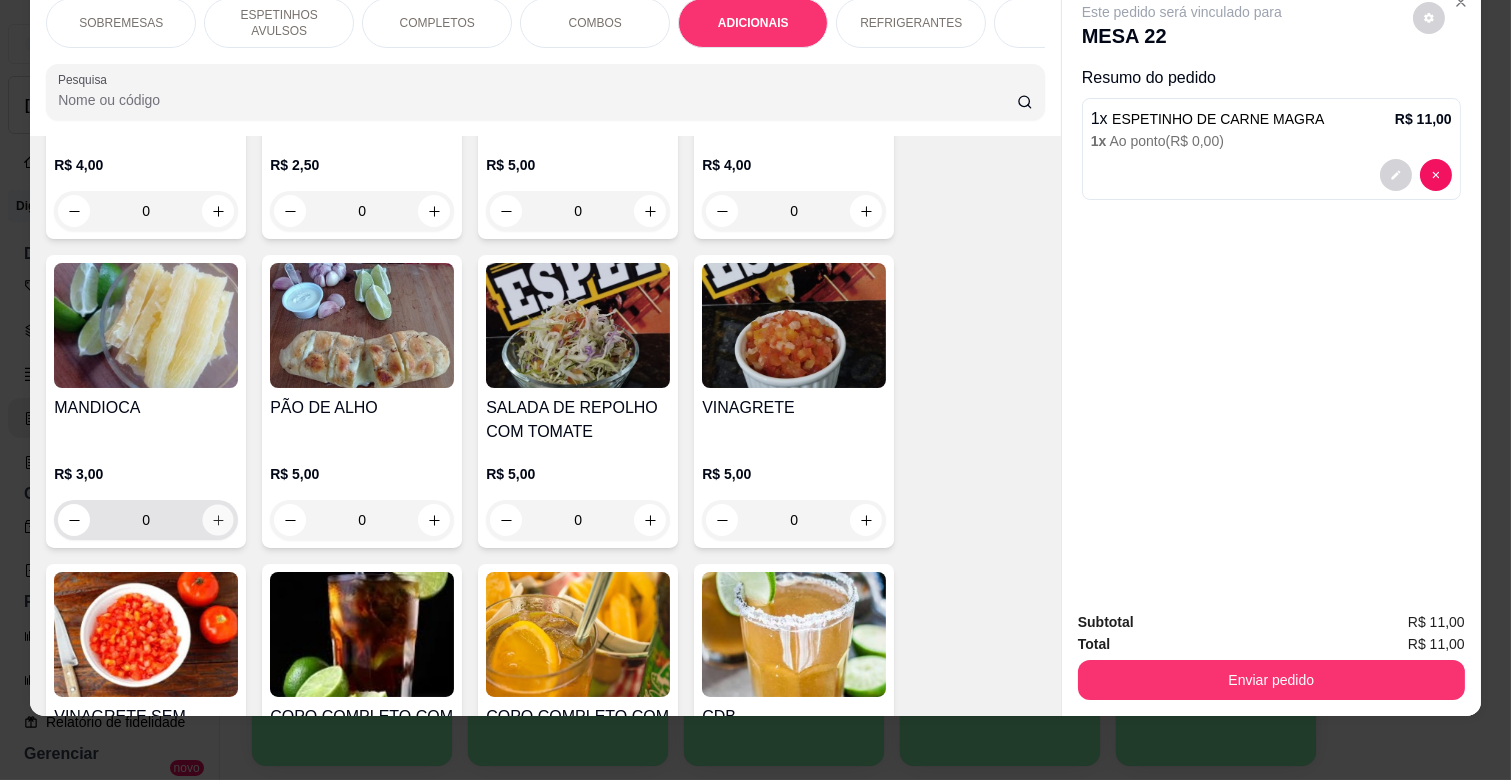 click at bounding box center (218, 520) 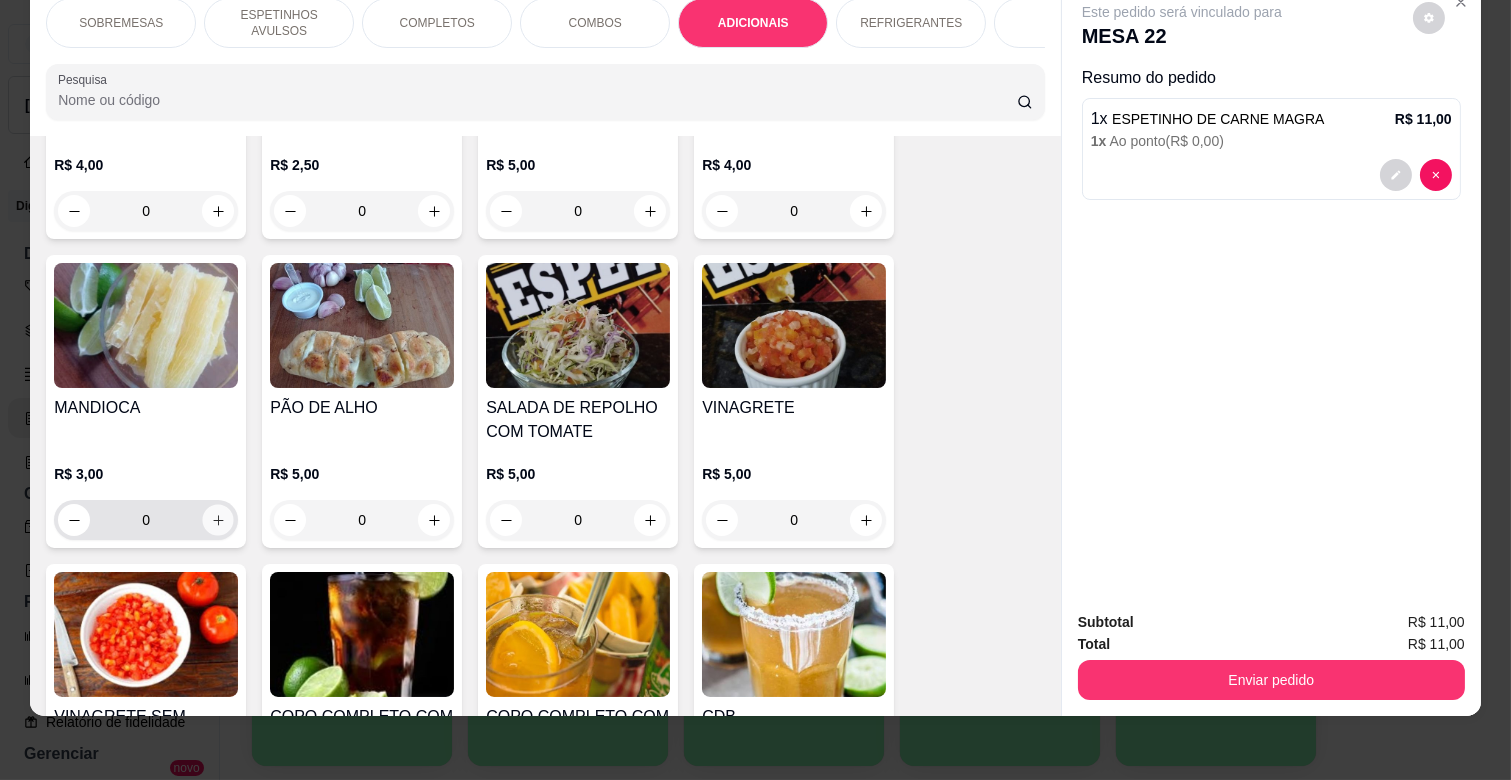 type on "1" 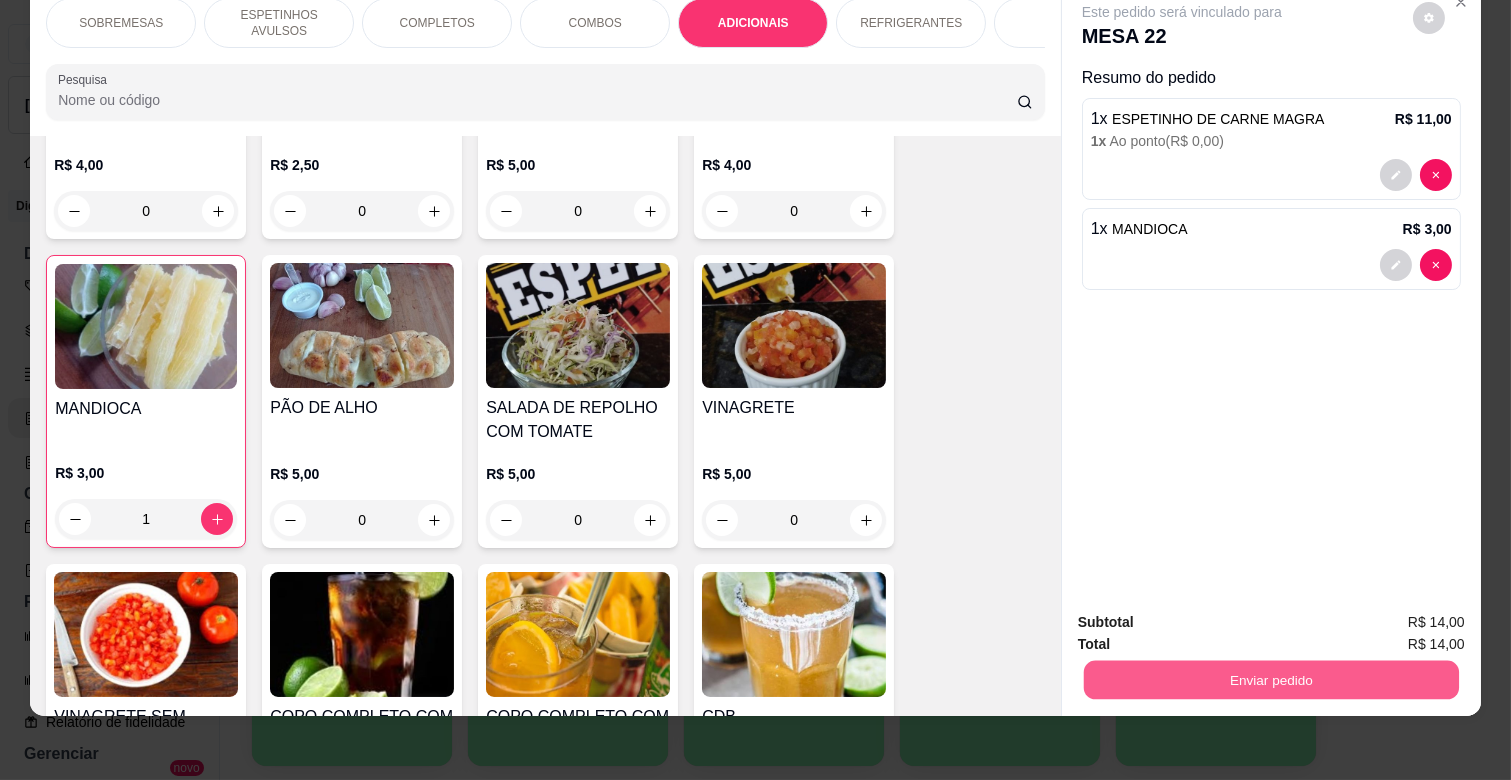 click on "Enviar pedido" at bounding box center [1271, 679] 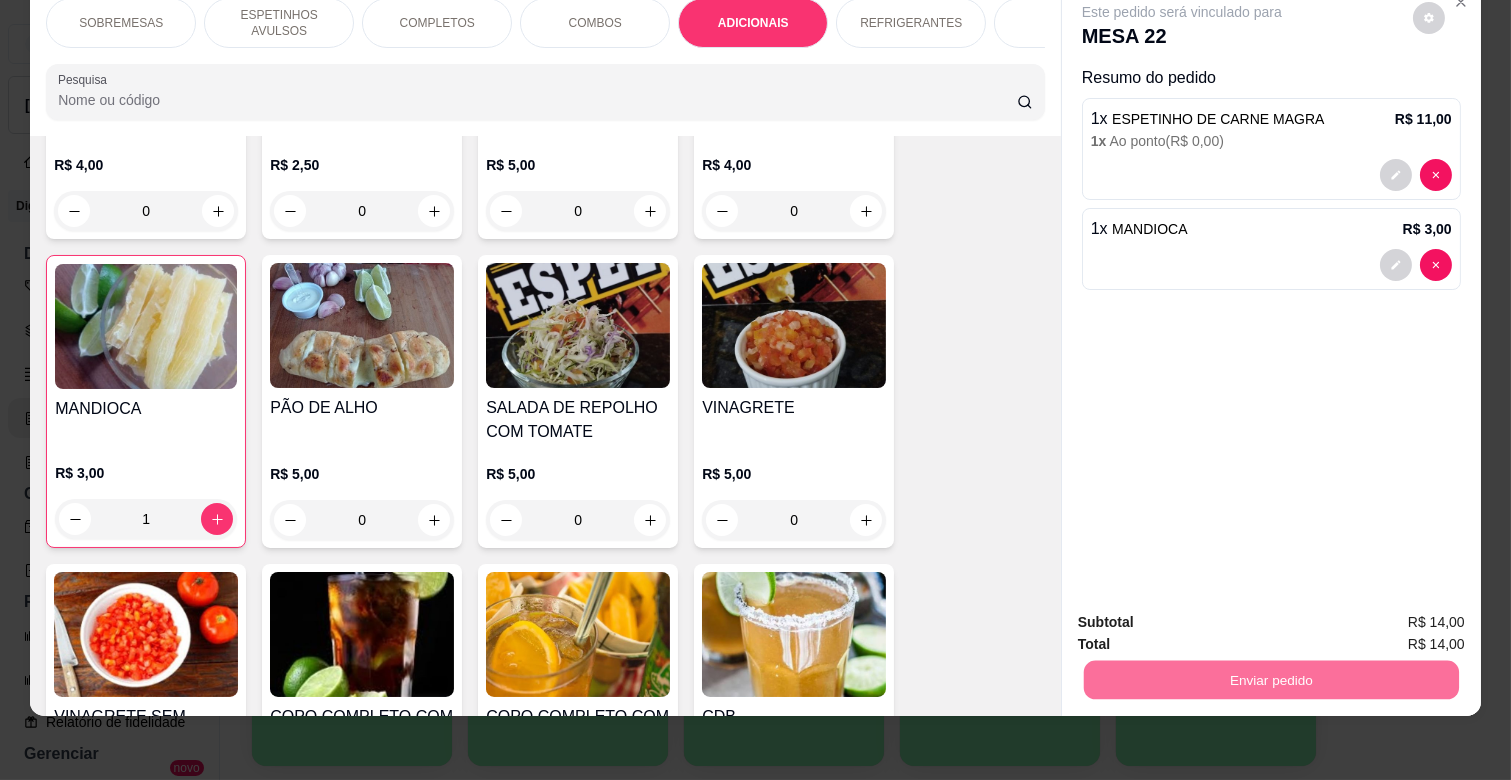 click on "Não registrar e enviar pedido" at bounding box center (1205, 613) 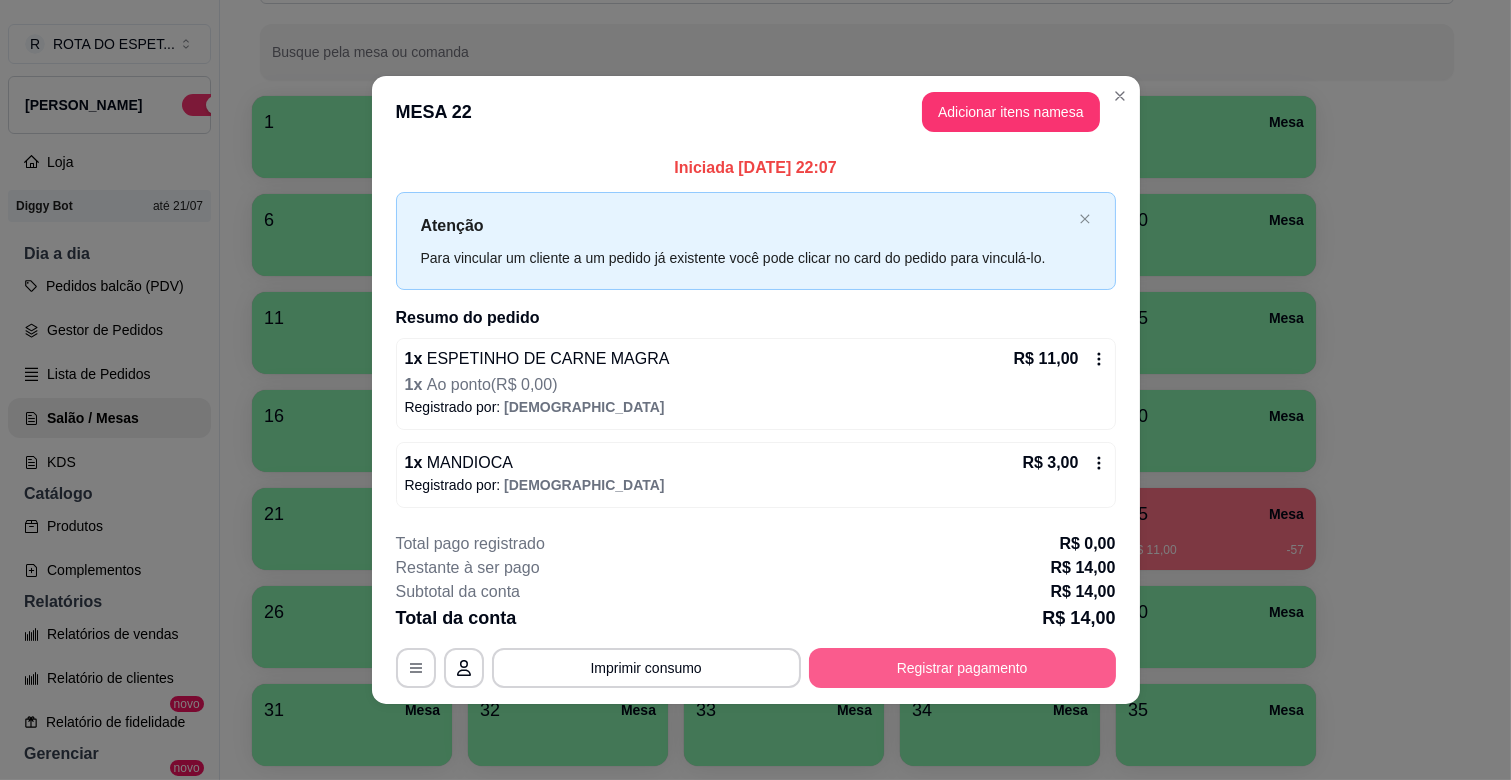 click on "**********" at bounding box center [756, 668] 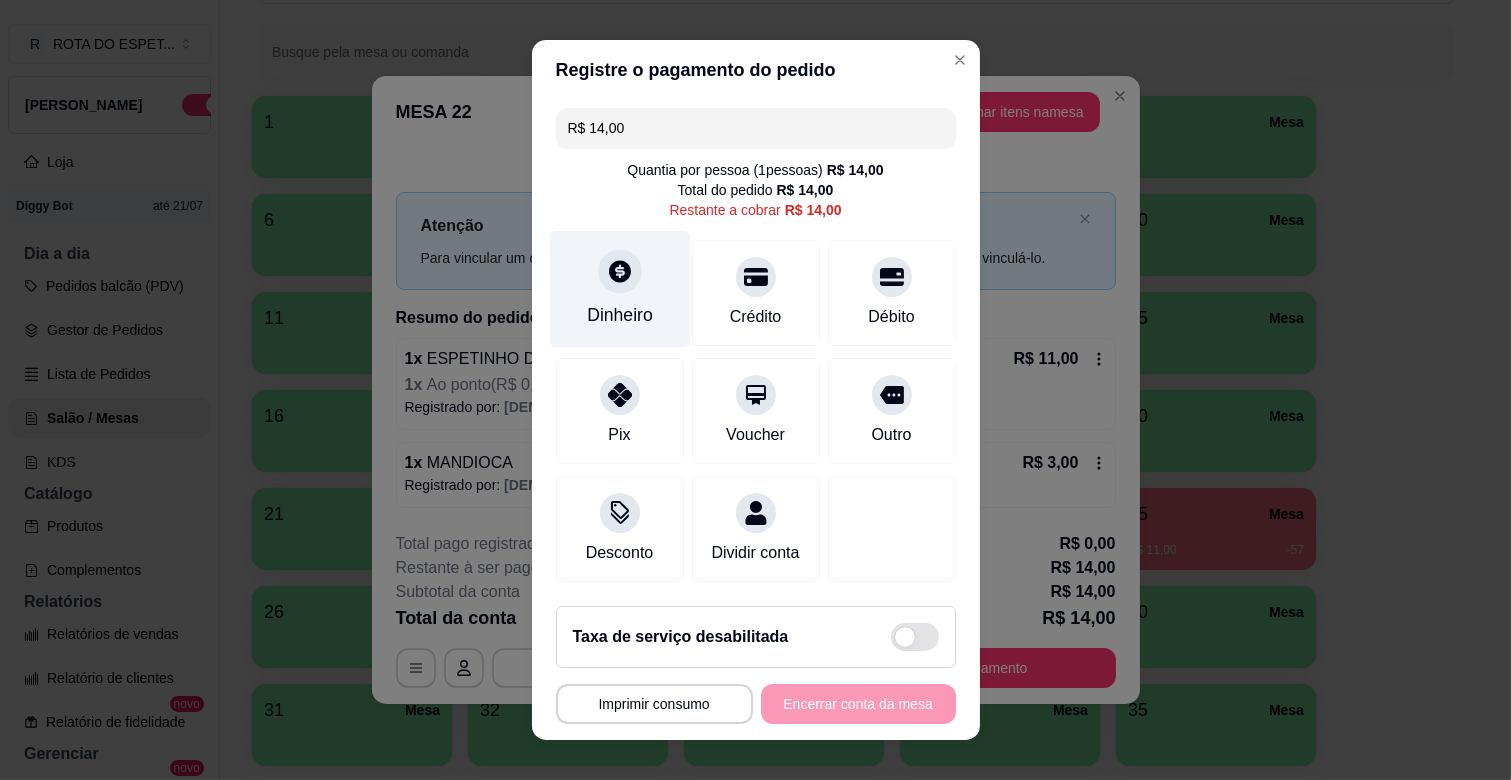 click on "Dinheiro" at bounding box center (619, 289) 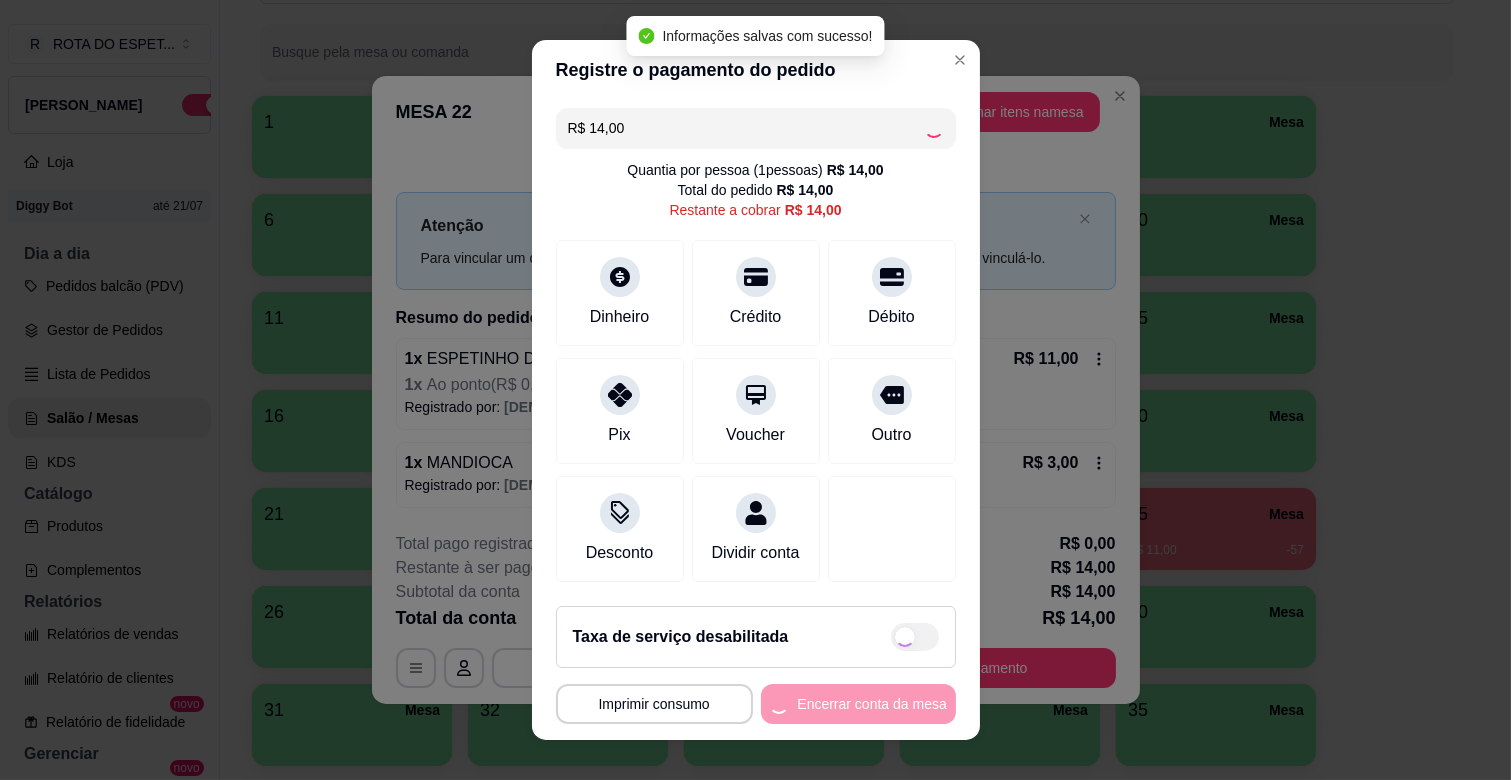 type on "R$ 0,00" 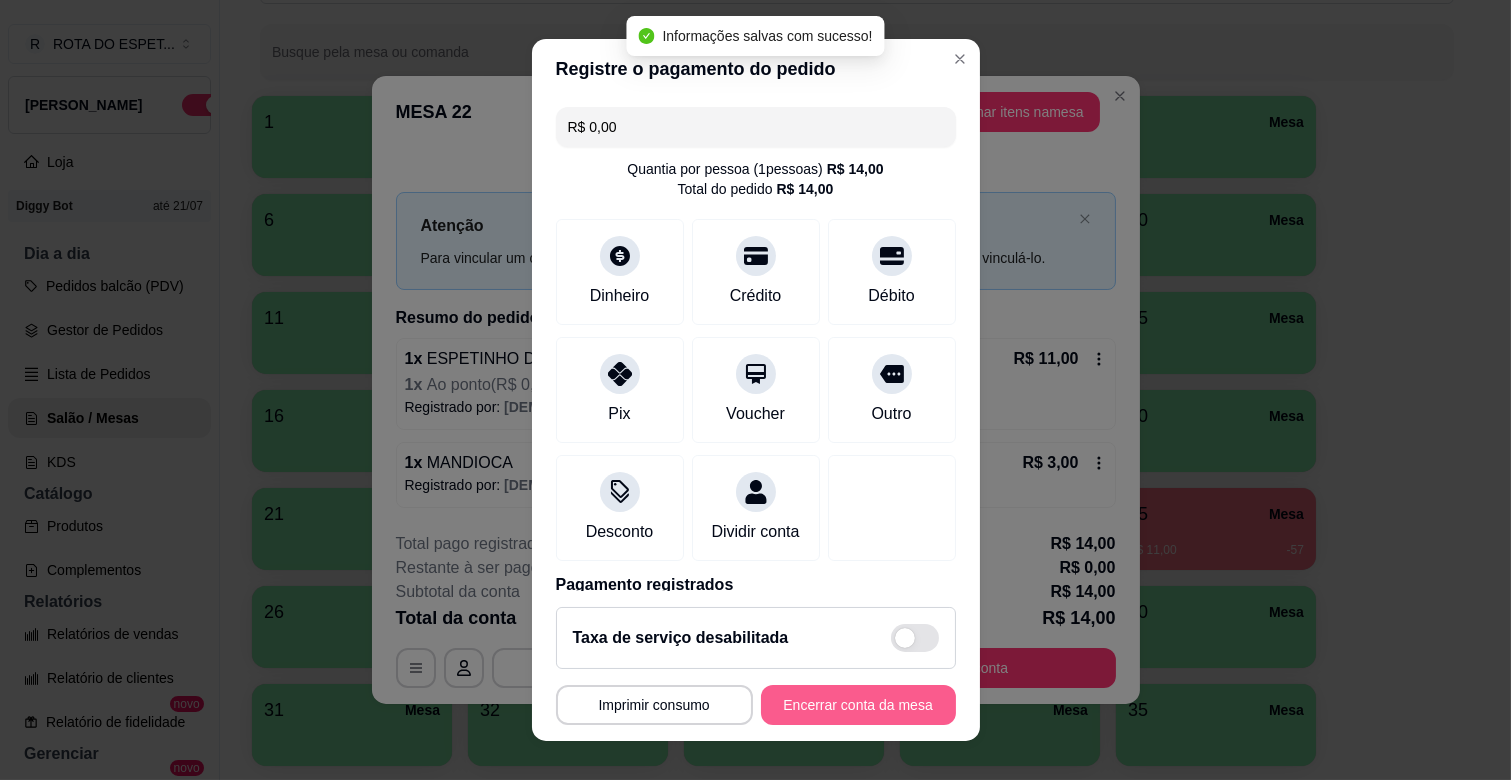 click on "Encerrar conta da mesa" at bounding box center [858, 705] 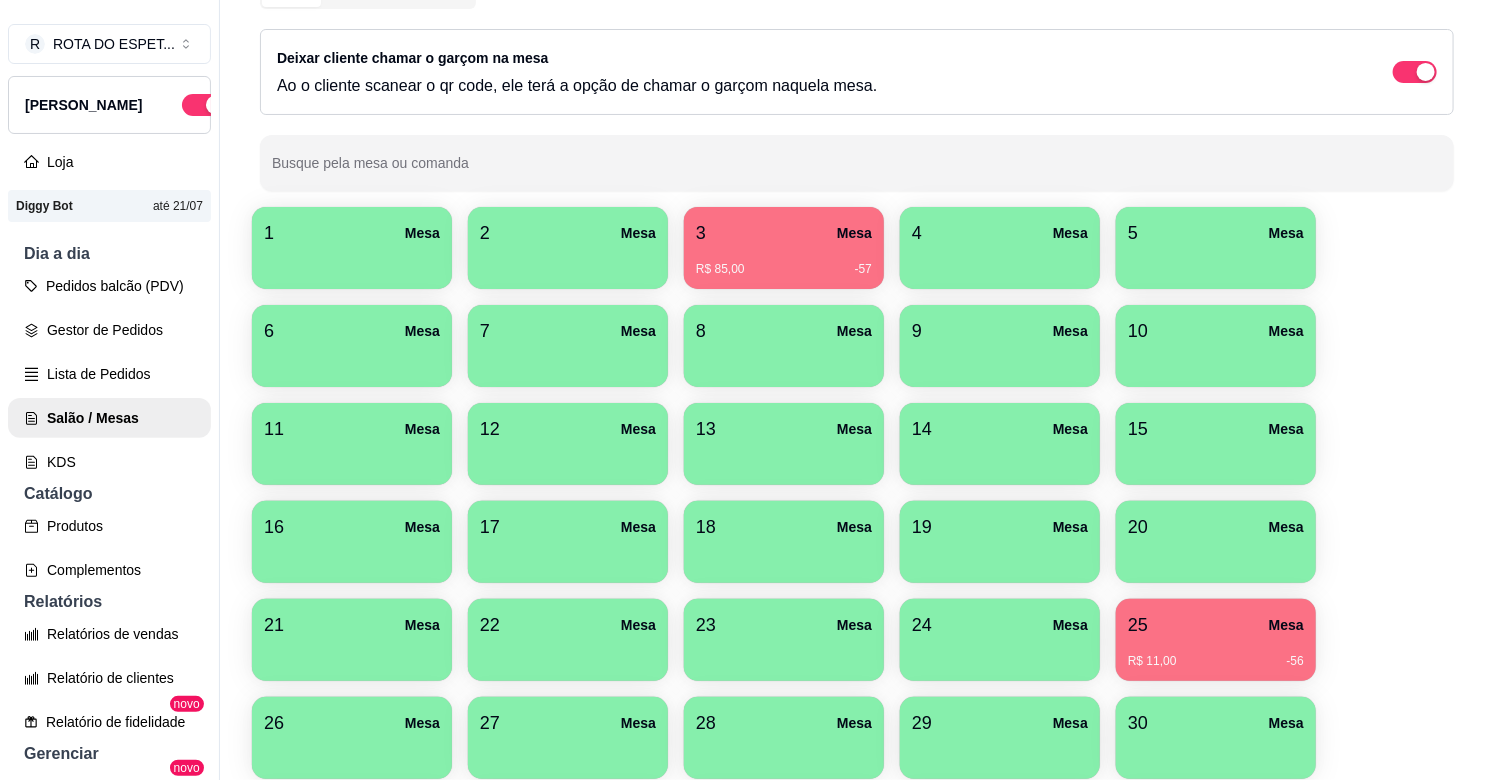 scroll, scrollTop: 222, scrollLeft: 0, axis: vertical 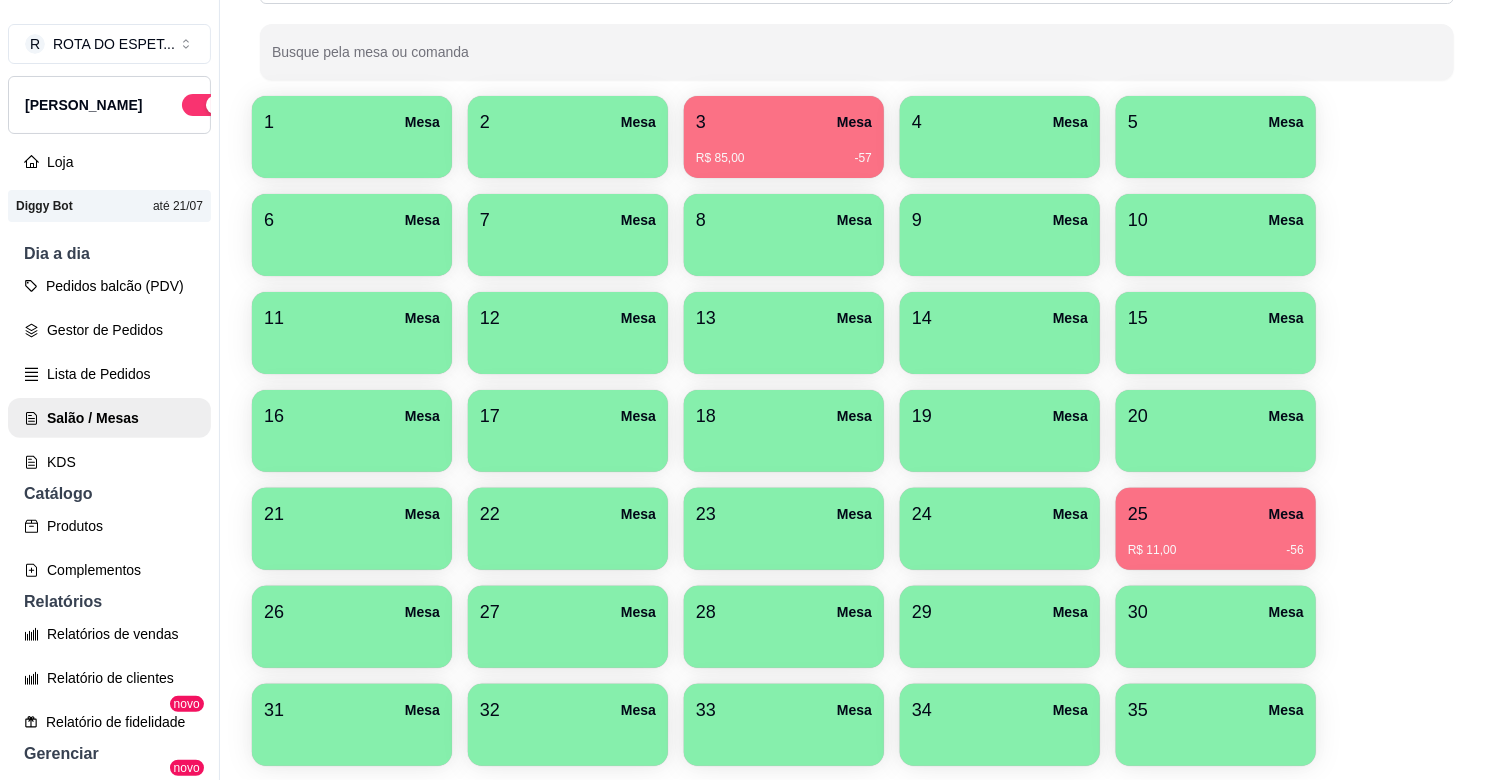click on "25 Mesa" at bounding box center (1216, 514) 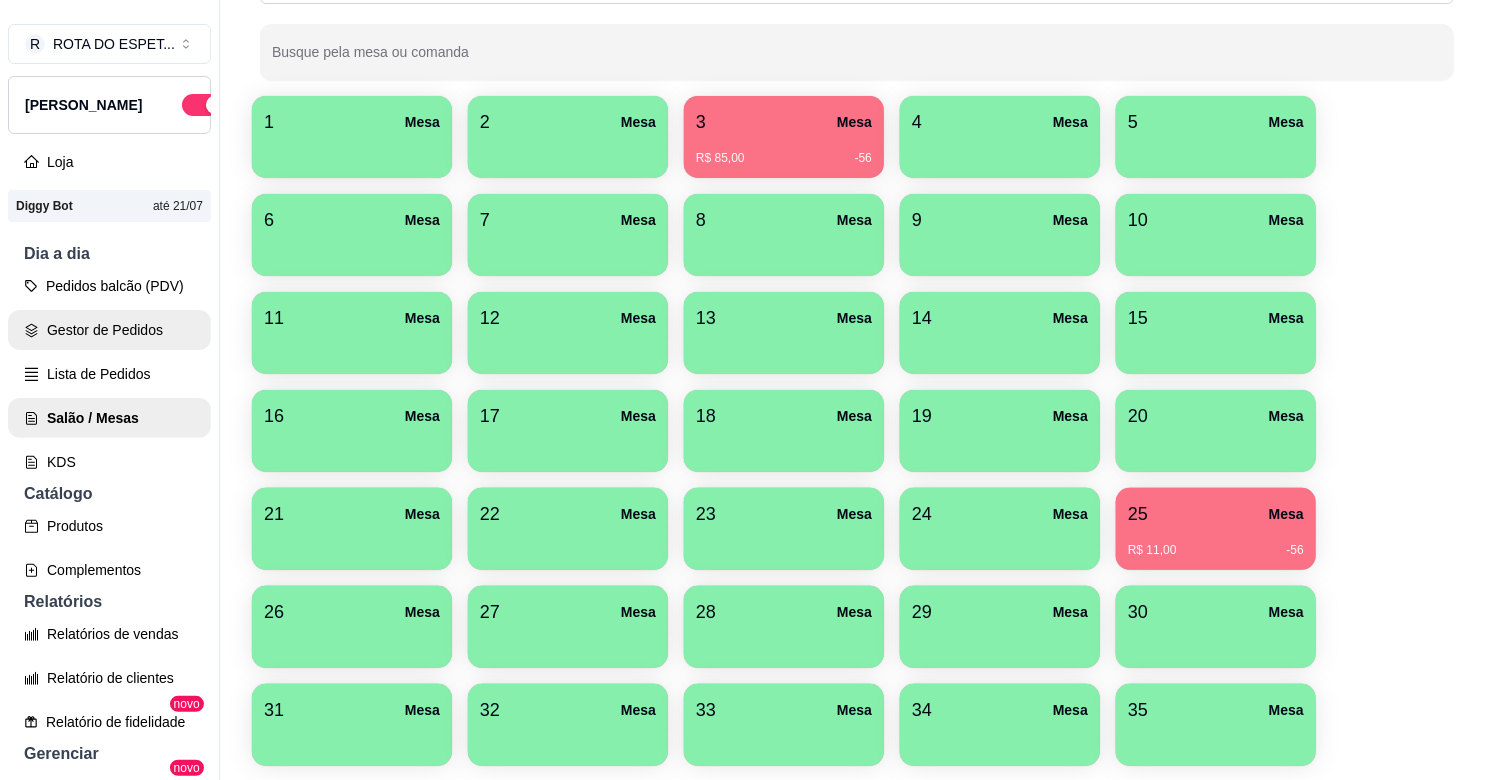click on "Gestor de Pedidos" at bounding box center (109, 330) 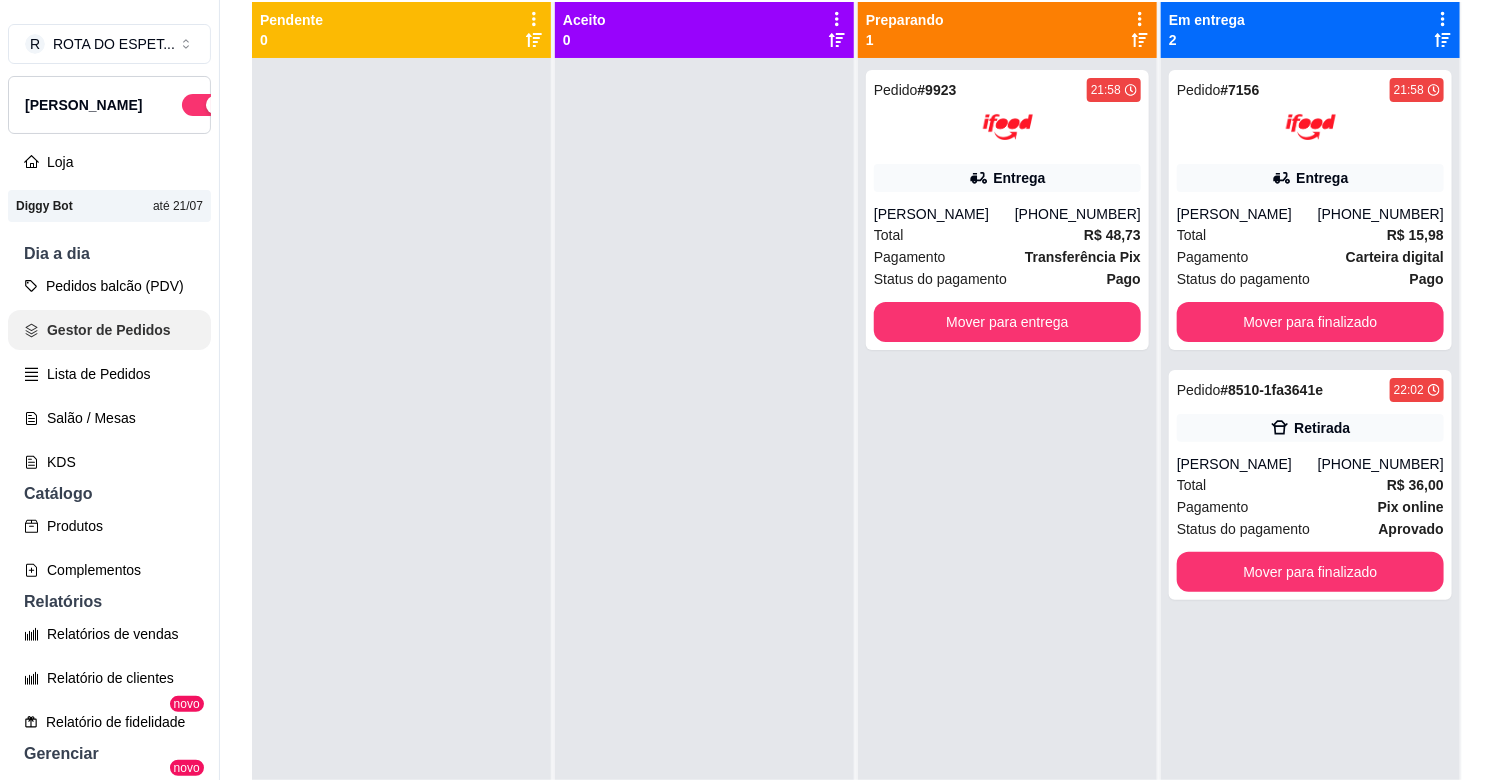 scroll, scrollTop: 0, scrollLeft: 0, axis: both 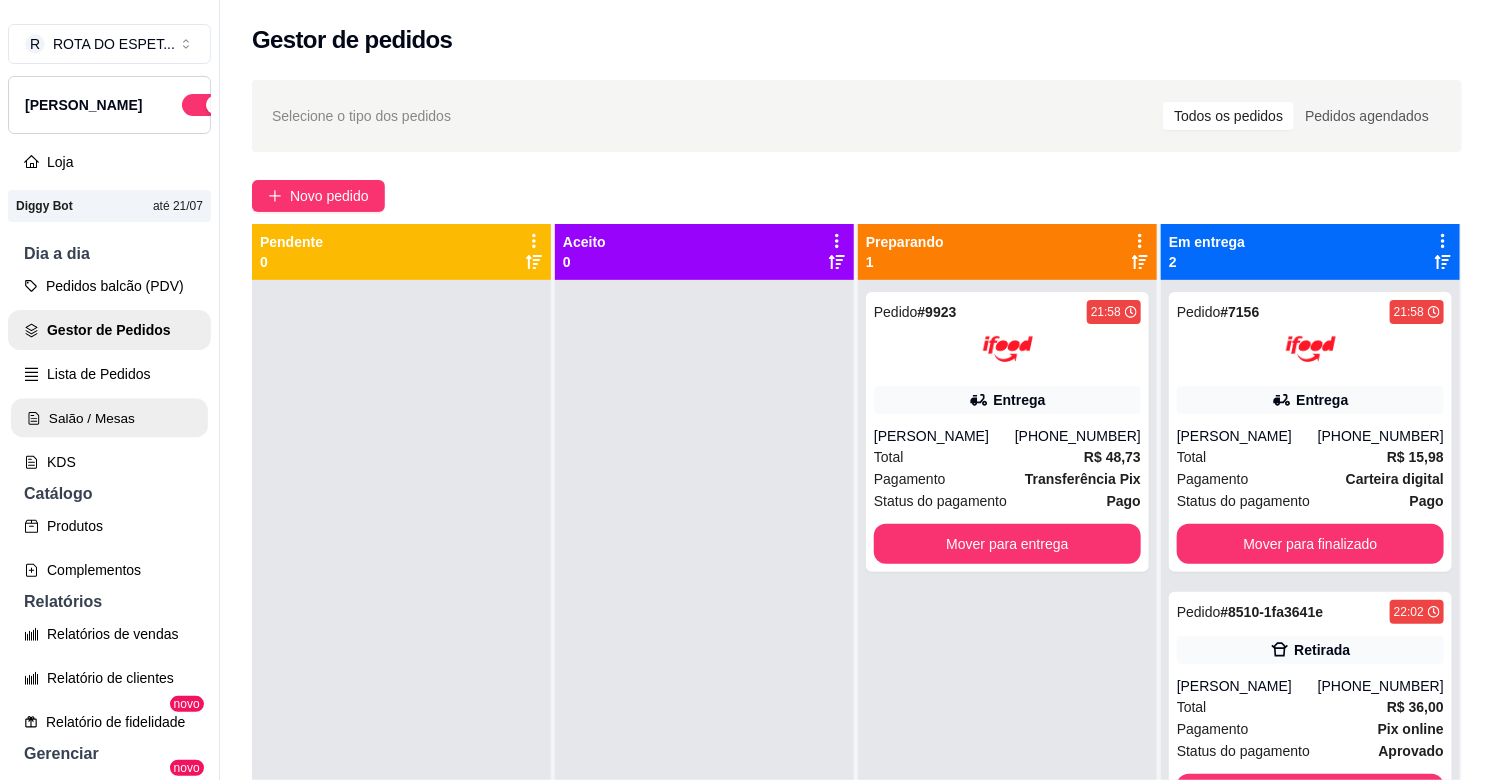 click on "Salão / Mesas" at bounding box center (109, 418) 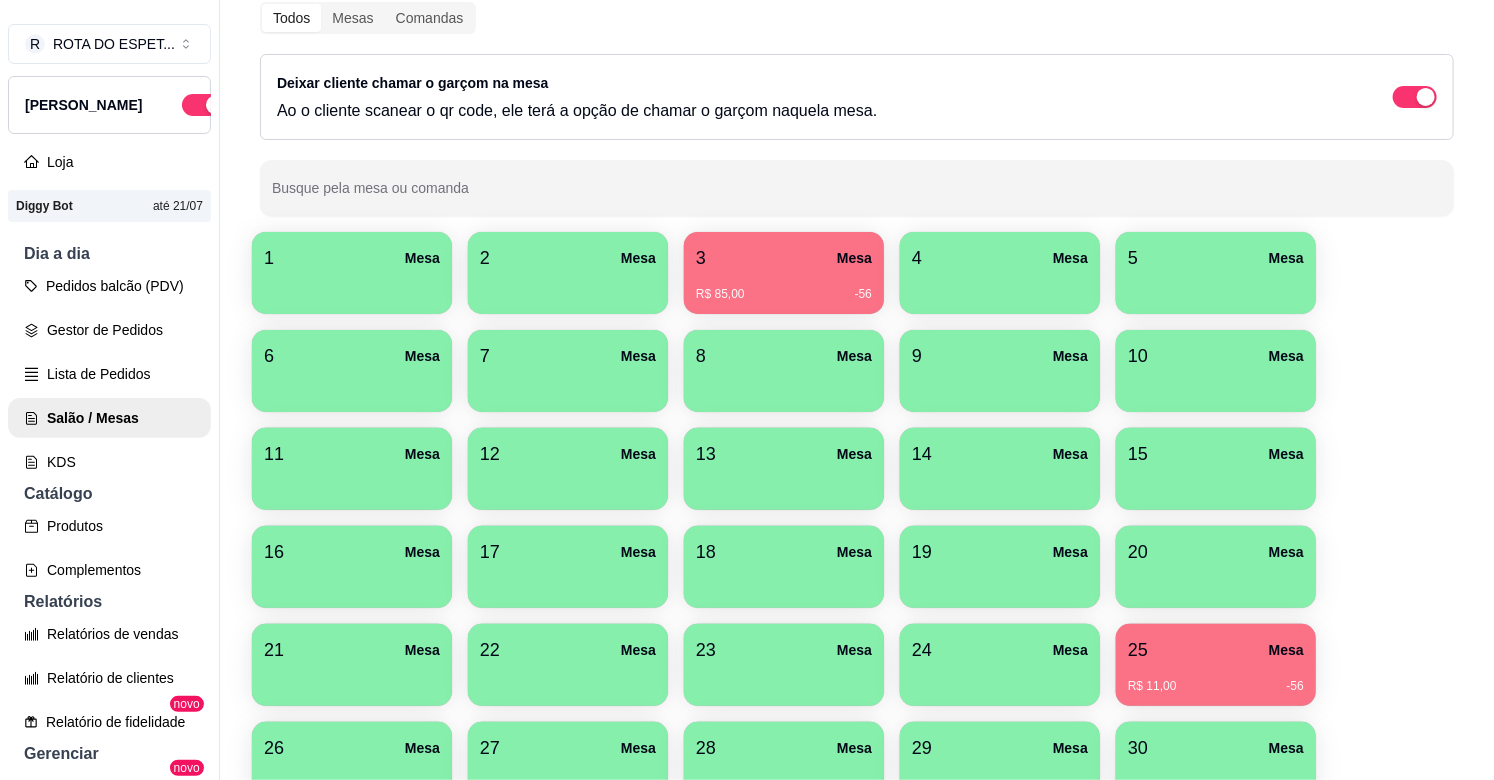 scroll, scrollTop: 111, scrollLeft: 0, axis: vertical 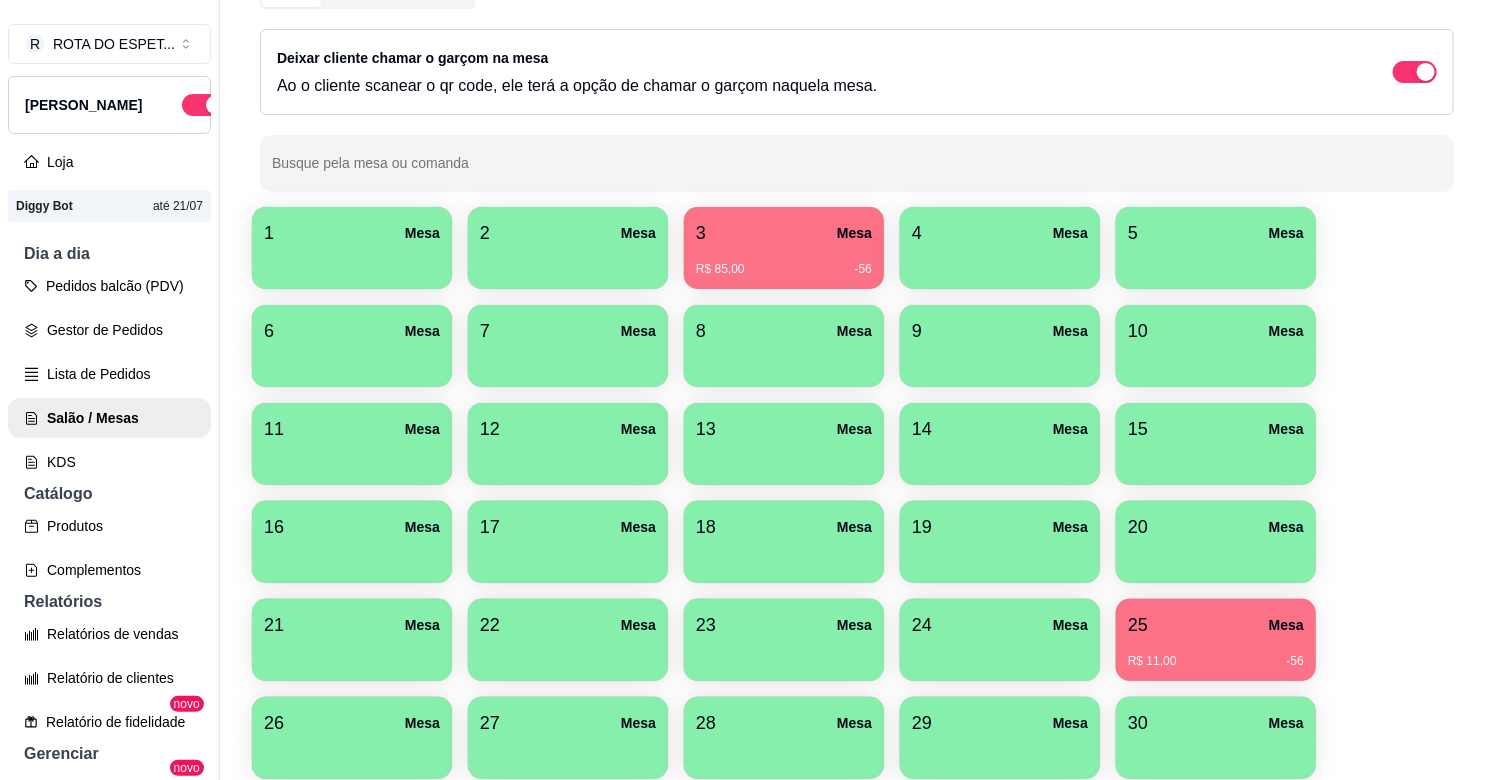 click on "Mesa" at bounding box center (1286, 625) 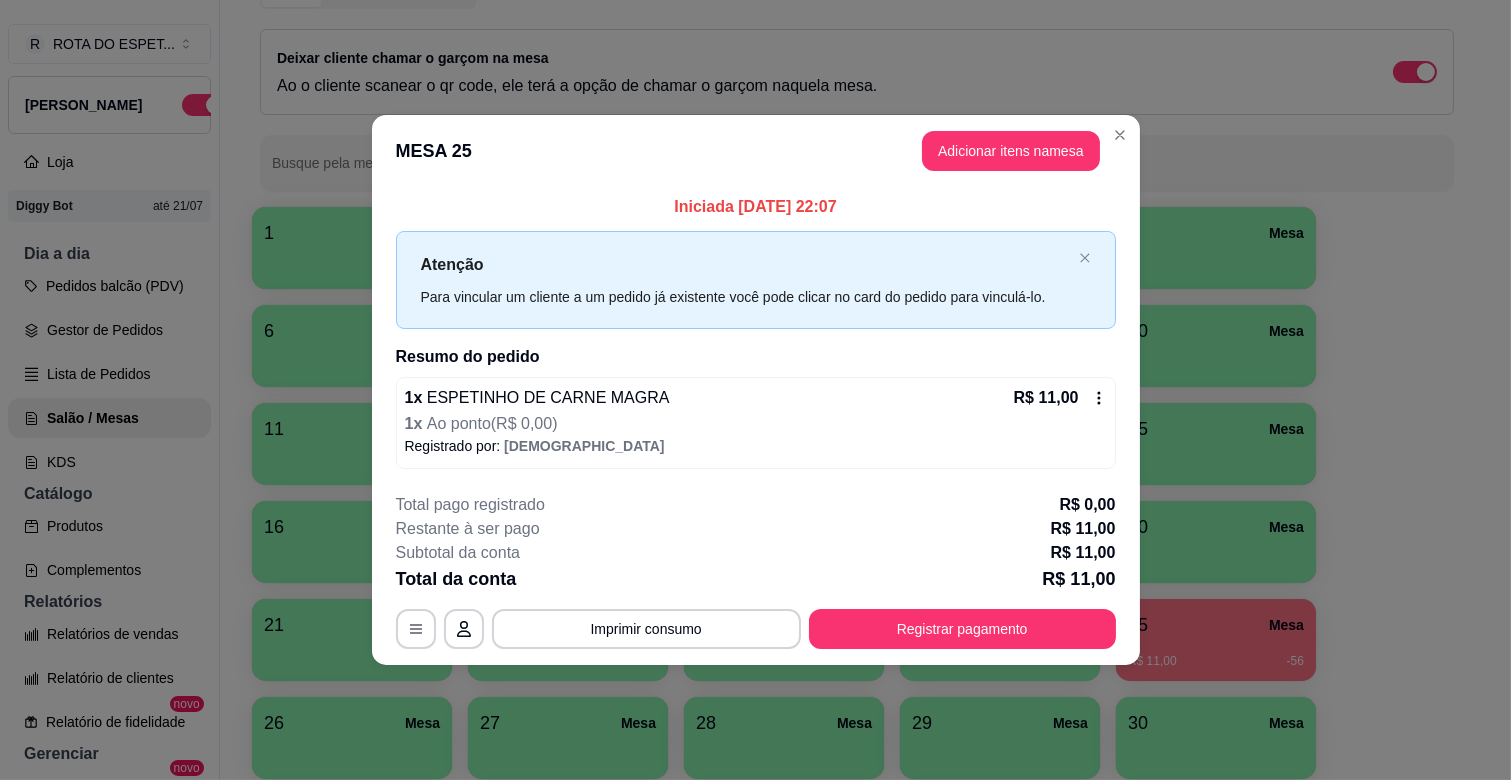 click on "R$ 11,00" at bounding box center [1060, 398] 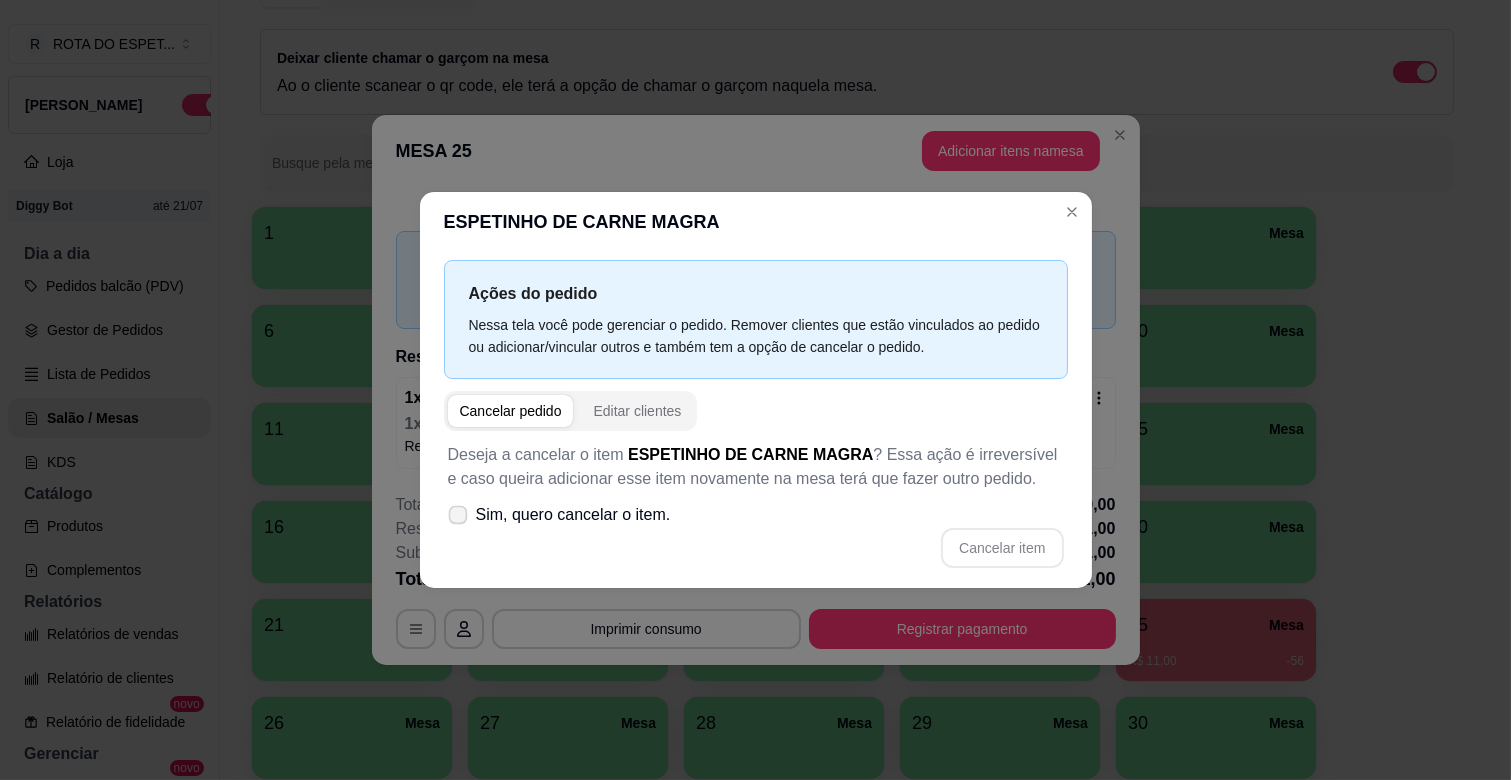 click on "Sim, quero cancelar o item." at bounding box center [573, 515] 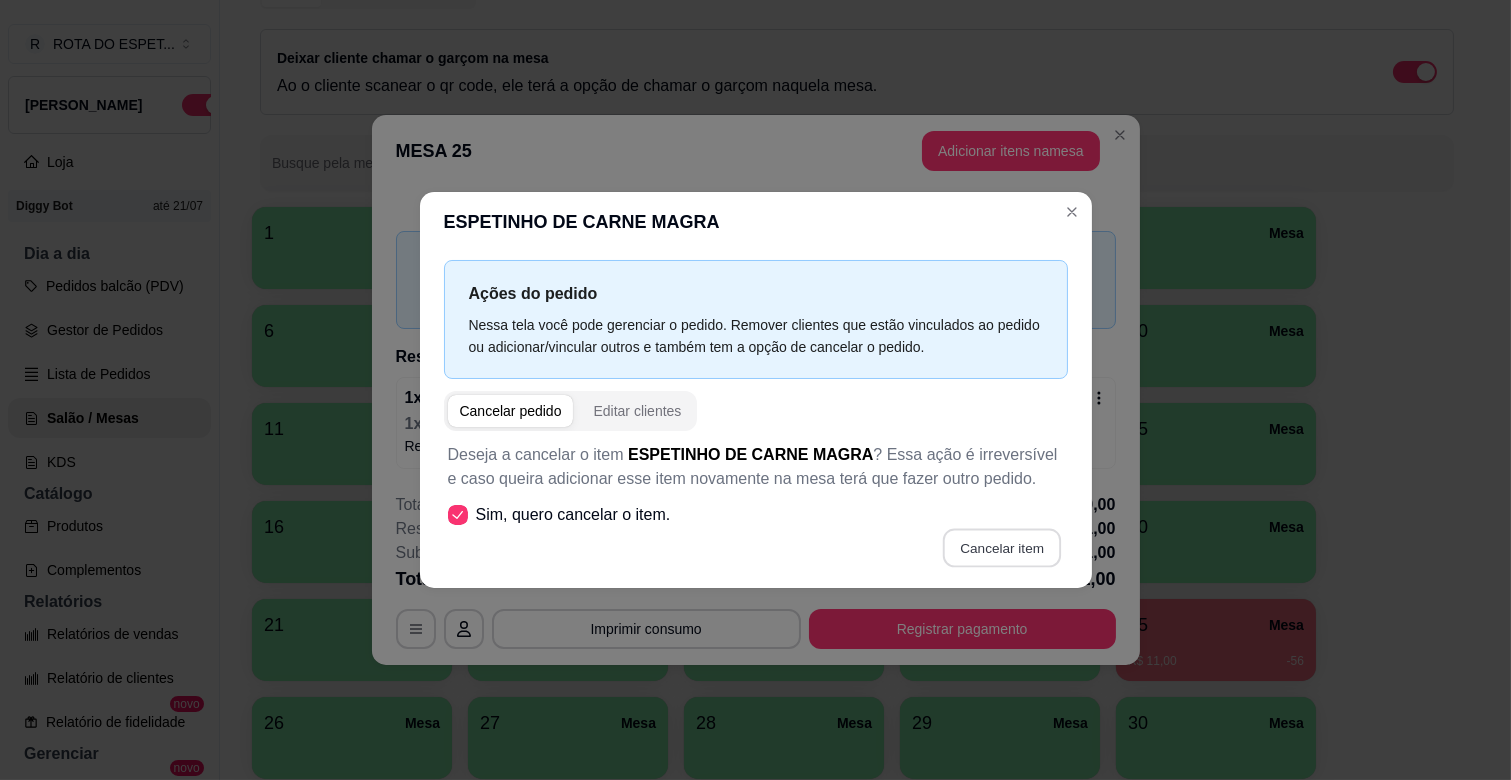 click on "Cancelar item" at bounding box center [1002, 548] 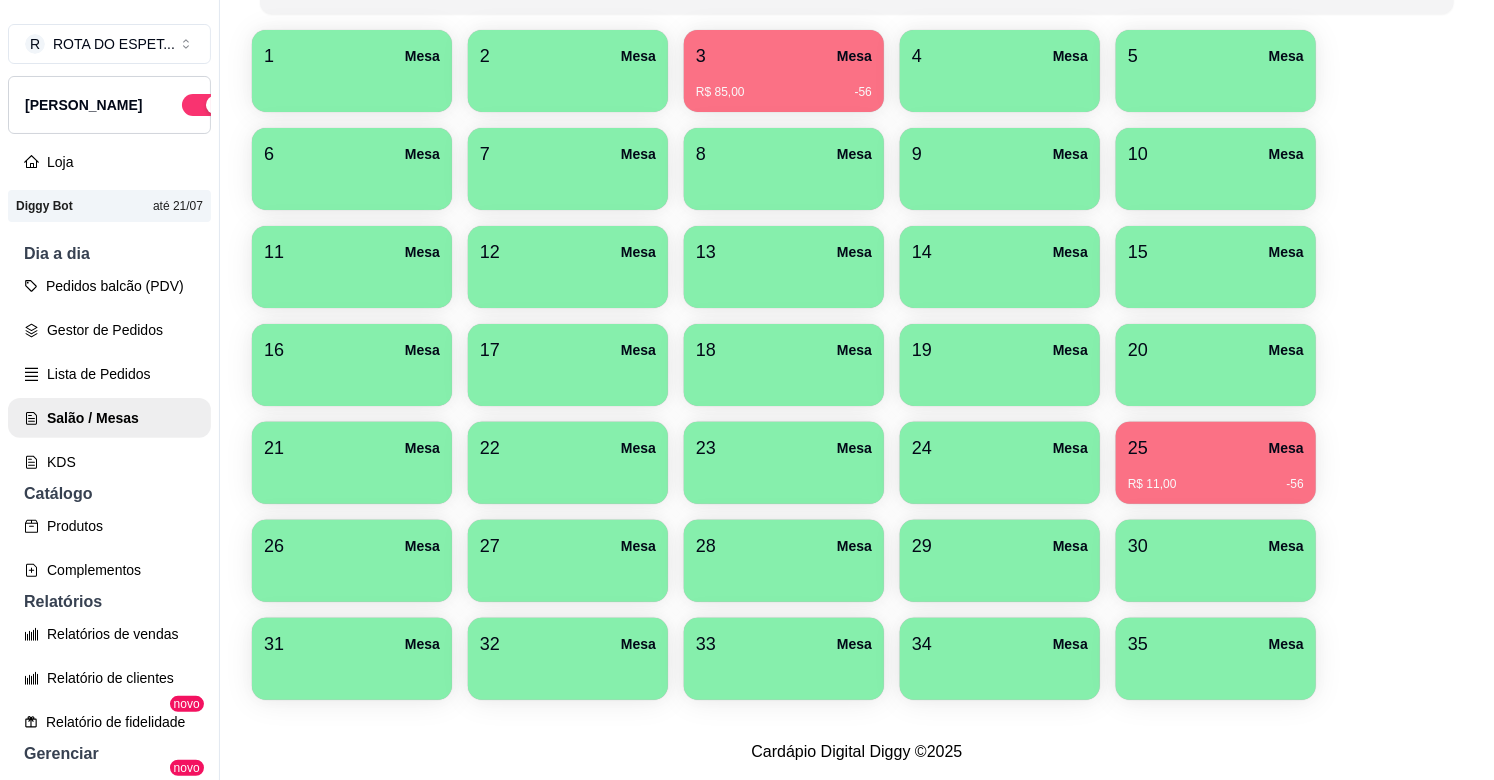 scroll, scrollTop: 304, scrollLeft: 0, axis: vertical 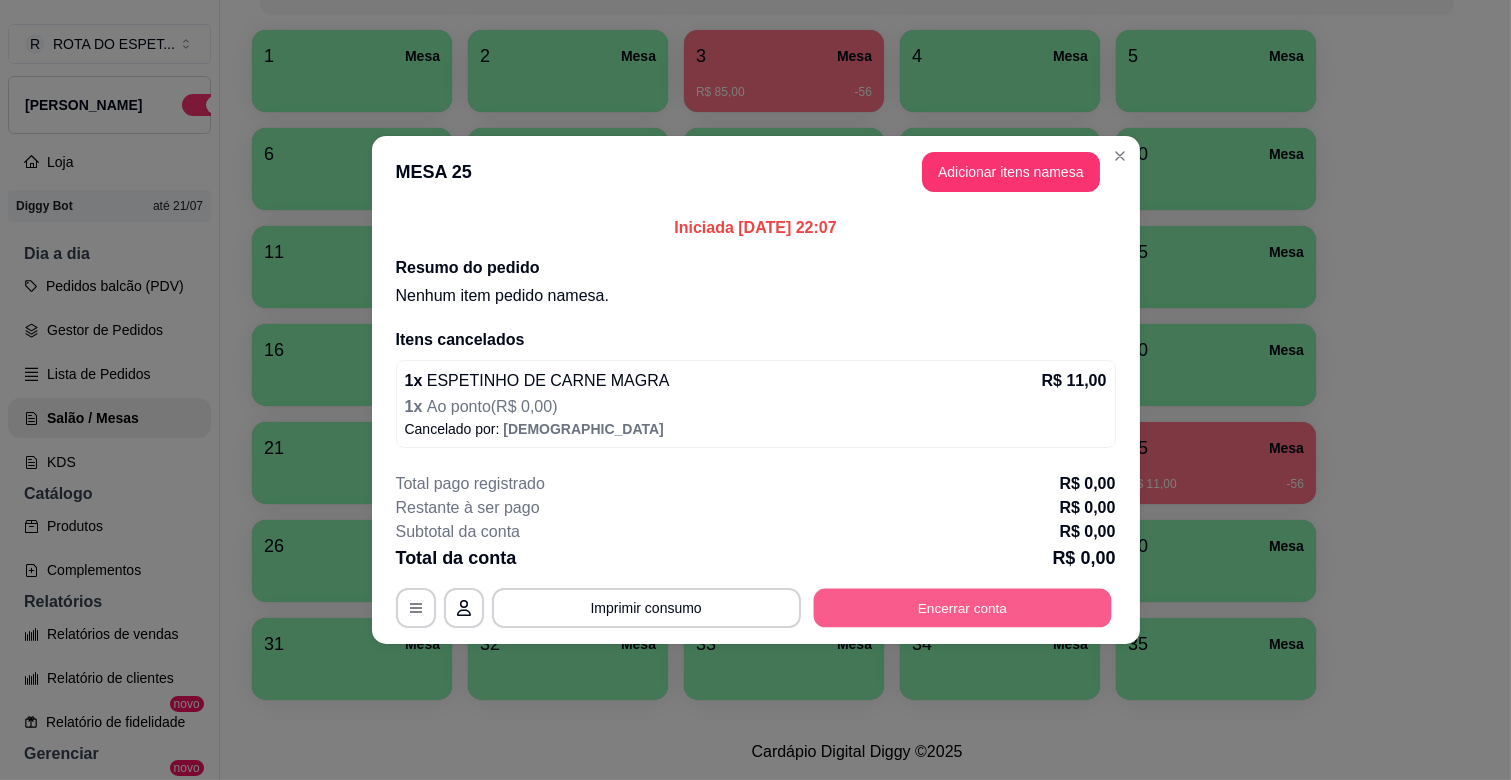click on "Encerrar conta" at bounding box center [962, 608] 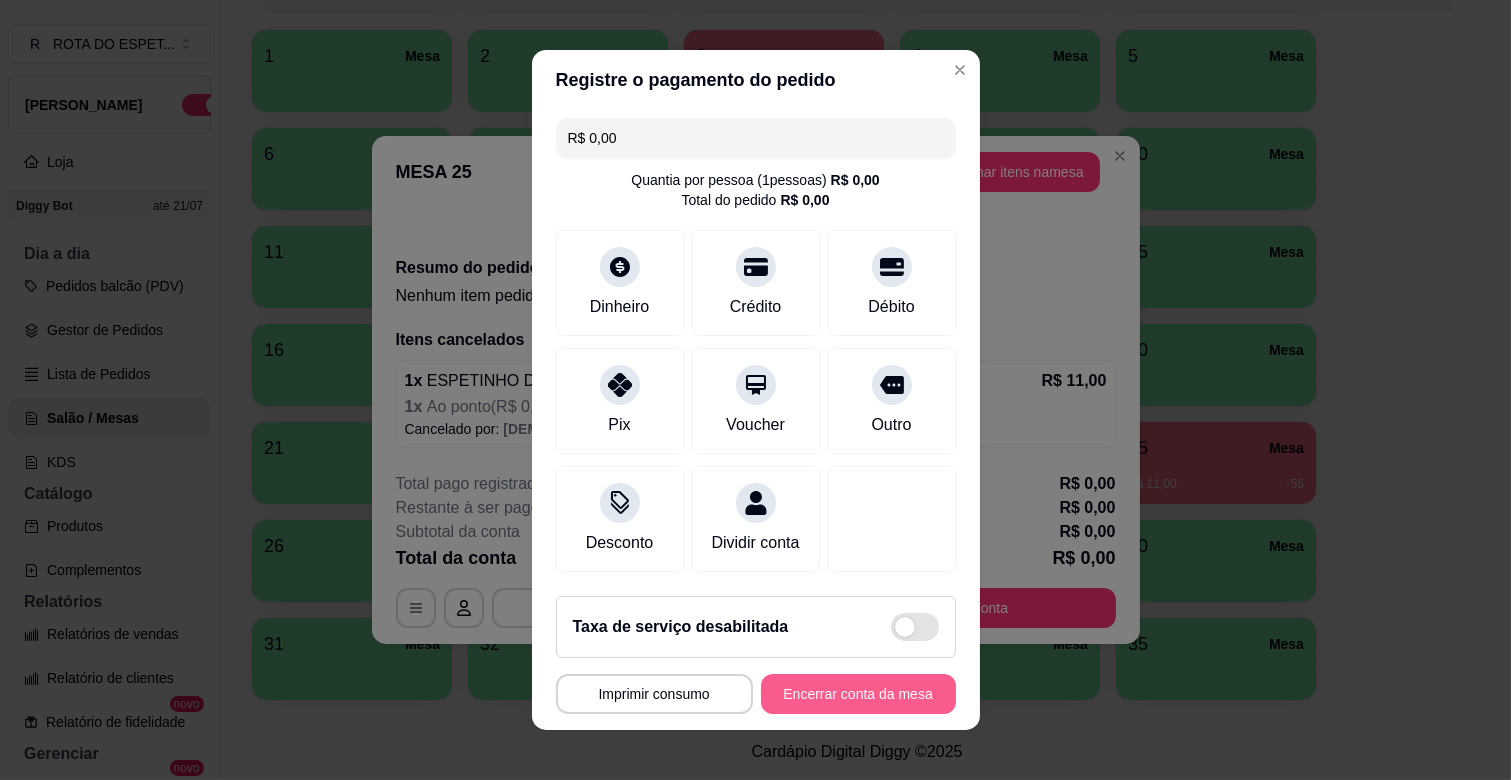 click on "Encerrar conta da mesa" at bounding box center (858, 694) 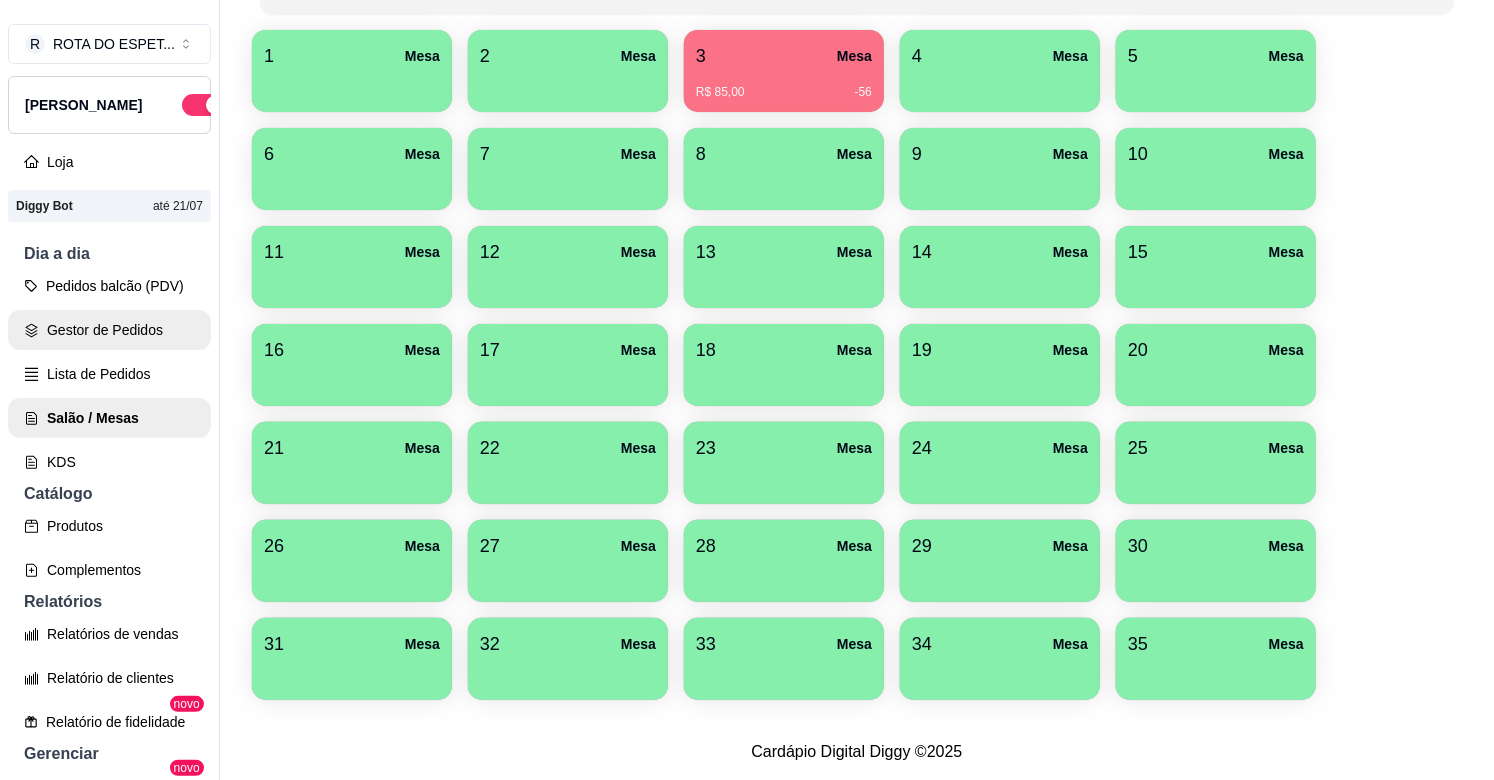click on "Gestor de Pedidos" at bounding box center (109, 330) 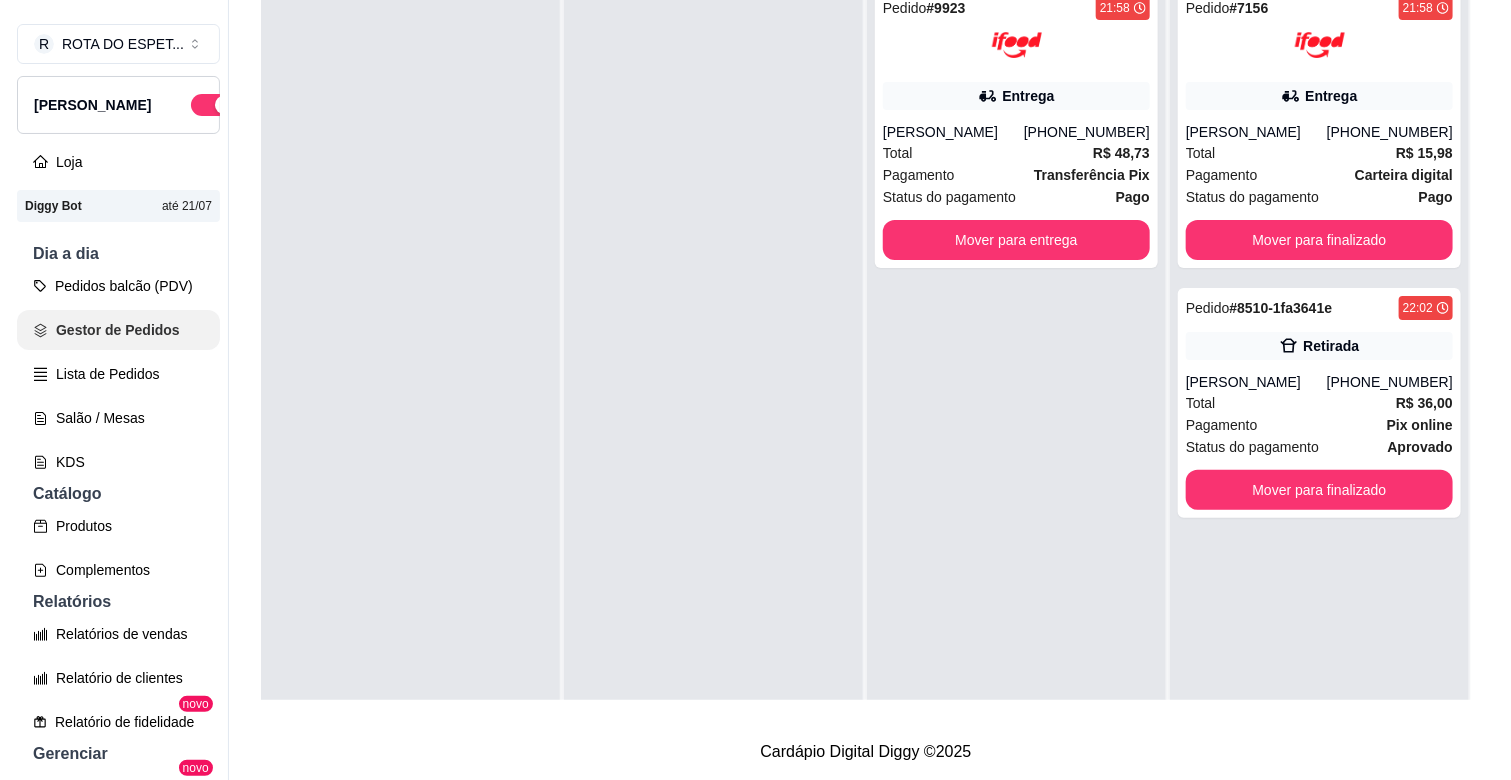 scroll, scrollTop: 0, scrollLeft: 0, axis: both 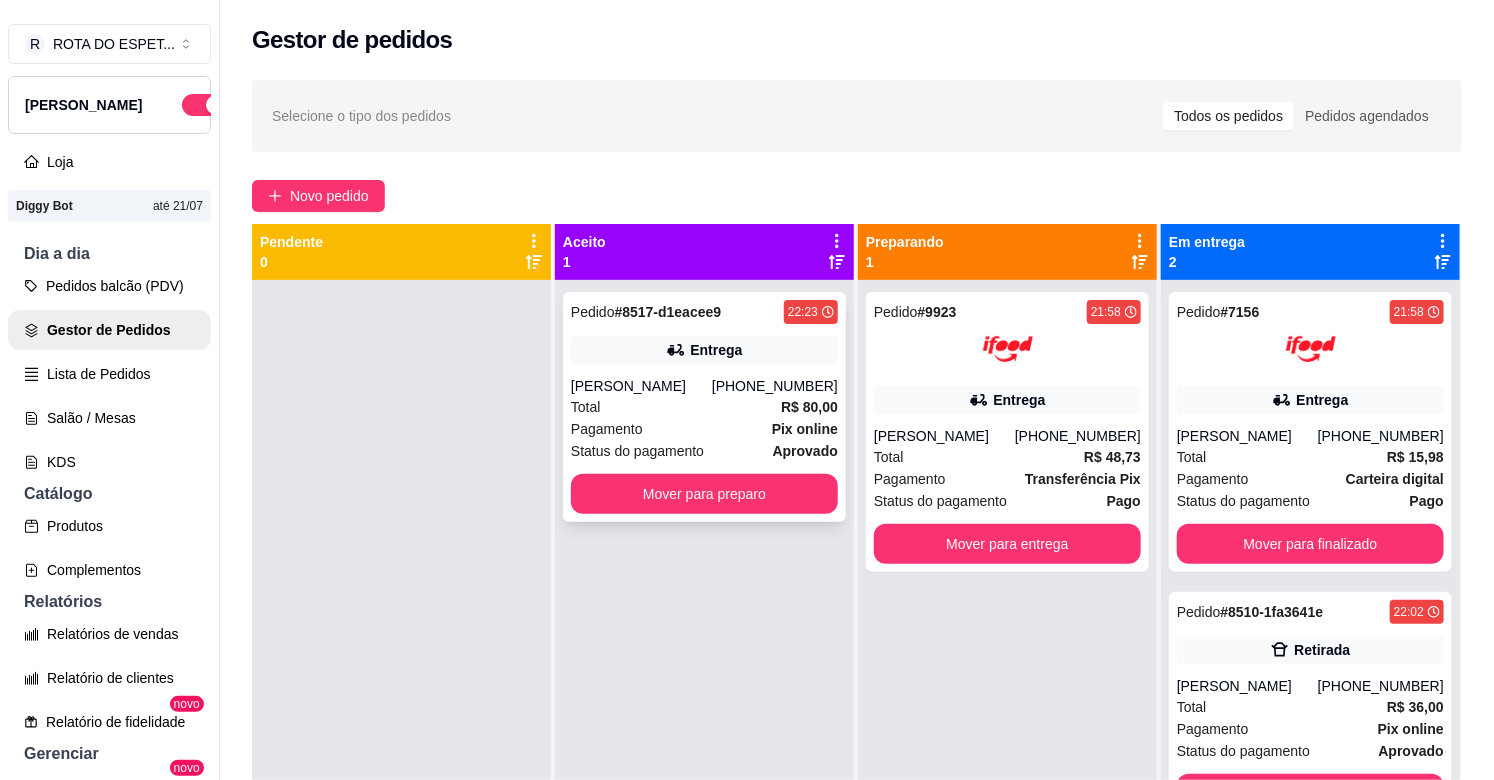 click on "[PERSON_NAME]" at bounding box center [641, 386] 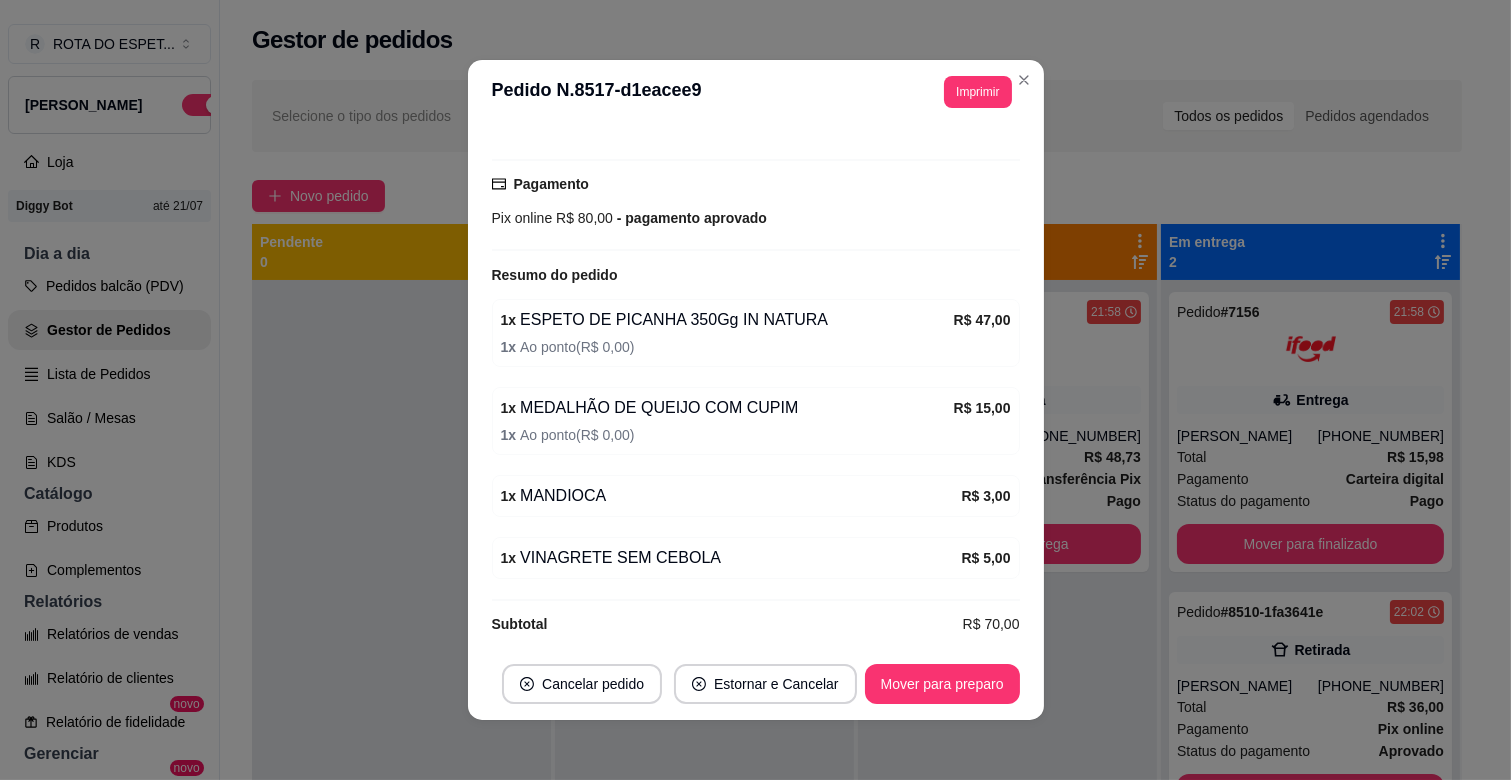 scroll, scrollTop: 510, scrollLeft: 0, axis: vertical 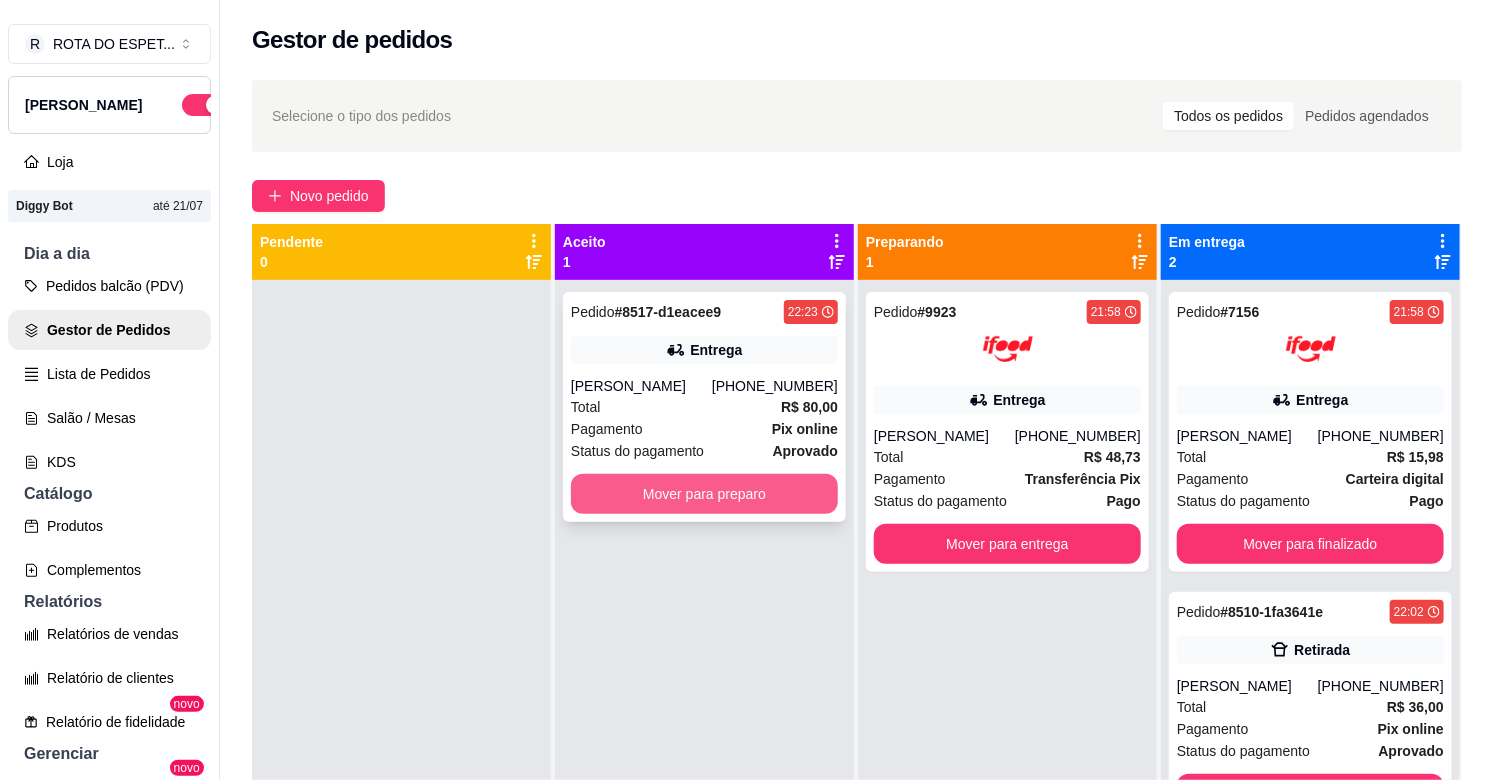 click on "Mover para preparo" at bounding box center (704, 494) 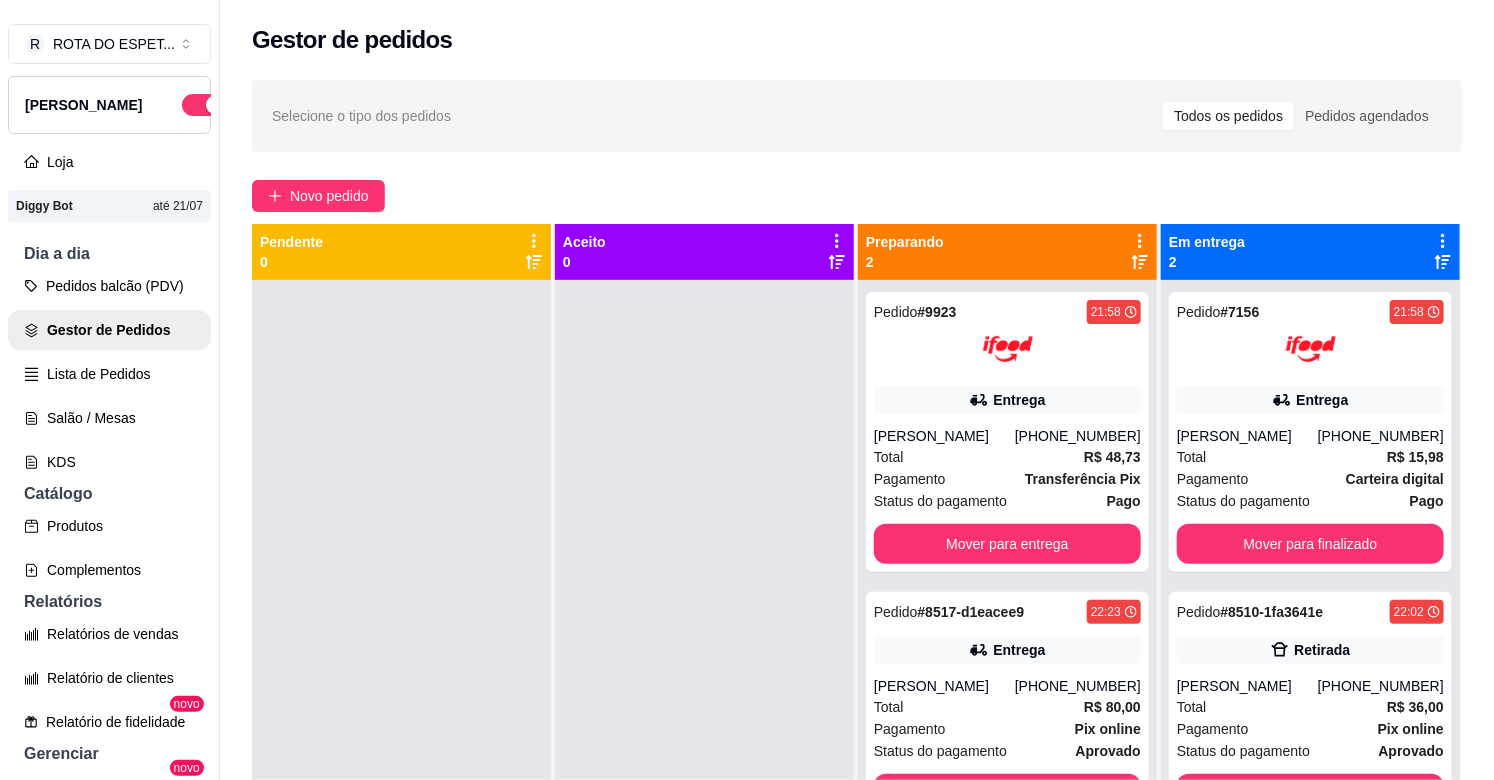 click at bounding box center [704, 670] 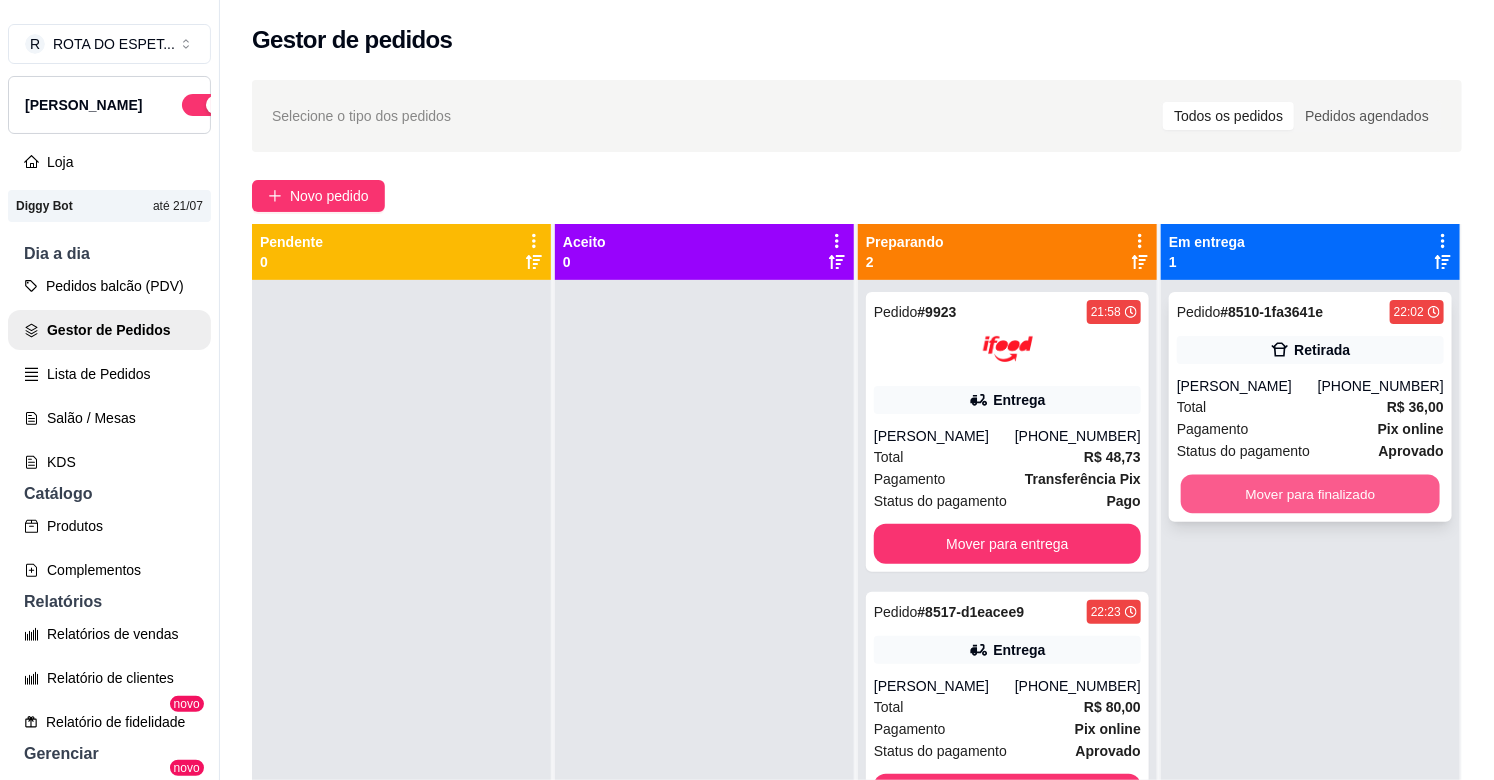 click on "Mover para finalizado" at bounding box center [1310, 494] 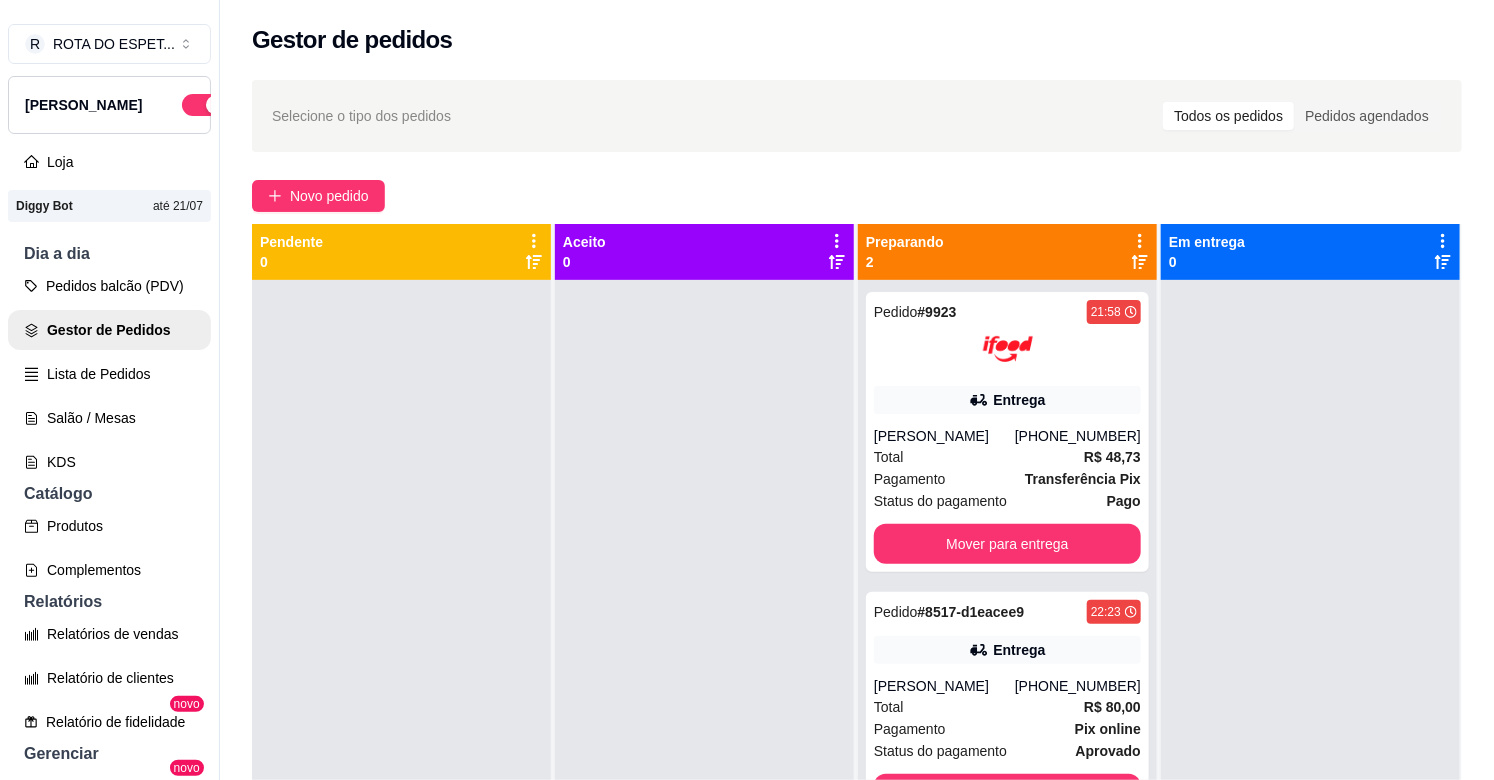click at bounding box center (1310, 670) 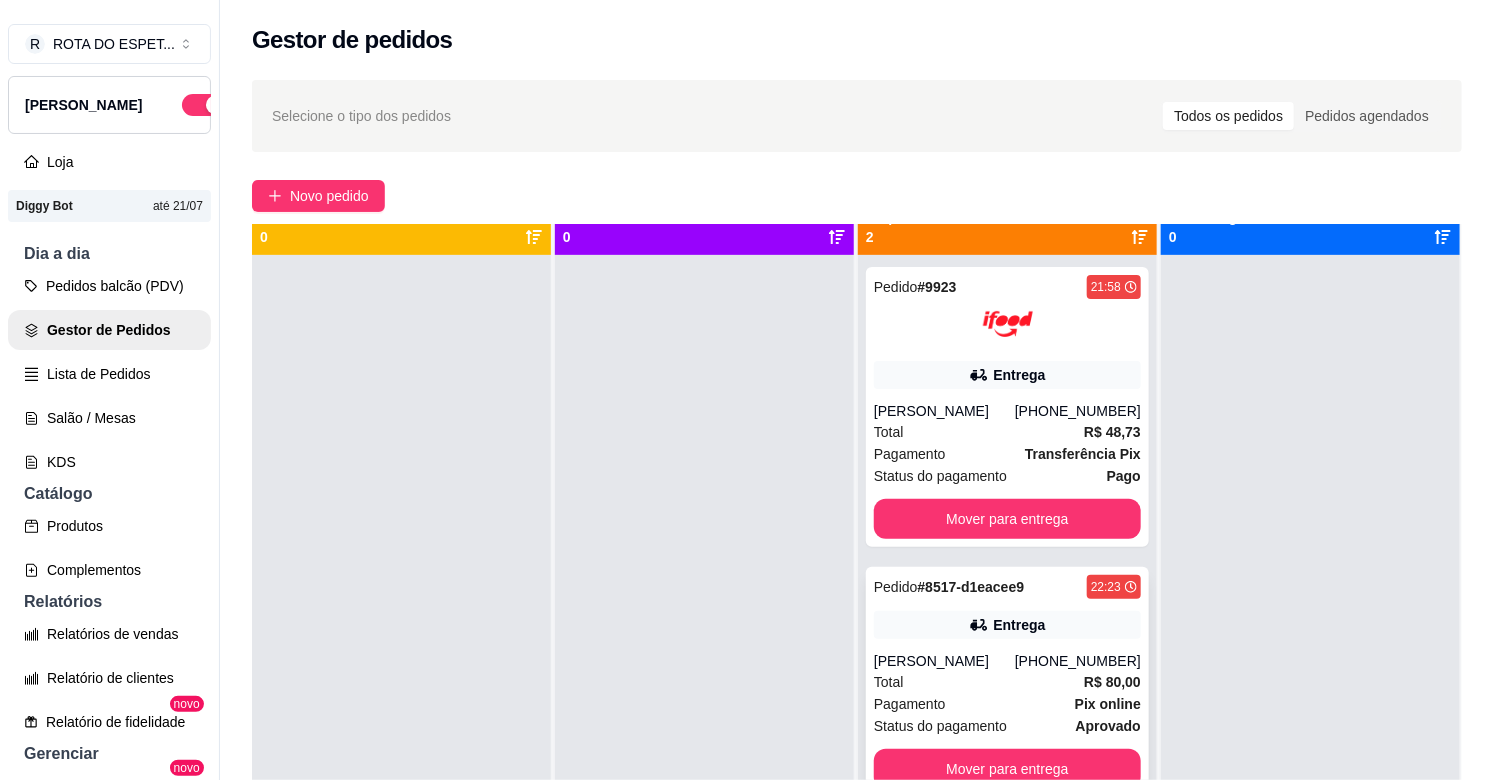 scroll, scrollTop: 0, scrollLeft: 0, axis: both 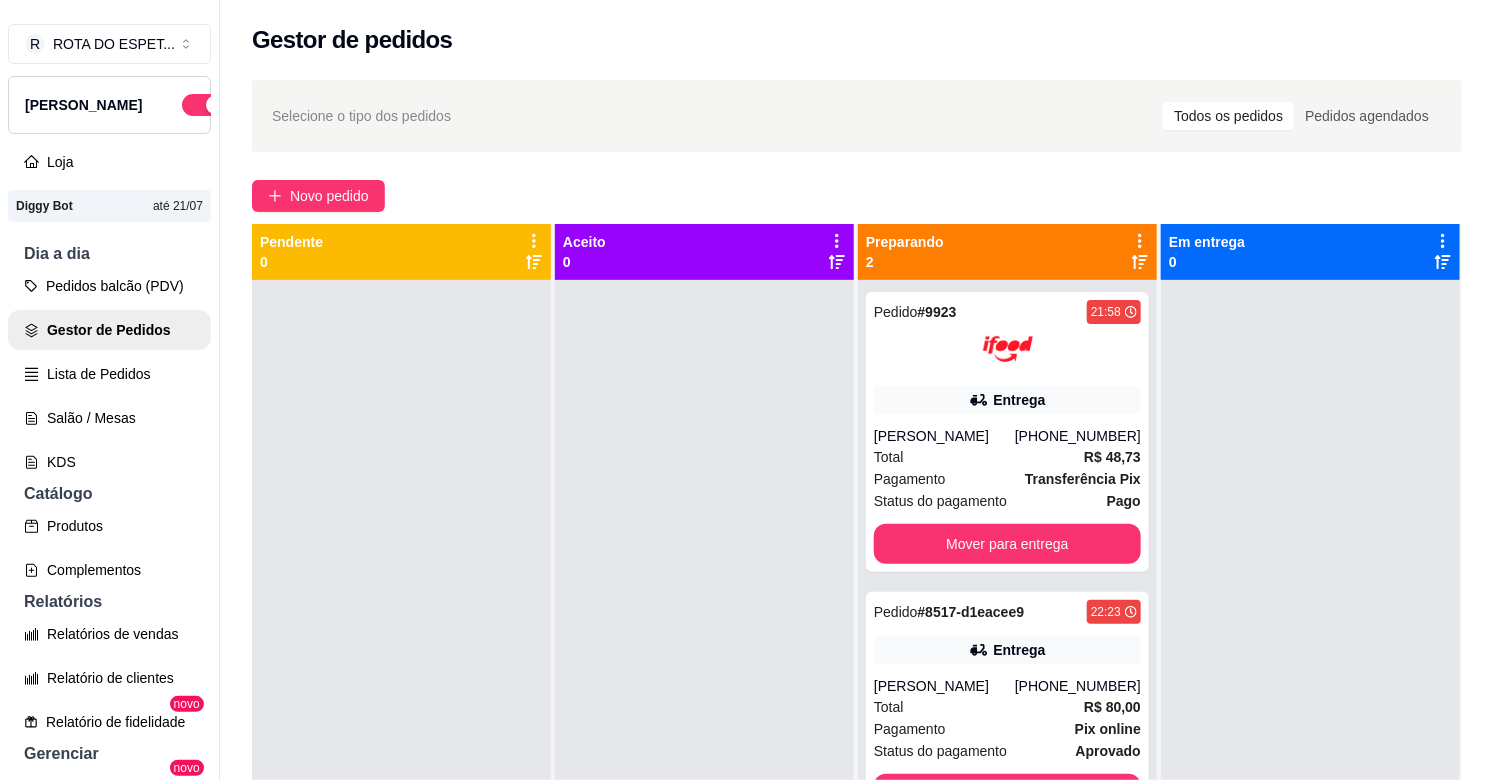 click at bounding box center (704, 670) 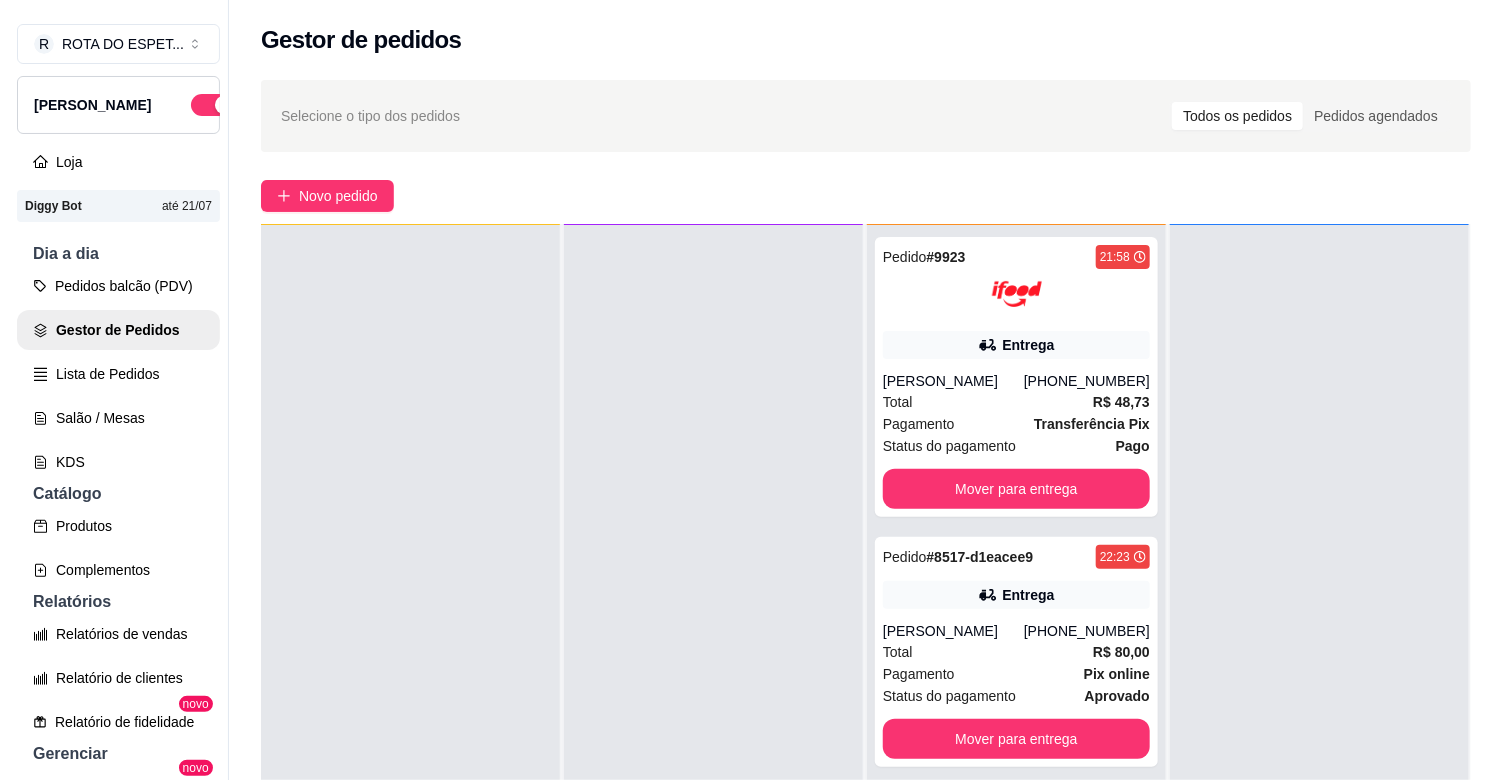 scroll, scrollTop: 0, scrollLeft: 0, axis: both 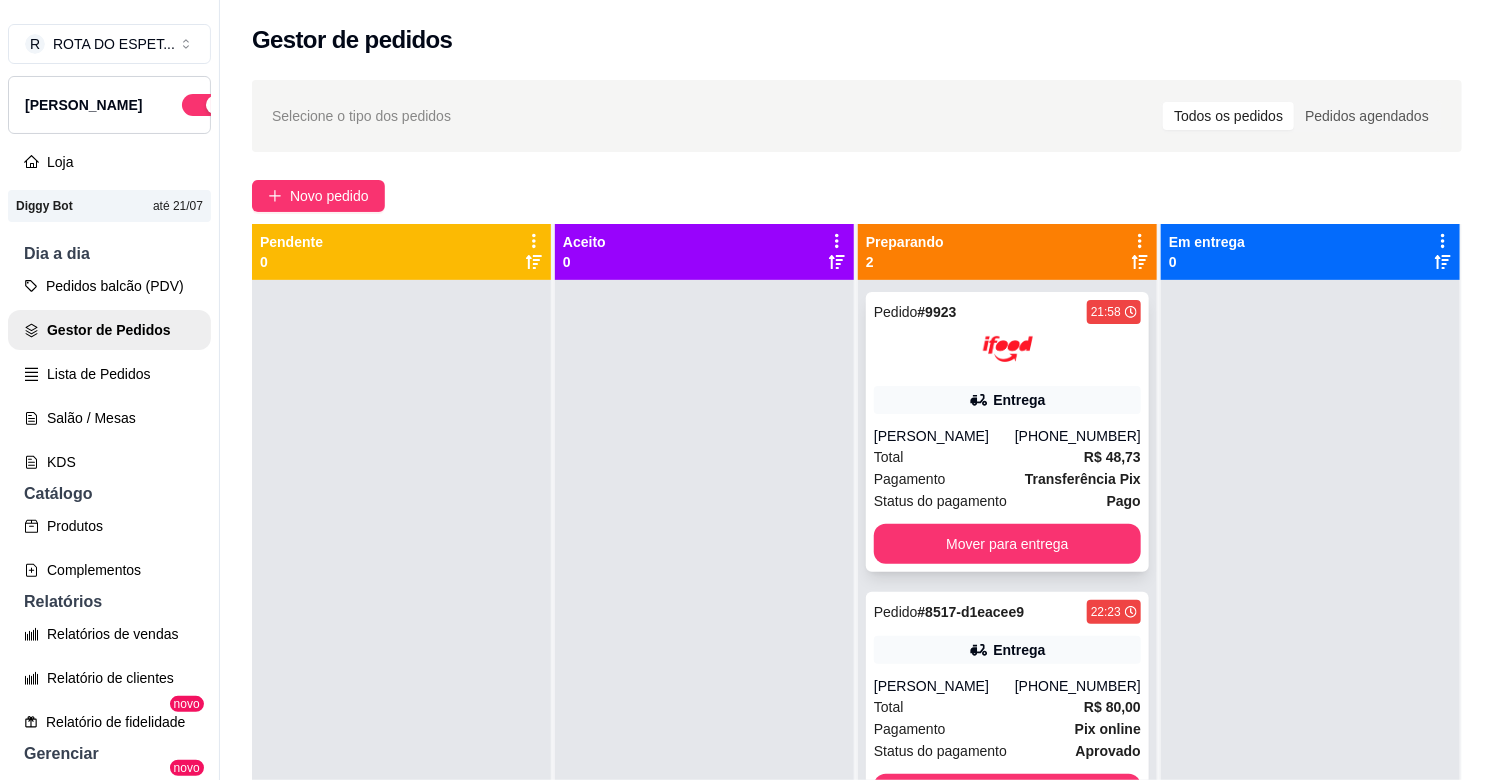 click on "Total R$ 48,73" at bounding box center (1007, 457) 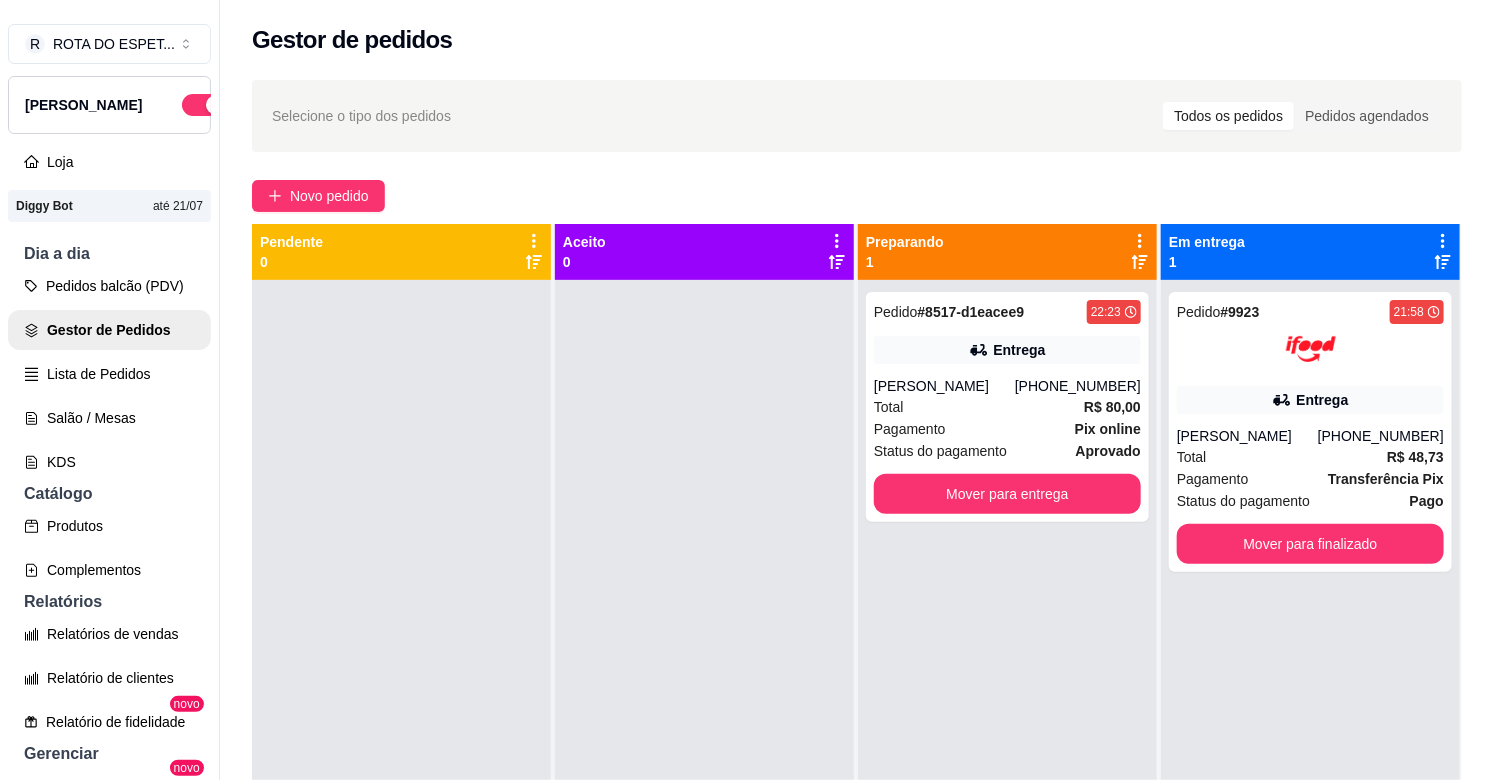 click on "Pedido  # 8517-d1eacee9 22:23 Entrega [PERSON_NAME] [PHONE_NUMBER] Total R$ 80,00 Pagamento Pix online Status do pagamento aprovado Mover para entrega" at bounding box center [1007, 670] 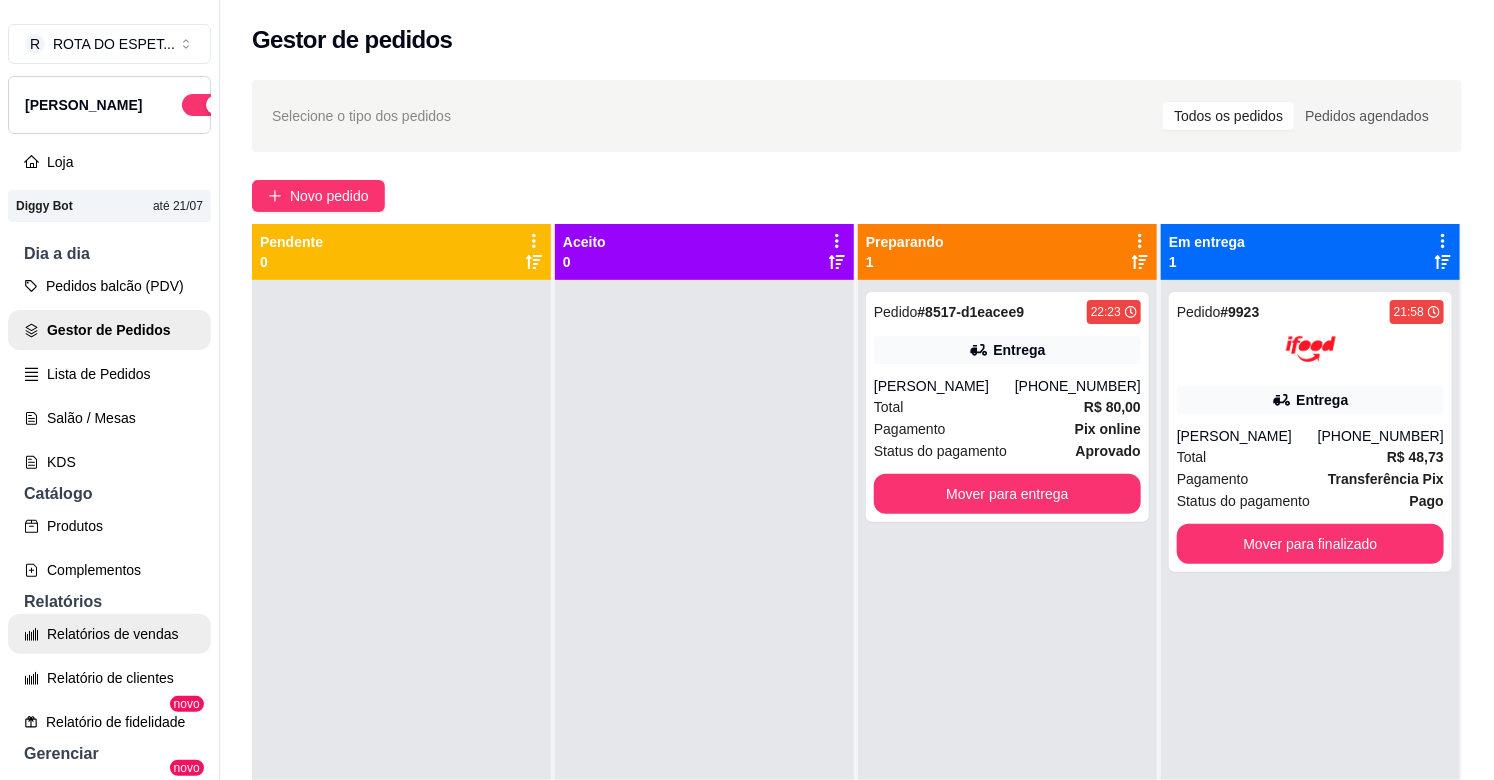 click on "Relatórios de vendas" at bounding box center [109, 634] 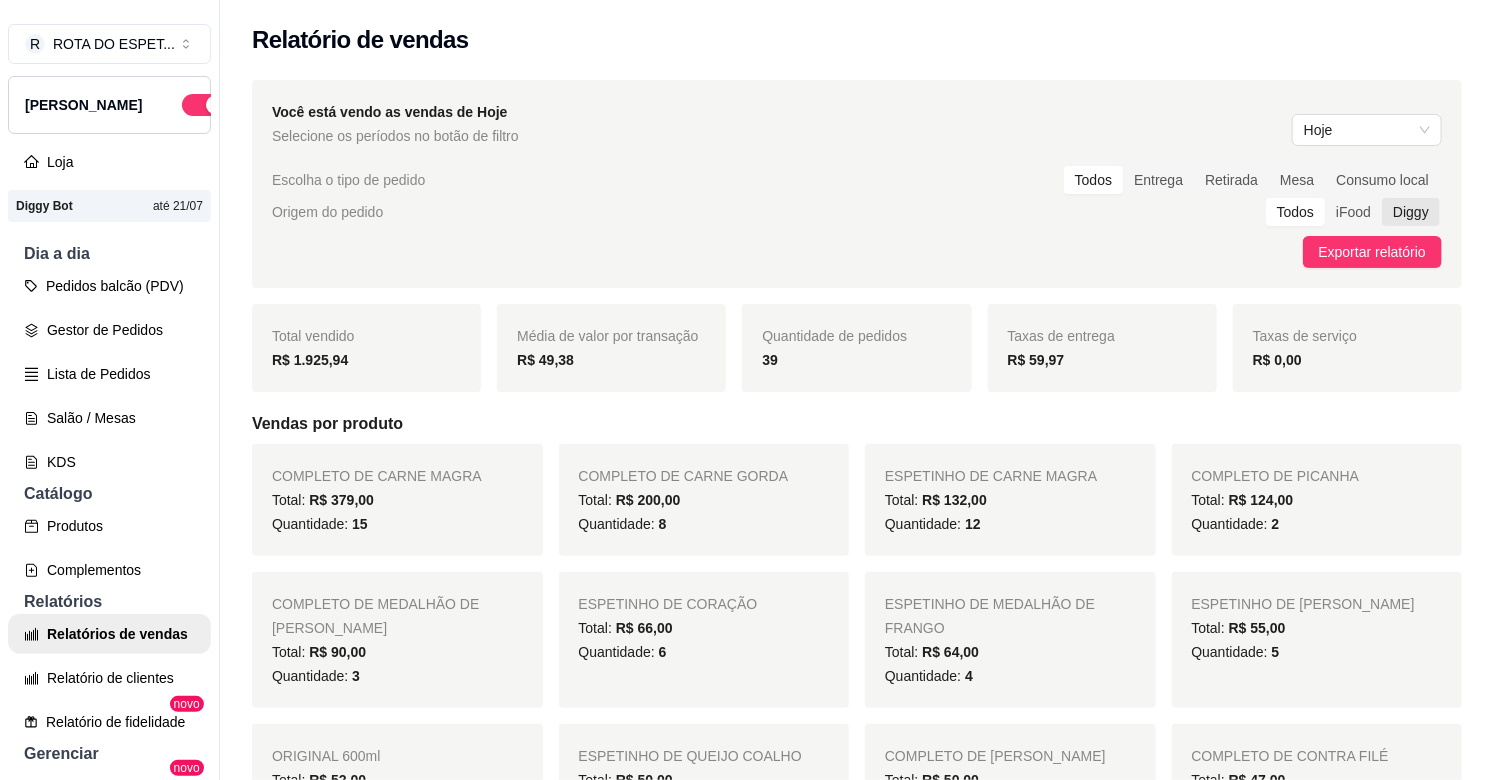 click on "Diggy" at bounding box center [1411, 212] 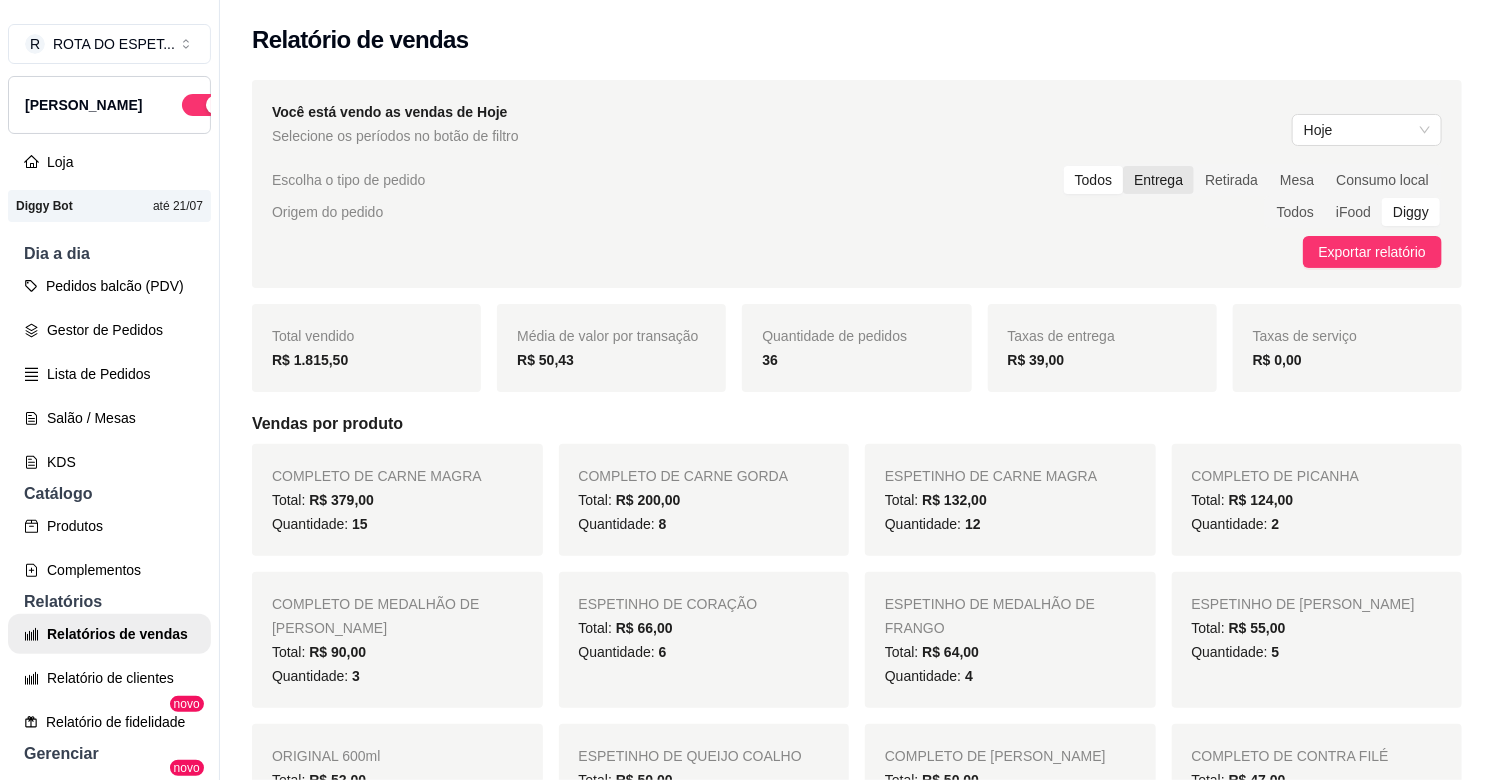 click on "Entrega" at bounding box center [1158, 180] 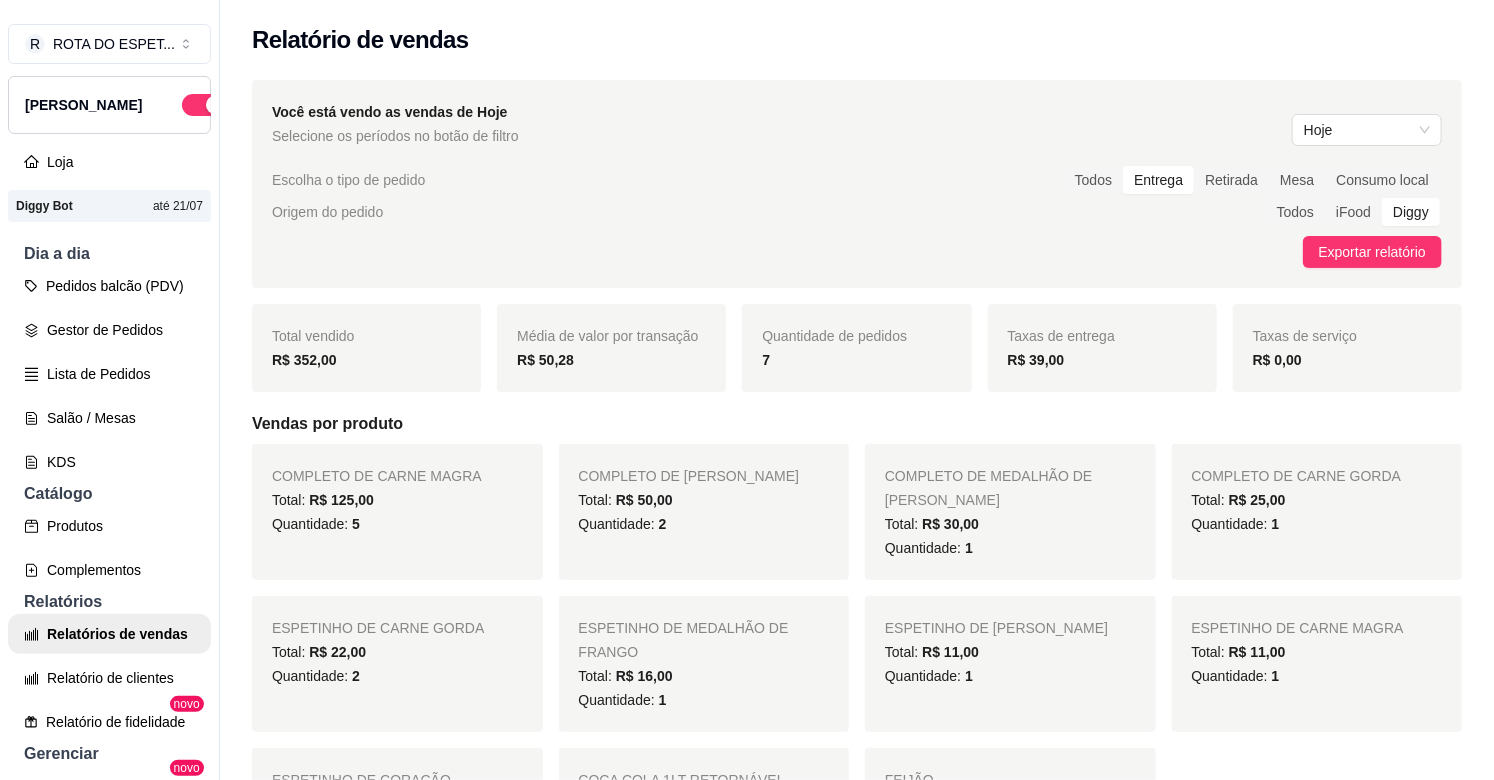 click on "R$ 39,00" at bounding box center (1036, 360) 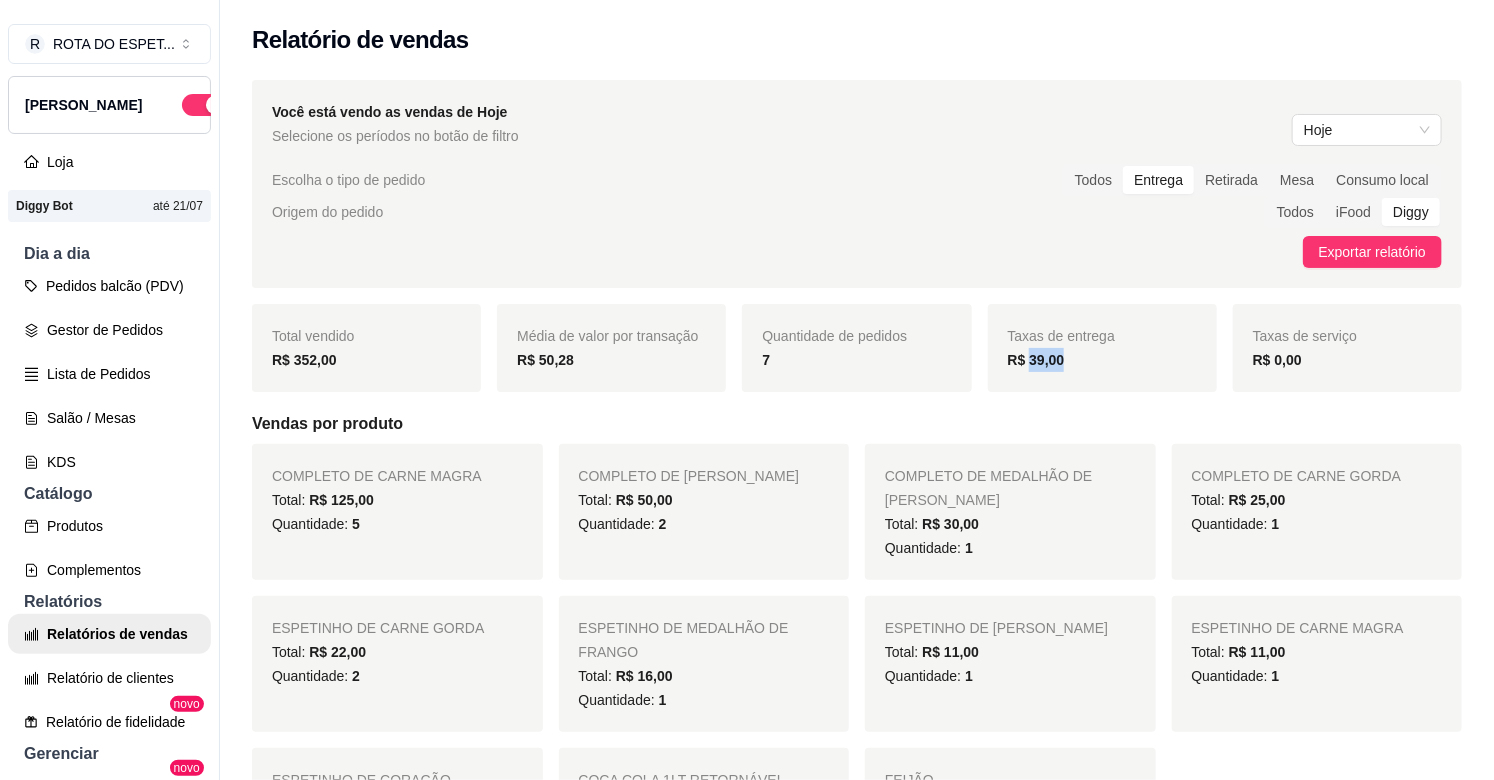 click on "R$ 39,00" at bounding box center (1036, 360) 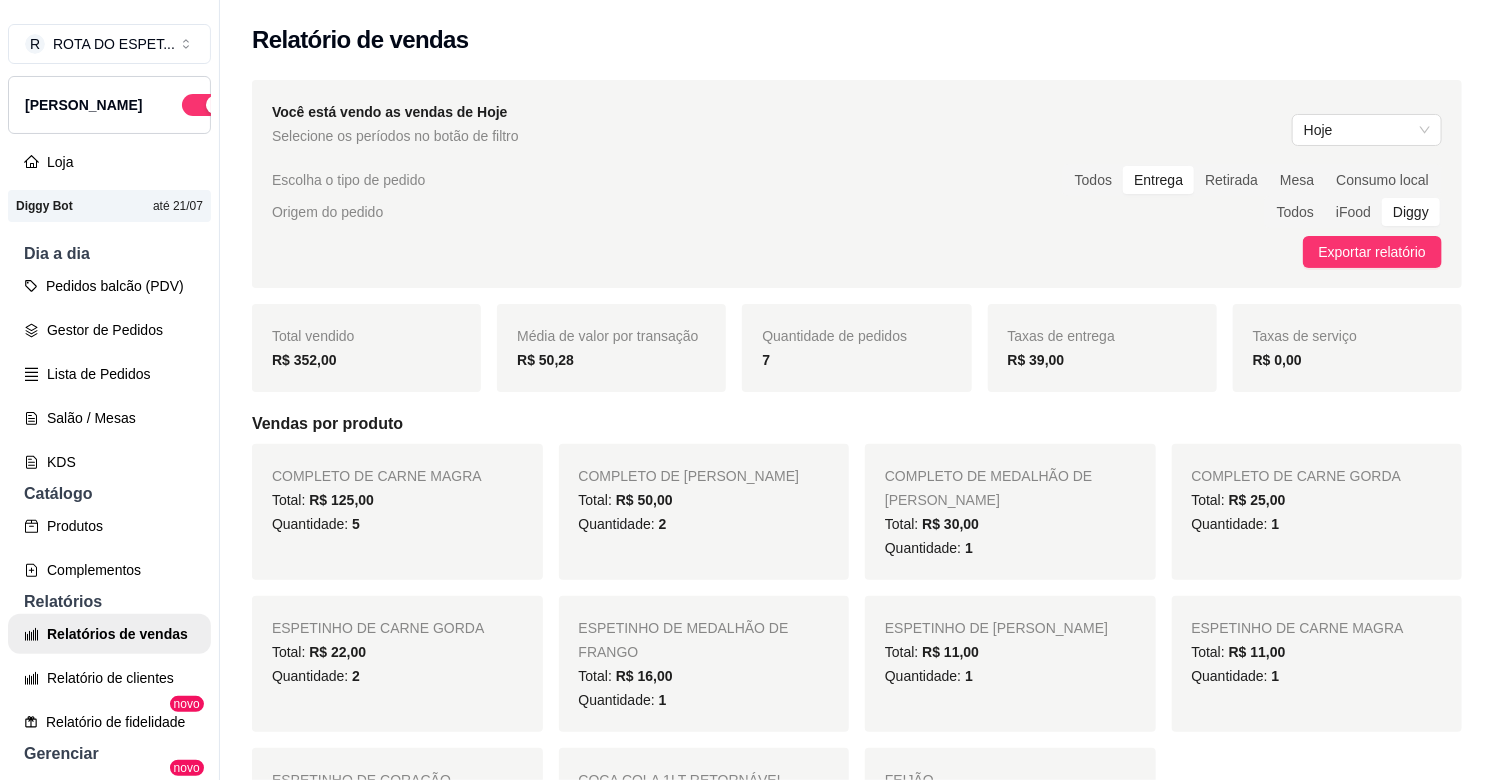 click on "7" at bounding box center [766, 360] 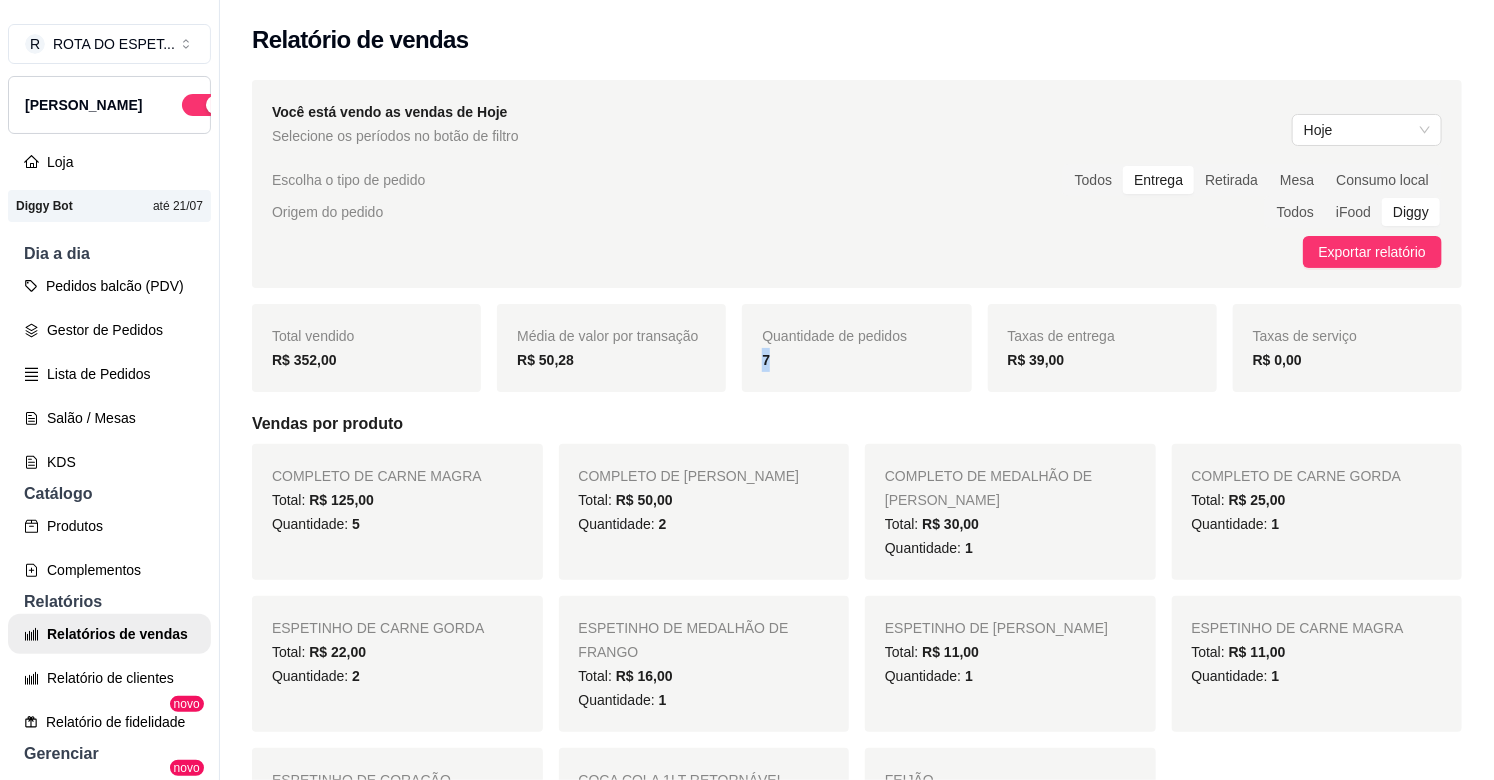 click on "7" at bounding box center [766, 360] 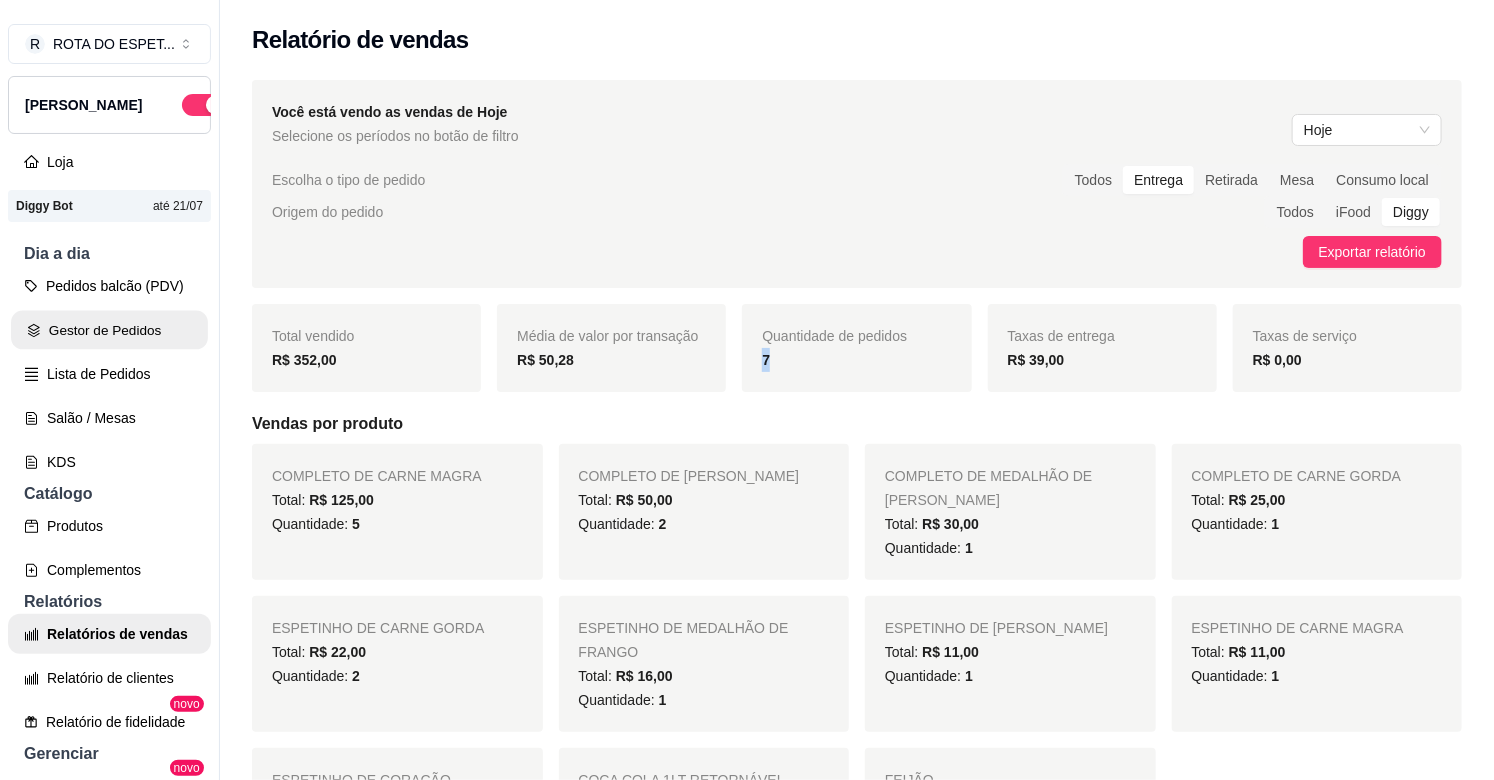click on "Gestor de Pedidos" at bounding box center [109, 330] 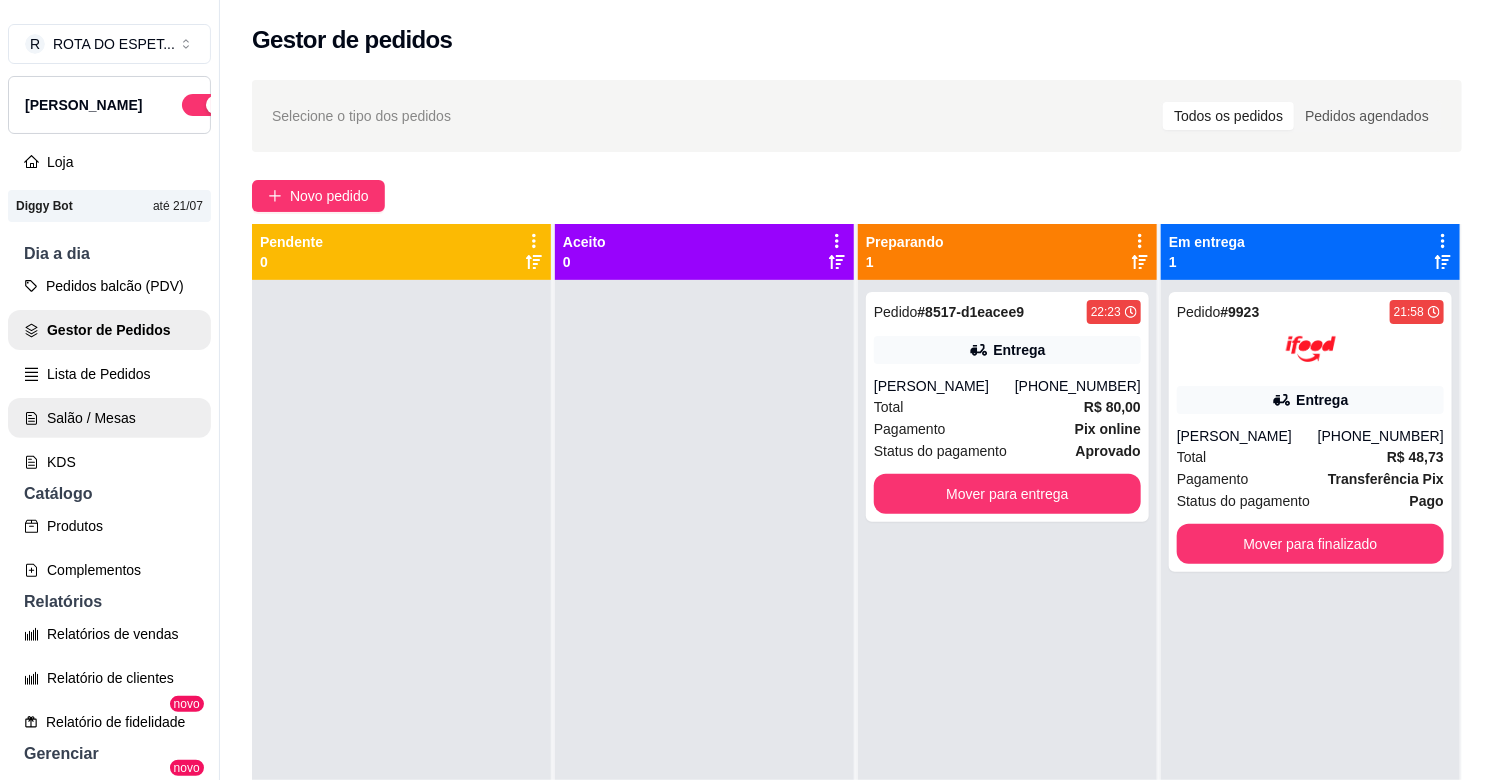 click on "Salão / Mesas" at bounding box center [109, 418] 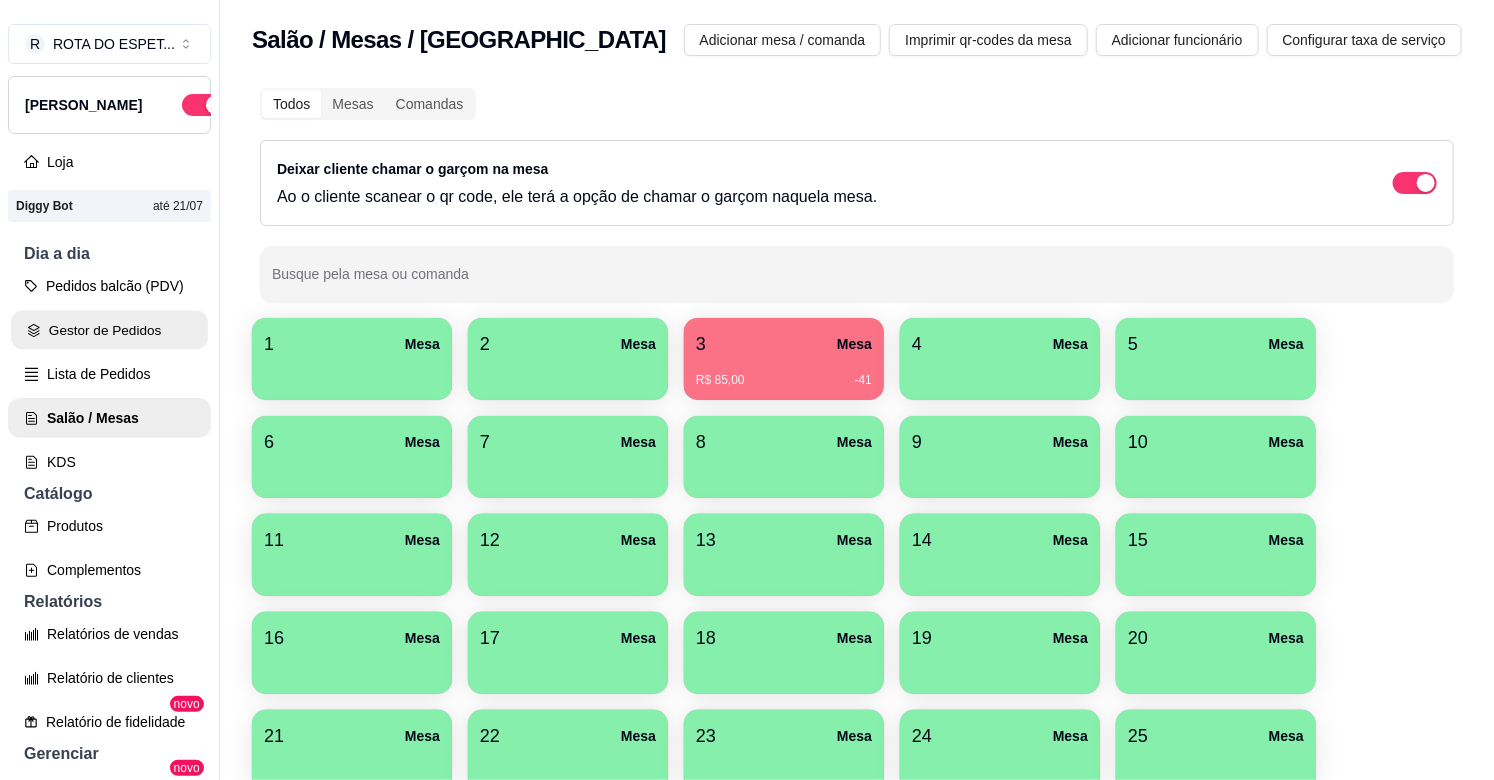 click on "Gestor de Pedidos" at bounding box center [109, 330] 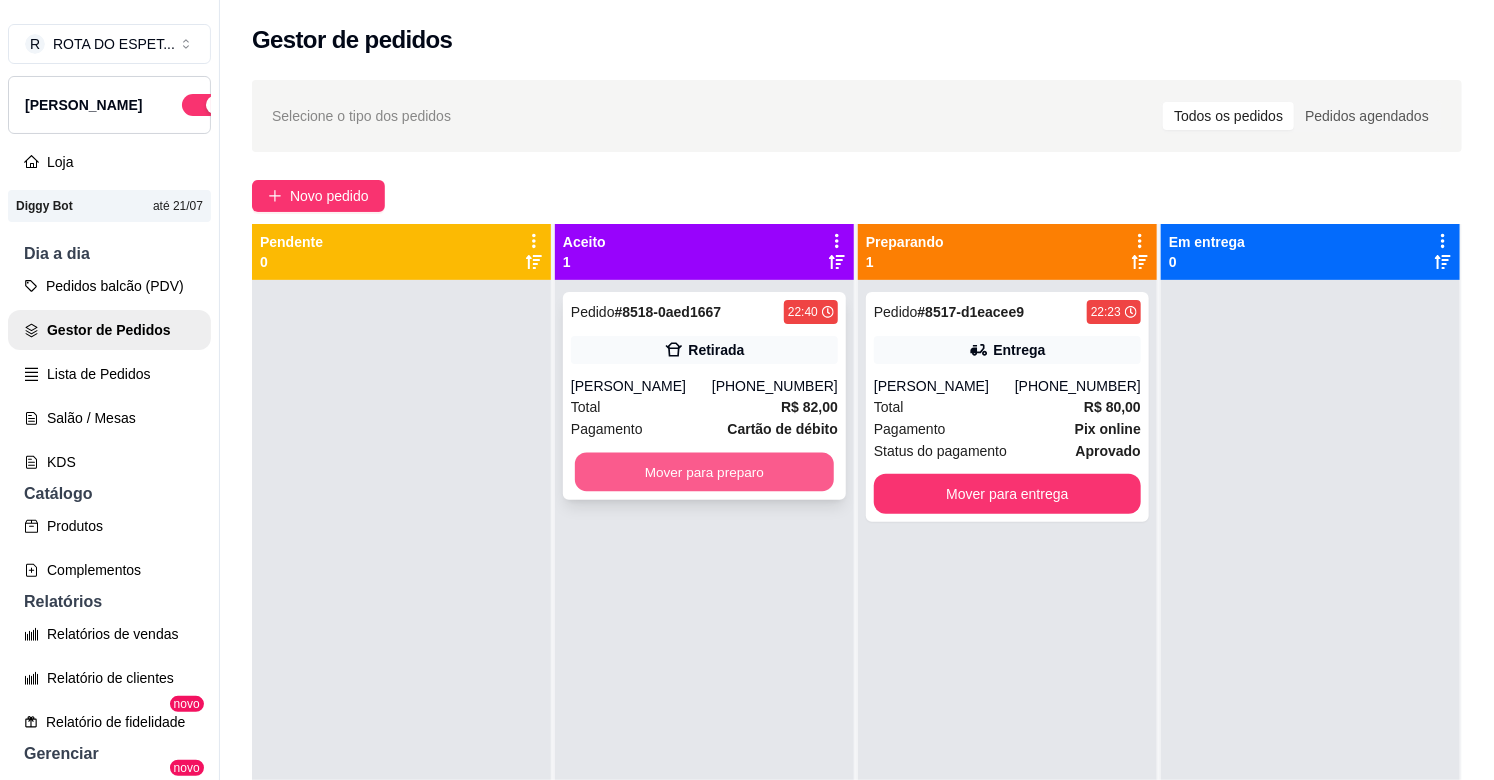 click on "Mover para preparo" at bounding box center (704, 472) 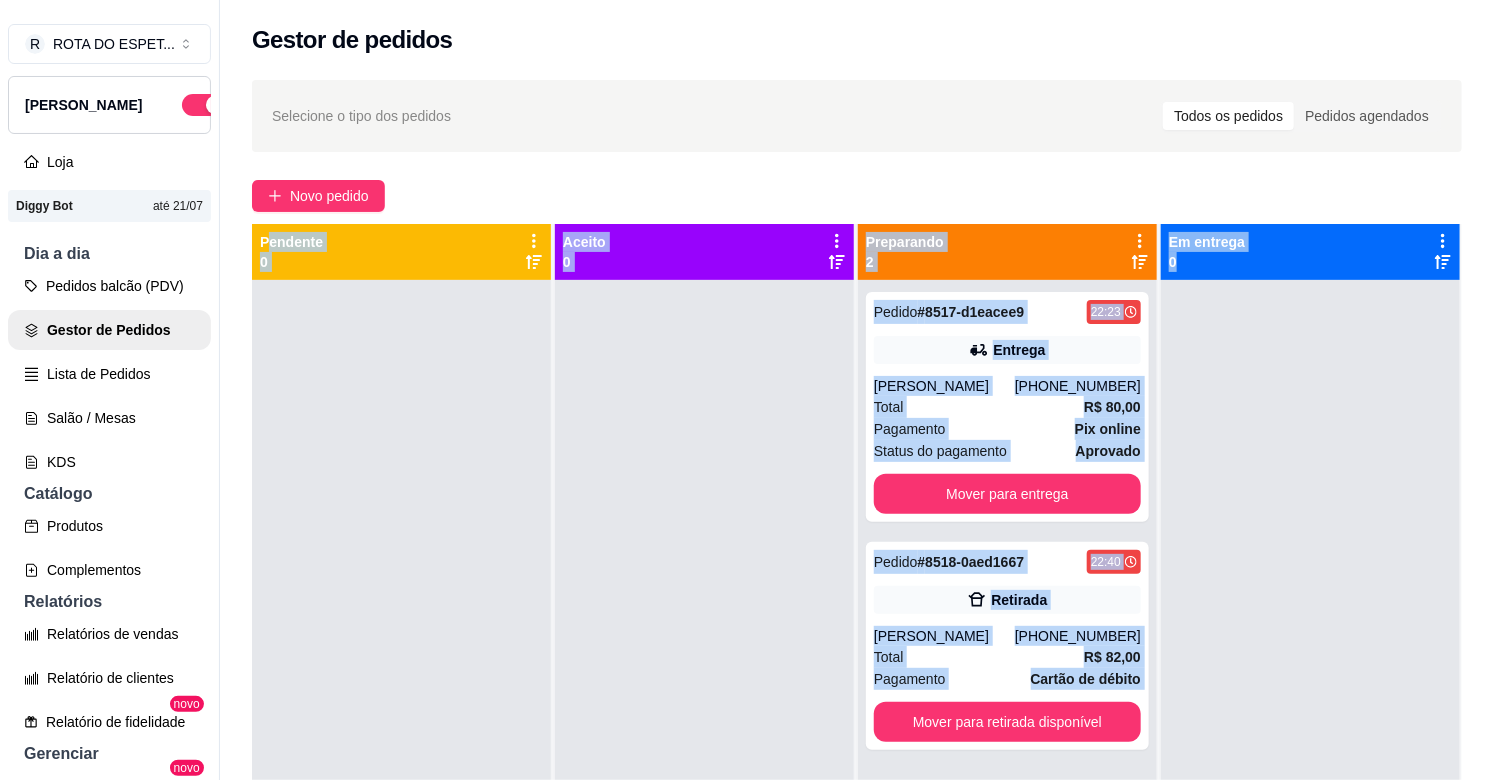 drag, startPoint x: 265, startPoint y: 245, endPoint x: 1387, endPoint y: 288, distance: 1122.8237 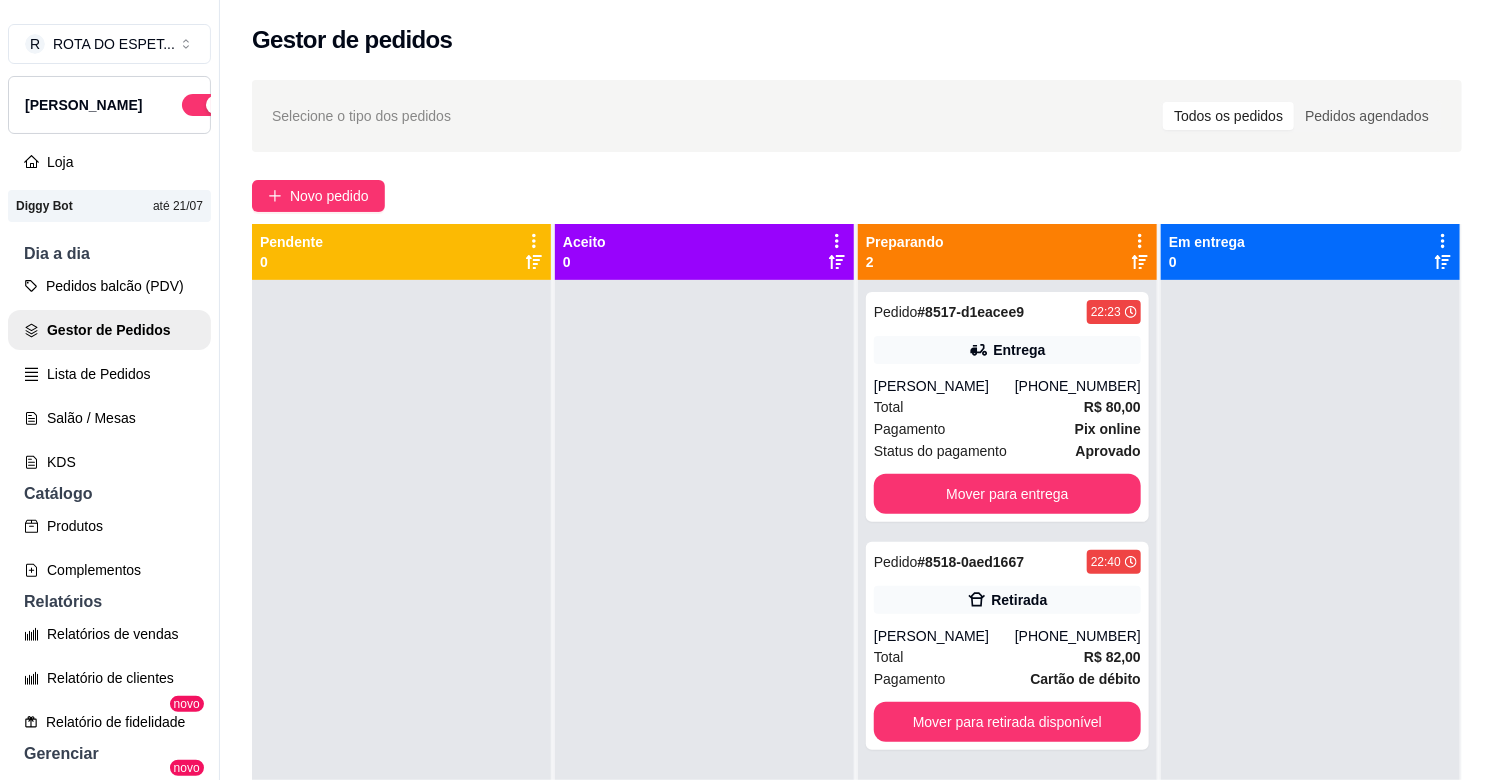 click on "Selecione o tipo dos pedidos Todos os pedidos Pedidos agendados" at bounding box center (857, 116) 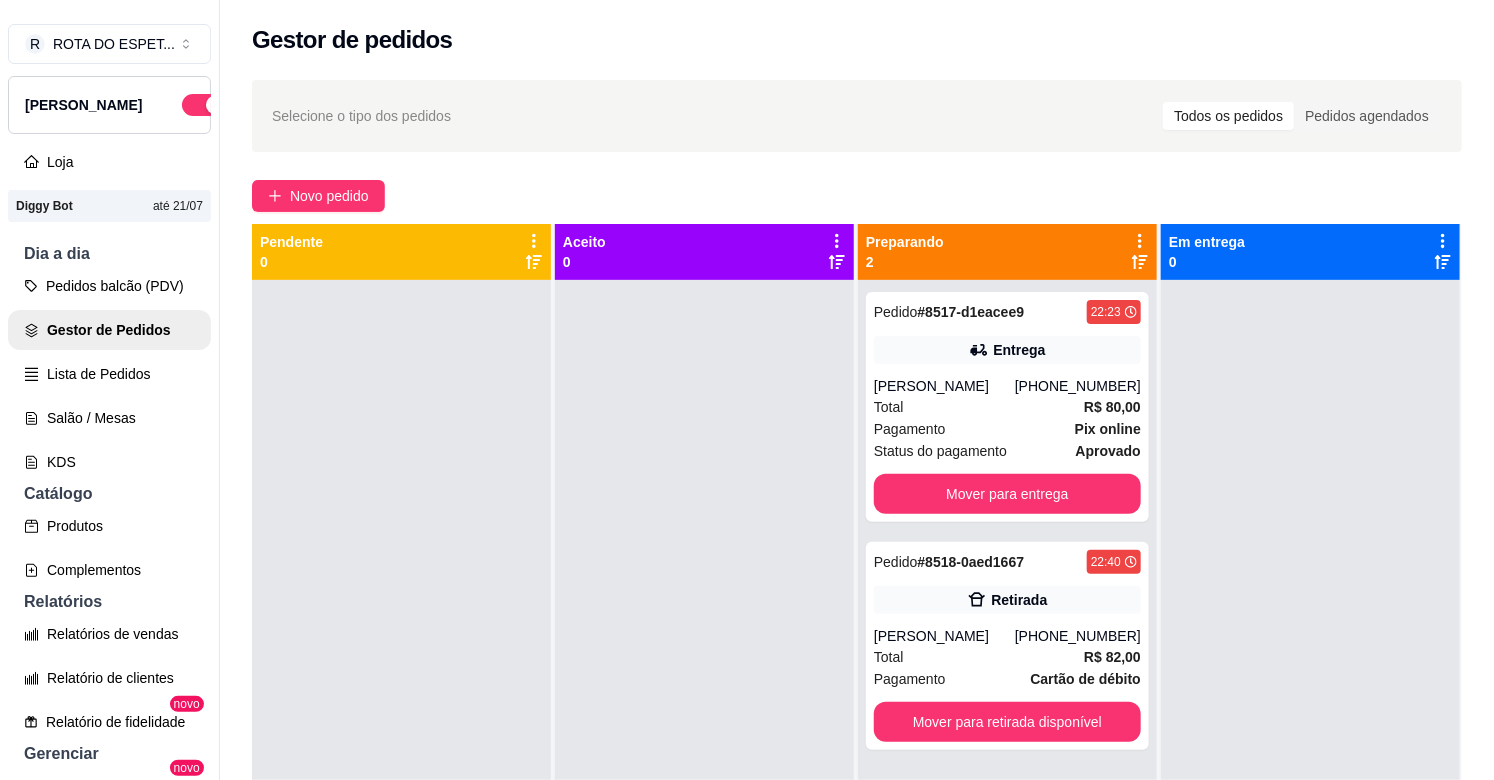 drag, startPoint x: 258, startPoint y: 258, endPoint x: 378, endPoint y: 530, distance: 297.29446 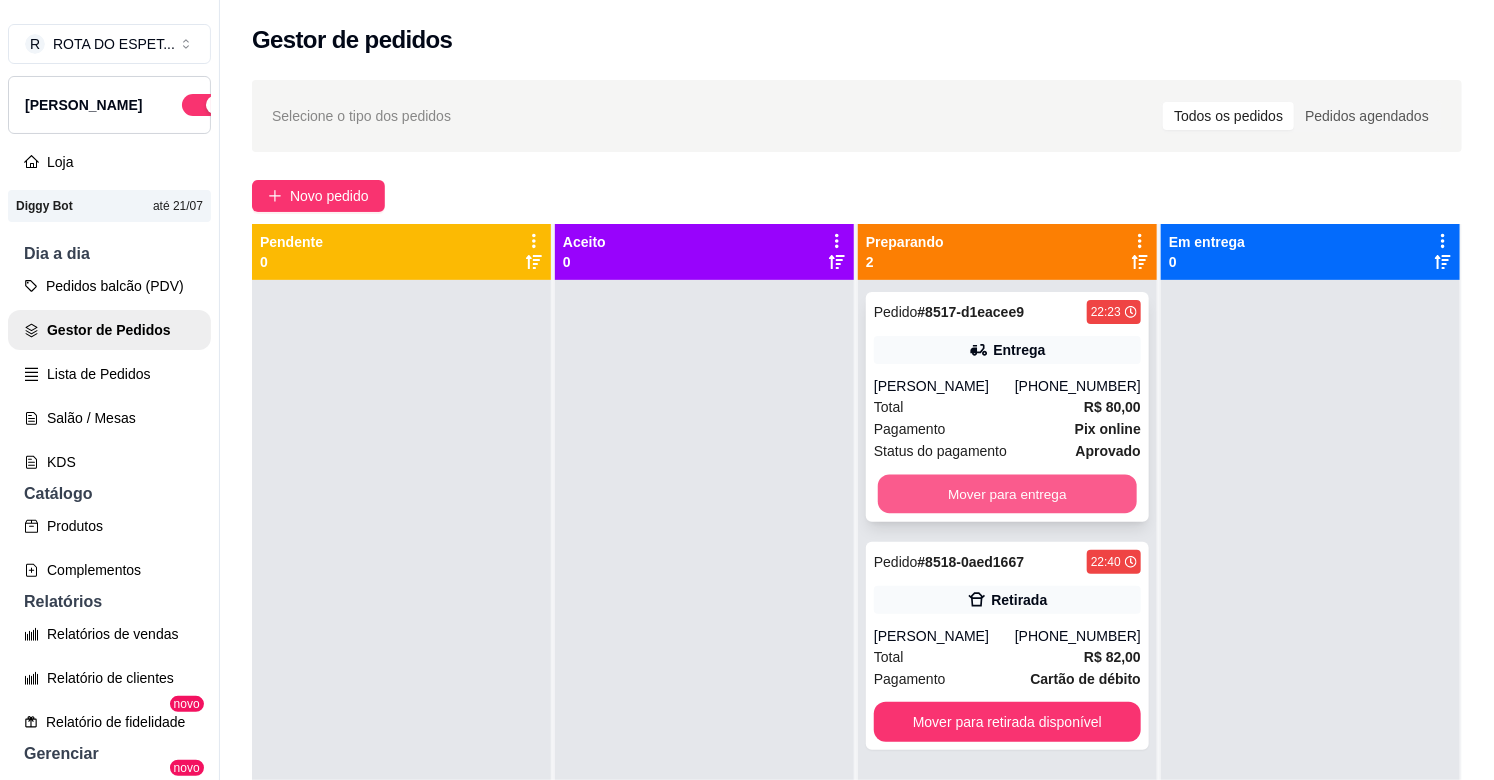click on "Mover para entrega" at bounding box center [1007, 494] 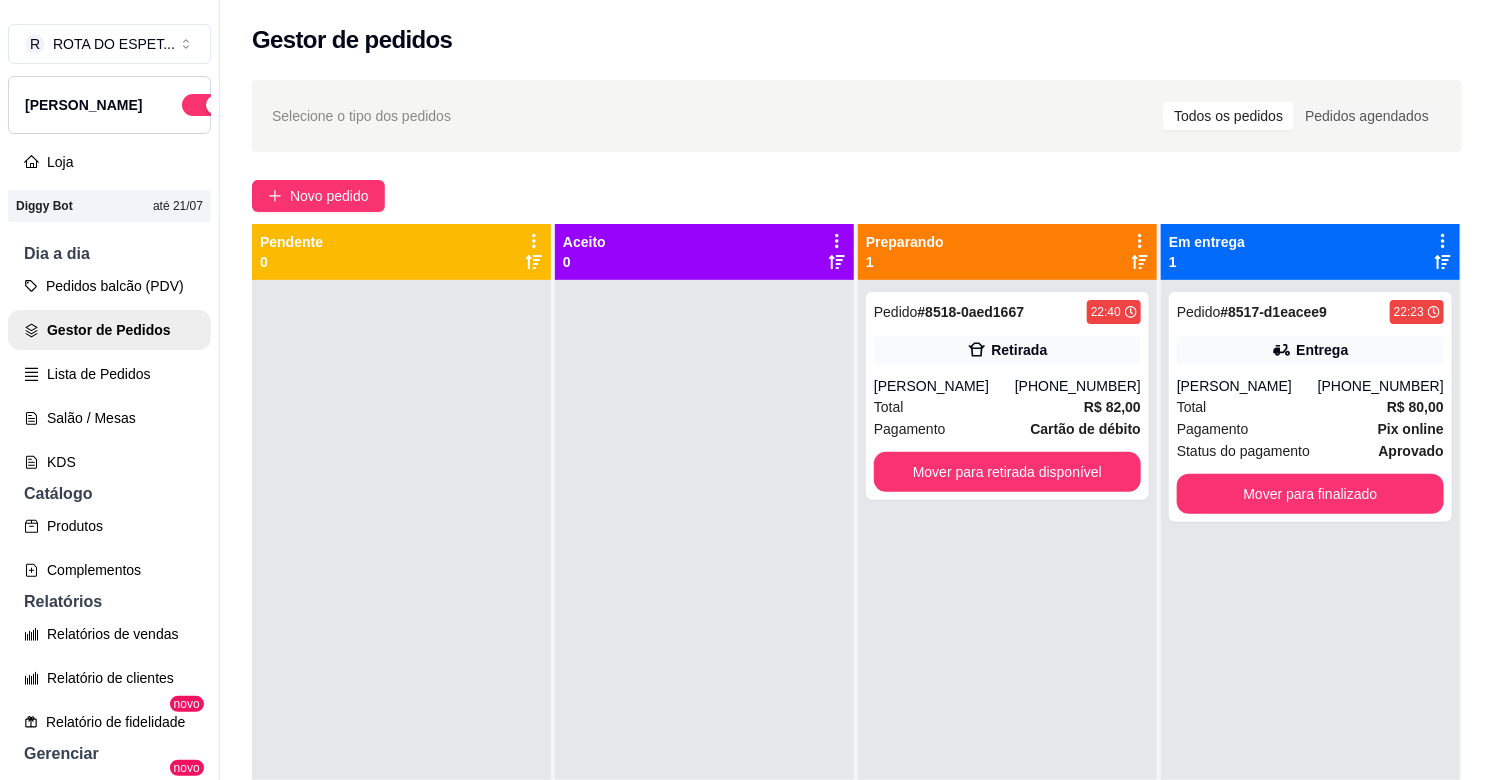 click at bounding box center [704, 670] 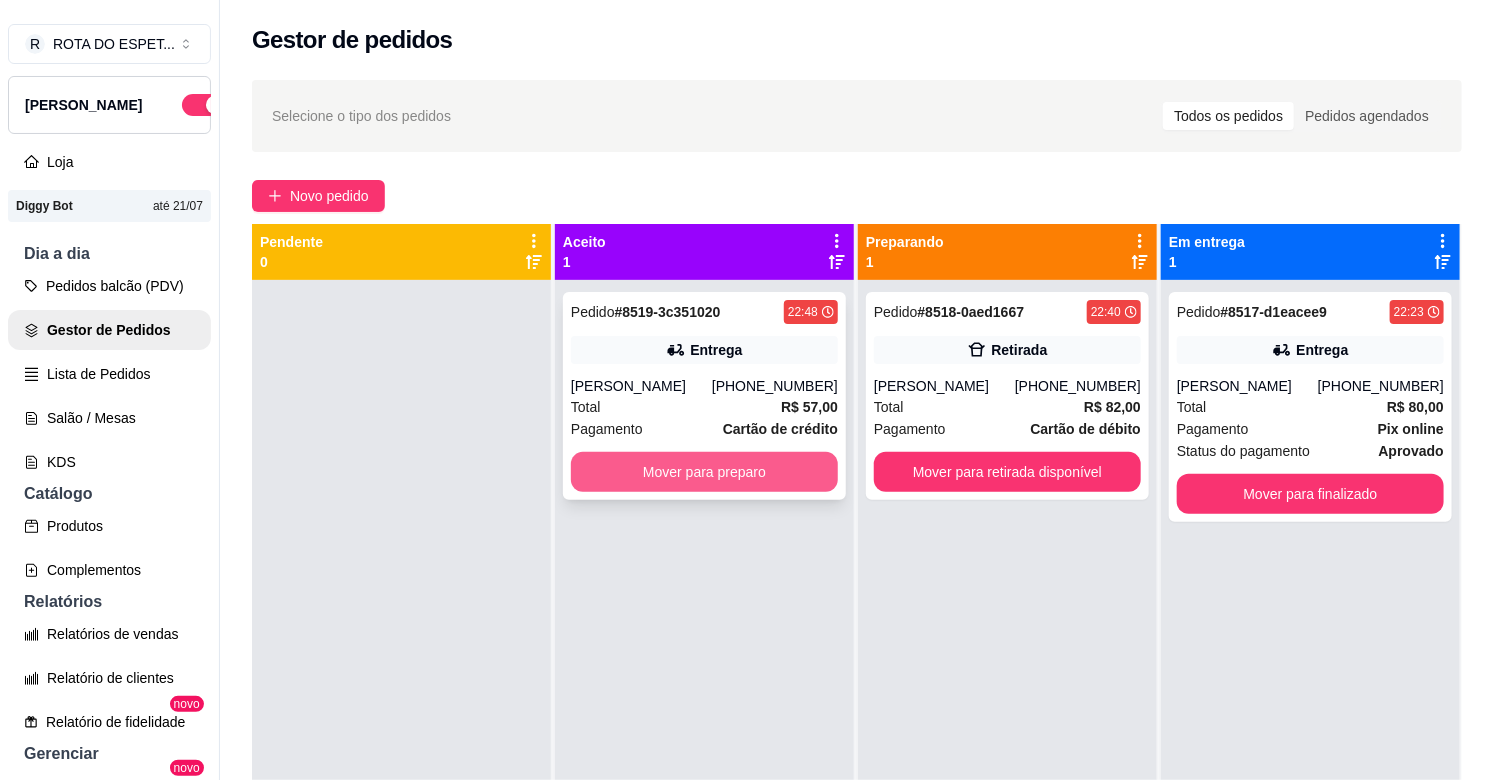 click on "Mover para preparo" at bounding box center [704, 472] 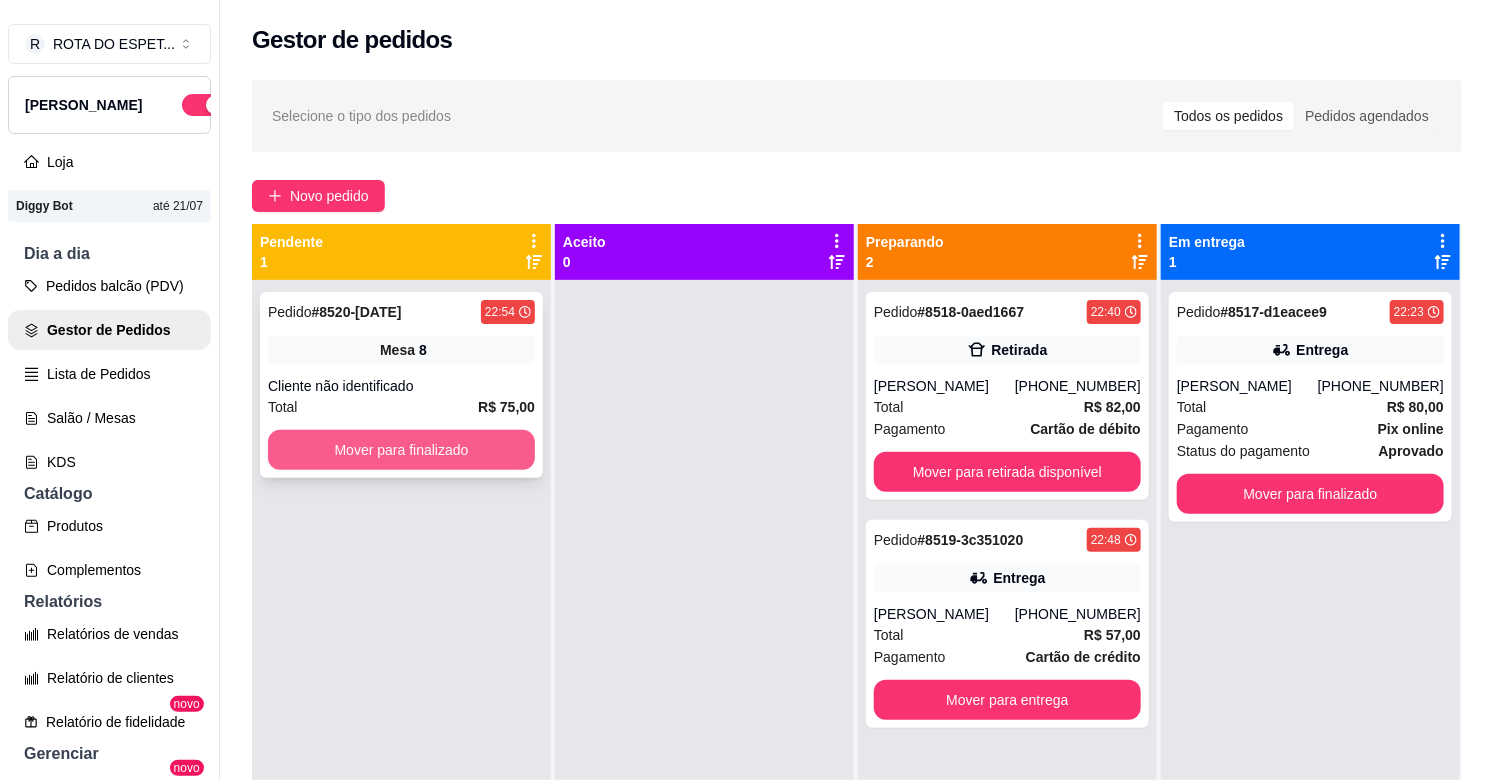 click on "Mover para finalizado" at bounding box center [401, 450] 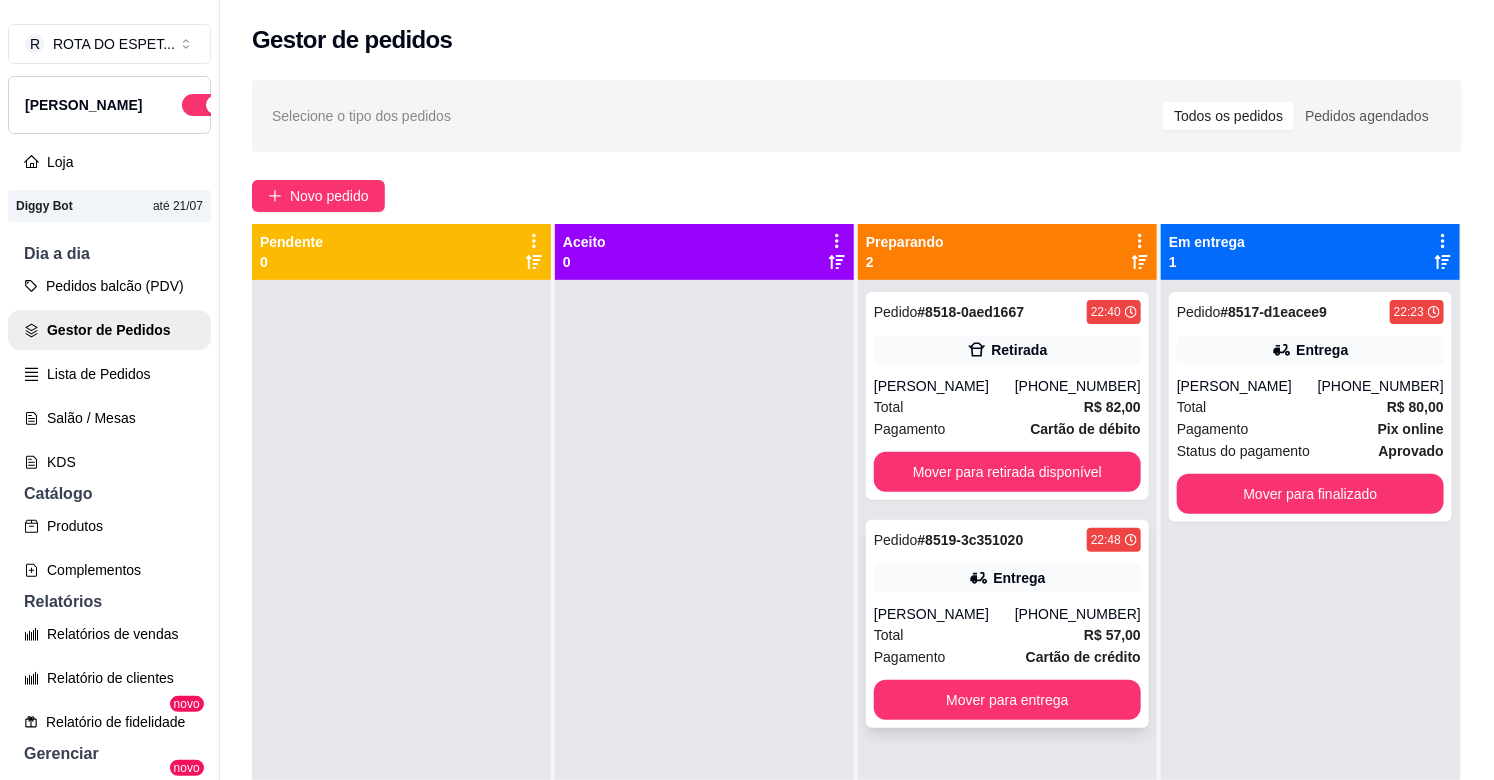 click on "Total R$ 57,00" at bounding box center (1007, 635) 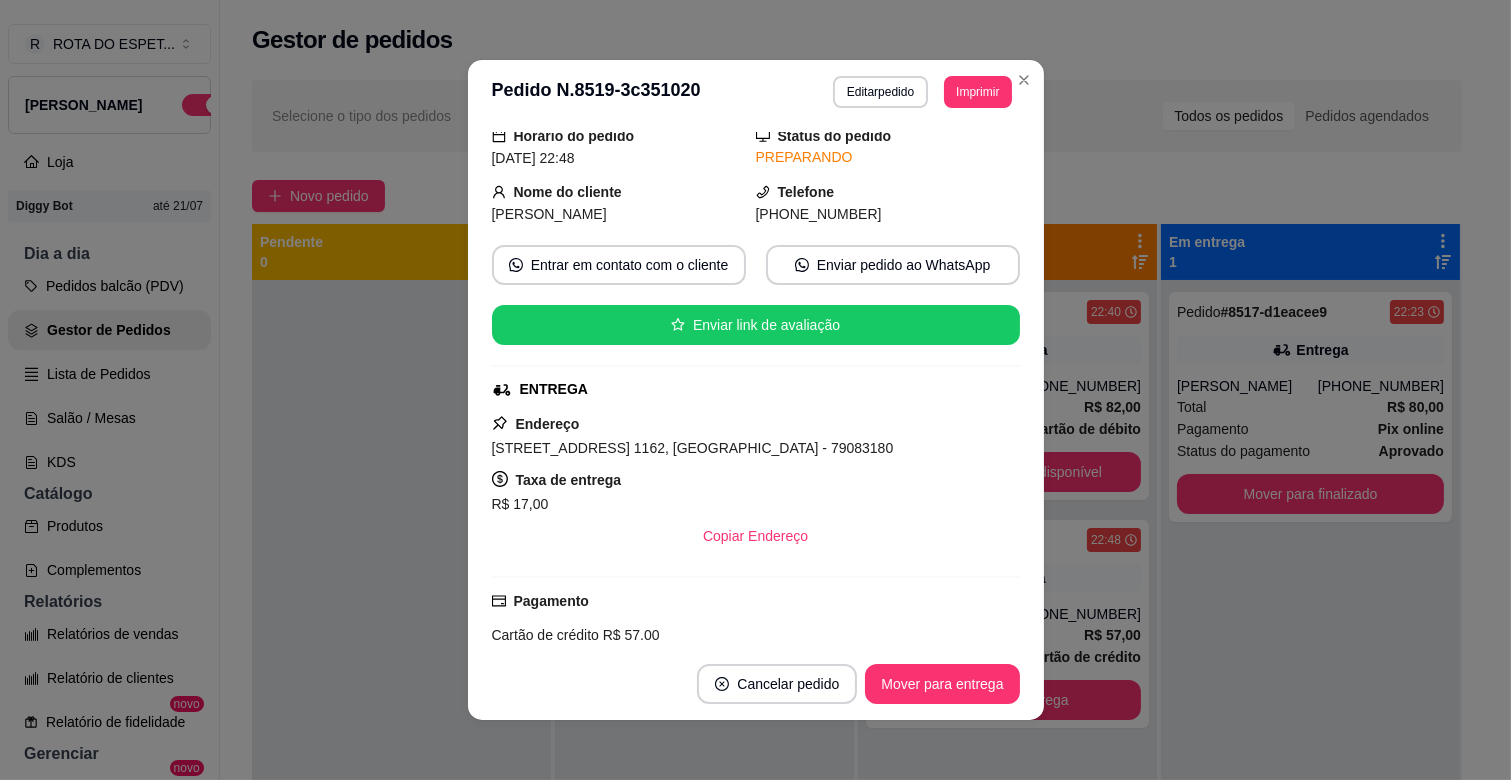 scroll, scrollTop: 111, scrollLeft: 0, axis: vertical 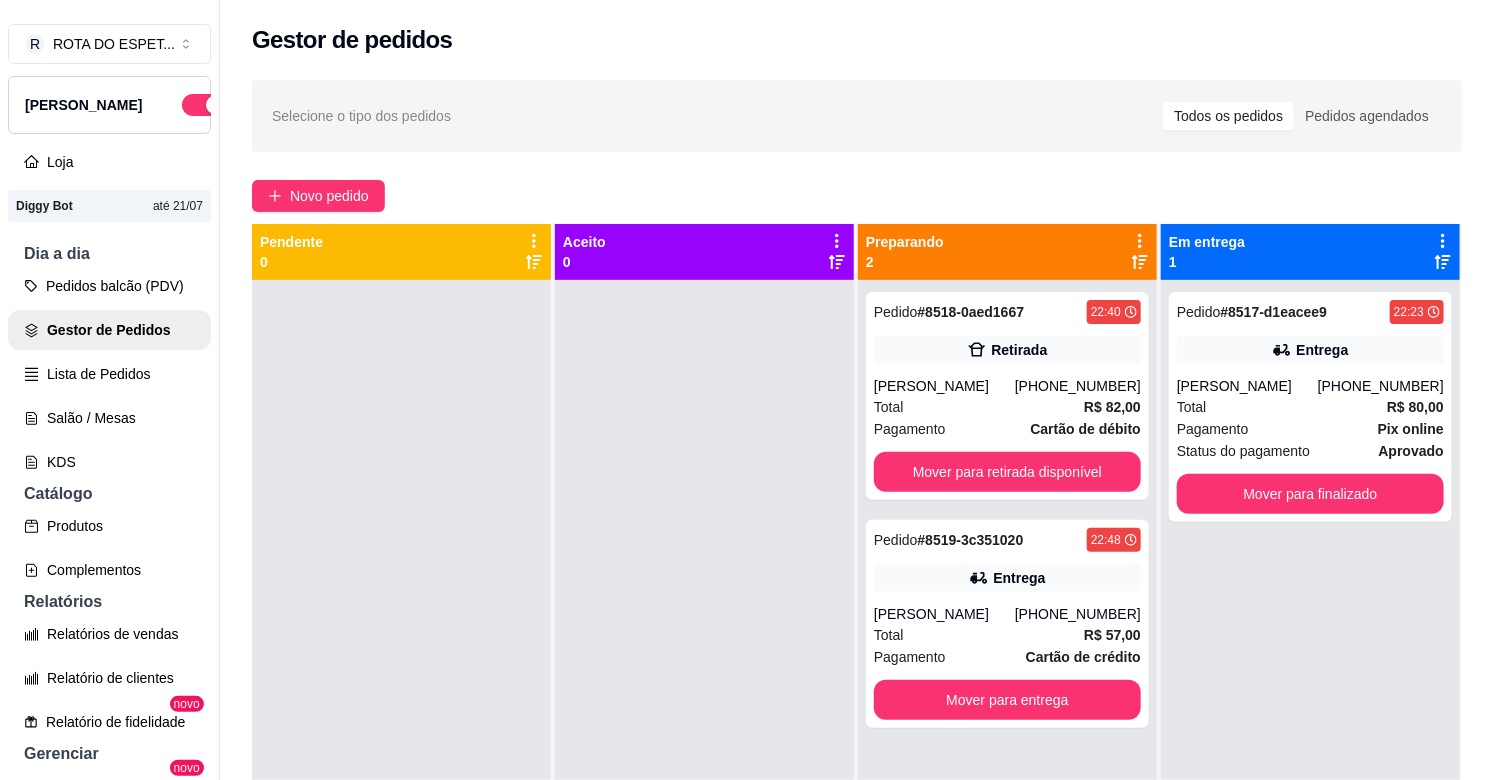 click at bounding box center (704, 670) 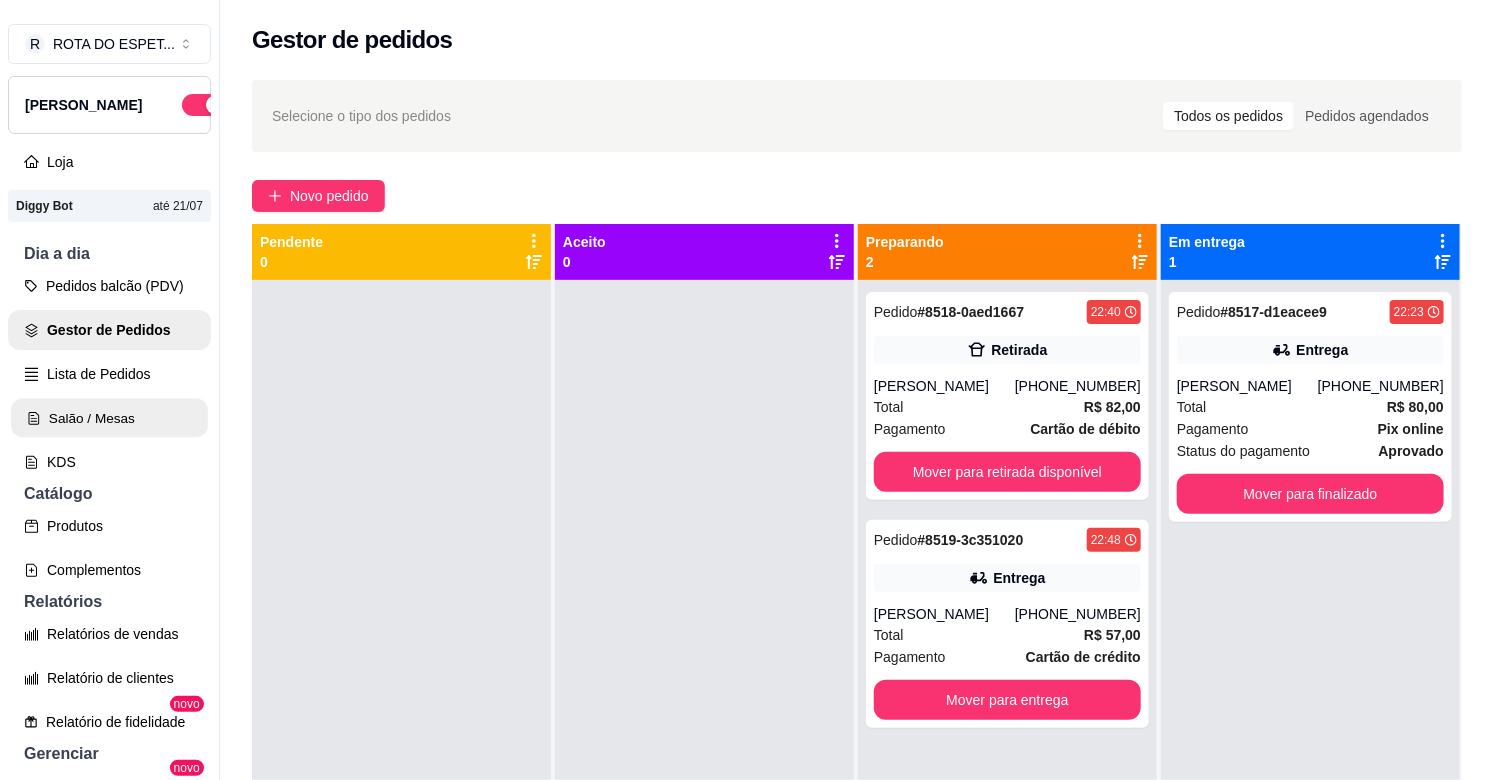 click on "Salão / Mesas" at bounding box center [109, 418] 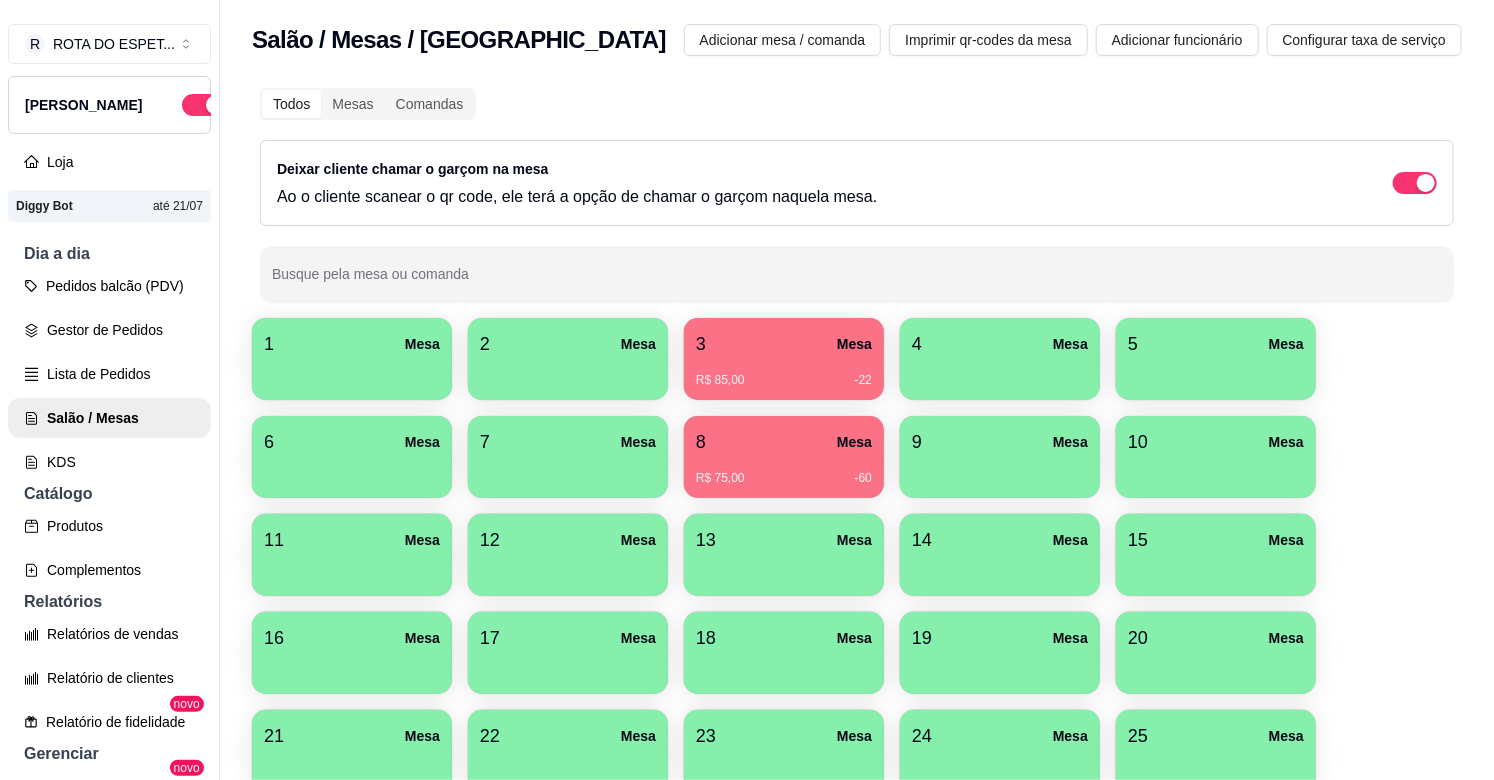 click on "3 Mesa" at bounding box center [784, 344] 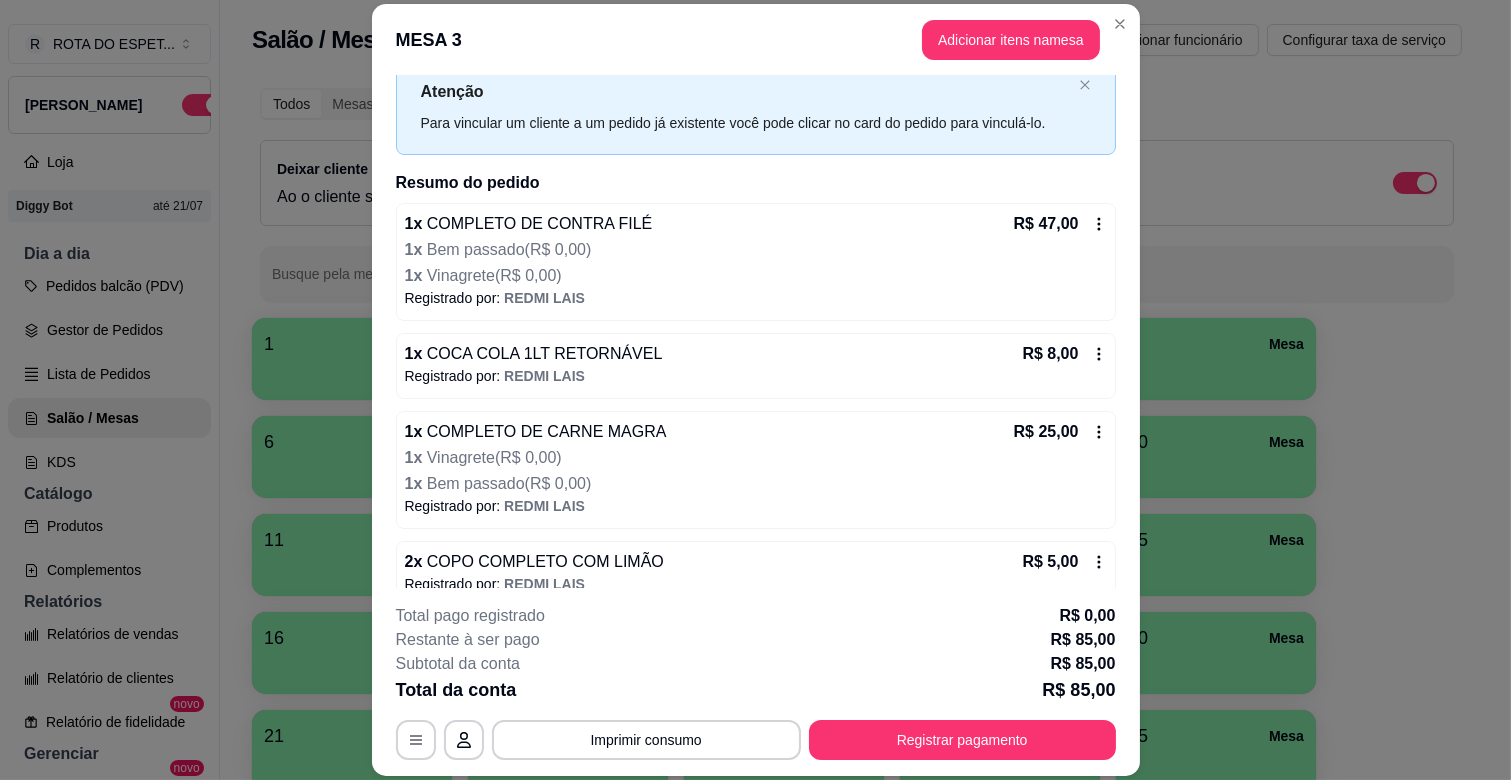 scroll, scrollTop: 90, scrollLeft: 0, axis: vertical 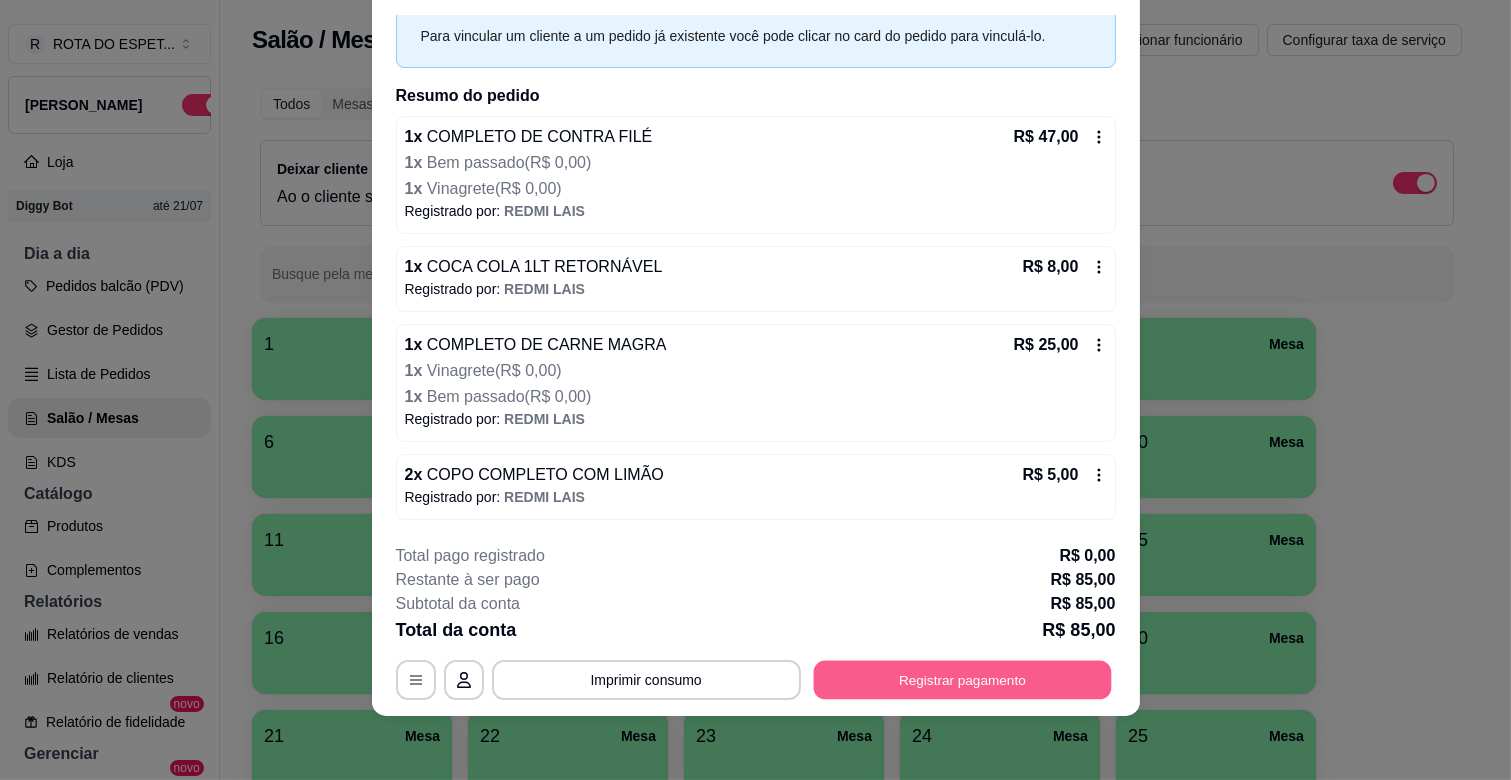 click on "Registrar pagamento" at bounding box center (962, 680) 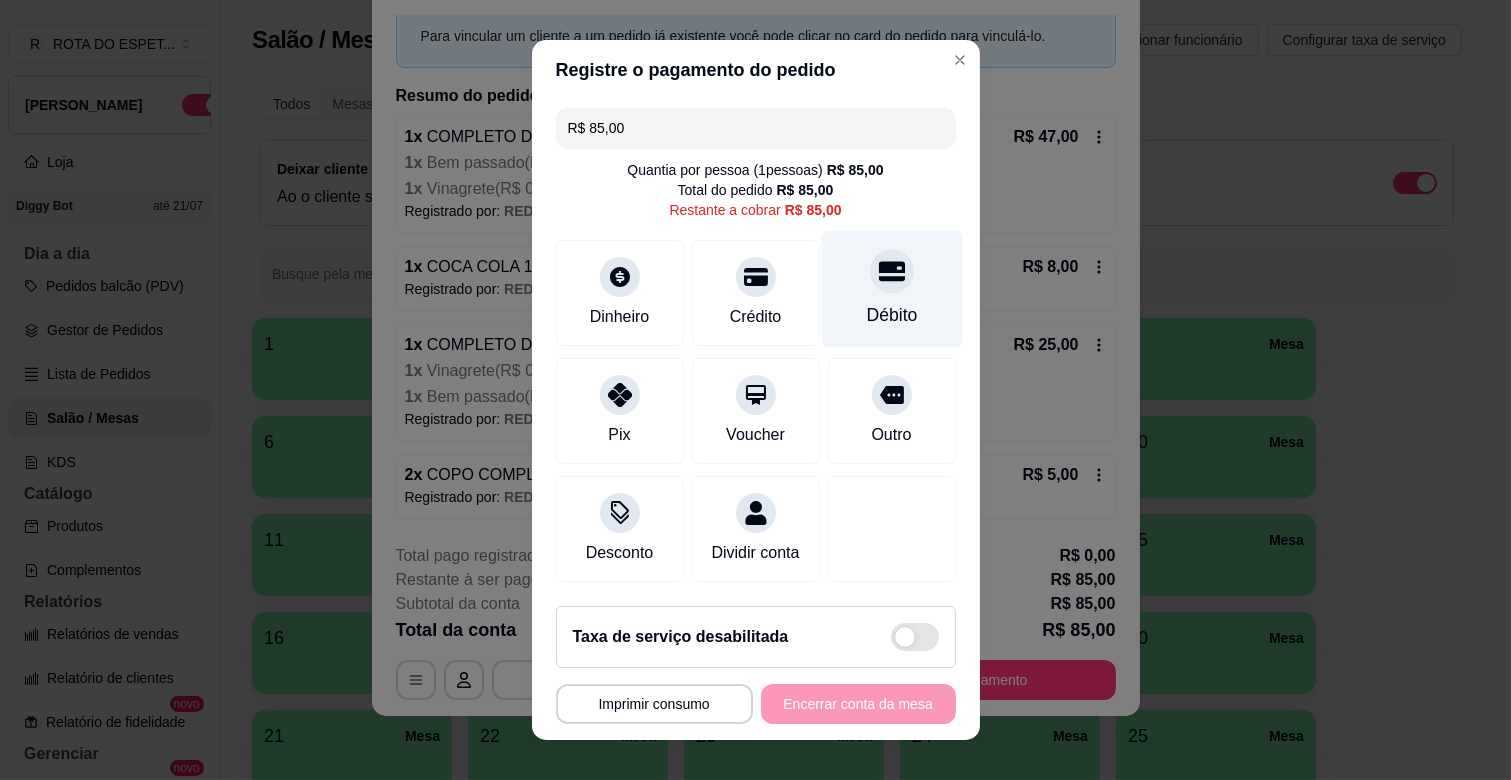 click on "Débito" at bounding box center [891, 289] 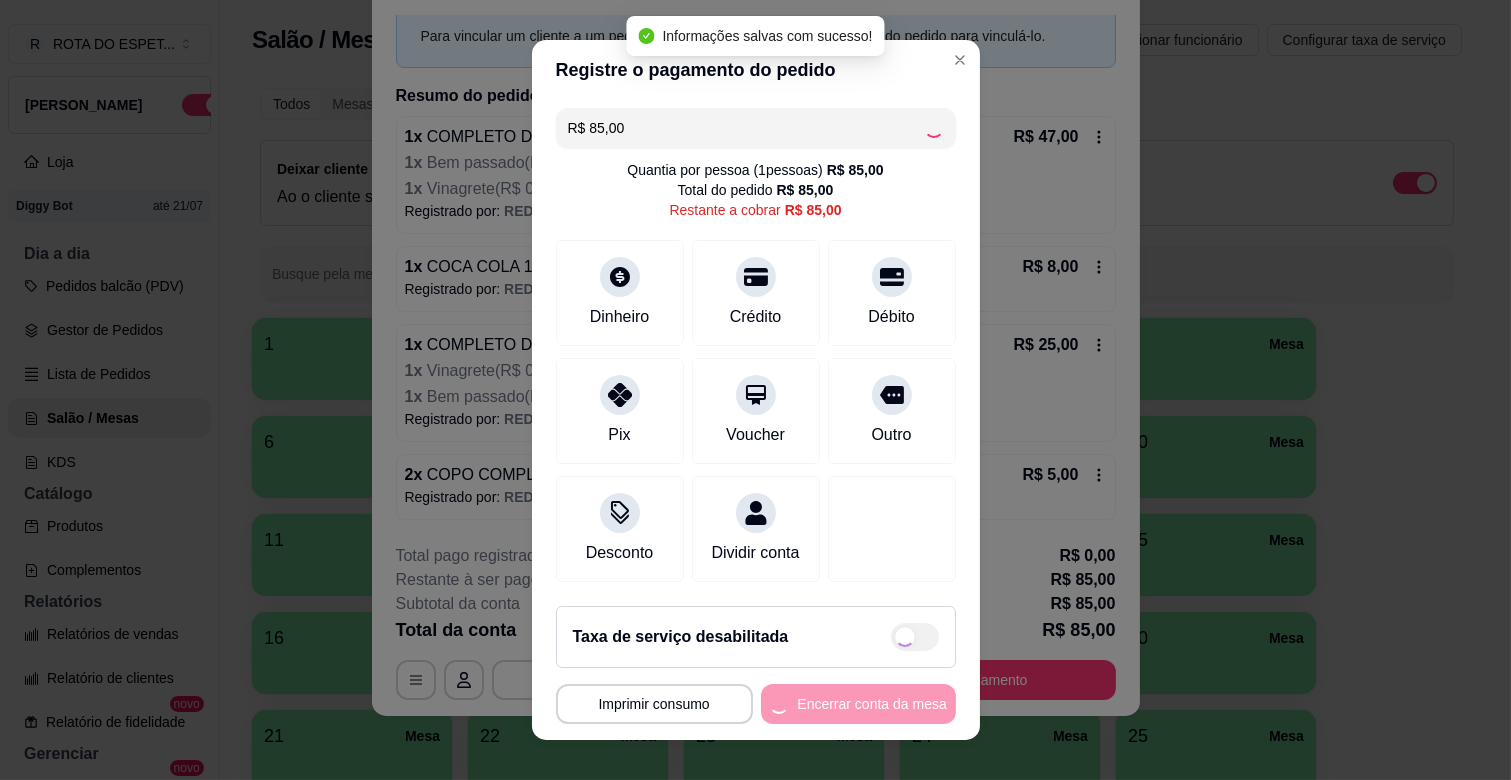 type on "R$ 0,00" 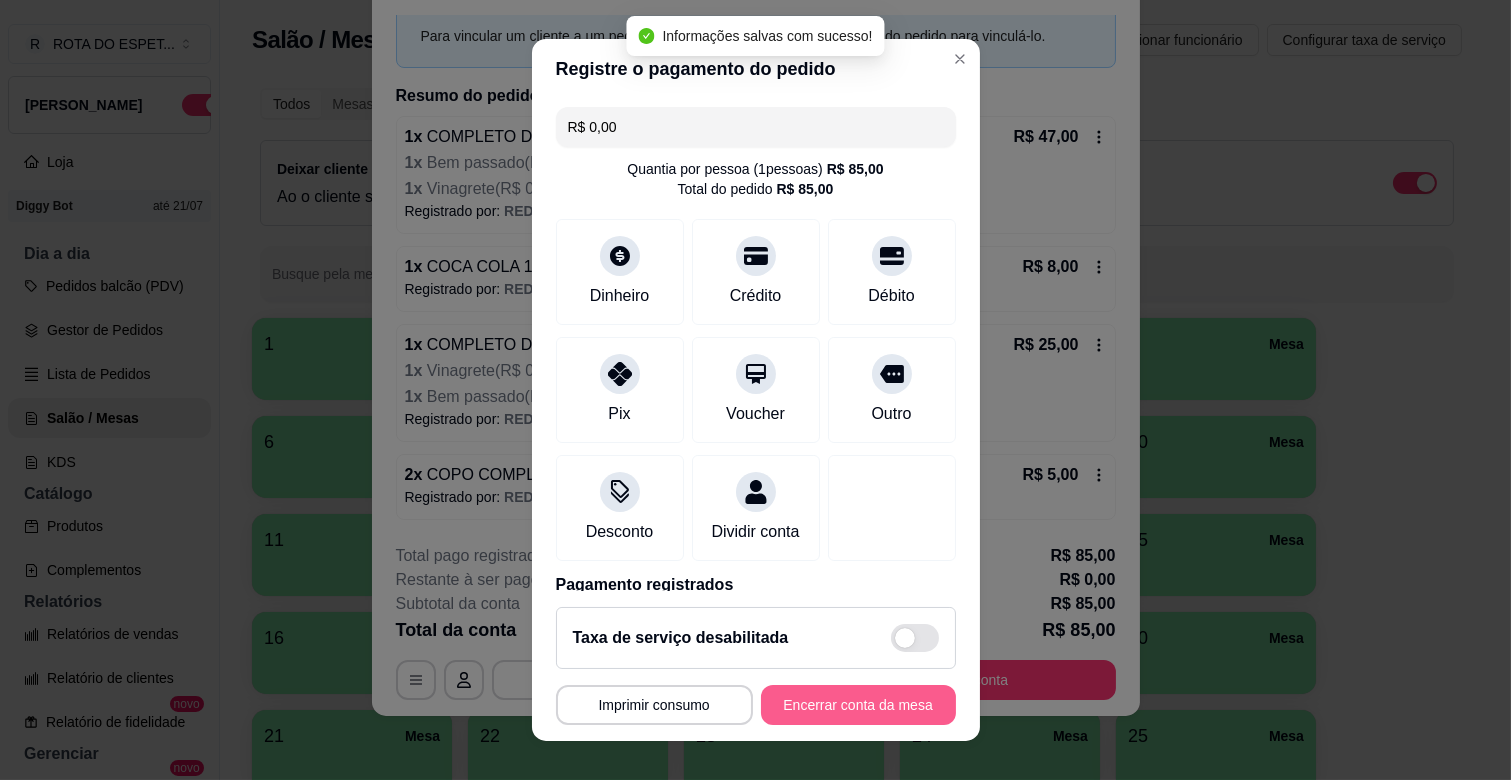 click on "Encerrar conta da mesa" at bounding box center [858, 705] 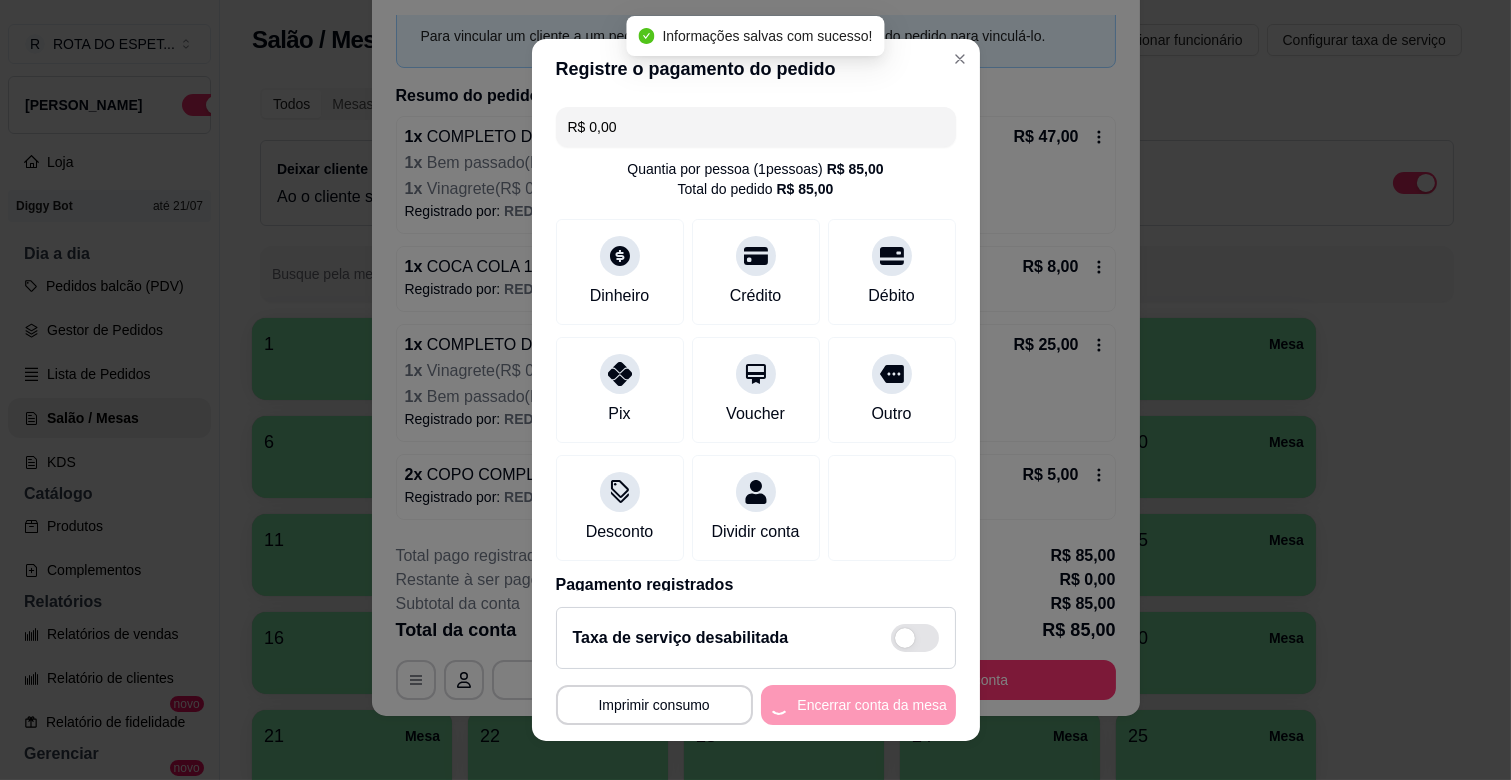 scroll, scrollTop: 0, scrollLeft: 0, axis: both 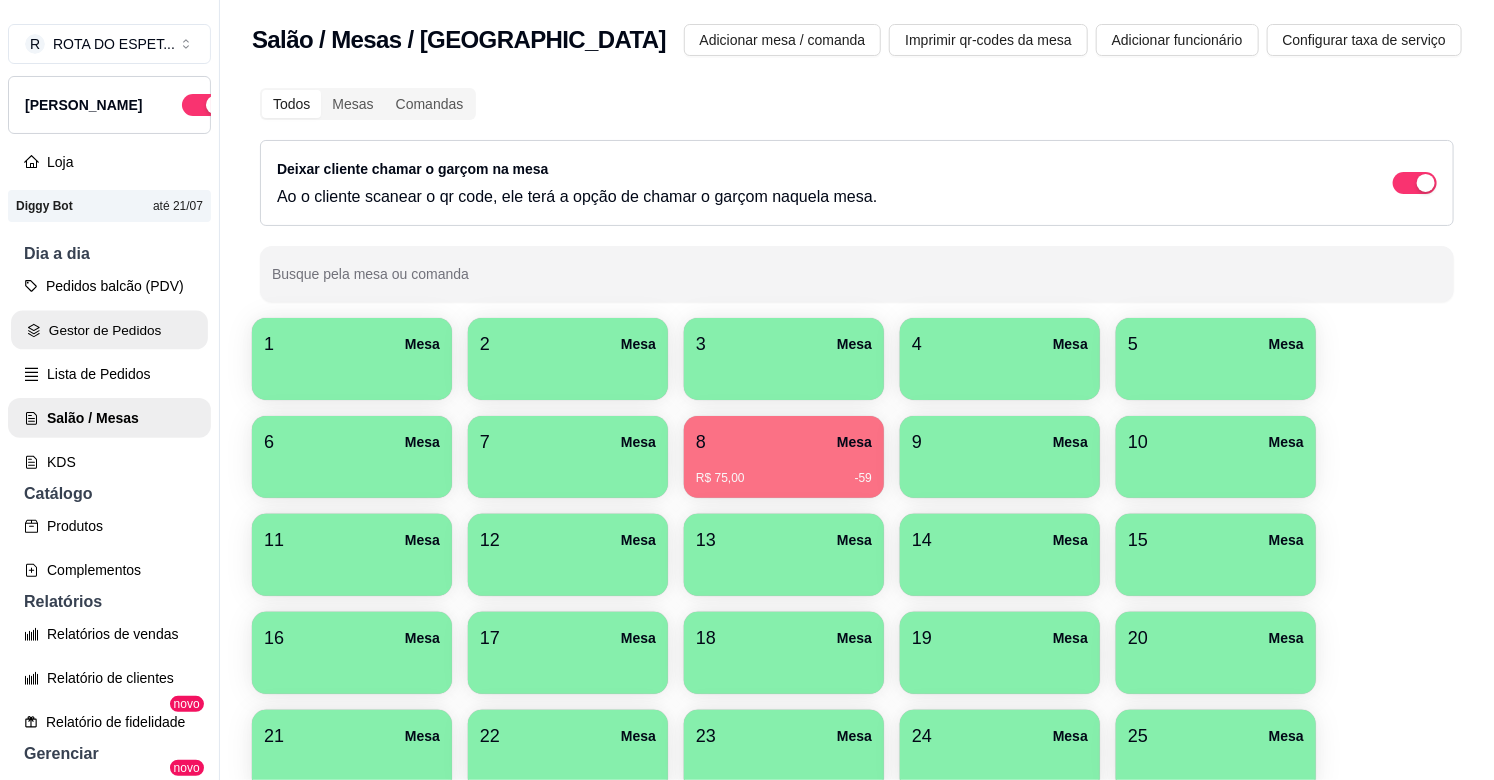 click on "Gestor de Pedidos" at bounding box center [109, 330] 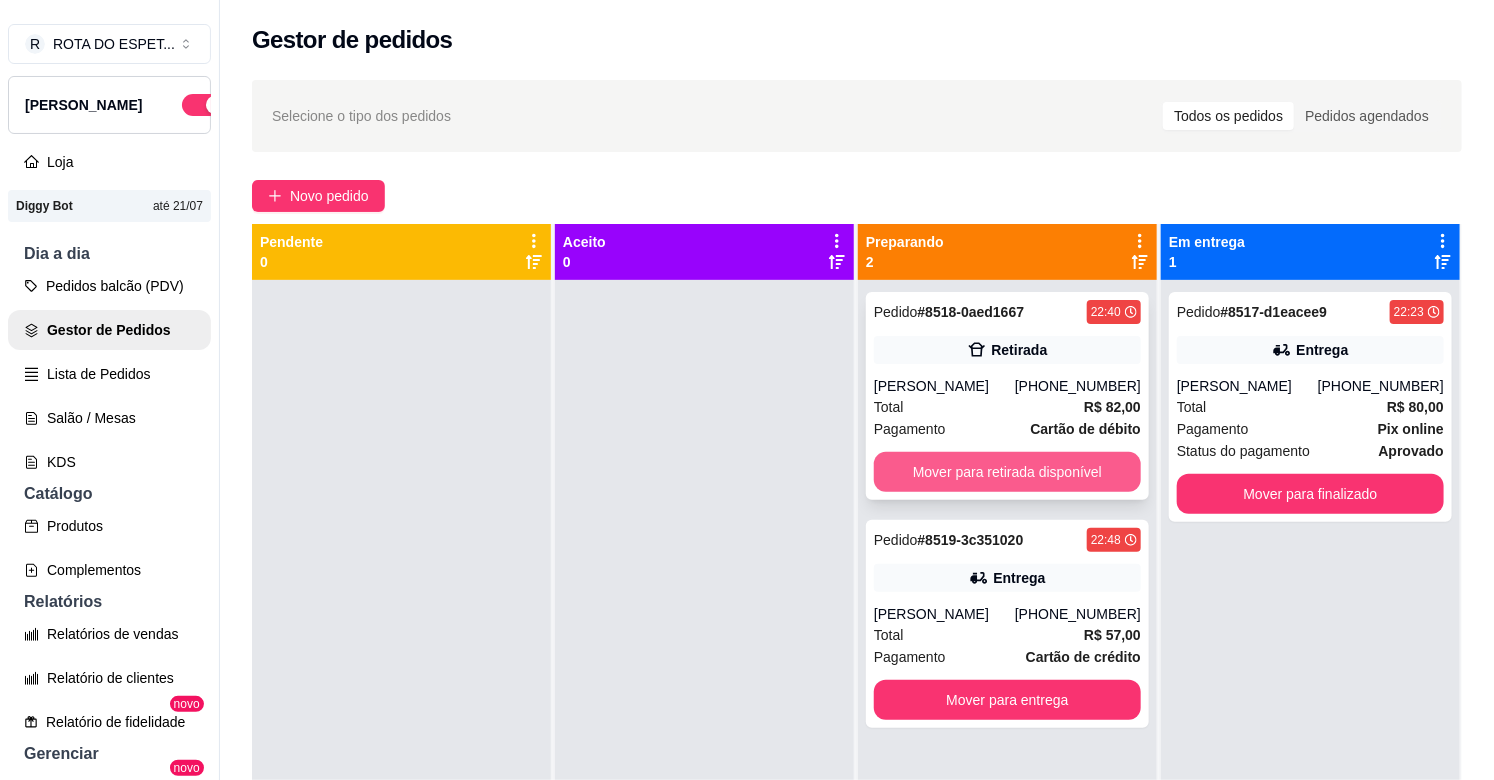 click on "Mover para retirada disponível" at bounding box center (1007, 472) 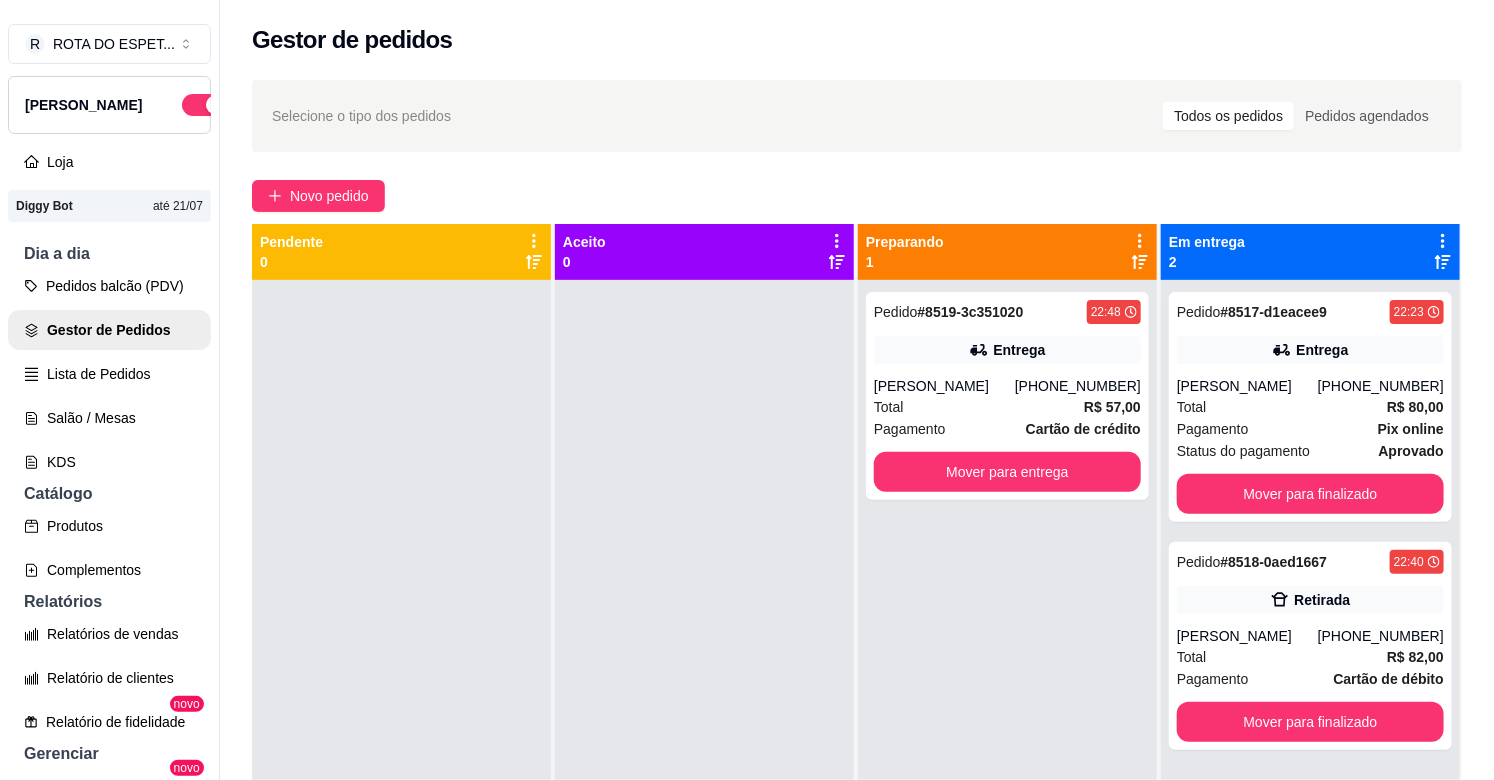 click on "Pedido  # 8519-3c351020 22:48 Entrega Fernando  [PHONE_NUMBER] Total R$ 57,00 Pagamento Cartão de crédito Mover para entrega" at bounding box center (1007, 670) 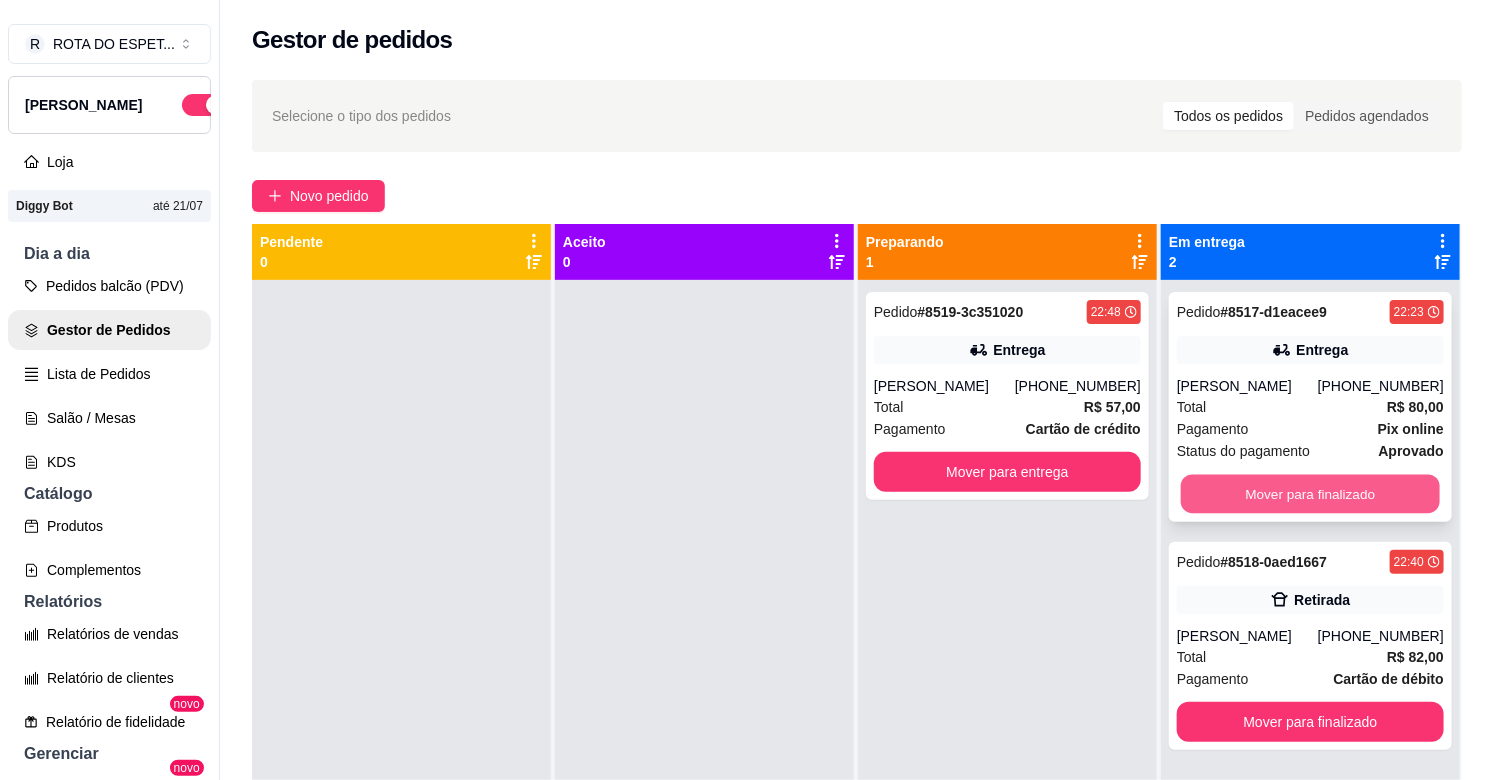 click on "Mover para finalizado" at bounding box center [1310, 494] 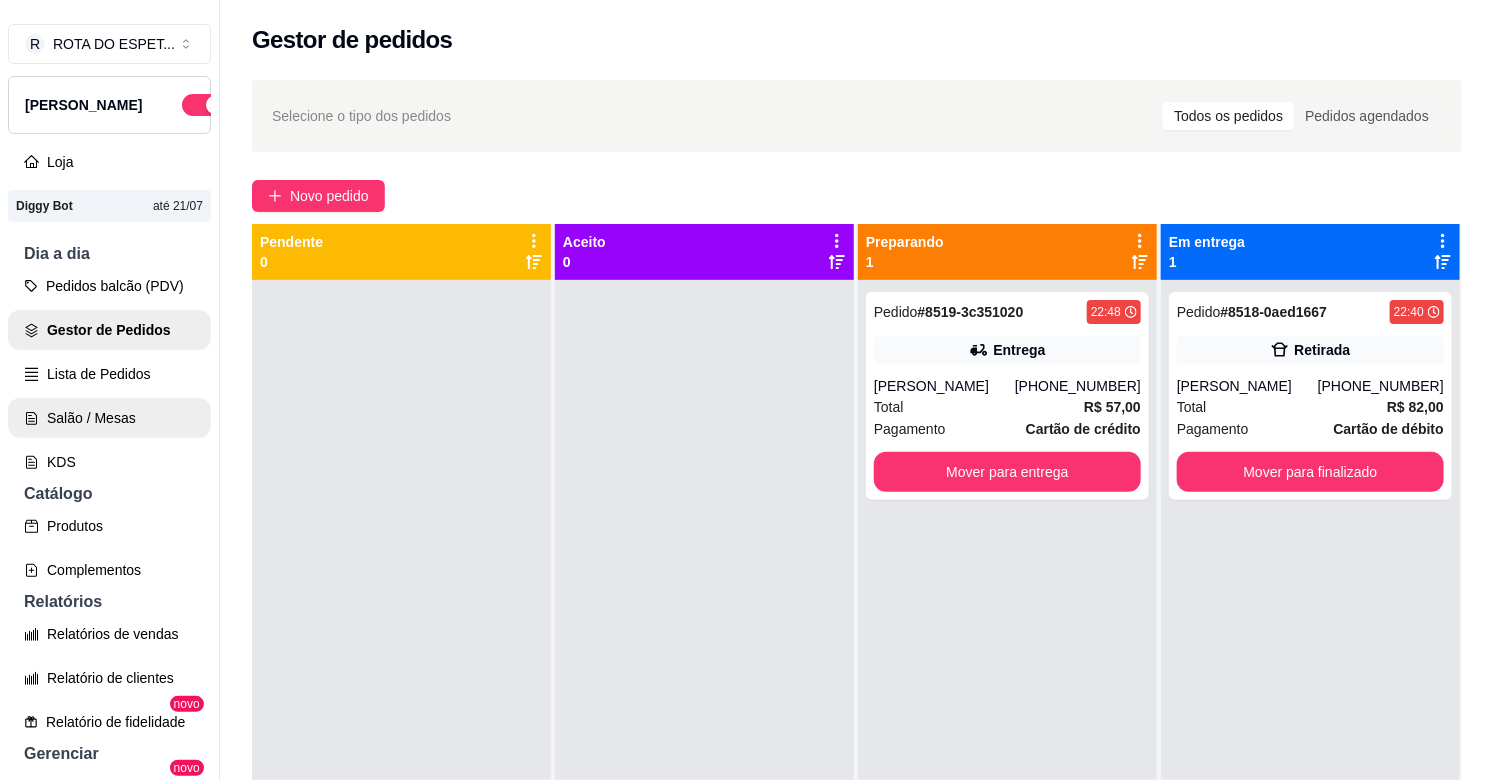 click on "Salão / Mesas" at bounding box center (109, 418) 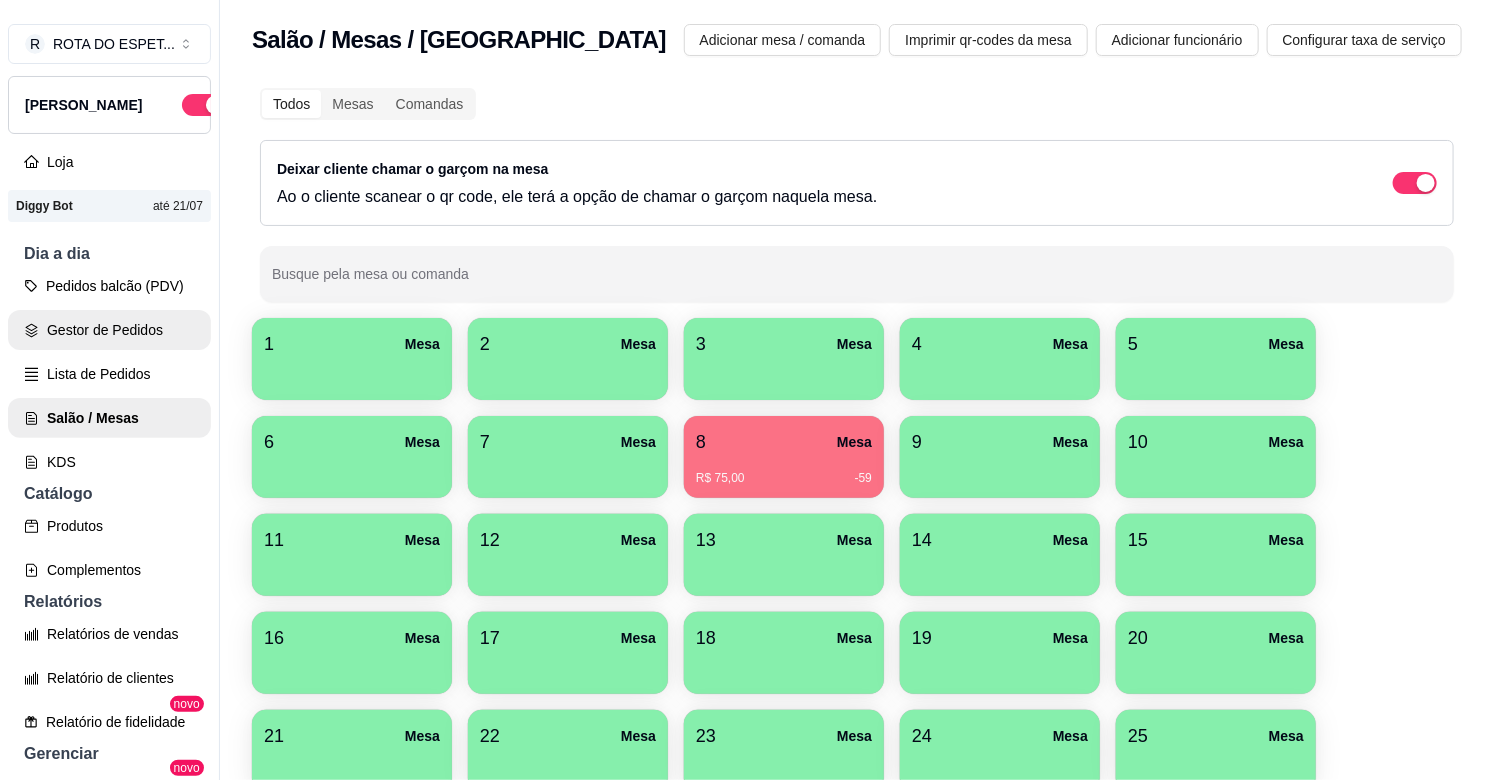 click on "Gestor de Pedidos" at bounding box center [109, 330] 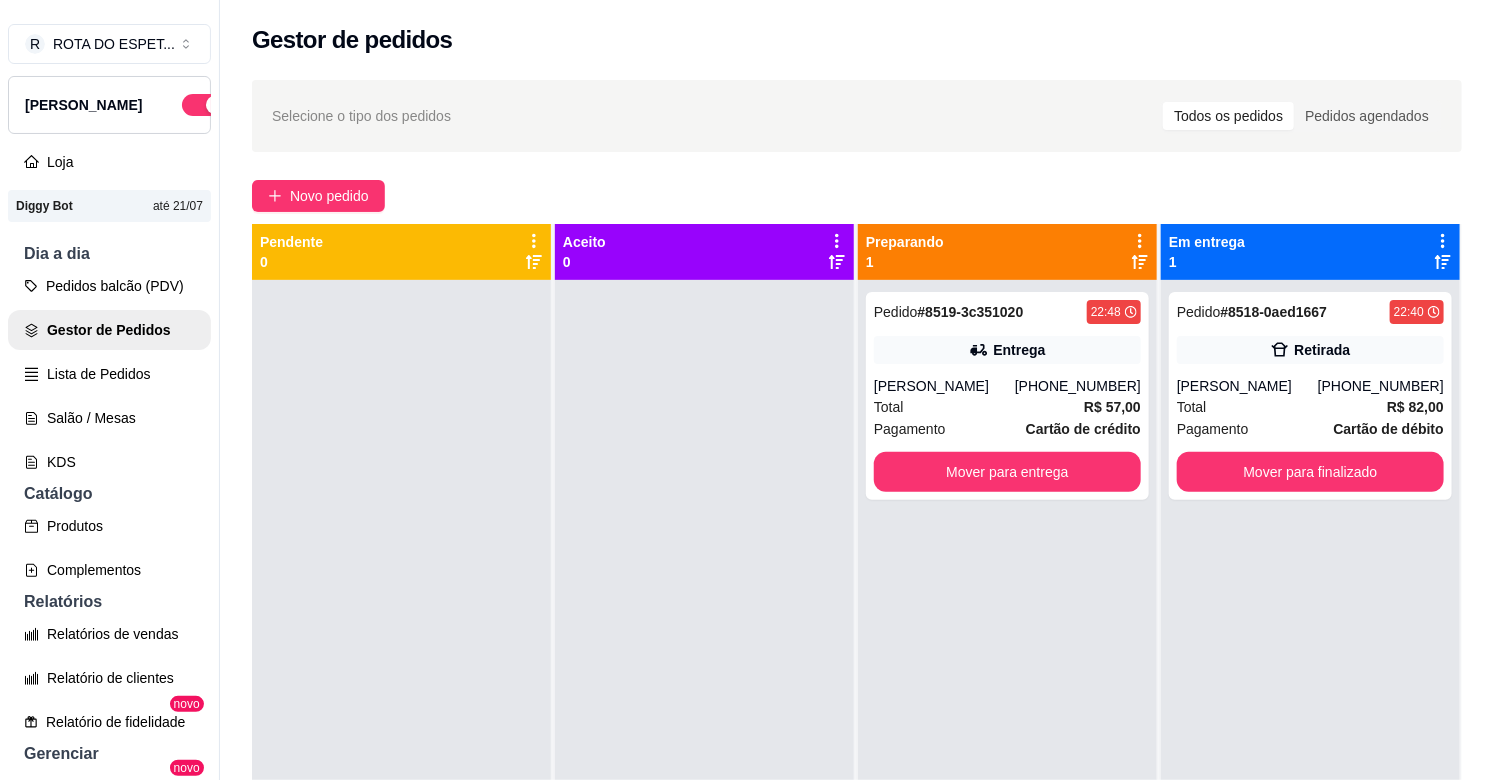click at bounding box center (704, 670) 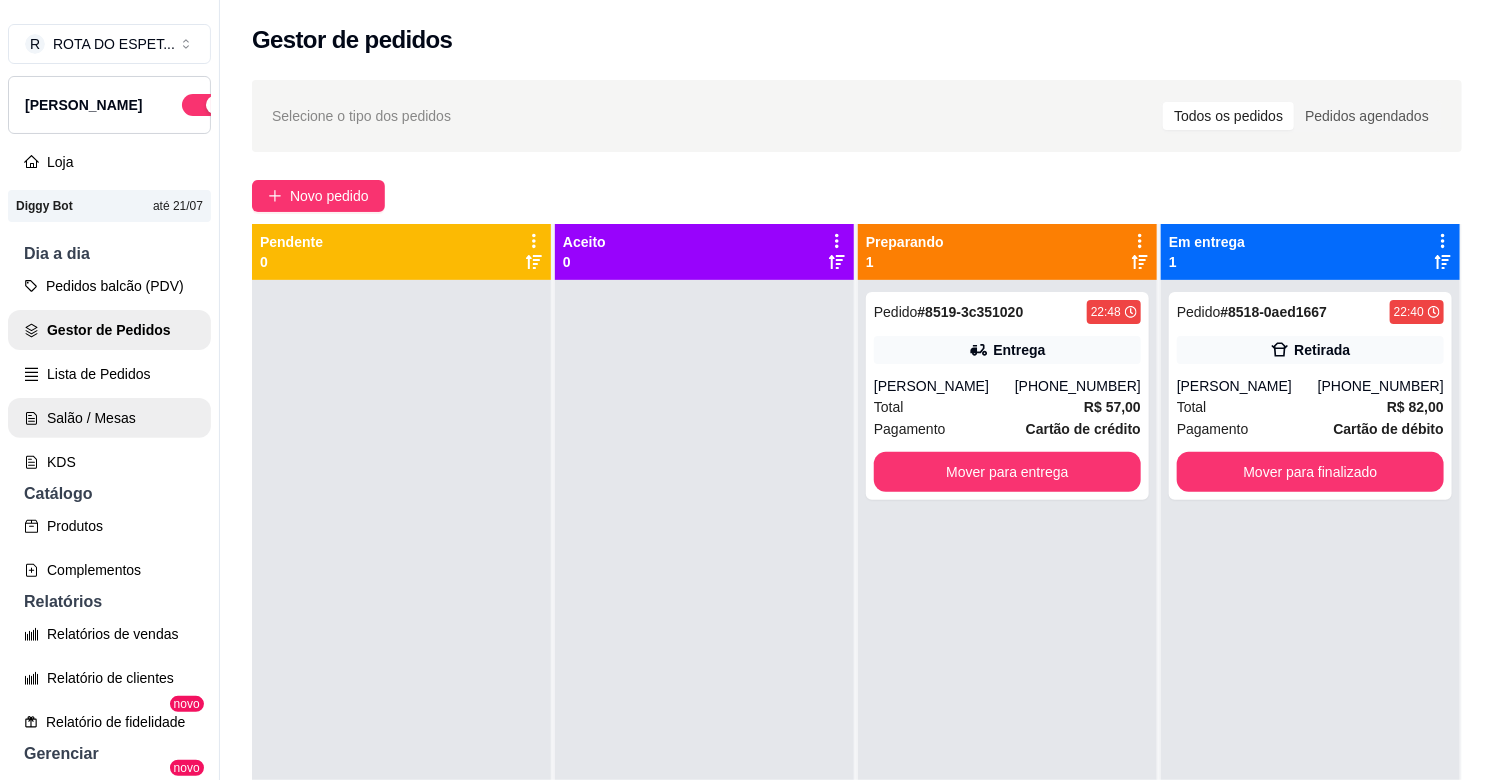 click on "Salão / Mesas" at bounding box center [109, 418] 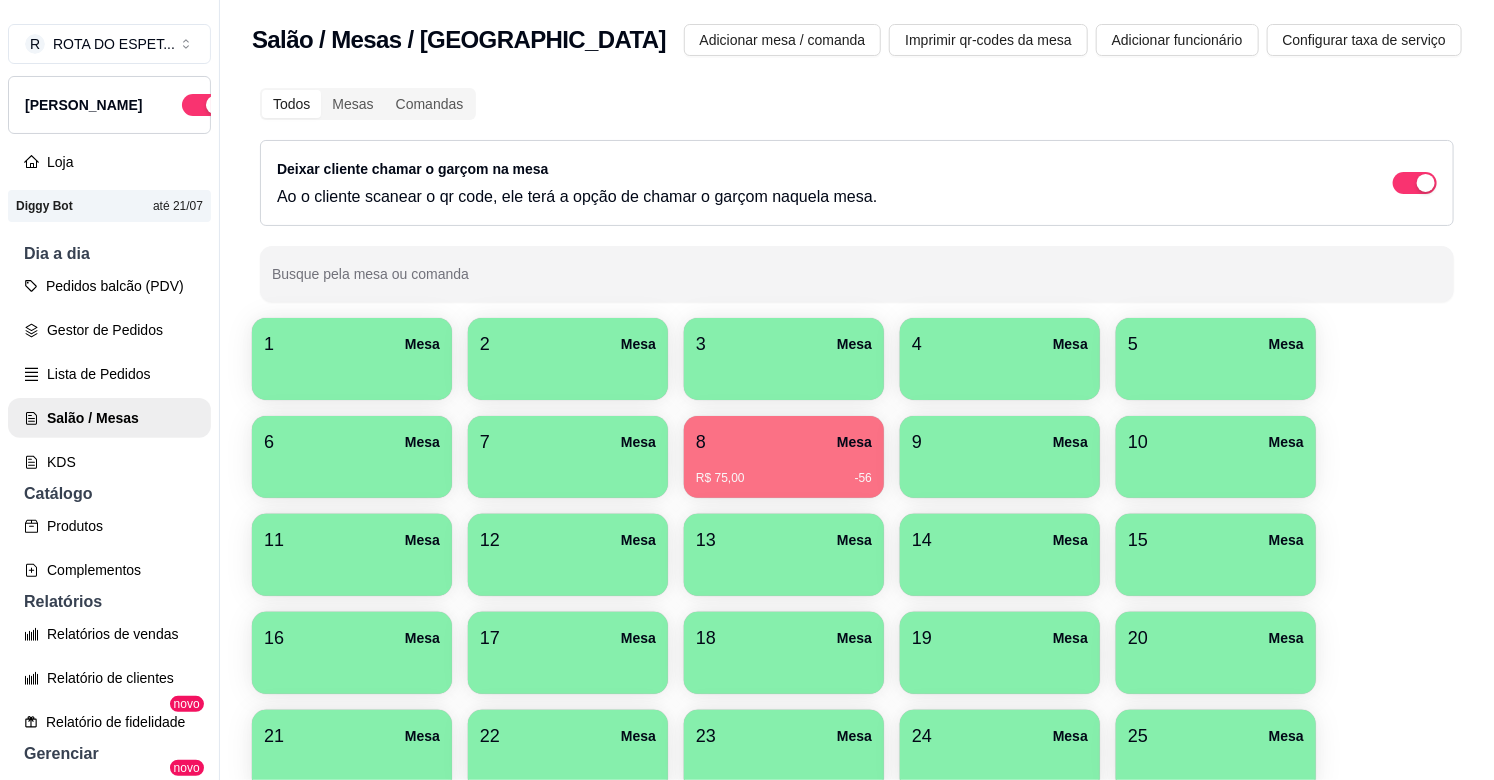 scroll, scrollTop: 111, scrollLeft: 0, axis: vertical 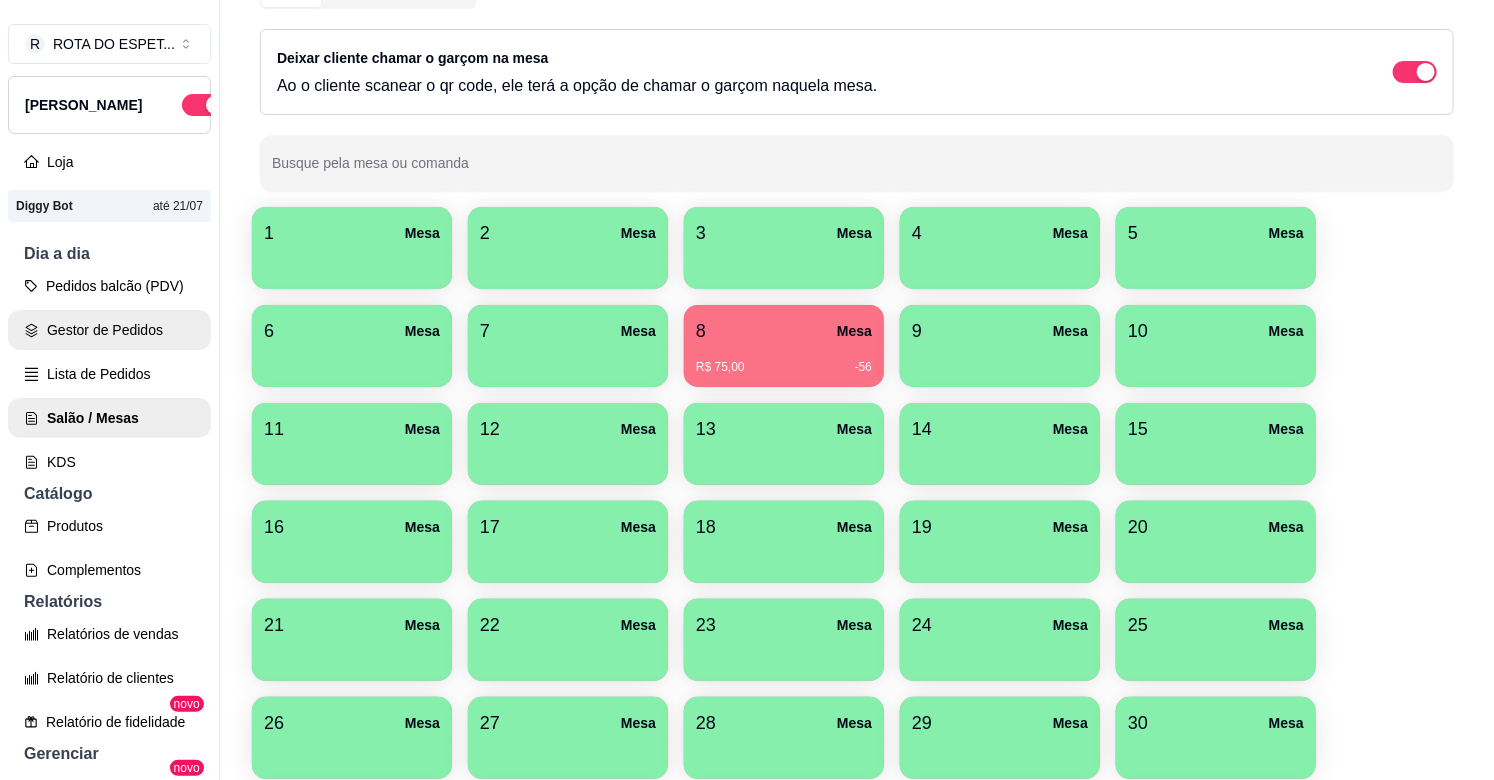 click on "Gestor de Pedidos" at bounding box center [109, 330] 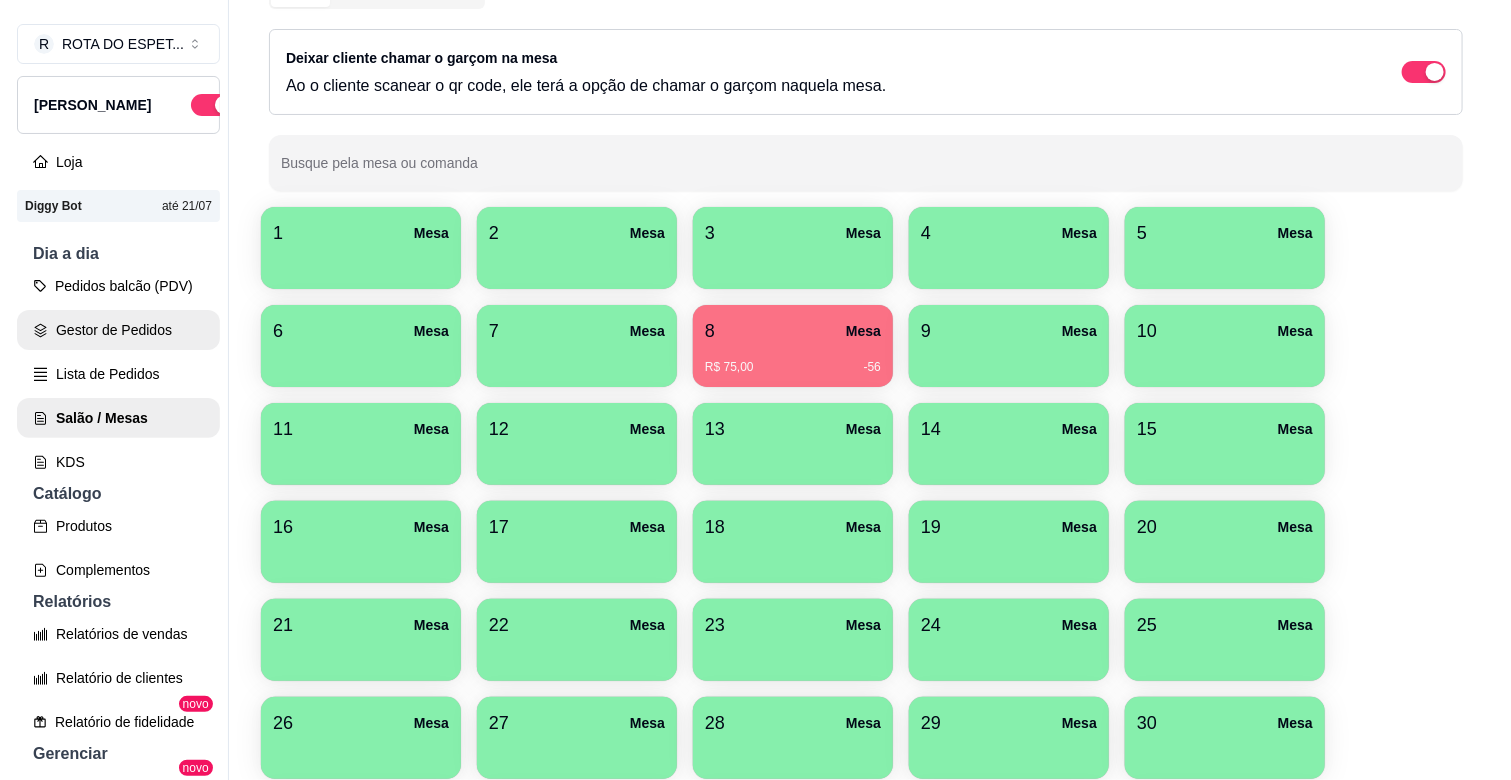 scroll, scrollTop: 0, scrollLeft: 0, axis: both 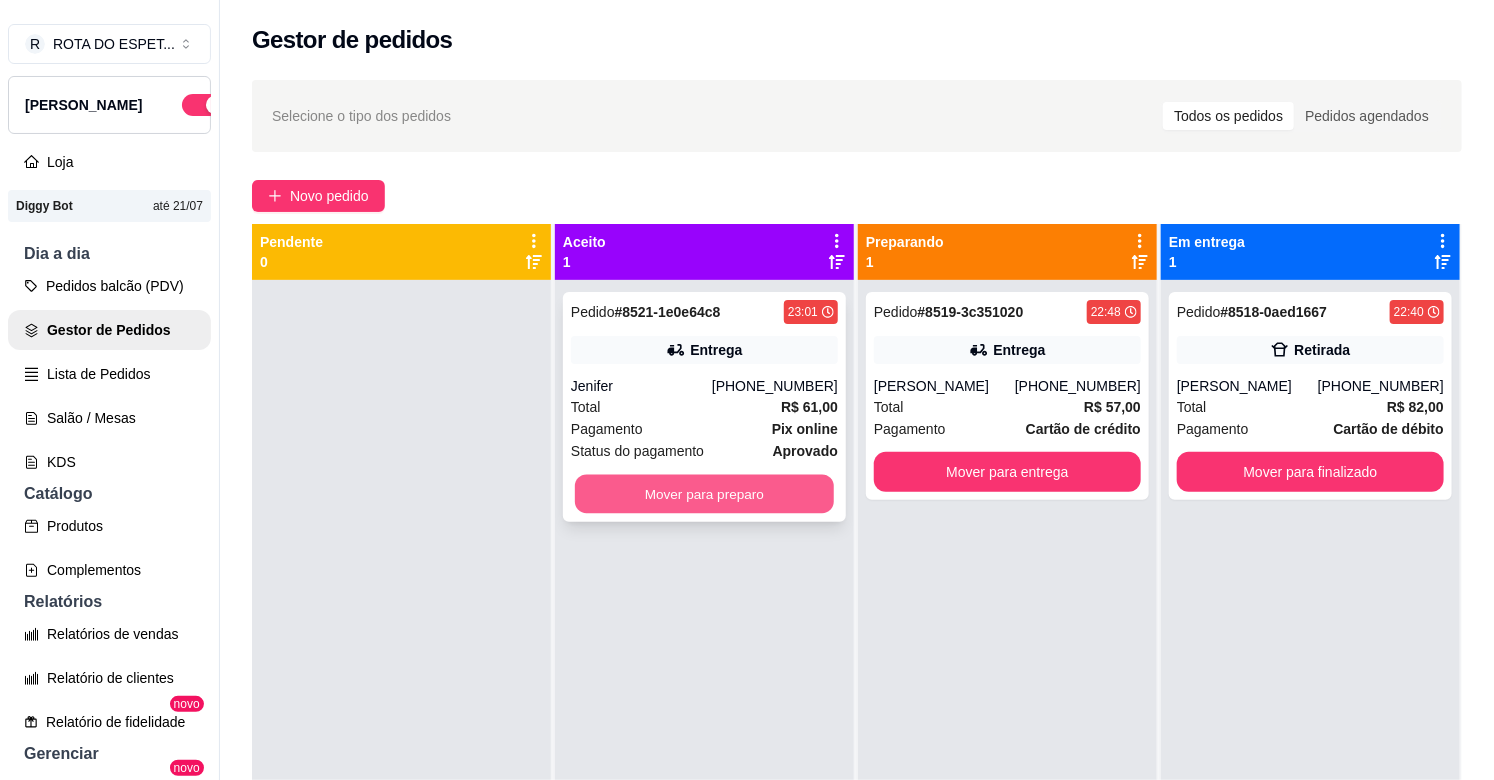 click on "Mover para preparo" at bounding box center [704, 494] 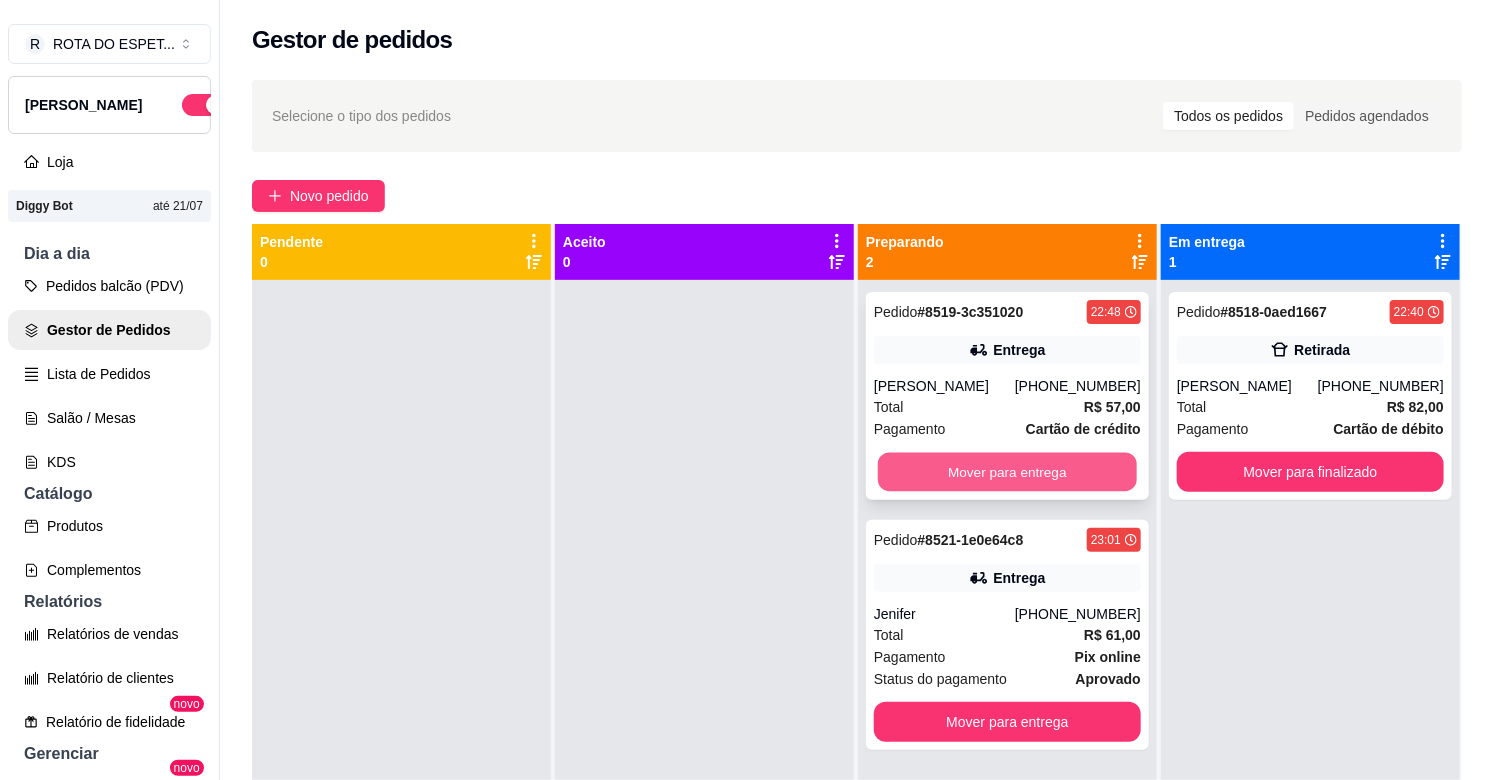 click on "Mover para entrega" at bounding box center [1007, 472] 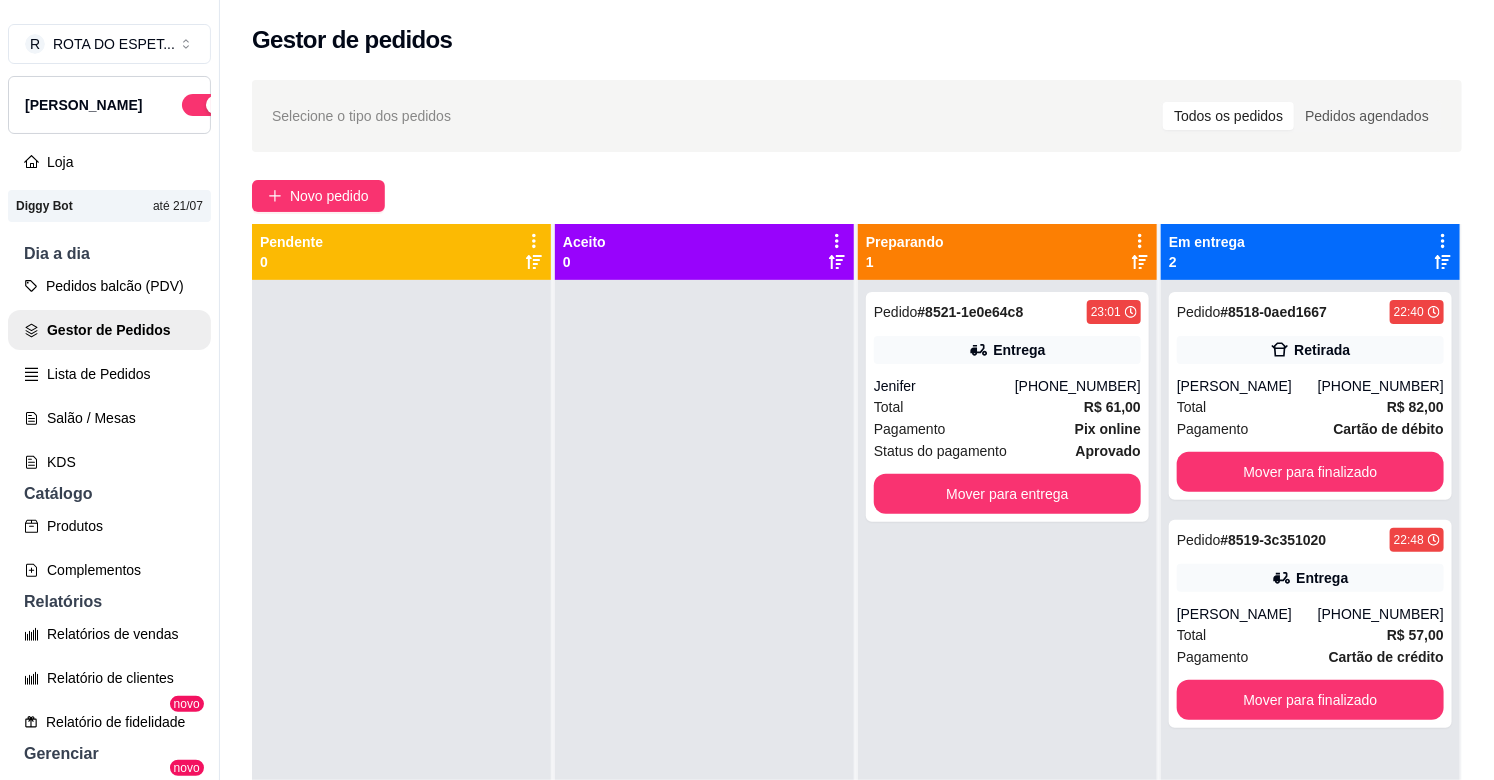 click at bounding box center [704, 670] 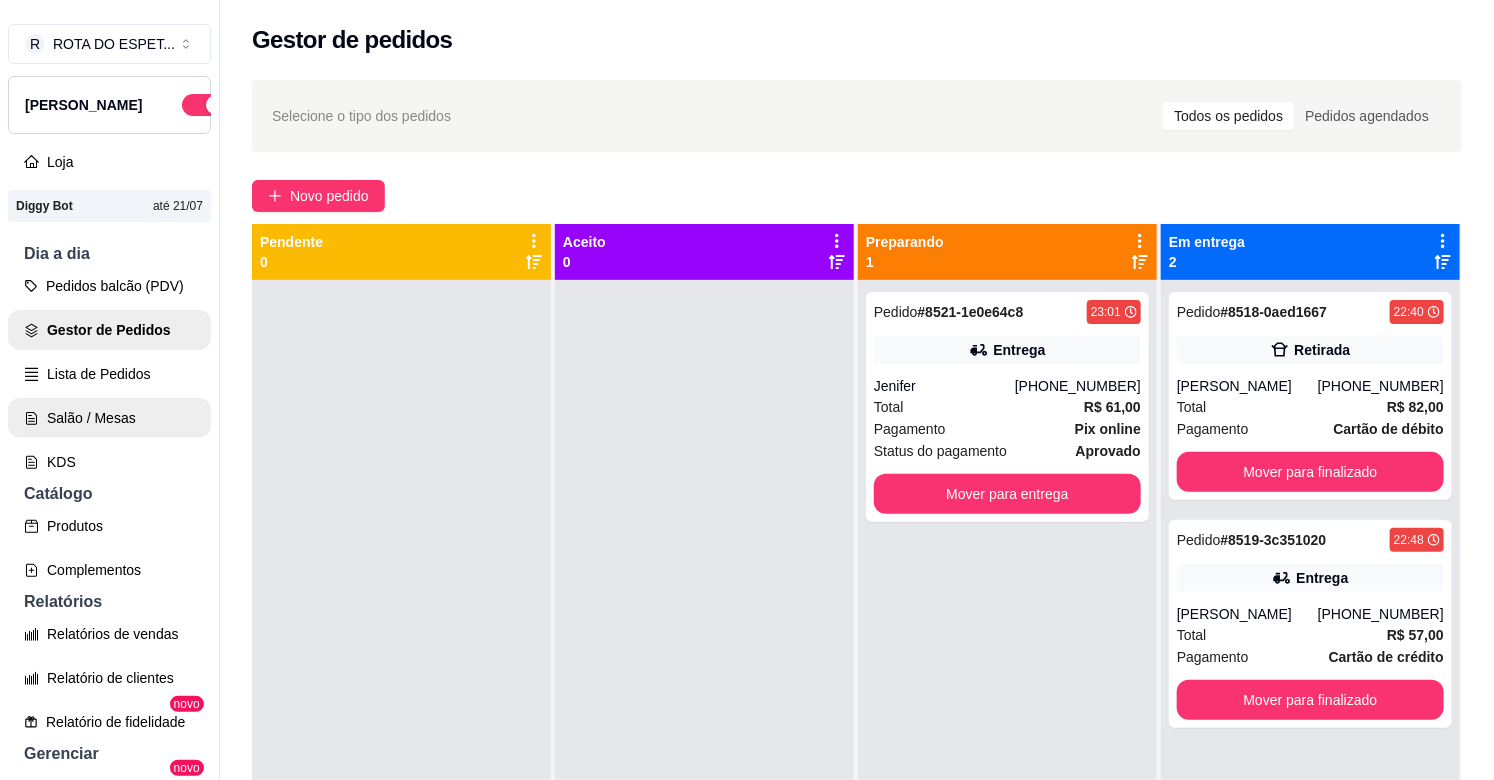 click on "Salão / Mesas" at bounding box center (109, 418) 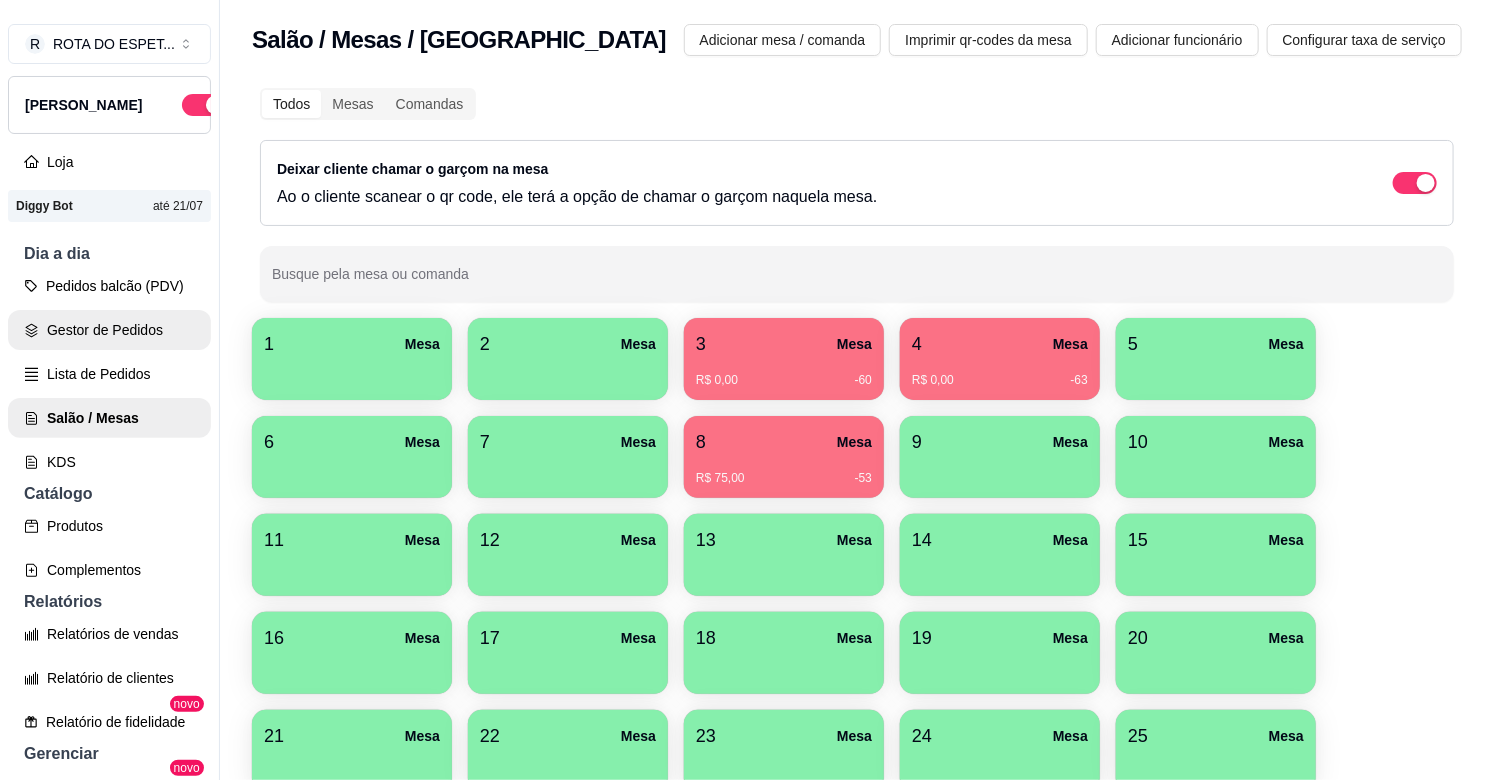 click on "Gestor de Pedidos" at bounding box center [109, 330] 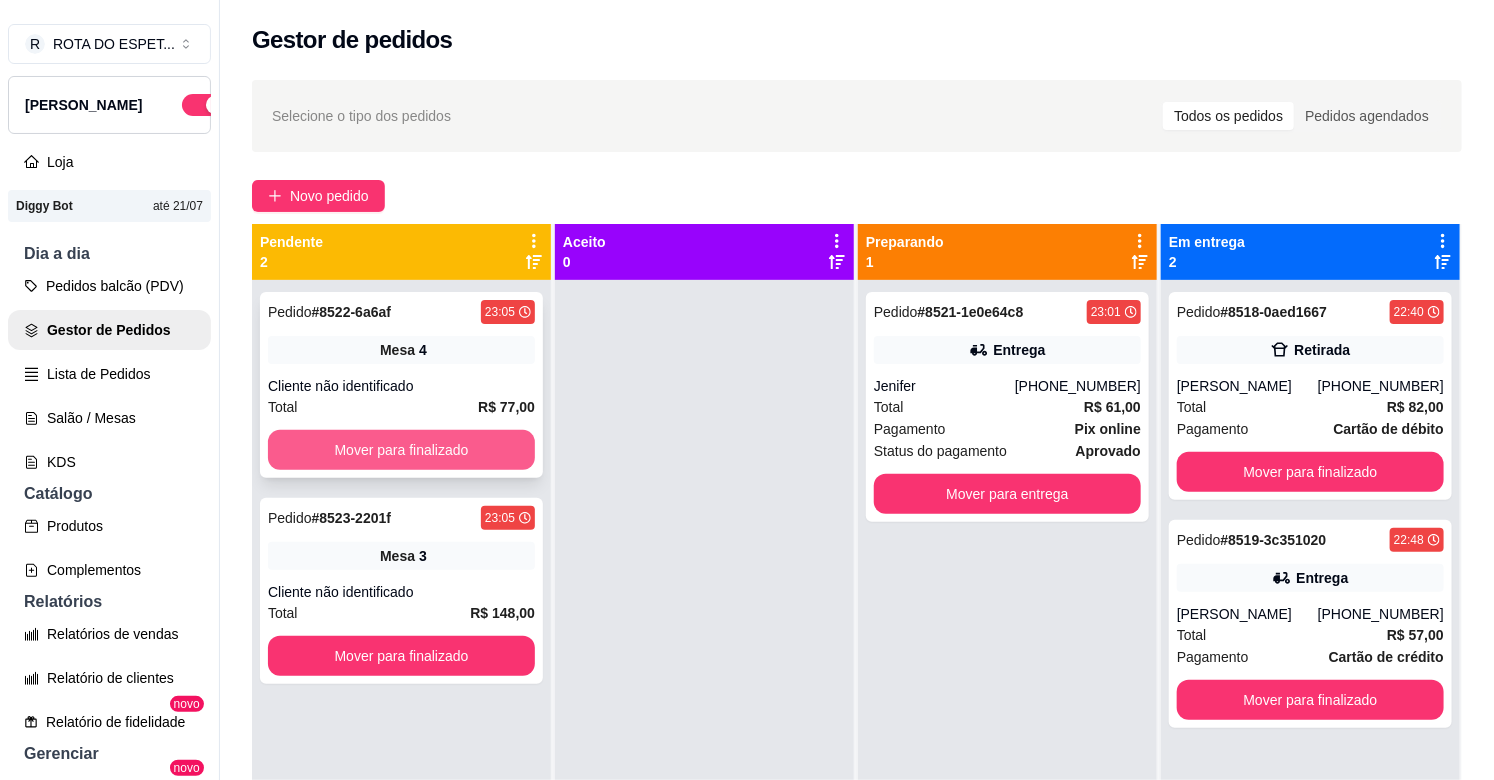 click on "Mover para finalizado" at bounding box center (401, 450) 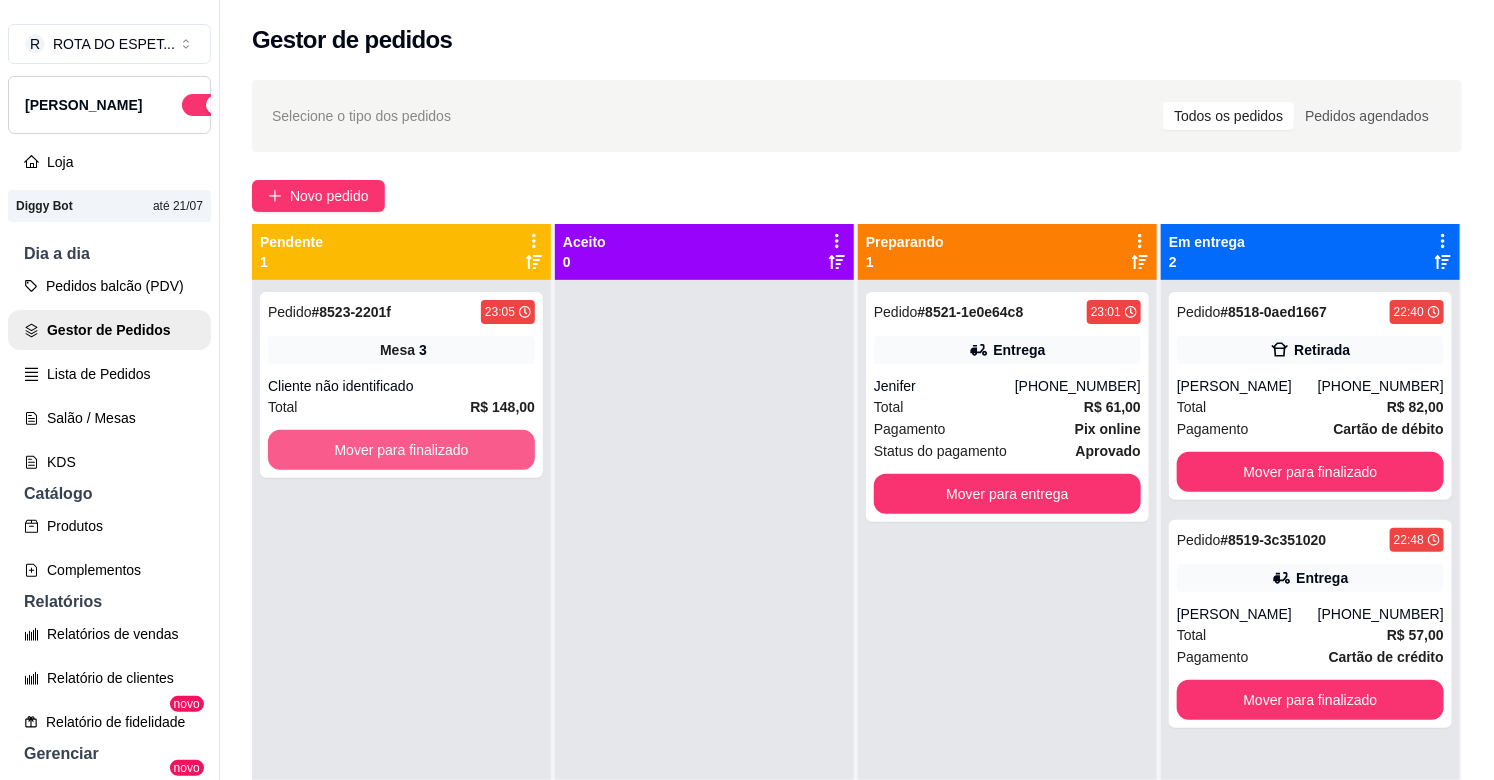 click on "Mover para finalizado" at bounding box center (401, 450) 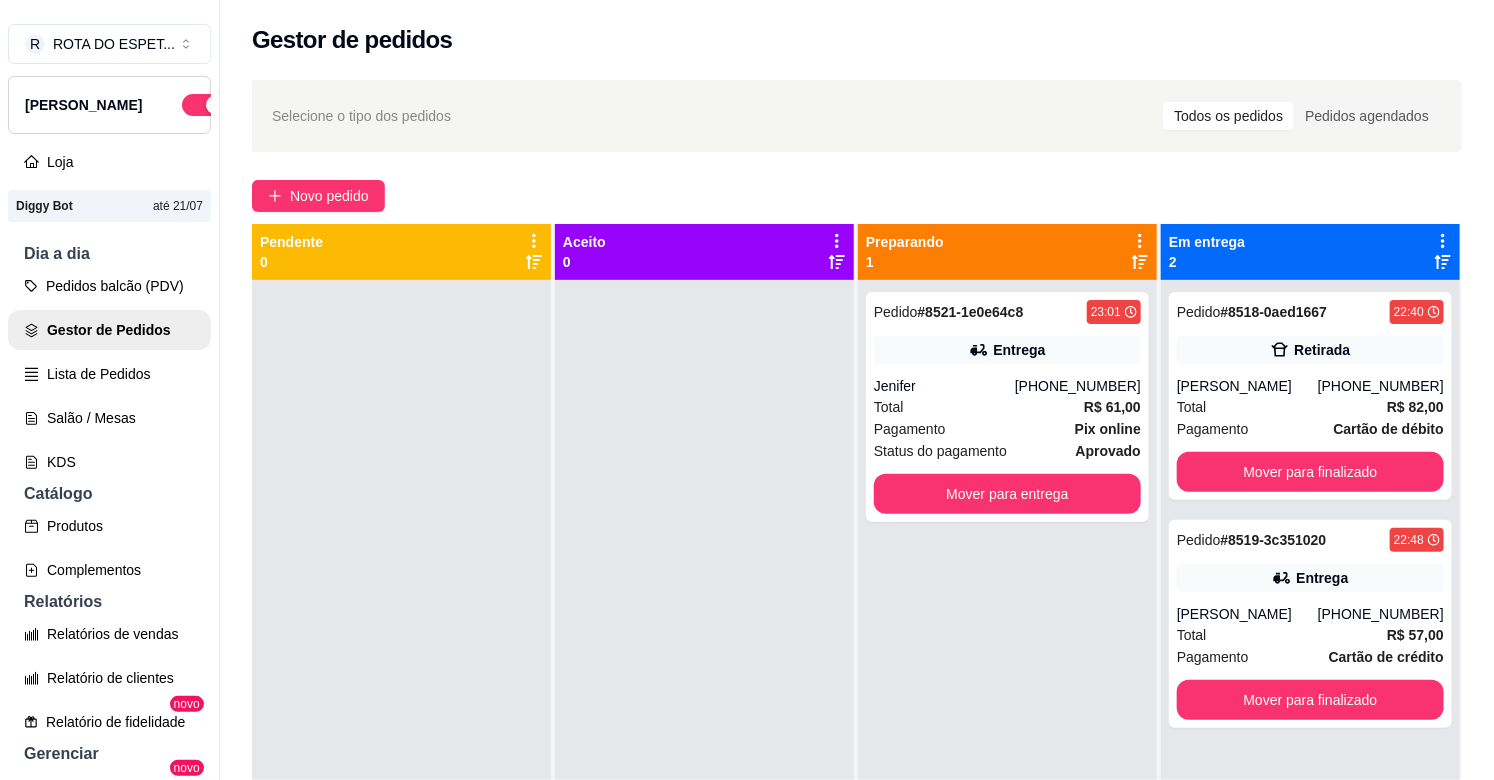 click at bounding box center [704, 670] 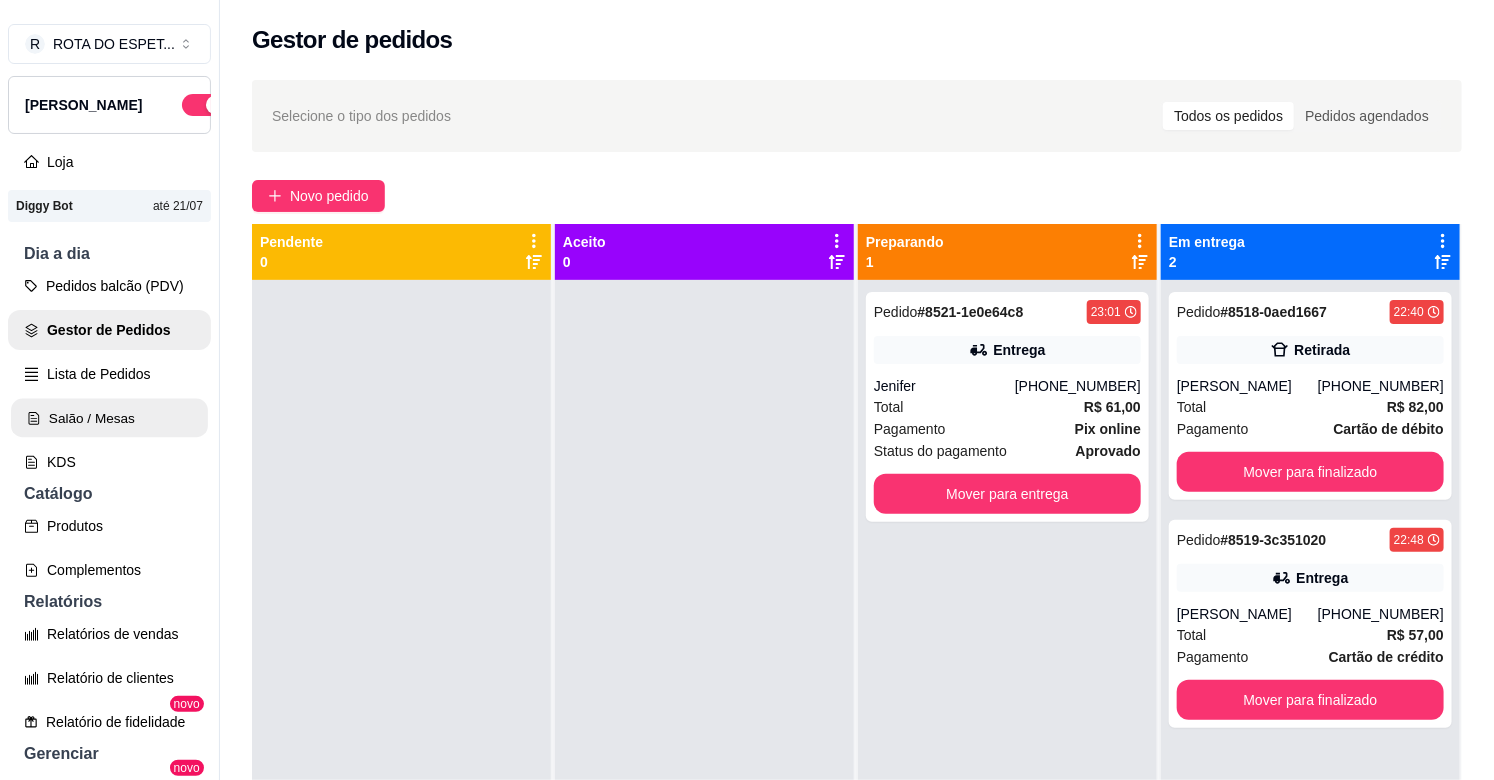 click on "Salão / Mesas" at bounding box center (109, 418) 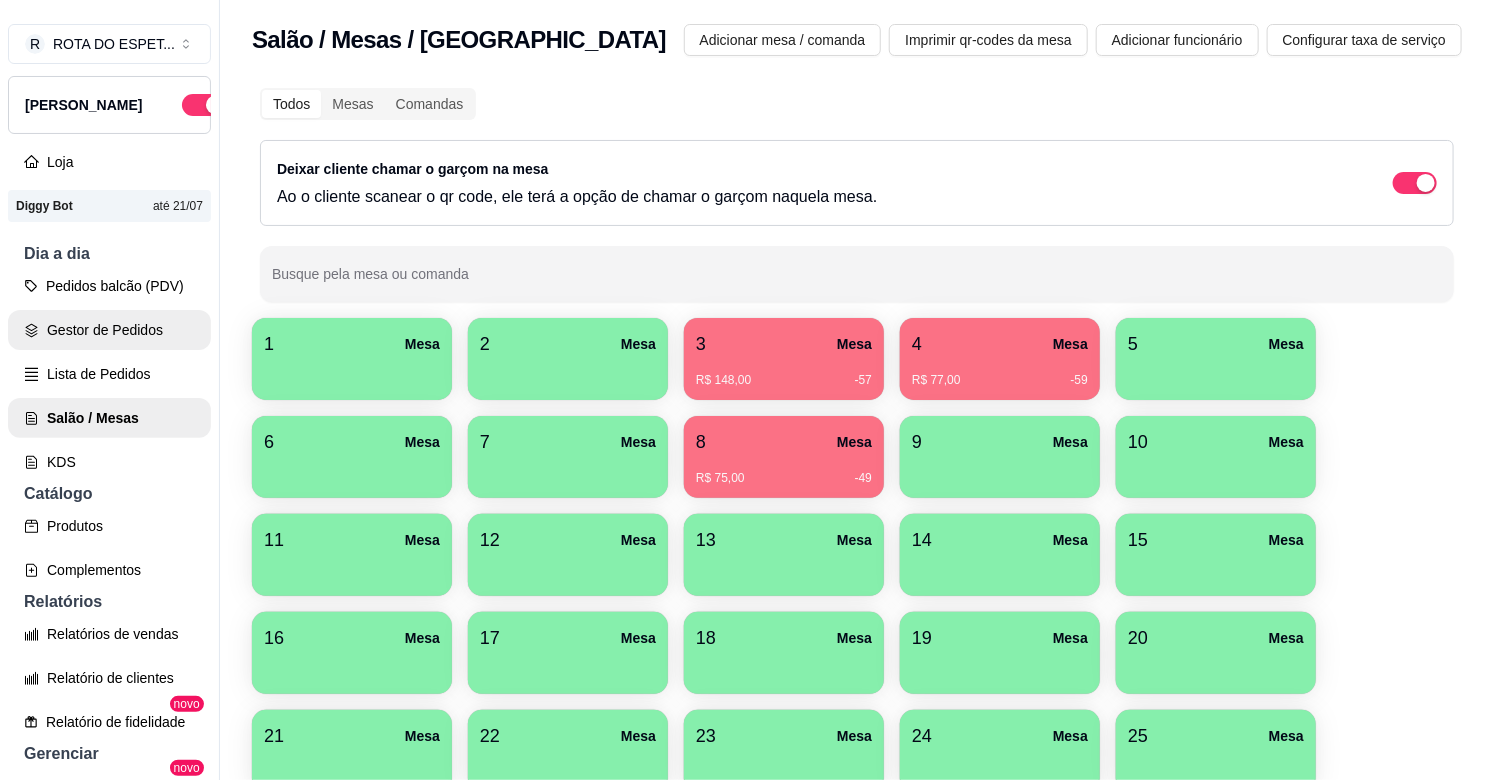 click on "Gestor de Pedidos" at bounding box center (109, 330) 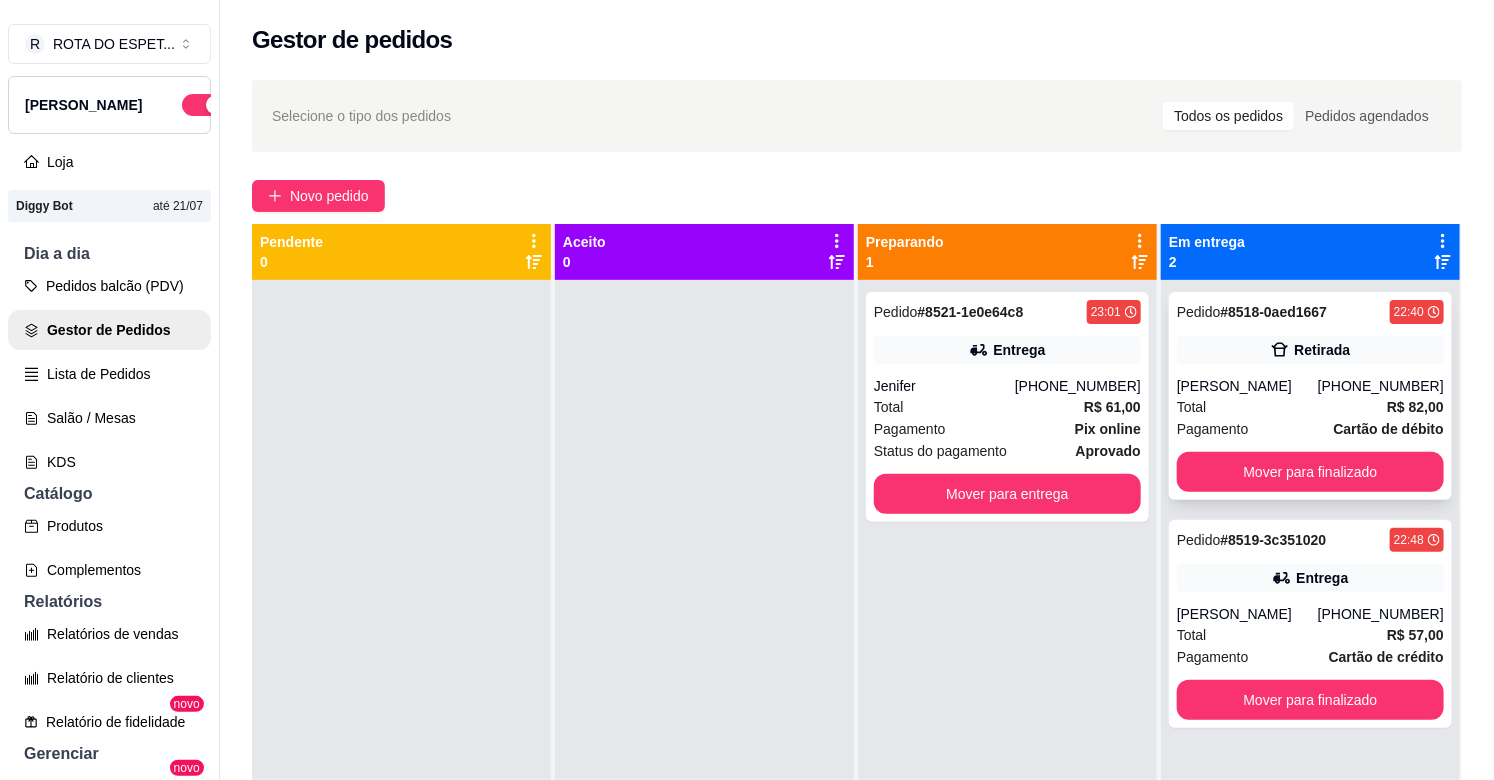 click on "[PERSON_NAME]" at bounding box center (1247, 386) 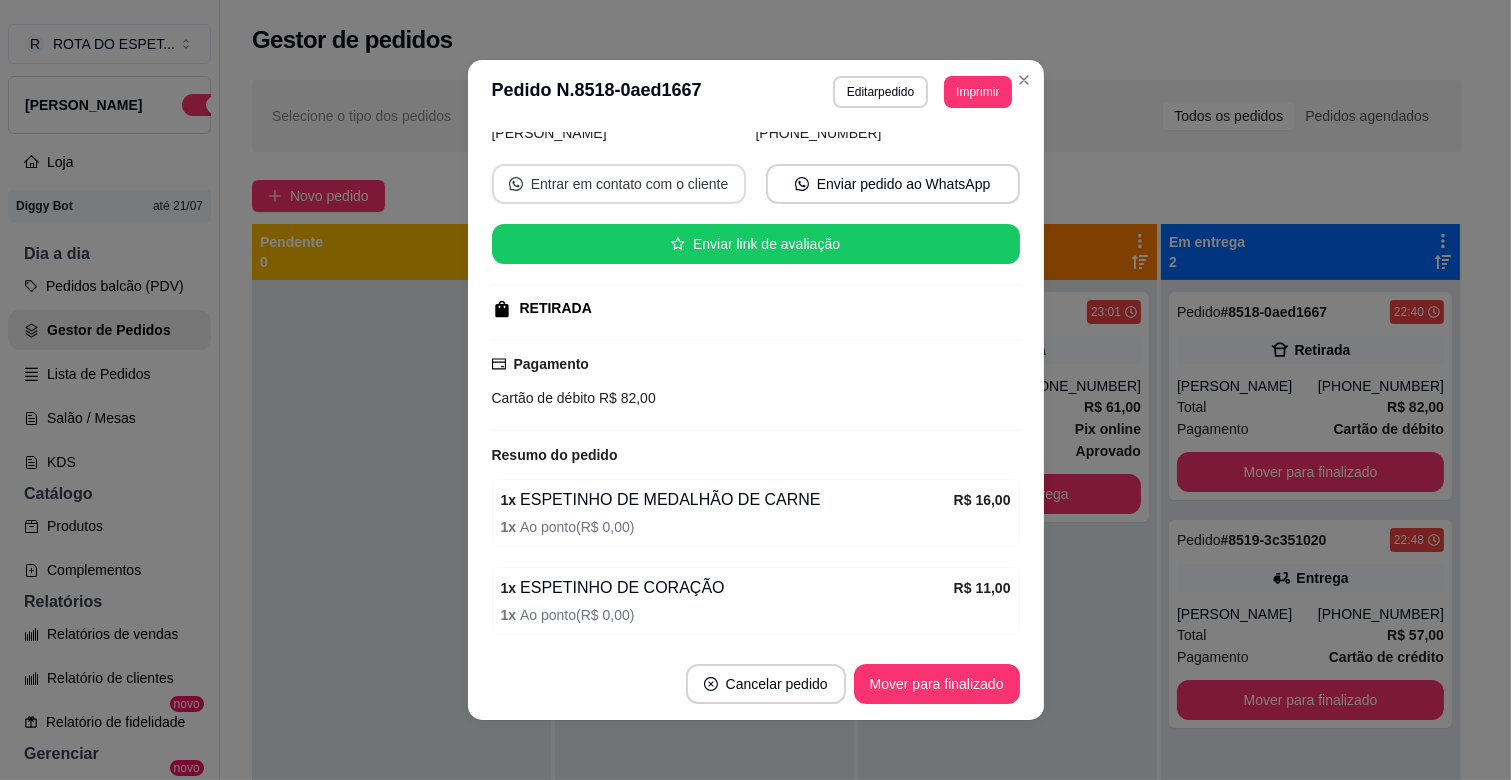 scroll, scrollTop: 406, scrollLeft: 0, axis: vertical 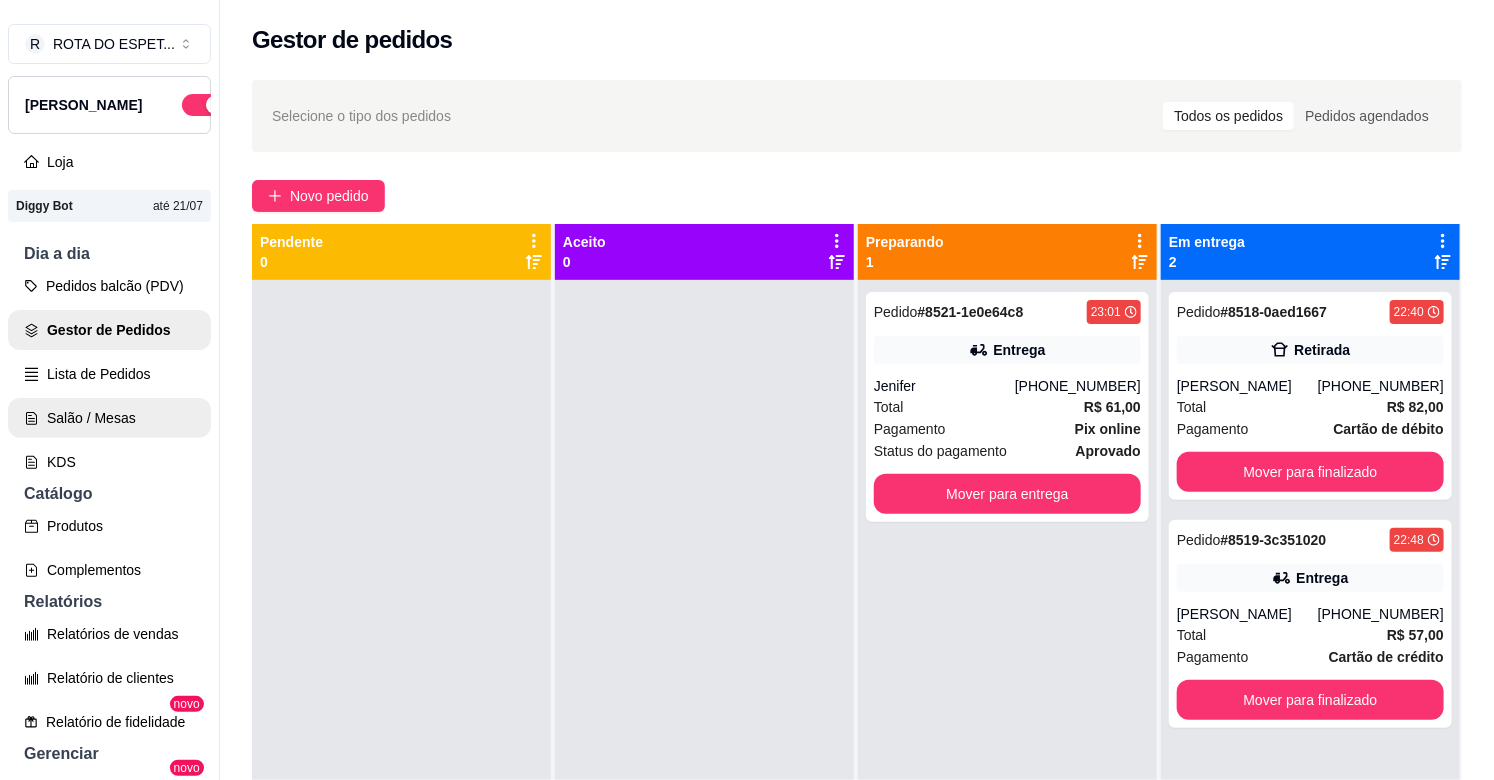 click on "Salão / Mesas" at bounding box center [109, 418] 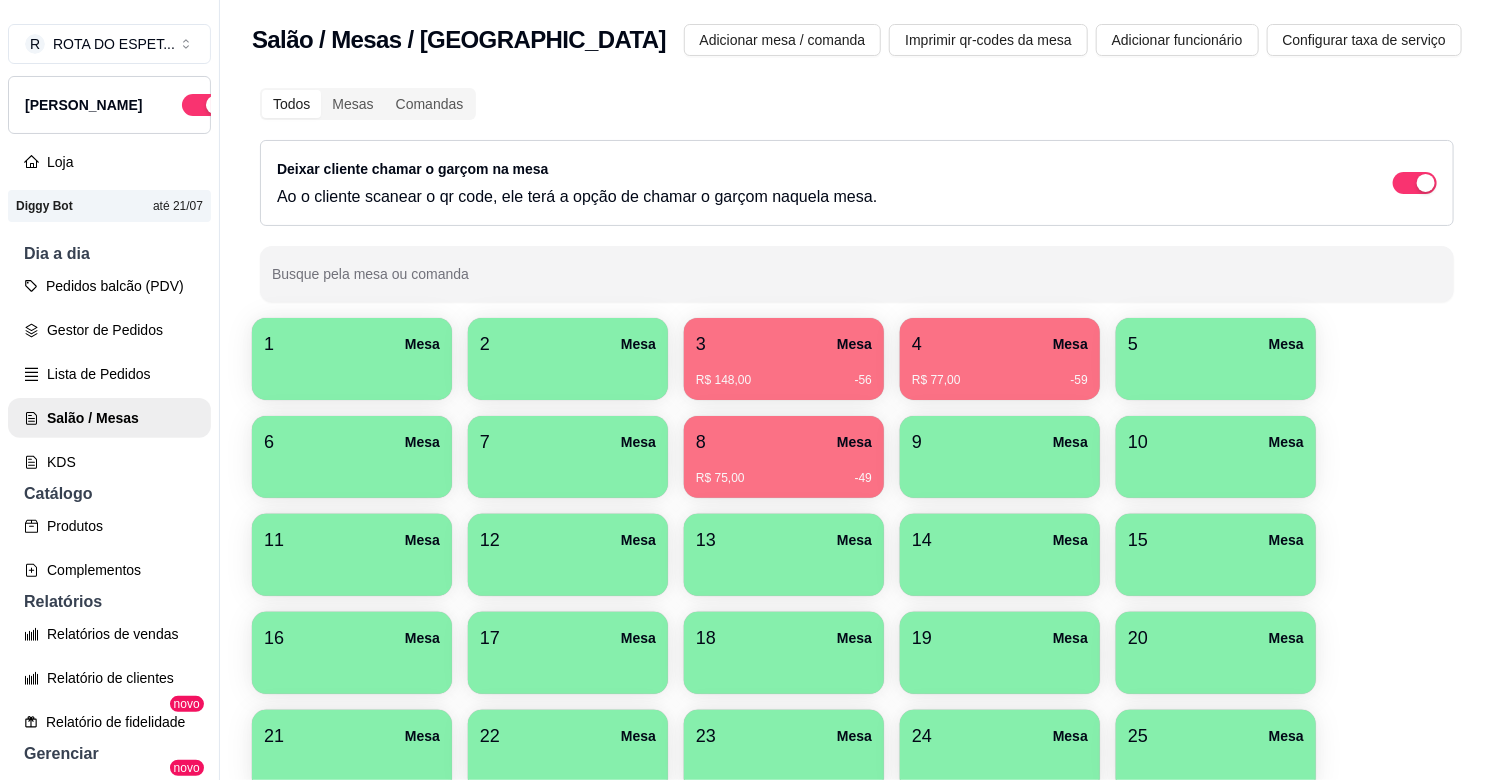 click on "15 Mesa" at bounding box center [1216, 540] 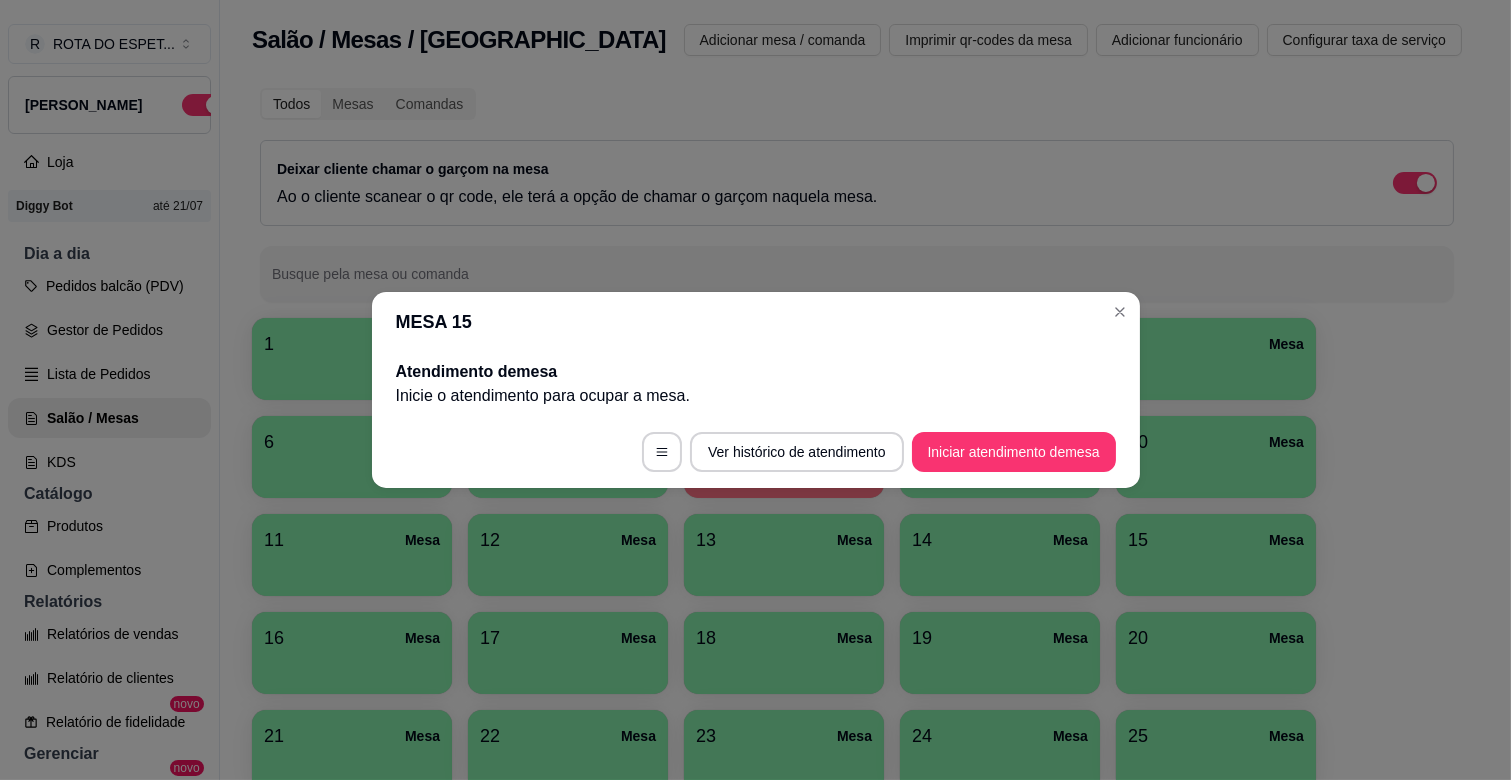 click on "Ver histórico de atendimento Iniciar atendimento de  mesa" at bounding box center [756, 452] 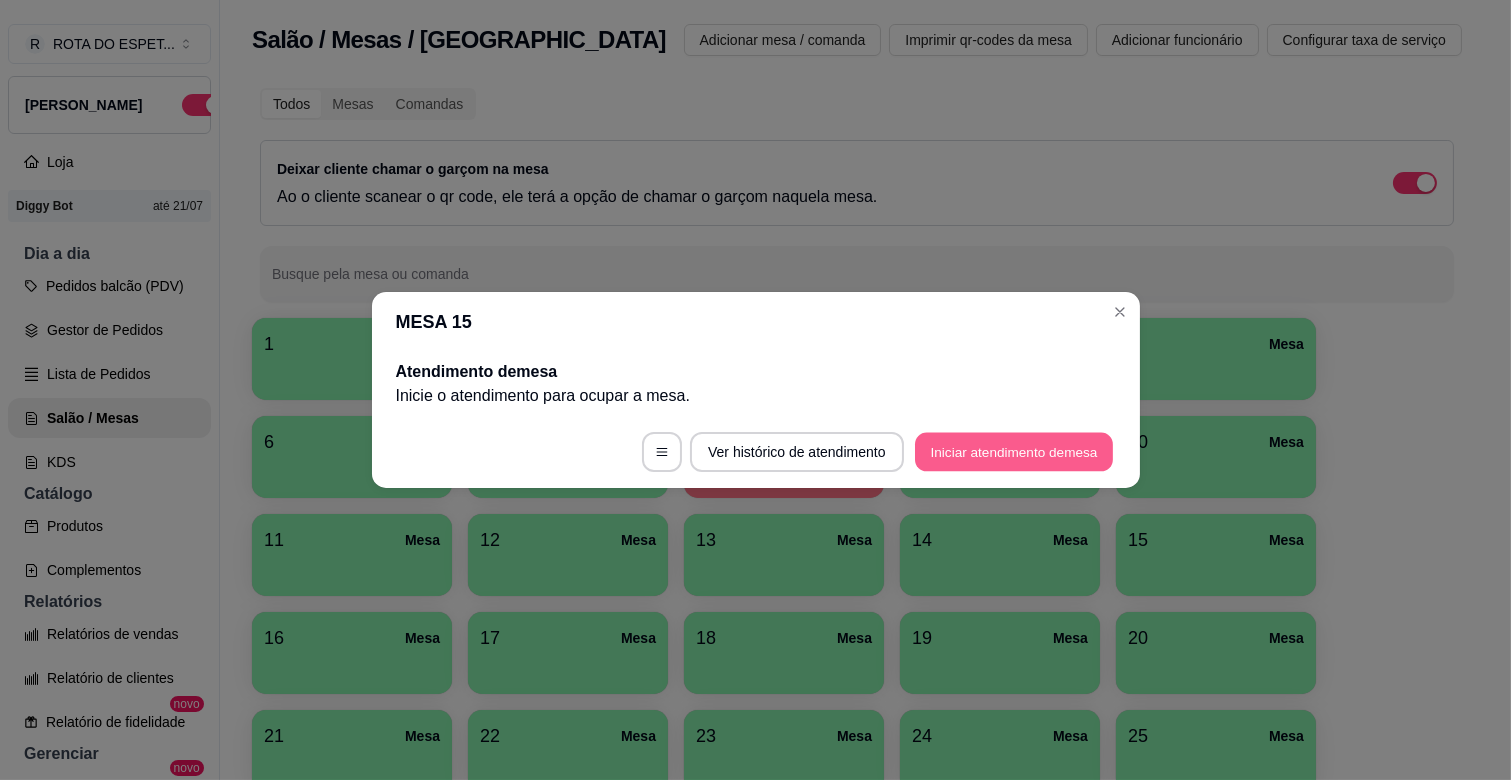 click on "Iniciar atendimento de  mesa" at bounding box center (1014, 452) 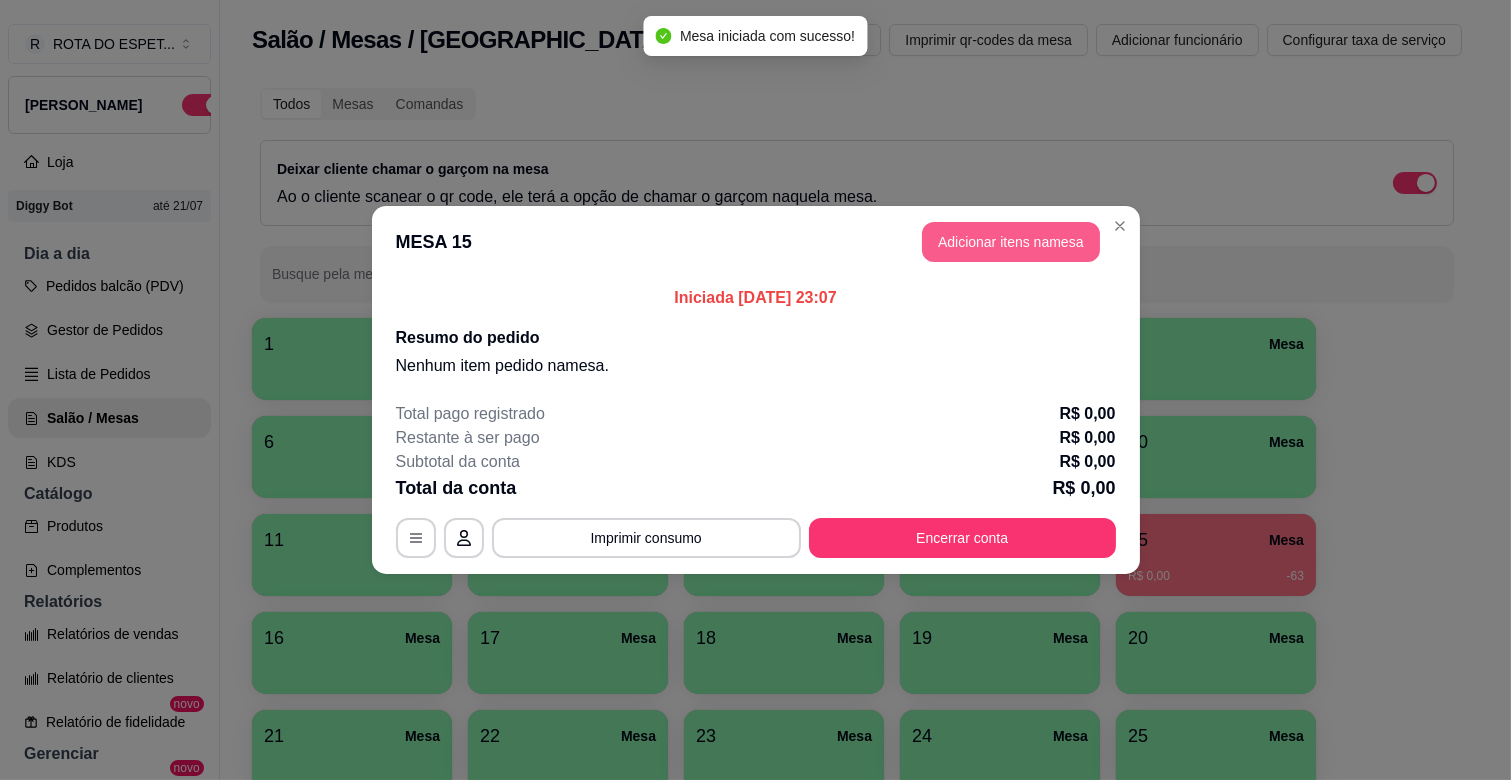 click on "Adicionar itens na  mesa" at bounding box center (1011, 242) 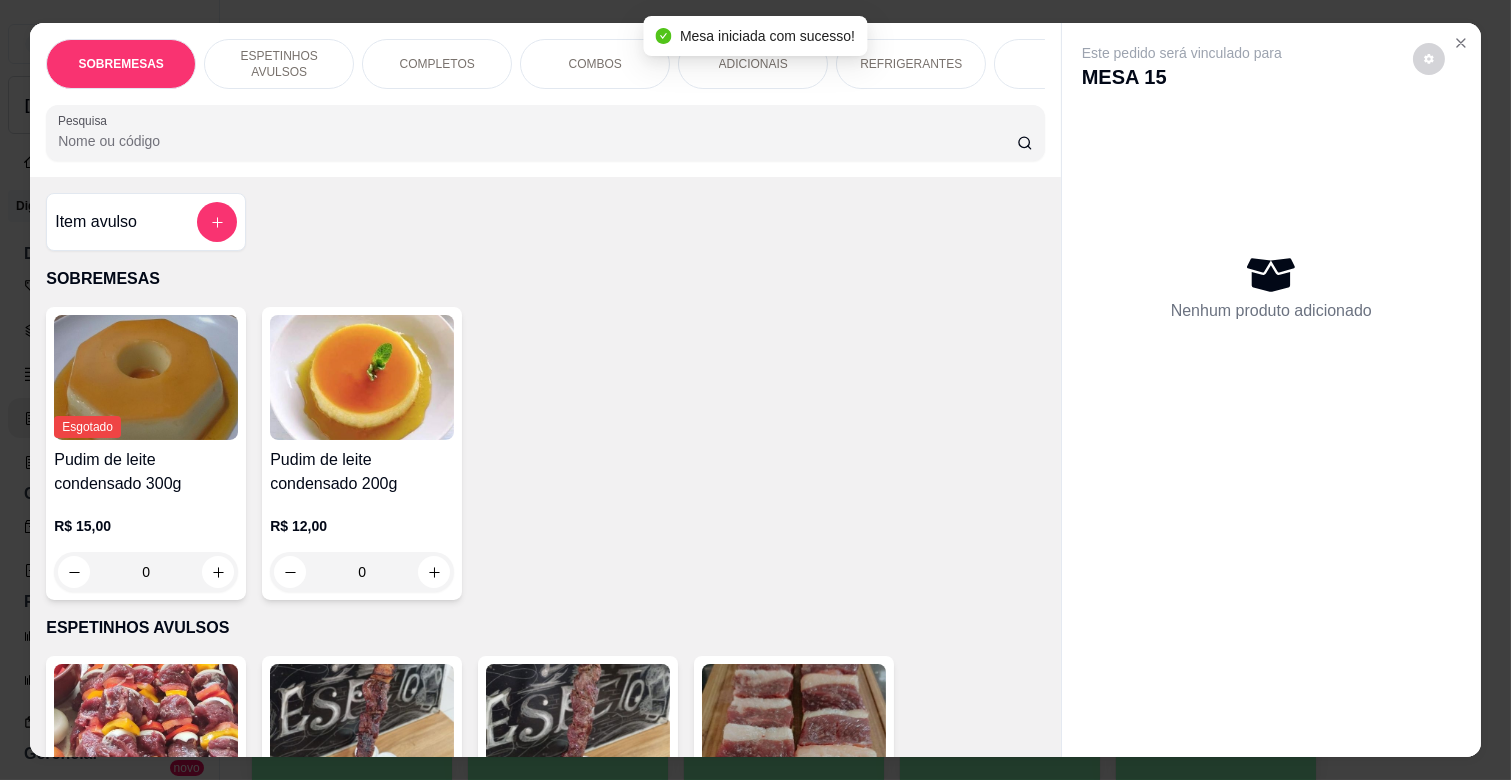 click on "REFRIGERANTES" at bounding box center (911, 64) 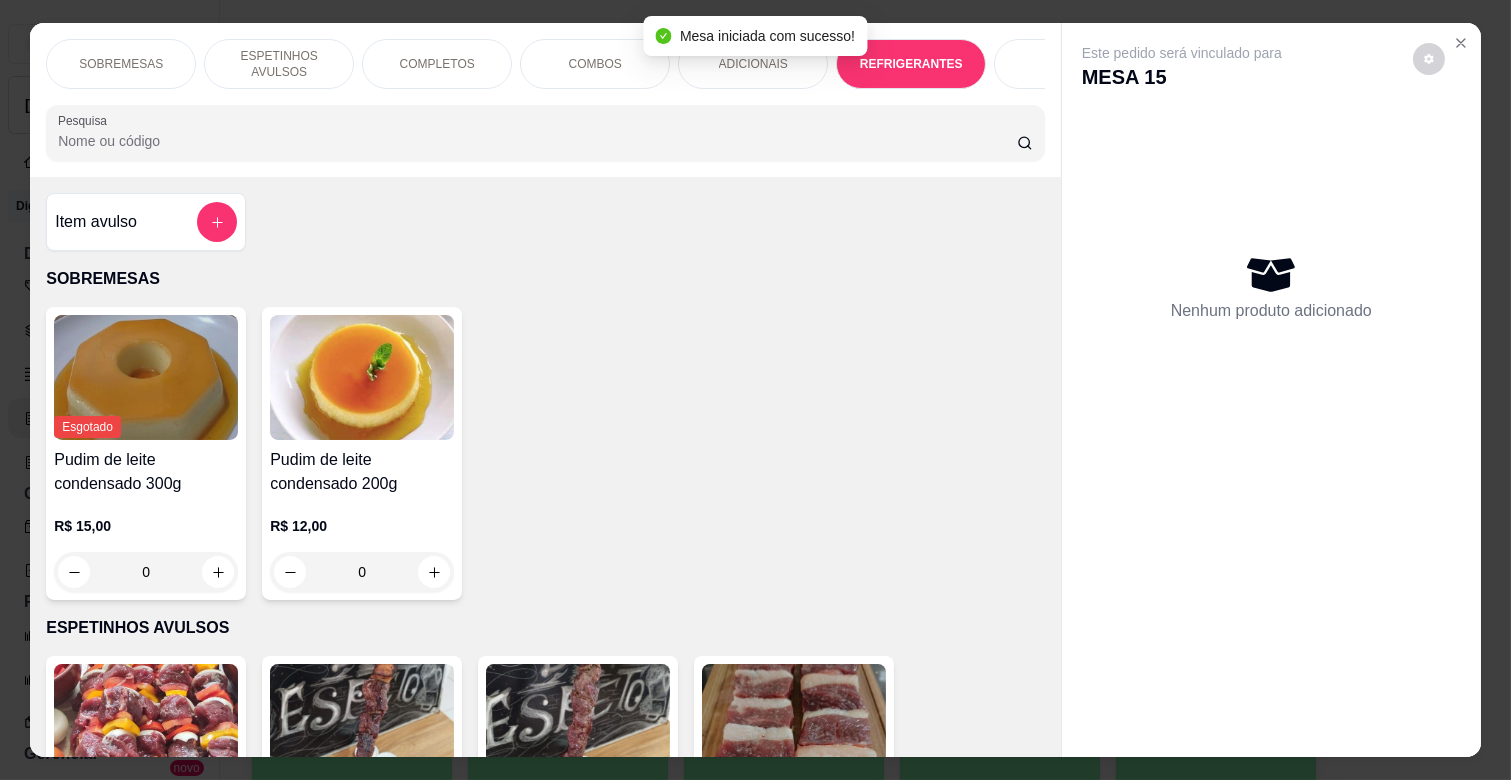 scroll, scrollTop: 4053, scrollLeft: 0, axis: vertical 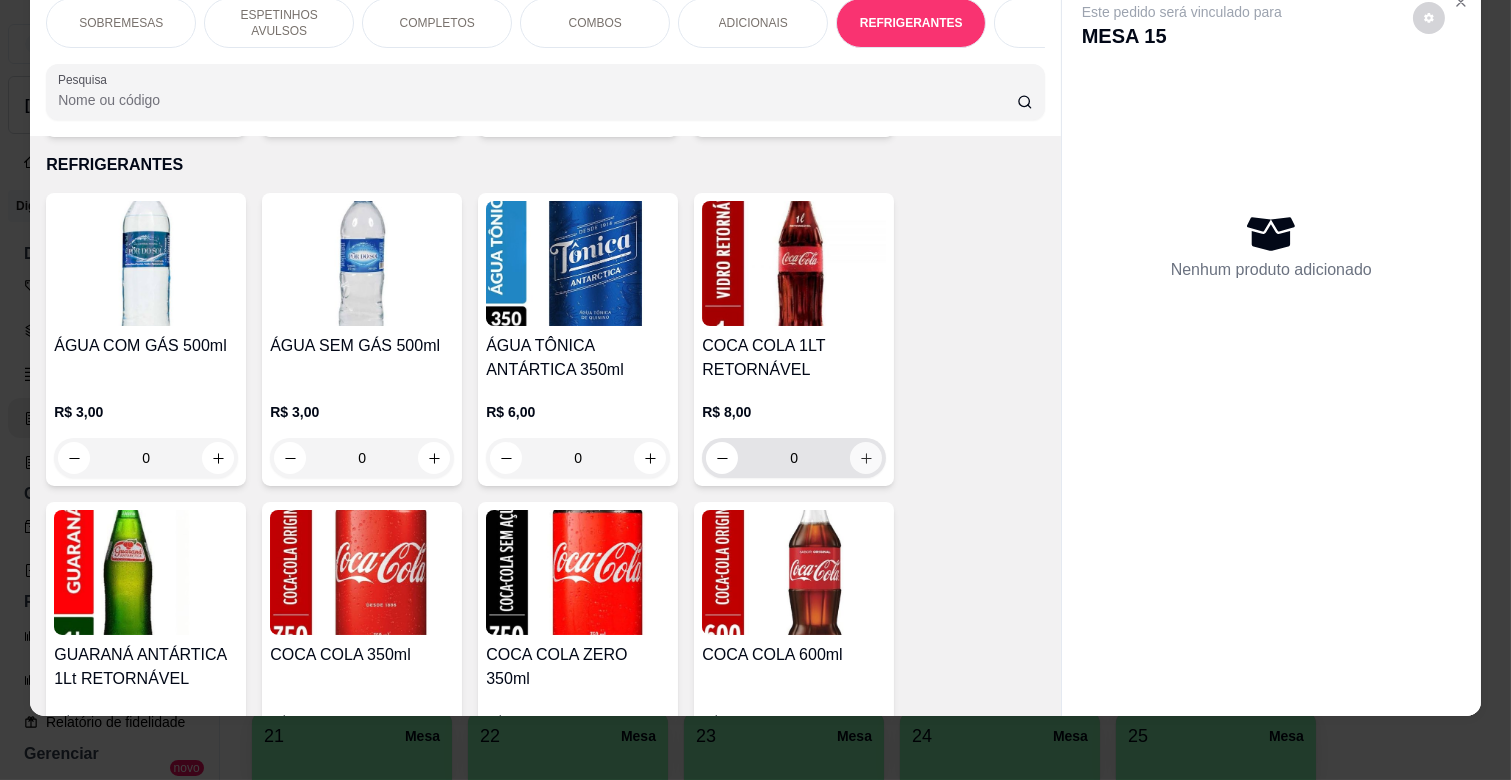 click 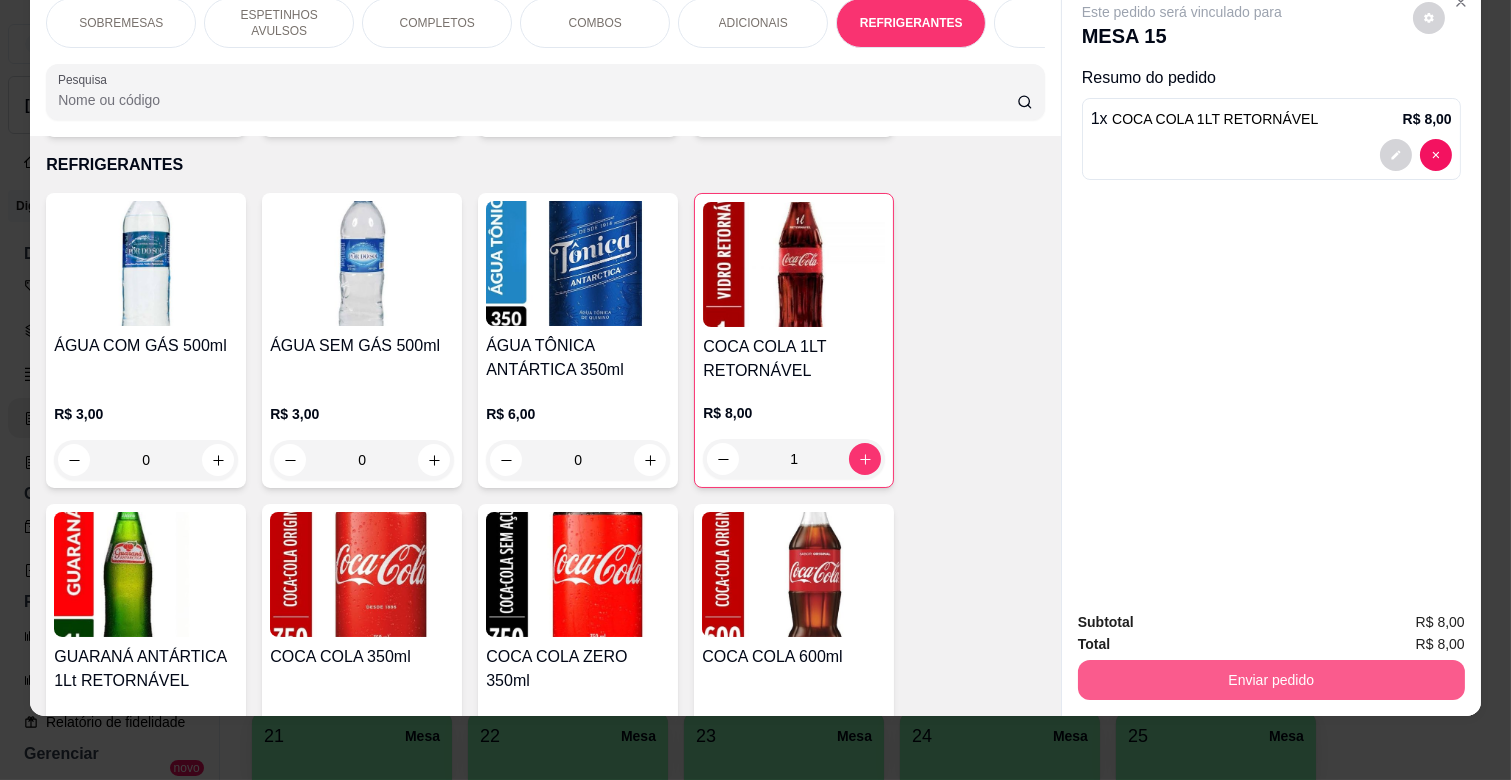 click on "Enviar pedido" at bounding box center [1271, 680] 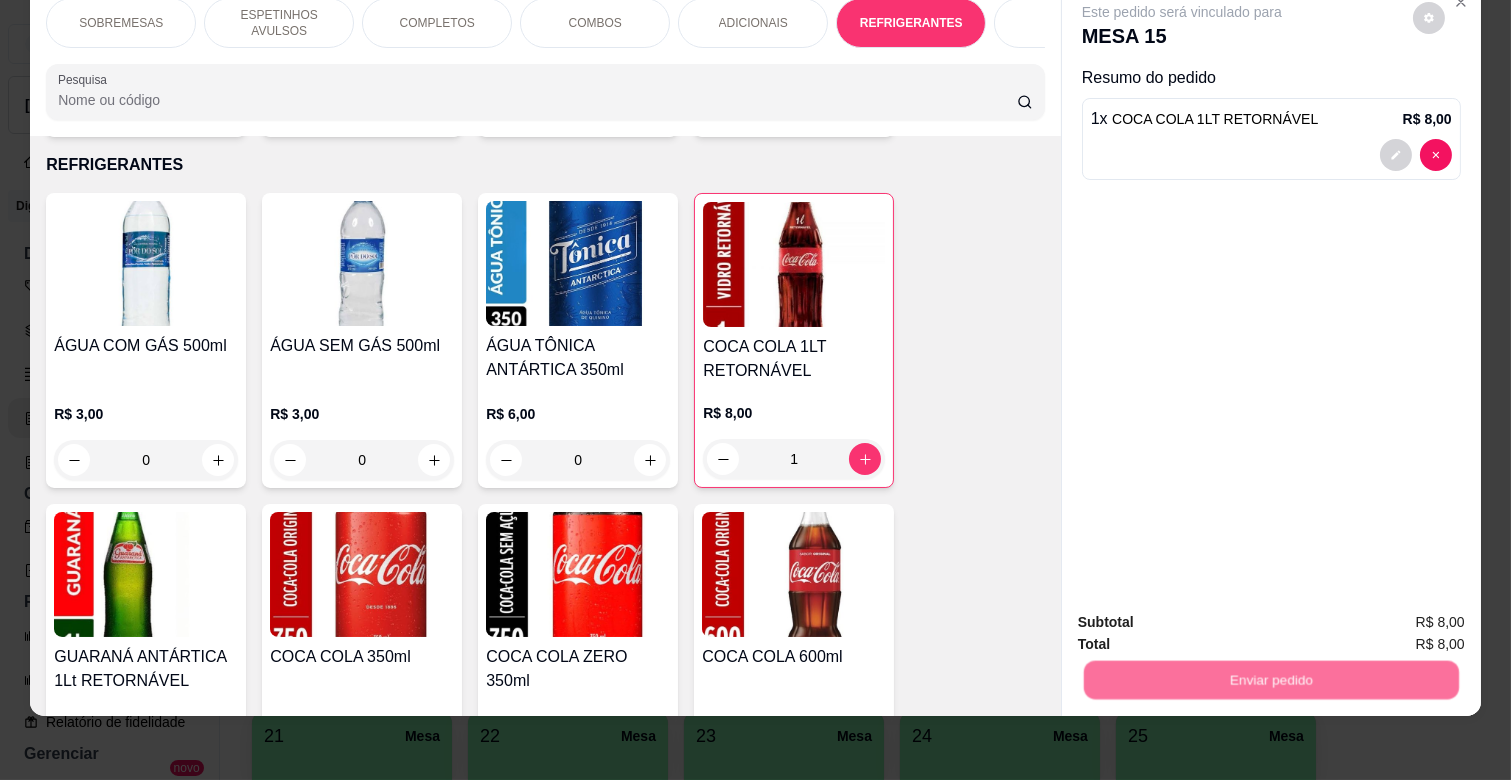 click on "Não registrar e enviar pedido" at bounding box center (1205, 613) 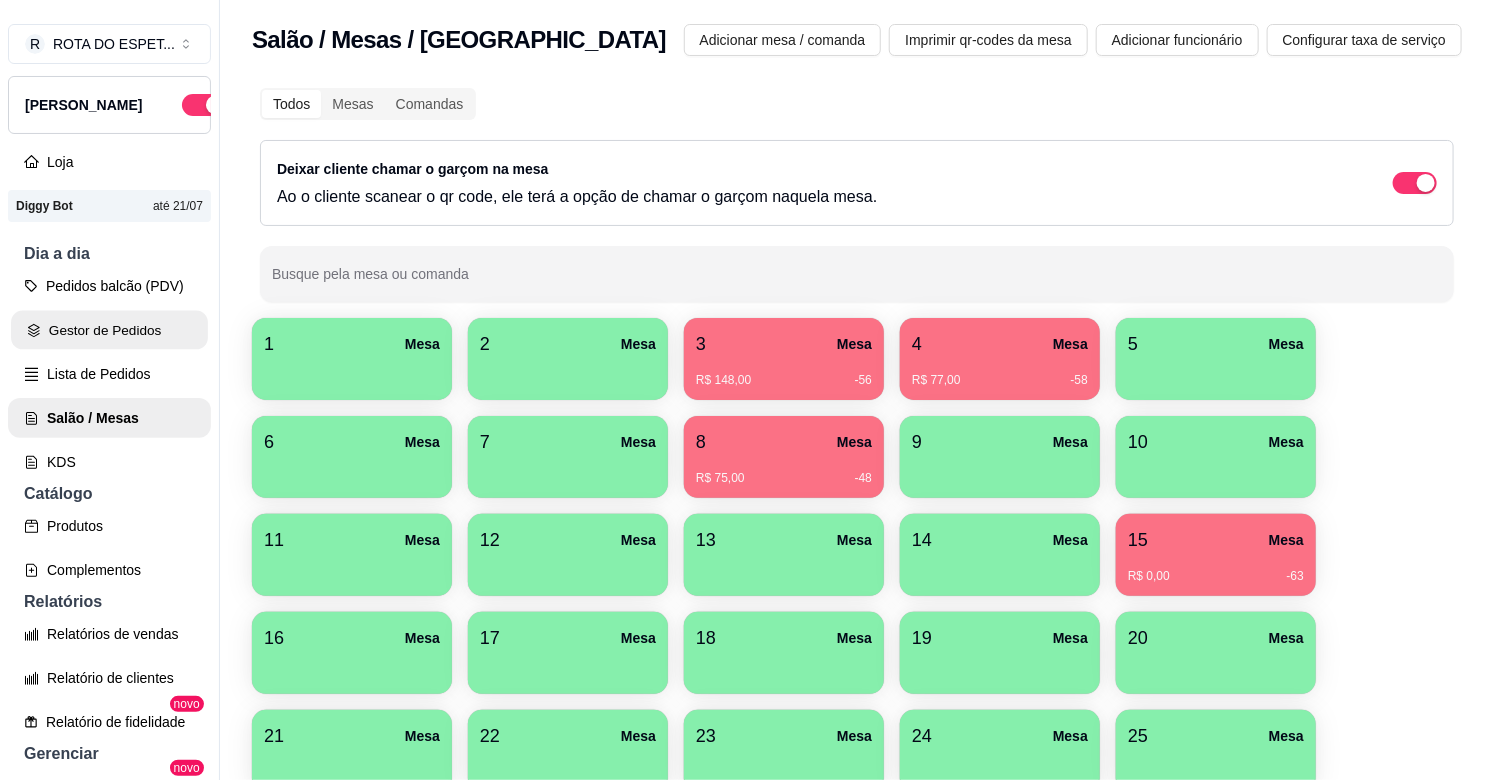 click on "Gestor de Pedidos" at bounding box center (109, 330) 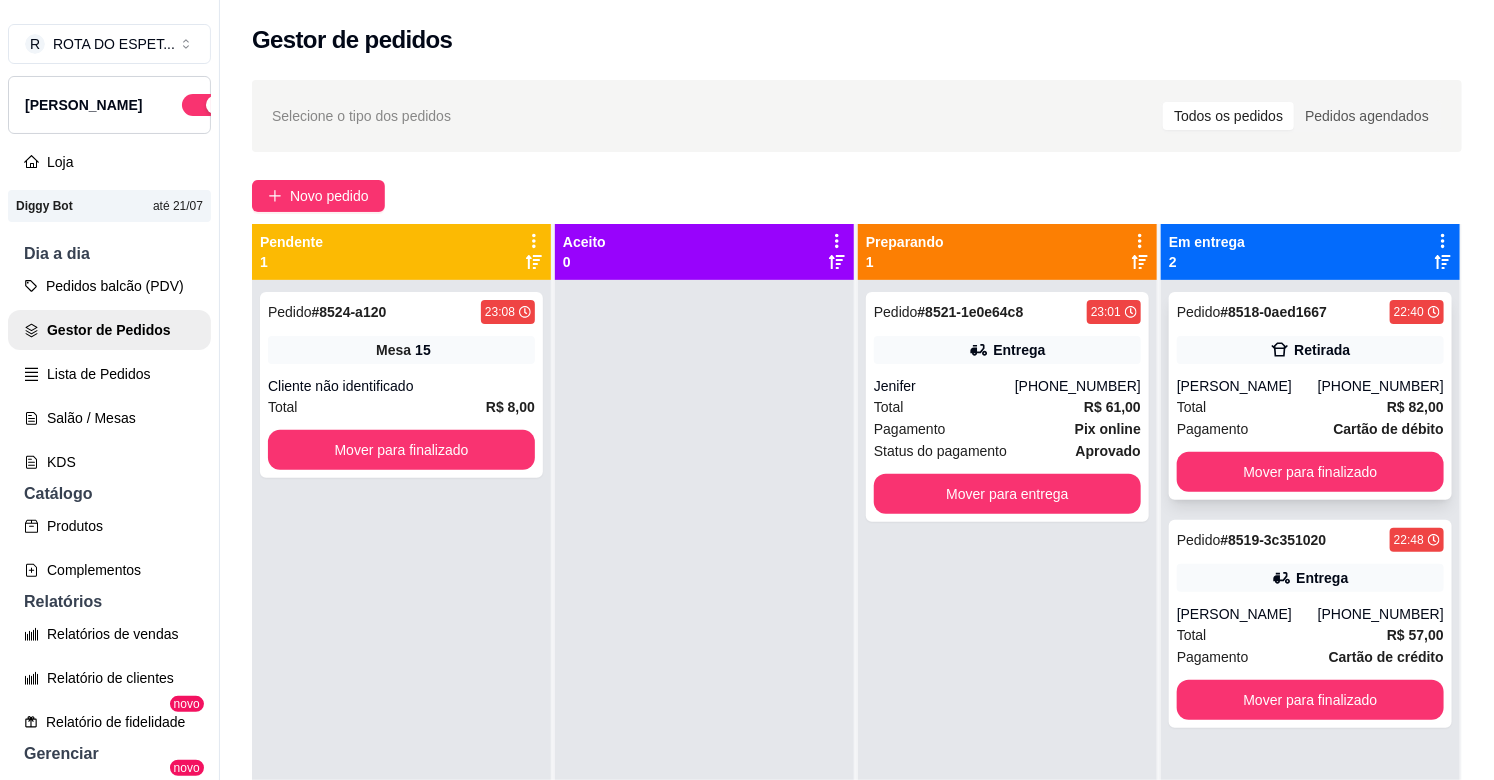 click on "[PERSON_NAME]" at bounding box center [1247, 386] 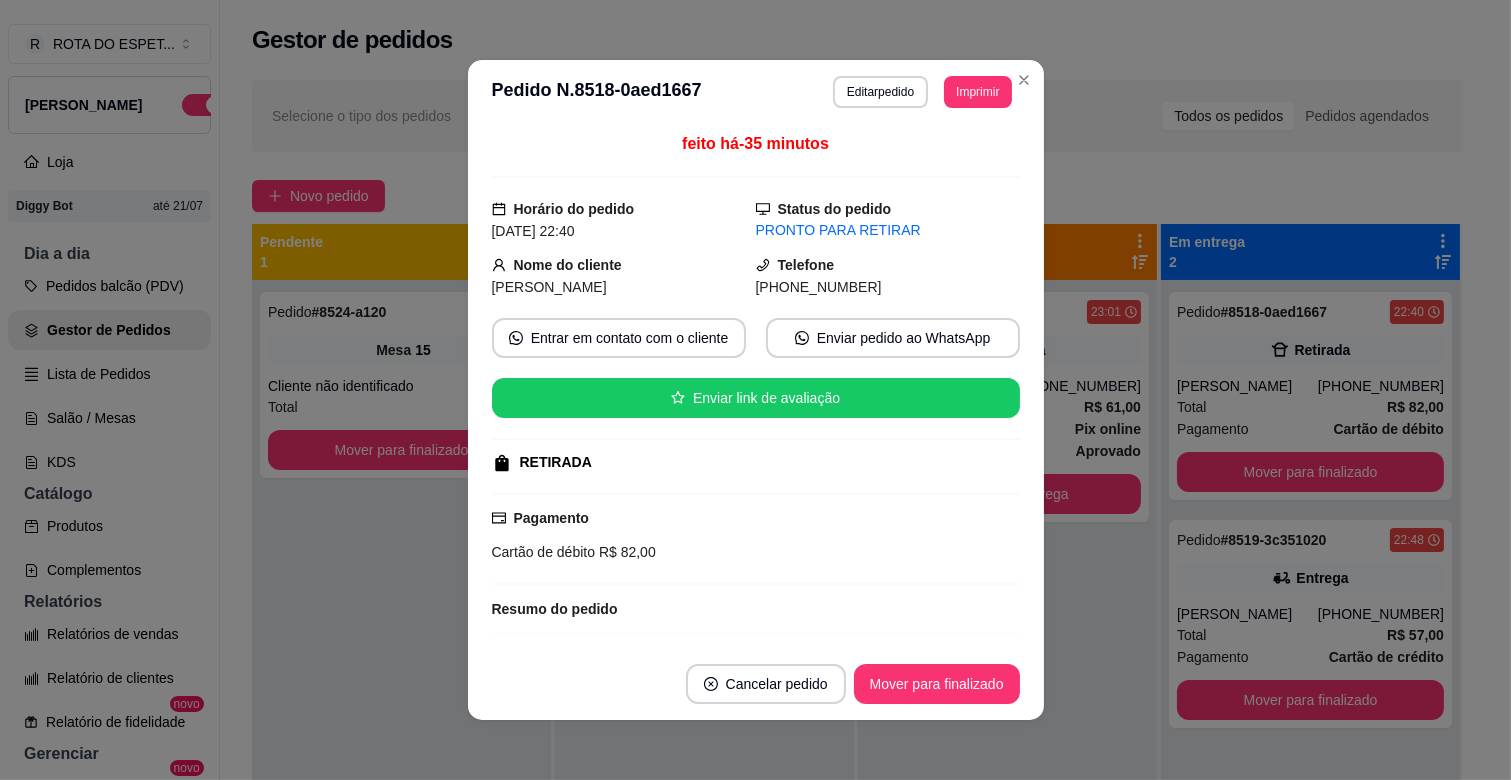 scroll, scrollTop: 4, scrollLeft: 0, axis: vertical 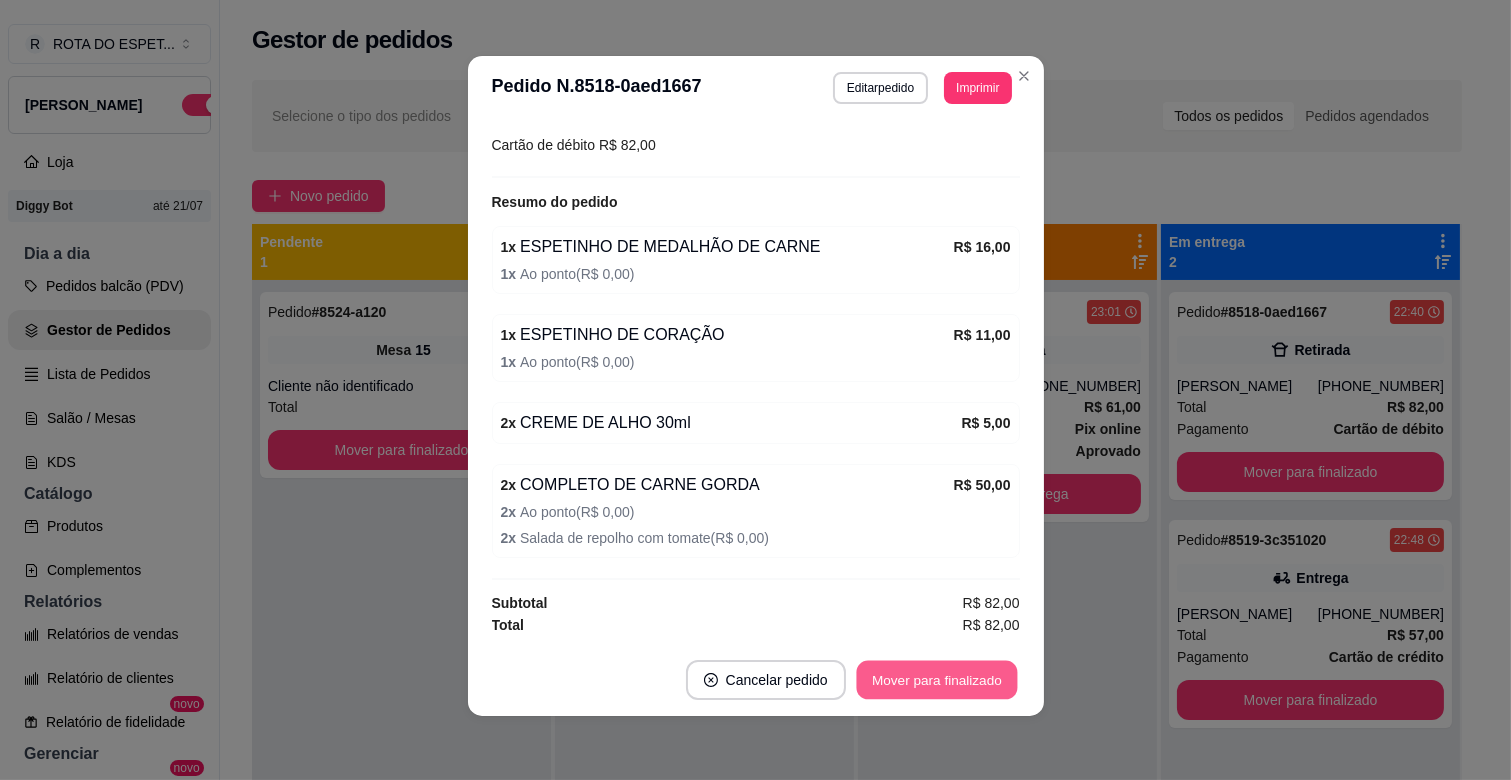 click on "Mover para finalizado" at bounding box center (936, 680) 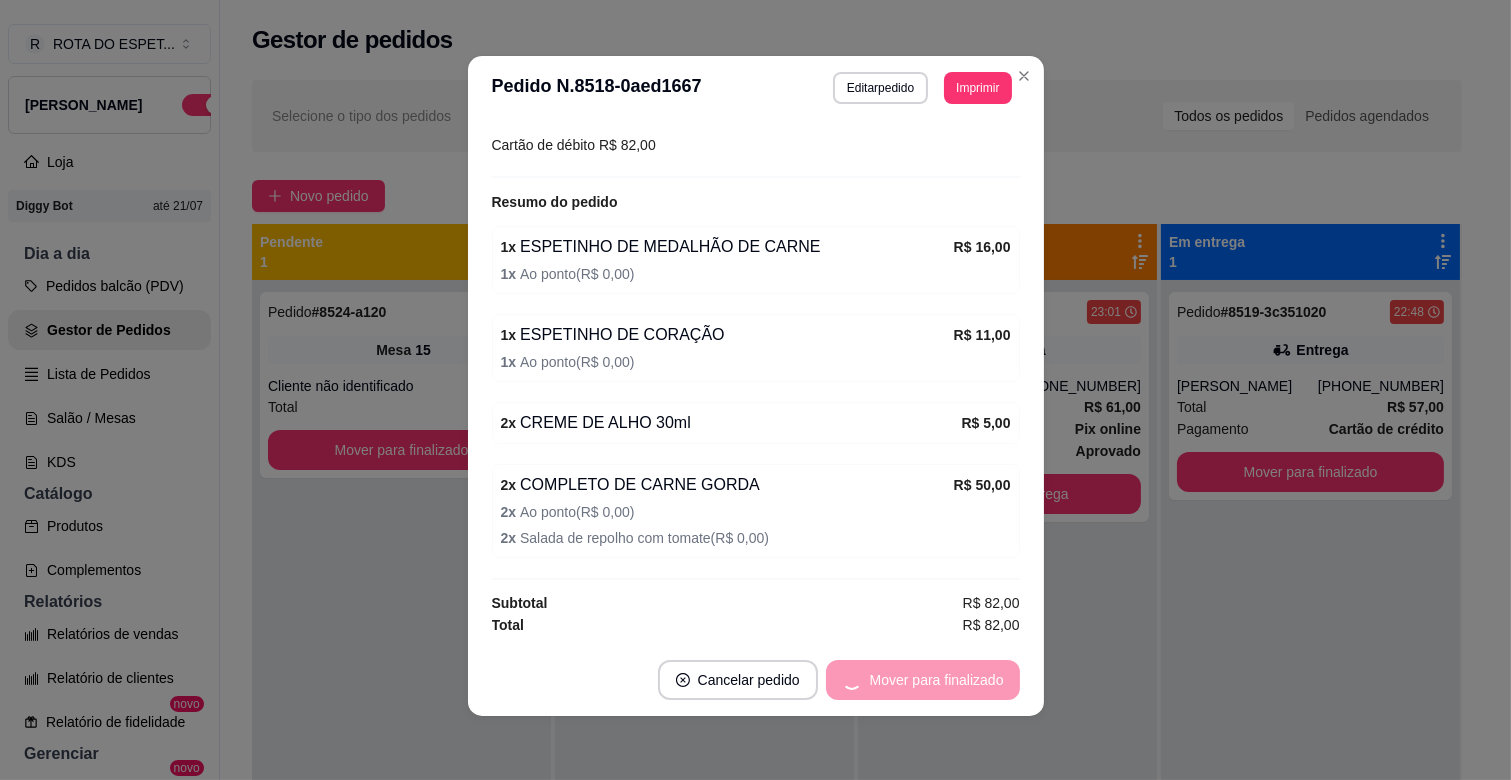 scroll, scrollTop: 360, scrollLeft: 0, axis: vertical 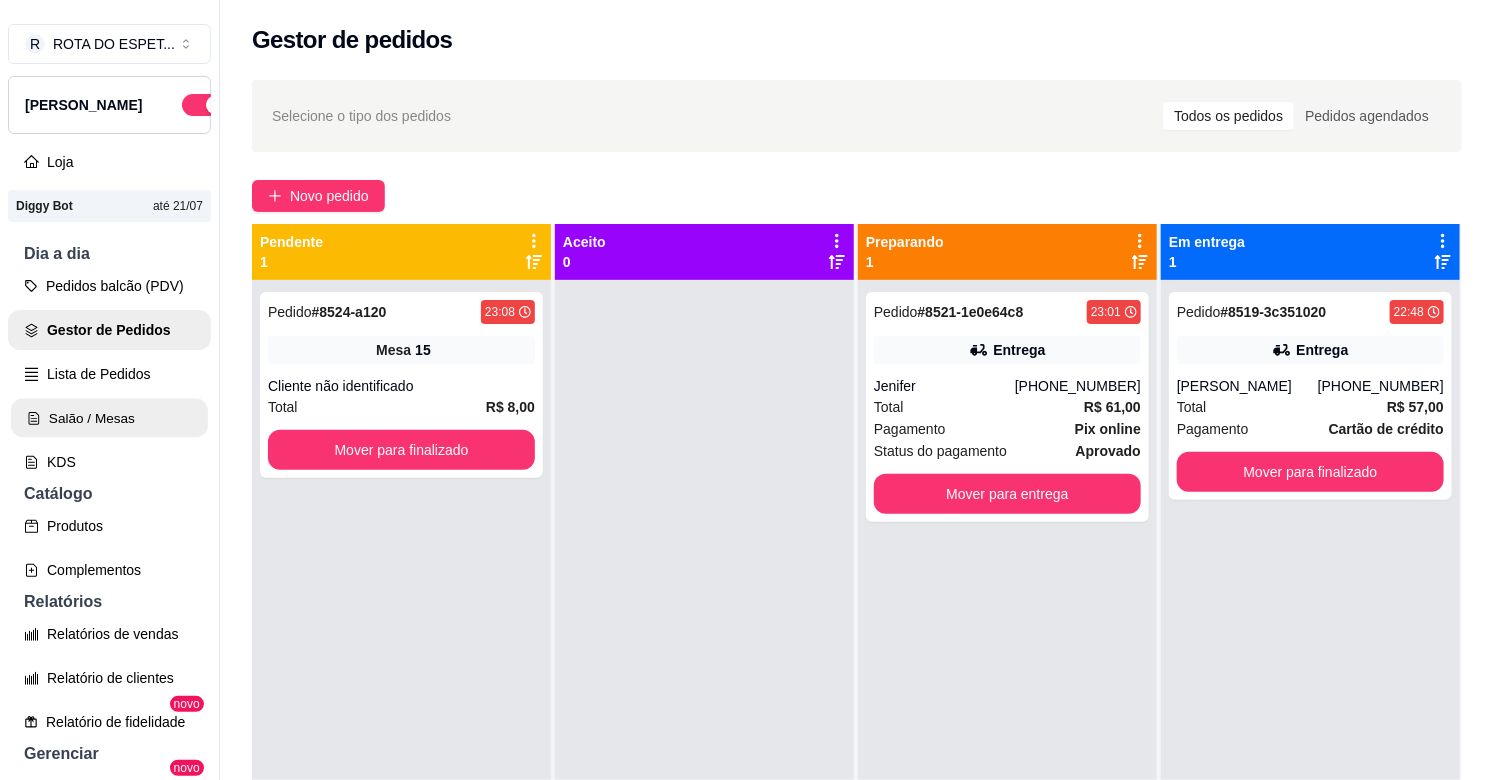 click on "Salão / Mesas" at bounding box center [109, 418] 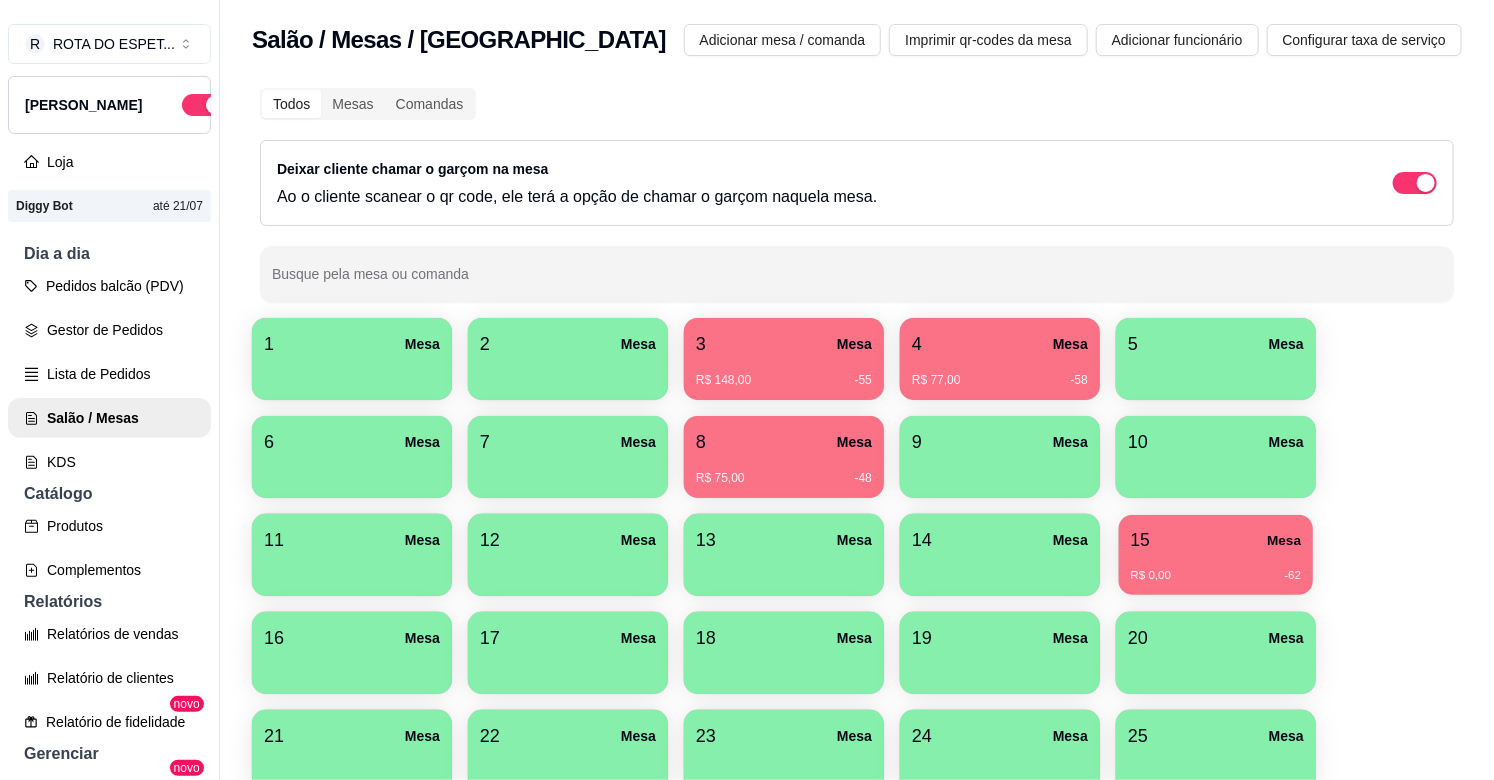click on "R$ 0,00 -62" at bounding box center (1216, 576) 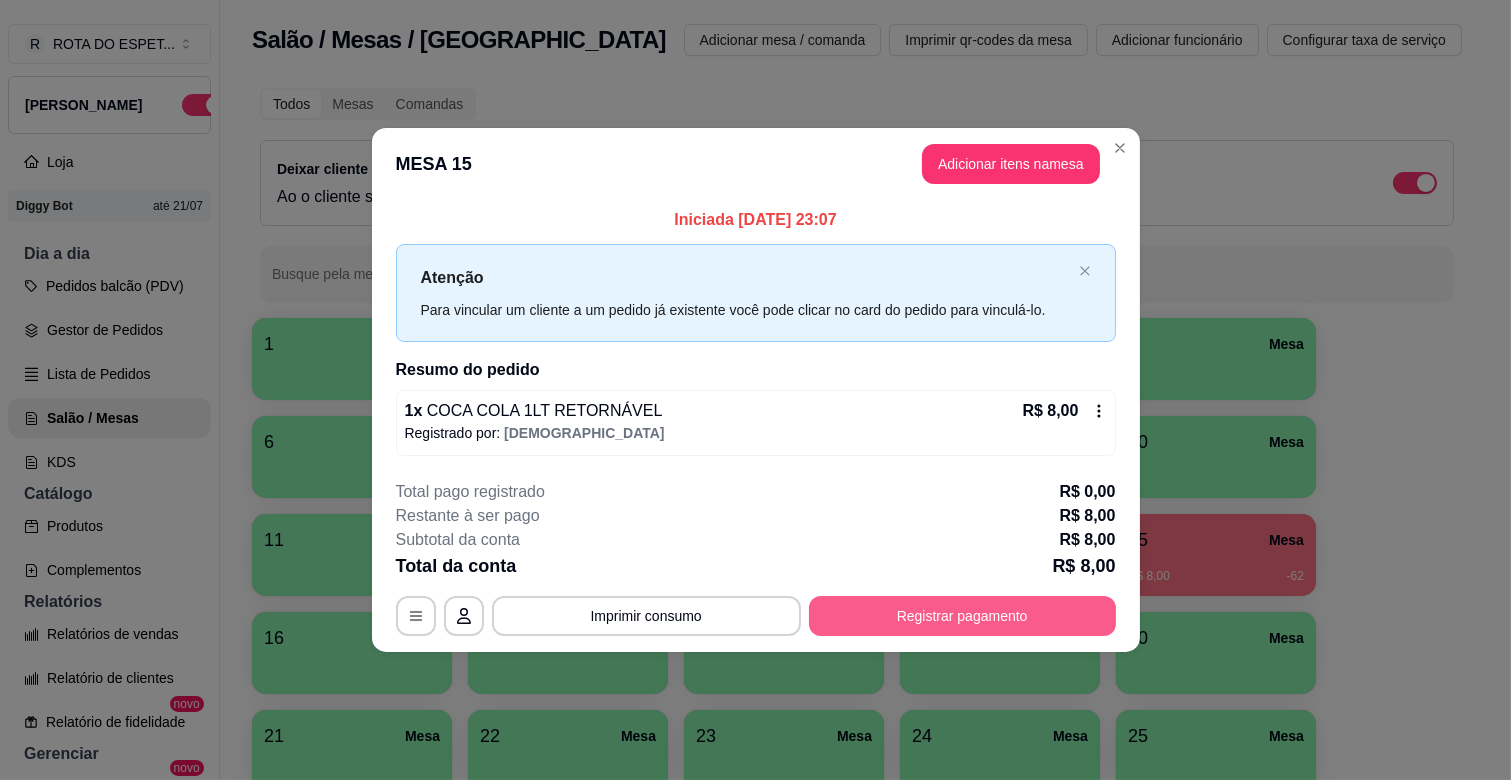 click on "Registrar pagamento" at bounding box center (962, 616) 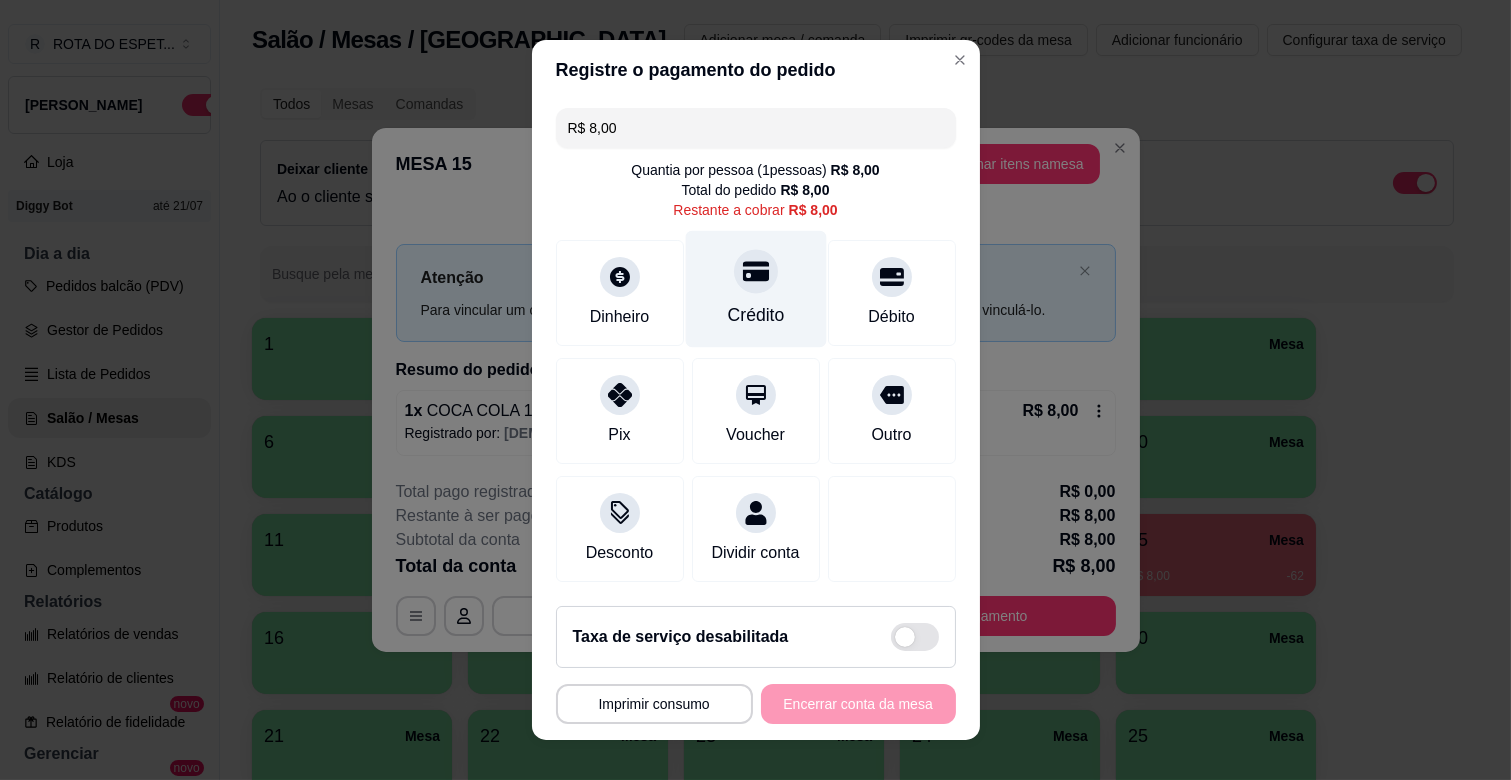click on "Crédito" at bounding box center (755, 315) 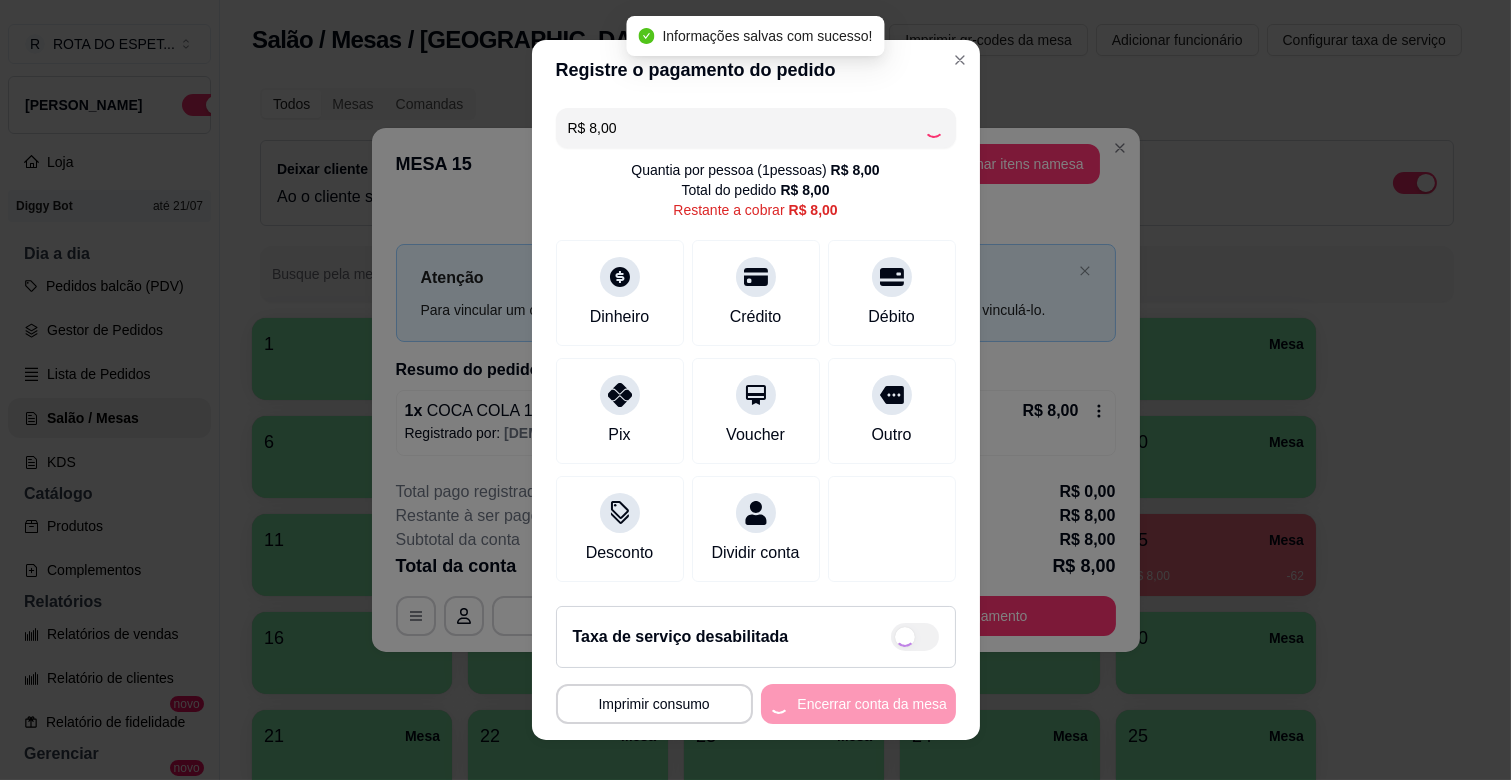 type on "R$ 0,00" 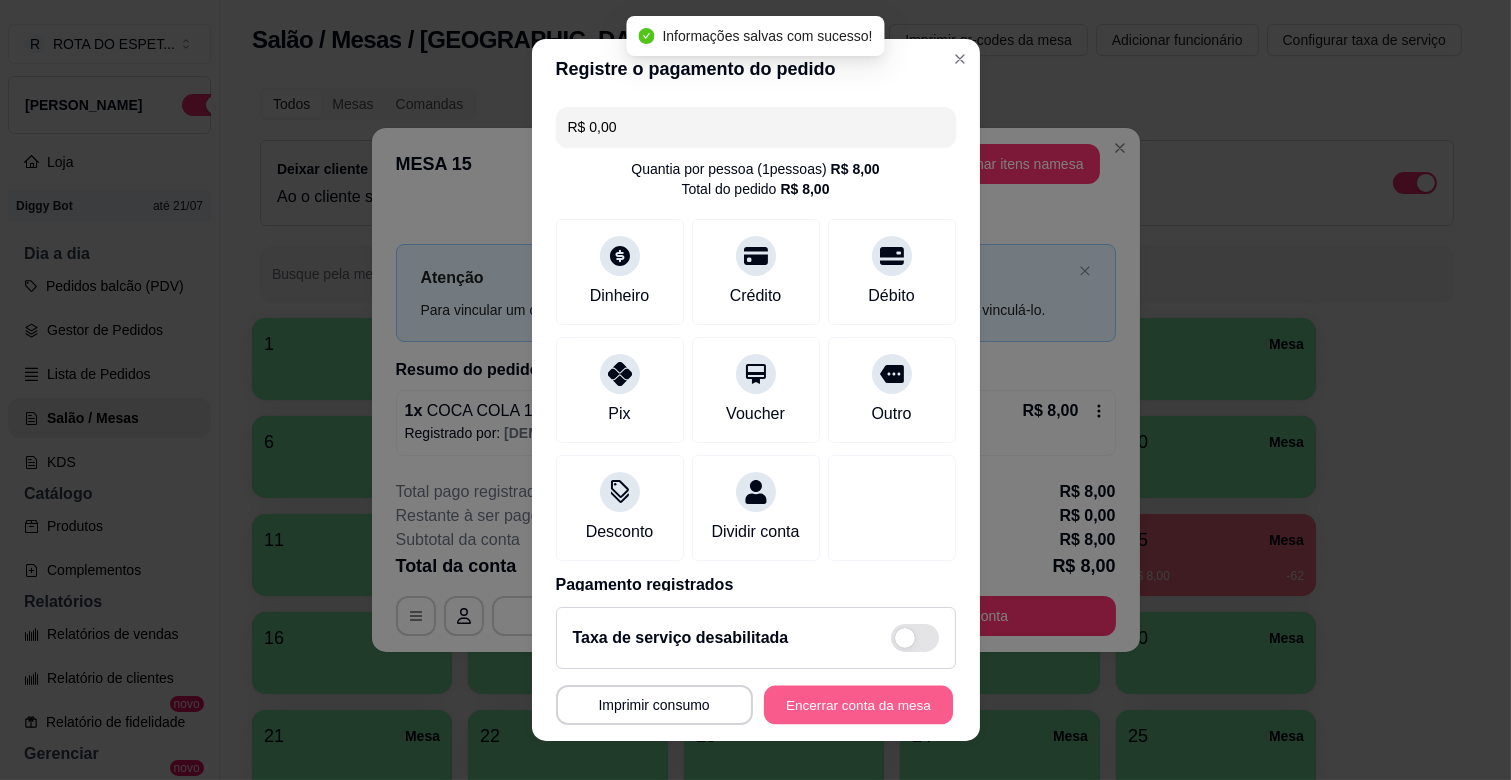click on "Encerrar conta da mesa" at bounding box center (858, 705) 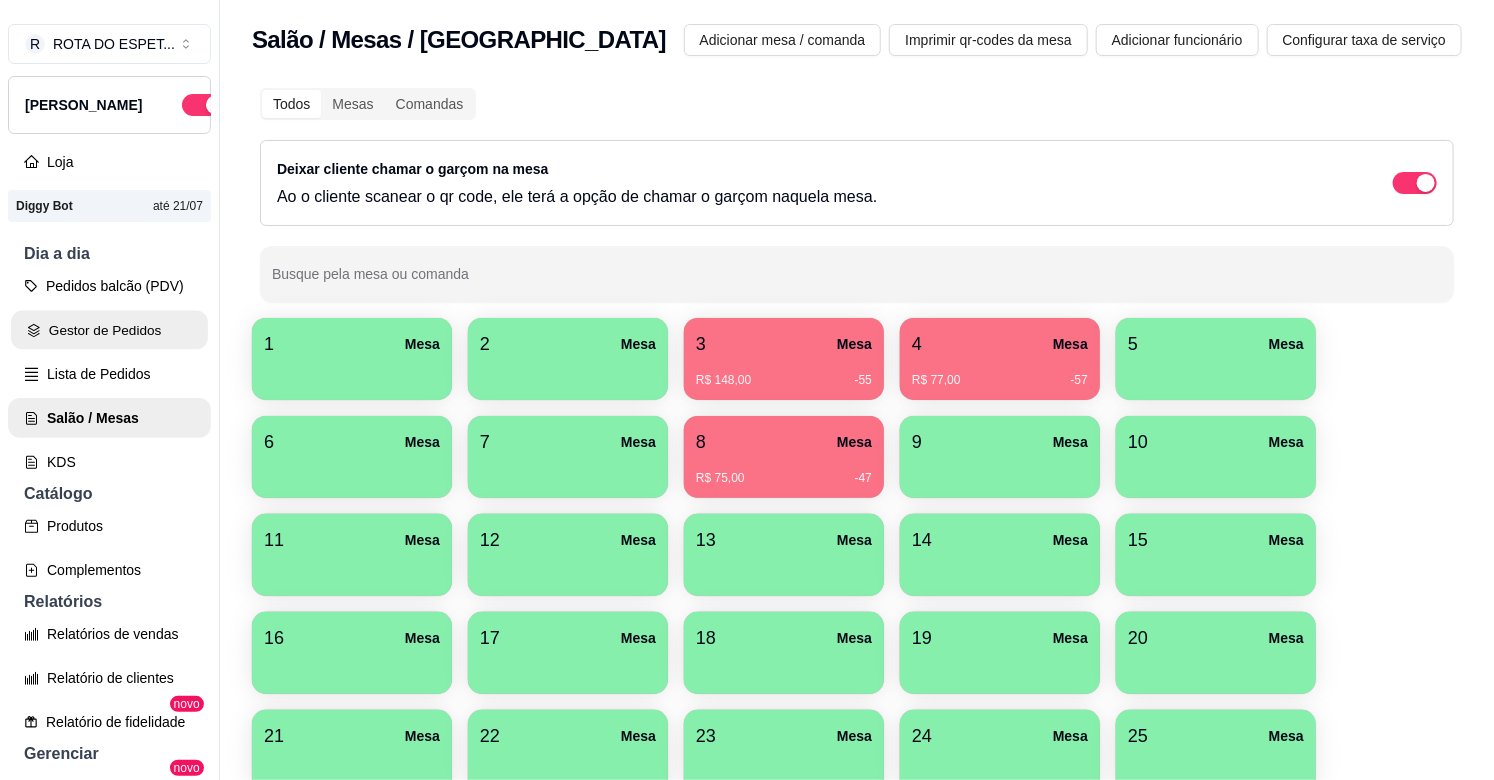 click on "Gestor de Pedidos" at bounding box center (109, 330) 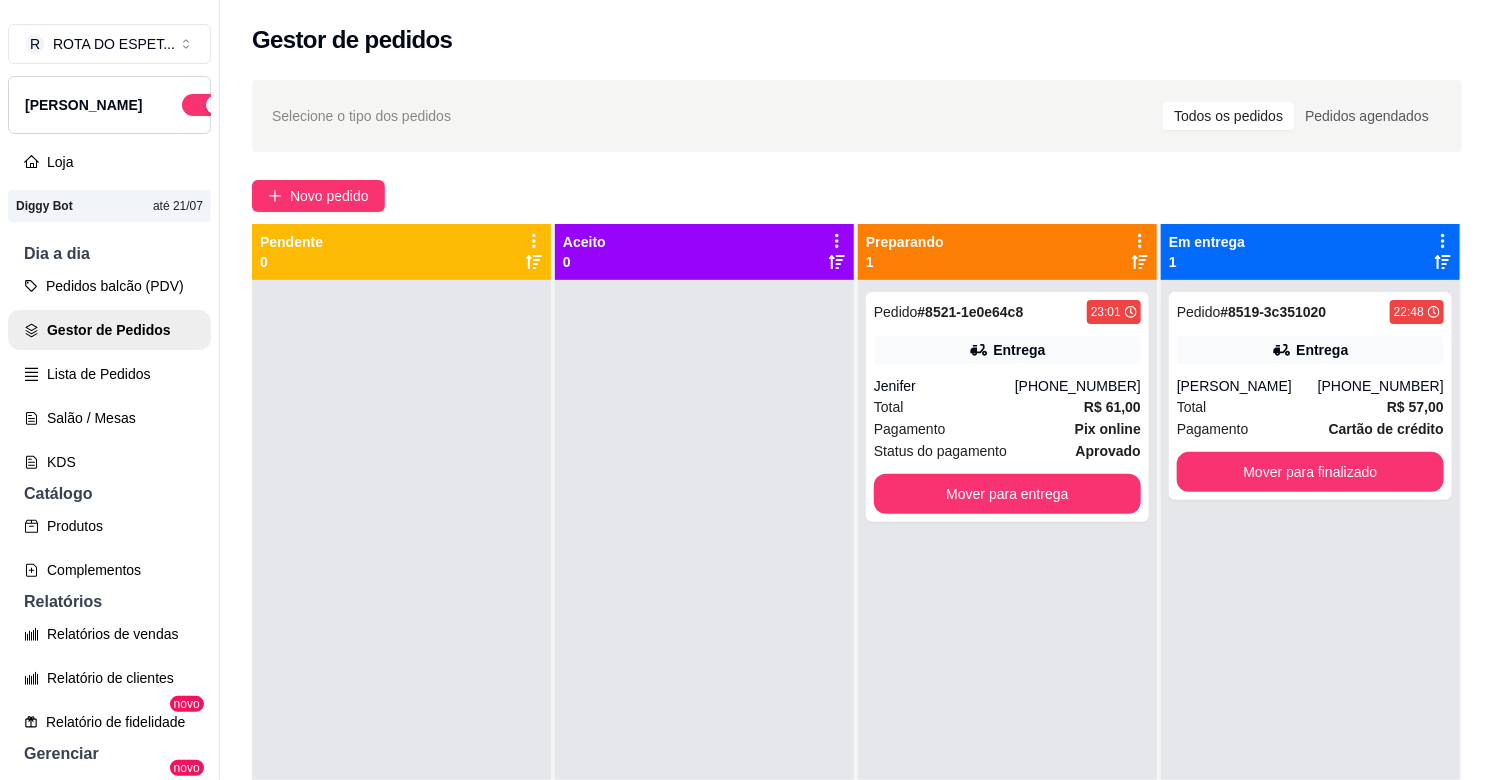 click at bounding box center [401, 670] 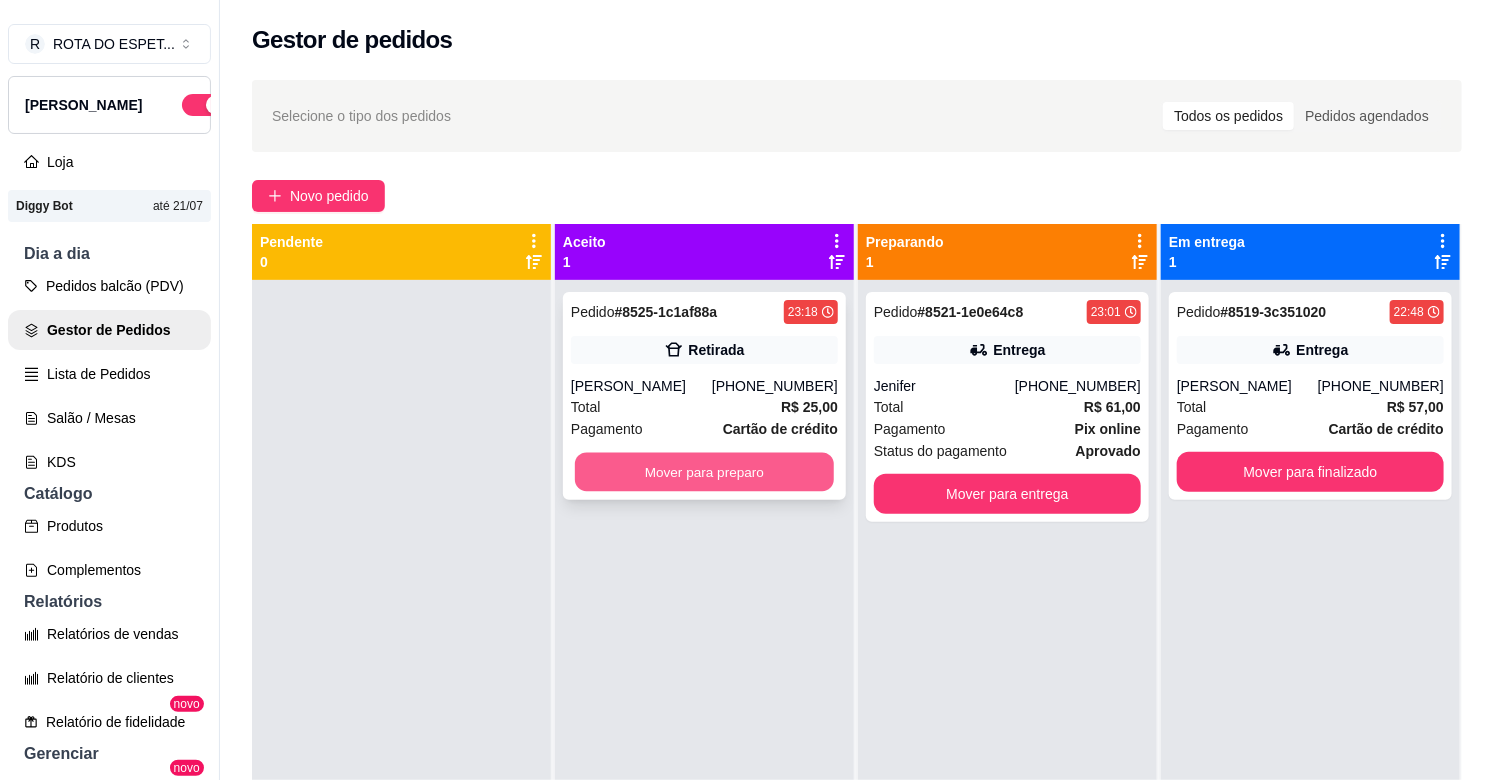 click on "Mover para preparo" at bounding box center (704, 472) 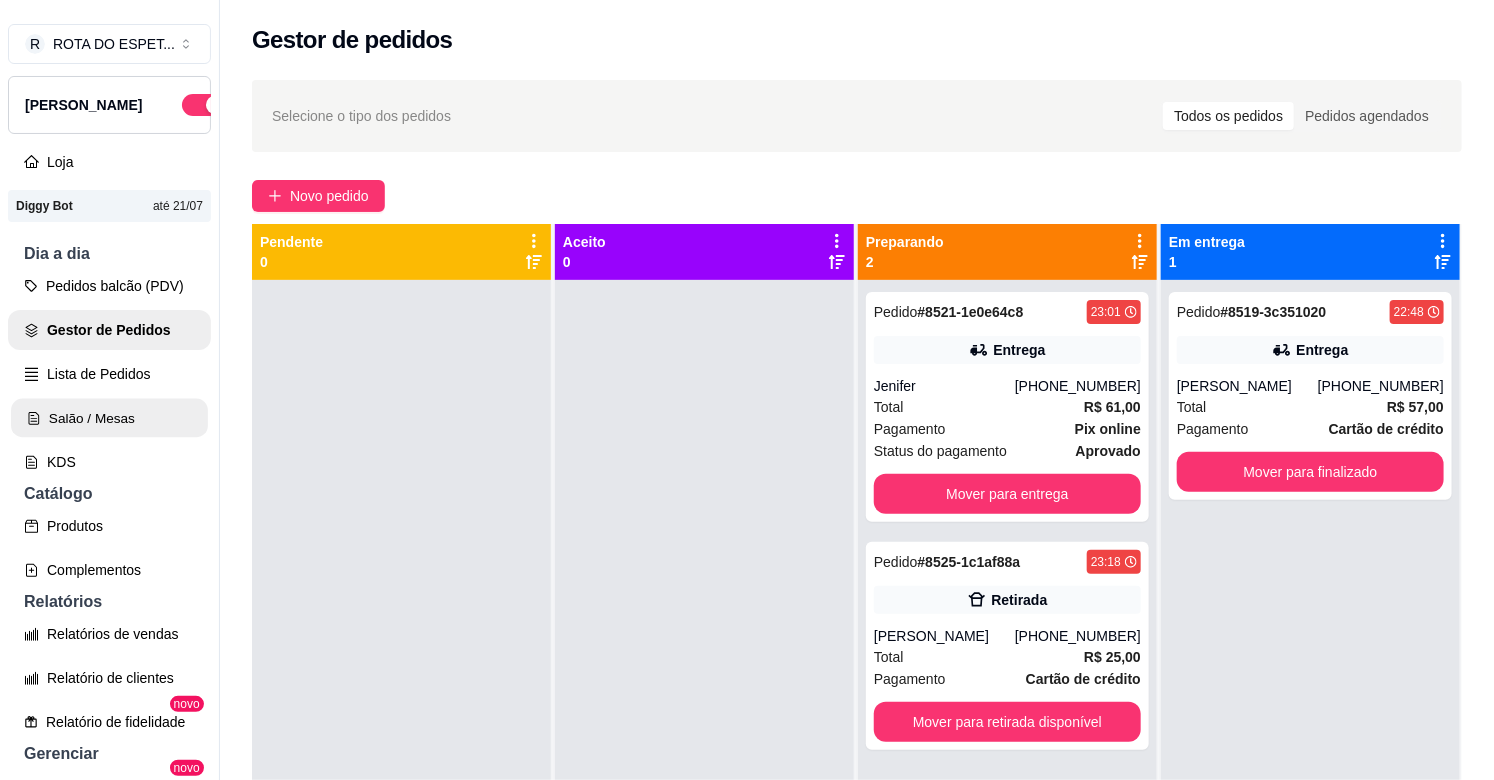 click on "Salão / Mesas" at bounding box center (109, 418) 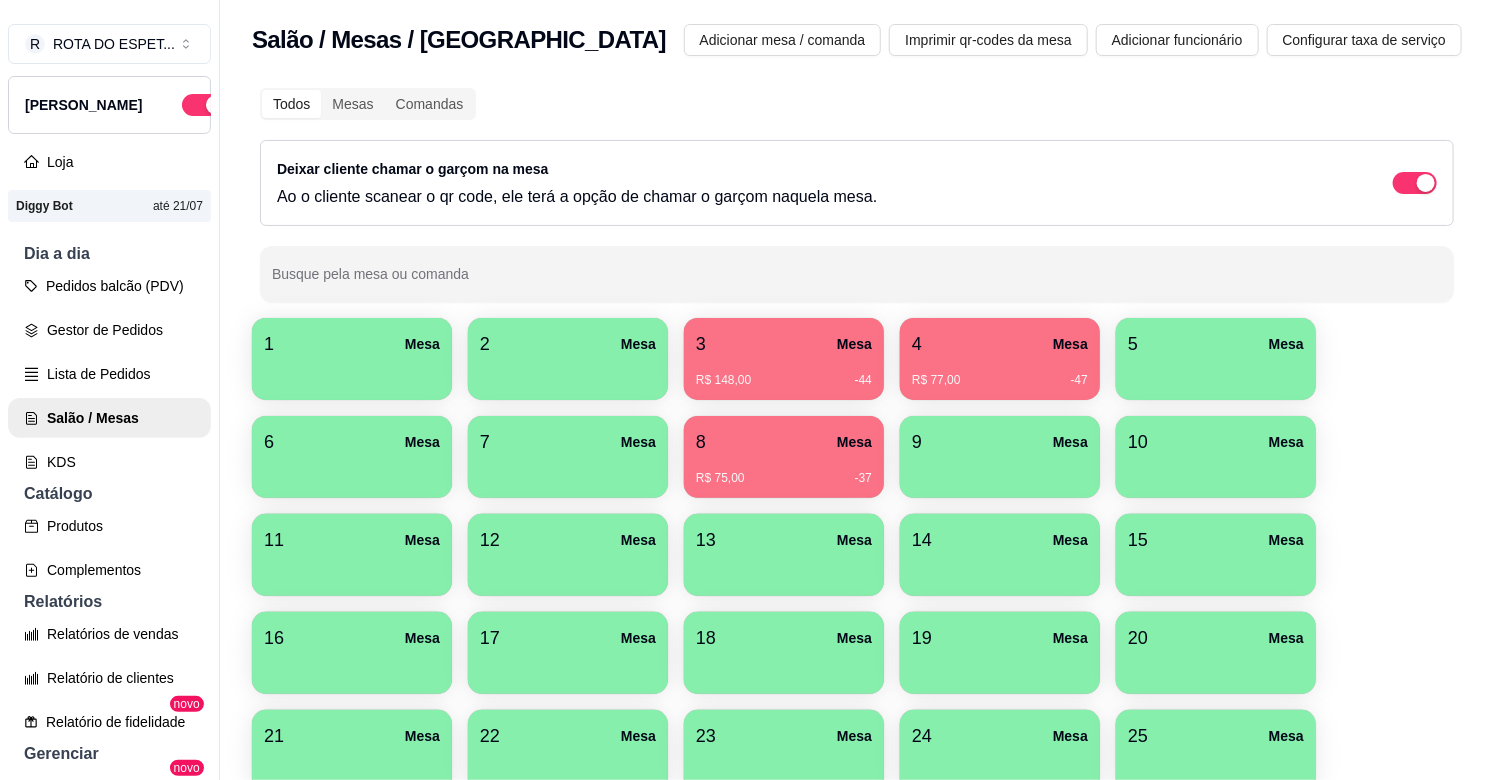 click on "8 Mesa" at bounding box center [784, 442] 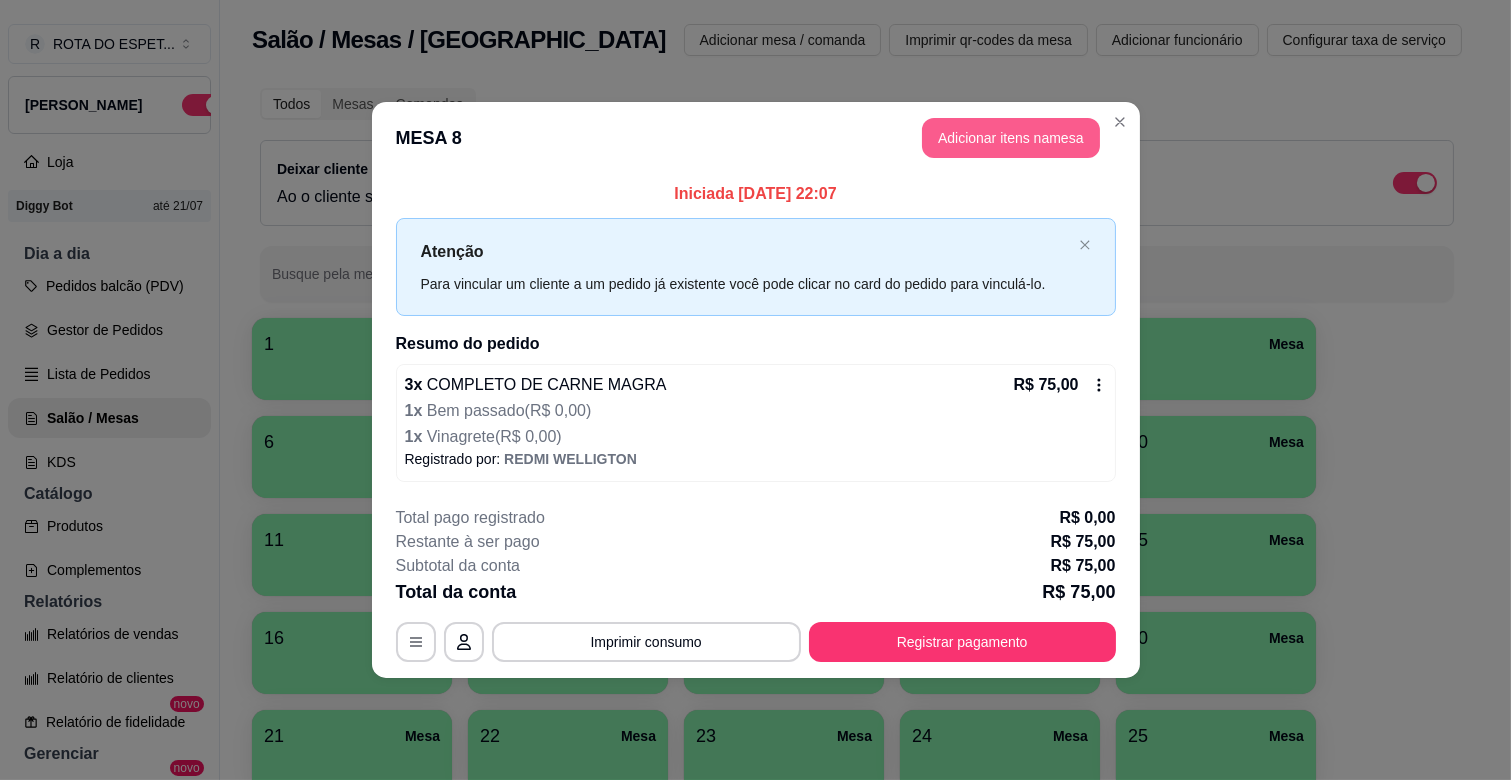 click on "Adicionar itens na  mesa" at bounding box center (1011, 138) 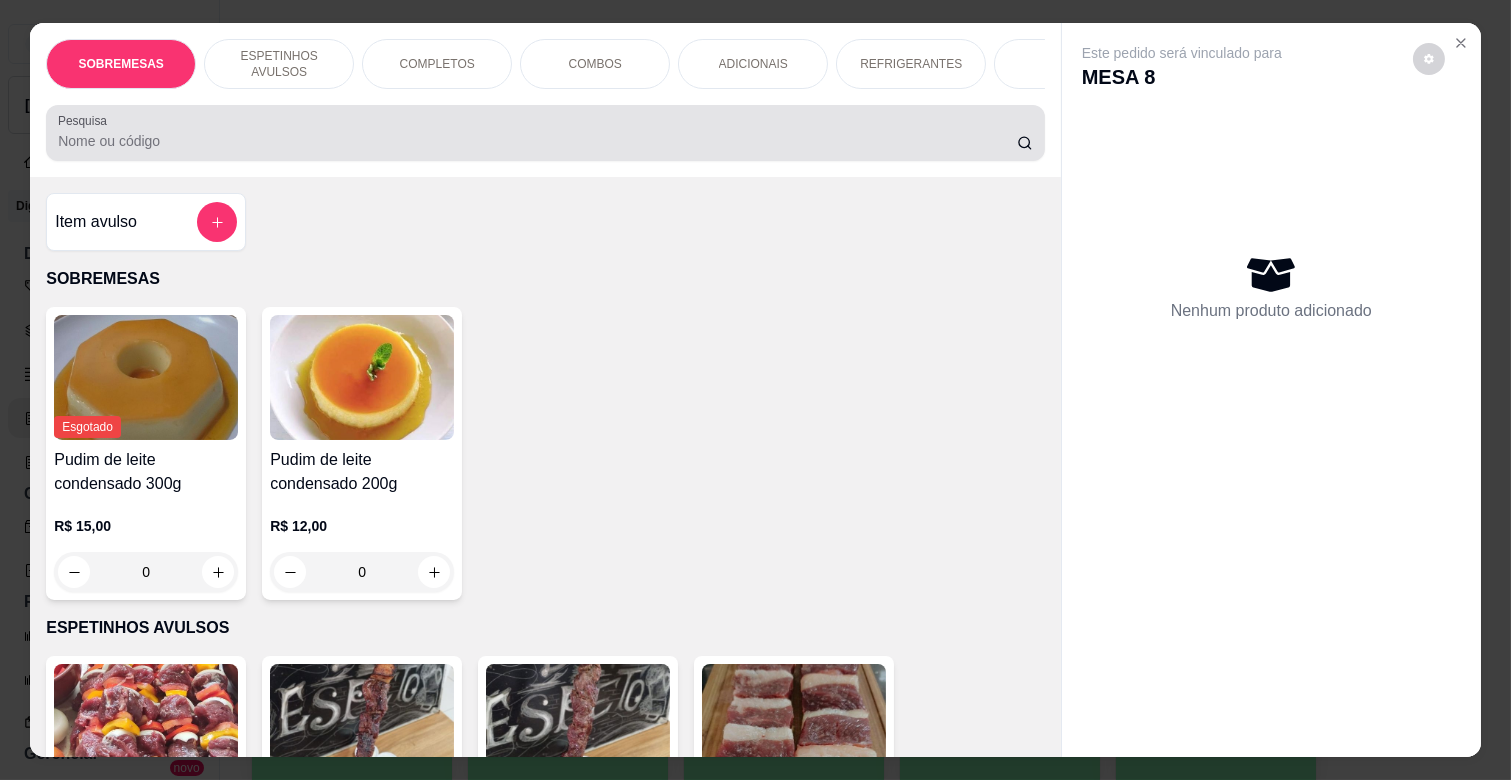 click on "Pesquisa" at bounding box center [537, 141] 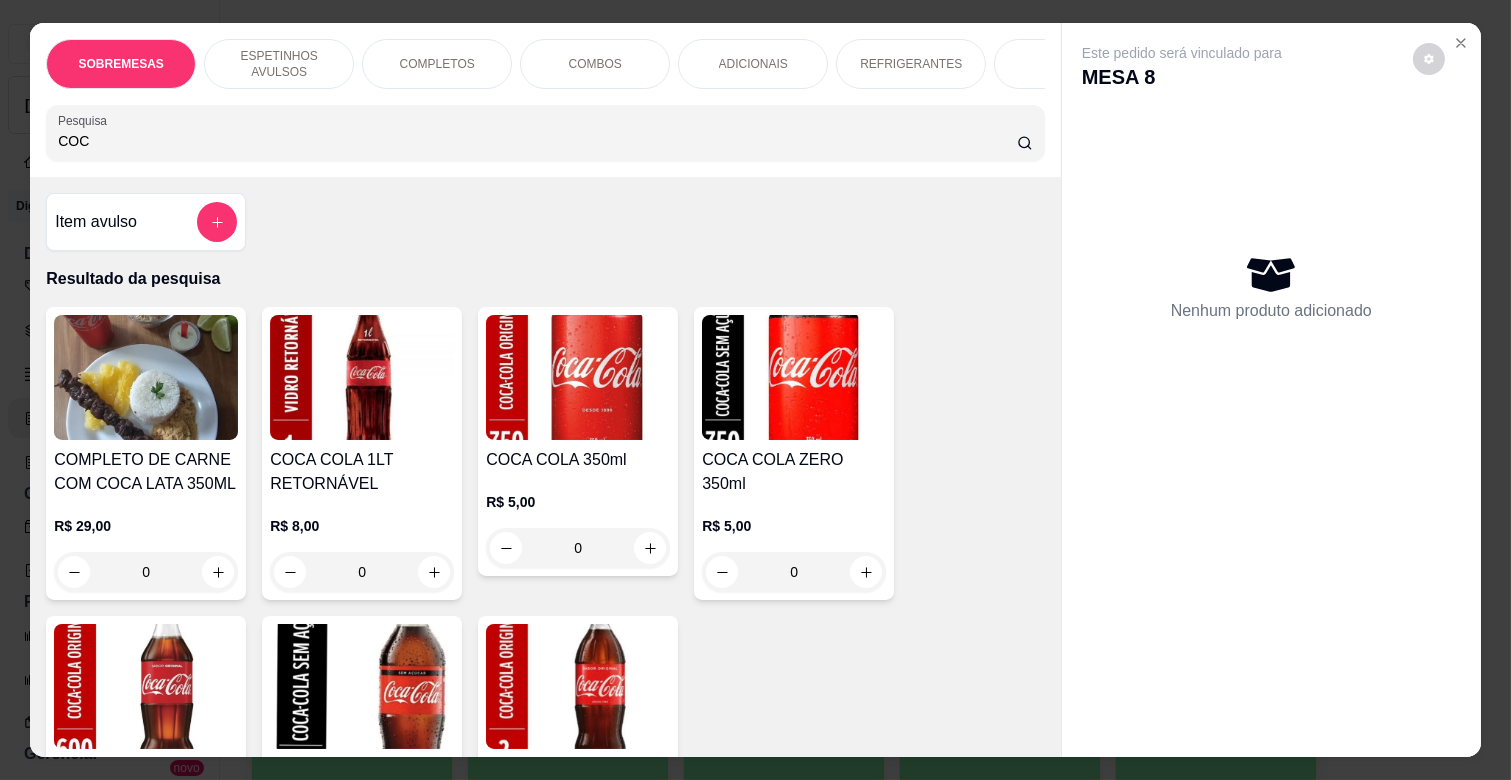 type on "COC" 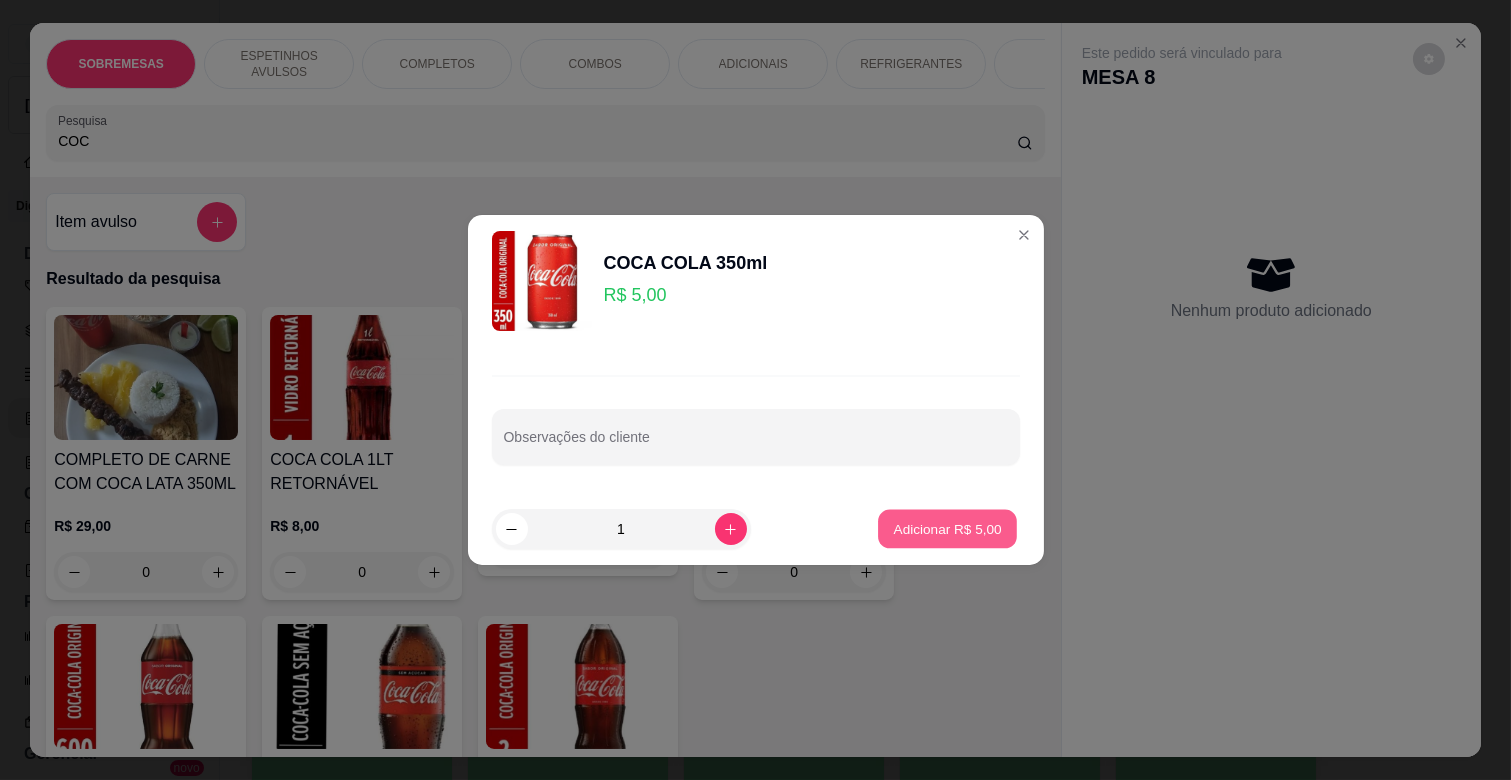 click on "Adicionar   R$ 5,00" at bounding box center (947, 529) 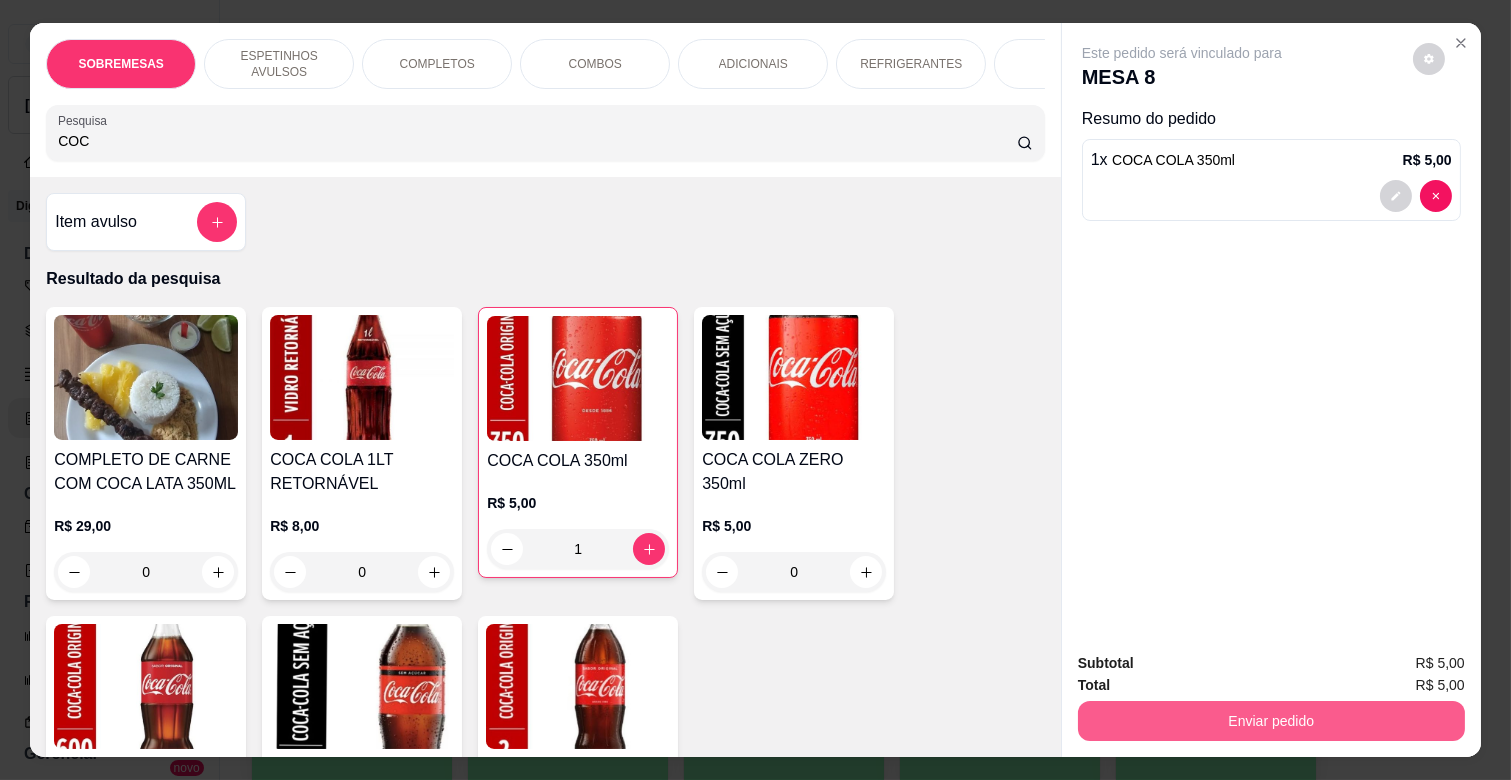 click on "Enviar pedido" at bounding box center [1271, 721] 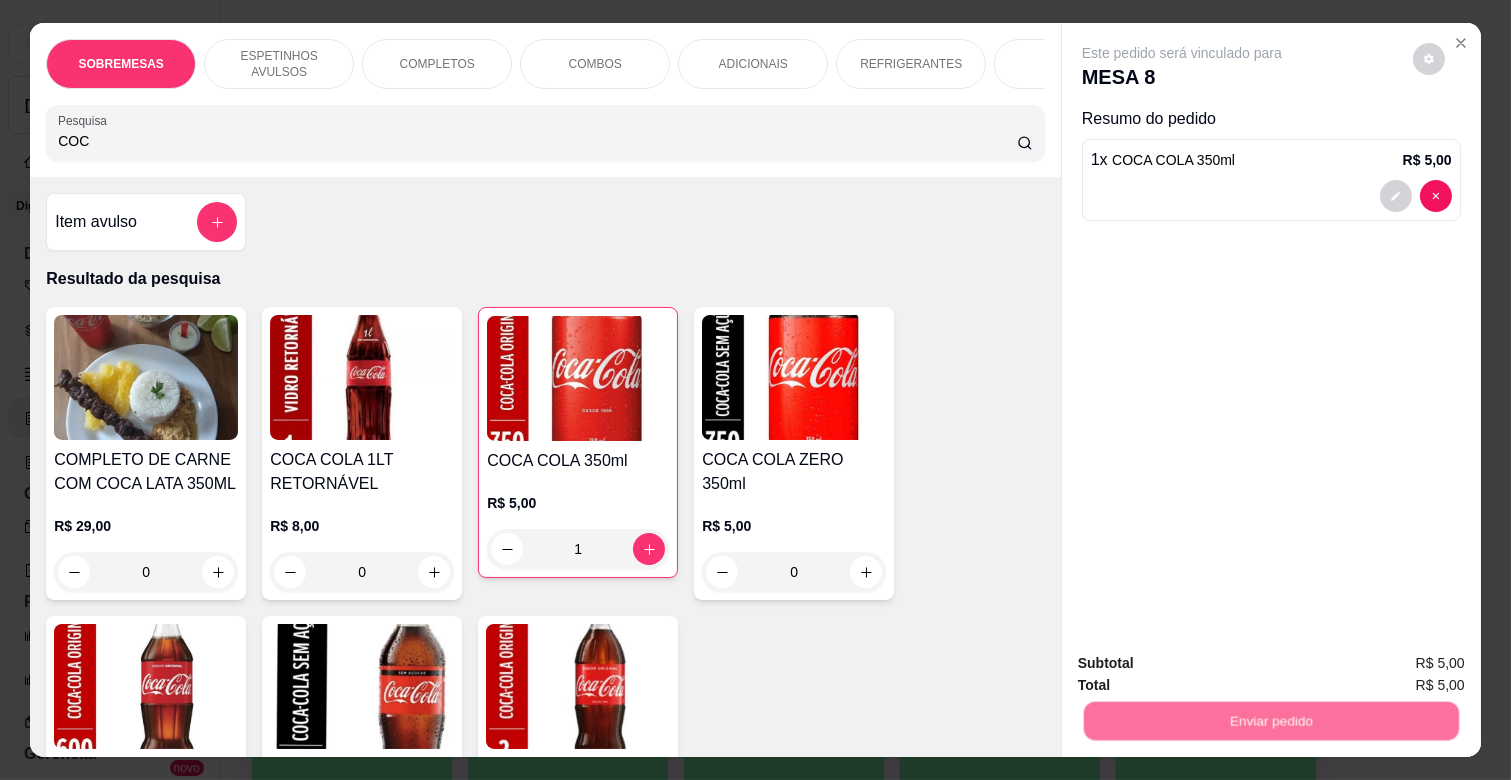 click on "Não registrar e enviar pedido" at bounding box center (1205, 662) 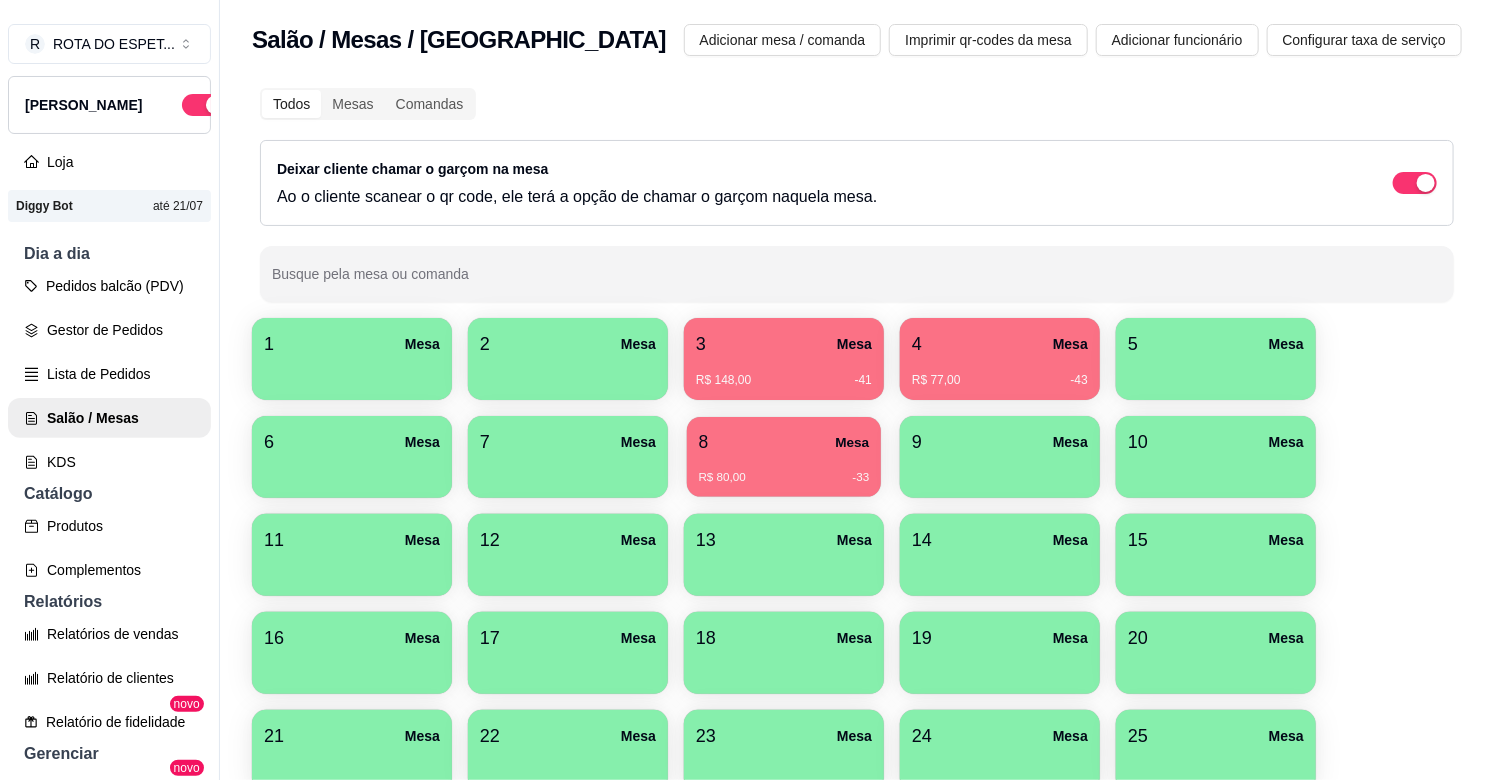 click on "R$ 80,00 -33" at bounding box center (784, 478) 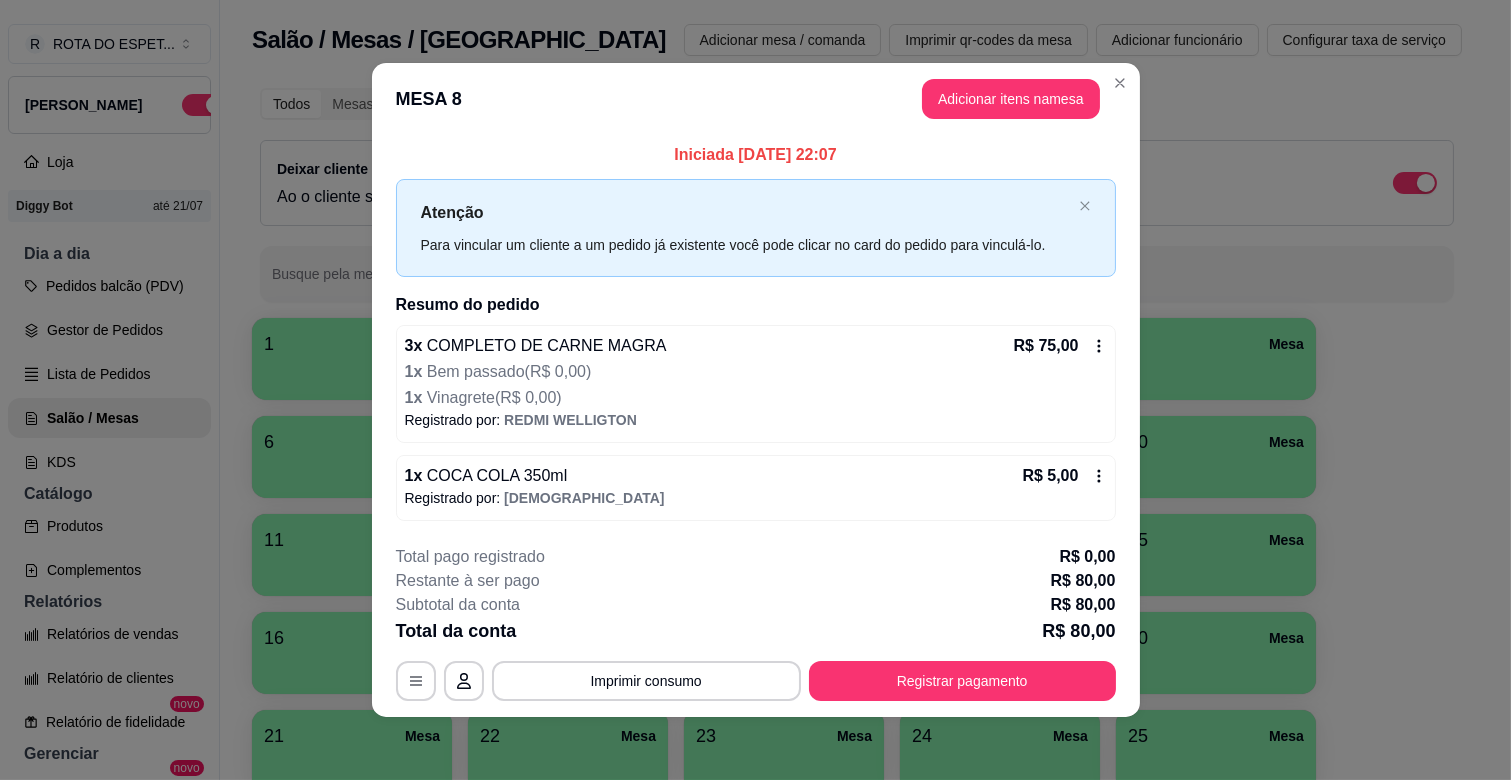 scroll, scrollTop: 1, scrollLeft: 0, axis: vertical 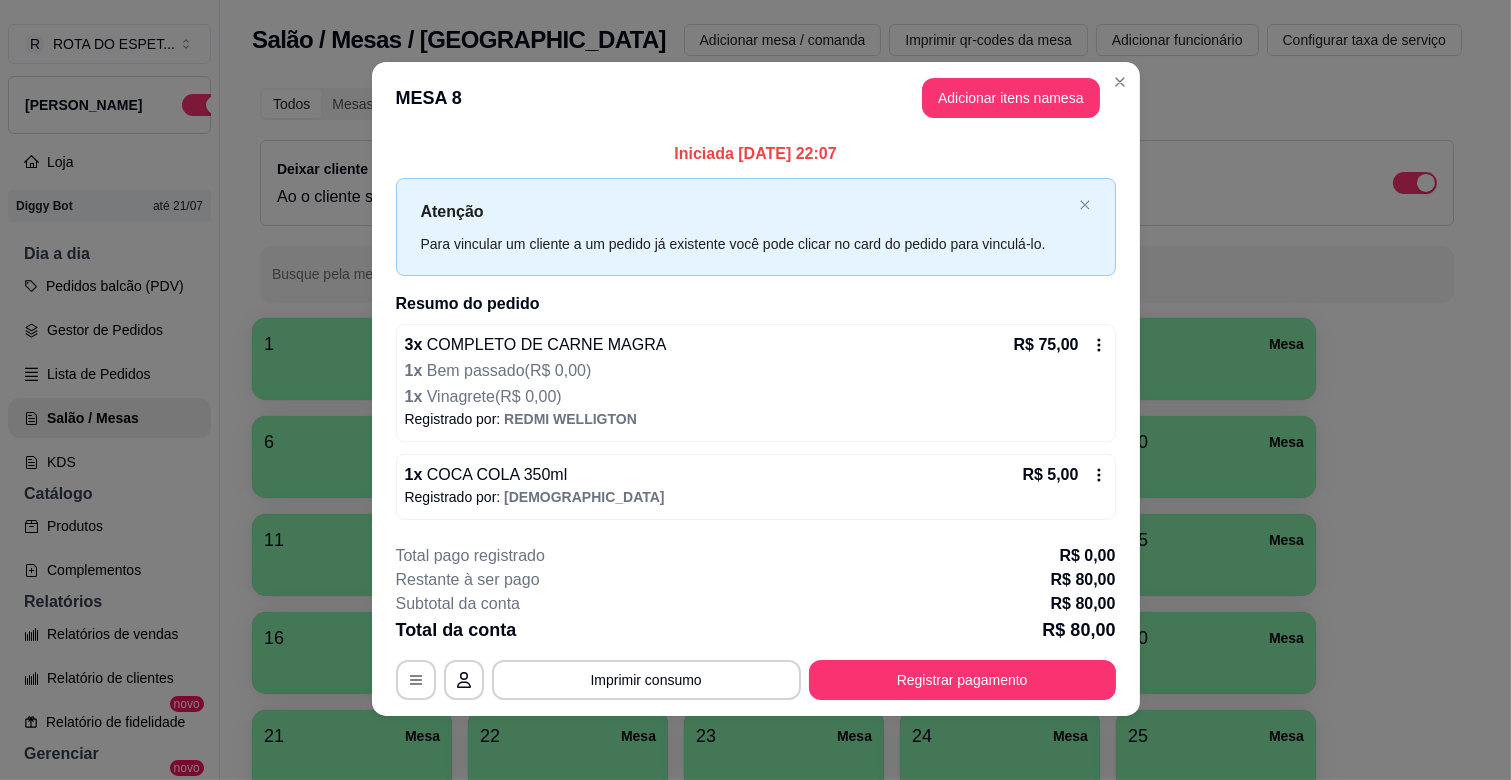 click on "**********" at bounding box center (756, 622) 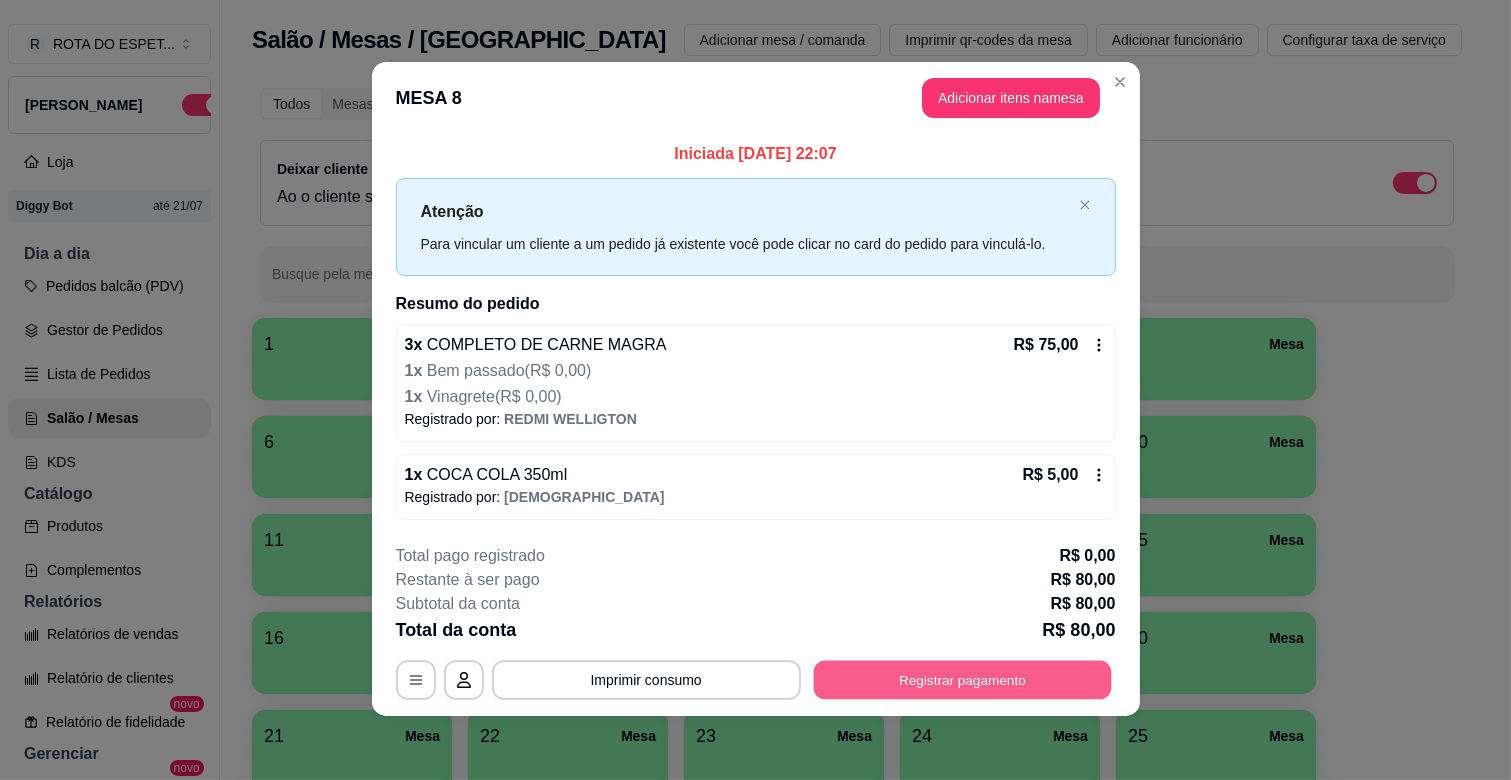 click on "Registrar pagamento" at bounding box center [962, 679] 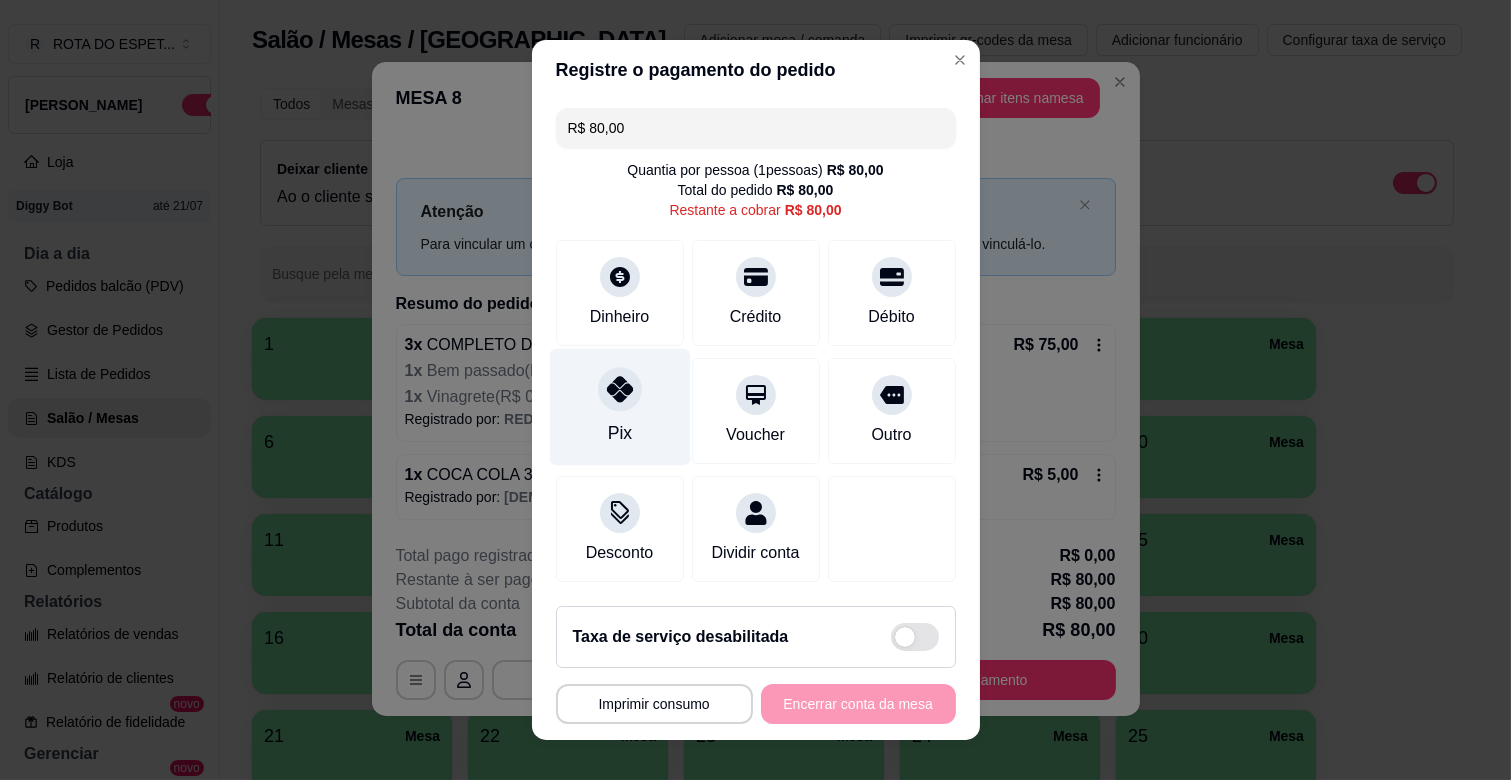 click on "Pix" at bounding box center (619, 407) 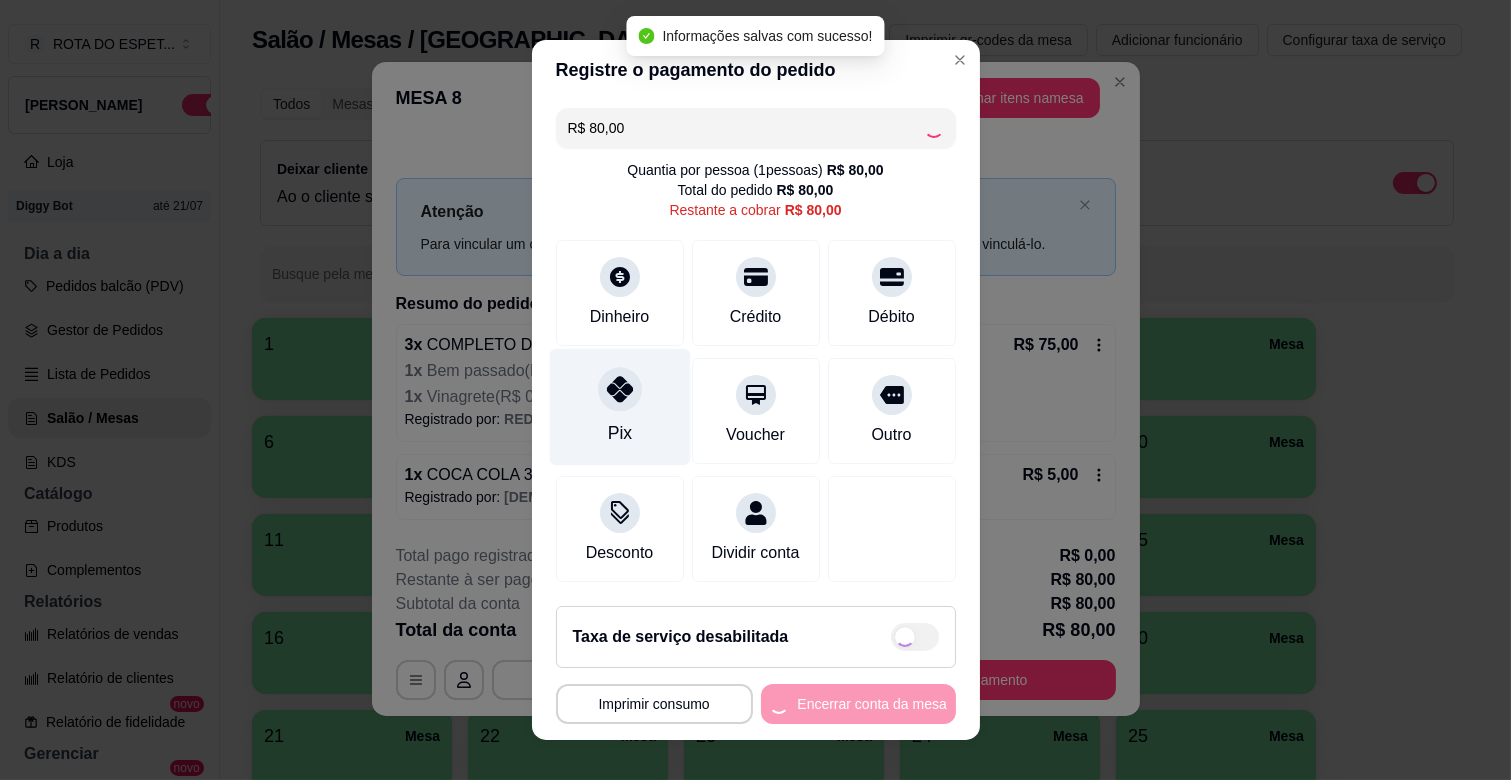 type on "R$ 0,00" 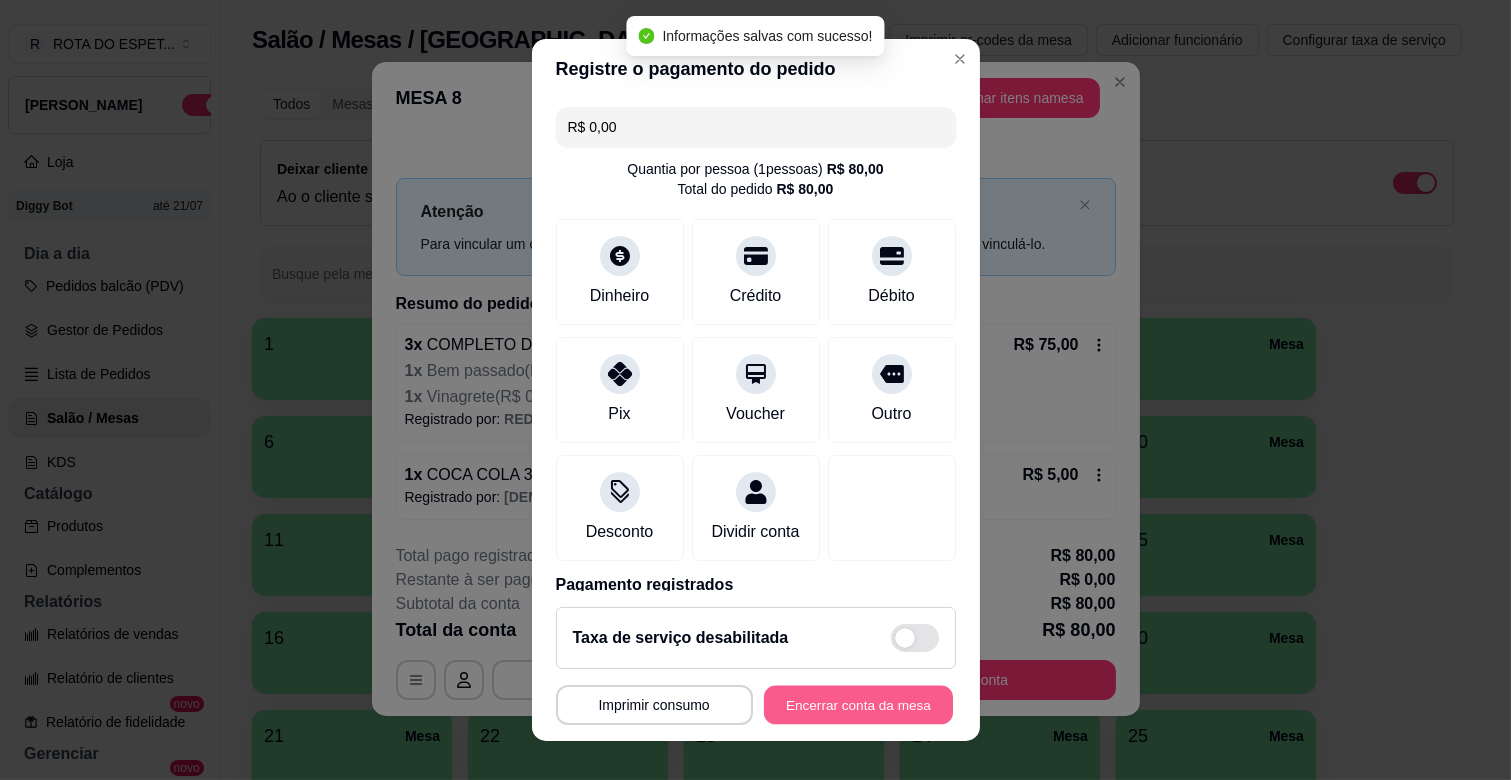 click on "Encerrar conta da mesa" at bounding box center (858, 705) 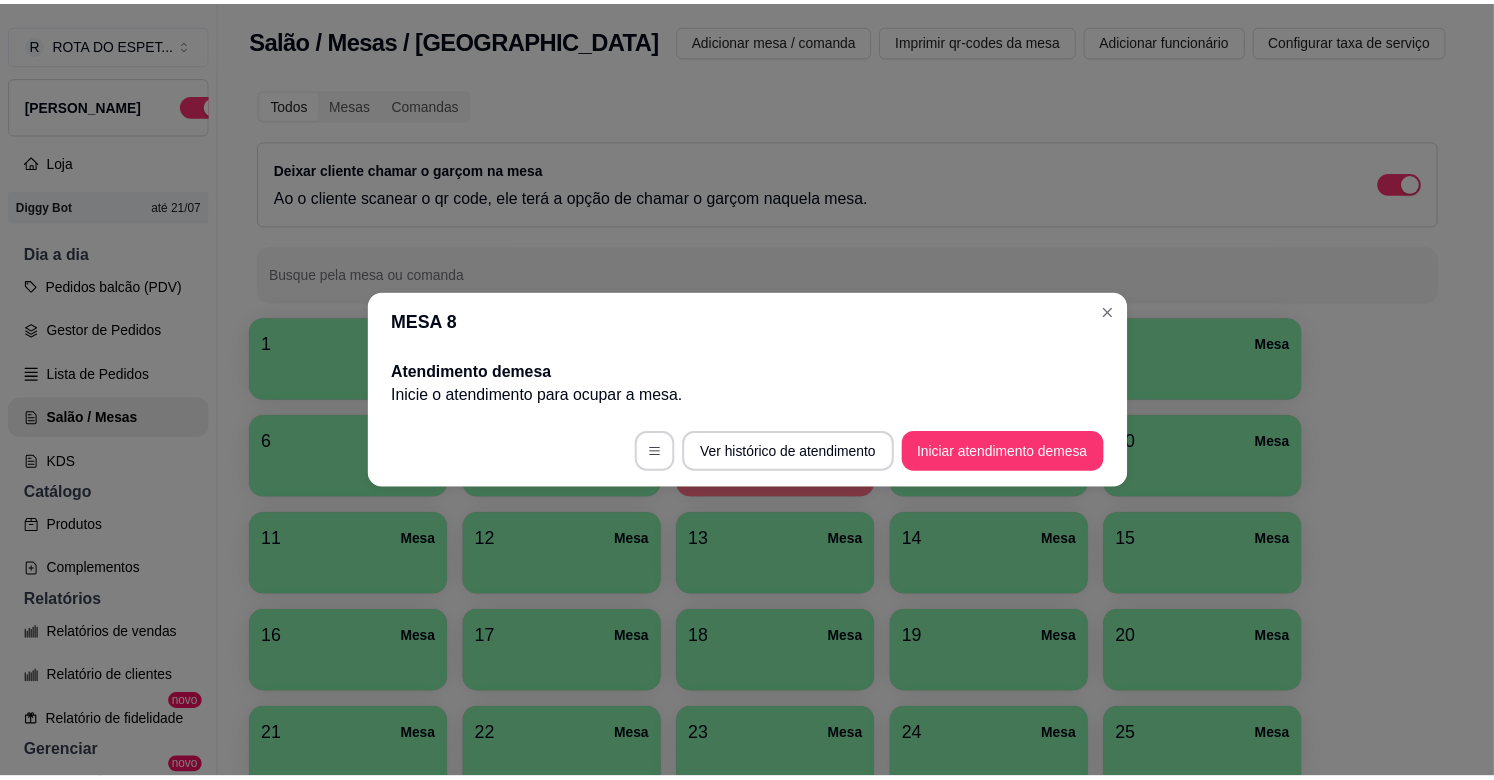 scroll, scrollTop: 0, scrollLeft: 0, axis: both 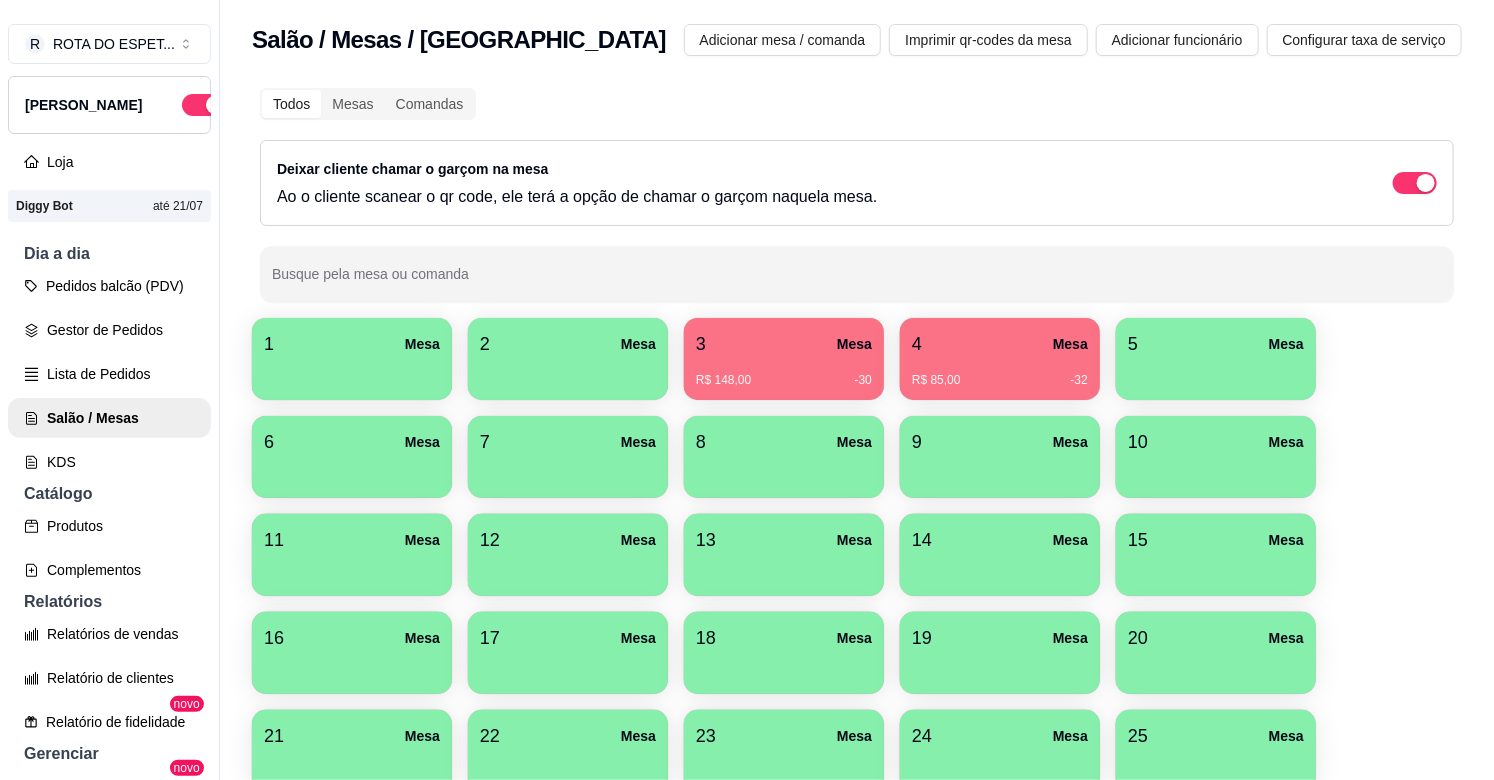 click on "Pedidos balcão (PDV) Gestor de Pedidos Lista de Pedidos Salão / Mesas KDS" at bounding box center (109, 374) 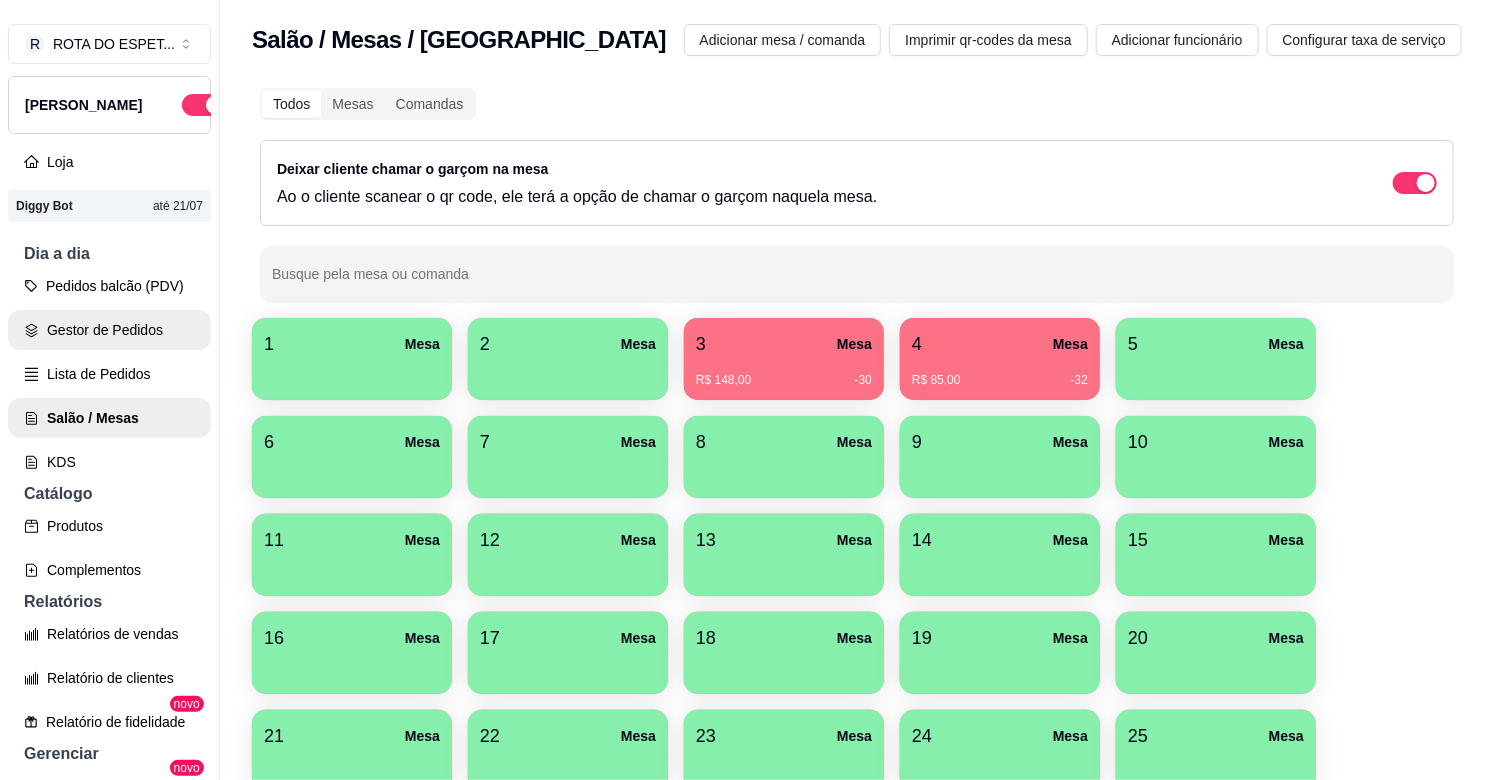 click on "Gestor de Pedidos" at bounding box center (109, 330) 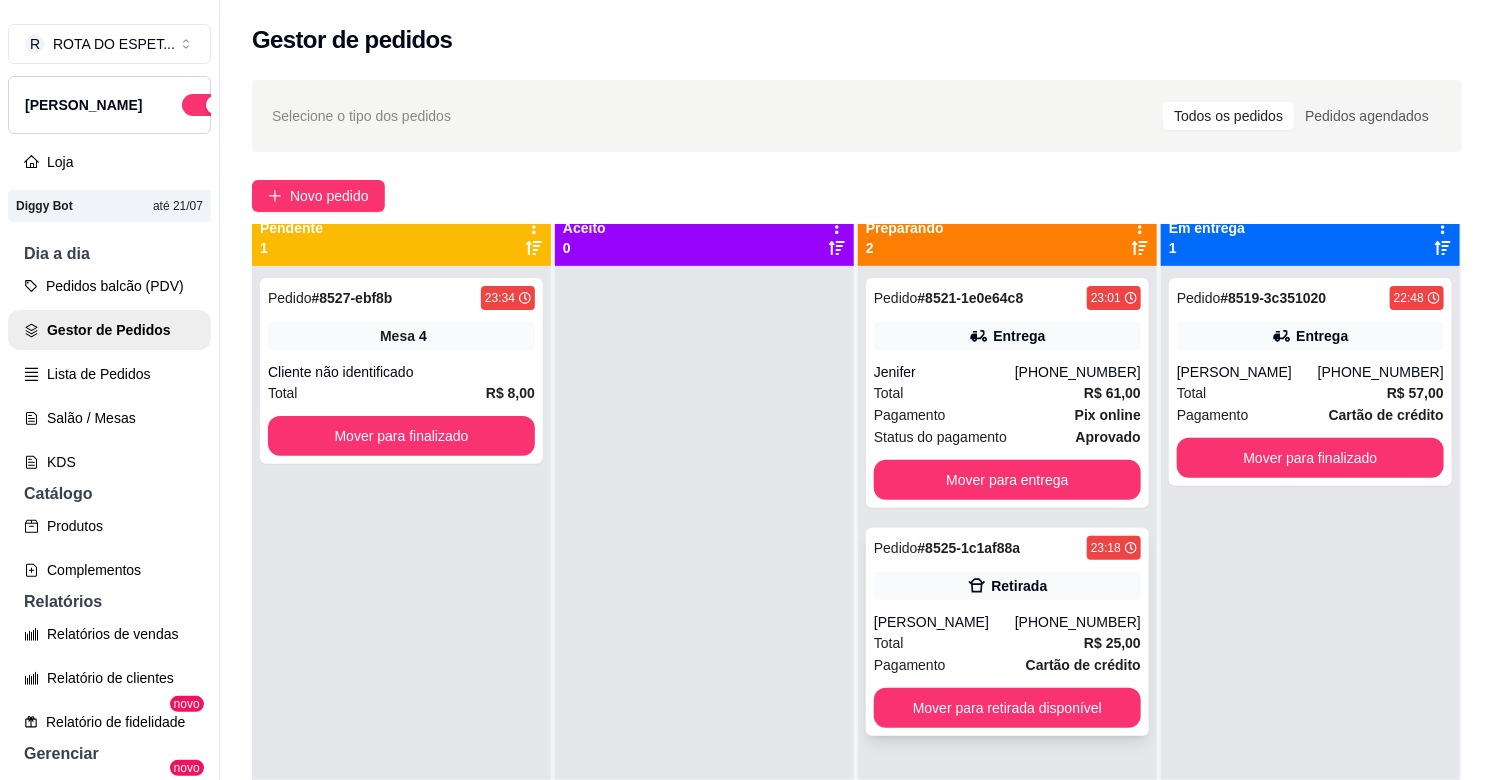 scroll, scrollTop: 55, scrollLeft: 0, axis: vertical 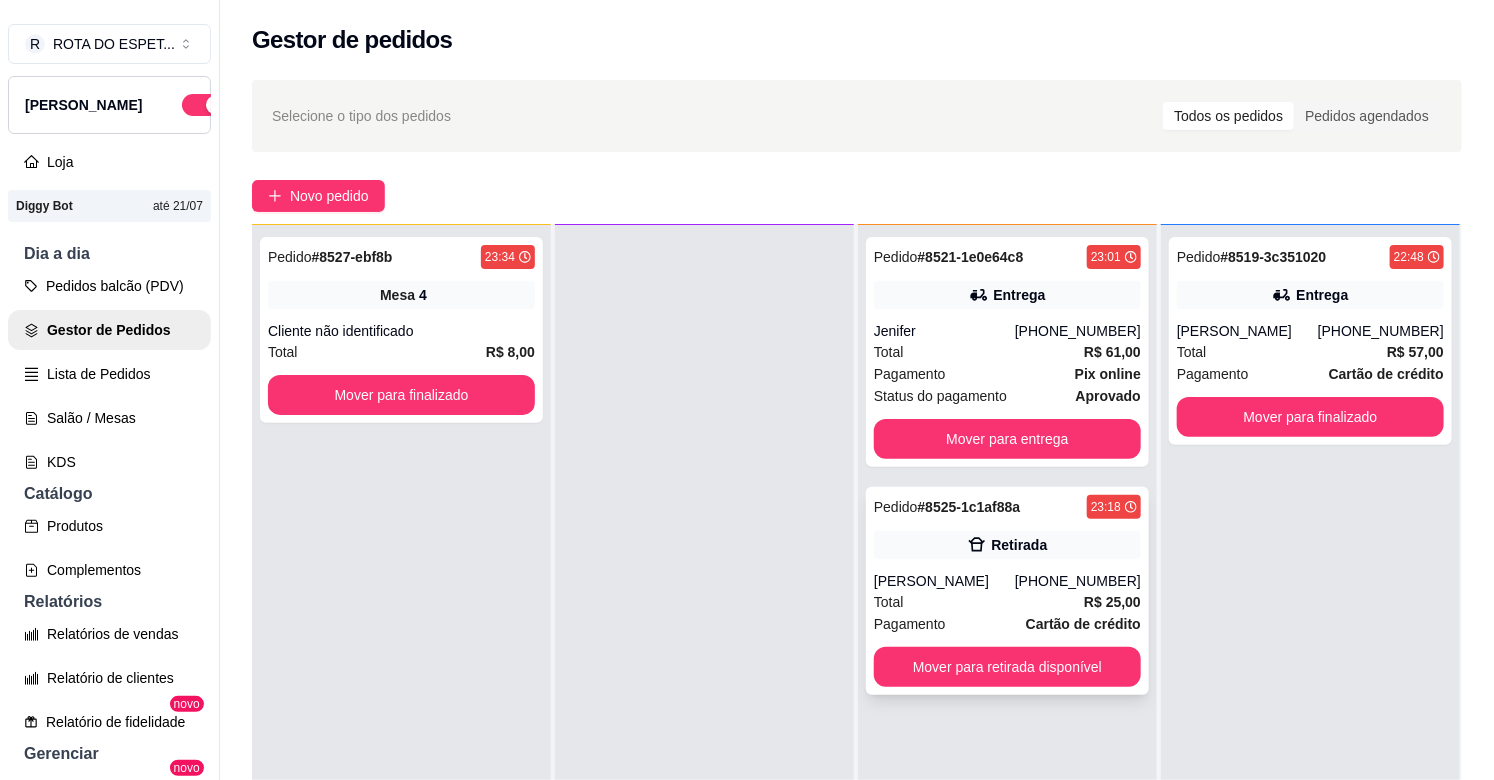 click on "Pedido  # 8525-1c1af88a 23:18 Retirada Airton Nogueira  [PHONE_NUMBER] Total R$ 25,00 Pagamento Cartão de crédito Mover para retirada disponível" at bounding box center [1007, 591] 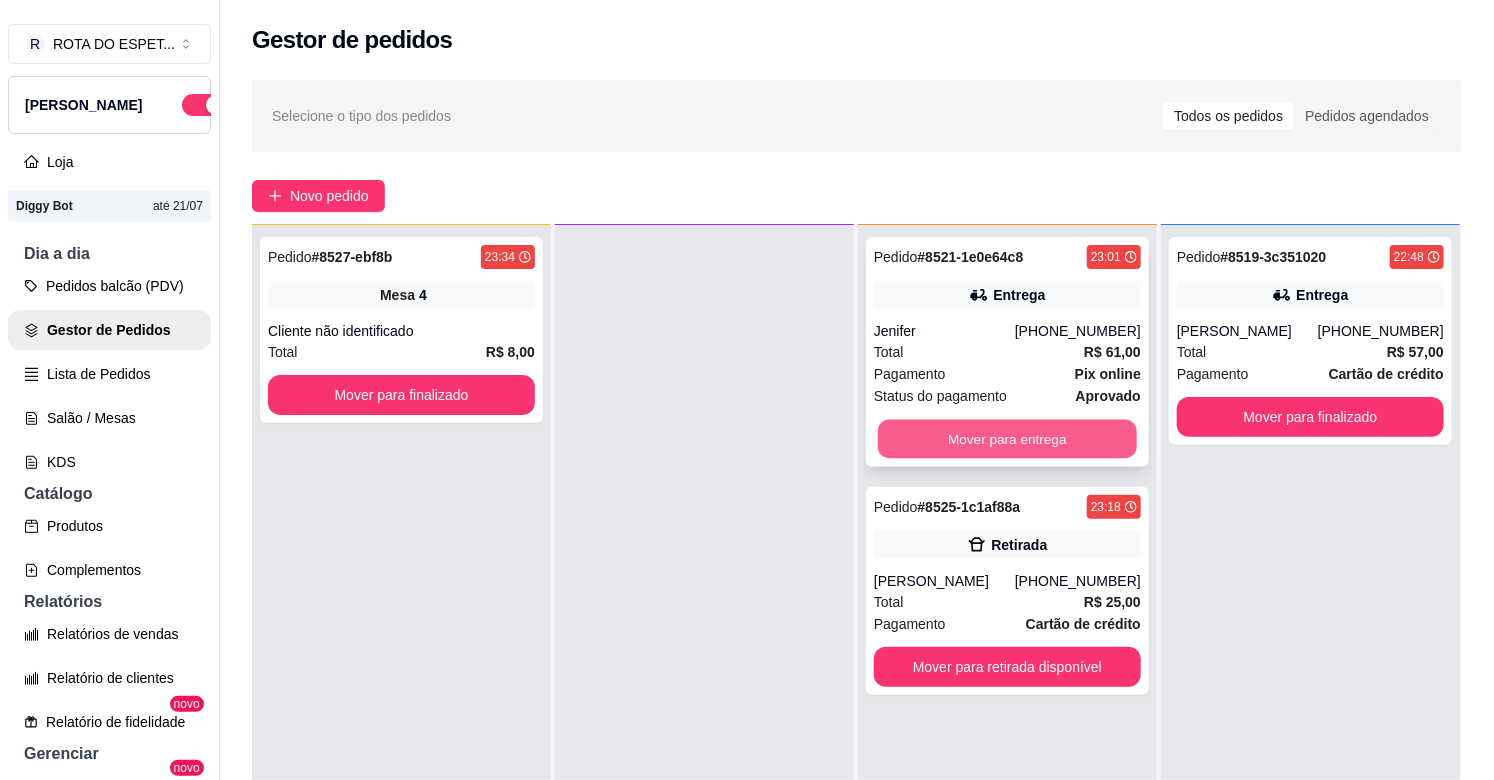 click on "Mover para entrega" at bounding box center (1007, 439) 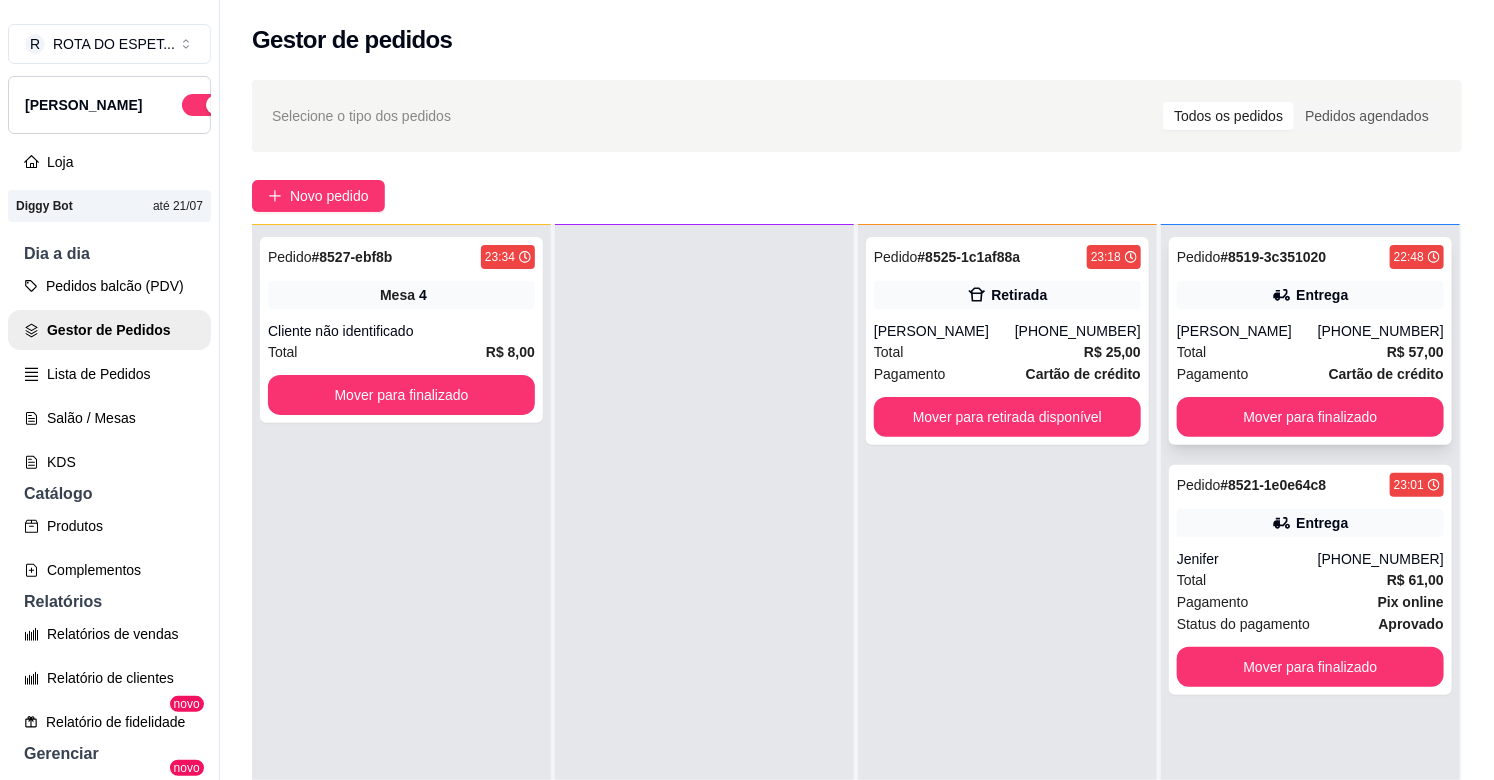 click on "Pedido  # 8519-3c351020 22:48 Entrega Fernando  [PHONE_NUMBER] Total R$ 57,00 Pagamento Cartão de crédito Mover para finalizado" at bounding box center (1310, 341) 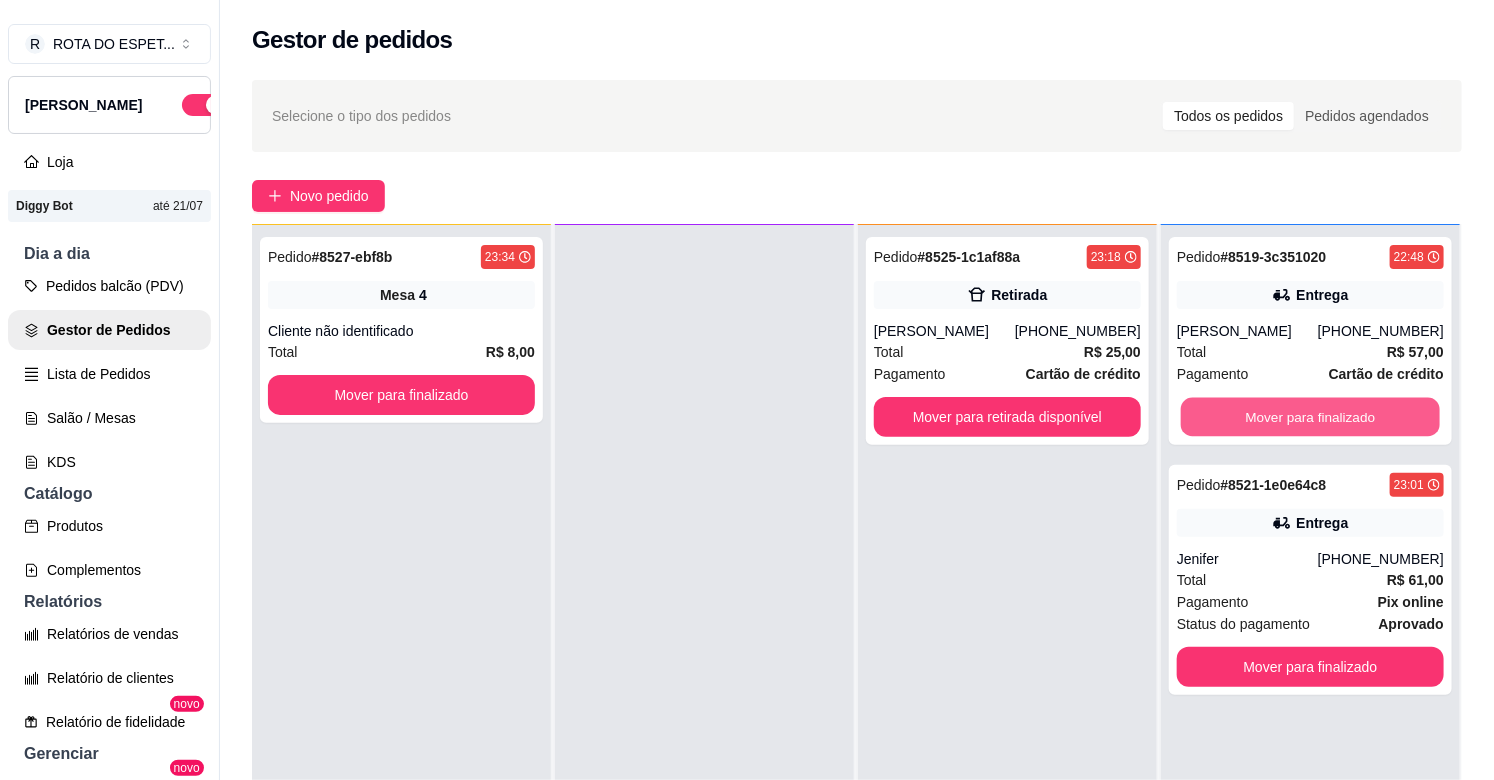click on "Mover para finalizado" at bounding box center [1310, 417] 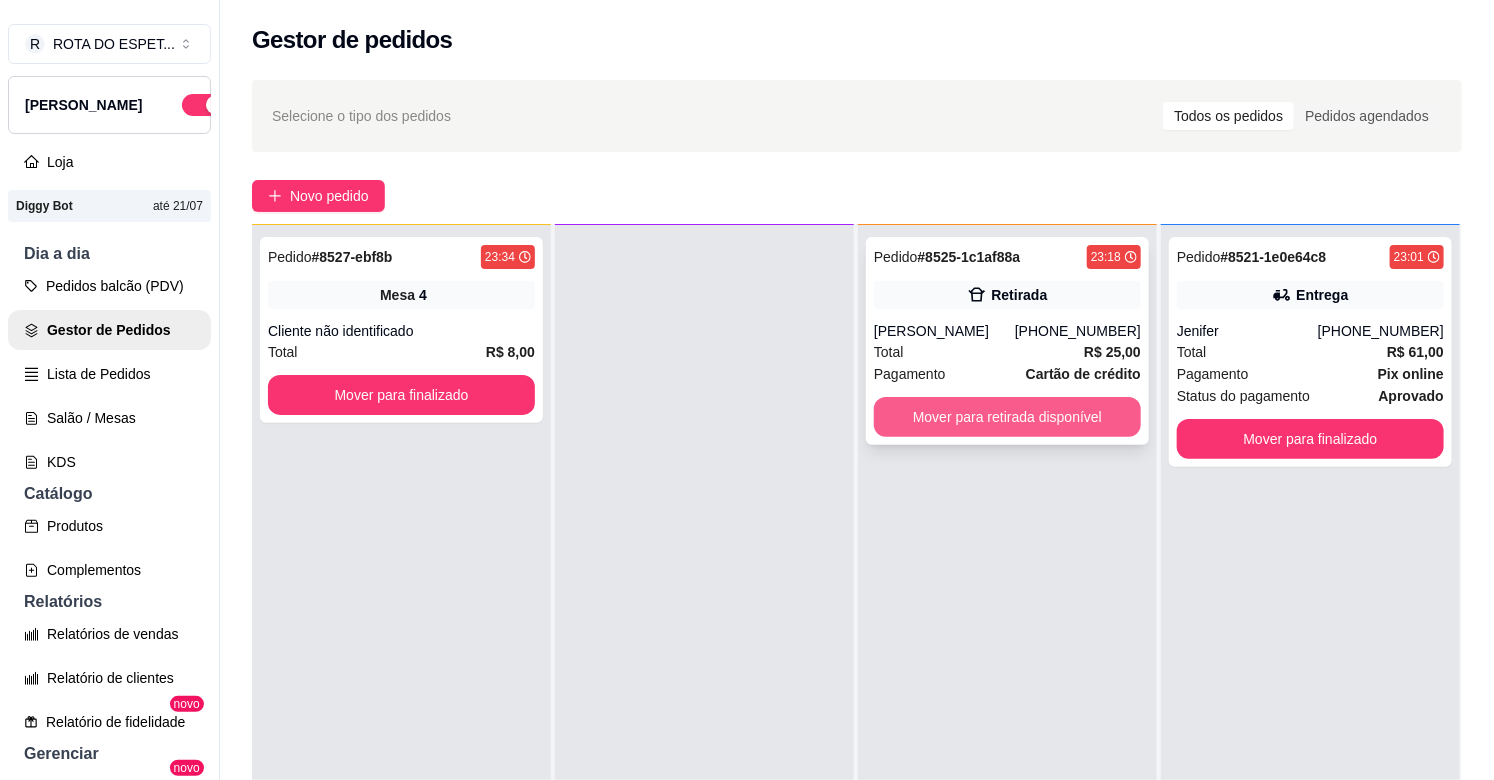 click on "Mover para retirada disponível" at bounding box center (1007, 417) 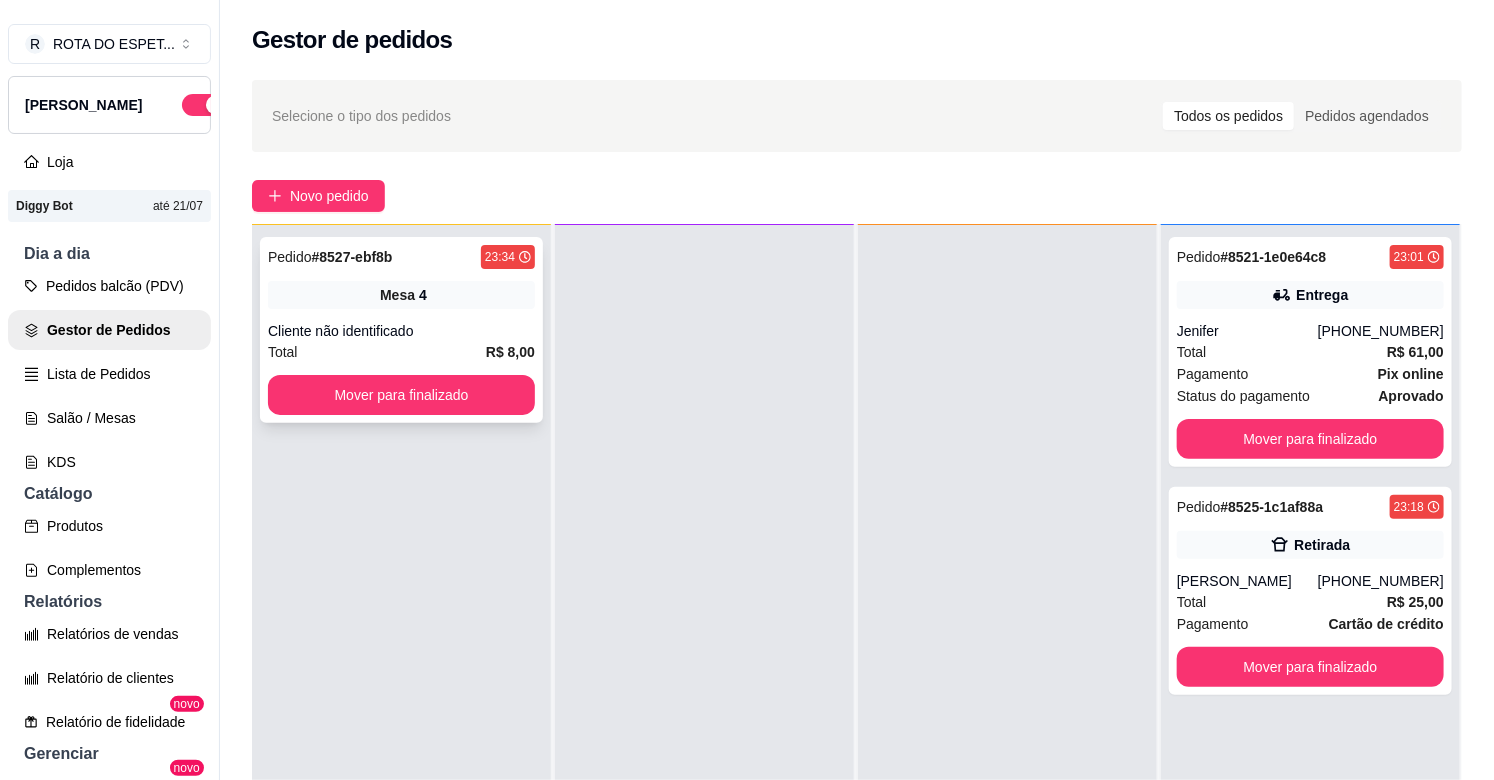 click on "Pedido  # 8527-ebf8b 23:34 Mesa 4 Cliente não identificado Total R$ 8,00 Mover para finalizado" at bounding box center [401, 330] 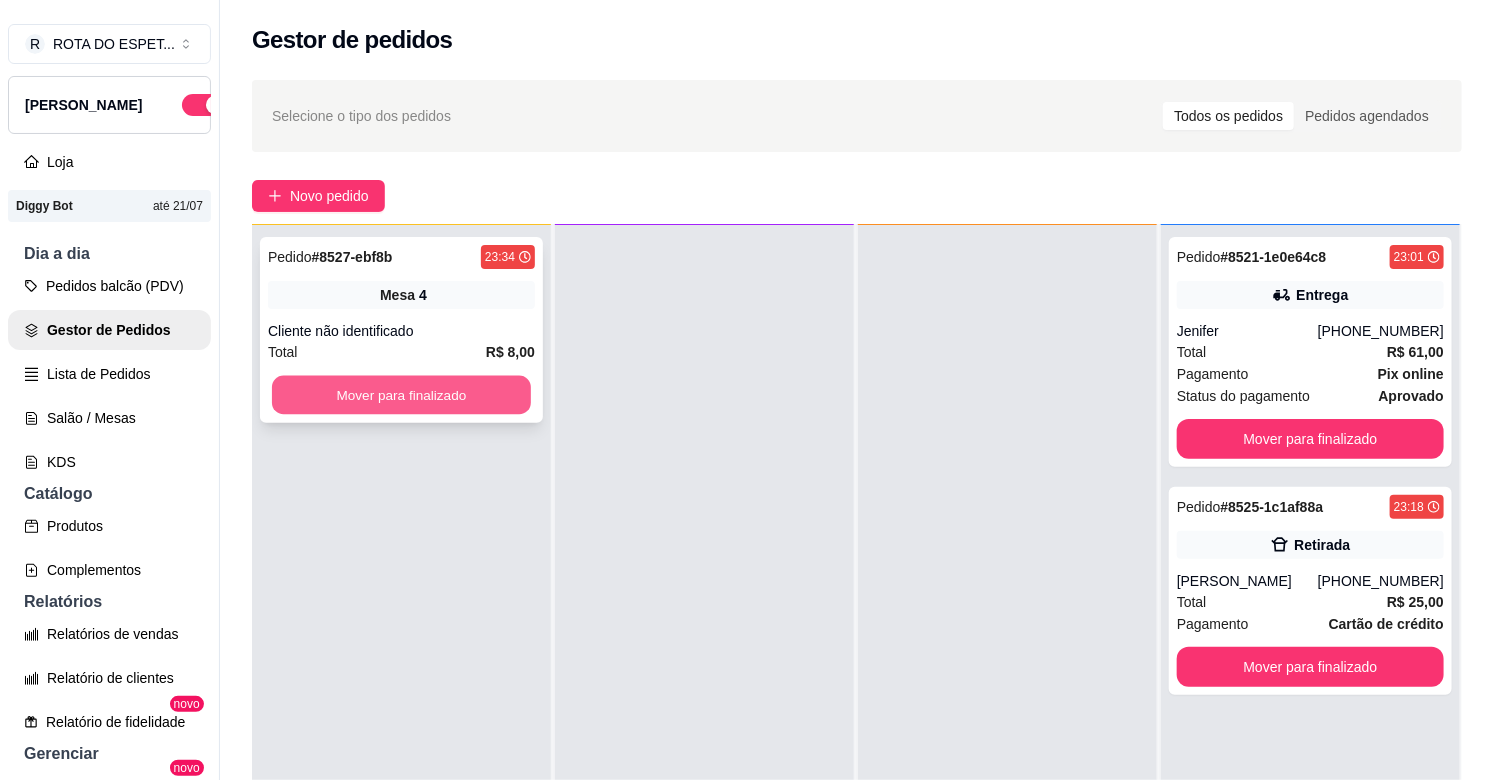 click on "Mover para finalizado" at bounding box center [401, 395] 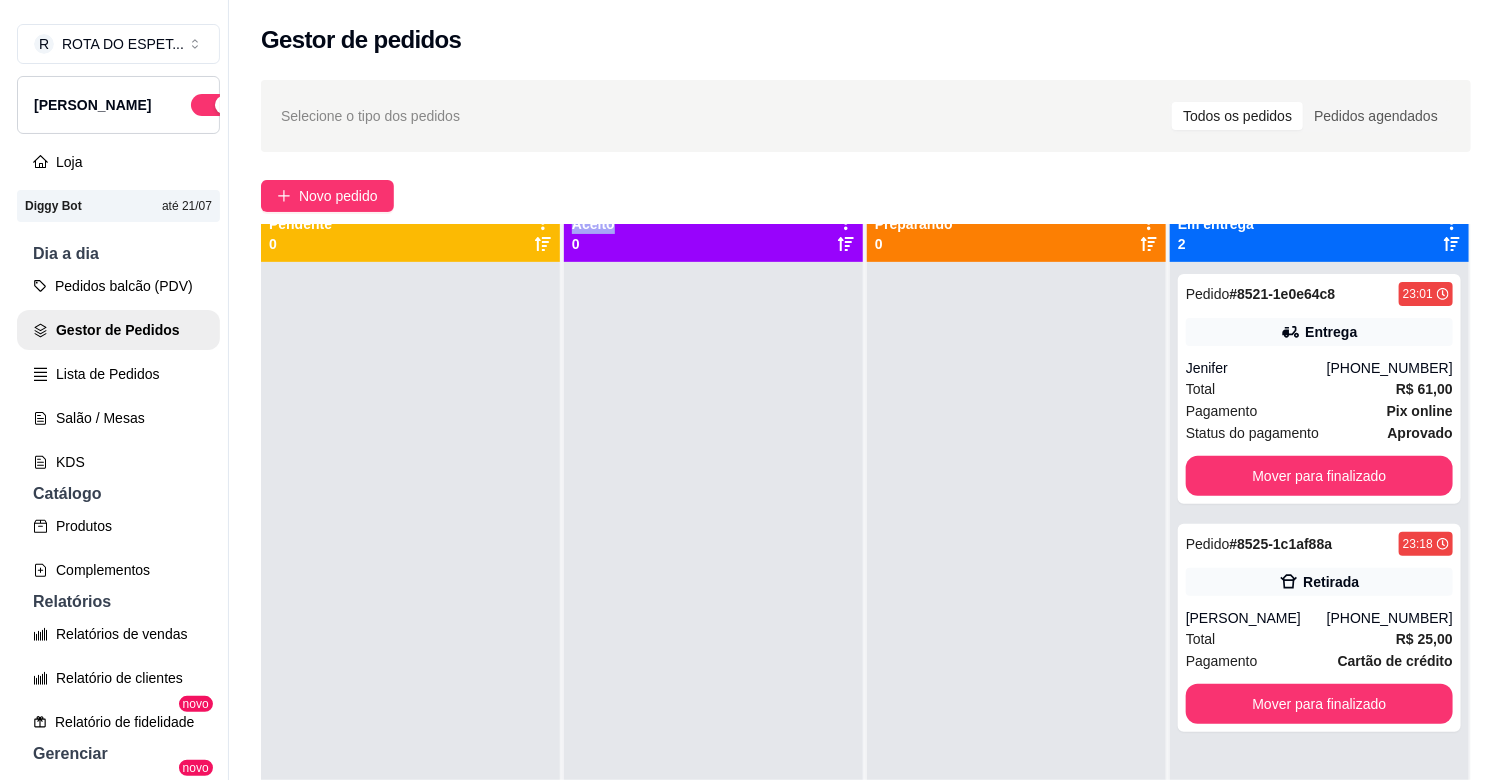 scroll, scrollTop: 0, scrollLeft: 0, axis: both 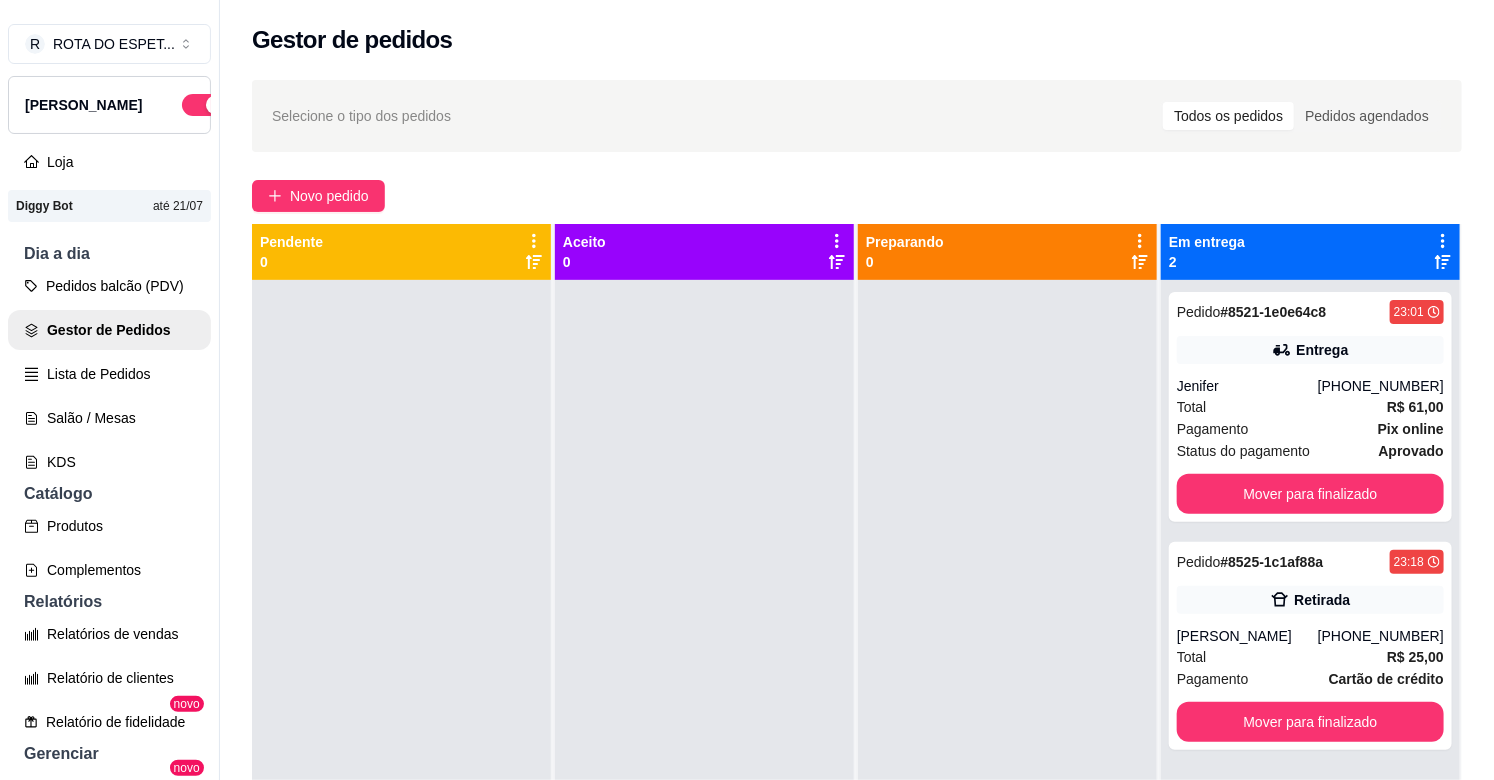 click at bounding box center [704, 670] 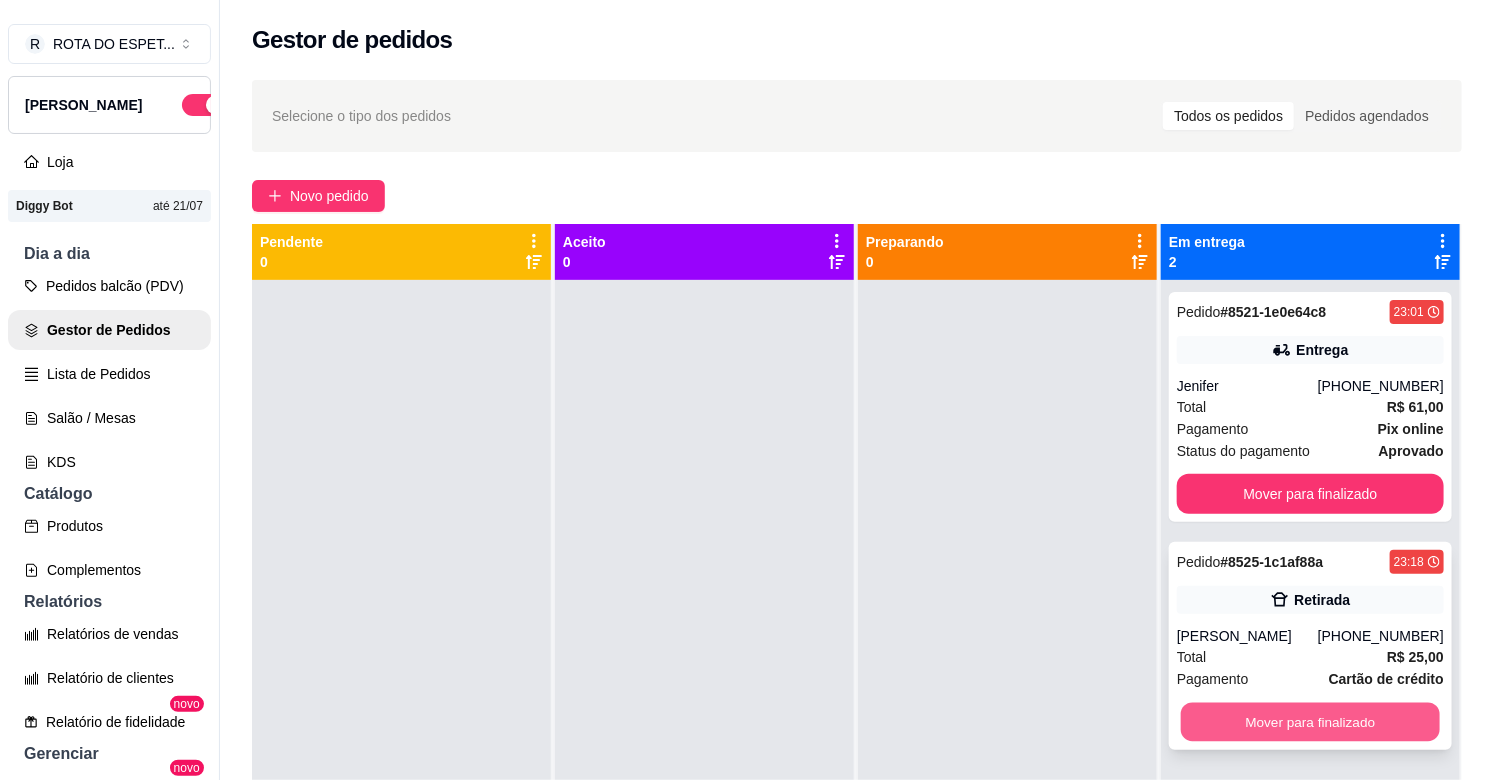 click on "Mover para finalizado" at bounding box center (1310, 722) 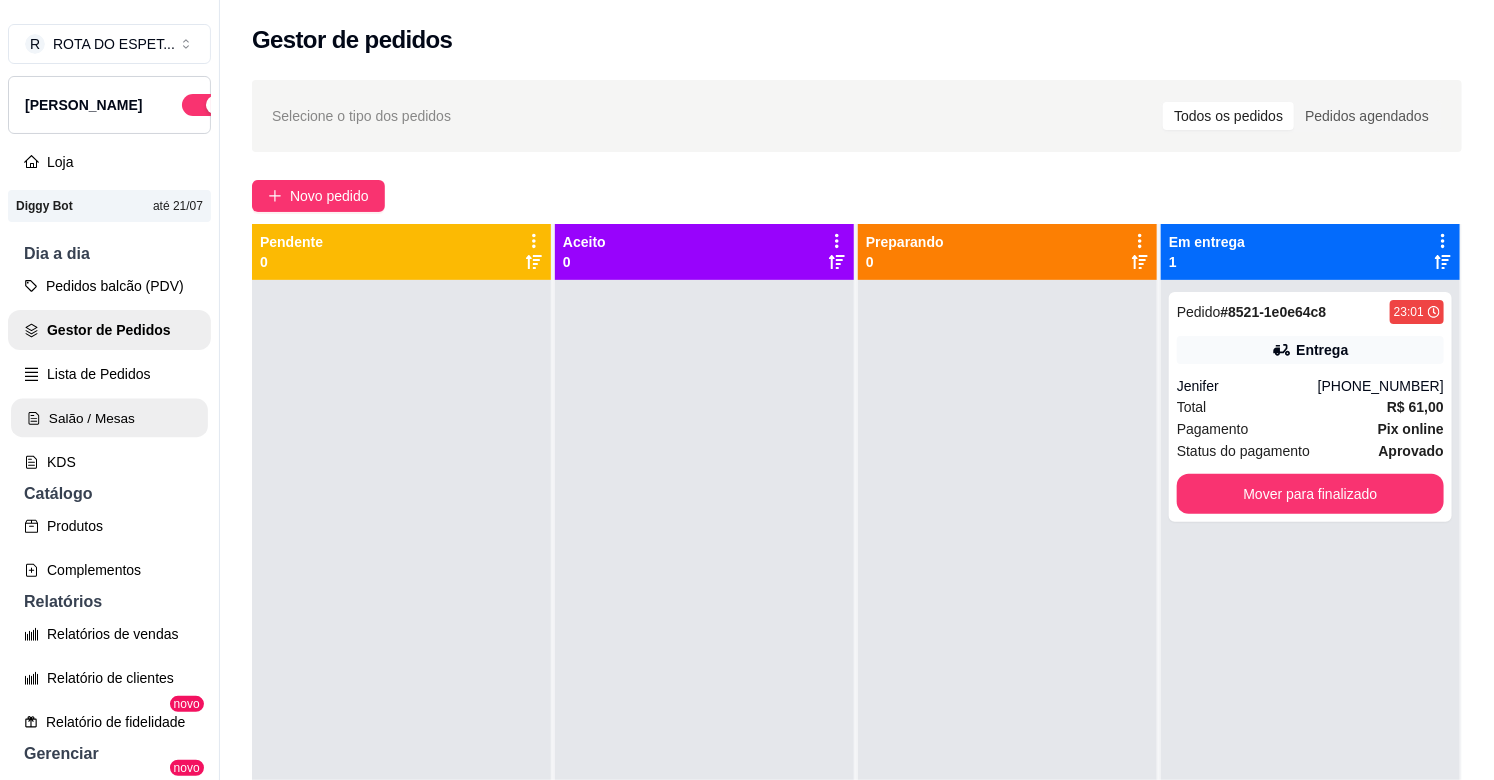 click on "Salão / Mesas" at bounding box center (109, 418) 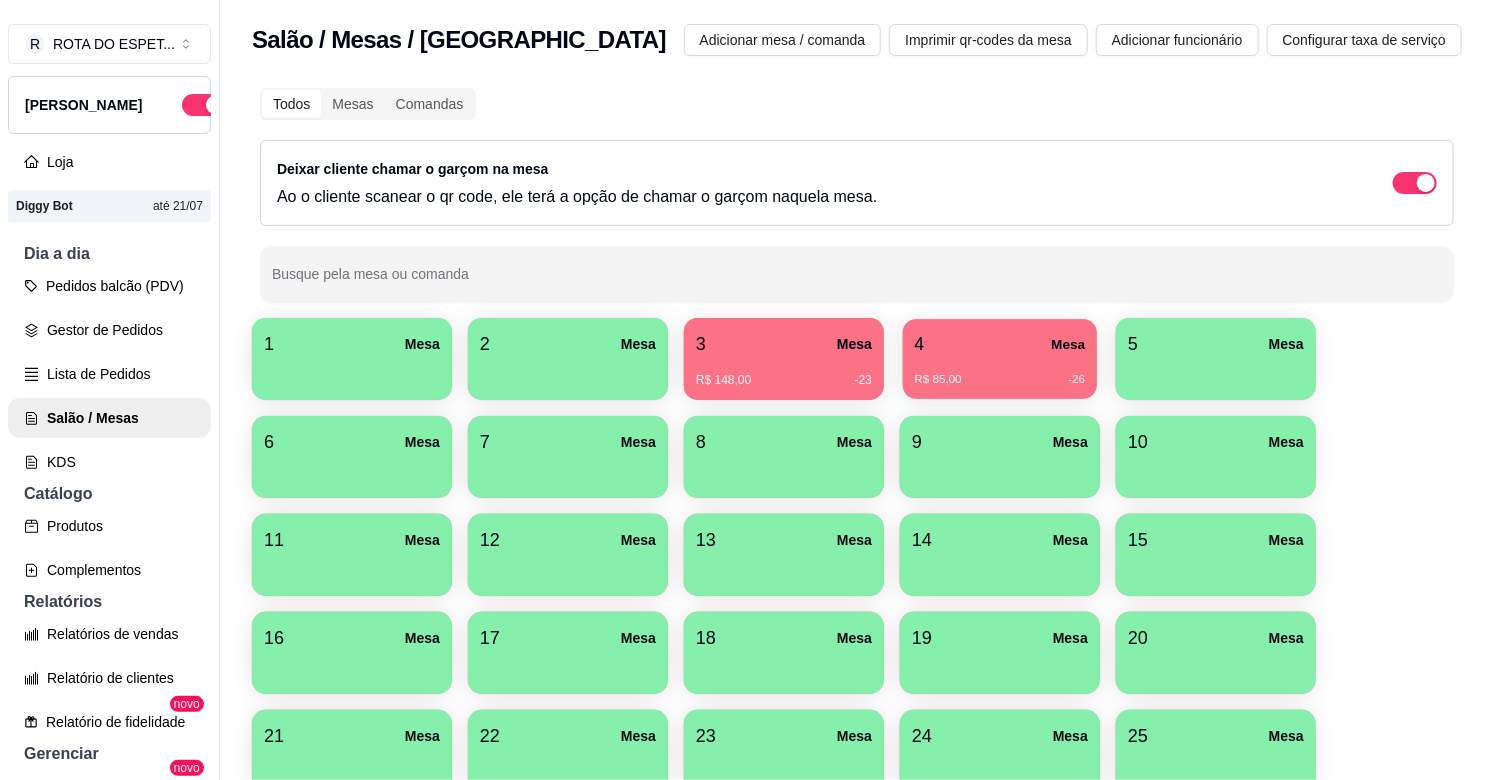 click on "4 Mesa" at bounding box center (1000, 344) 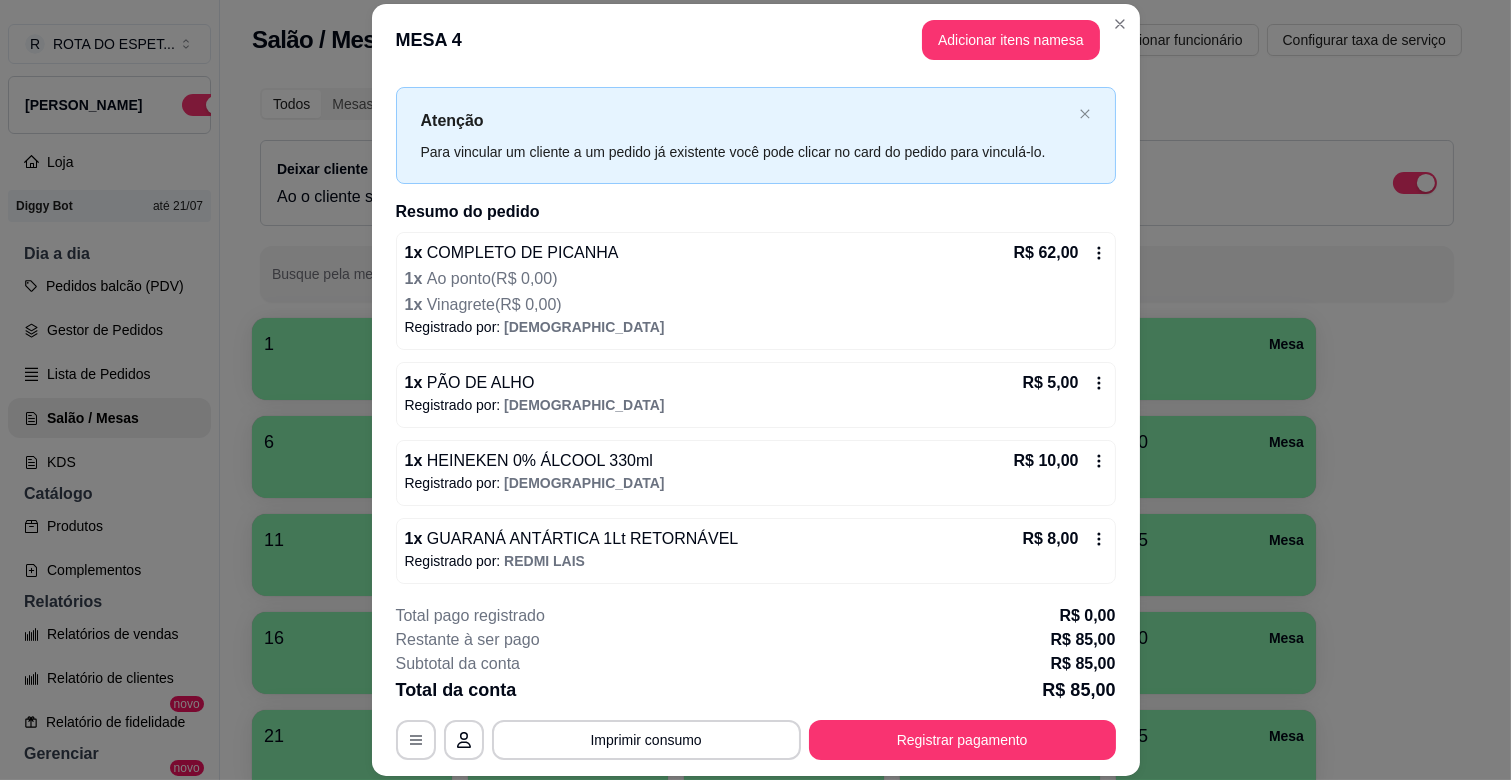scroll, scrollTop: 37, scrollLeft: 0, axis: vertical 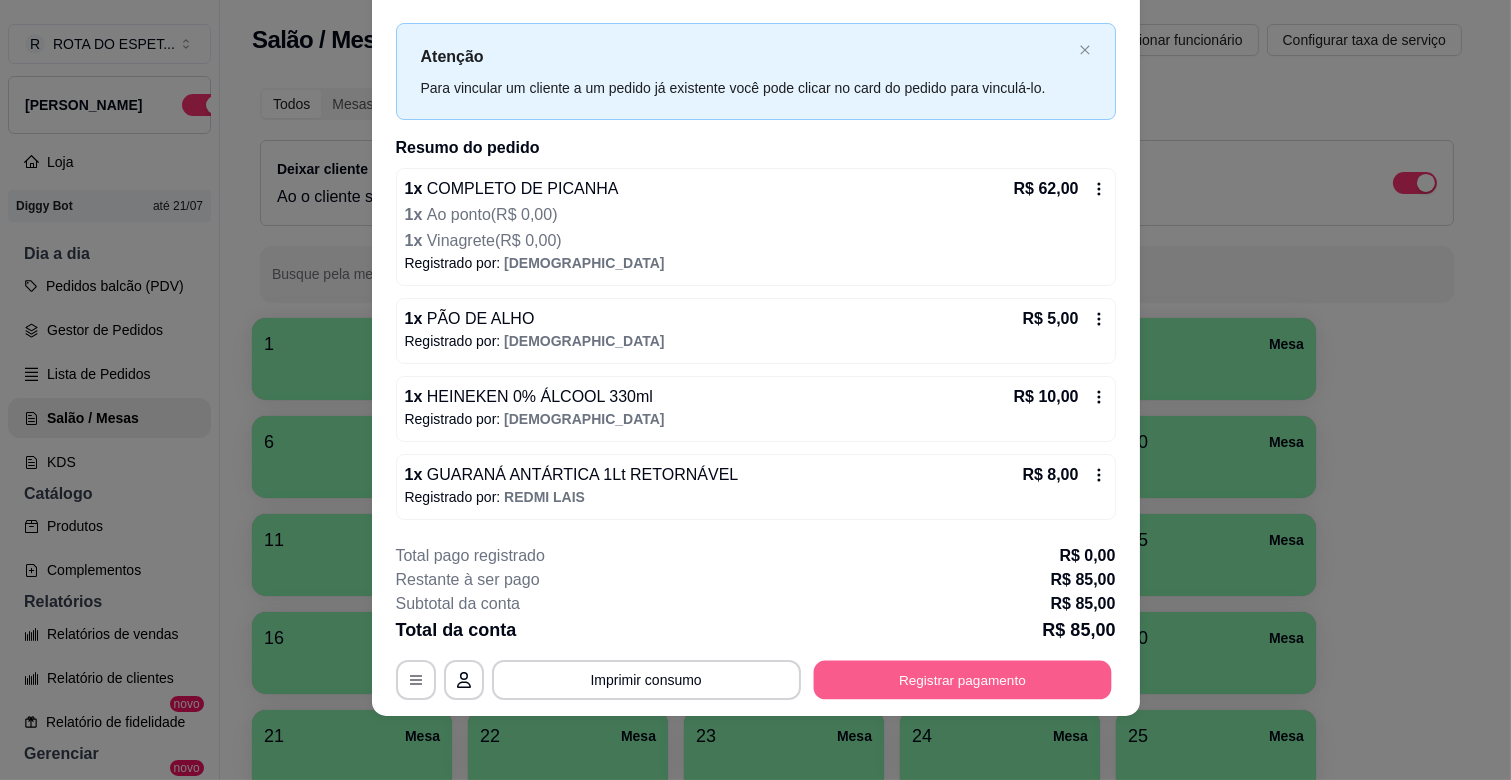 click on "Registrar pagamento" at bounding box center (962, 680) 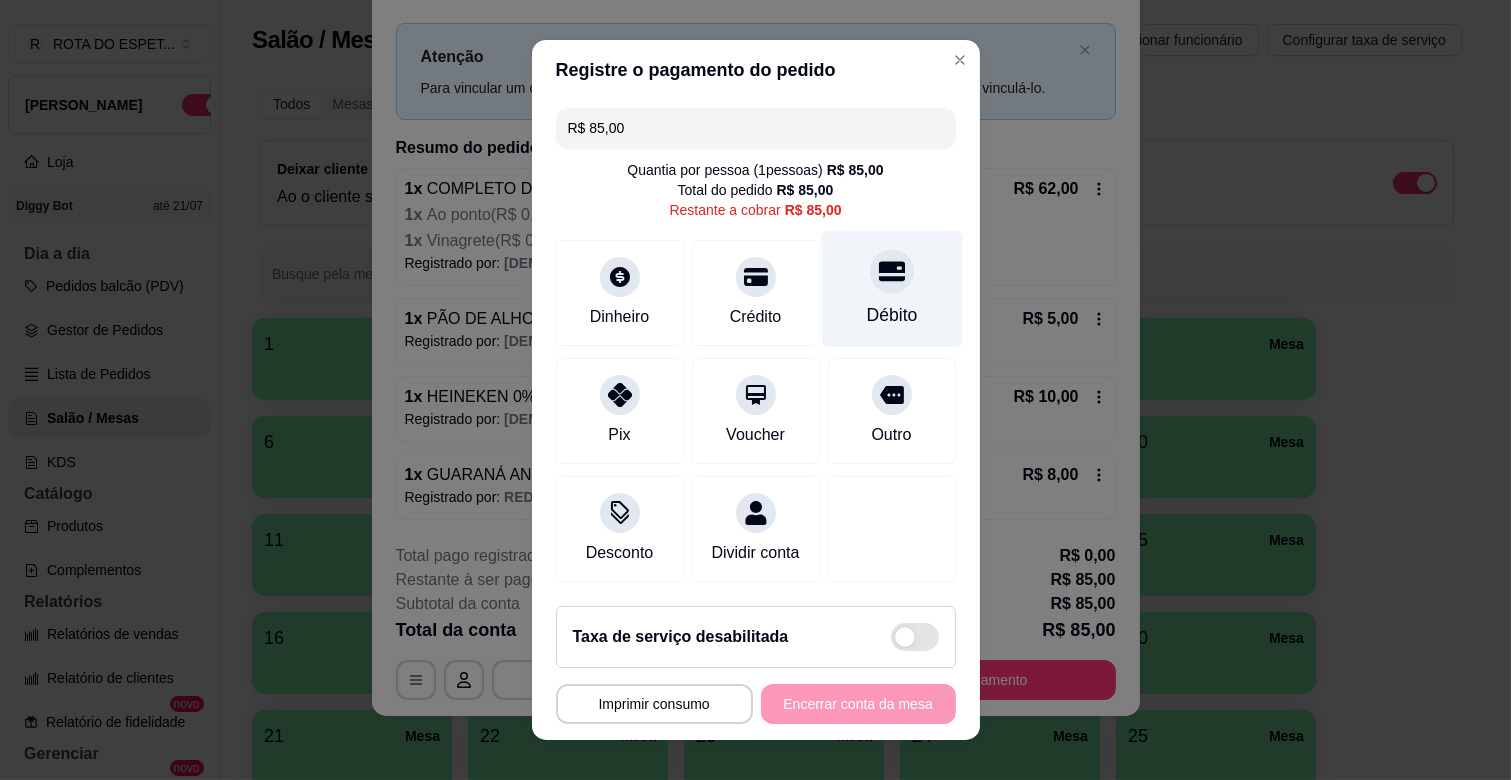 click on "Débito" at bounding box center [891, 289] 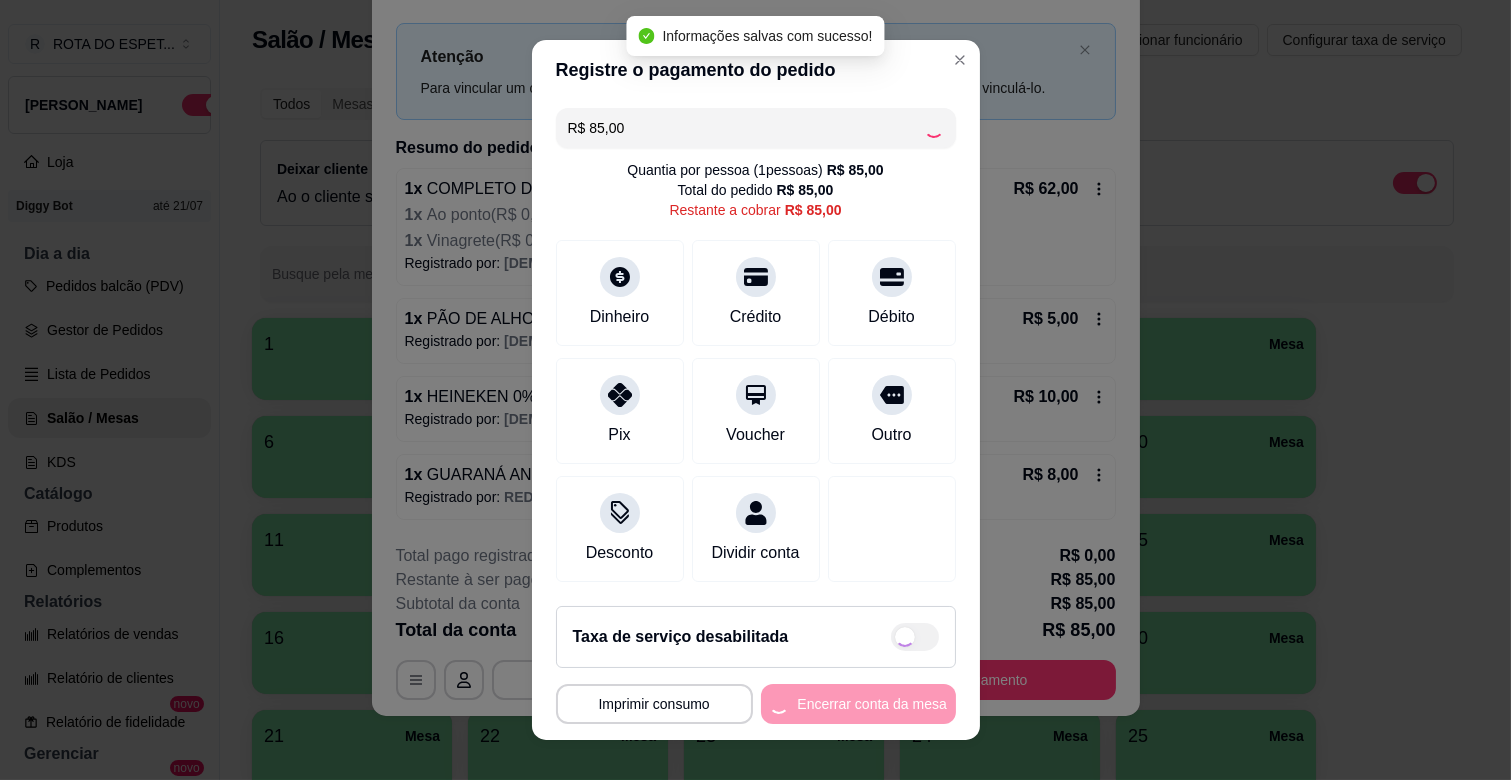 type on "R$ 0,00" 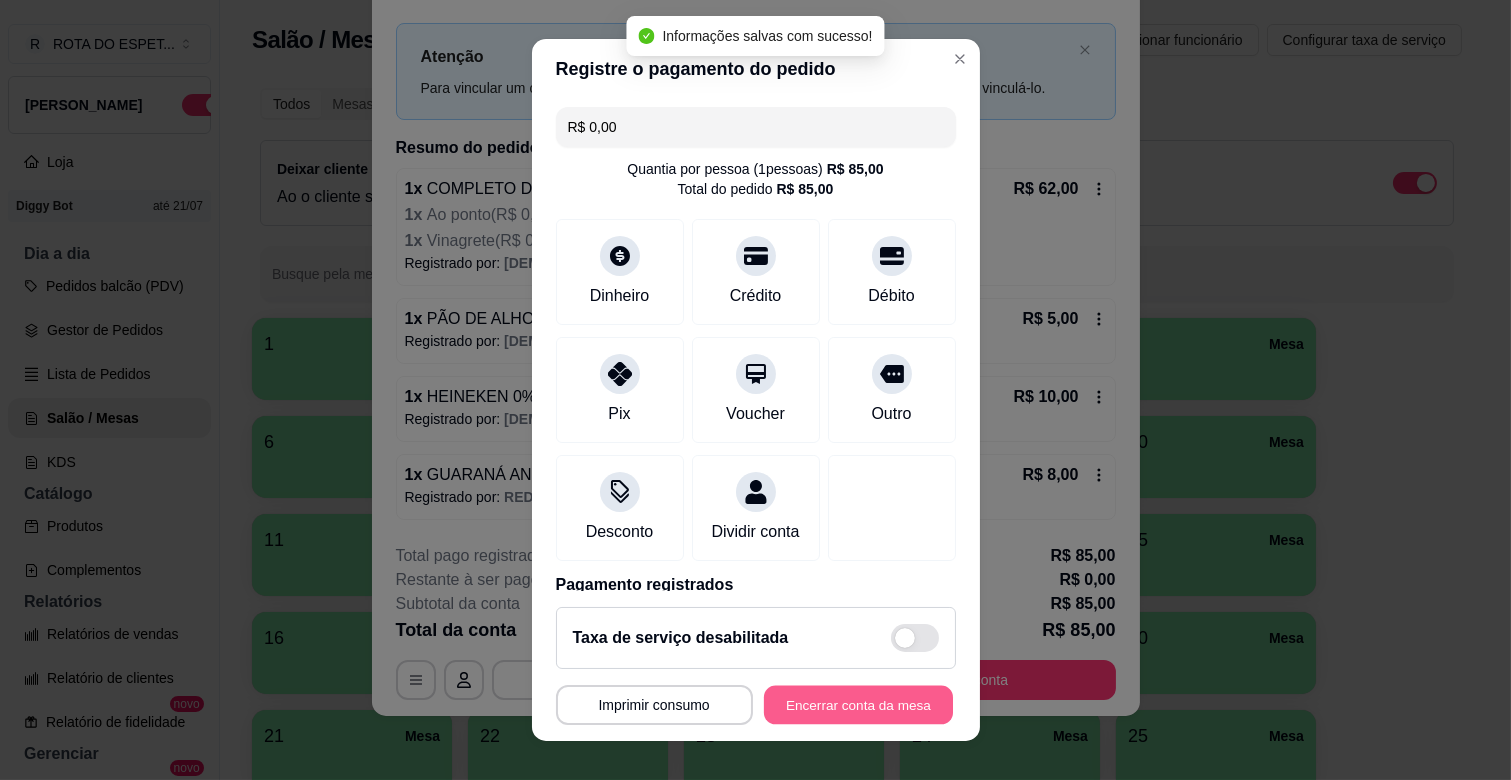 click on "Encerrar conta da mesa" at bounding box center [858, 705] 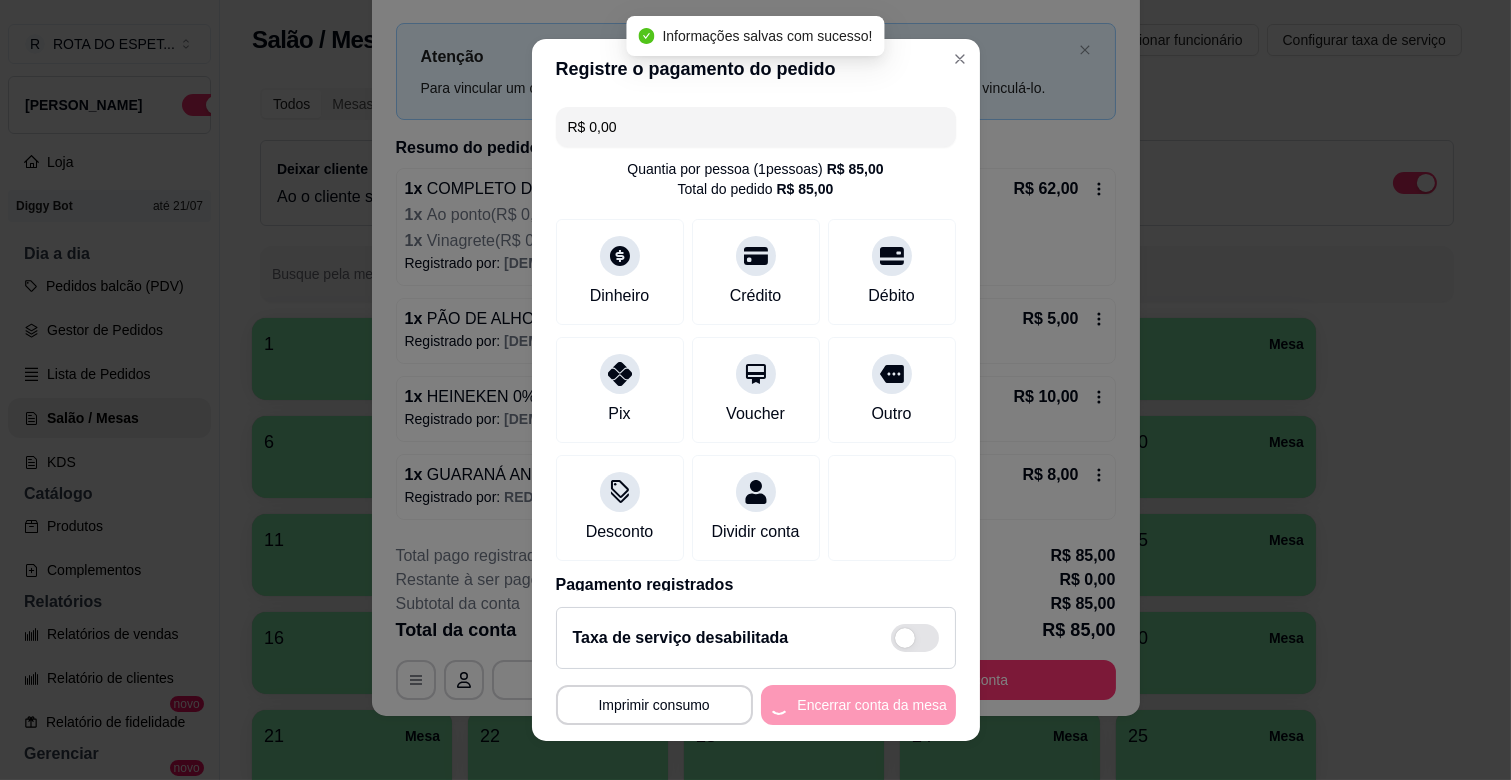 scroll, scrollTop: 0, scrollLeft: 0, axis: both 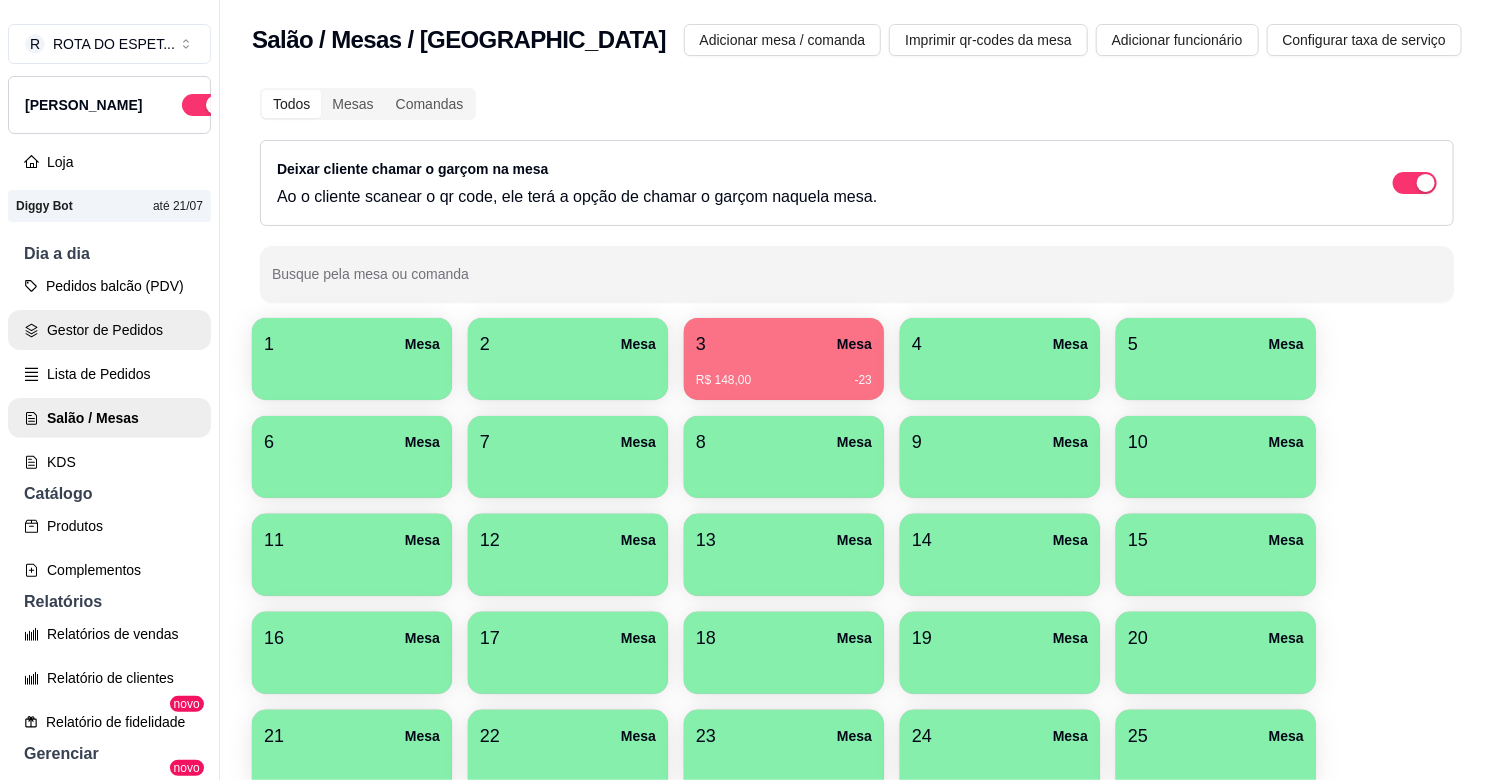 click on "Gestor de Pedidos" at bounding box center [109, 330] 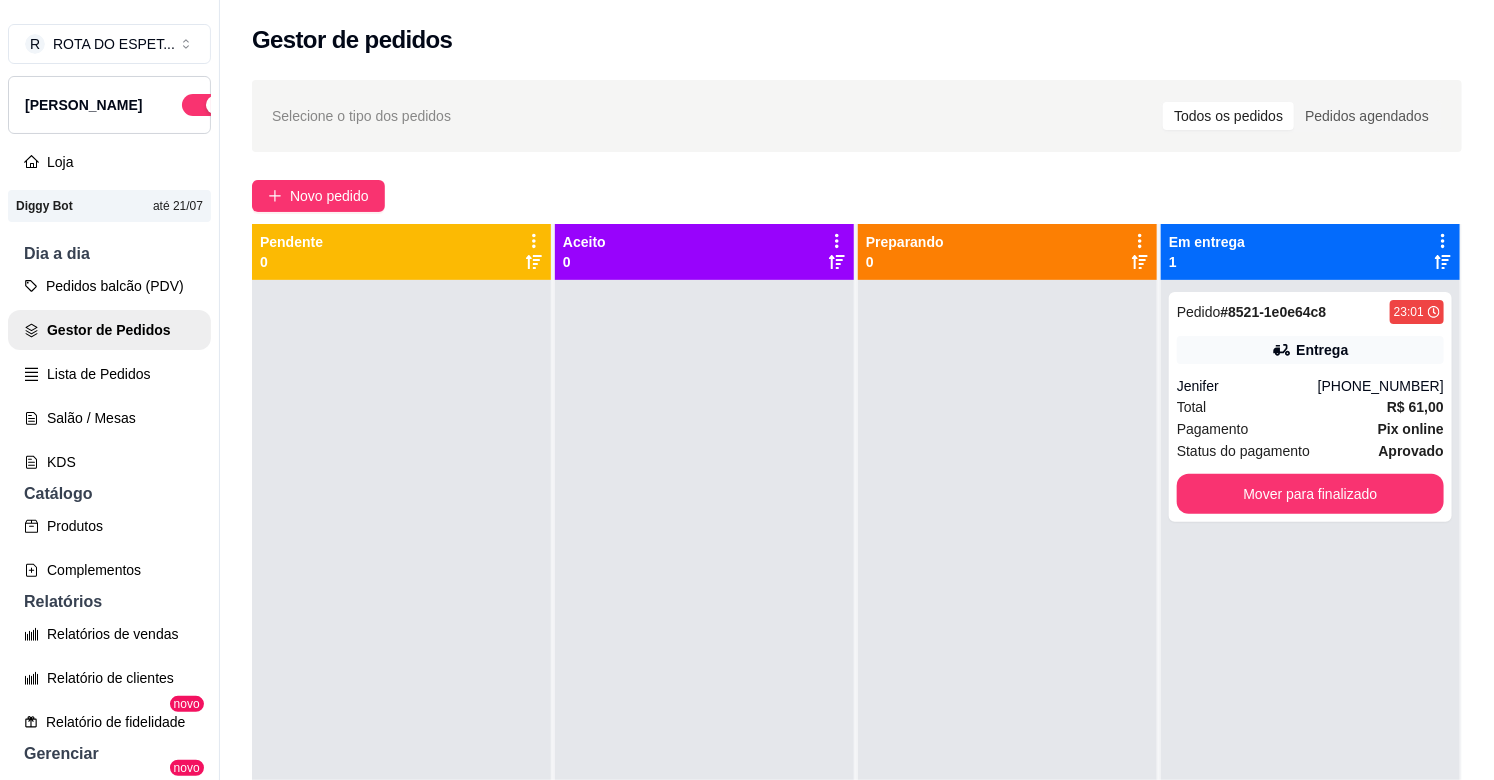 click at bounding box center [704, 670] 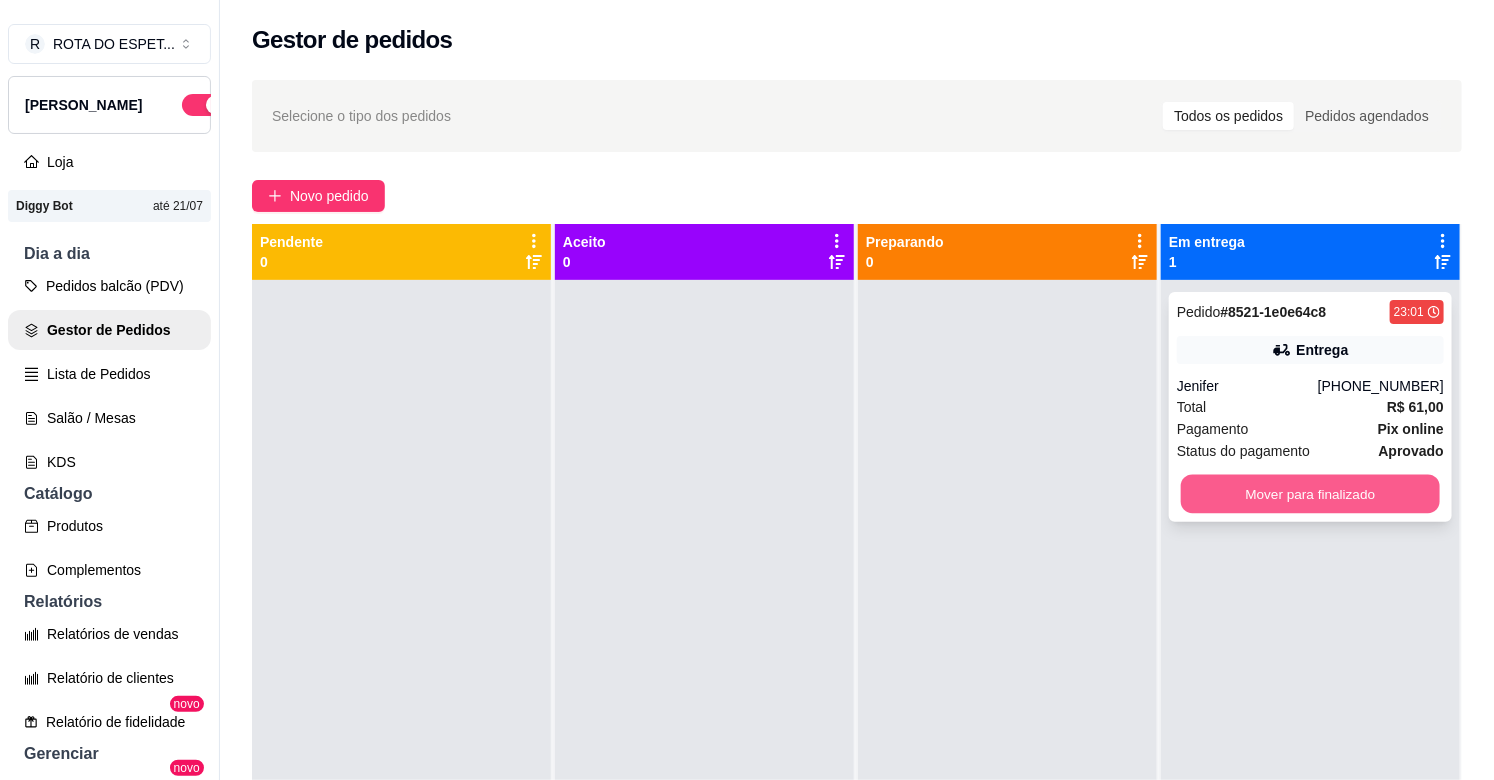 click on "Mover para finalizado" at bounding box center (1310, 494) 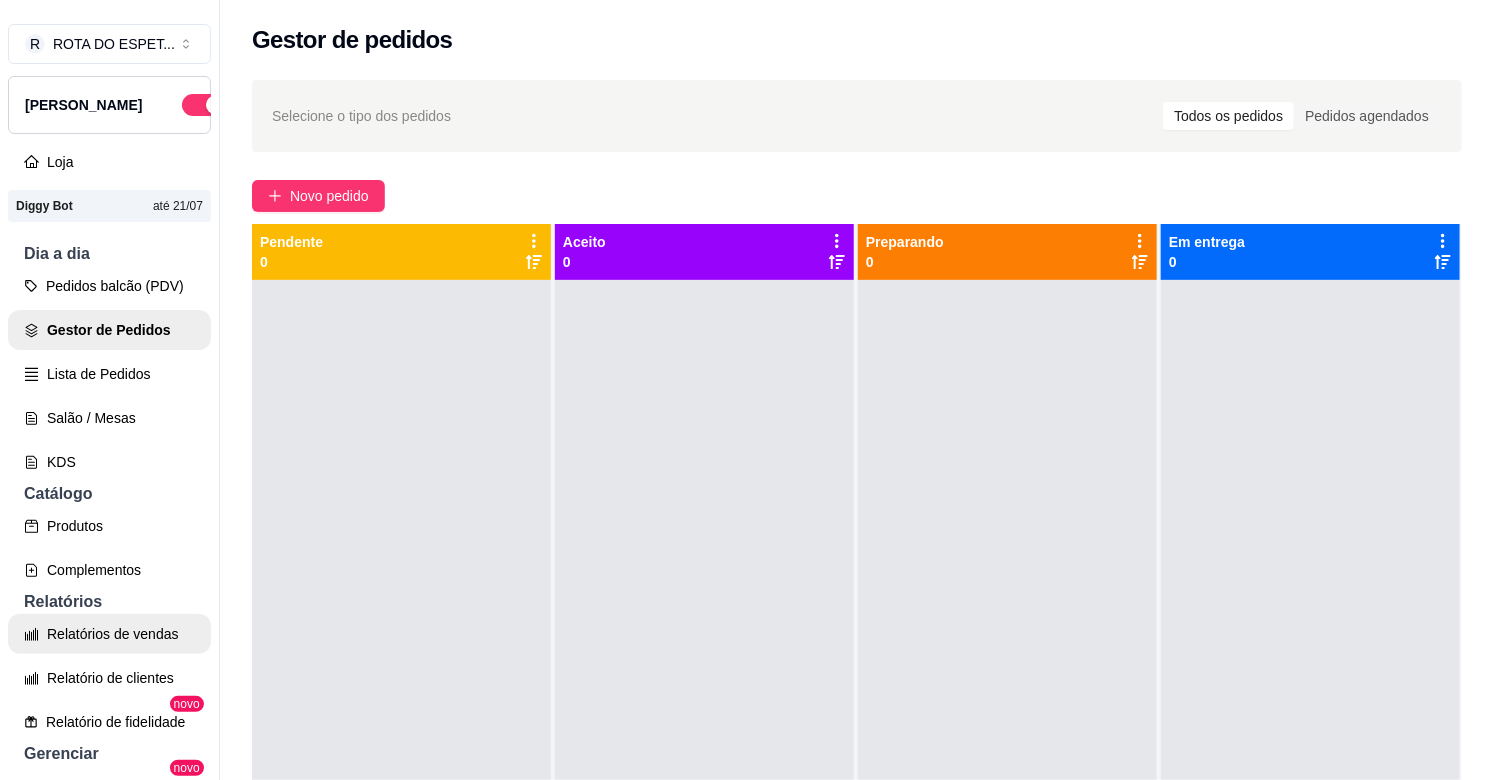click on "Relatórios de vendas" at bounding box center [109, 634] 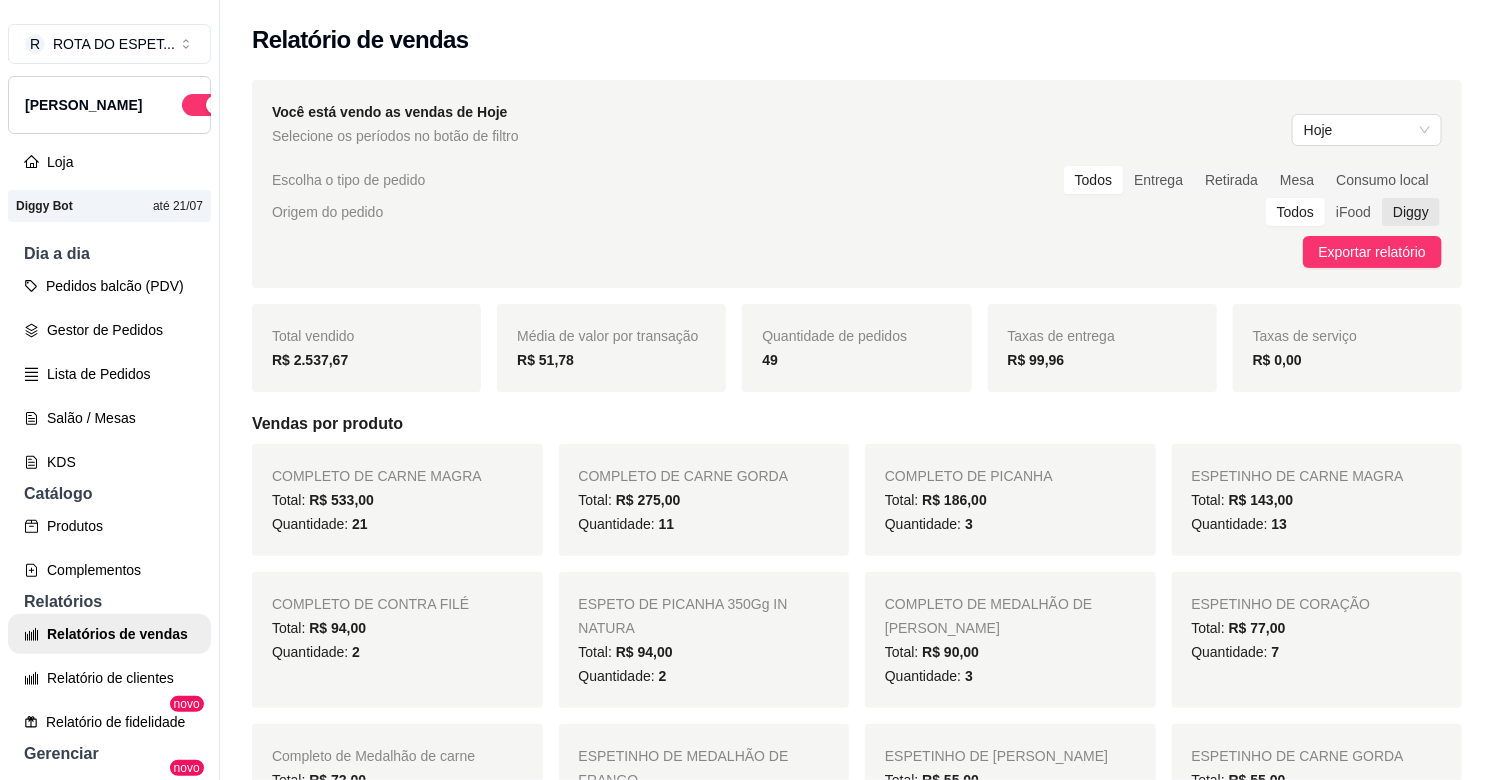 click on "Diggy" at bounding box center [1411, 212] 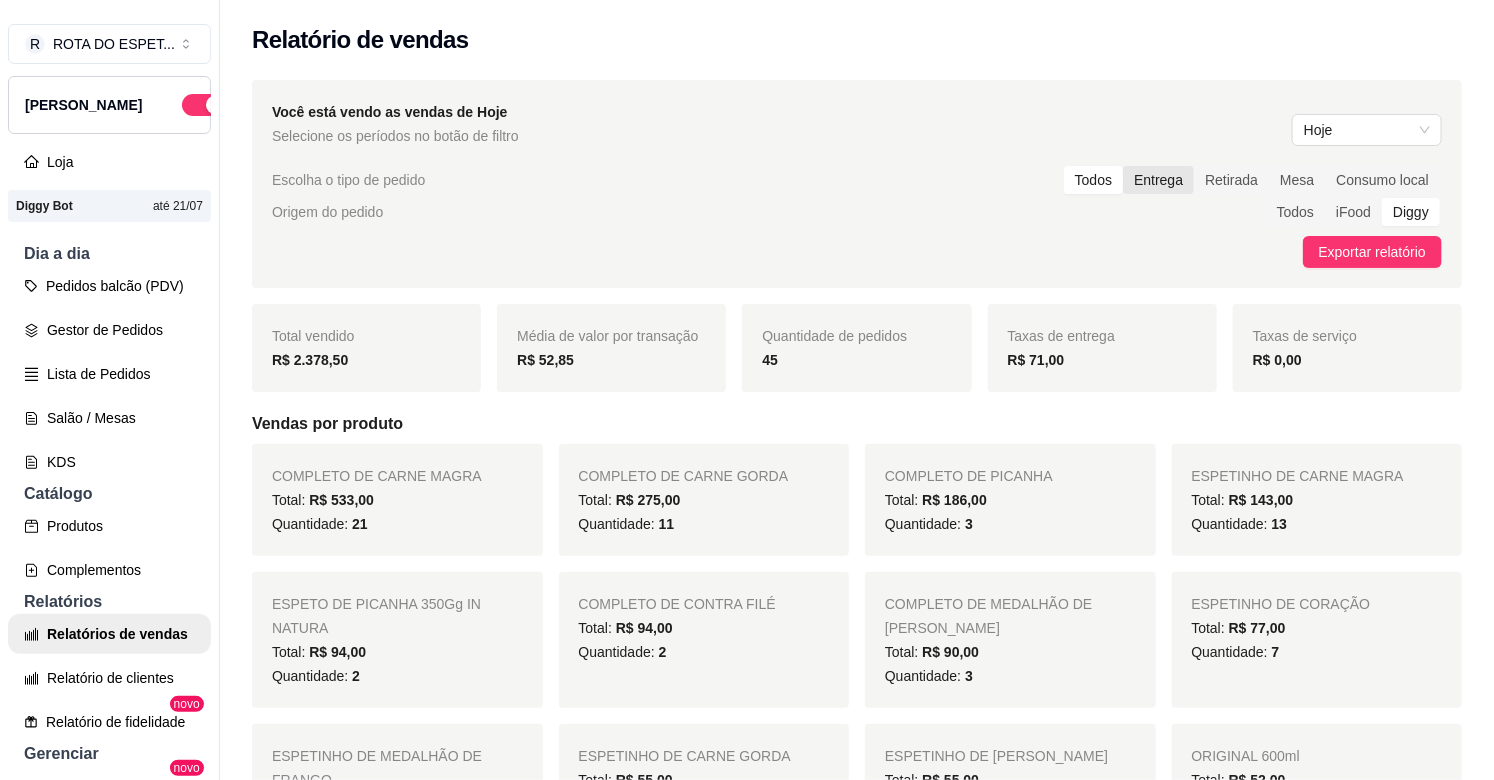 click on "Entrega" at bounding box center (1158, 180) 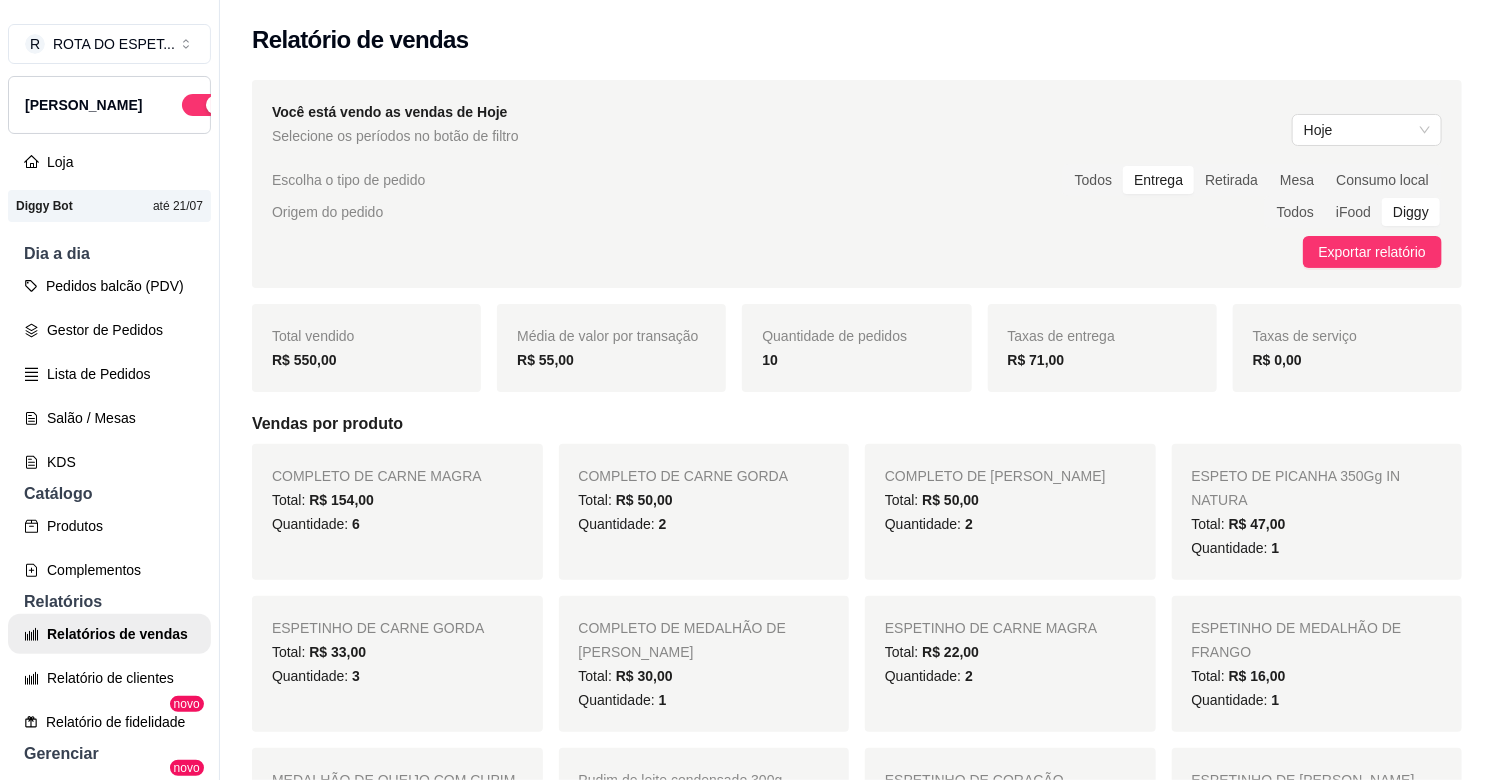 click on "R$ 71,00" at bounding box center [1036, 360] 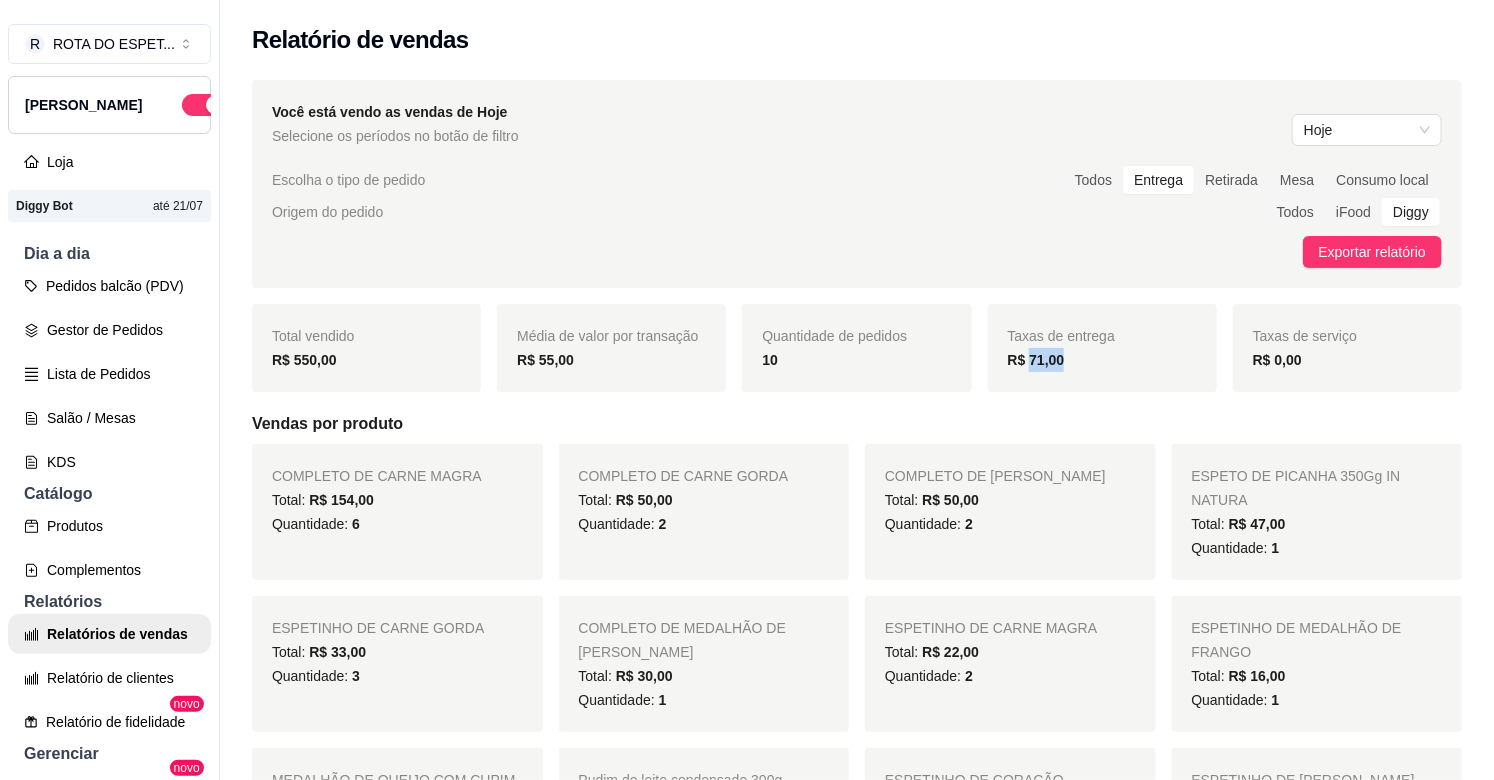 click on "R$ 71,00" at bounding box center [1036, 360] 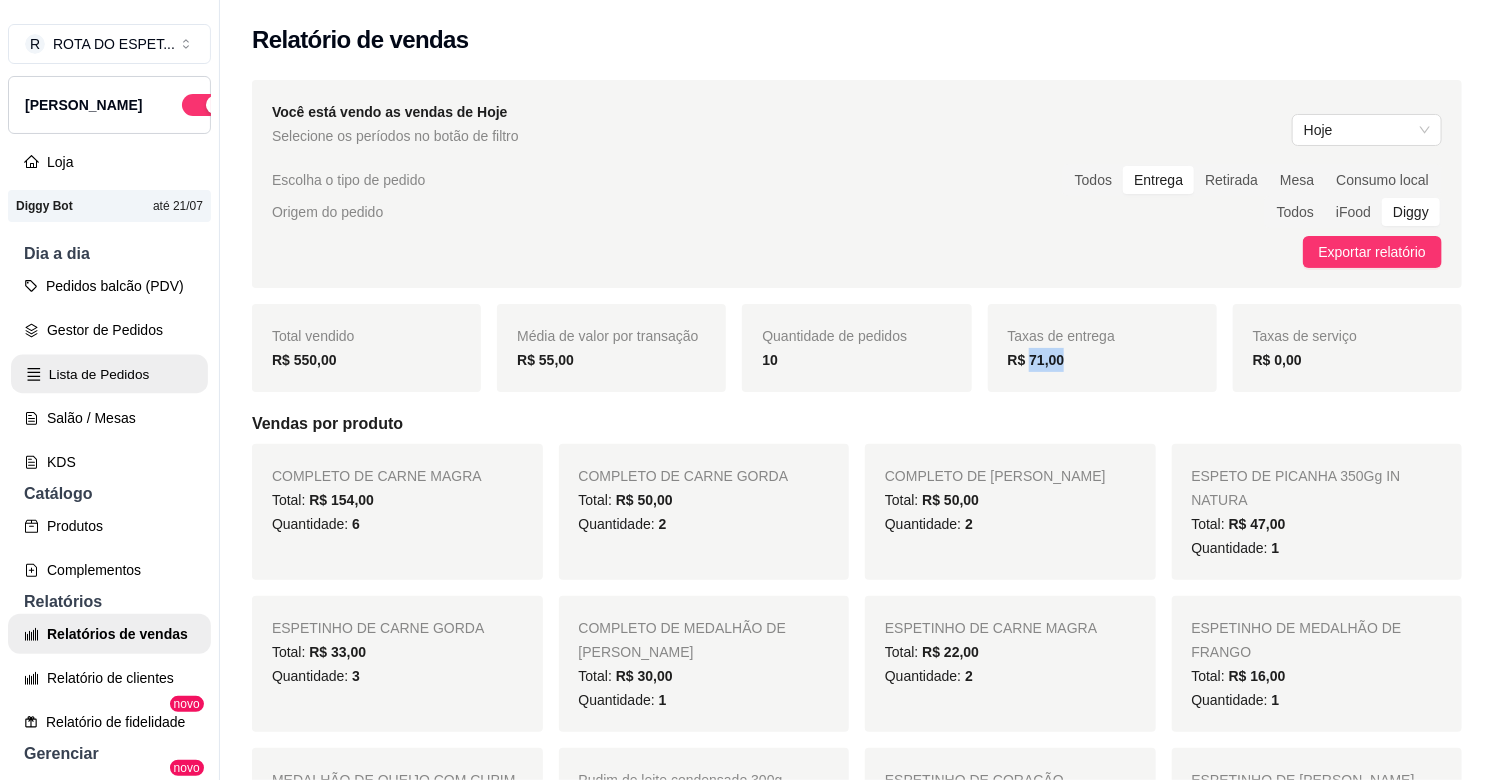 click on "Lista de Pedidos" at bounding box center (109, 374) 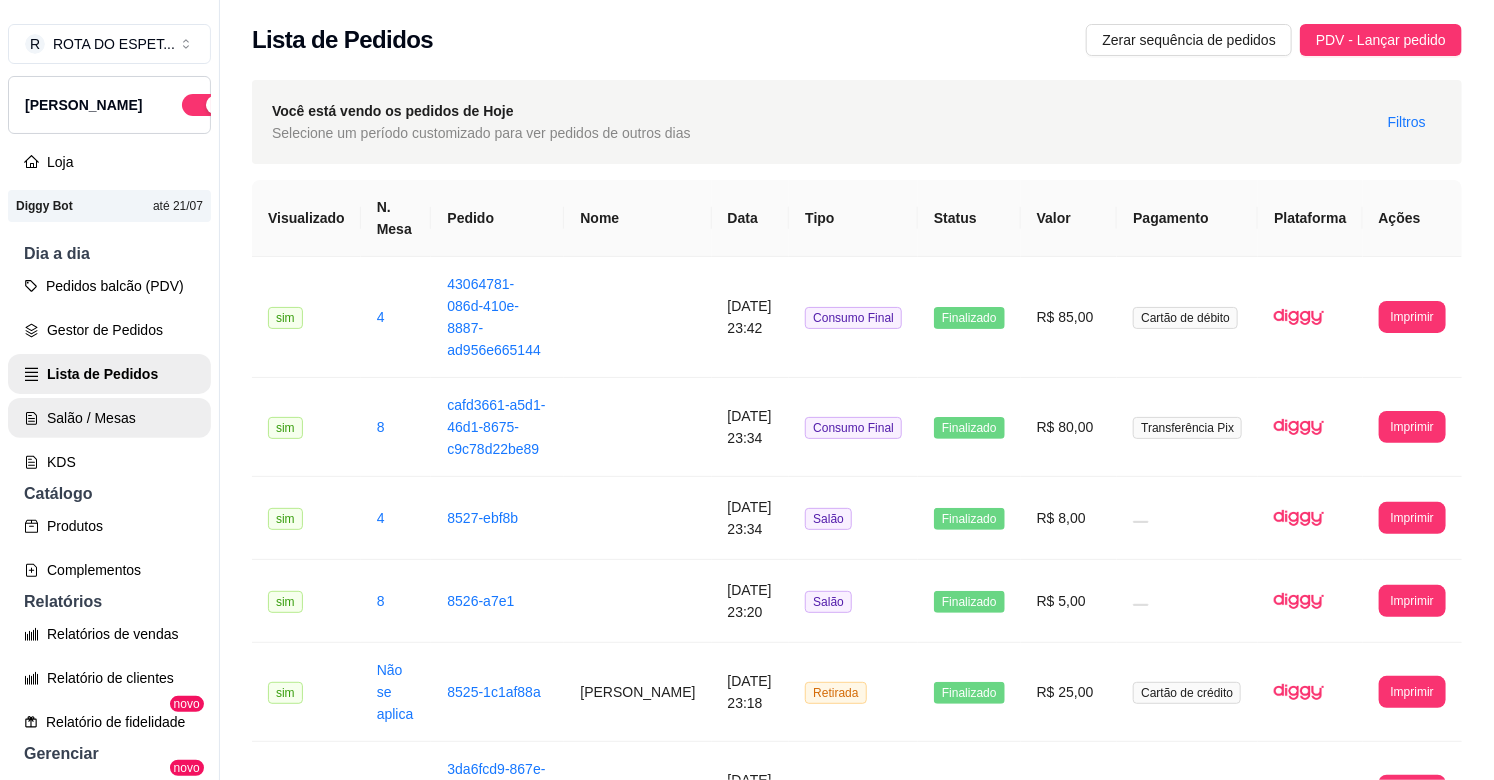 click on "Salão / Mesas" at bounding box center (109, 418) 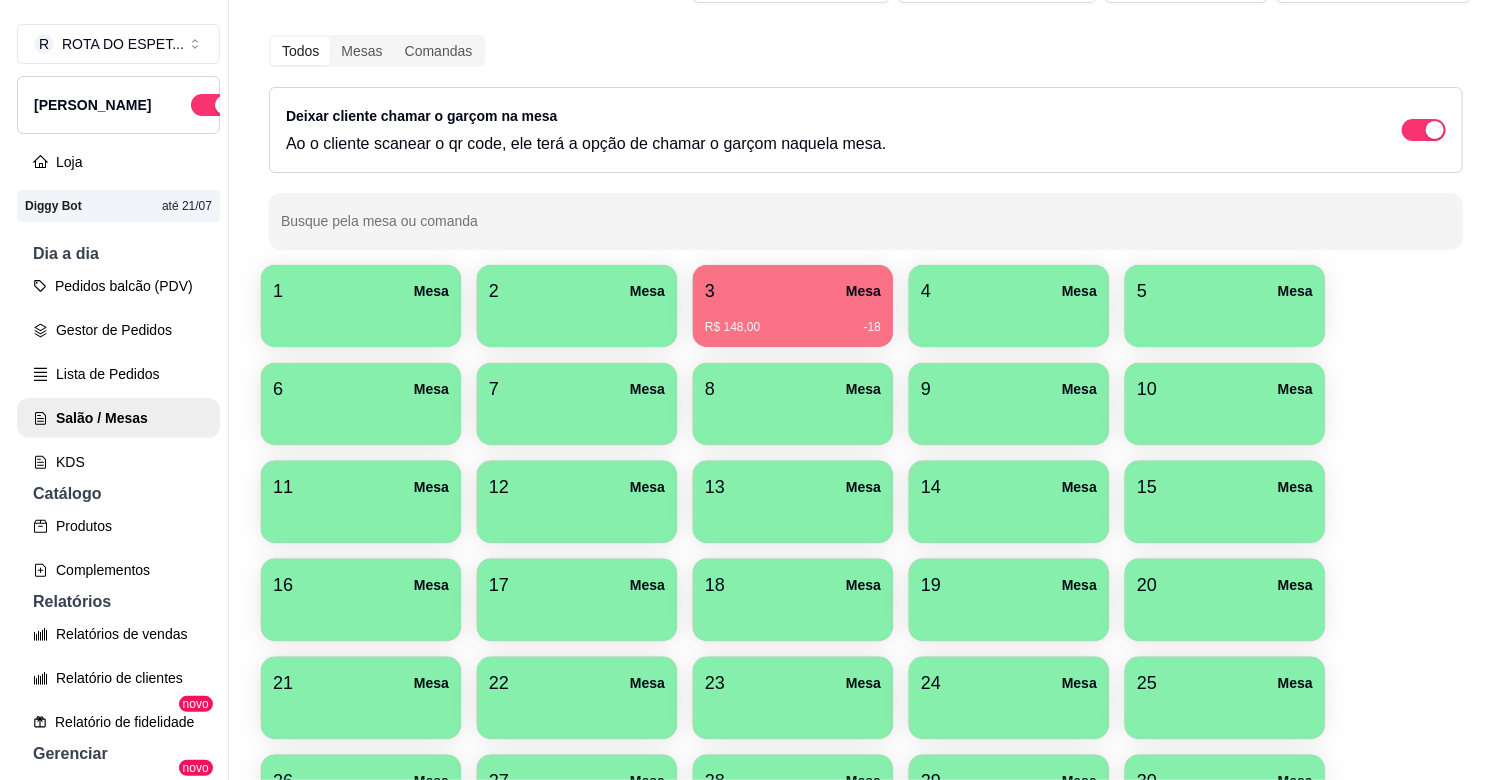 scroll, scrollTop: 0, scrollLeft: 0, axis: both 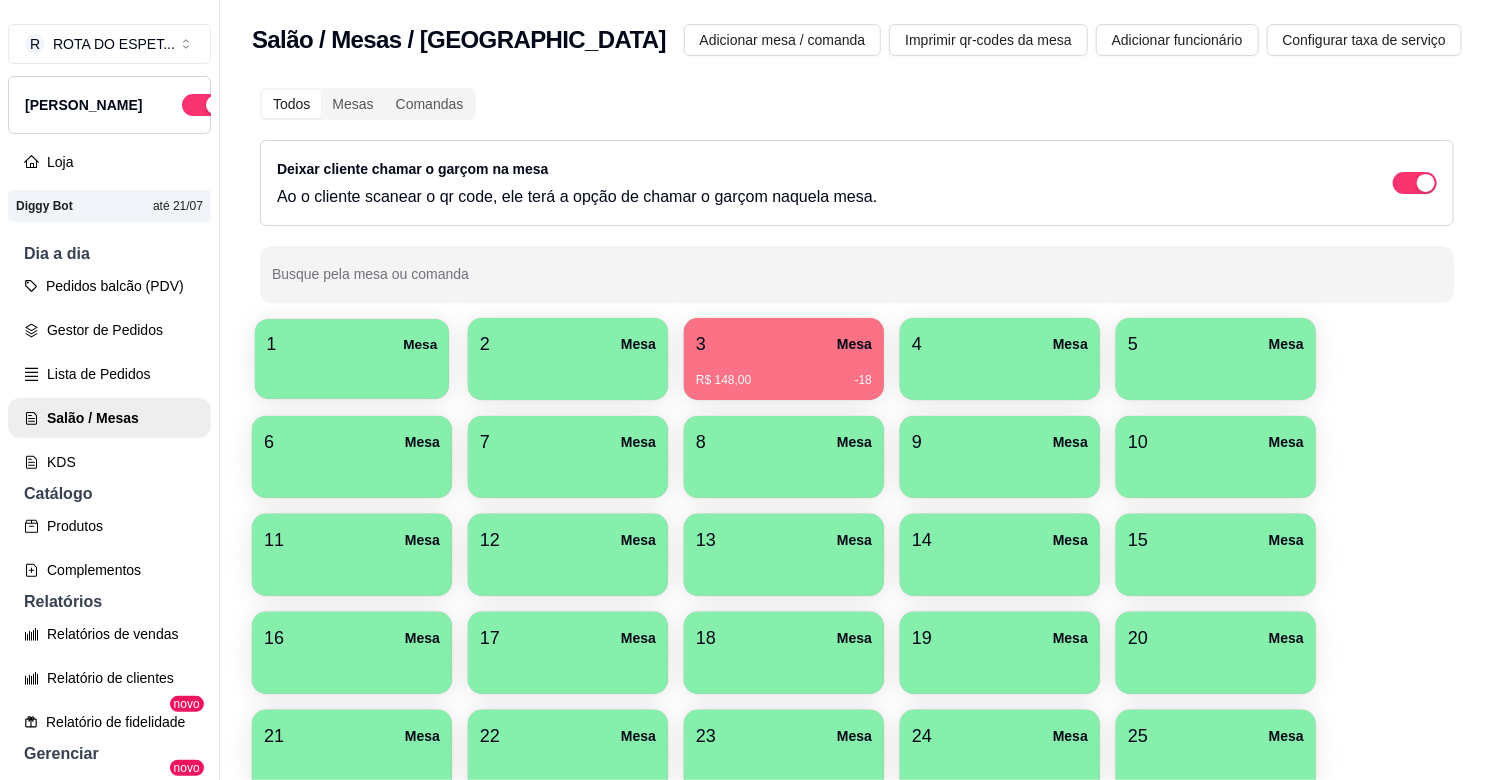 click on "1 Mesa" at bounding box center [352, 344] 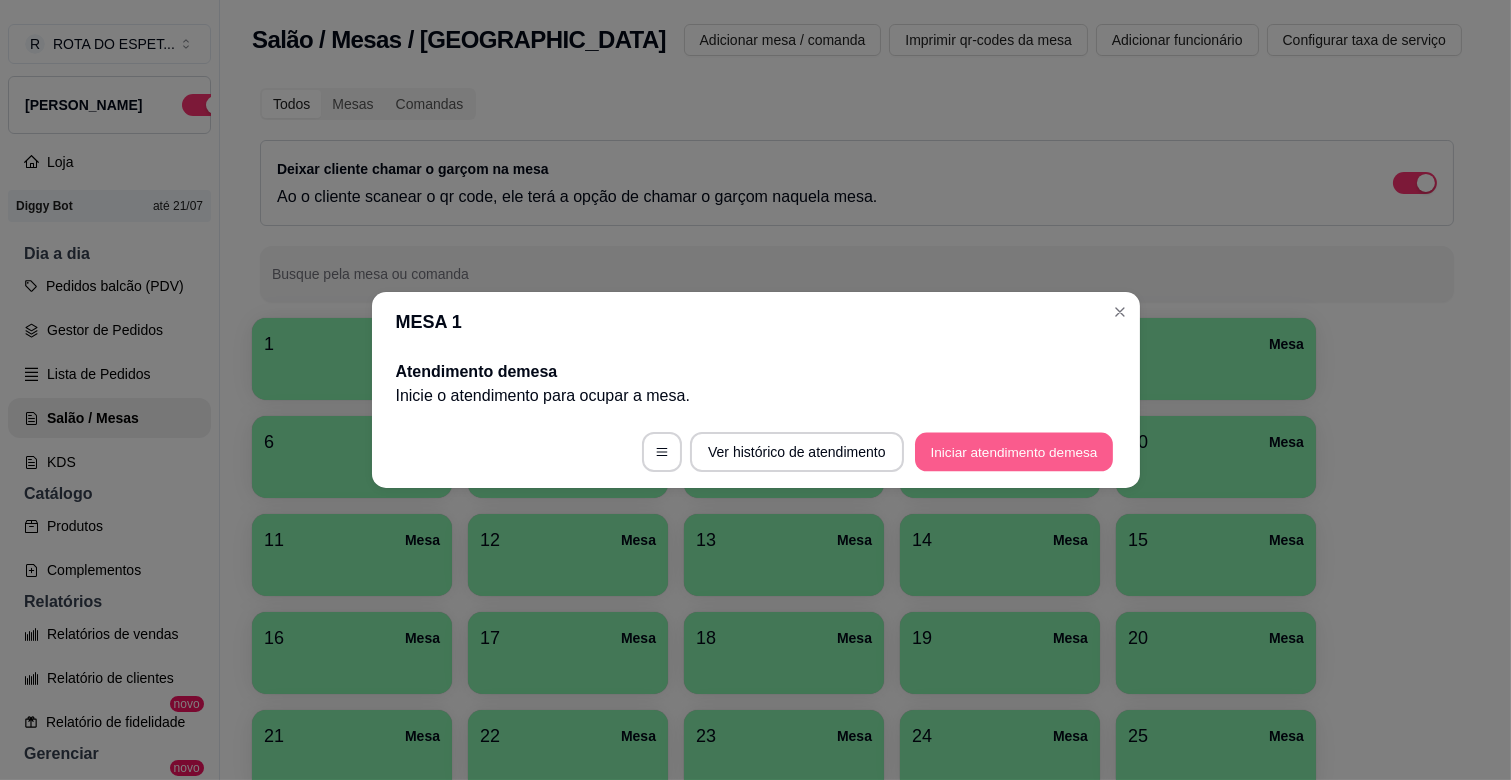 click on "Iniciar atendimento de  mesa" at bounding box center [1014, 452] 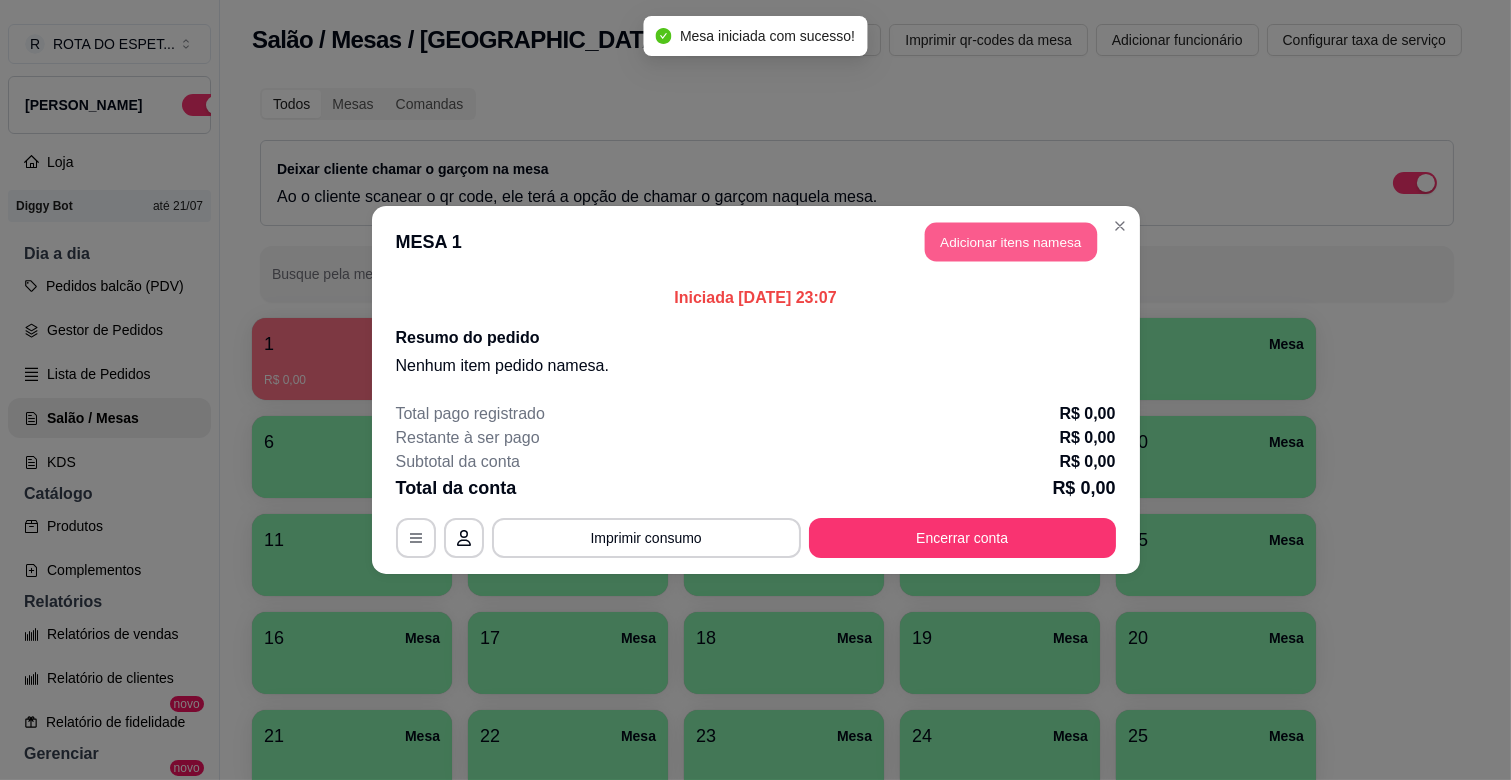 click on "Adicionar itens na  mesa" at bounding box center (1011, 242) 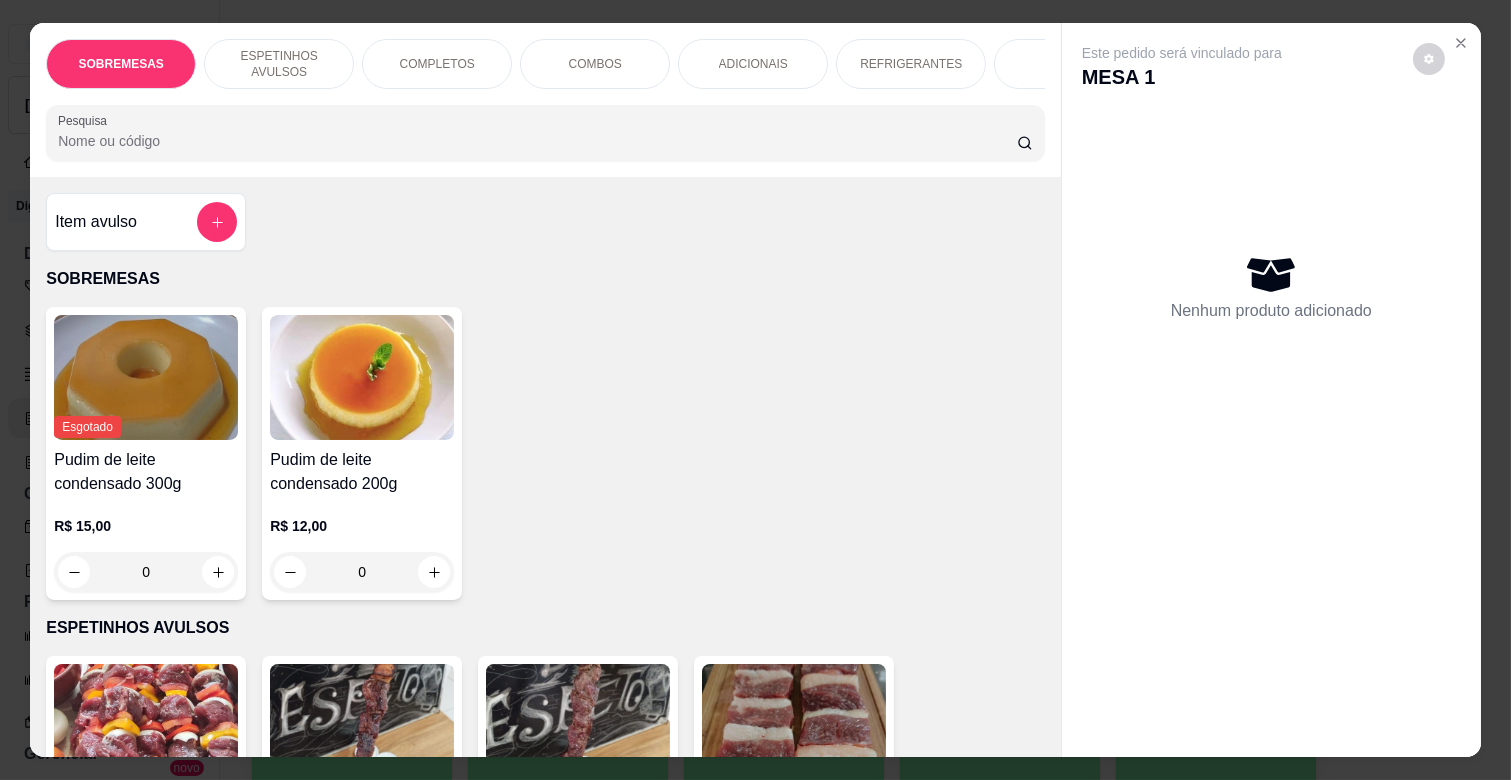 click on "ESPETINHOS AVULSOS" at bounding box center (279, 64) 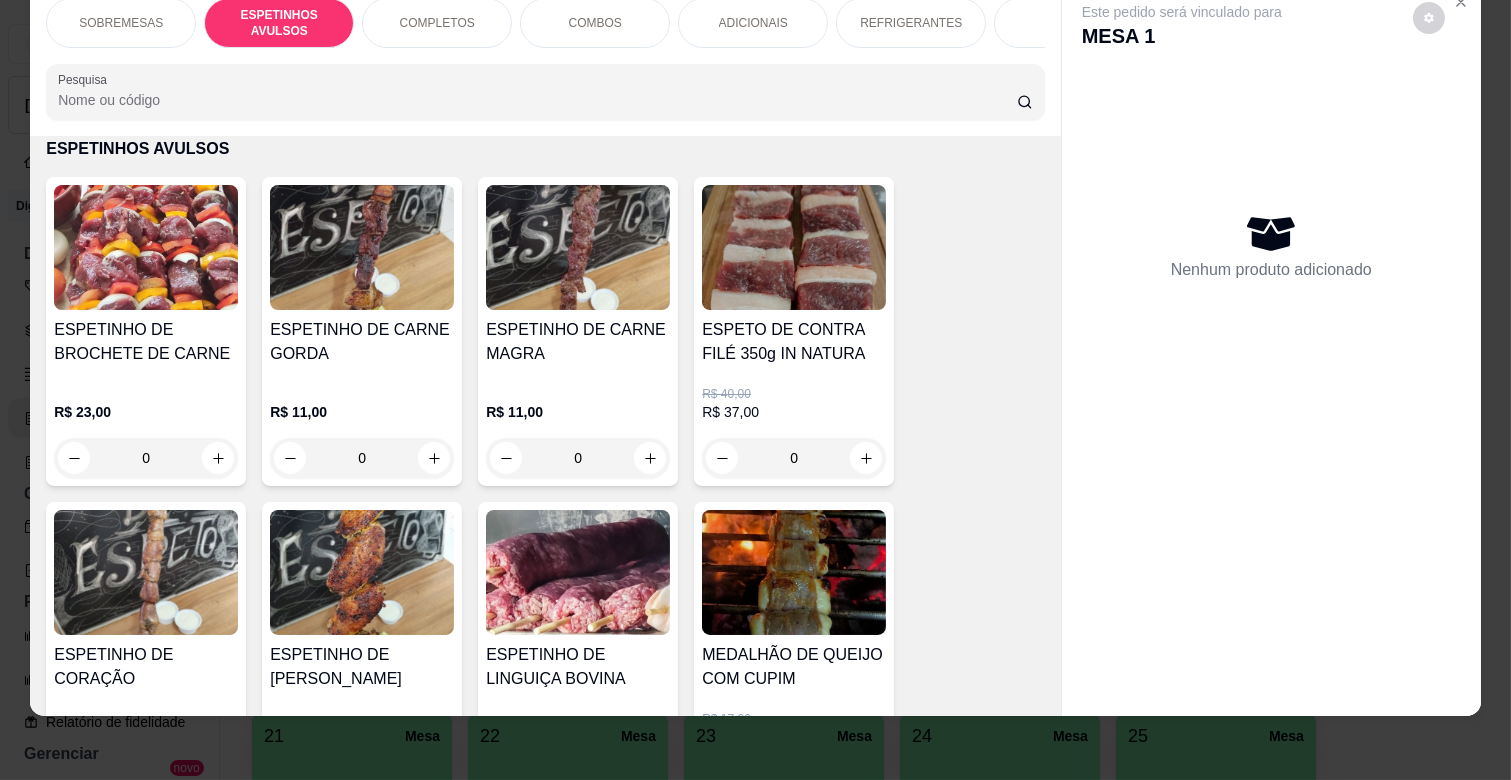 click on "COMPLETOS" at bounding box center [437, 23] 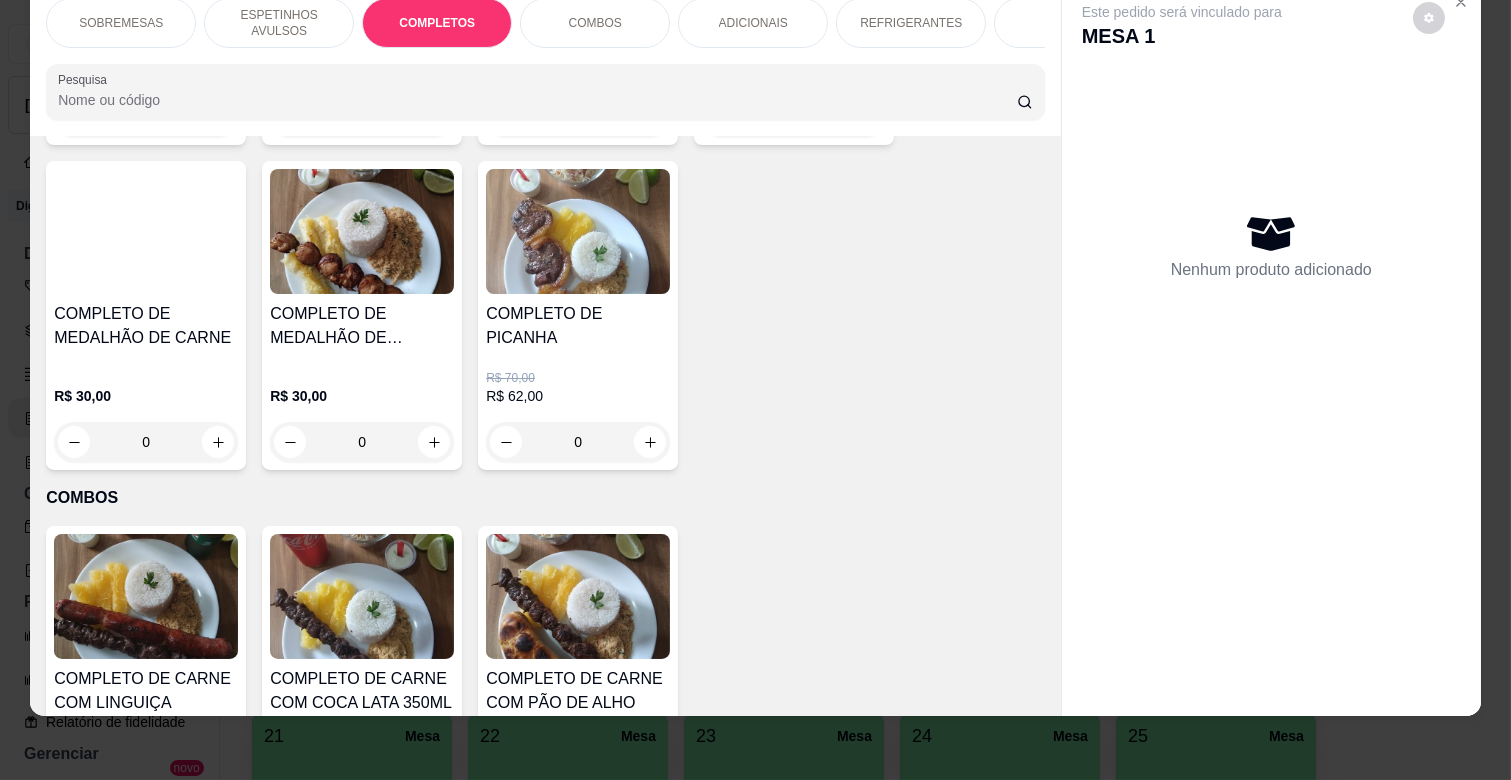 scroll, scrollTop: 2430, scrollLeft: 0, axis: vertical 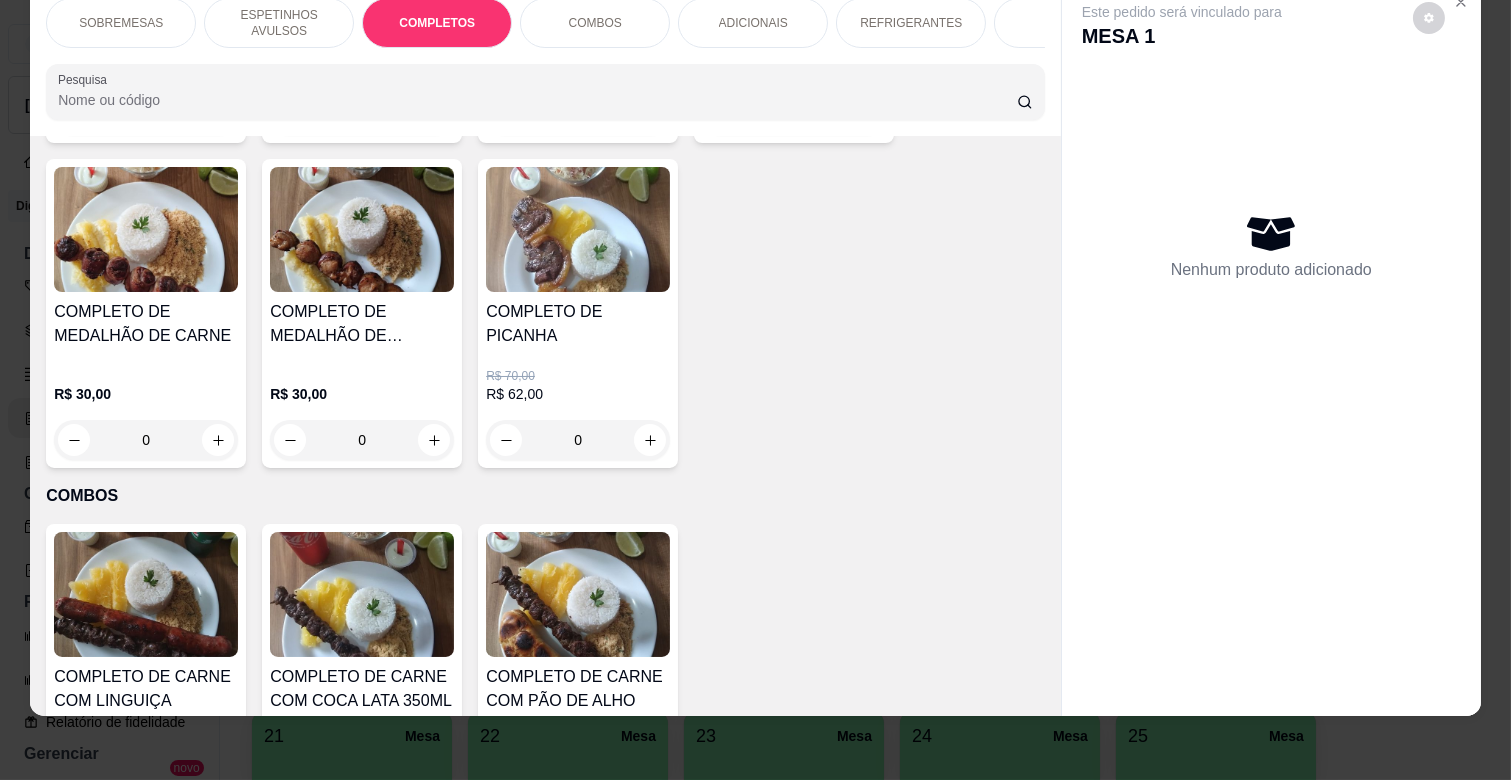 click on "0" at bounding box center [362, 440] 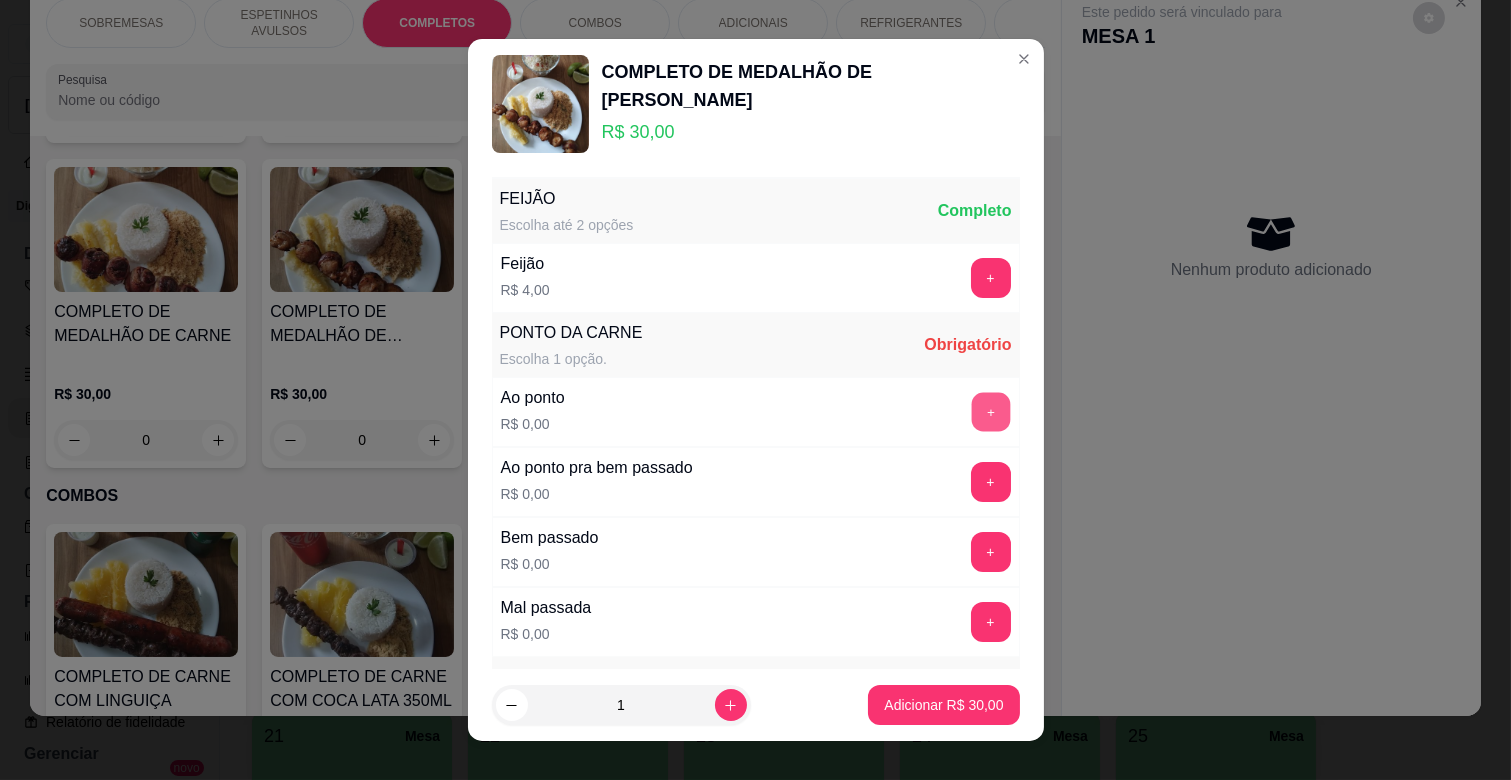 click on "+" at bounding box center (990, 412) 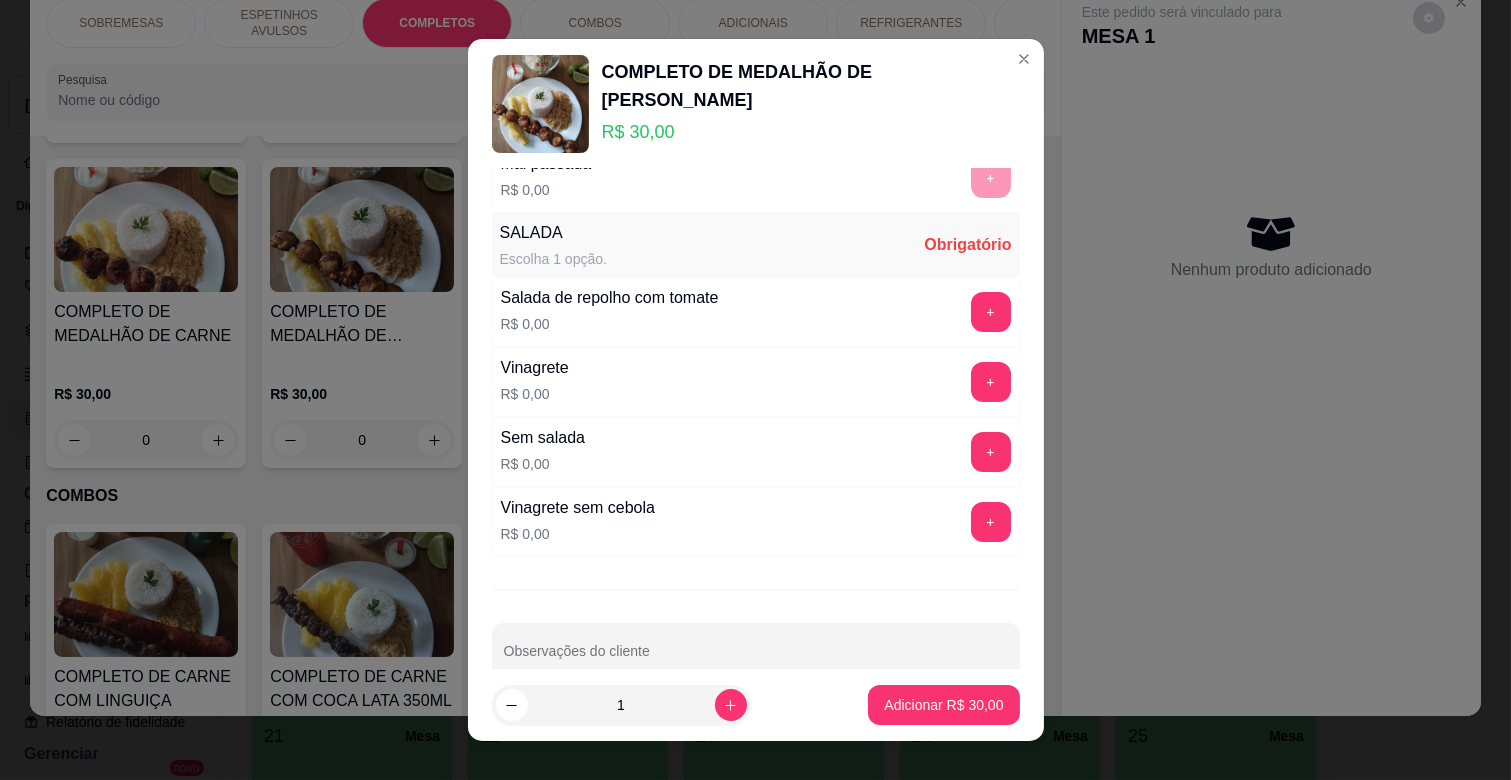 scroll, scrollTop: 486, scrollLeft: 0, axis: vertical 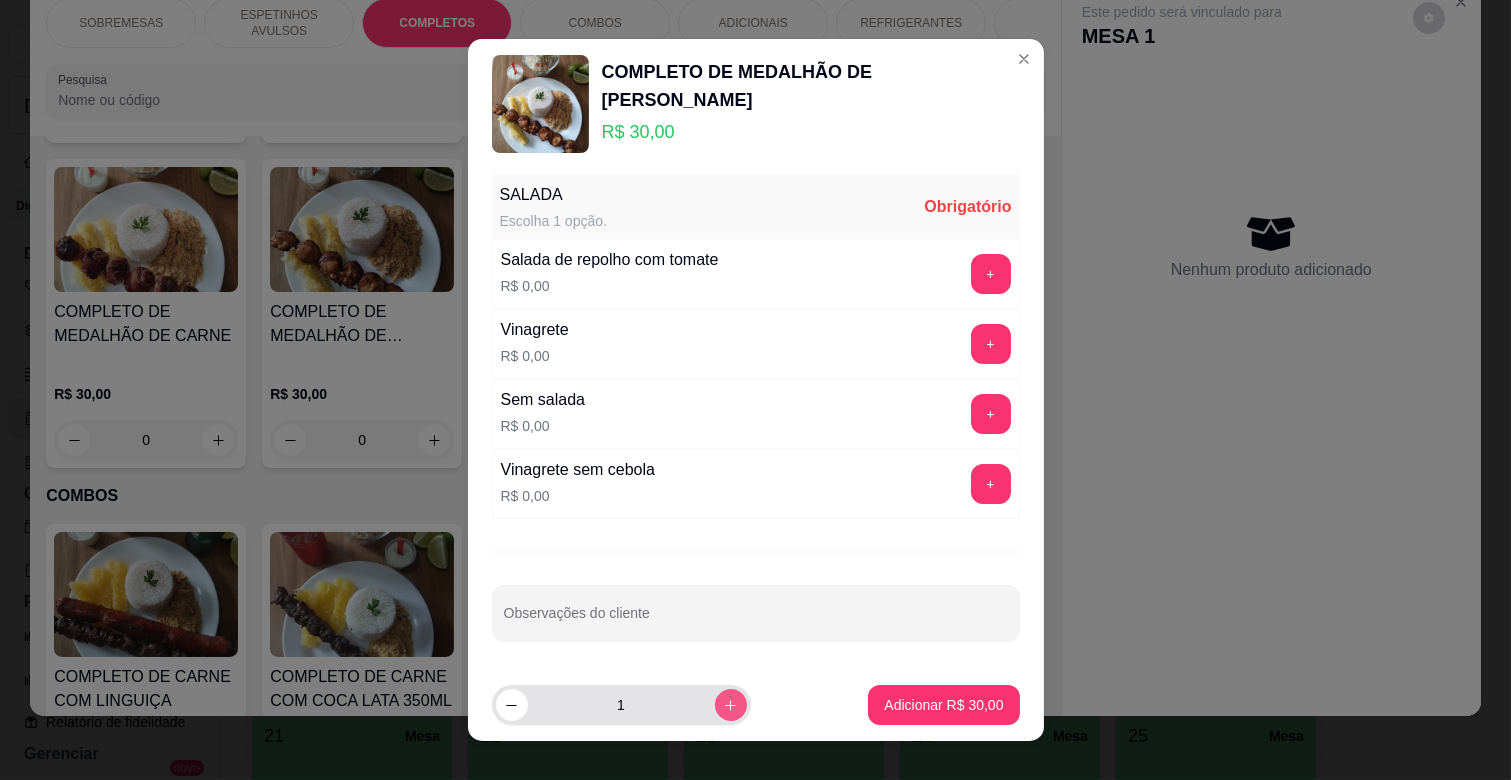 click 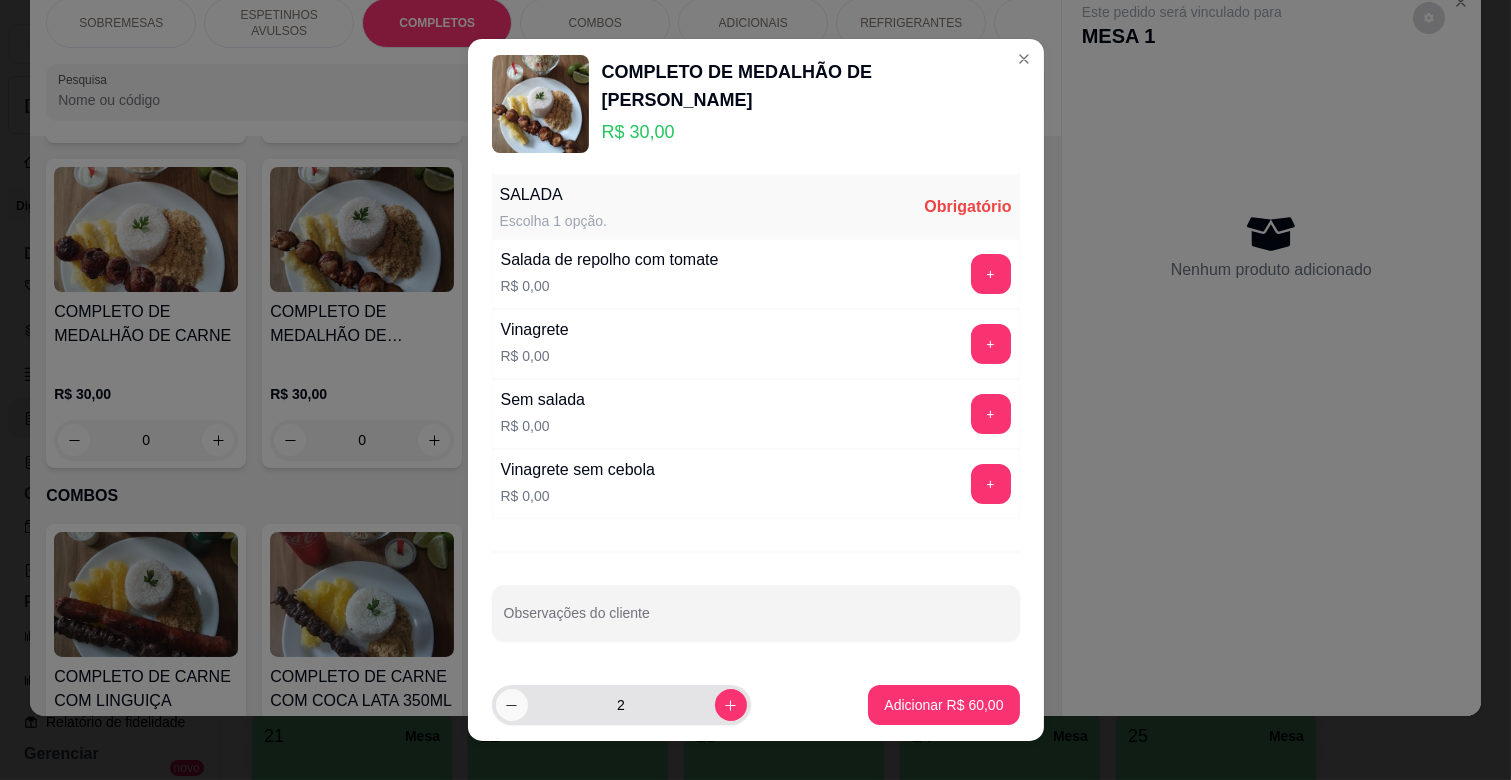 click 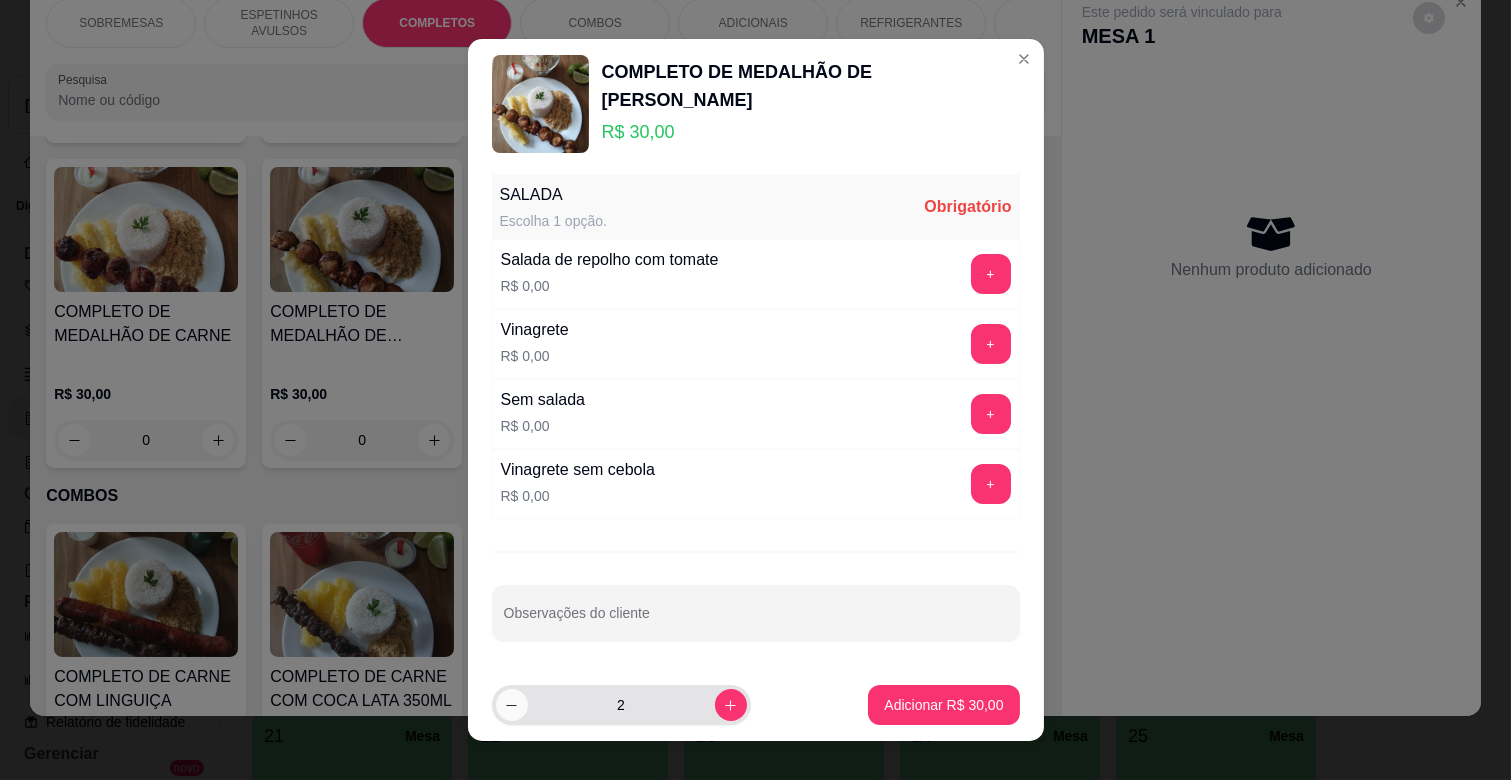 type on "1" 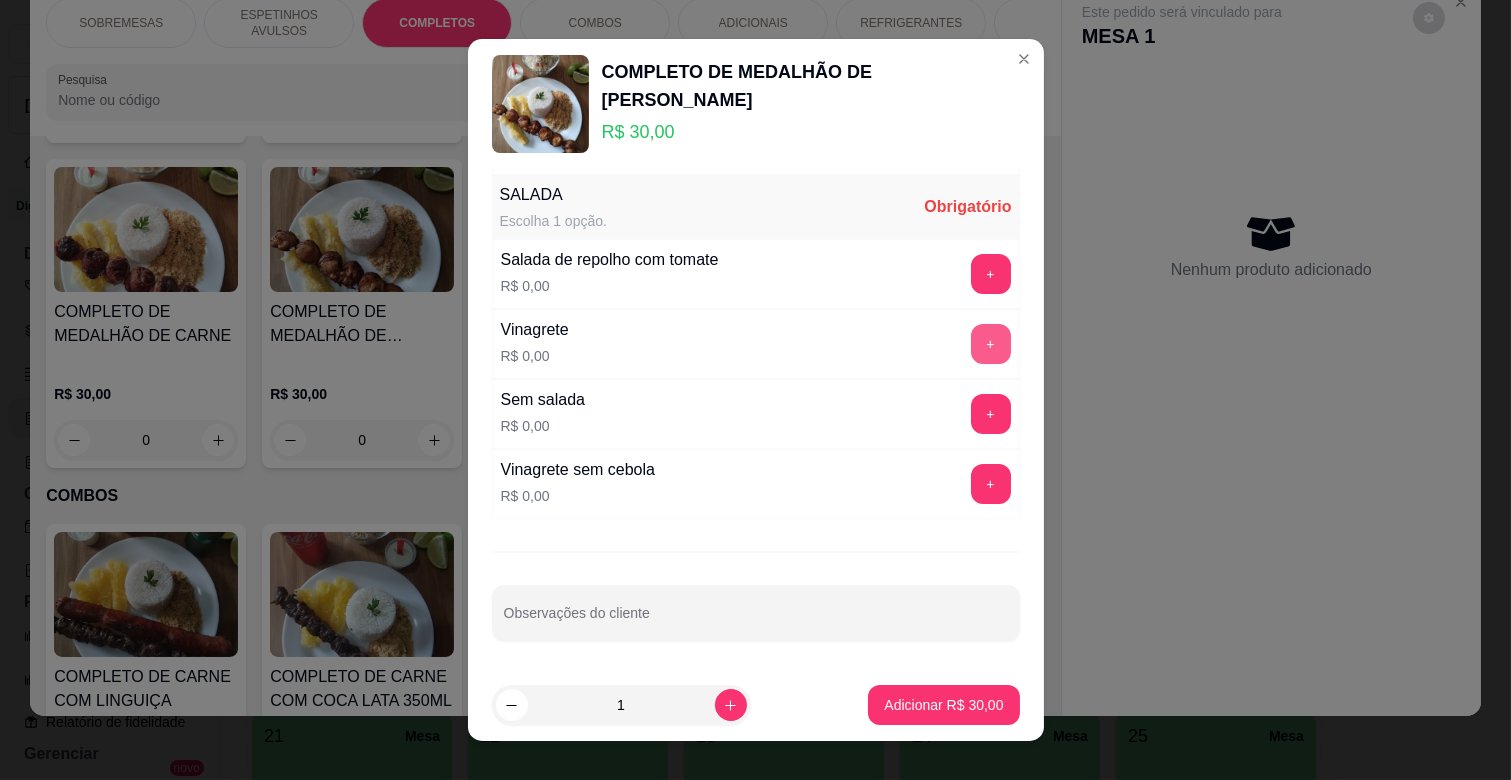 click on "+" at bounding box center (991, 344) 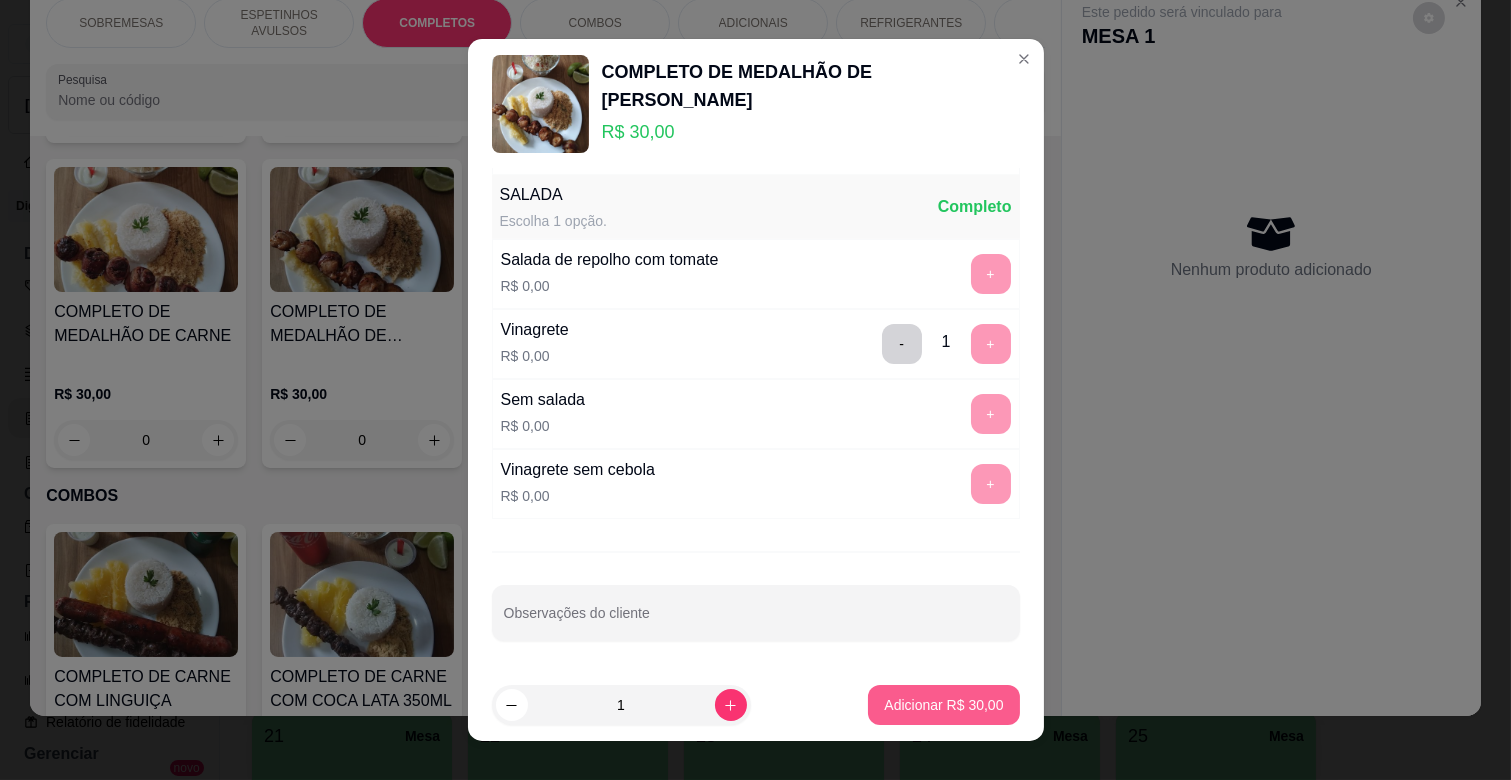 click on "Adicionar   R$ 30,00" at bounding box center (943, 705) 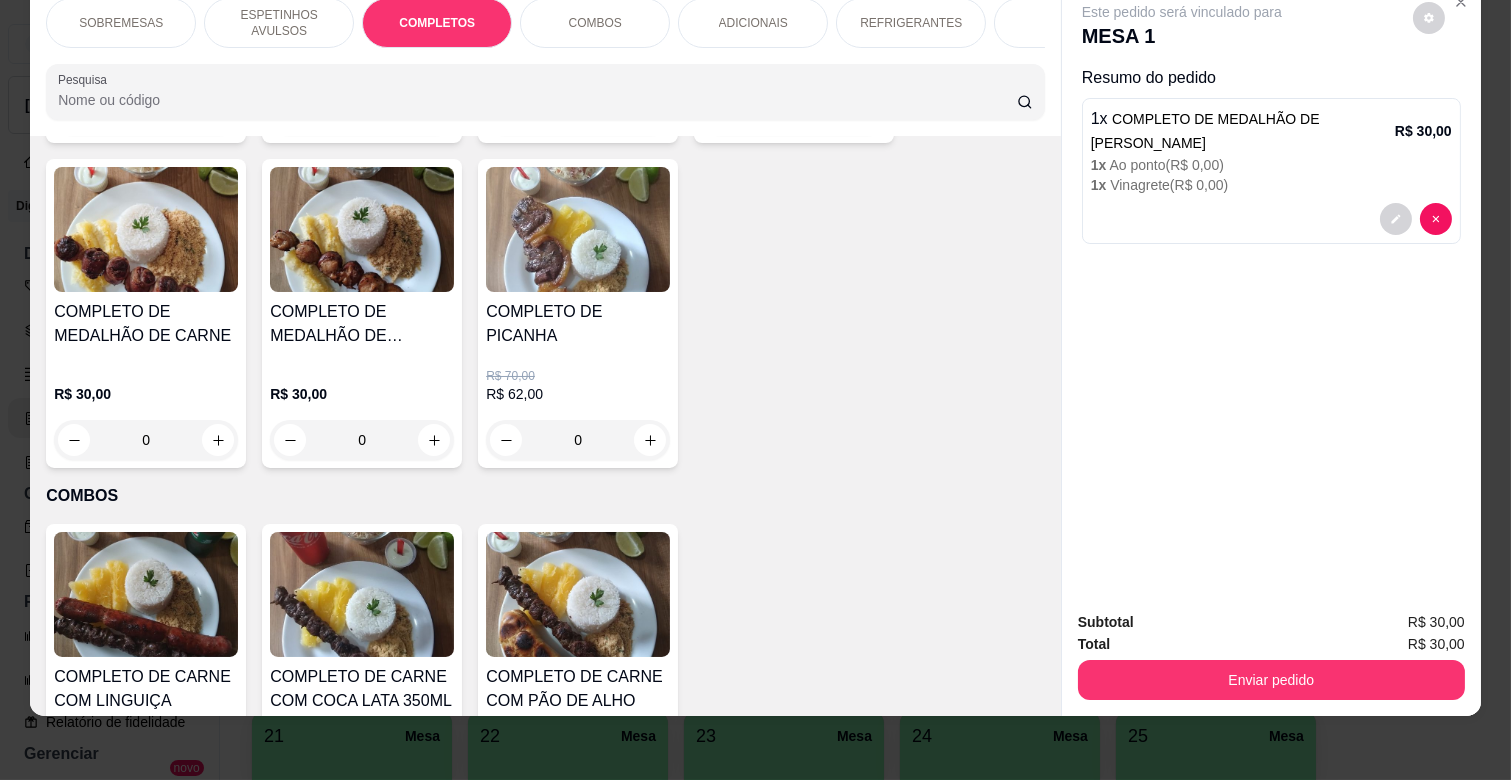 click on "ESPETINHOS AVULSOS" at bounding box center (279, 23) 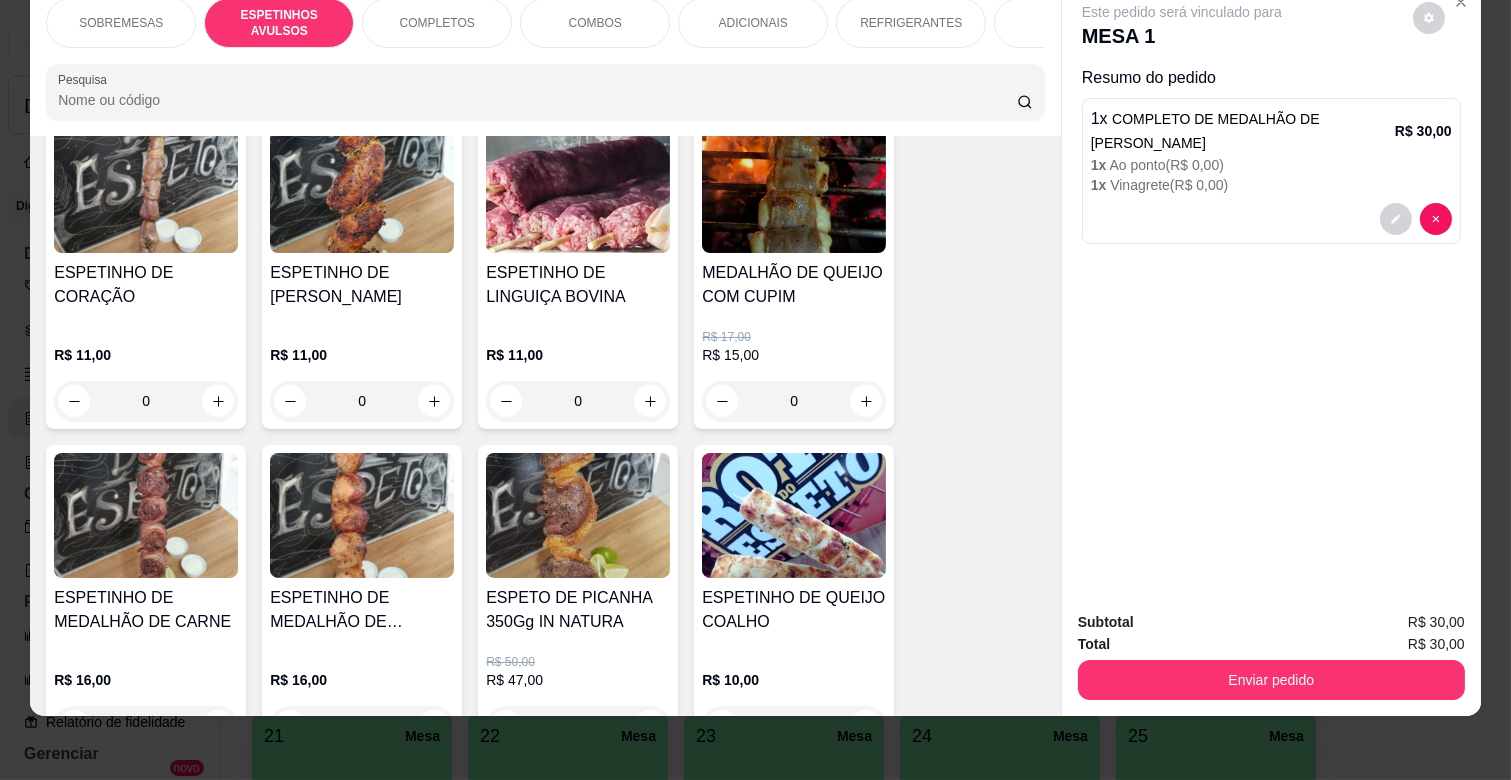 scroll, scrollTop: 994, scrollLeft: 0, axis: vertical 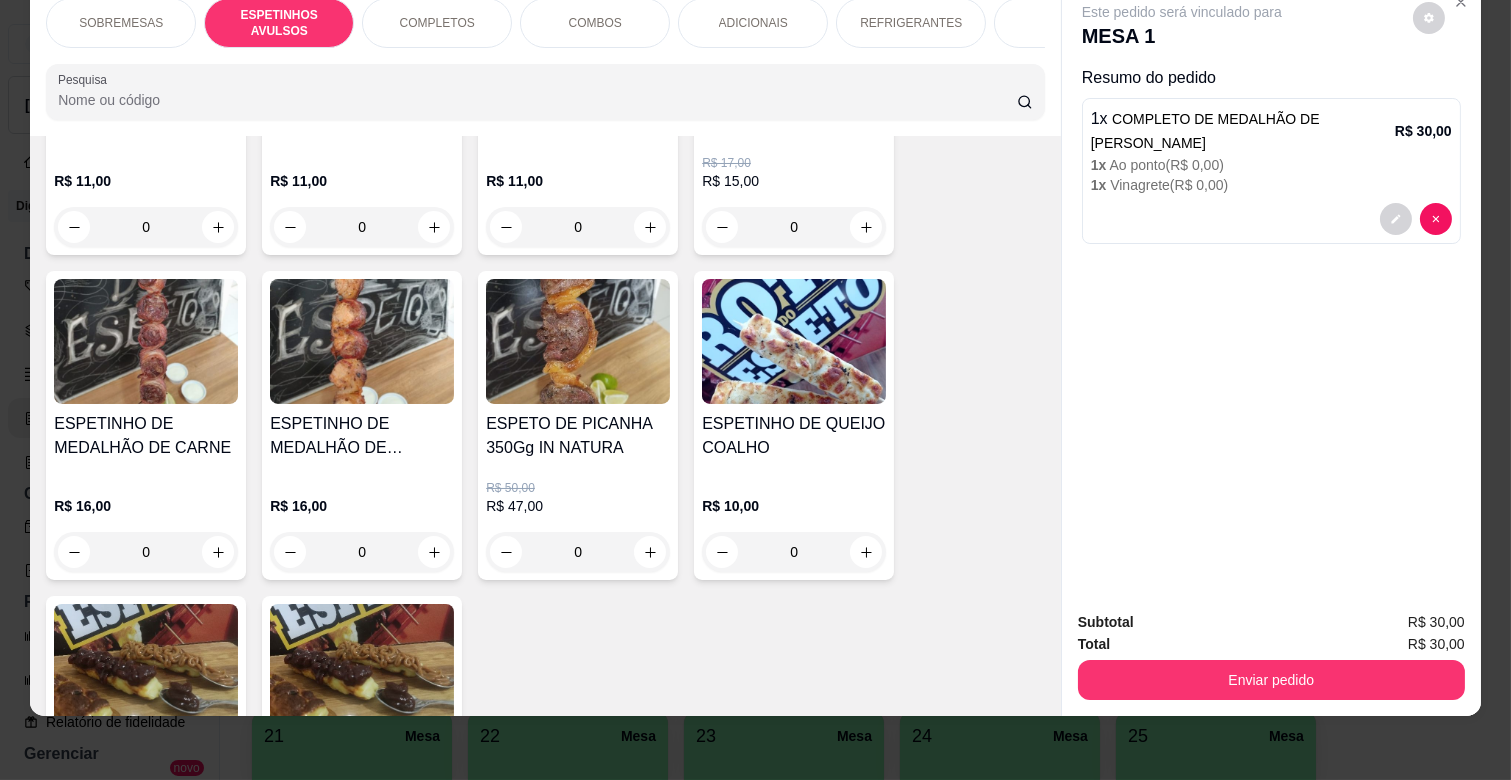 click on "0" at bounding box center (362, 552) 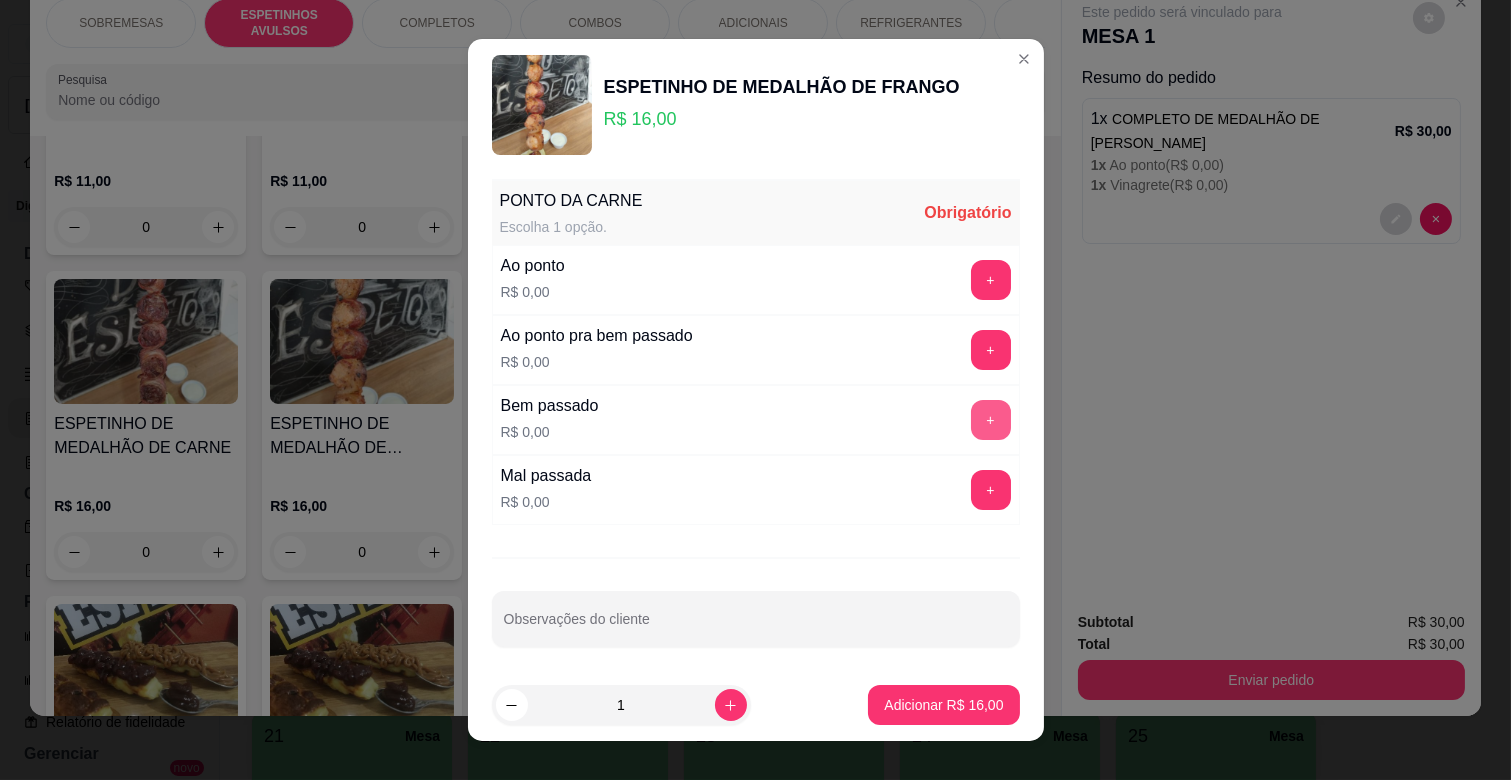 click on "+" at bounding box center [991, 420] 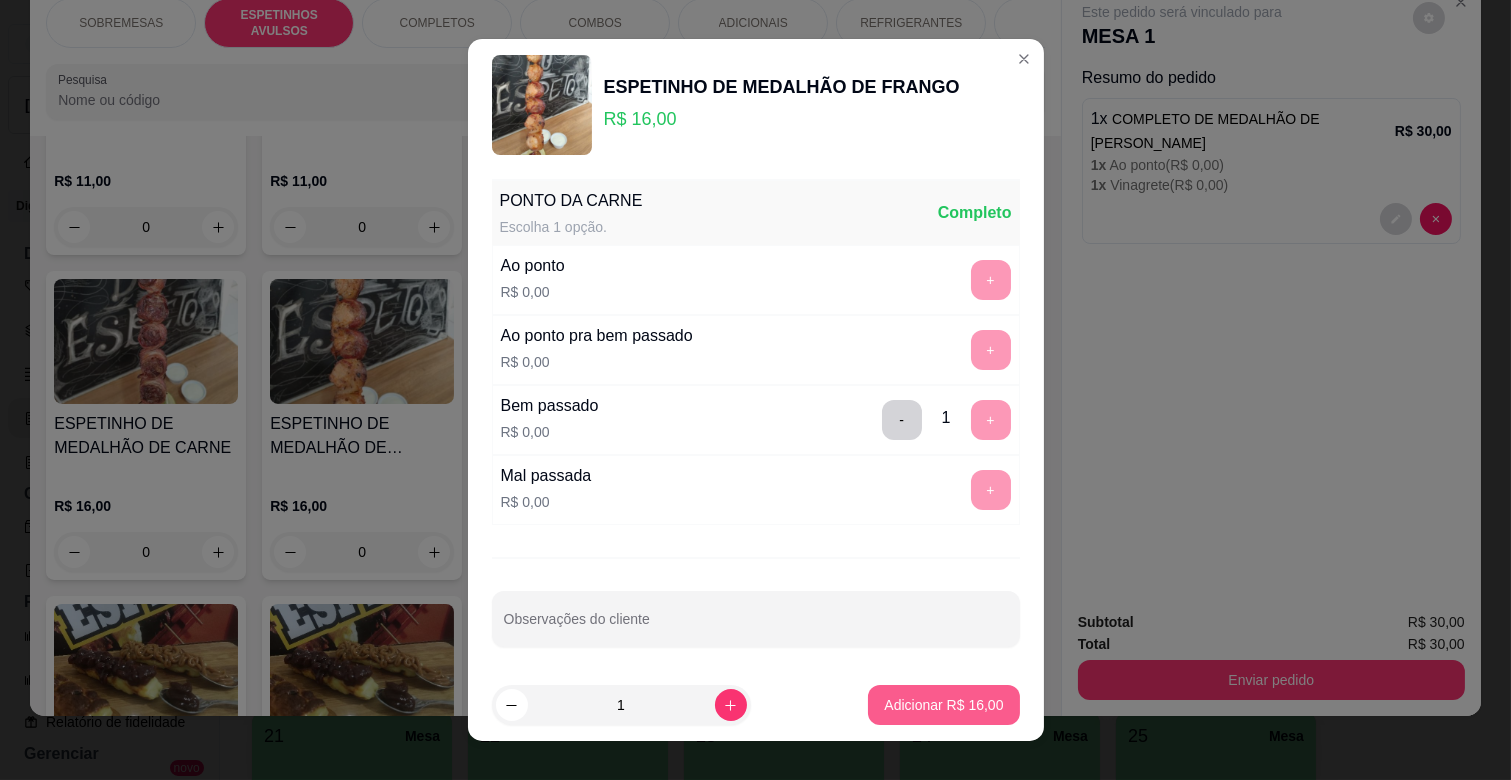 click on "Adicionar   R$ 16,00" at bounding box center [943, 705] 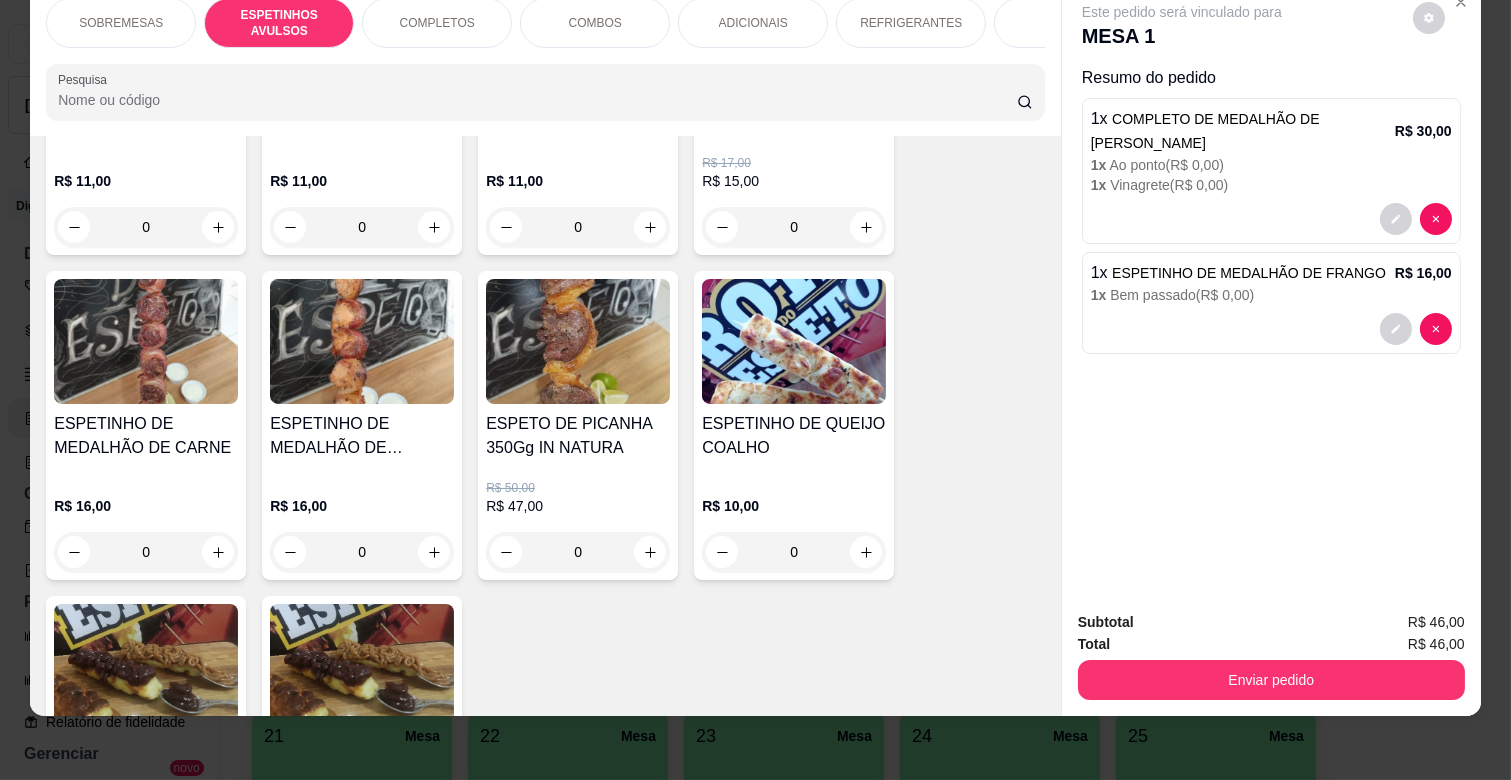 click on "ADICIONAIS" at bounding box center [753, 23] 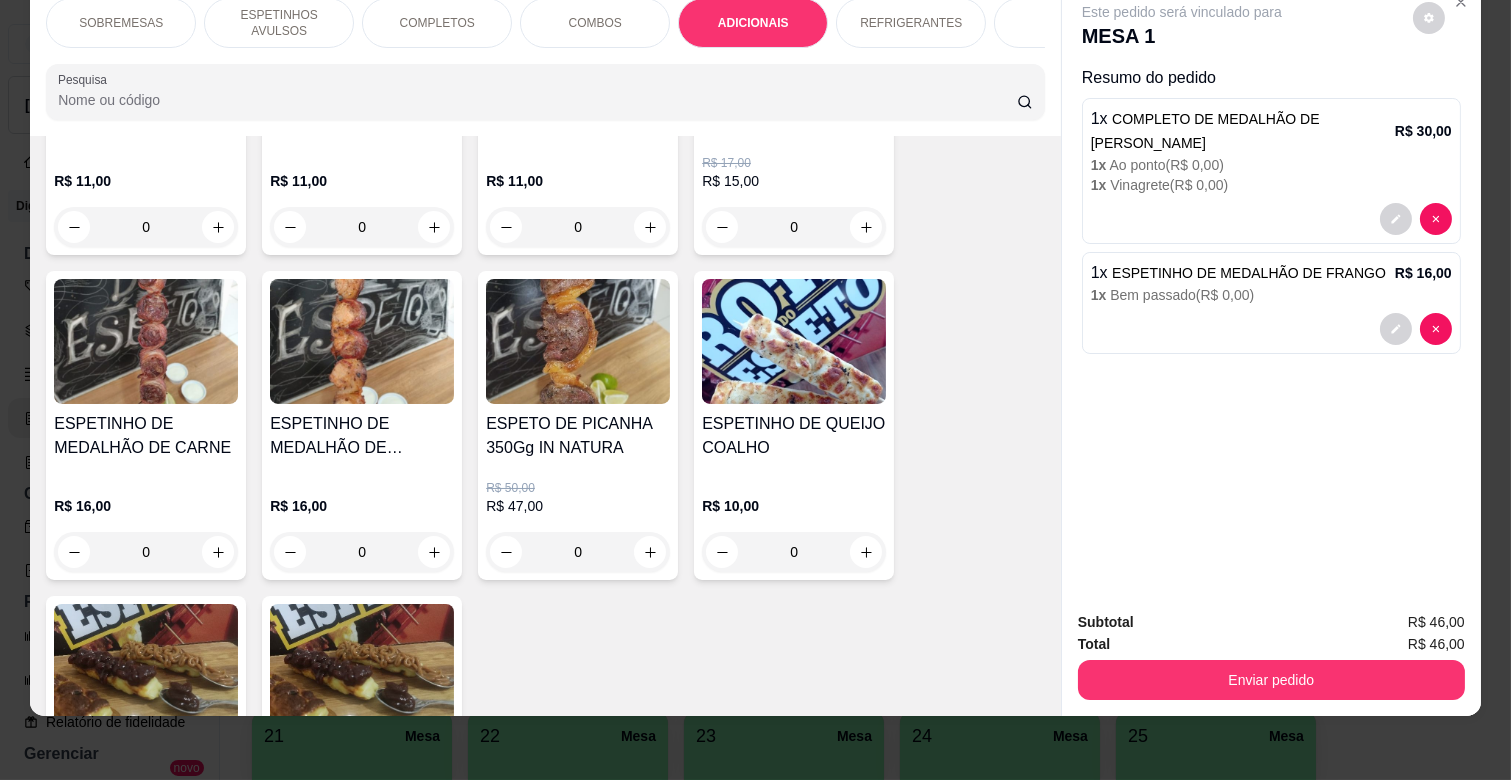 scroll, scrollTop: 3111, scrollLeft: 0, axis: vertical 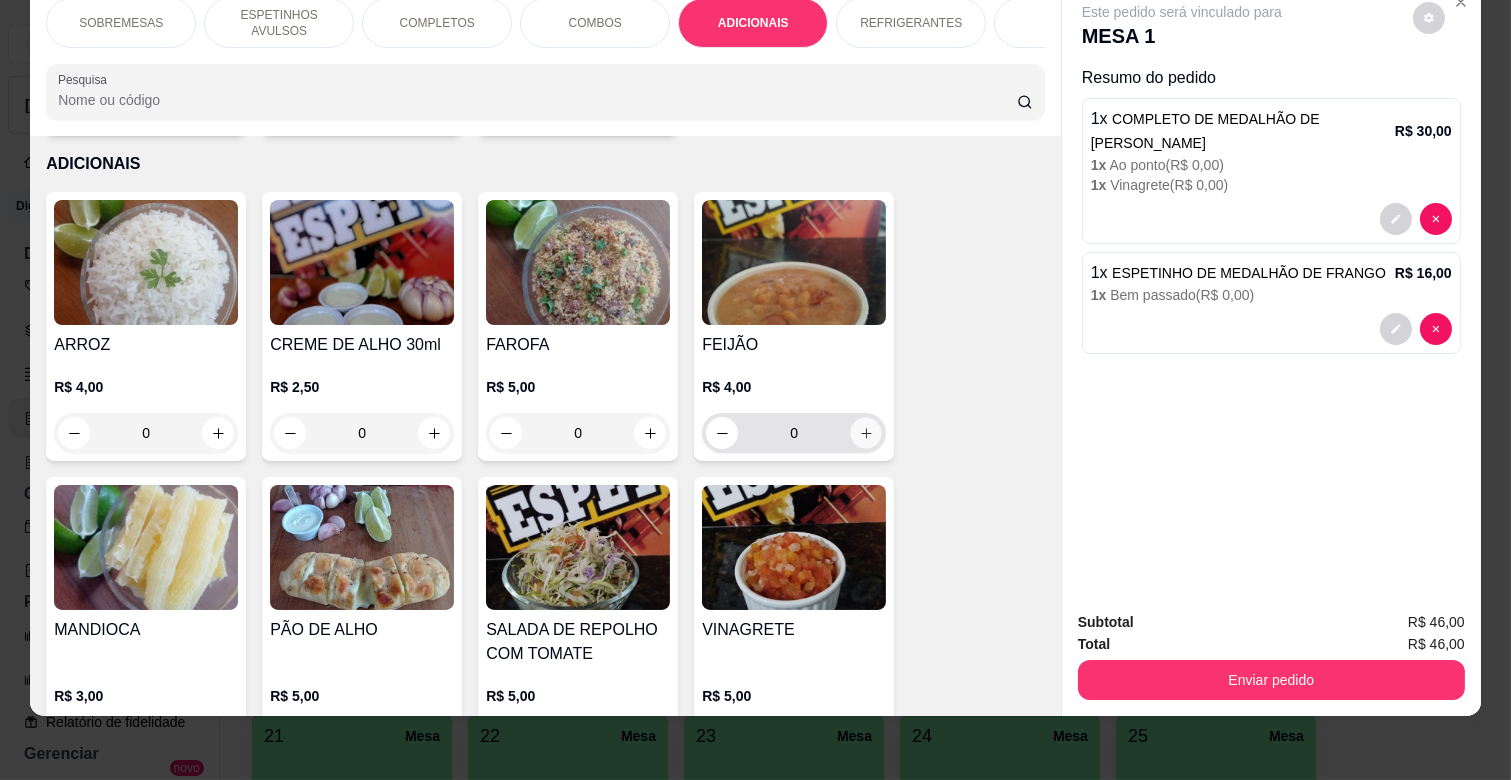 click 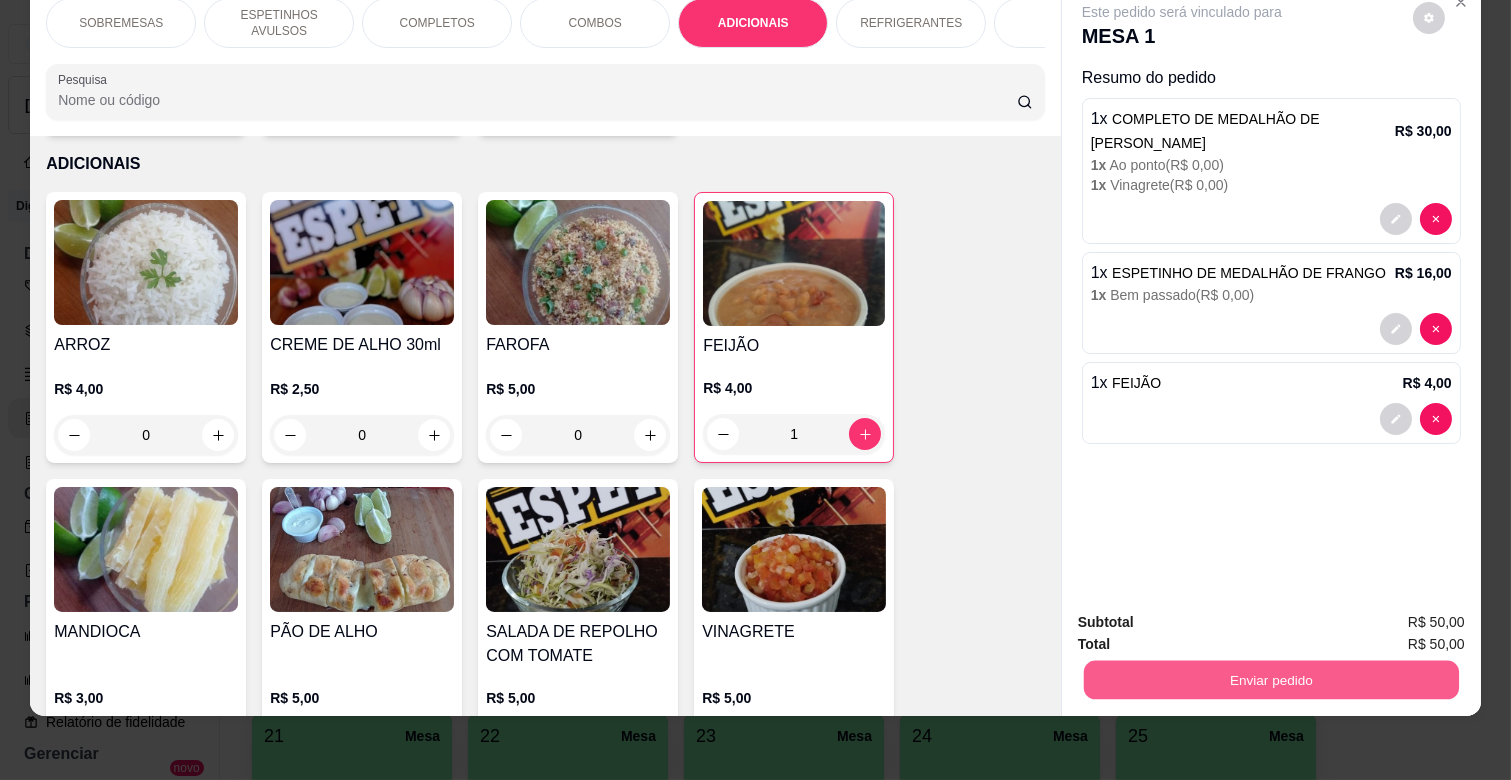 click on "Enviar pedido" at bounding box center (1271, 679) 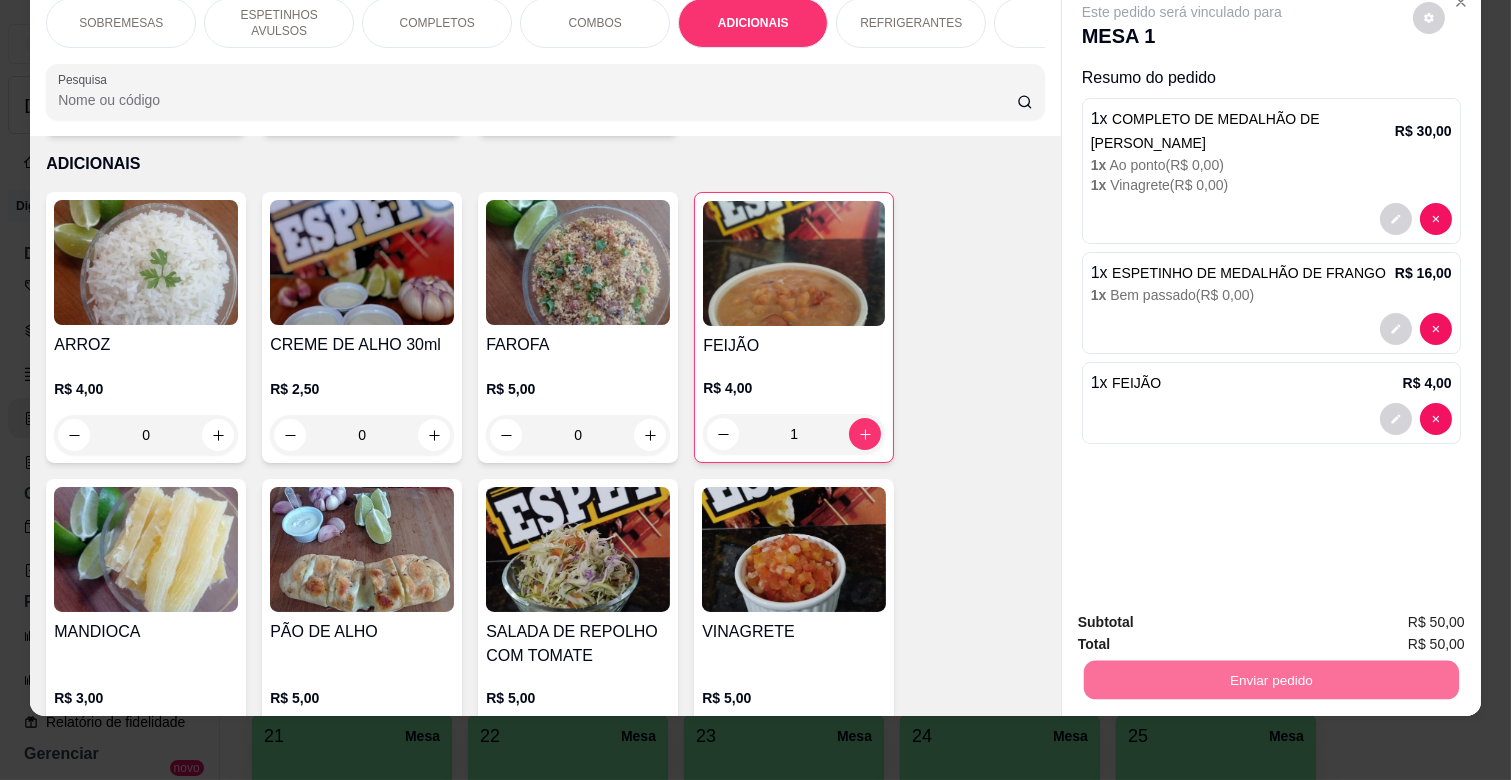 click on "Não registrar e enviar pedido" at bounding box center (1205, 613) 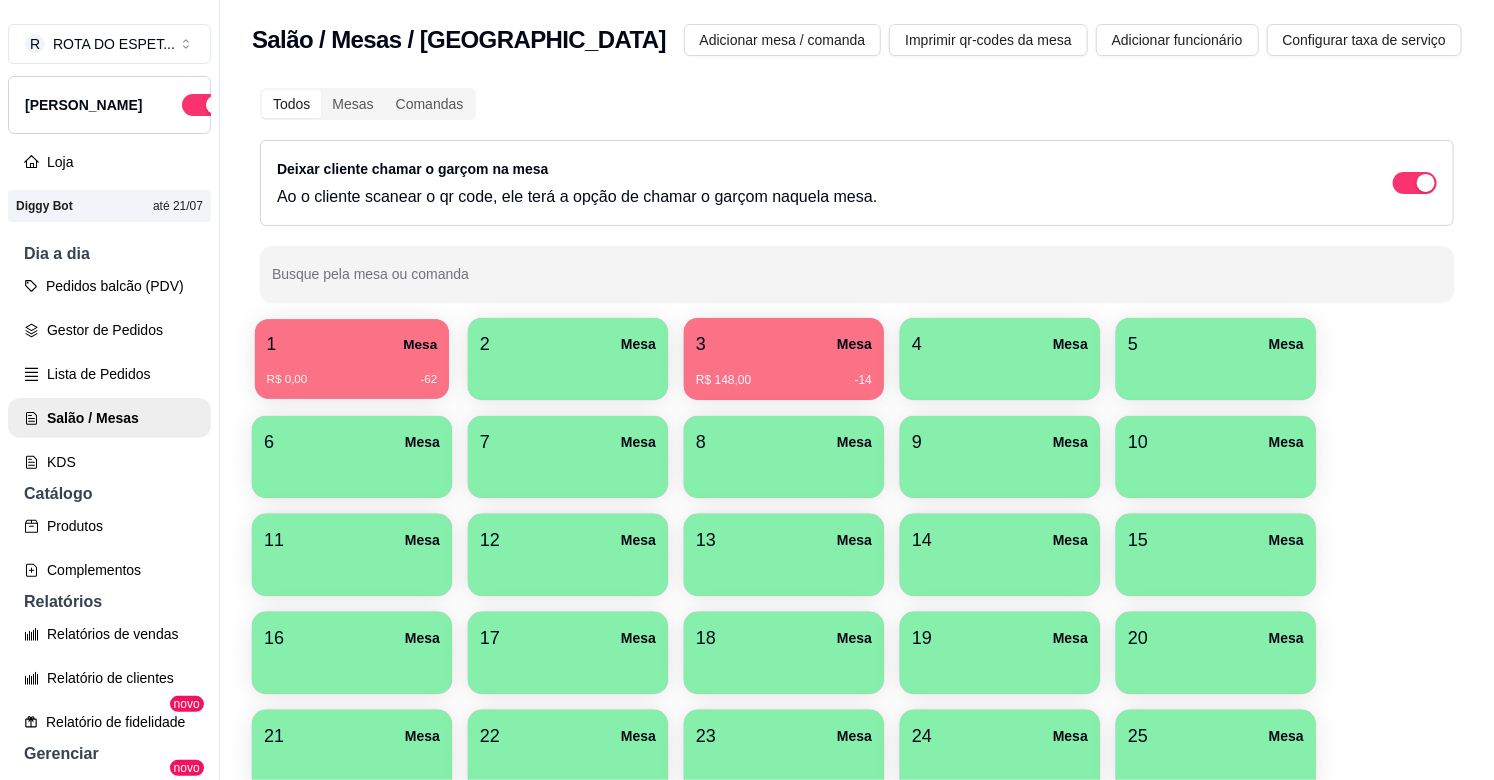 click on "1 Mesa" at bounding box center (352, 344) 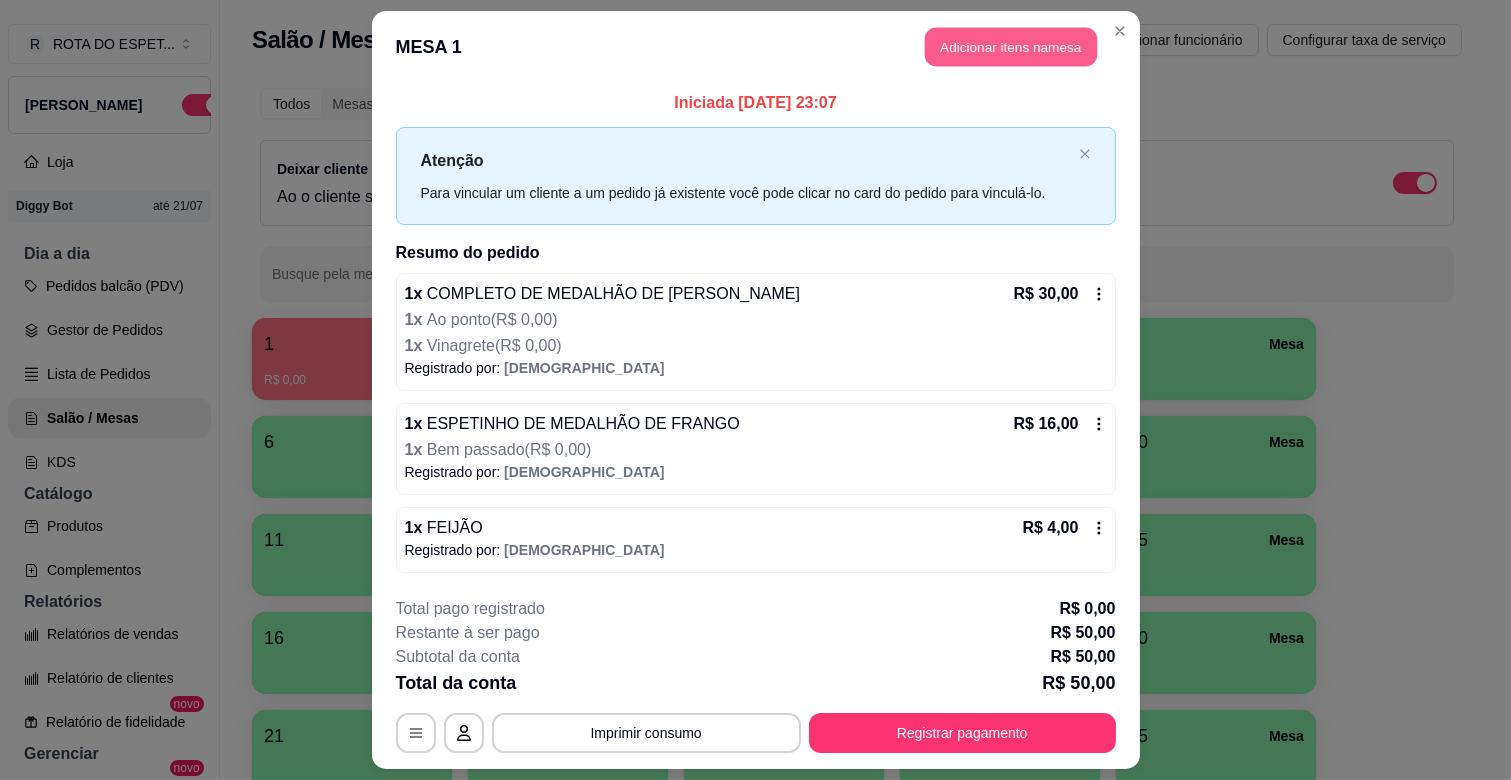 click on "Adicionar itens na  mesa" at bounding box center [1011, 47] 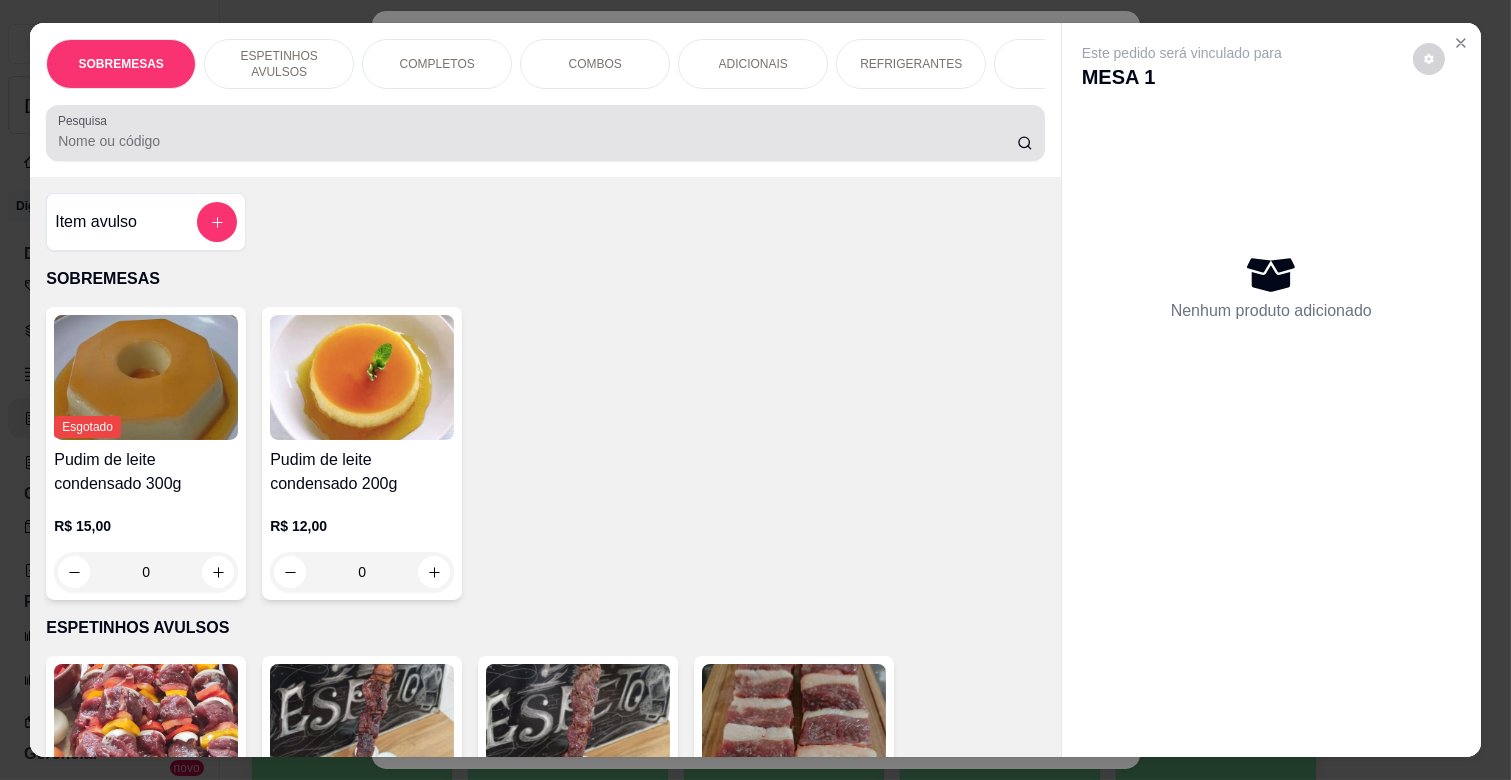 click on "Pesquisa" at bounding box center [545, 133] 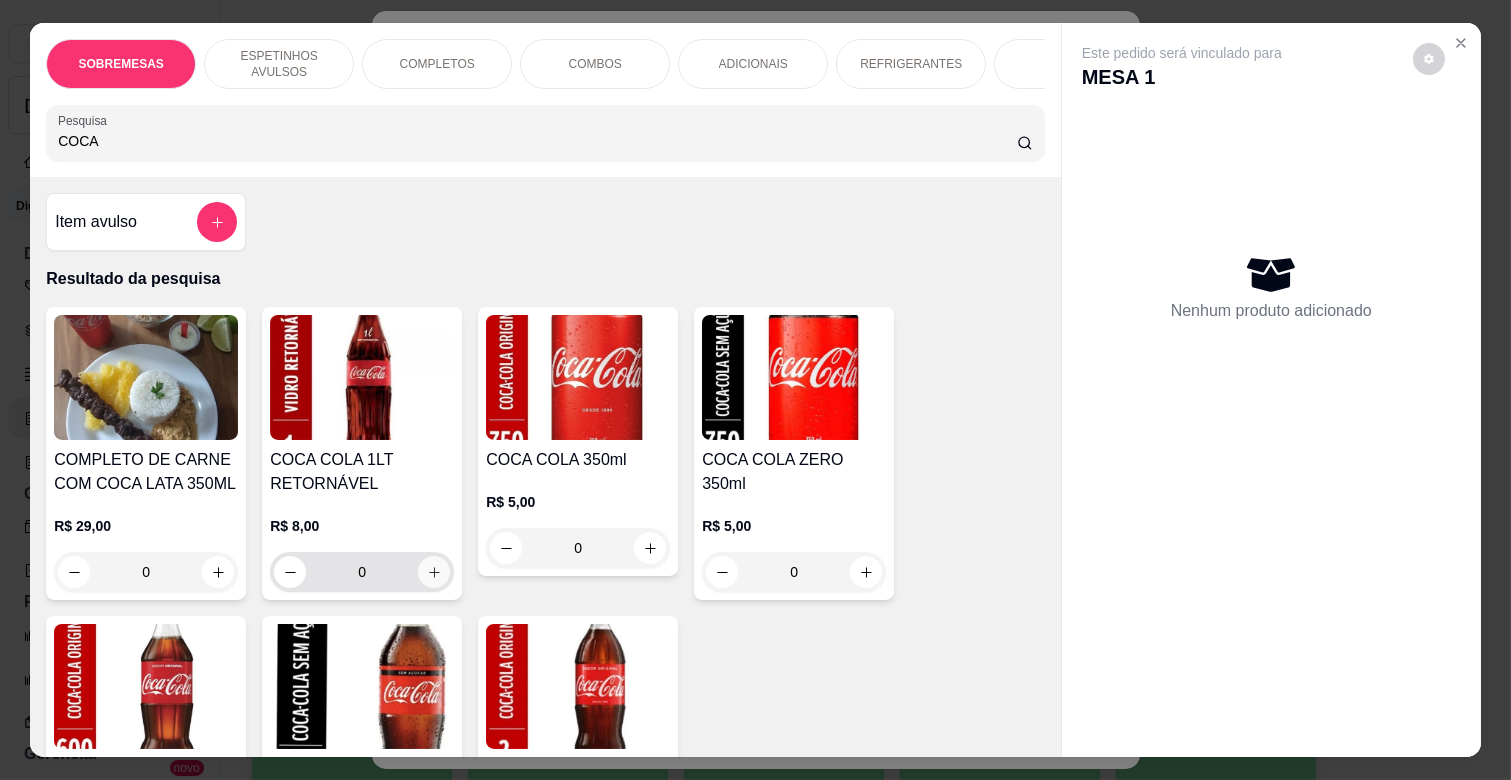 type on "COCA" 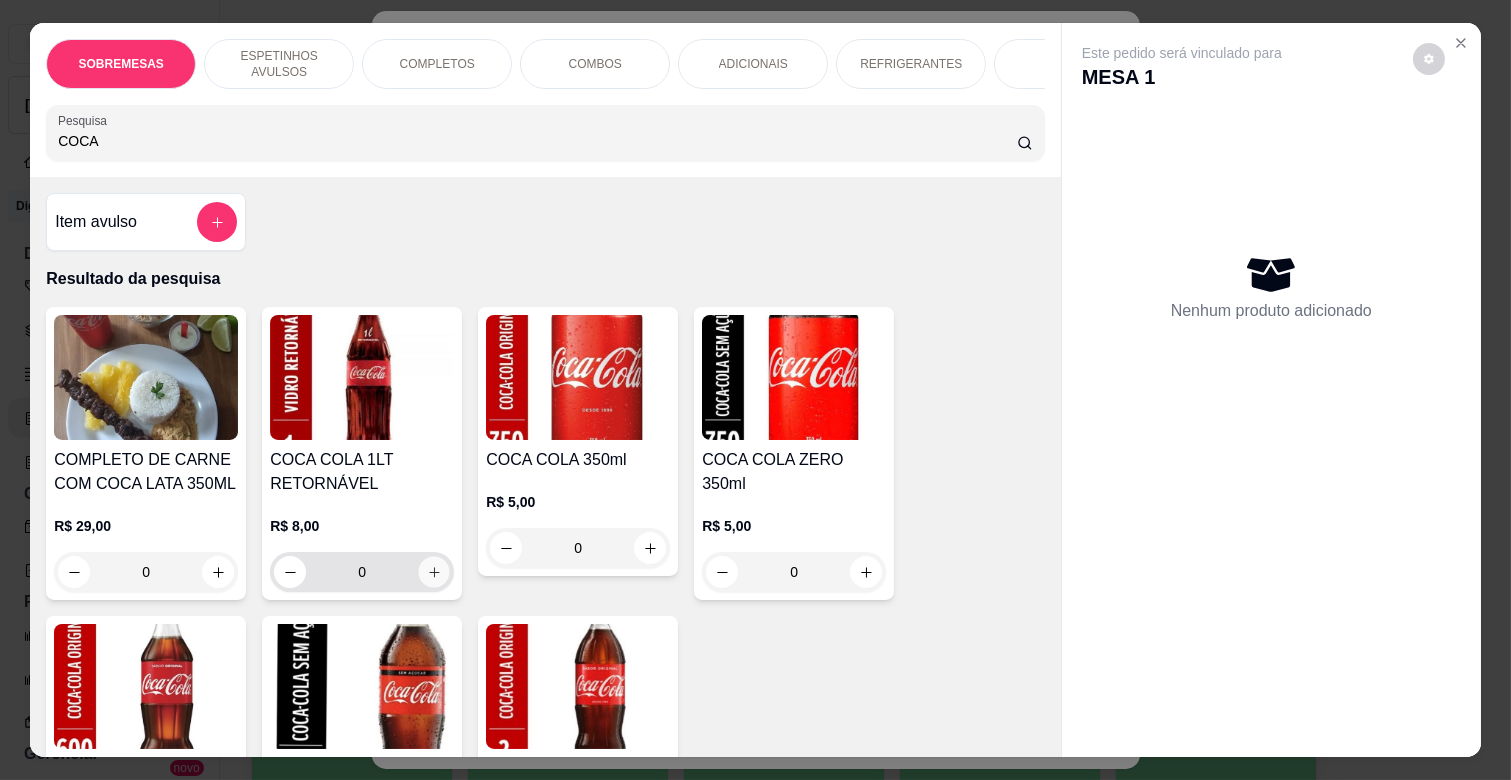 click at bounding box center (434, 572) 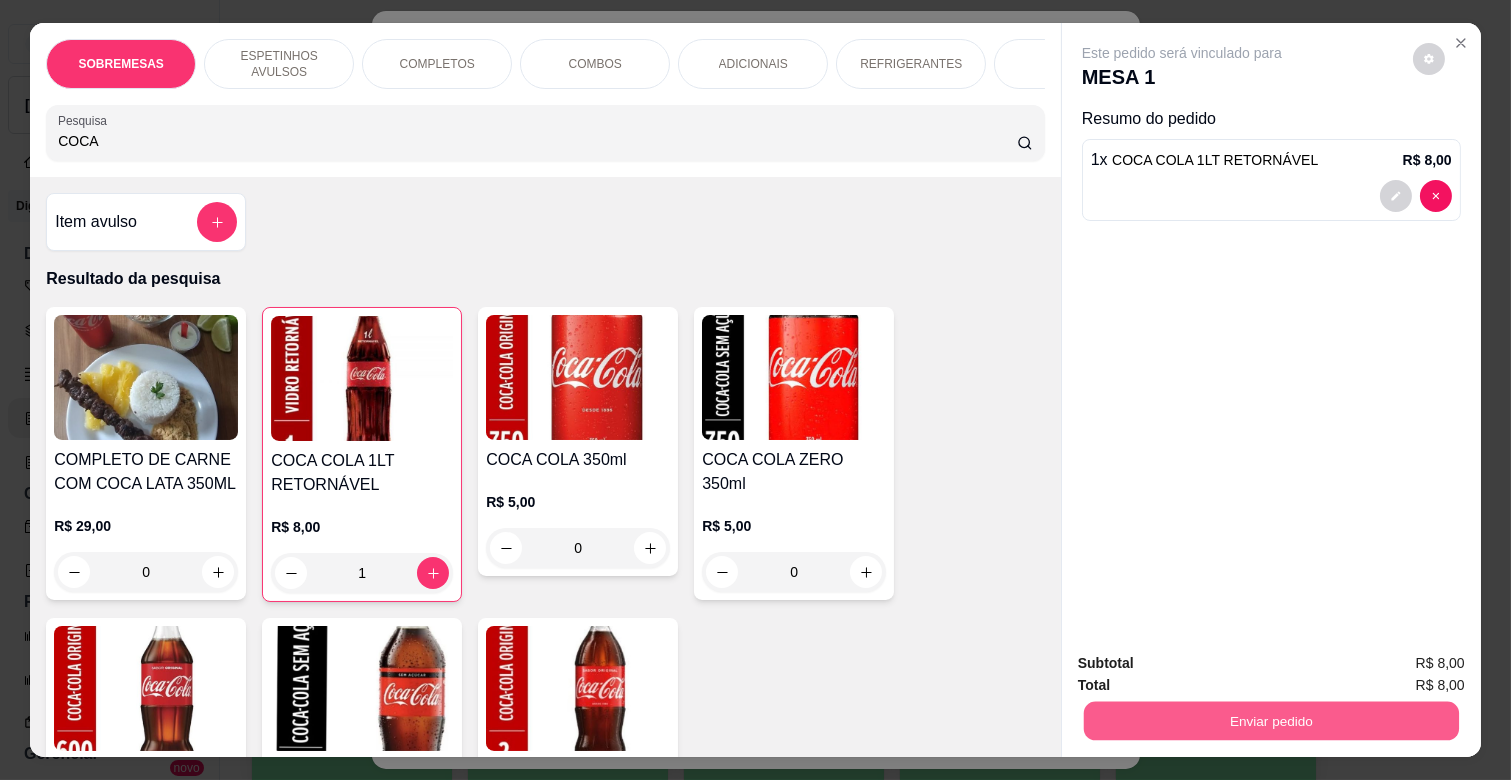 click on "Enviar pedido" at bounding box center [1271, 720] 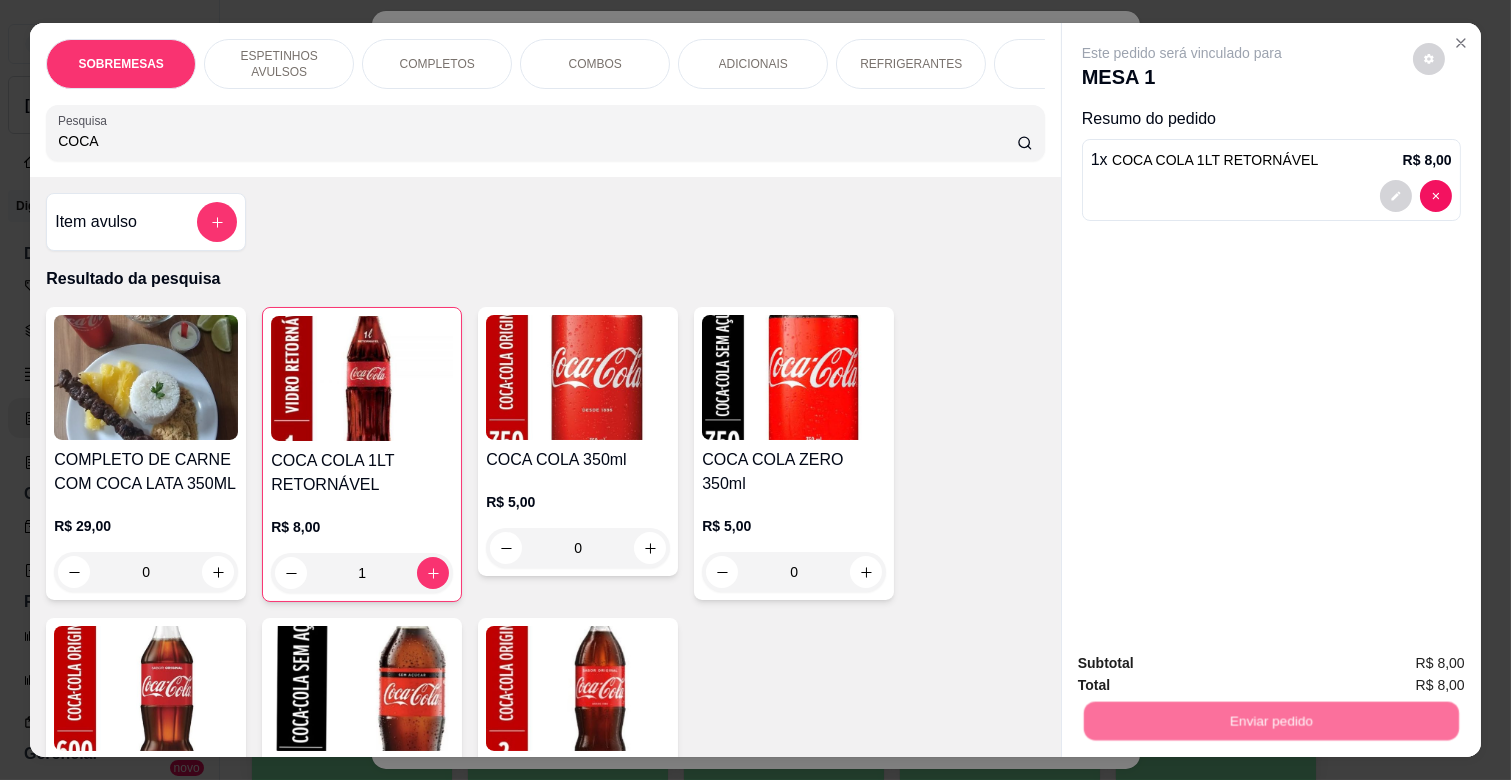 click on "Não registrar e enviar pedido" at bounding box center [1205, 662] 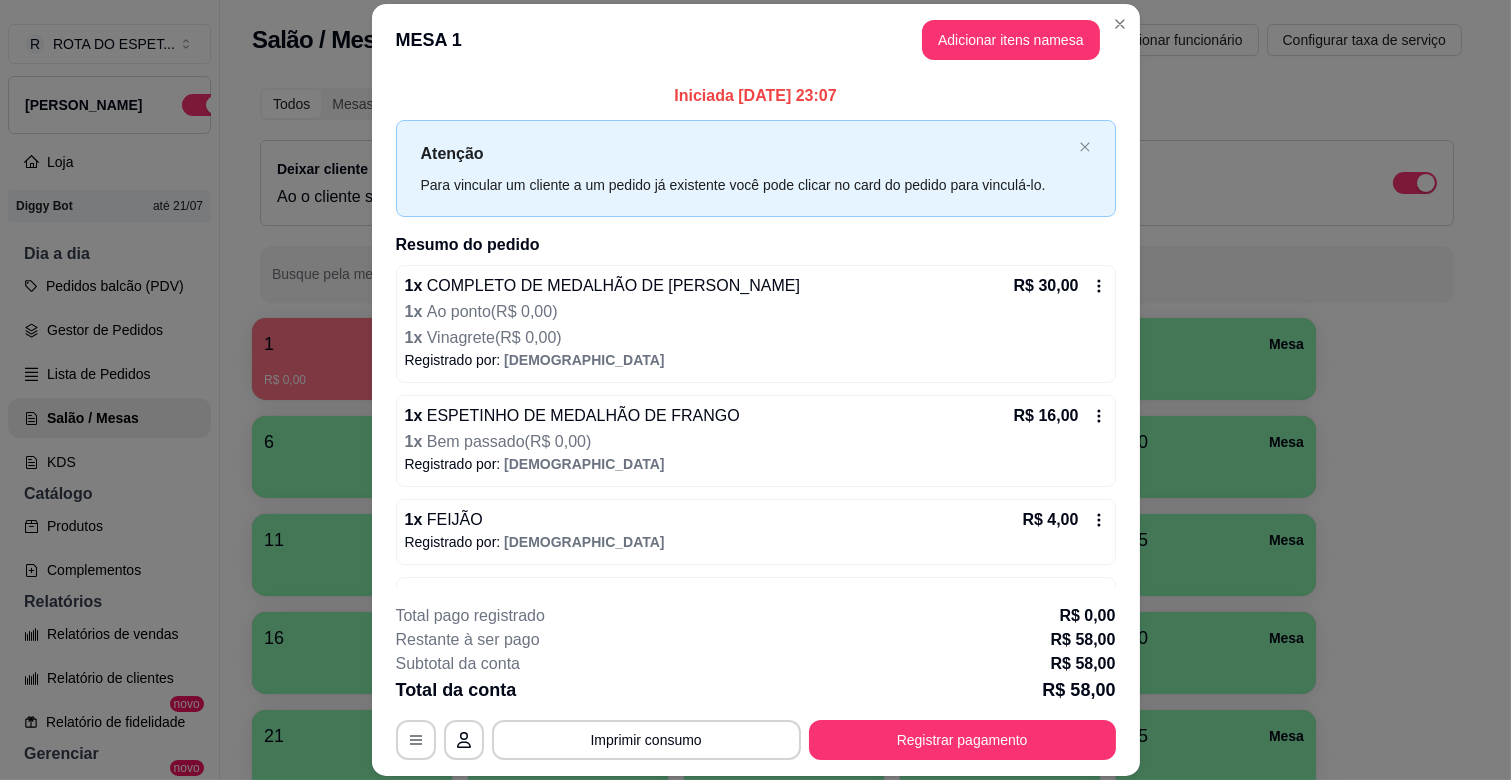 scroll, scrollTop: 63, scrollLeft: 0, axis: vertical 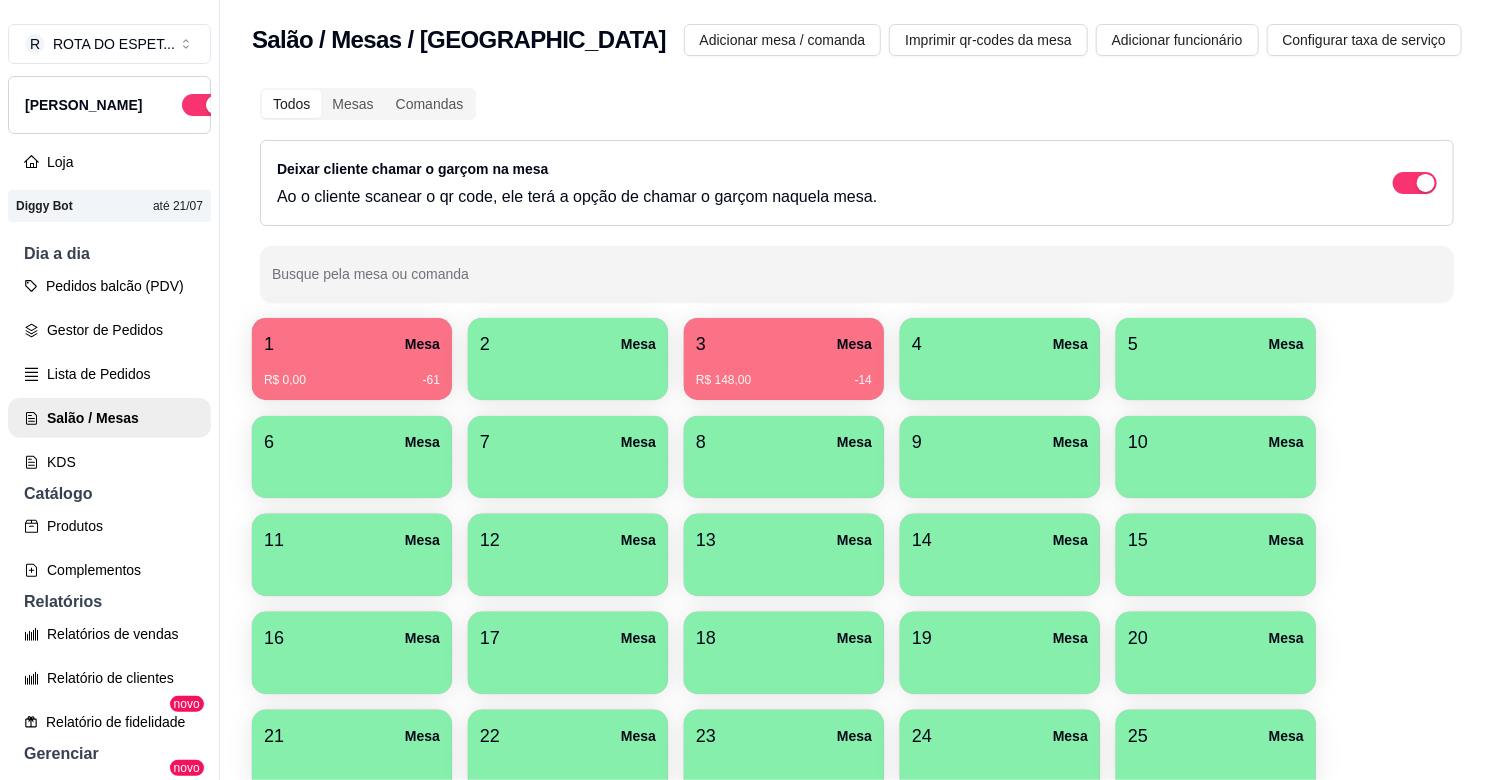 click on "1 Mesa" at bounding box center (352, 344) 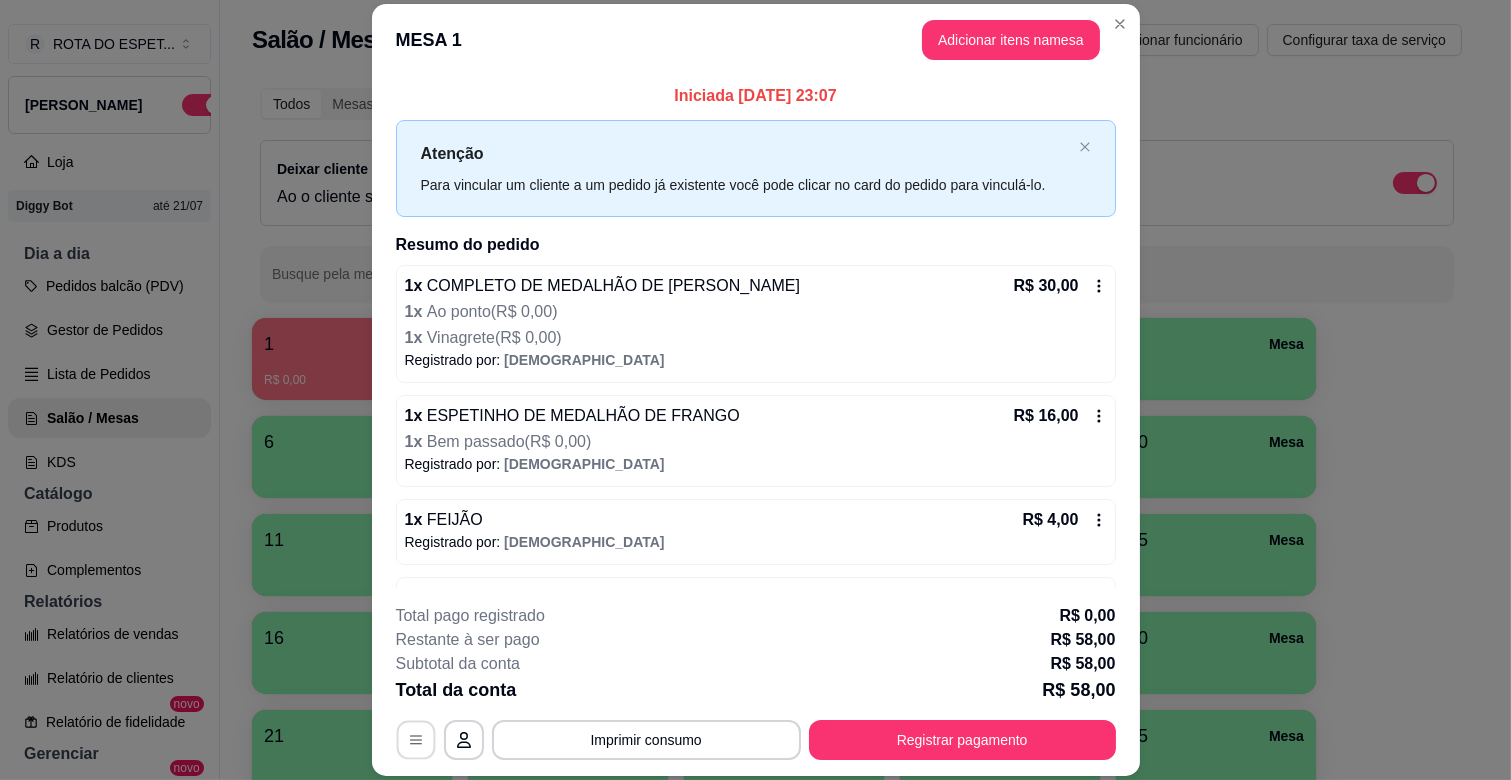 click 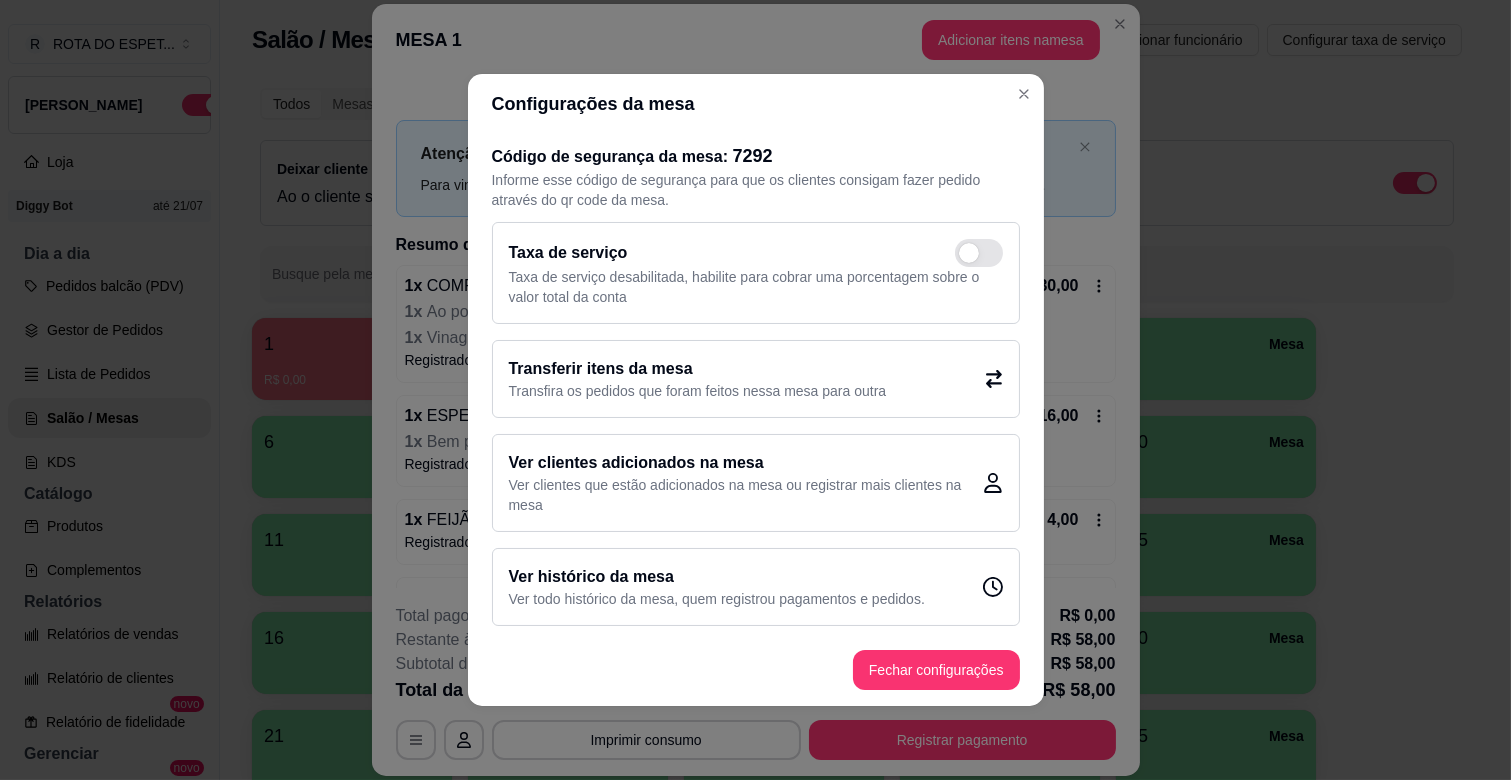 click on "Transferir itens da mesa" at bounding box center (698, 369) 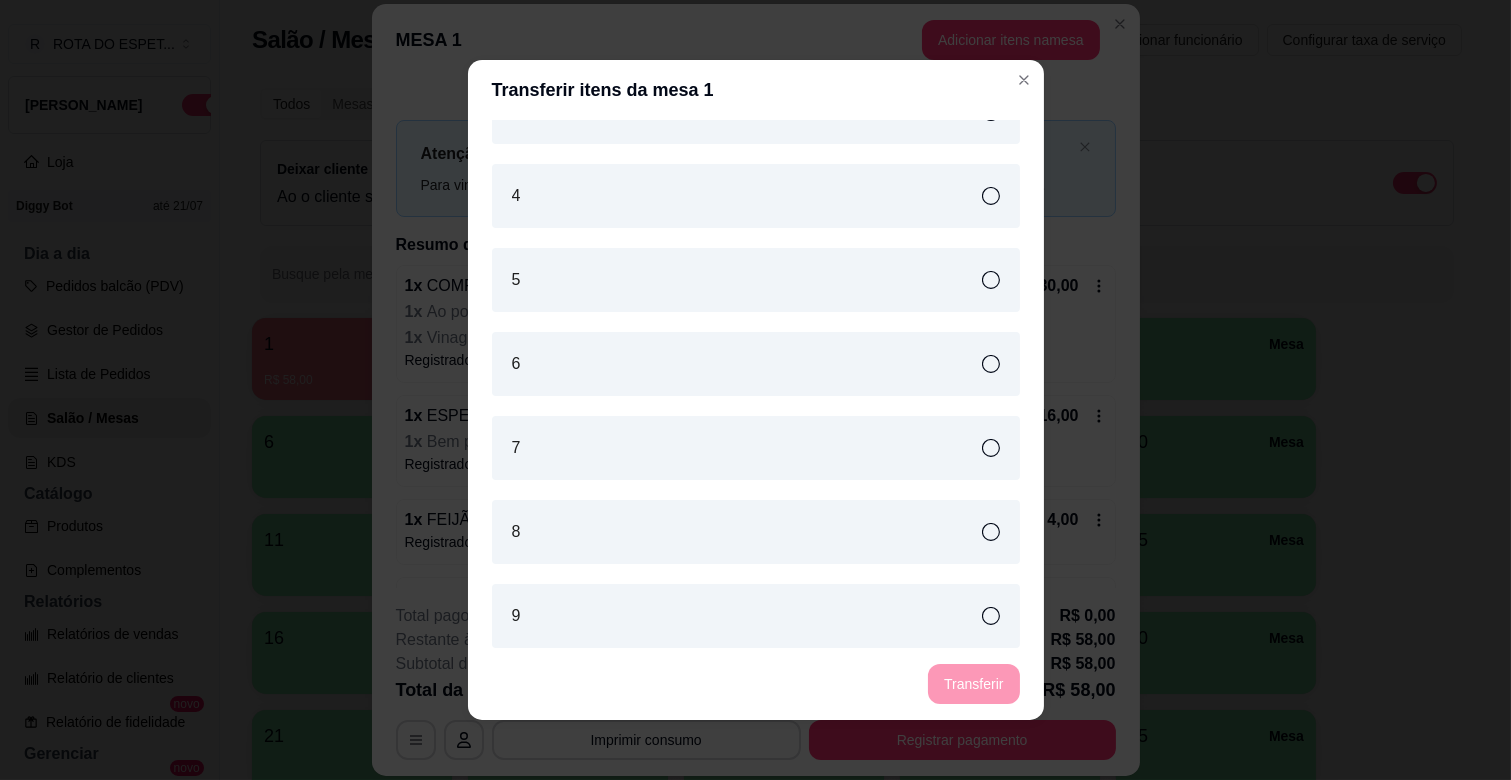 scroll, scrollTop: 2240, scrollLeft: 0, axis: vertical 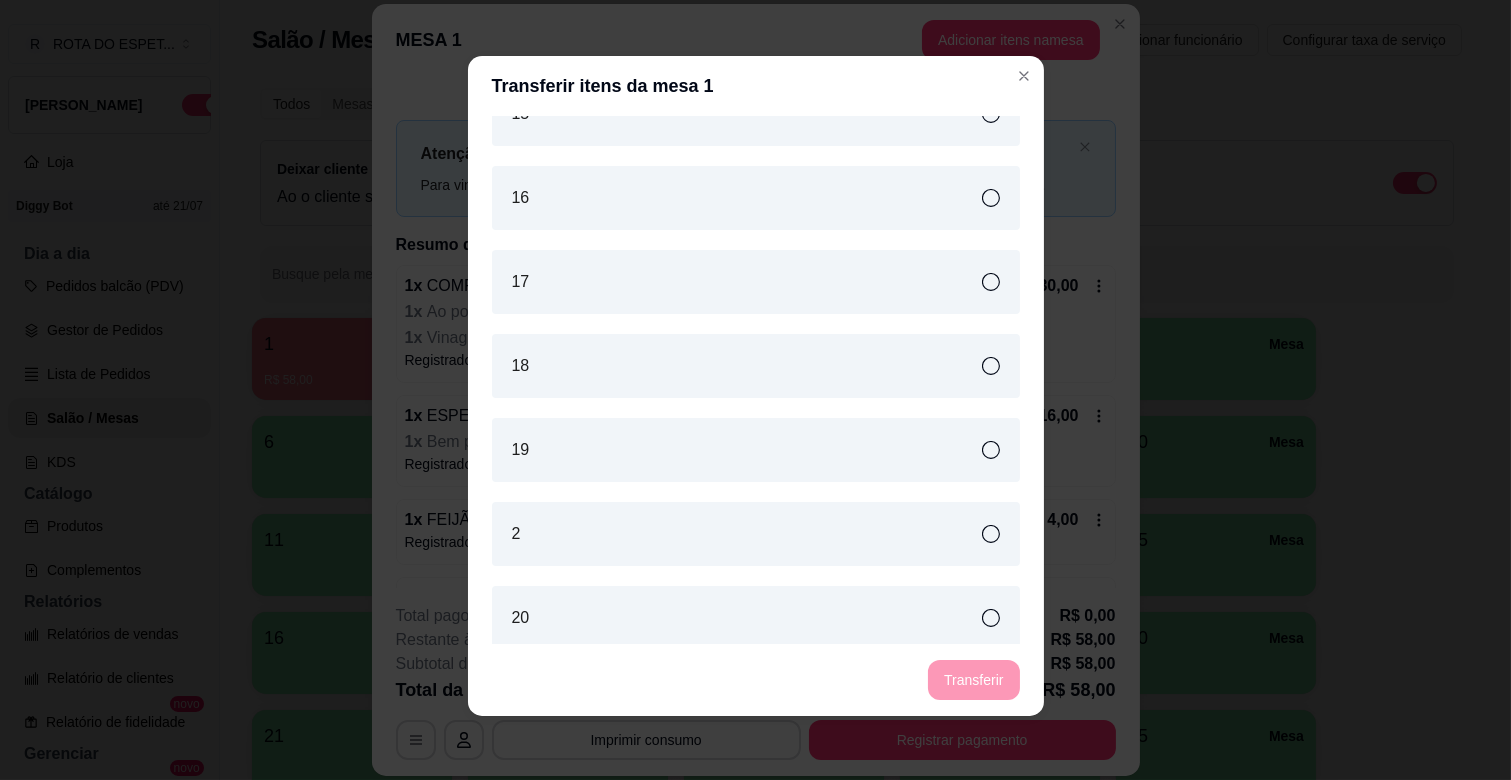 click on "2" at bounding box center (756, 534) 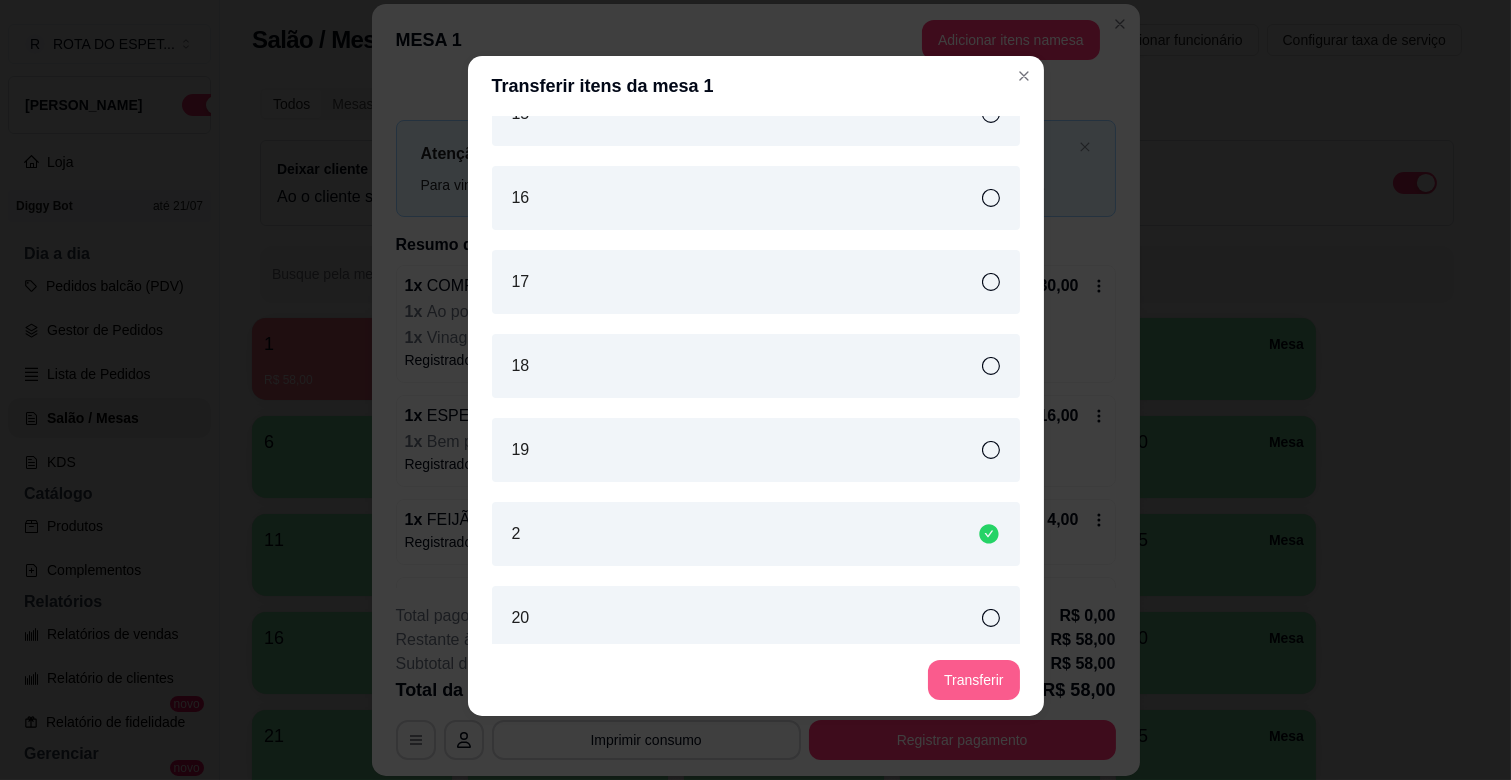 click on "Transferir" at bounding box center [973, 680] 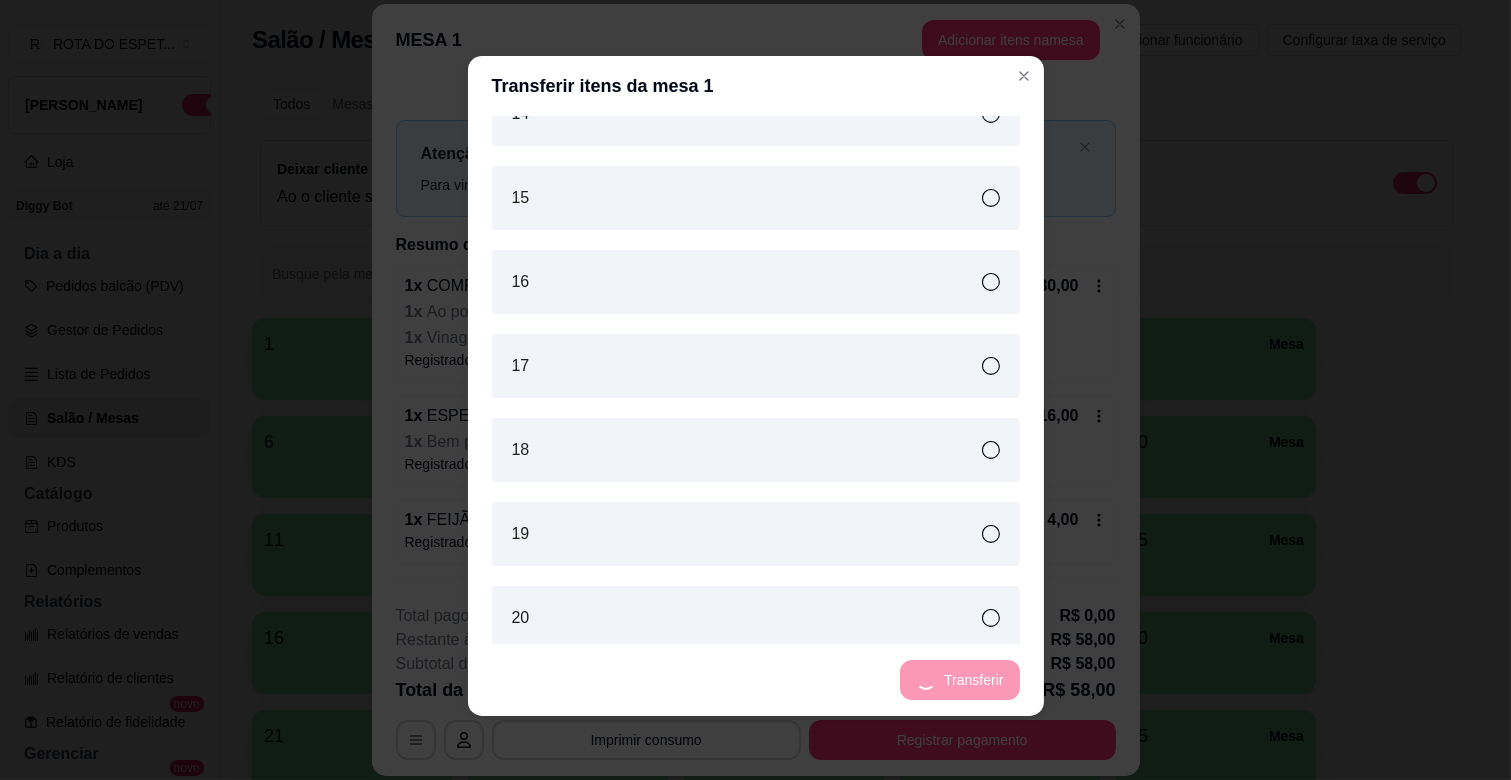 scroll, scrollTop: 546, scrollLeft: 0, axis: vertical 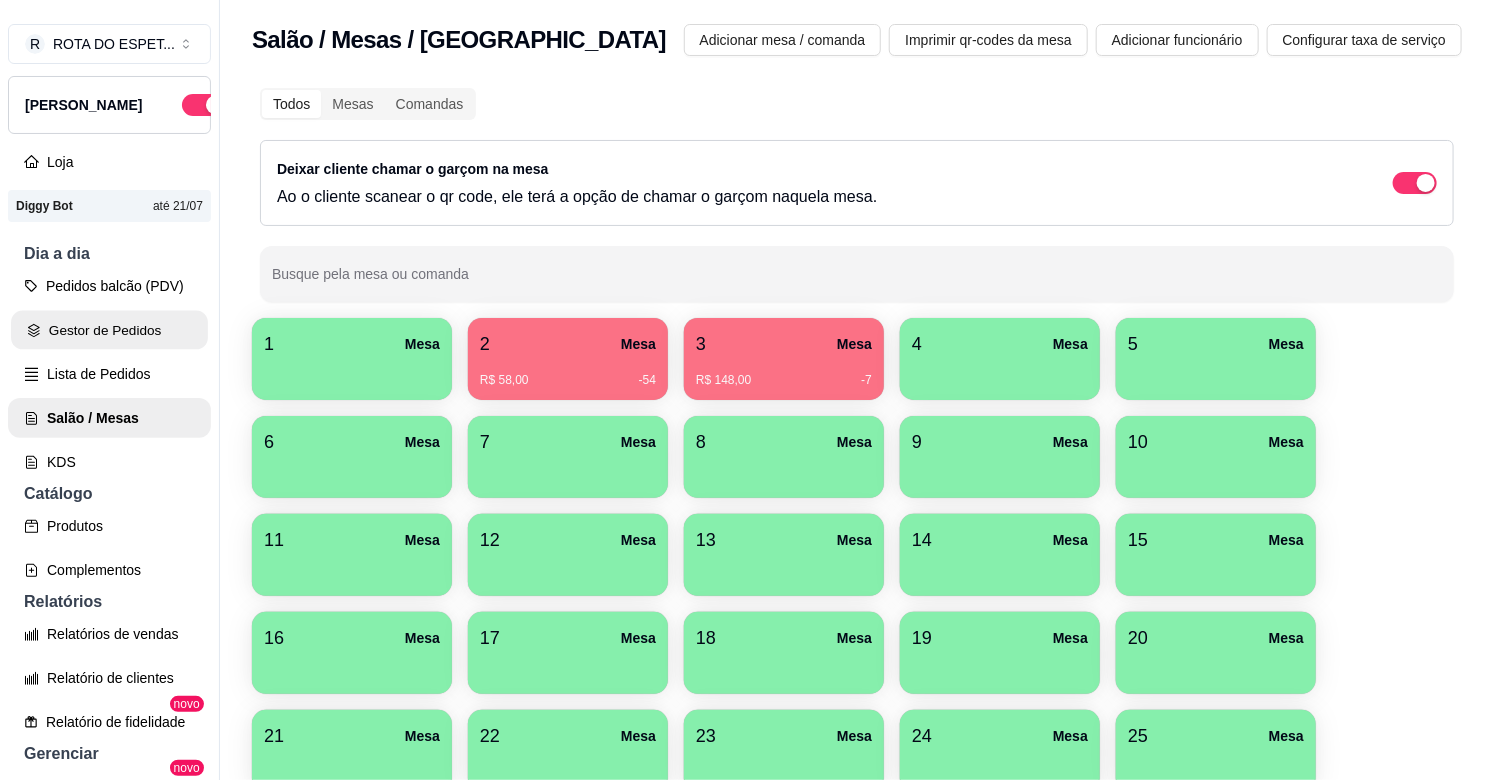 click on "Gestor de Pedidos" at bounding box center (109, 330) 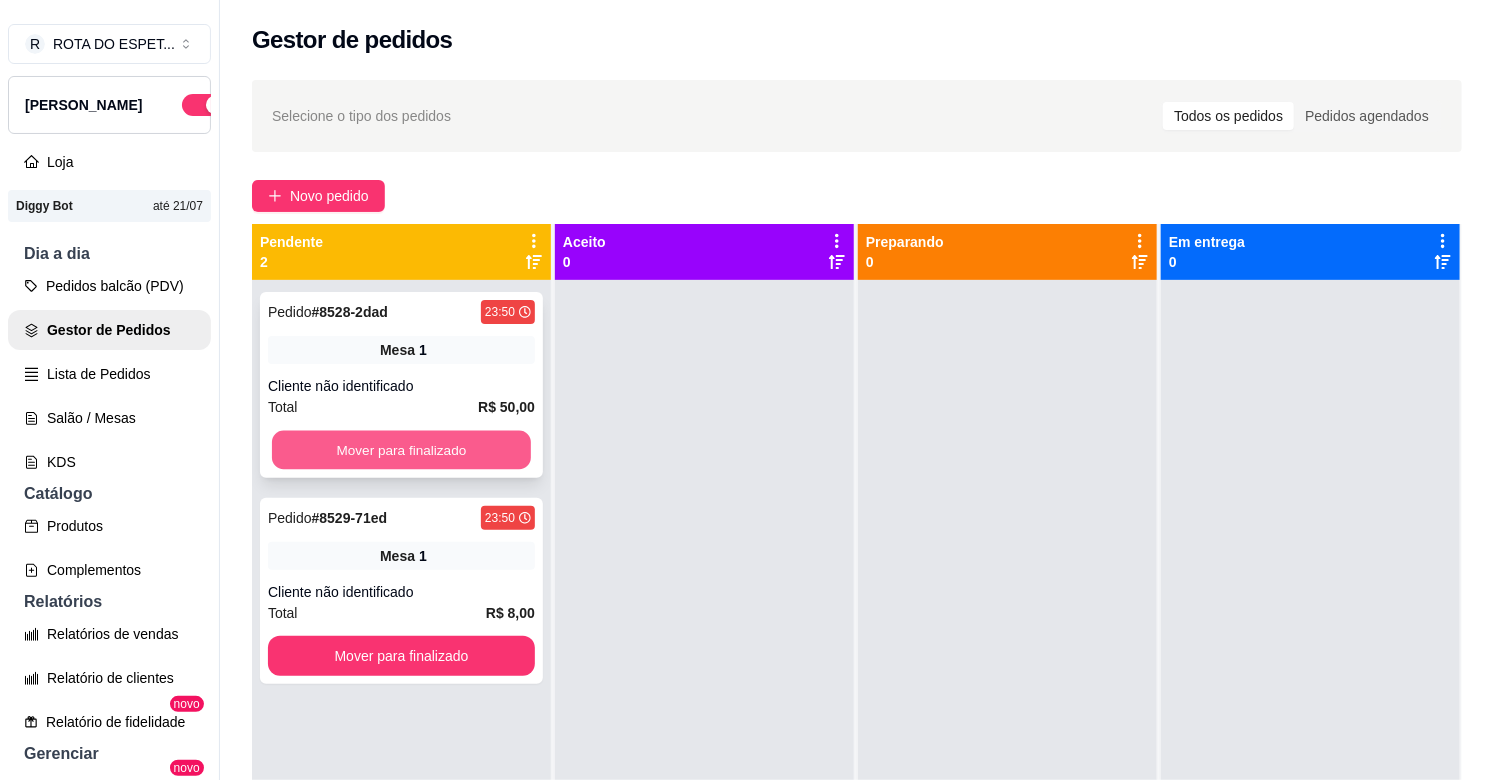 click on "Mover para finalizado" at bounding box center (401, 450) 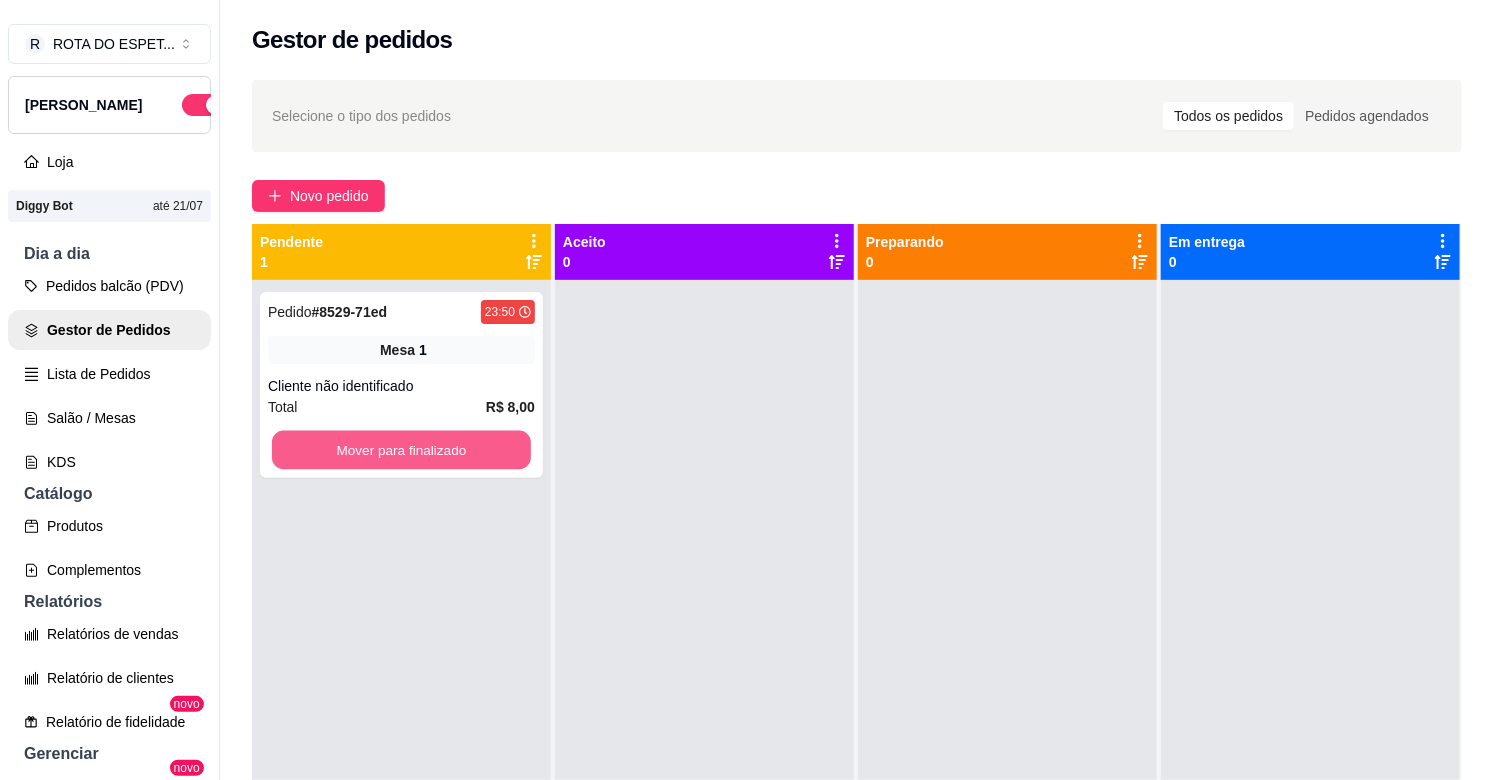 click on "Mover para finalizado" at bounding box center (401, 450) 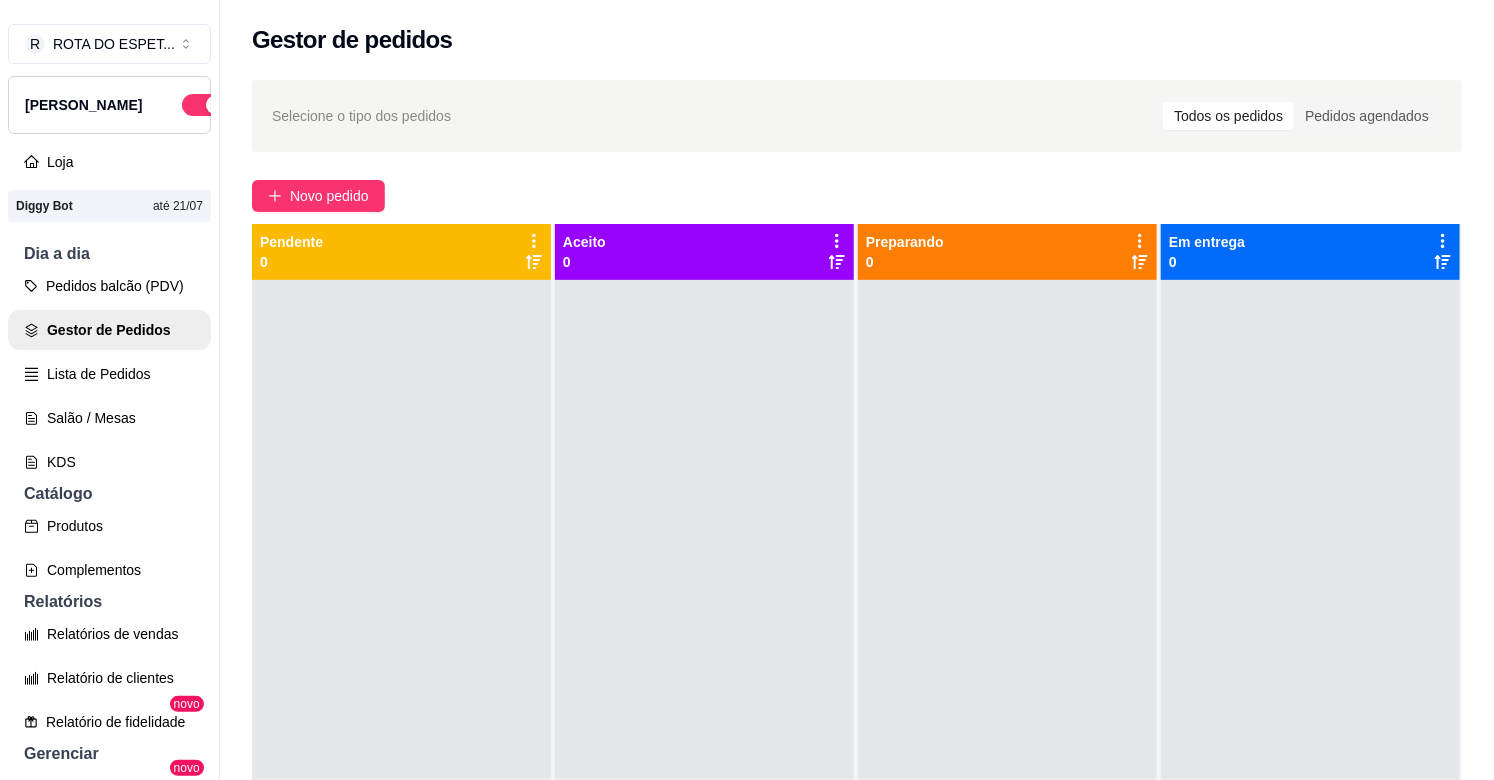 click at bounding box center [1007, 670] 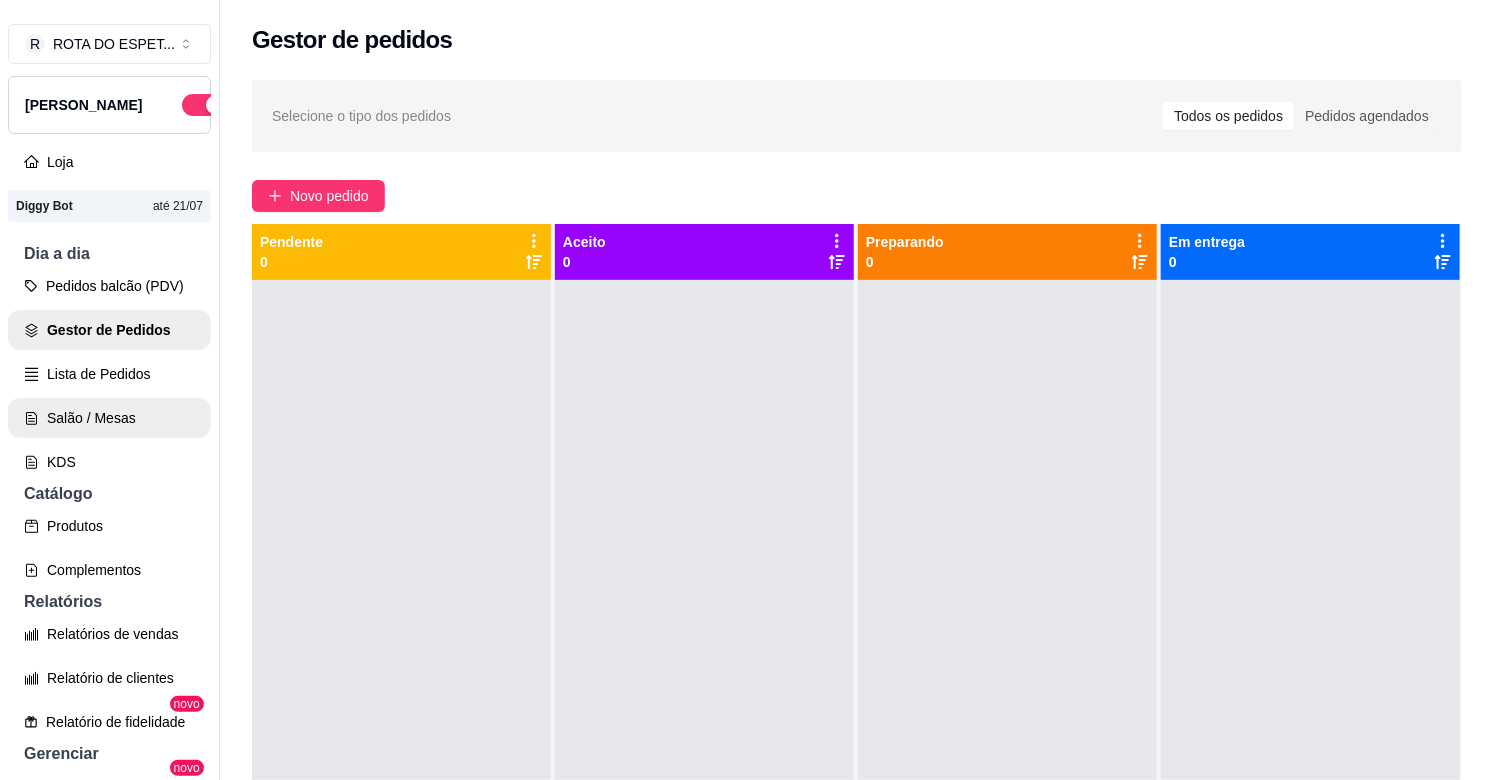 click on "Salão / Mesas" at bounding box center (109, 418) 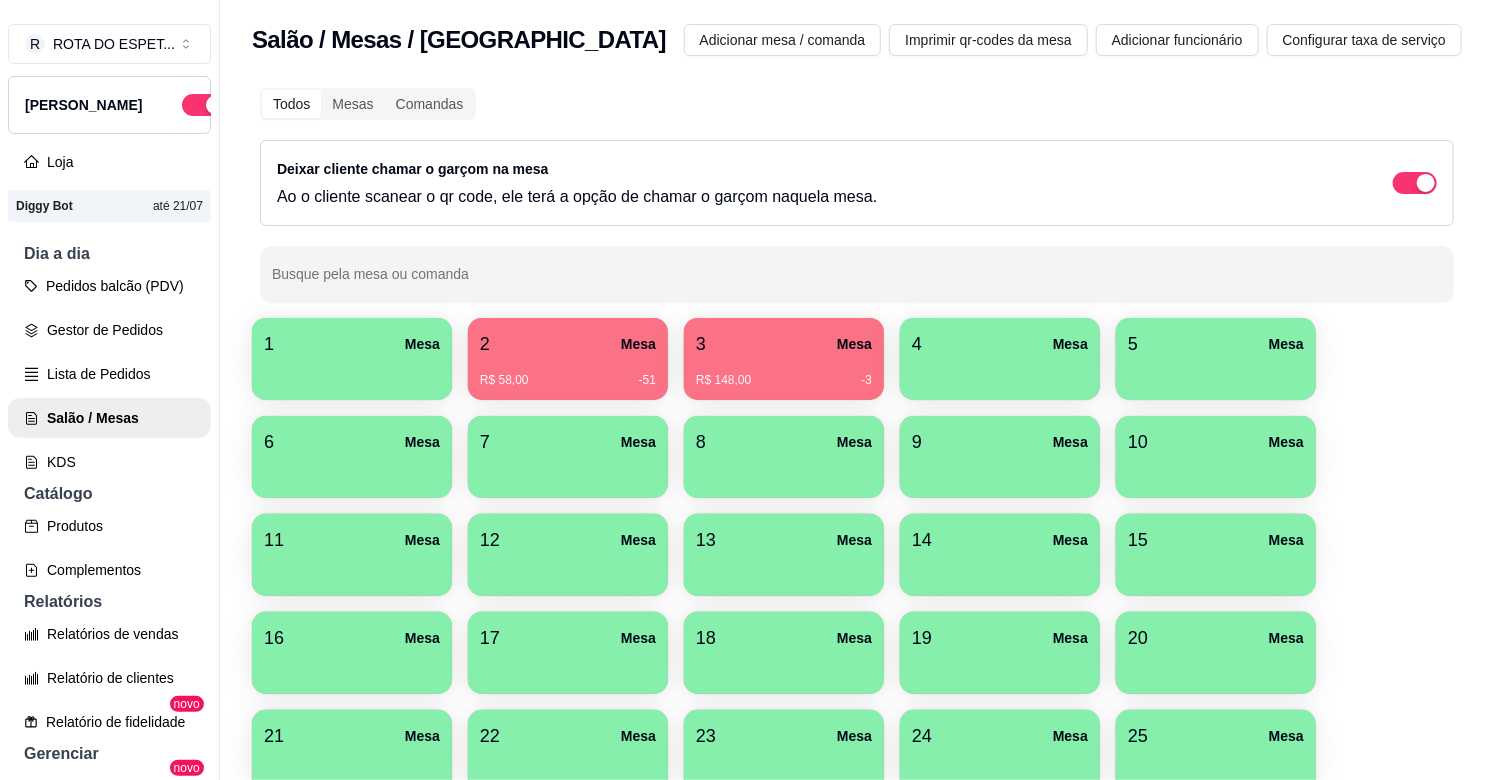 click on "3 Mesa" at bounding box center [784, 344] 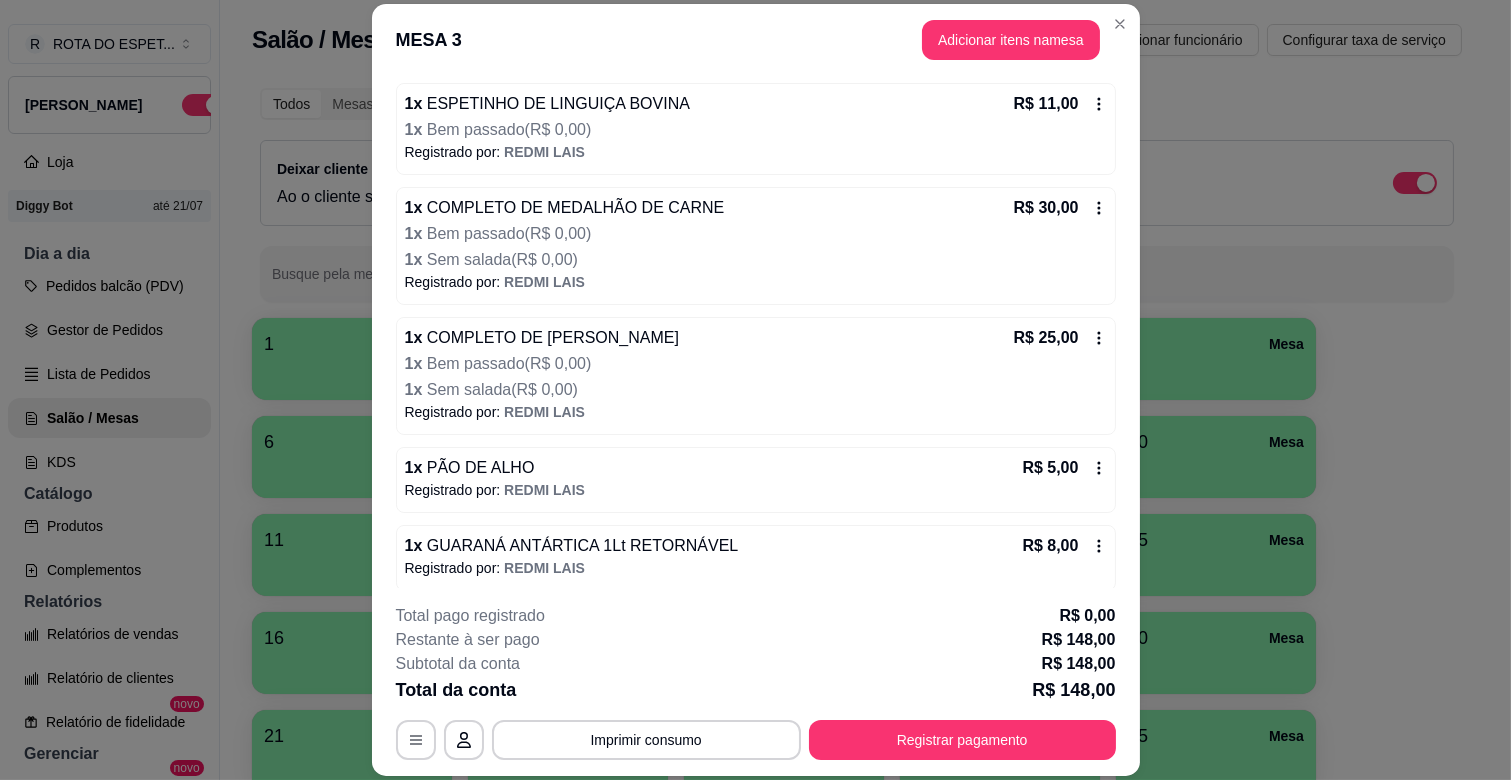 scroll, scrollTop: 611, scrollLeft: 0, axis: vertical 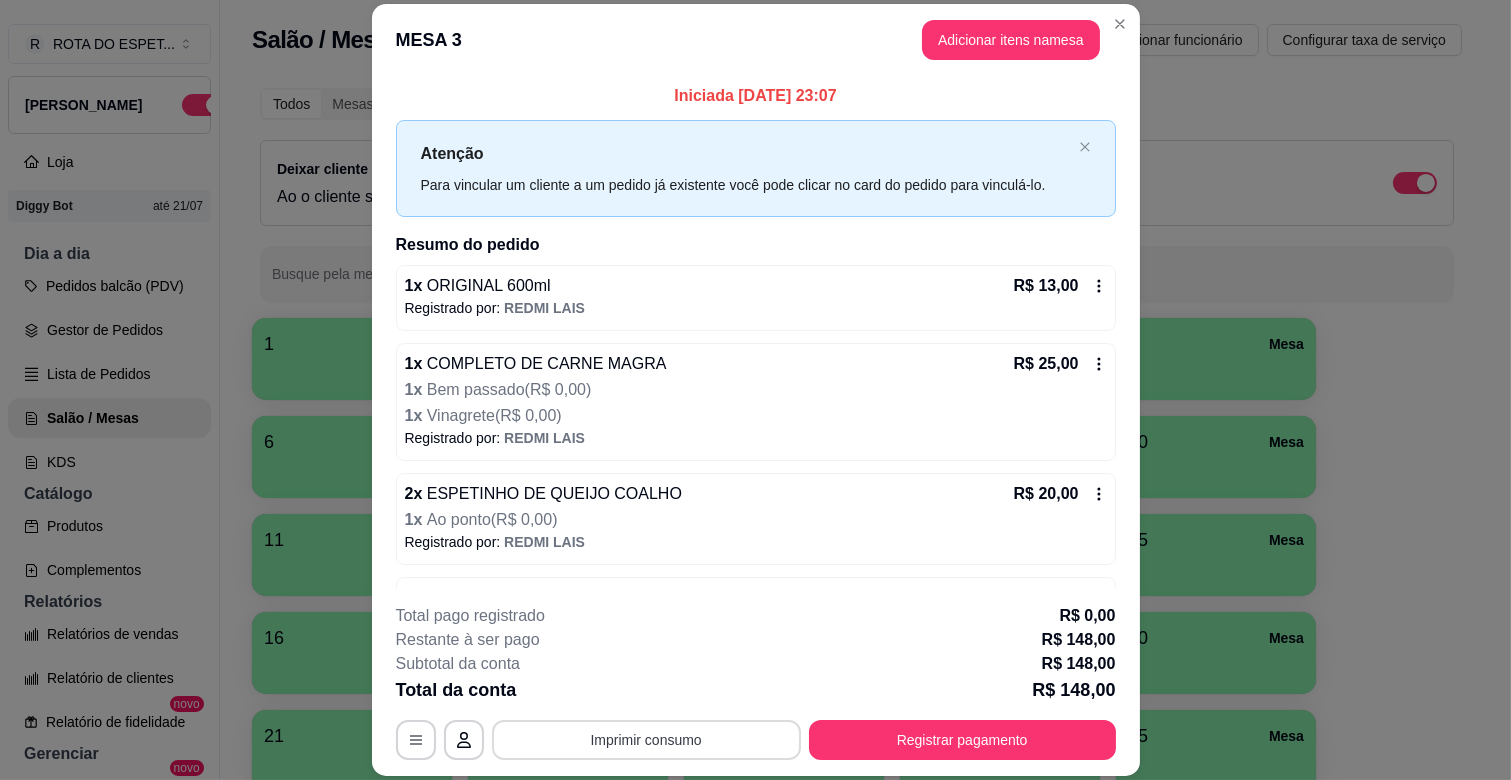 click on "Imprimir consumo" at bounding box center (646, 740) 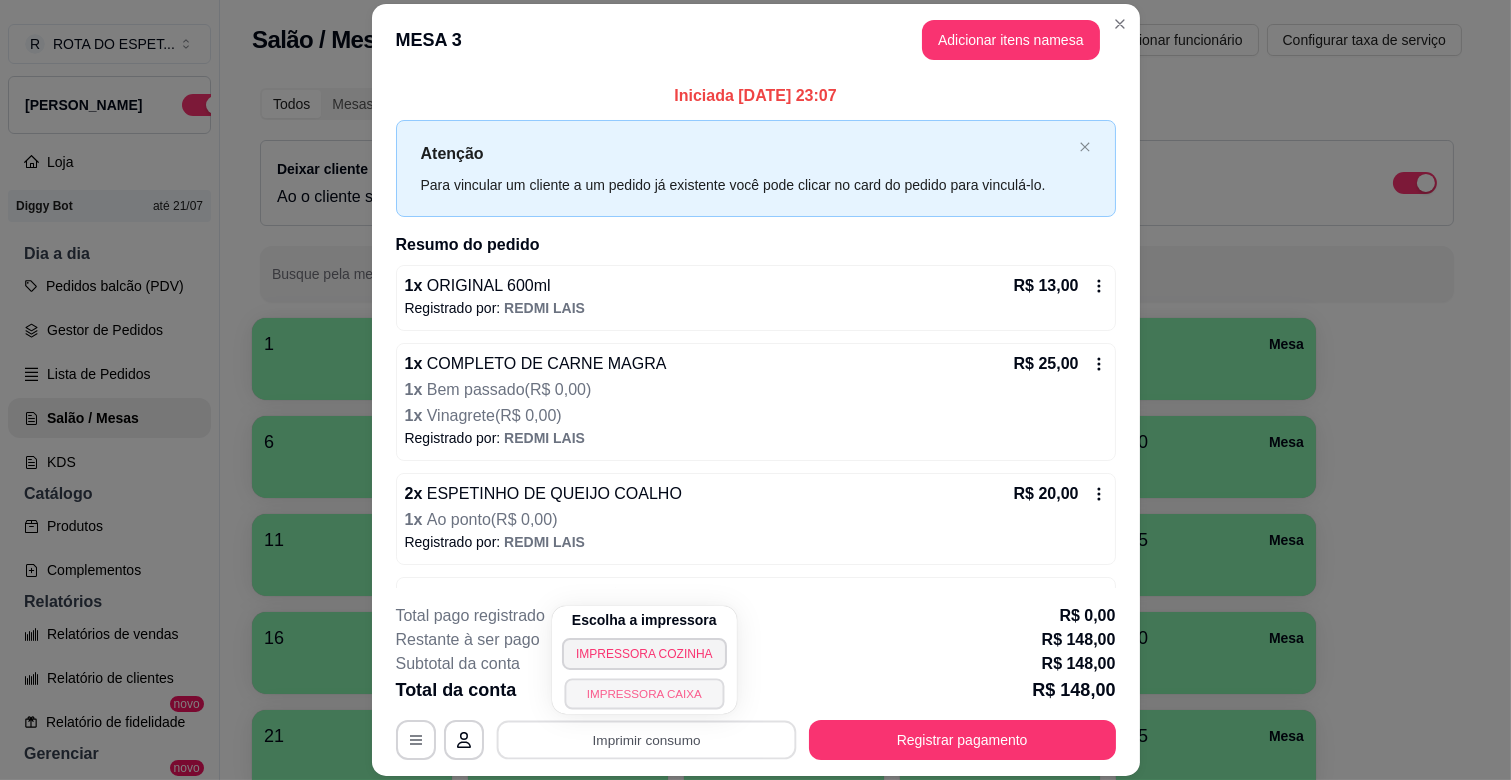 click on "IMPRESSORA CAIXA" at bounding box center [644, 693] 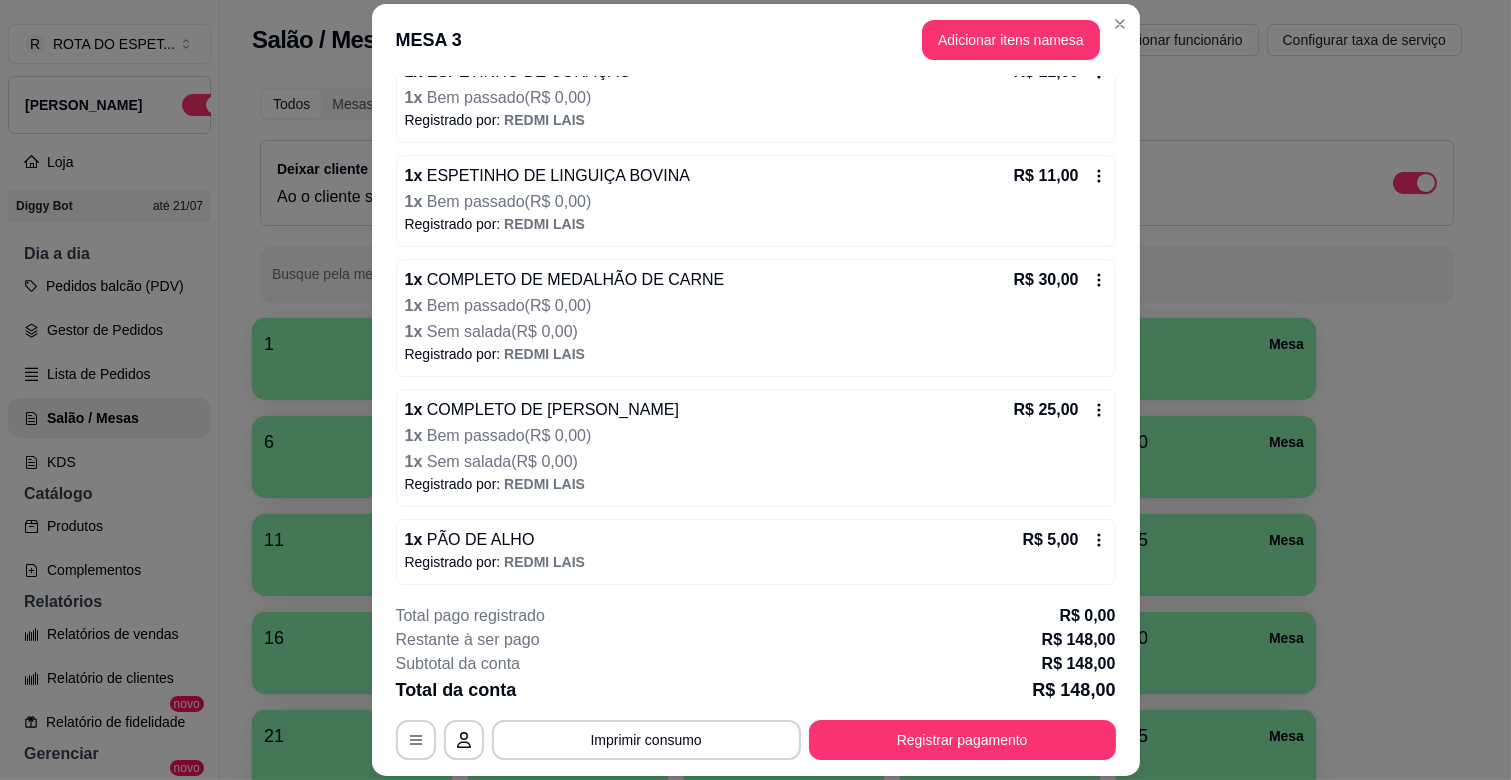 scroll, scrollTop: 611, scrollLeft: 0, axis: vertical 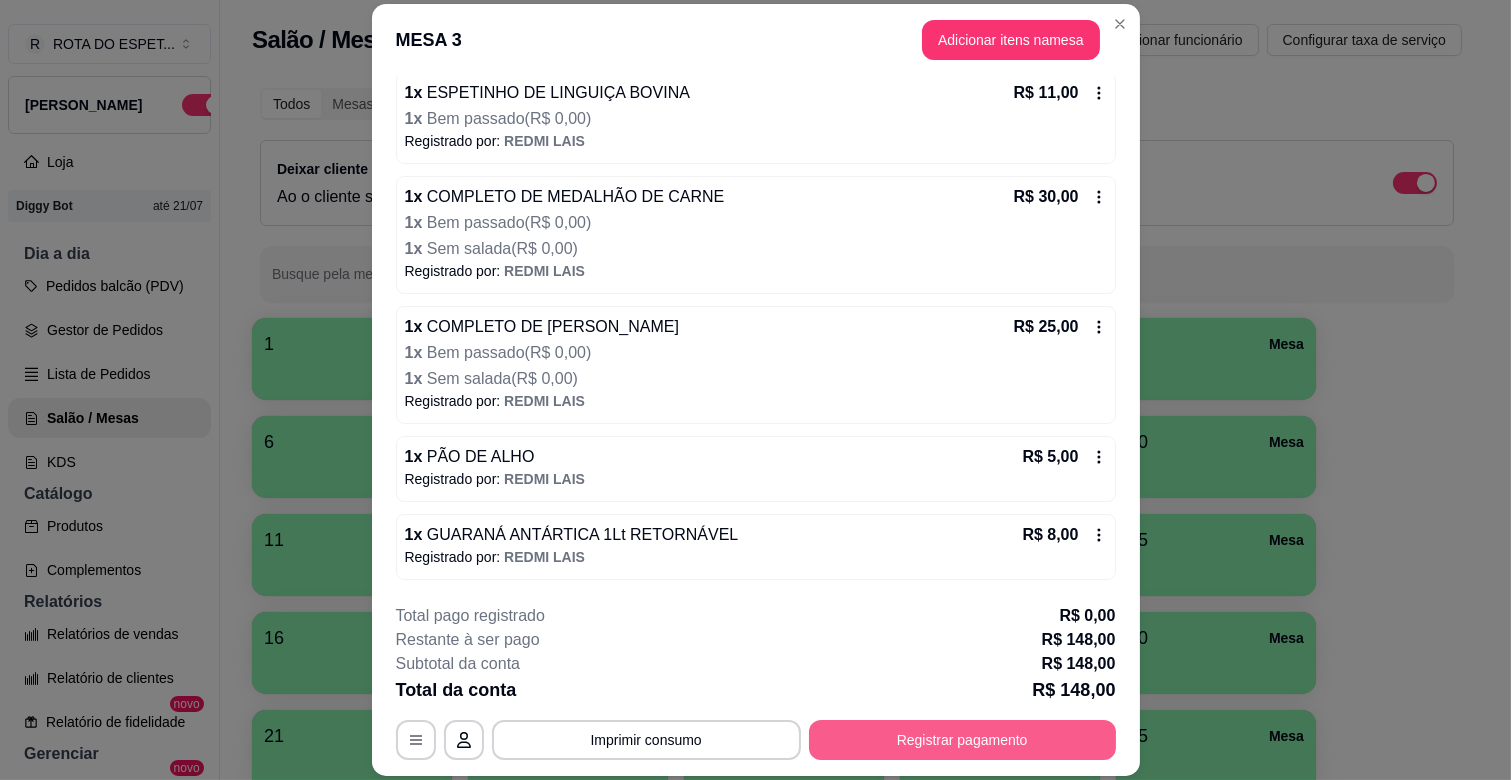 click on "Registrar pagamento" at bounding box center (962, 740) 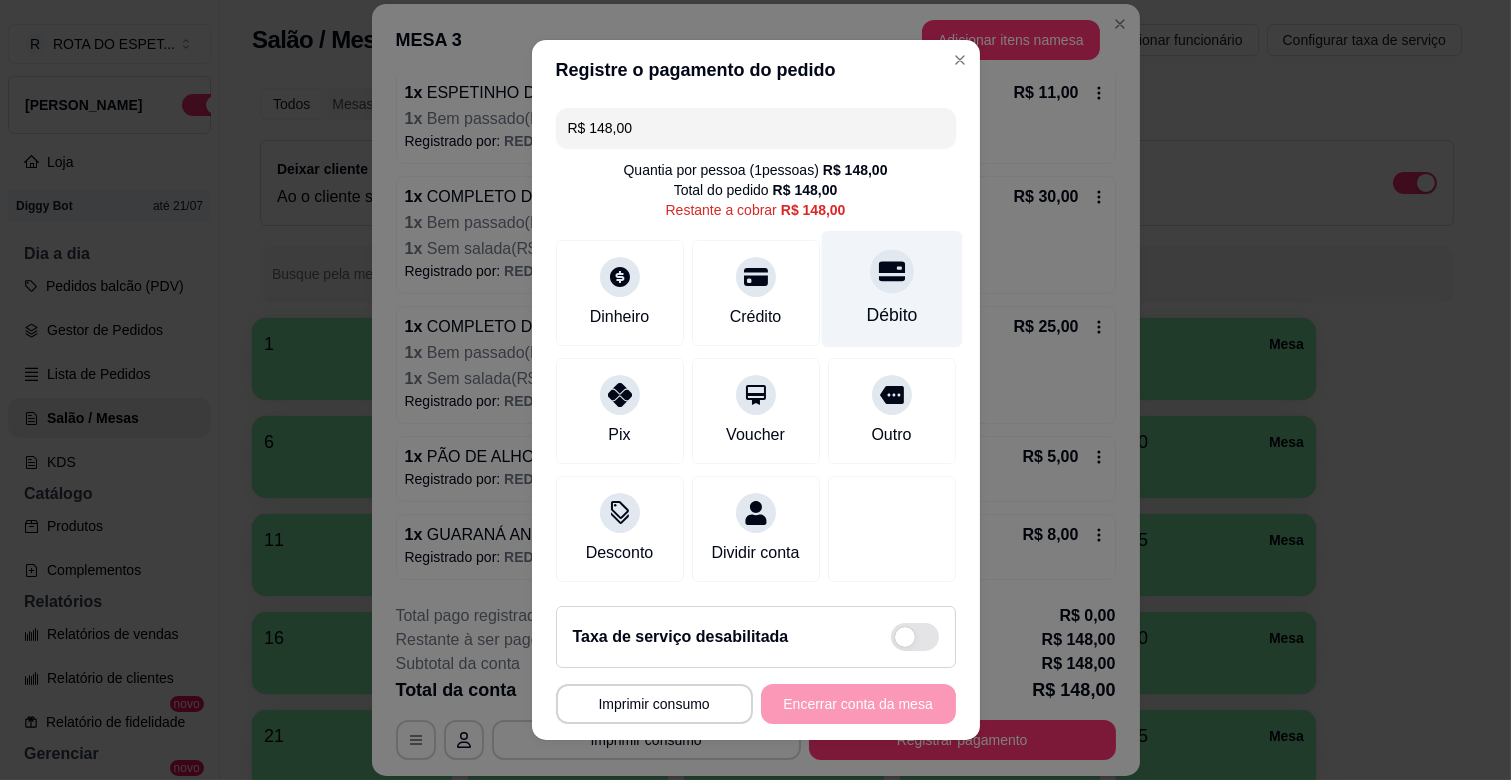 click 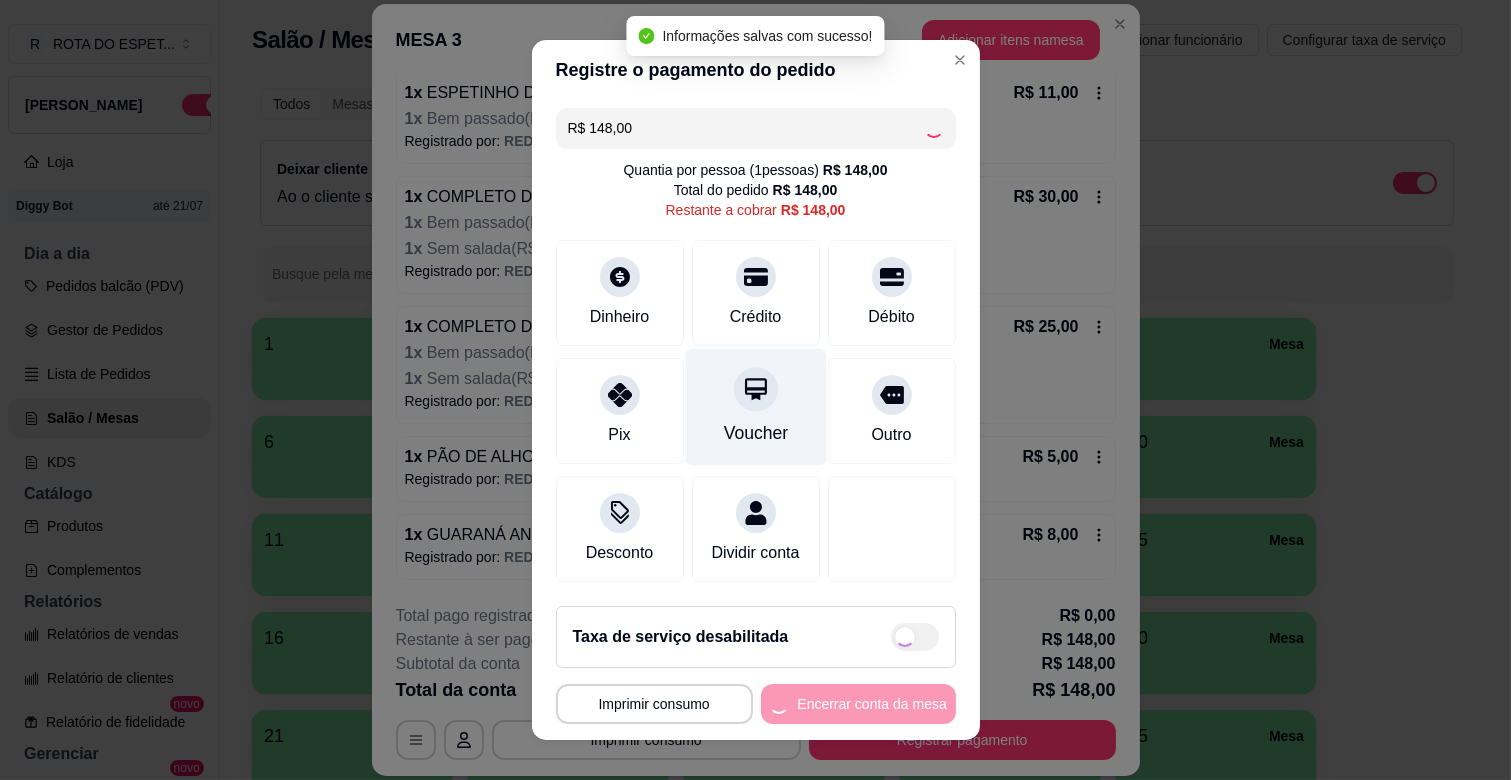 type on "R$ 0,00" 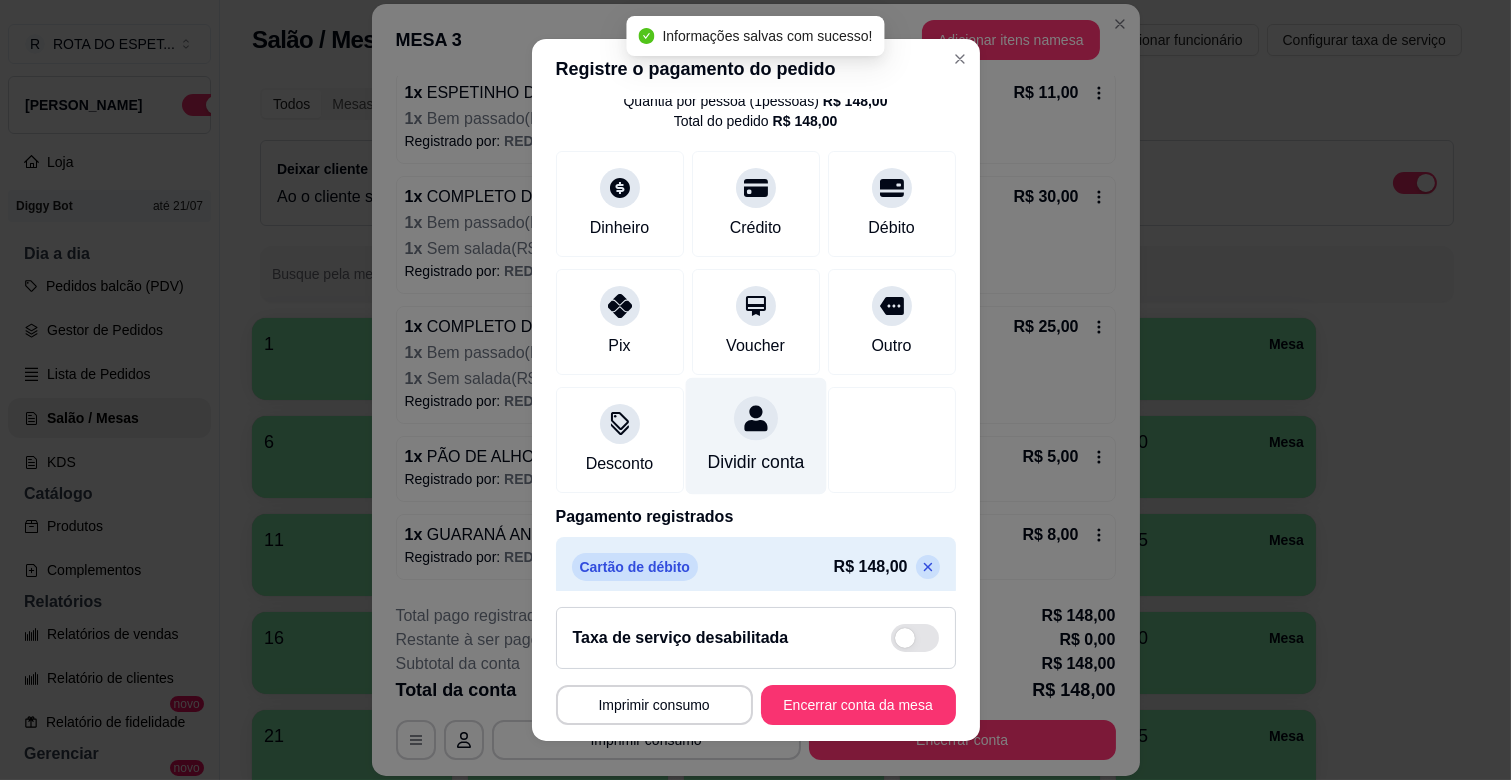 scroll, scrollTop: 106, scrollLeft: 0, axis: vertical 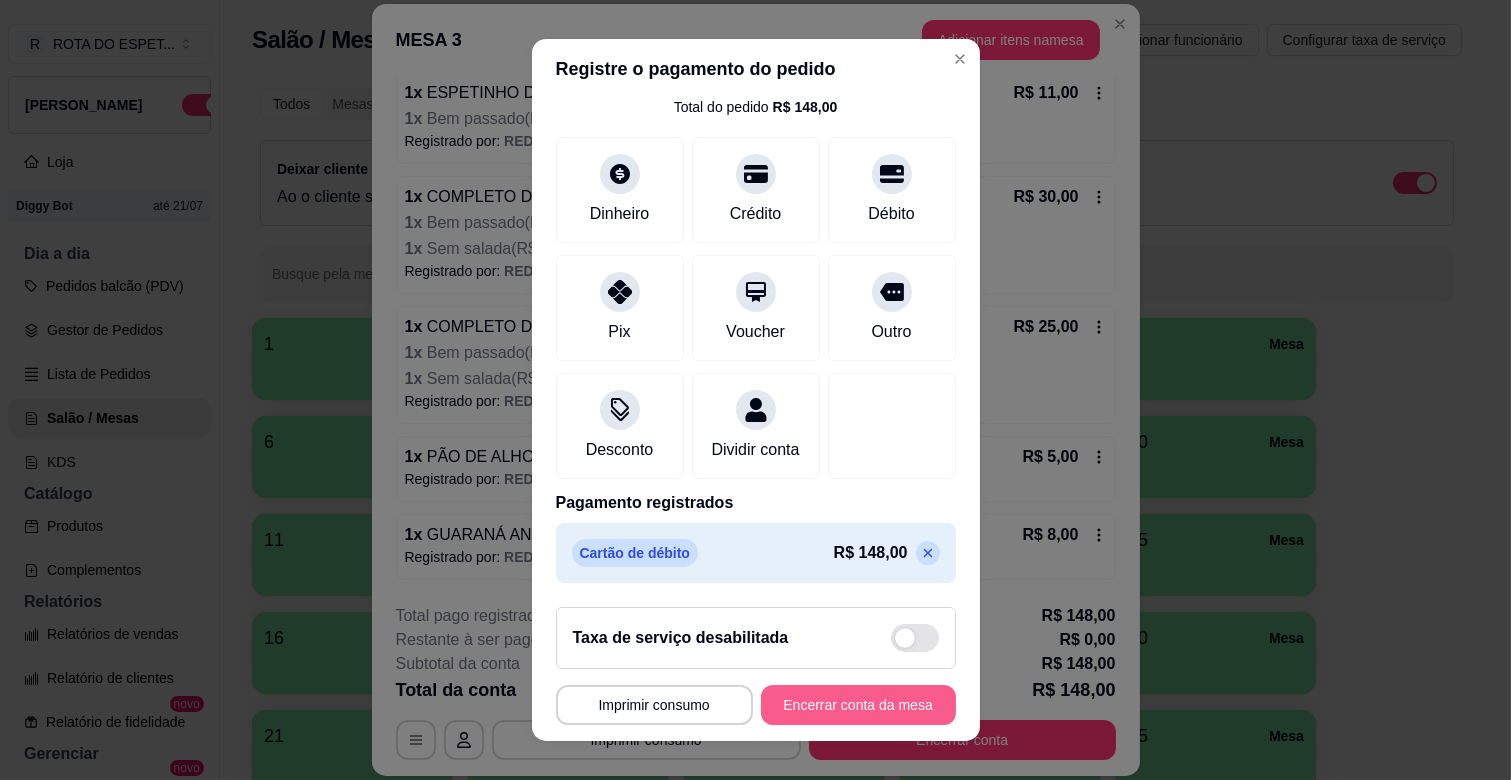 click on "Encerrar conta da mesa" at bounding box center (858, 705) 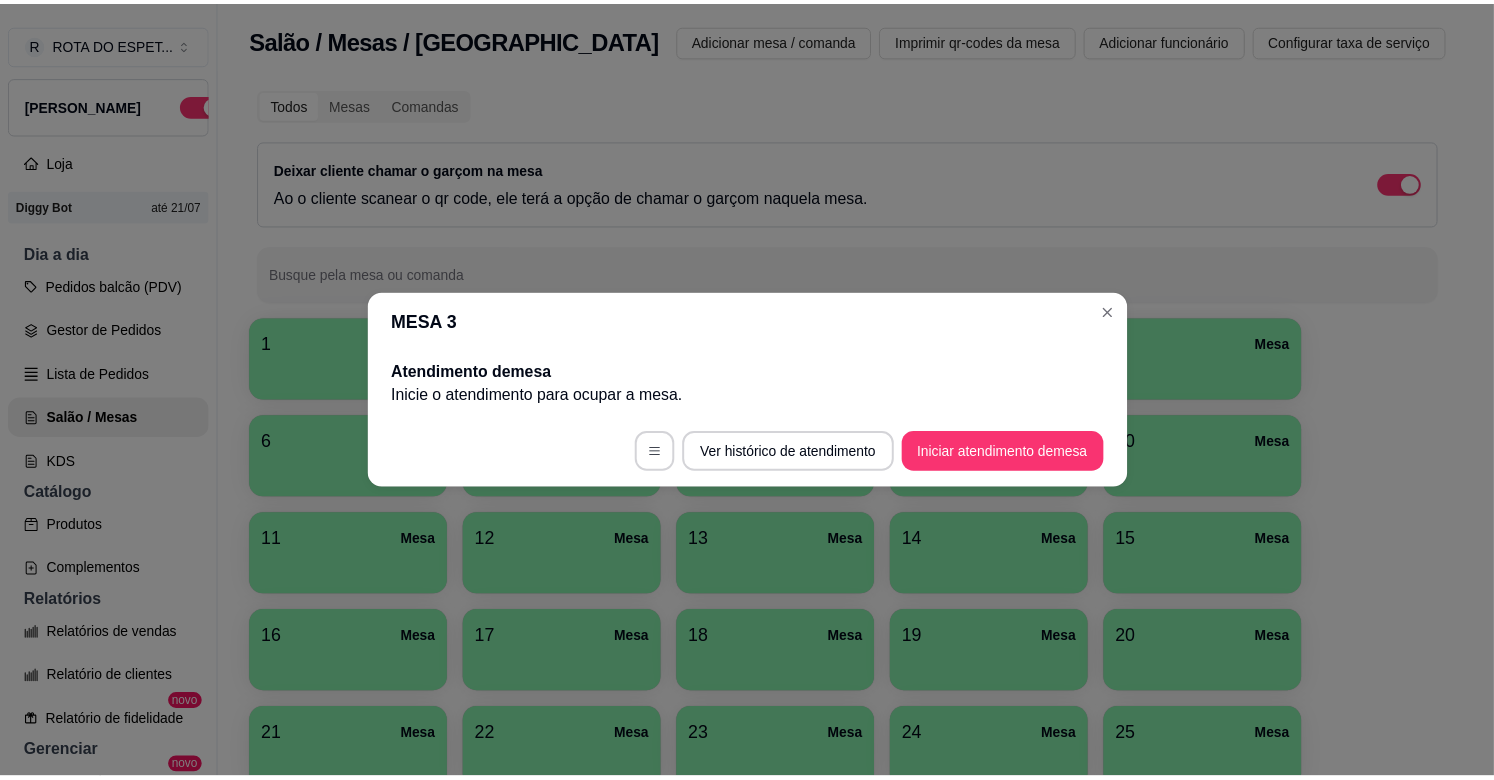 scroll, scrollTop: 0, scrollLeft: 0, axis: both 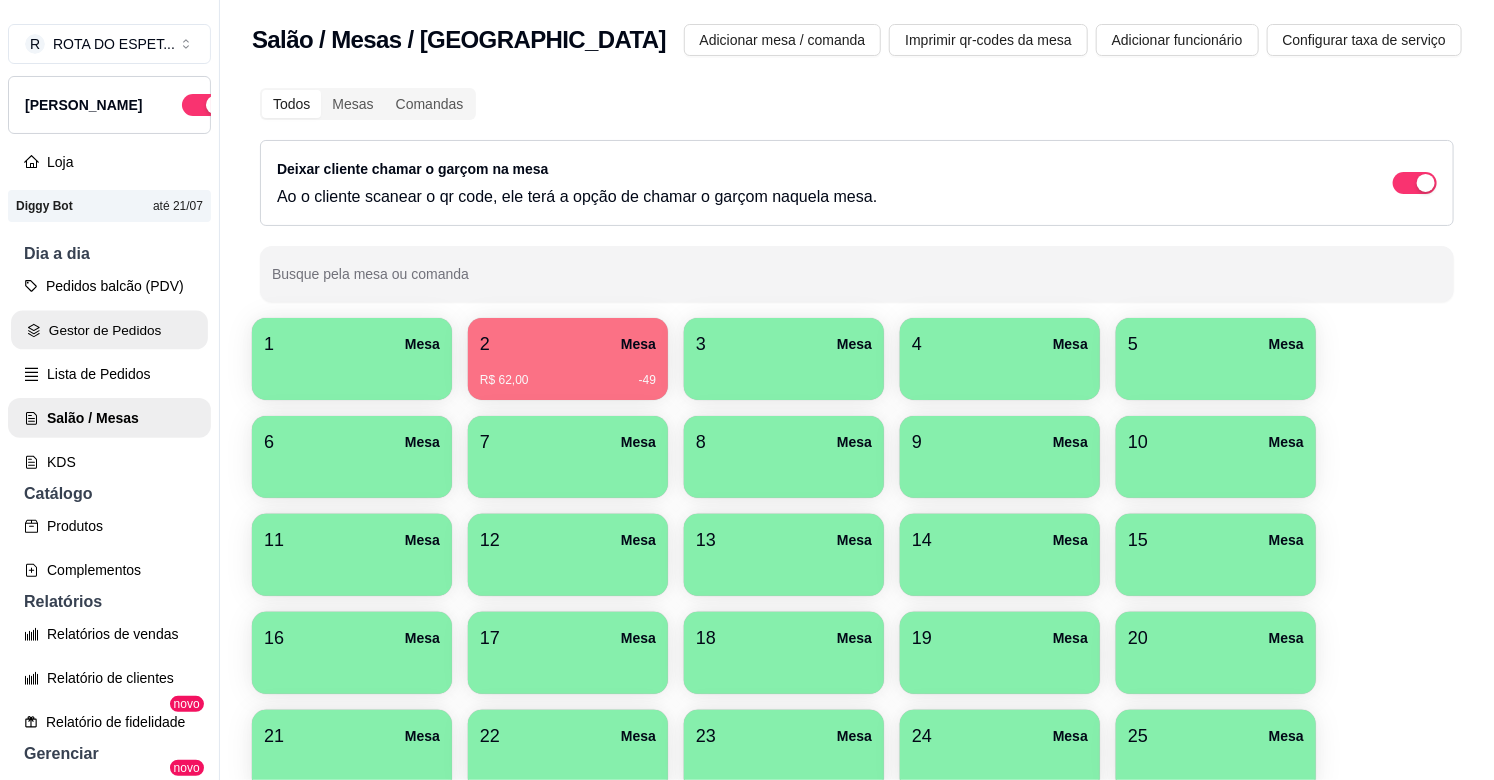 click on "Gestor de Pedidos" at bounding box center (109, 330) 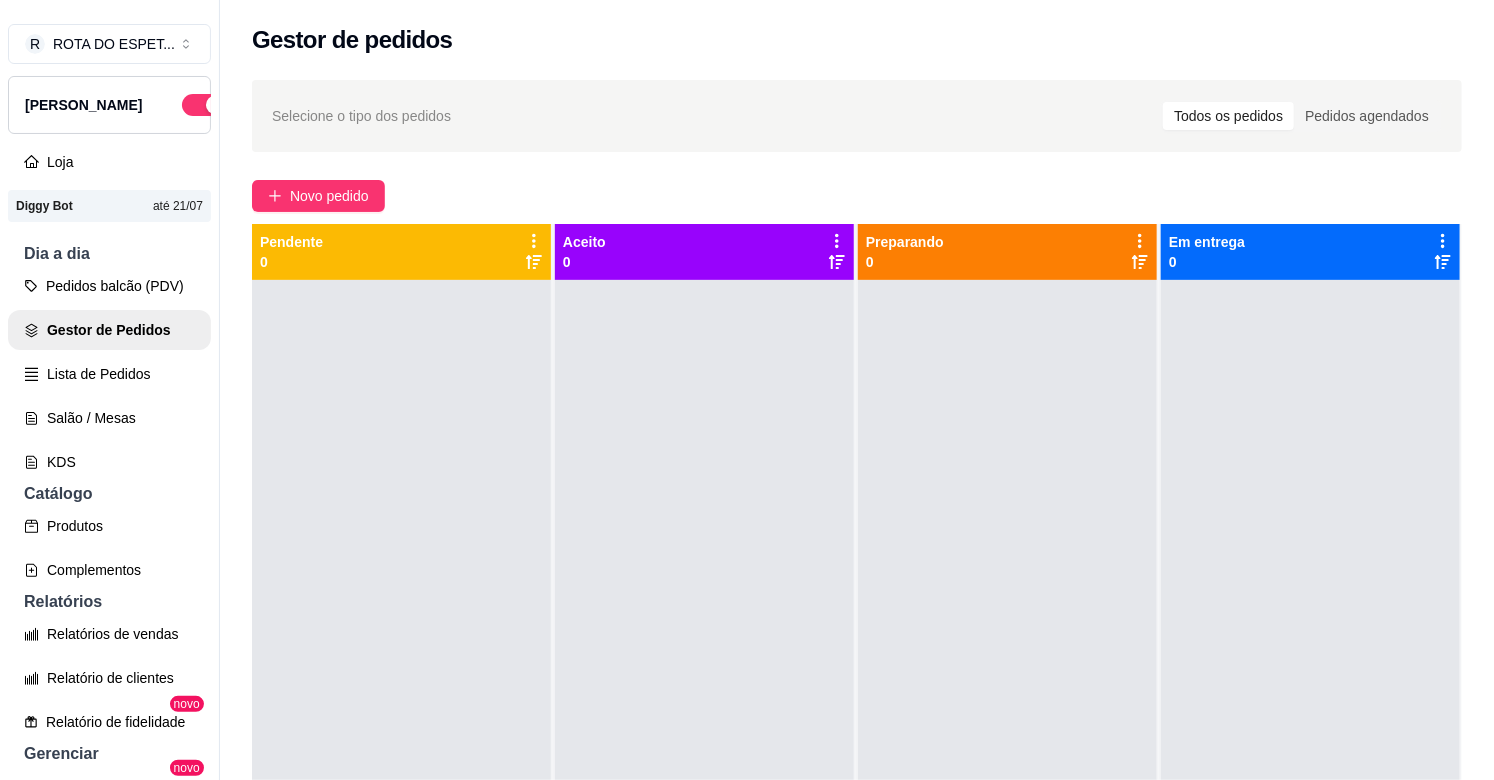 click at bounding box center (704, 670) 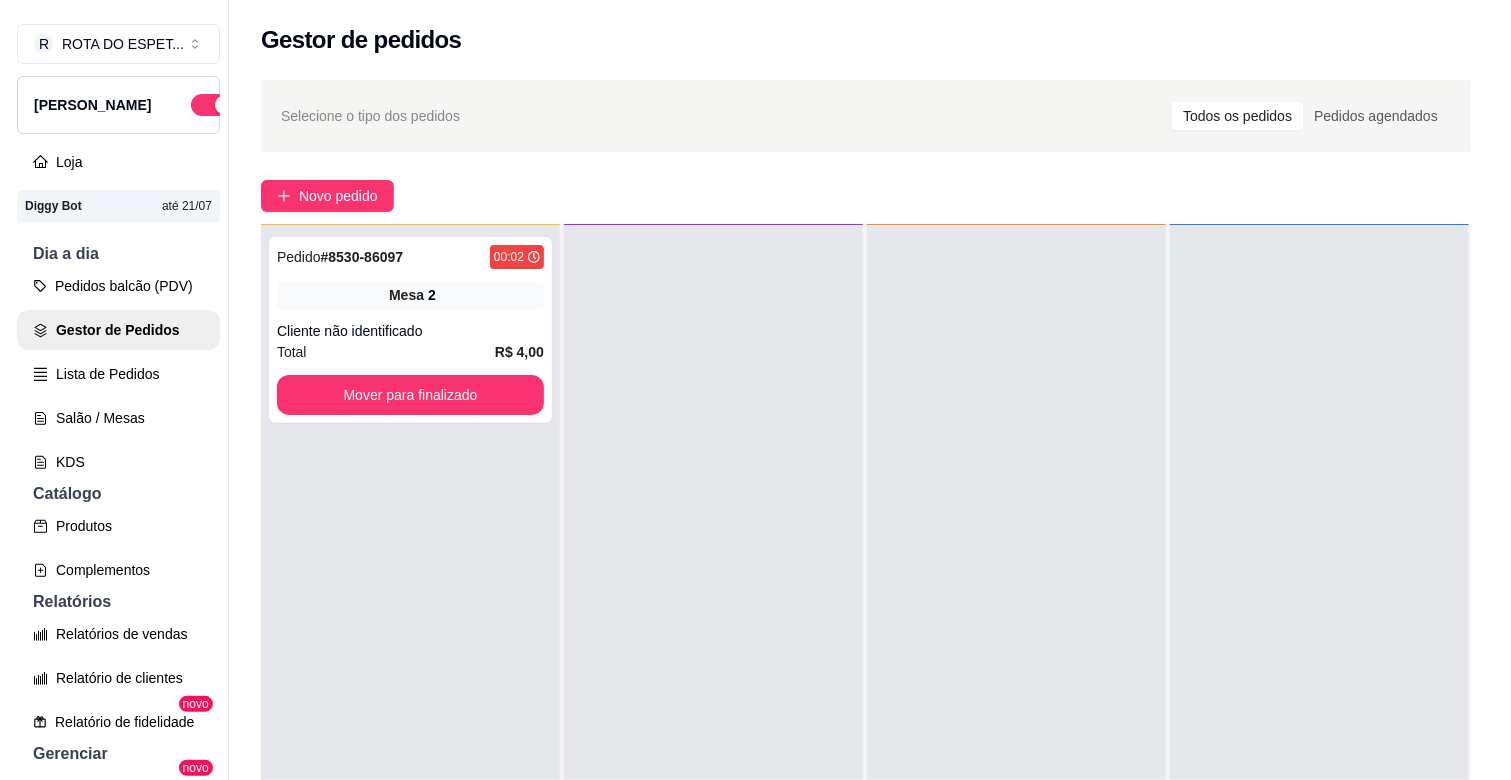 scroll, scrollTop: 0, scrollLeft: 0, axis: both 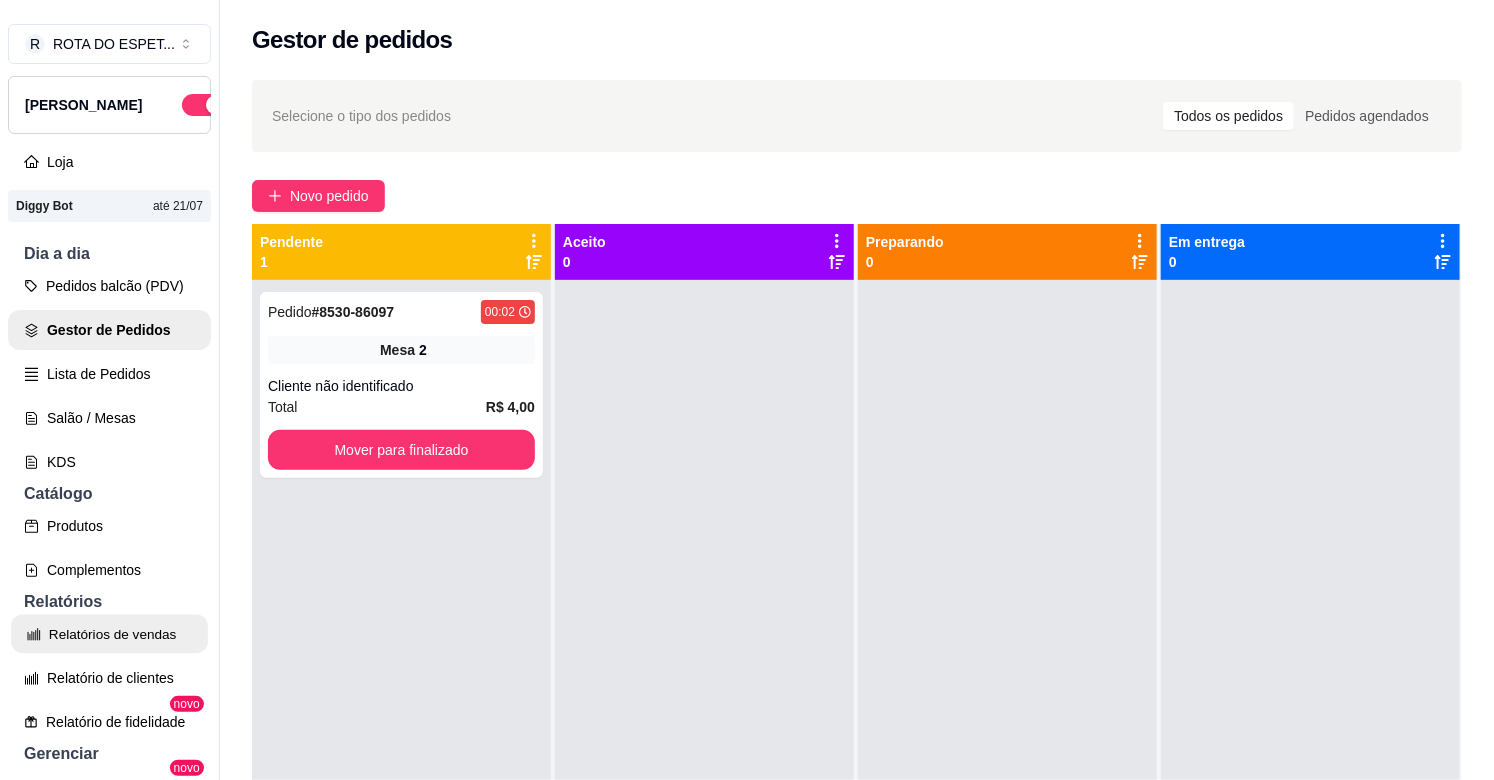 click on "Relatórios de vendas" at bounding box center (109, 634) 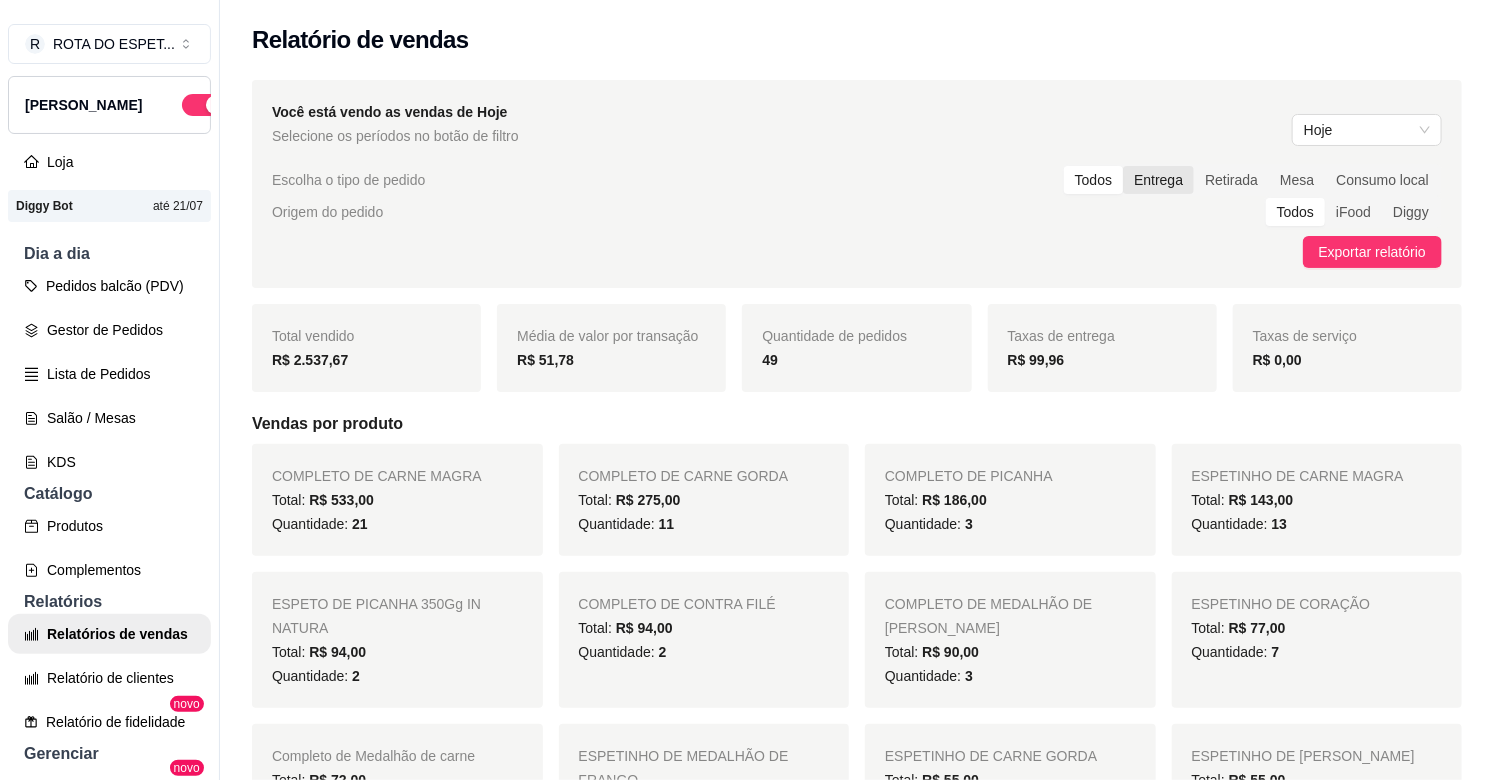 click on "Entrega" at bounding box center [1158, 180] 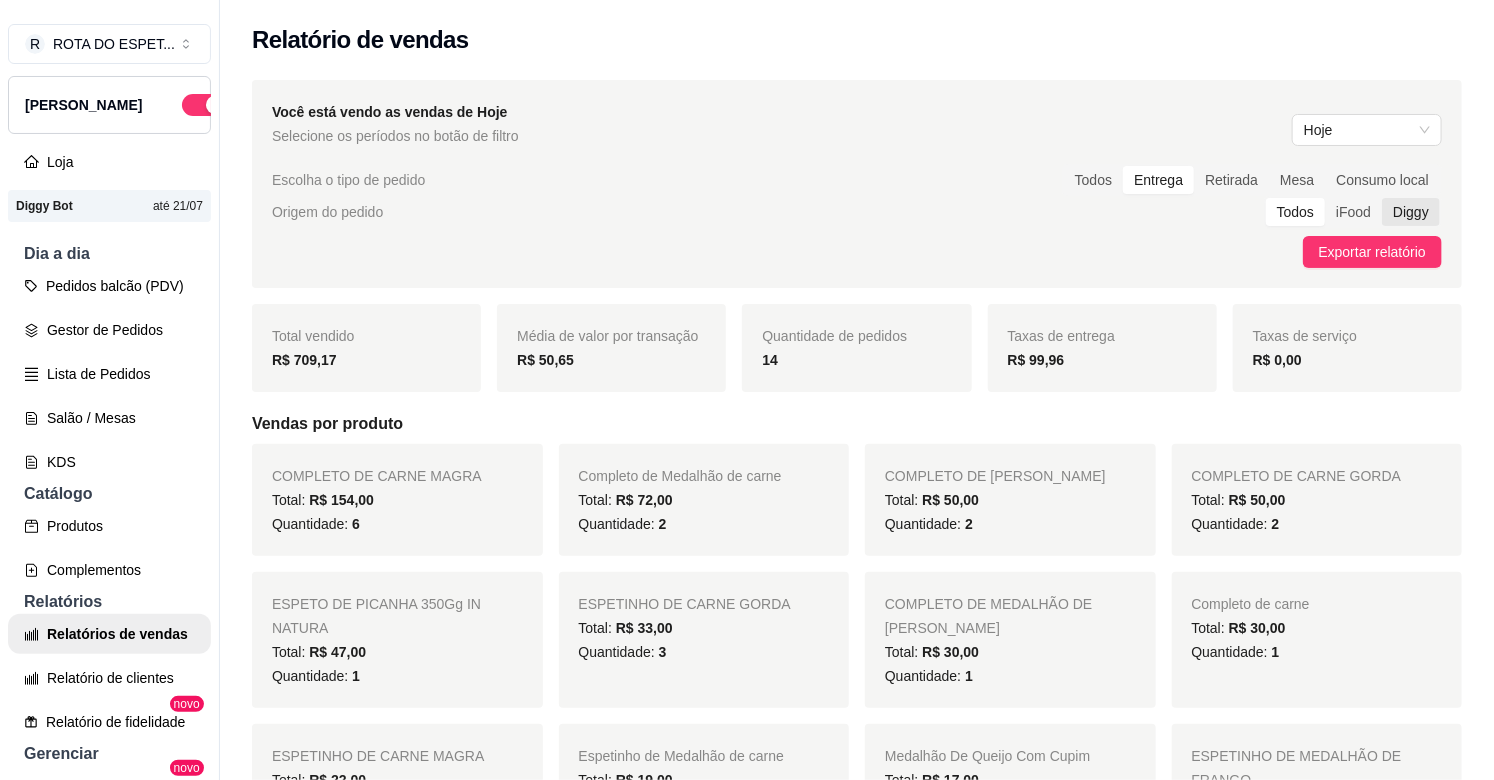 click on "Diggy" at bounding box center [1411, 212] 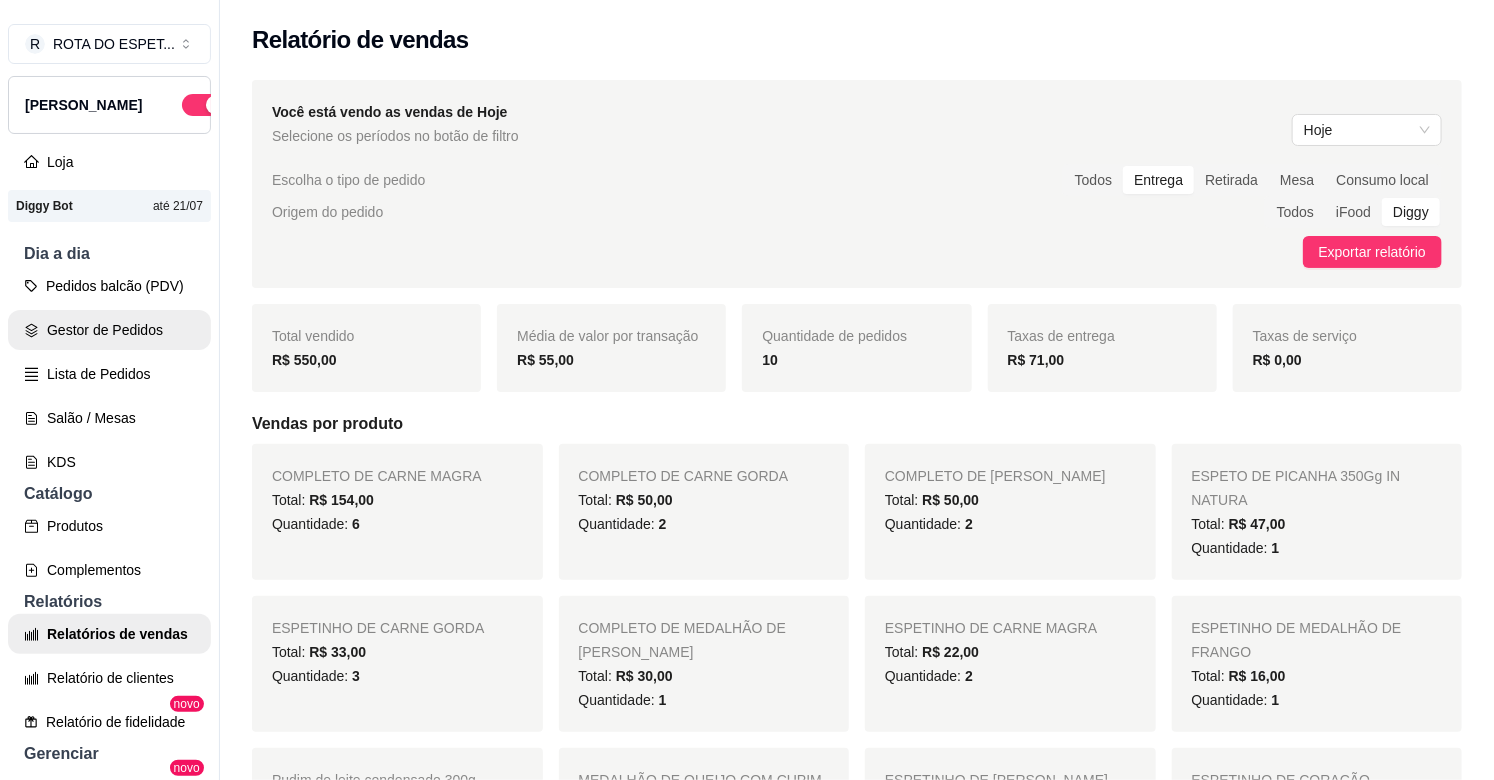 click on "Gestor de Pedidos" at bounding box center [109, 330] 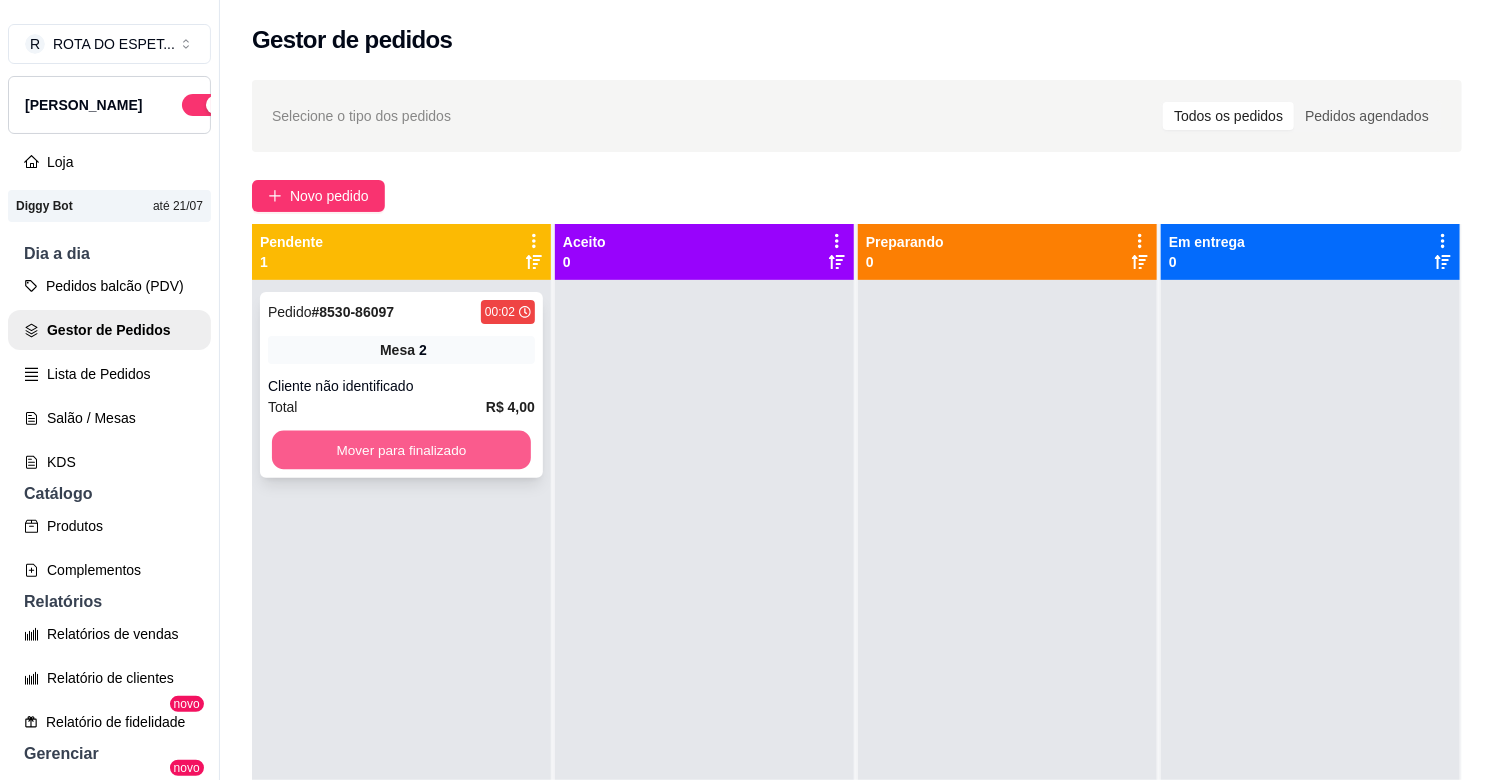 click on "Mover para finalizado" at bounding box center [401, 450] 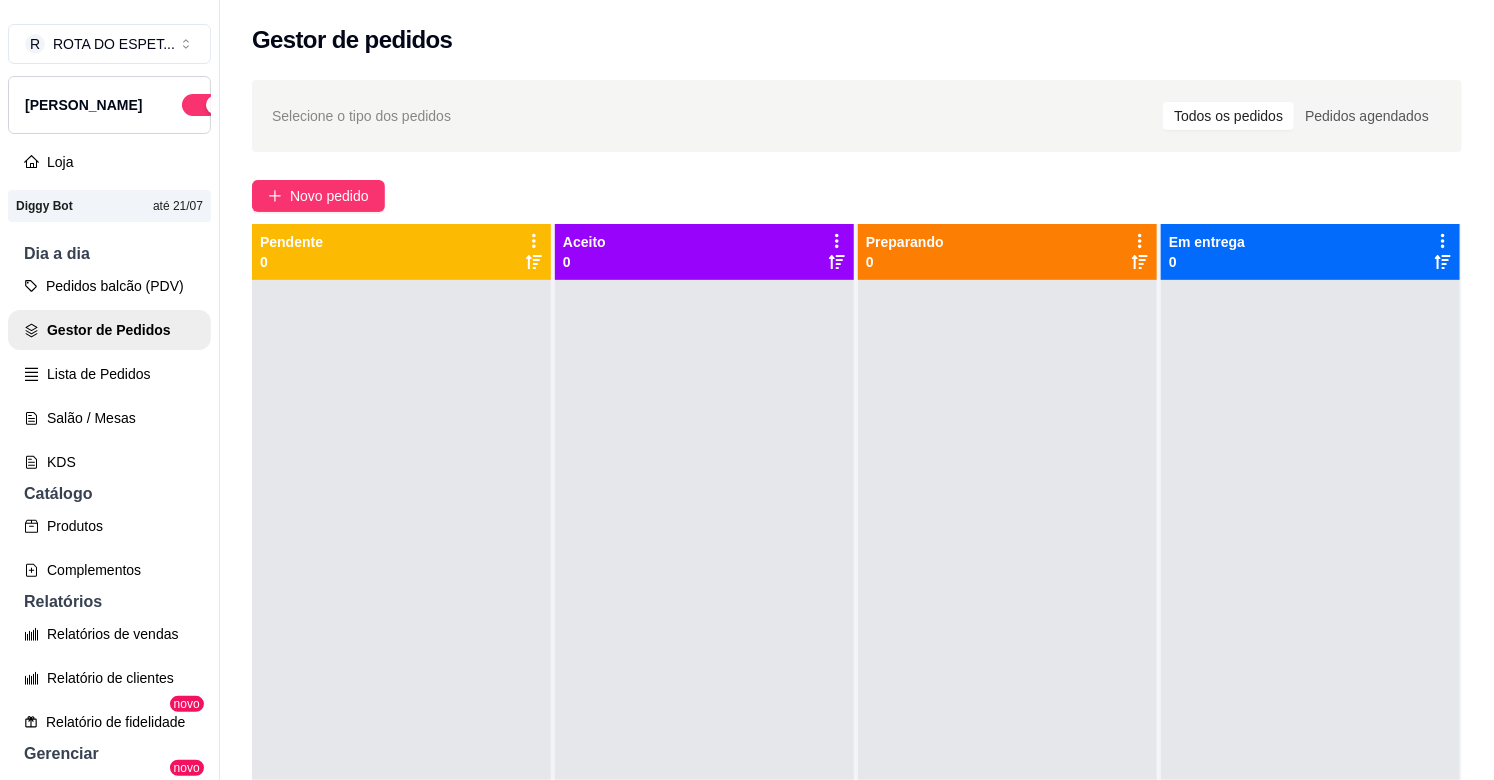 click at bounding box center [704, 670] 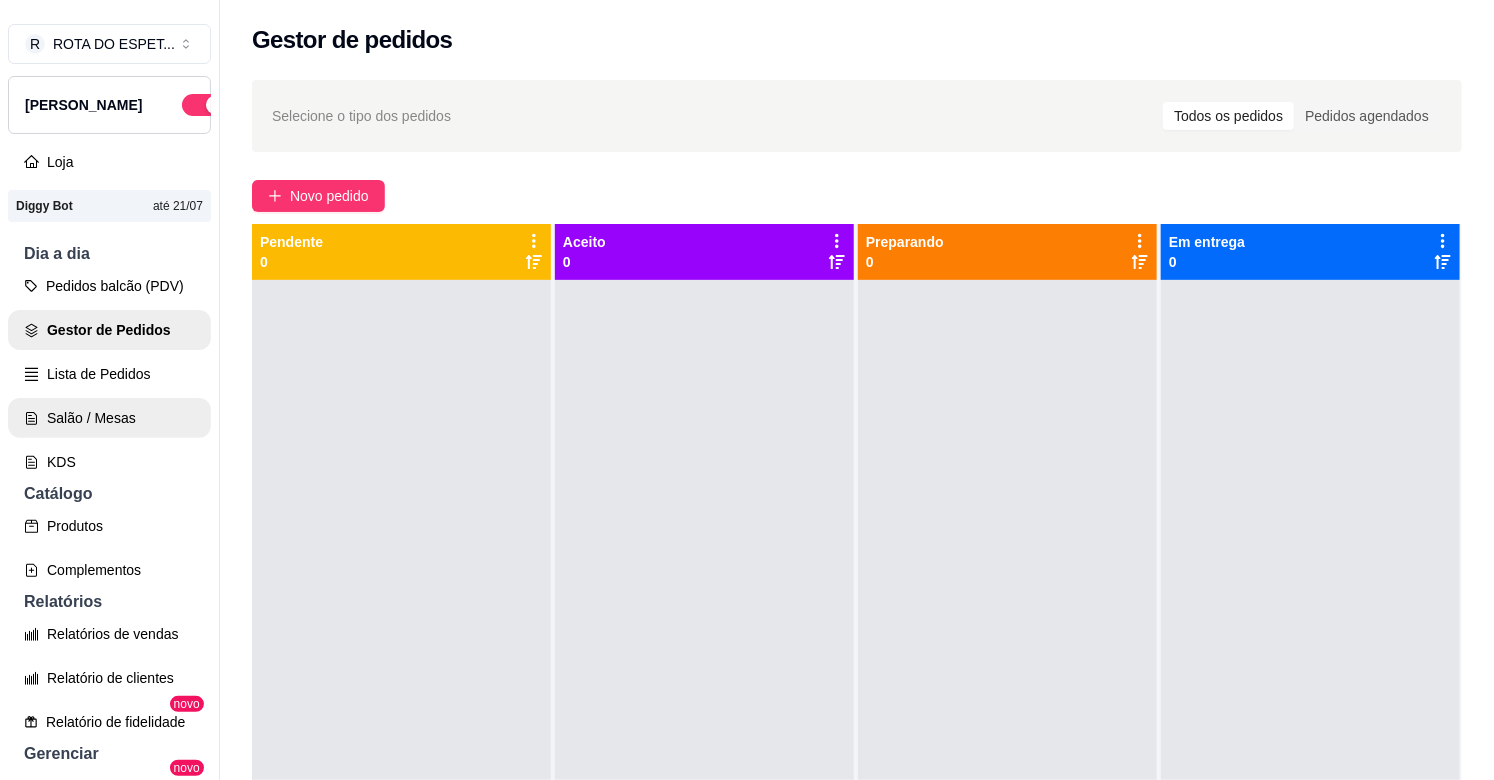 click on "Salão / Mesas" at bounding box center (109, 418) 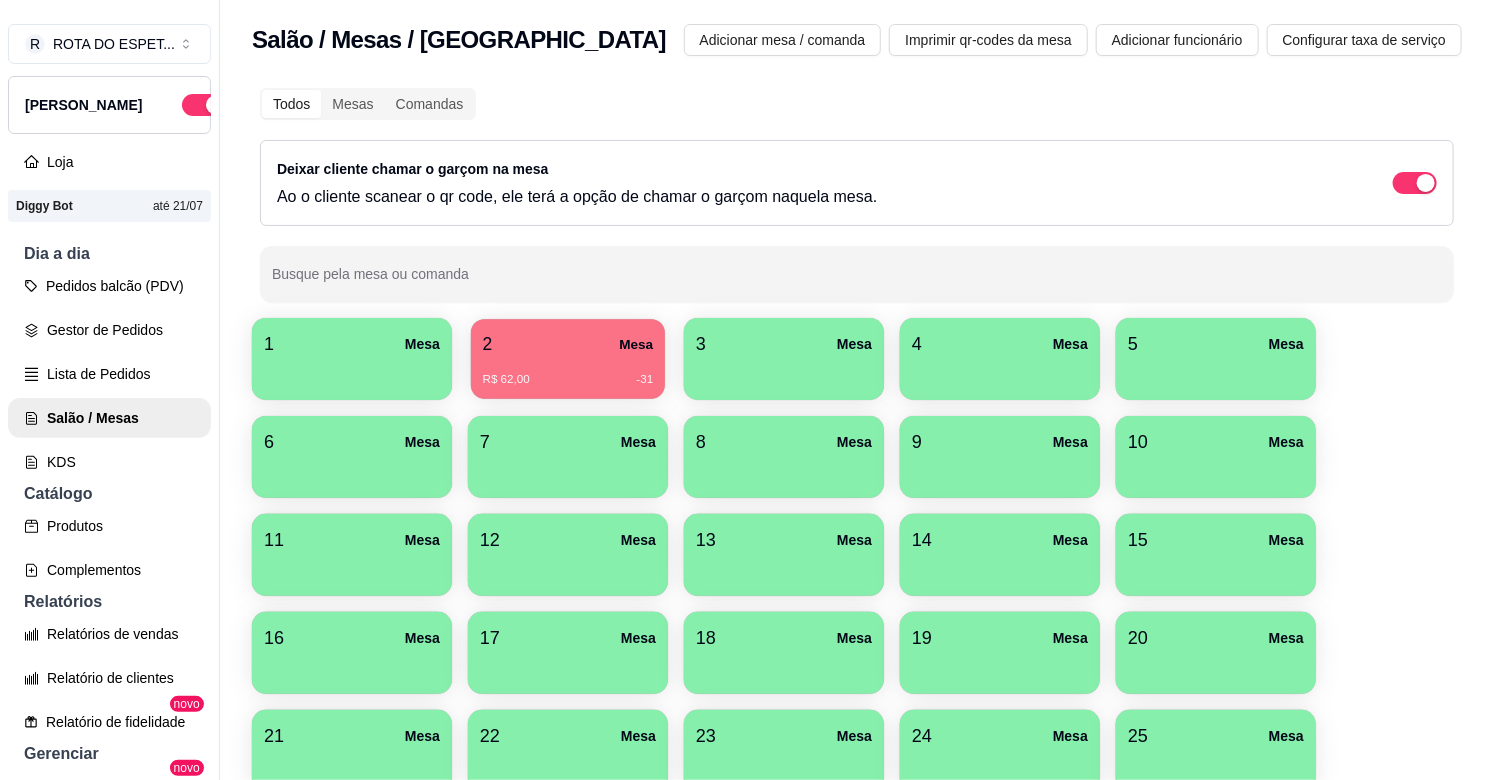 click on "2 Mesa" at bounding box center [568, 344] 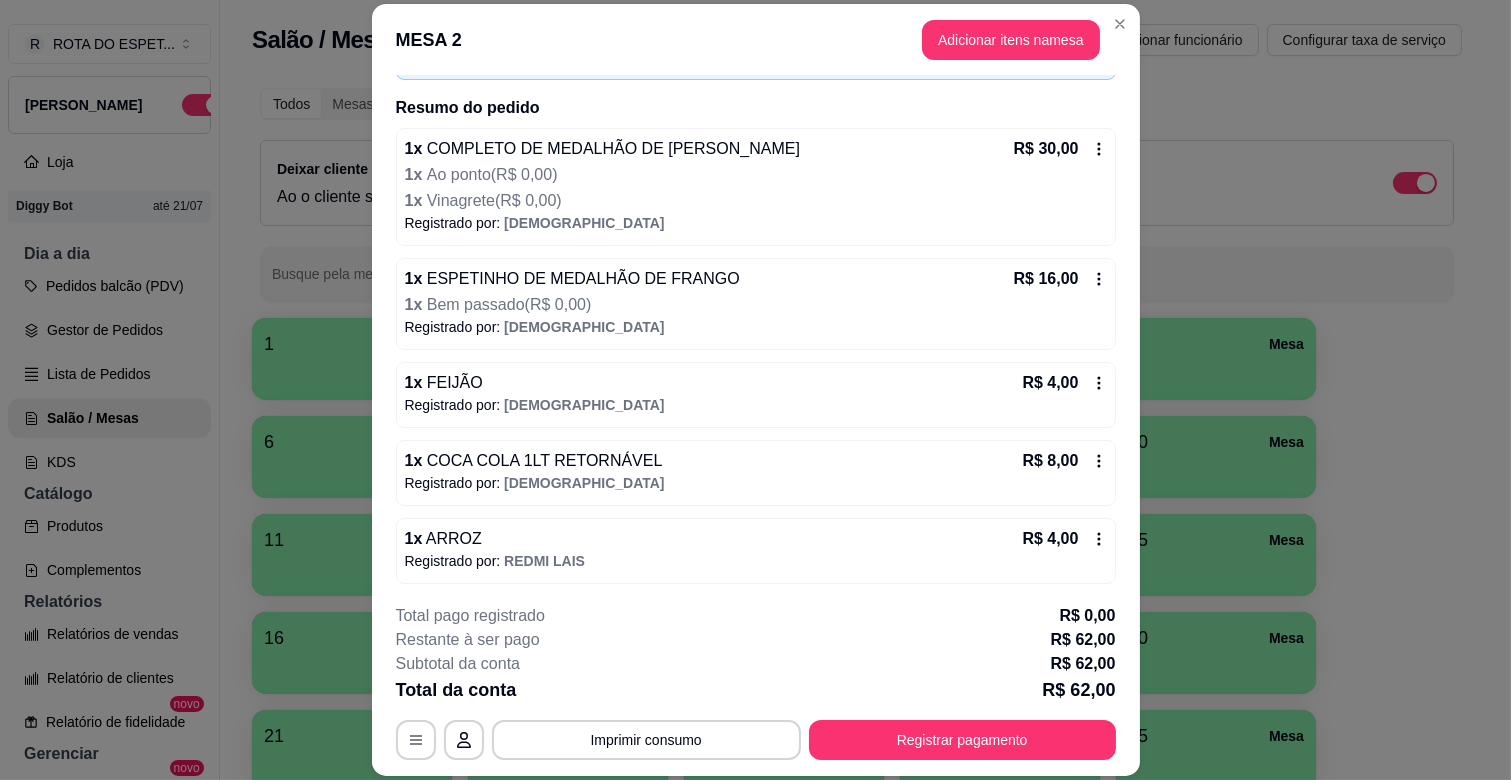 scroll, scrollTop: 142, scrollLeft: 0, axis: vertical 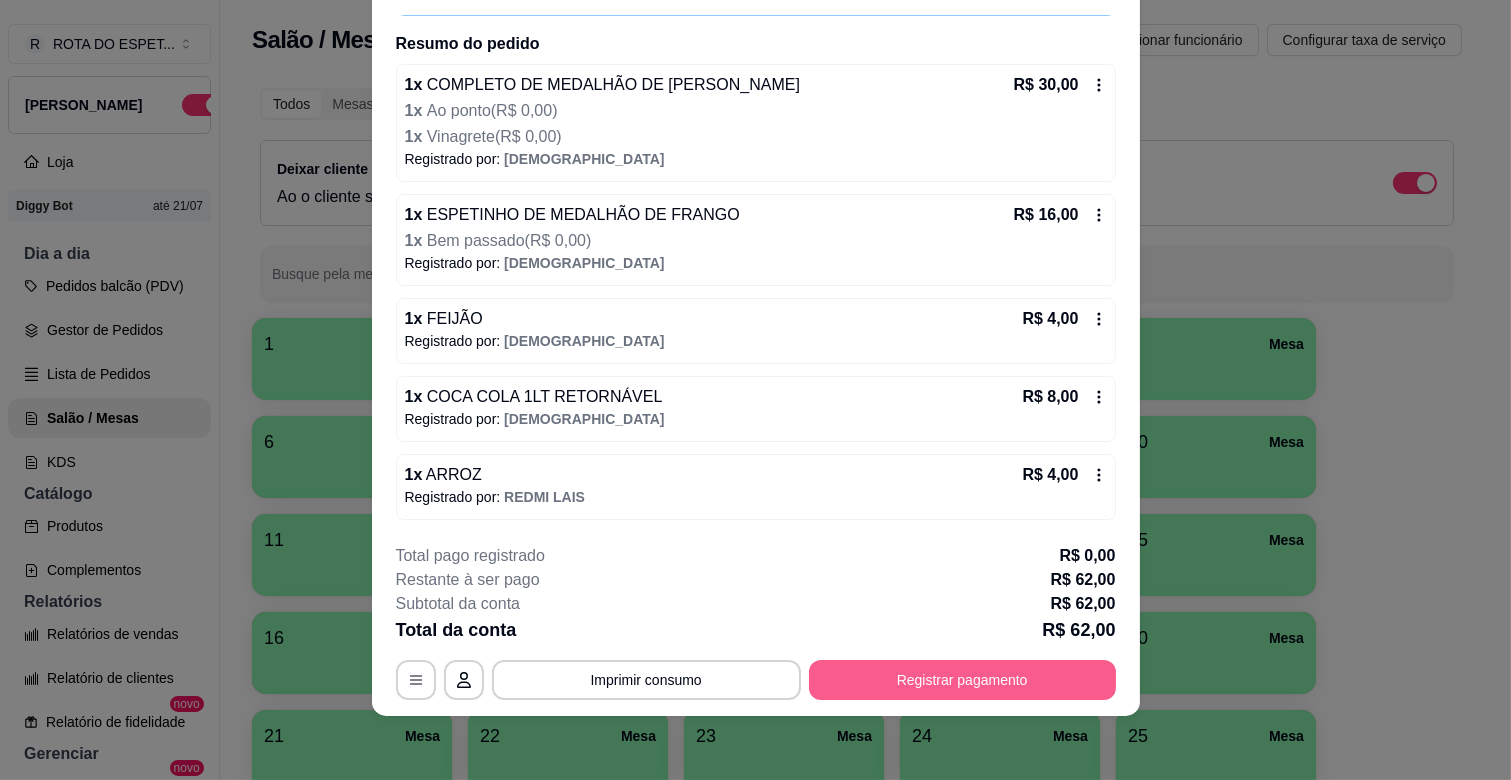 click on "Registrar pagamento" at bounding box center [962, 680] 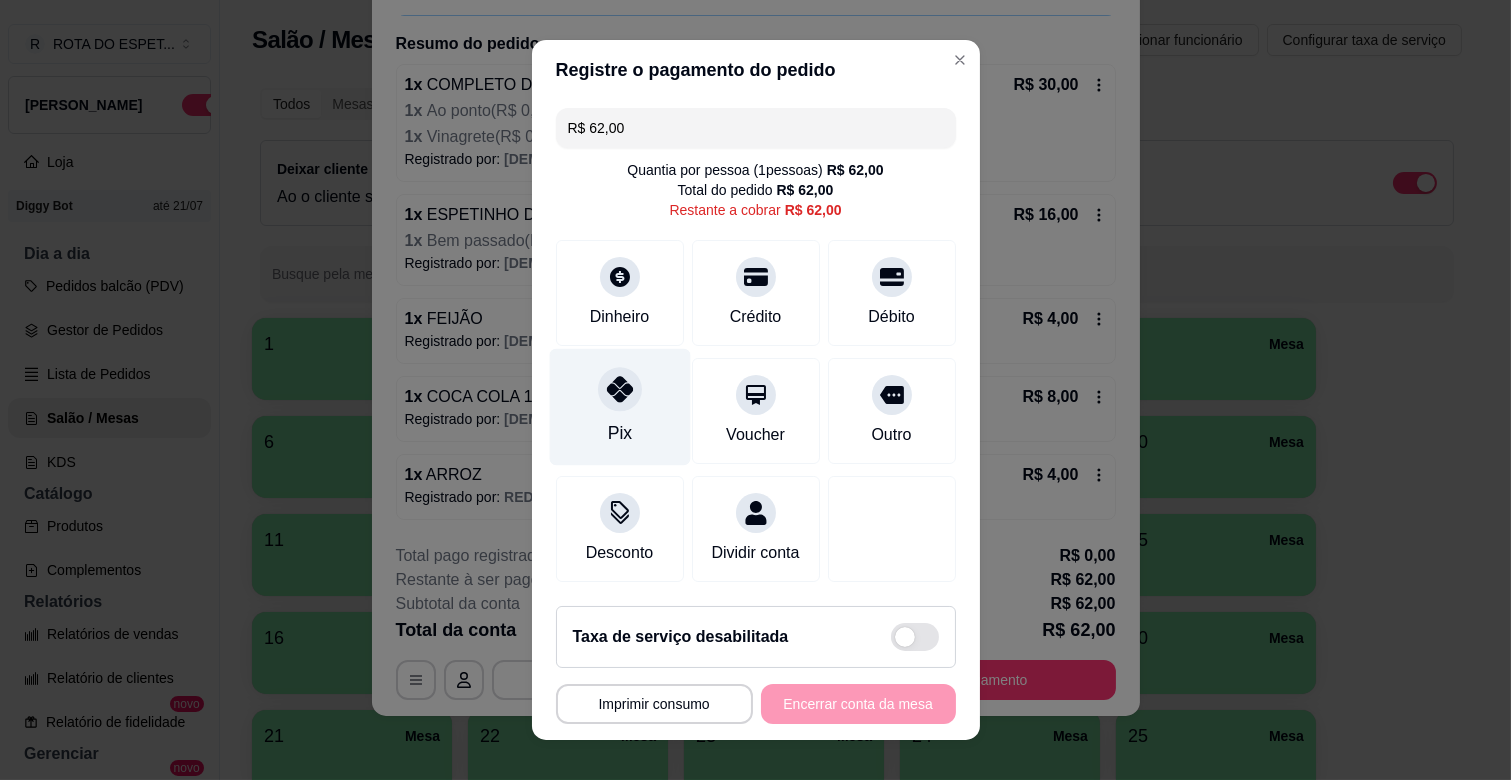 click on "Pix" at bounding box center [619, 407] 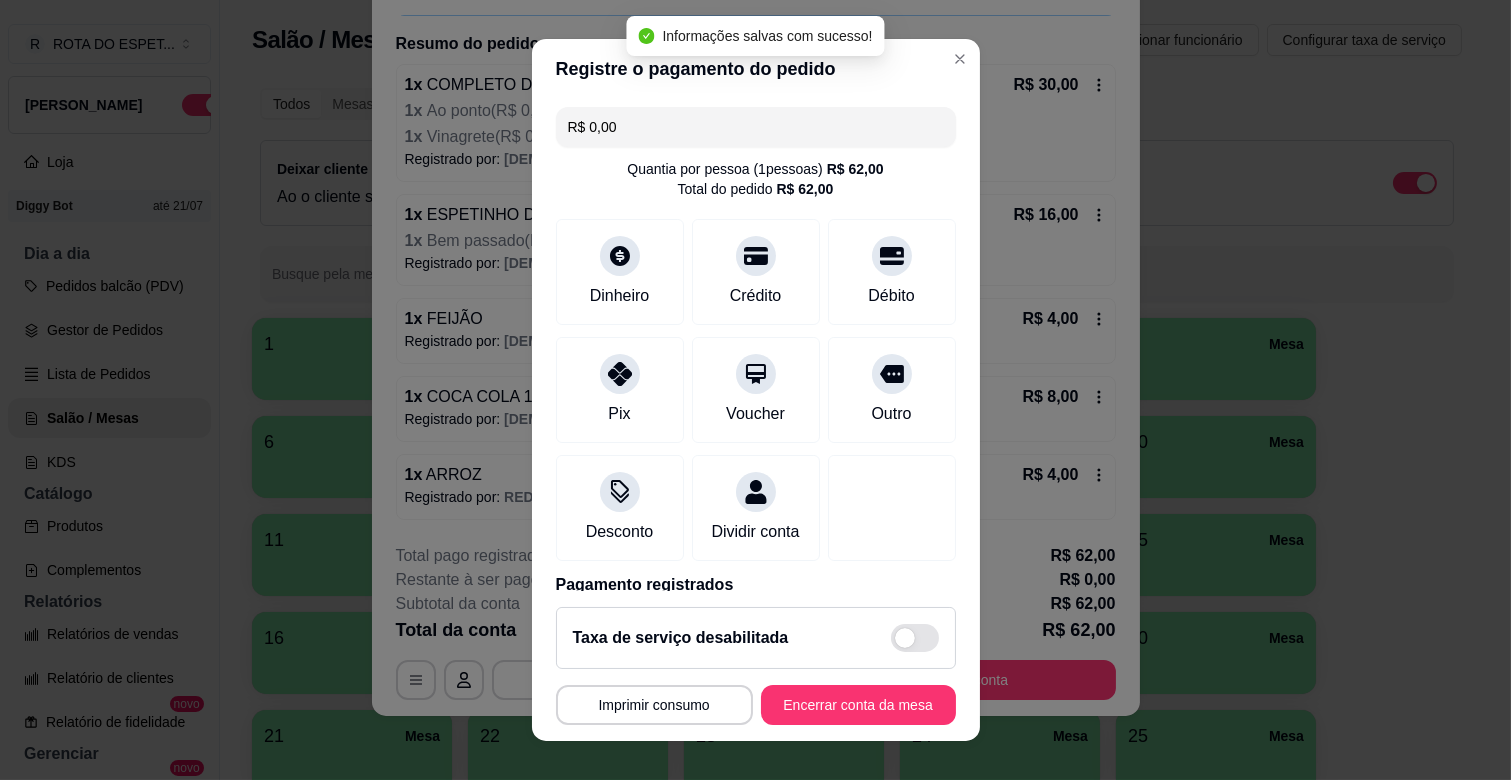 type on "R$ 0,00" 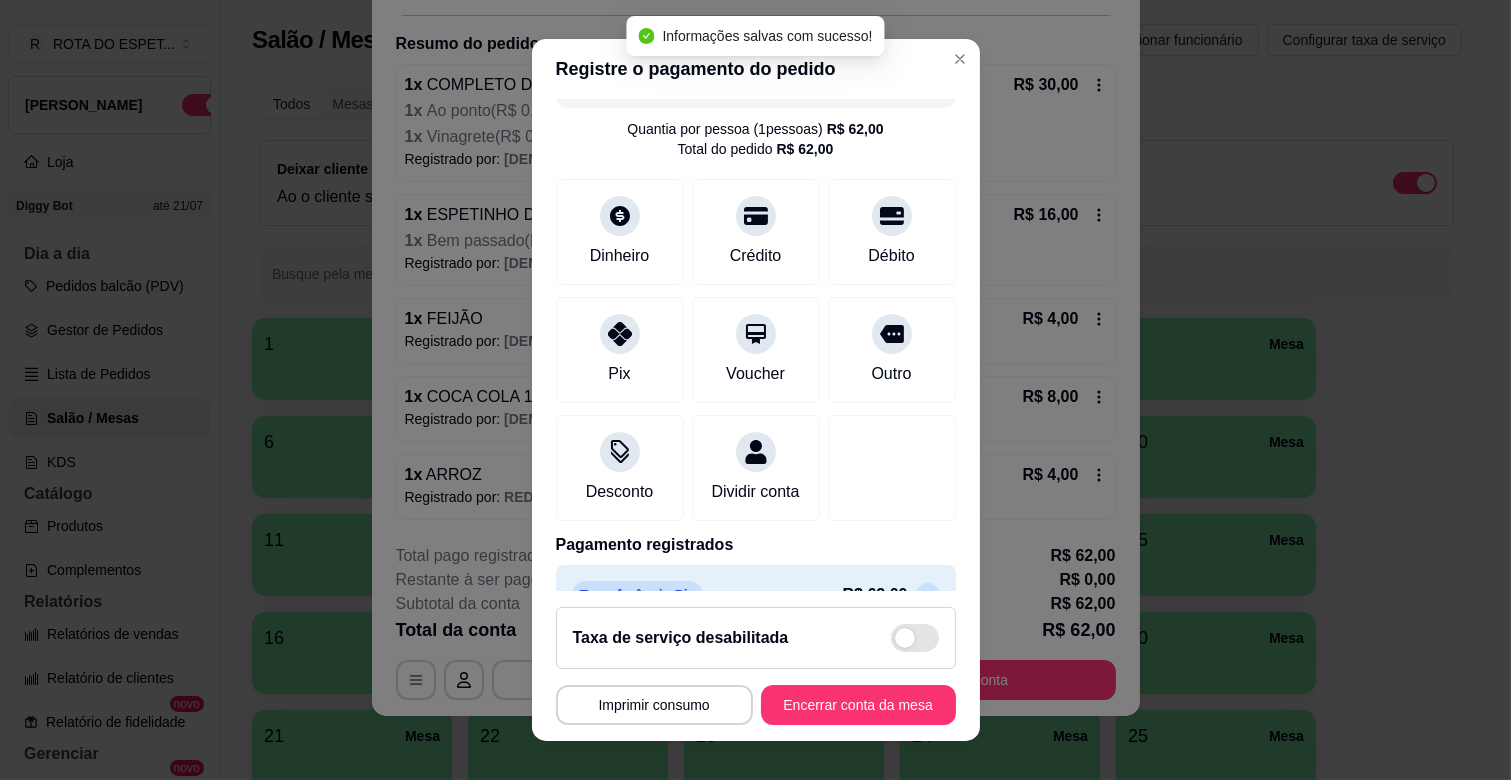 scroll, scrollTop: 106, scrollLeft: 0, axis: vertical 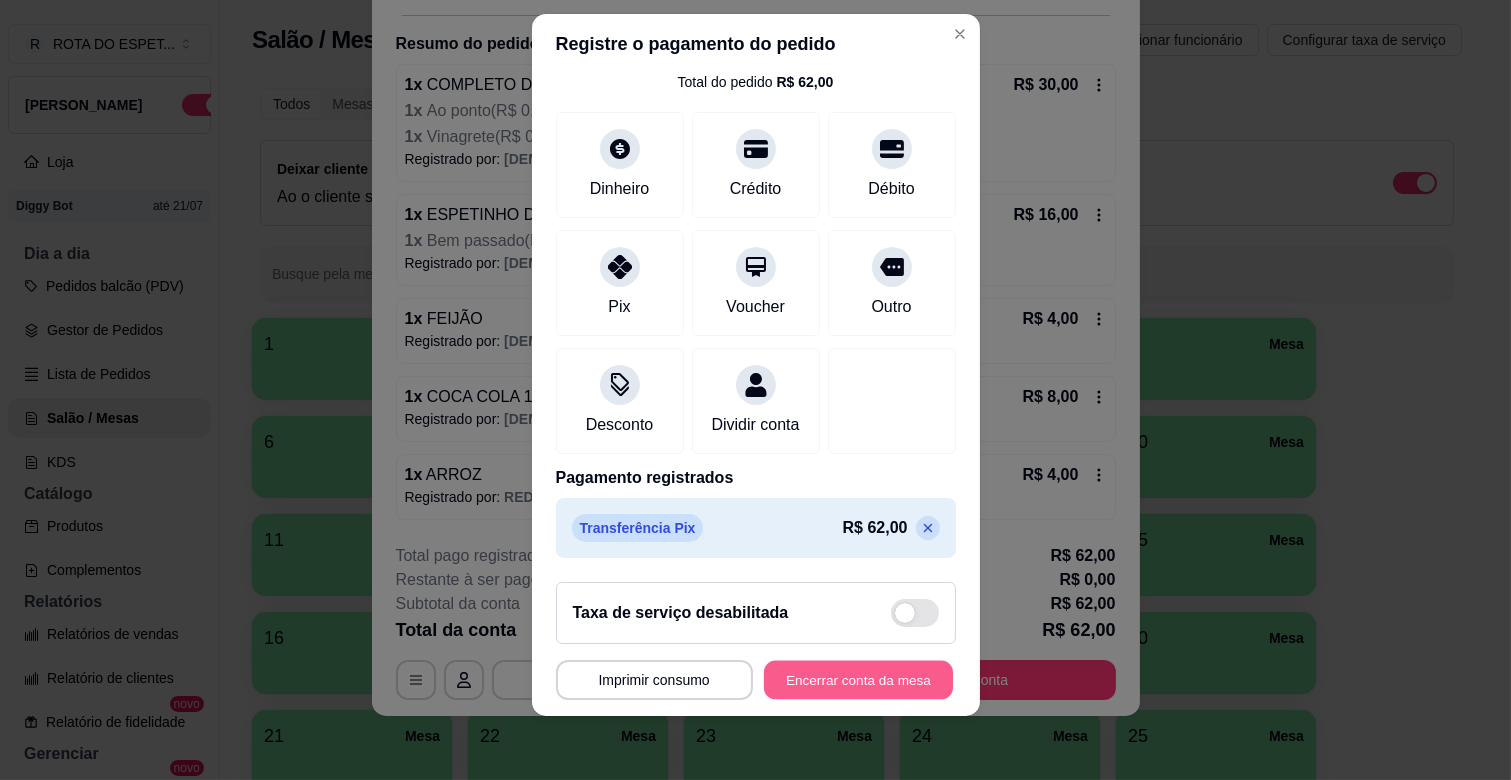 click on "Encerrar conta da mesa" at bounding box center (858, 680) 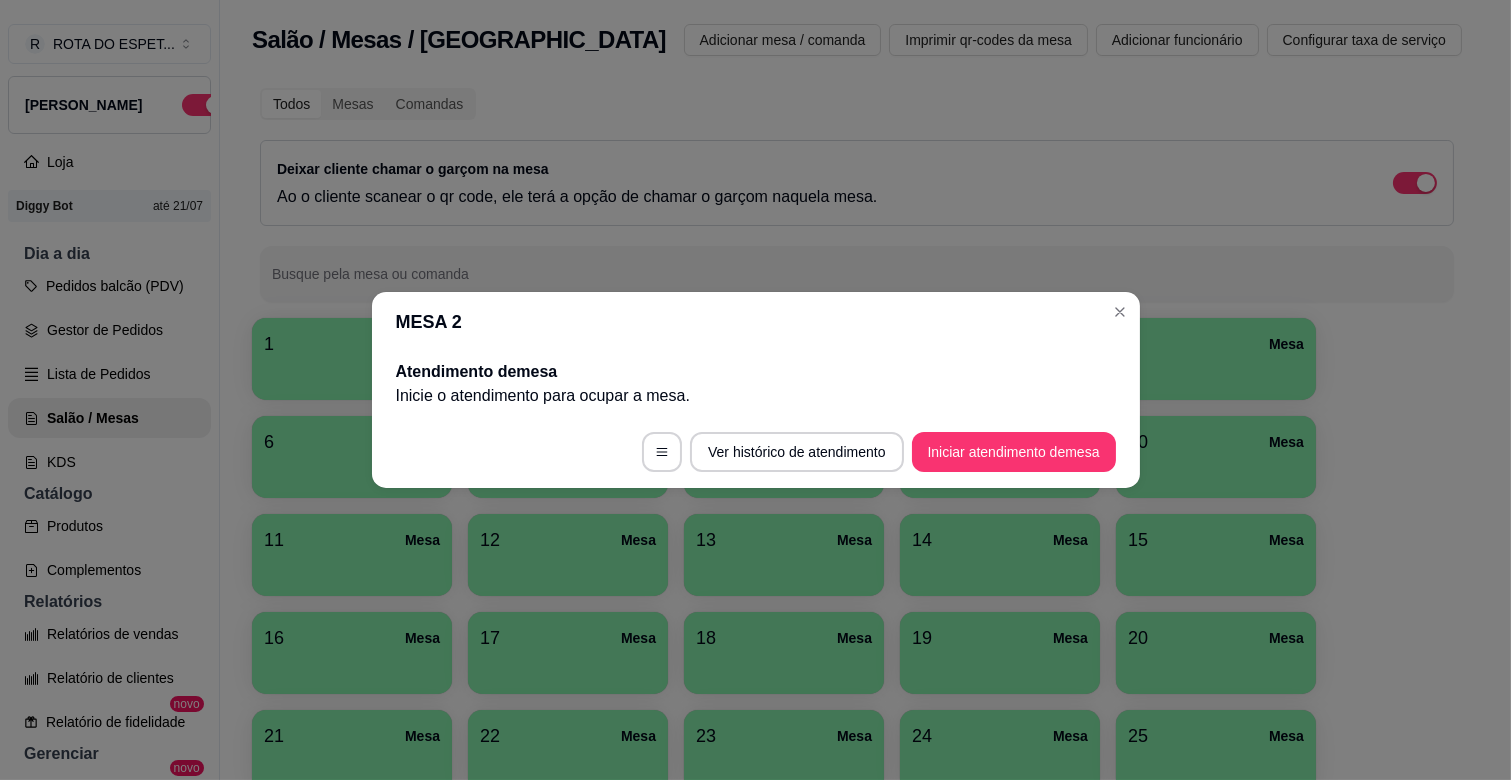 scroll, scrollTop: 0, scrollLeft: 0, axis: both 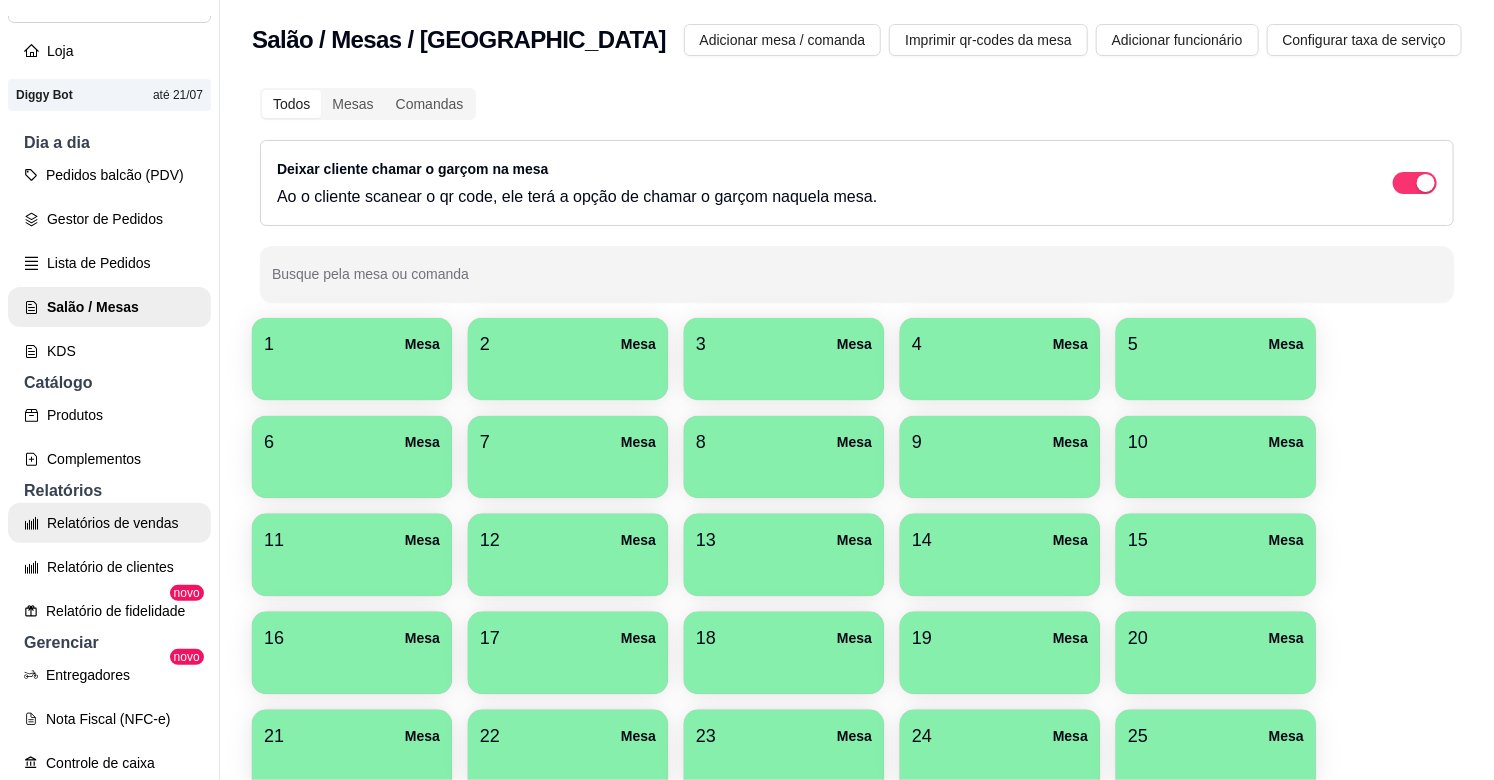 click on "Relatórios de vendas" at bounding box center [109, 523] 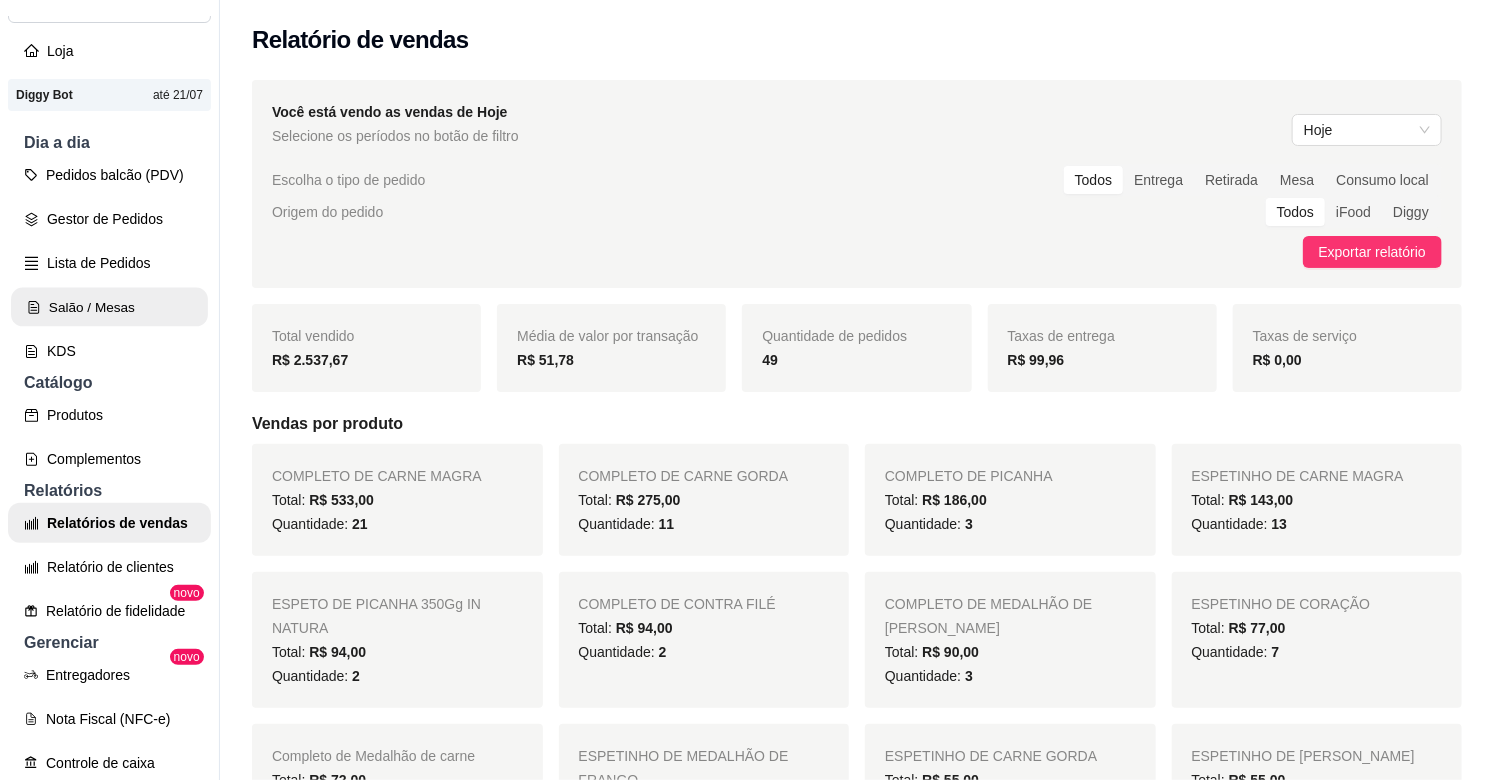 click on "Salão / Mesas" at bounding box center [109, 307] 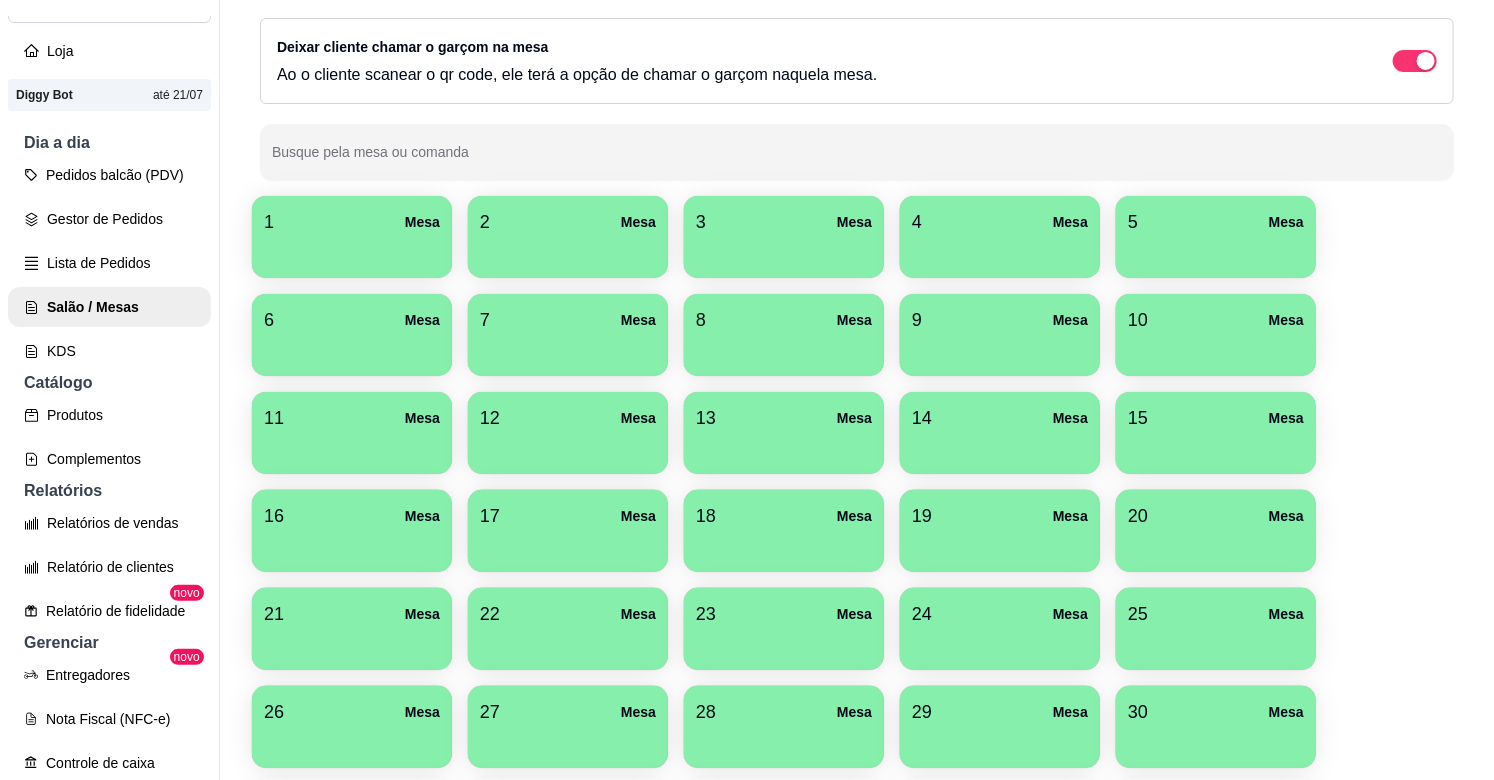 scroll, scrollTop: 82, scrollLeft: 0, axis: vertical 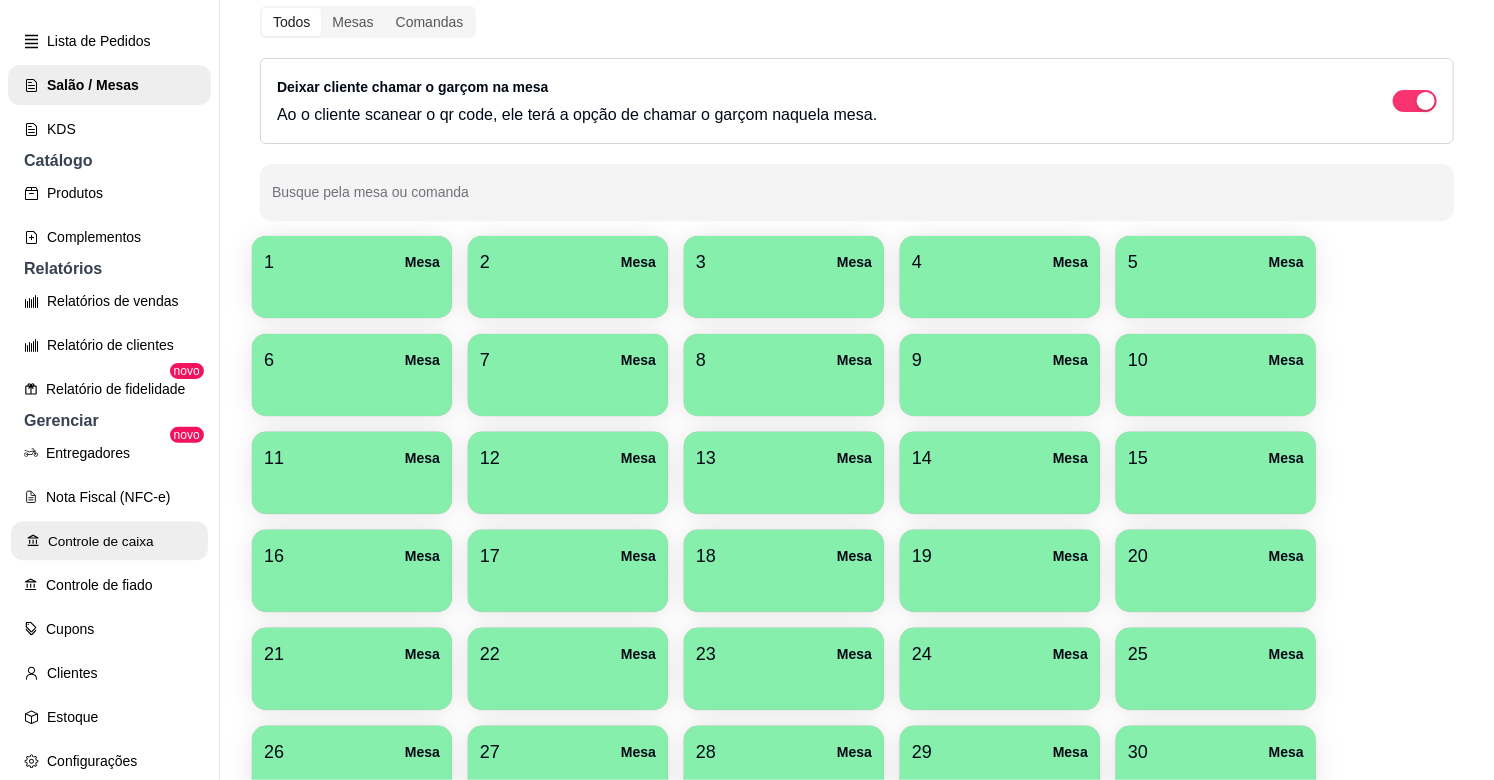 click on "Controle de caixa" at bounding box center [109, 541] 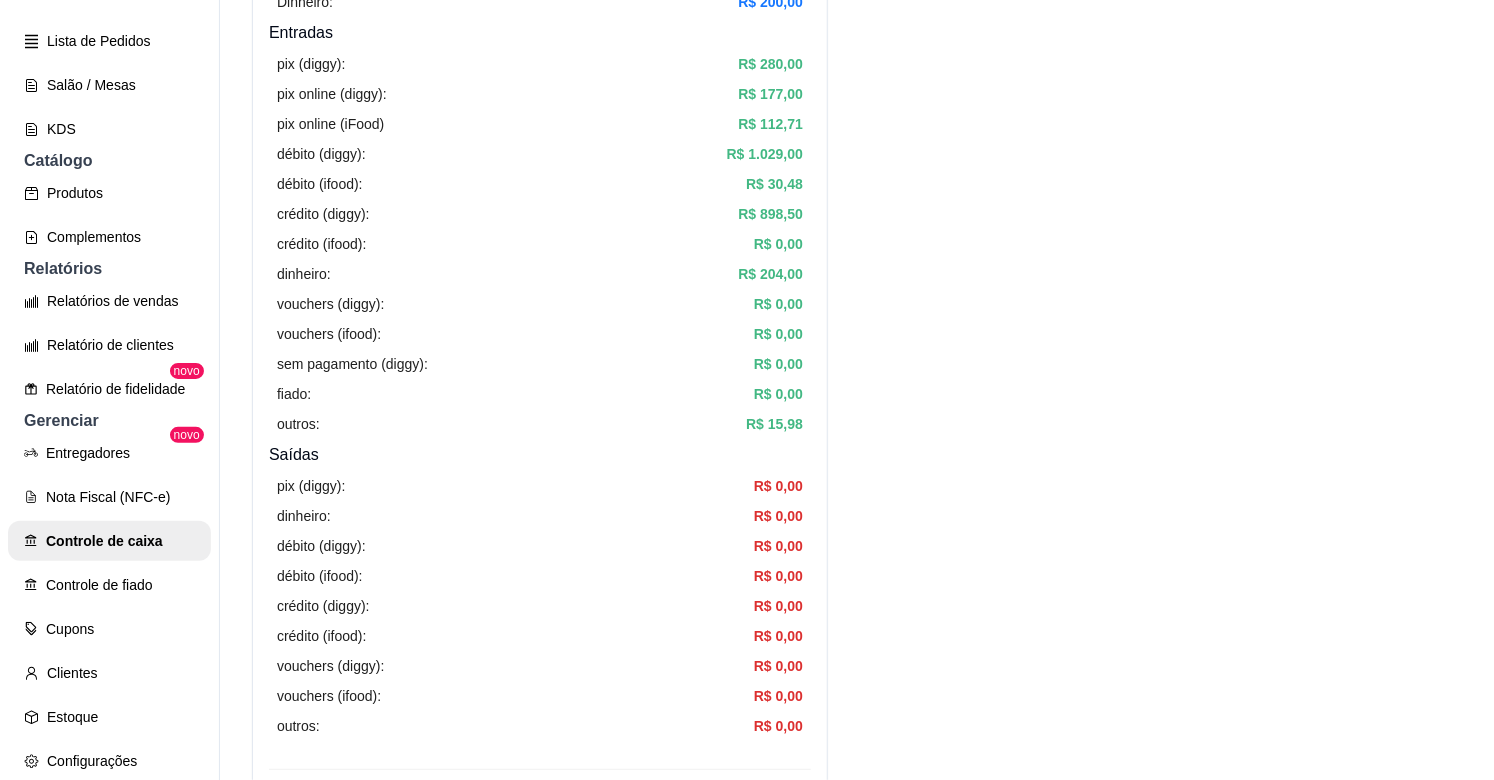scroll, scrollTop: 222, scrollLeft: 0, axis: vertical 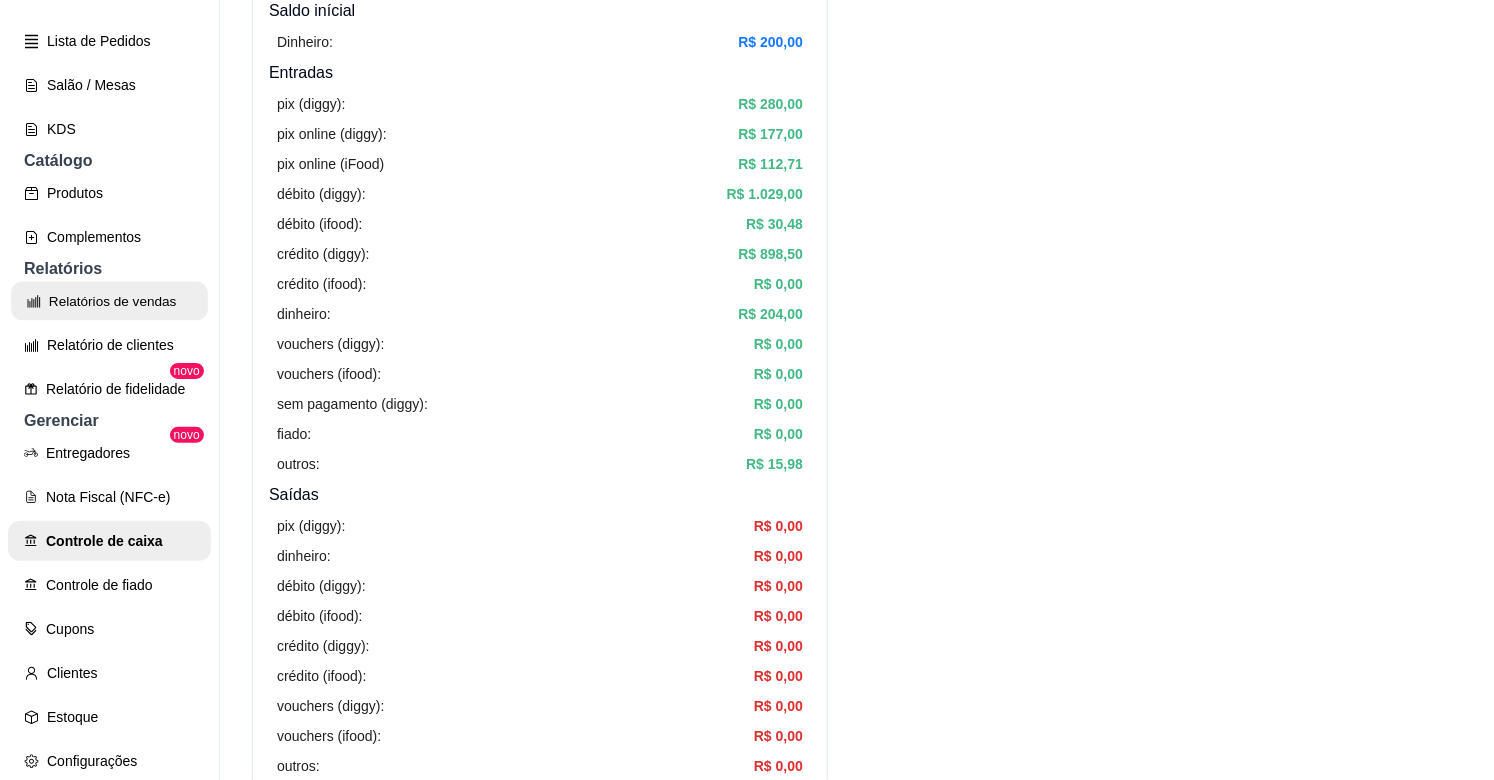click on "Relatórios de vendas" at bounding box center [109, 301] 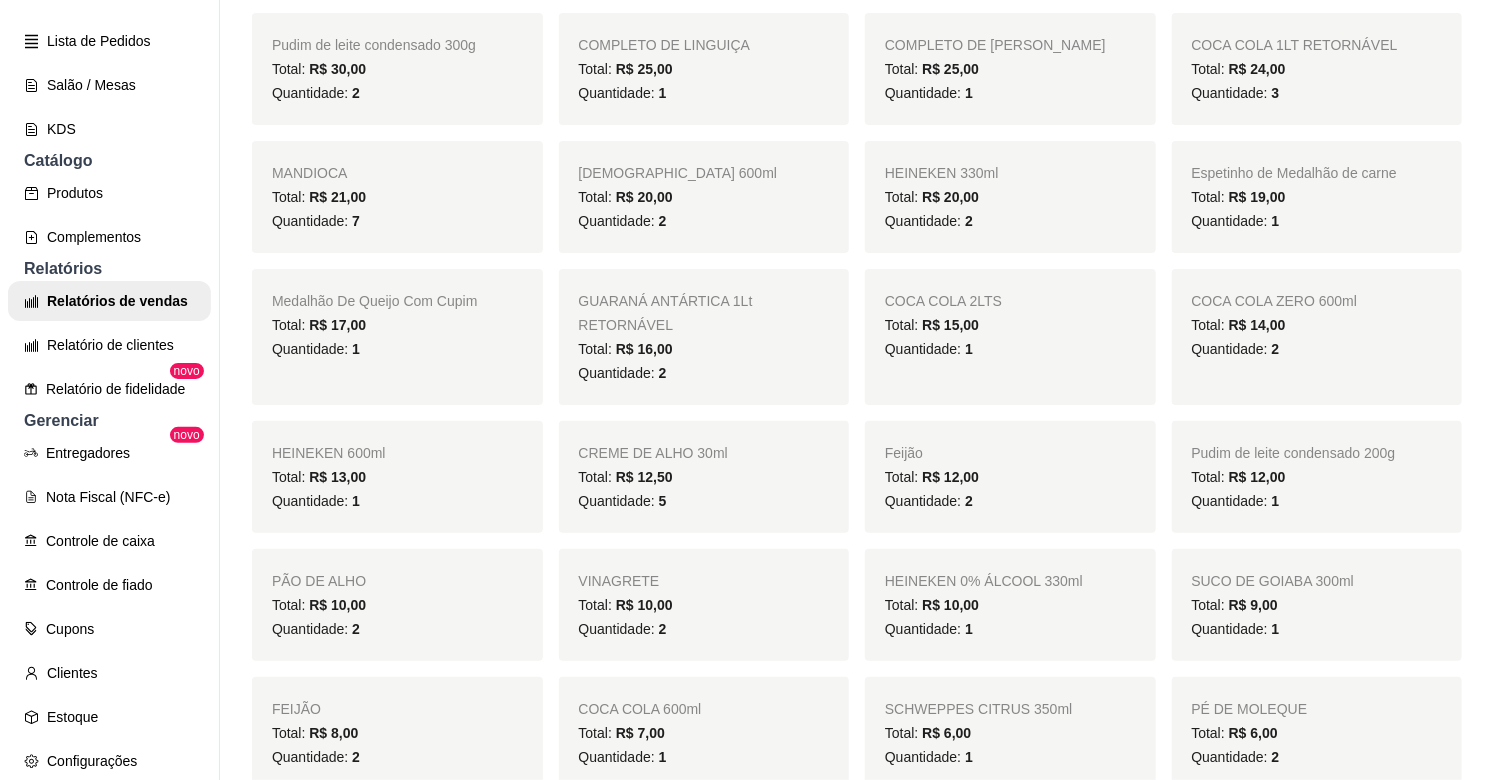 scroll, scrollTop: 1000, scrollLeft: 0, axis: vertical 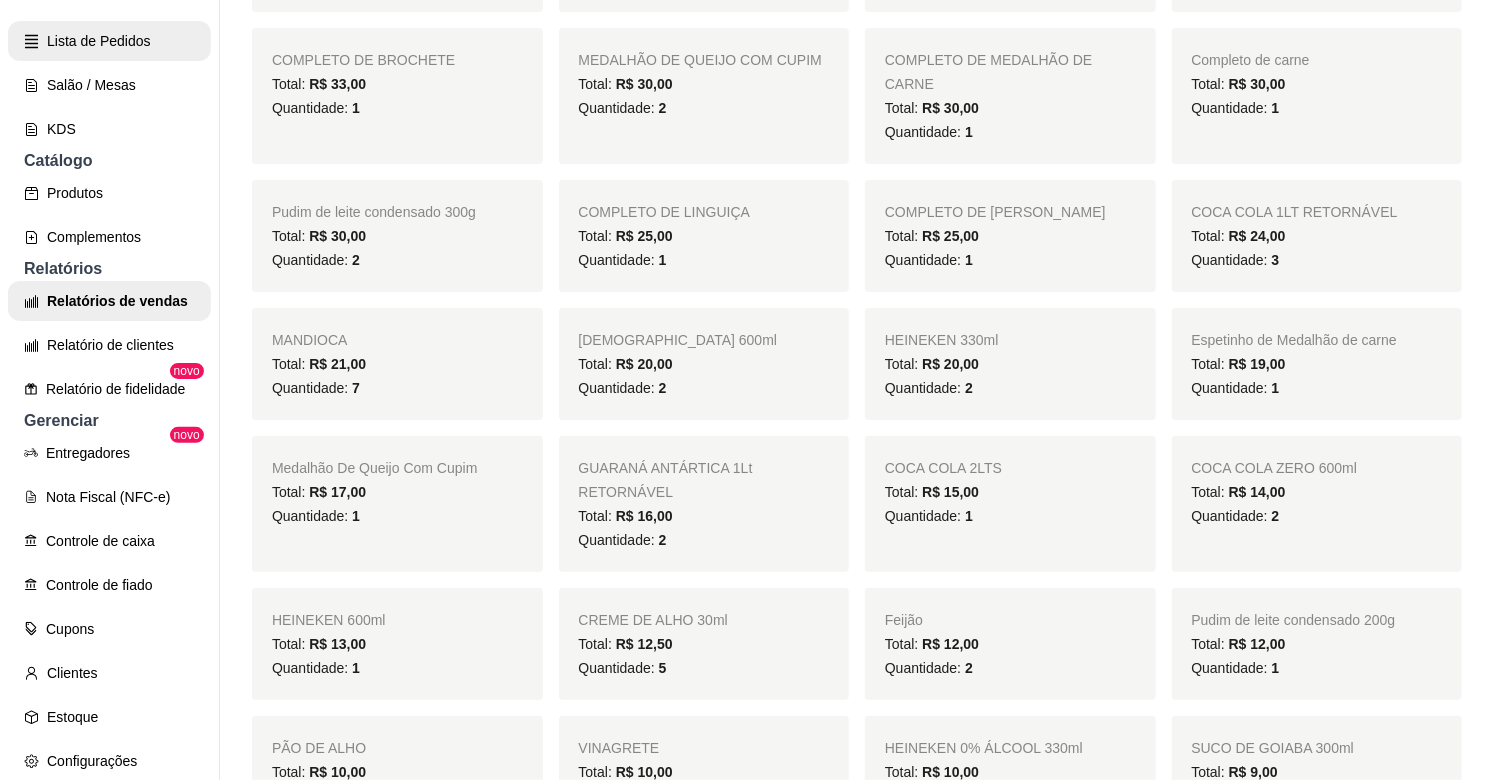 click on "Lista de Pedidos" at bounding box center [109, 41] 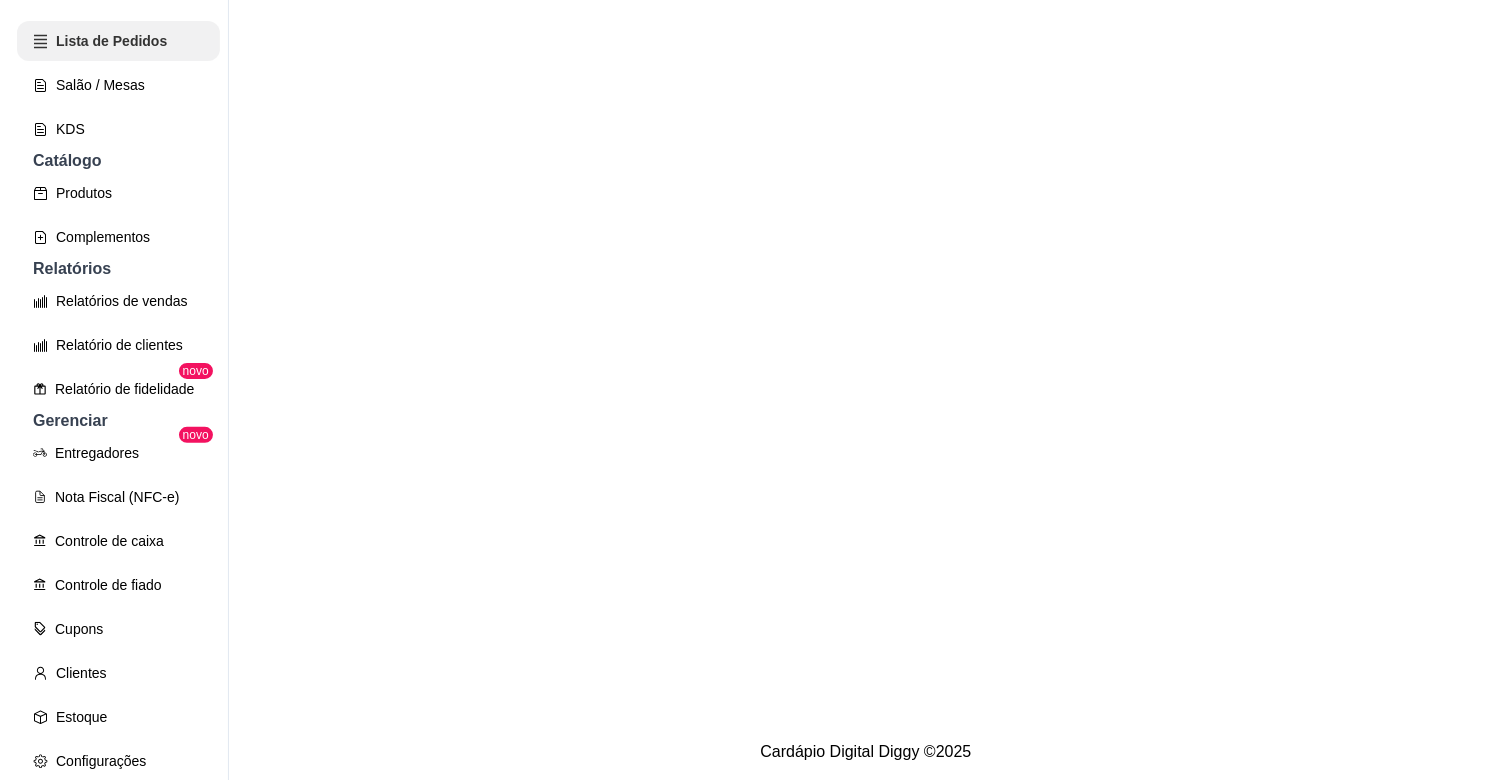 scroll, scrollTop: 0, scrollLeft: 0, axis: both 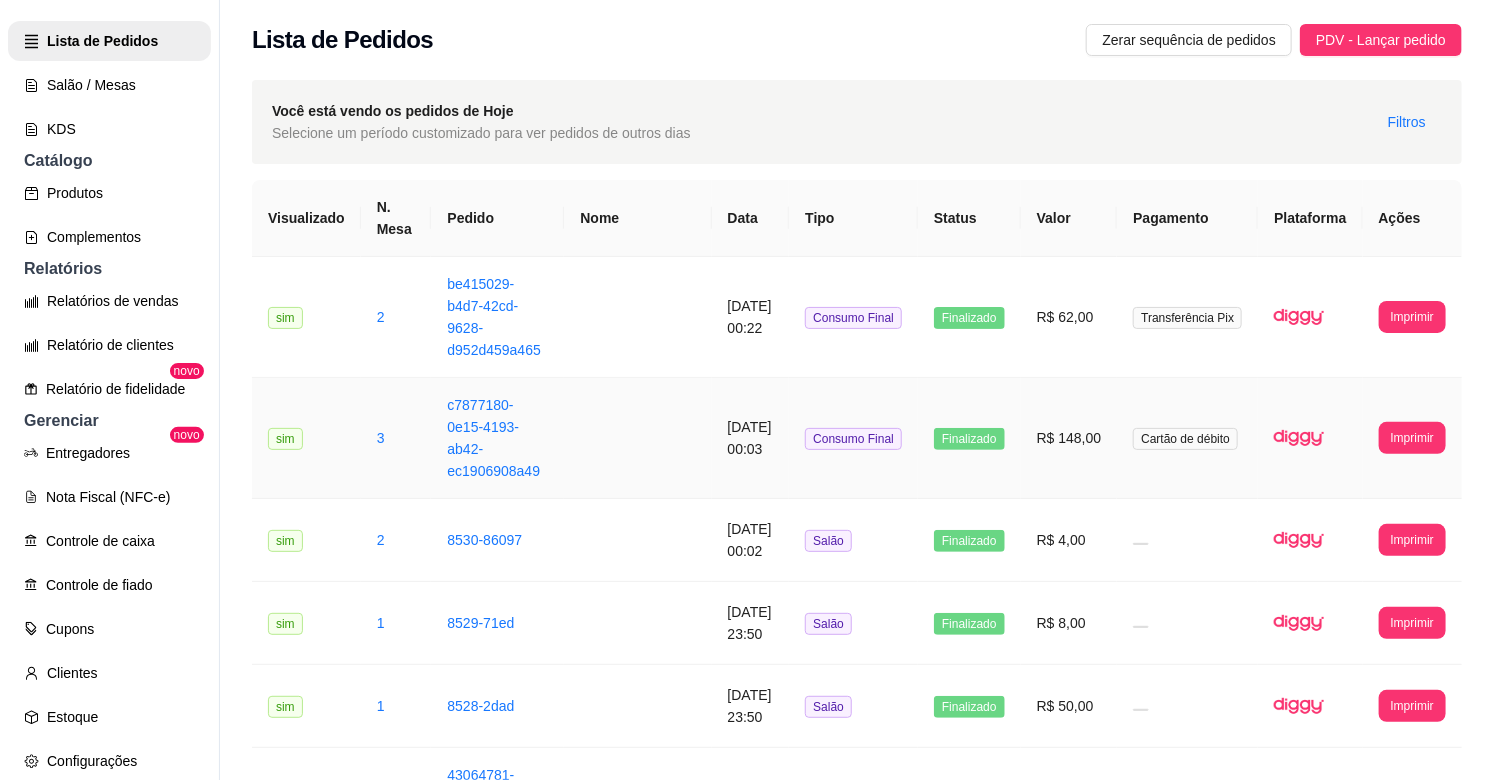 click on "R$ 148,00" at bounding box center (1069, 438) 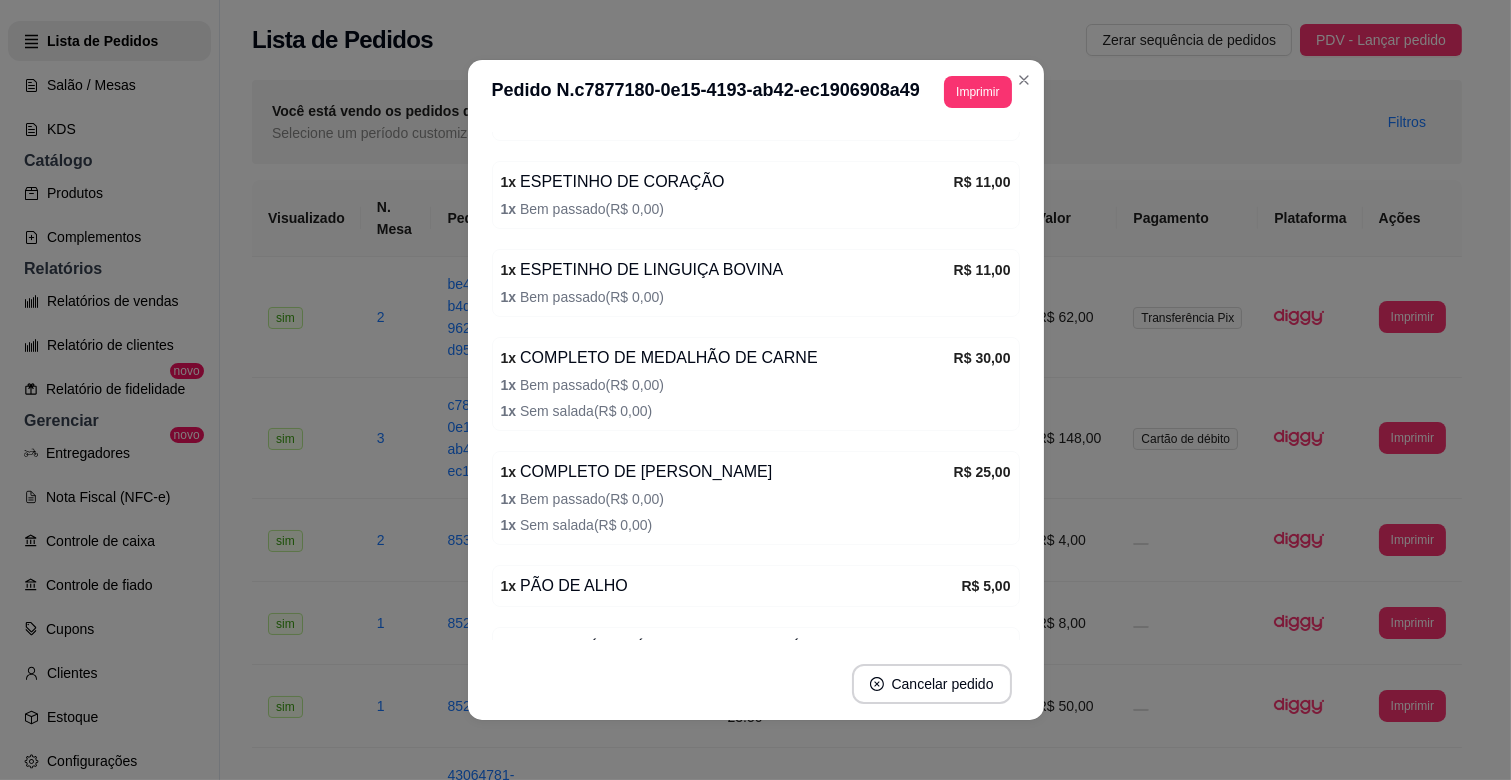 scroll, scrollTop: 681, scrollLeft: 0, axis: vertical 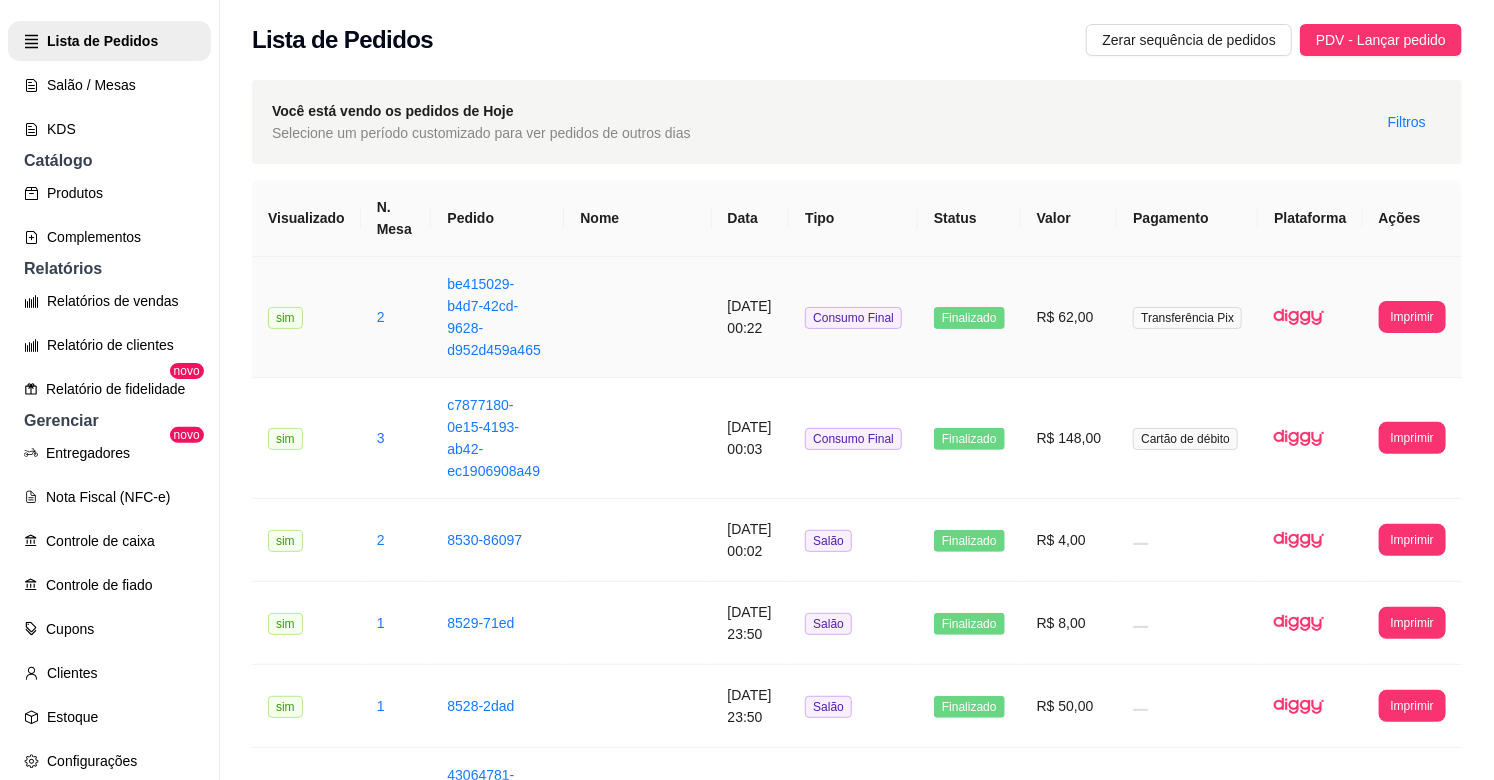 click on "R$ 62,00" at bounding box center [1069, 317] 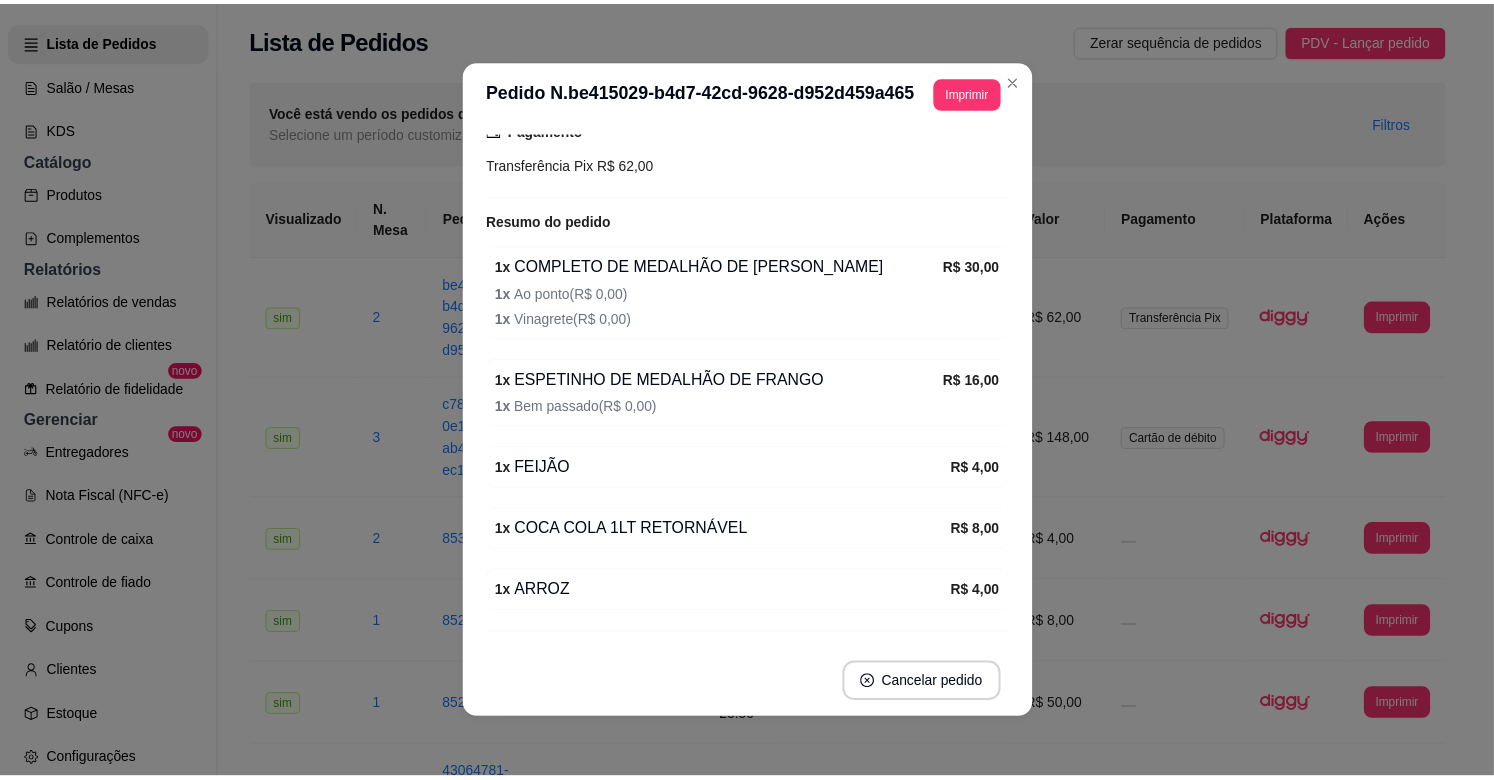 scroll, scrollTop: 276, scrollLeft: 0, axis: vertical 